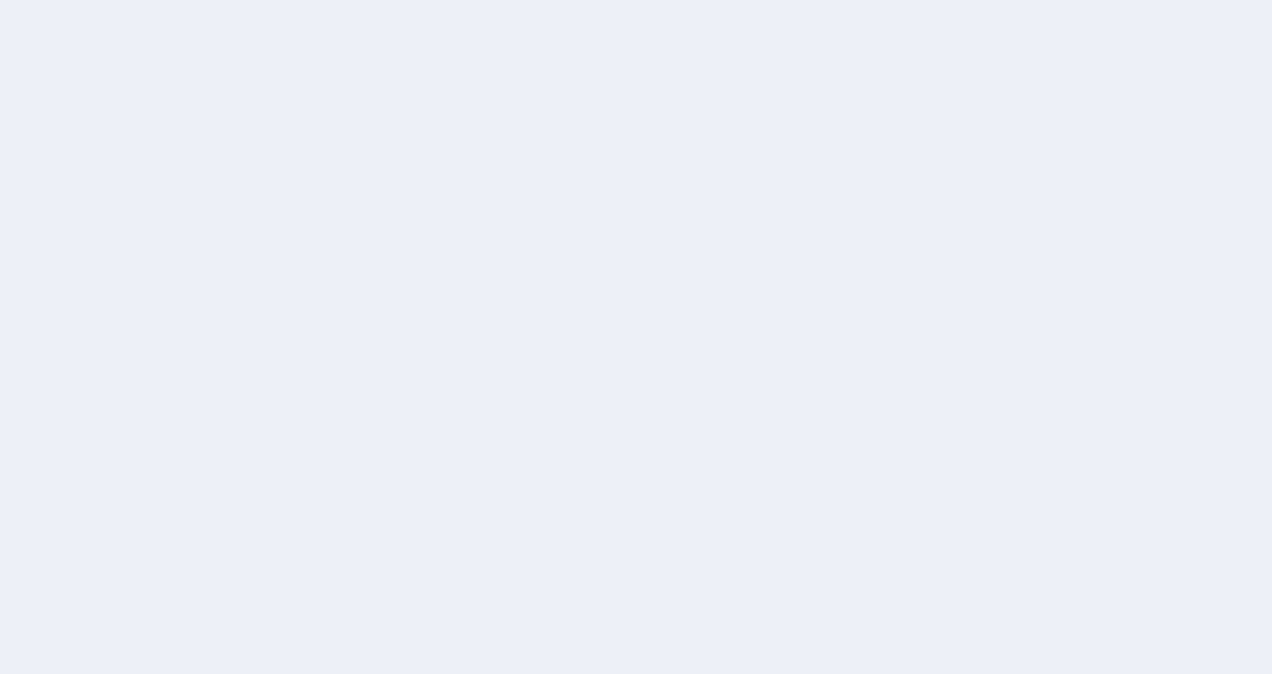 scroll, scrollTop: 0, scrollLeft: 0, axis: both 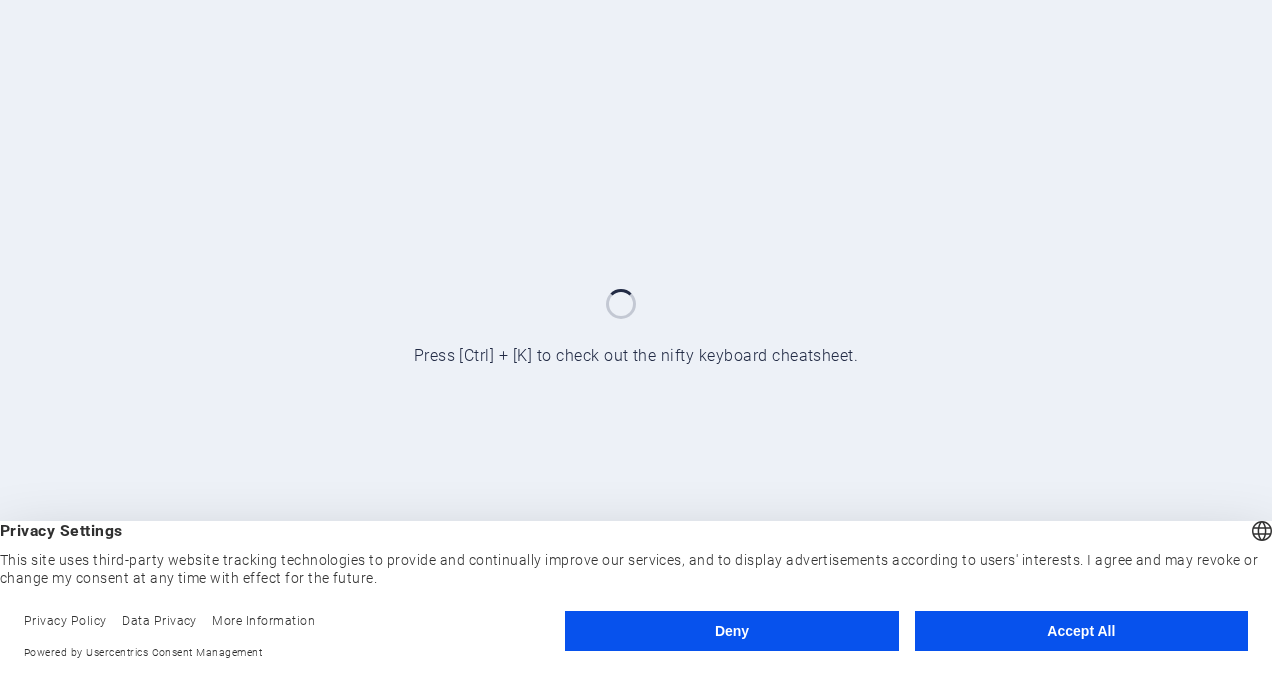 click on "Accept All" at bounding box center (1081, 631) 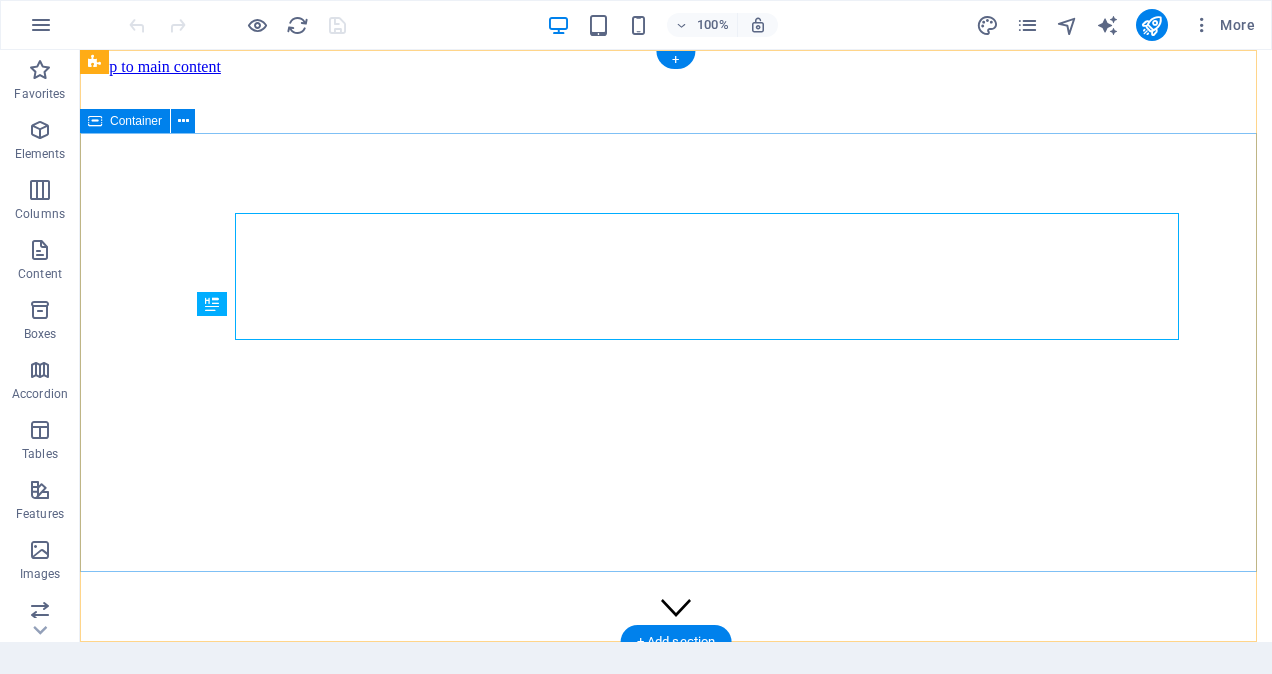 scroll, scrollTop: 0, scrollLeft: 0, axis: both 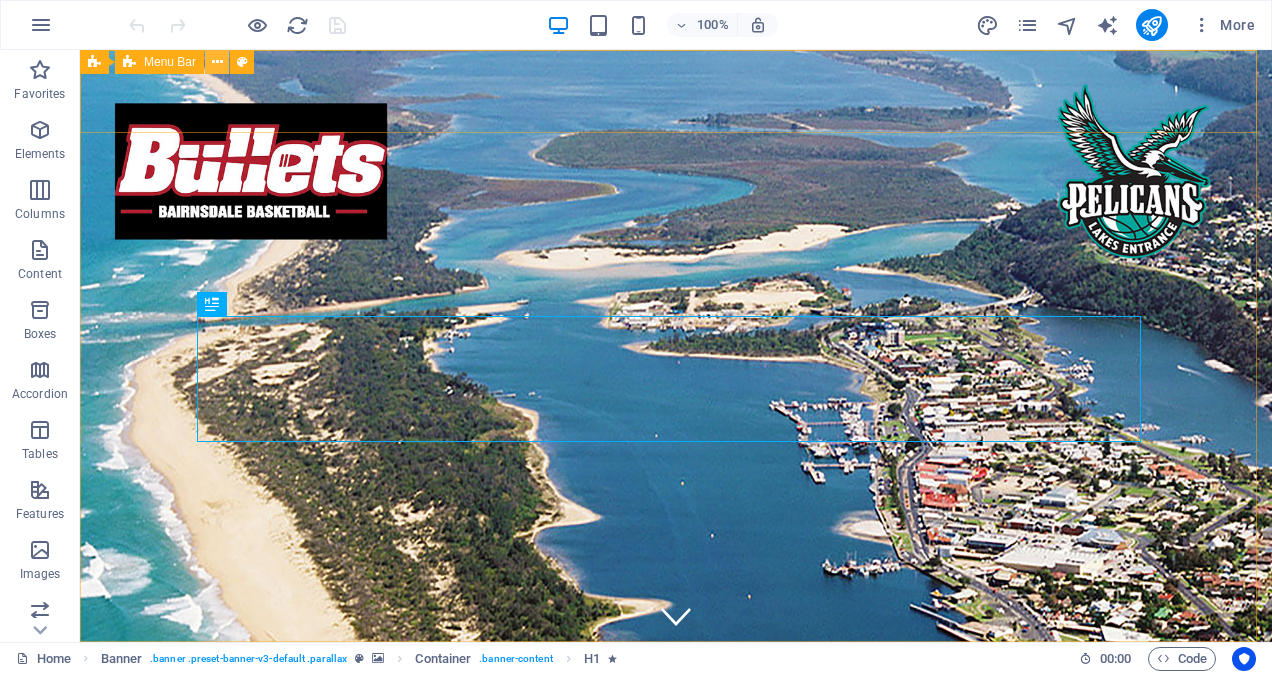 click at bounding box center [217, 62] 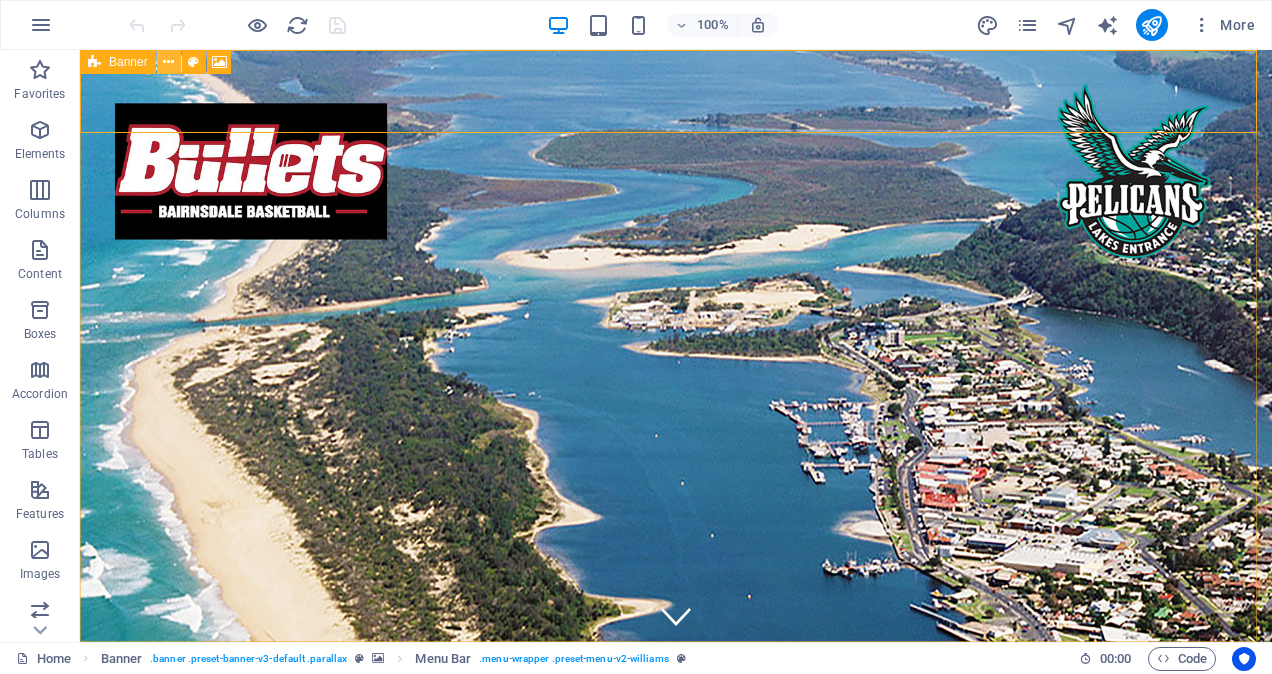 click at bounding box center (168, 62) 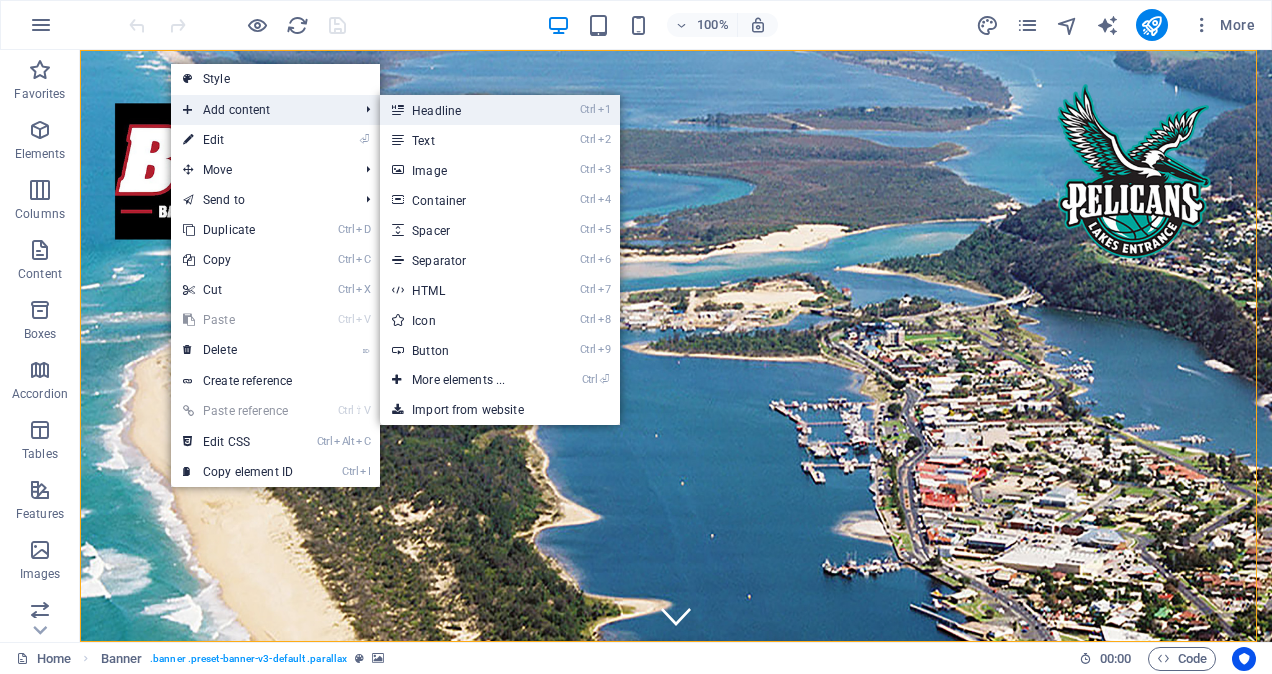 click on "Ctrl 1  Headline" at bounding box center (462, 110) 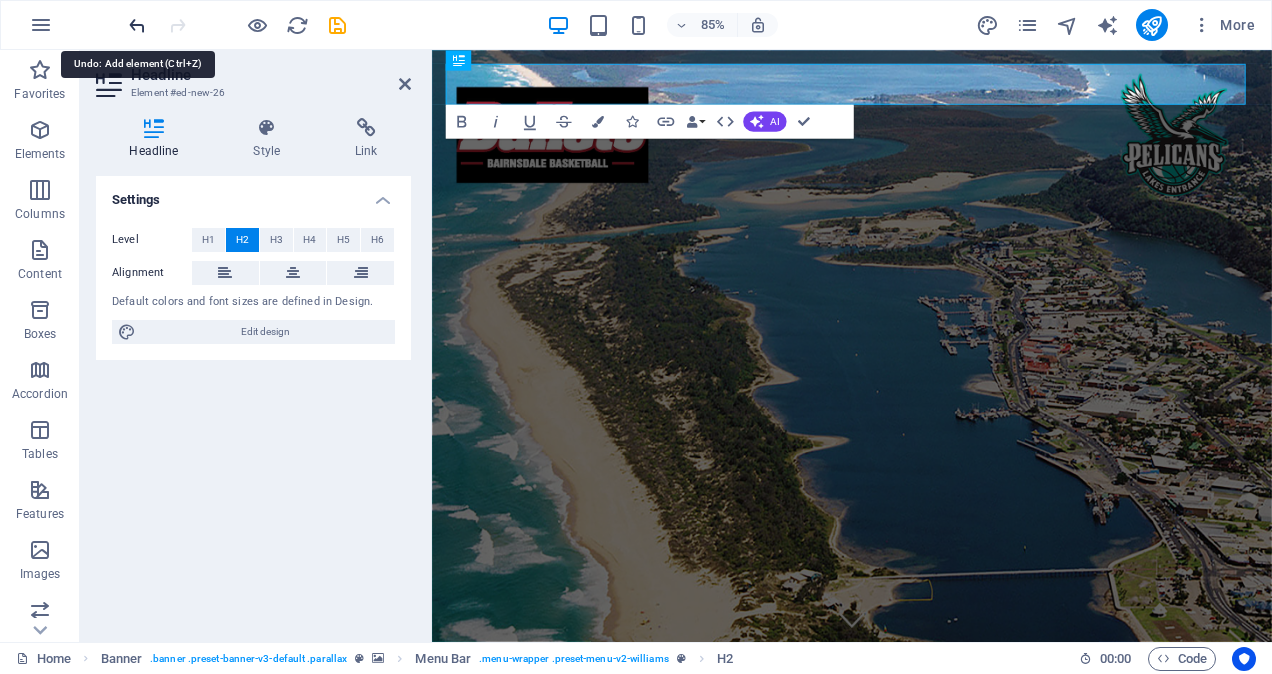 click at bounding box center (137, 25) 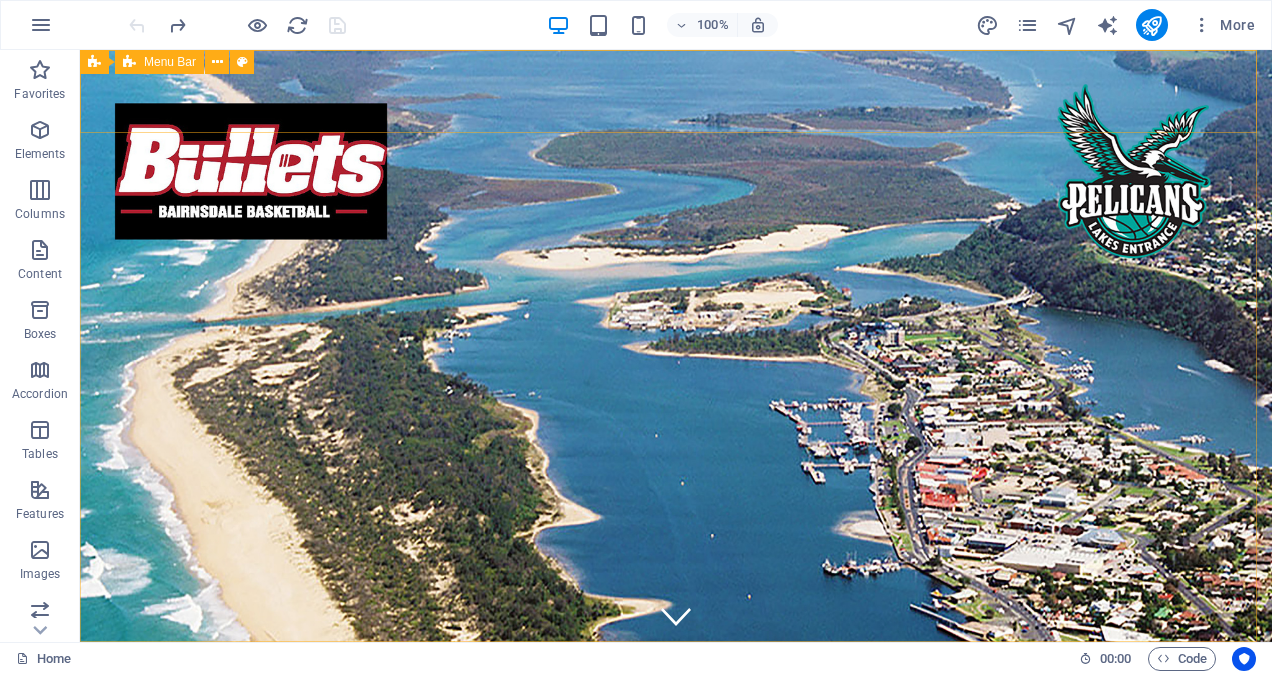 click at bounding box center (129, 62) 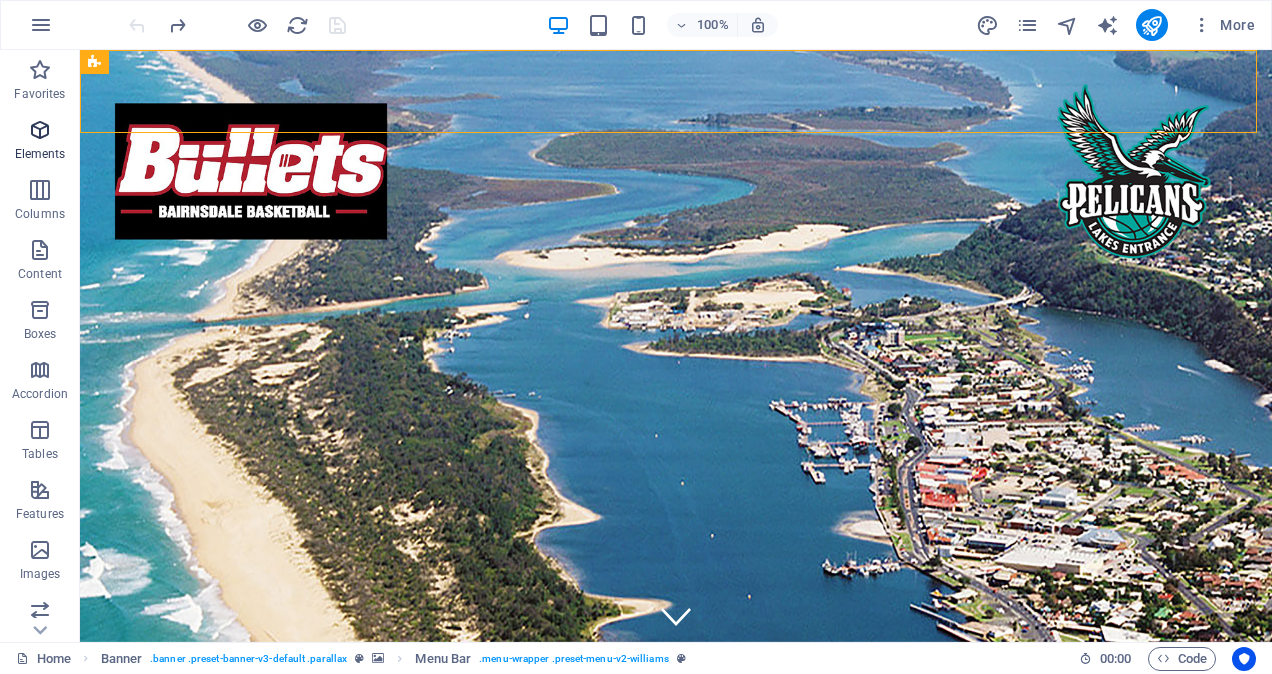 click on "Elements" at bounding box center [40, 142] 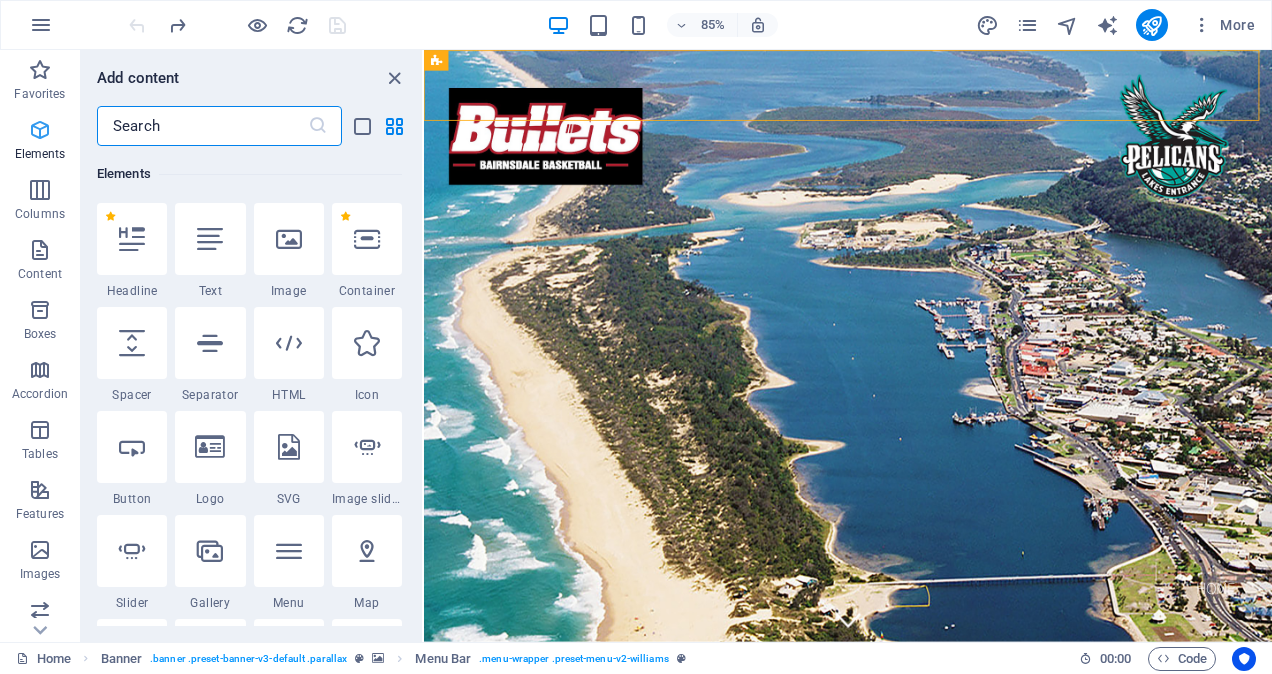 scroll, scrollTop: 213, scrollLeft: 0, axis: vertical 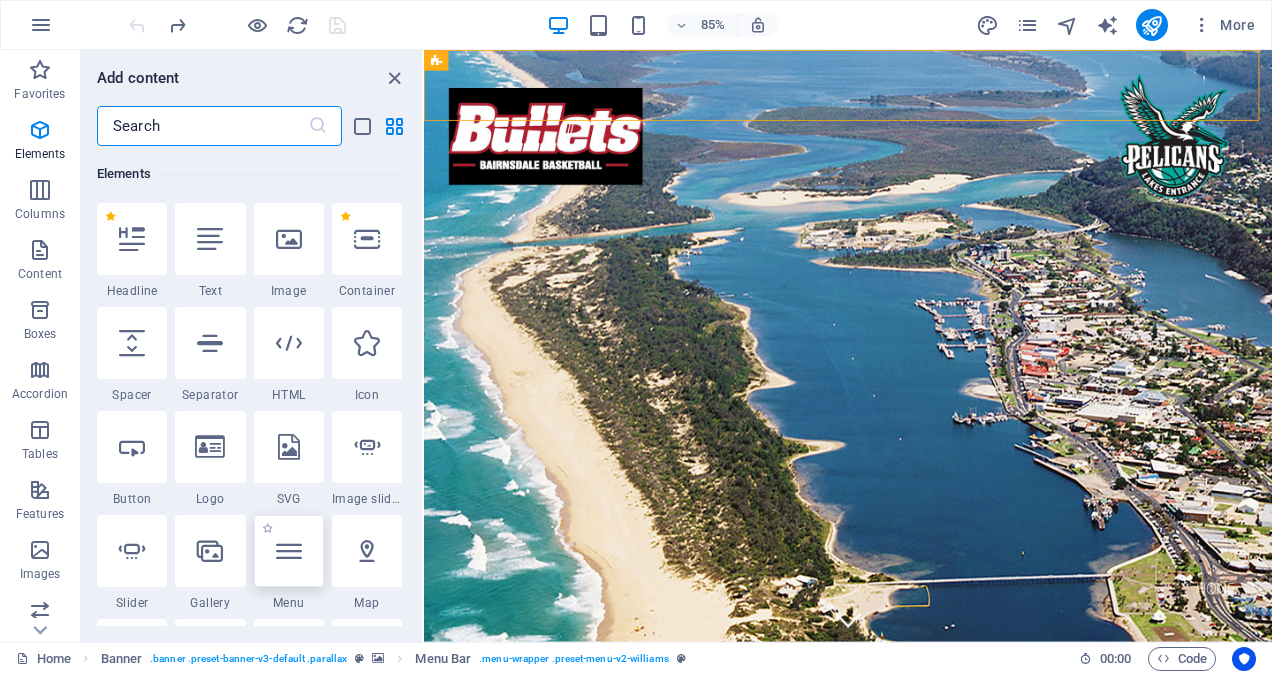 click at bounding box center [289, 551] 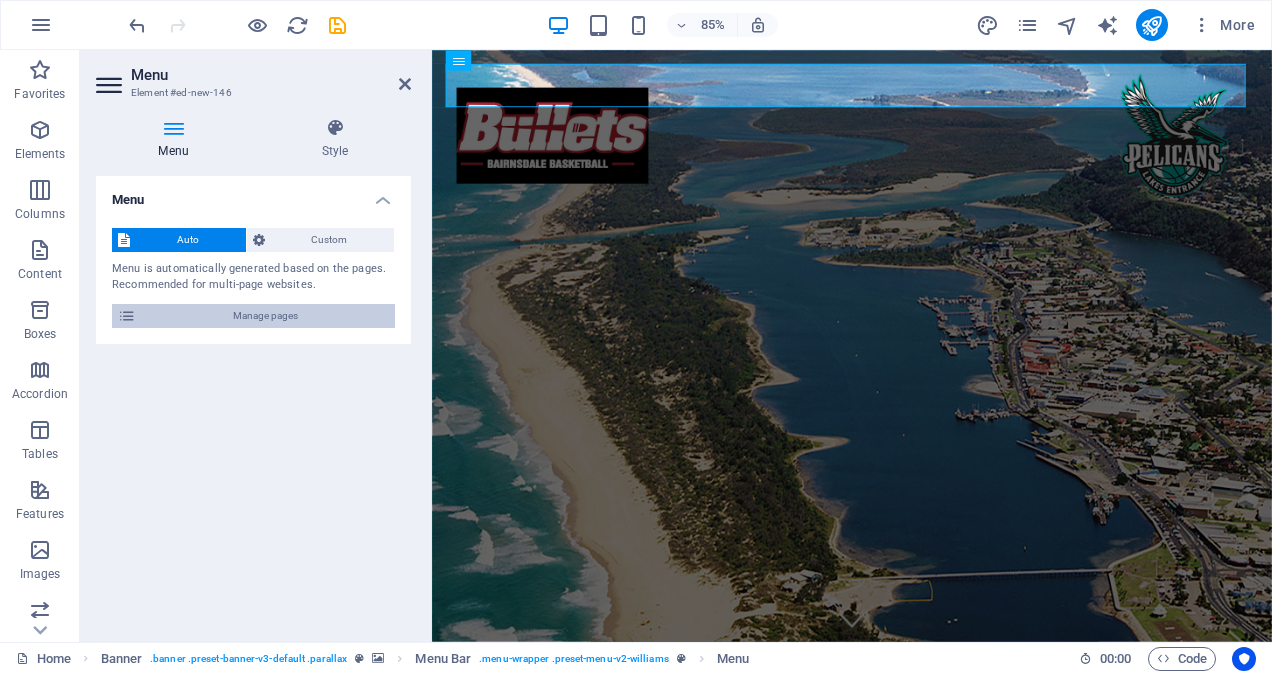 click on "Manage pages" at bounding box center (265, 316) 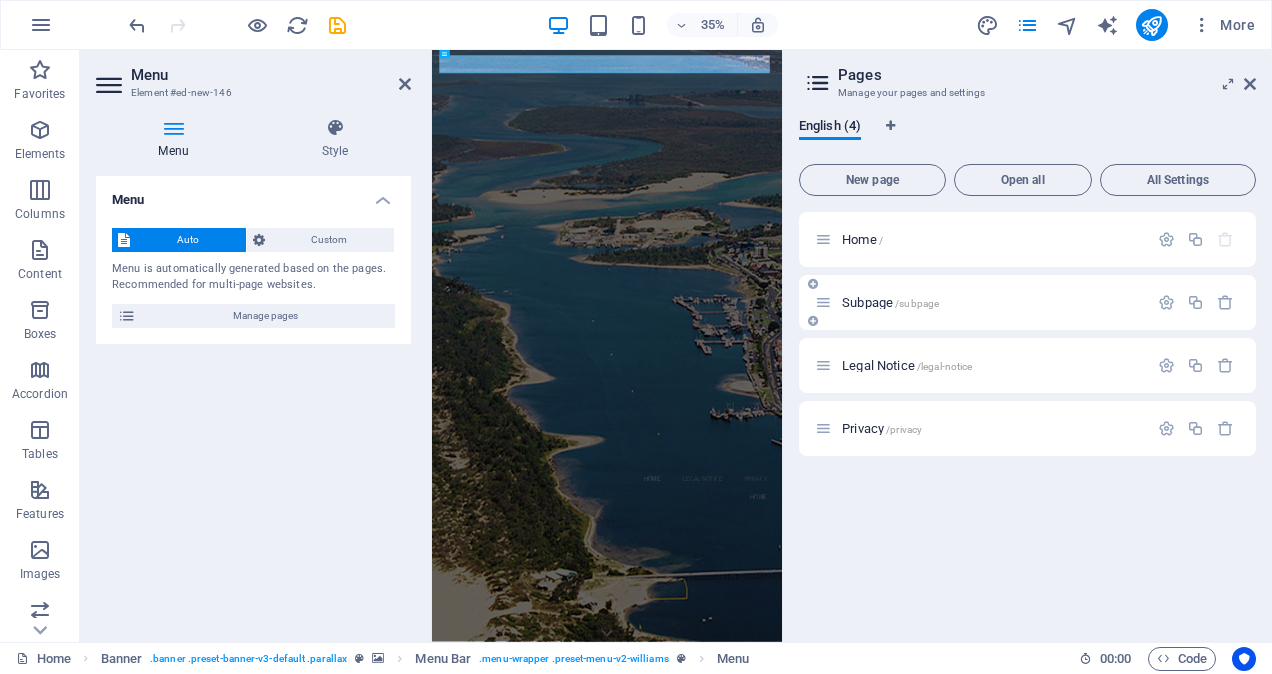 click on "Subpage /subpage" at bounding box center (890, 302) 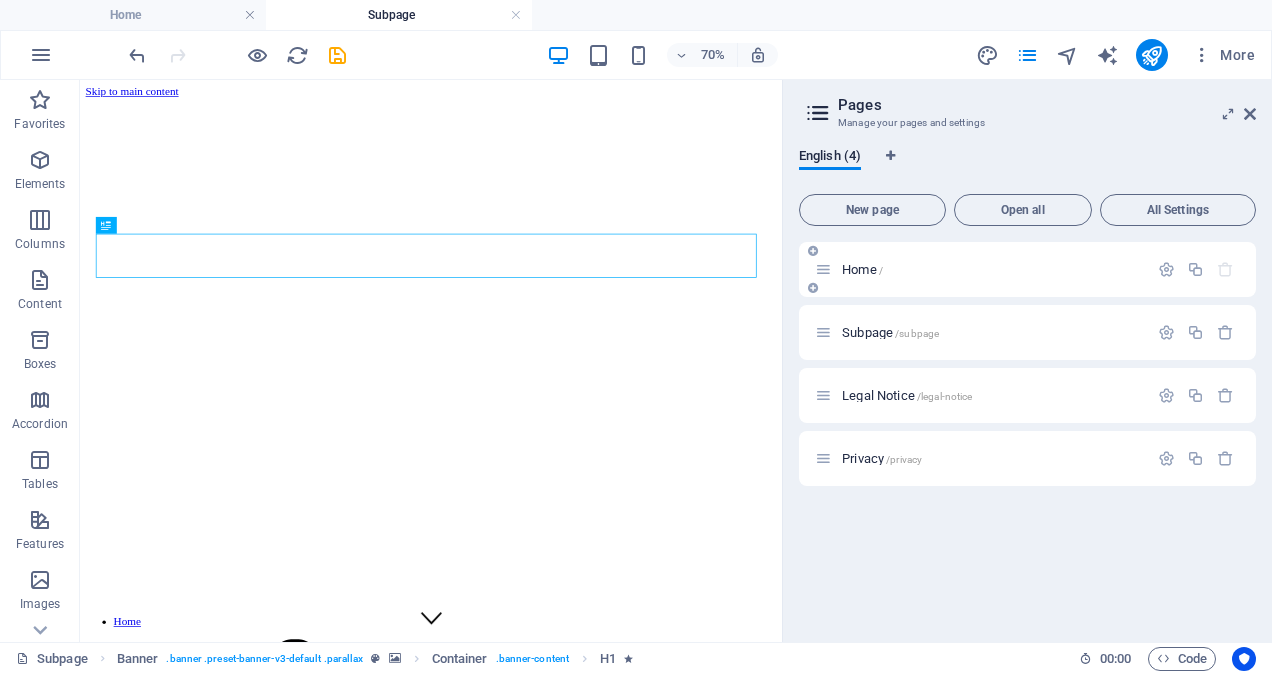 scroll, scrollTop: 0, scrollLeft: 0, axis: both 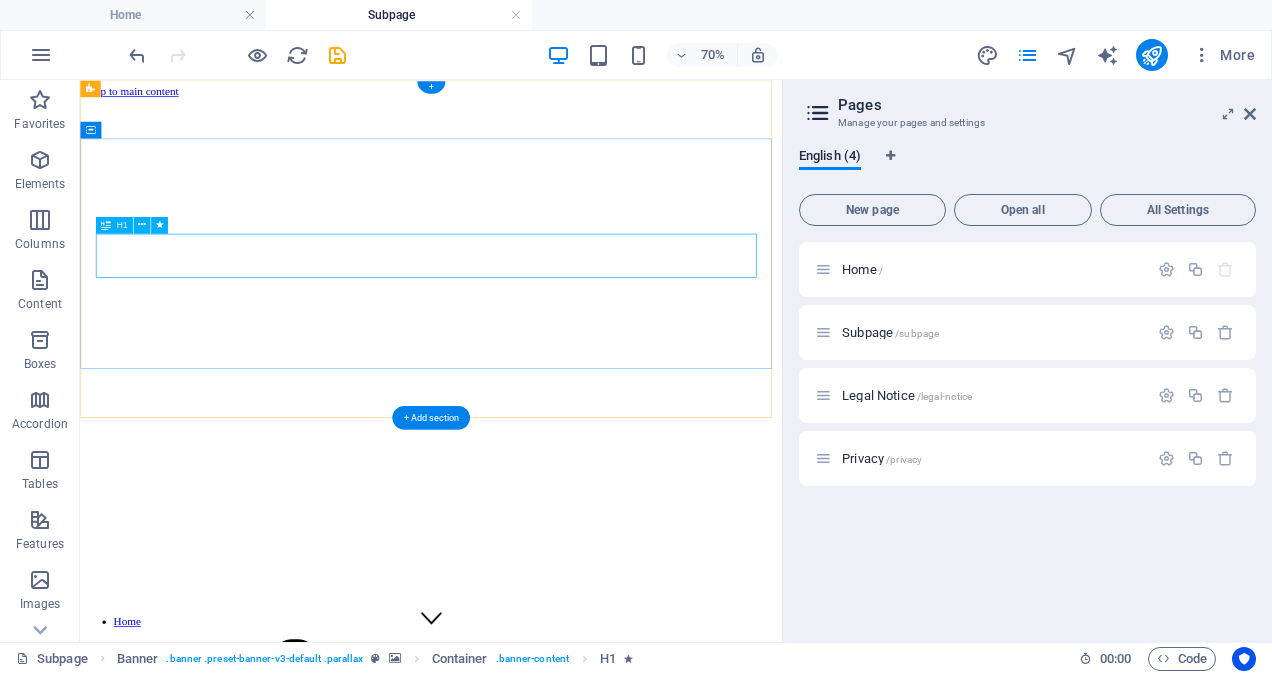 click on "PROFESSIONAL STYLES & CUTS" at bounding box center (581, 2230) 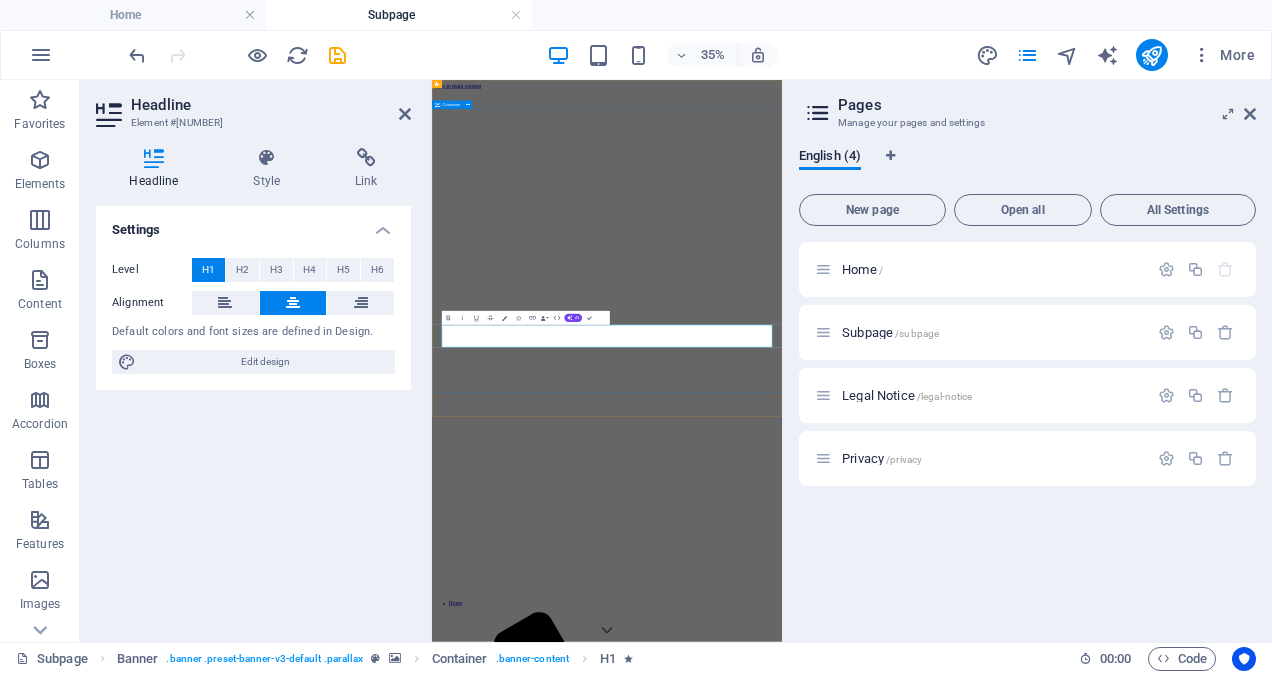 type 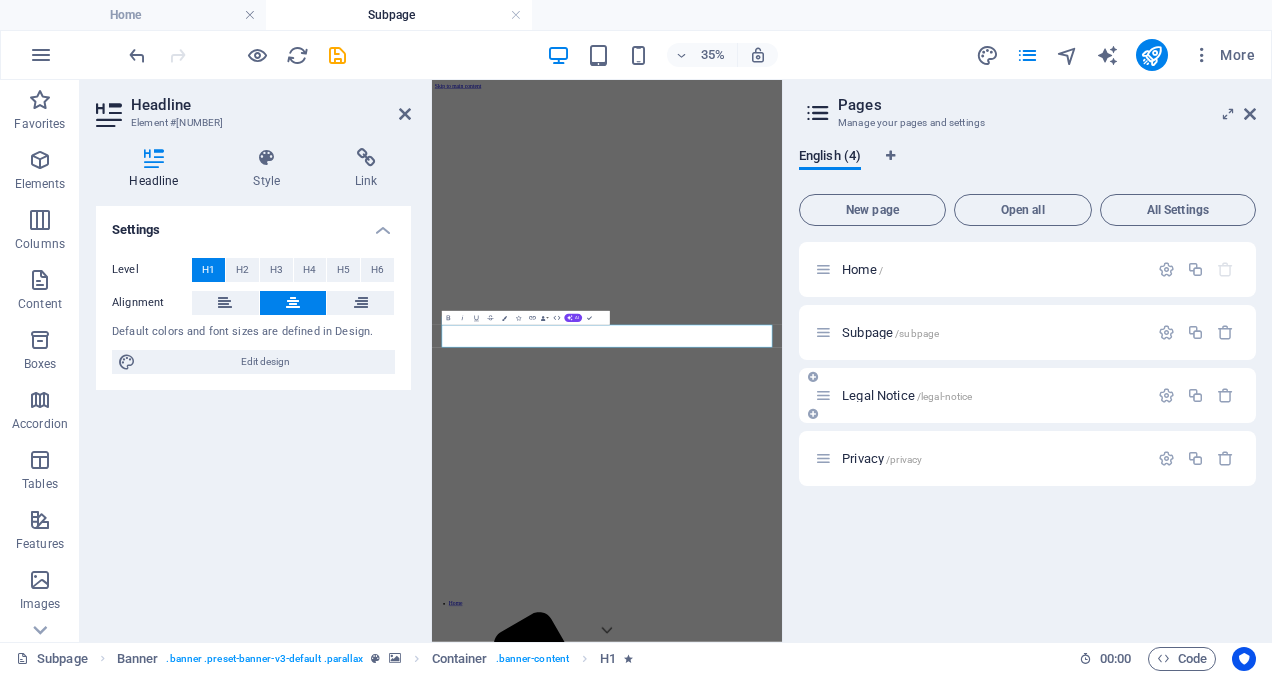 click on "Legal Notice /legal-notice" at bounding box center [981, 395] 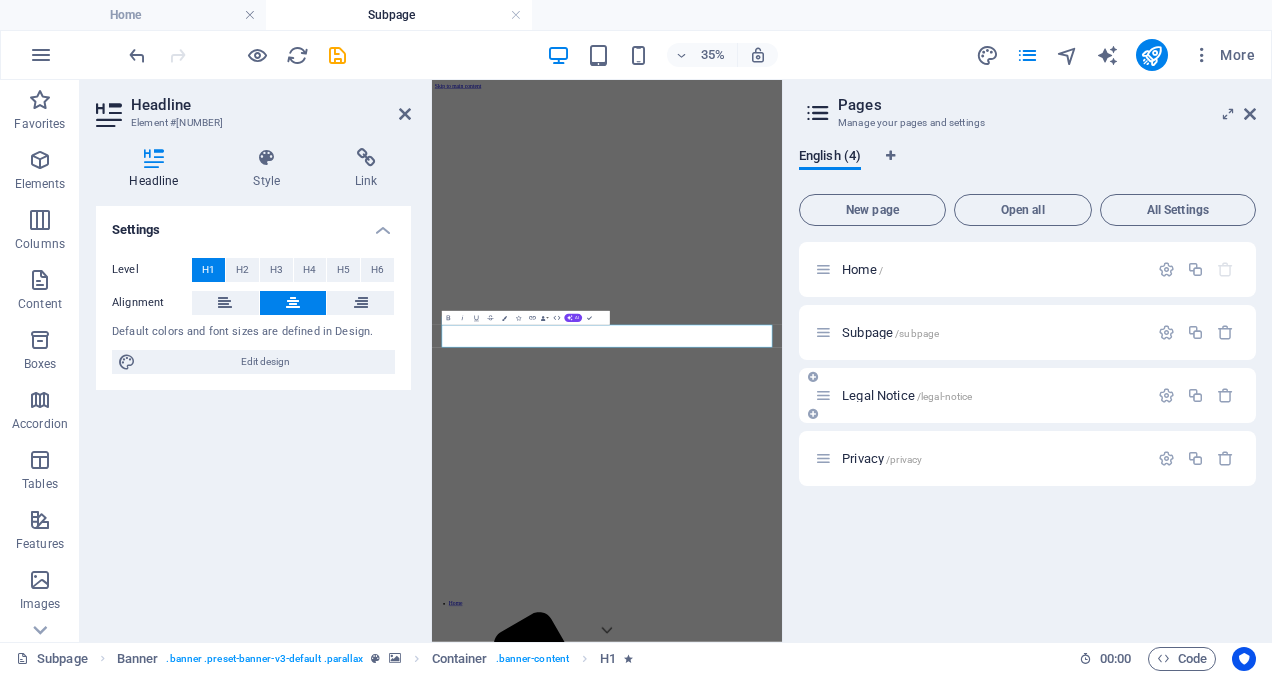 click on "Legal Notice /legal-notice" at bounding box center (907, 395) 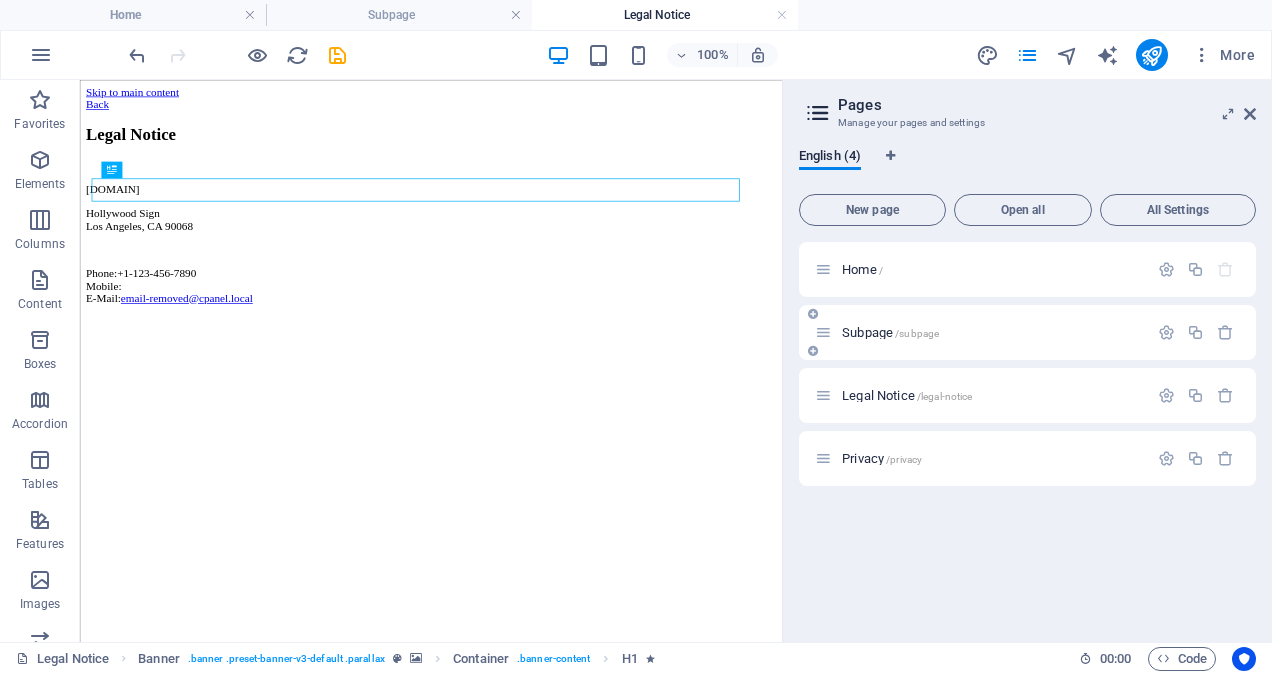 scroll, scrollTop: 0, scrollLeft: 0, axis: both 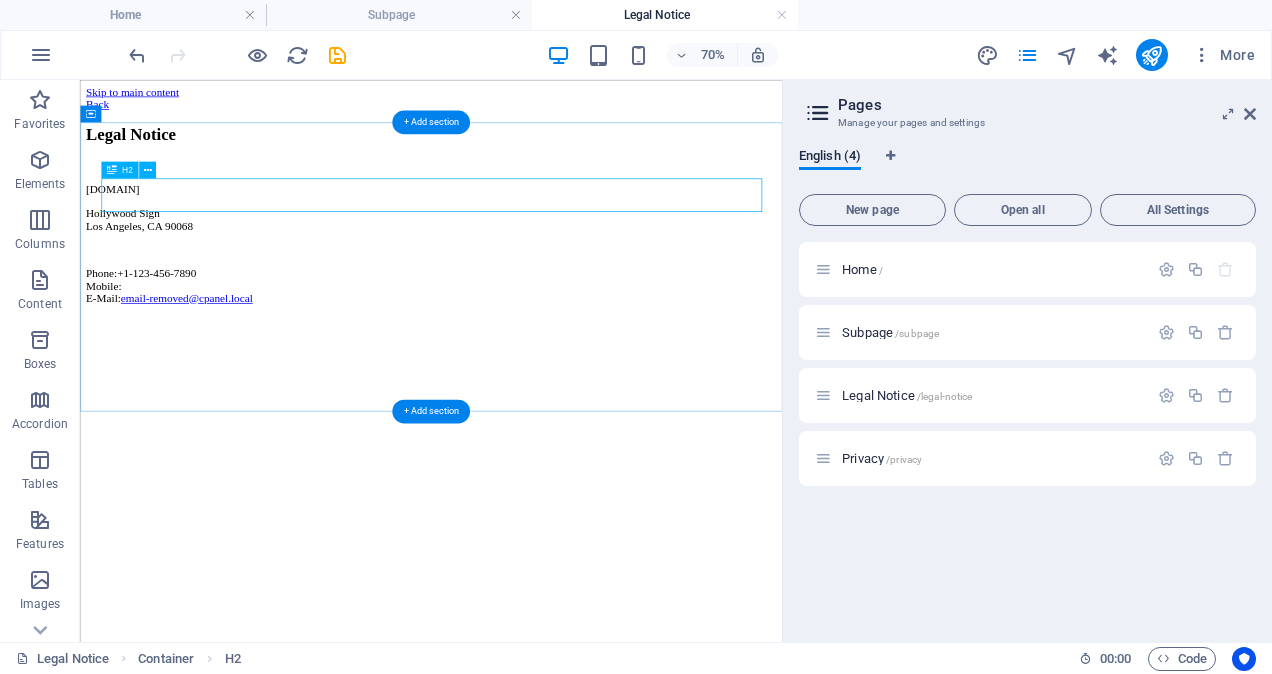 click on "Legal Notice" at bounding box center (581, 157) 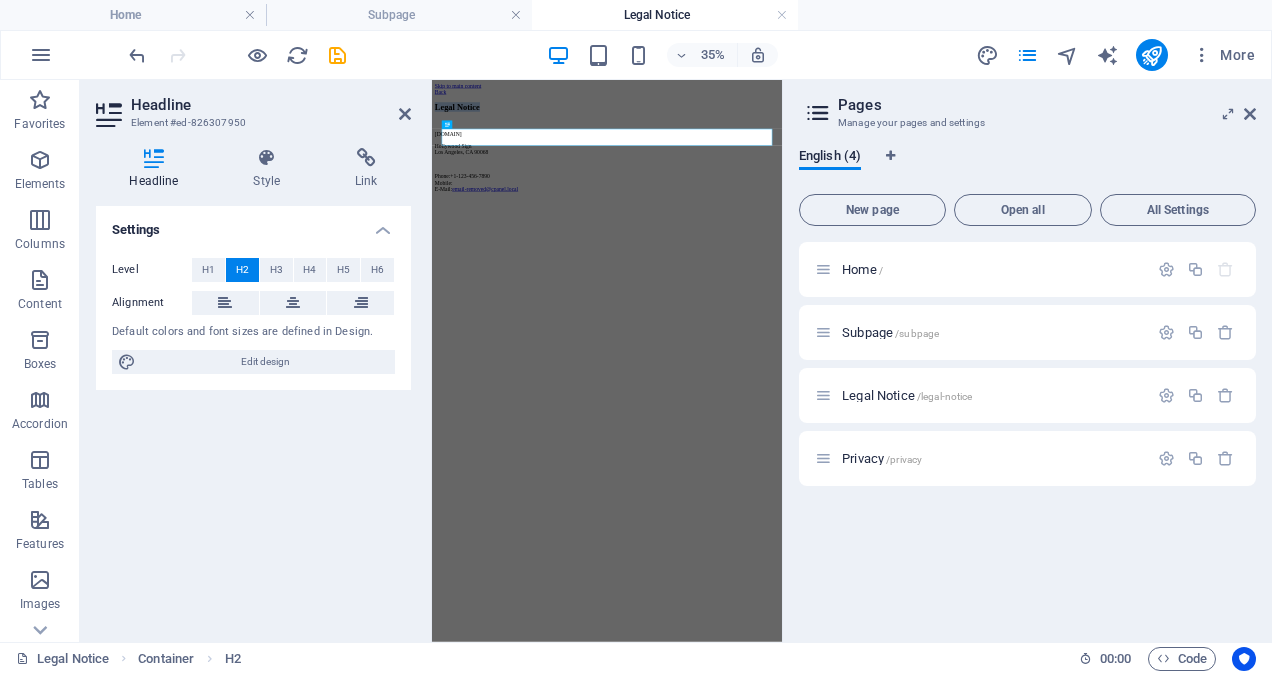 type 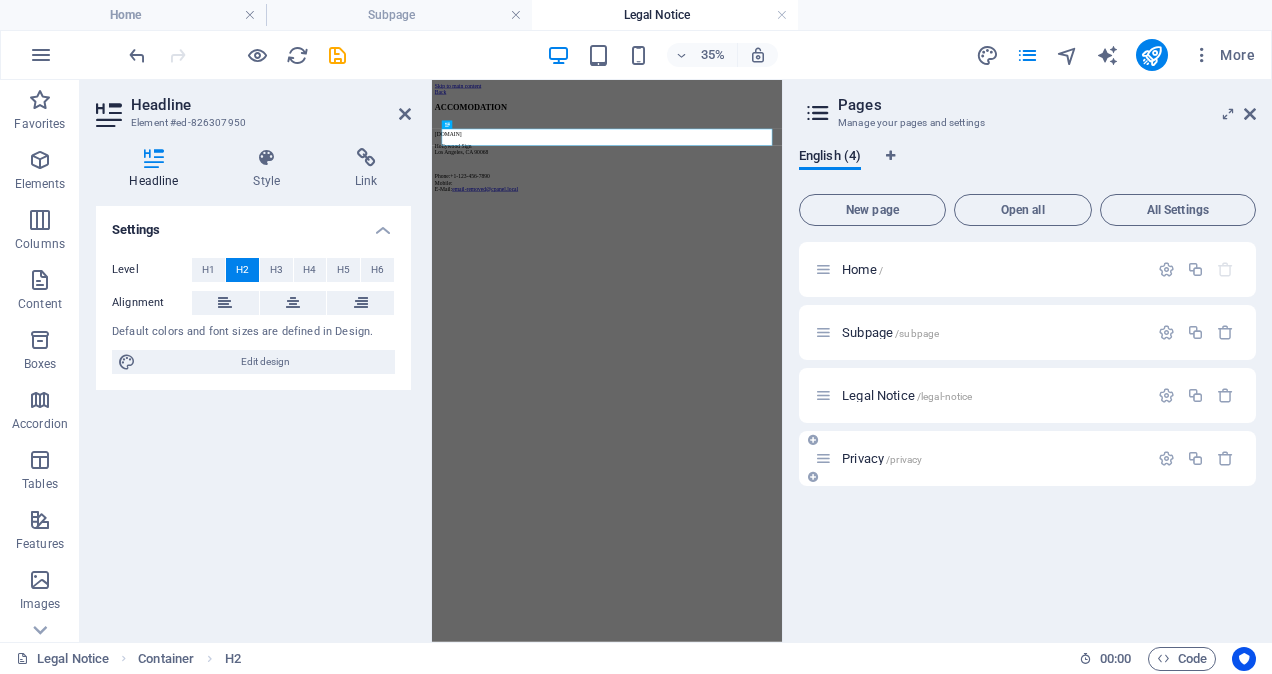 click on "Privacy /privacy" at bounding box center [981, 458] 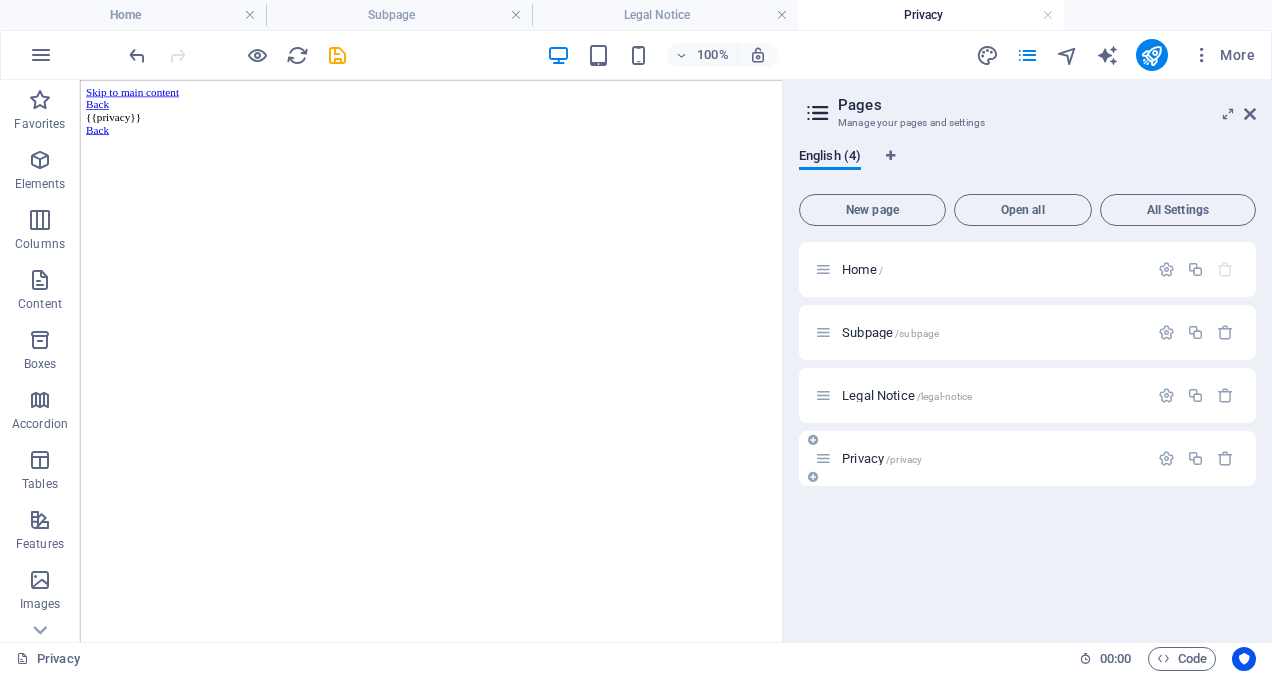 scroll, scrollTop: 0, scrollLeft: 0, axis: both 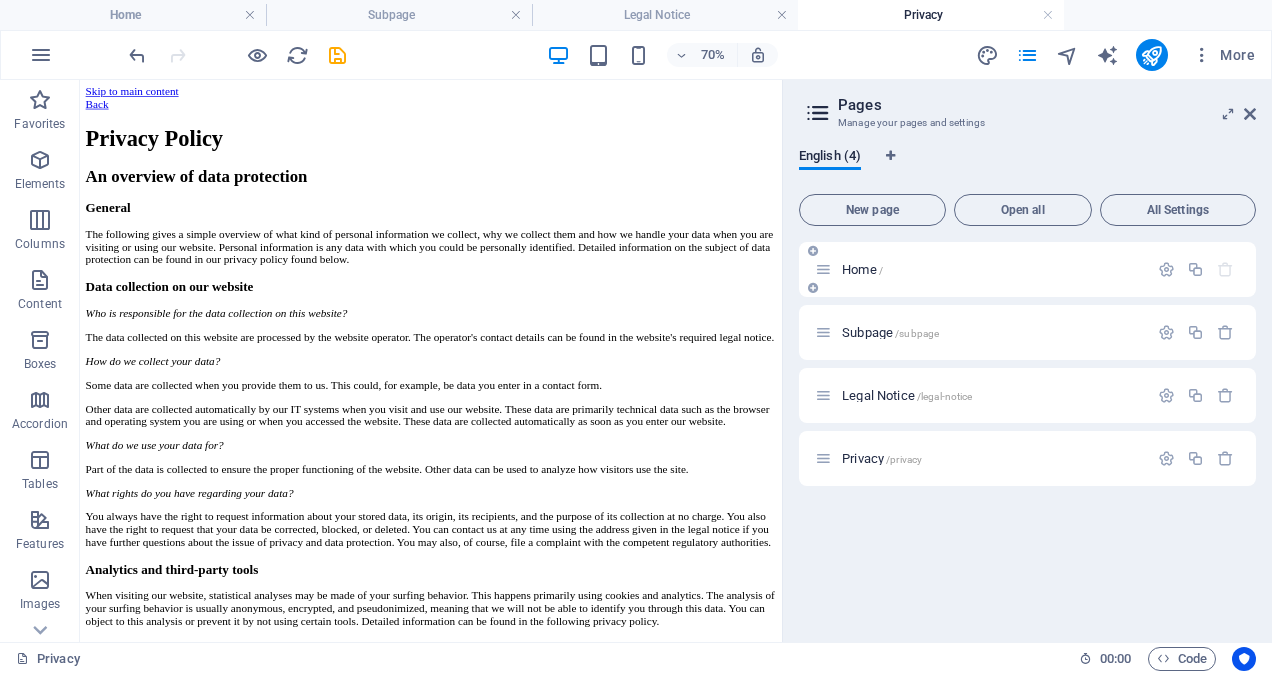 click at bounding box center (813, 288) 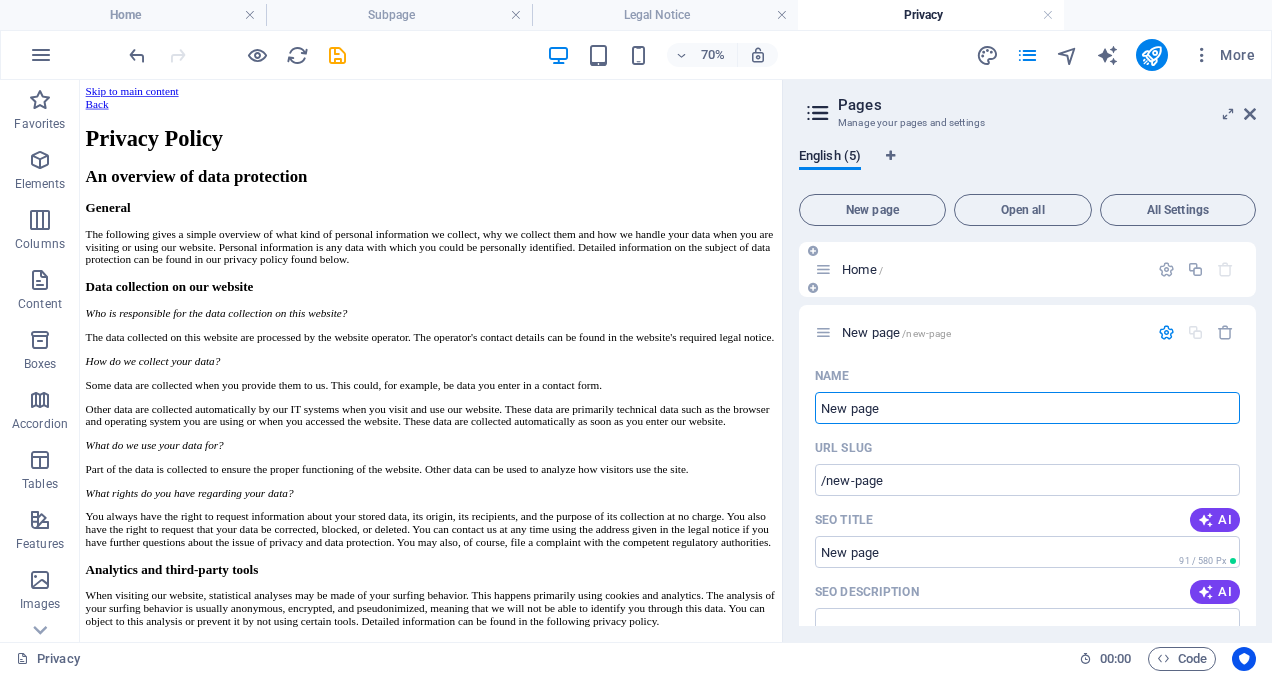 click at bounding box center (813, 288) 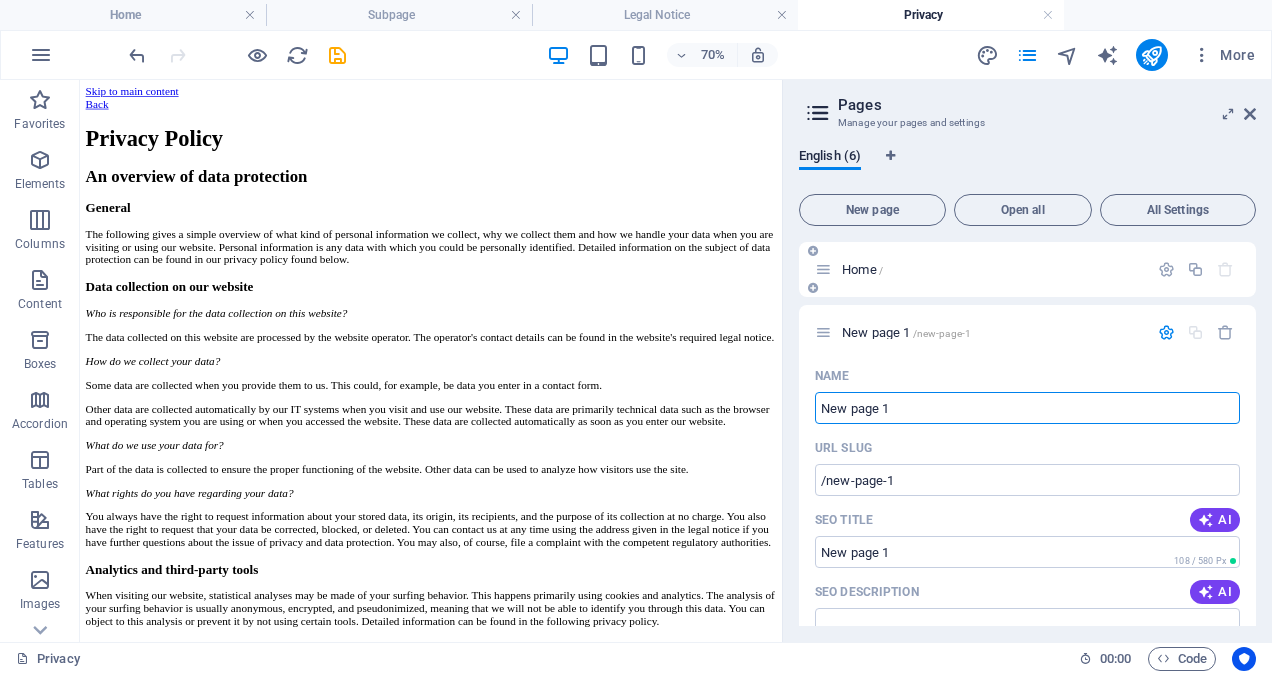 click at bounding box center [813, 288] 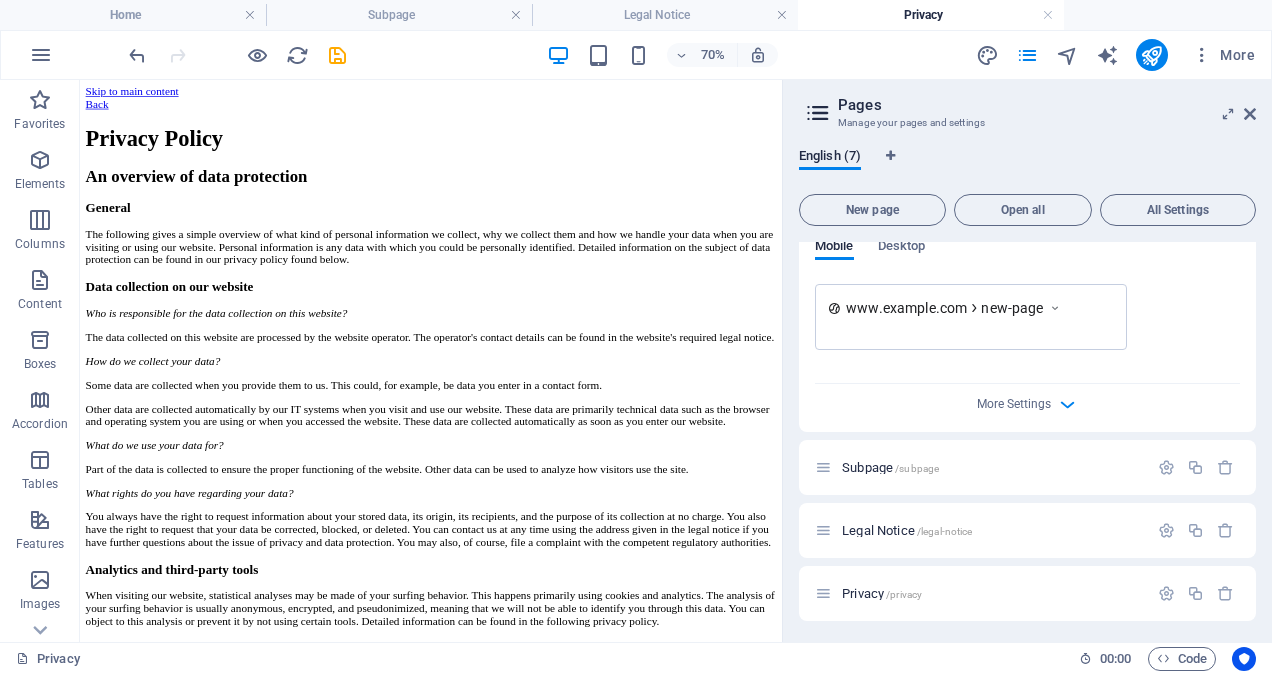 scroll, scrollTop: 2149, scrollLeft: 0, axis: vertical 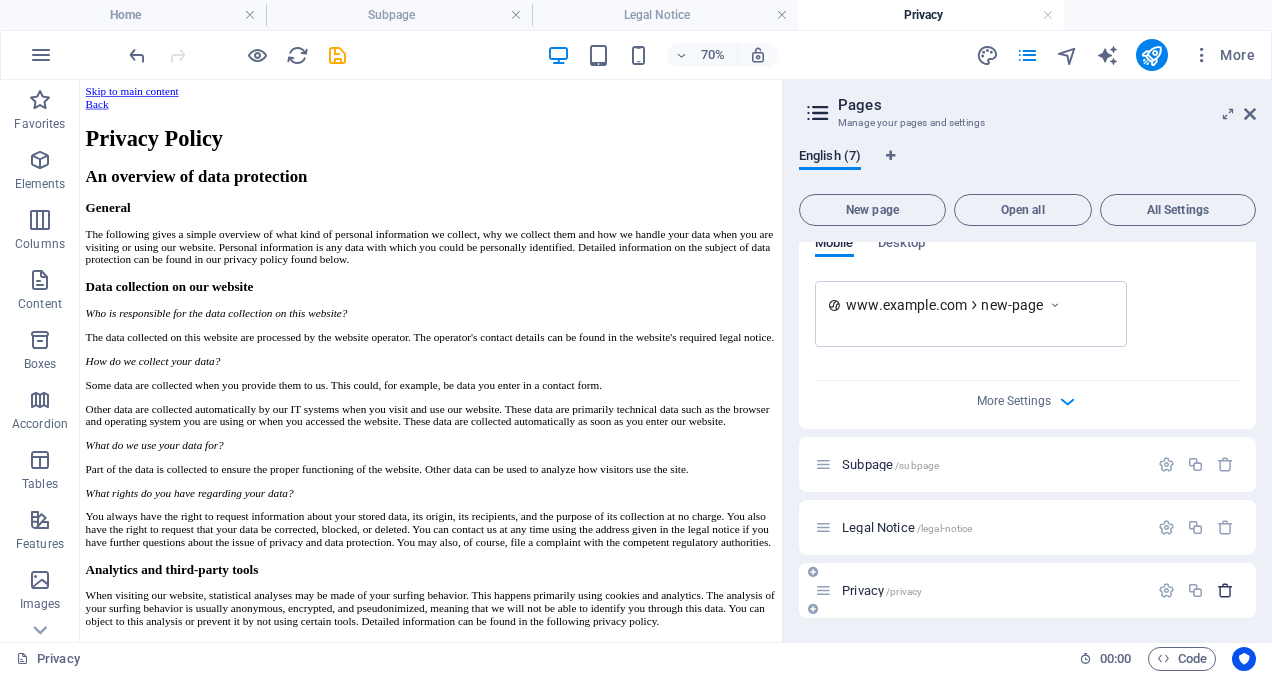 click at bounding box center [1225, 590] 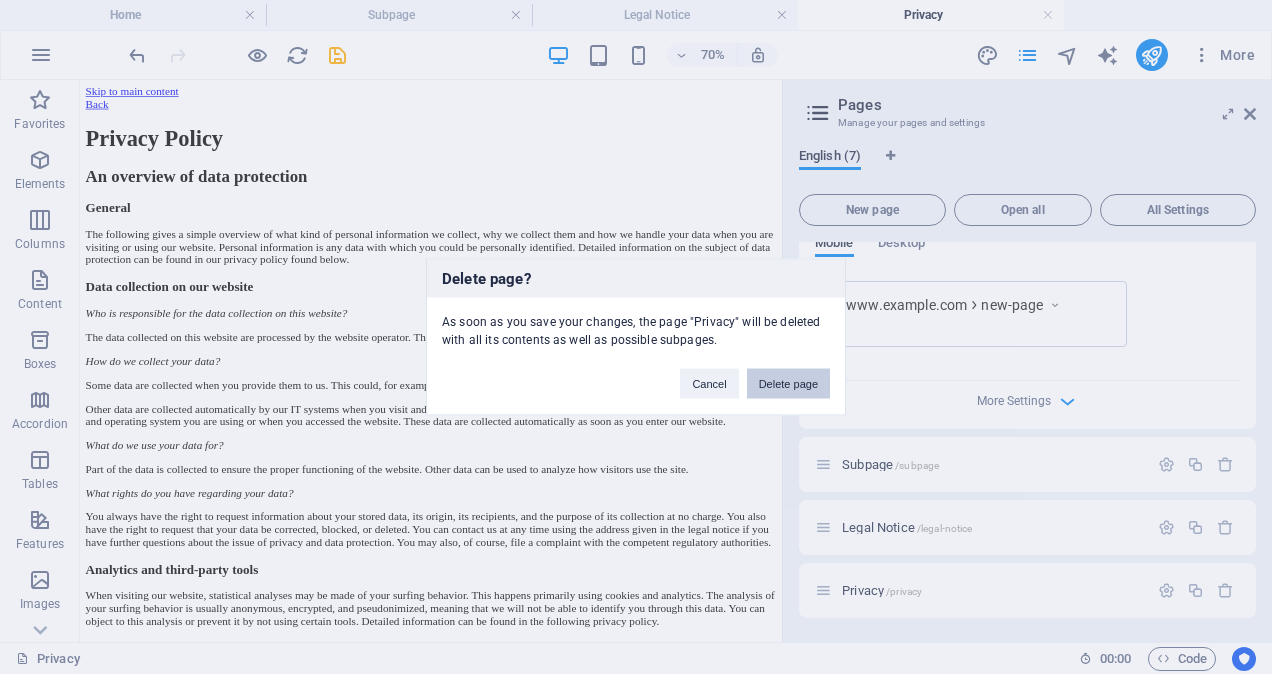 click on "Delete page" at bounding box center (788, 384) 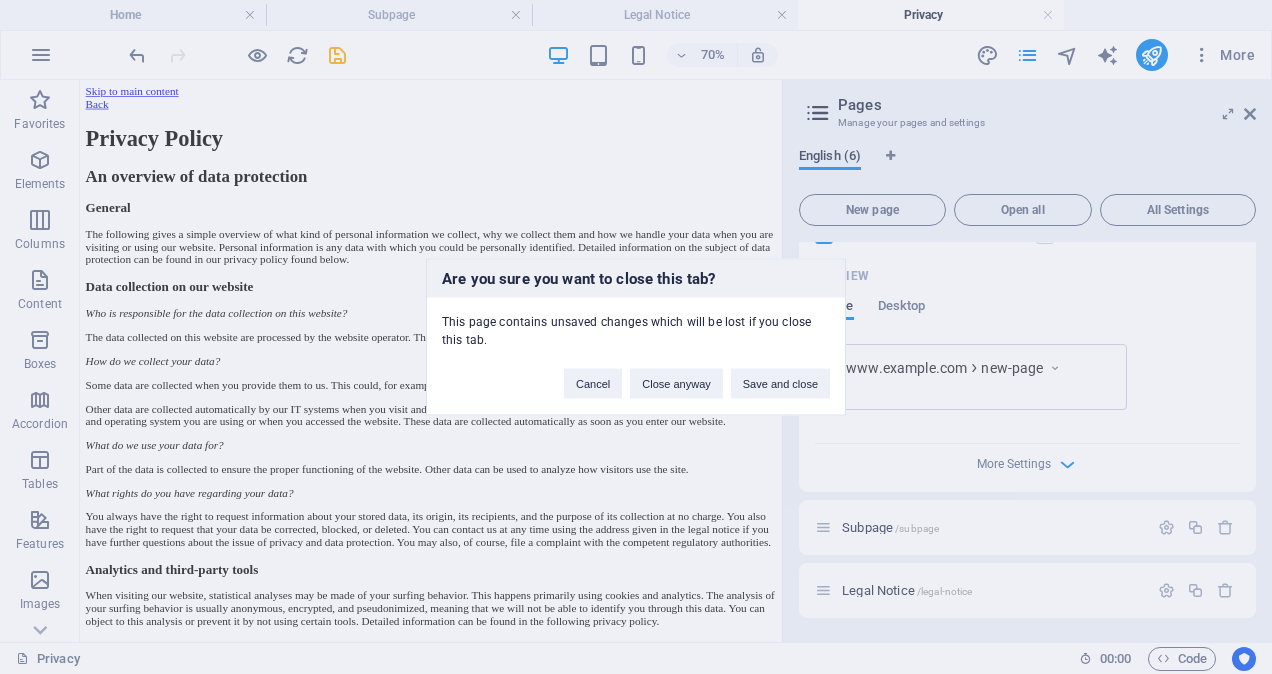 scroll, scrollTop: 2086, scrollLeft: 0, axis: vertical 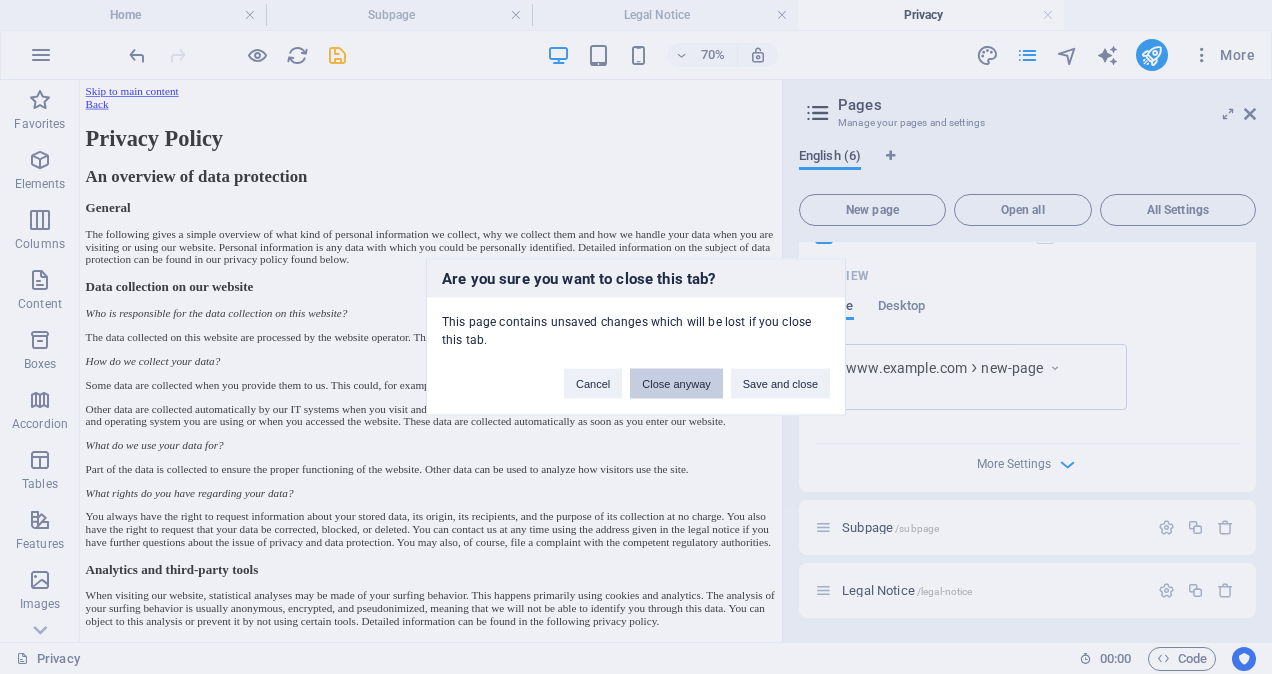 click on "Close anyway" at bounding box center (676, 384) 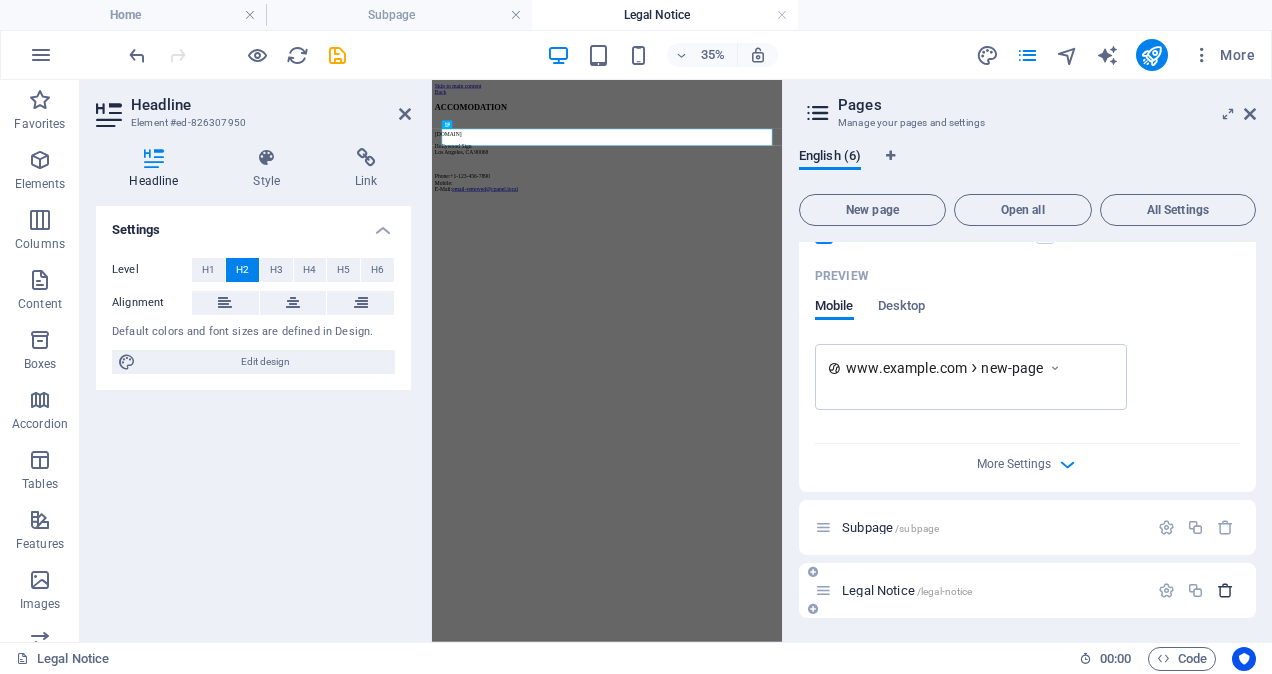 click at bounding box center (1225, 590) 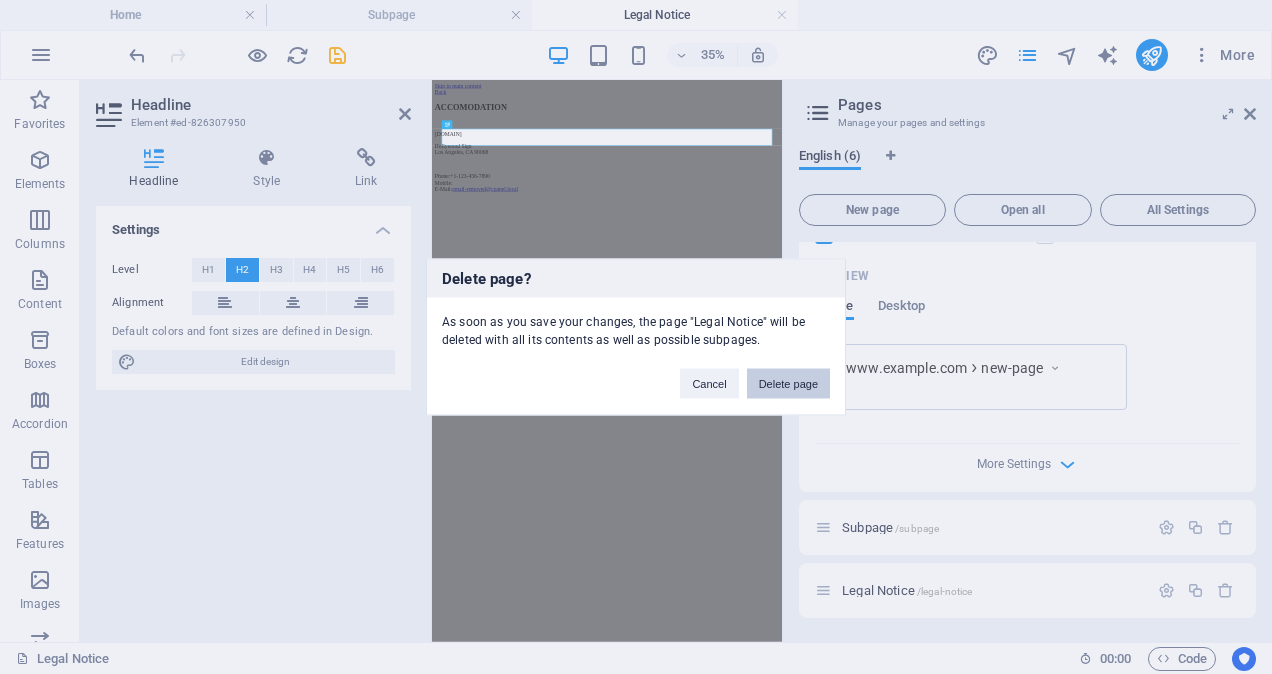 click on "Delete page" at bounding box center [788, 384] 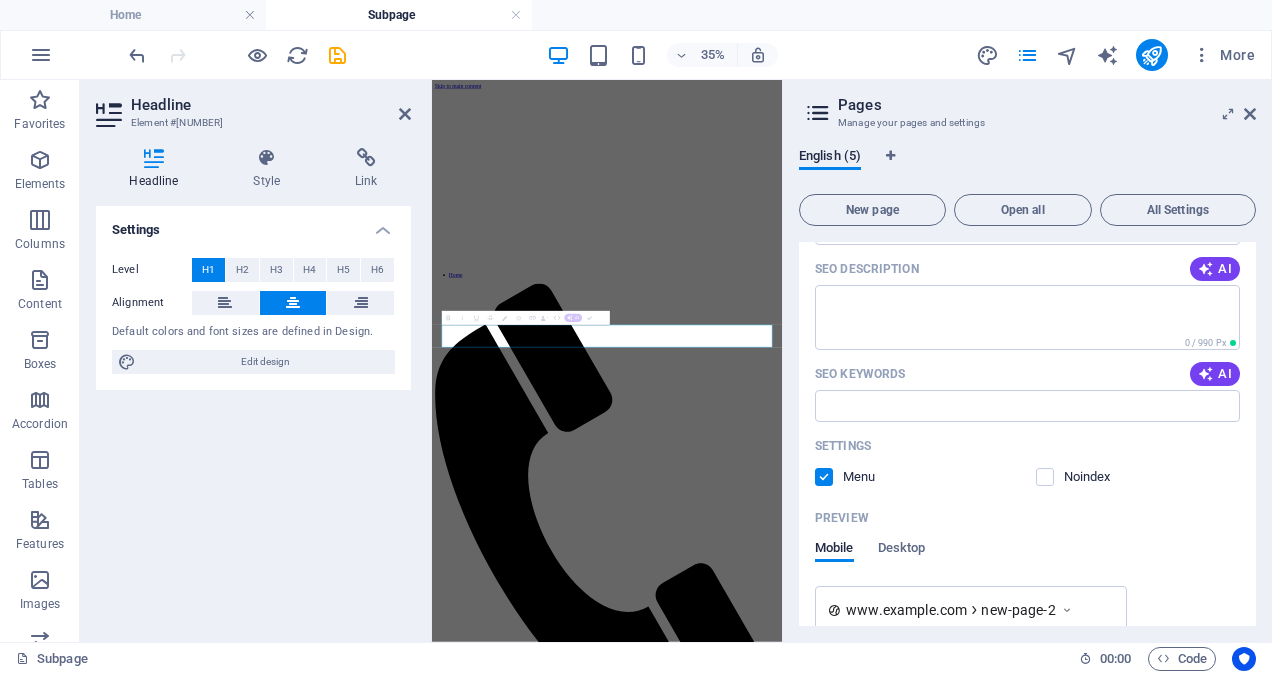 scroll, scrollTop: 0, scrollLeft: 0, axis: both 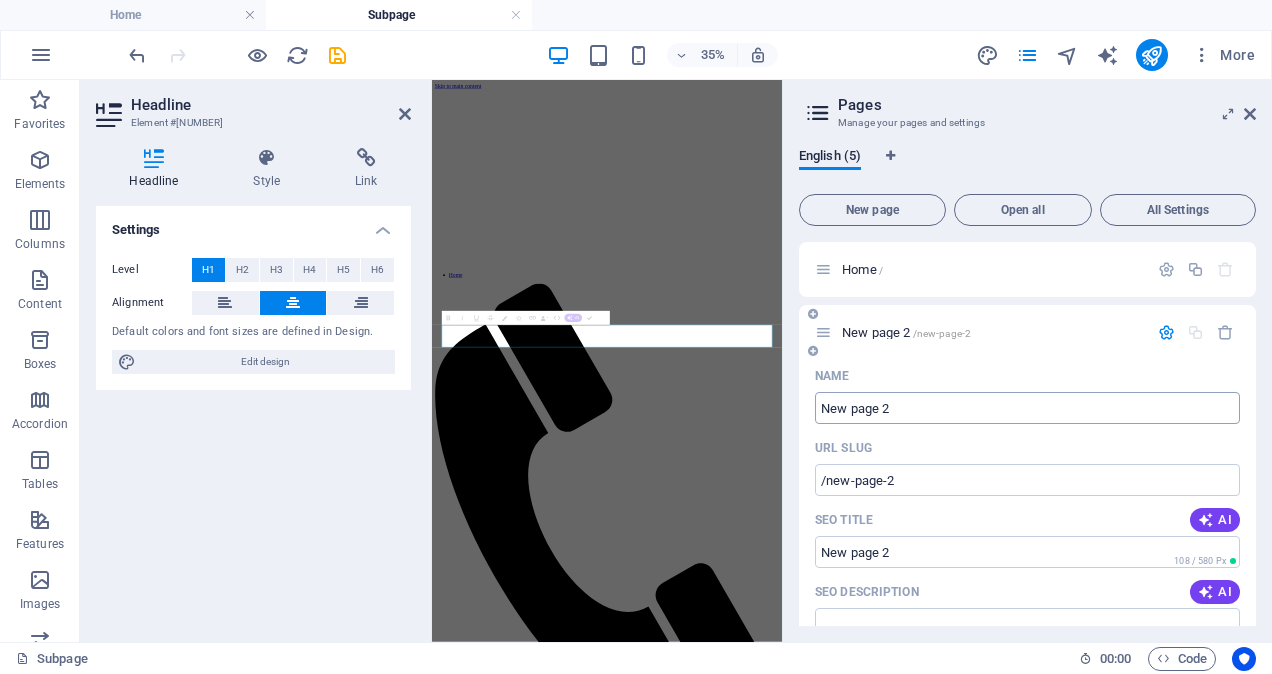 click on "New page 2" at bounding box center [1027, 408] 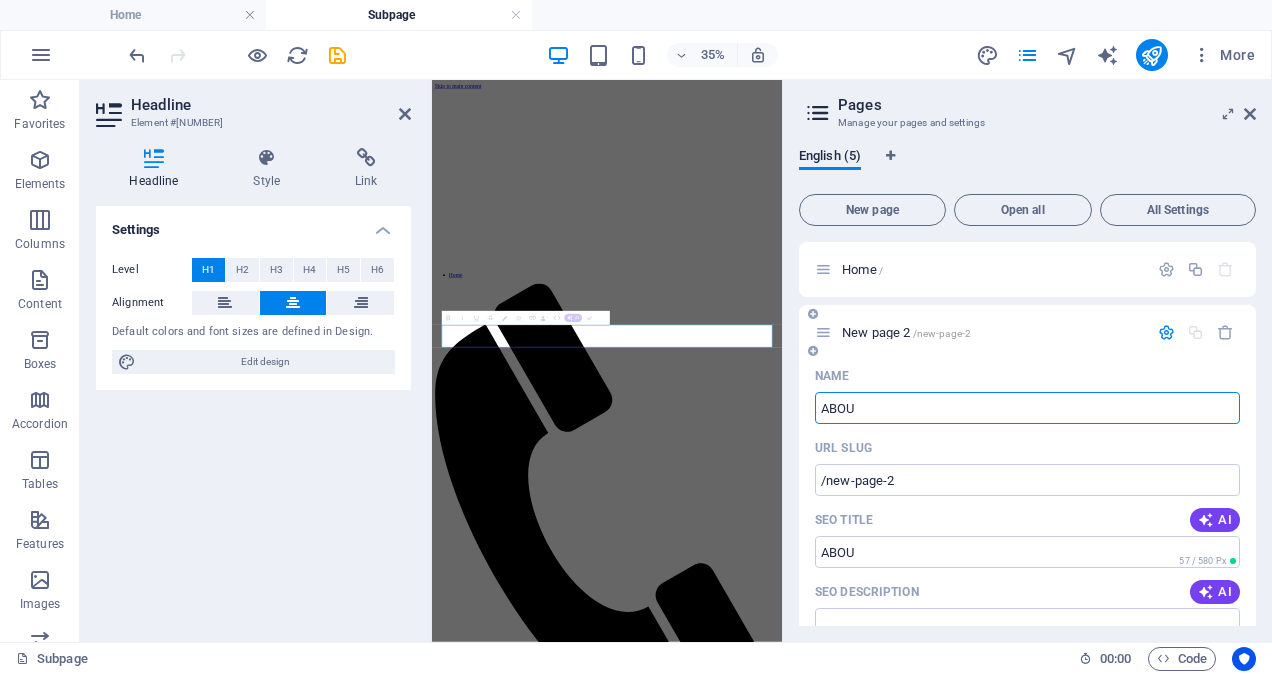type on "ABOU" 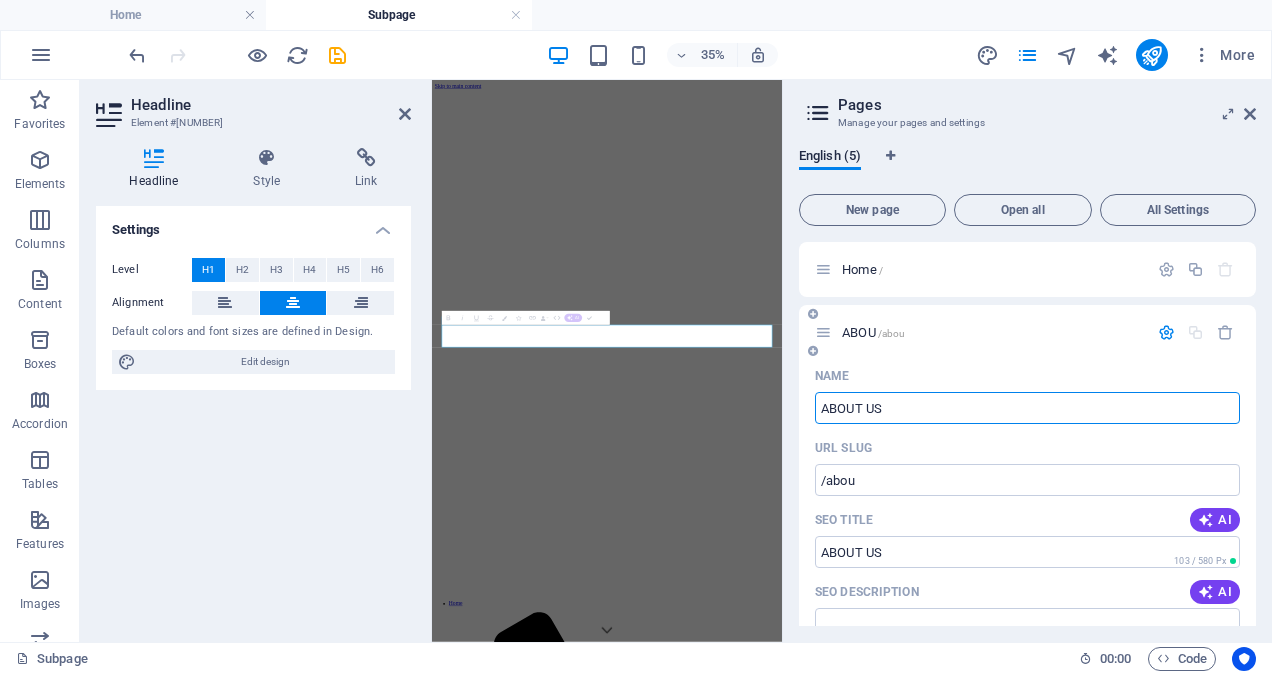 type on "ABOUT US" 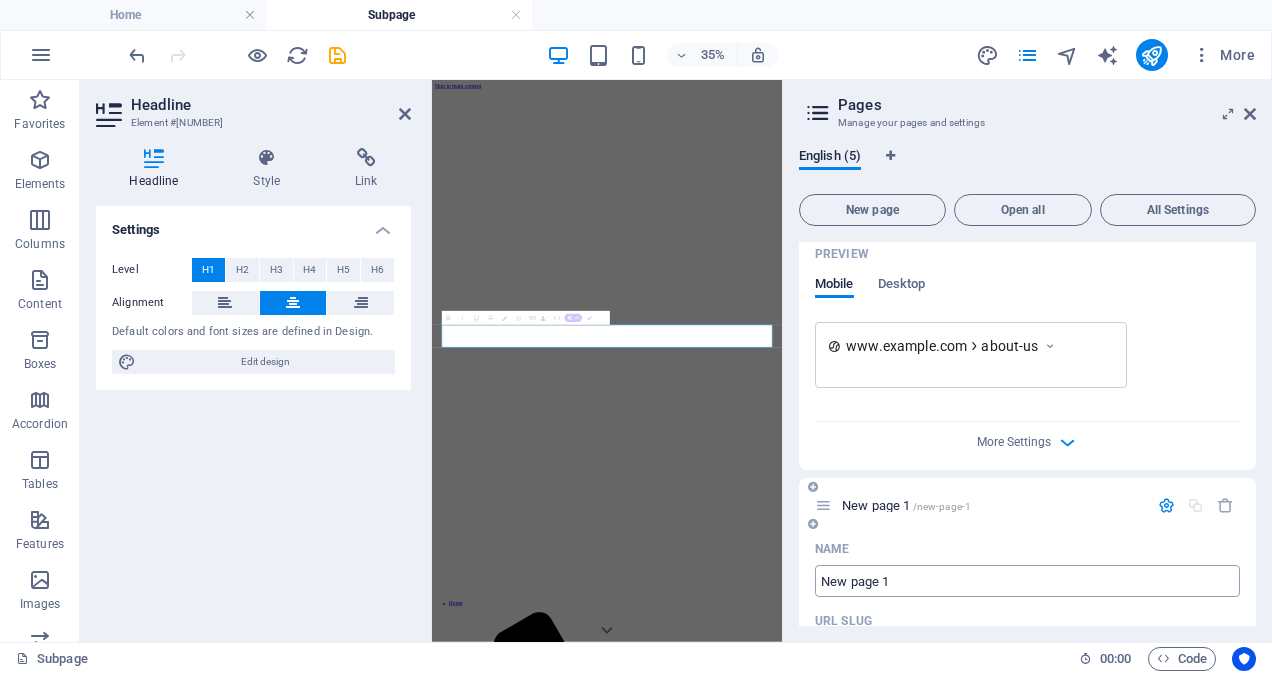 scroll, scrollTop: 600, scrollLeft: 0, axis: vertical 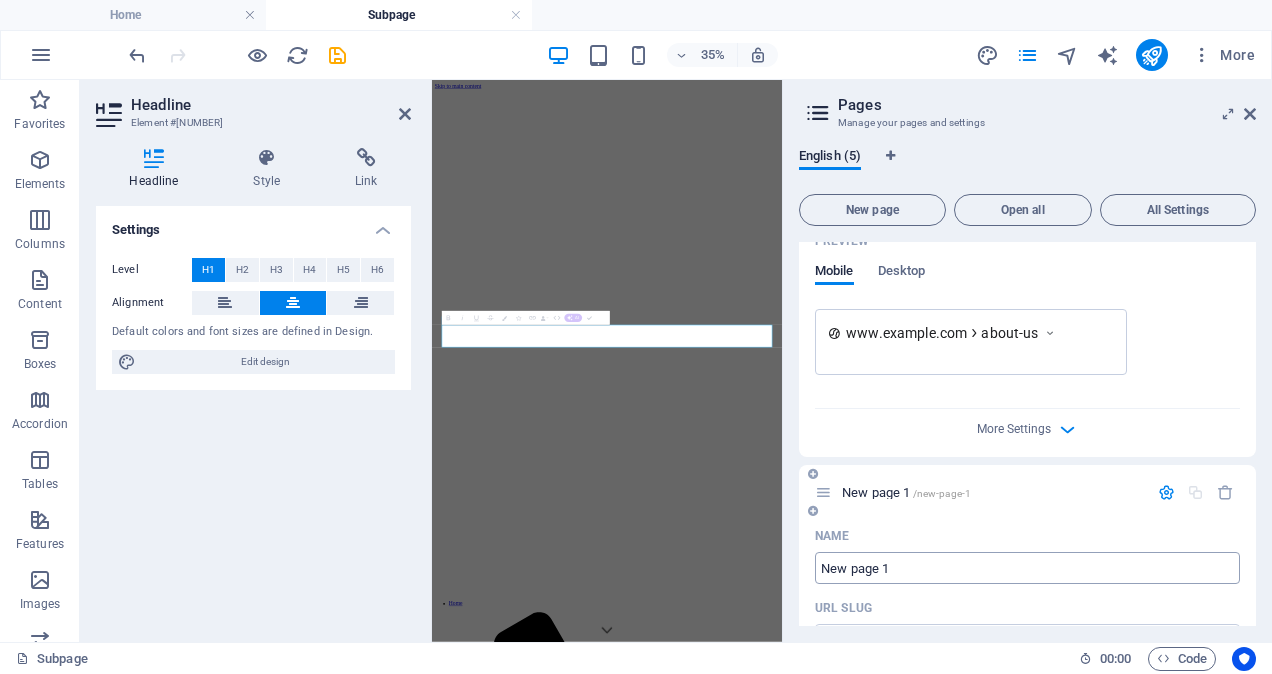type on "ABOUT US" 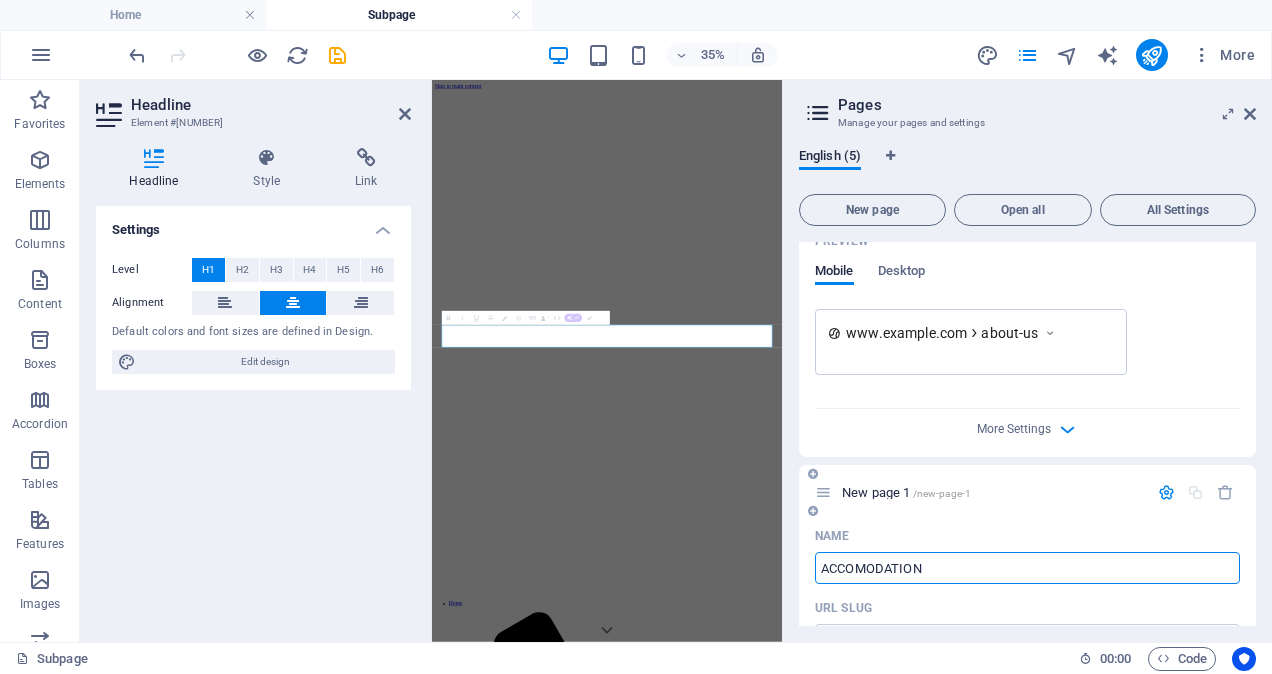 type on "ACCOMODATION" 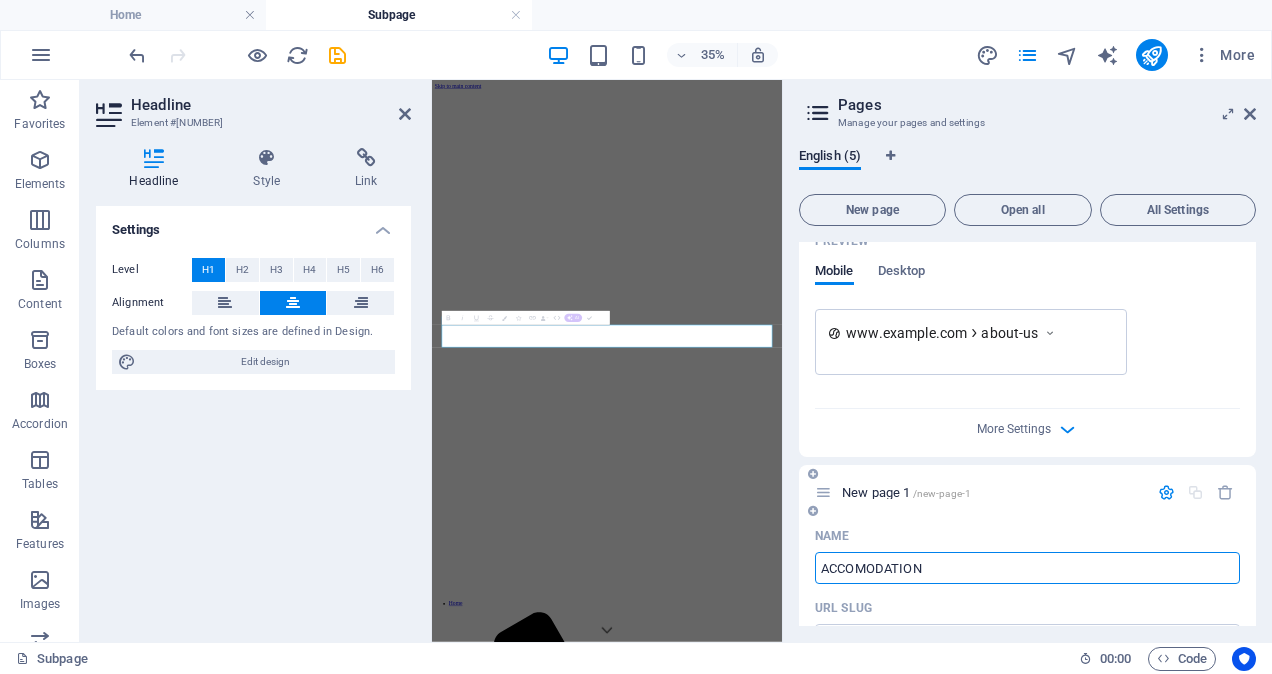 type on "/accomodation" 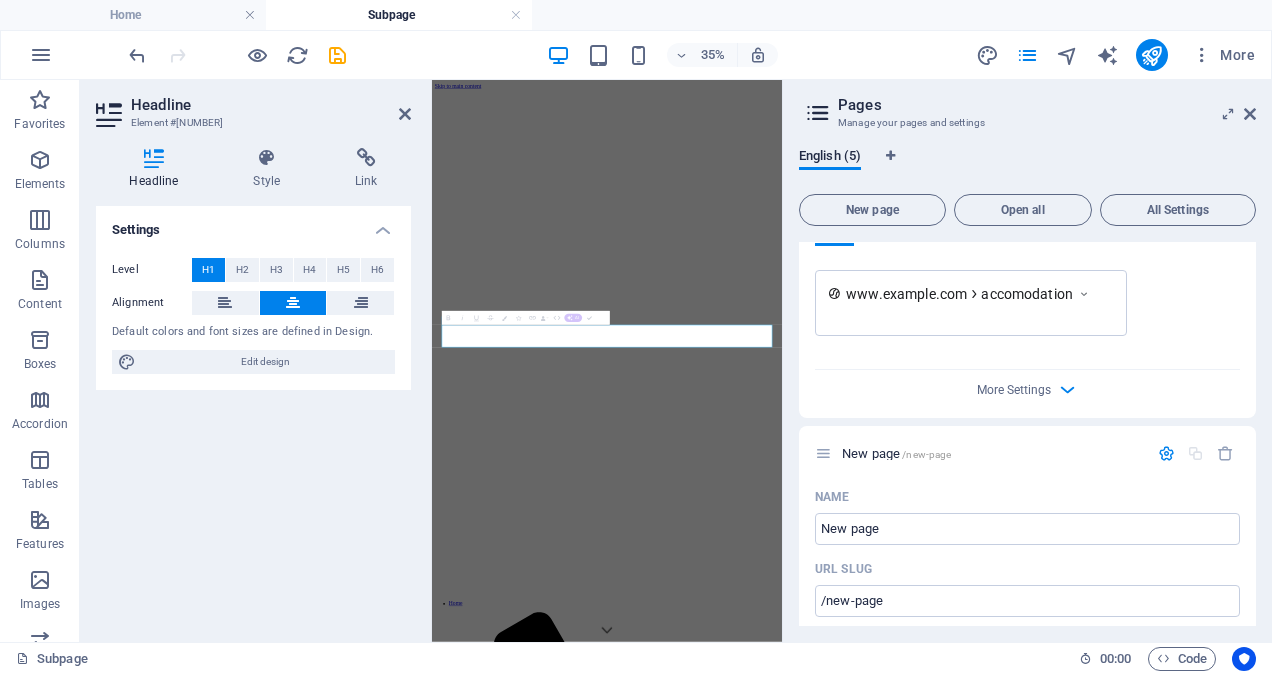 scroll, scrollTop: 1500, scrollLeft: 0, axis: vertical 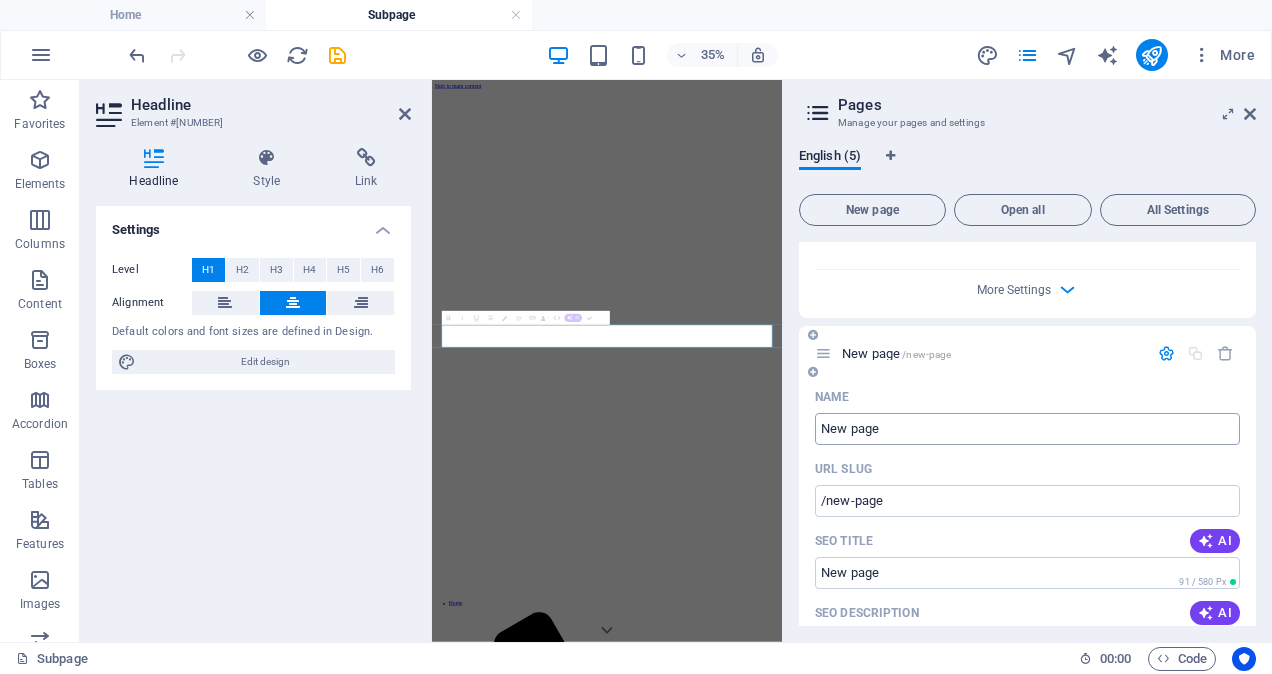 type on "ACCOMODATION" 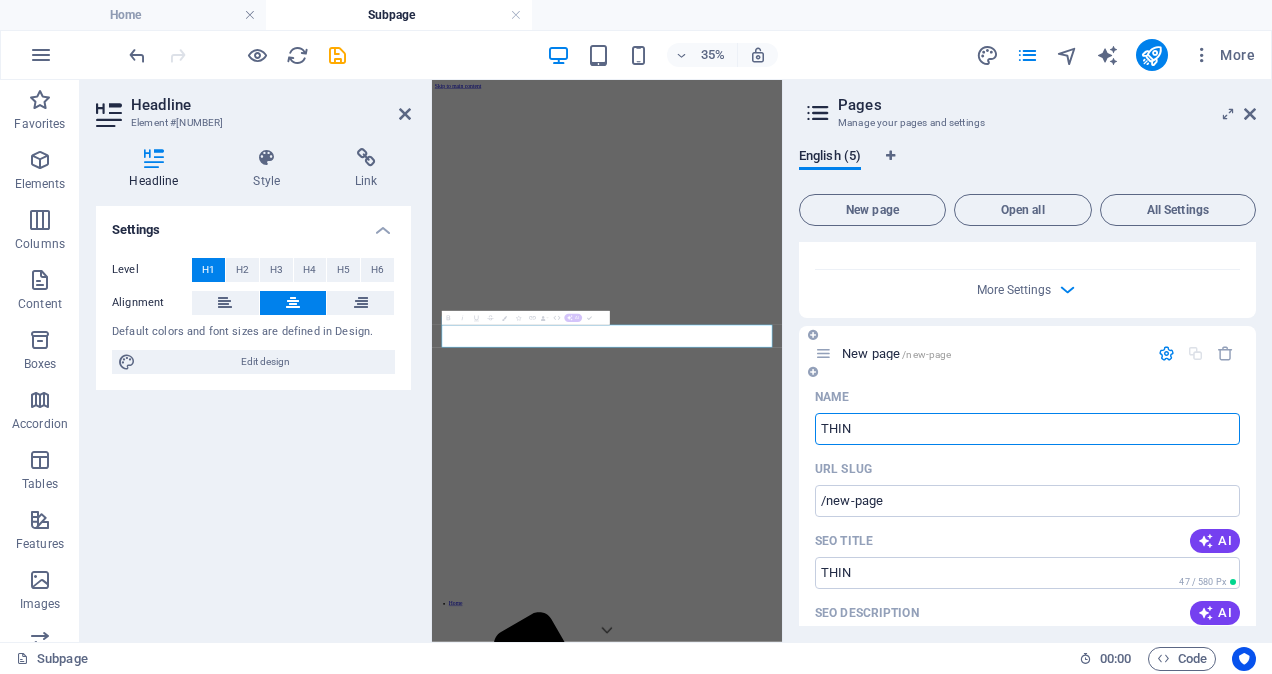 type on "THING" 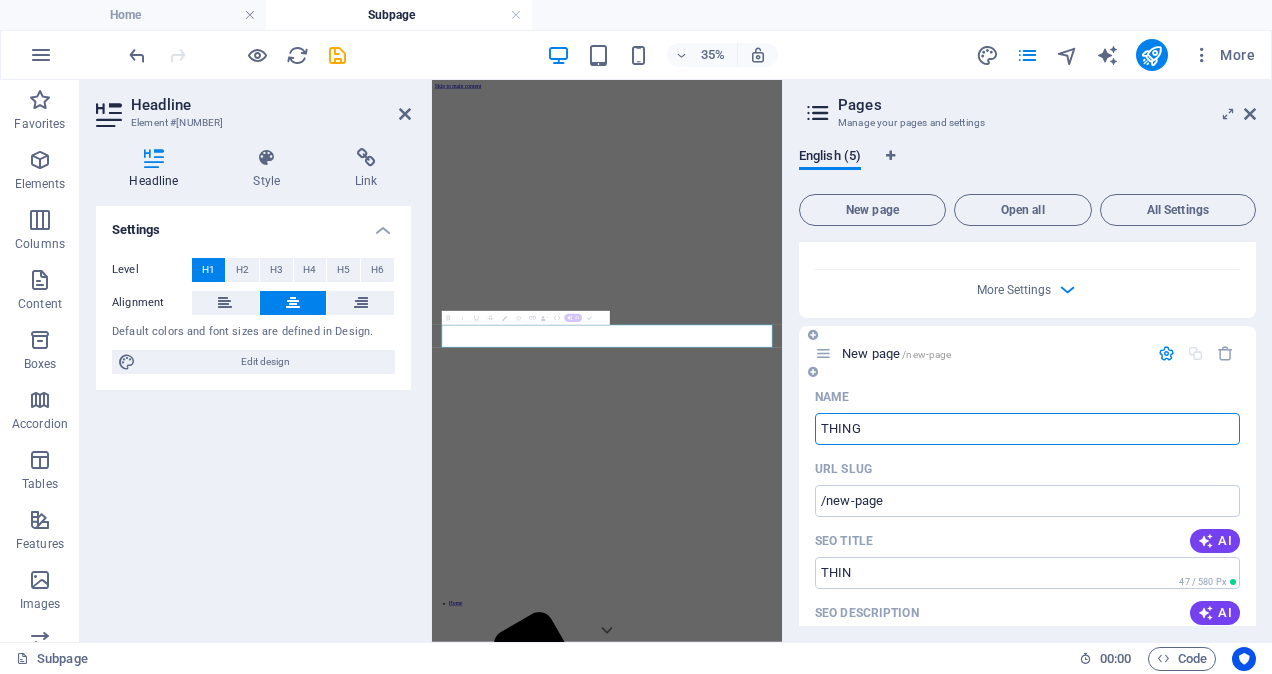 type on "/thin" 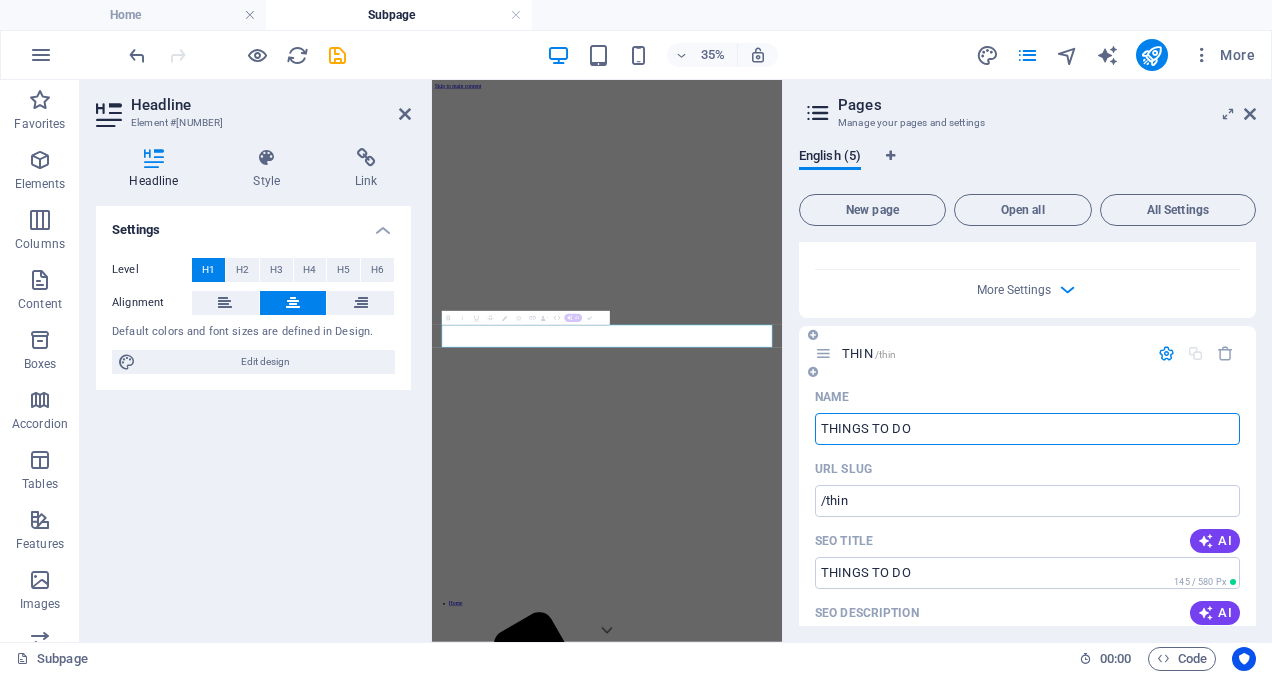 type on "THINGS TO DO" 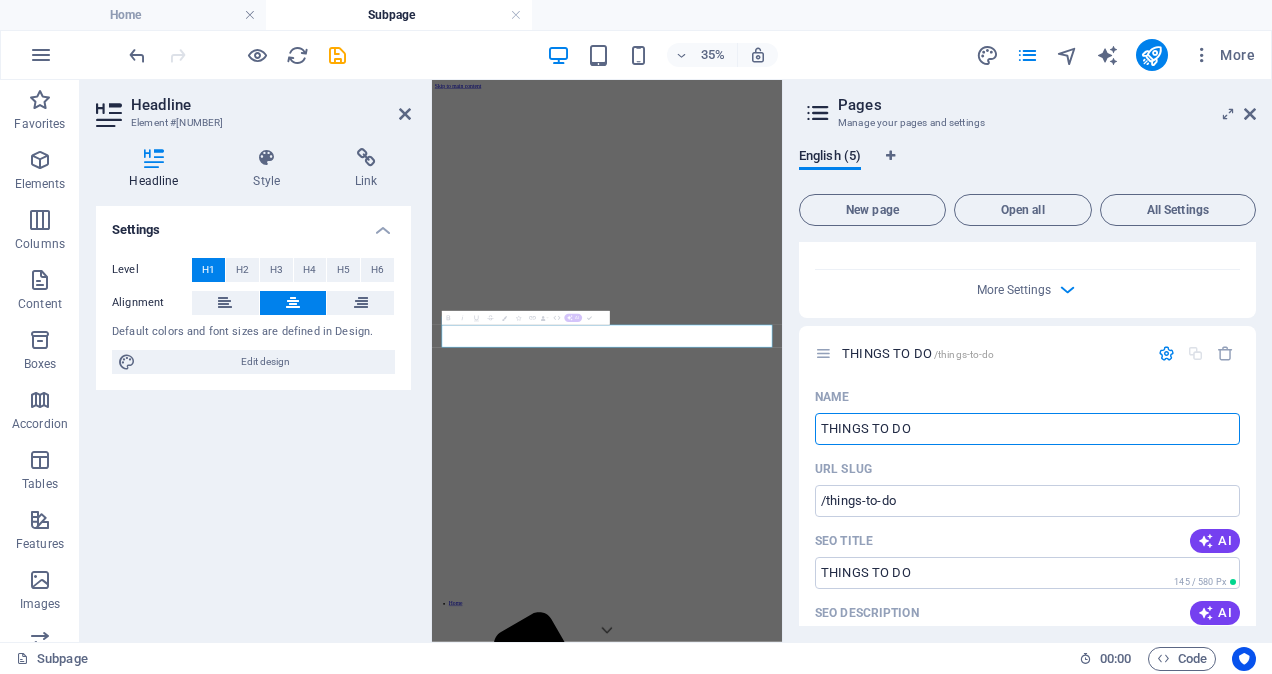 type on "THINGS TO DO" 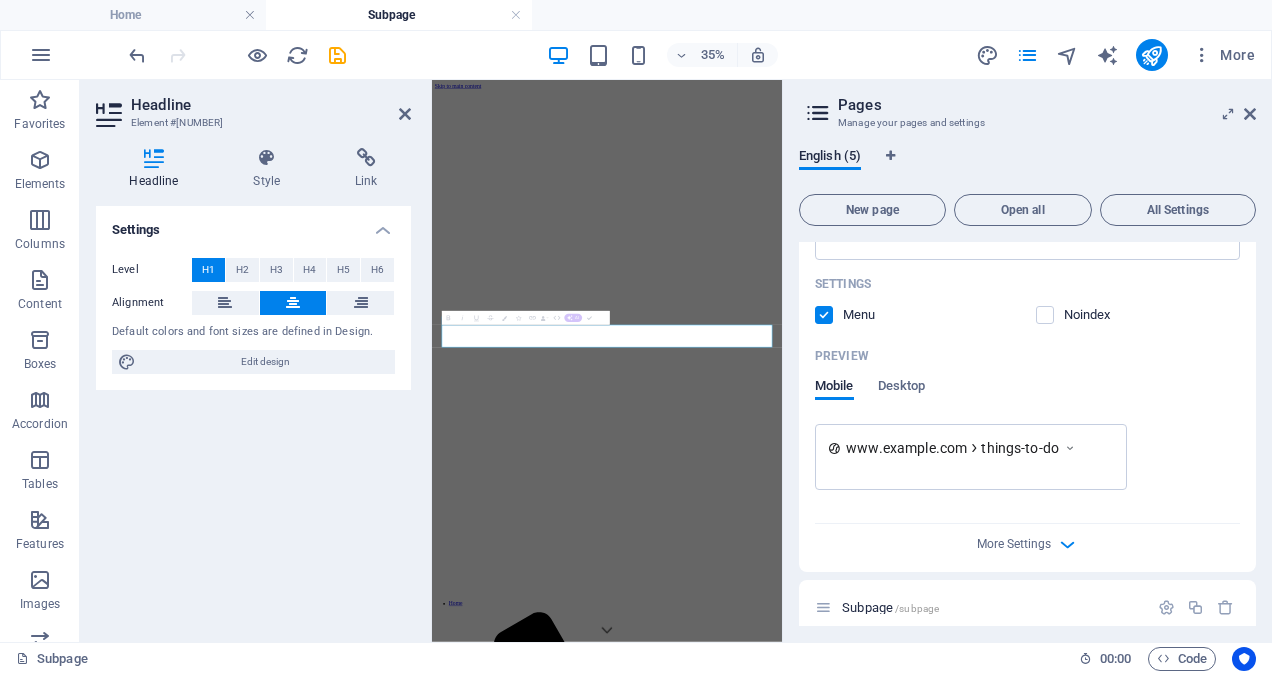 scroll, scrollTop: 2023, scrollLeft: 0, axis: vertical 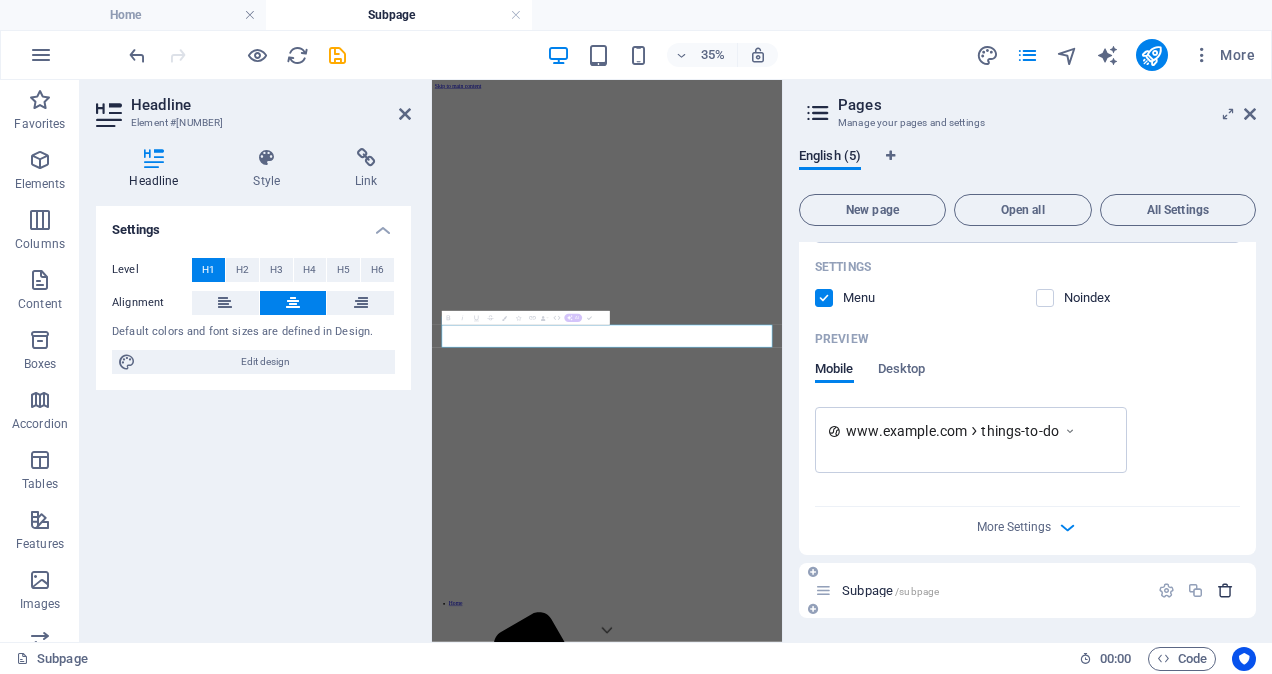 click at bounding box center [1225, 590] 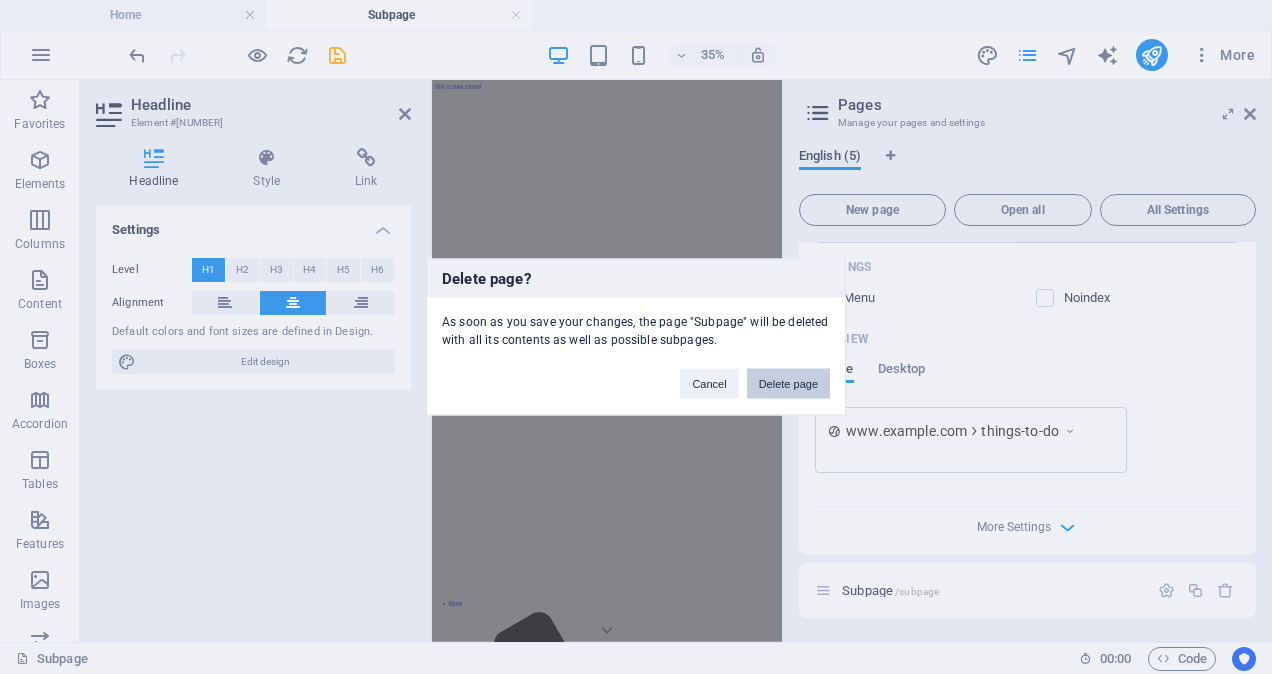 click on "Delete page" at bounding box center [788, 384] 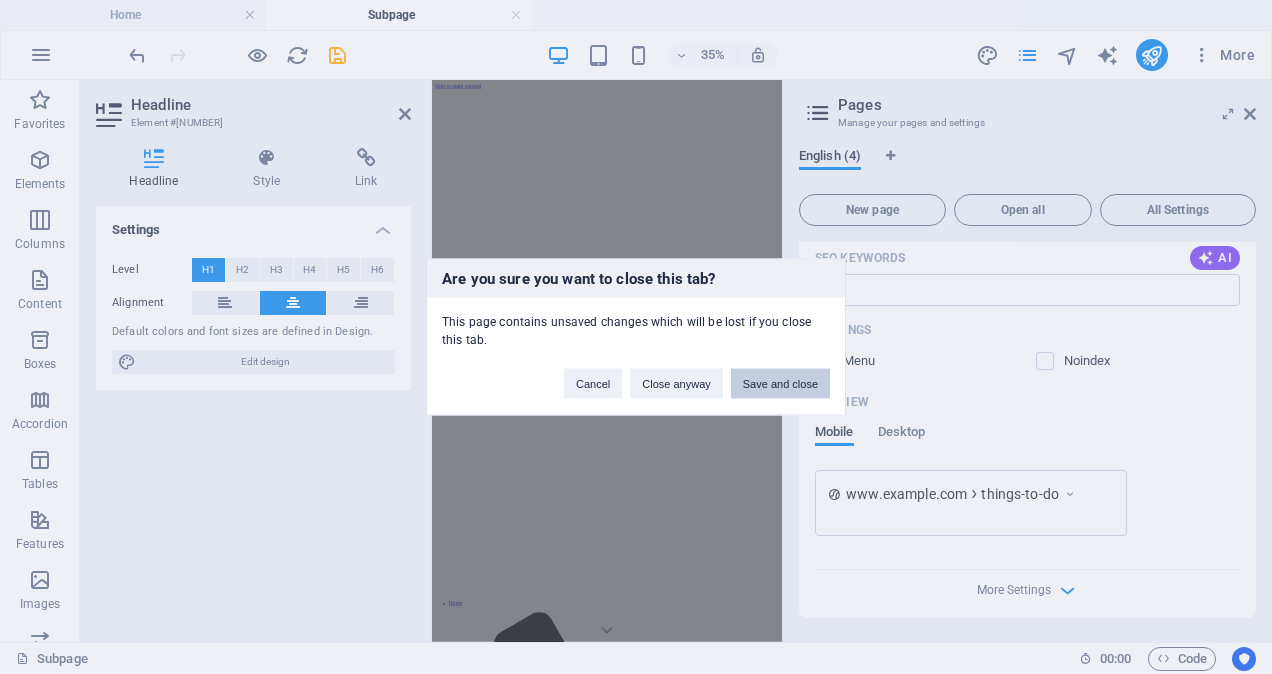 scroll, scrollTop: 1960, scrollLeft: 0, axis: vertical 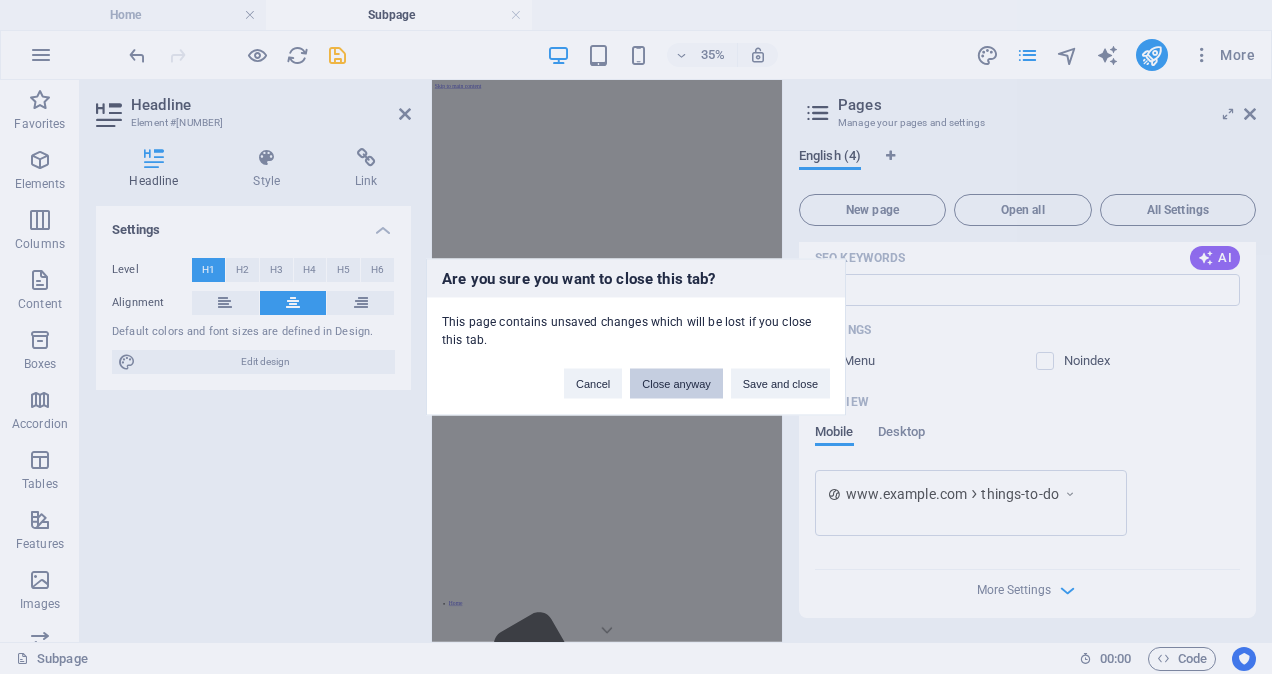 click on "Close anyway" at bounding box center [676, 384] 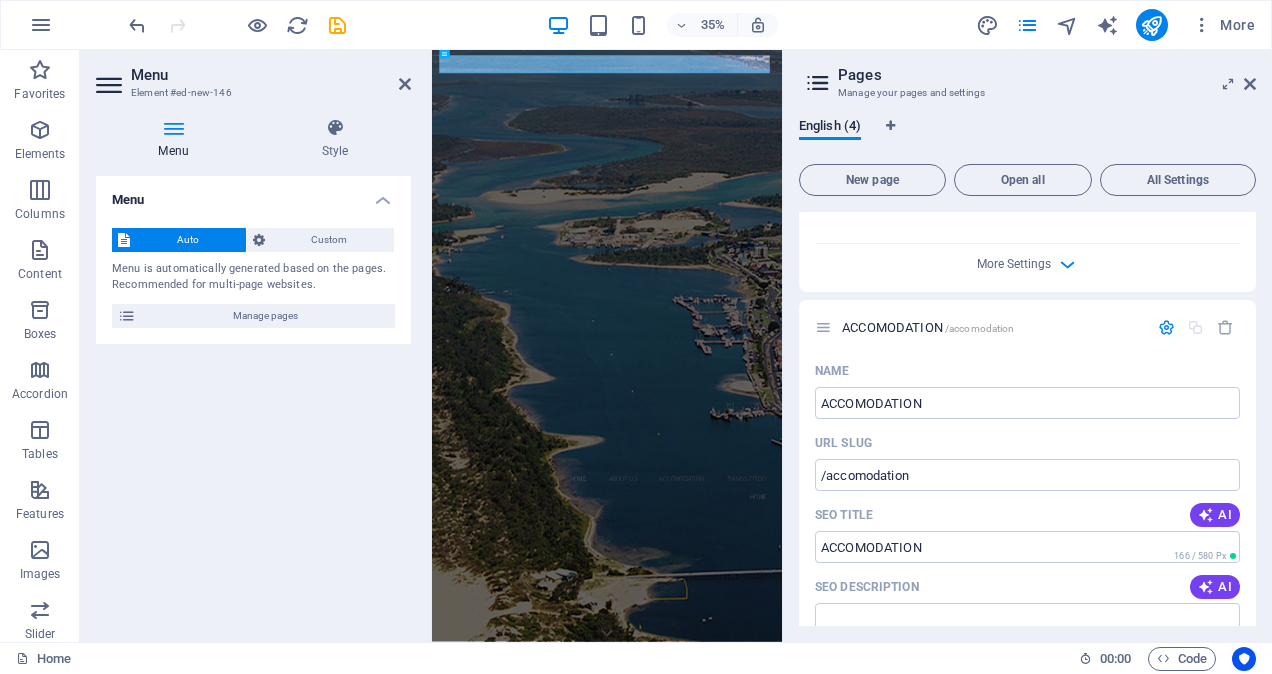 scroll, scrollTop: 730, scrollLeft: 0, axis: vertical 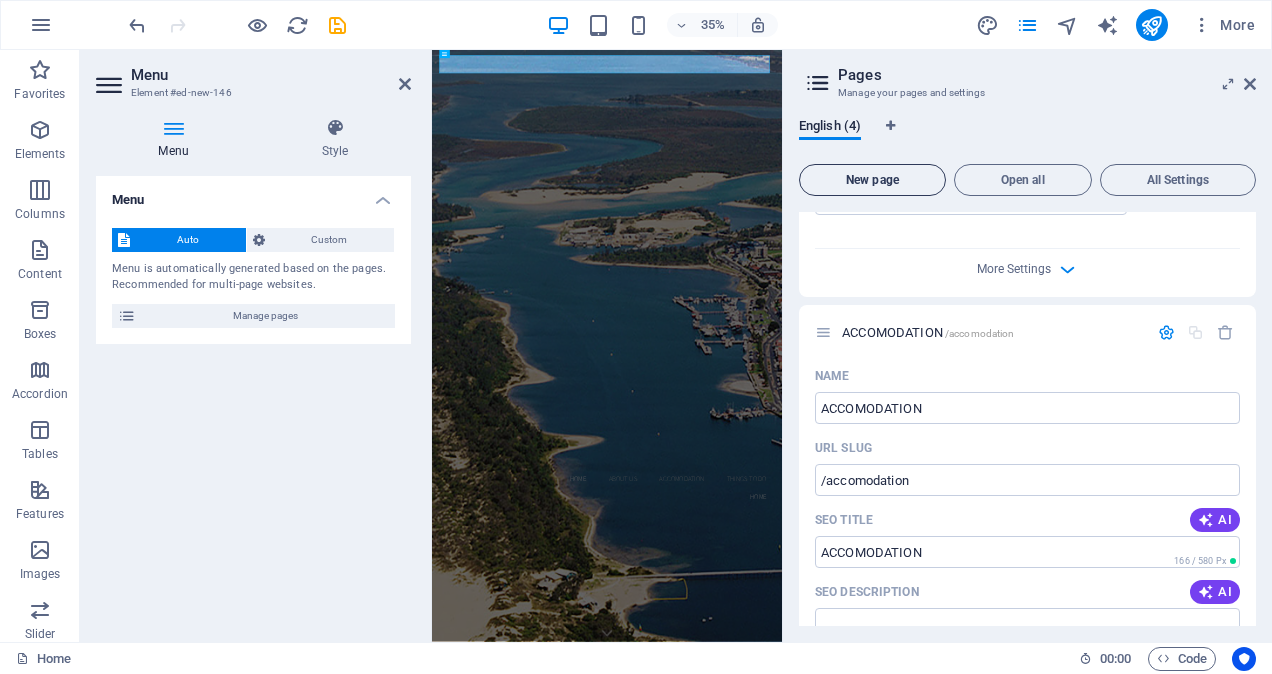 click on "New page" at bounding box center [872, 180] 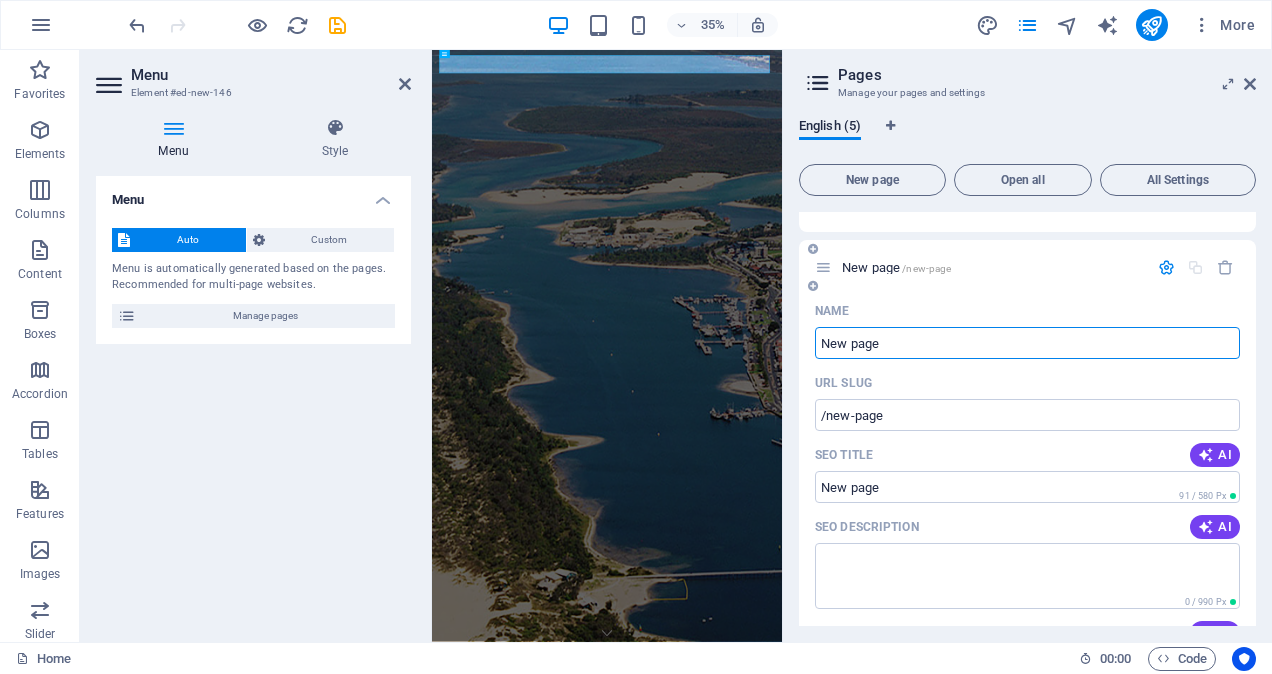 scroll, scrollTop: 2340, scrollLeft: 0, axis: vertical 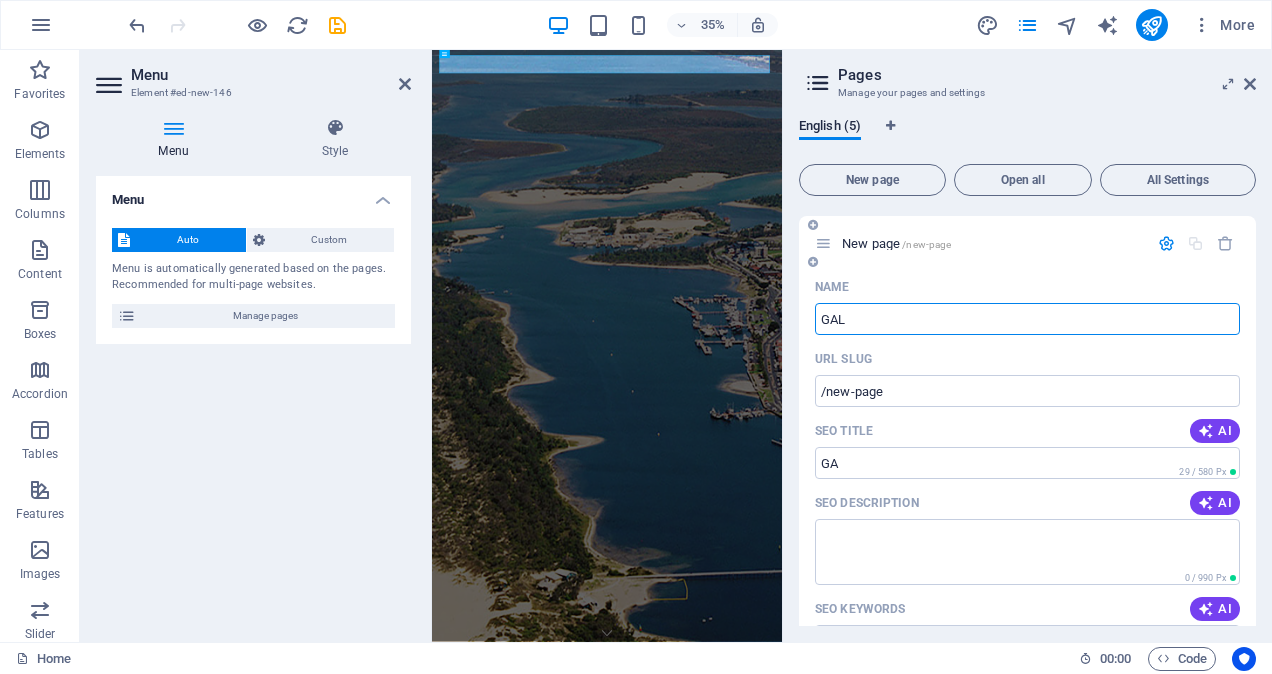 type on "GALL" 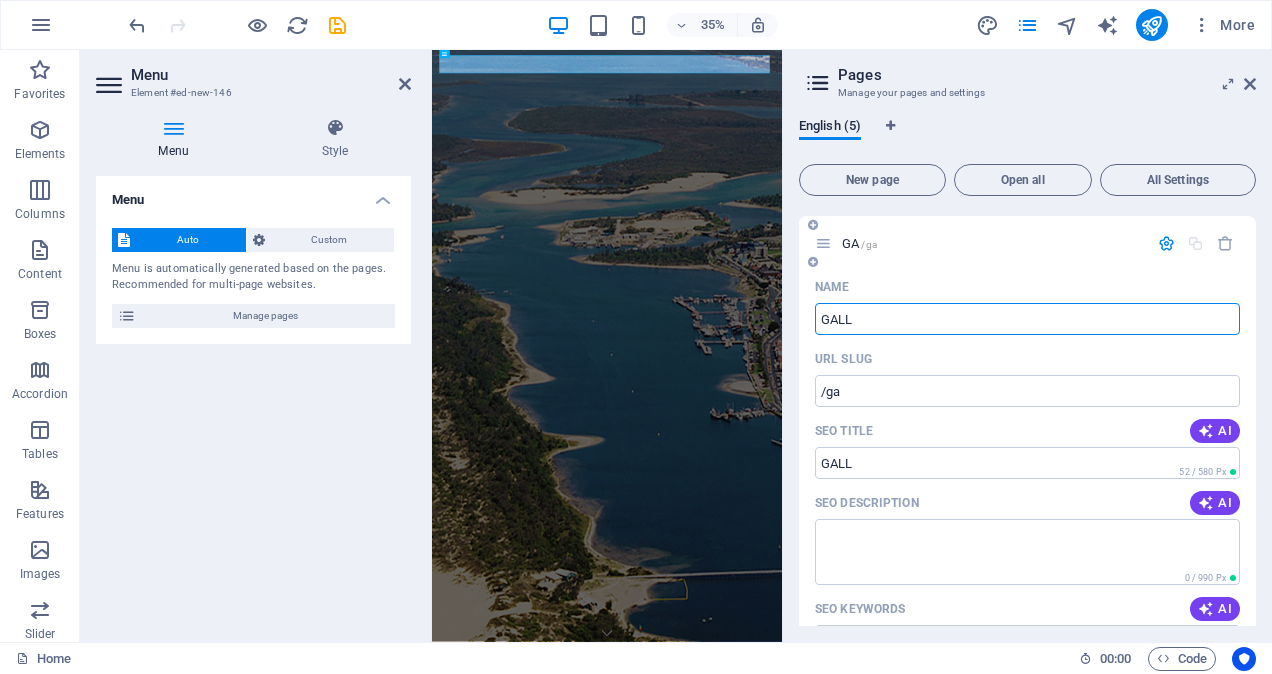 type on "GALL" 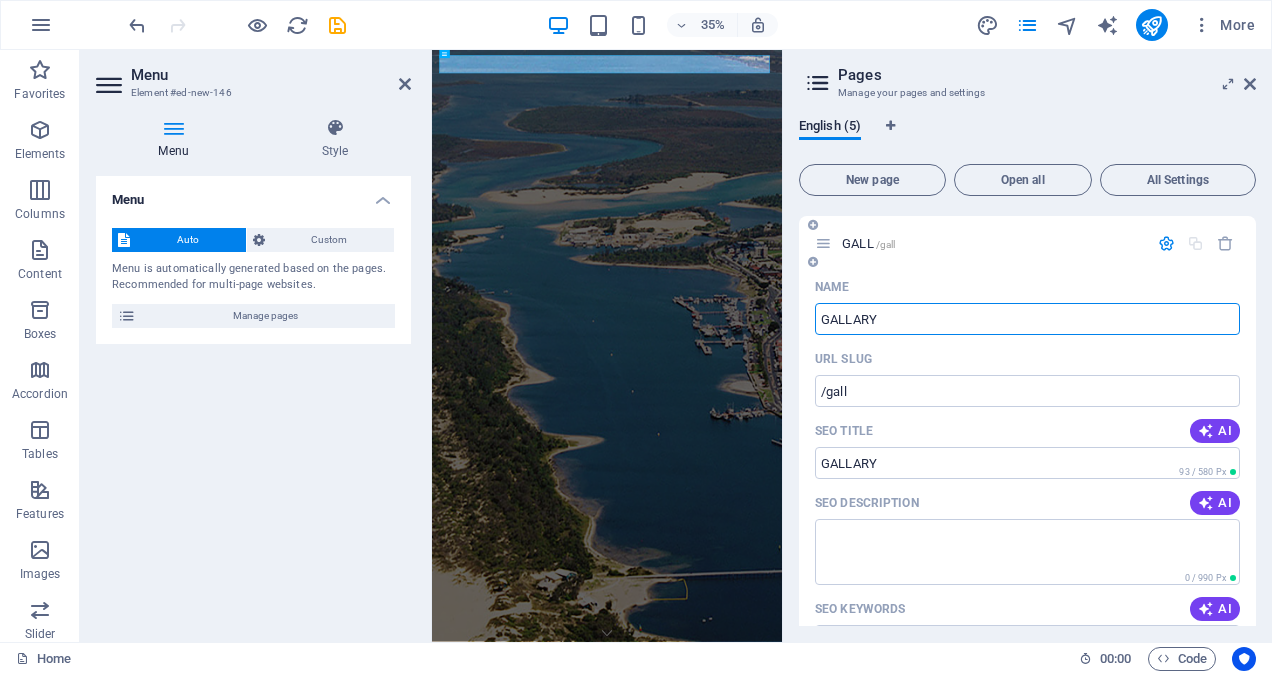 type on "GALLARY" 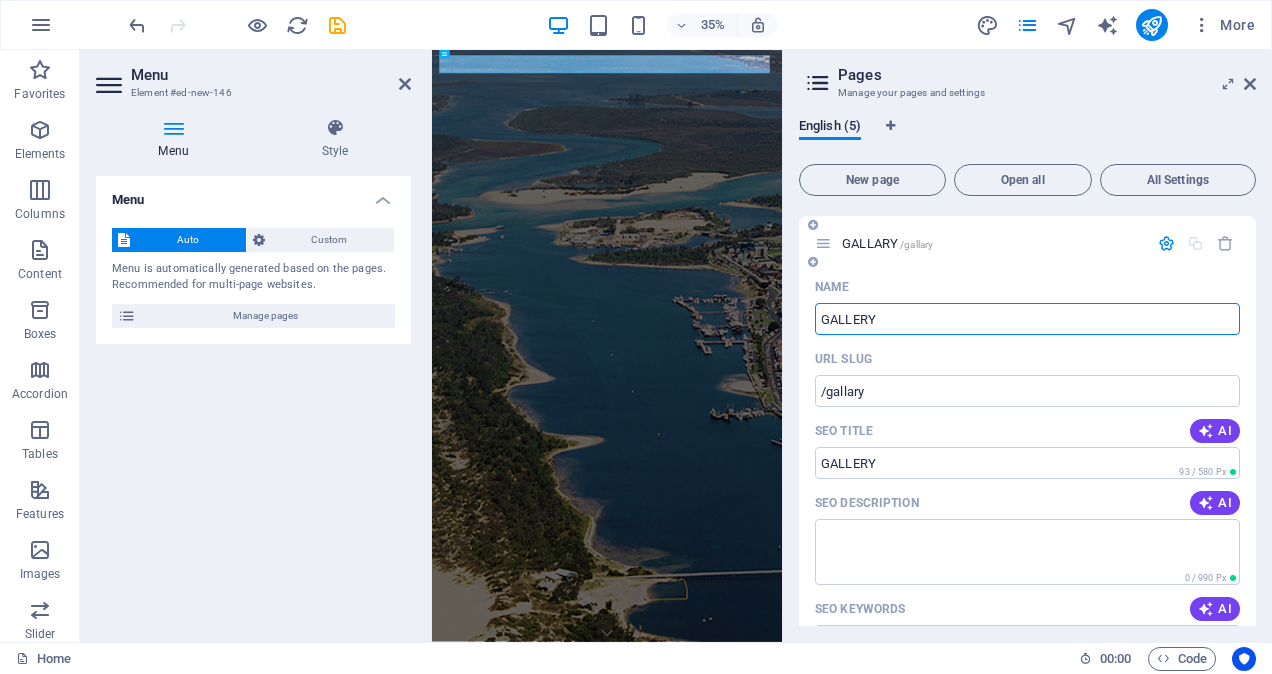 type on "GALLERY" 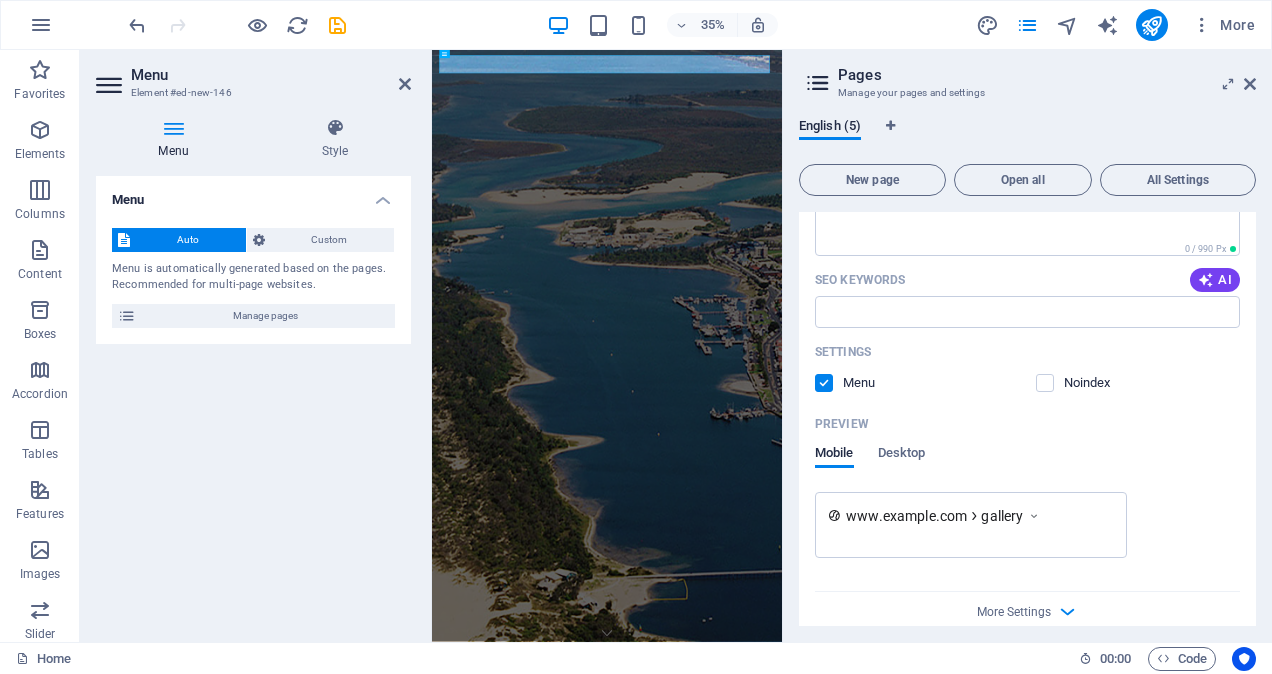 scroll, scrollTop: 2691, scrollLeft: 0, axis: vertical 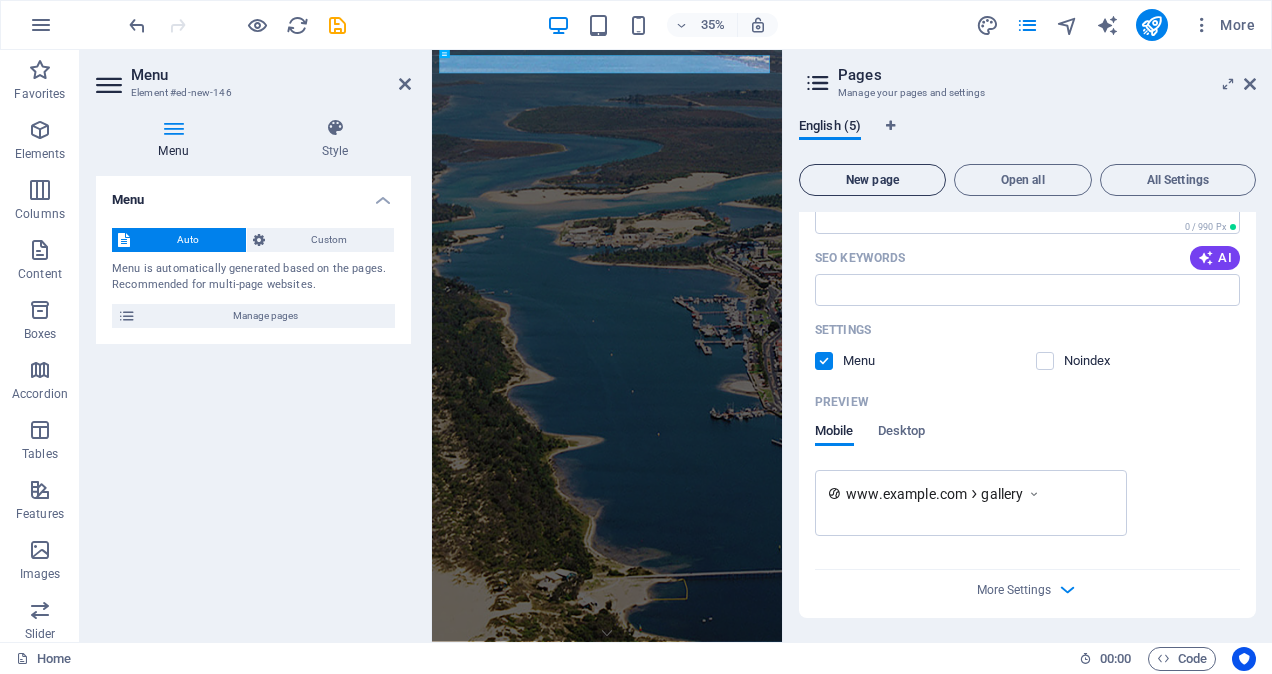 type on "GALLERY" 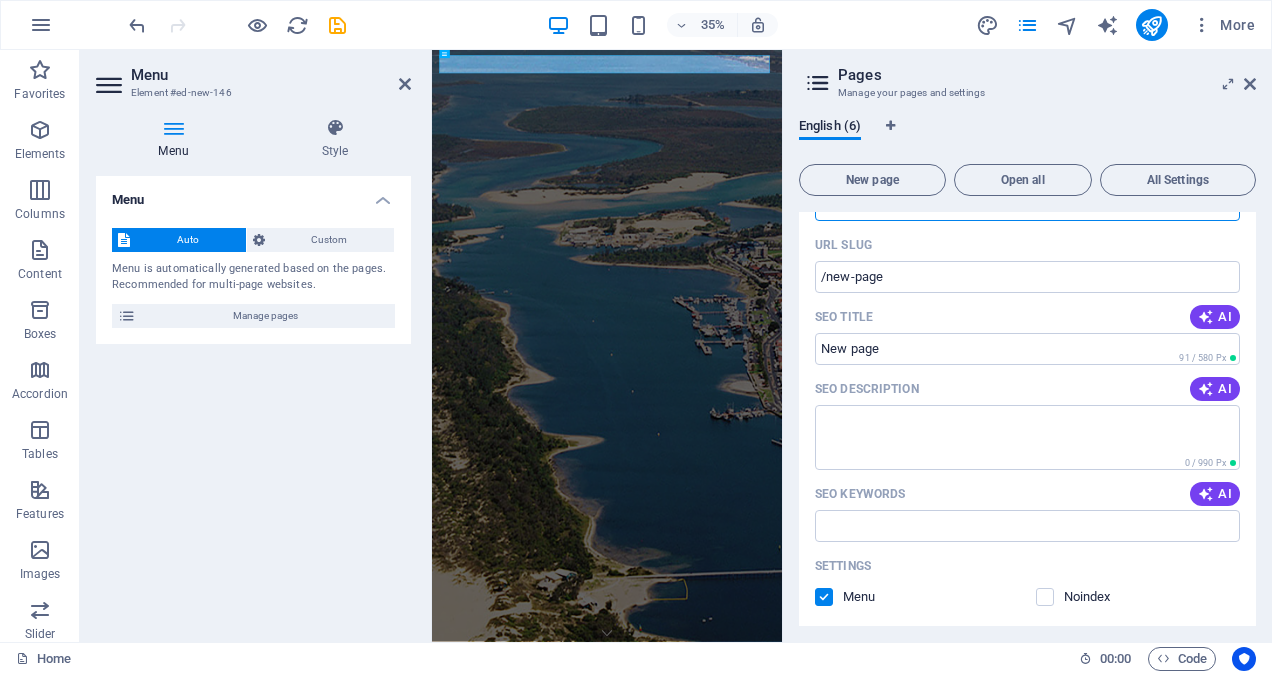 scroll, scrollTop: 3151, scrollLeft: 0, axis: vertical 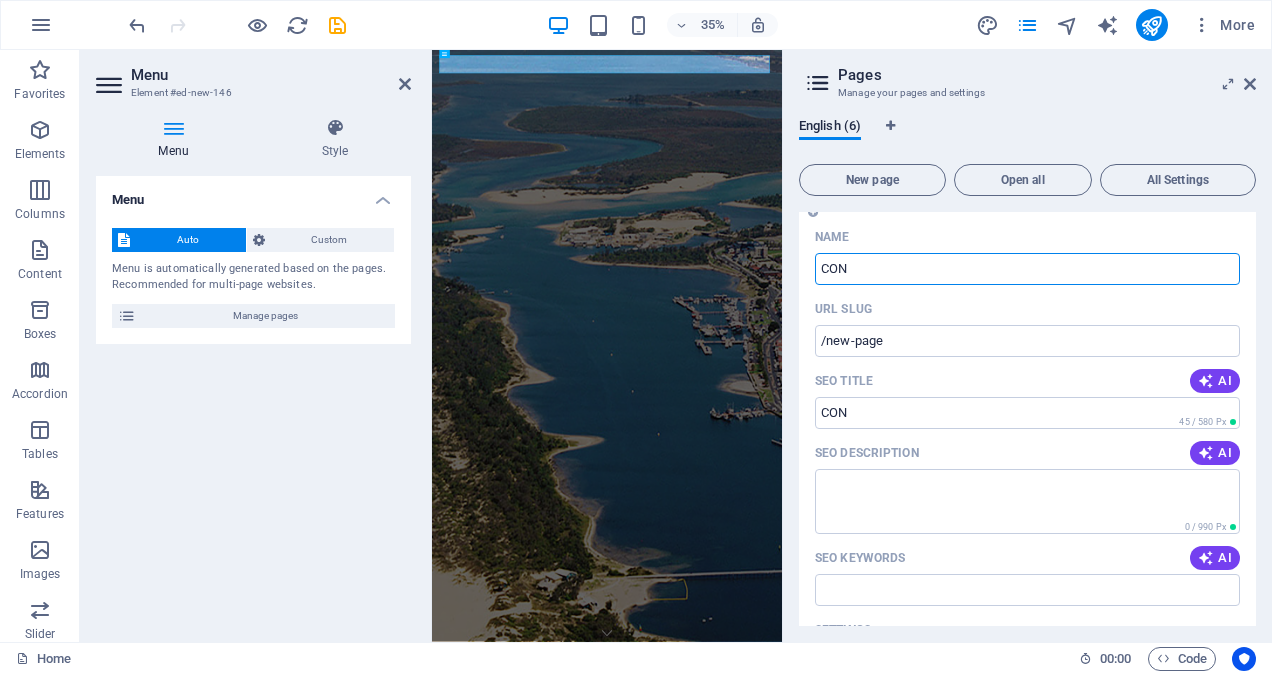 type on "CON" 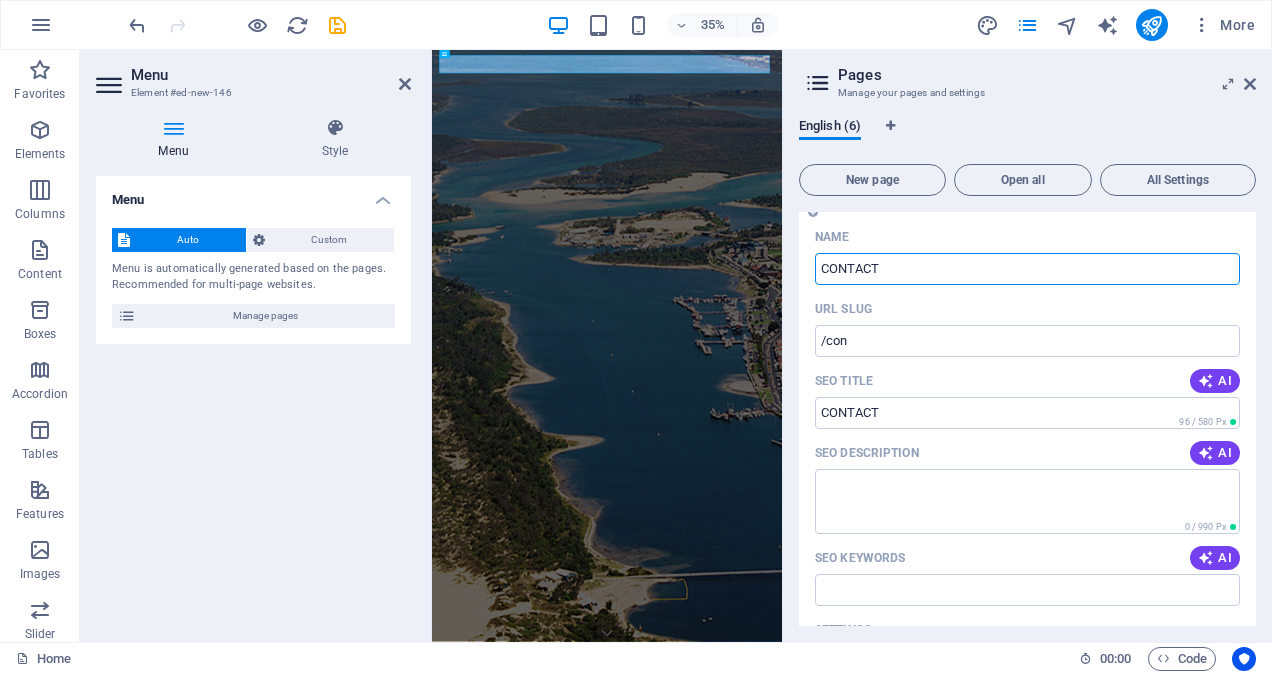 type on "CONTACT" 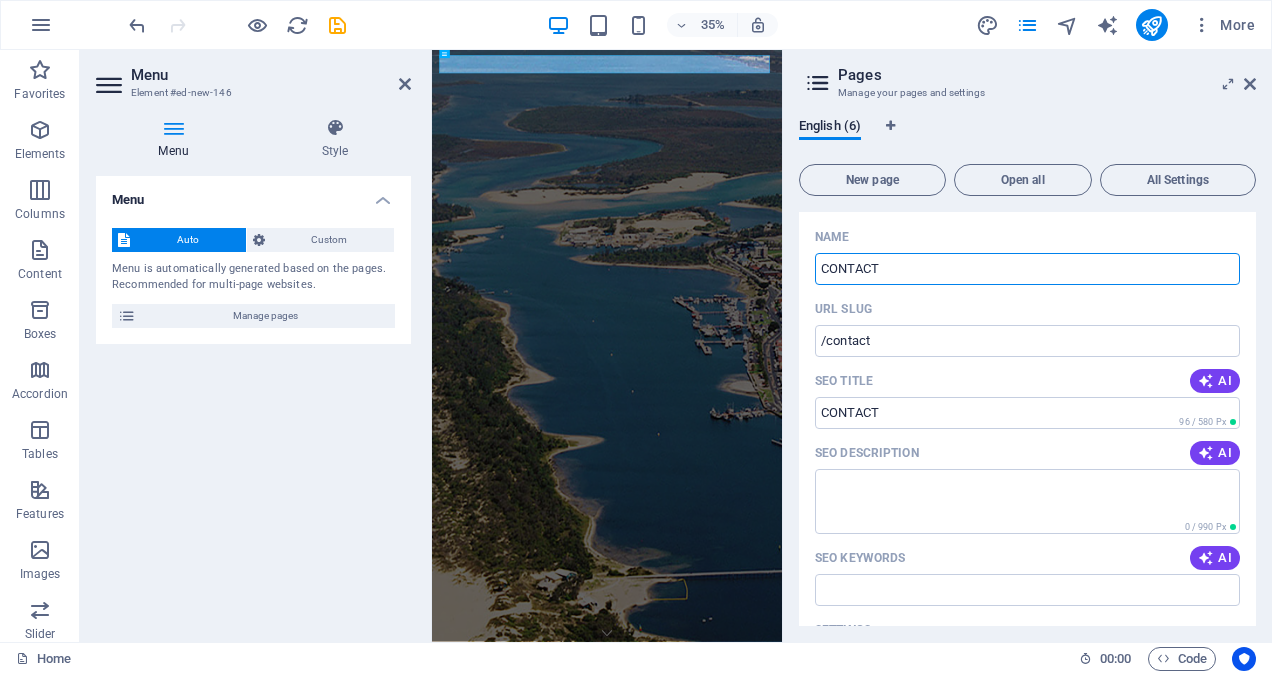 type on "CONTACT" 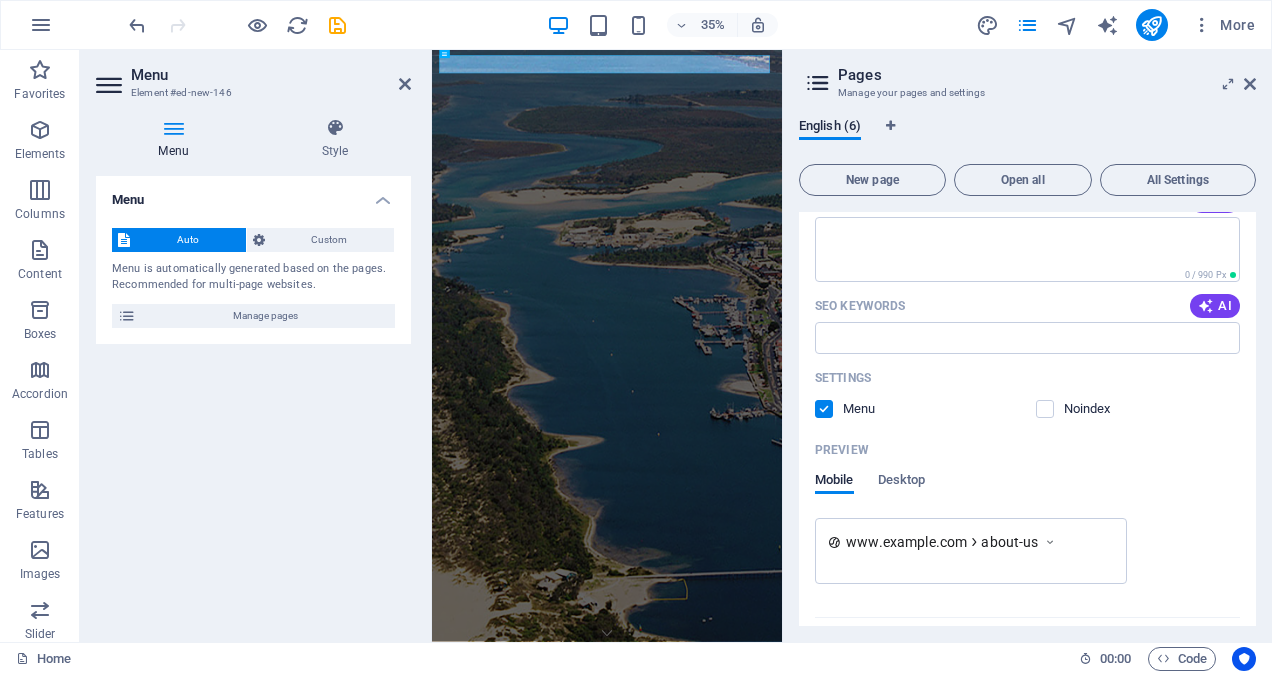 scroll, scrollTop: 0, scrollLeft: 0, axis: both 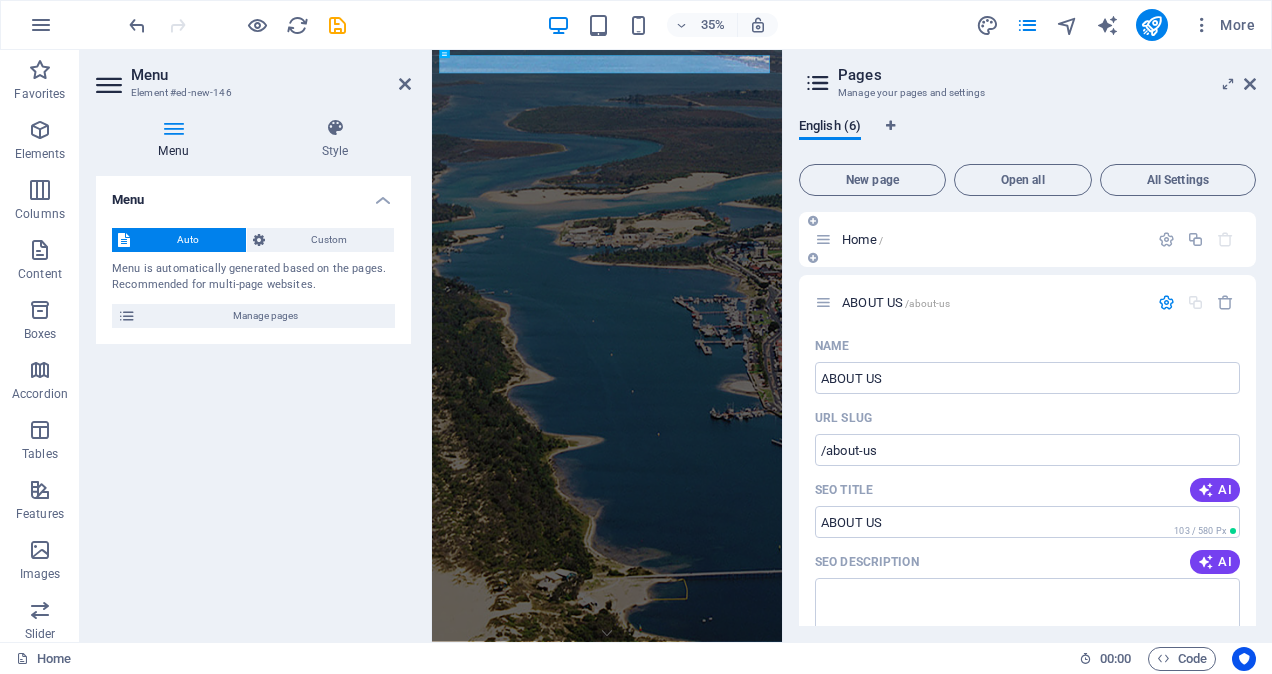 click on "Home /" at bounding box center [992, 239] 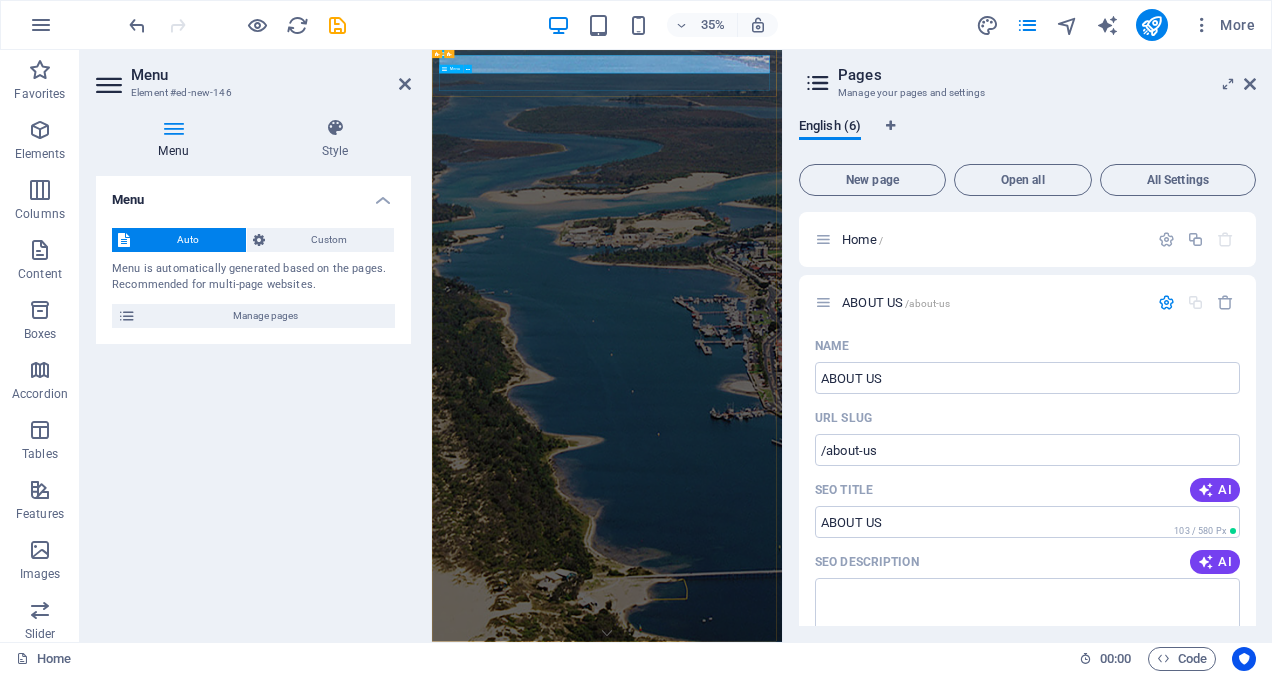 click on "Home" at bounding box center (932, 1834) 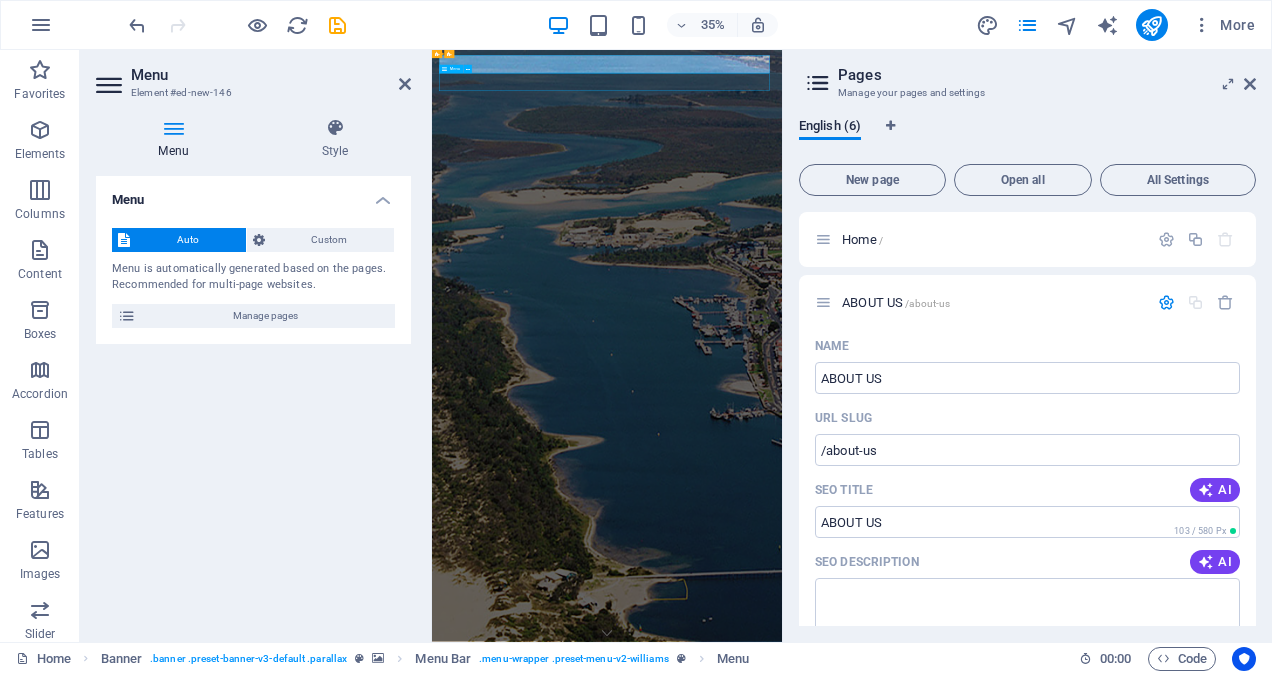 click on "Home ABOUT US ACCOMODATION THINGS TO DO GALLERY CONTACT Home" at bounding box center (932, 1809) 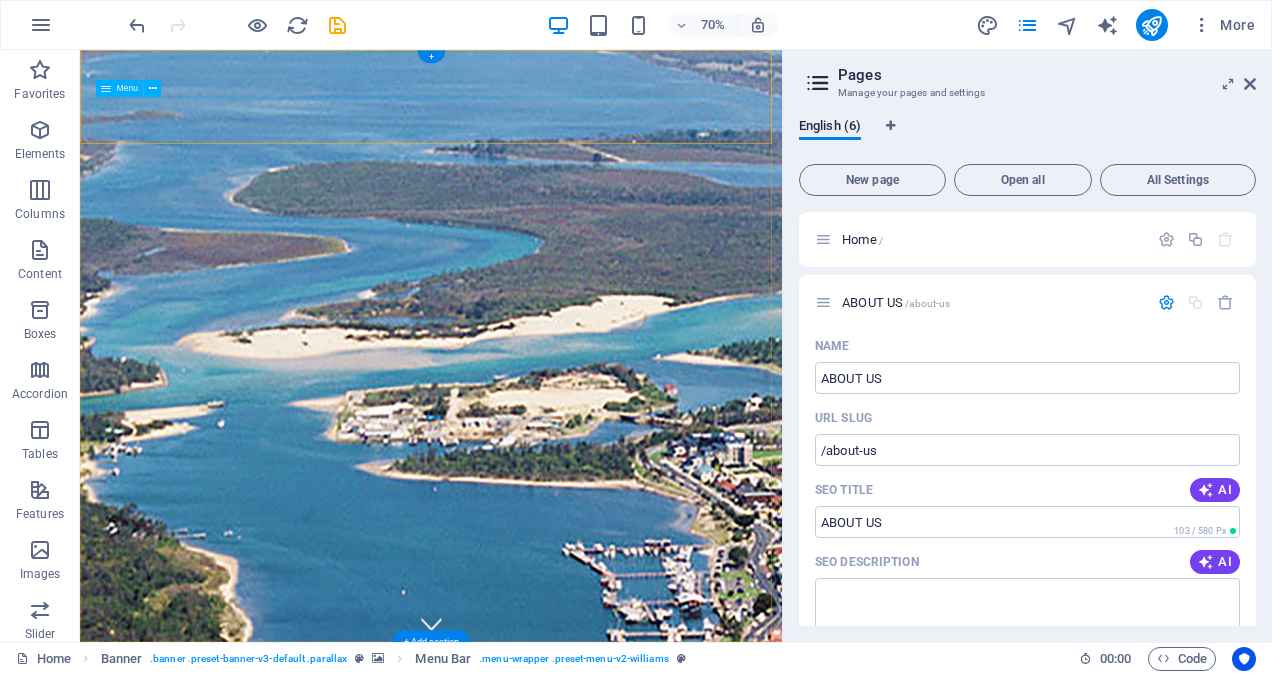 click on "Home" at bounding box center (582, 1834) 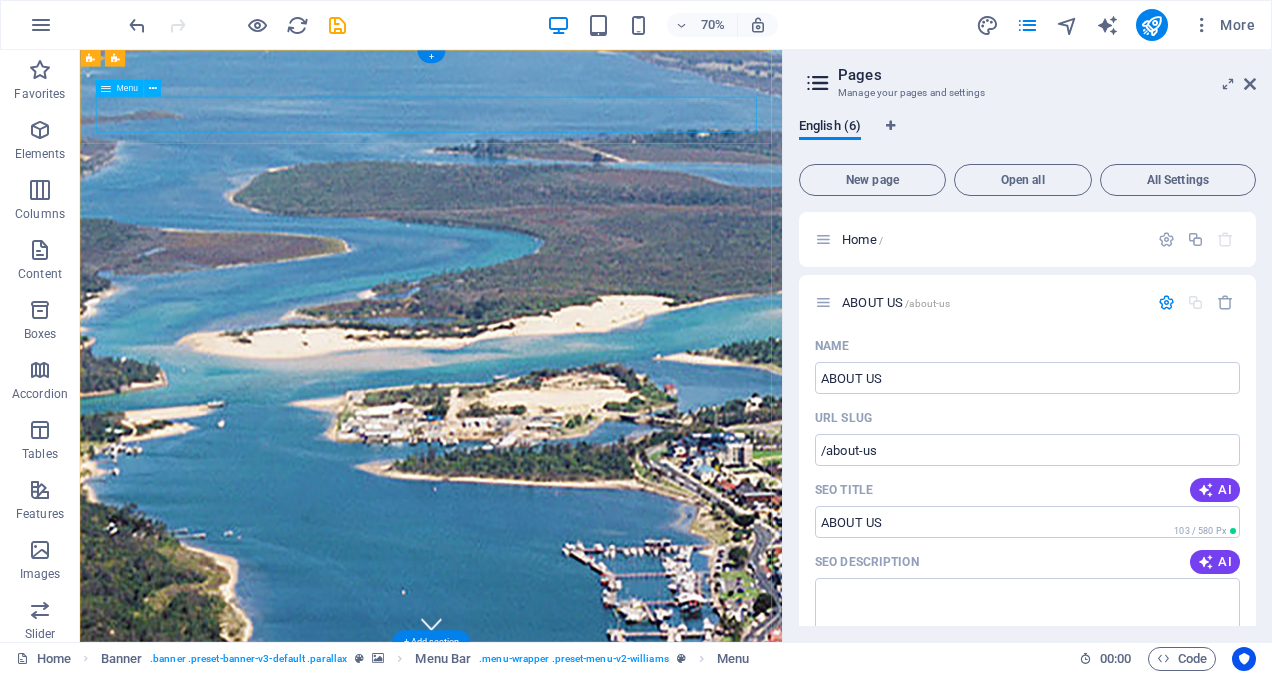 click on "Home" at bounding box center [582, 1834] 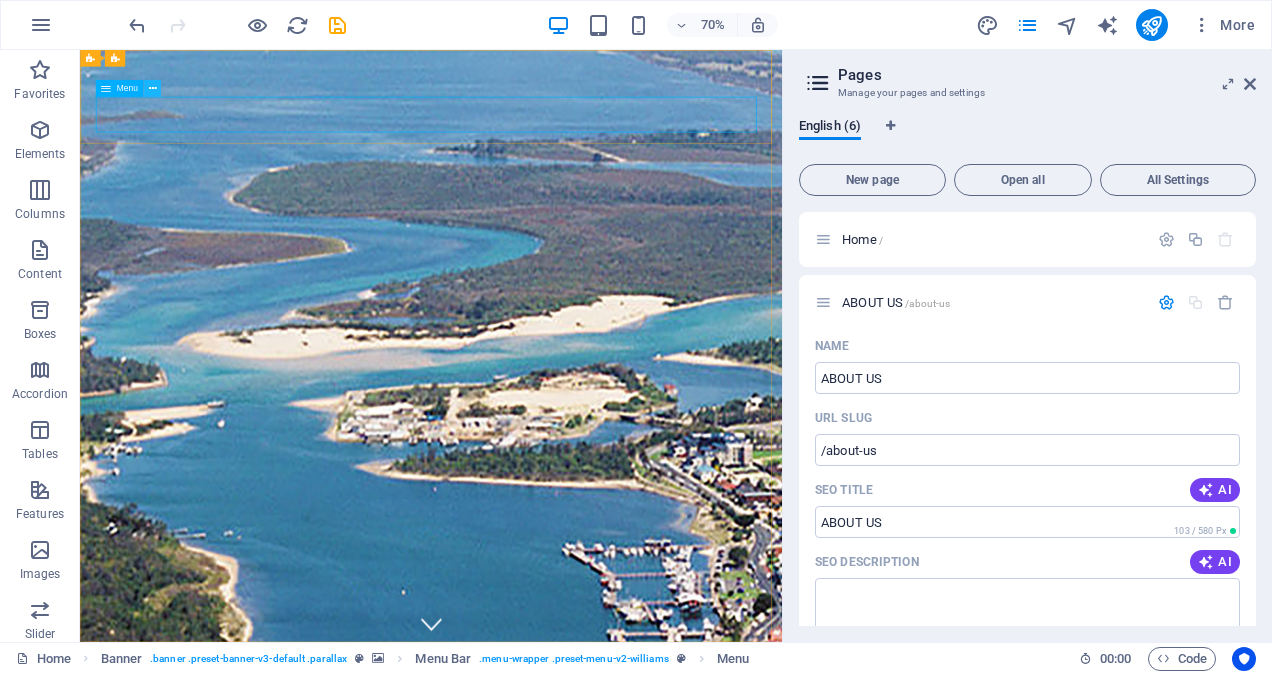 click at bounding box center (152, 88) 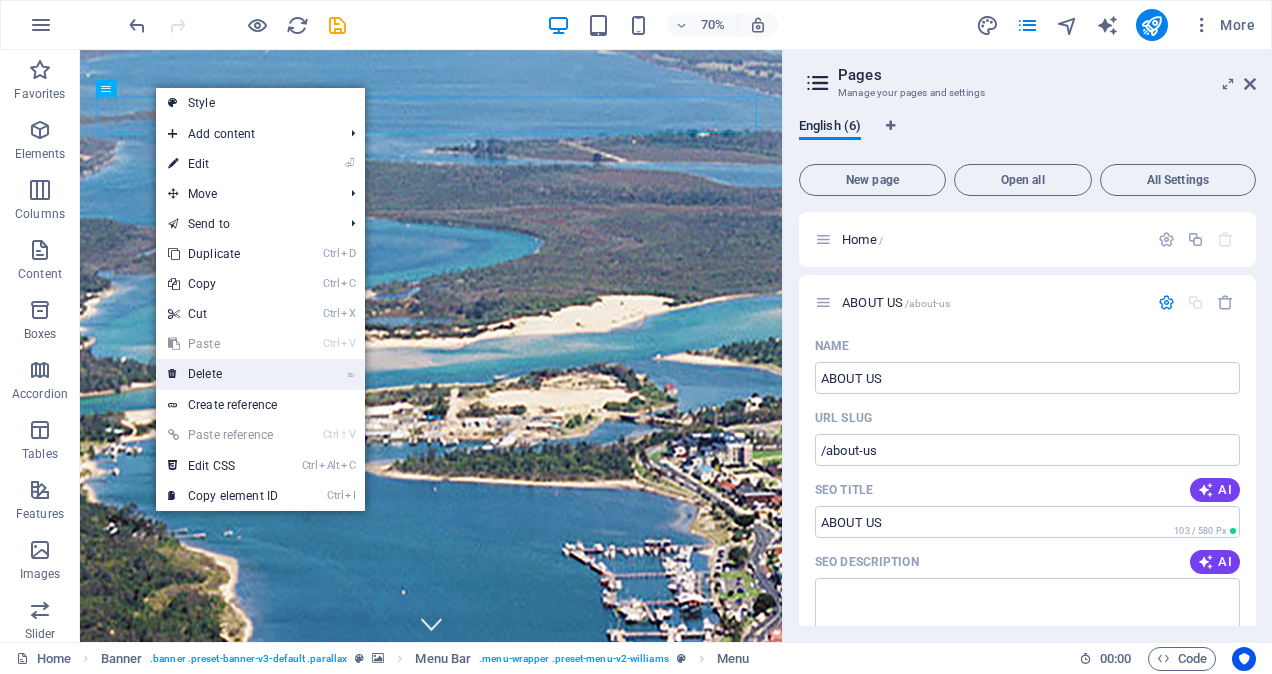 click on "⌦  Delete" at bounding box center (223, 374) 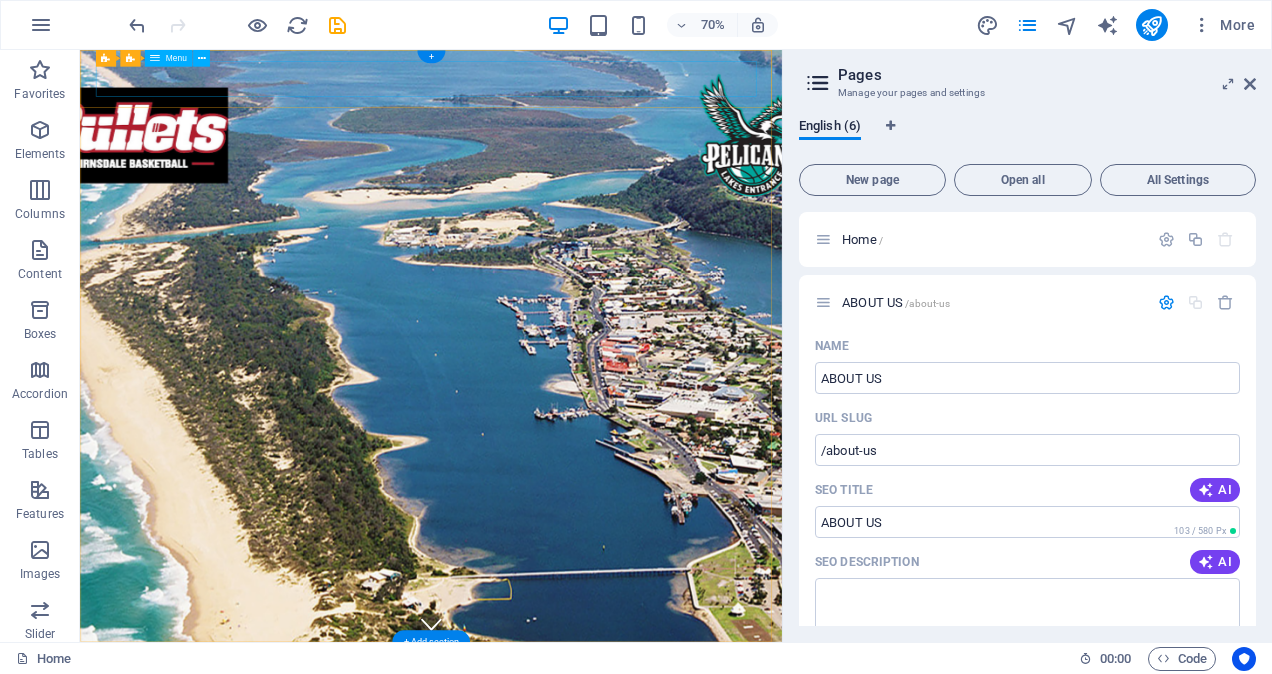 click on "Home ABOUT US ACCOMODATION THINGS TO DO GALLERY CONTACT" at bounding box center [582, 937] 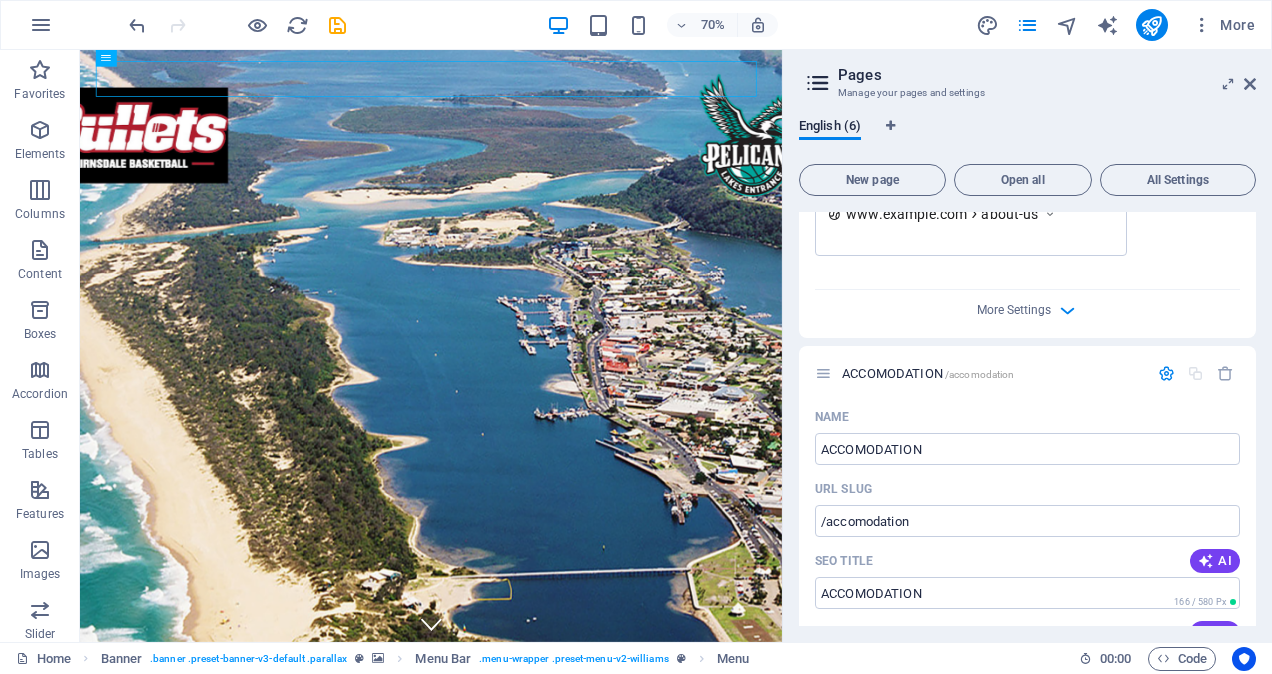 scroll, scrollTop: 800, scrollLeft: 0, axis: vertical 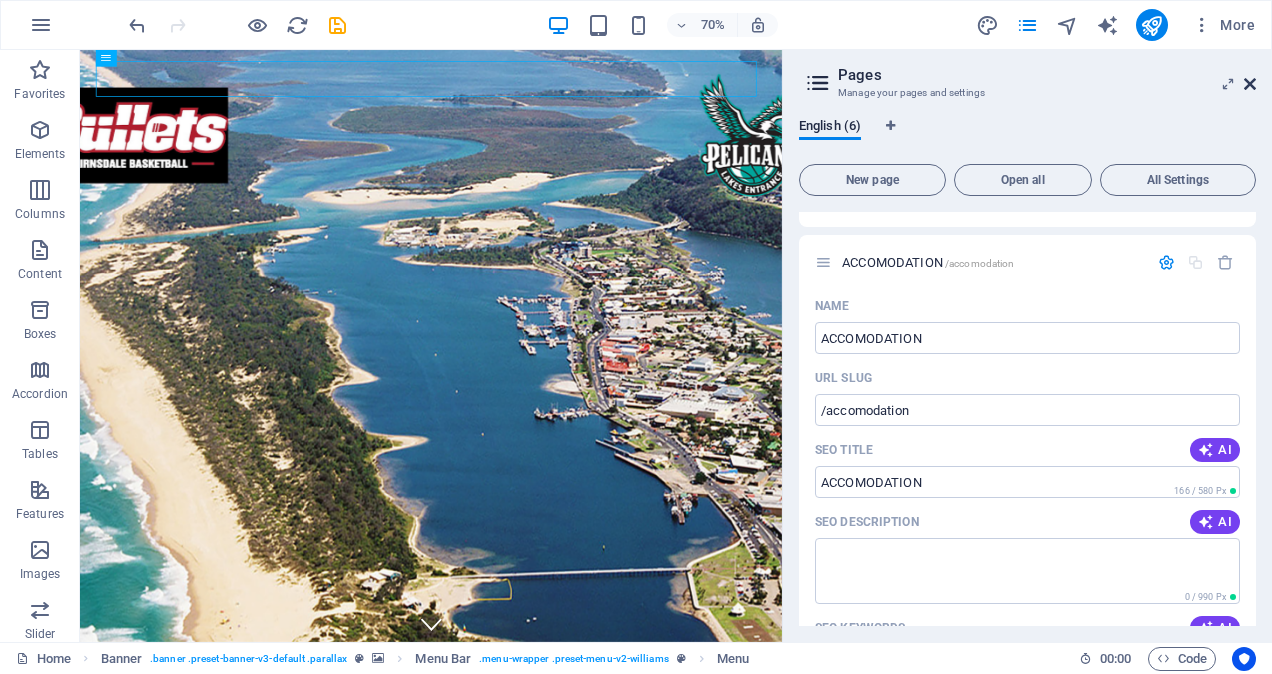 click at bounding box center [1250, 84] 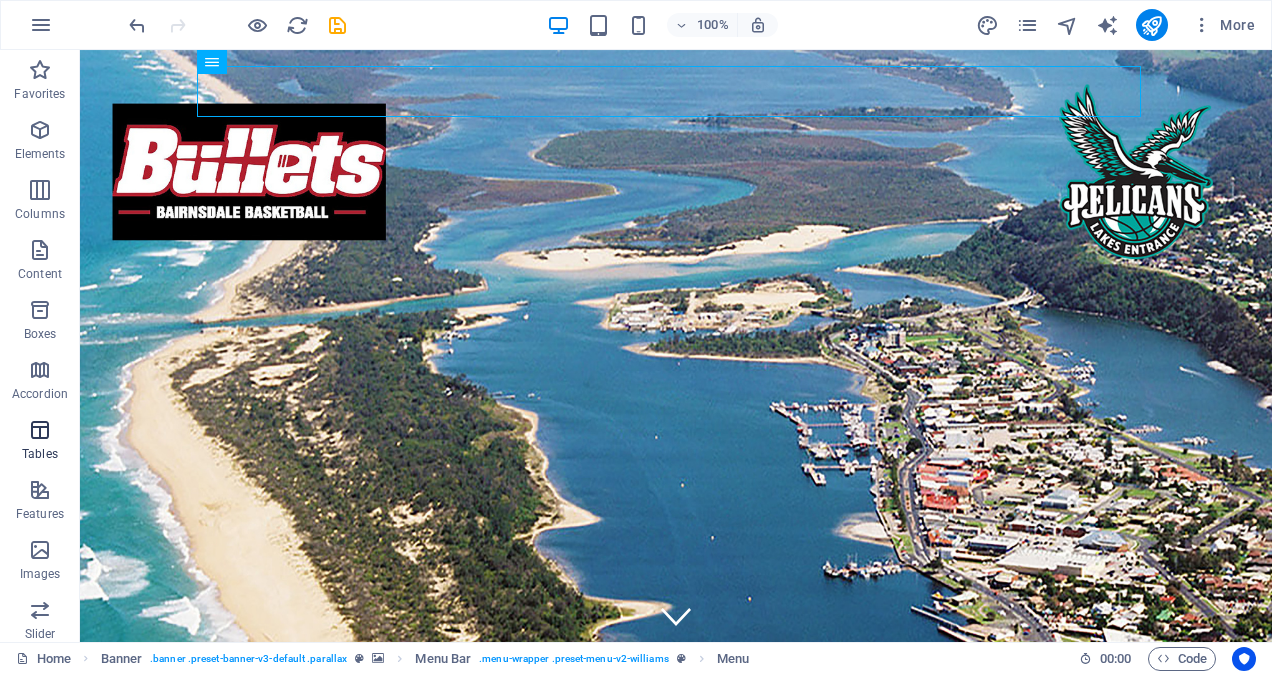 scroll, scrollTop: 200, scrollLeft: 0, axis: vertical 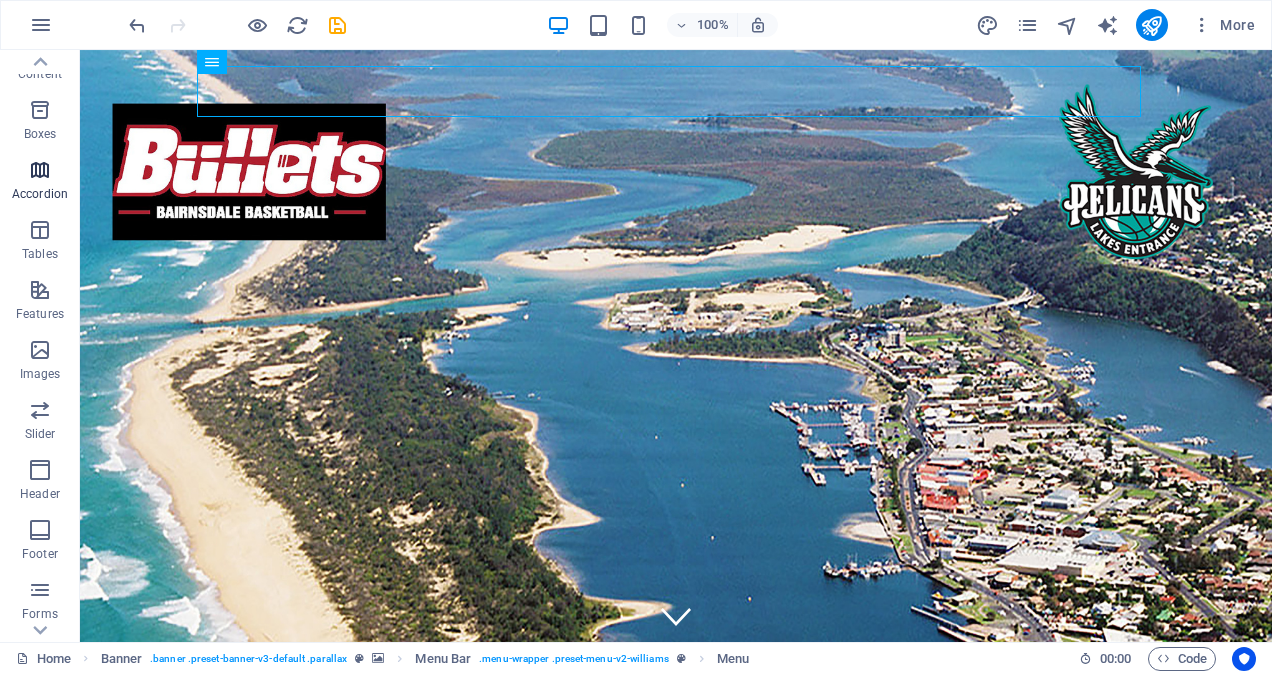 click at bounding box center [40, 170] 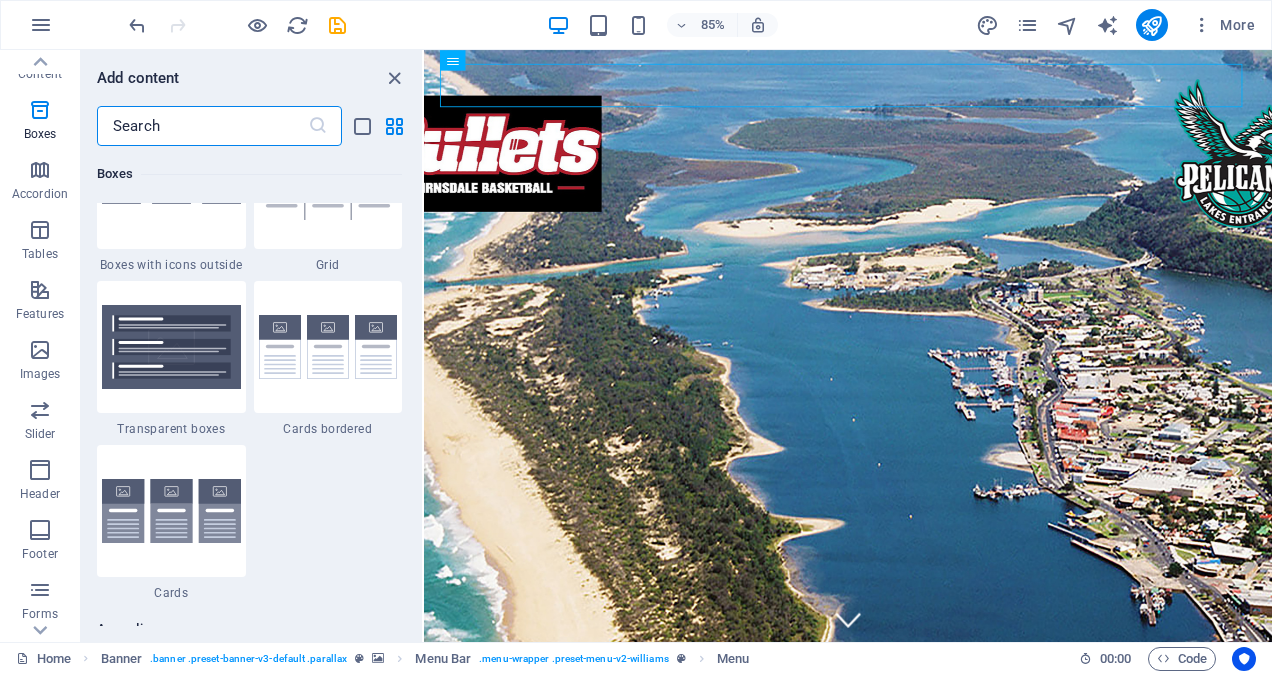 scroll, scrollTop: 5885, scrollLeft: 0, axis: vertical 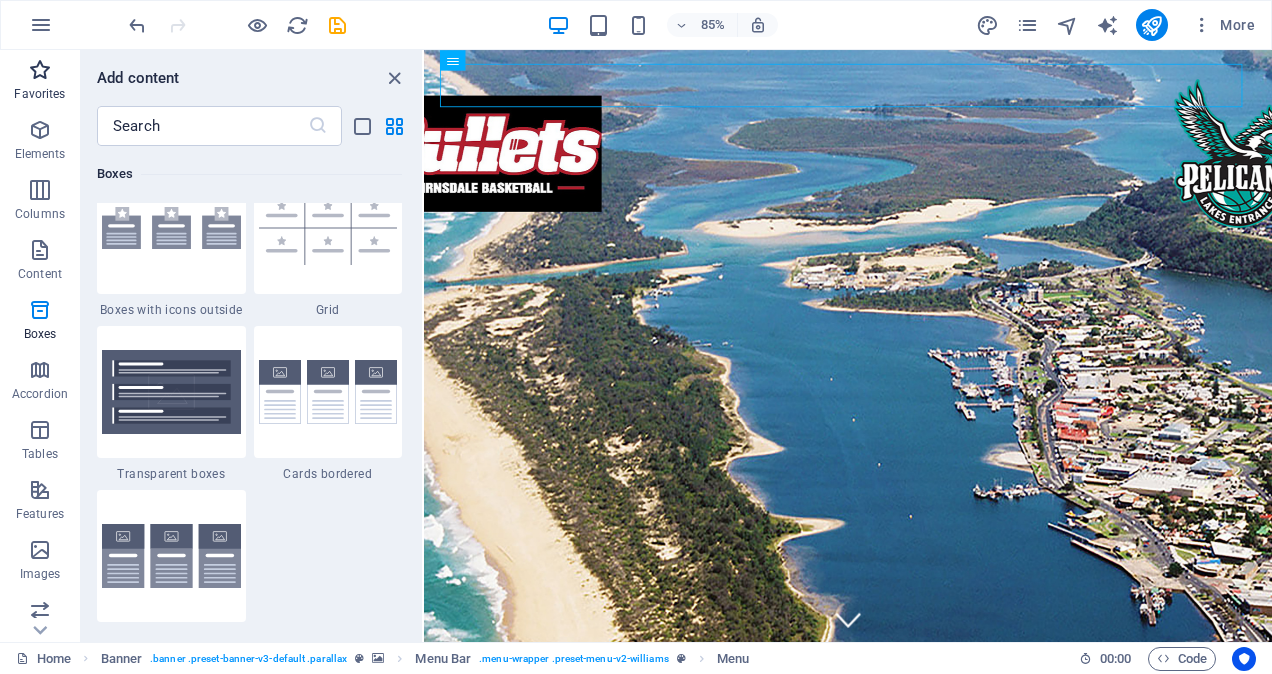 click at bounding box center (40, 70) 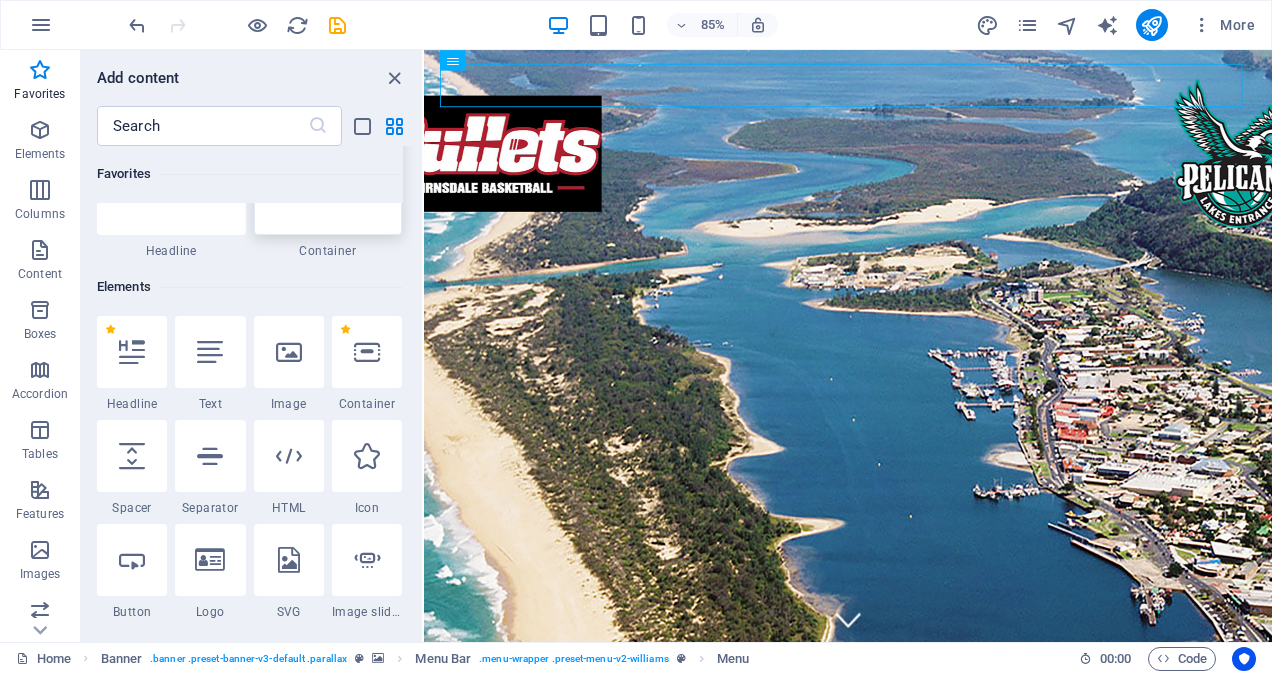scroll, scrollTop: 200, scrollLeft: 0, axis: vertical 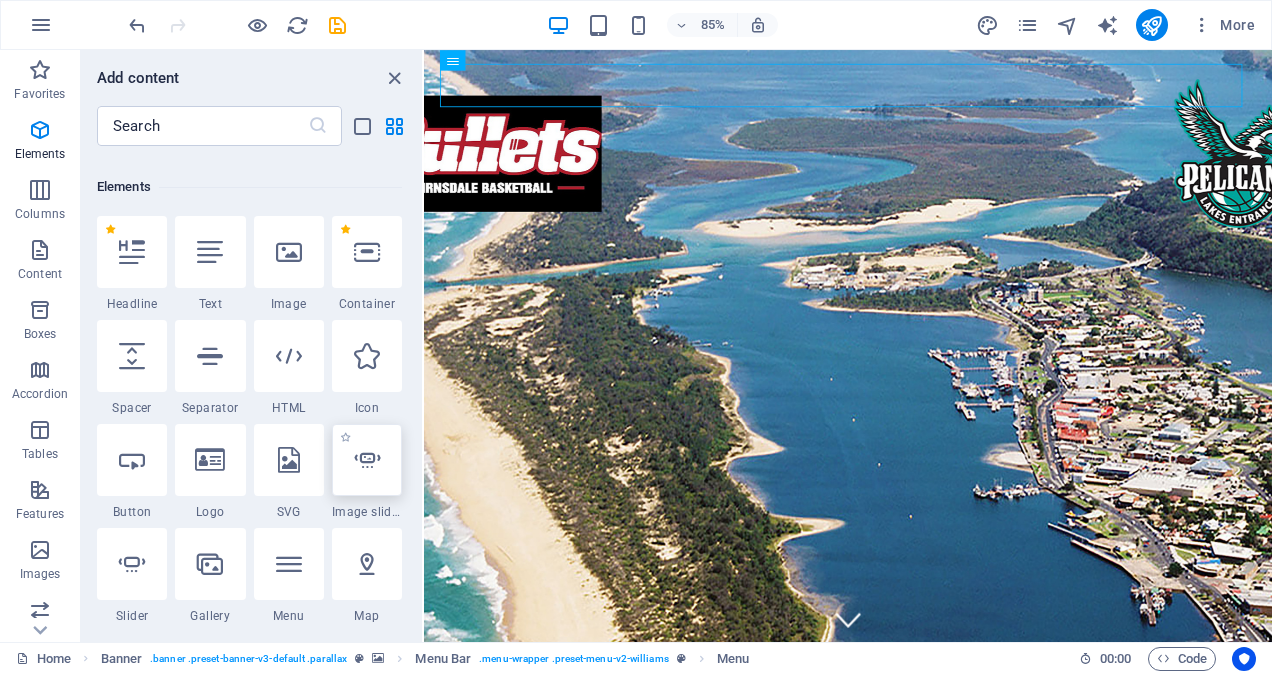 click at bounding box center (367, 460) 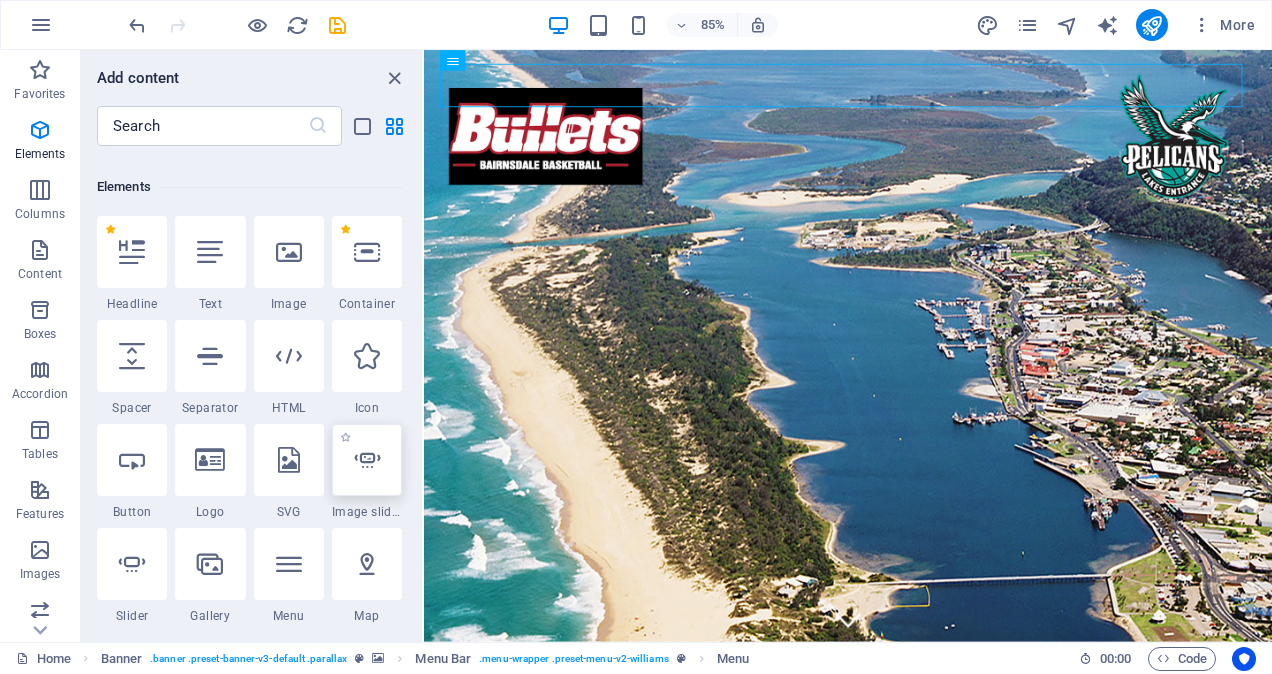 select on "ms" 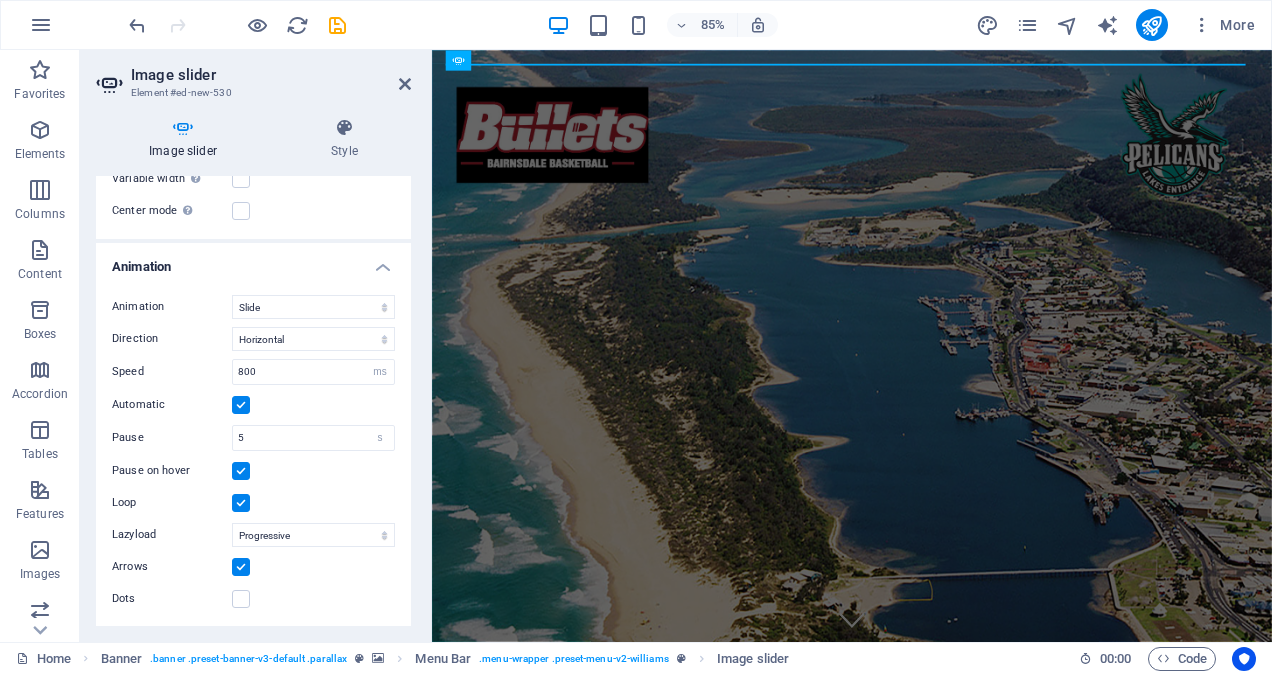 scroll, scrollTop: 0, scrollLeft: 0, axis: both 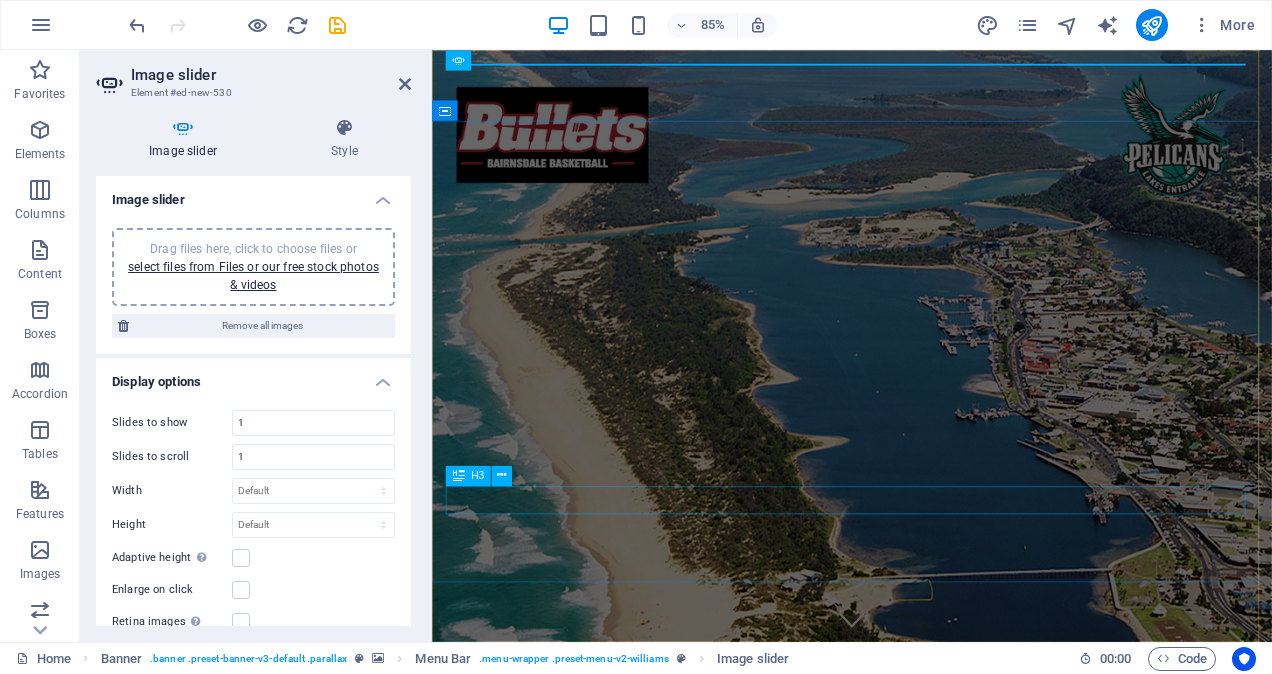 click on "+1-123-456-7890" at bounding box center (926, 1070) 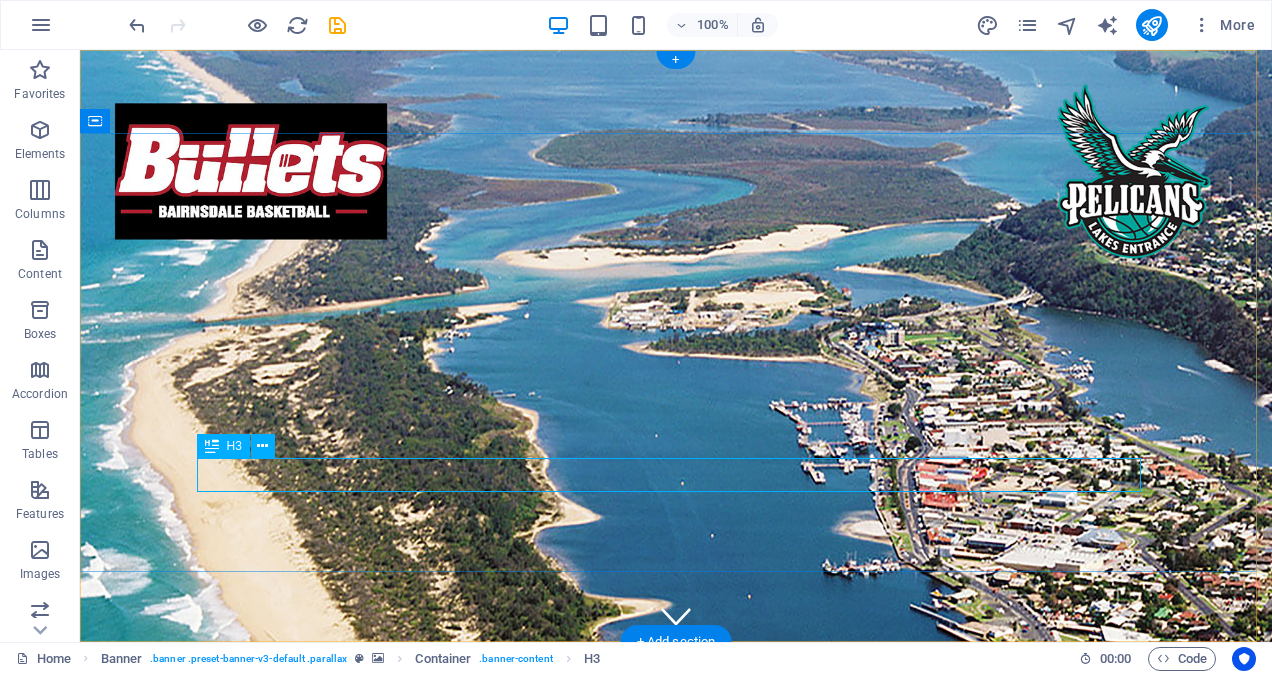 click on "+1-123-456-7890" at bounding box center [676, 965] 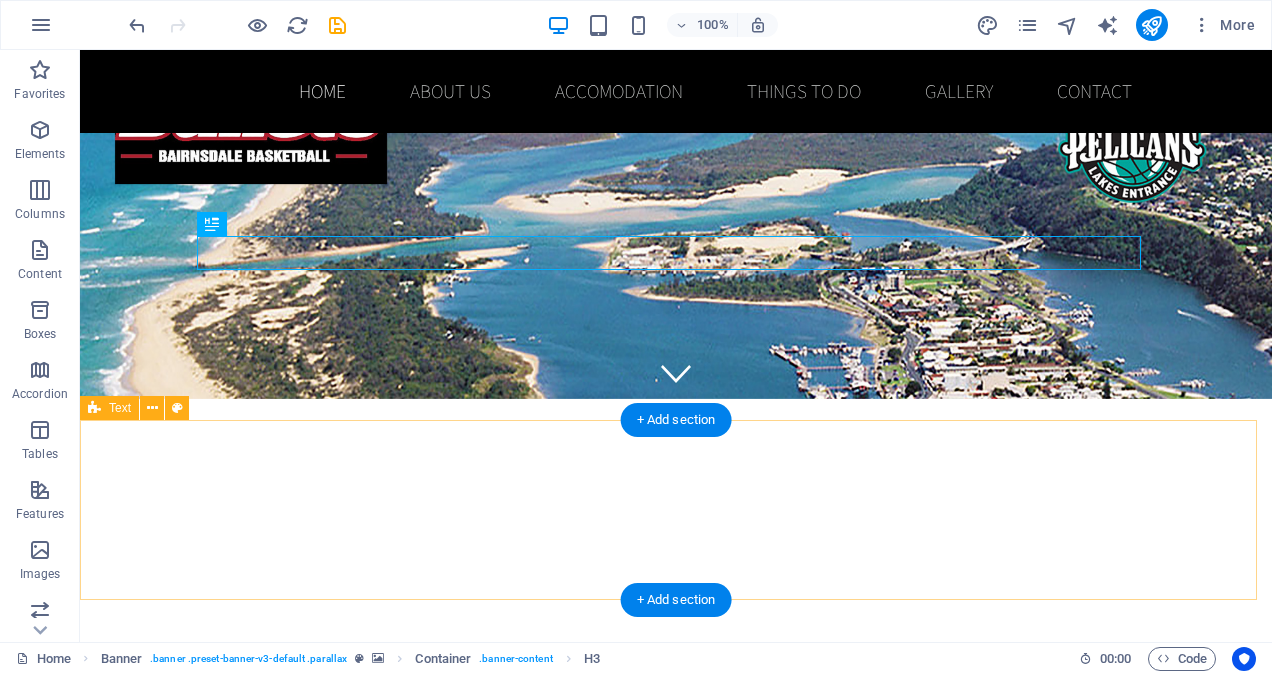 scroll, scrollTop: 222, scrollLeft: 0, axis: vertical 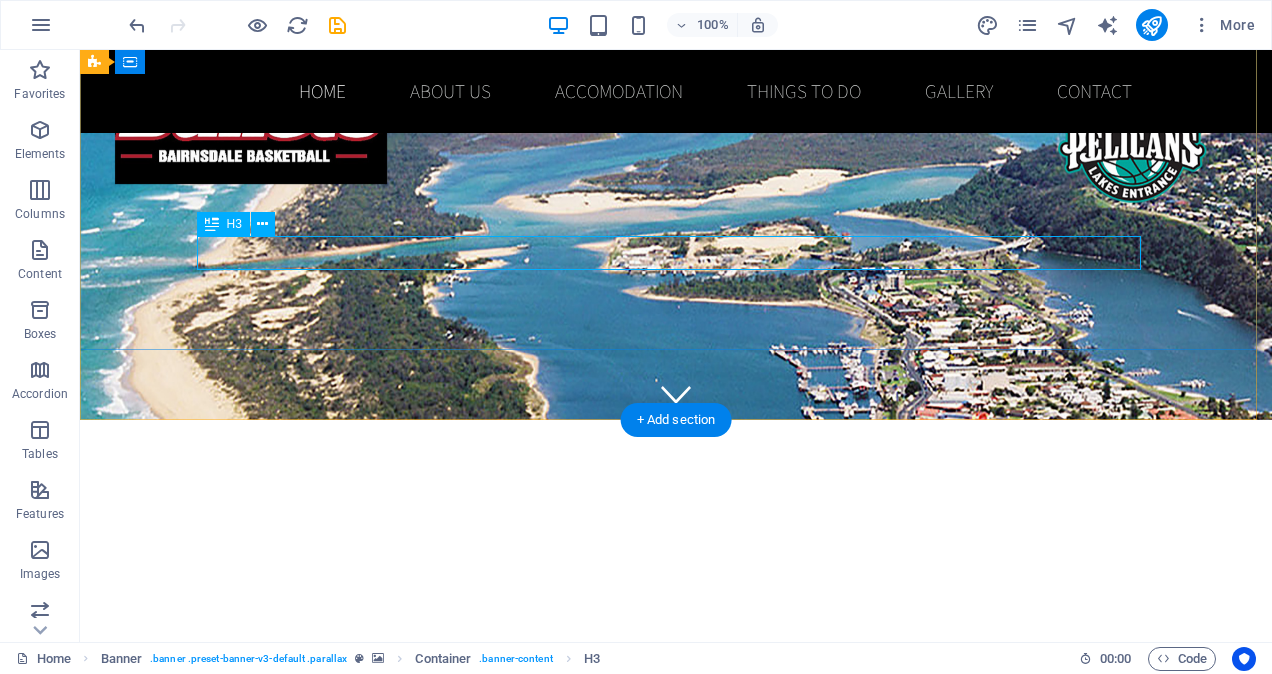 click on "+1-123-456-7890" at bounding box center (676, 743) 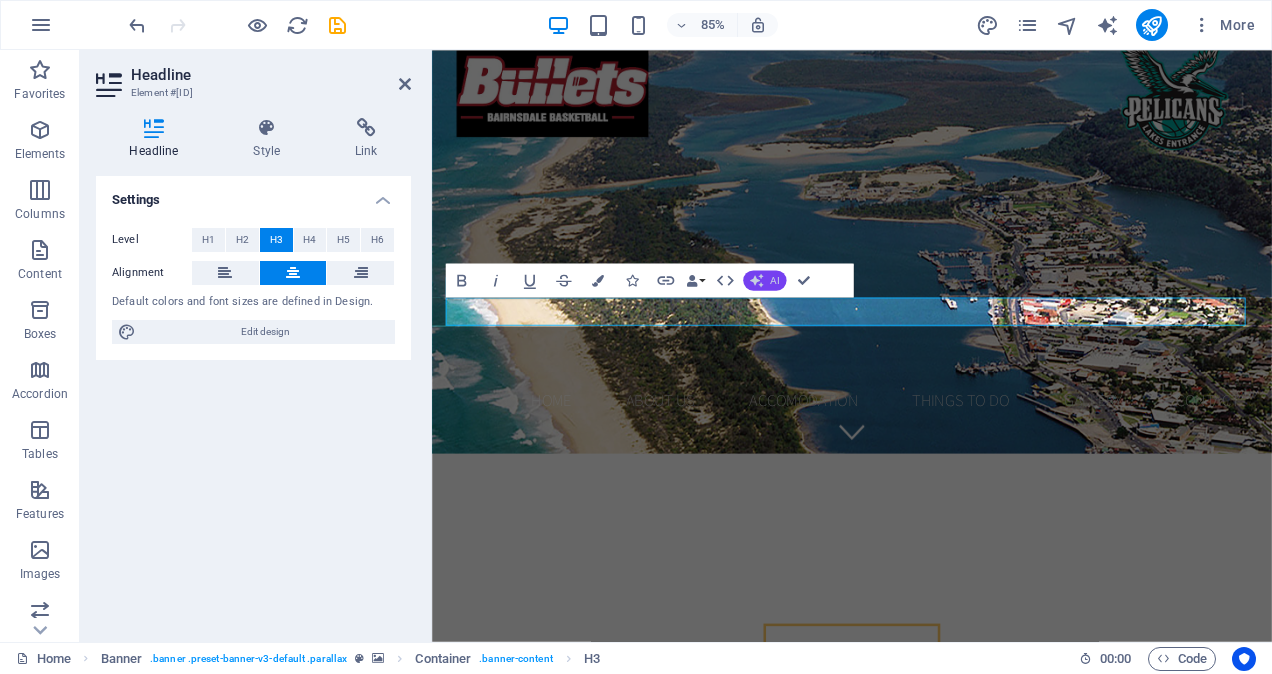 type 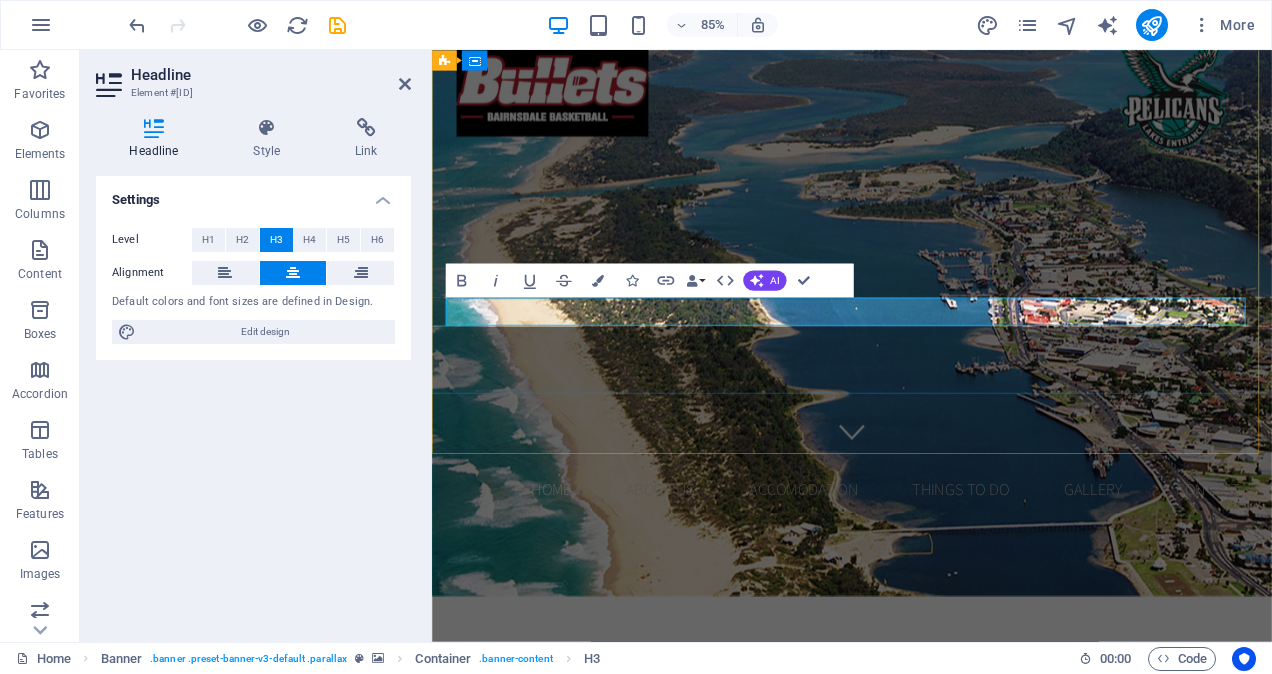 click on "NOVEMBER" at bounding box center [926, 847] 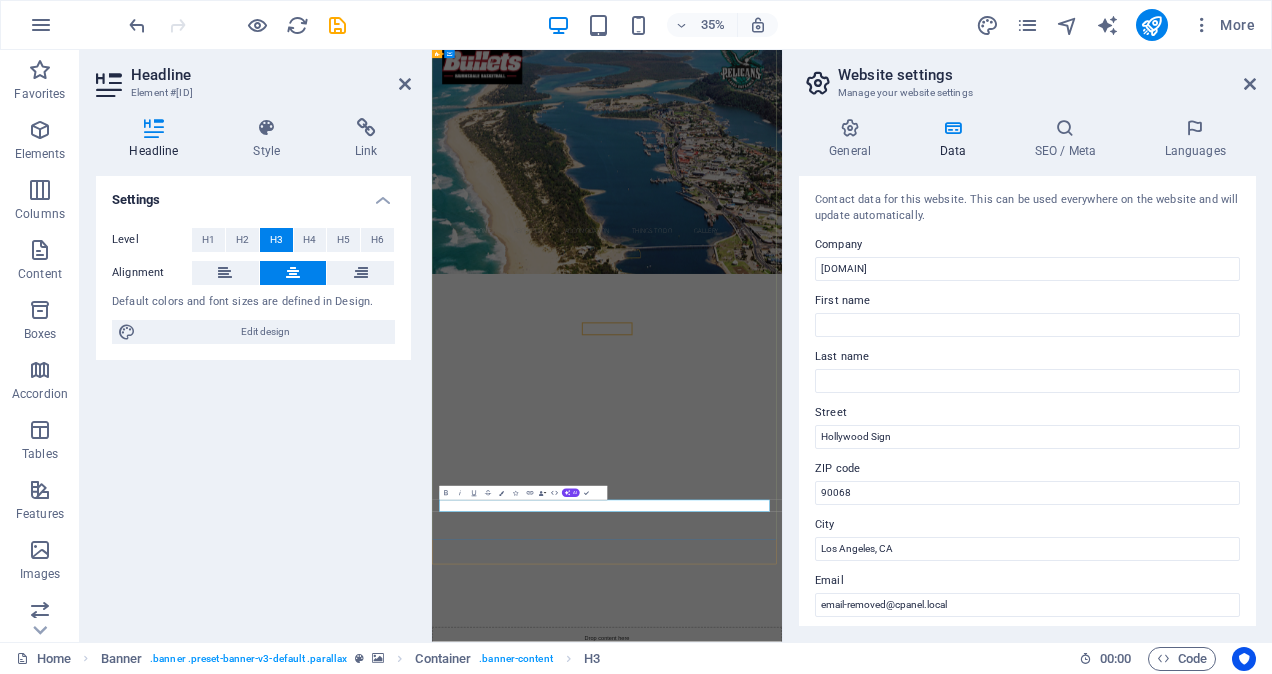 click on "NOVEMBER" at bounding box center [932, 848] 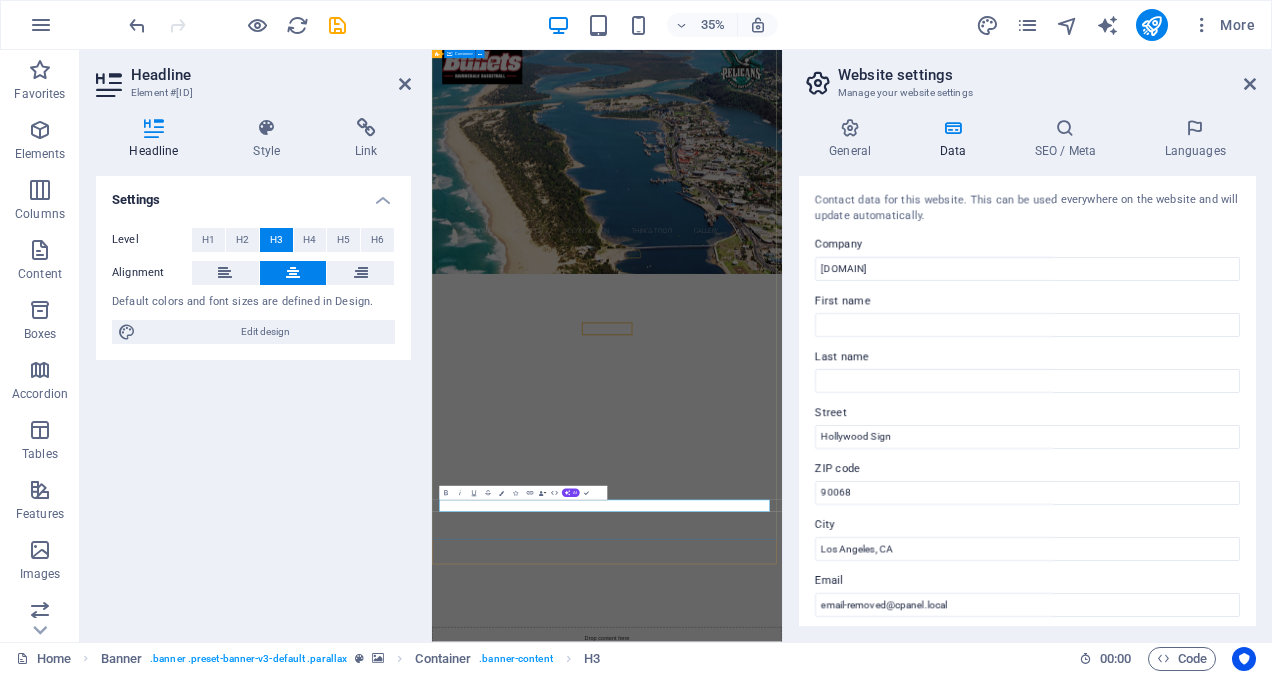 click on "East Gippsland Junior Basketball Tournament [DATE]" at bounding box center (932, 776) 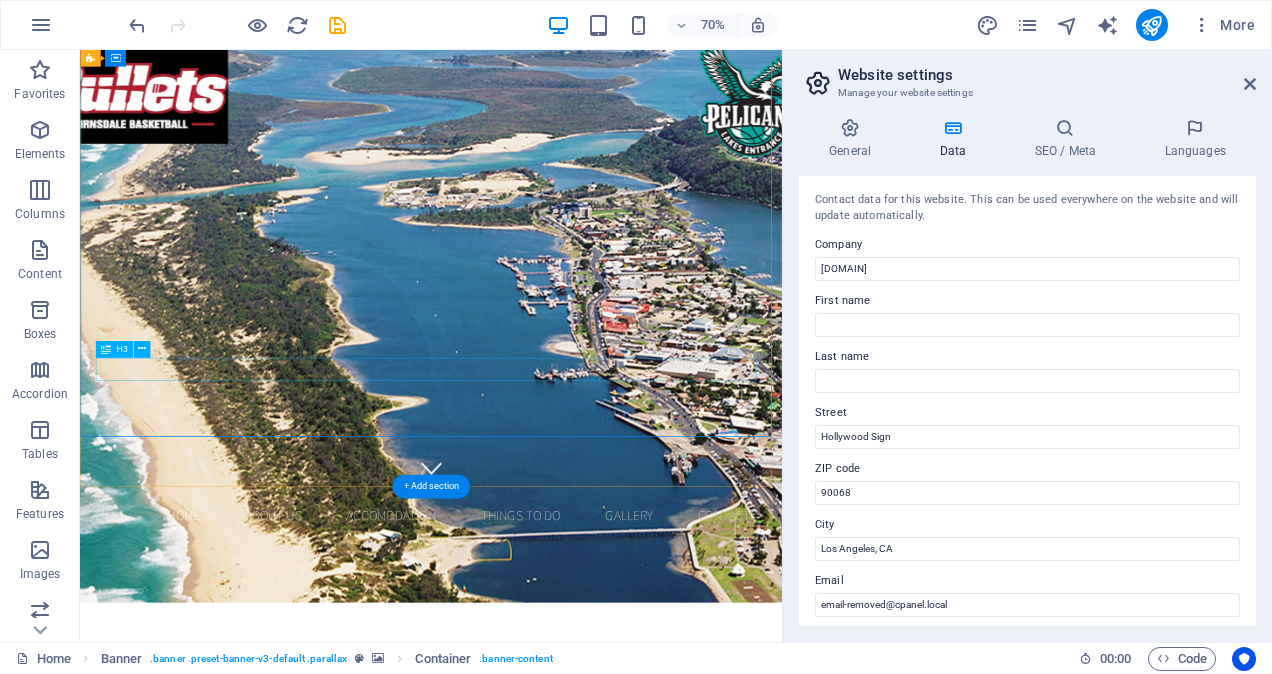 click on "NOVEMBER" at bounding box center [582, 997] 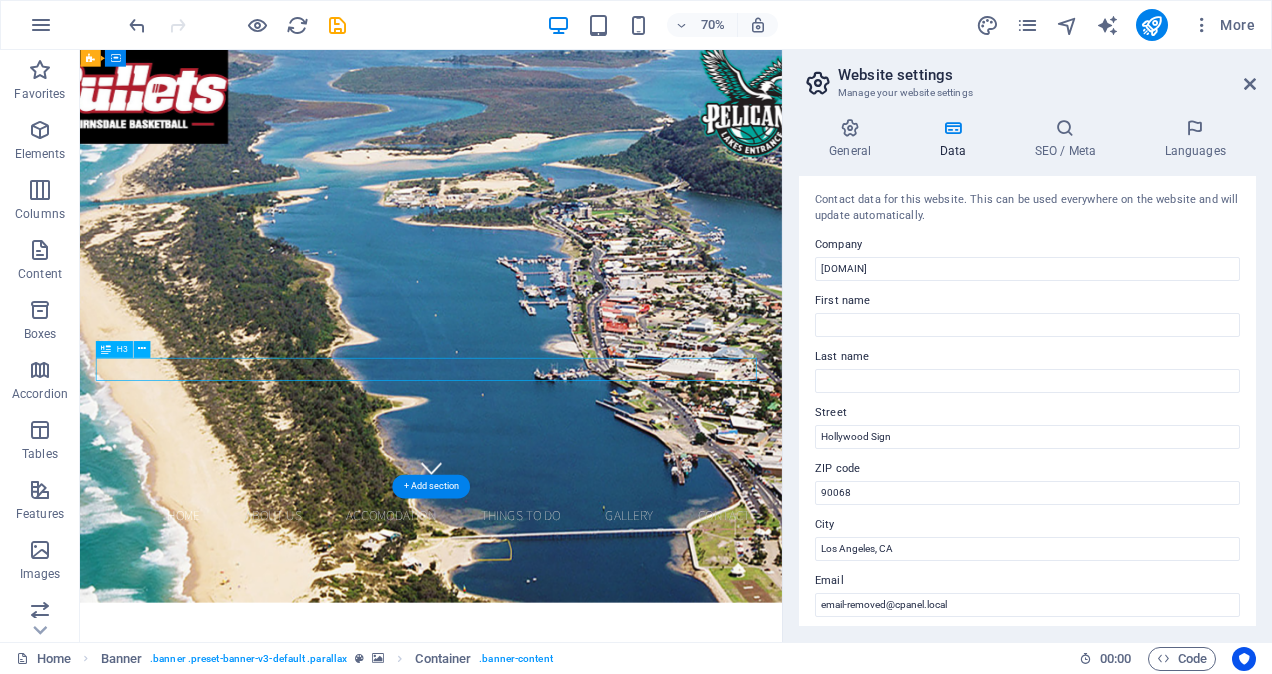 click on "NOVEMBER" at bounding box center (582, 997) 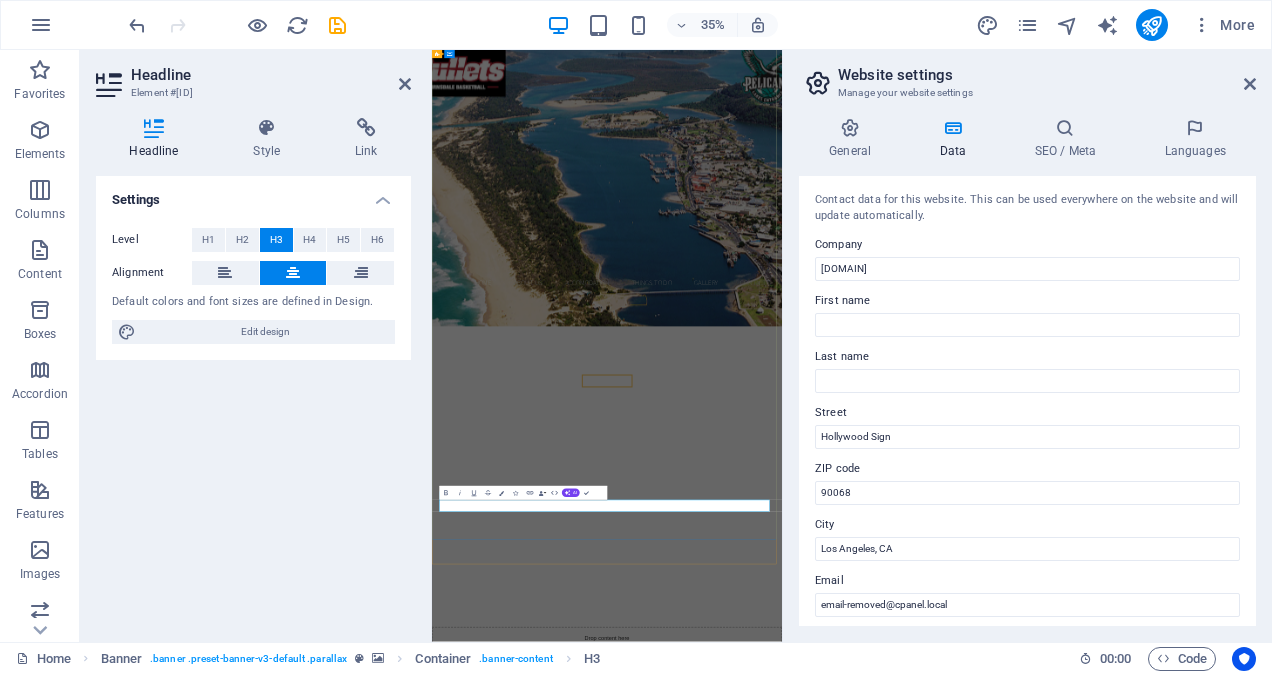 click on "NOVEMBER" at bounding box center [932, 996] 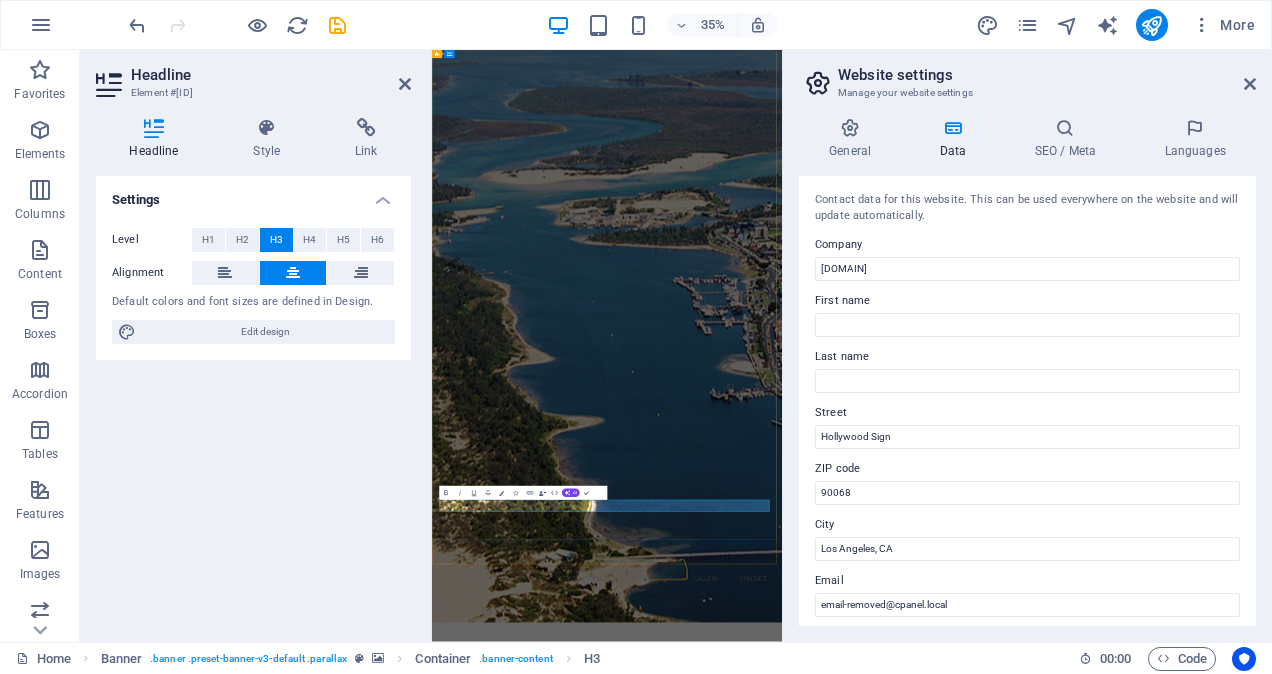 click on "SATURDAY [DAY] [MONTH]" at bounding box center [932, 1842] 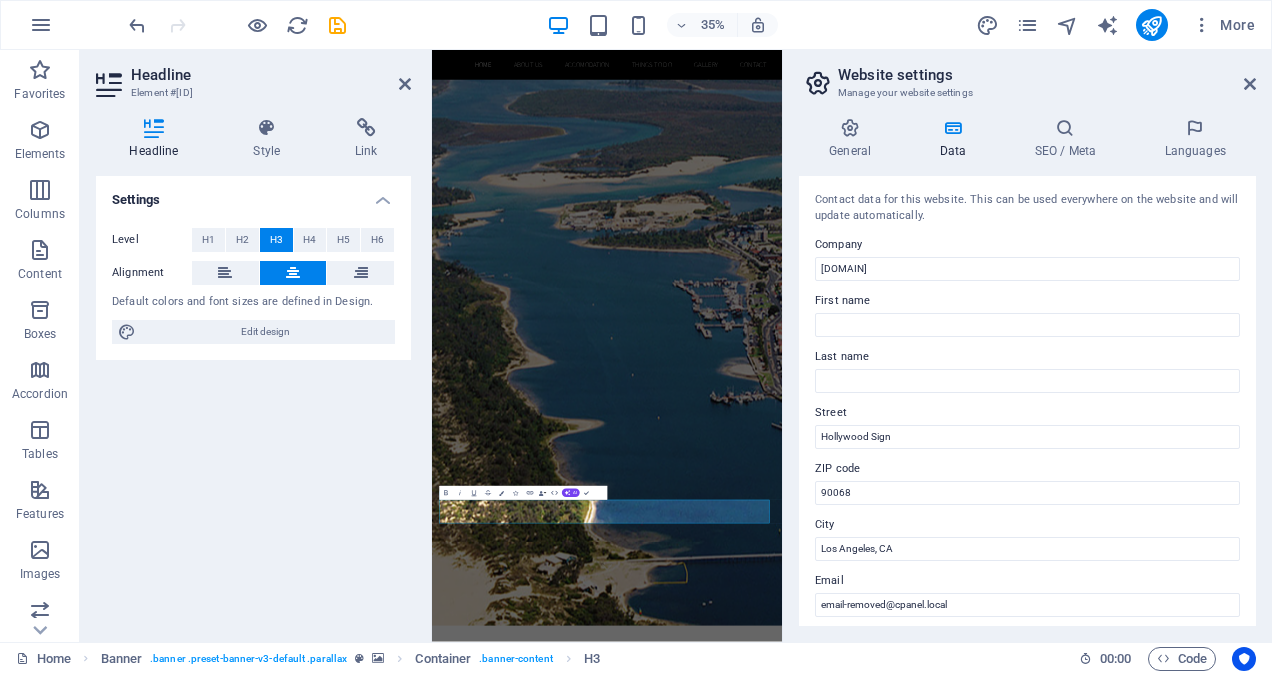 click on "Settings Level H1 H2 H3 H4 H5 H6 Alignment Default colors and font sizes are defined in Design. Edit design" at bounding box center [253, 401] 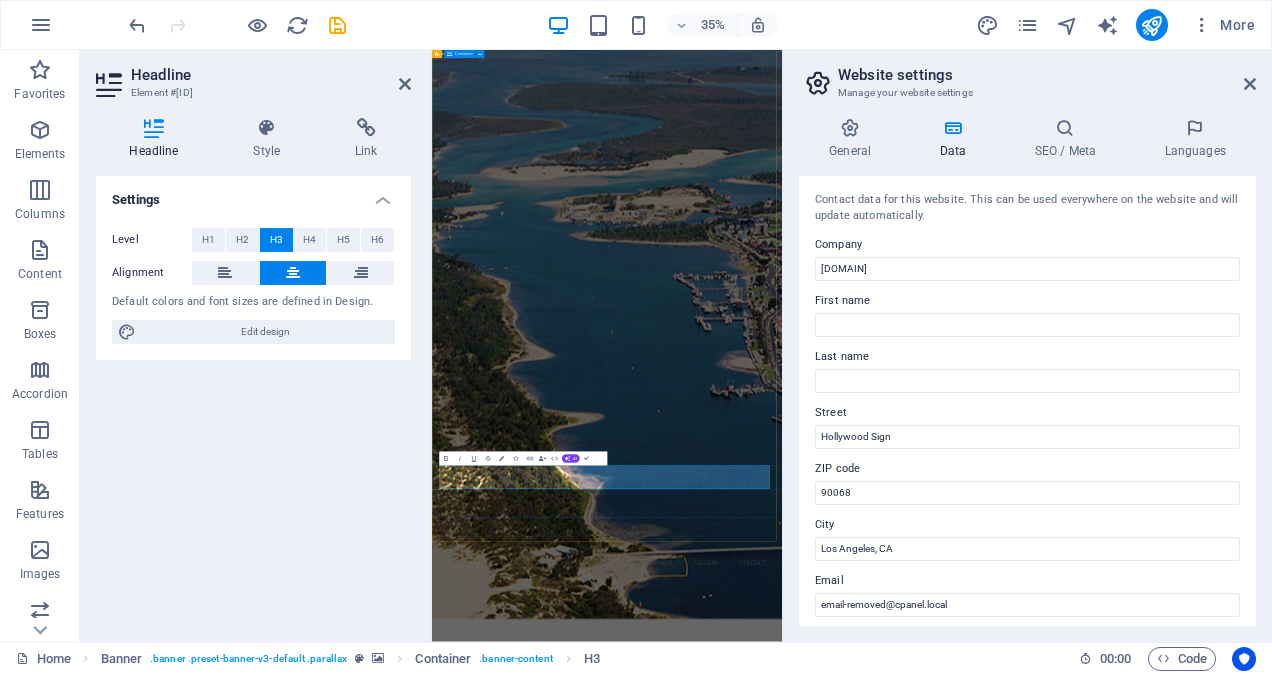 scroll, scrollTop: 322, scrollLeft: 0, axis: vertical 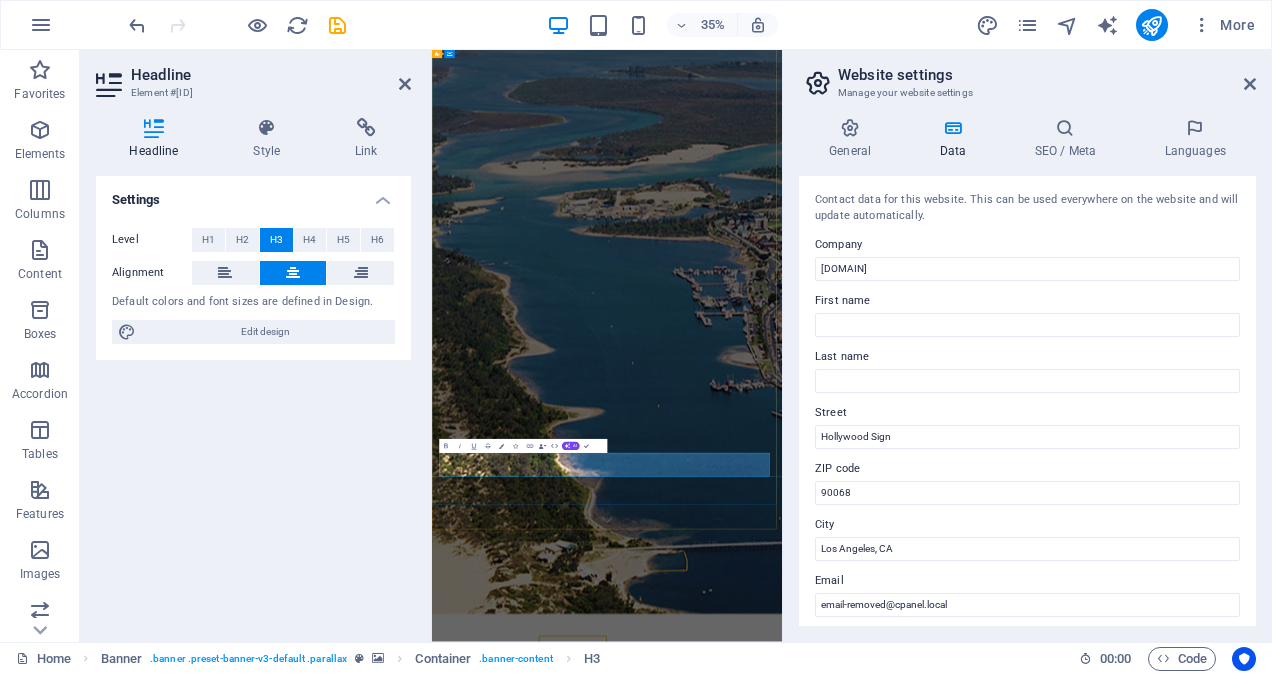 click on "[DATE] [DATE], [YEAR] ‌" at bounding box center (932, 1759) 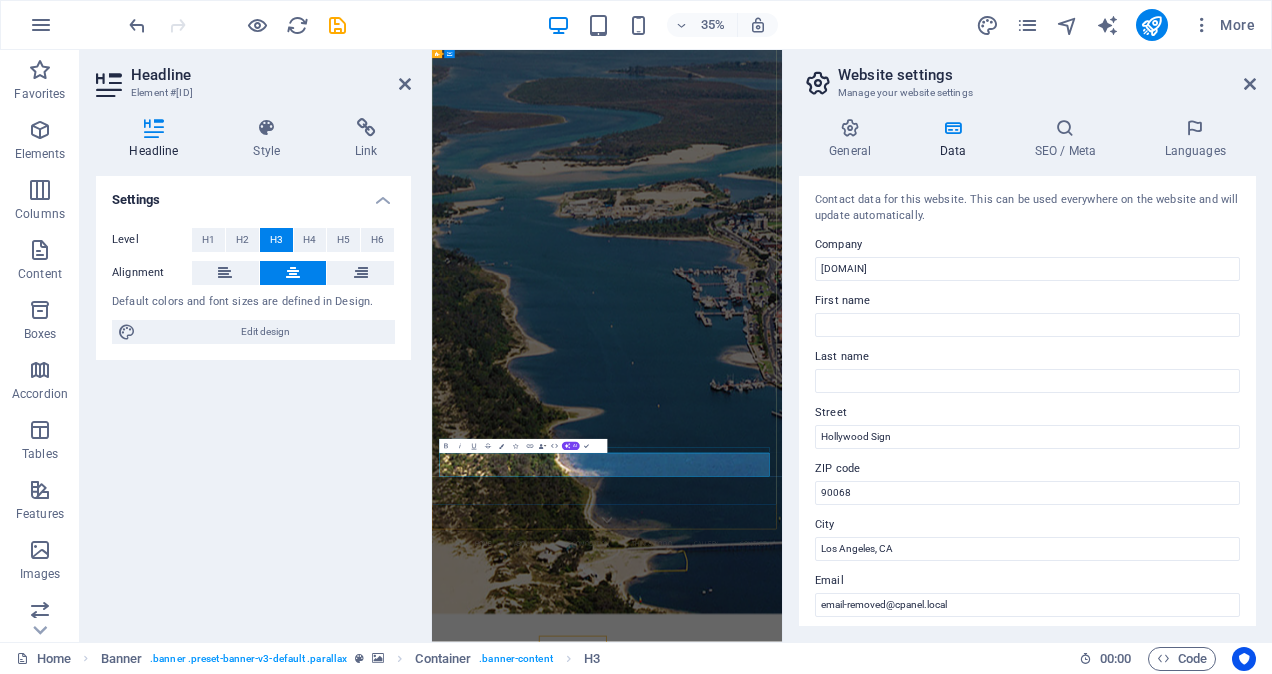 click at bounding box center [932, 1718] 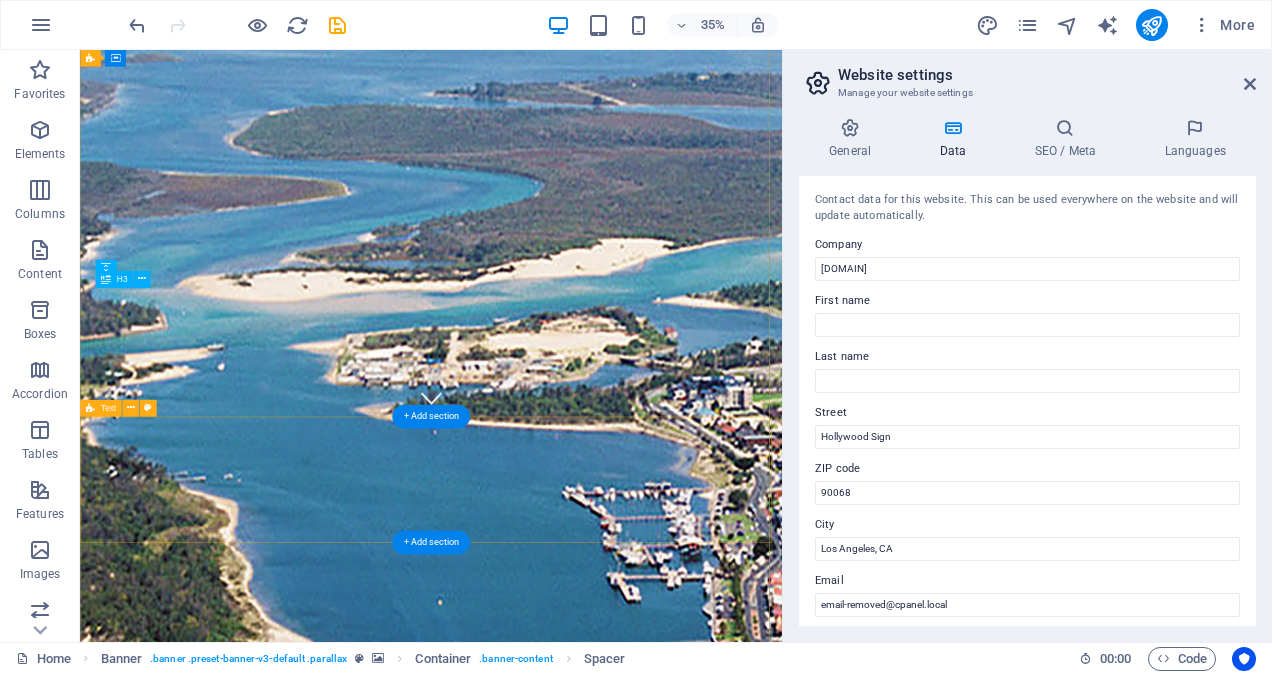 click at bounding box center (581, 2033) 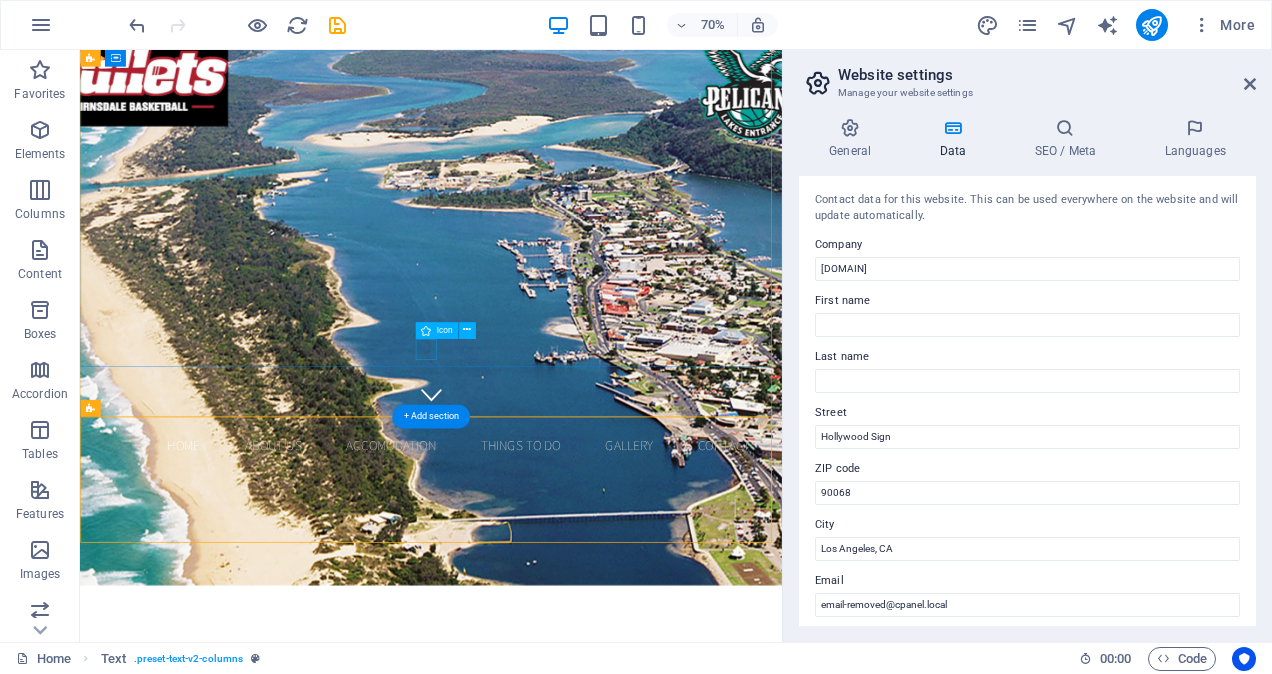 click at bounding box center (582, 543) 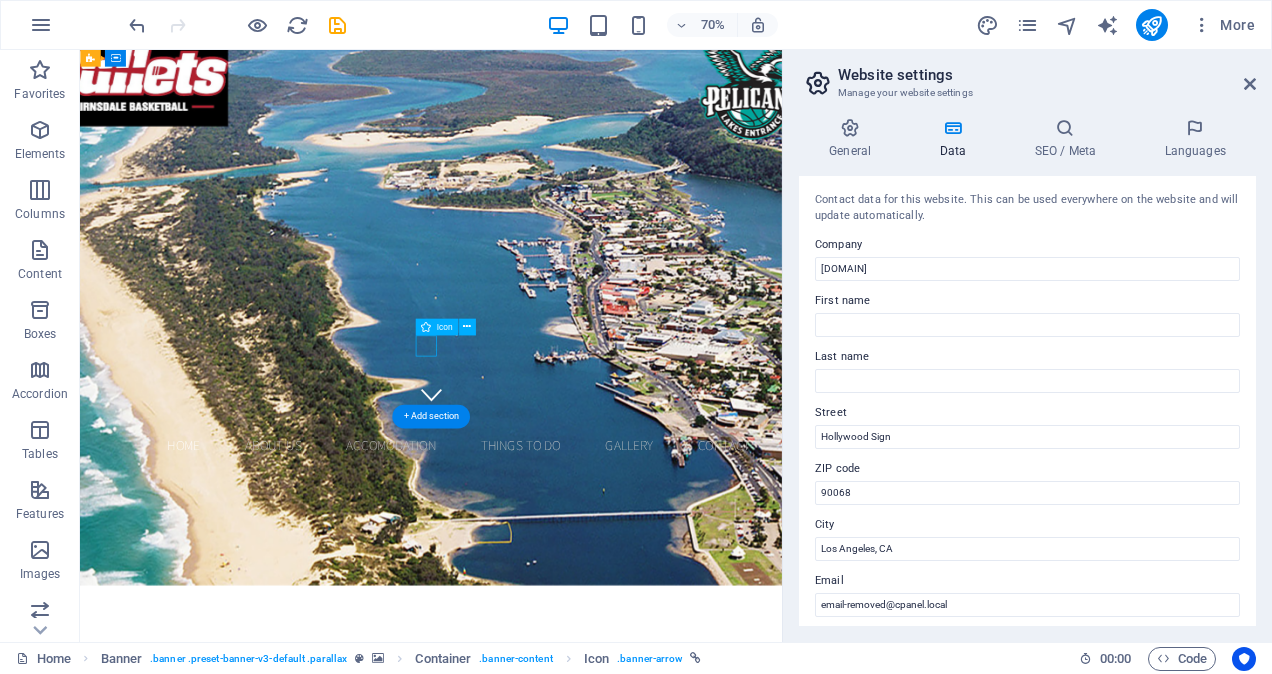 click at bounding box center (582, 543) 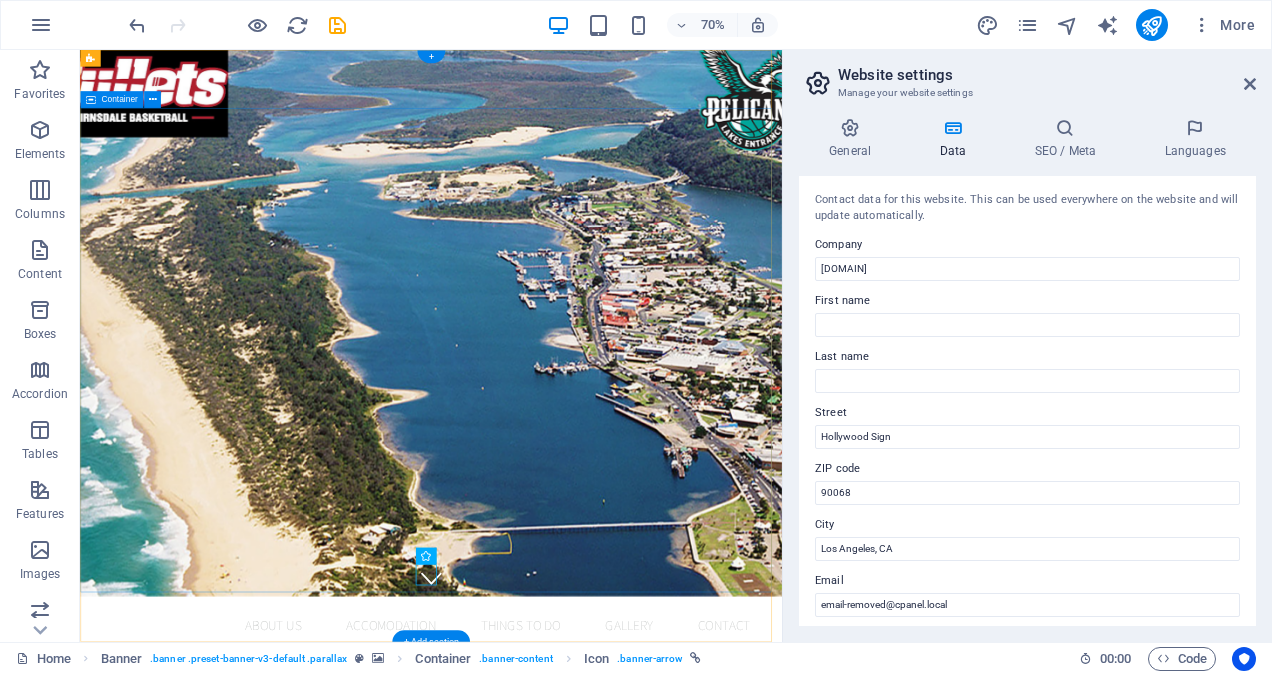 scroll, scrollTop: 0, scrollLeft: 0, axis: both 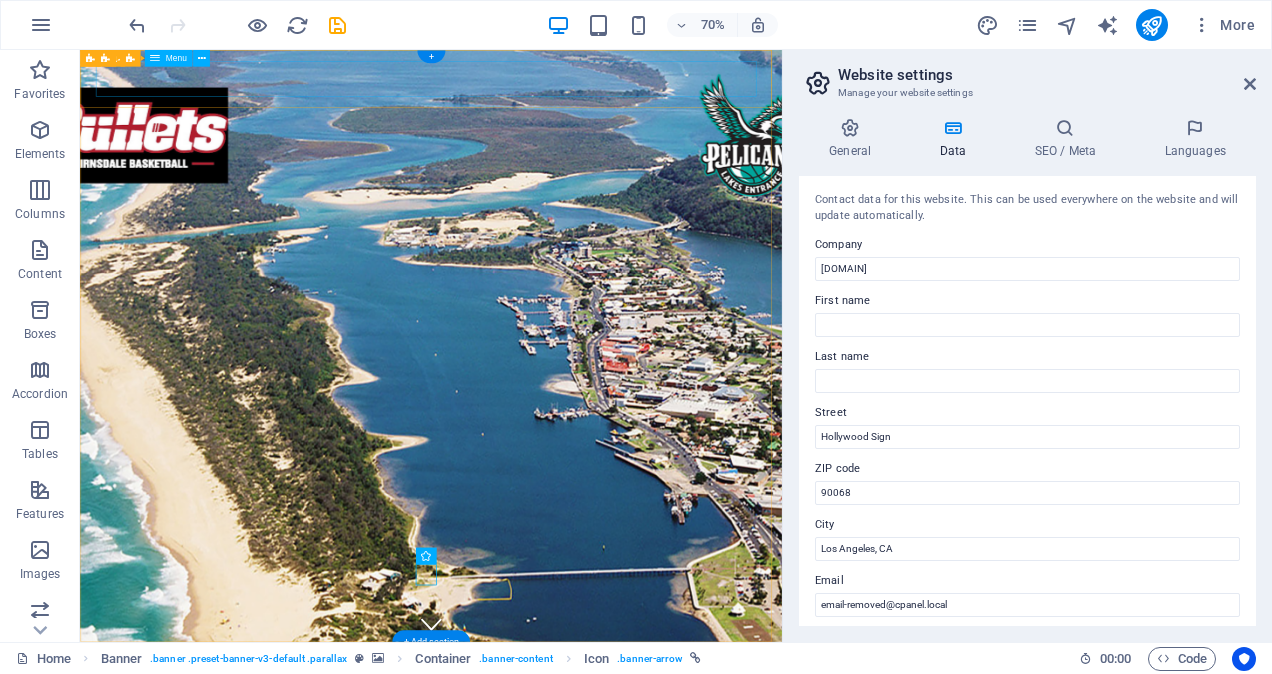 click on "Home ABOUT US ACCOMODATION THINGS TO DO GALLERY CONTACT" at bounding box center [582, 937] 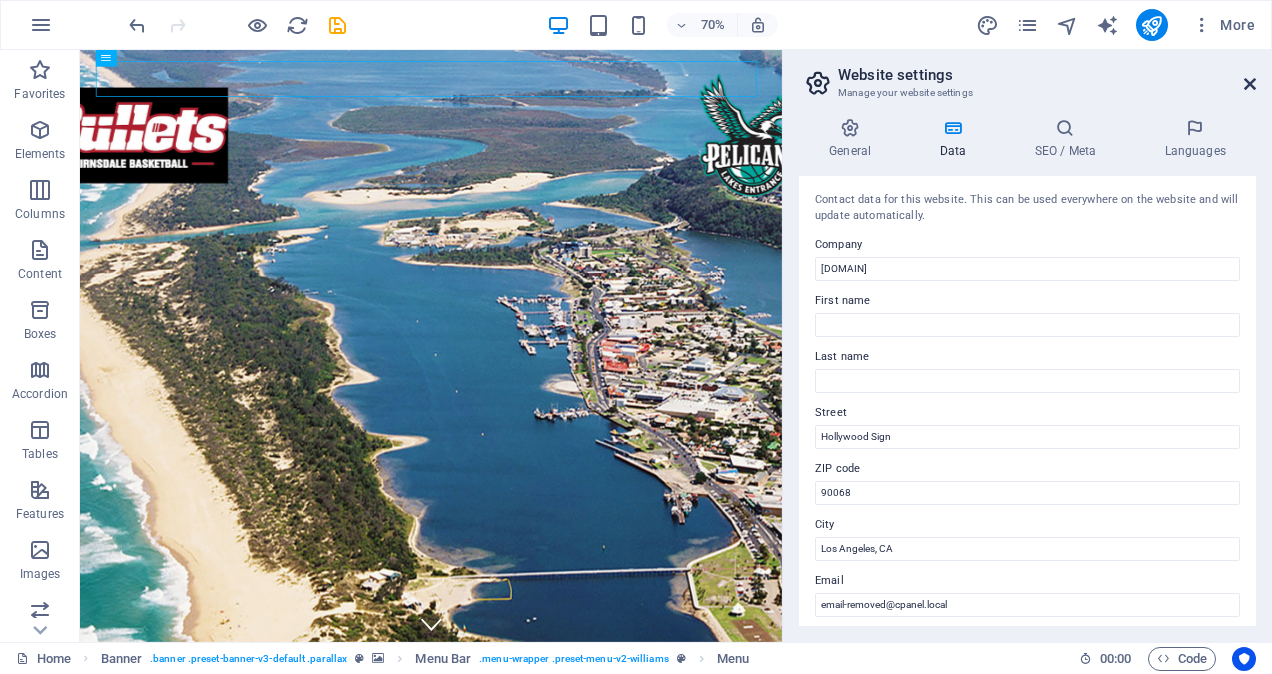 click at bounding box center (1250, 84) 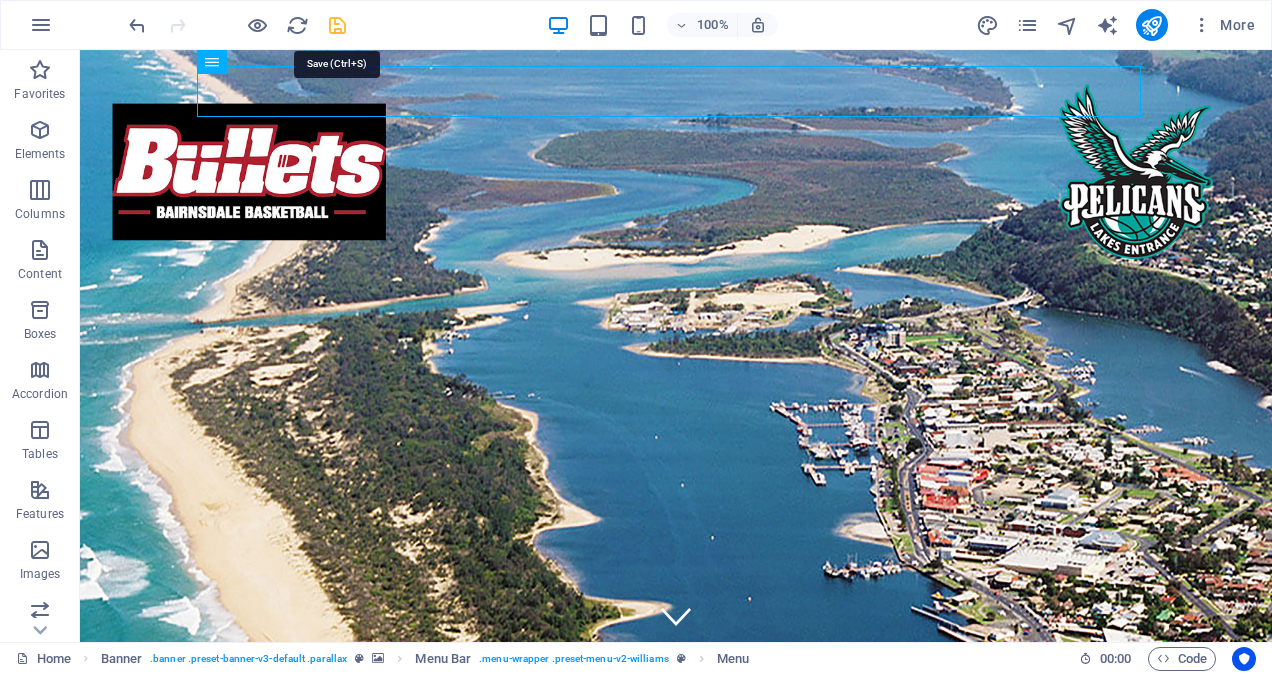 click at bounding box center [337, 25] 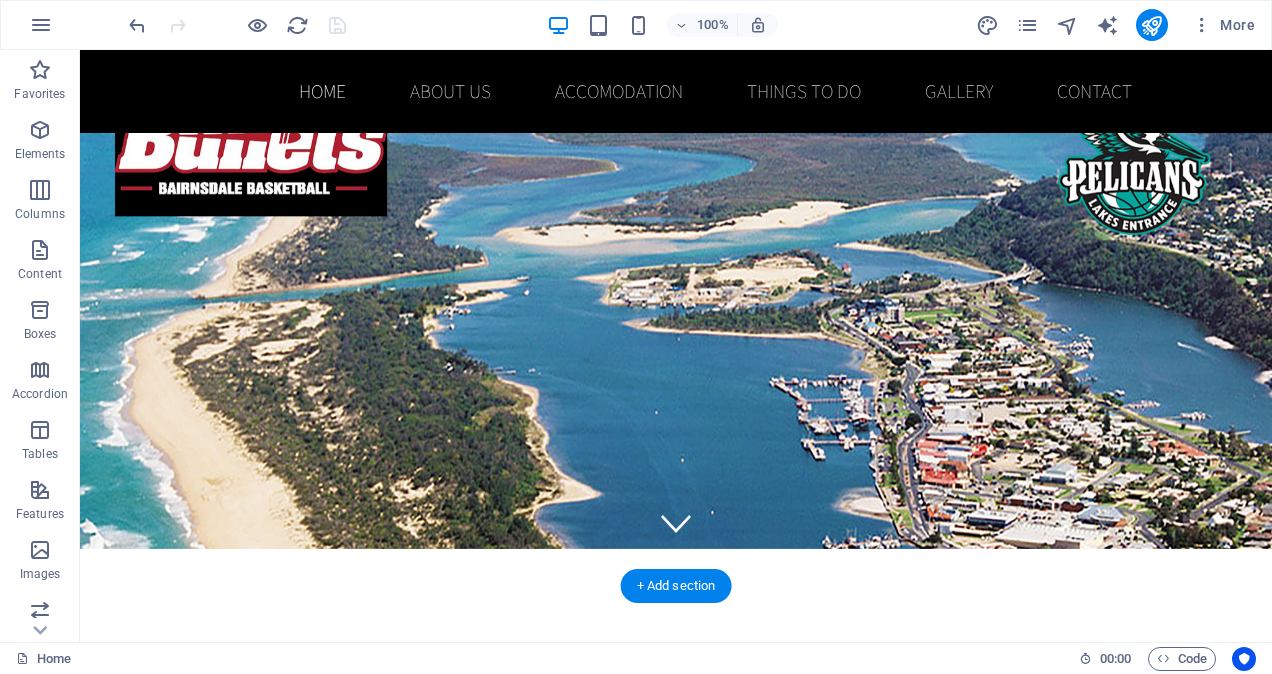 scroll, scrollTop: 22, scrollLeft: 0, axis: vertical 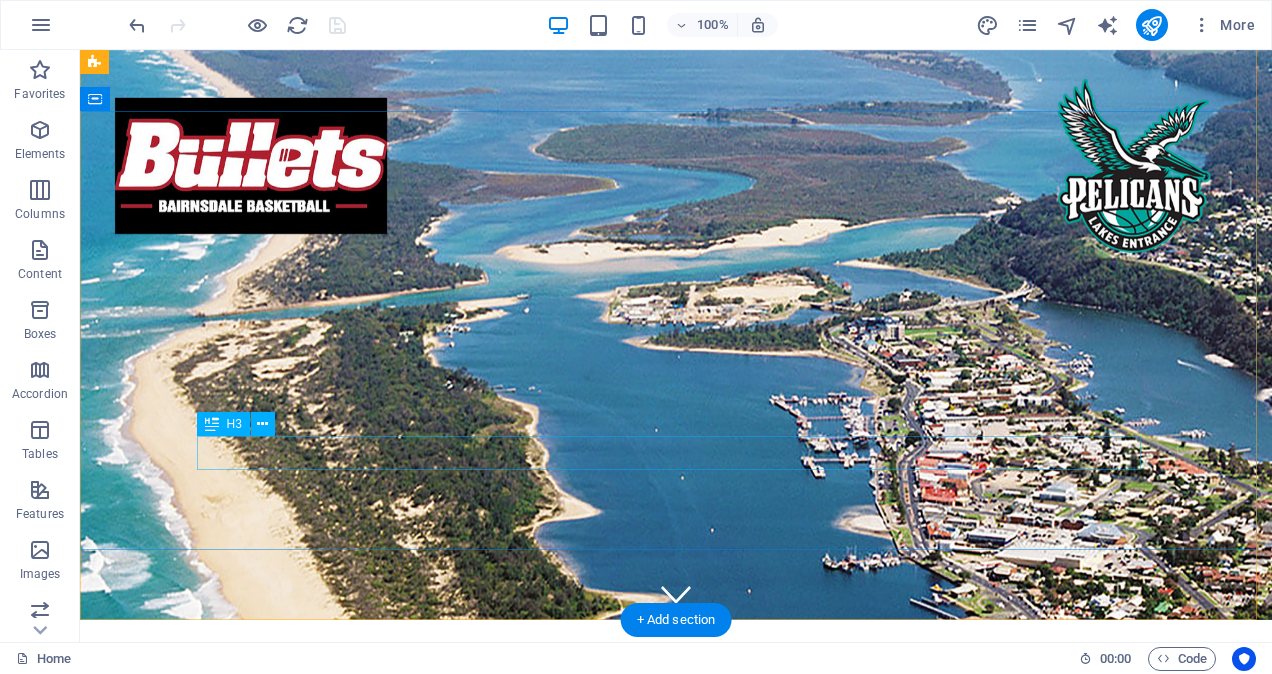click on "+1-123-456-7890" at bounding box center (676, 943) 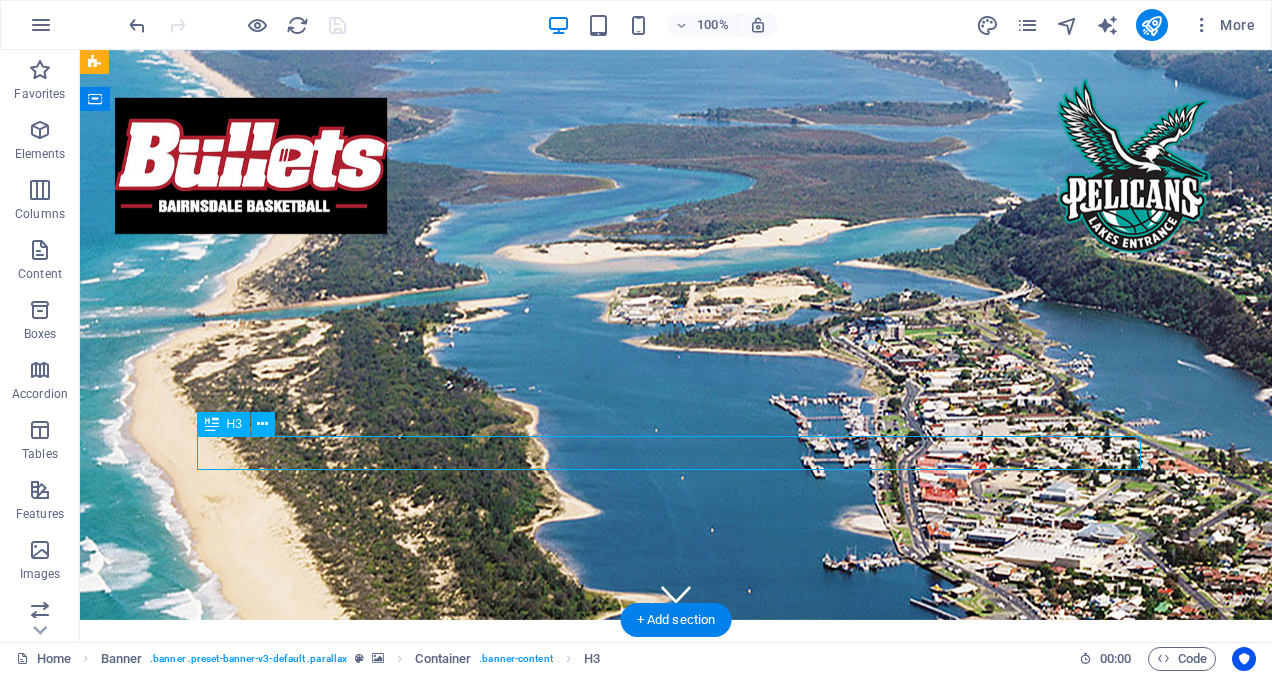 click on "+1-123-456-7890" at bounding box center (676, 943) 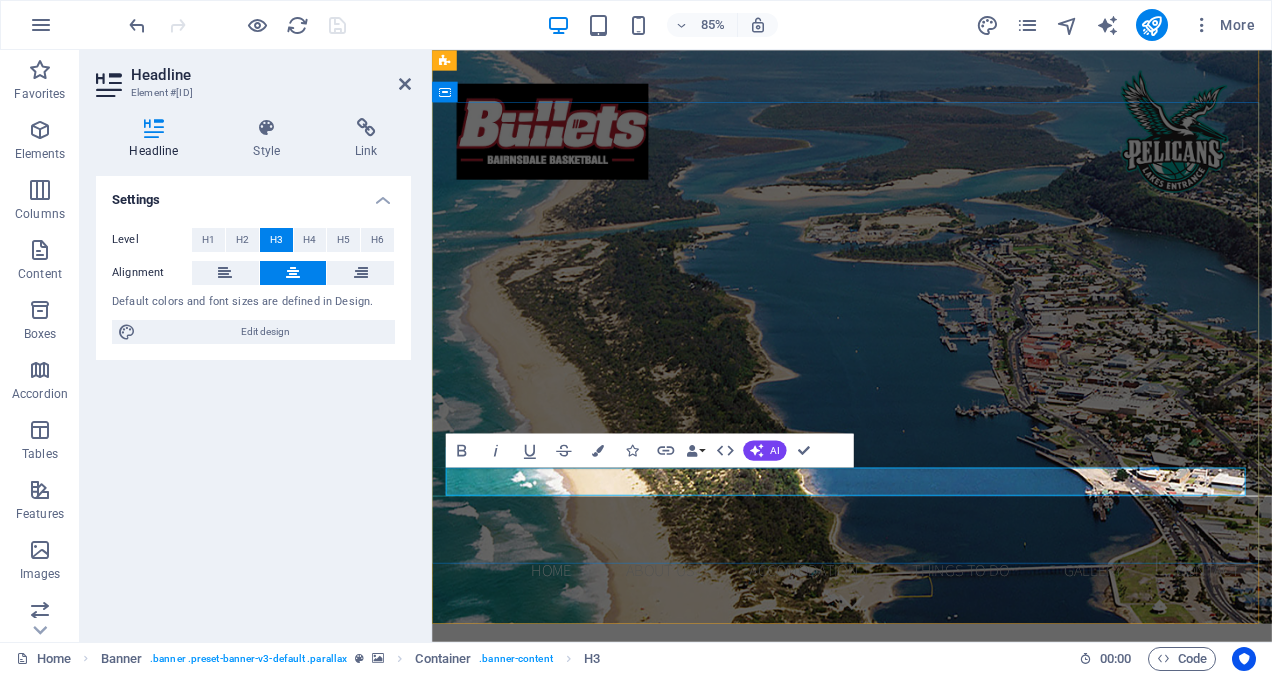 type 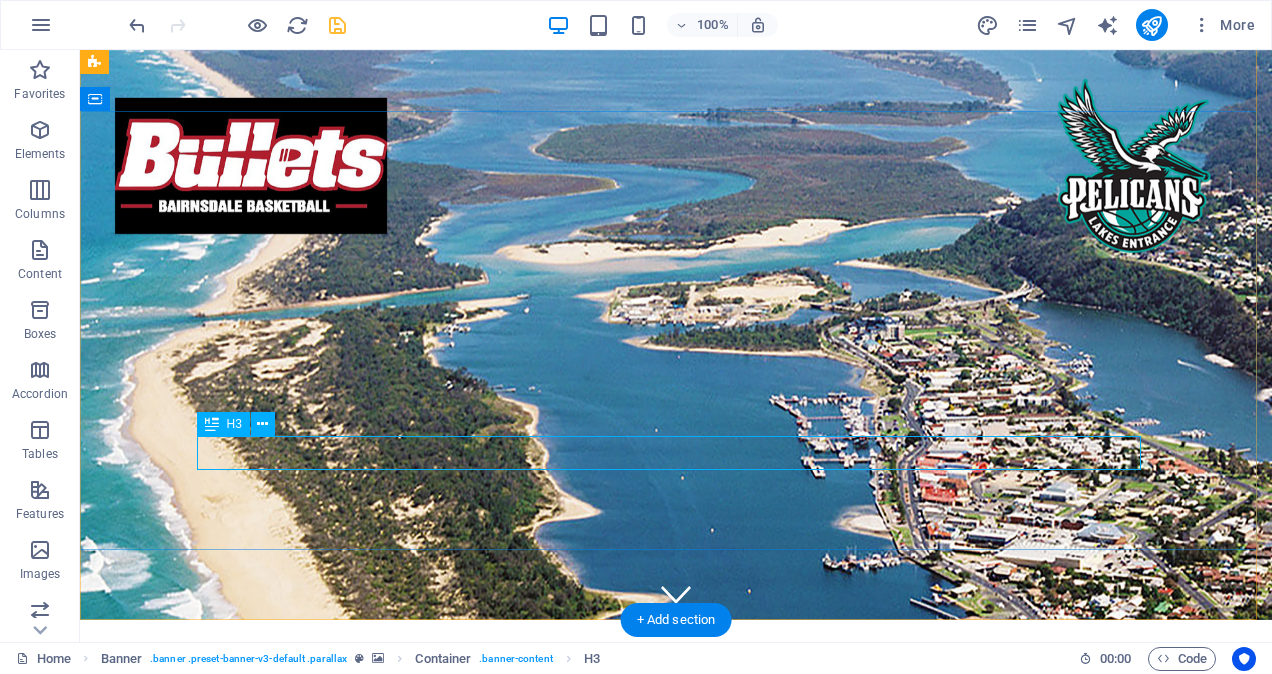 click on "22ND - 23 NOVEMBER, 2025" at bounding box center [676, 943] 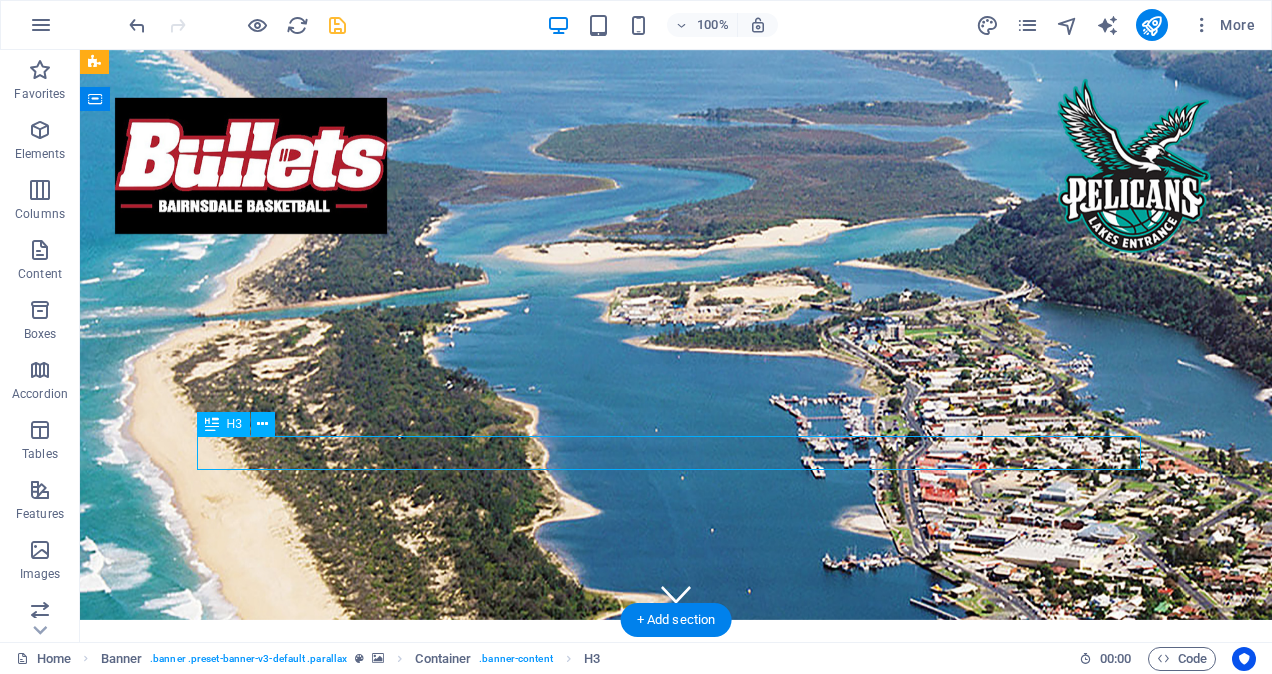 click on "22ND - 23 NOVEMBER, 2025" at bounding box center (676, 943) 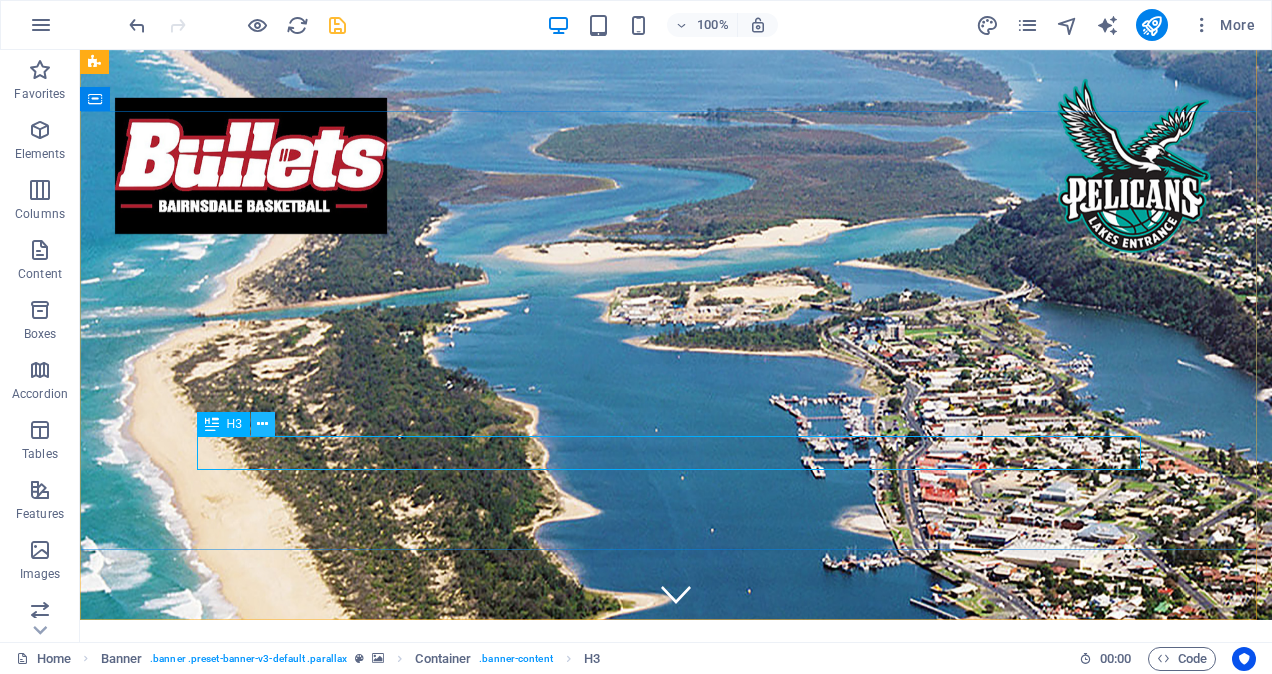 click at bounding box center (262, 424) 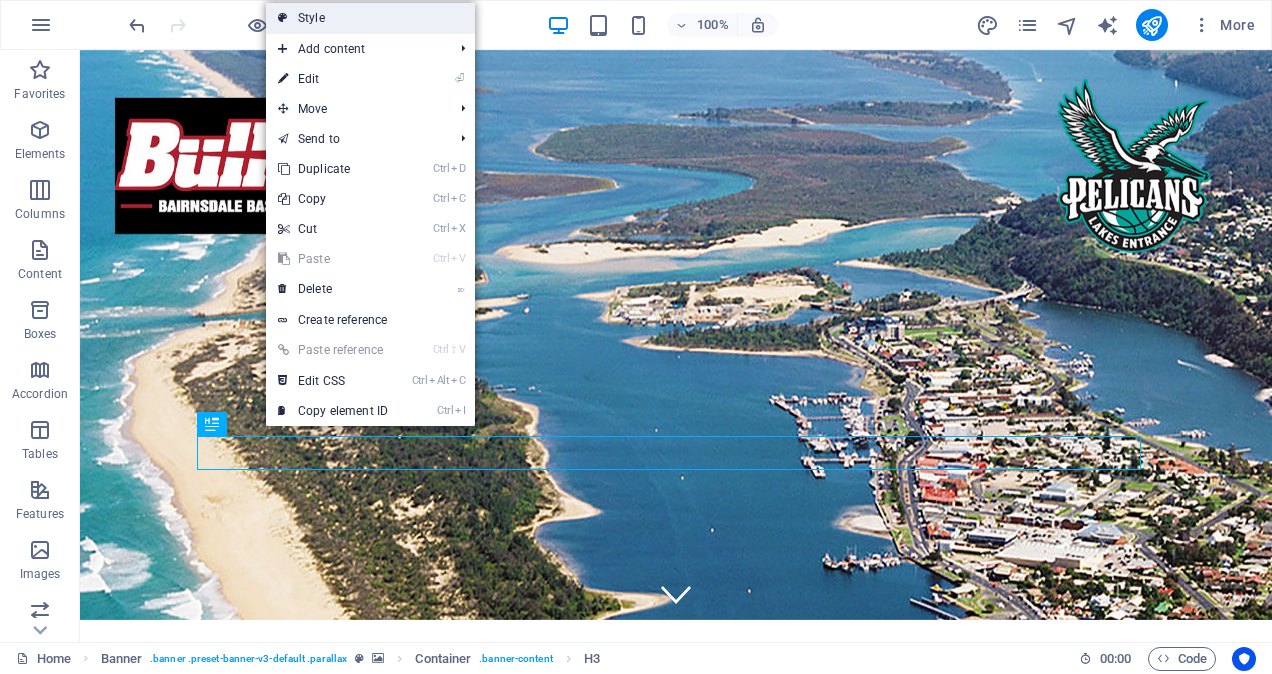 click on "Style" at bounding box center [370, 18] 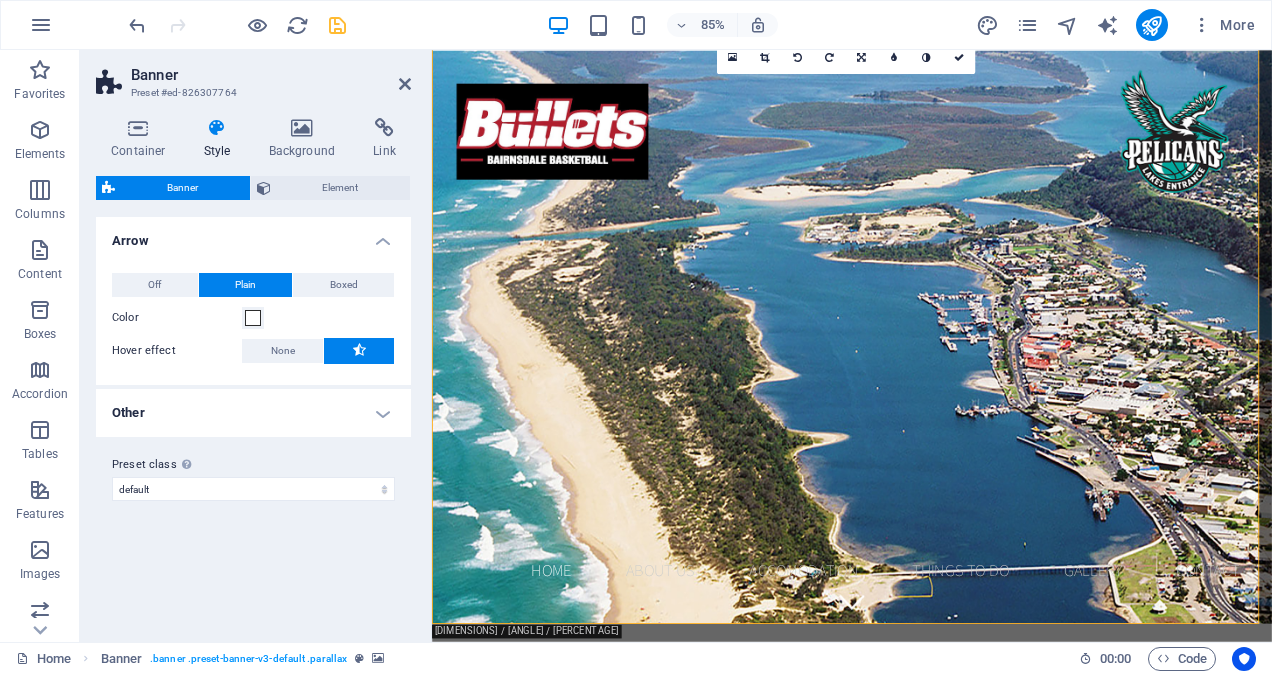 click on "Variants Default Arrow Off Plain Boxed Color Hover effect None Background Padding 1 px rem % vh vw Custom Custom 1 px rem % vh vw 1 px rem % vh vw 1 px rem % vh vw 1 px rem % vh vw Border style None              - Width 1 px rem vh vw Custom Custom 1 px rem vh vw 1 px rem vh vw 1 px rem vh vw 1 px rem vh vw  - Color Round corners 0 px rem % vh vw Custom Custom 0 px rem % vh vw 0 px rem % vh vw 0 px rem % vh vw 0 px rem % vh vw Shadows None Outside Inside Color X offset 0 px rem vh vw Y offset 0 px rem vh vw Blur 0 px rem % vh vw Spread 0 px rem vh vw Other Subpages height Overwrites the min. height of the banner only for the subpages. Default Adjust Min. height Minimum height of the header on subpages. Header height adapts if content is higher. 0 for automatic height 500 auto px rem % vh vw Animation Activates the movement of the background image. This setting may cause problems, e.g. it shouldn't be combined with Lazyload. Off Zoom: in & out Slide: left to right Slide: up to down Duration 30 s" at bounding box center [253, 421] 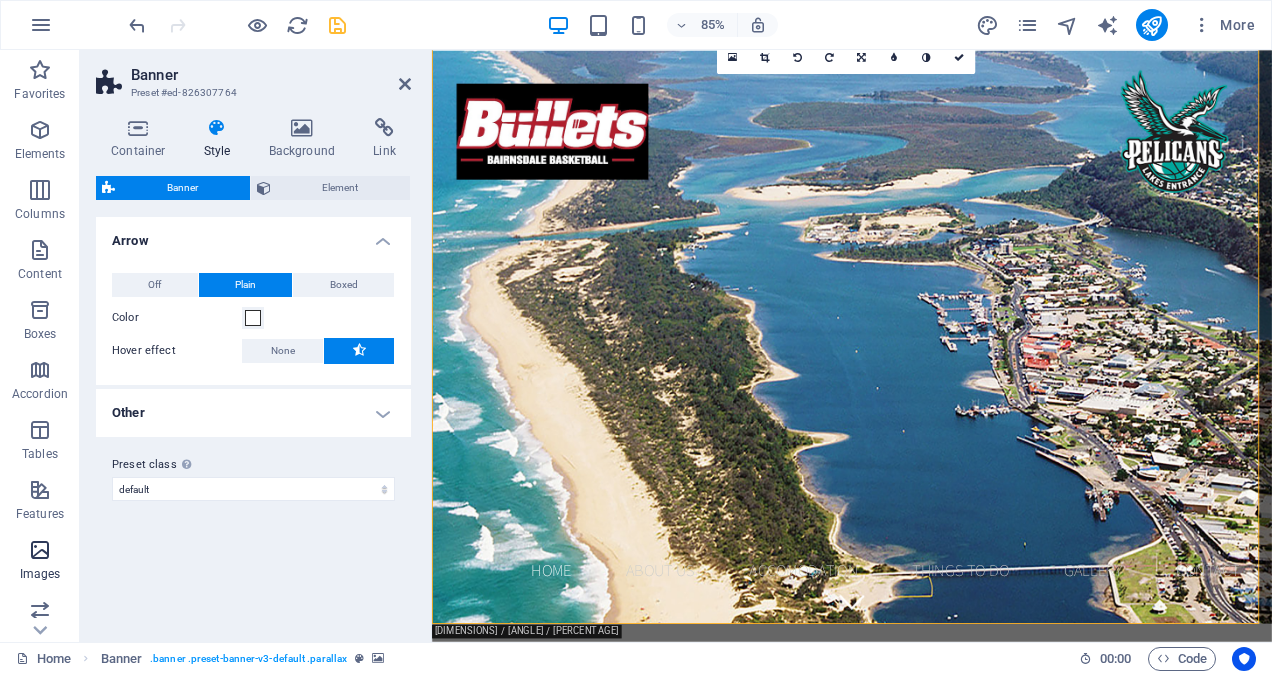 click at bounding box center (40, 550) 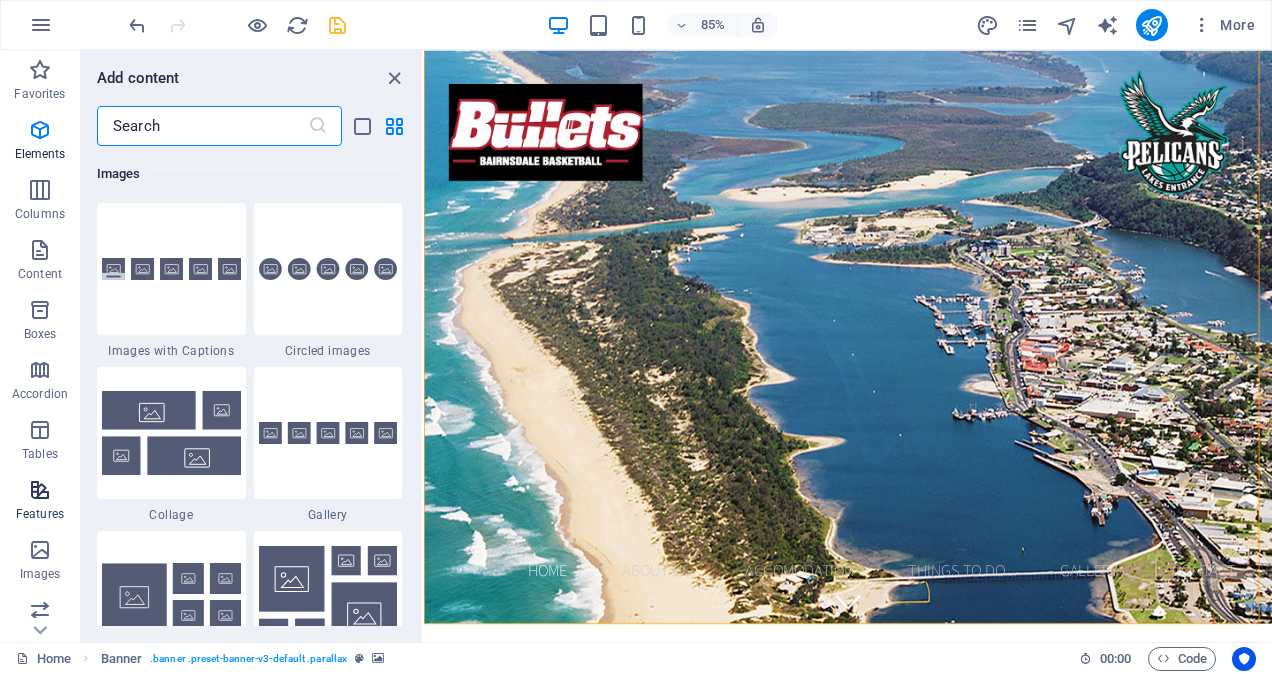 click at bounding box center [40, 490] 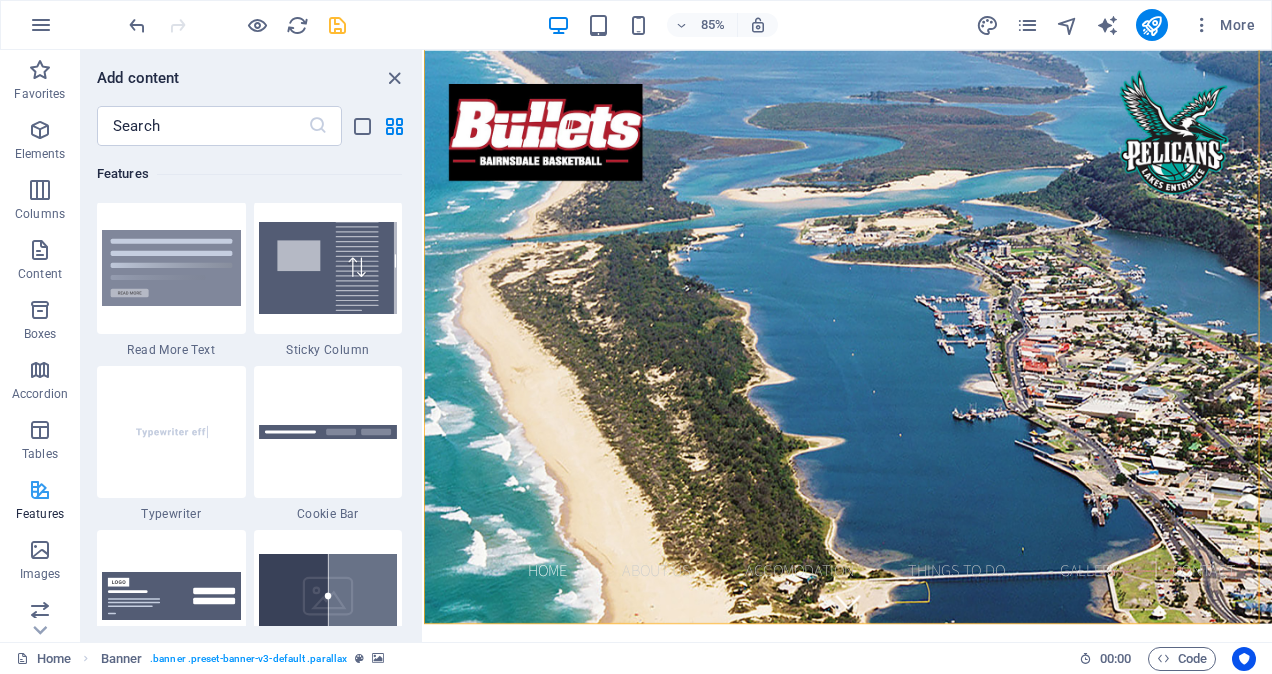 scroll, scrollTop: 7795, scrollLeft: 0, axis: vertical 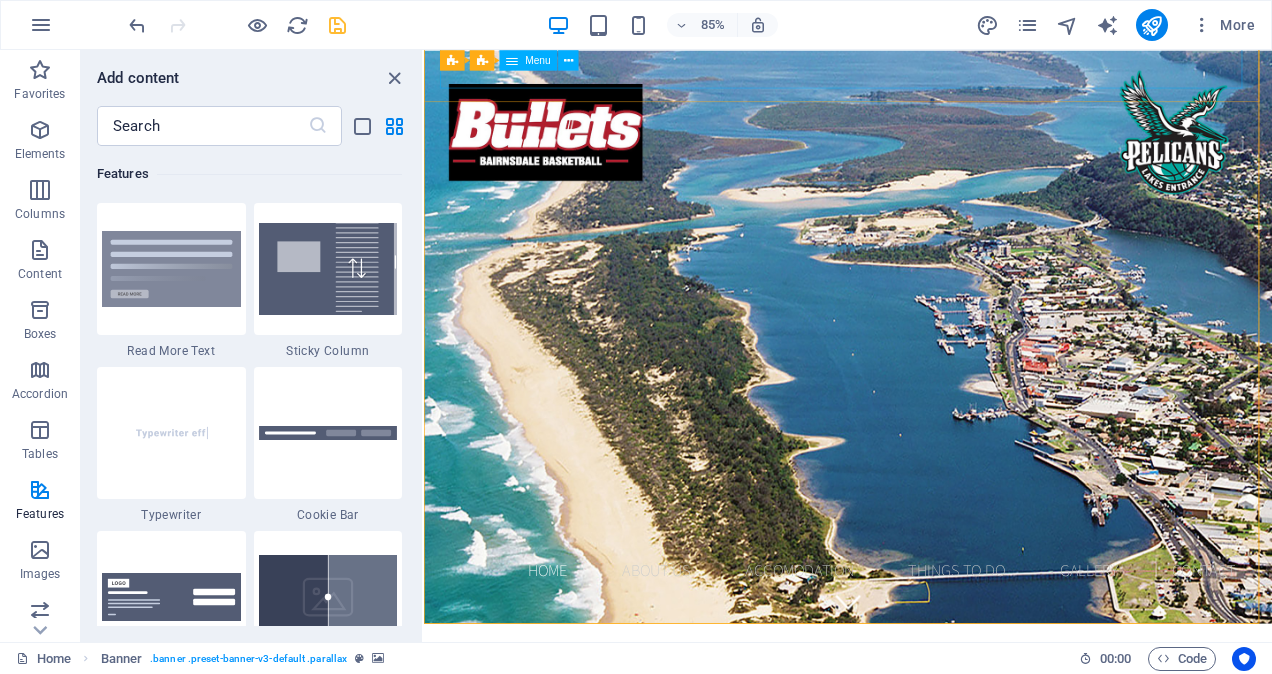 click on "Menu" at bounding box center [538, 60] 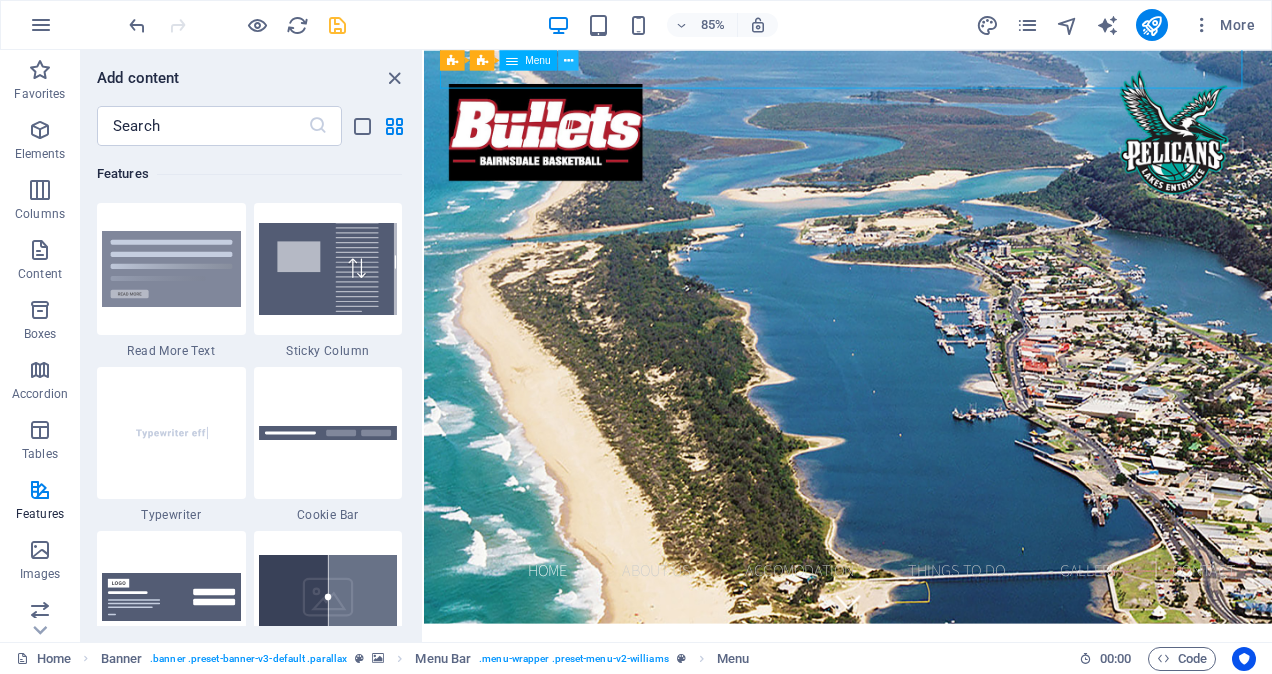 click at bounding box center [568, 60] 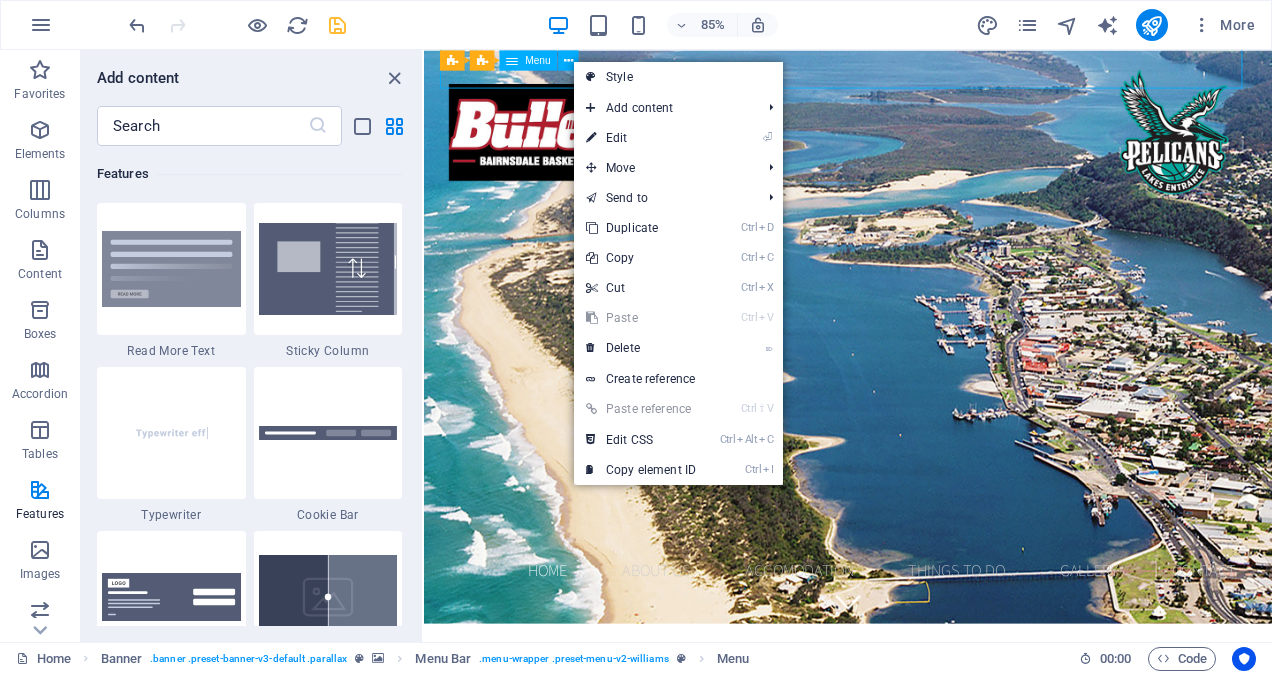 click on "Menu" at bounding box center (538, 60) 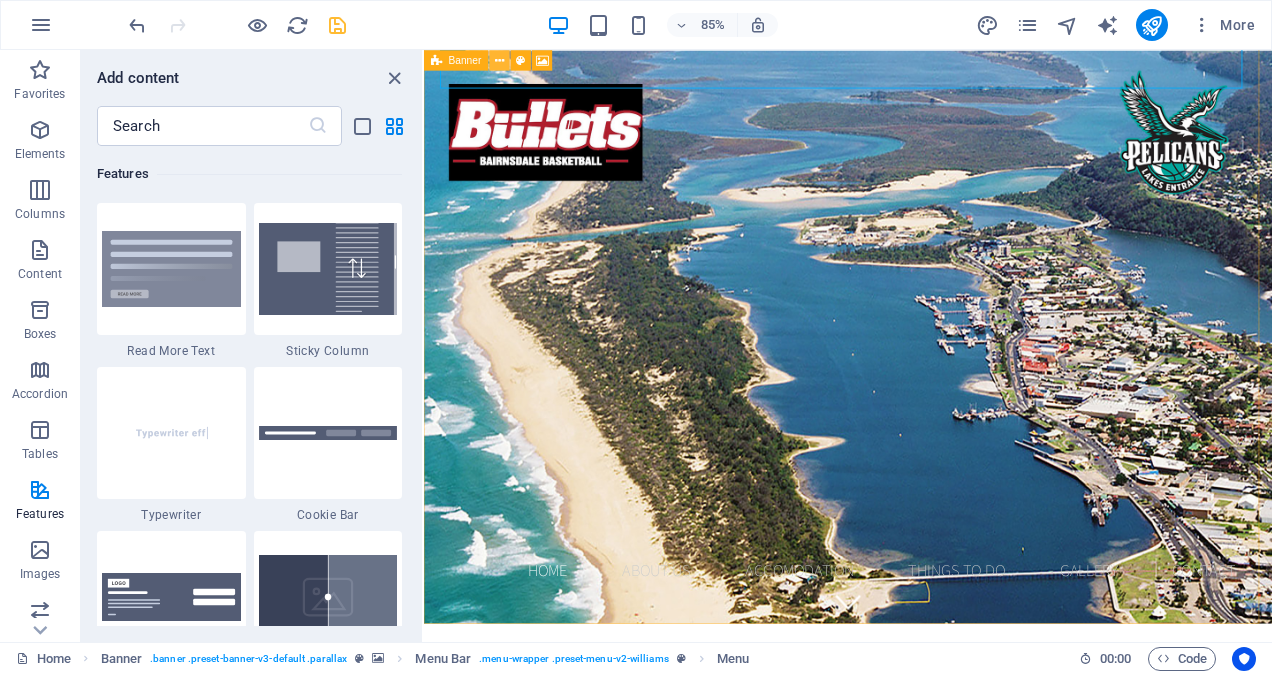 click at bounding box center (499, 60) 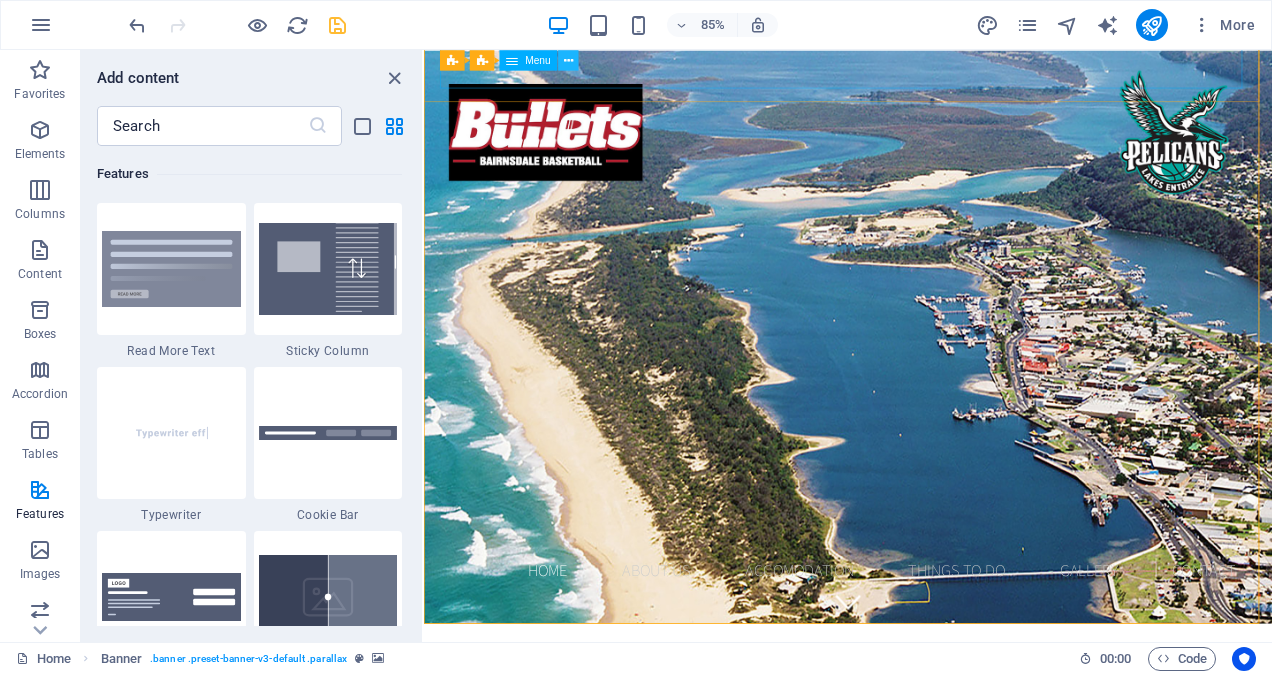 click at bounding box center (568, 60) 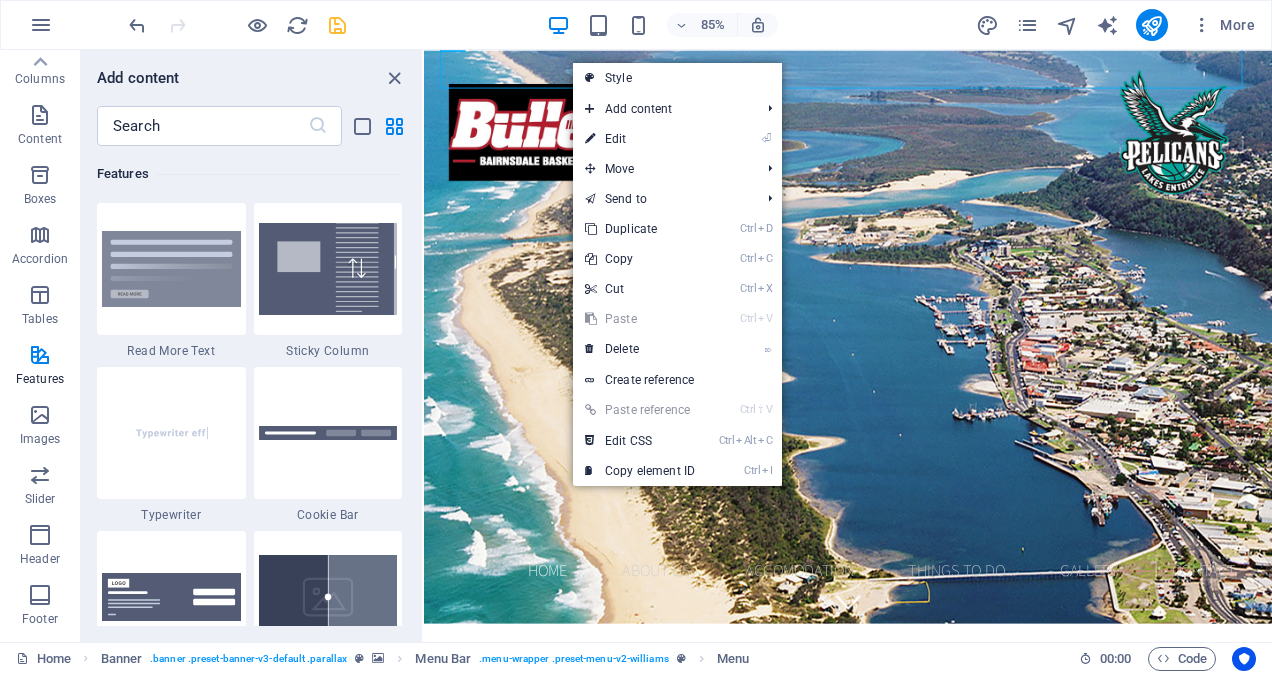 scroll, scrollTop: 0, scrollLeft: 0, axis: both 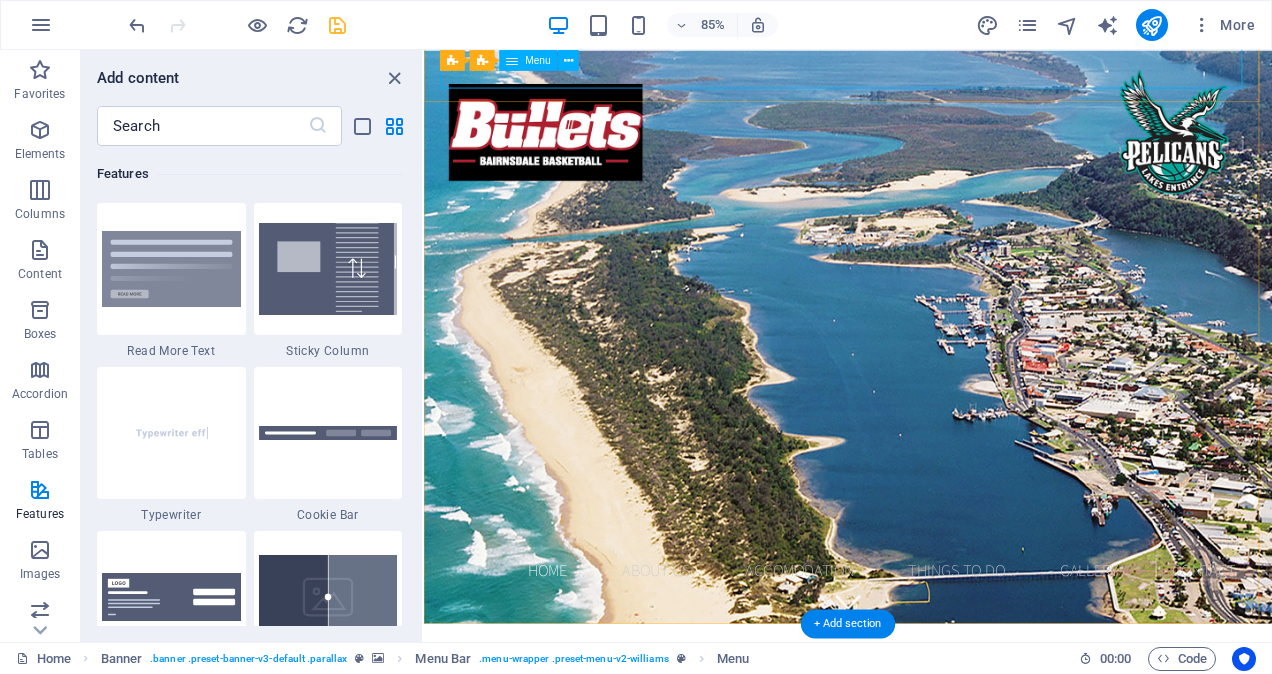 click on "Home ABOUT US ACCOMODATION THINGS TO DO GALLERY CONTACT" at bounding box center [923, 661] 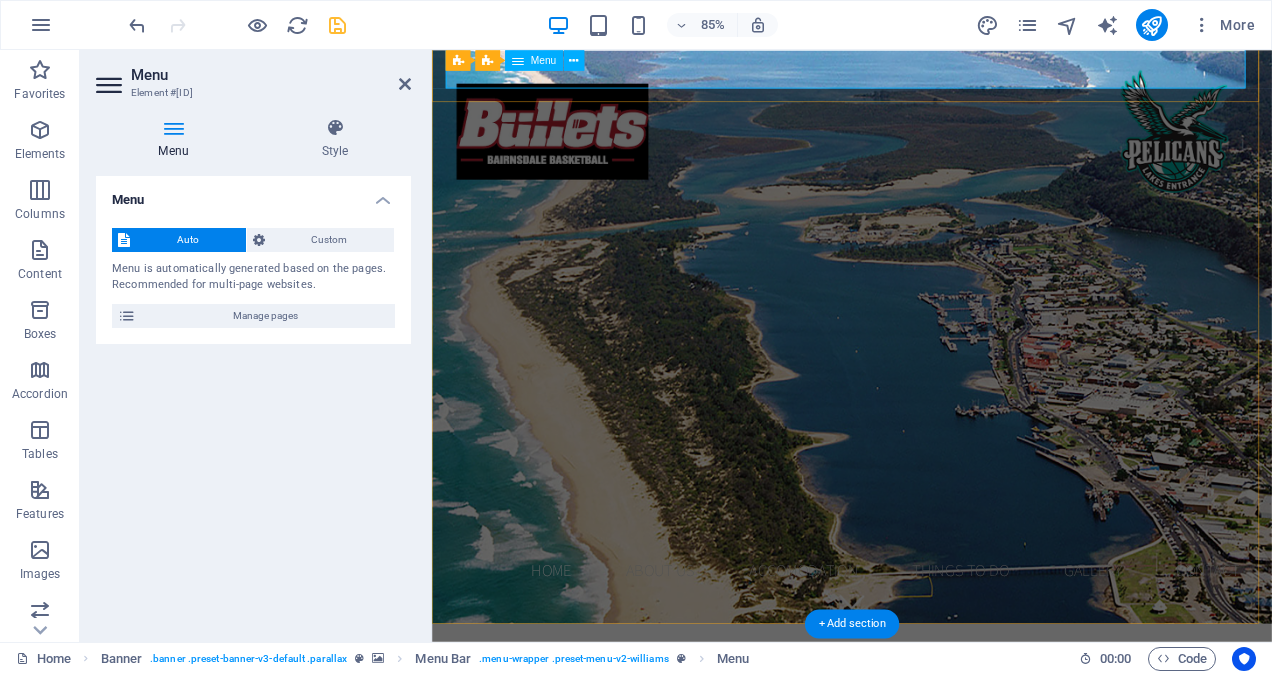 click on "Home ABOUT US ACCOMODATION THINGS TO DO GALLERY CONTACT" at bounding box center [926, 661] 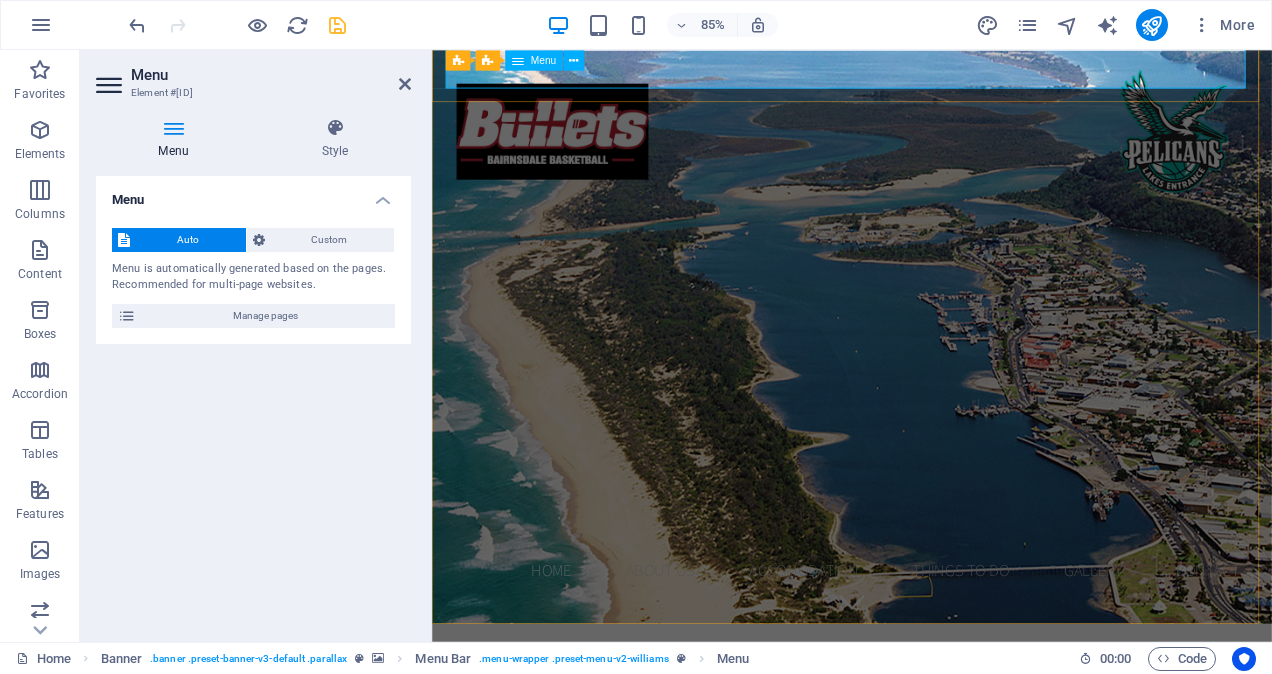 click on "Menu" at bounding box center [534, 60] 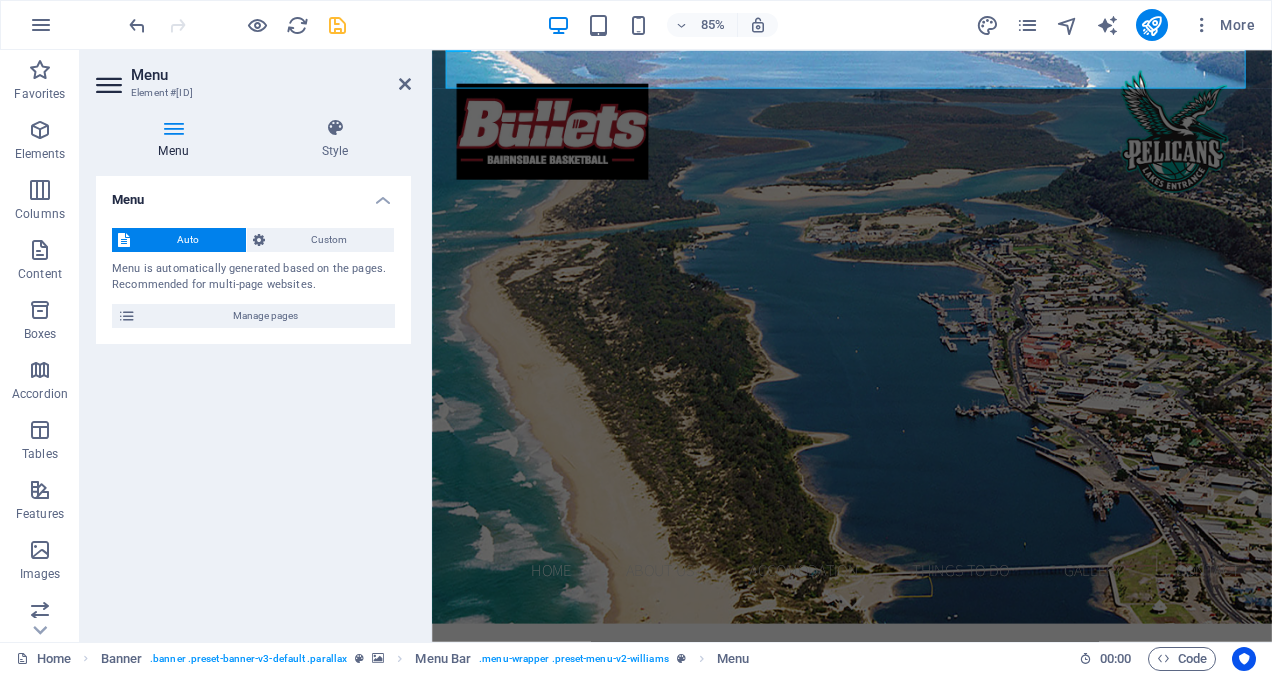 click at bounding box center [173, 128] 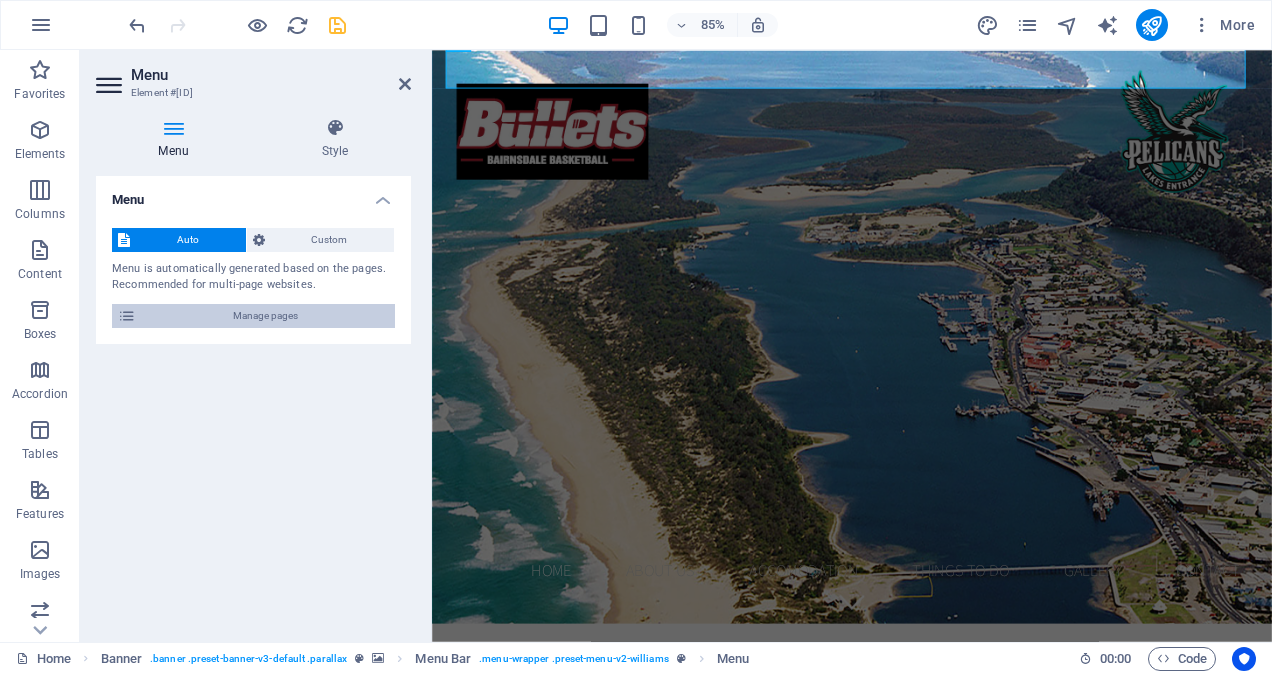 click on "Manage pages" at bounding box center (265, 316) 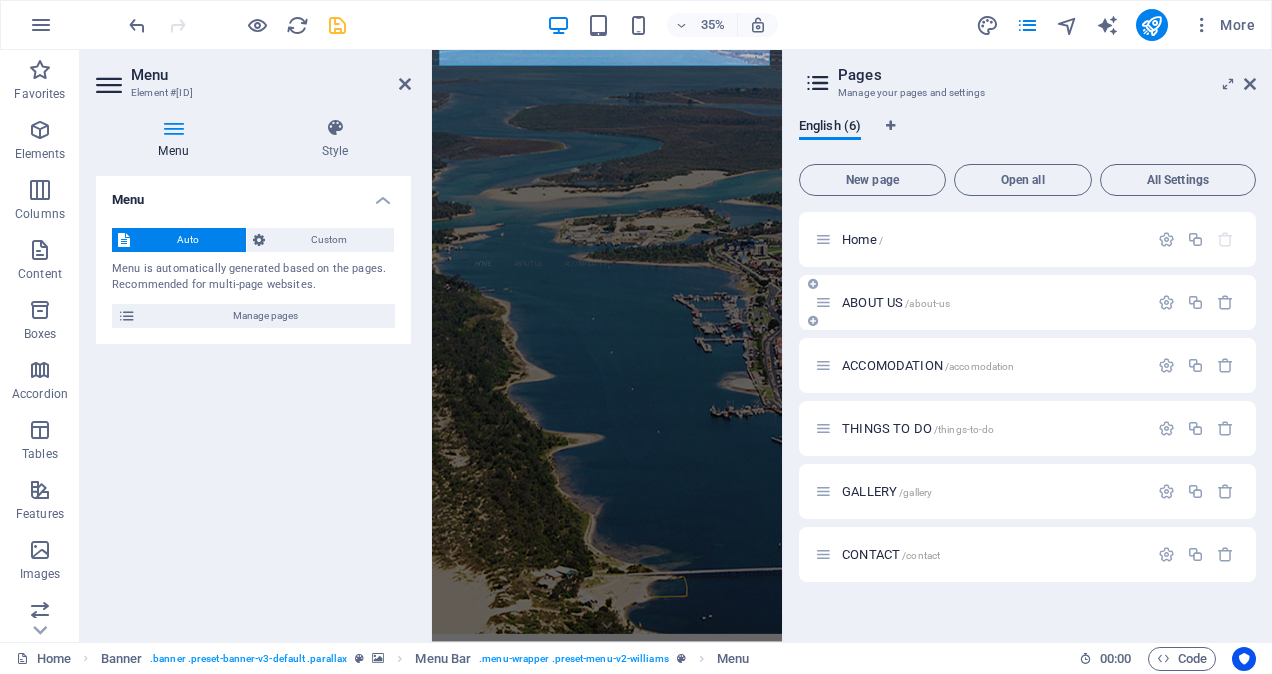 click on "ABOUT US /about-us" at bounding box center (896, 302) 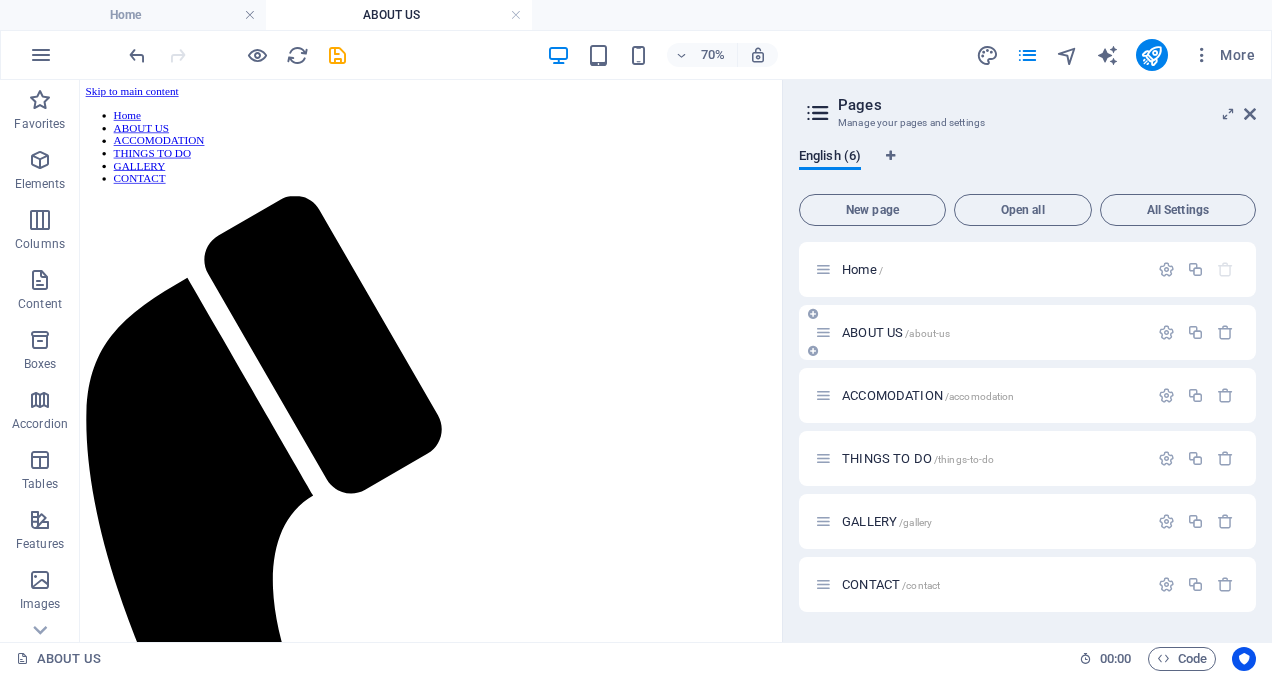 scroll, scrollTop: 0, scrollLeft: 0, axis: both 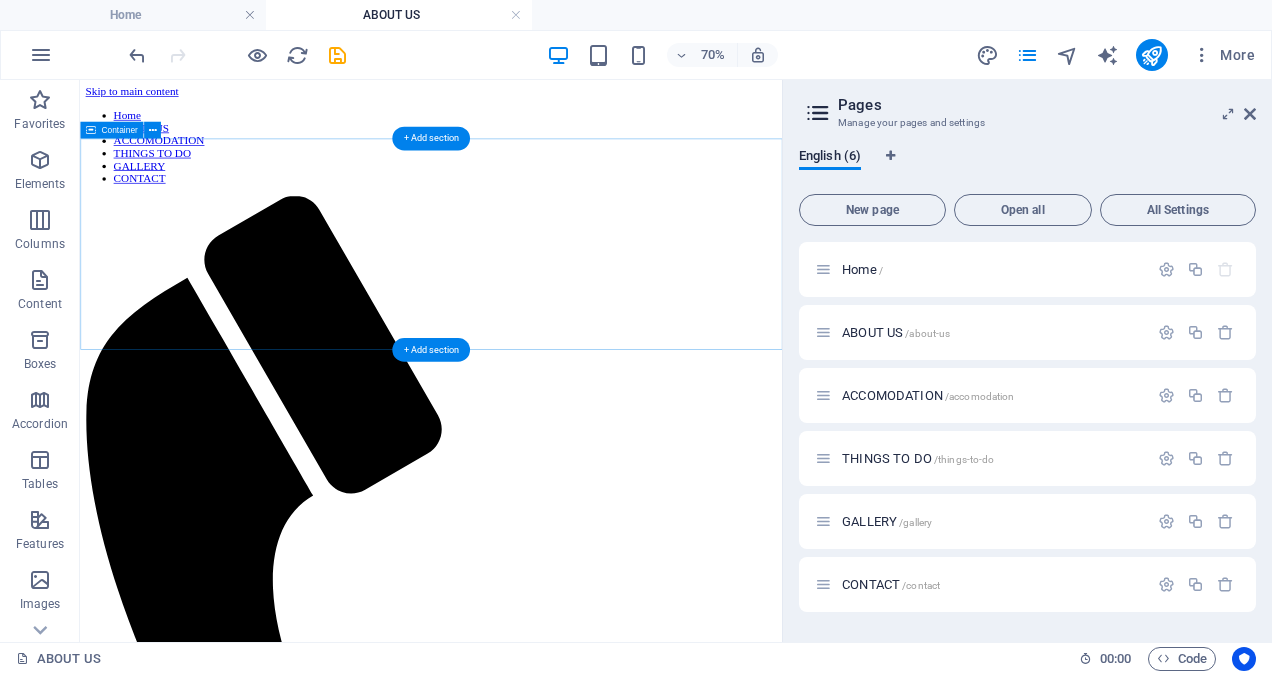 click on "Drop content here or  Add elements  Paste clipboard" at bounding box center [581, 1628] 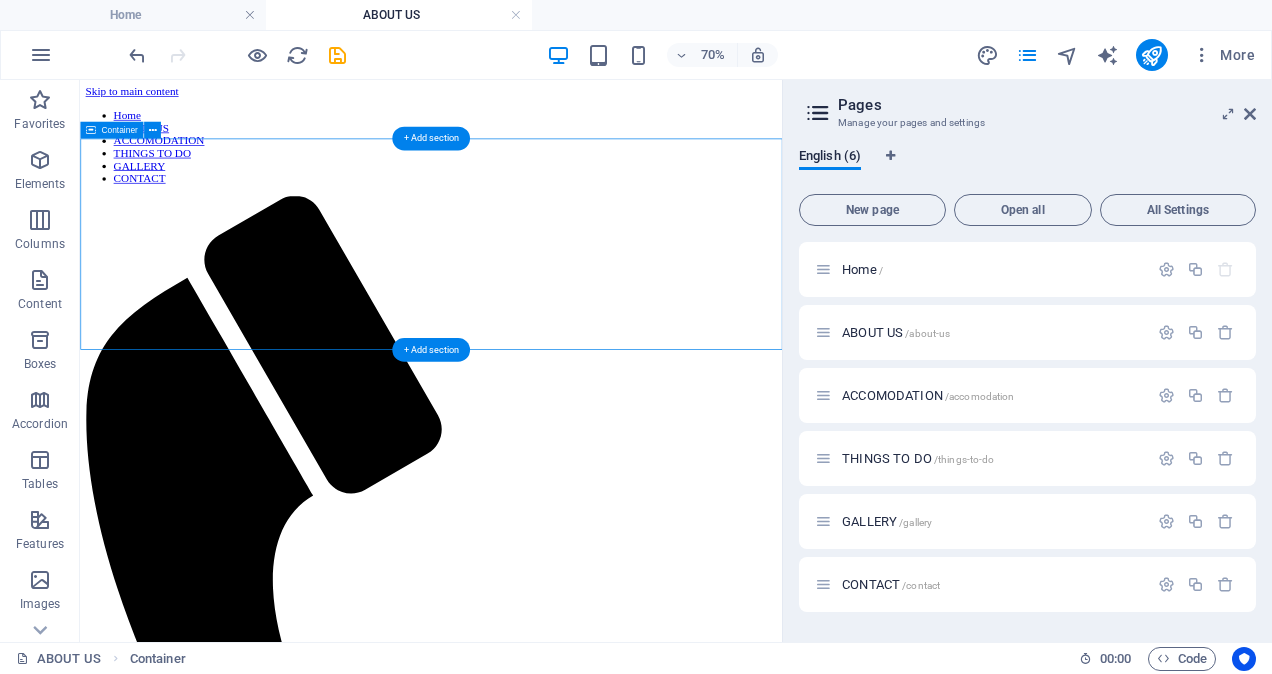 click on "Drop content here or  Add elements  Paste clipboard" at bounding box center [581, 1628] 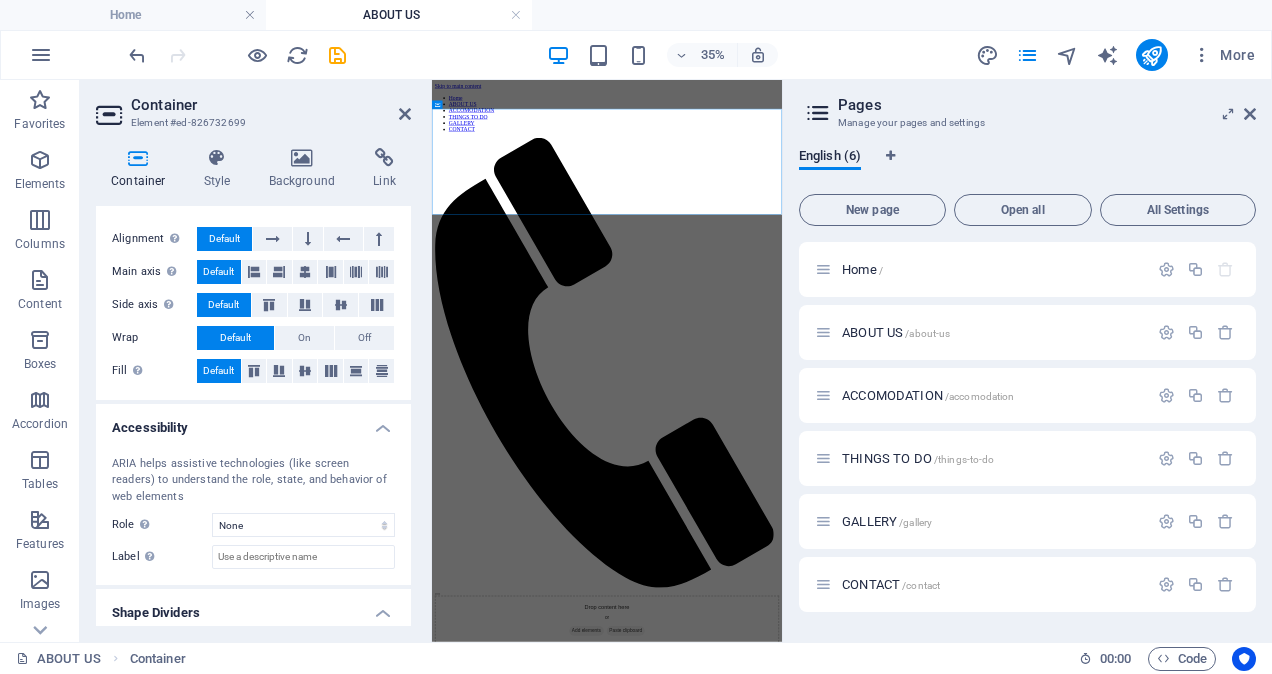 scroll, scrollTop: 355, scrollLeft: 0, axis: vertical 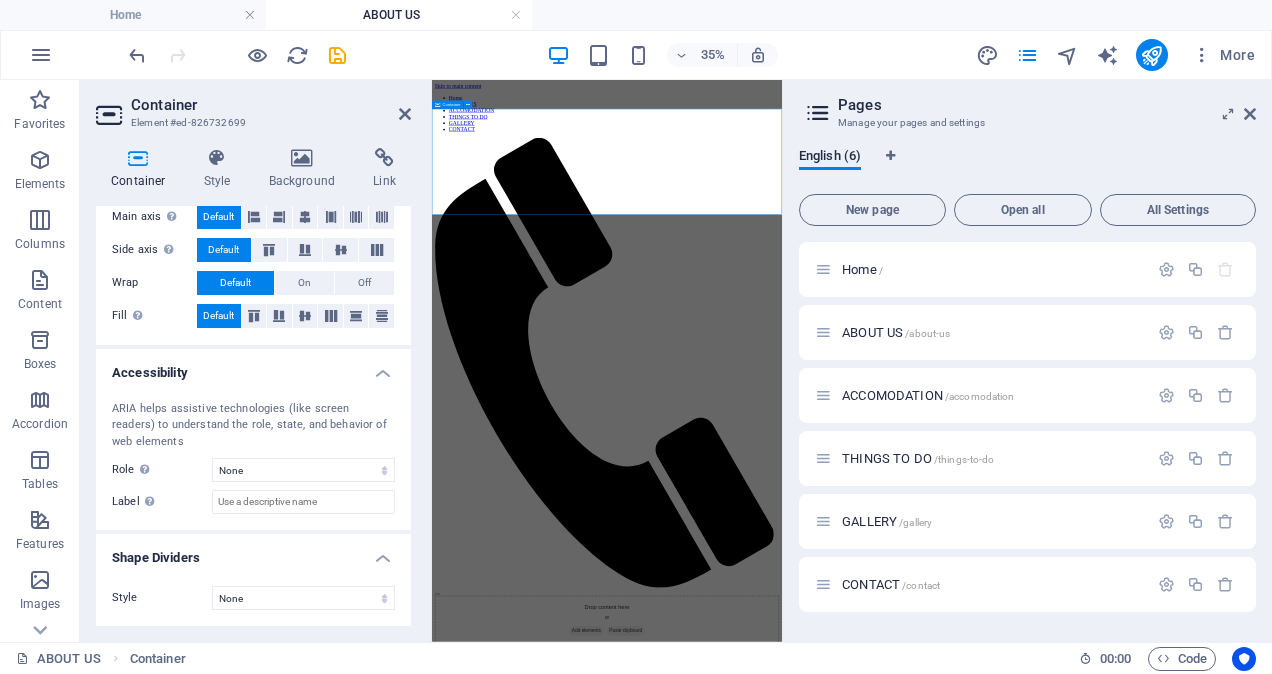click on "Drop content here or  Add elements  Paste clipboard" at bounding box center [932, 1624] 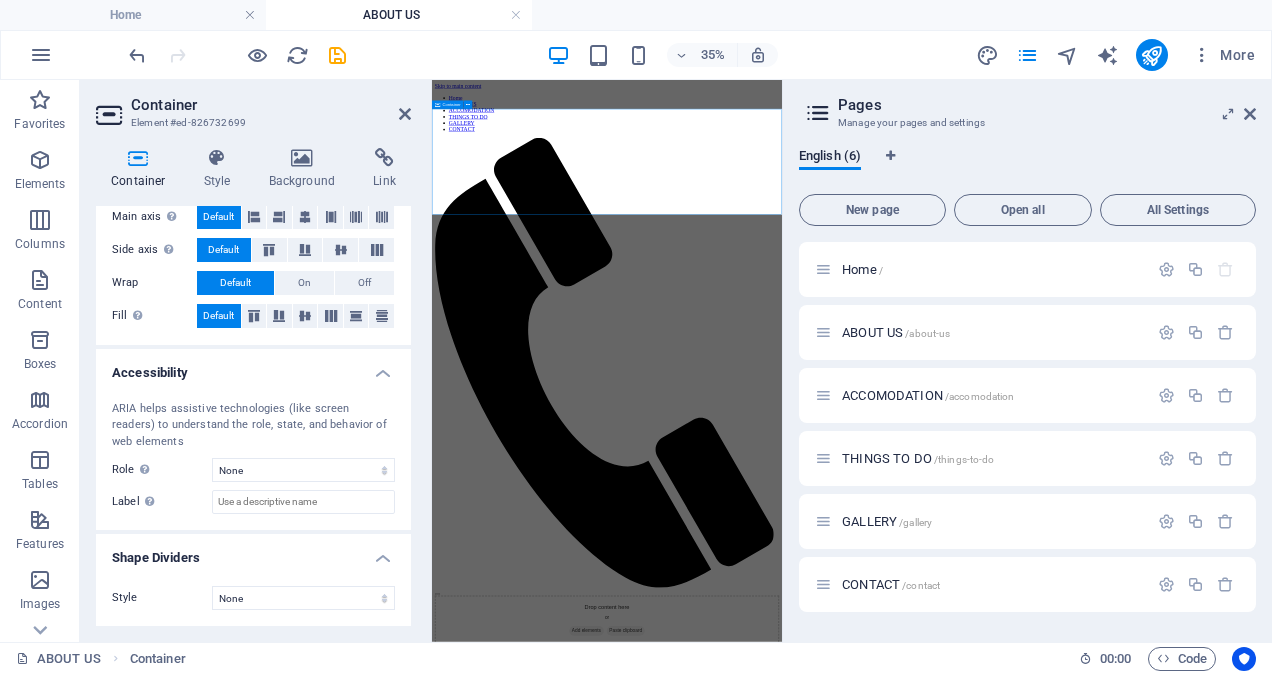 click on "Add elements" at bounding box center (873, 1654) 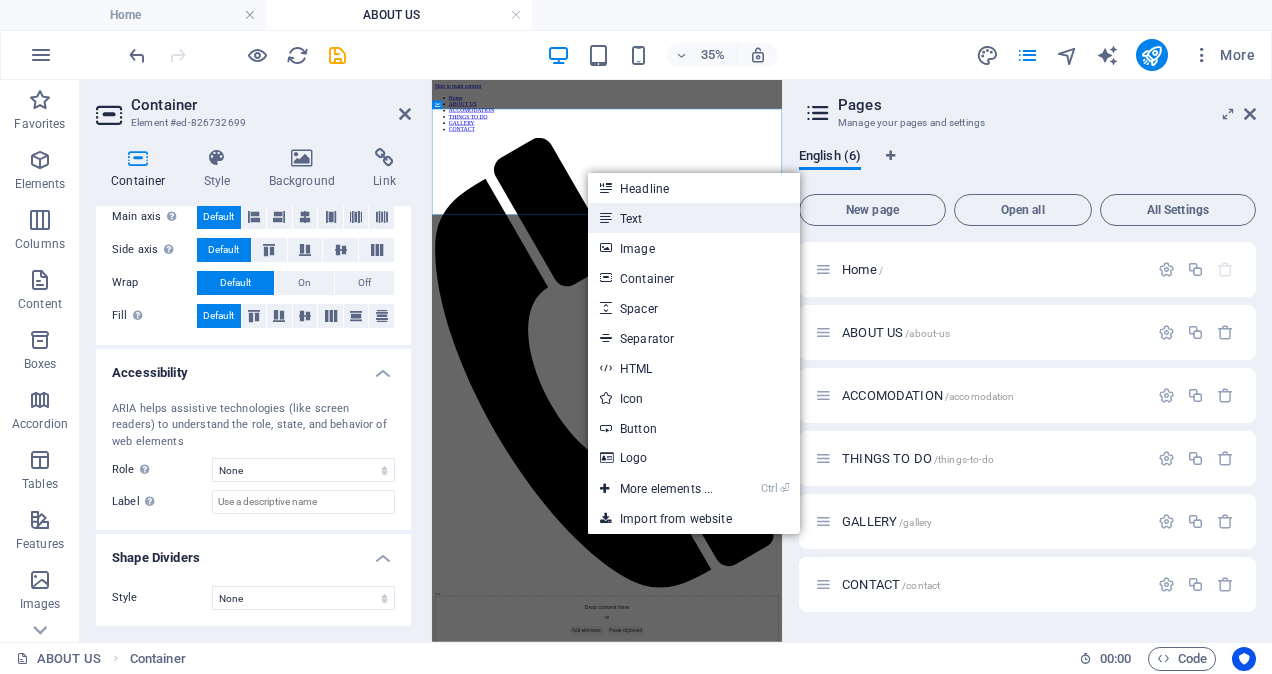 click on "Text" at bounding box center [694, 218] 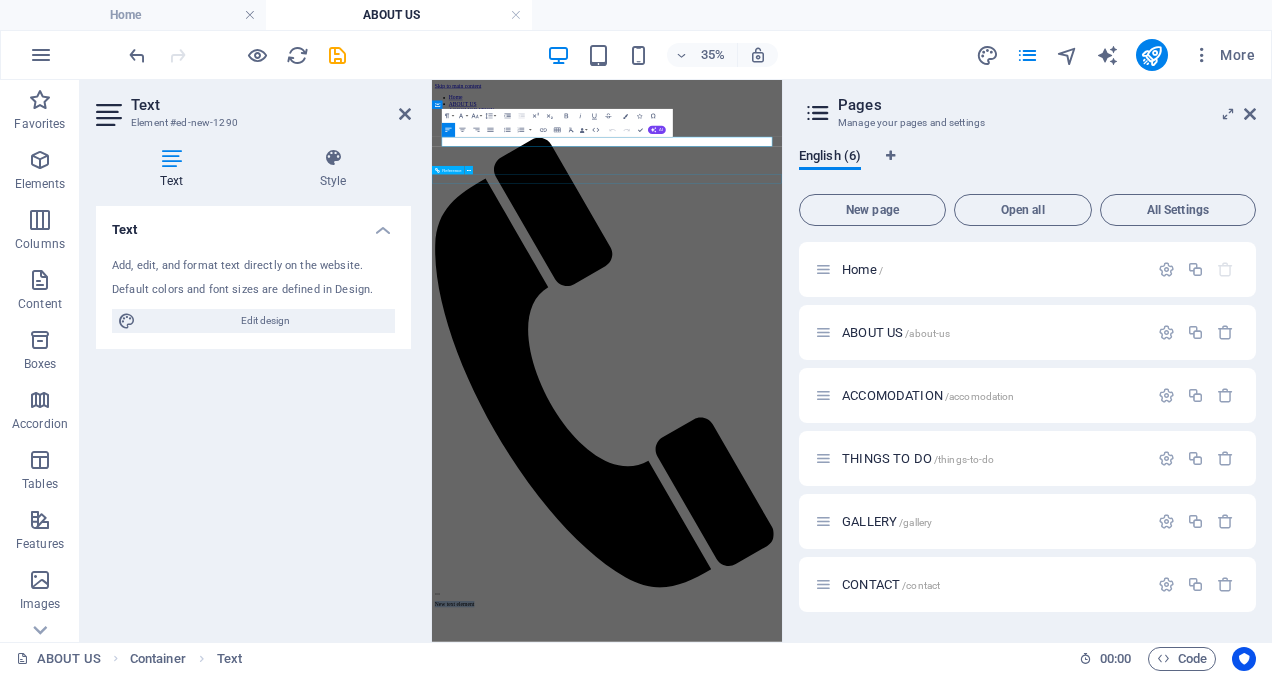 type 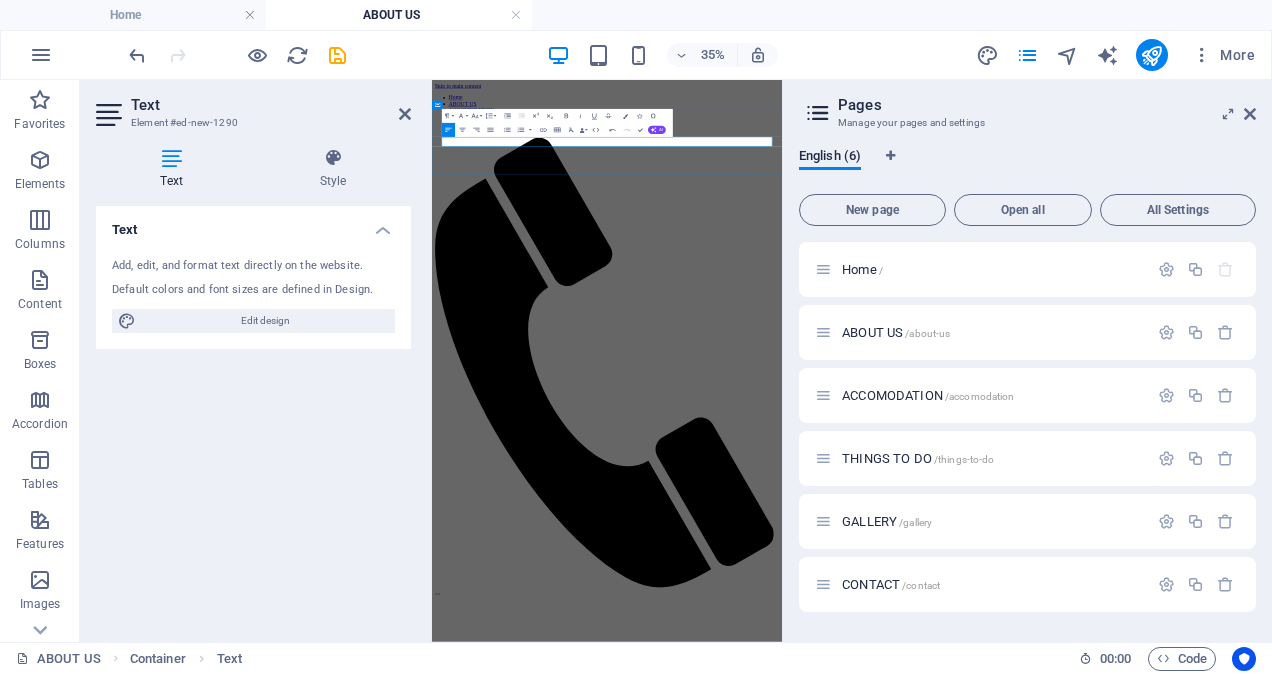 click on "​" at bounding box center (932, 1578) 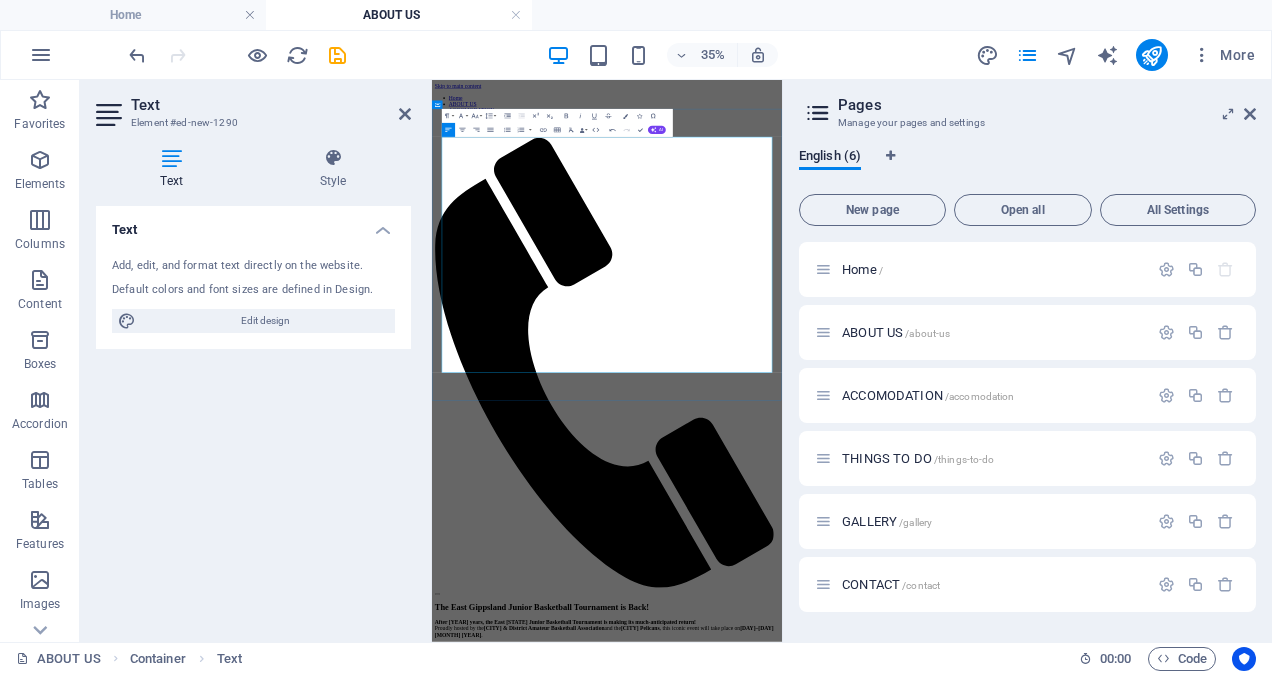 click on "The East Gippsland Junior Basketball Tournament is Back!" at bounding box center (932, 1586) 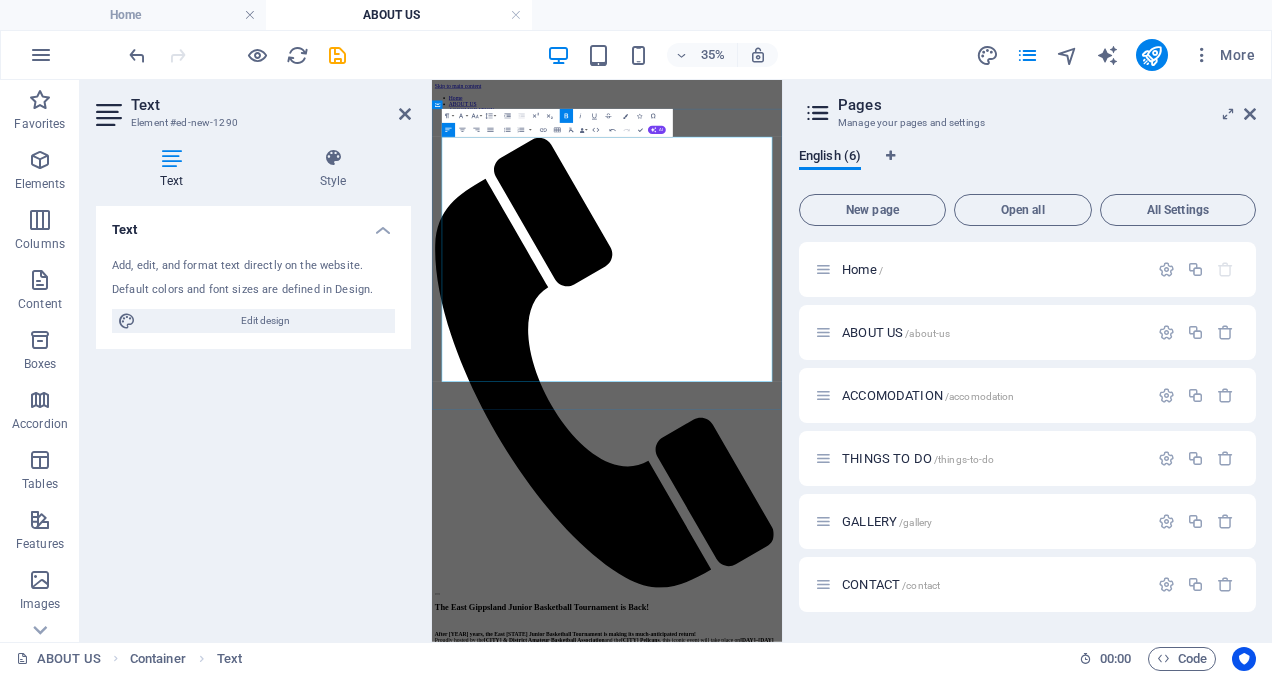 click on "After 20 years, the East Gippsland Junior Basketball Tournament is making its much-anticipated return! Proudly hosted by the  Bairnsdale & District Amateur Basketball Association  and the  Lakes Entrance Pelicans , this iconic event will take place on  22–23 November 2025 ." at bounding box center (932, 1681) 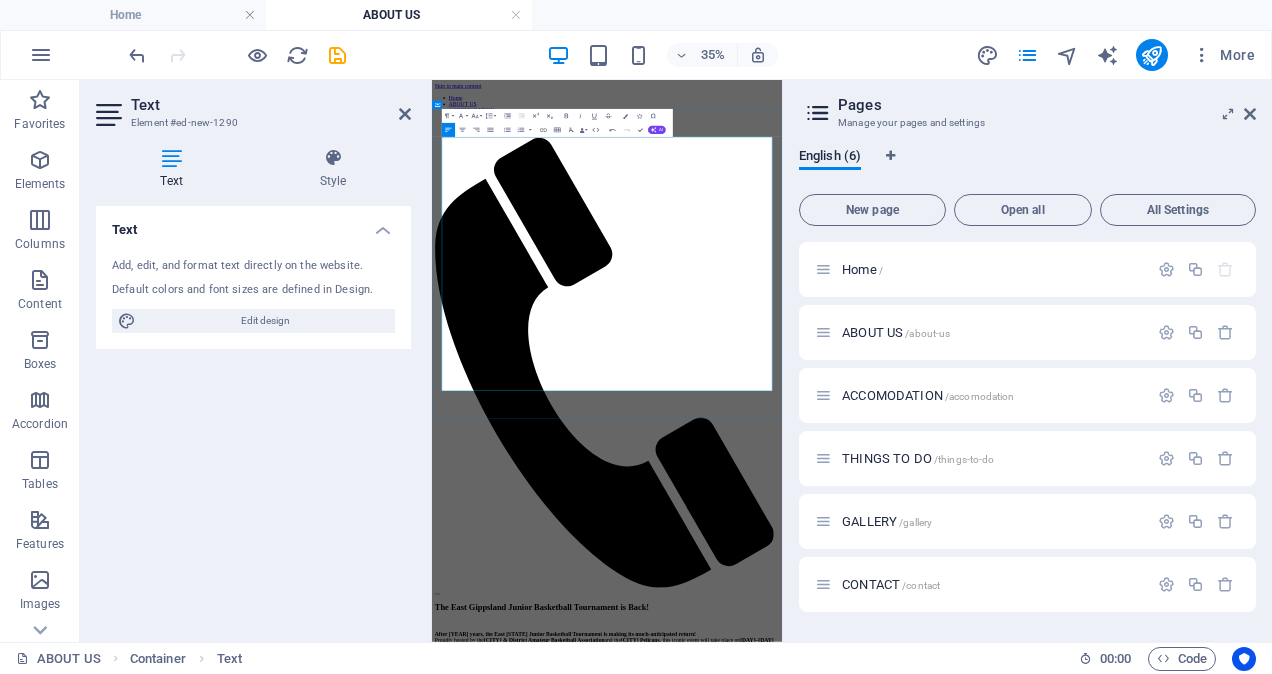 click on "What to Expect" at bounding box center [525, 1771] 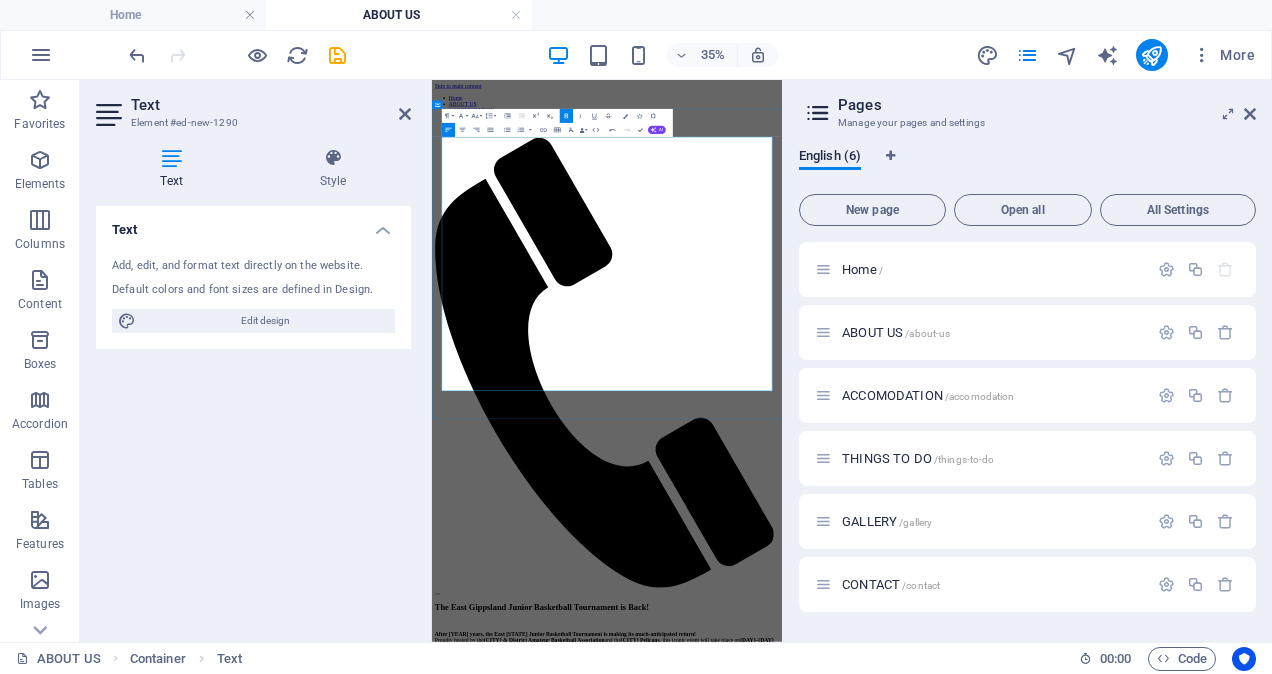 click on "What to Expect" at bounding box center [932, 1772] 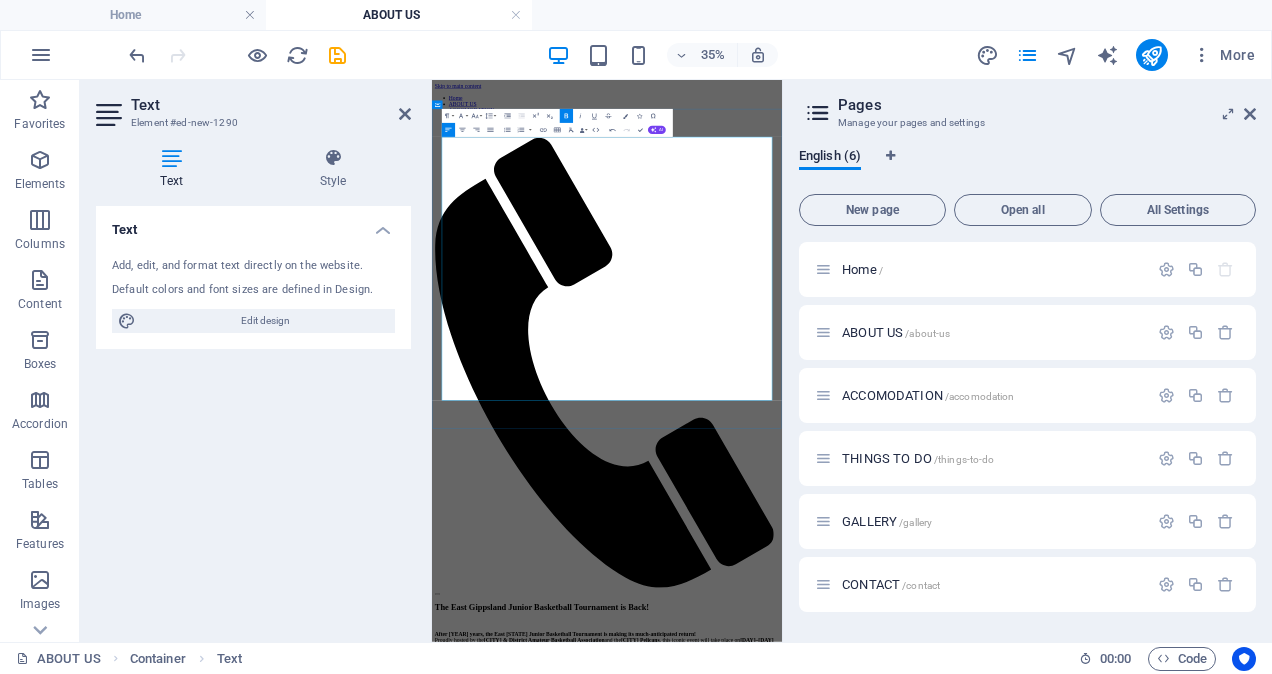 click on "Under [AGE]" at bounding box center [952, 1965] 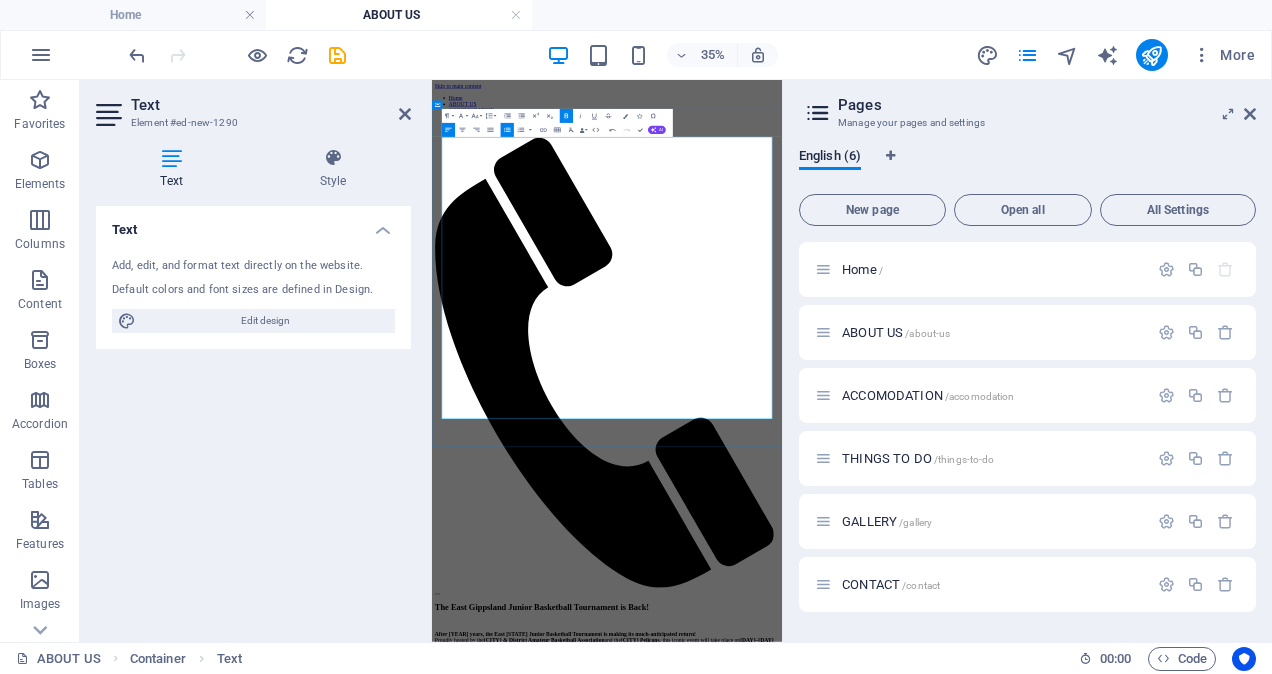 click on "Whether you're a young player looking to test your skills or a team aiming to make your mark, this is the tournament to be part of." at bounding box center (932, 2033) 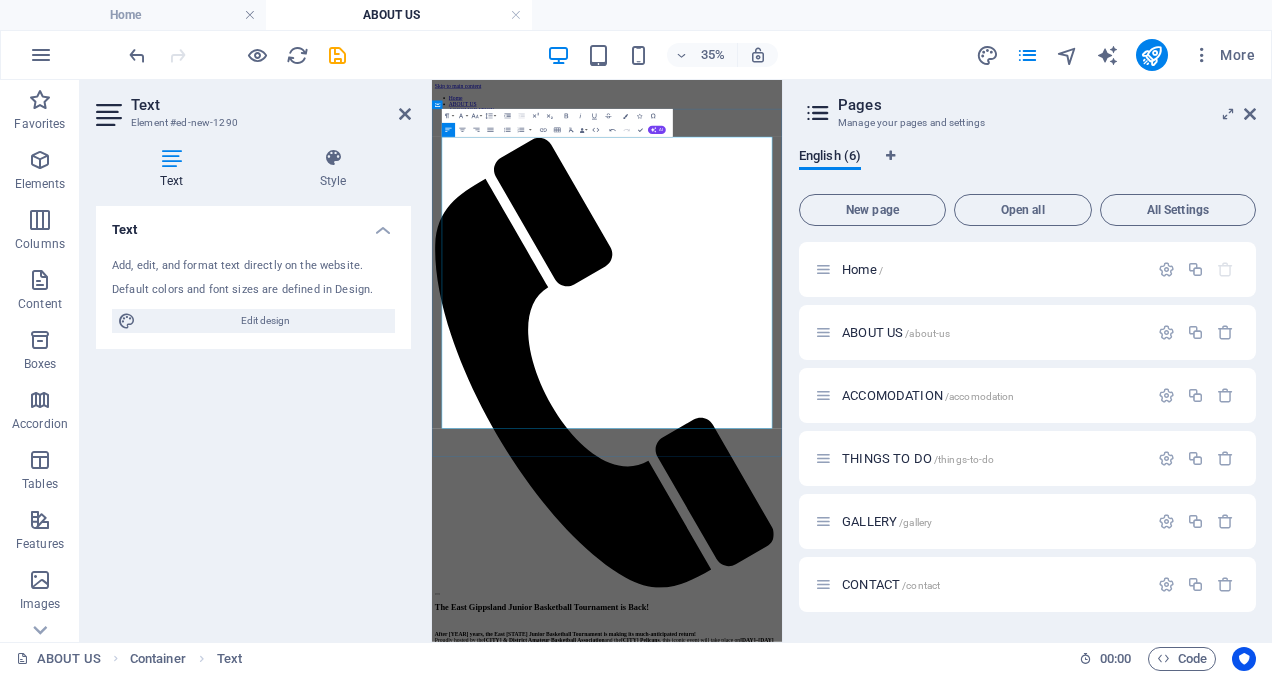 click on "Where" at bounding box center (490, 2104) 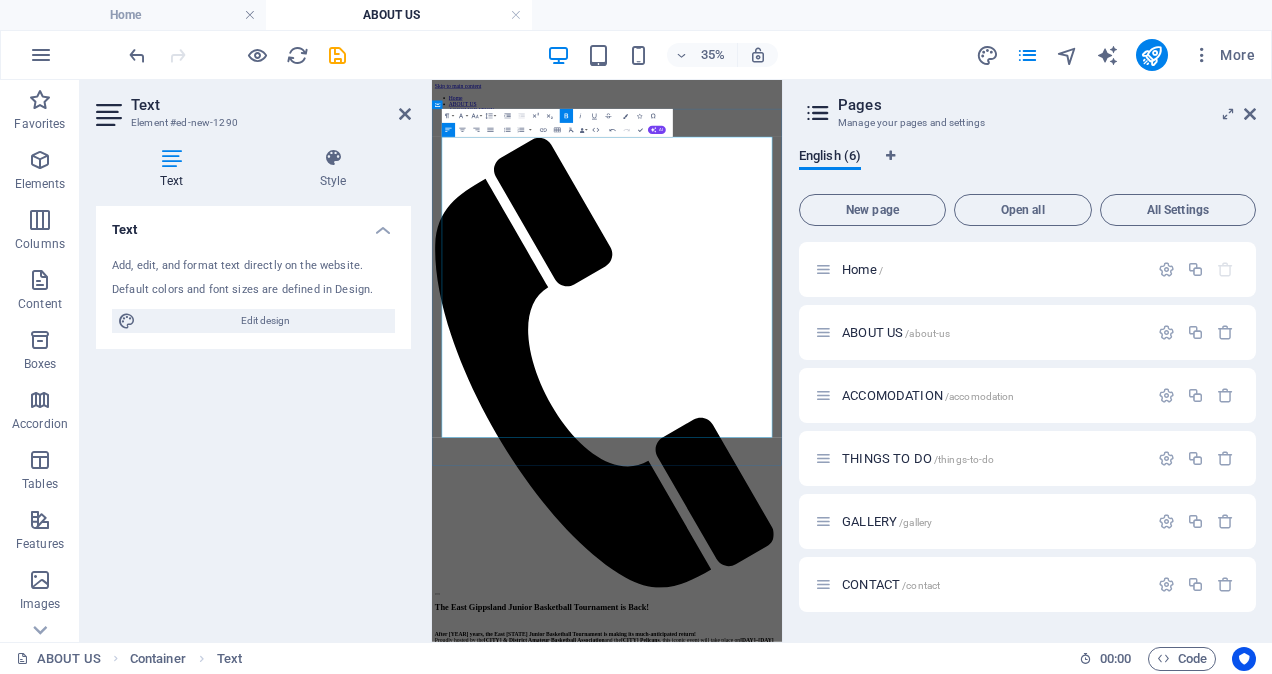 click on "Games will be held across venues in  Bairnsdale  and  Lakes Entrance , bringing the community together in support of grassroots basketball." at bounding box center (932, 2178) 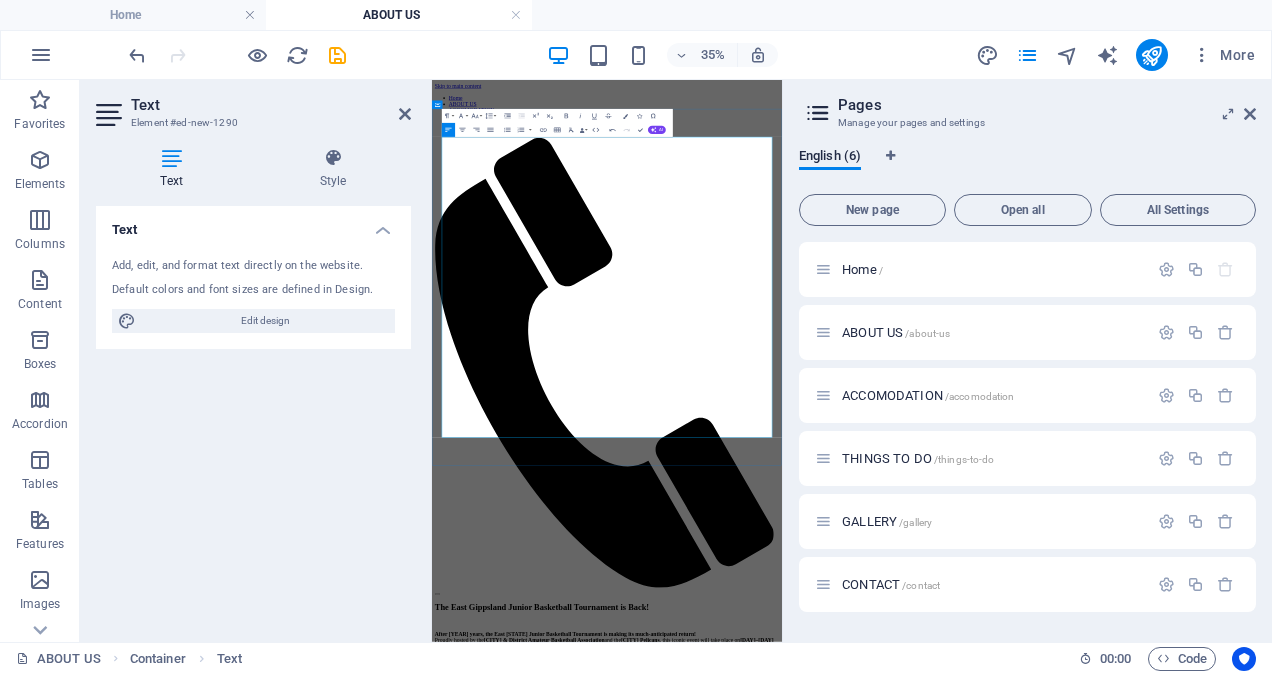 click on "Games will be held across venues in  Bairnsdale  and  Lakes Entrance , bringing the community together in support of grassroots basketball." at bounding box center [932, 2178] 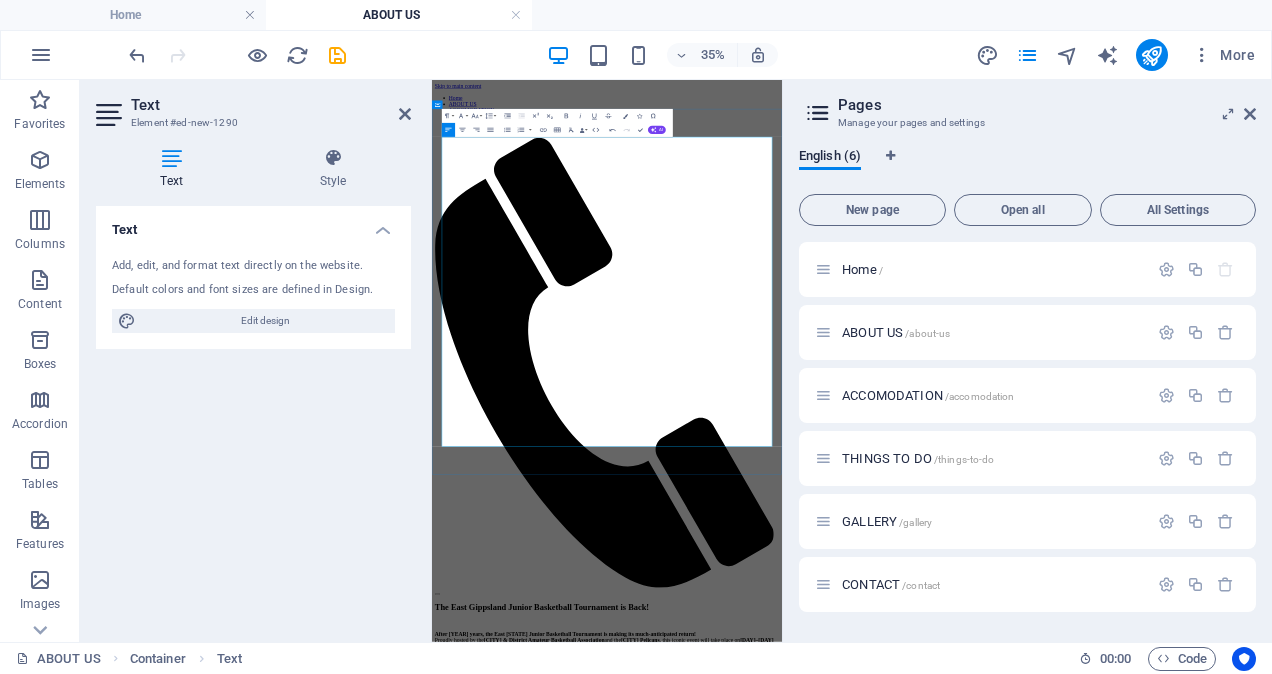 click on "🎉  Let’s Make History (Again)" at bounding box center (932, 2251) 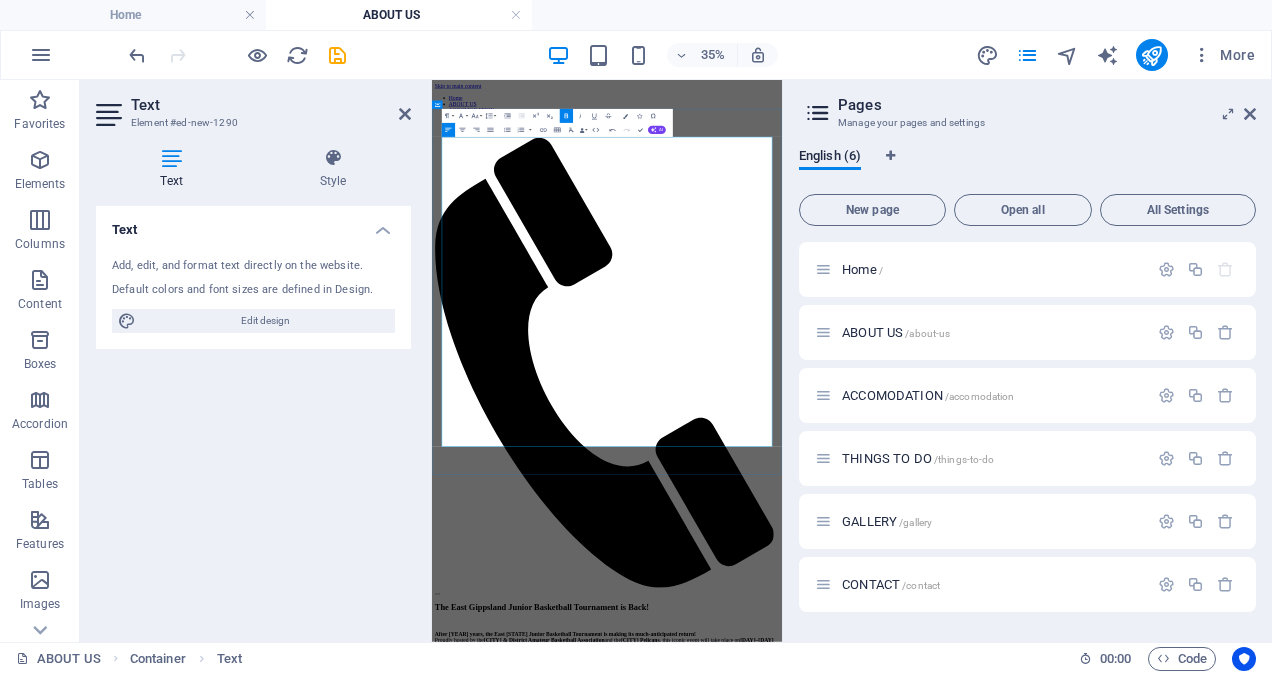 click on "Let’s Make History (Again)" at bounding box center [932, 2251] 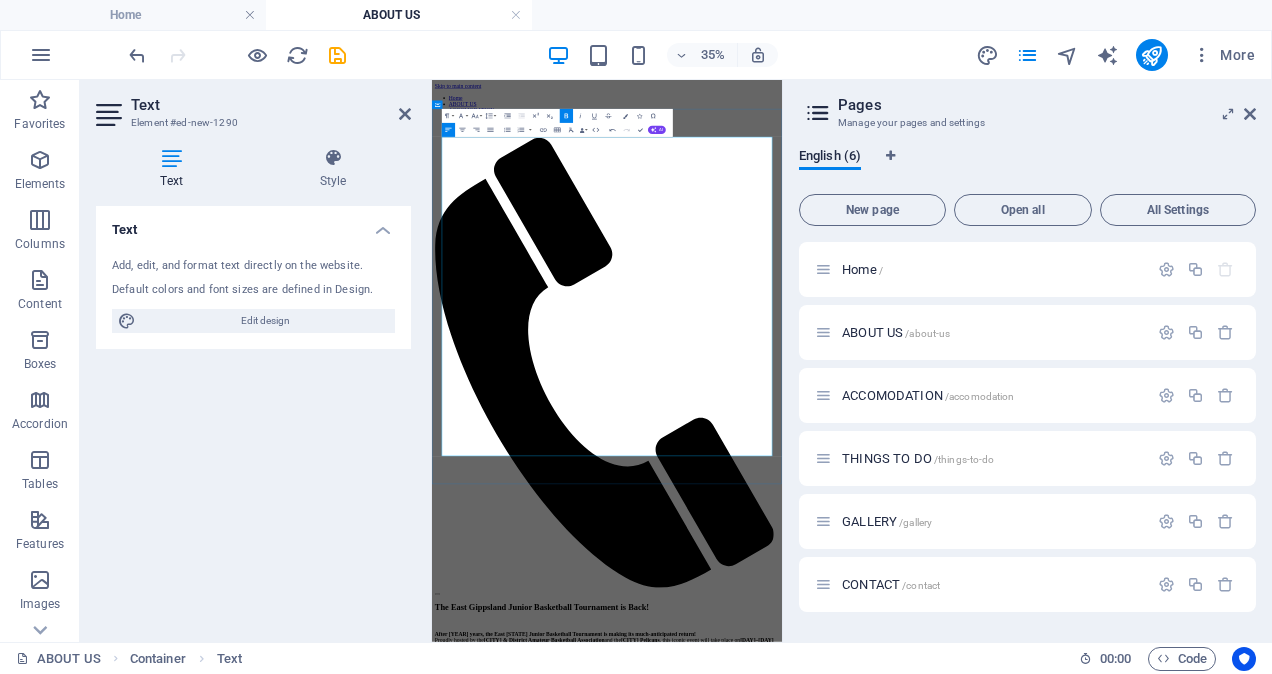 click on "Let’s bring the tournament back in style and create something unforgettable—something that earns its place on the junior basketball calendar for years to come." at bounding box center [932, 2332] 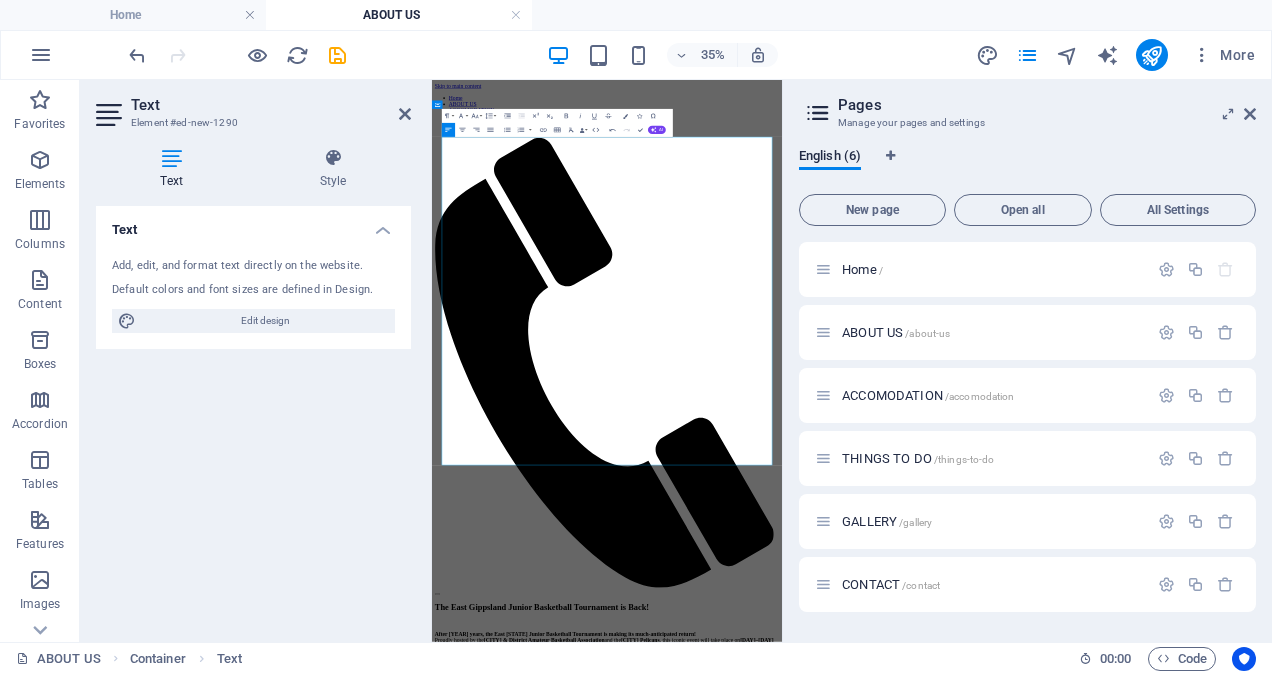 click on "Text Add, edit, and format text directly on the website. Default colors and font sizes are defined in Design. Edit design Alignment Left aligned Centered Right aligned" at bounding box center (253, 416) 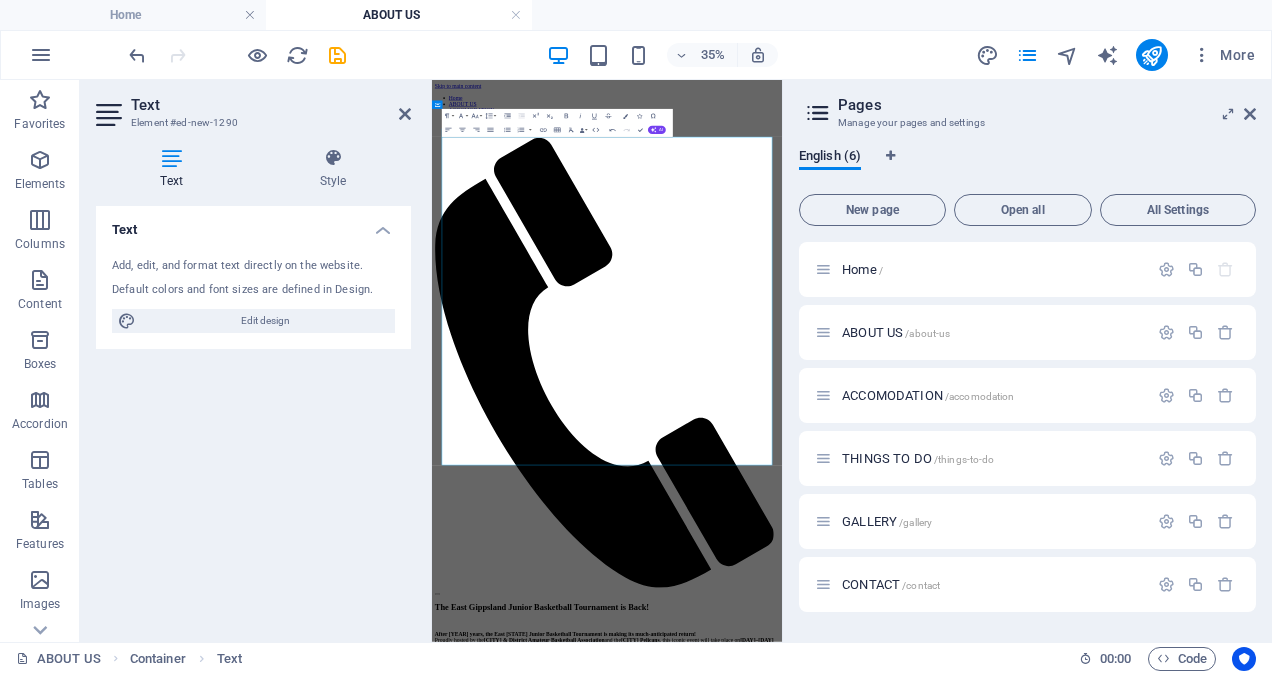 click on "Text Add, edit, and format text directly on the website. Default colors and font sizes are defined in Design. Edit design Alignment Left aligned Centered Right aligned" at bounding box center (253, 416) 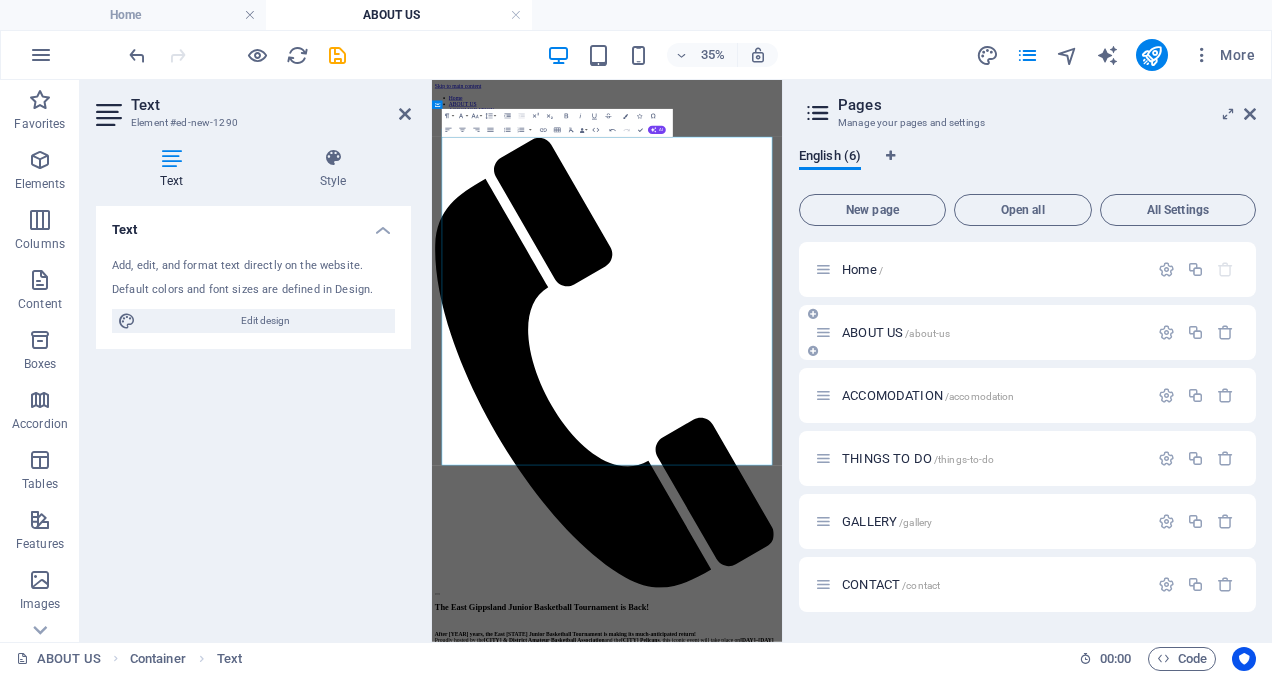 click on "/about-us" at bounding box center (927, 333) 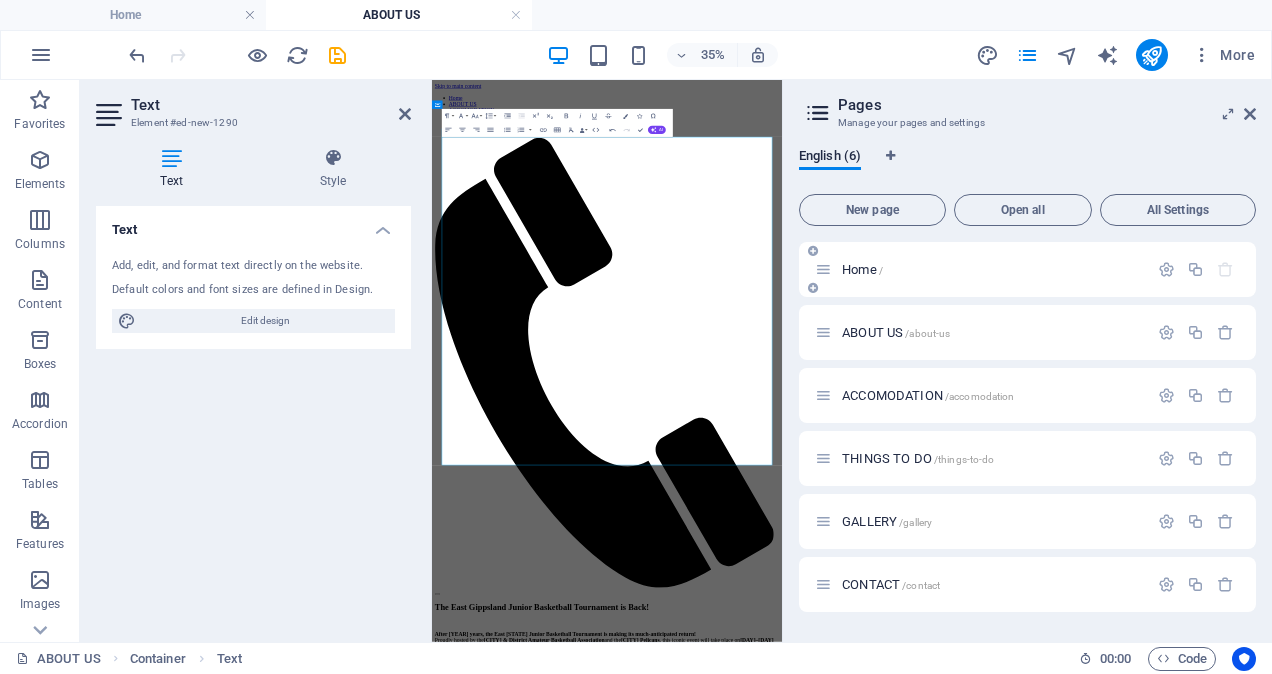 click on "Home /" at bounding box center [981, 269] 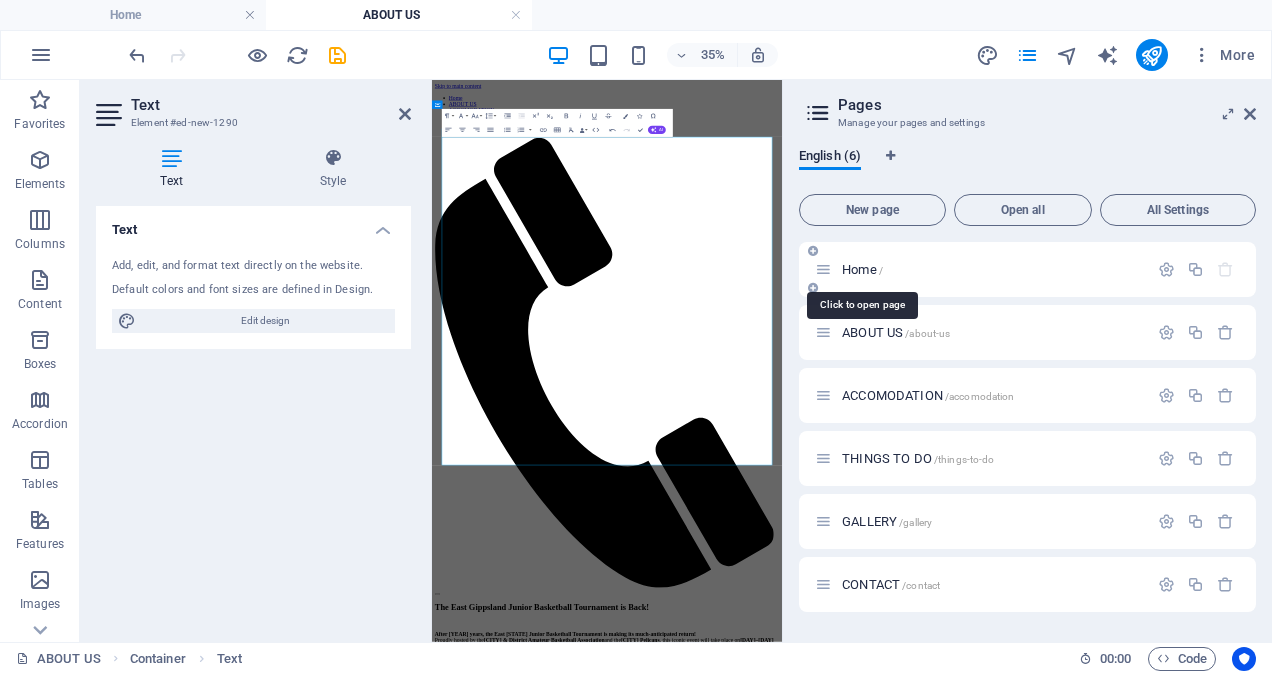 click on "Home /" at bounding box center [862, 269] 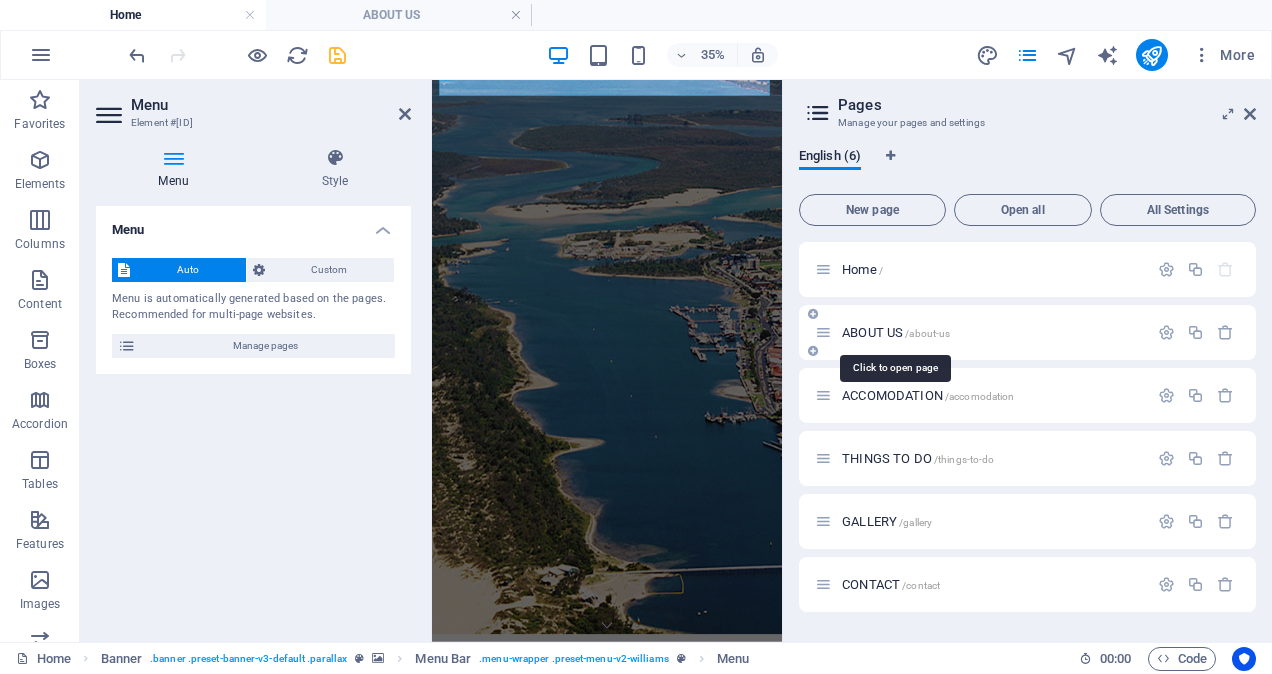 click on "ABOUT US /about-us" at bounding box center (896, 332) 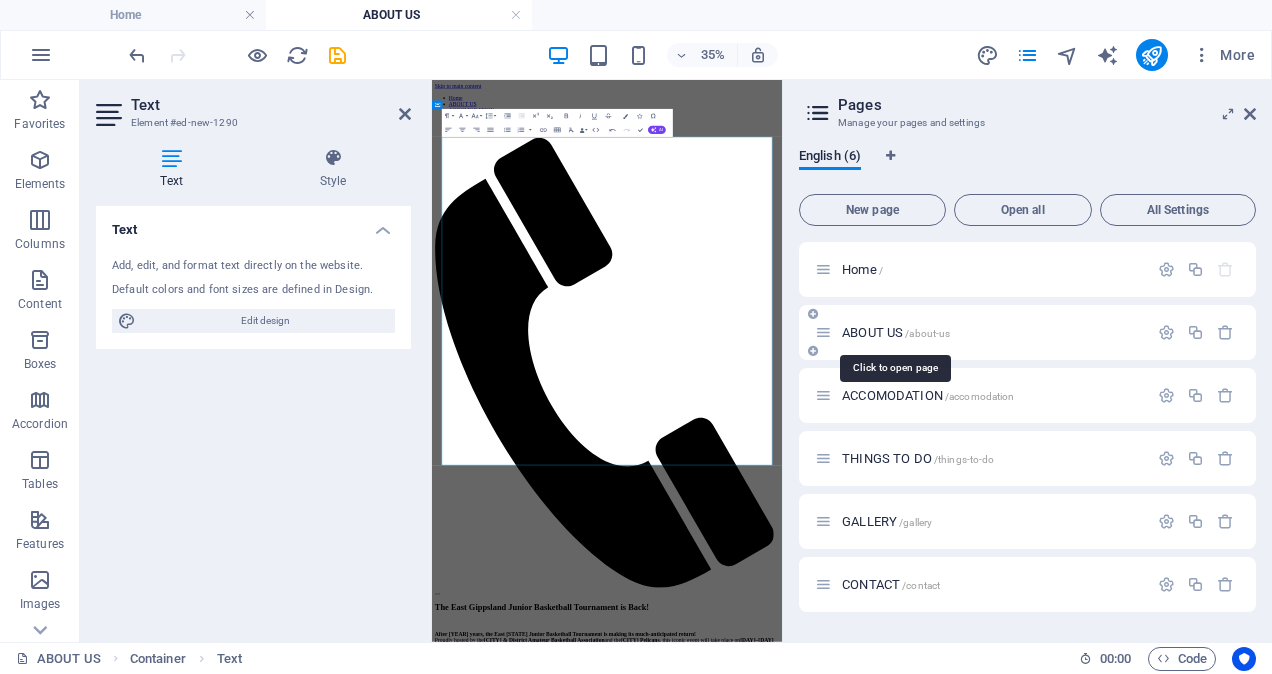 scroll, scrollTop: 0, scrollLeft: 0, axis: both 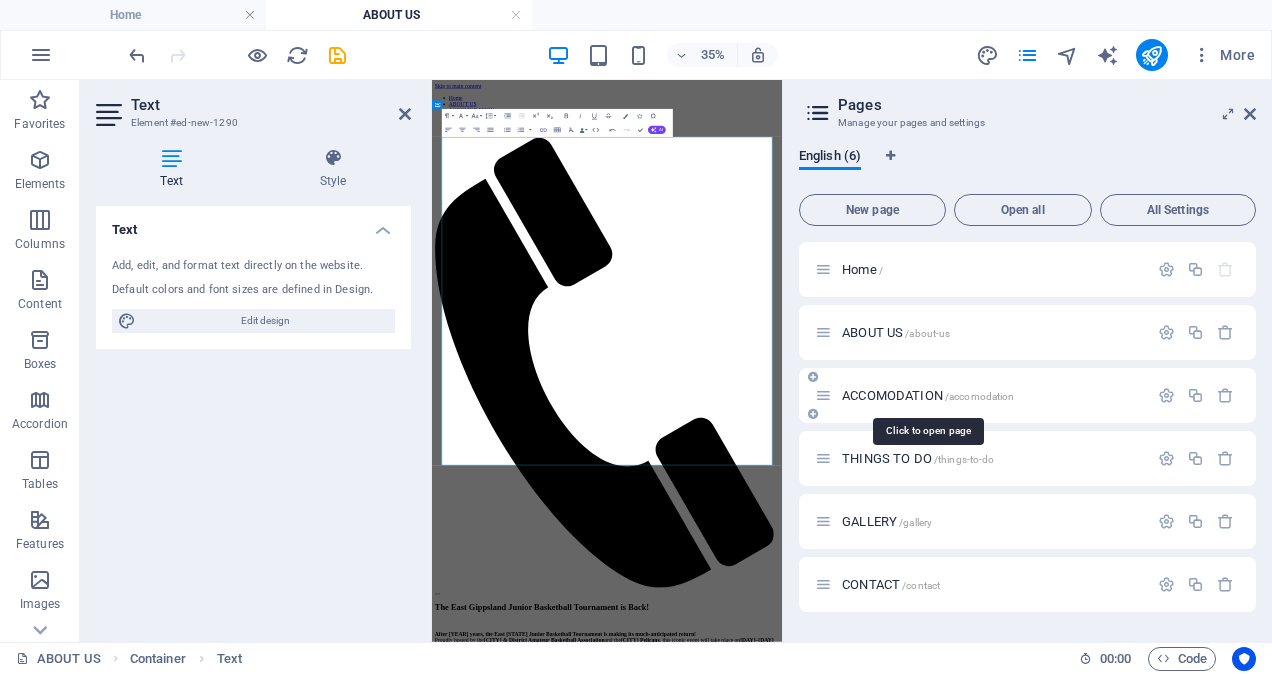 click on "ACCOMODATION /accomodation" at bounding box center (928, 395) 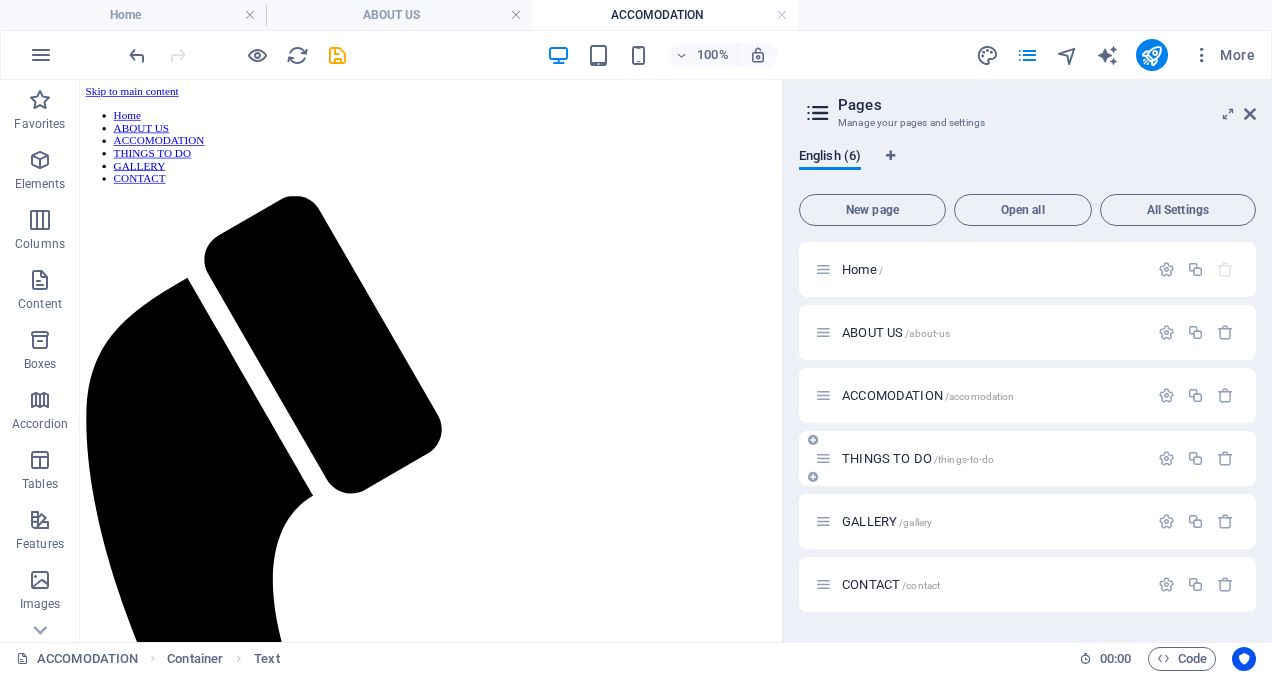 scroll, scrollTop: 0, scrollLeft: 0, axis: both 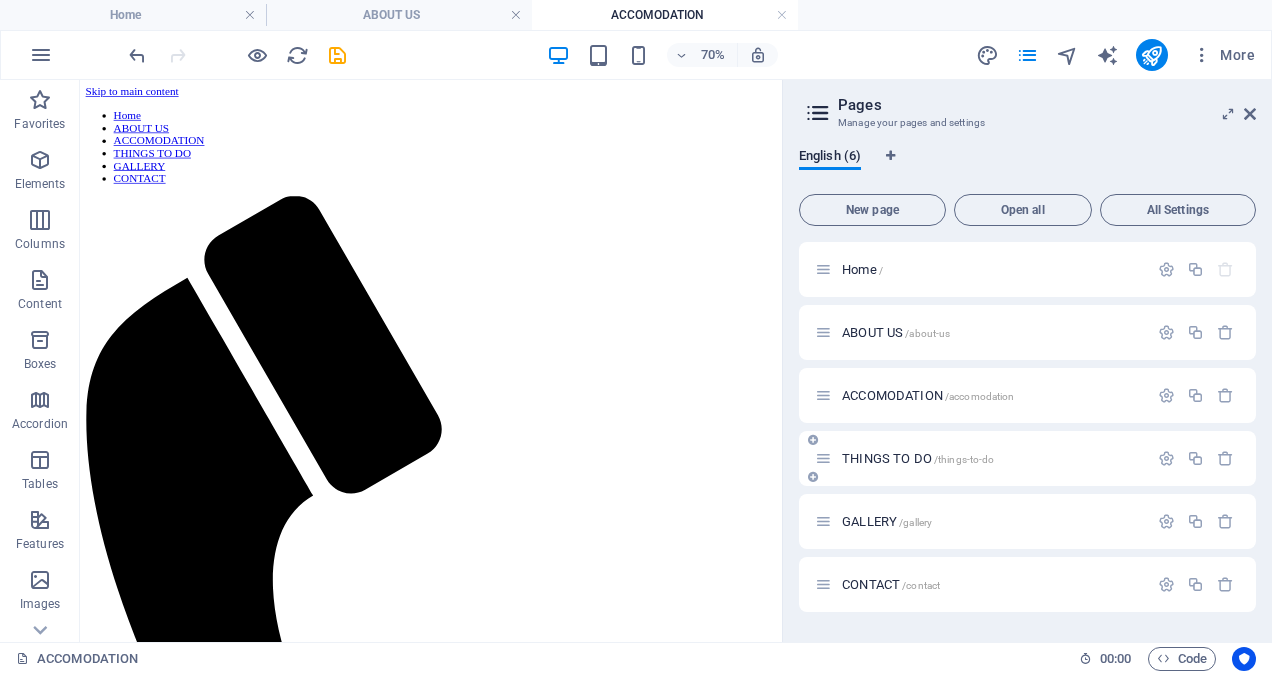 click on "THINGS TO DO /things-to-do" at bounding box center (918, 458) 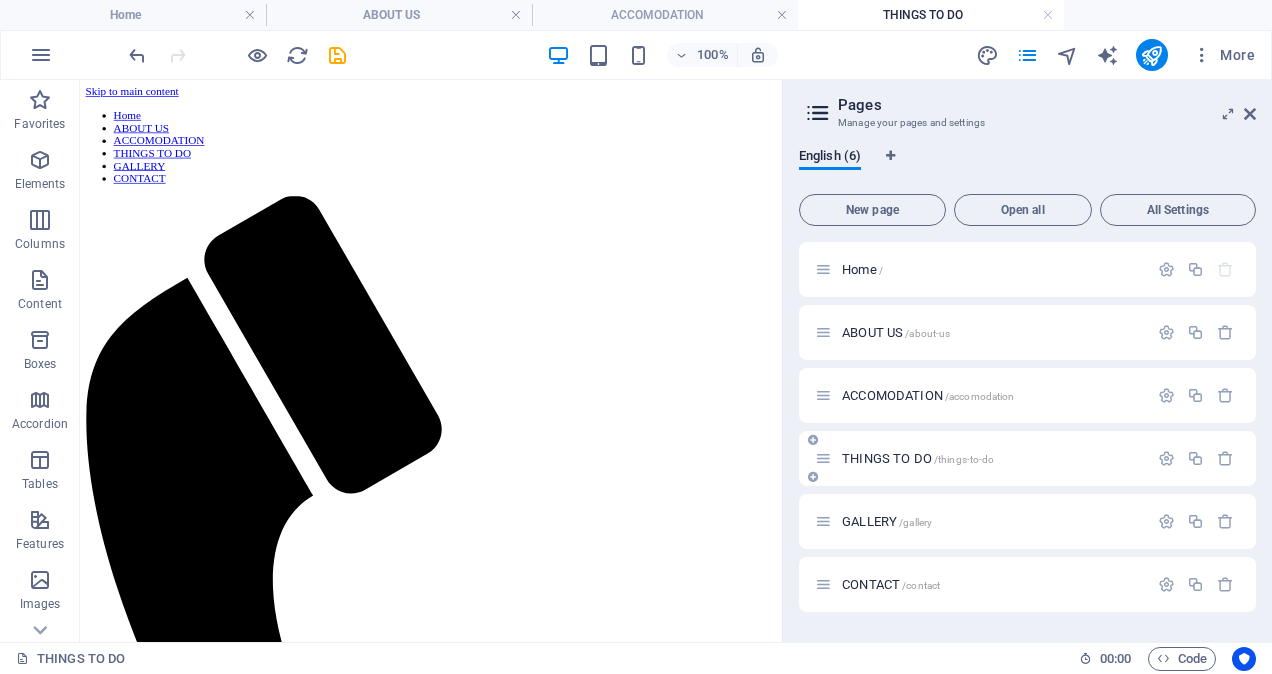 scroll, scrollTop: 0, scrollLeft: 0, axis: both 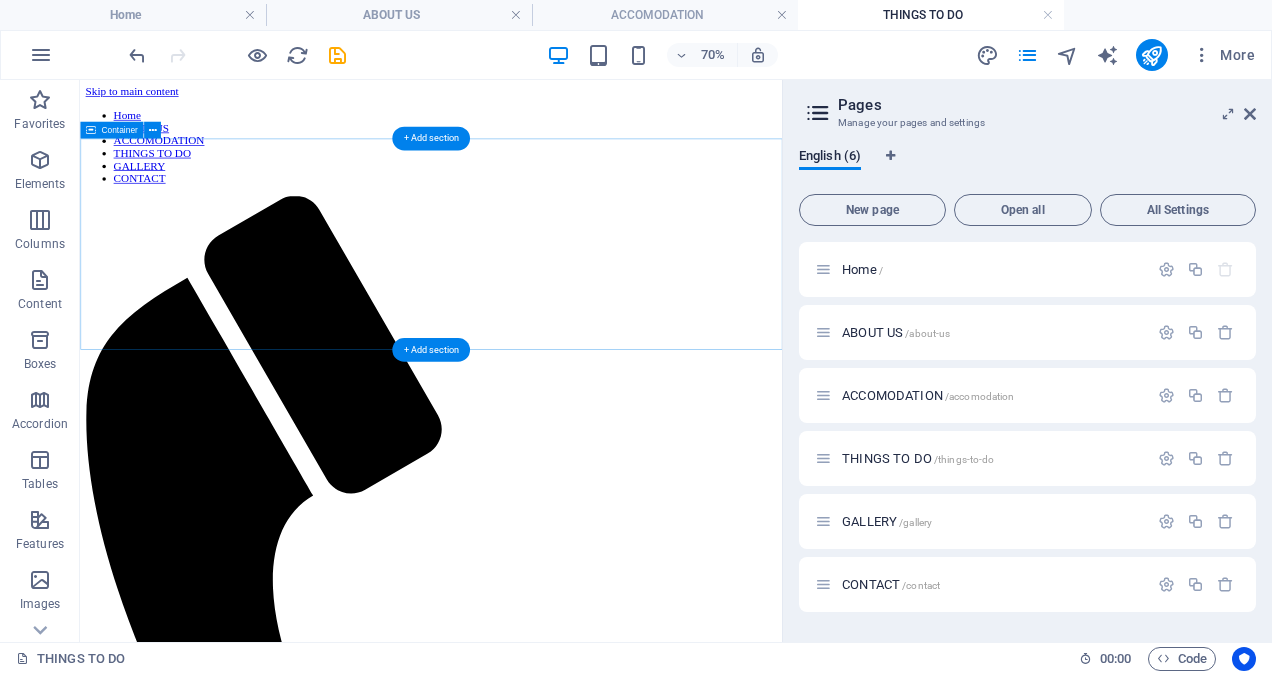 click on "Drop content here or  Add elements  Paste clipboard" at bounding box center [581, 1628] 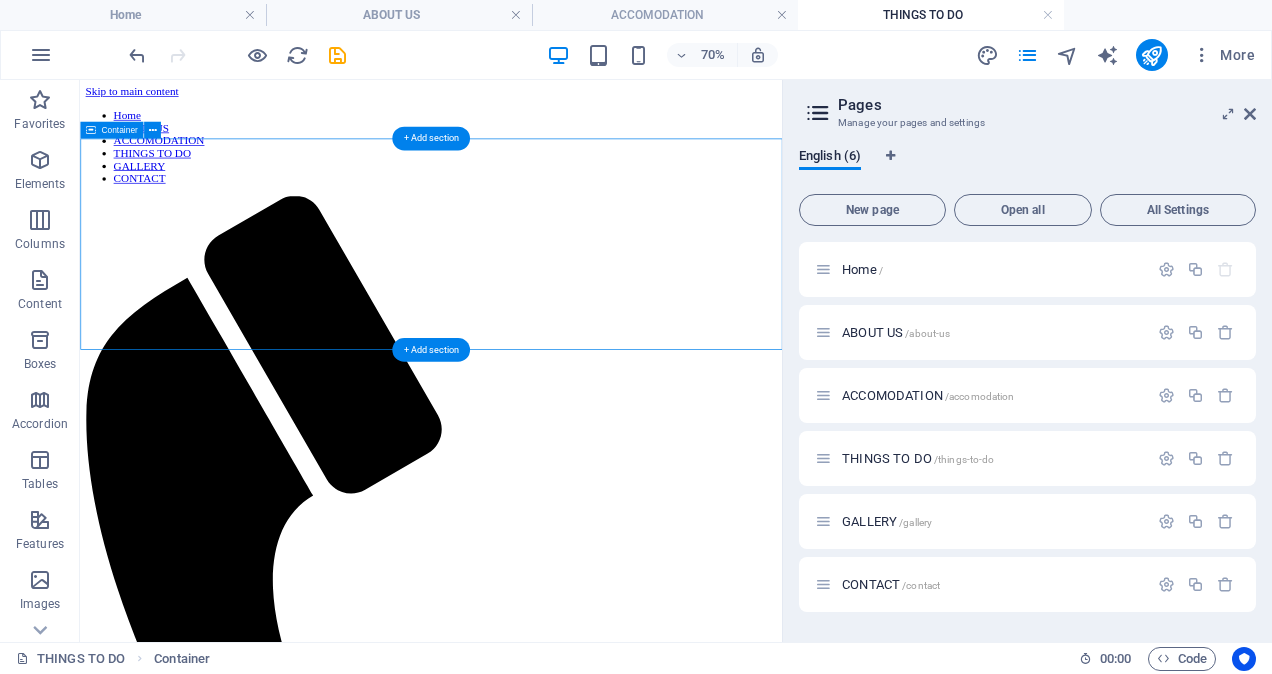 click on "Drop content here or  Add elements  Paste clipboard" at bounding box center [581, 1628] 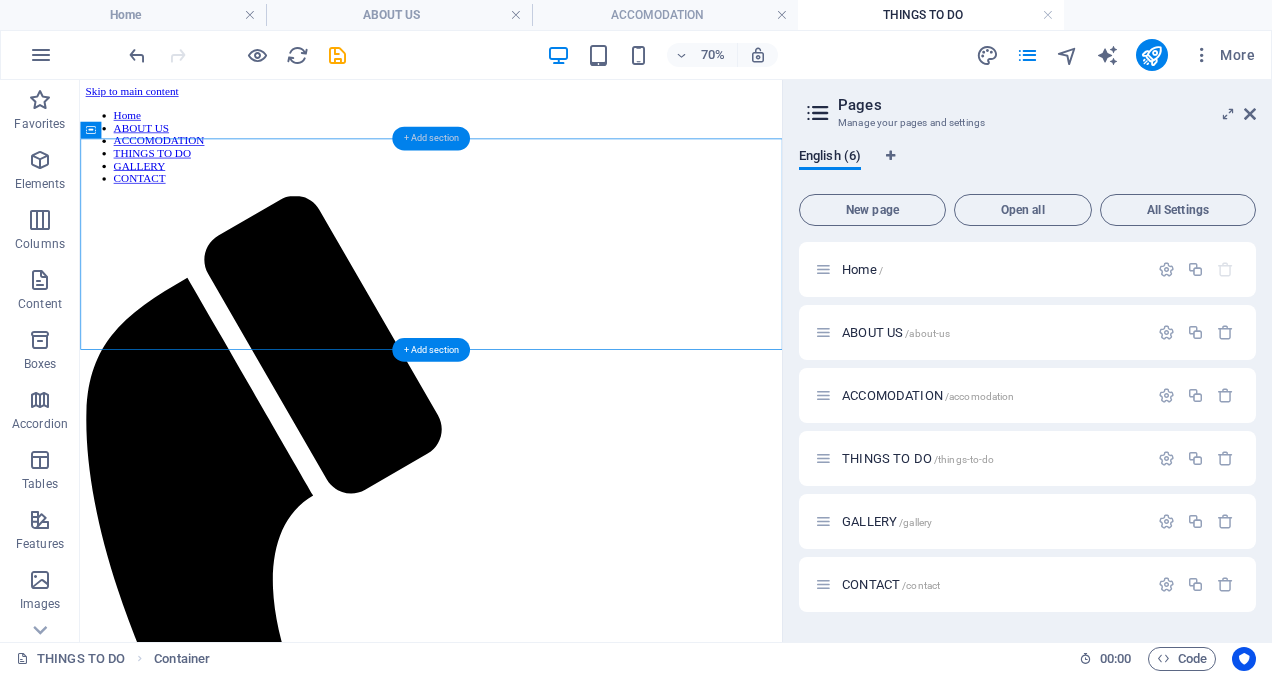 click on "+ Add section" at bounding box center (431, 138) 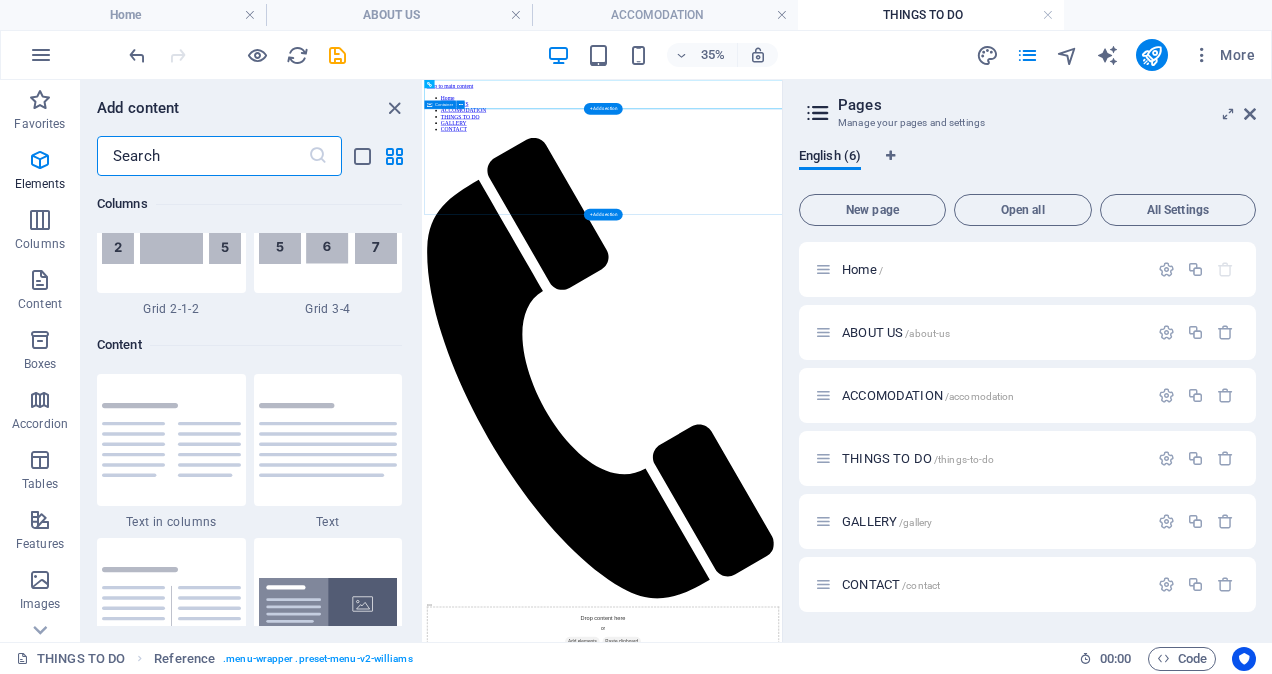 scroll, scrollTop: 3499, scrollLeft: 0, axis: vertical 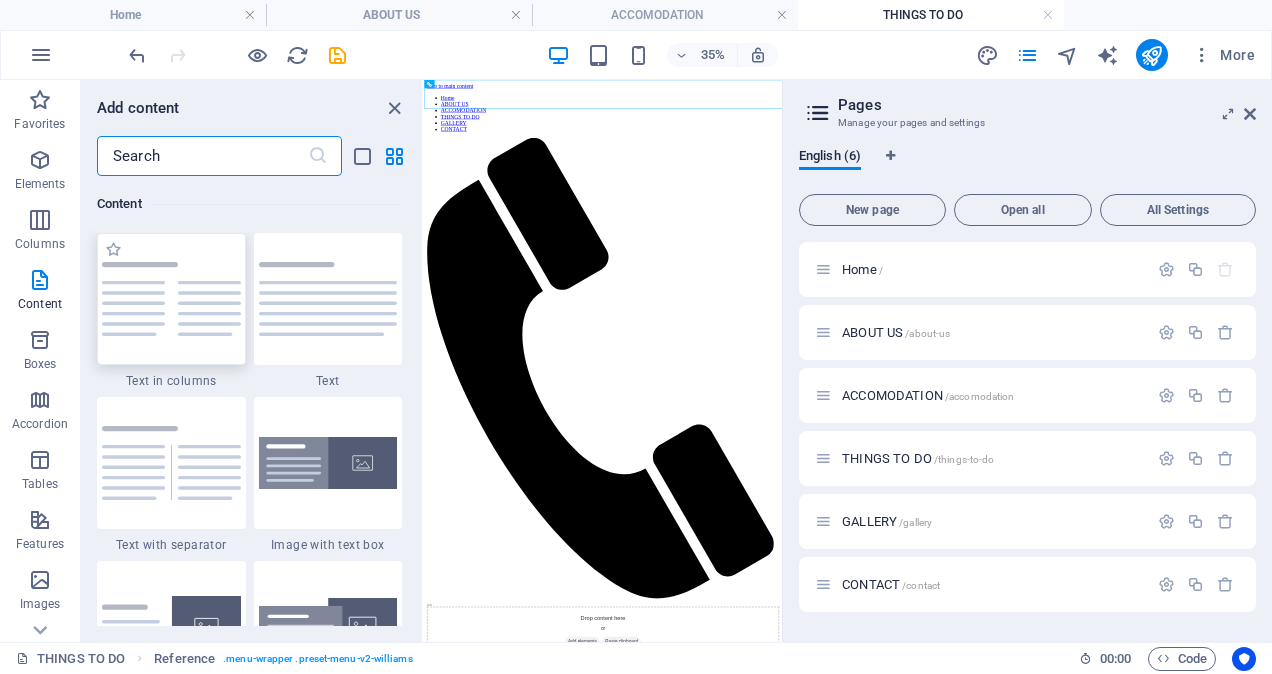 click at bounding box center (171, 299) 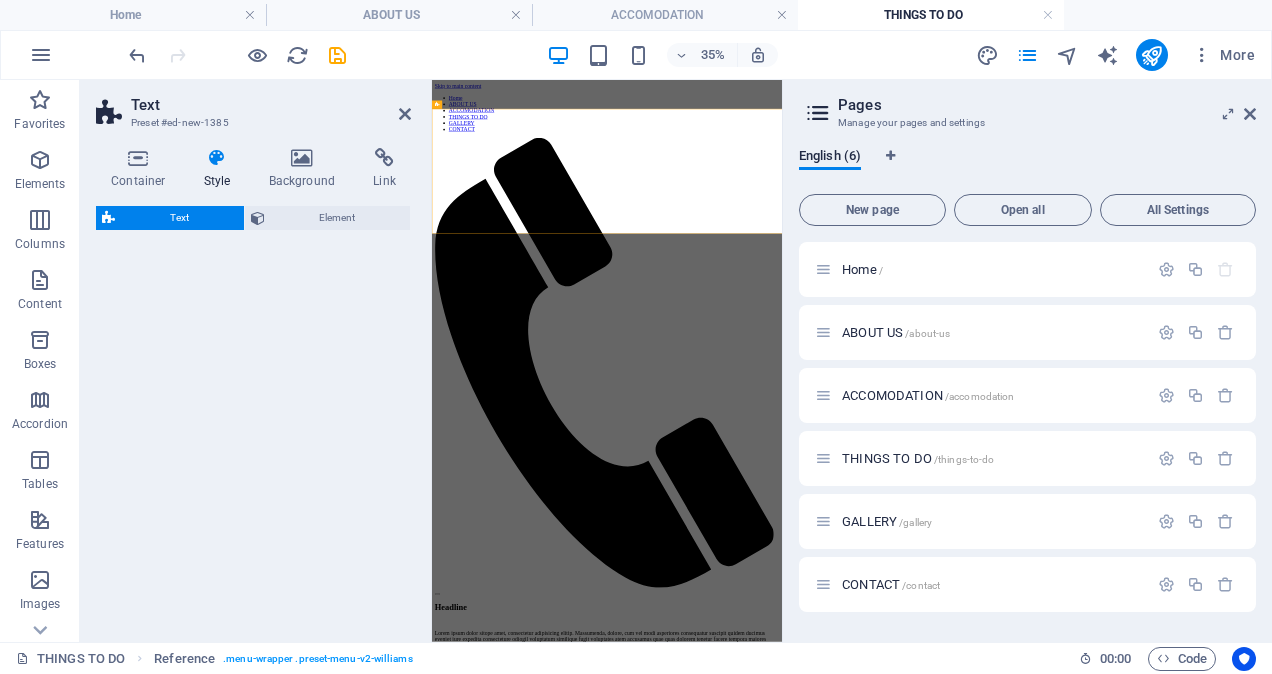 select on "rem" 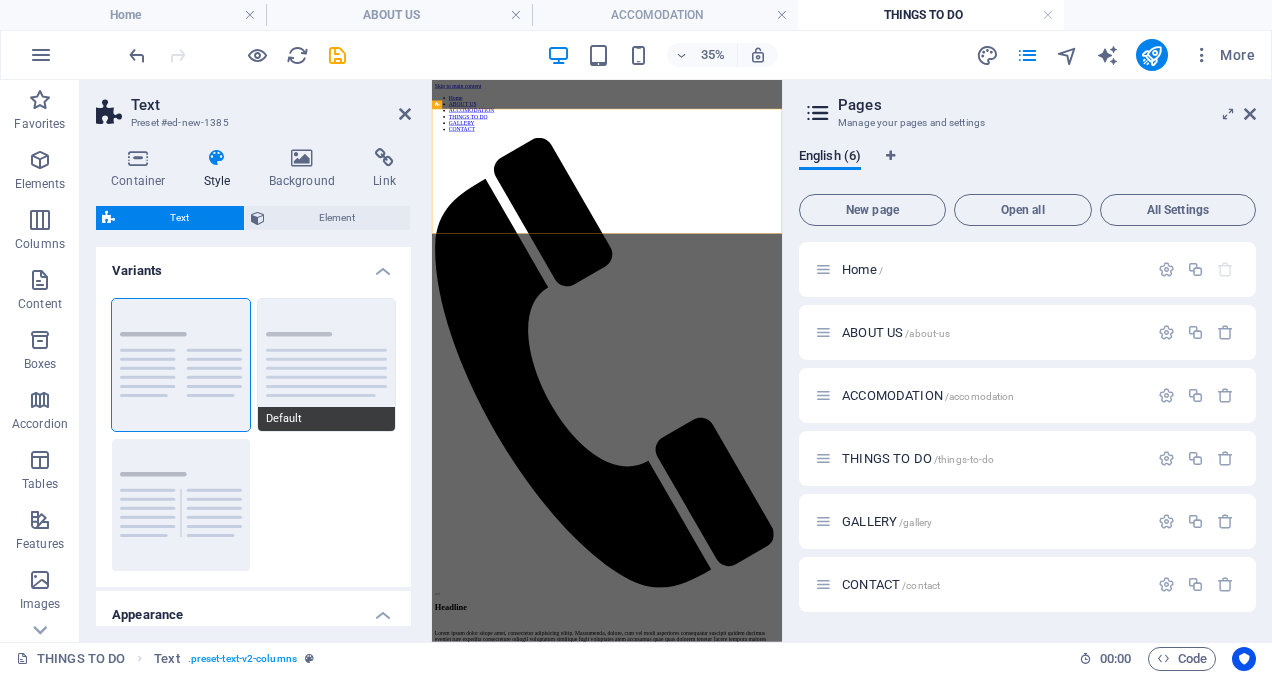 click on "Default" at bounding box center (327, 365) 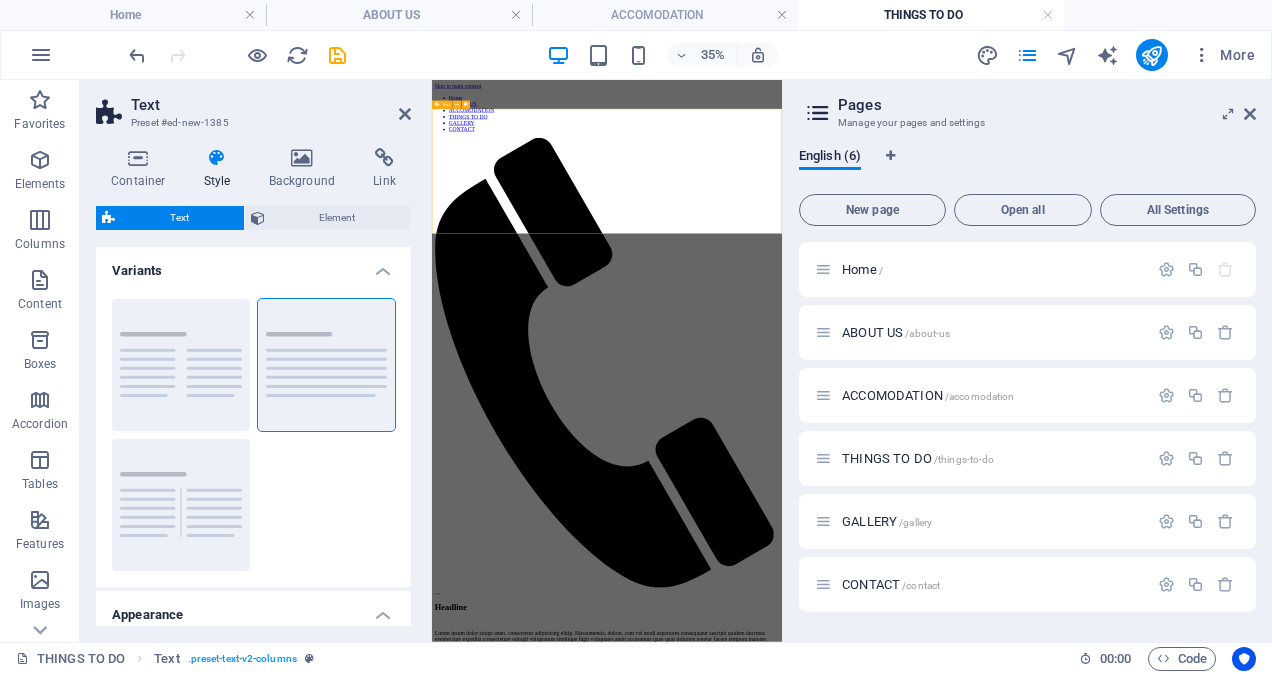 click on "Headline Lorem ipsum dolor sitope amet, consectetur adipisicing elitip. Massumenda, dolore, cum vel modi asperiores consequatur suscipit quidem ducimus eveniet iure expedita consecteture odiogil voluptatum similique fugit voluptates atem accusamus quae quas dolorem tenetur facere tempora maiores adipisci reiciendis accusantium voluptatibus id voluptate tempore dolor harum nisi amet! Nobis, eaque. Aenean commodo ligula eget dolor. Lorem ipsum dolor sit amet, consectetuer adipiscing elit leget odiogil voluptatum similique fugit voluptates dolor. Libero assumenda, dolore, cum vel modi asperiores consequatur." at bounding box center [932, 1657] 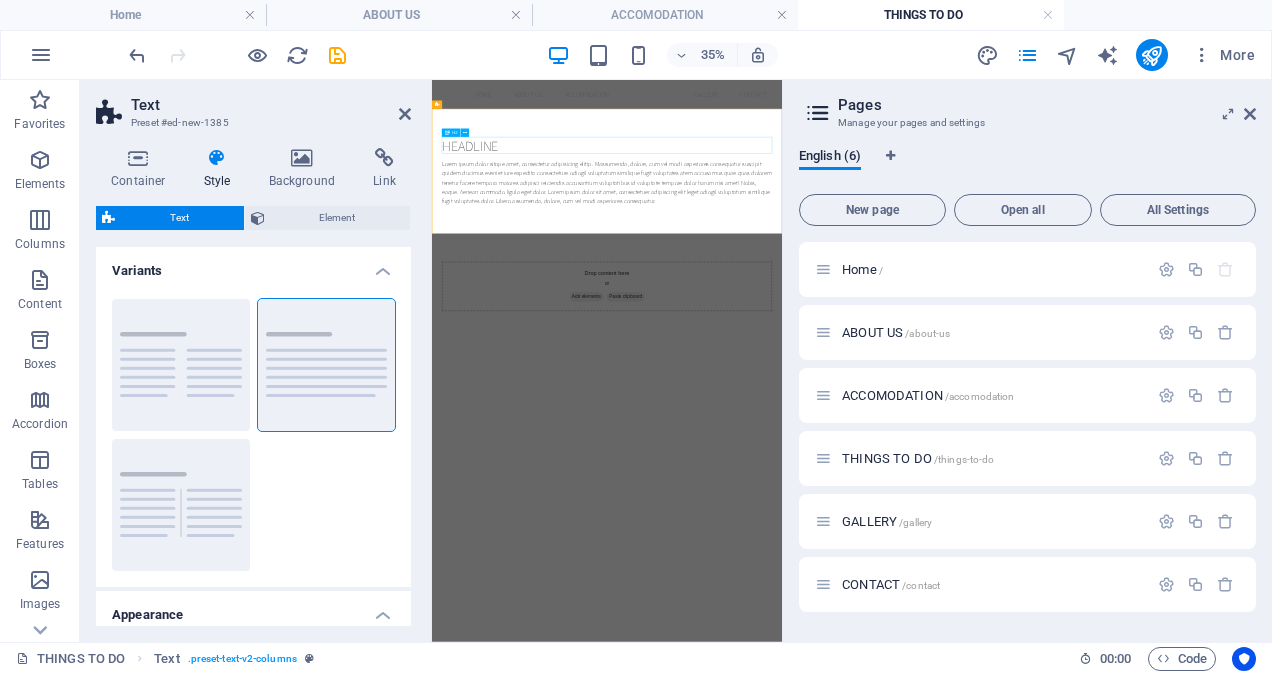 click on "Headline" at bounding box center [932, 267] 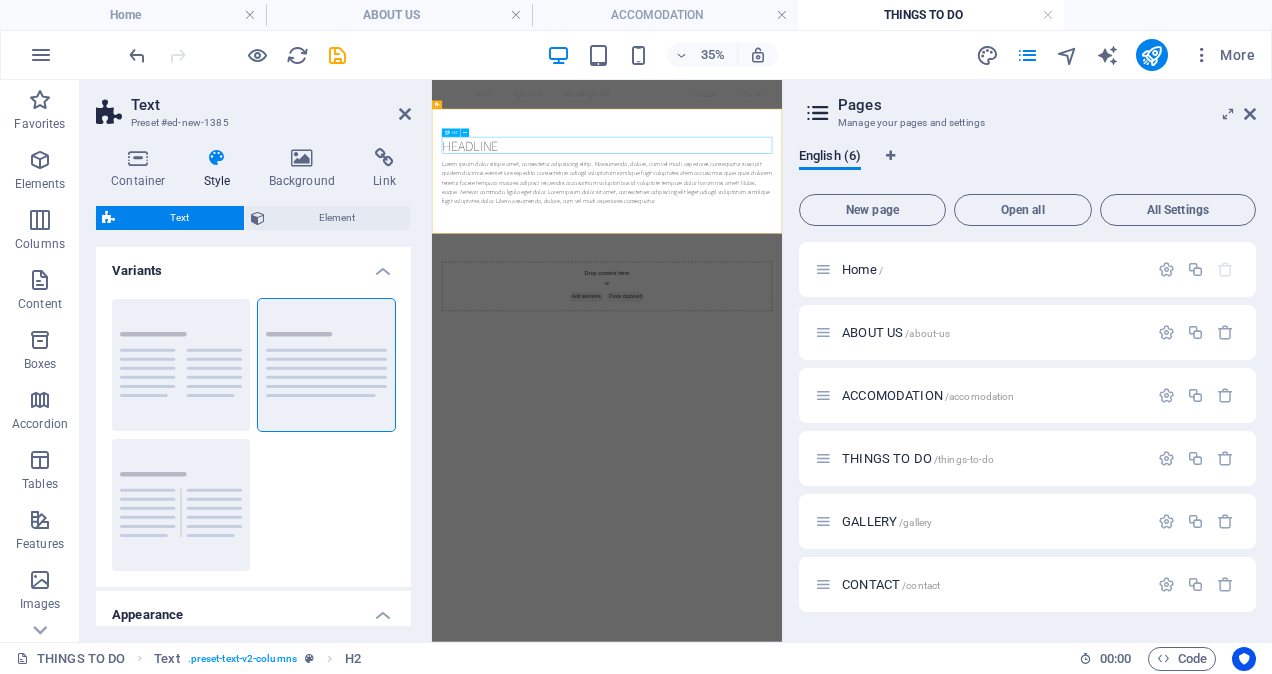 click on "Headline" at bounding box center (932, 267) 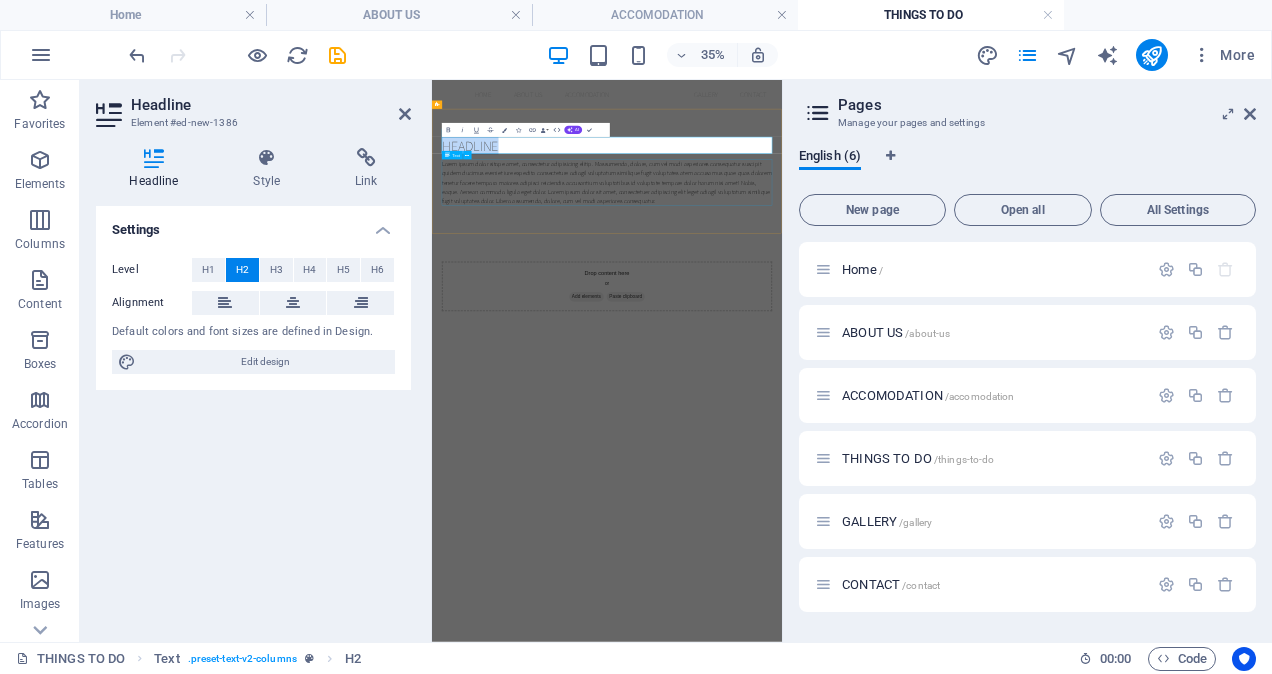 click on "Lorem ipsum dolor sitope amet, consectetur adipisicing elitip. Massumenda, dolore, cum vel modi asperiores consequatur suscipit quidem ducimus eveniet iure expedita consecteture odiogil voluptatum similique fugit voluptates atem accusamus quae quas dolorem tenetur facere tempora maiores adipisci reiciendis accusantium voluptatibus id voluptate tempore dolor harum nisi amet! Nobis, eaque. Aenean commodo ligula eget dolor. Lorem ipsum dolor sit amet, consectetuer adipiscing elit leget odiogil voluptatum similique fugit voluptates dolor. Libero assumenda, dolore, cum vel modi asperiores consequatur." at bounding box center (932, 373) 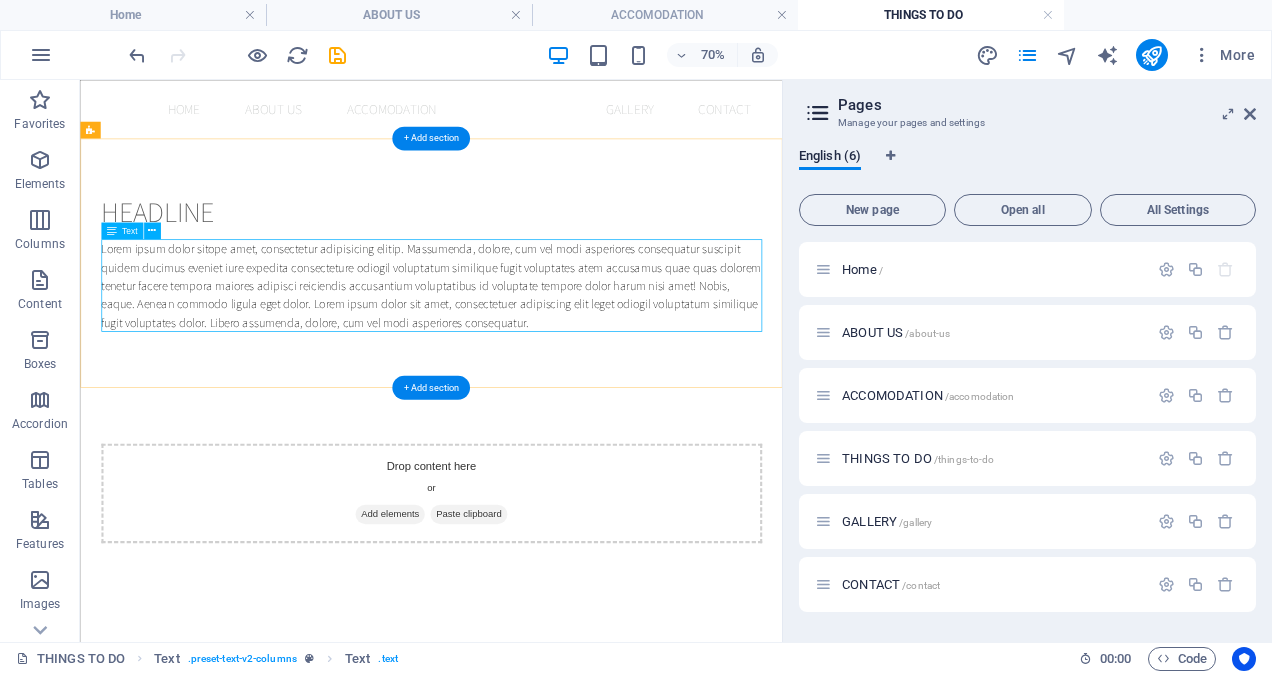 click on "Lorem ipsum dolor sitope amet, consectetur adipisicing elitip. Massumenda, dolore, cum vel modi asperiores consequatur suscipit quidem ducimus eveniet iure expedita consecteture odiogil voluptatum similique fugit voluptates atem accusamus quae quas dolorem tenetur facere tempora maiores adipisci reiciendis accusantium voluptatibus id voluptate tempore dolor harum nisi amet! Nobis, eaque. Aenean commodo ligula eget dolor. Lorem ipsum dolor sit amet, consectetuer adipiscing elit leget odiogil voluptatum similique fugit voluptates dolor. Libero assumenda, dolore, cum vel modi asperiores consequatur." at bounding box center (582, 373) 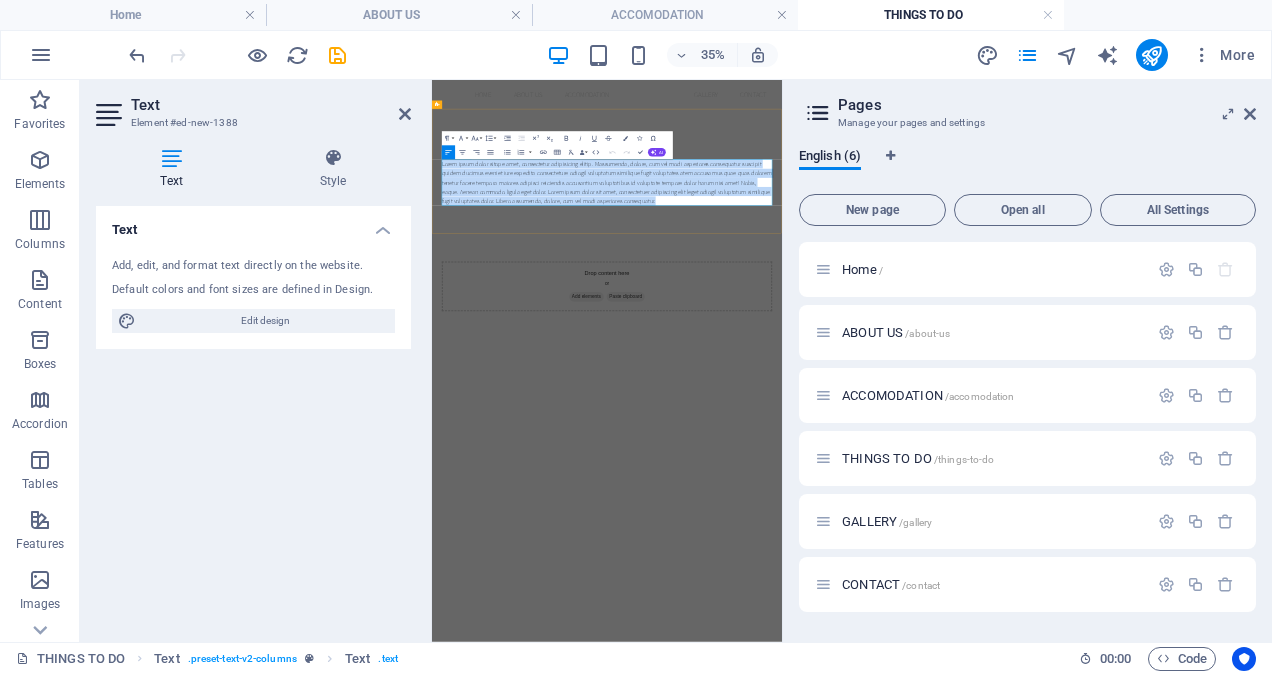 drag, startPoint x: 1102, startPoint y: 424, endPoint x: 460, endPoint y: 317, distance: 650.8556 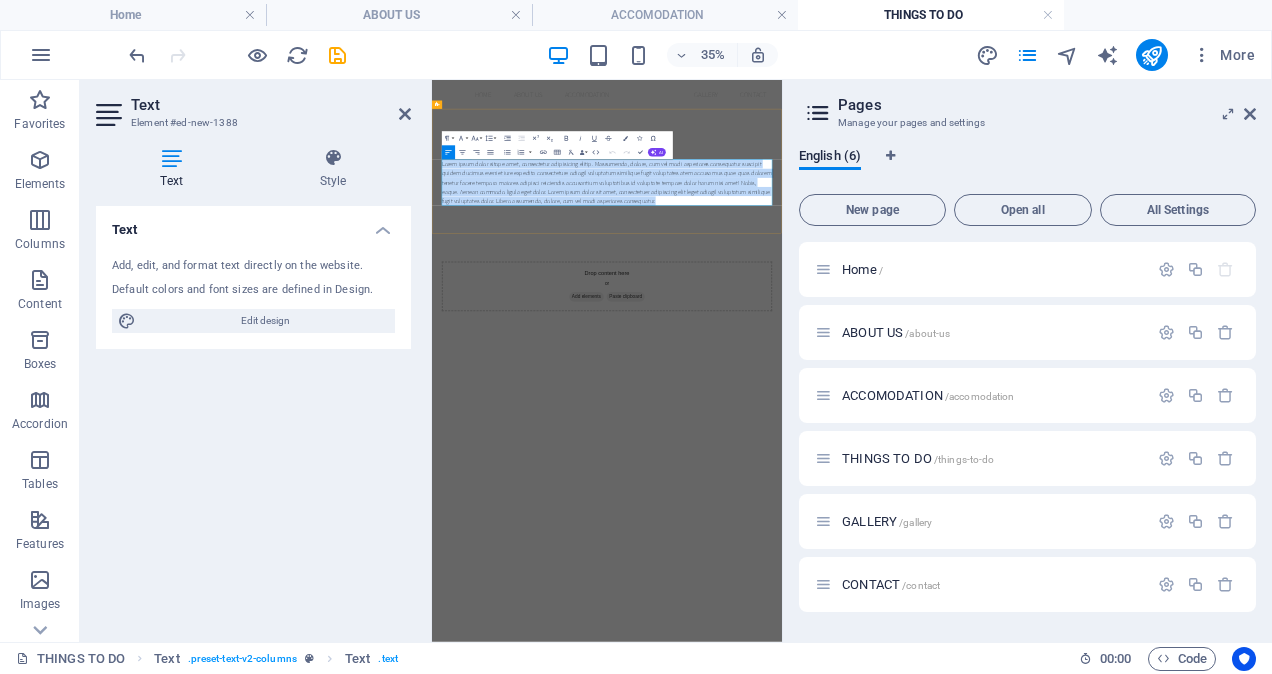click on "Lorem ipsum dolor sitope amet, consectetur adipisicing elitip. Massumenda, dolore, cum vel modi asperiores consequatur suscipit quidem ducimus eveniet iure expedita consecteture odiogil voluptatum similique fugit voluptates atem accusamus quae quas dolorem tenetur facere tempora maiores adipisci reiciendis accusantium voluptatibus id voluptate tempore dolor harum nisi amet! Nobis, eaque. Aenean commodo ligula eget dolor. Lorem ipsum dolor sit amet, consectetuer adipiscing elit leget odiogil voluptatum similique fugit voluptates dolor. Libero assumenda, dolore, cum vel modi asperiores consequatur." at bounding box center [932, 373] 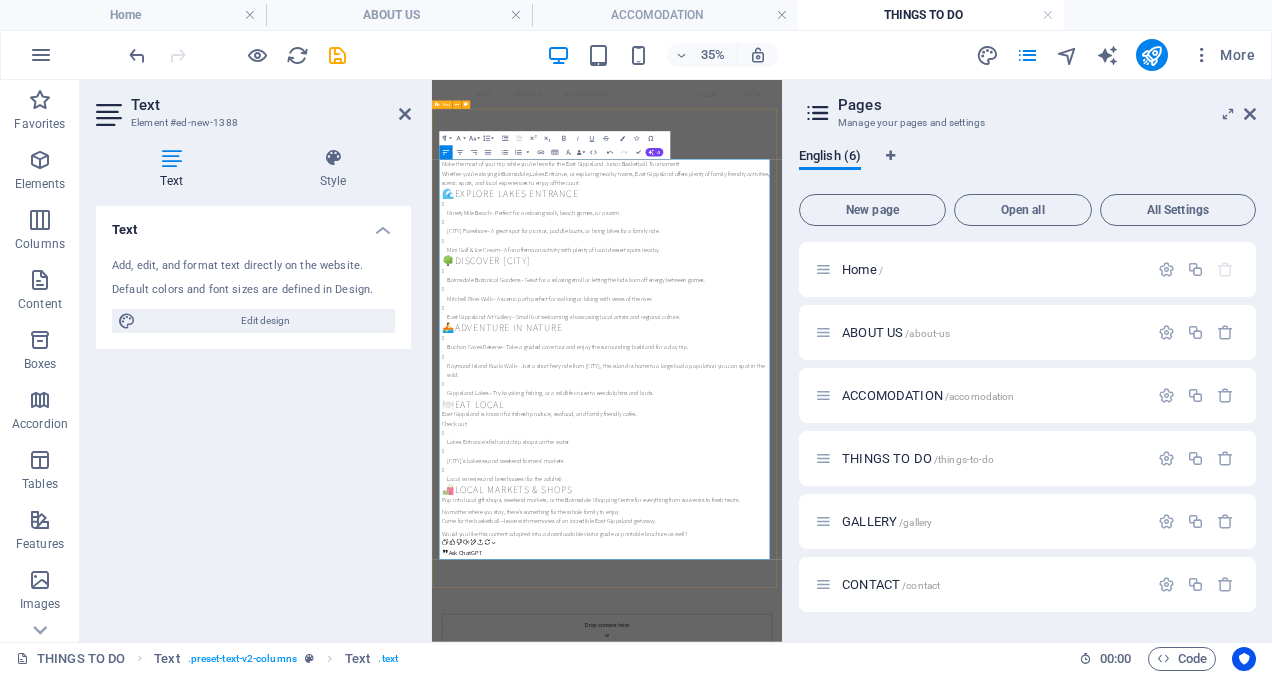 click on "Make the most of your trip while you're here for the East Gippsland Junior Basketball Tournament! Whether you're staying in [CITY], [CITY], or exploring nearby towns, East Gippsland offers plenty of family-friendly activities, scenic spots, and local experiences to enjoy off the court. 🌊 Explore Lakes Entrance Ninety Mile Beach – Perfect for a relaxing walk, beach games, or a swim. Lakes Entrance Foreshore – A great spot for picnics, paddle boats, or hiring bikes for a family ride. Mini Golf & Ice Cream – A fun afternoon activity with plenty of local dessert spots nearby. 🌳 Discover Bairnsdale Bairnsdale Botanical Gardens – Great for a relaxing stroll or letting the kids burn off energy between games. Mitchell River Walk – A scenic path perfect for walking or biking with views of the river. East Gippsland Art Gallery – Small but welcoming, showcasing local artists and regional culture. 🚣 Adventure in Nature Buchan Caves Reserve [FIRST] [LAST] Koala Walk ." at bounding box center [932, 844] 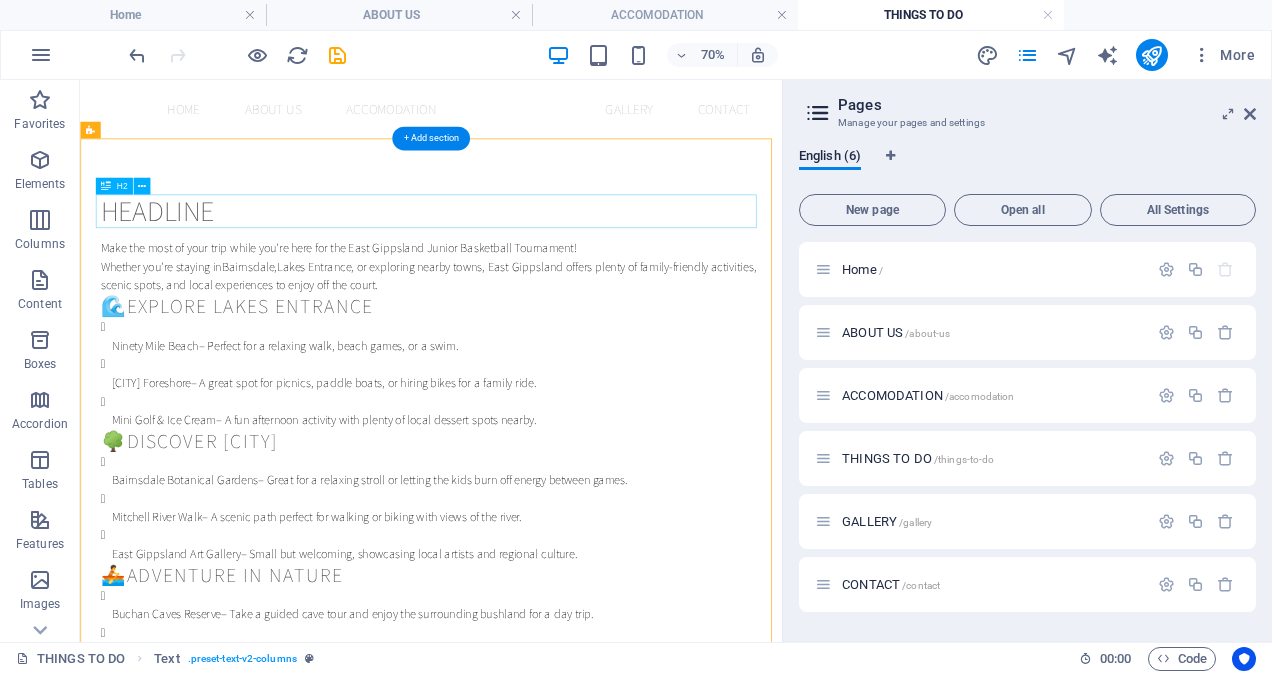 click on "Headline" at bounding box center [582, 267] 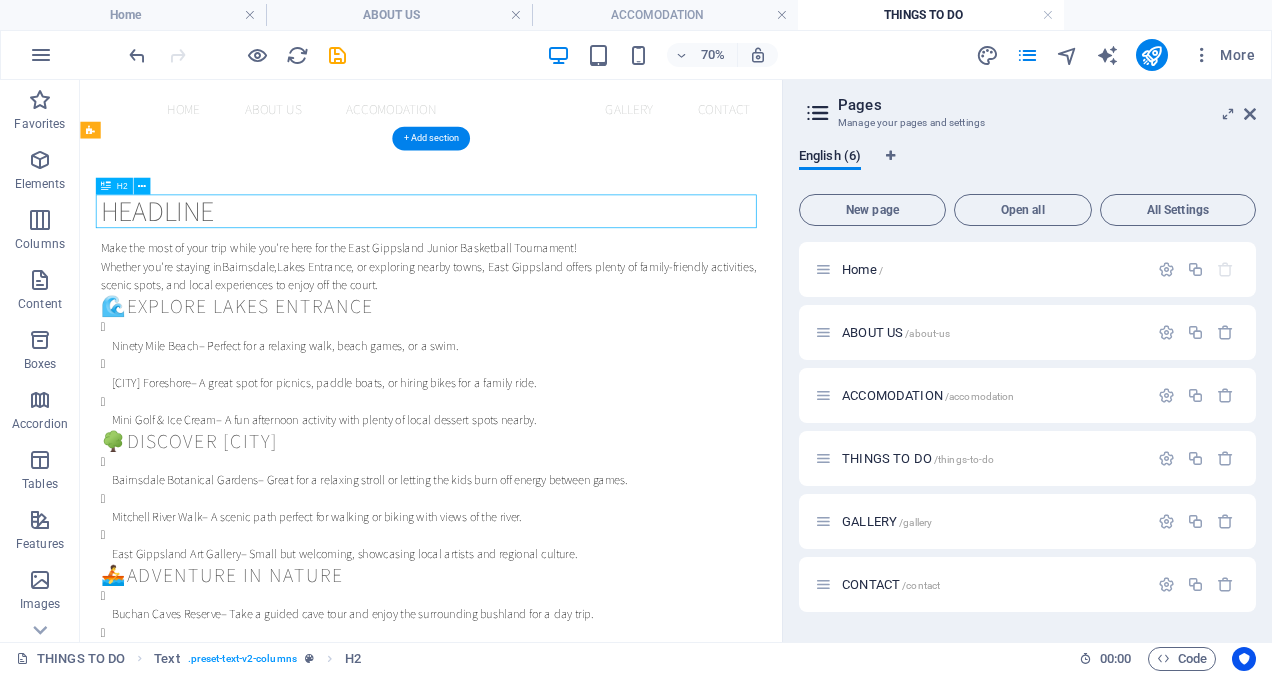 click on "Headline" at bounding box center [582, 267] 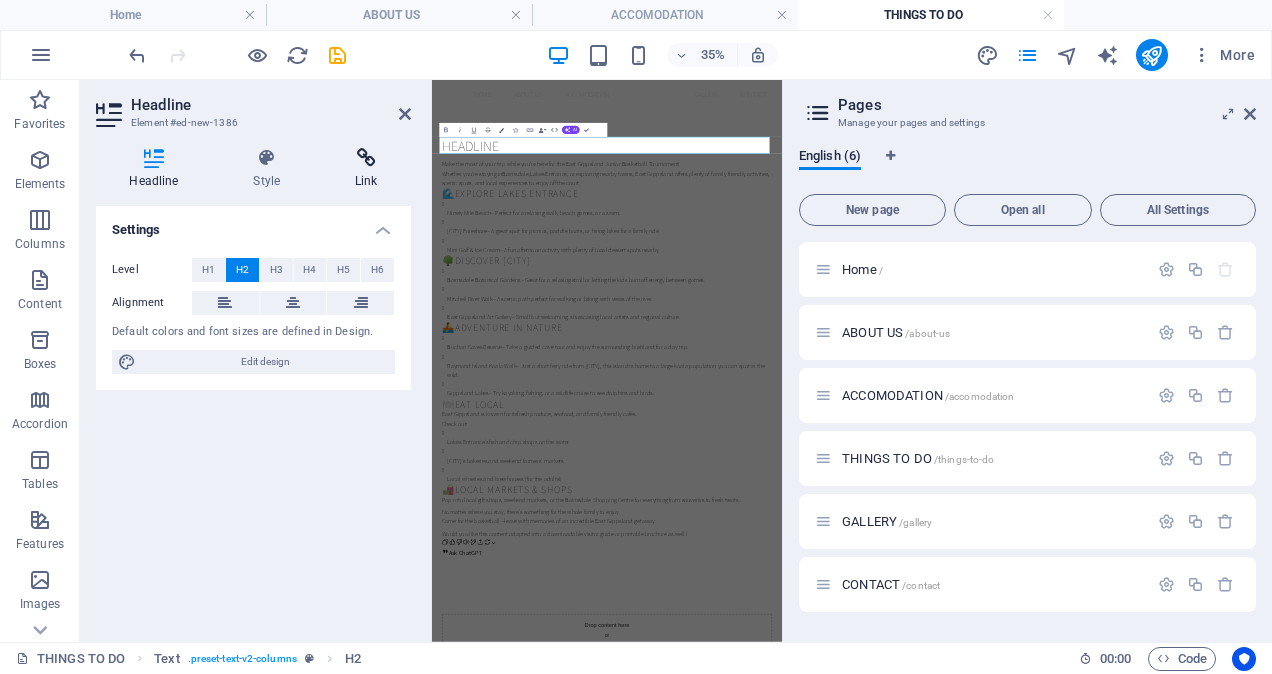 type 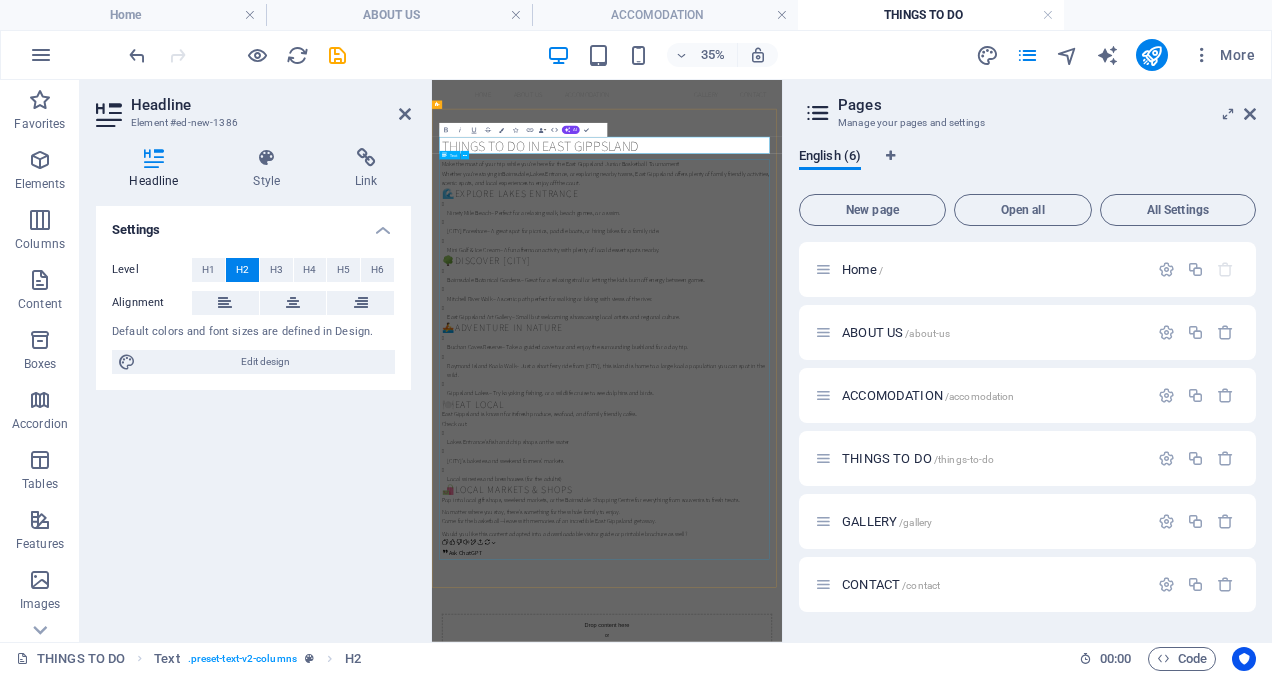 click on "Make the most of your trip while you're here for the East Gippsland Junior Basketball Tournament. Whether you're staying in  [CITY] ,  [CITY] , or exploring nearby towns, East Gippsland offers plenty of family-friendly activities, scenic spots, and local experiences to enjoy off the court. 🌊  Explore [CITY] [LOCATION] - Perfect for a relaxing walk, beach games, or a swim. [CITY] Foreshore  – A great spot for picnics, paddle boats, or hiring bikes for a family ride. Mini Golf & Ice Cream  – A fun afternoon activity with plenty of local dessert spots nearby. 🌳  Discover [CITY] [CITY] Botanical Gardens  – Great for a relaxing stroll or letting the kids burn off energy between games. Mitchell River Walk  – A scenic path perfect for walking or biking with views of the river. East Gippsland Art Gallery  – Small but welcoming, showcasing local artists and regional culture. 🚣  Adventure in Nature Buchan Caves Reserve [LOCATION] Koala Walk 🍽️  ." at bounding box center [932, 876] 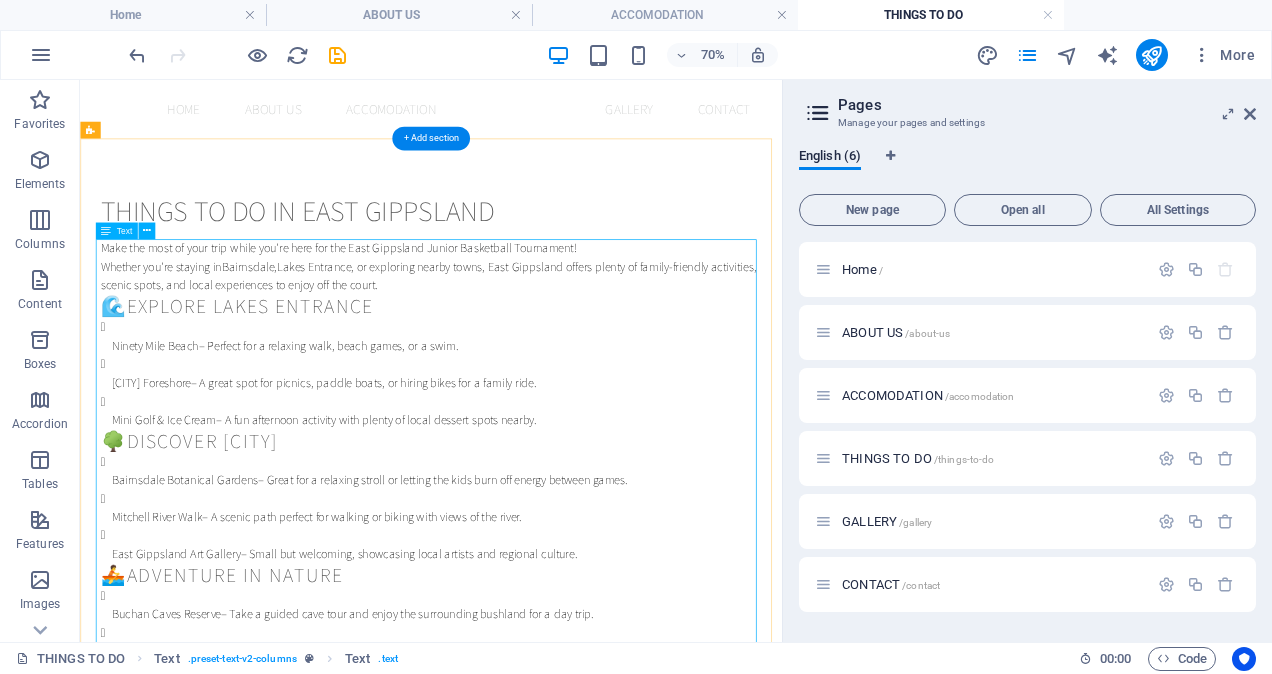 click on "Make the most of your trip while you're here for the East Gippsland Junior Basketball Tournament. Whether you're staying in  [CITY] ,  [CITY] , or exploring nearby towns, East Gippsland offers plenty of family-friendly activities, scenic spots, and local experiences to enjoy off the court. 🌊  Explore [CITY] [LOCATION] - Perfect for a relaxing walk, beach games, or a swim. [CITY] Foreshore  – A great spot for picnics, paddle boats, or hiring bikes for a family ride. Mini Golf & Ice Cream  – A fun afternoon activity with plenty of local dessert spots nearby. 🌳  Discover [CITY] [CITY] Botanical Gardens  – Great for a relaxing stroll or letting the kids burn off energy between games. Mitchell River Walk  – A scenic path perfect for walking or biking with views of the river. East Gippsland Art Gallery  – Small but welcoming, showcasing local artists and regional culture. 🚣  Adventure in Nature Buchan Caves Reserve [LOCATION] Koala Walk 🍽️  ." at bounding box center [582, 876] 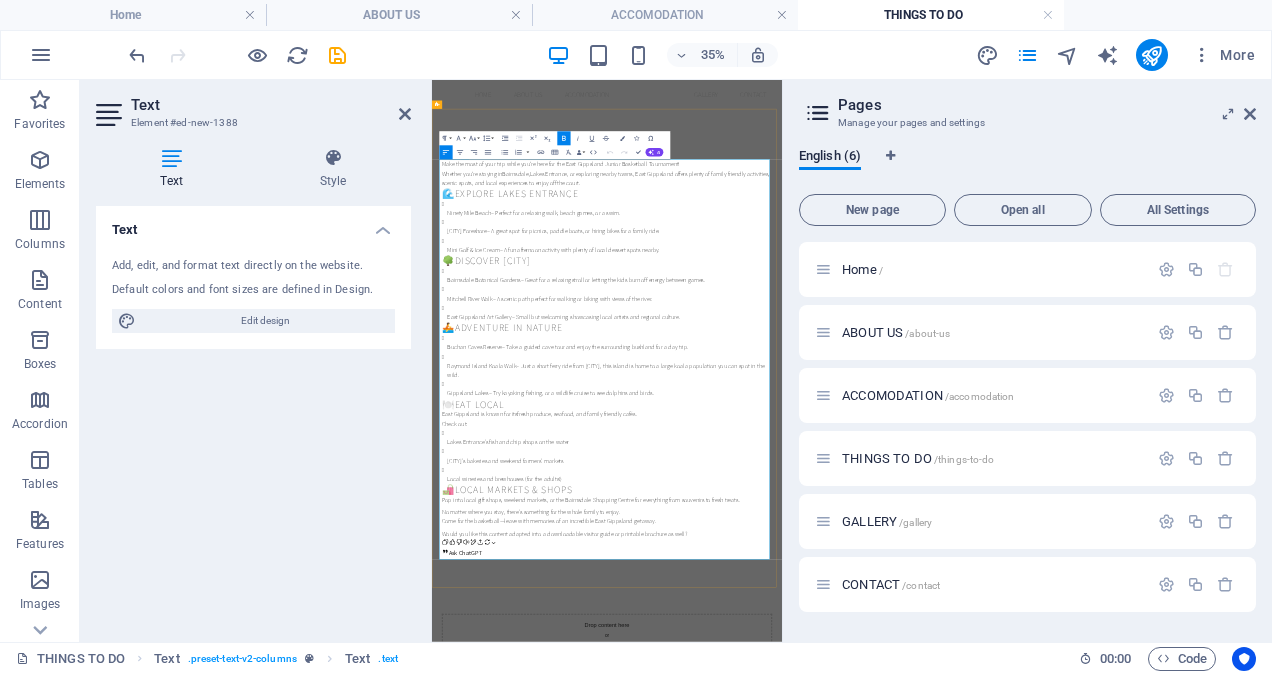 click on "Make the most of your trip while you're here for the East Gippsland Junior Basketball Tournament! Whether you're staying in  [CITY] ,  [CITY] , or exploring nearby towns, East Gippsland offers plenty of family-friendly activities, scenic spots, and local experiences to enjoy off the court." at bounding box center (932, 346) 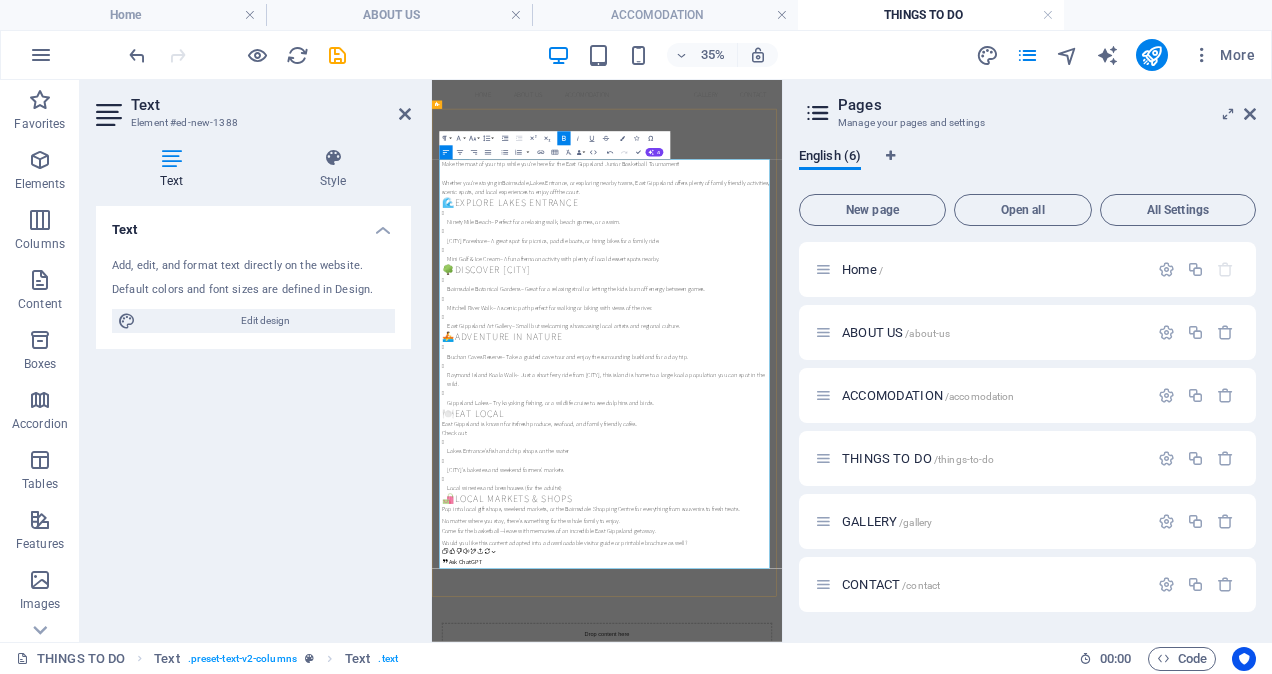 click on "​ Whether you're staying in  Bairnsdale ,  Lakes Entrance , or exploring nearby towns, East Gippsland offers plenty of family-friendly activities, scenic spots, and local experiences to enjoy off the court." at bounding box center [932, 373] 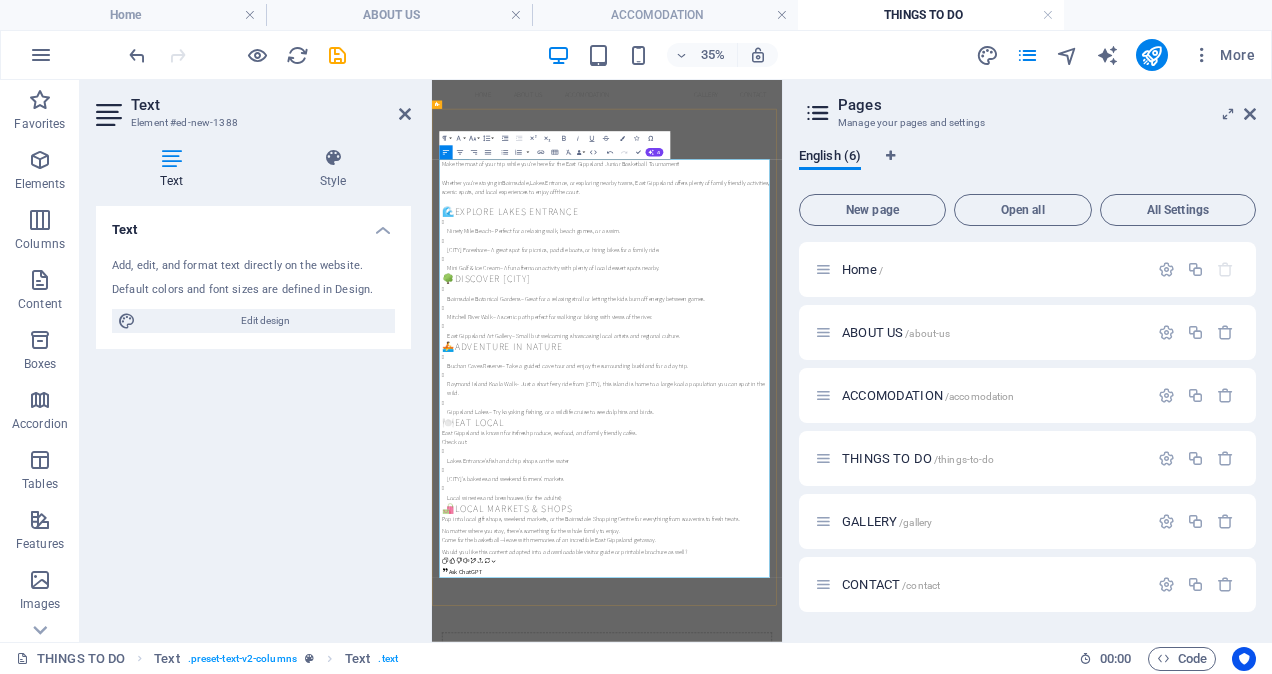 click on "Make the most of your trip while you're here for the East Gippsland Junior Basketball Tournament!" at bounding box center (932, 320) 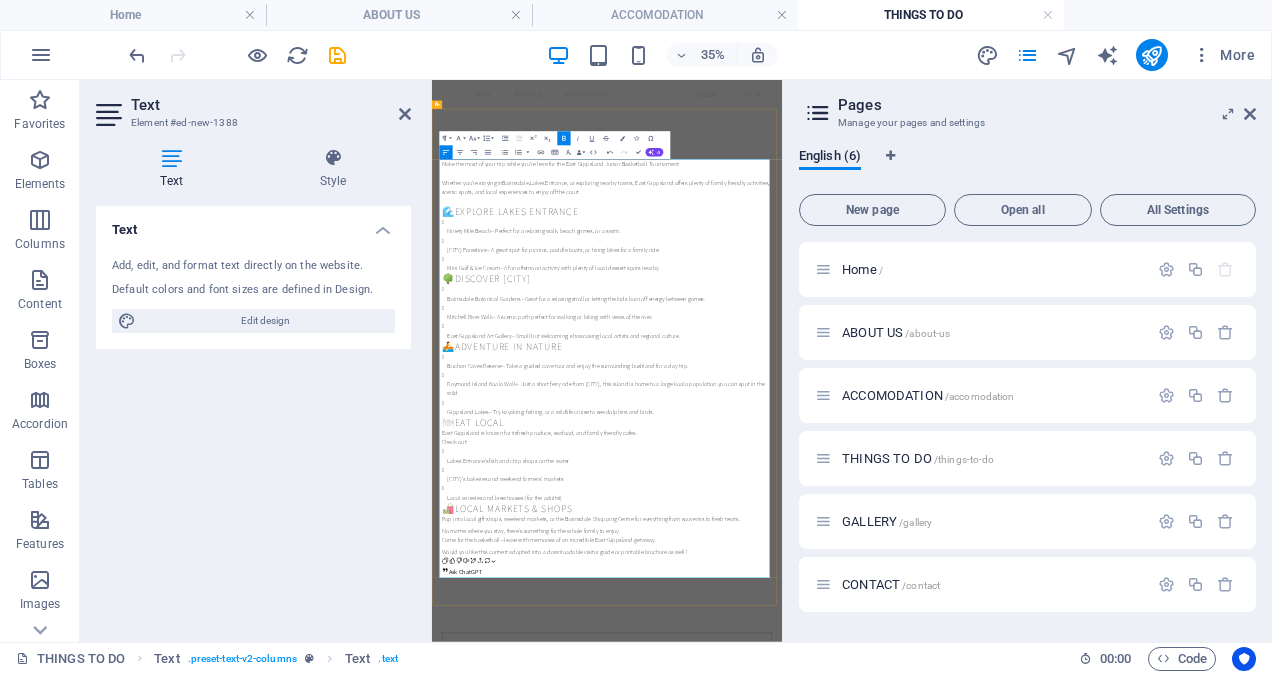 type 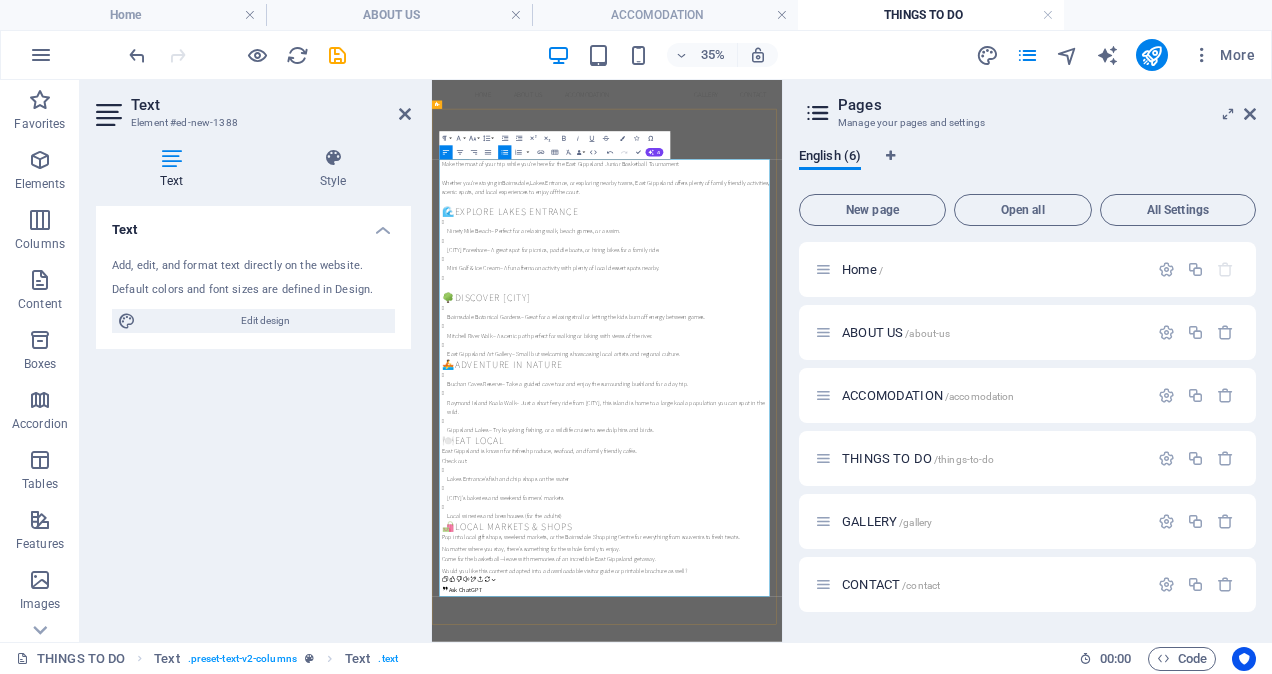 click on "East [STATE] Art Gallery – Small but welcoming, showcasing local artists and regional culture." at bounding box center [940, 862] 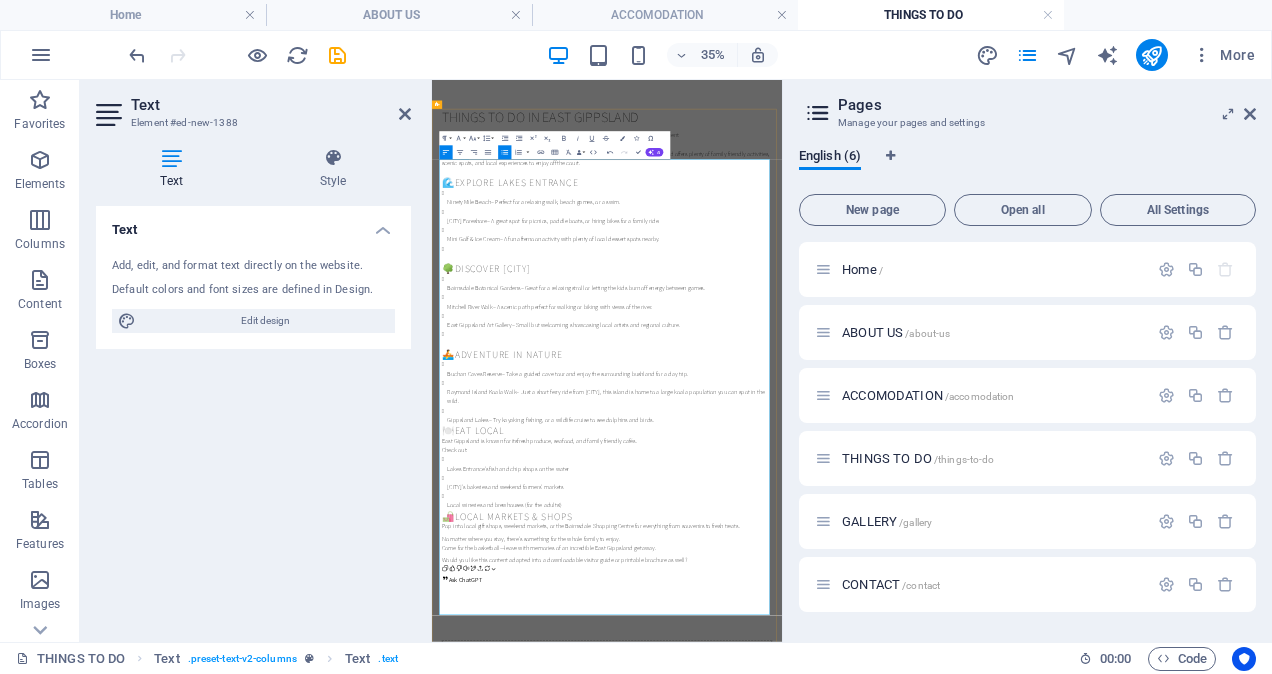 scroll, scrollTop: 100, scrollLeft: 0, axis: vertical 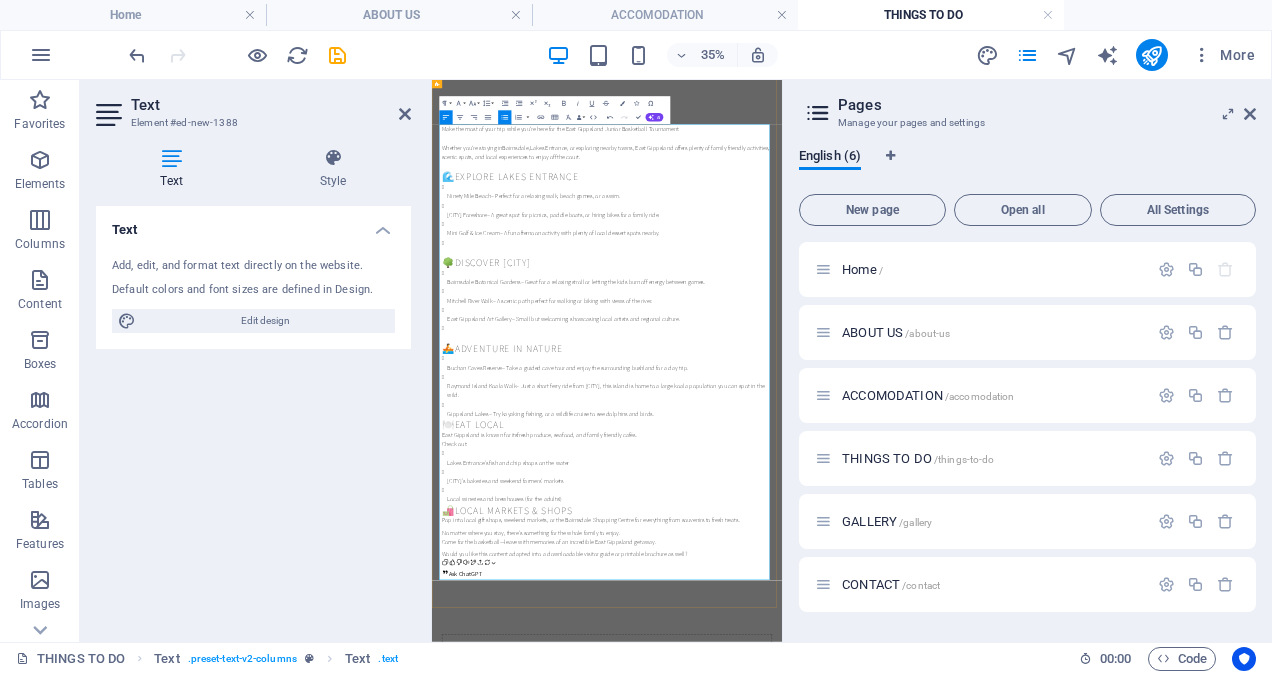click on "[LOCATION]  – Try kayaking, fishing, or a wildlife cruise to see dolphins and birds." at bounding box center (940, 1034) 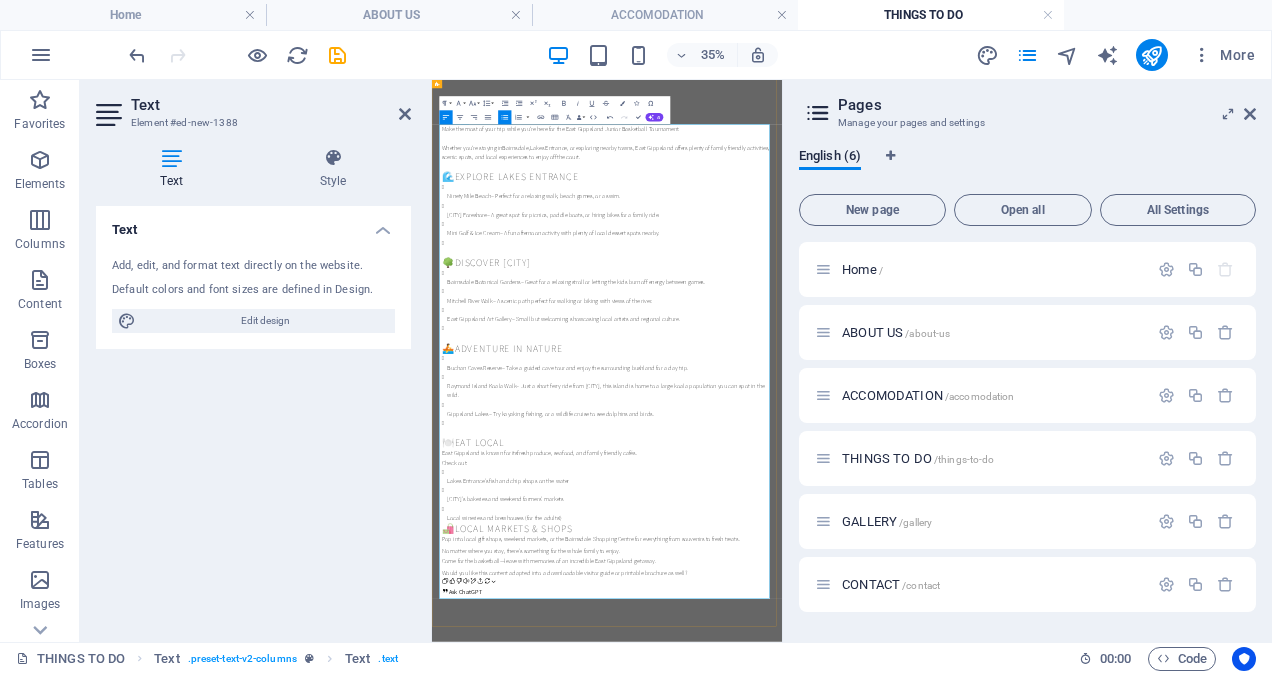 click on "🍽️  Eat Local" at bounding box center [932, 1117] 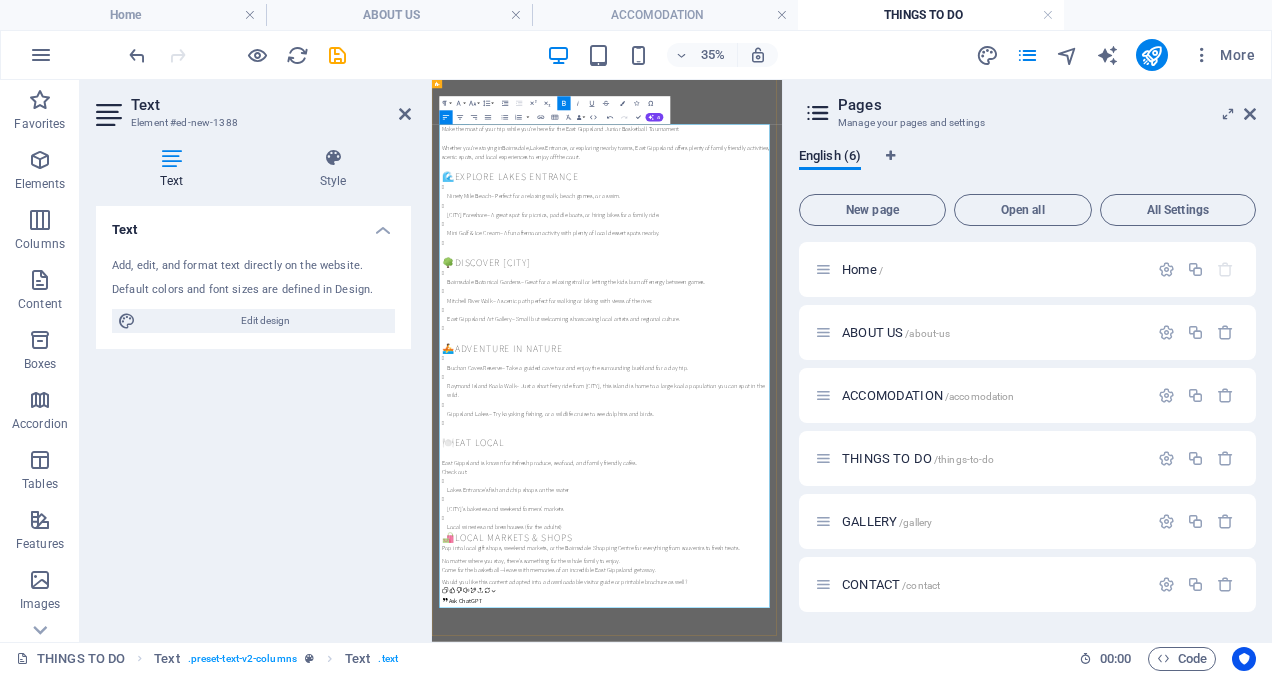 click on "East Gippsland is known for its  fresh produce, seafood, and family-friendly cafés . Check out:" at bounding box center [932, 1186] 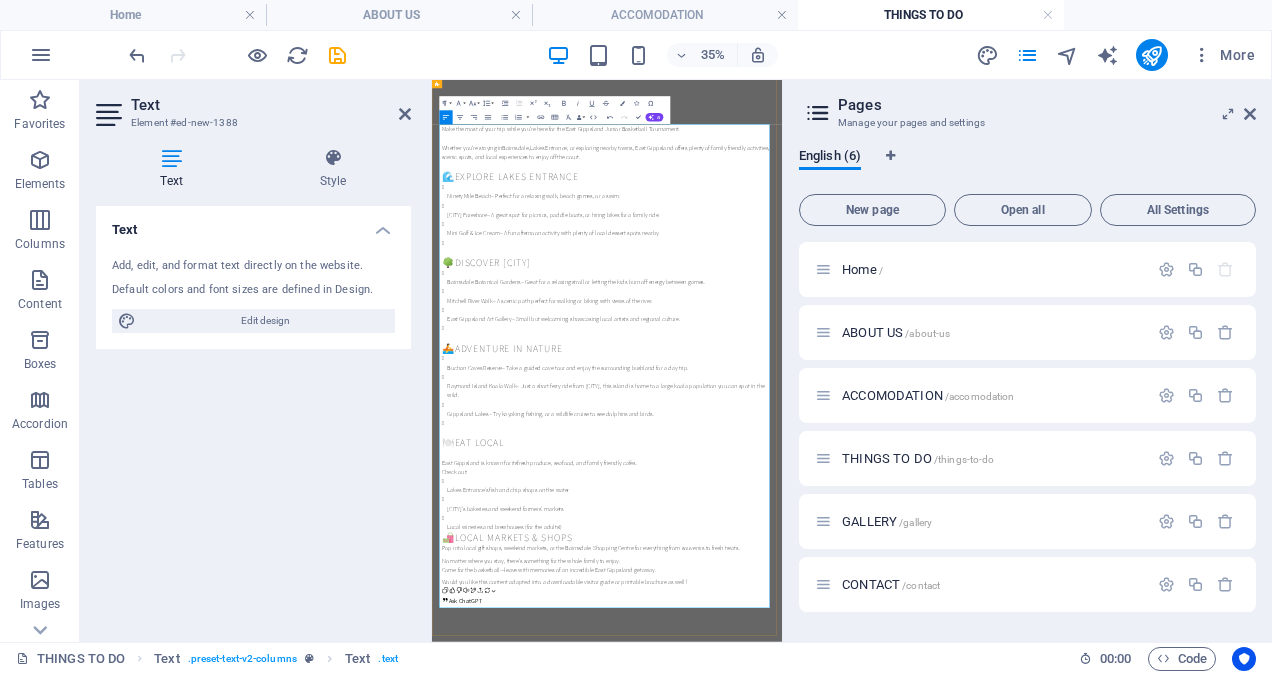 click on "Check out:" at bounding box center [932, 1199] 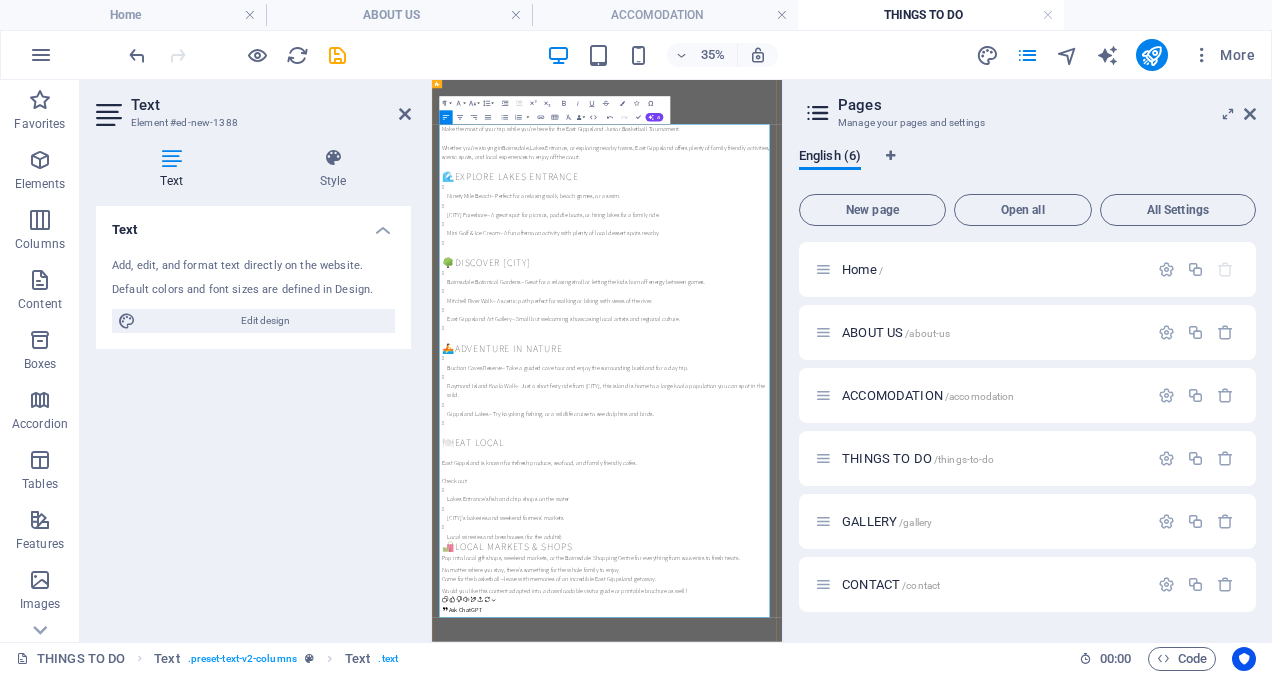 click on "Local wineries and brewhouses (for the adults!)" at bounding box center (940, 1384) 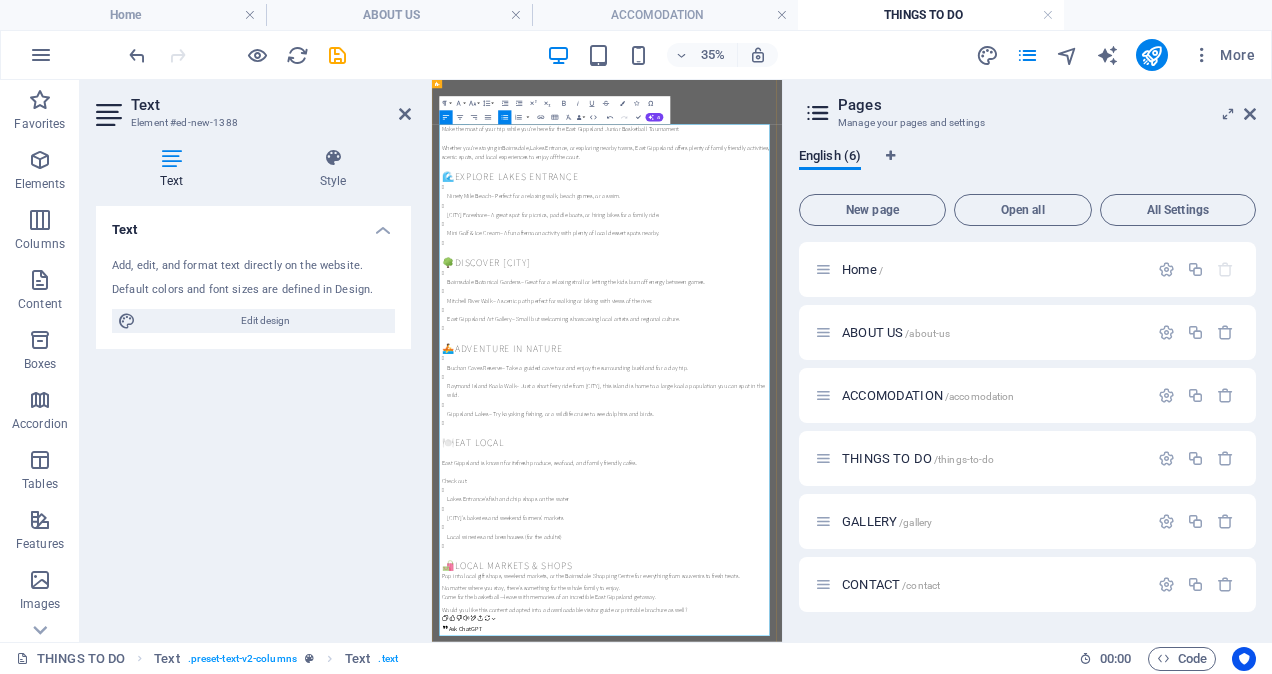 click on "🛍️  Local Markets & Shops" at bounding box center [932, 1467] 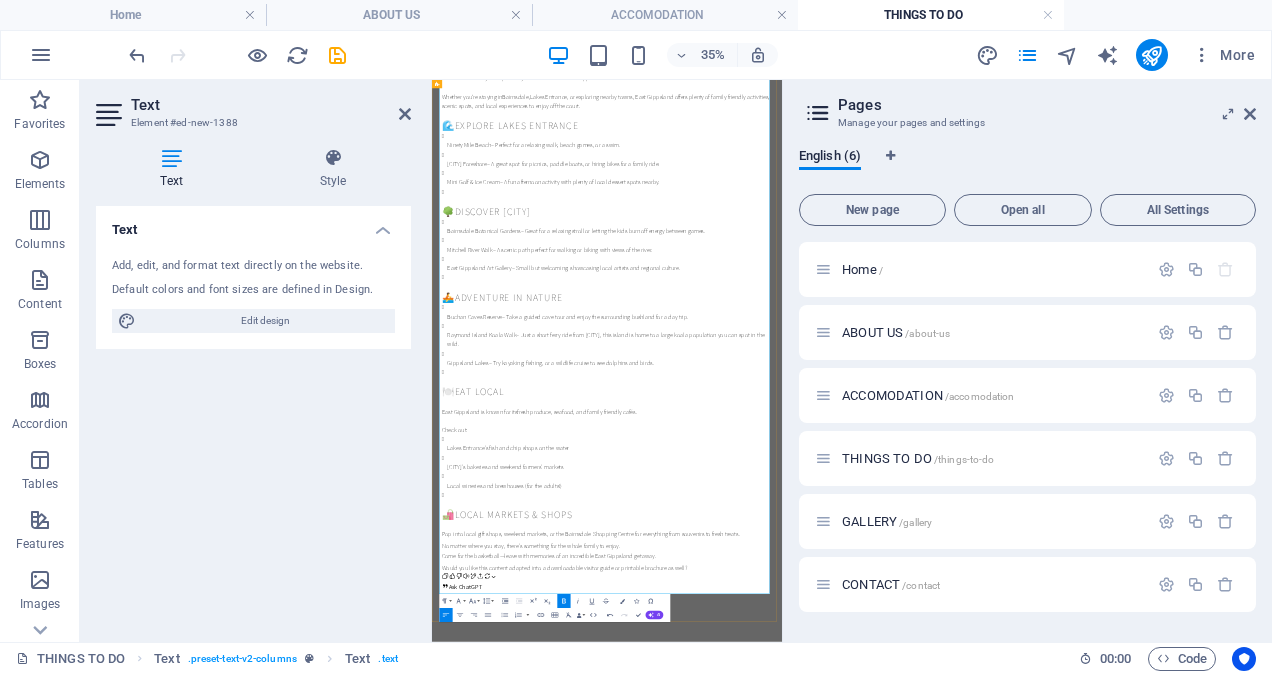 scroll, scrollTop: 300, scrollLeft: 0, axis: vertical 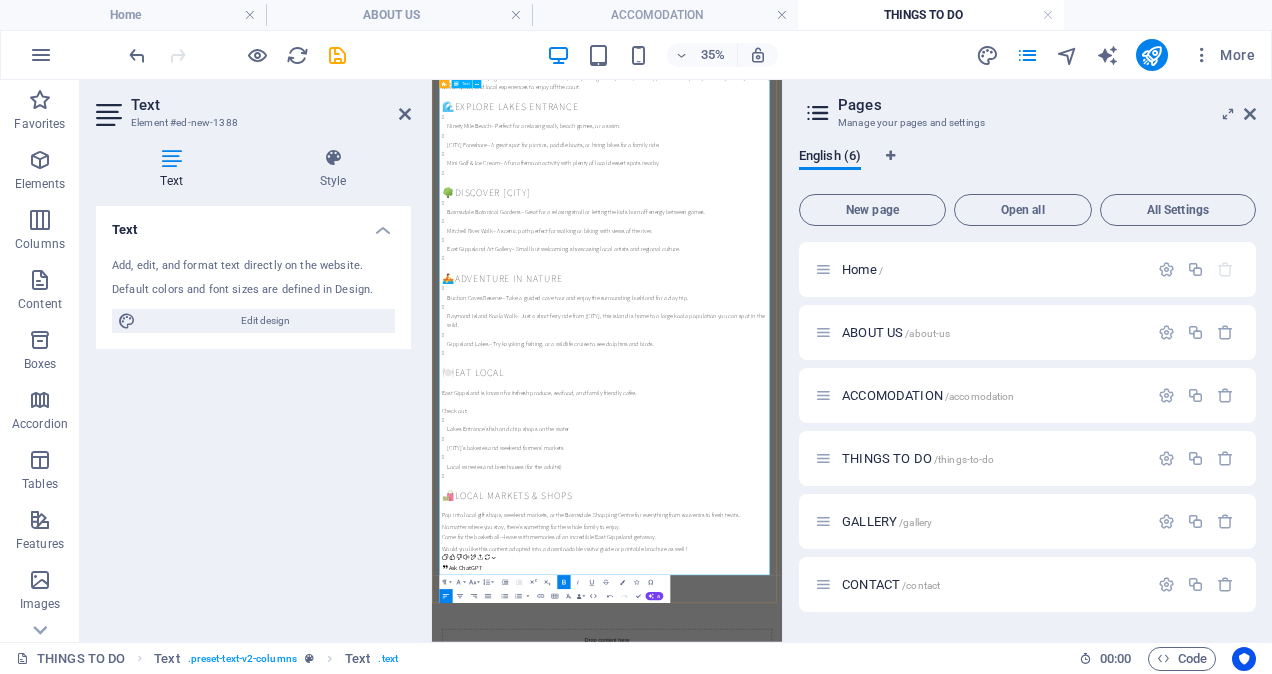 click on "Would you like this content adapted into a downloadable visitor guide or printable brochure as well?" at bounding box center (932, 1420) 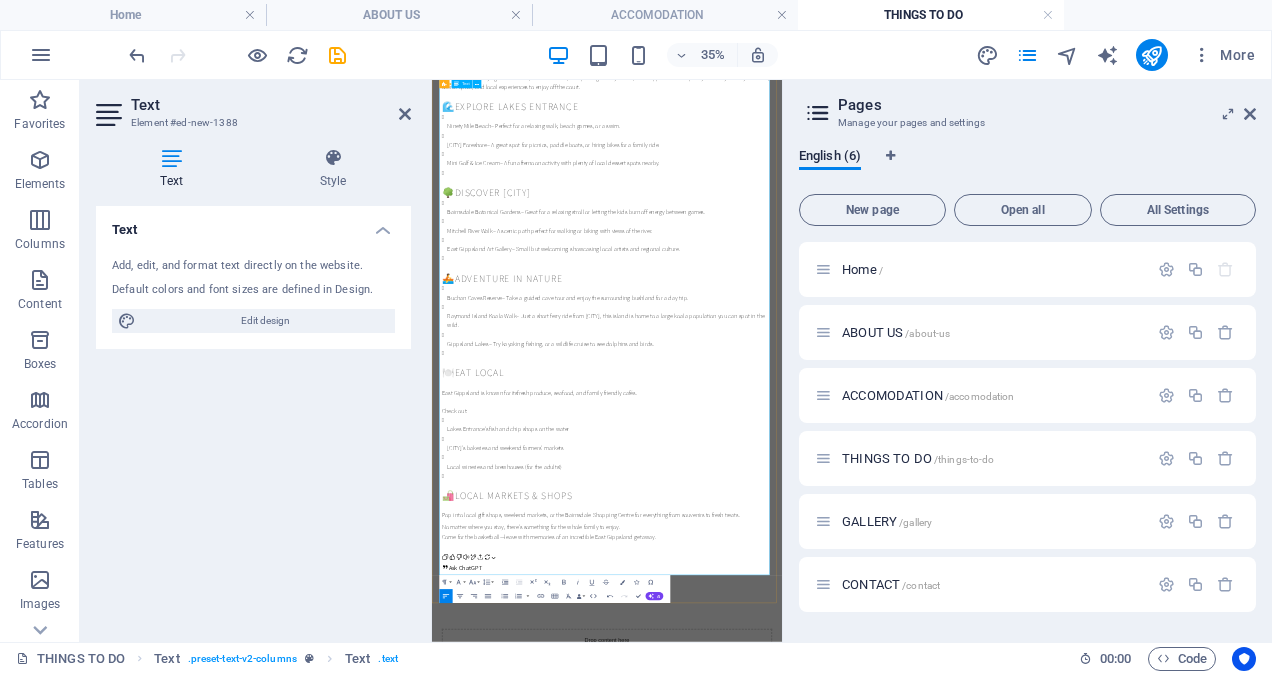 click on "Pop into local gift shops, weekend markets, or the Bairnsdale Shopping Centre for everything from souvenirs to fresh treats." at bounding box center [932, 1323] 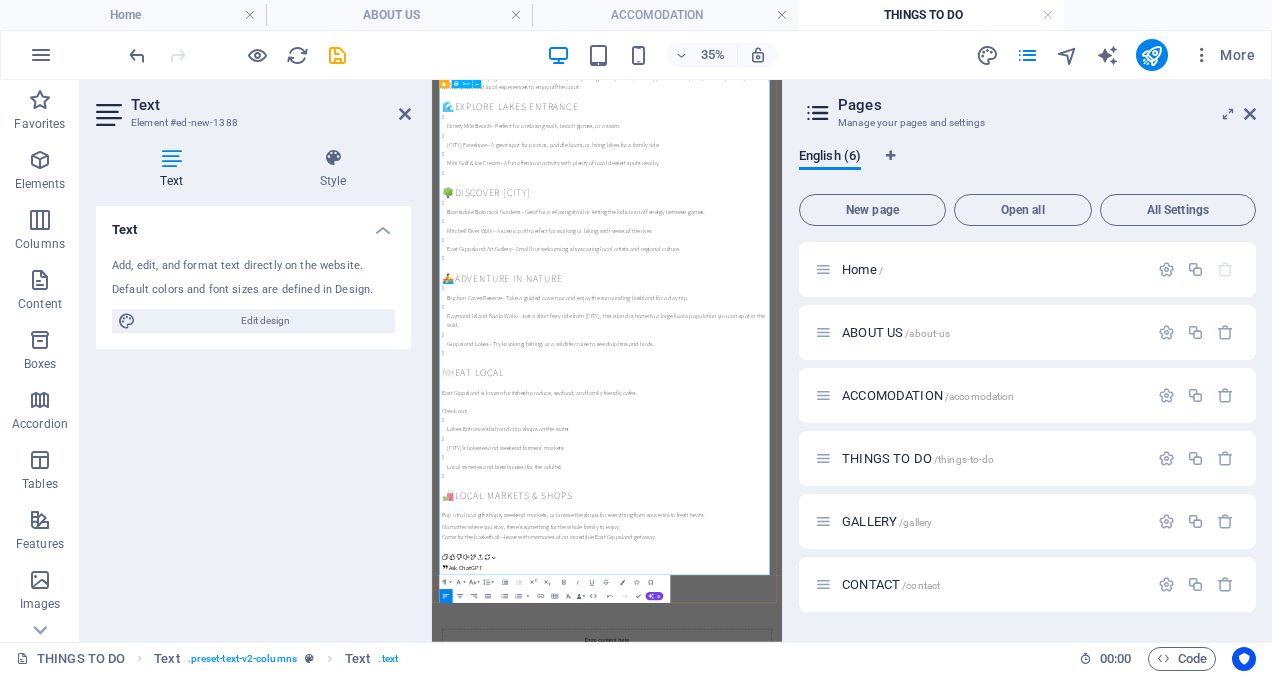 click on "Pop into local gift shops, weekend markets, or browse the shops for everything from souvenirs to fresh treats." at bounding box center [932, 1323] 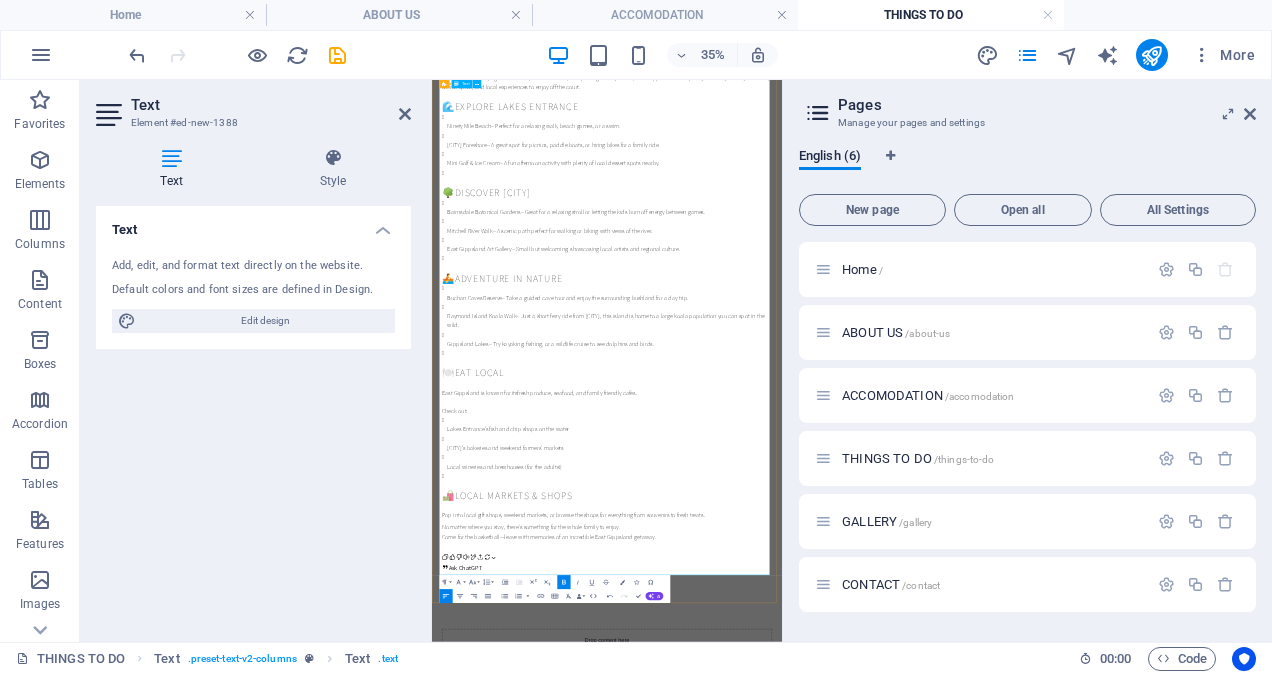 click on "No matter where you stay, there’s something for the whole family to enjoy. Come for the basketball—leave with memories of an incredible East Gippsland getaway." at bounding box center [932, 1371] 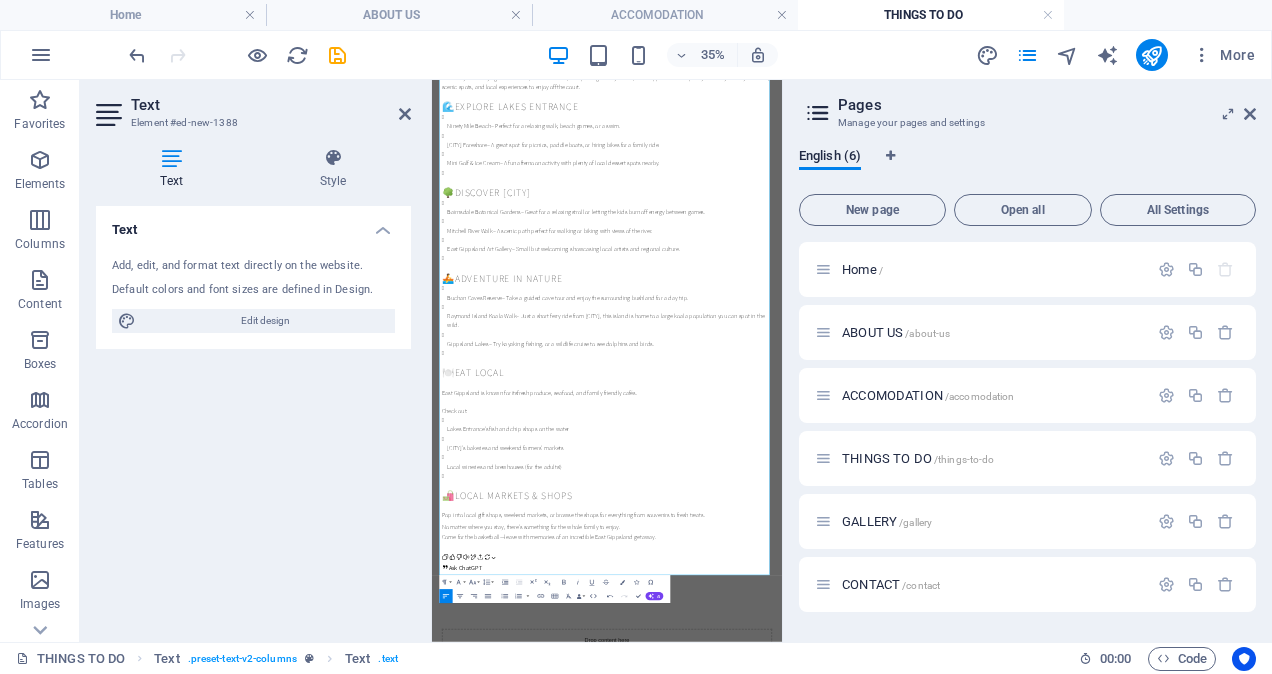 click on "Text Add, edit, and format text directly on the website. Default colors and font sizes are defined in Design. Edit design Alignment Left aligned Centered Right aligned" at bounding box center [253, 416] 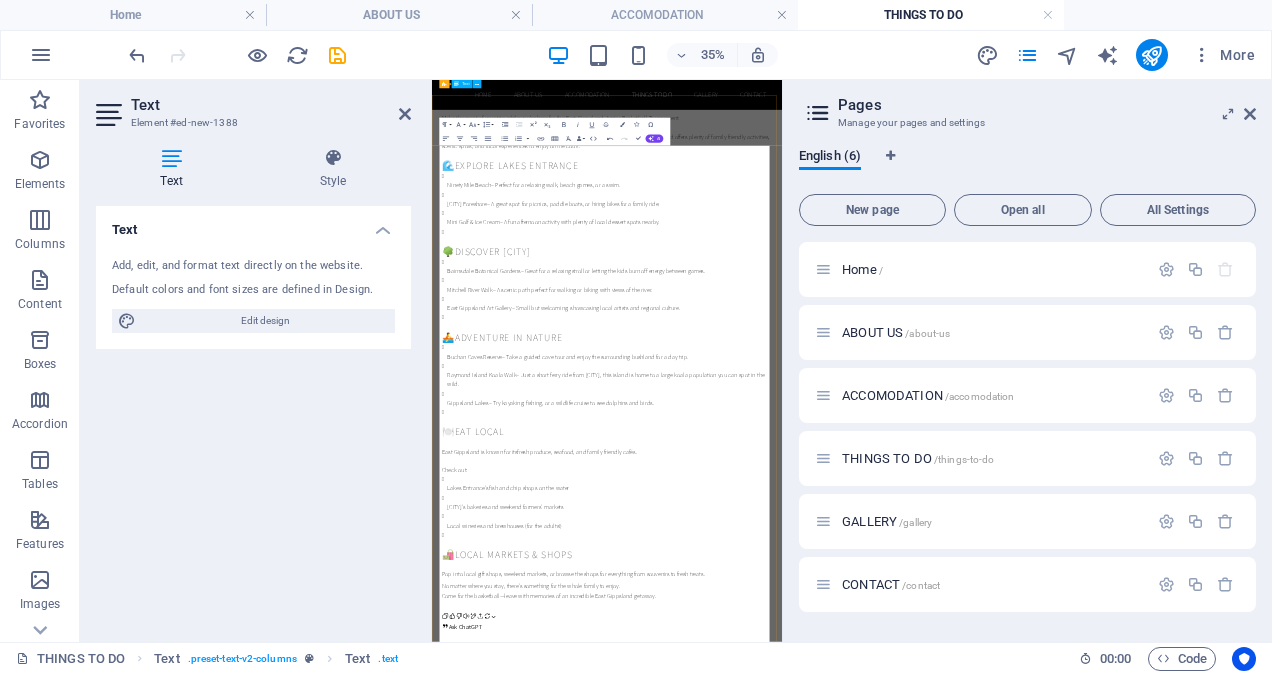 scroll, scrollTop: 0, scrollLeft: 0, axis: both 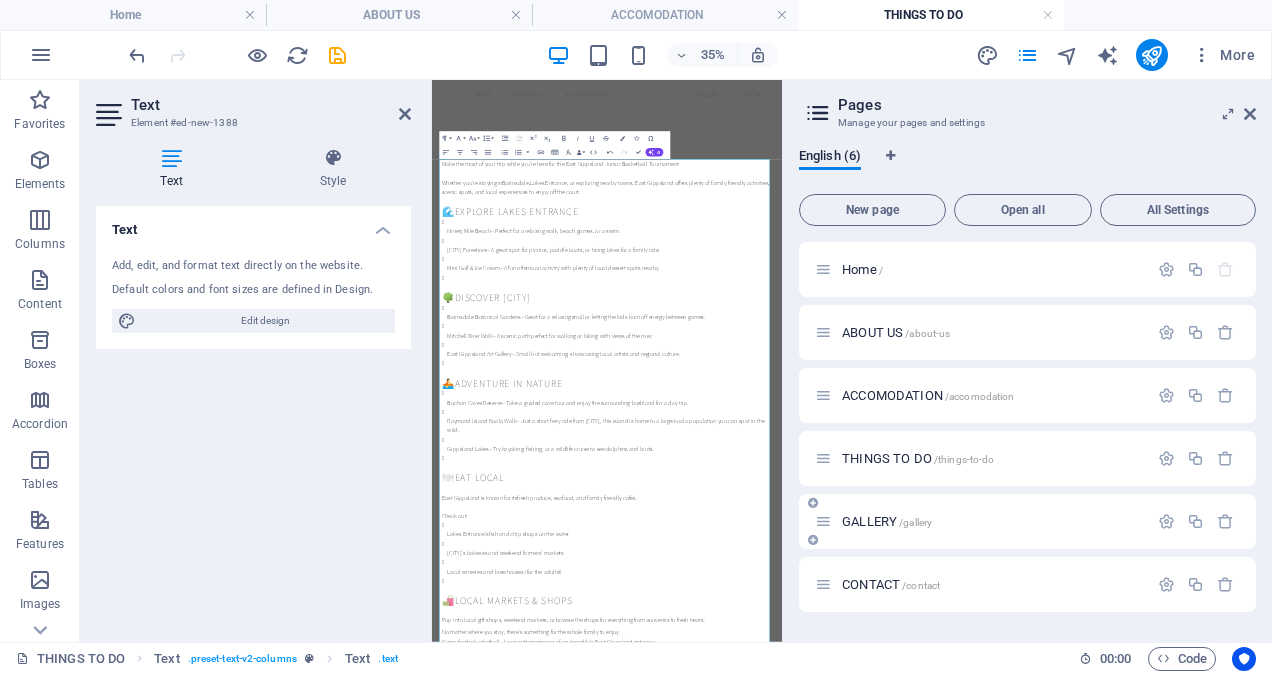 click on "GALLERY /gallery" at bounding box center [887, 521] 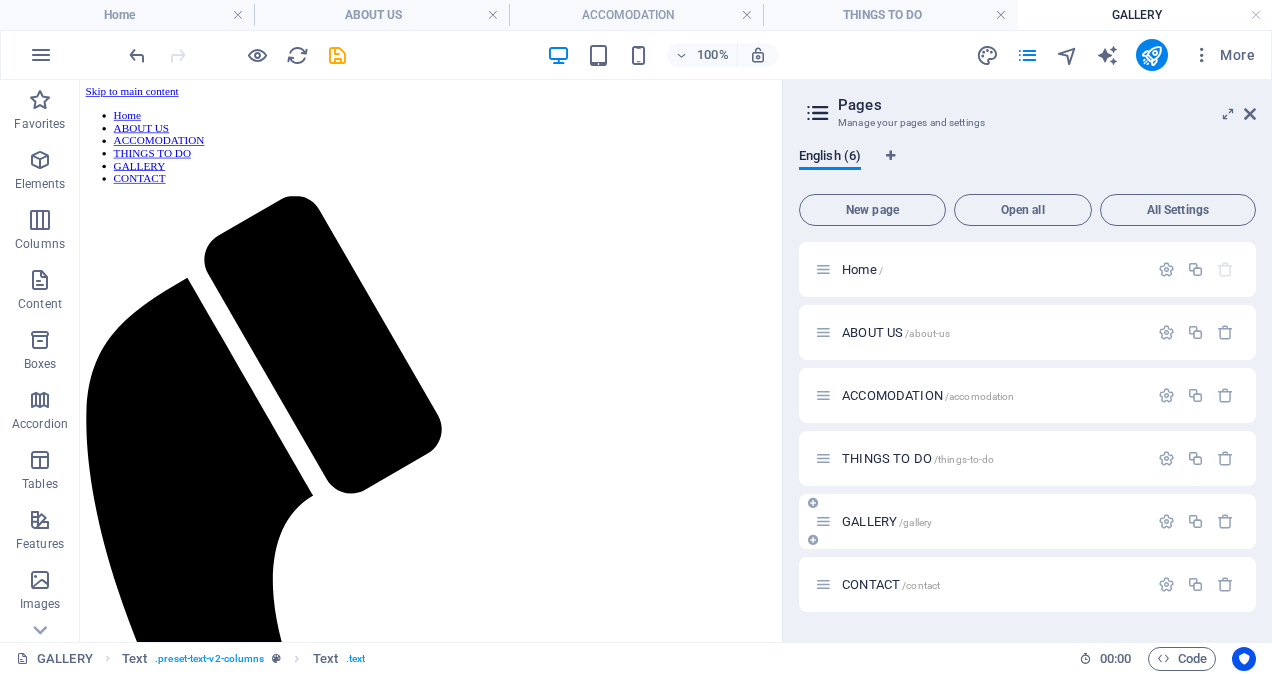 scroll, scrollTop: 0, scrollLeft: 0, axis: both 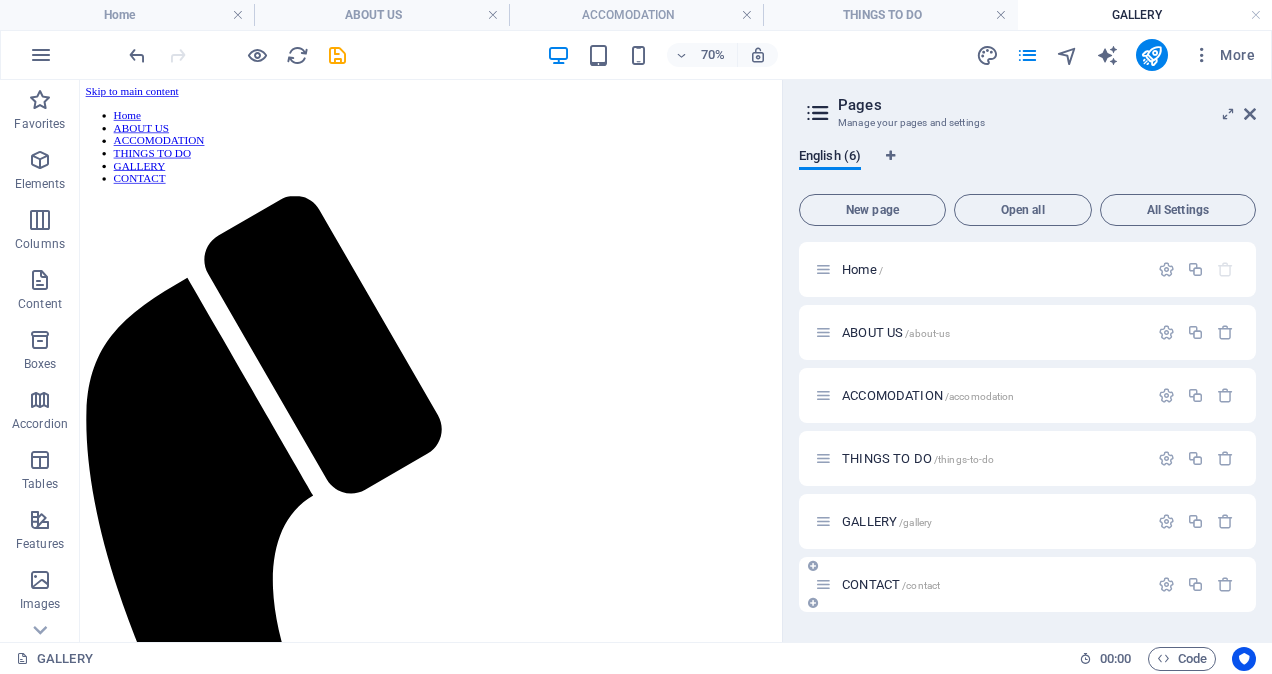 click on "CONTACT /contact" at bounding box center (891, 584) 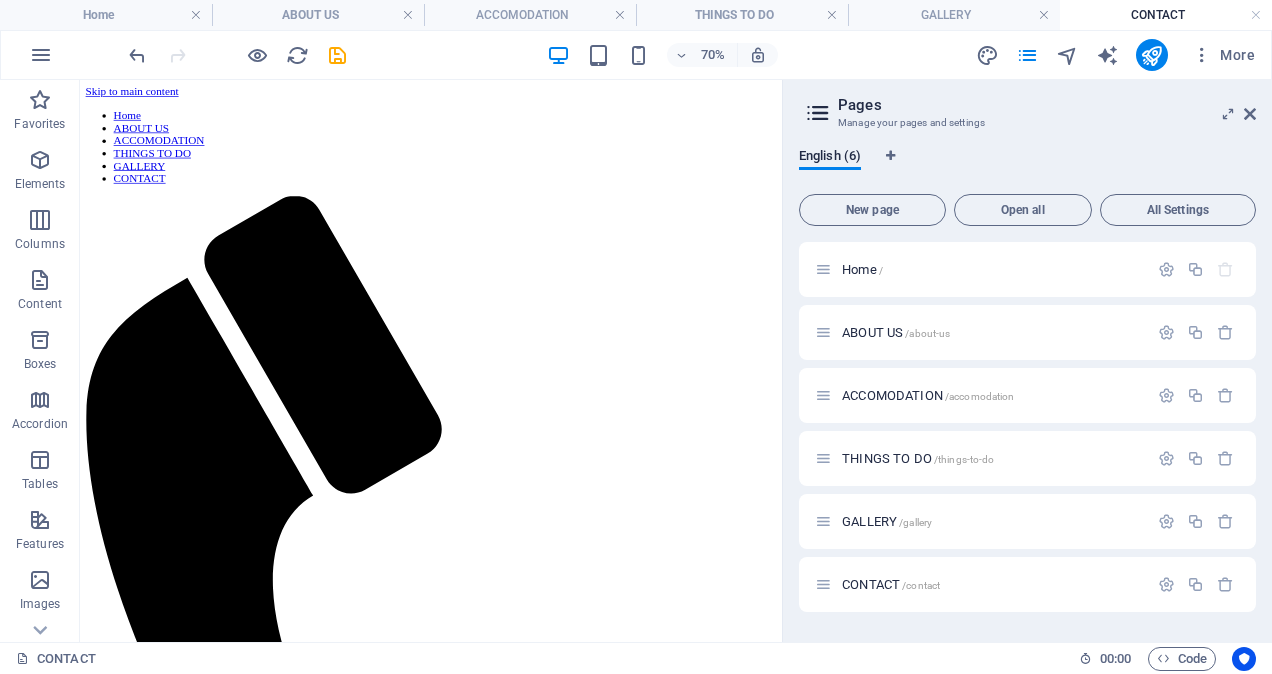 scroll, scrollTop: 0, scrollLeft: 0, axis: both 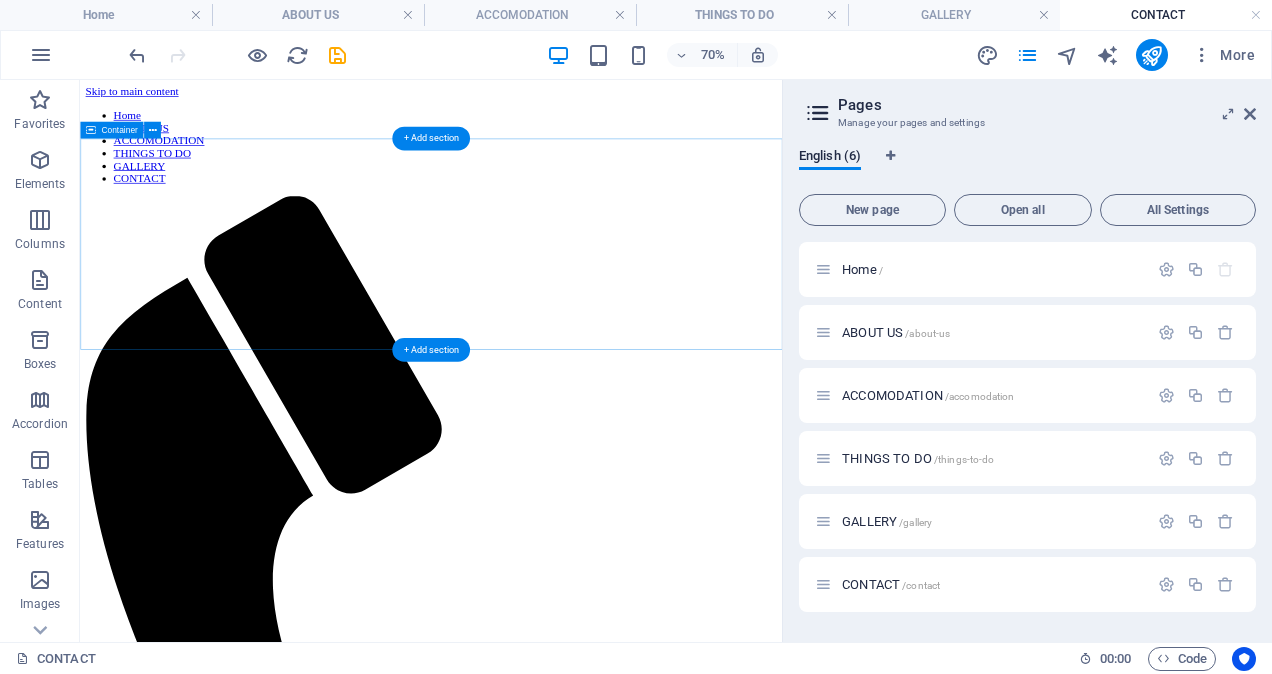 click on "Drop content here or  Add elements  Paste clipboard" at bounding box center [581, 1628] 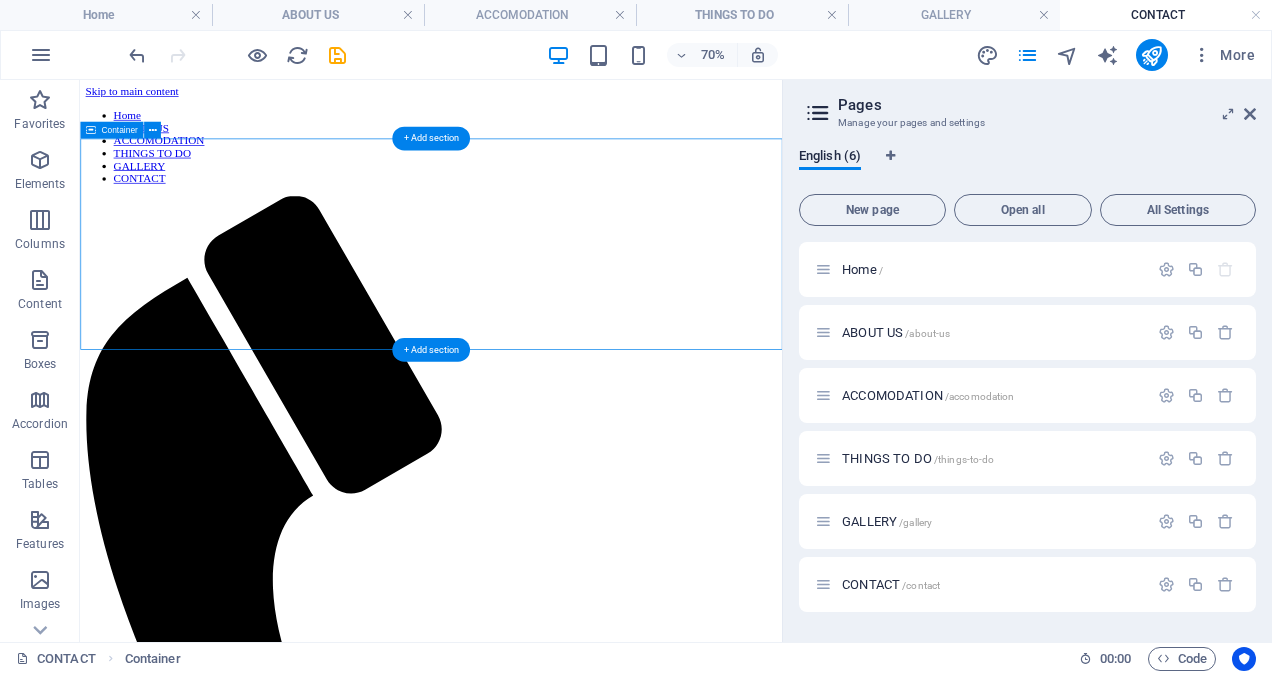 click on "Drop content here or  Add elements  Paste clipboard" at bounding box center (581, 1628) 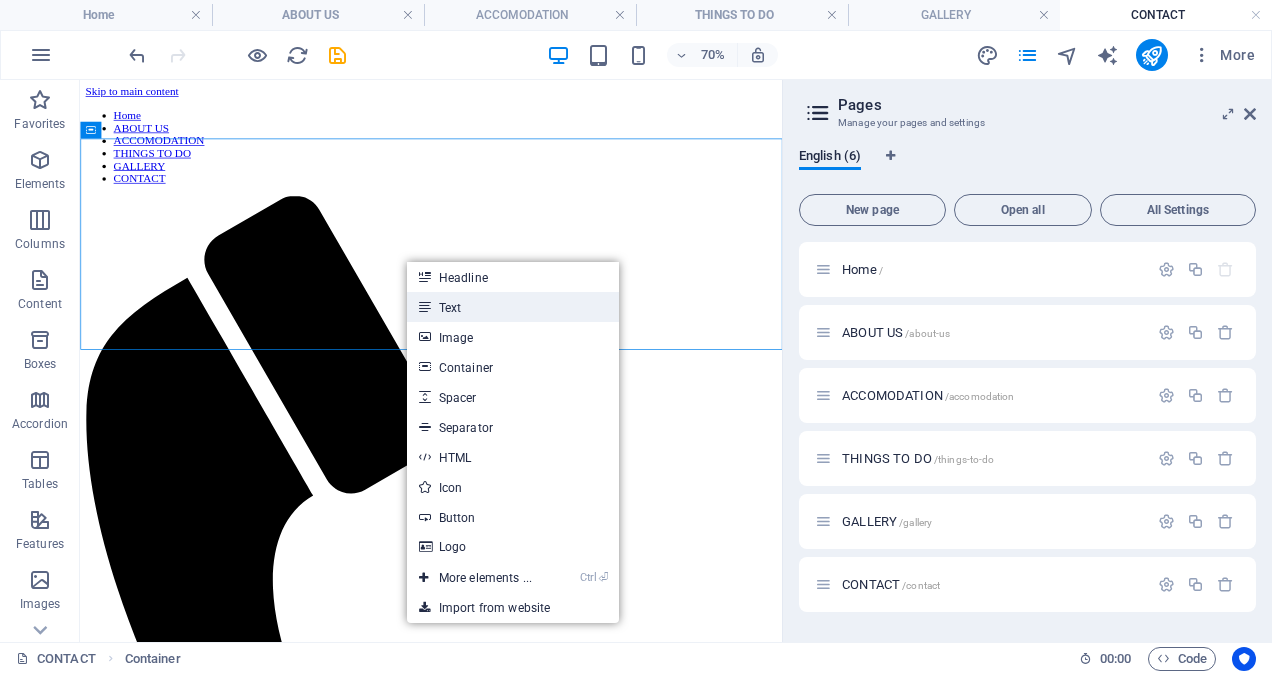 click on "Text" at bounding box center (513, 307) 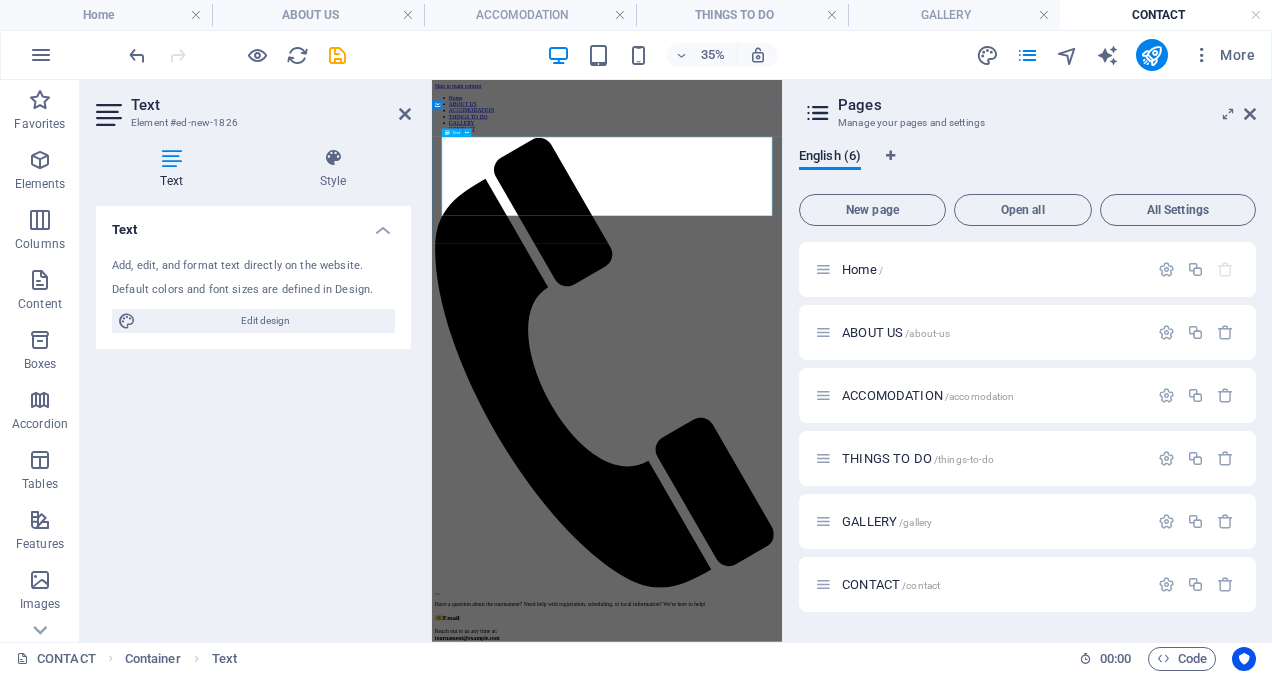 click on "Reach out to us any time at: [EMAIL]" at bounding box center (932, 1665) 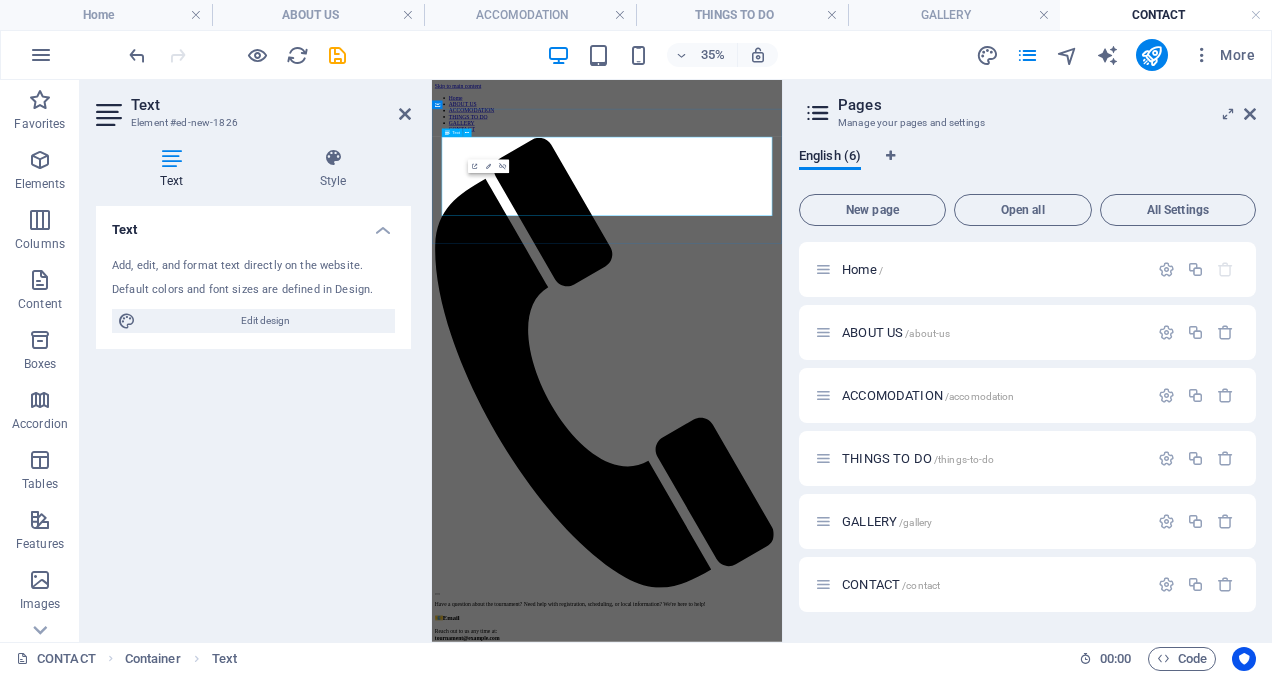 click on "Have a question about the tournament? Need help with registration, scheduling, or local information? We're here to help!" at bounding box center [932, 1578] 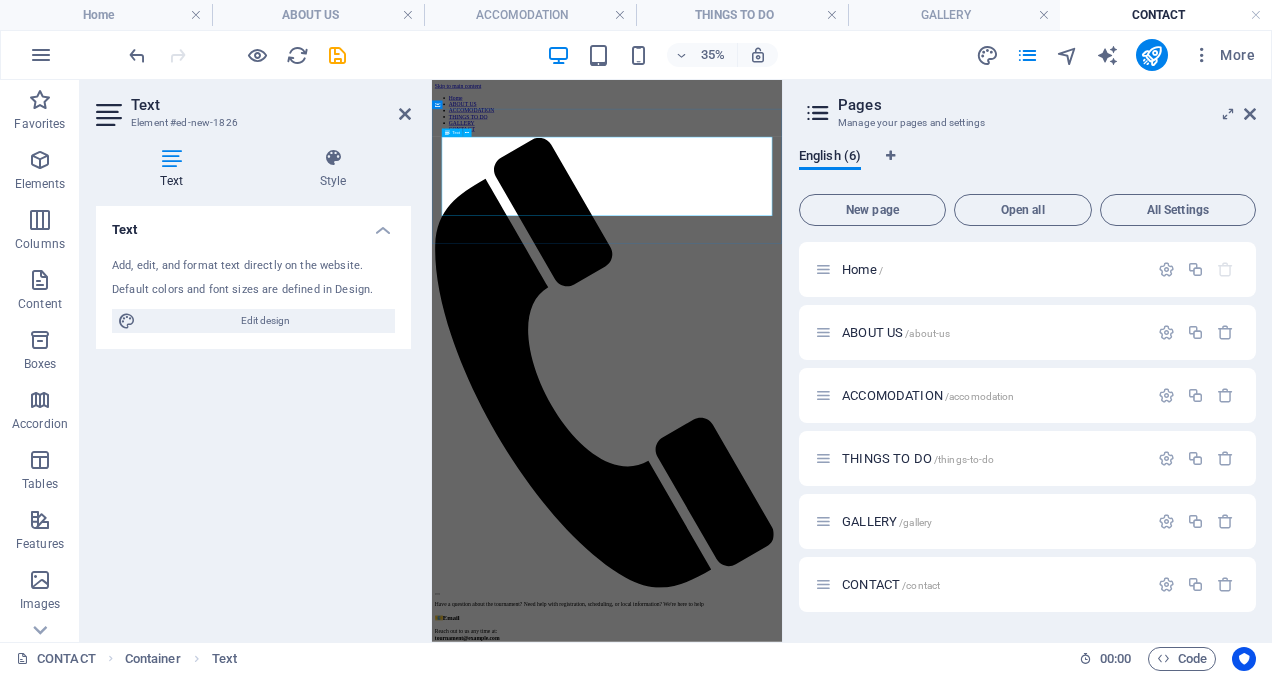 type 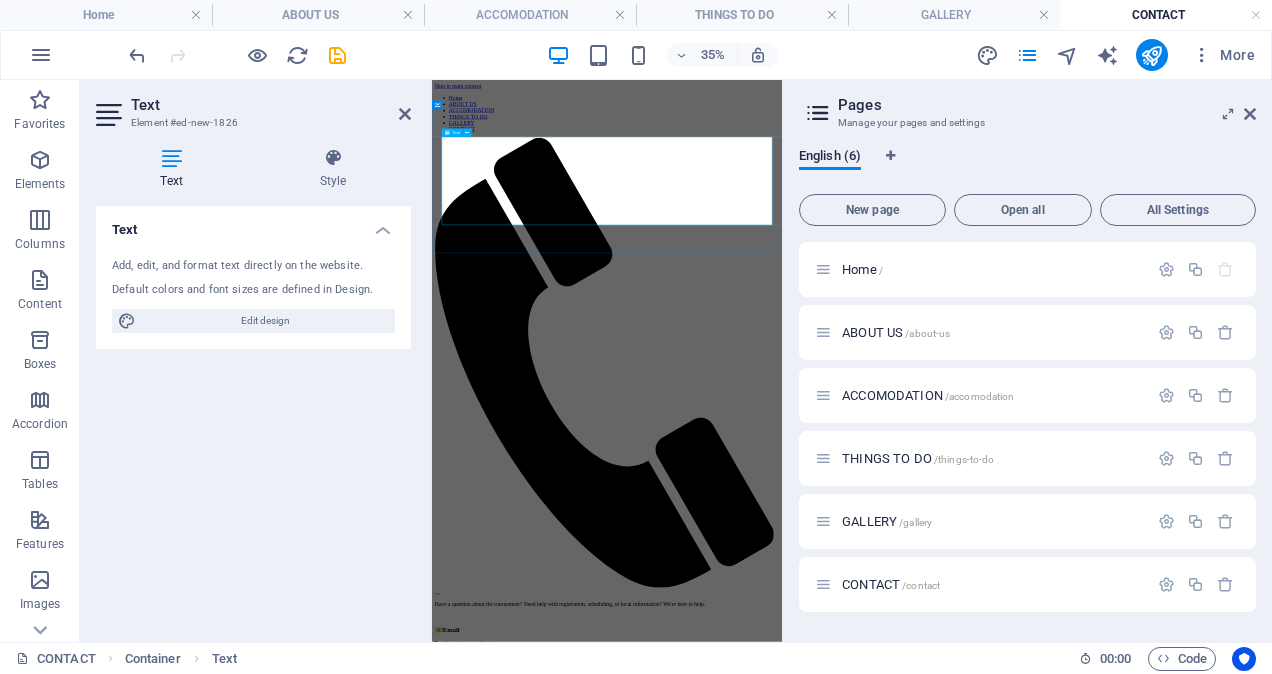 click on "📧  Email" at bounding box center [932, 1651] 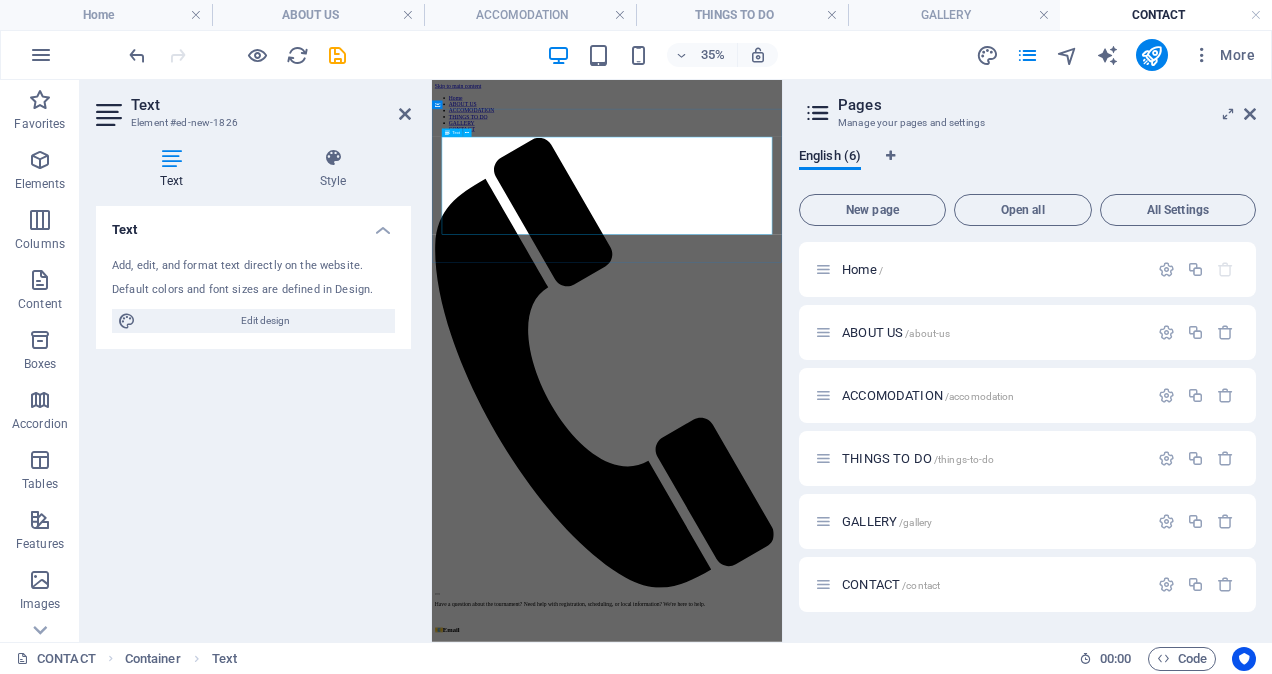 click on "Reach out to us any time at: [EMAIL]" at bounding box center [932, 1733] 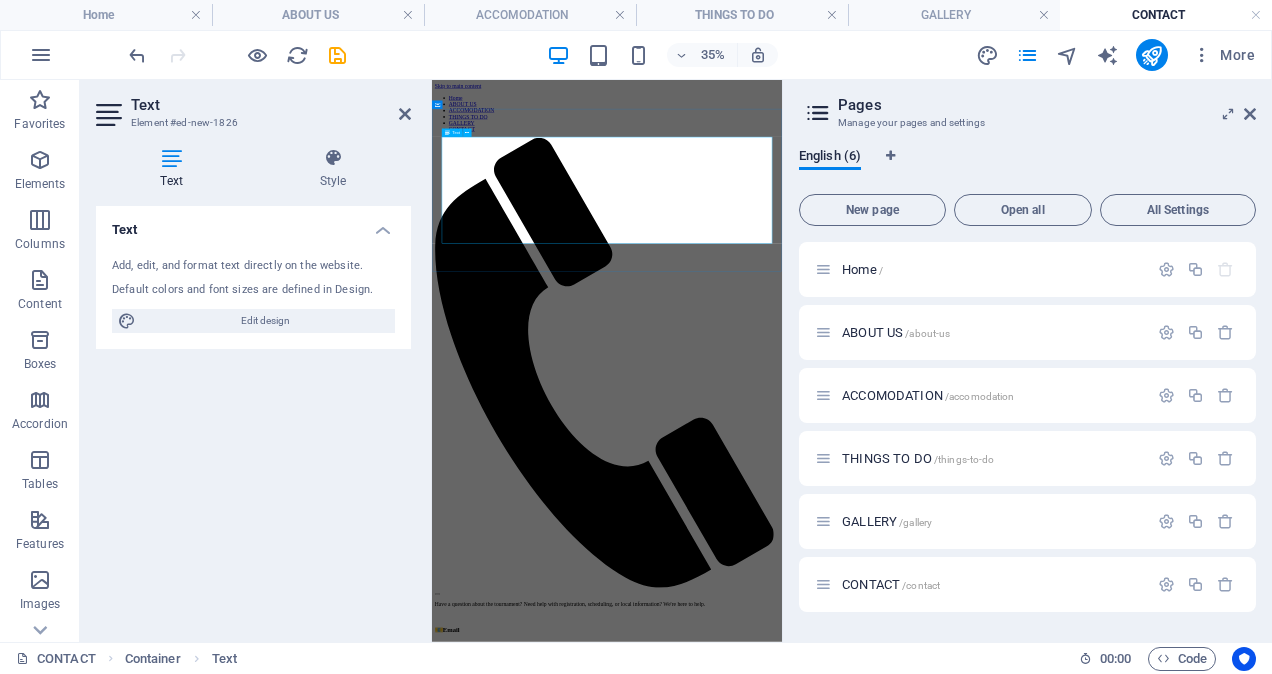 click at bounding box center (932, 1776) 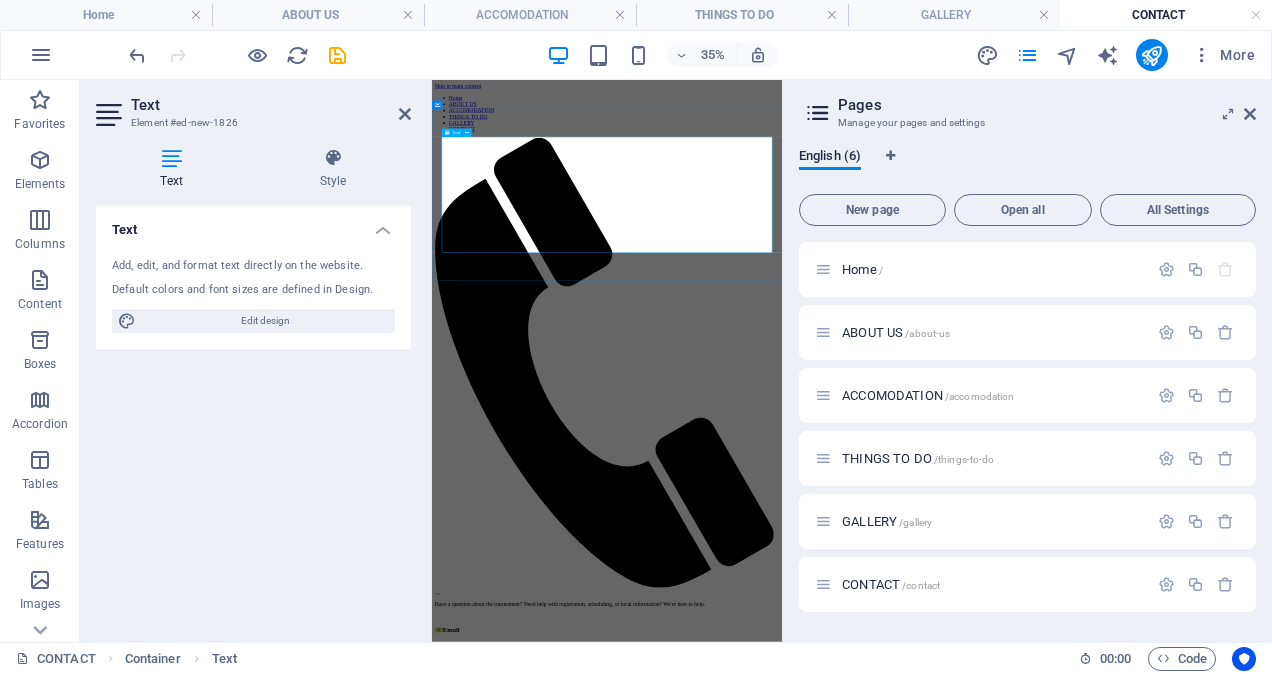 click on "​" at bounding box center [932, 1853] 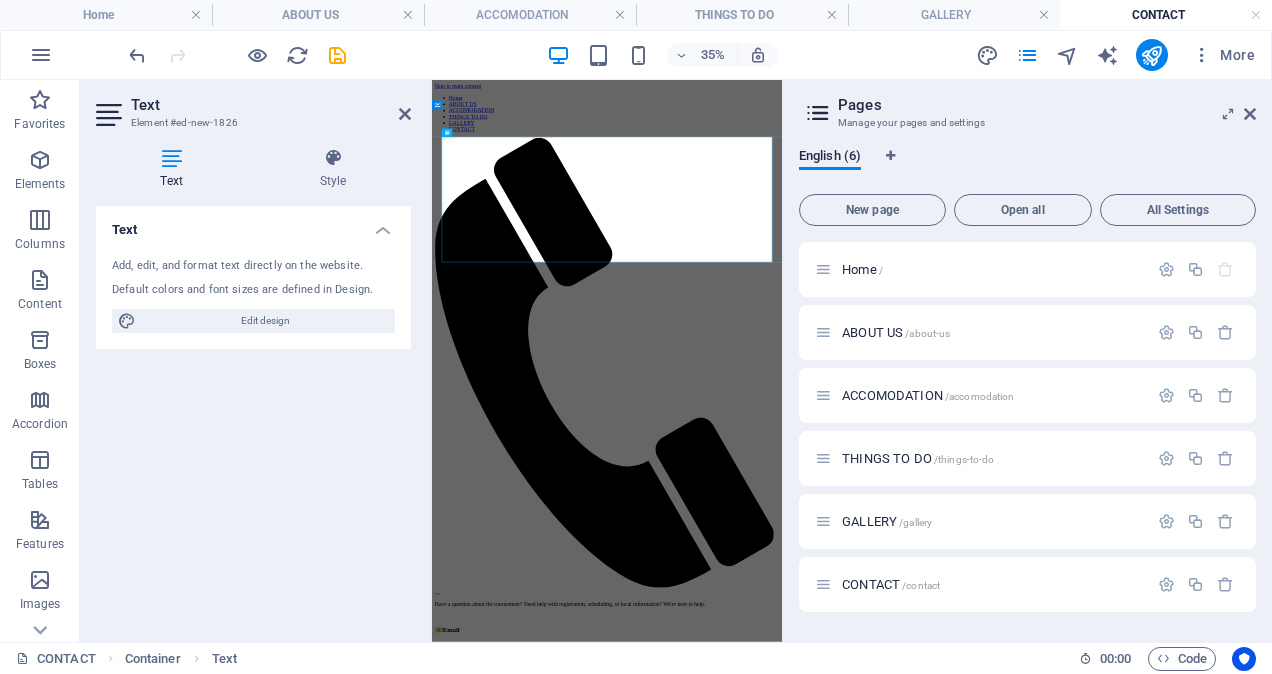 click on "Text Add, edit, and format text directly on the website. Default colors and font sizes are defined in Design. Edit design Alignment Left aligned Centered Right aligned" at bounding box center (253, 416) 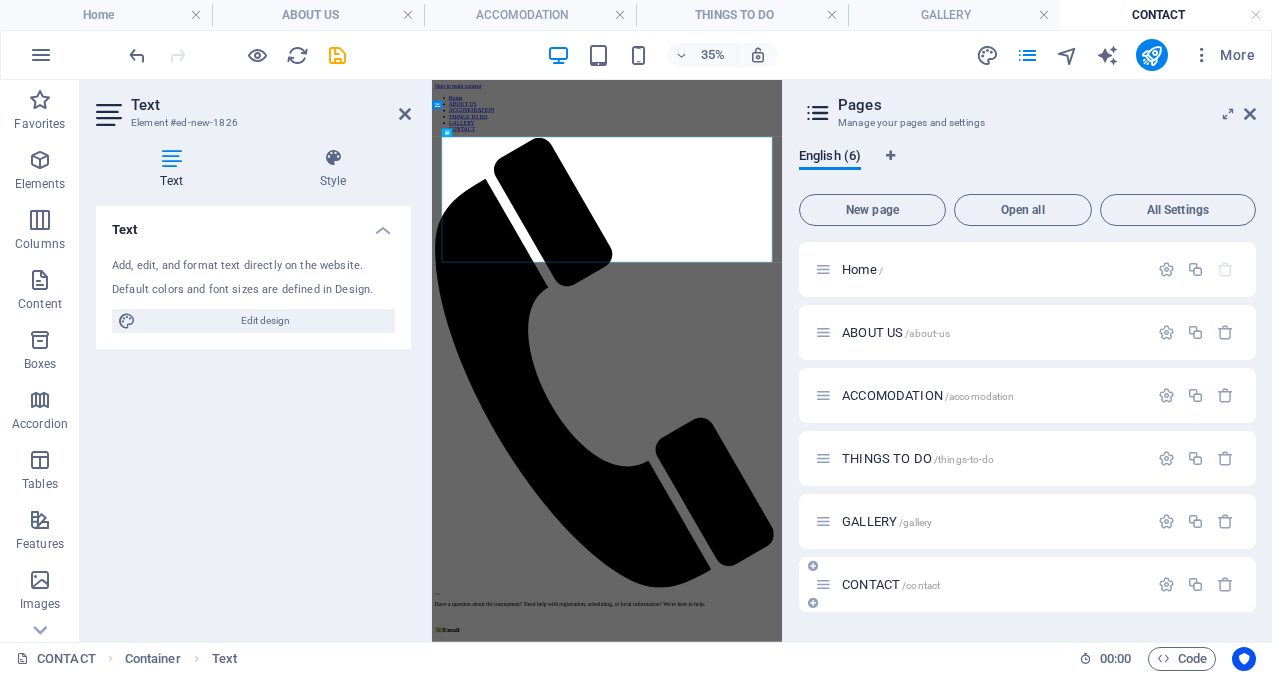 click on "CONTACT /contact" at bounding box center [981, 584] 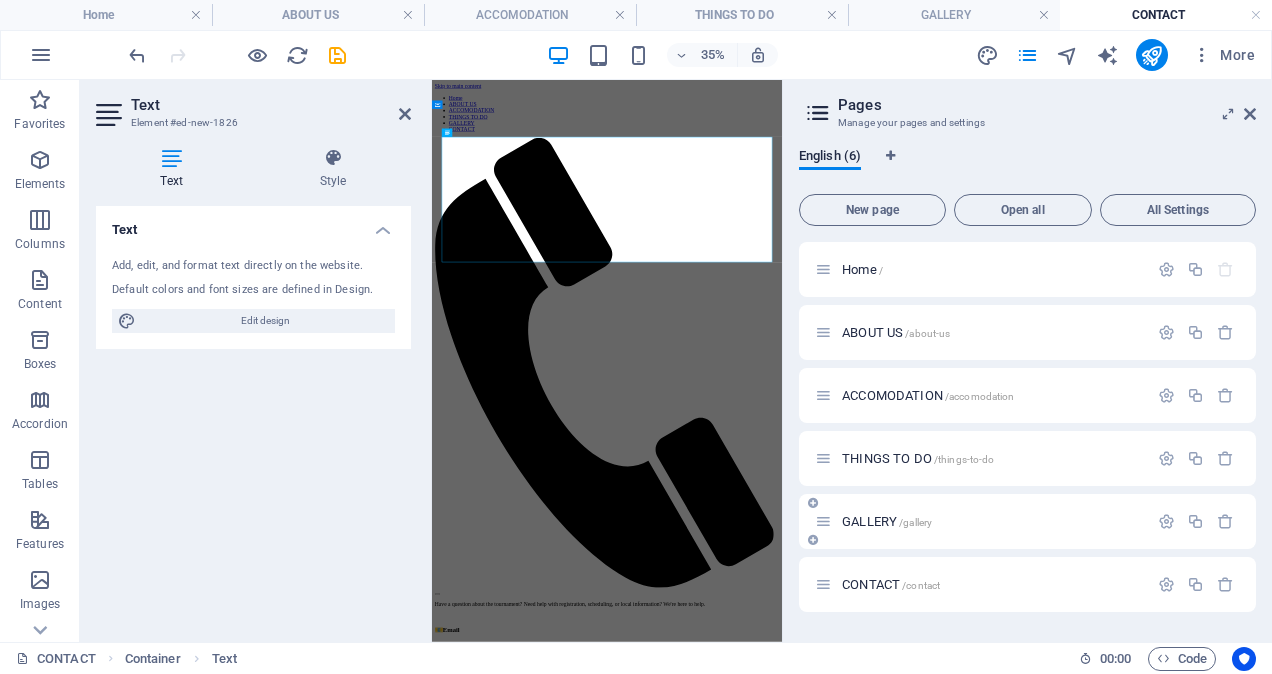 click on "GALLERY /gallery" at bounding box center [887, 521] 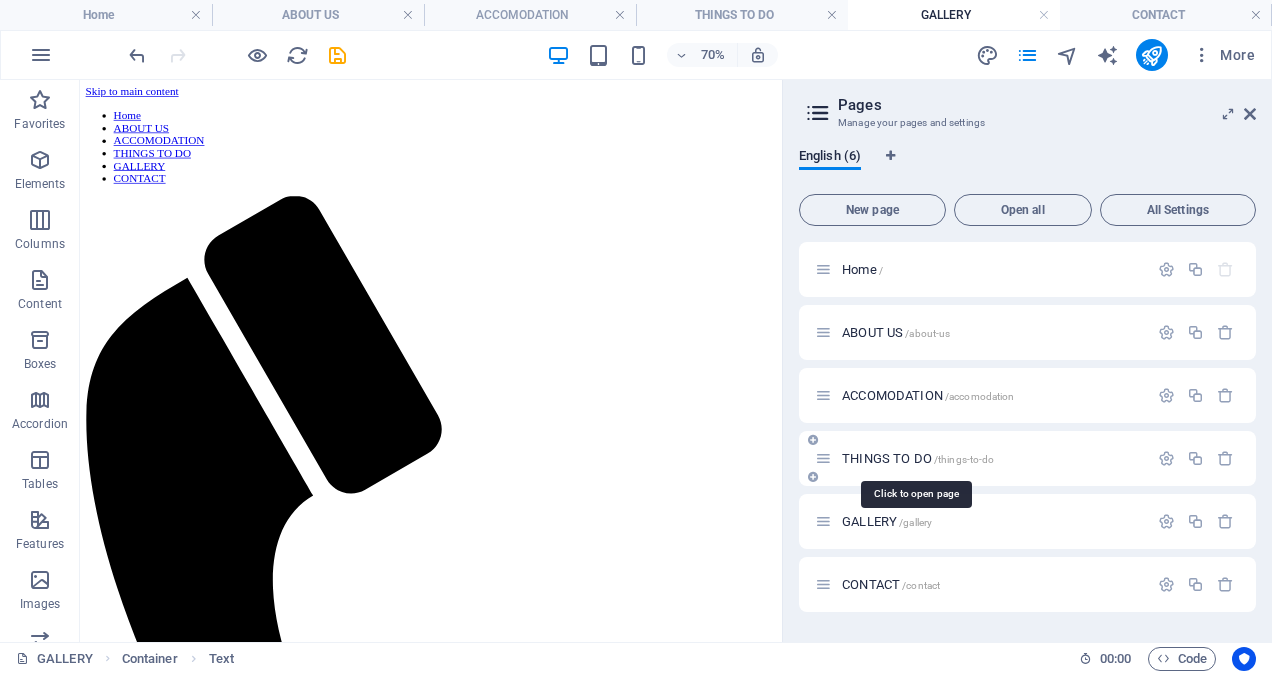 click on "THINGS TO DO /things-to-do" at bounding box center [918, 458] 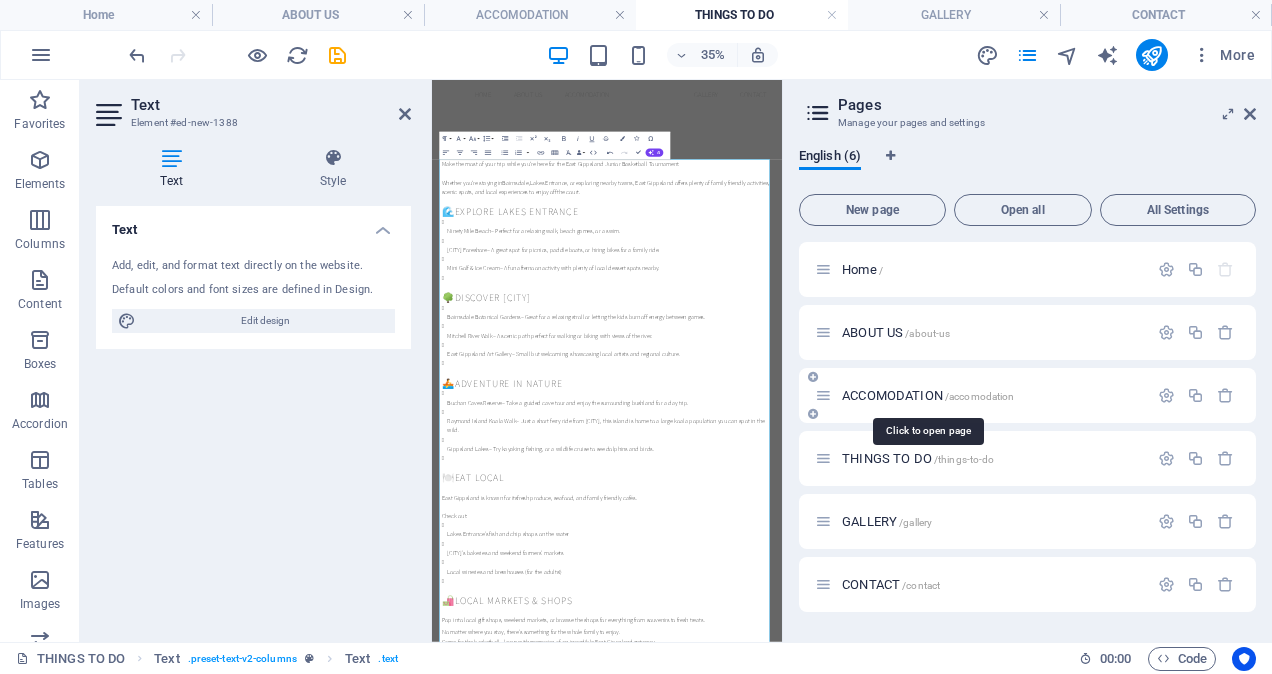click on "ACCOMODATION /accomodation" at bounding box center (928, 395) 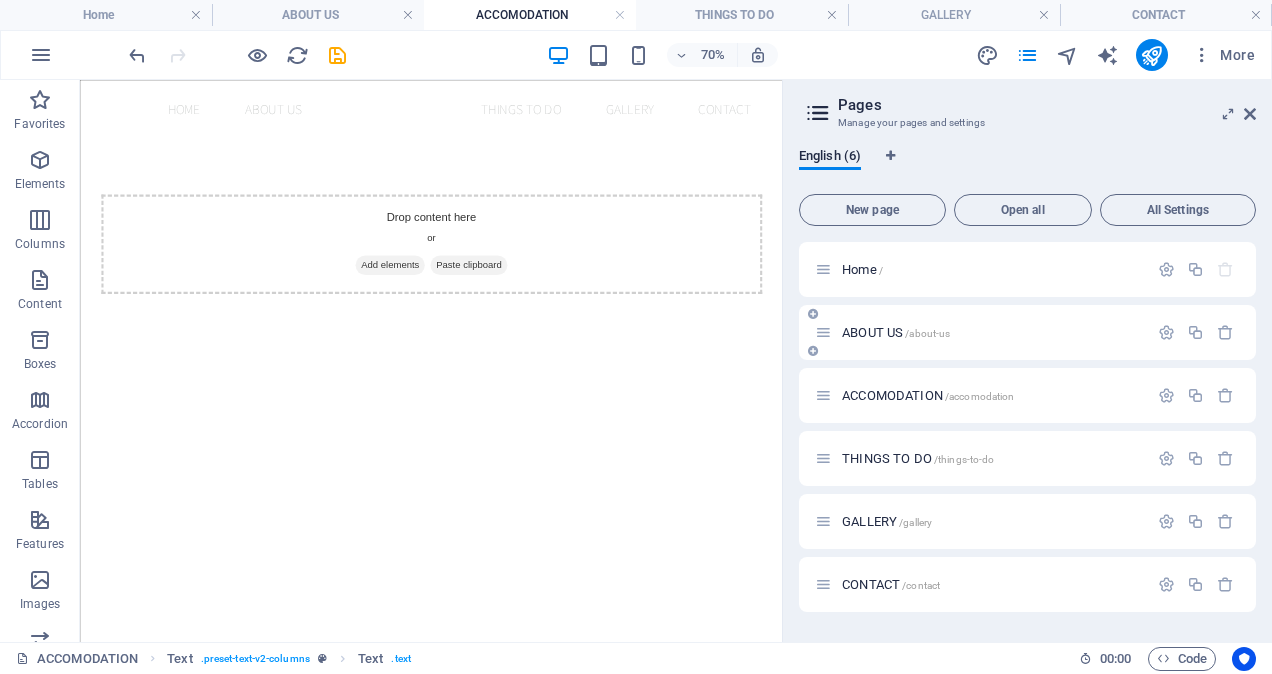 click on "ABOUT US /about-us" at bounding box center [981, 332] 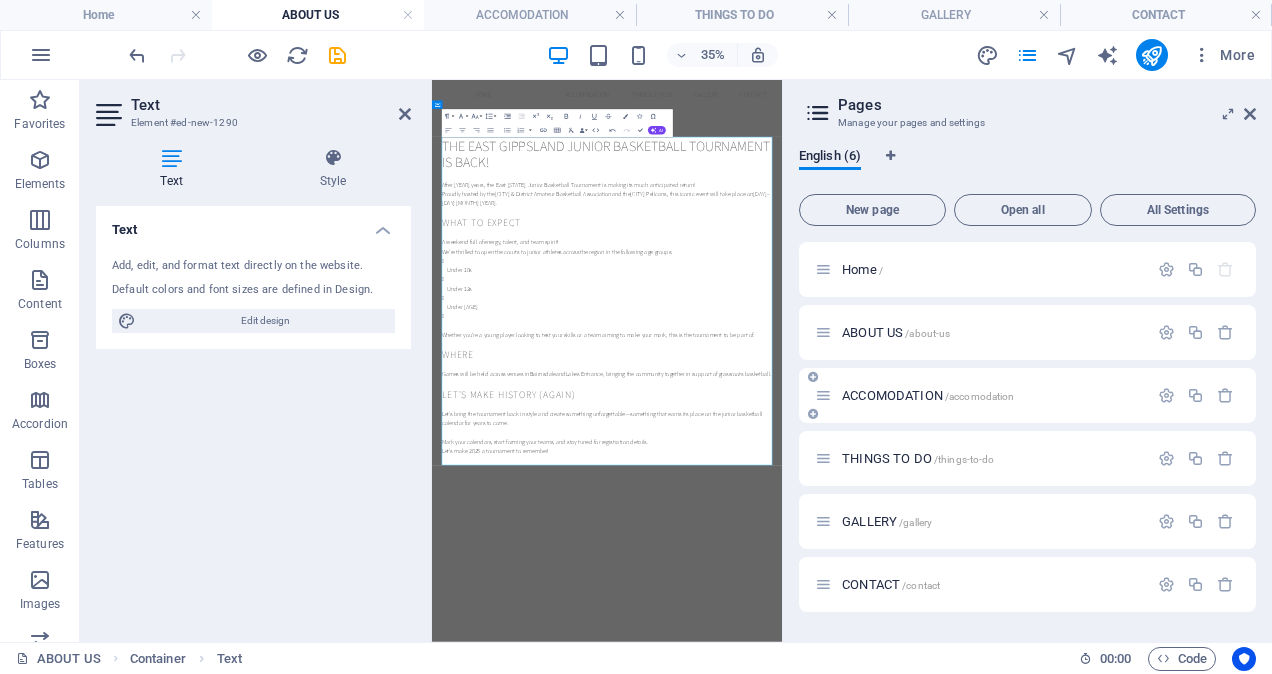 click on "ACCOMODATION /accomodation" at bounding box center [928, 395] 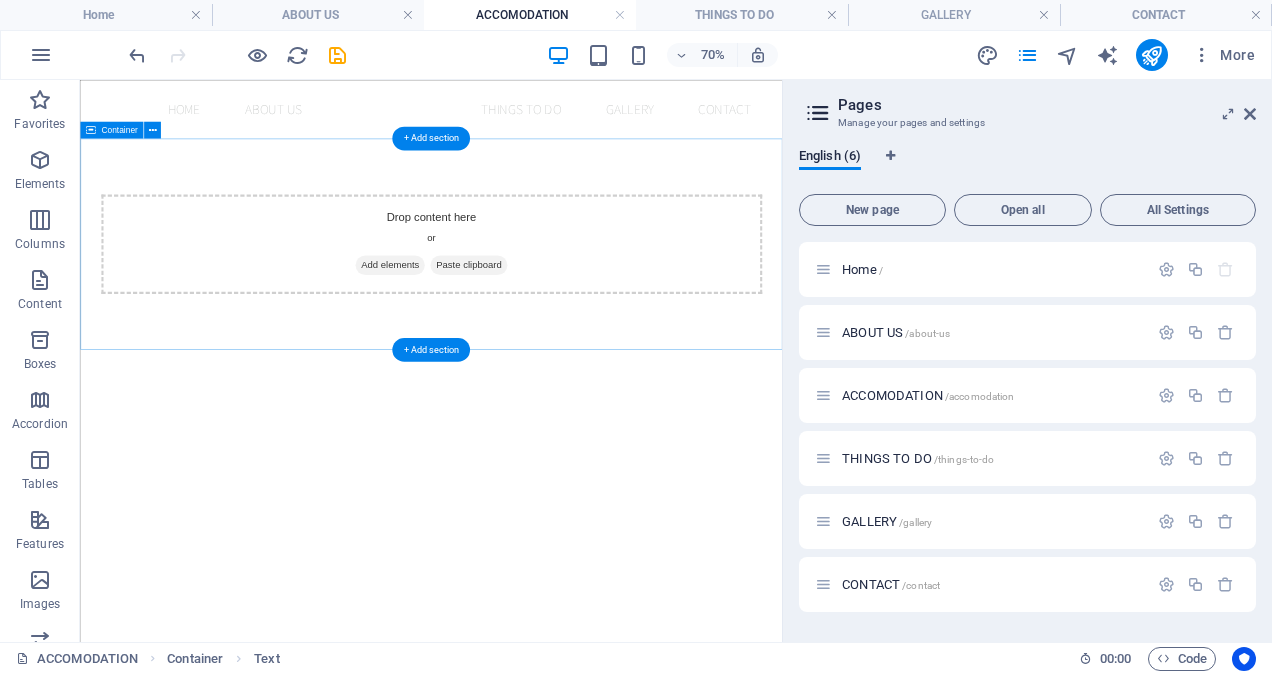 click on "Drop content here or  Add elements  Paste clipboard" at bounding box center (582, 314) 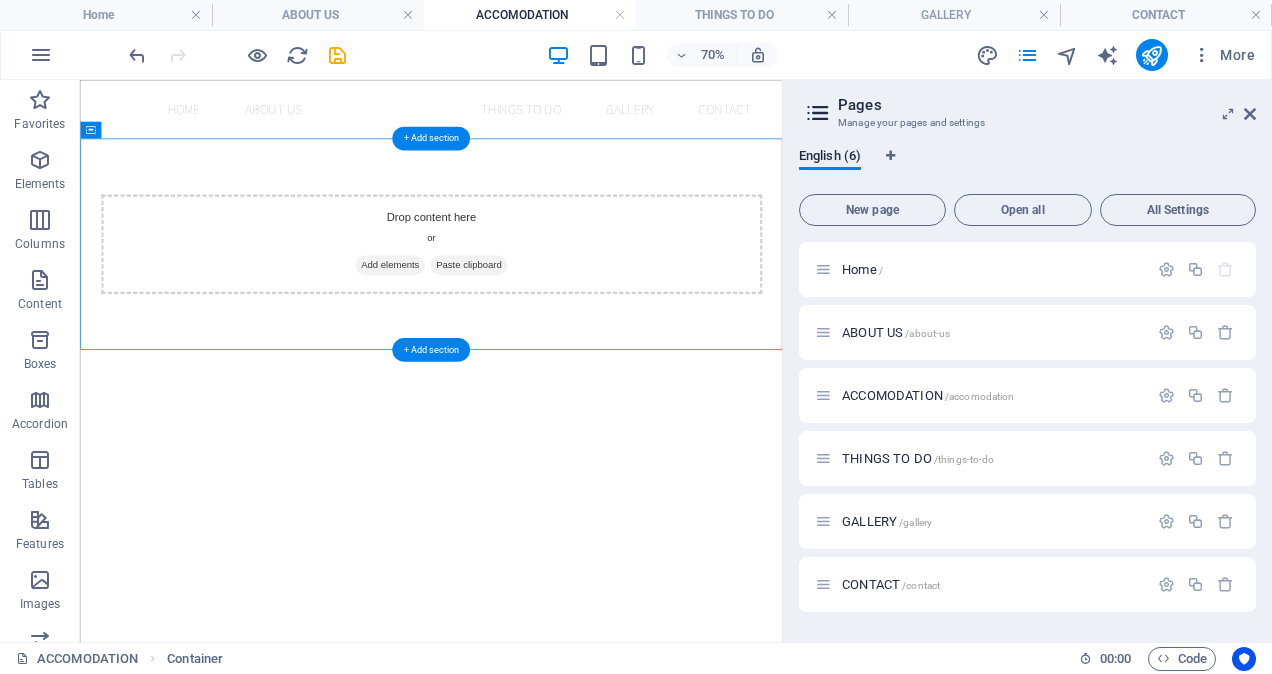 click on "+ Add section" at bounding box center (431, 138) 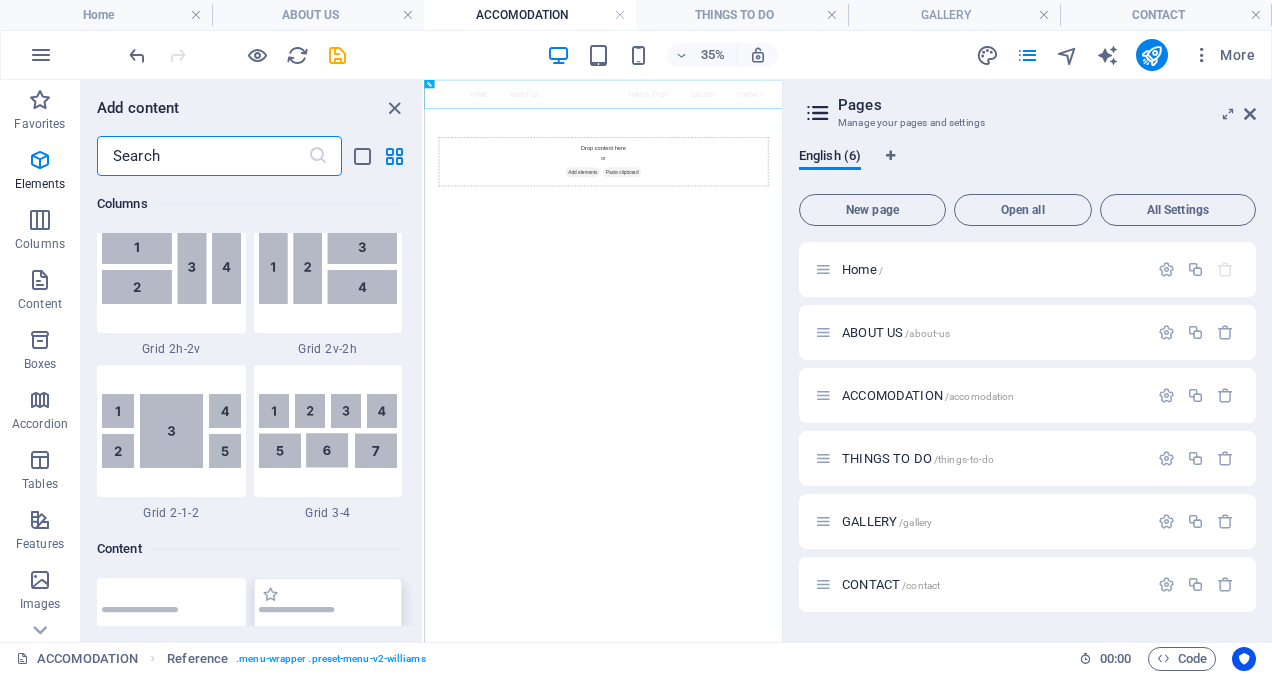 scroll, scrollTop: 3499, scrollLeft: 0, axis: vertical 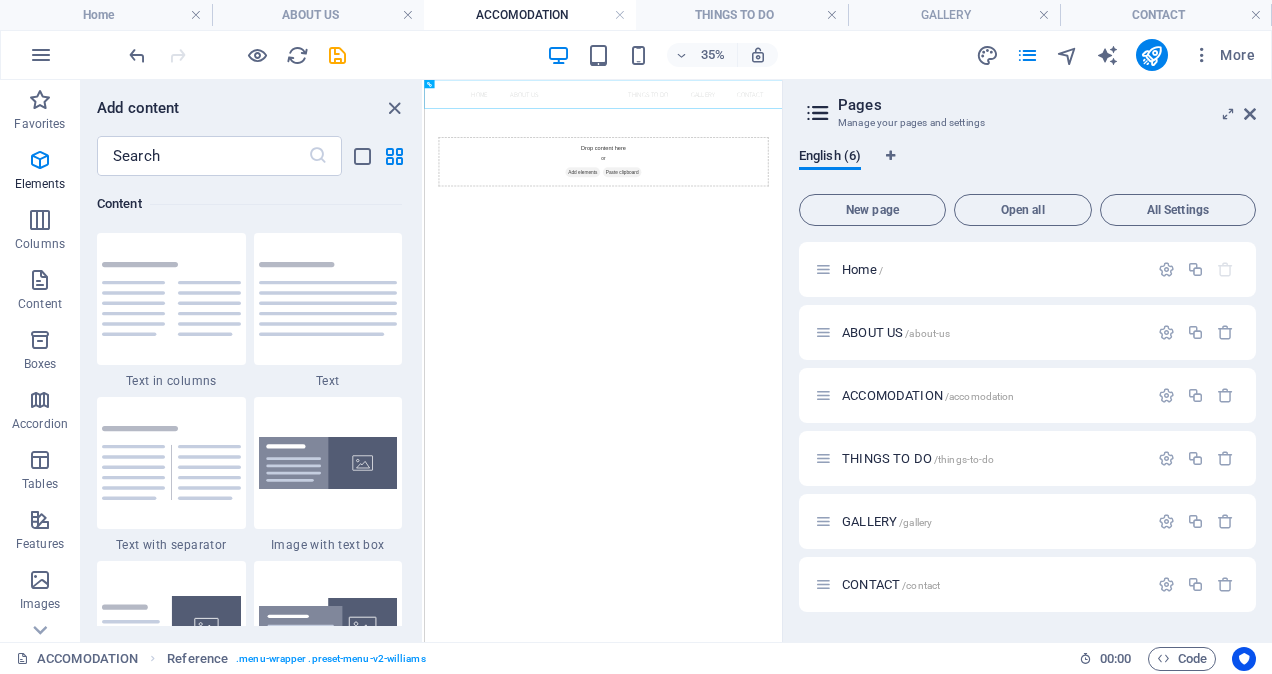 click on "Skip to main content
Home ABOUT US ACCOMODATION THINGS TO DO GALLERY CONTACT Drop content here or  Add elements  Paste clipboard" at bounding box center [935, 286] 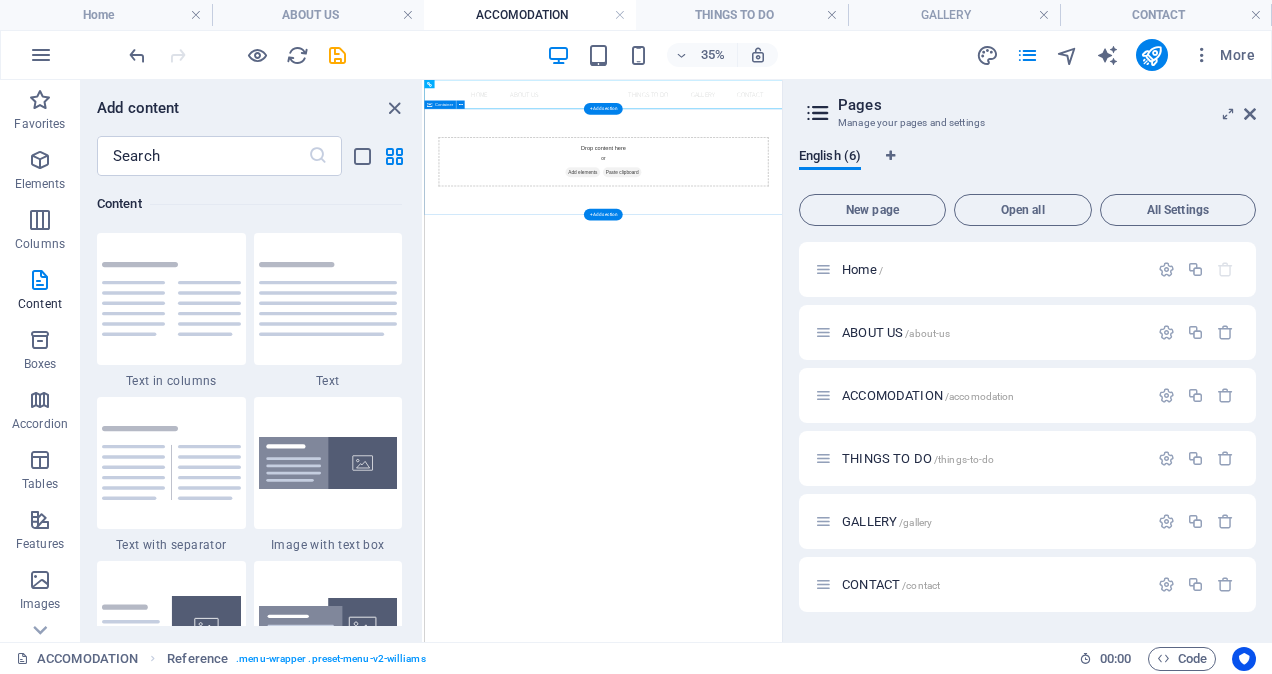 click on "Drop content here or  Add elements  Paste clipboard" at bounding box center (936, 314) 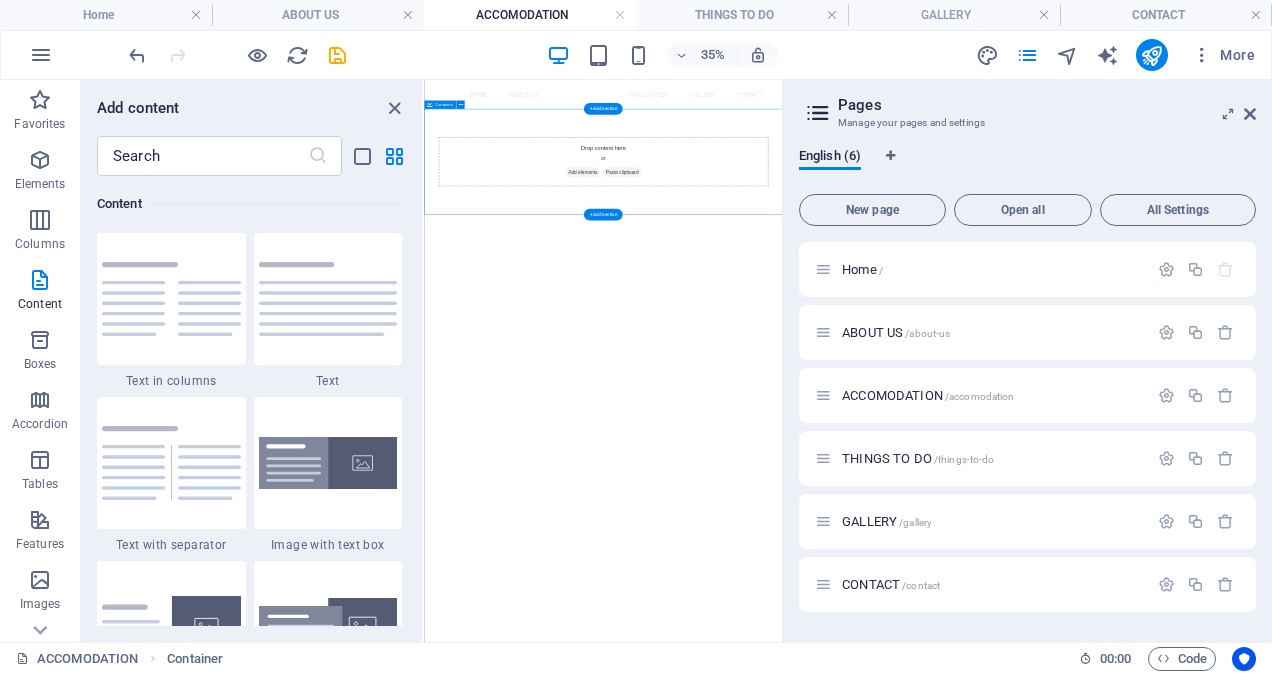click on "Add elements" at bounding box center [876, 344] 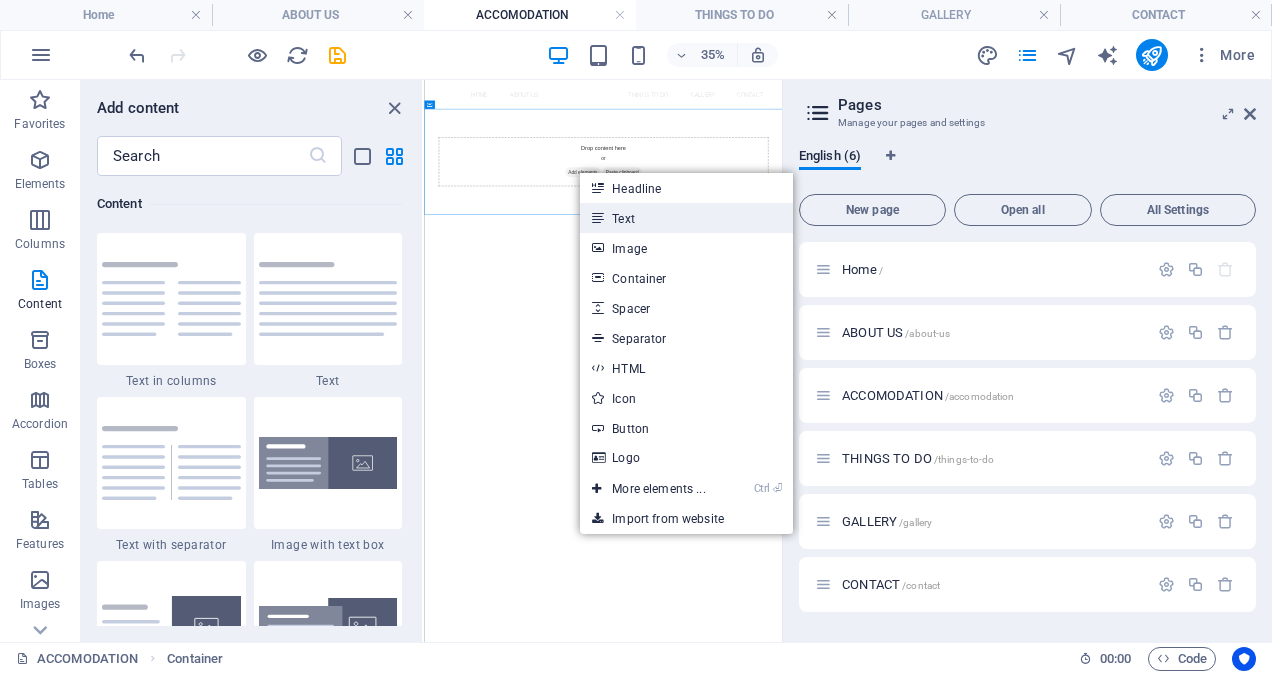 click on "Text" at bounding box center (686, 218) 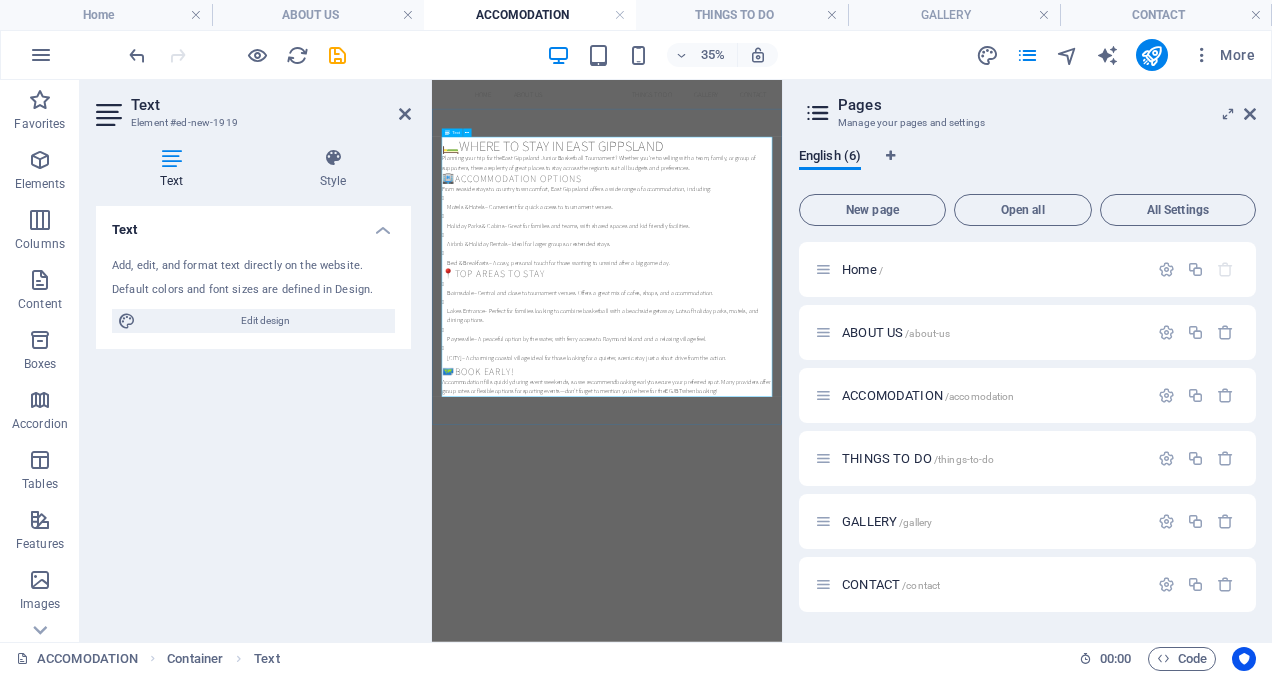 click on "🛏️  Where to Stay in East Gippsland" at bounding box center [932, 267] 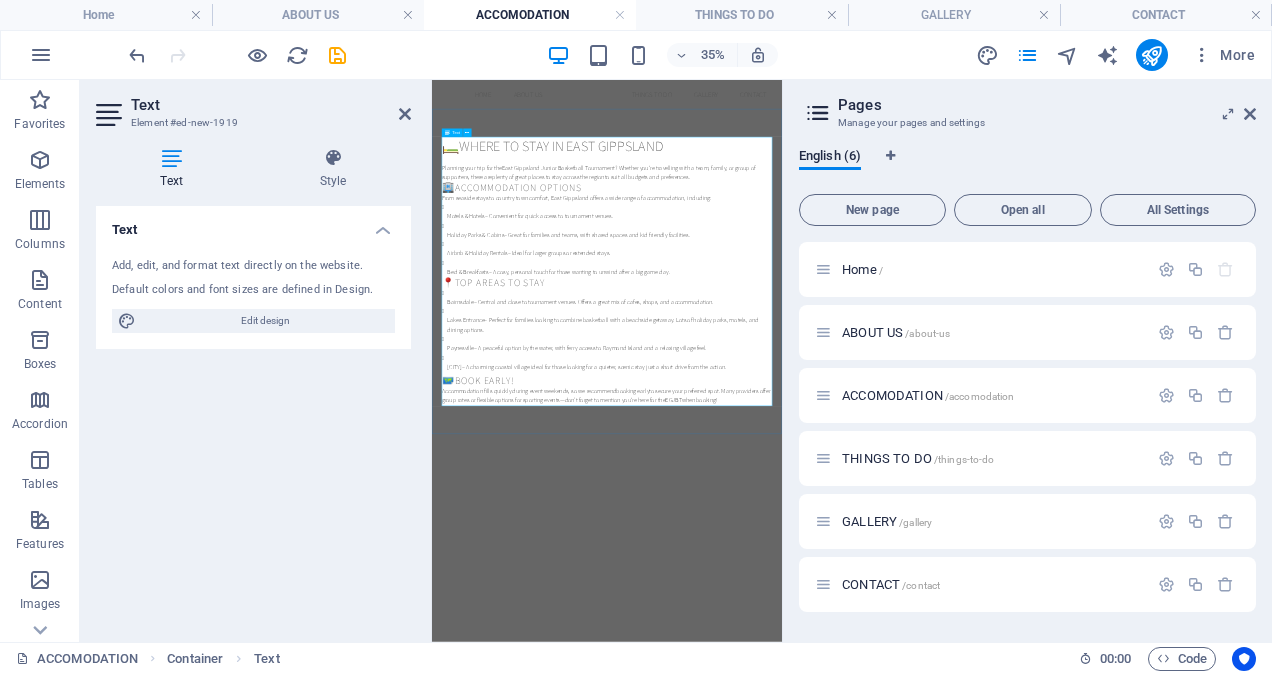 click on "Planning your trip for the  East Gippsland Junior Basketball Tournament ? Whether you're travelling with a team, family, or group of supporters, there are  plenty of great places to stay across the region  to suit all budgets and preferences." at bounding box center [932, 344] 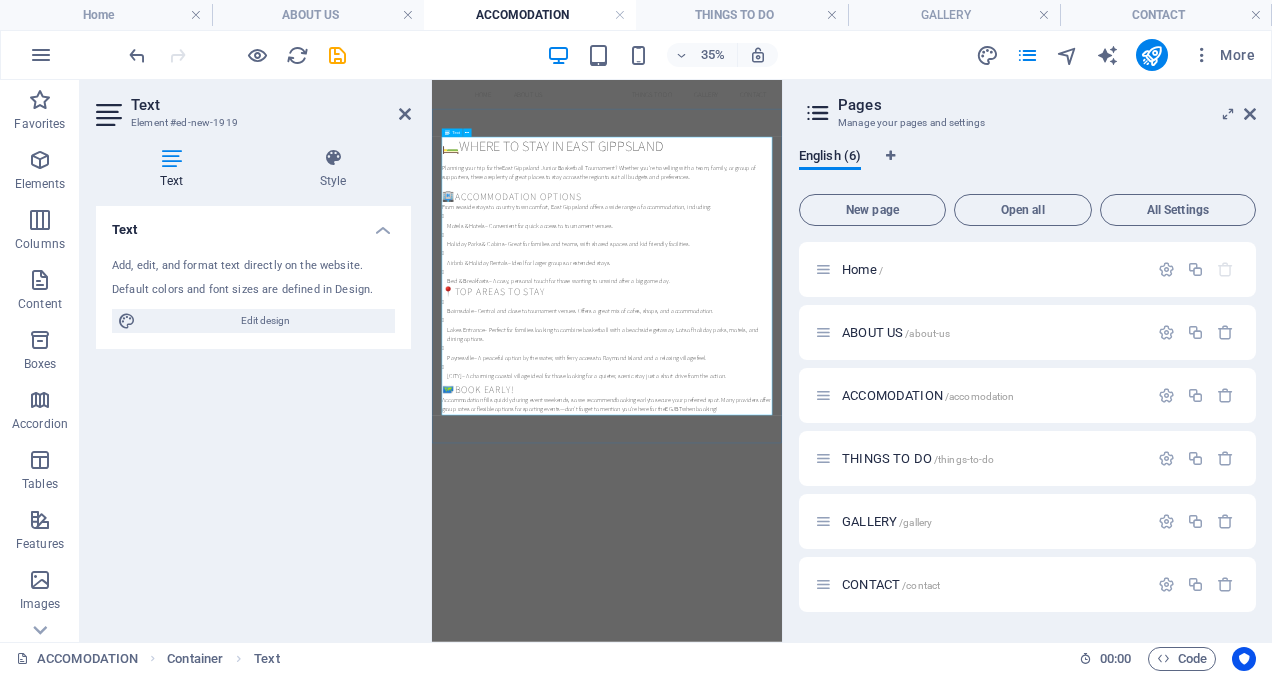 click at bounding box center (932, 383) 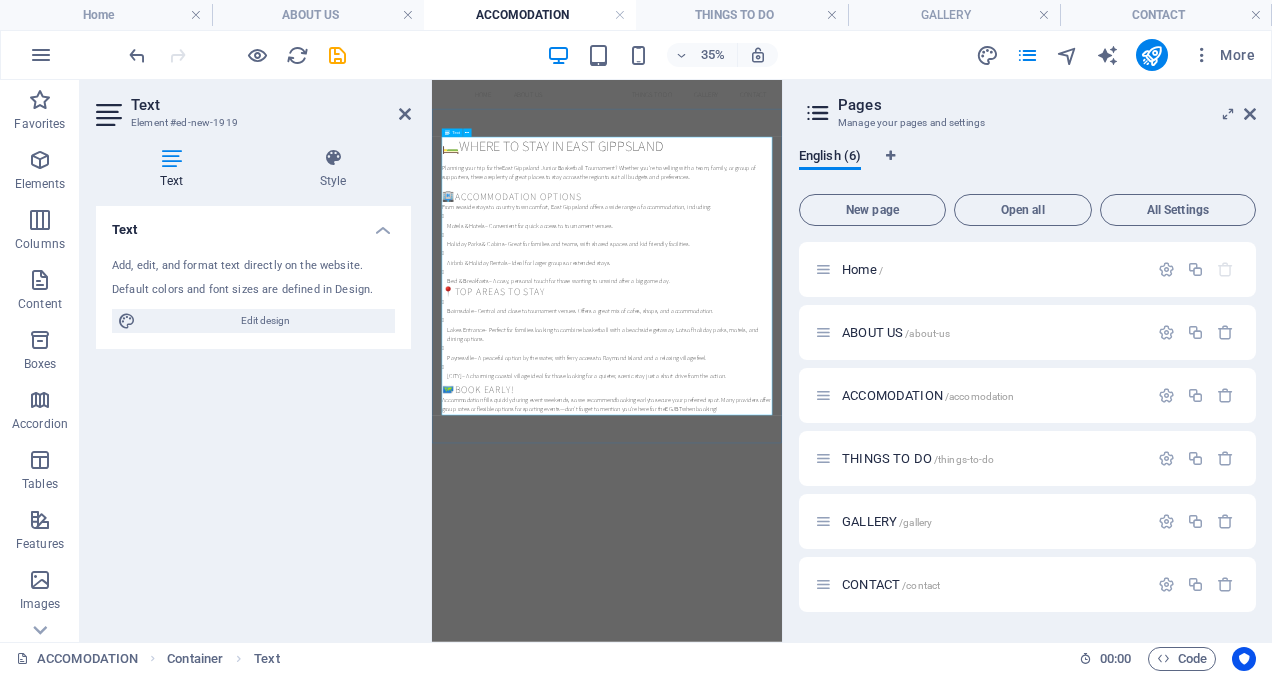 click on "🏨  Accommodation Options" at bounding box center [932, 414] 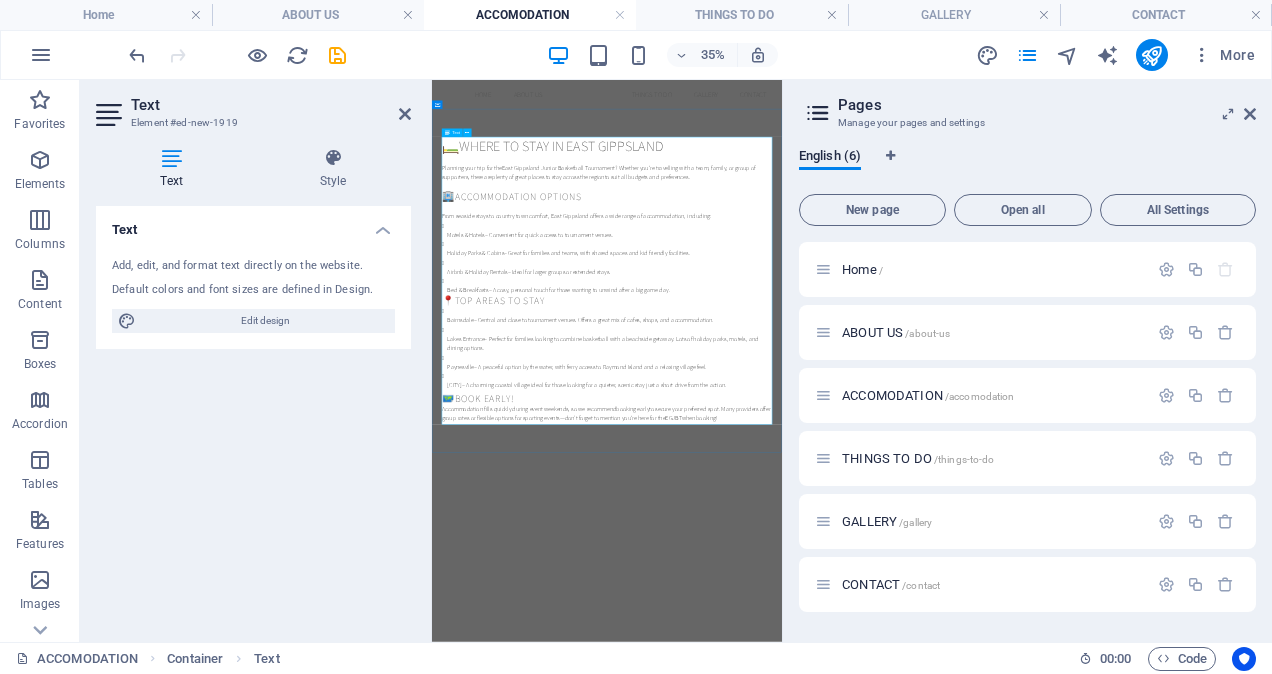 click on "Bed & Breakfasts  – A cosy, personal touch for those wanting to unwind after a big game day." at bounding box center (940, 681) 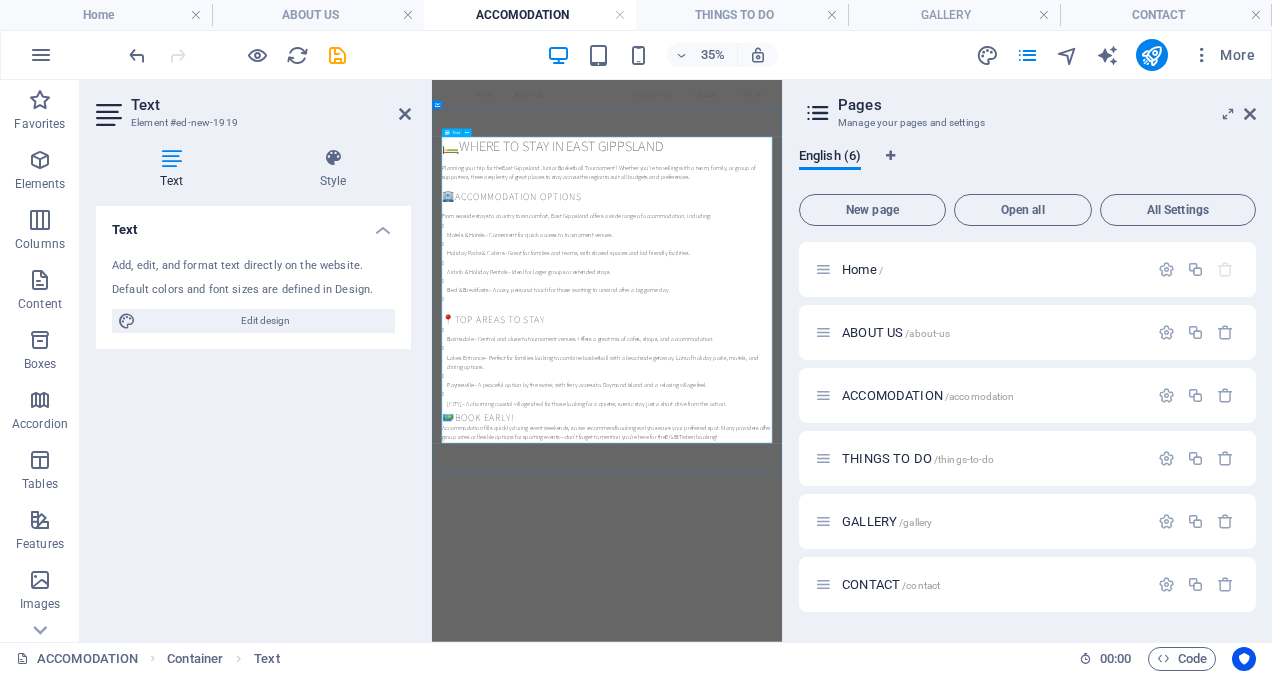 click on "Metung  – A charming coastal village ideal for those looking for a quieter, scenic stay just a short drive from the action." at bounding box center [940, 1005] 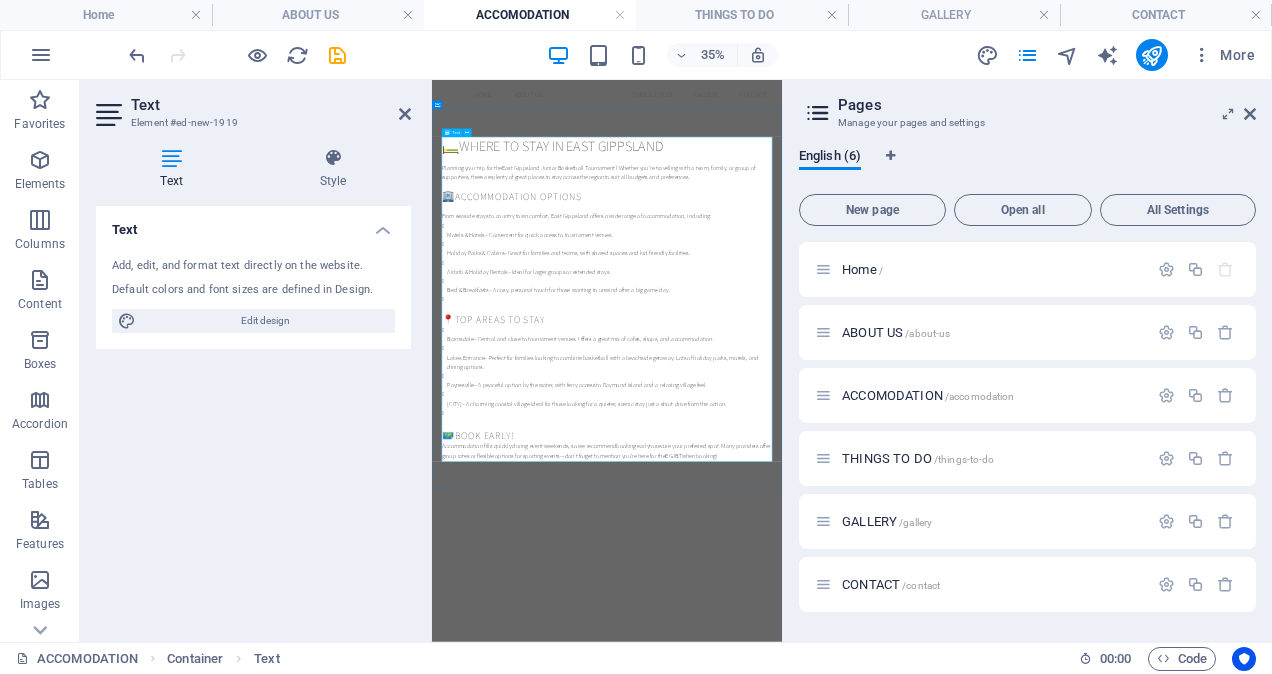 click on "🗺️  Book Early!" at bounding box center [932, 1097] 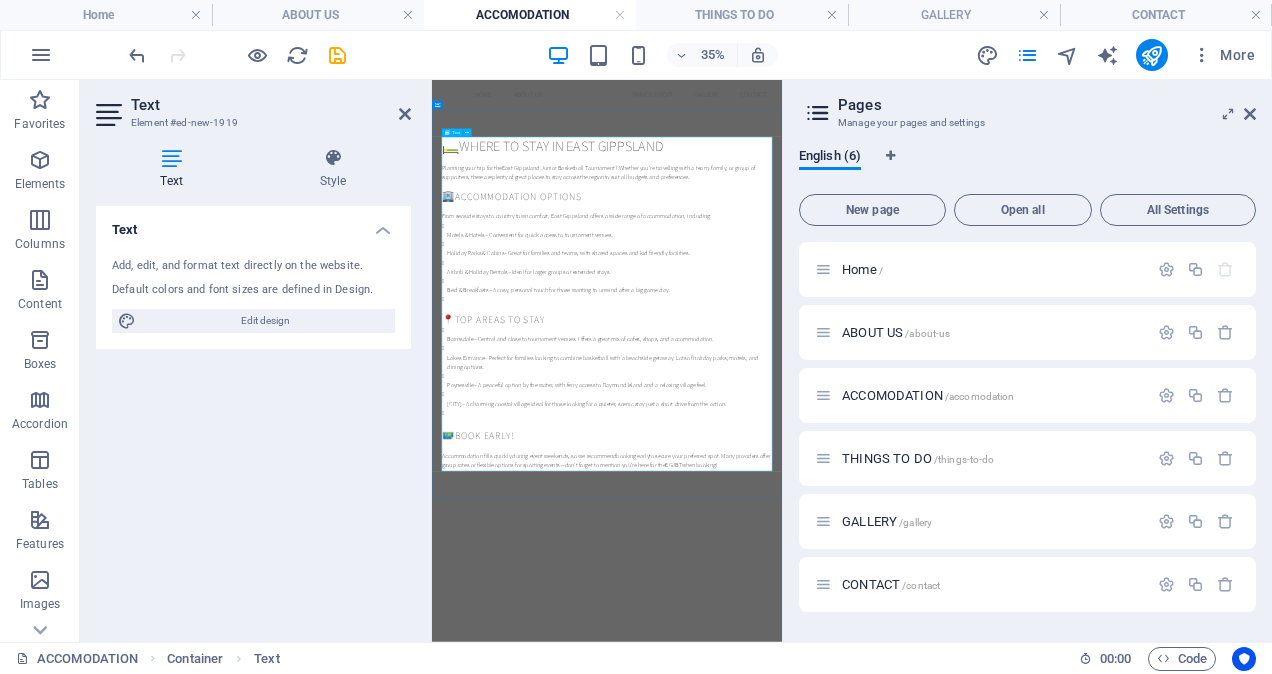 click on "Accommodation fills quickly during event weekends, so we recommend  booking early  to secure your preferred spot. Many providers offer group rates or flexible options for sporting events—don’t forget to mention you're here for the  EGJBT  when booking!" at bounding box center [932, 1166] 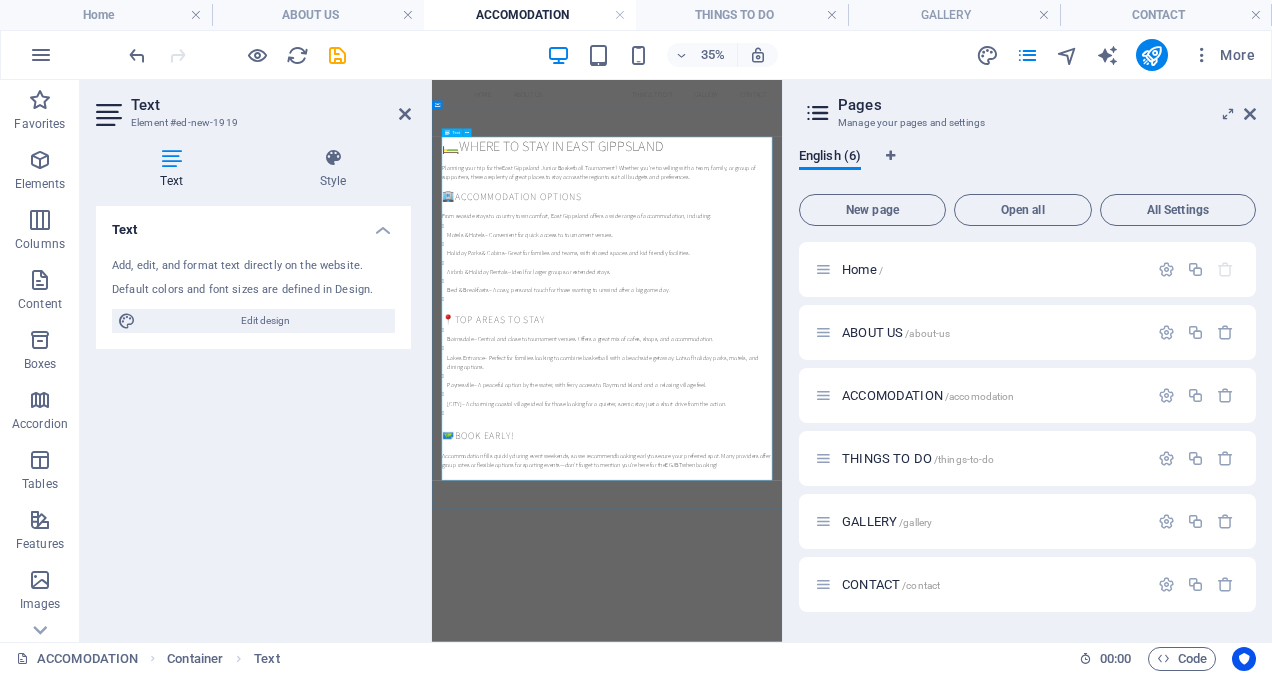 click on "Accommodation fills quickly during event weekends, so we recommend  booking early  to secure your preferred spot. Many providers offer group rates or flexible options for sporting events—don’t forget to mention you're here for the  EGJBT  when booking!" at bounding box center [932, 1166] 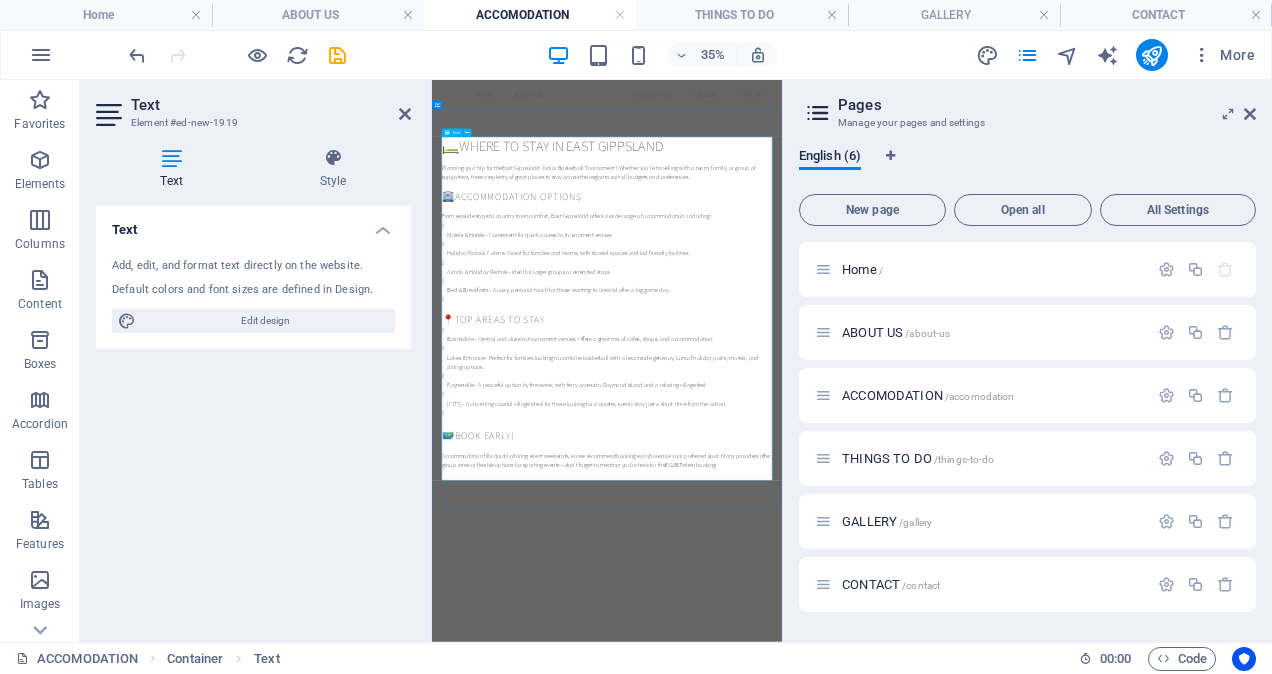 type 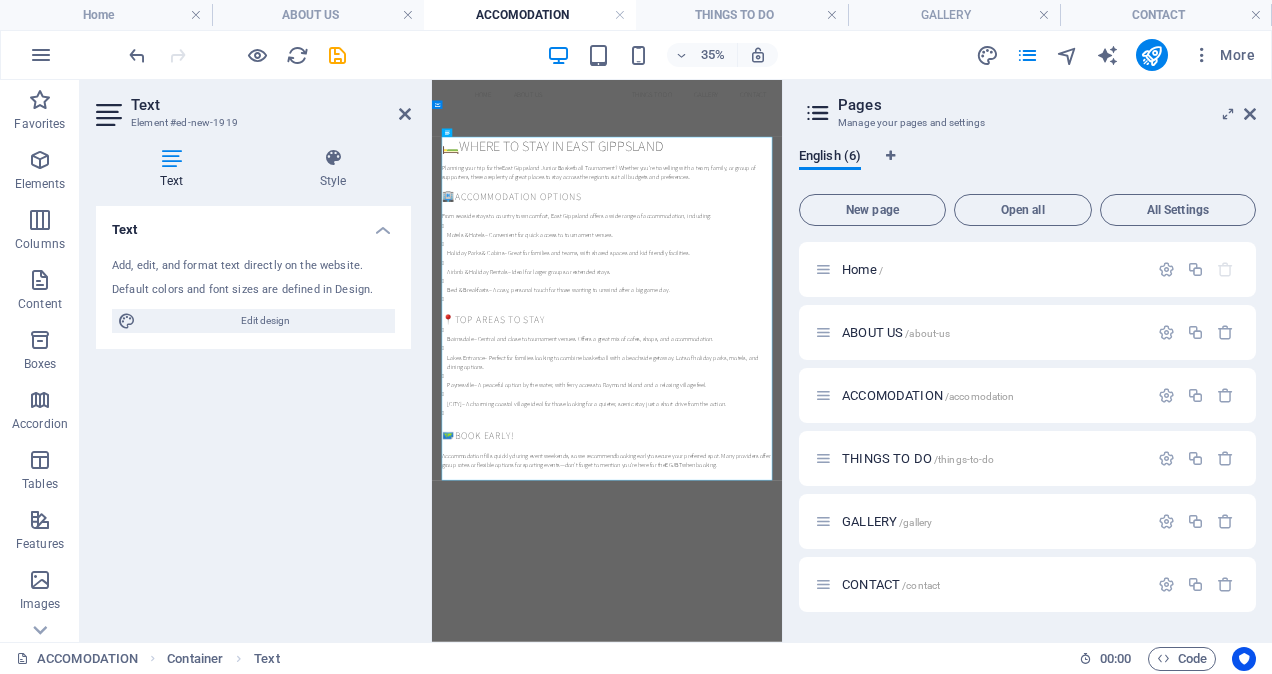 click on "Text Add, edit, and format text directly on the website. Default colors and font sizes are defined in Design. Edit design Alignment Left aligned Centered Right aligned" at bounding box center (253, 416) 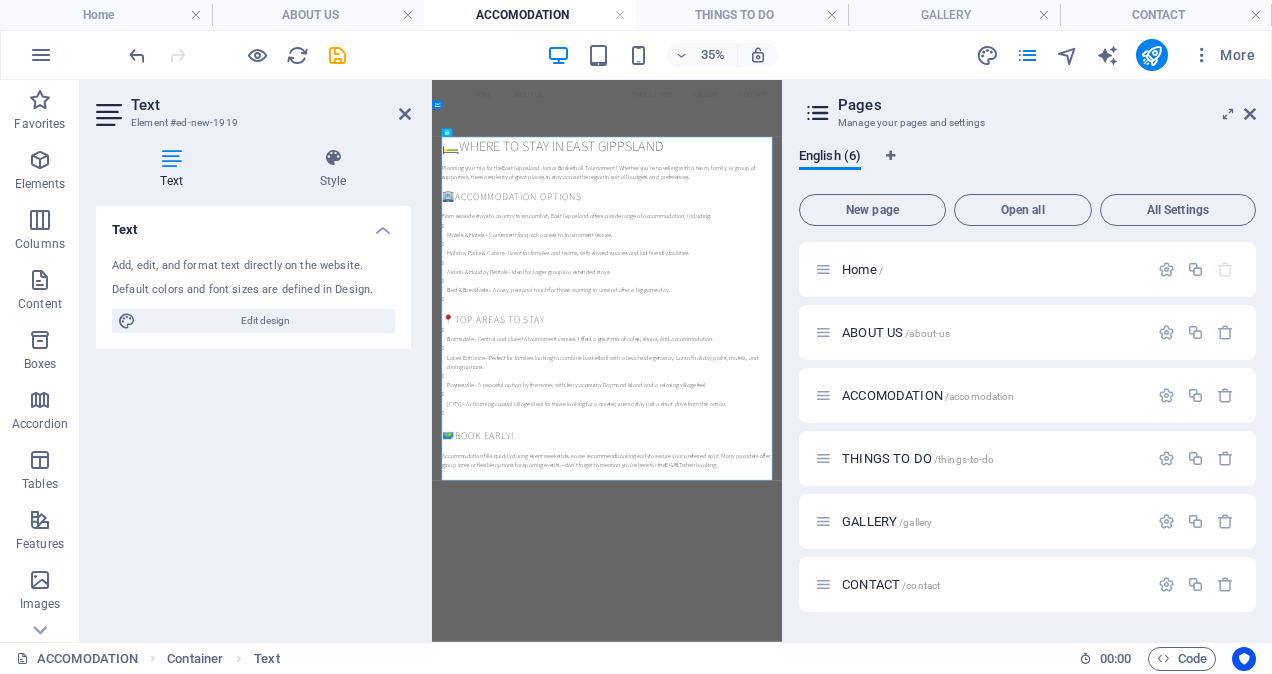 click on "Text Add, edit, and format text directly on the website. Default colors and font sizes are defined in Design. Edit design Alignment Left aligned Centered Right aligned" at bounding box center (253, 416) 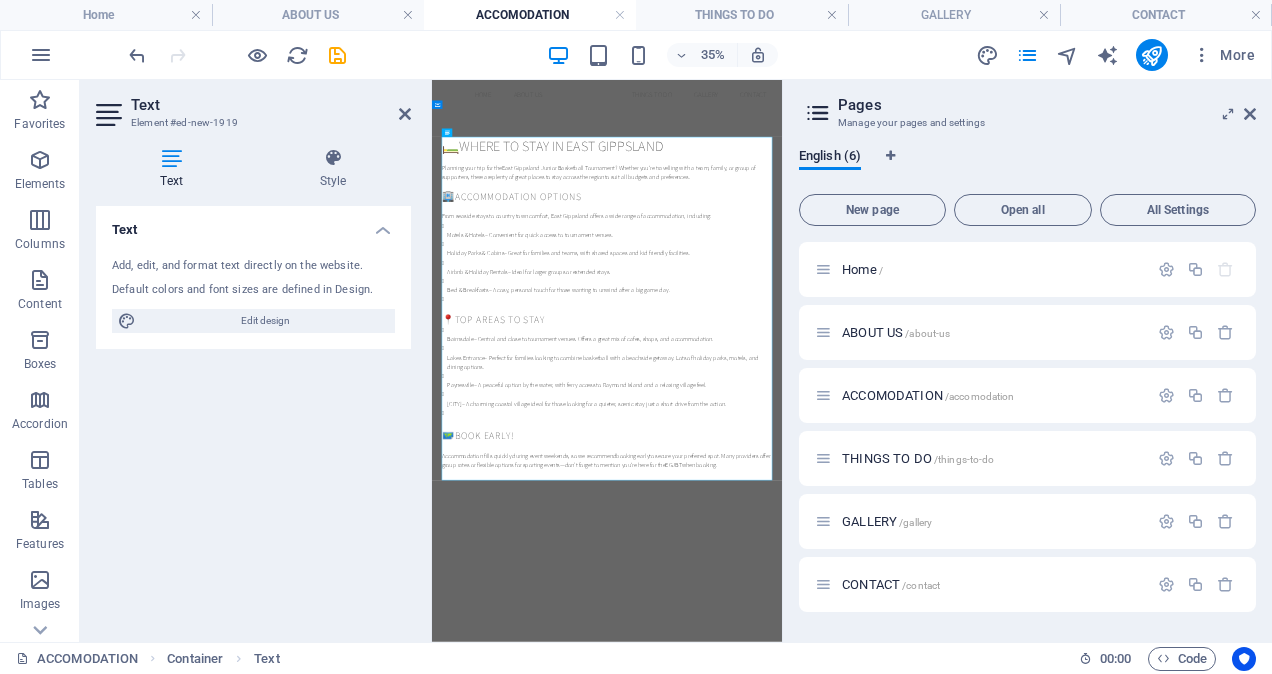 click on "Text Add, edit, and format text directly on the website. Default colors and font sizes are defined in Design. Edit design Alignment Left aligned Centered Right aligned" at bounding box center (253, 416) 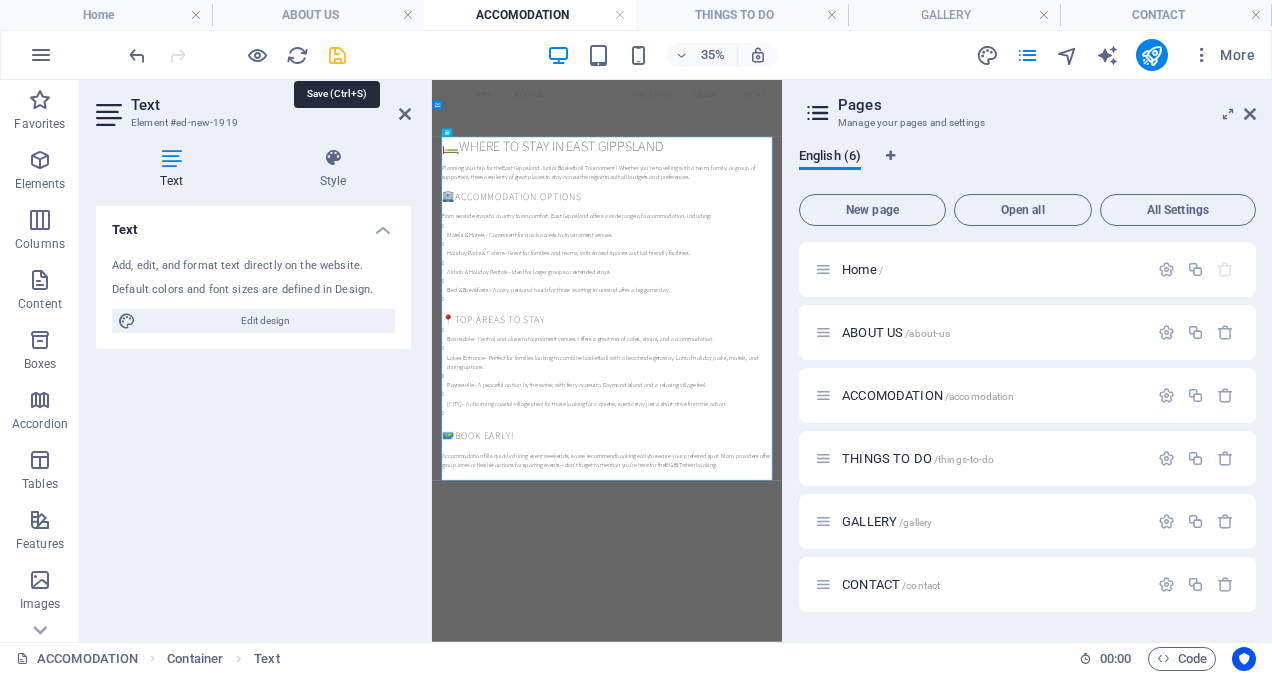 click at bounding box center (337, 55) 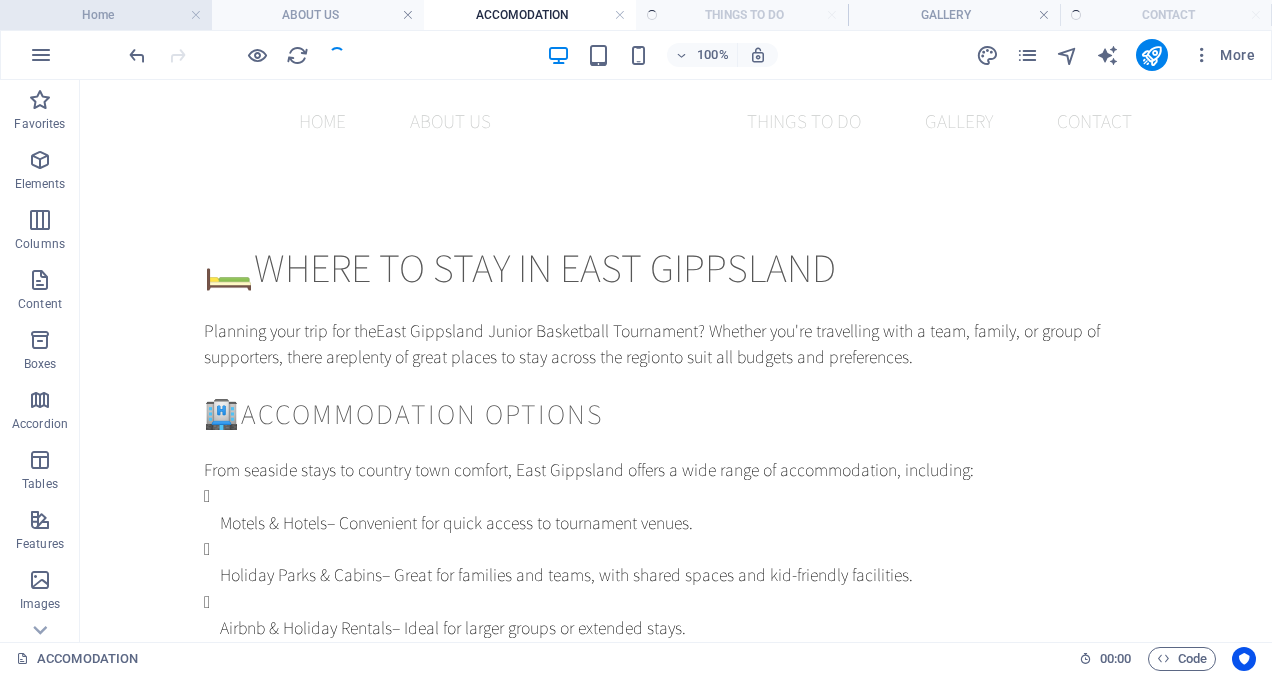 click on "Home" at bounding box center [106, 15] 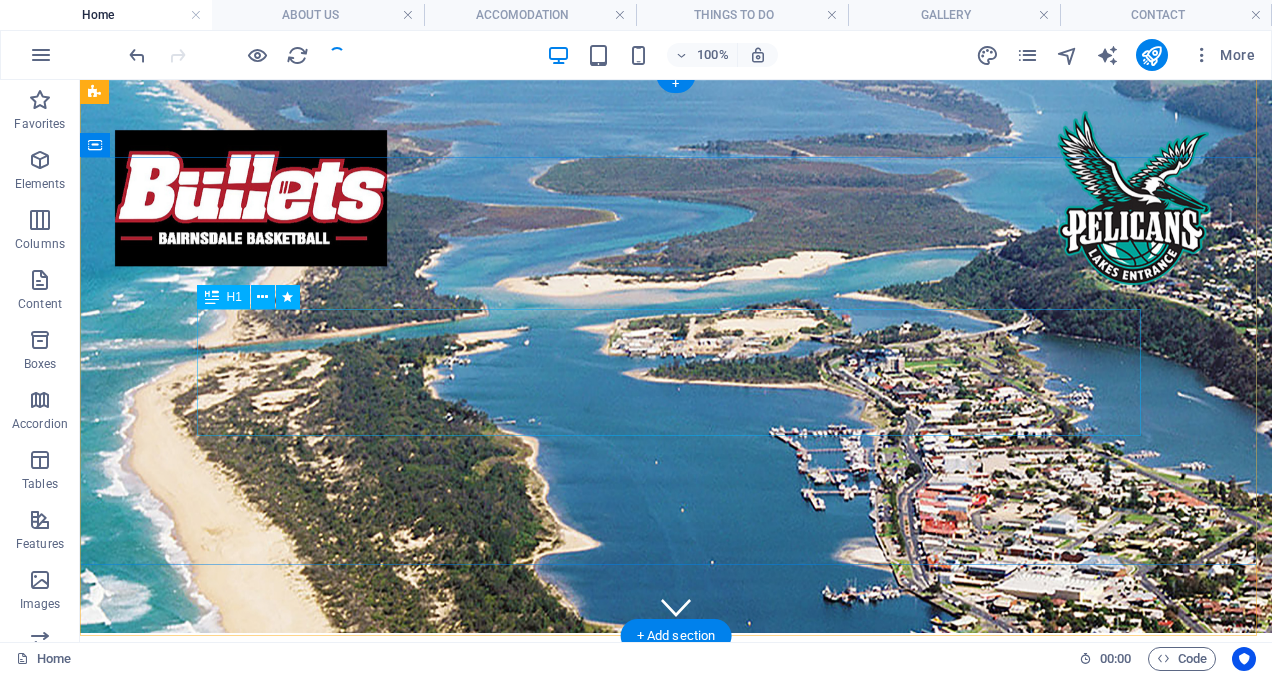 scroll, scrollTop: 0, scrollLeft: 0, axis: both 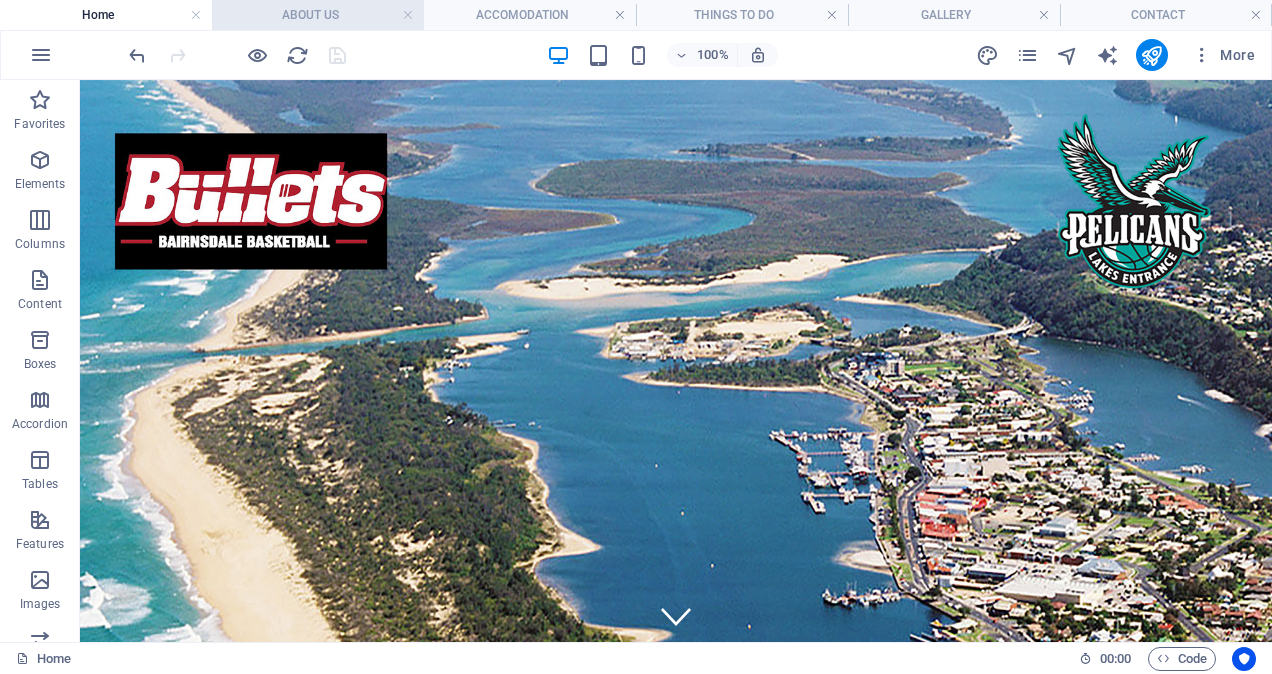 click on "ABOUT US" at bounding box center (318, 15) 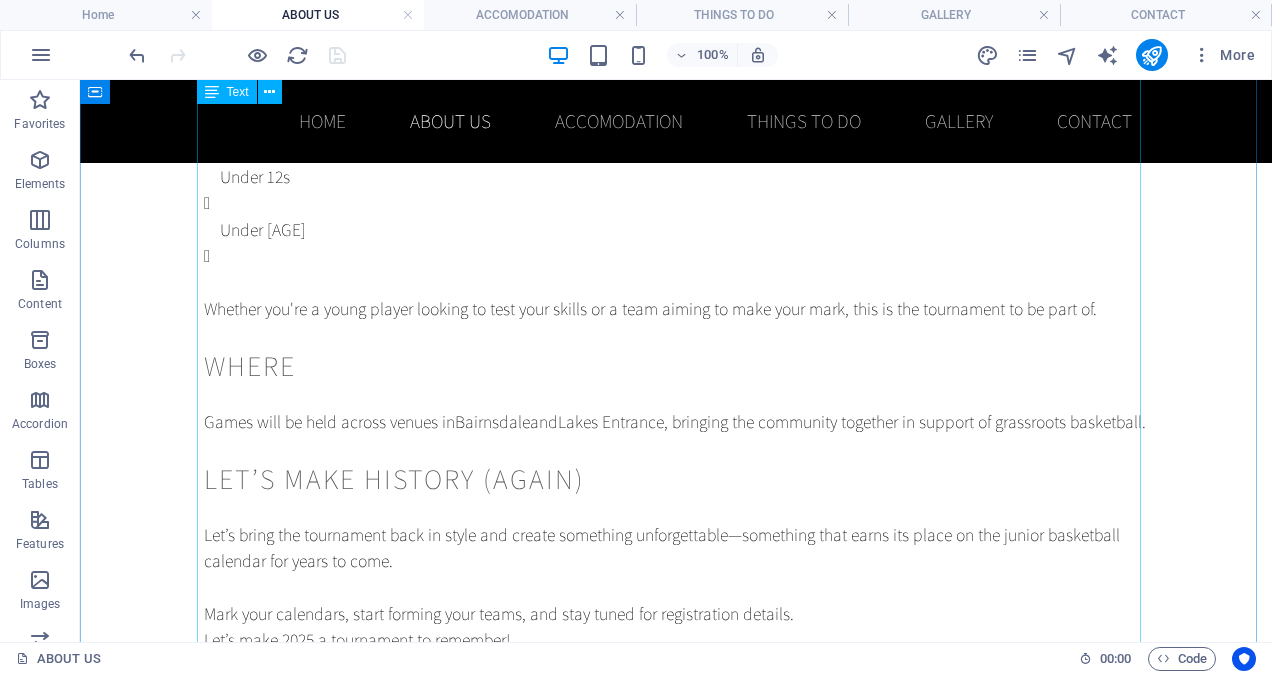 scroll, scrollTop: 345, scrollLeft: 0, axis: vertical 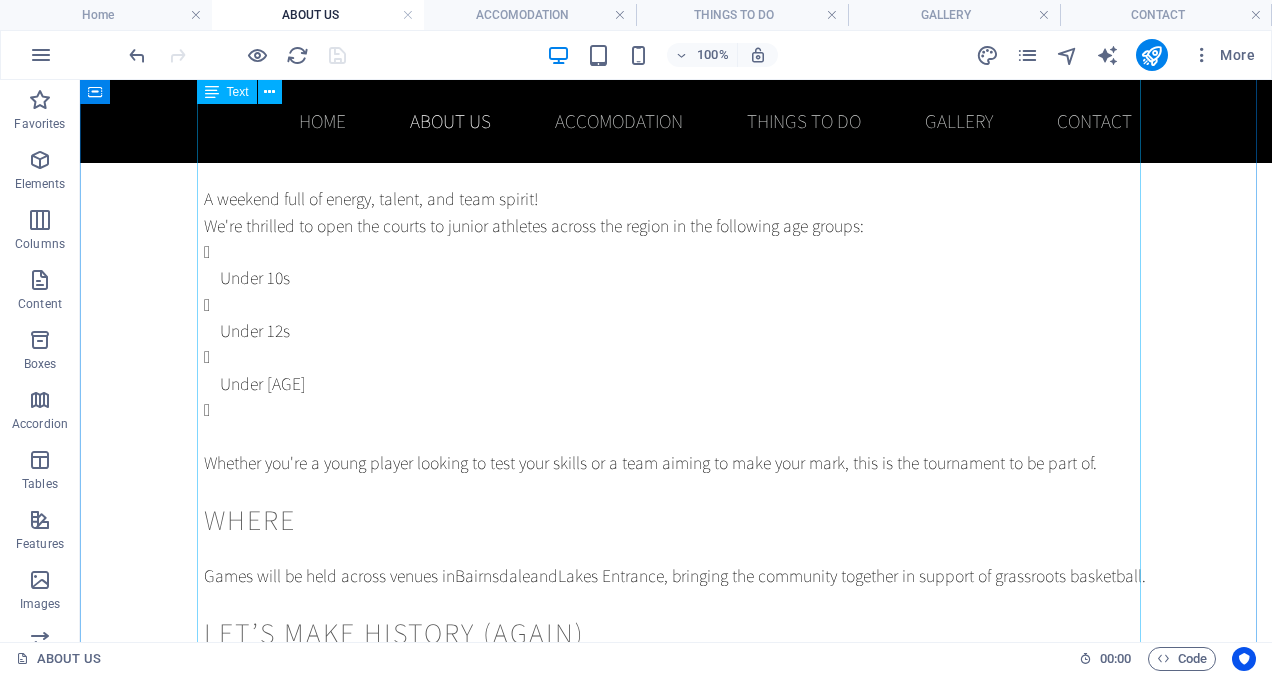 click on "The East Gippsland Junior Basketball Tournament is Back! After 20 years, the East Gippsland Junior Basketball Tournament is making its much-anticipated return! Proudly hosted by the  Bairnsdale & District Amateur Basketball Association  and the  Lakes Entrance Pelicans , this iconic event will take place on  22–23 November 2025 . What to Expect A weekend full of energy, talent, and team spirit! We're thrilled to open the courts to junior athletes across the region in the following age groups: Under 10s Under 12s Under 14s Whether you're a young player looking to test your skills or a team aiming to make your mark, this is the tournament to be part of. Where Games will be held across venues in  Bairnsdale  and  Lakes Entrance , bringing the community together in support of grassroots basketball. Let’s Make History (Again) Let’s bring the tournament back in style and create something unforgettable—something that earns its place on the junior basketball calendar for years to come." at bounding box center (676, 352) 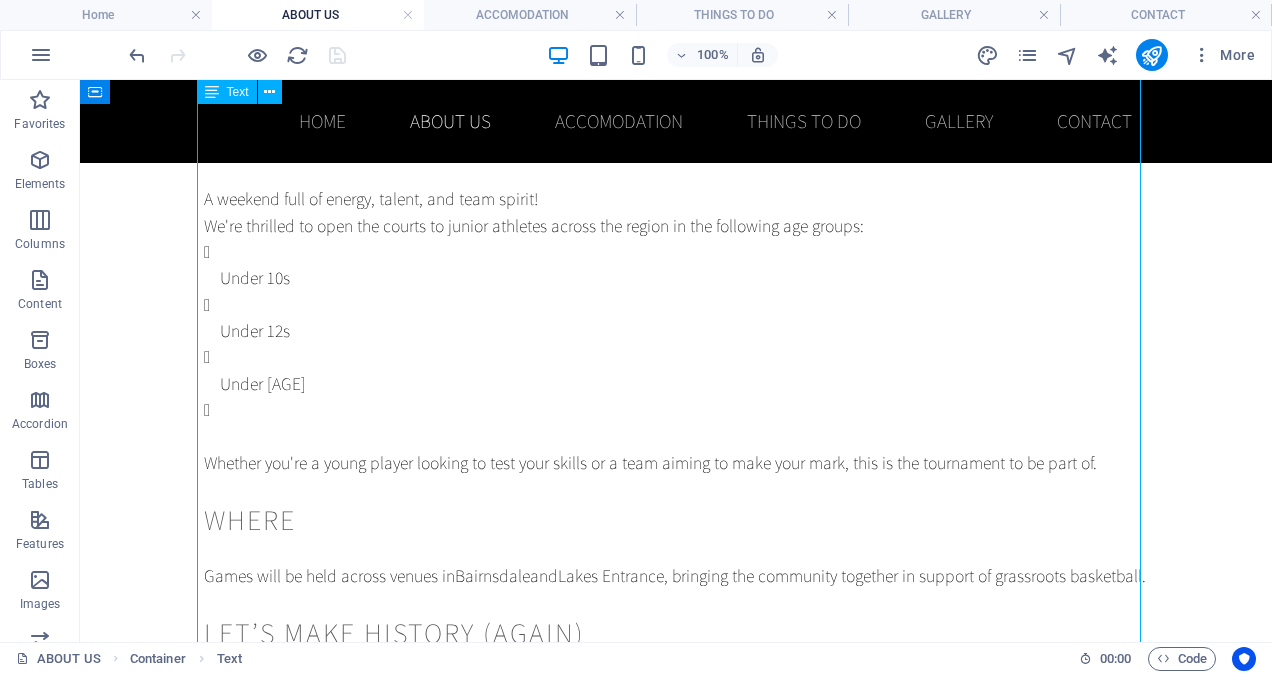 click on "The East Gippsland Junior Basketball Tournament is Back! After 20 years, the East Gippsland Junior Basketball Tournament is making its much-anticipated return! Proudly hosted by the  Bairnsdale & District Amateur Basketball Association  and the  Lakes Entrance Pelicans , this iconic event will take place on  22–23 November 2025 . What to Expect A weekend full of energy, talent, and team spirit! We're thrilled to open the courts to junior athletes across the region in the following age groups: Under 10s Under 12s Under 14s Whether you're a young player looking to test your skills or a team aiming to make your mark, this is the tournament to be part of. Where Games will be held across venues in  Bairnsdale  and  Lakes Entrance , bringing the community together in support of grassroots basketball. Let’s Make History (Again) Let’s bring the tournament back in style and create something unforgettable—something that earns its place on the junior basketball calendar for years to come." at bounding box center [676, 352] 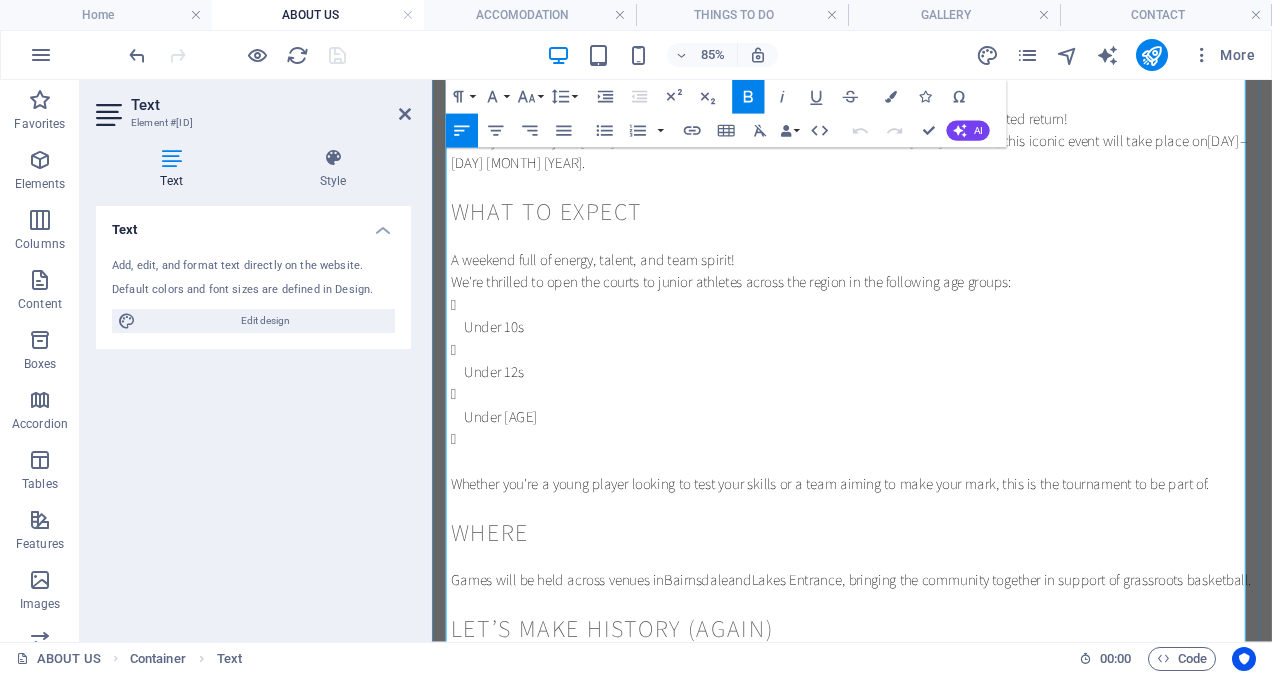 scroll, scrollTop: 300, scrollLeft: 0, axis: vertical 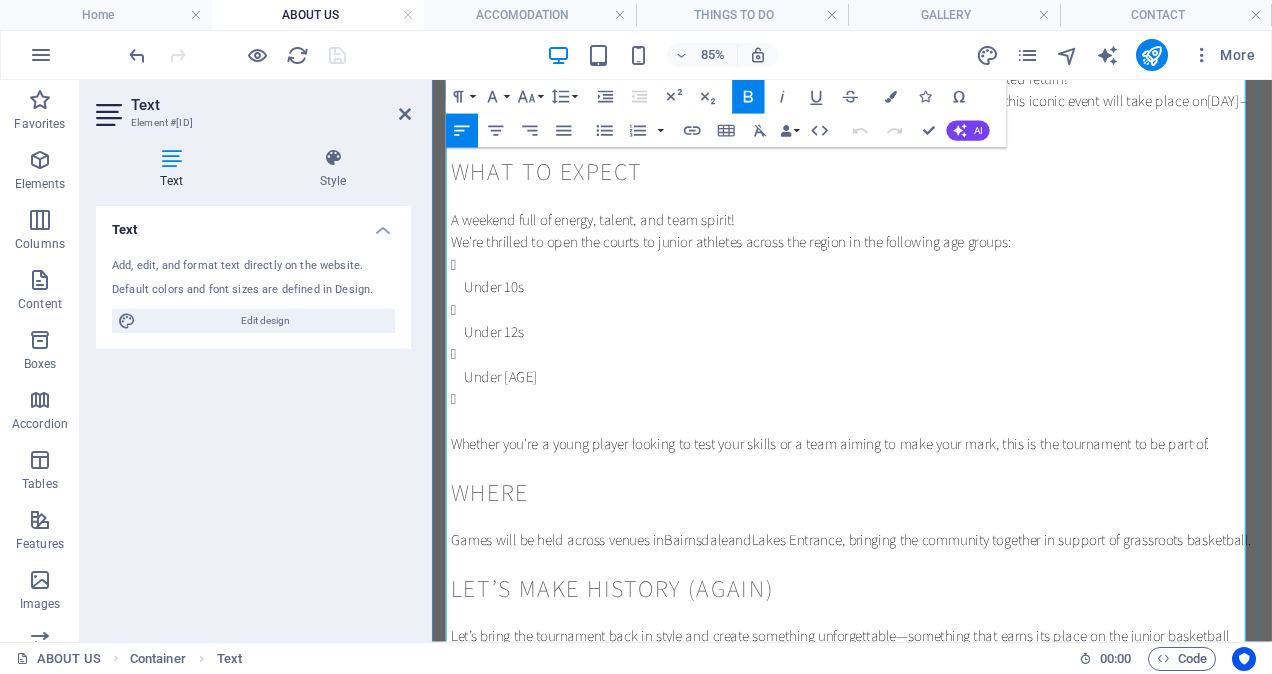 click on "Under 10s" at bounding box center (934, 310) 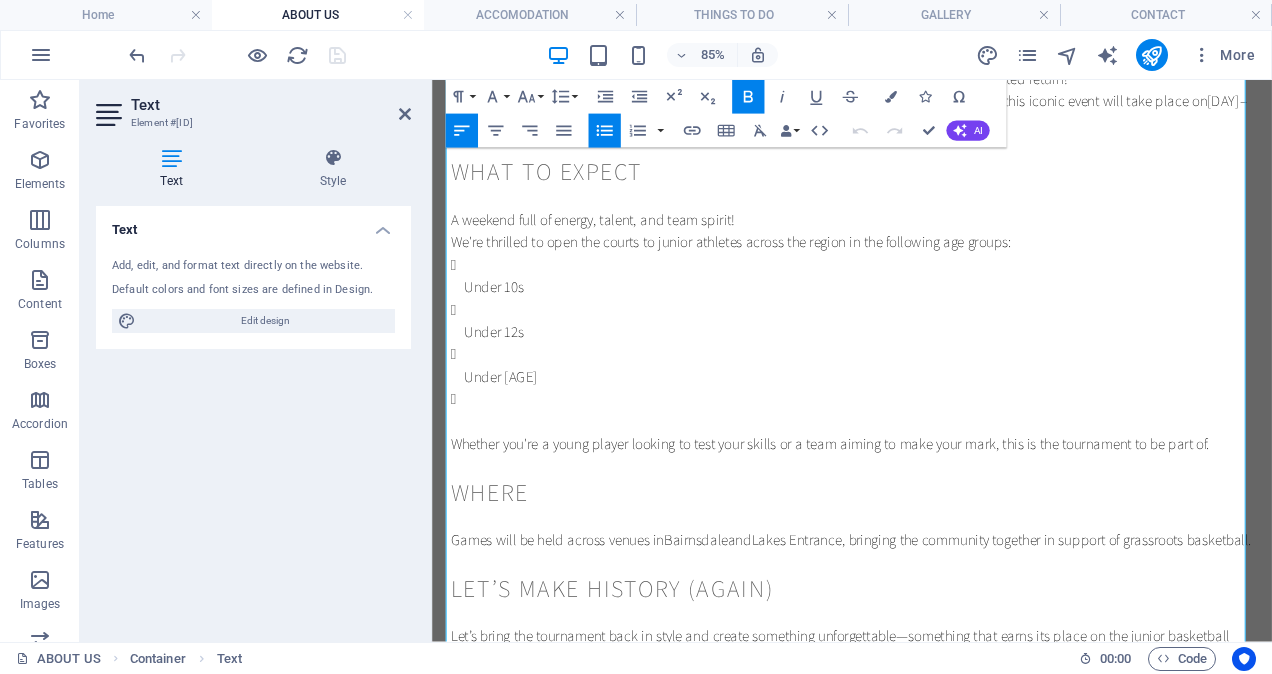 click 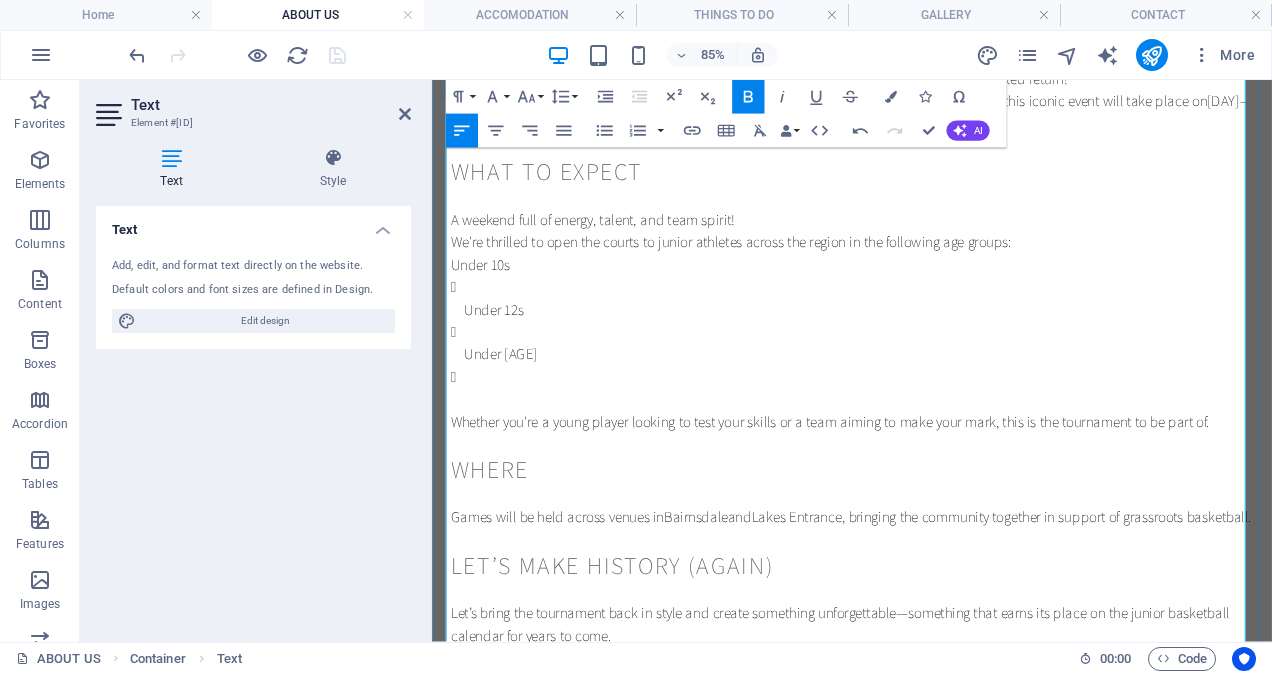 click on "Under 10s" at bounding box center [489, 296] 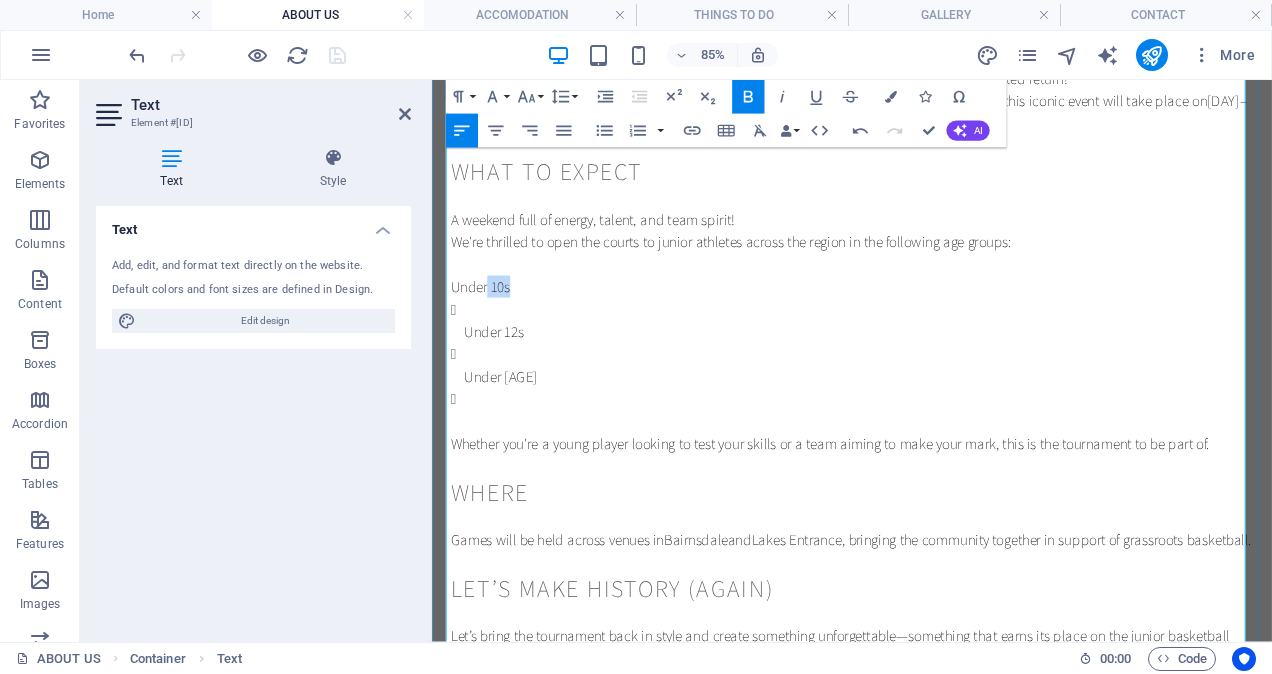 click on "The East Gippsland Junior Basketball Tournament is Back! After 20 years, the East Gippsland Junior Basketball Tournament is making its much-anticipated return! Proudly hosted by the  Bairnsdale & District Amateur Basketball Association  and the  Lakes Entrance Pelicans , this iconic event will take place on  22–23 November 2025 . What to Expect A weekend full of energy, talent, and team spirit! We're thrilled to open the courts to junior athletes across the region in the following age groups: Under 10s Under 12s Under 14s Whether you're a young player looking to test your skills or a team aiming to make your mark, this is the tournament to be part of. Where Games will be held across venues in  Bairnsdale  and  Lakes Entrance , bringing the community together in support of grassroots basketball. Let’s Make History (Again) Let’s bring the tournament back in style and create something unforgettable—something that earns its place on the junior basketball calendar for years to come." at bounding box center (926, 397) 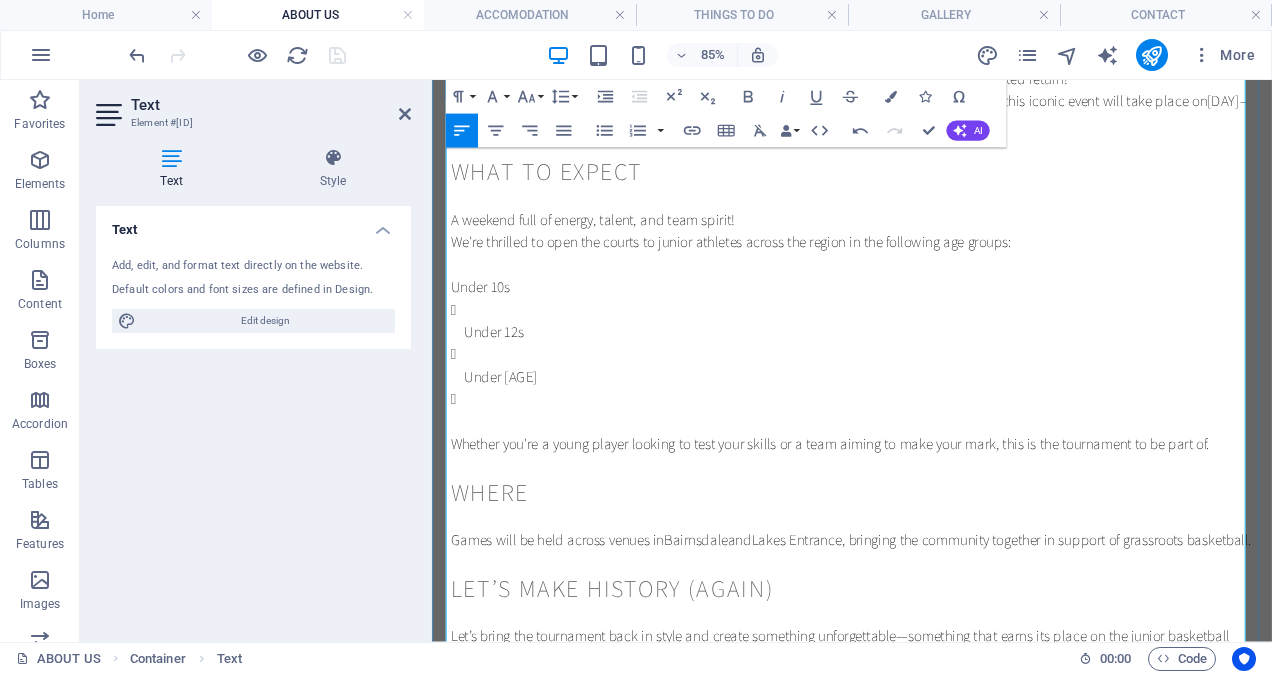 click on "Under 12s" at bounding box center [934, 363] 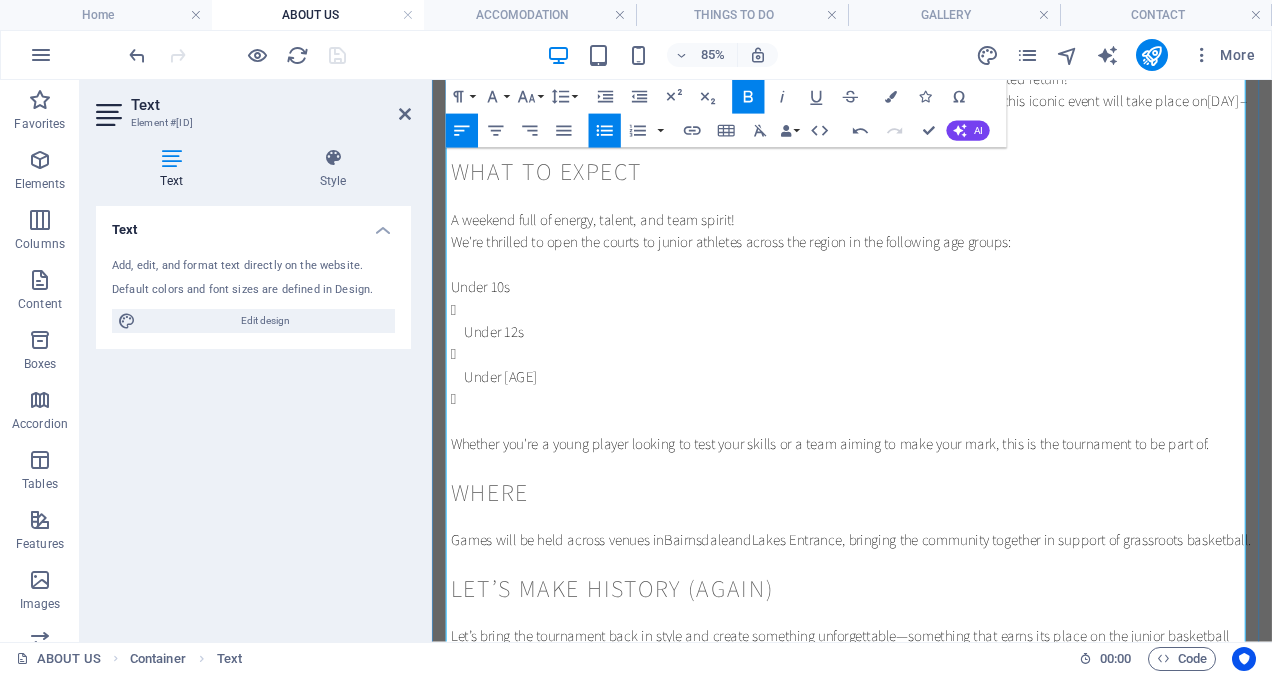 click on "Under 12s" at bounding box center (934, 363) 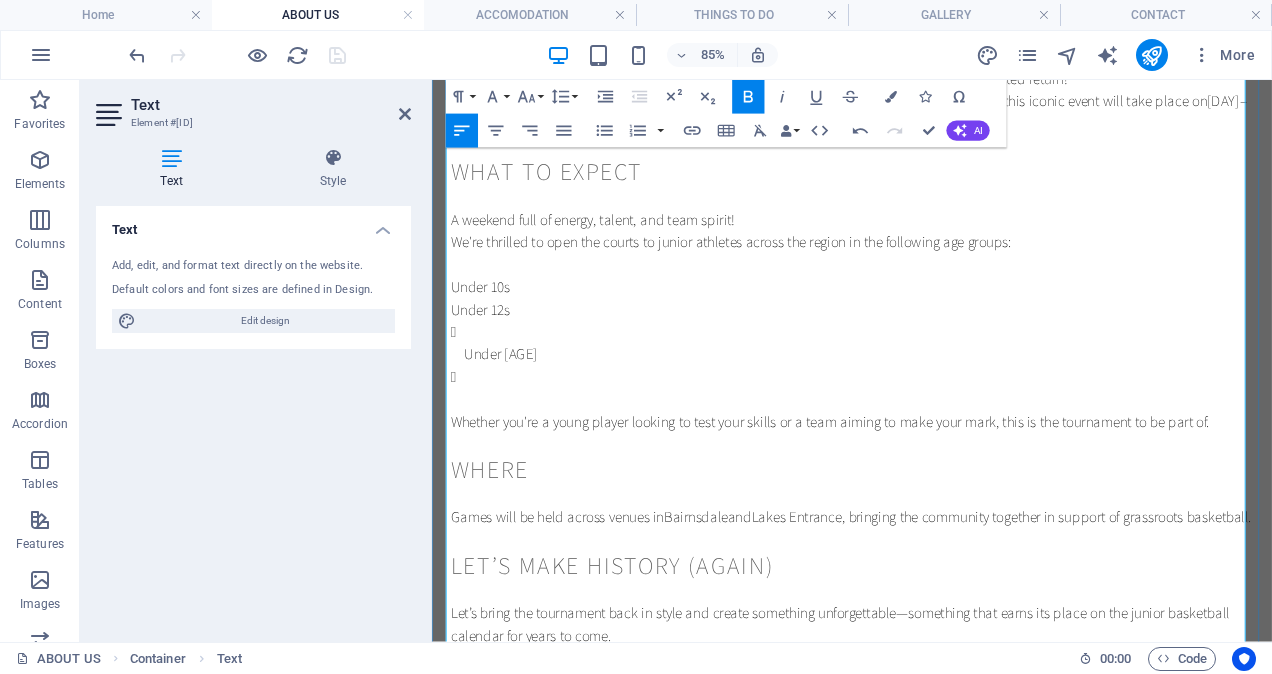 click on "Under [AGE]" at bounding box center [934, 389] 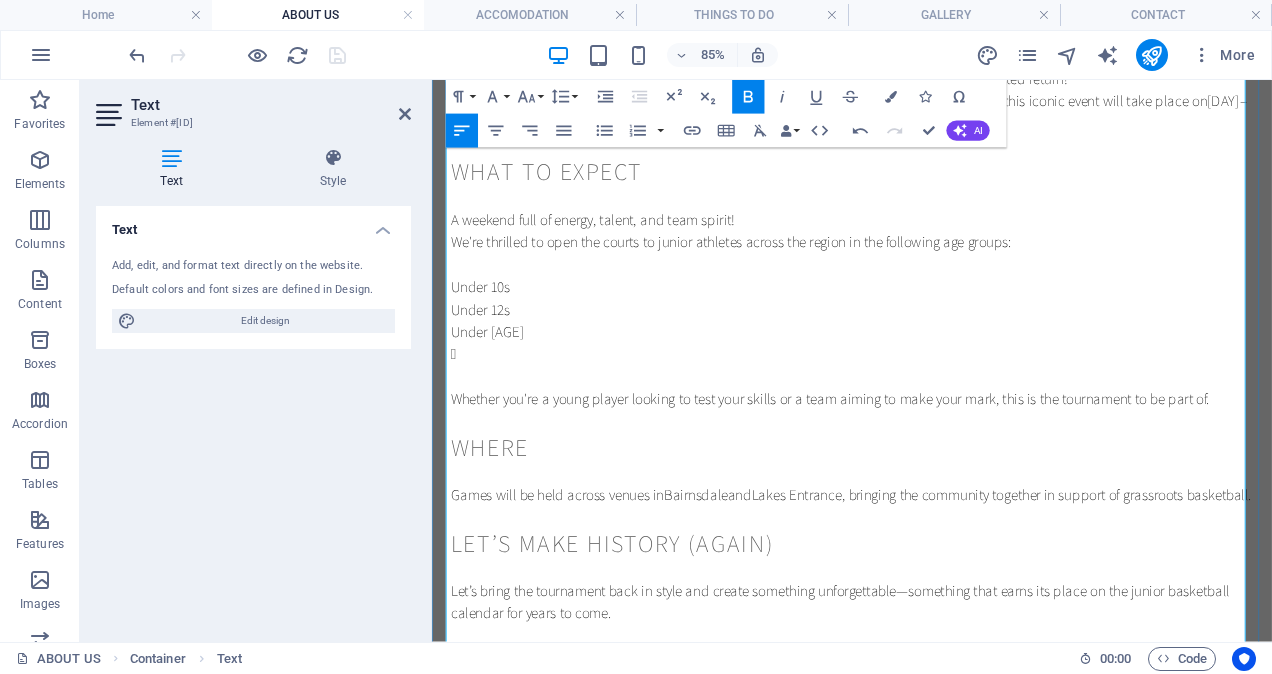 click at bounding box center (934, 415) 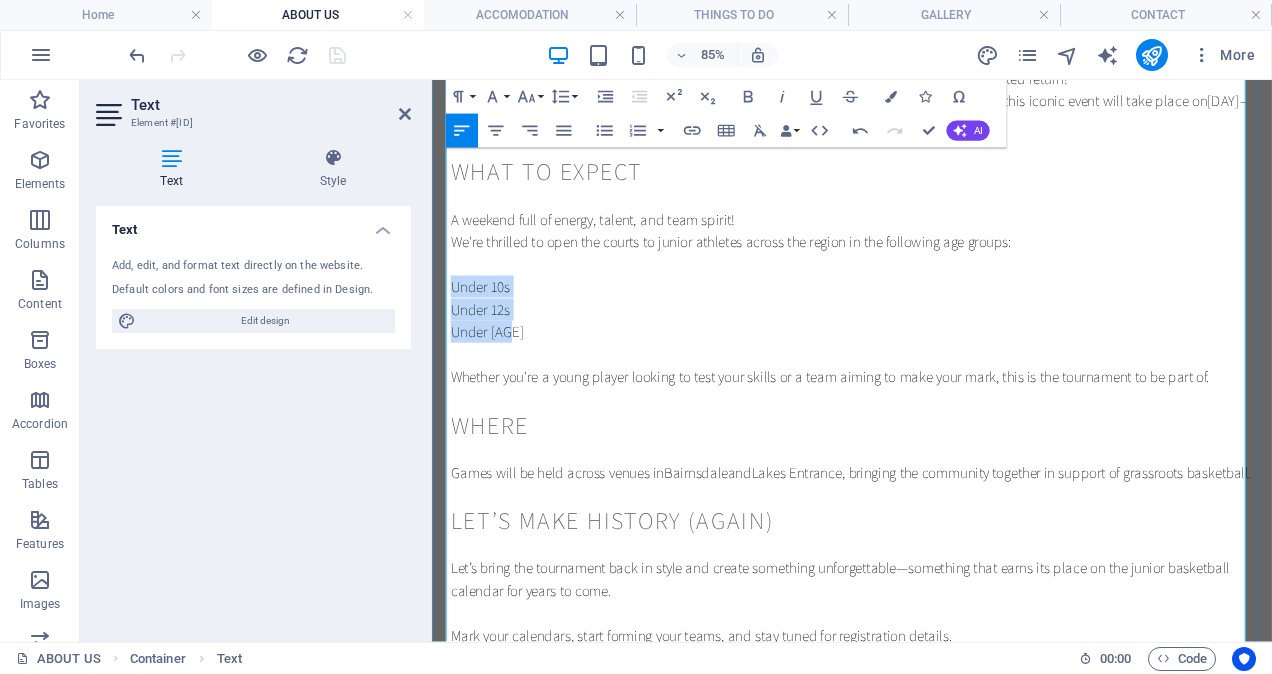 drag, startPoint x: 527, startPoint y: 374, endPoint x: 451, endPoint y: 324, distance: 90.97253 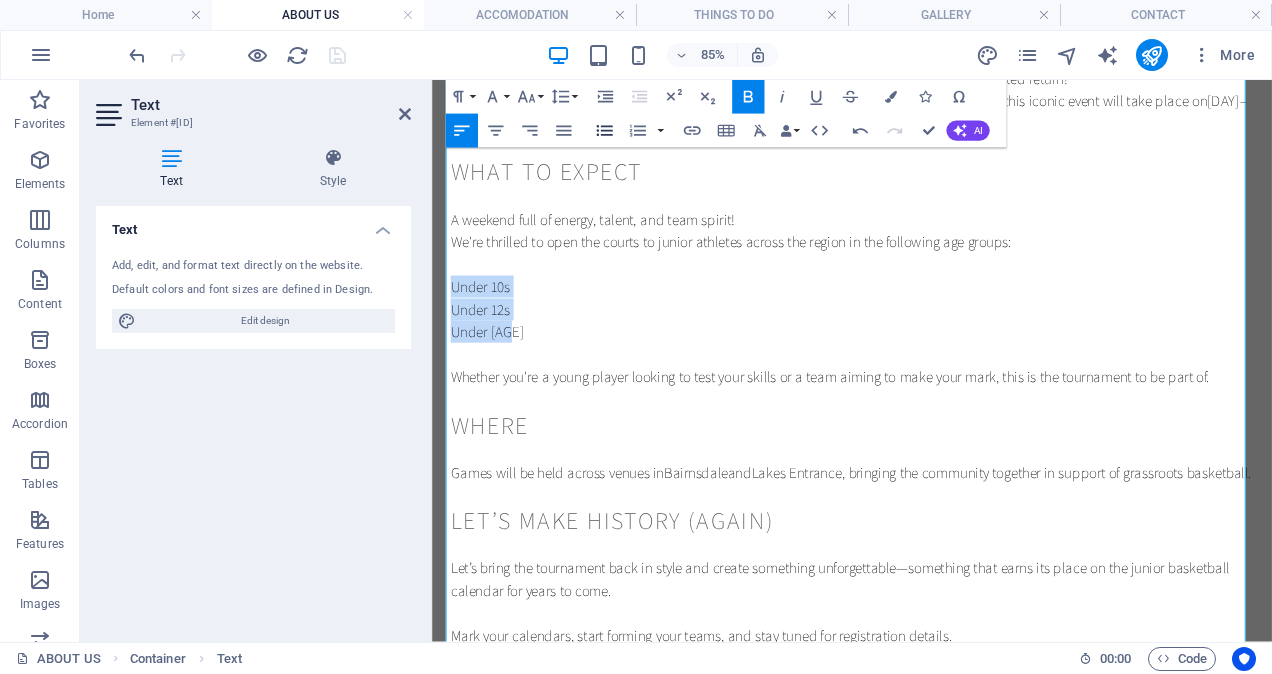 click 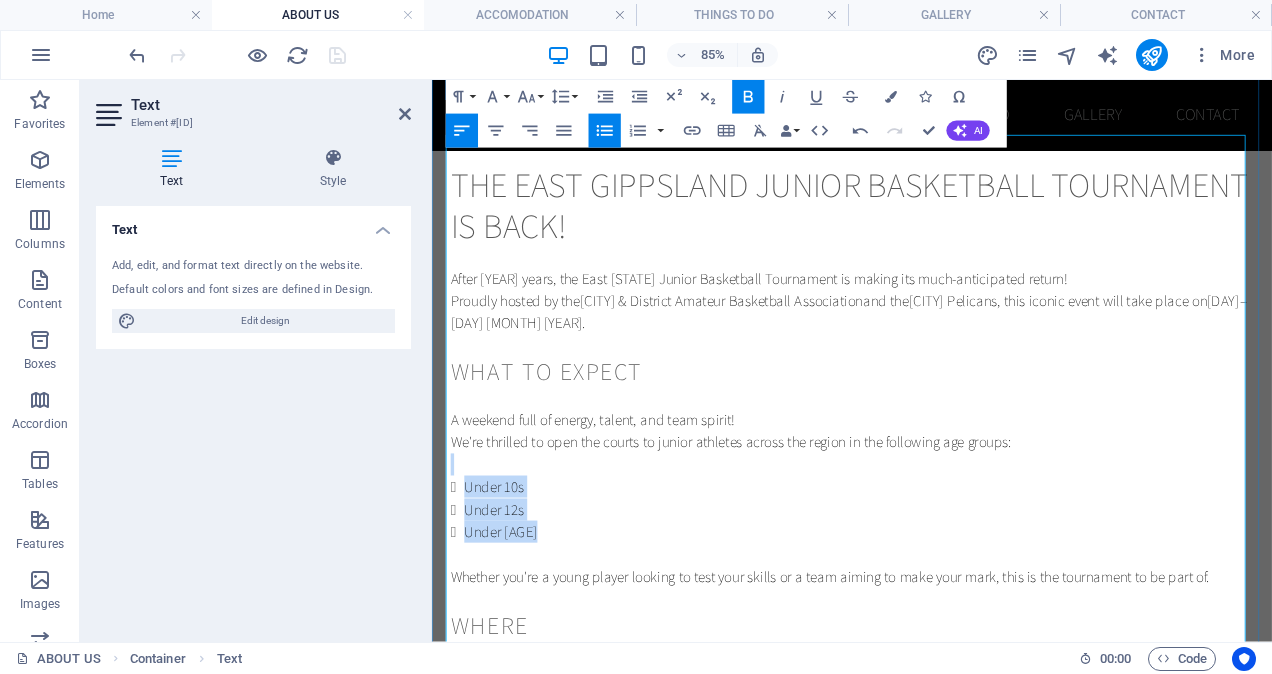 scroll, scrollTop: 0, scrollLeft: 0, axis: both 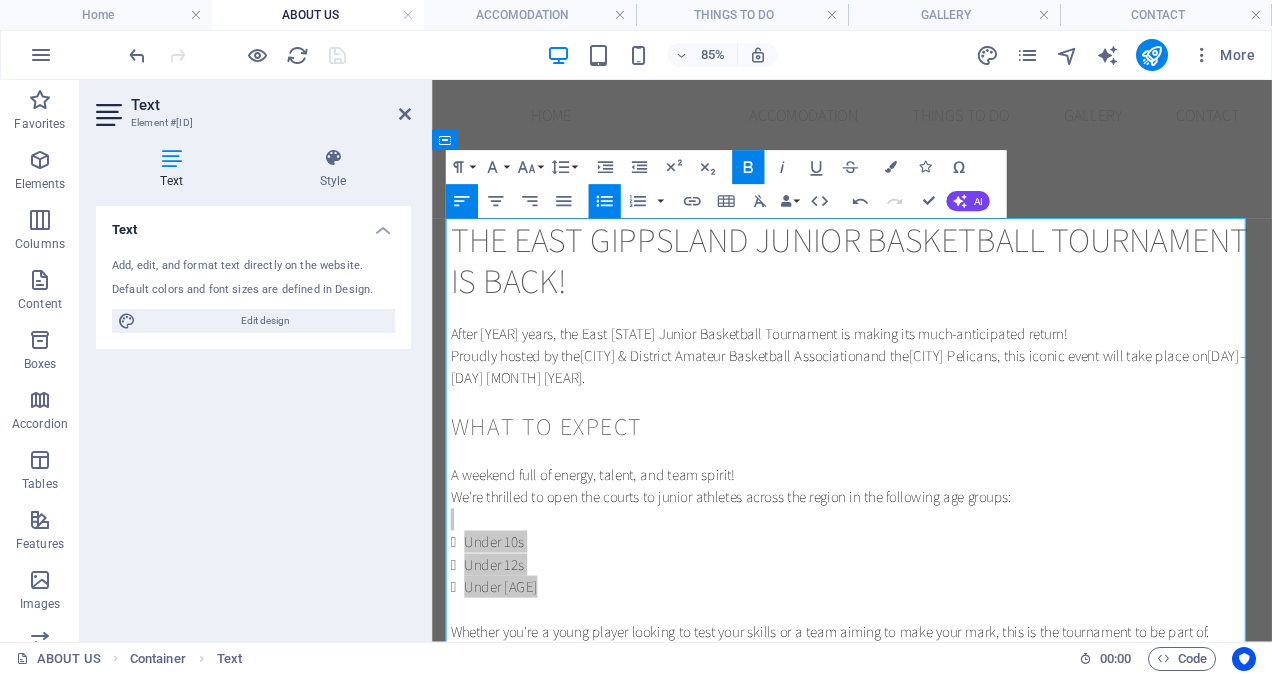 click on "Text Add, edit, and format text directly on the website. Default colors and font sizes are defined in Design. Edit design Alignment Left aligned Centered Right aligned" at bounding box center (253, 416) 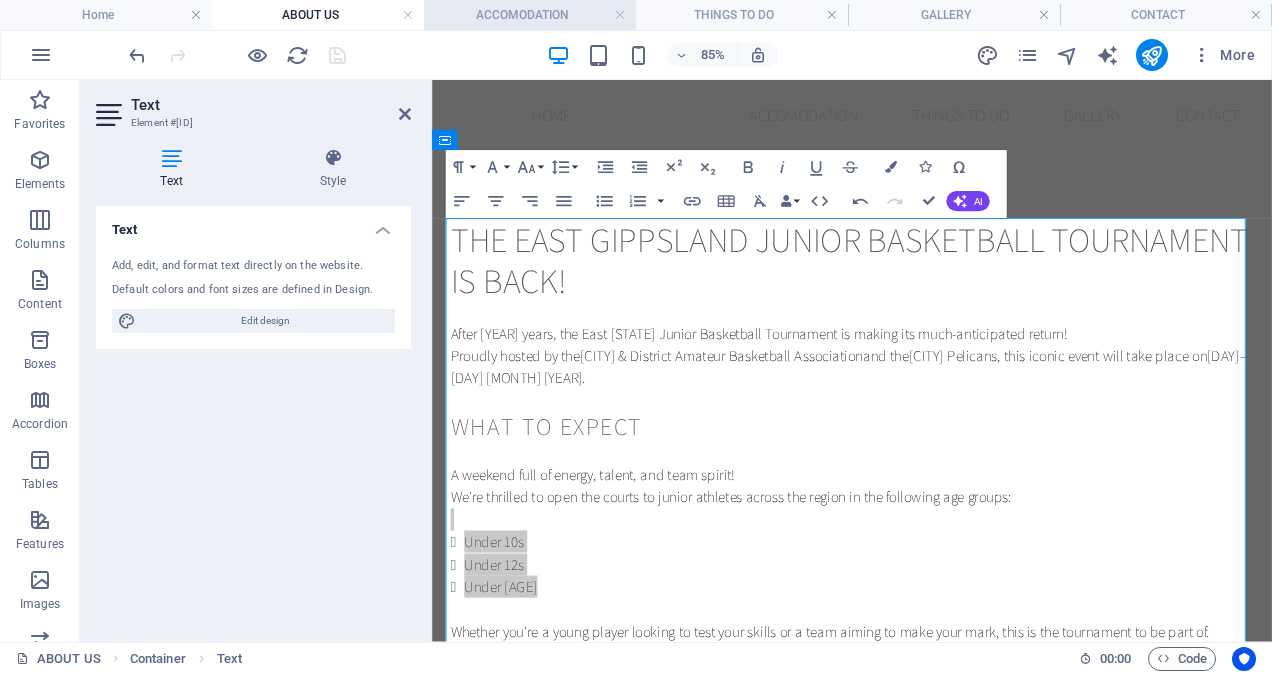 click on "ACCOMODATION" at bounding box center (530, 15) 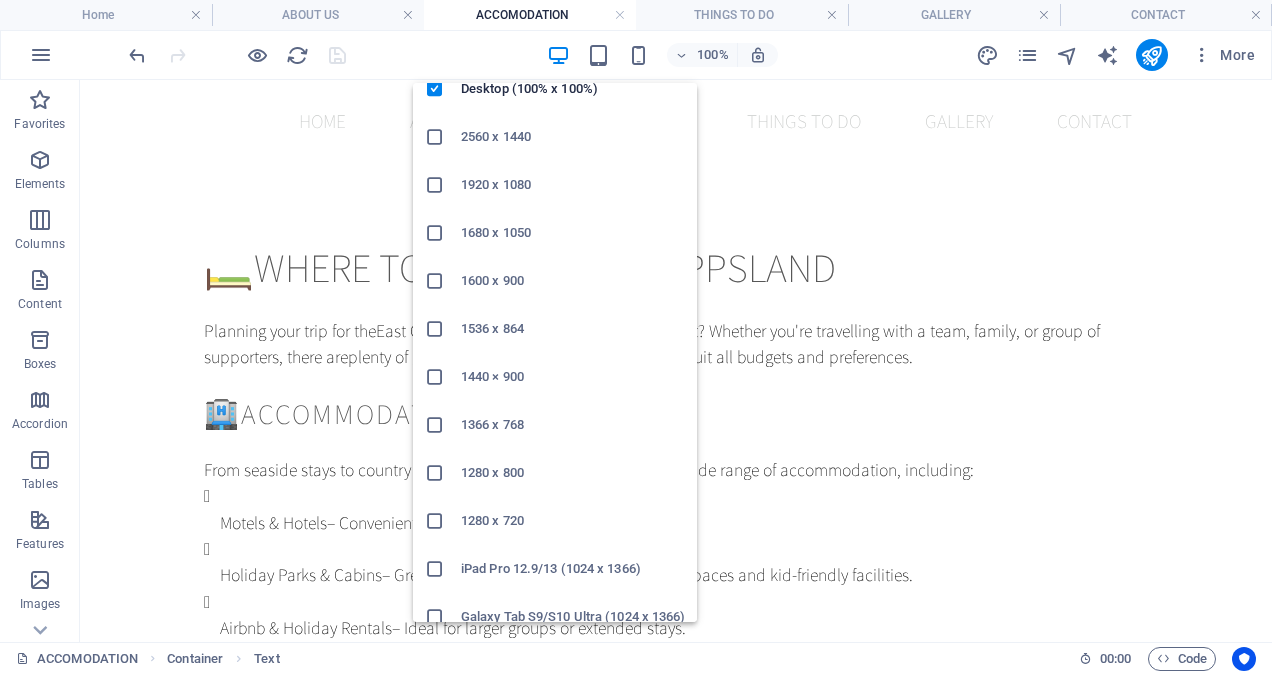 scroll, scrollTop: 85, scrollLeft: 0, axis: vertical 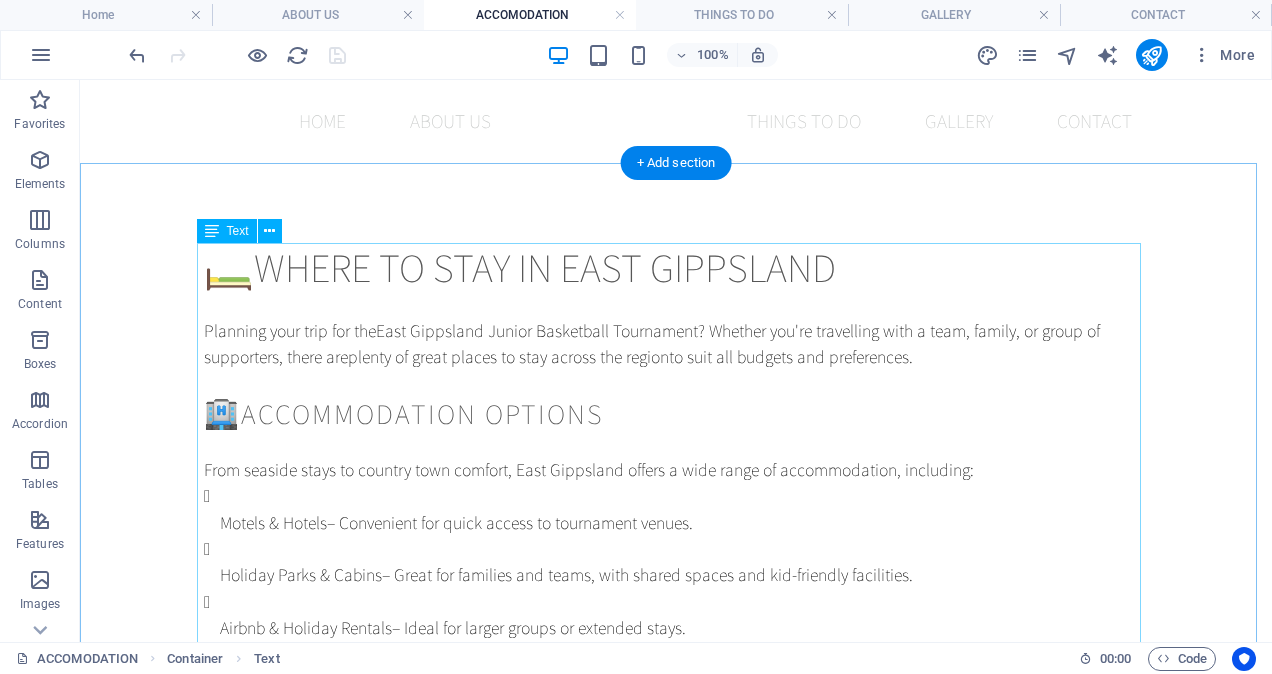 click on "🛏️  Where to Stay in East Gippsland Planning your trip for the  East Gippsland Junior Basketball Tournament ? Whether you're travelling with a team, family, or group of supporters, there are  plenty of great places to stay across the region  to suit all budgets and preferences. 🏨  Accommodation Options From seaside stays to country town comfort, East Gippsland offers a wide range of accommodation, including: Motels & Hotels  – Convenient for quick access to tournament venues. Holiday Parks & Cabins  – Great for families and teams, with shared spaces and kid-friendly facilities. Airbnb & Holiday Rentals  – Ideal for larger groups or extended stays. Bed & Breakfasts  – A cosy, personal touch for those wanting to unwind after a big game day. 📍  Top Areas to Stay Bairnsdale  – Central and close to tournament venues. Offers a great mix of cafes, shops, and accommodation. Lakes Entrance Paynesville Metung 🗺️  Book Early! Accommodation fills quickly during event weekends, so we recommend" at bounding box center (676, 731) 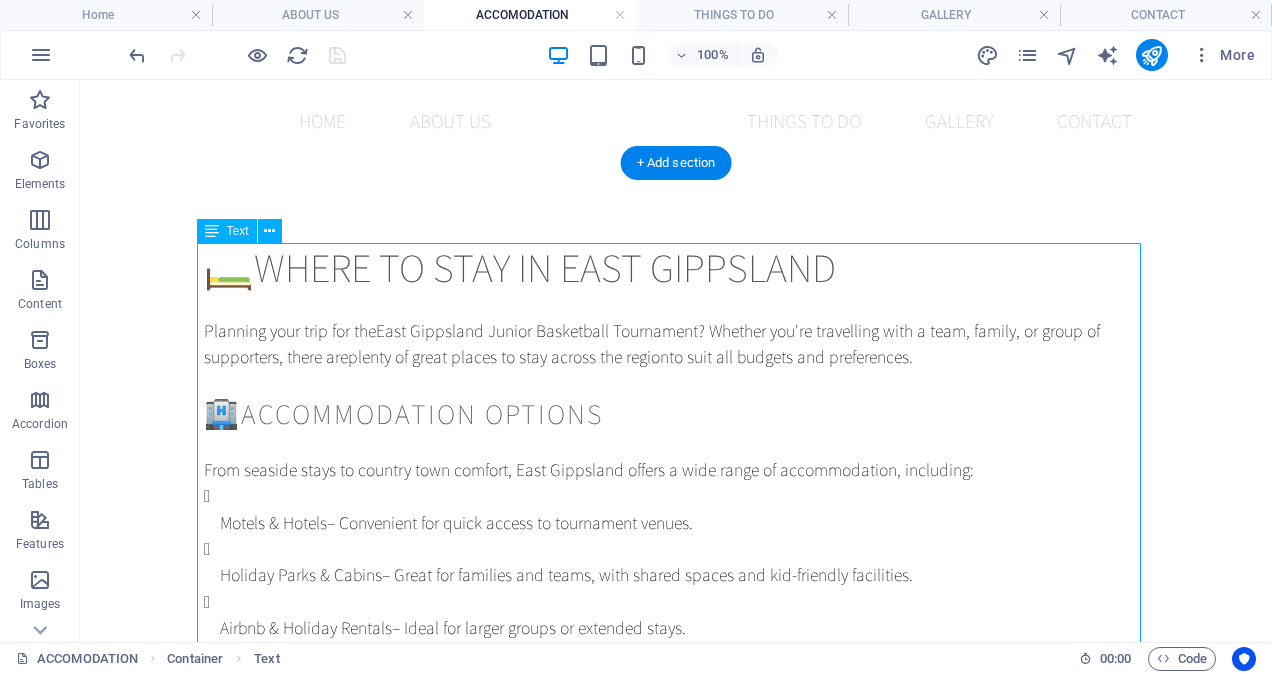 click on "🛏️  Where to Stay in East Gippsland Planning your trip for the  East Gippsland Junior Basketball Tournament ? Whether you're travelling with a team, family, or group of supporters, there are  plenty of great places to stay across the region  to suit all budgets and preferences. 🏨  Accommodation Options From seaside stays to country town comfort, East Gippsland offers a wide range of accommodation, including: Motels & Hotels  – Convenient for quick access to tournament venues. Holiday Parks & Cabins  – Great for families and teams, with shared spaces and kid-friendly facilities. Airbnb & Holiday Rentals  – Ideal for larger groups or extended stays. Bed & Breakfasts  – A cosy, personal touch for those wanting to unwind after a big game day. 📍  Top Areas to Stay Bairnsdale  – Central and close to tournament venues. Offers a great mix of cafes, shops, and accommodation. Lakes Entrance Paynesville Metung 🗺️  Book Early! Accommodation fills quickly during event weekends, so we recommend" at bounding box center [676, 731] 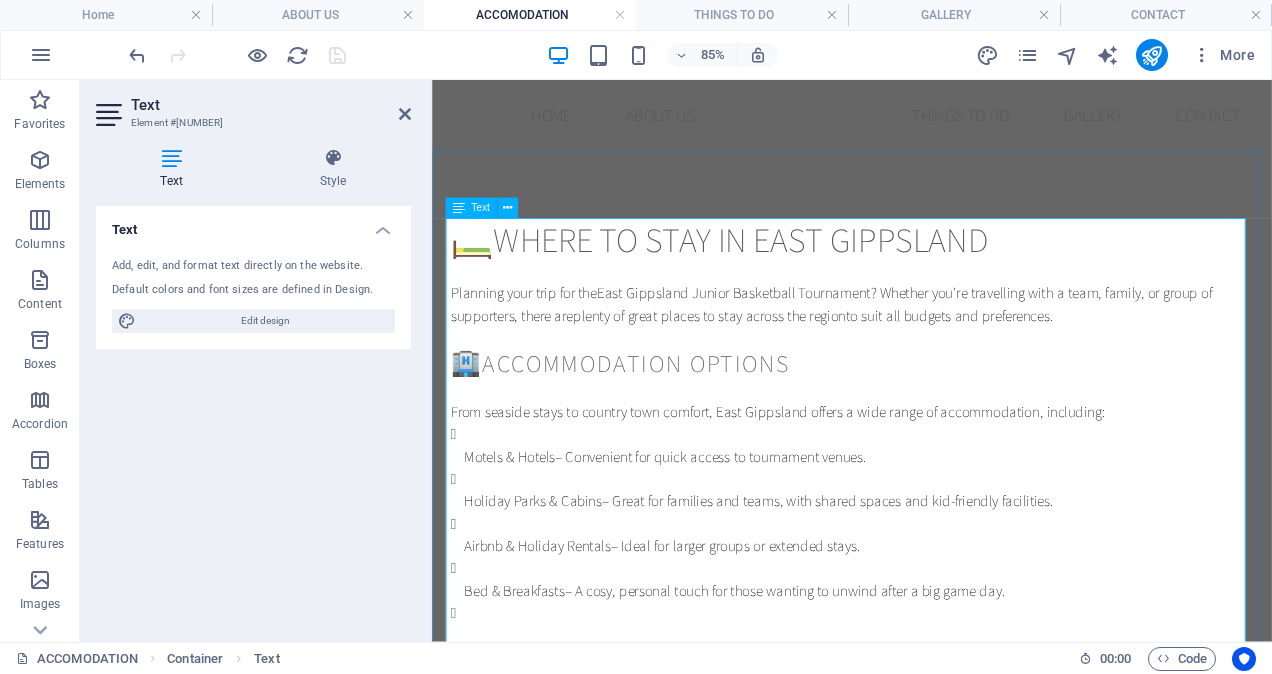 click on "Motels & Hotels  – Convenient for quick access to tournament venues." at bounding box center (934, 509) 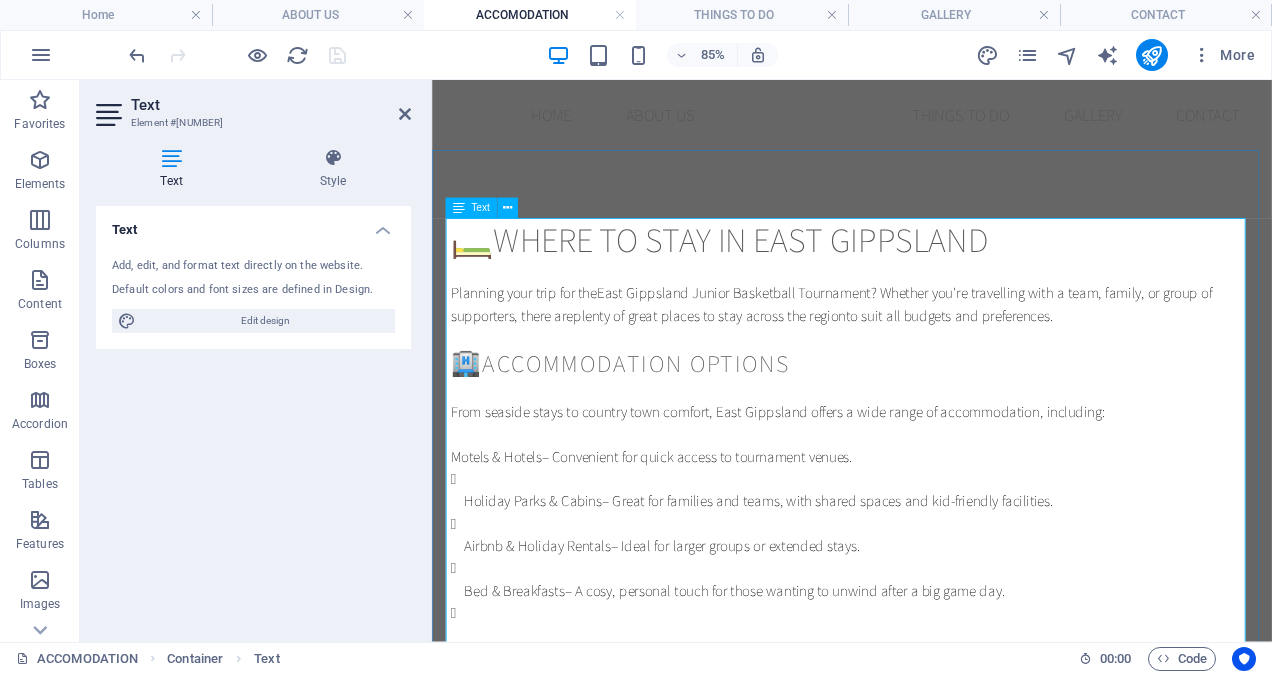 click on "Holiday Parks & Cabins  – Great for families and teams, with shared spaces and kid-friendly facilities." at bounding box center (934, 562) 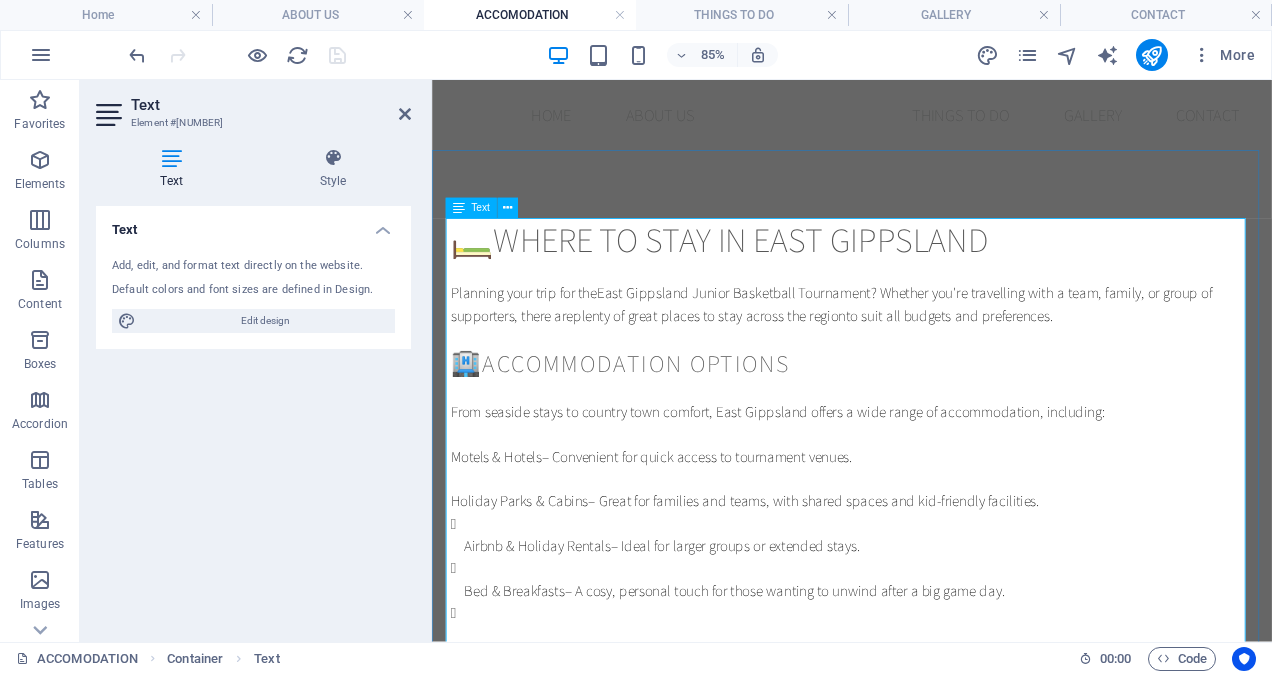 click on "Airbnb & Holiday Rentals  – Ideal for larger groups or extended stays." at bounding box center (934, 615) 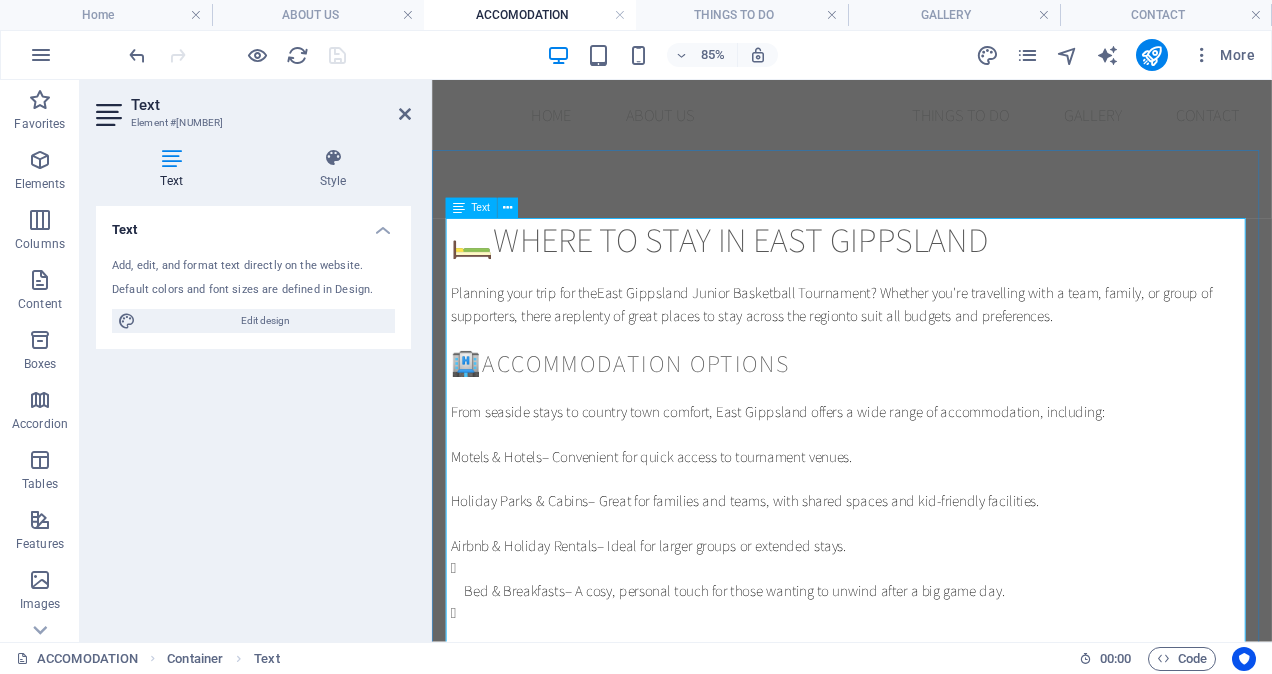 click on "Bed & Breakfasts  – A cosy, personal touch for those wanting to unwind after a big game day." at bounding box center (934, 667) 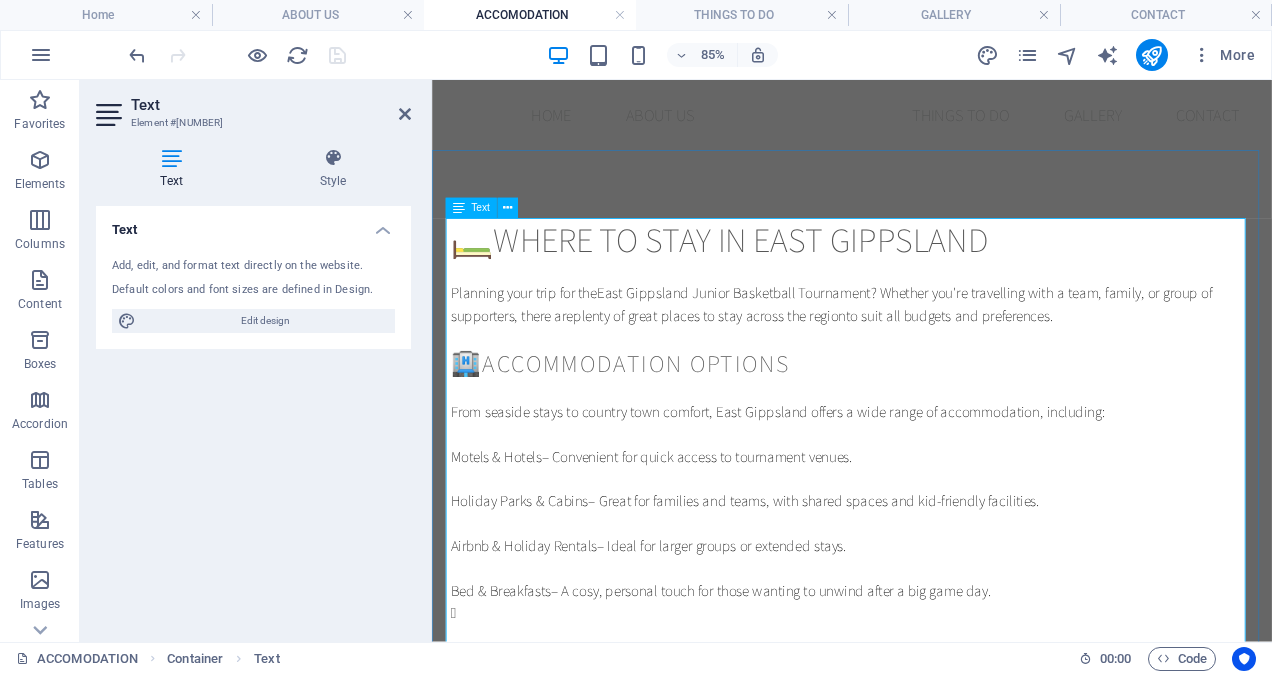 click at bounding box center [934, 720] 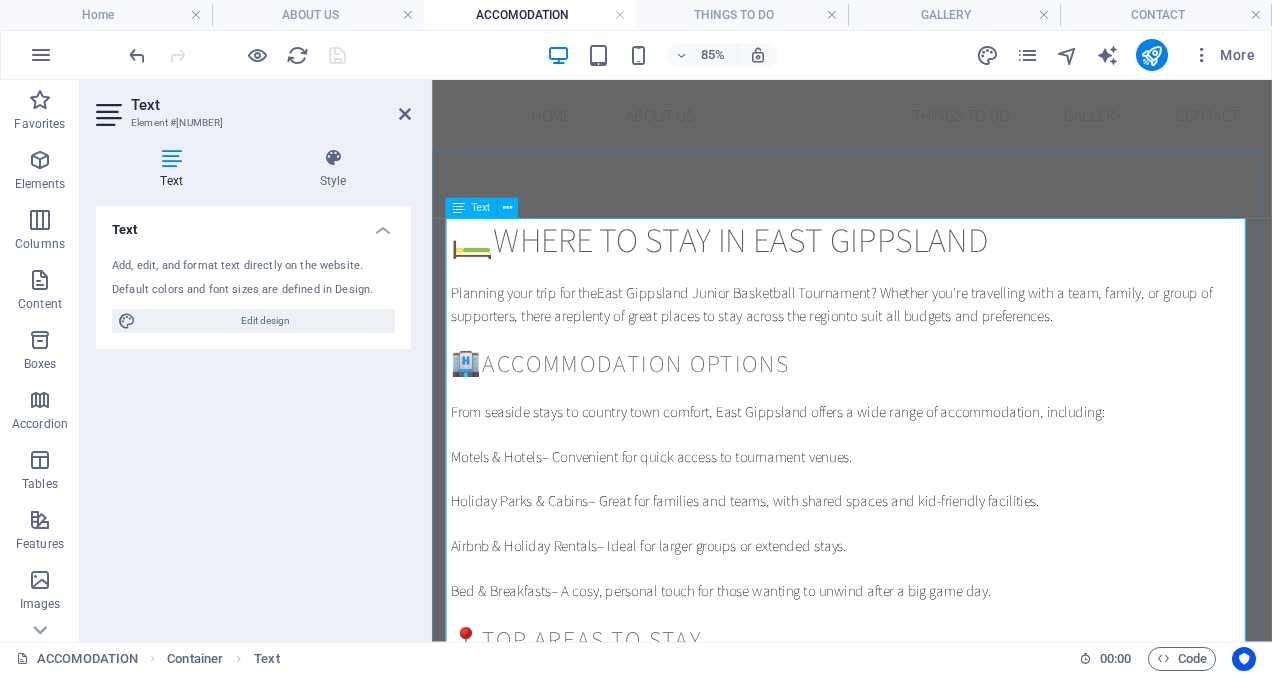 drag, startPoint x: 452, startPoint y: 523, endPoint x: 1093, endPoint y: 675, distance: 658.7754 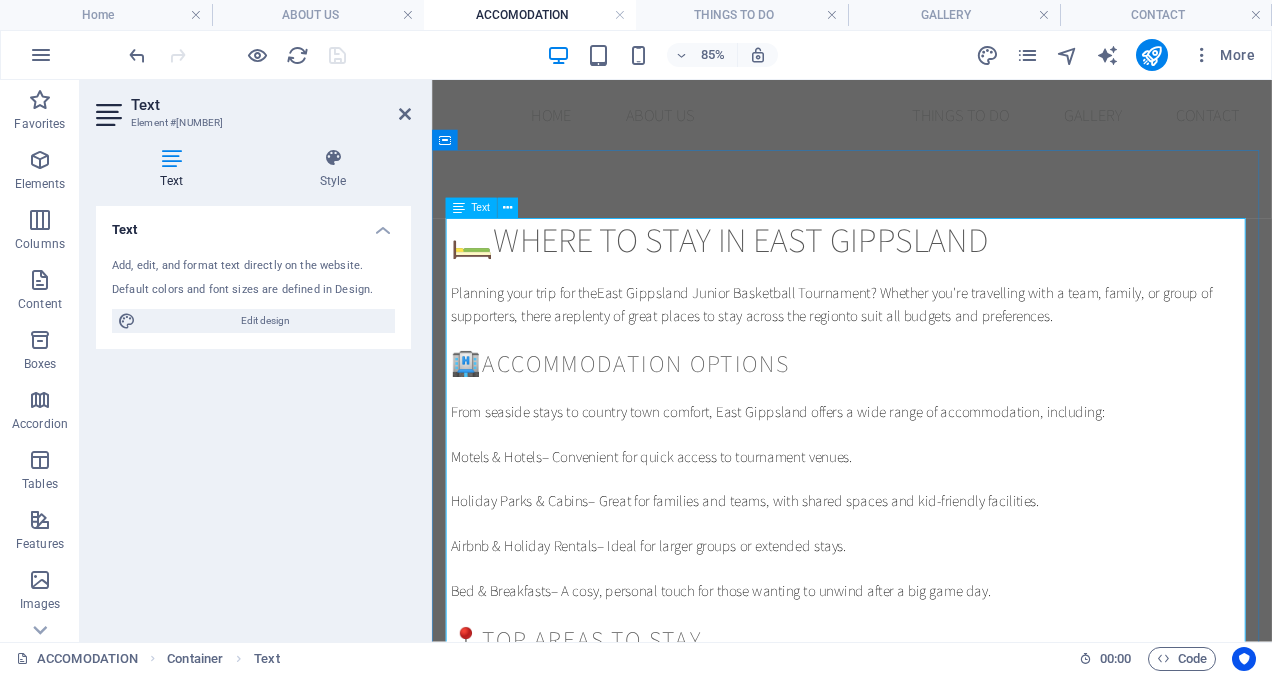 drag, startPoint x: 781, startPoint y: 518, endPoint x: 657, endPoint y: 521, distance: 124.036285 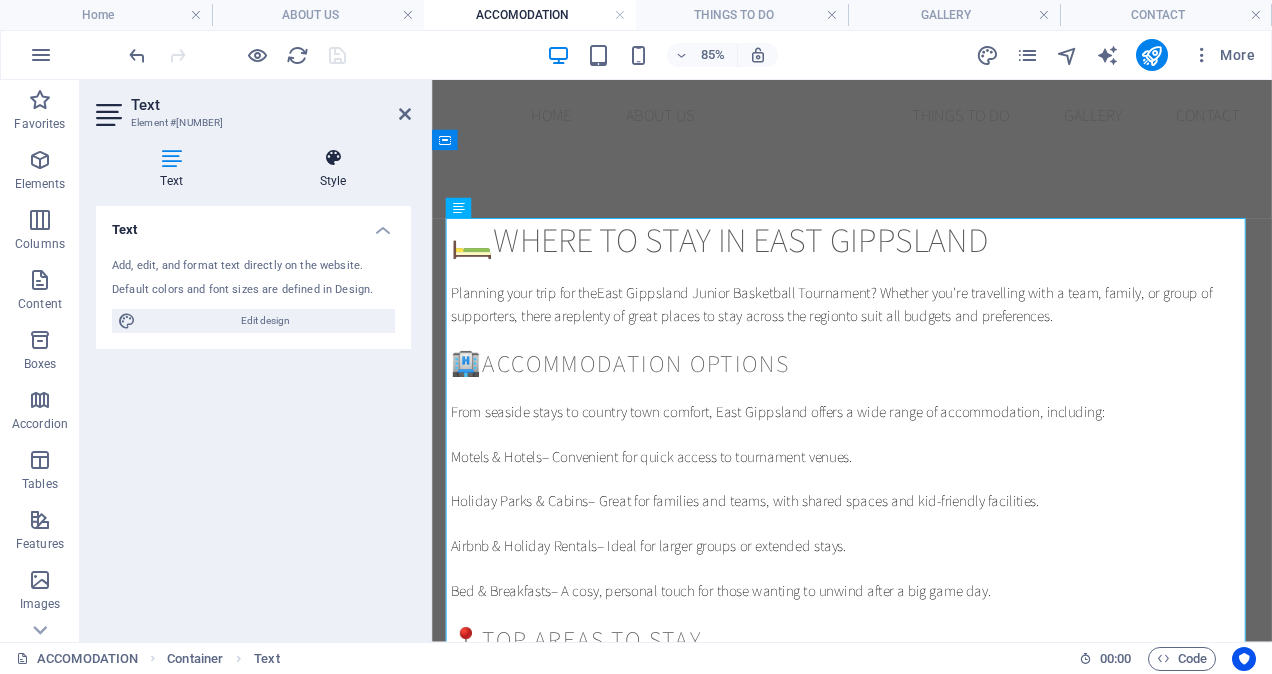 click at bounding box center [333, 158] 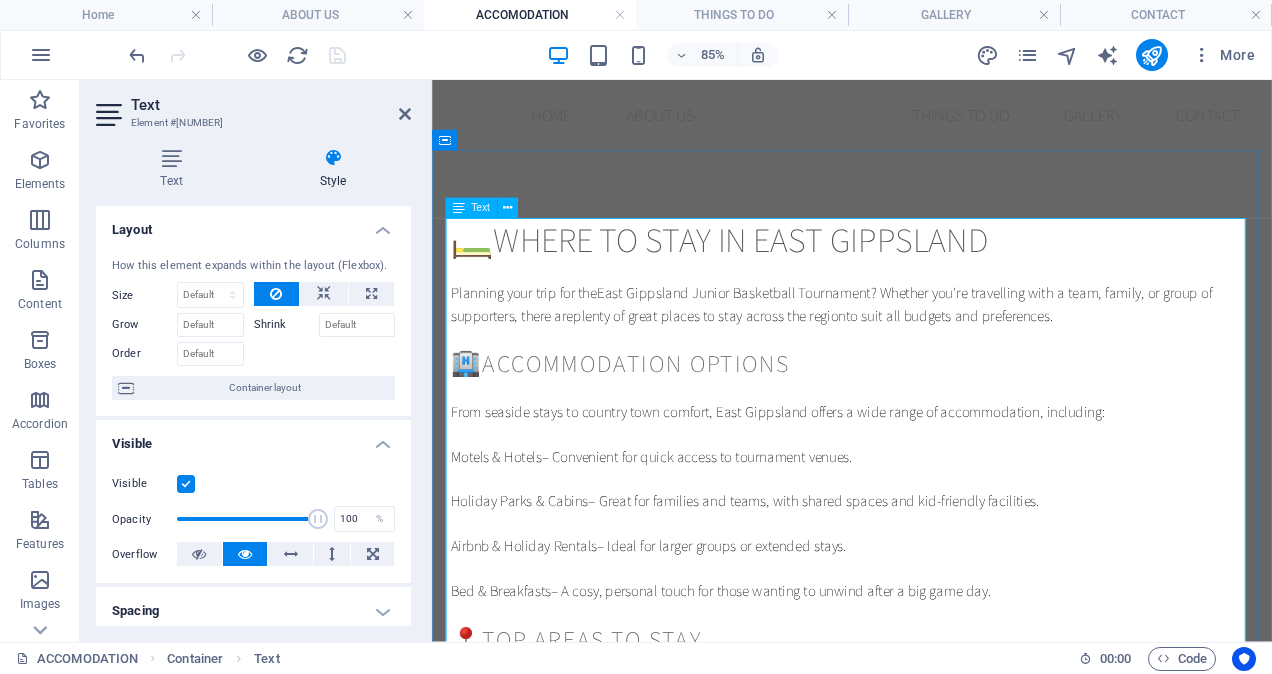 scroll, scrollTop: 100, scrollLeft: 0, axis: vertical 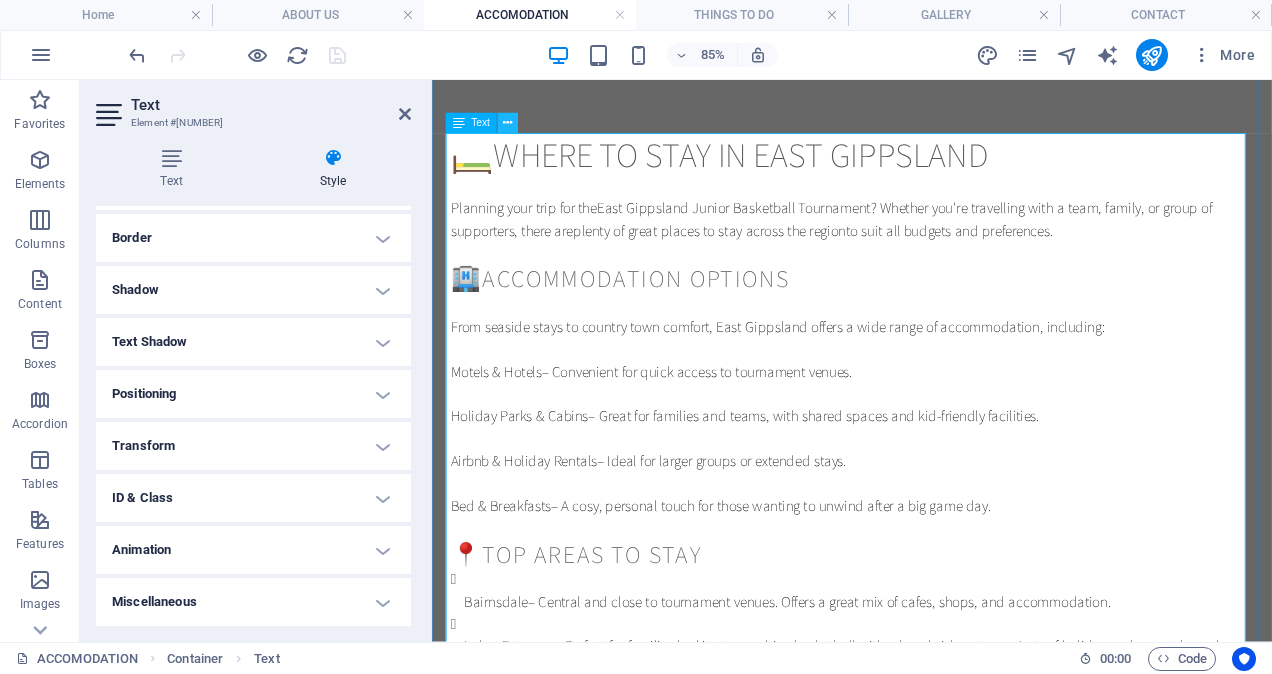 click at bounding box center (507, 124) 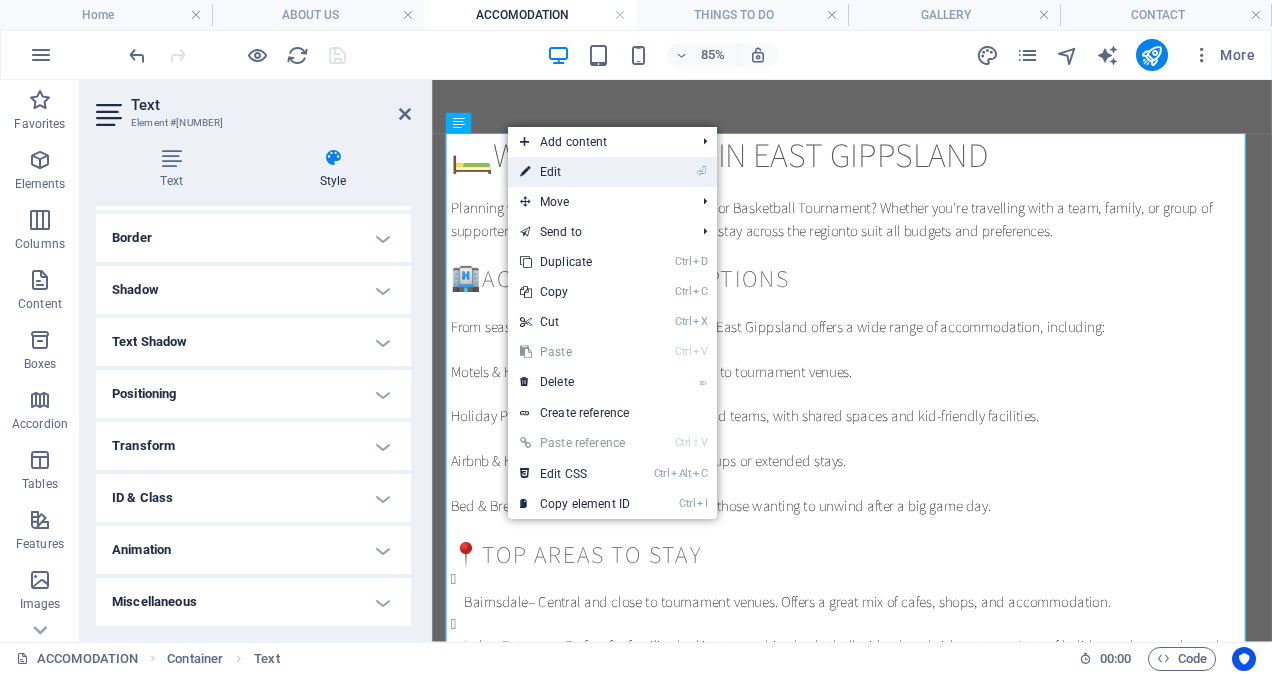 click on "⏎  Edit" at bounding box center [575, 172] 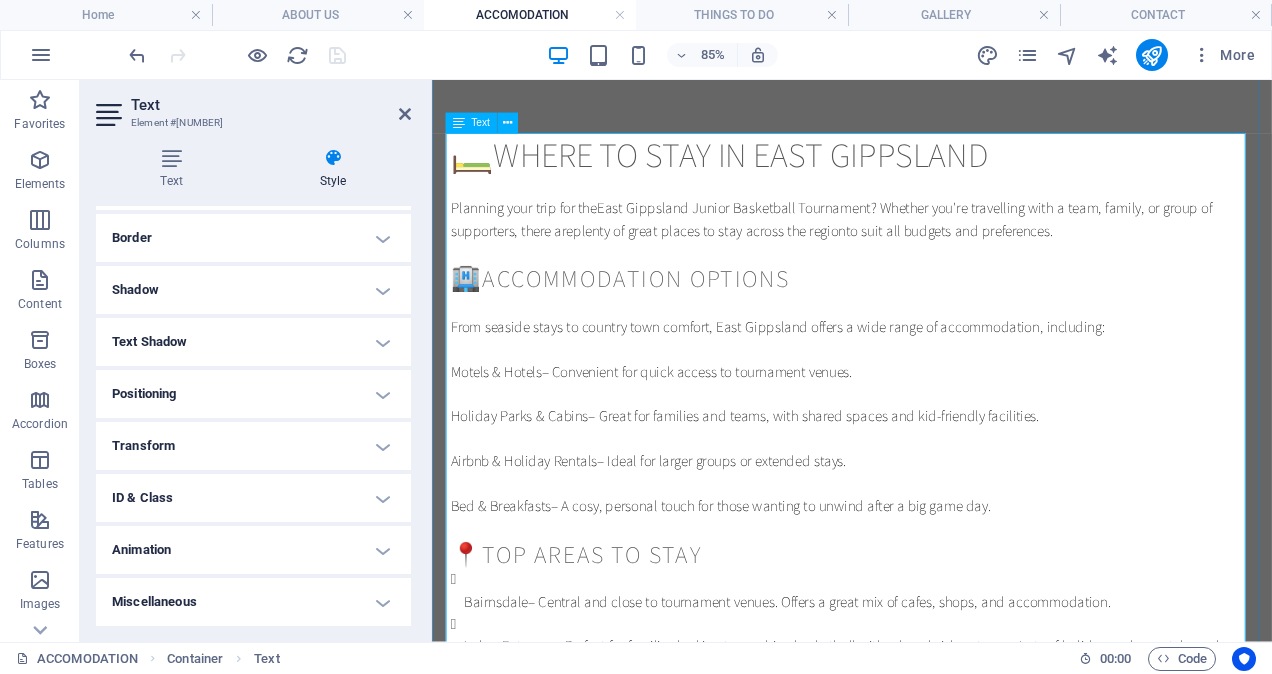 click at bounding box center [926, 502] 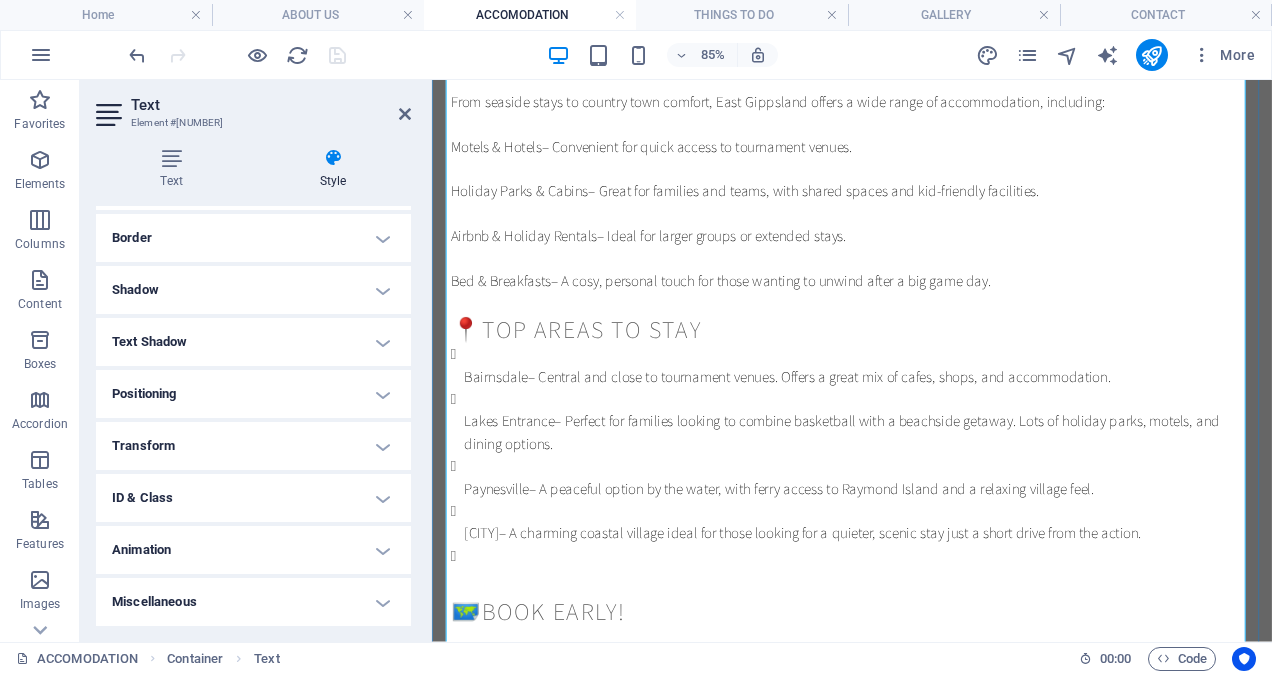 scroll, scrollTop: 400, scrollLeft: 0, axis: vertical 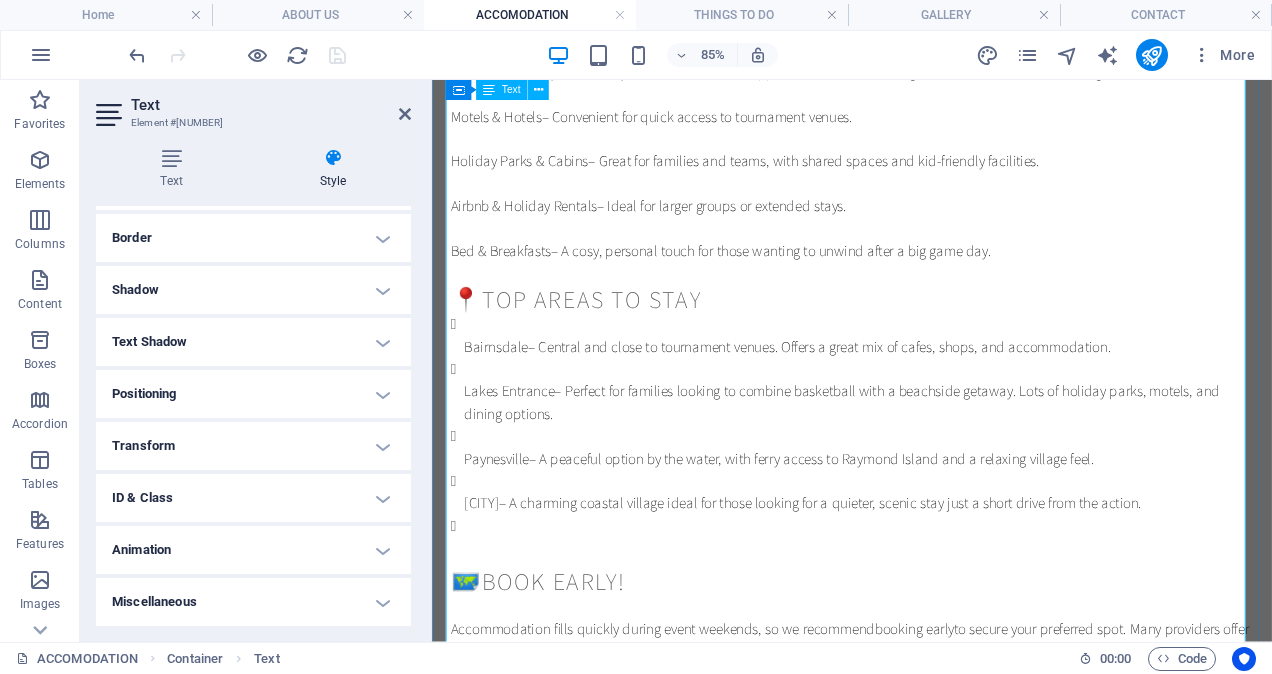 click on "[CITY]  – Perfect for families looking to combine basketball with a beachside getaway. Lots of holiday parks, motels, and dining options." at bounding box center (934, 446) 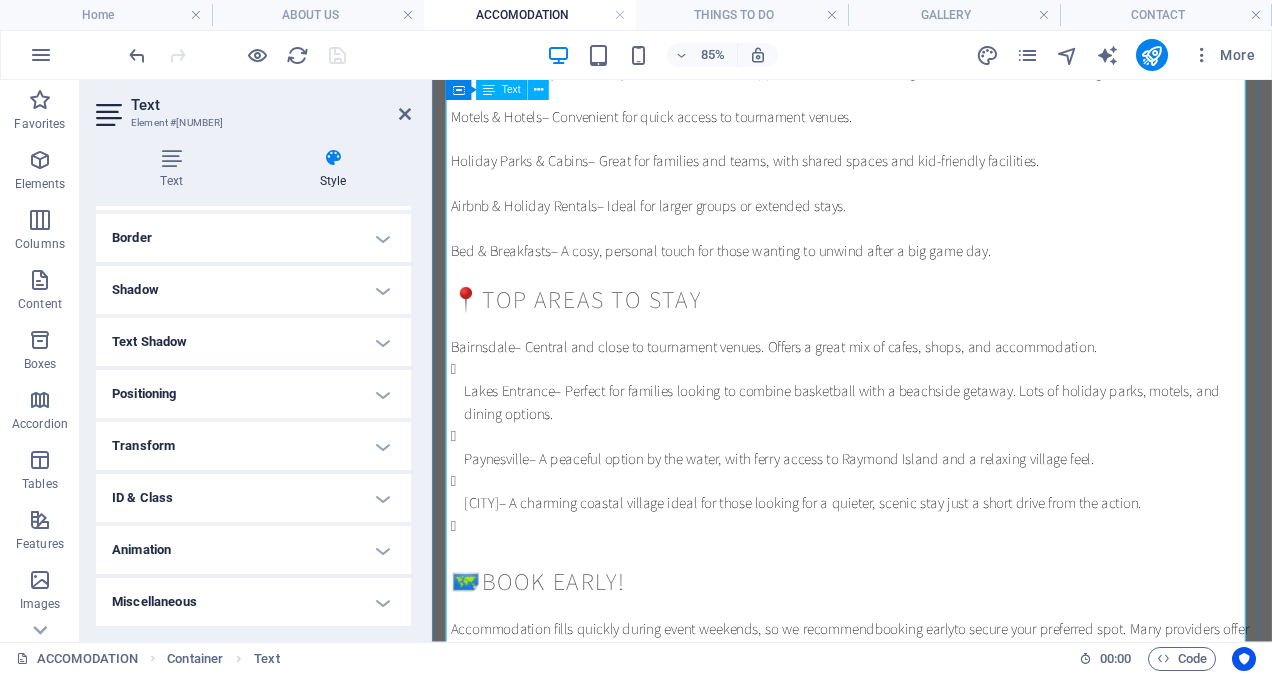 click on "[CITY]  – Perfect for families looking to combine basketball with a beachside getaway. Lots of holiday parks, motels, and dining options." at bounding box center (934, 446) 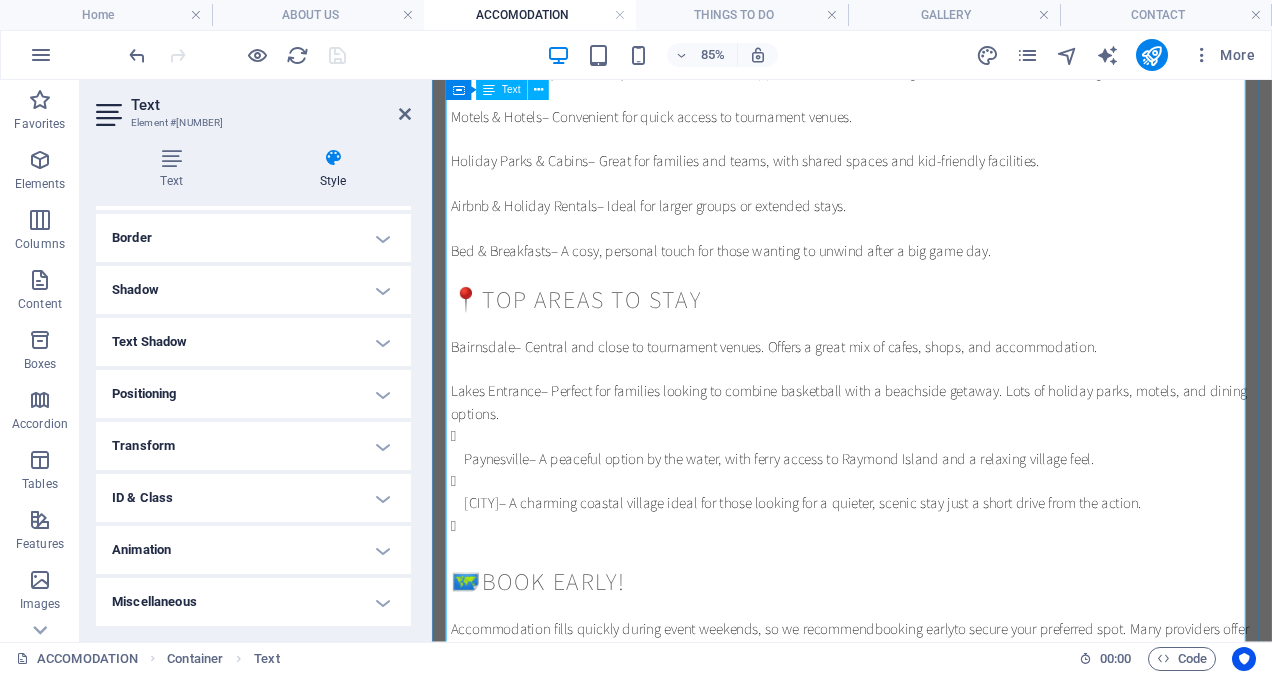 click on "[CITY] – A peaceful option by the water, with ferry access to [LOCATION] and a relaxing village feel." at bounding box center (934, 512) 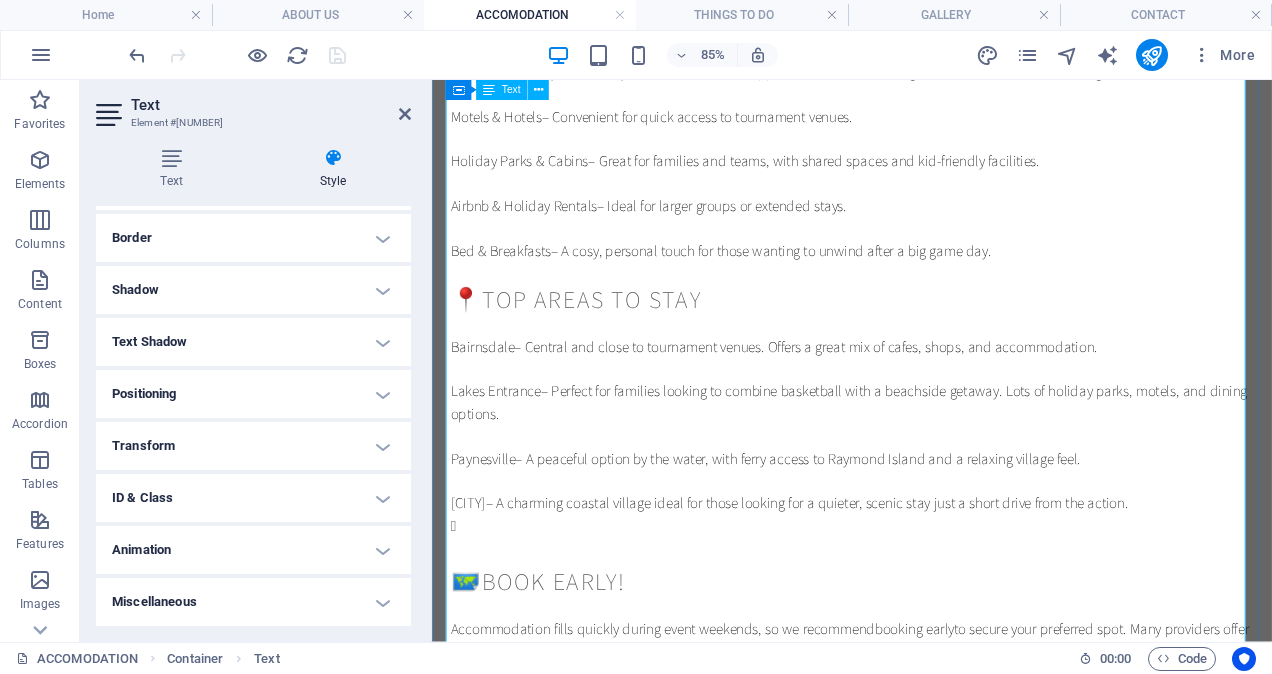 click at bounding box center (934, 618) 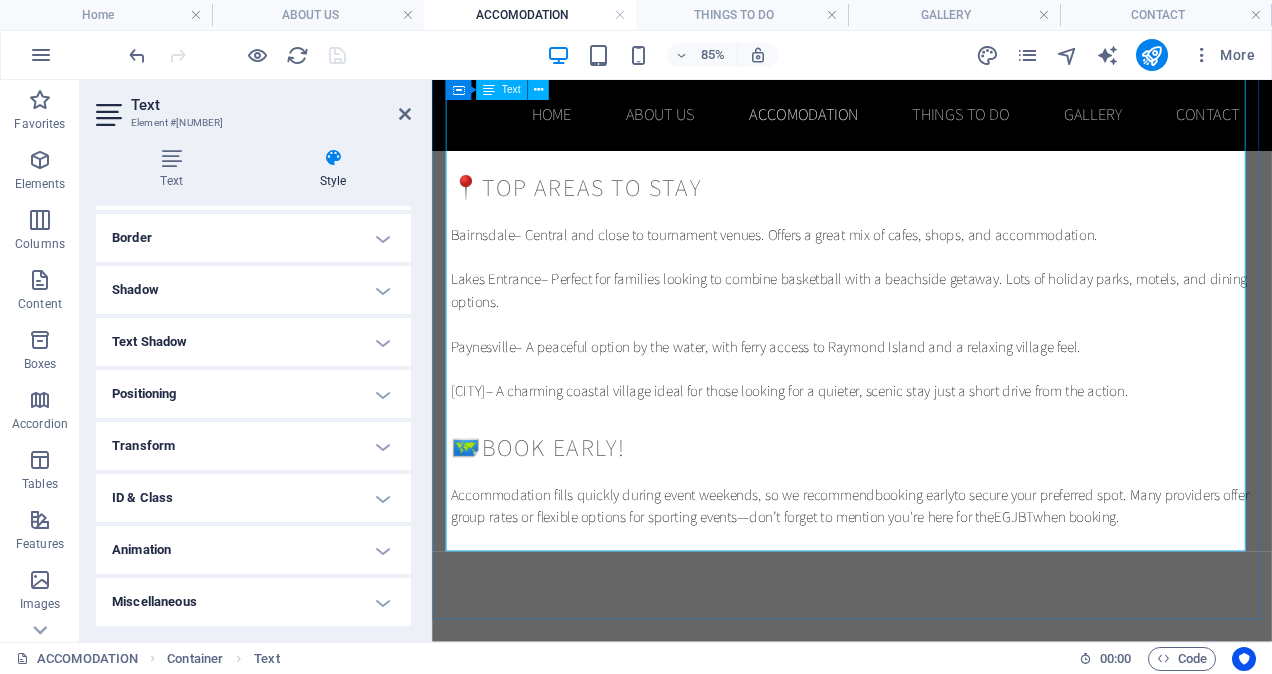scroll, scrollTop: 431, scrollLeft: 0, axis: vertical 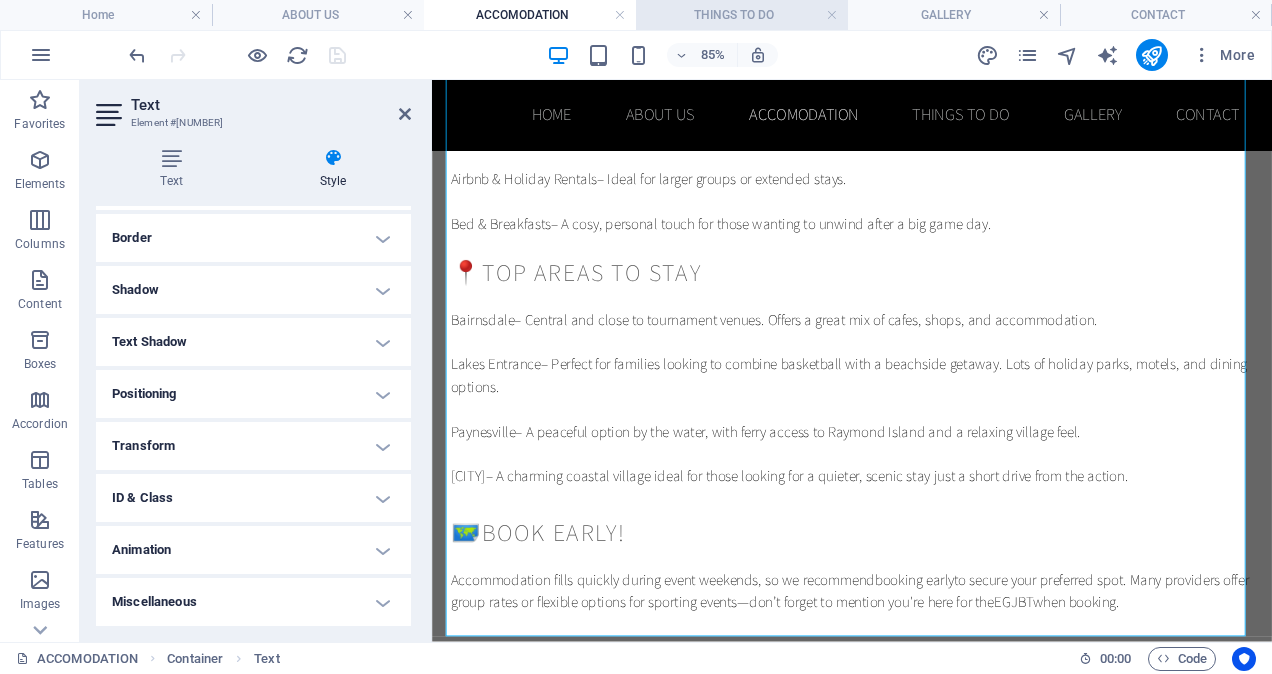 click on "THINGS TO DO" at bounding box center [742, 15] 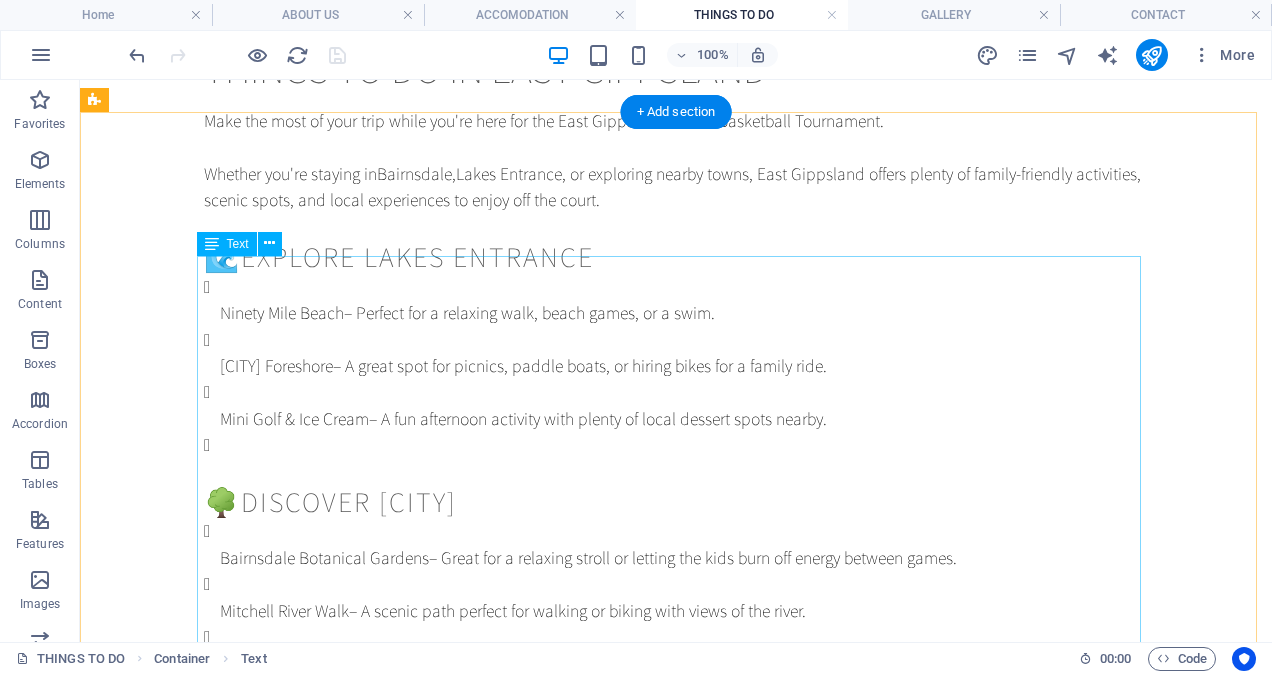 scroll, scrollTop: 200, scrollLeft: 0, axis: vertical 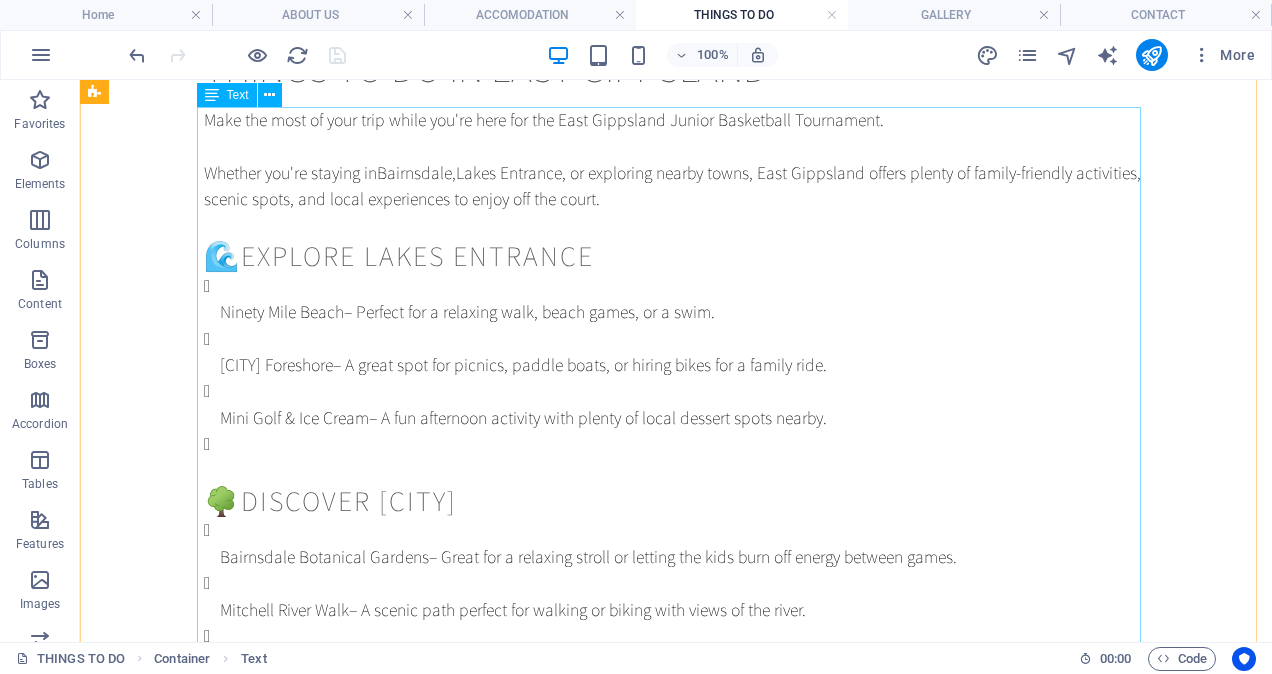 click on "Make the most of your trip while you're here for the East Gippsland Junior Basketball Tournament. Whether you're staying in  [CITY] ,  [CITY] , or exploring nearby towns, East Gippsland offers plenty of family-friendly activities, scenic spots, and local experiences to enjoy off the court. 🌊  Explore [CITY] [LOCATION] - Perfect for a relaxing walk, beach games, or a swim. [CITY] Foreshore  – A great spot for picnics, paddle boats, or hiring bikes for a family ride. Mini Golf & Ice Cream  – A fun afternoon activity with plenty of local dessert spots nearby. 🌳  Discover [CITY] [CITY] Botanical Gardens  – Great for a relaxing stroll or letting the kids burn off energy between games. Mitchell River Walk  – A scenic path perfect for walking or biking with views of the river. East Gippsland Art Gallery  – Small but welcoming, showcasing local artists and regional culture. 🚣  Adventure in Nature Buchan Caves Reserve [LOCATION] Koala Walk 🍽️  ." at bounding box center (676, 847) 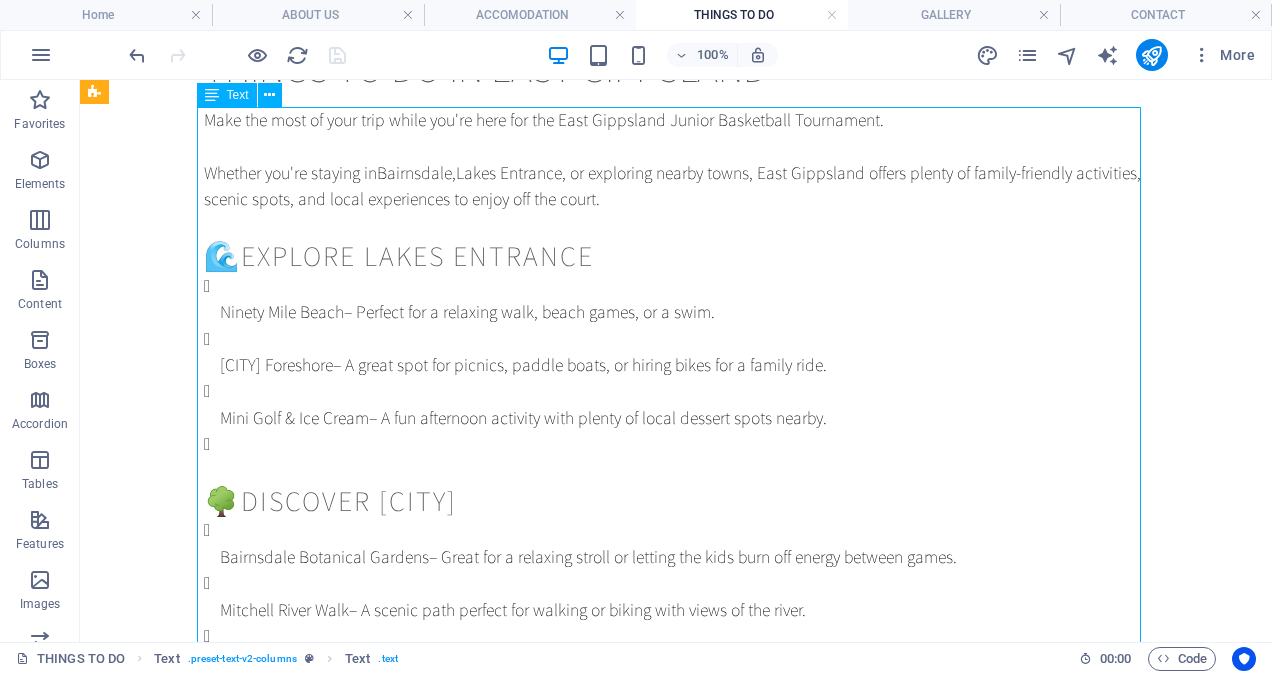click on "Make the most of your trip while you're here for the East Gippsland Junior Basketball Tournament. Whether you're staying in  [CITY] ,  [CITY] , or exploring nearby towns, East Gippsland offers plenty of family-friendly activities, scenic spots, and local experiences to enjoy off the court. 🌊  Explore [CITY] [LOCATION] - Perfect for a relaxing walk, beach games, or a swim. [CITY] Foreshore  – A great spot for picnics, paddle boats, or hiring bikes for a family ride. Mini Golf & Ice Cream  – A fun afternoon activity with plenty of local dessert spots nearby. 🌳  Discover [CITY] [CITY] Botanical Gardens  – Great for a relaxing stroll or letting the kids burn off energy between games. Mitchell River Walk  – A scenic path perfect for walking or biking with views of the river. East Gippsland Art Gallery  – Small but welcoming, showcasing local artists and regional culture. 🚣  Adventure in Nature Buchan Caves Reserve [LOCATION] Koala Walk 🍽️  ." at bounding box center [676, 847] 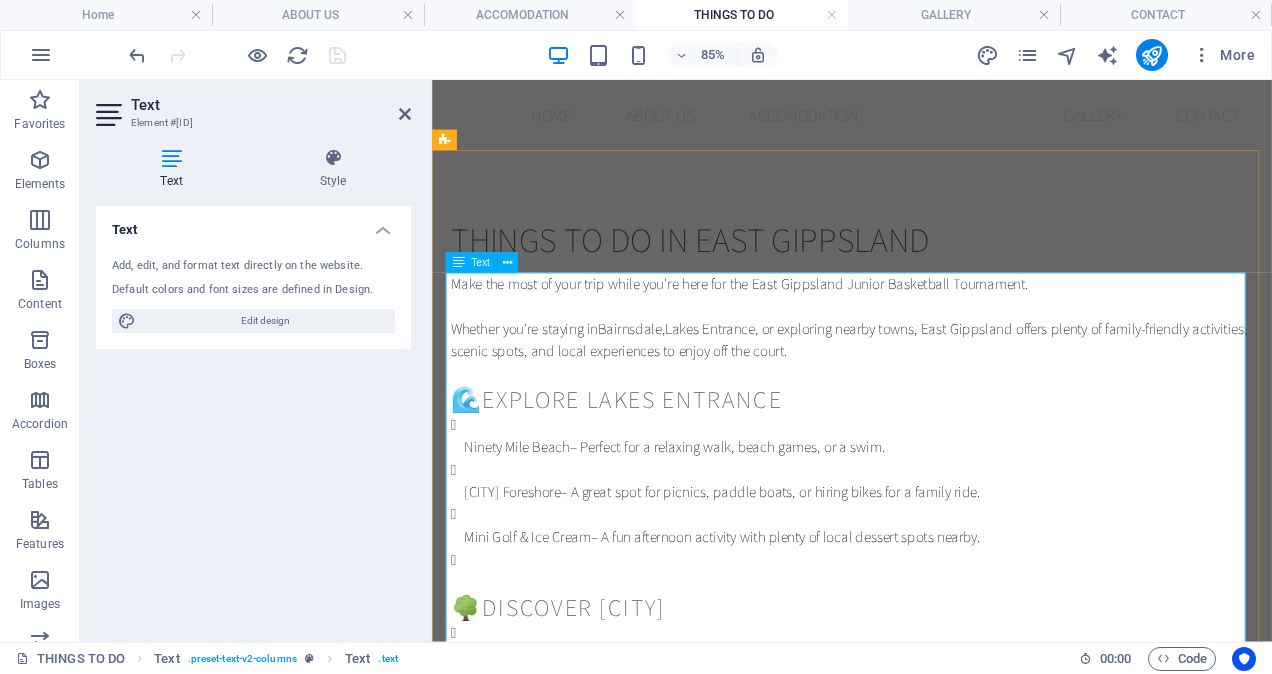 click on "[LOCATION]  – Perfect for a relaxing walk, beach games, or a swim. [CITY] Foreshore  – A great spot for picnics, paddle boats, or hiring bikes for a family ride. Mini Golf & Ice Cream  – A fun afternoon activity with plenty of local dessert spots nearby." at bounding box center [926, 578] 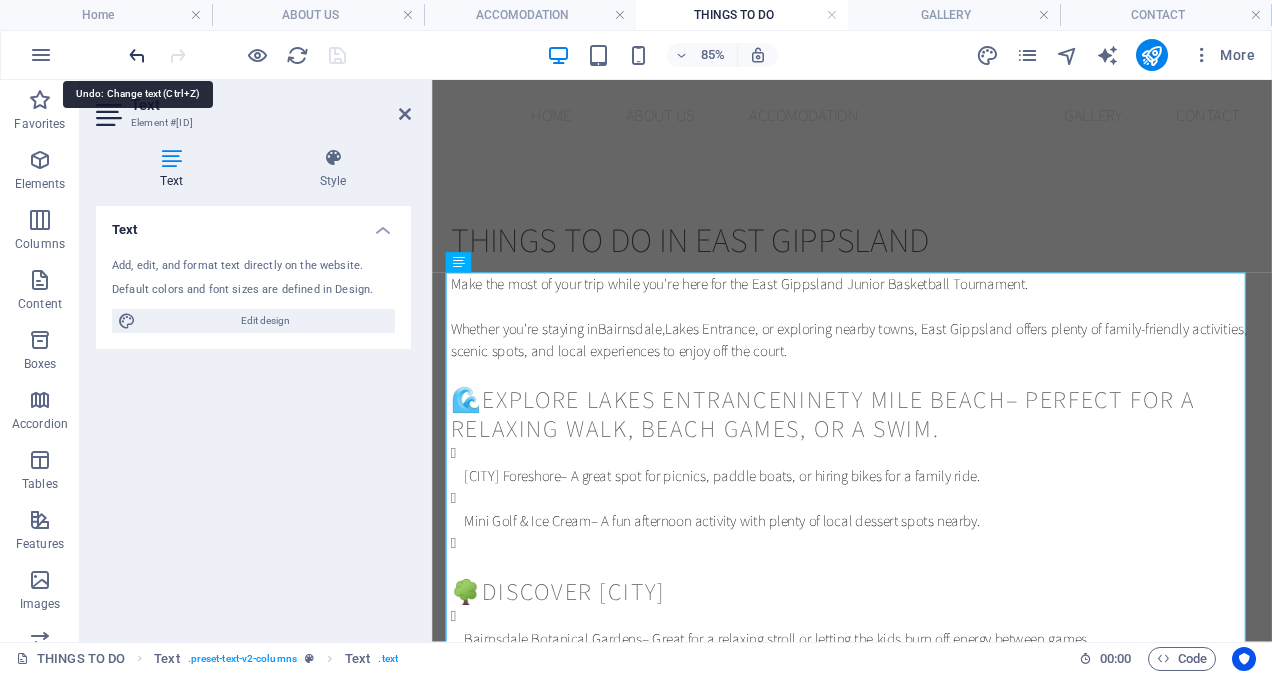 click at bounding box center (137, 55) 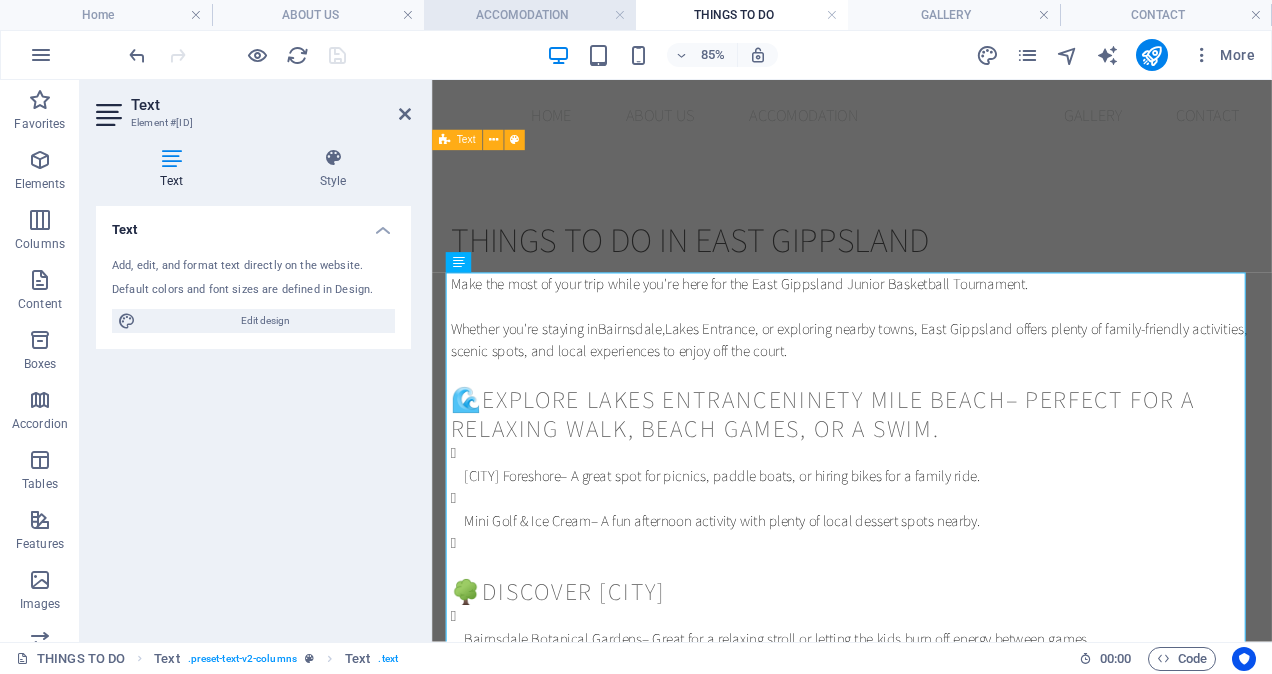 click on "ACCOMODATION" at bounding box center [530, 15] 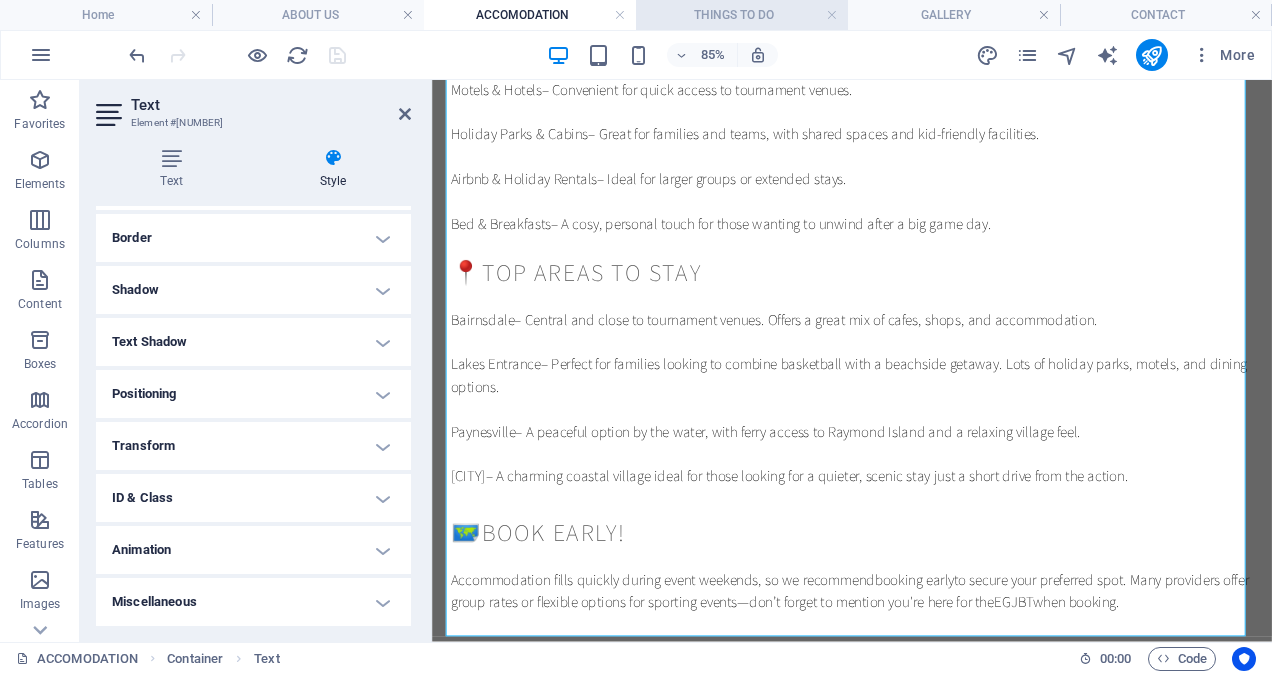 click on "THINGS TO DO" at bounding box center [742, 15] 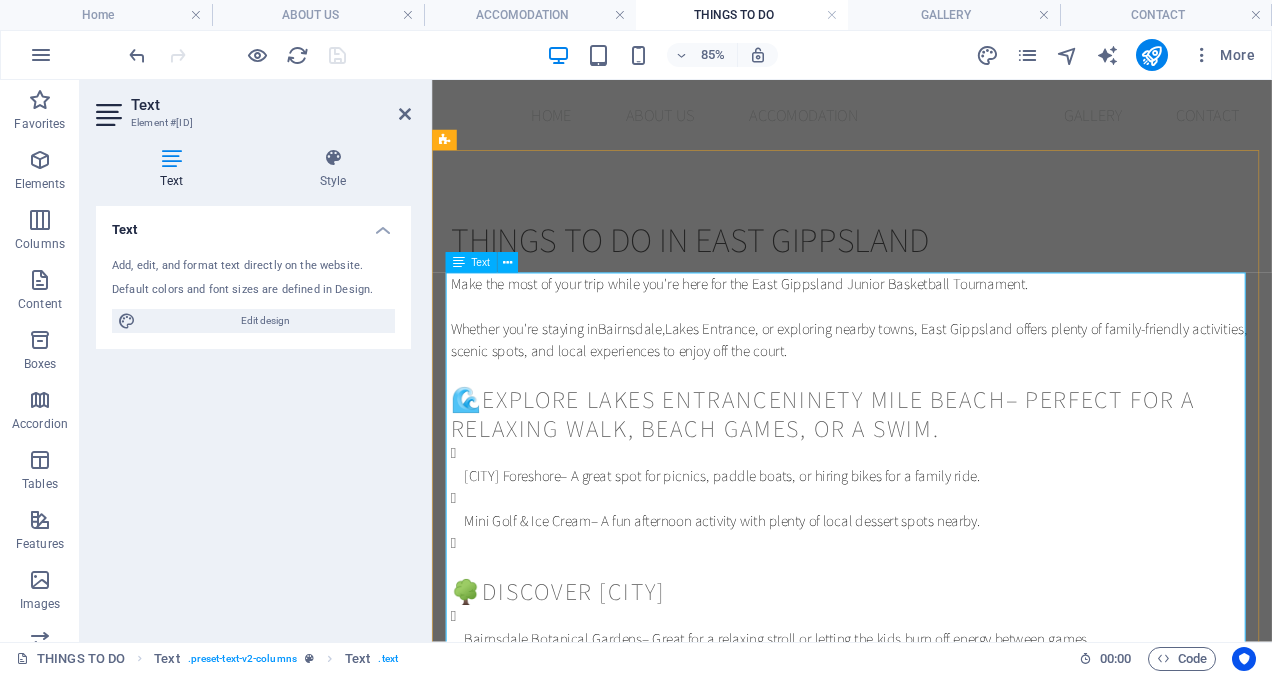 click on "Ninety Mile Beach" at bounding box center [975, 455] 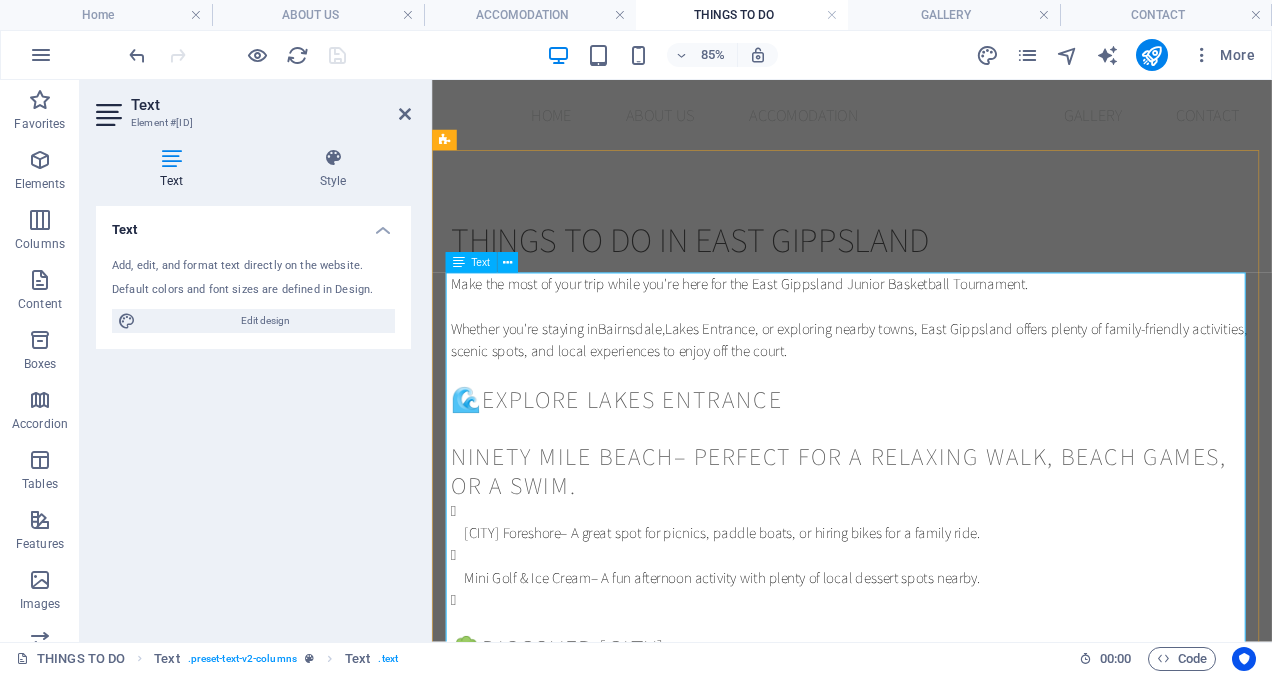 click on "Ninety Mile Beach  – Perfect for a relaxing walk, beach games, or a swim." at bounding box center (926, 539) 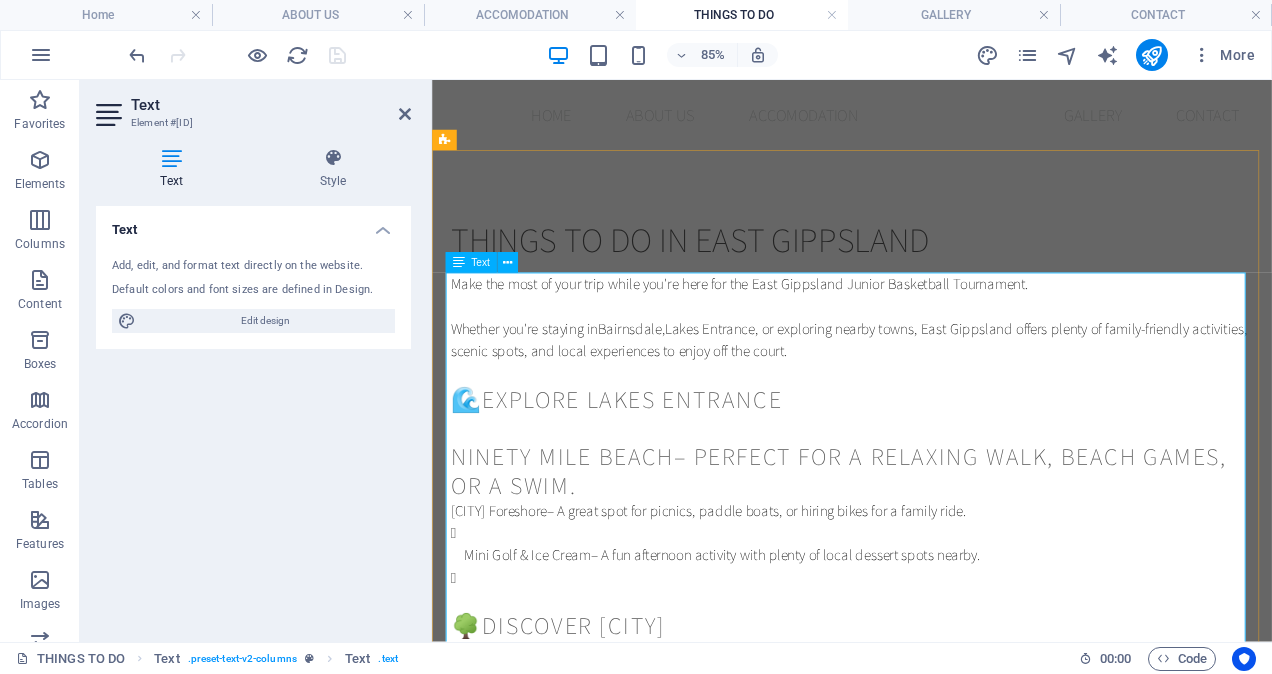 click on "Mini Golf & Ice Cream  – A fun afternoon activity with plenty of local dessert spots nearby." at bounding box center [934, 626] 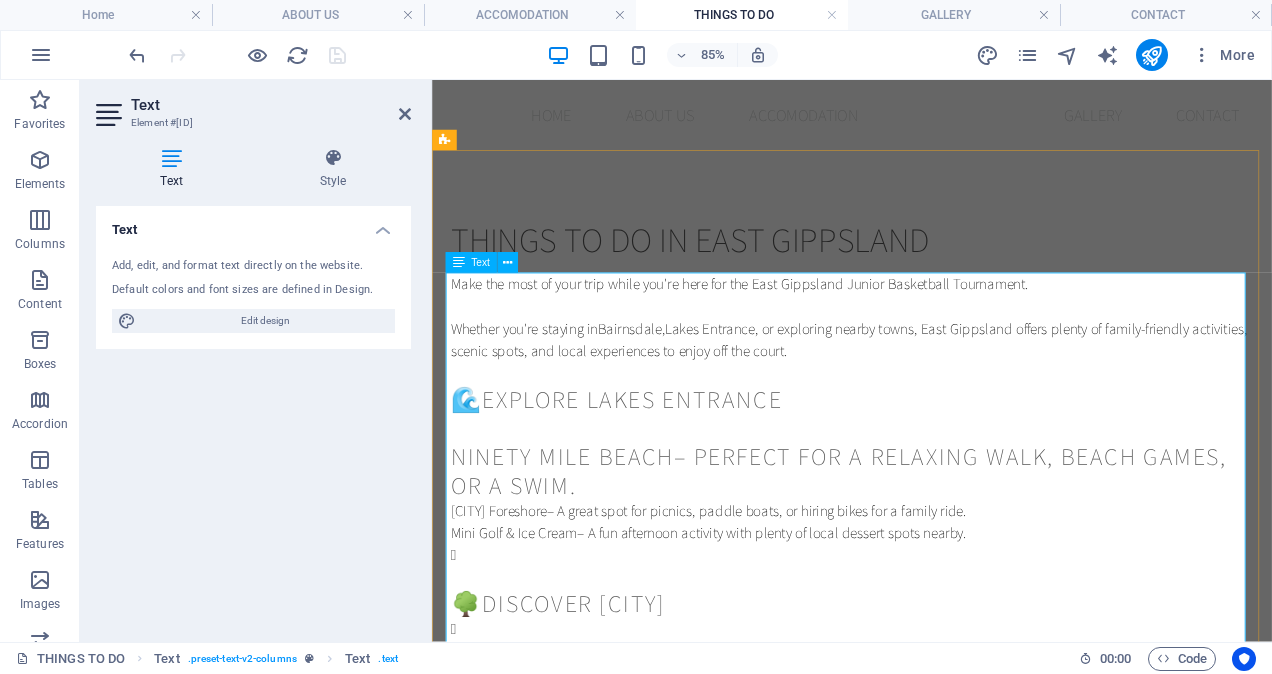 click at bounding box center (934, 652) 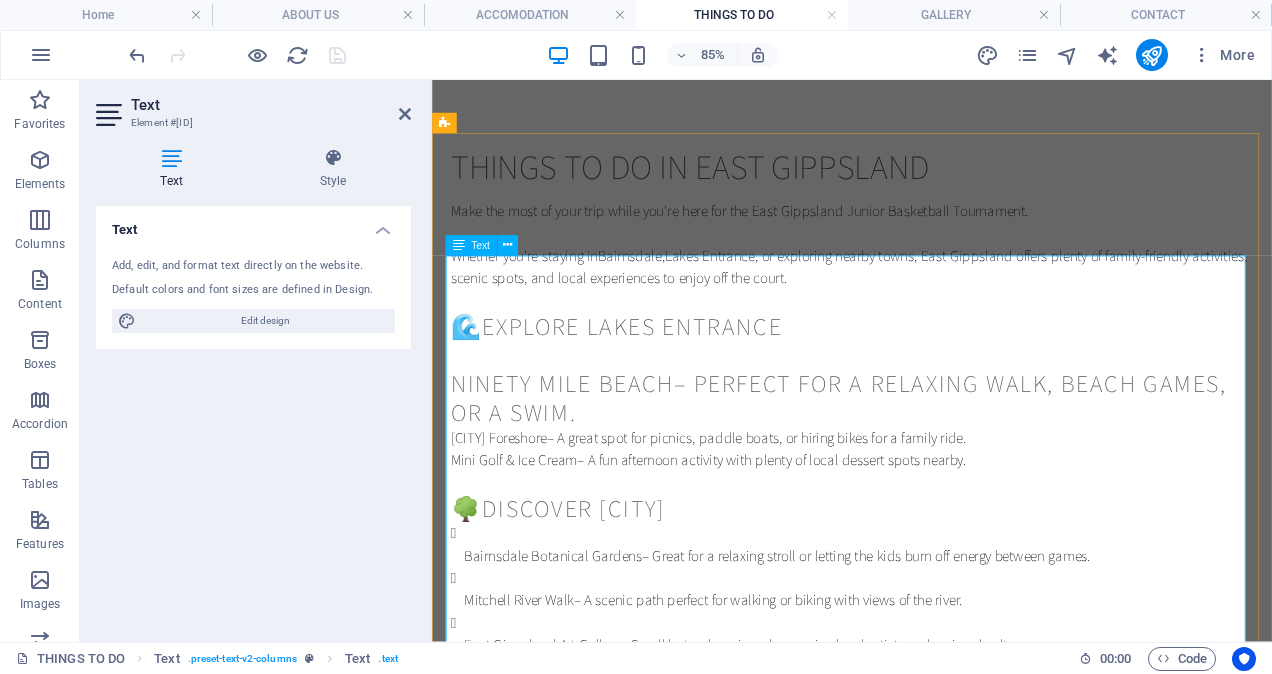 scroll, scrollTop: 100, scrollLeft: 0, axis: vertical 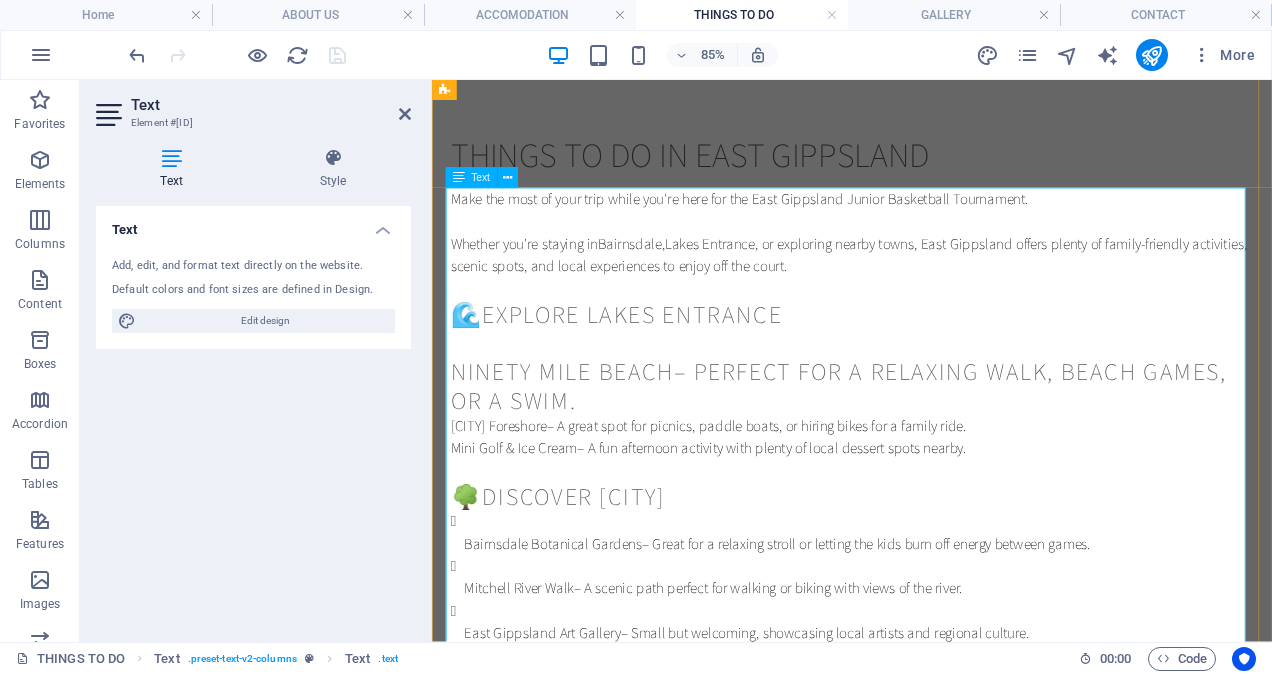 click on "[CITY] Botanical Gardens  – Great for a relaxing stroll or letting the kids burn off energy between games." at bounding box center (934, 612) 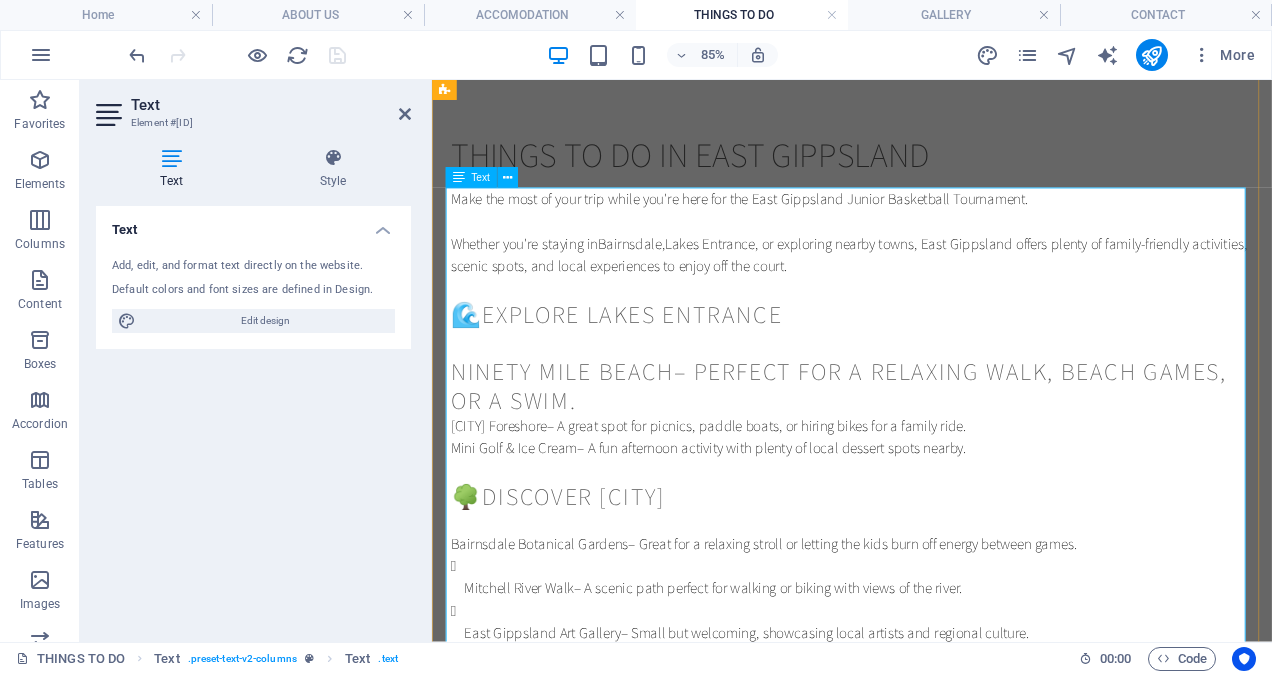 click on "Mitchell River Walk" at bounding box center [534, 677] 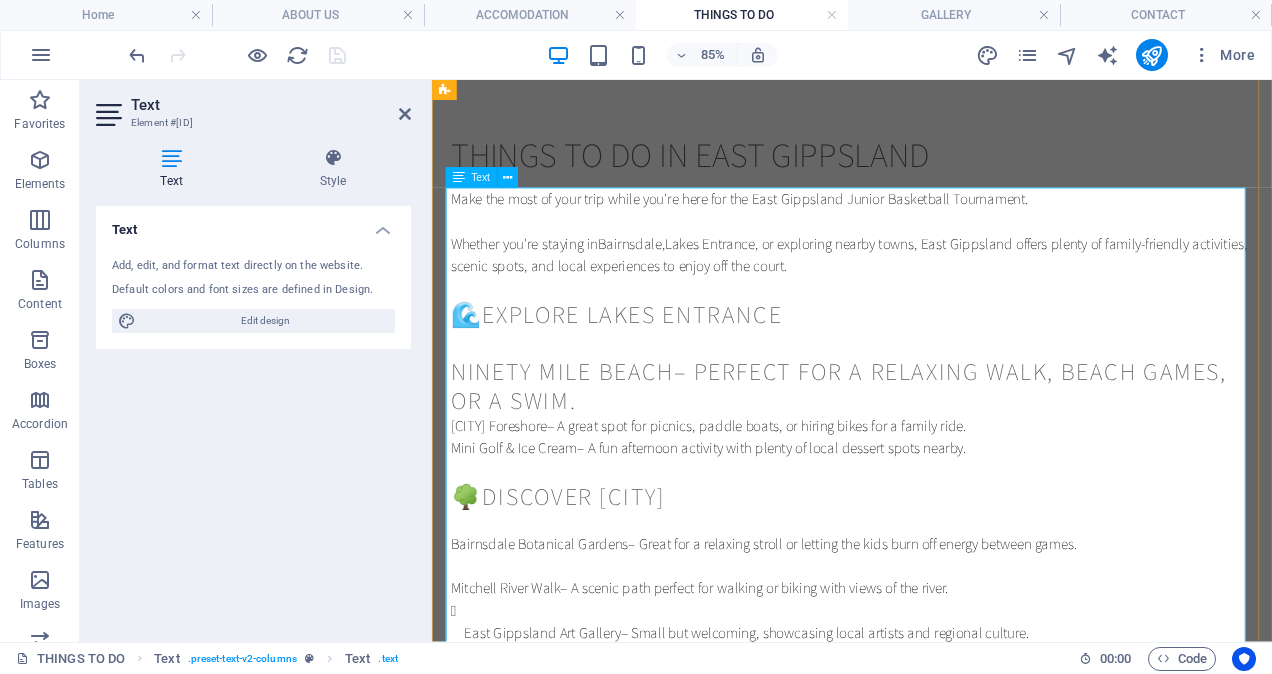 click on "East [STATE] Art Gallery – Small but welcoming, showcasing local artists and regional culture." at bounding box center [934, 718] 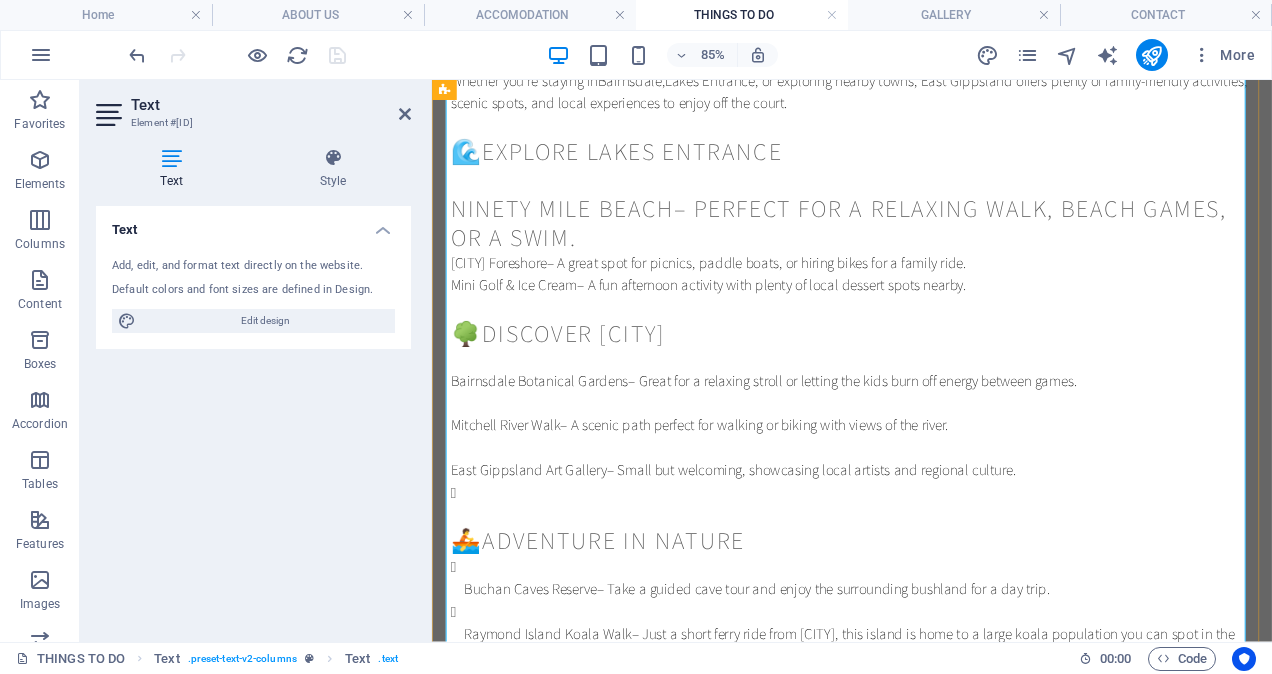 scroll, scrollTop: 300, scrollLeft: 0, axis: vertical 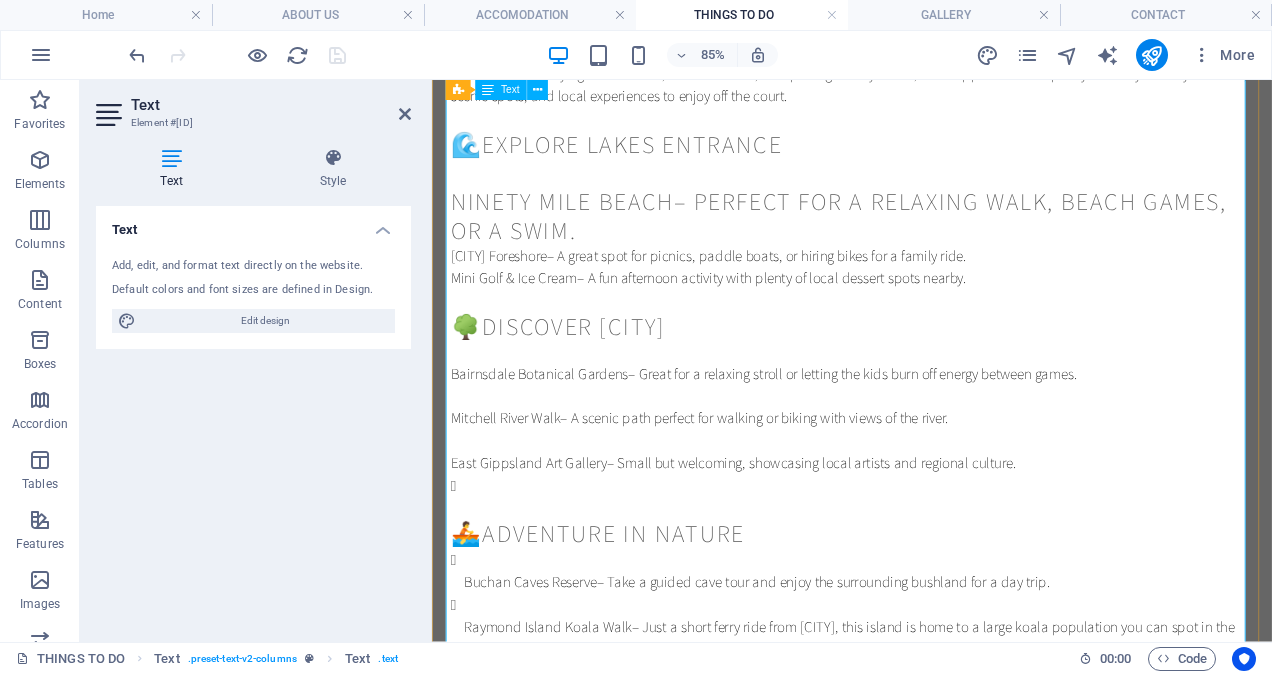 click at bounding box center (934, 571) 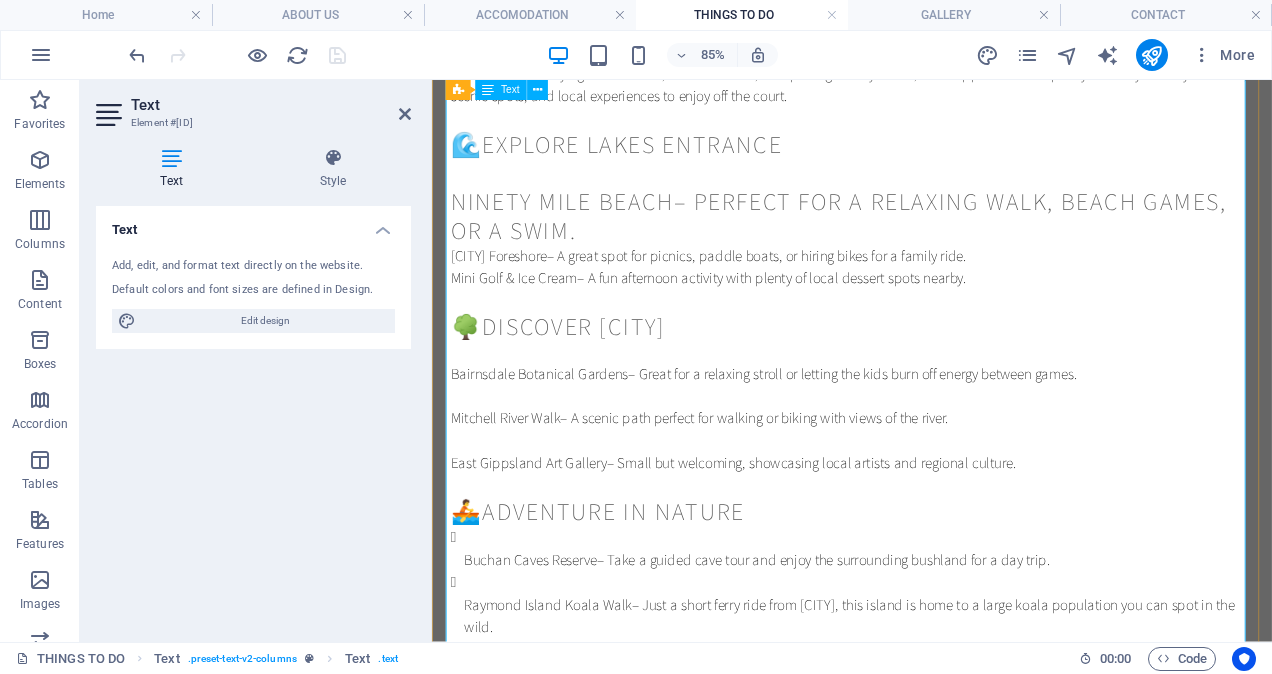 click on "[LOCATION] Reserve  – Take a guided cave tour and enjoy the surrounding bushland for a day trip." at bounding box center (934, 631) 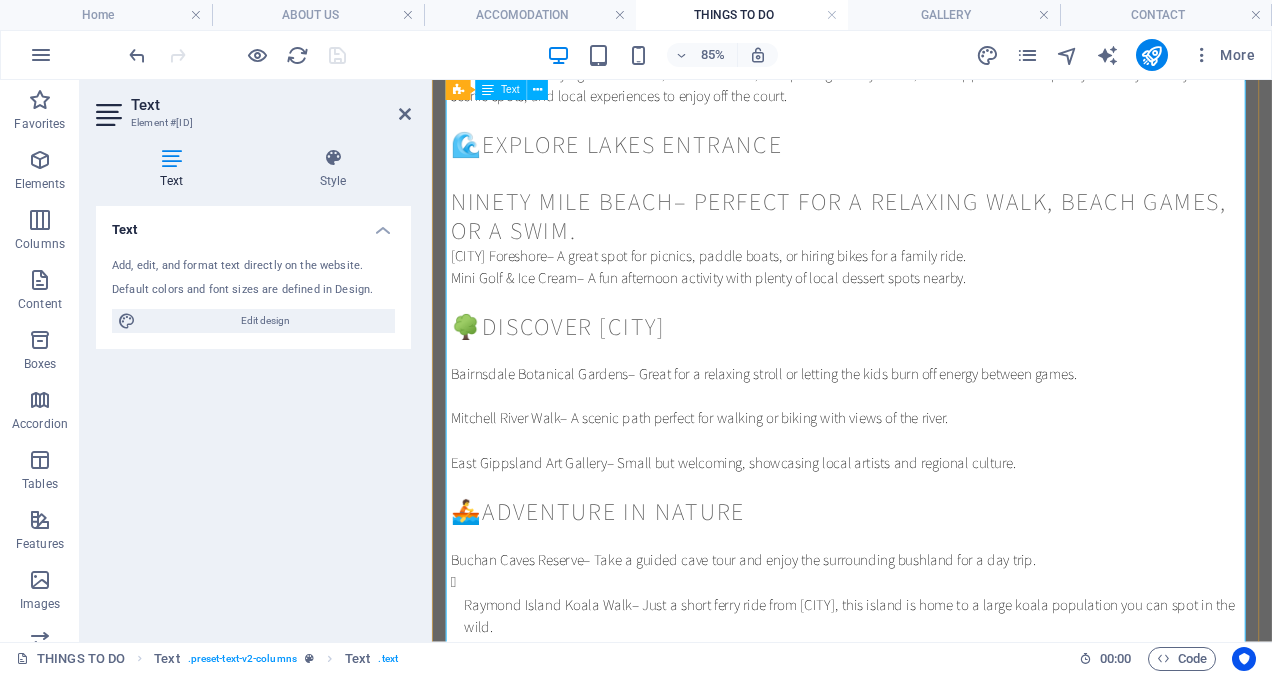 click on "[FIRST] [LAST] Koala Walk – Just a short ferry ride from Paynesville, this island is home to a large koala population you can spot in the wild." at bounding box center [934, 696] 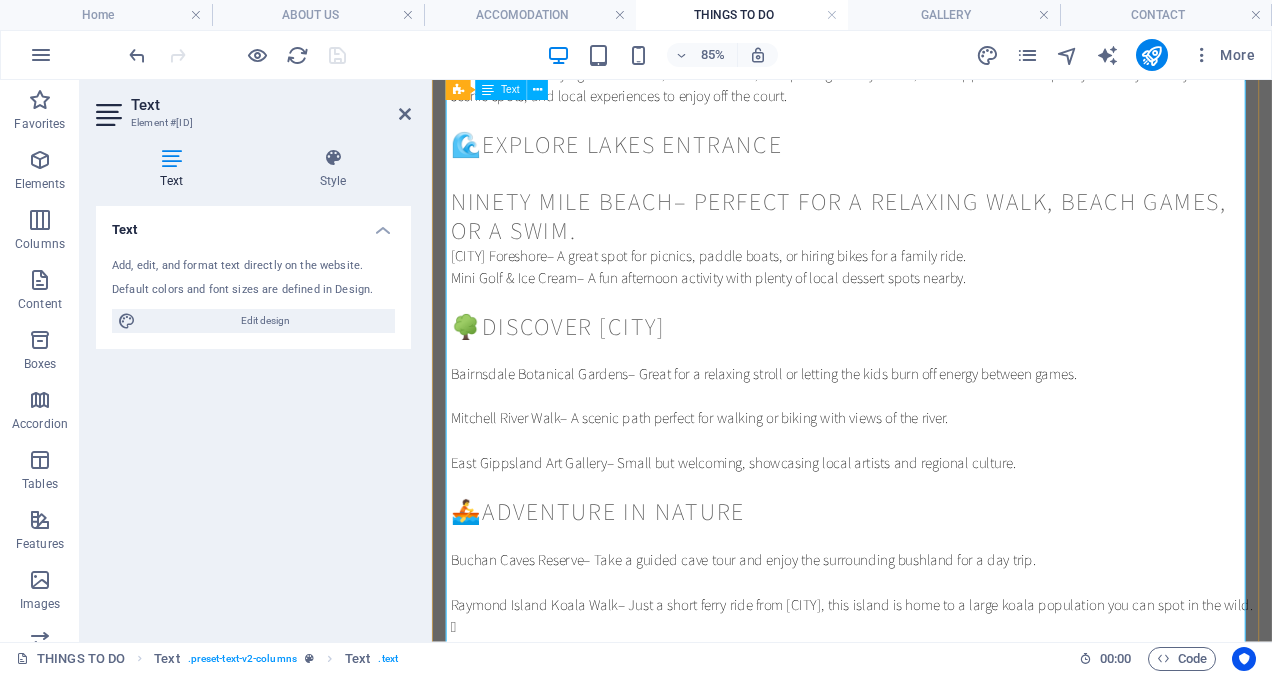 scroll, scrollTop: 500, scrollLeft: 0, axis: vertical 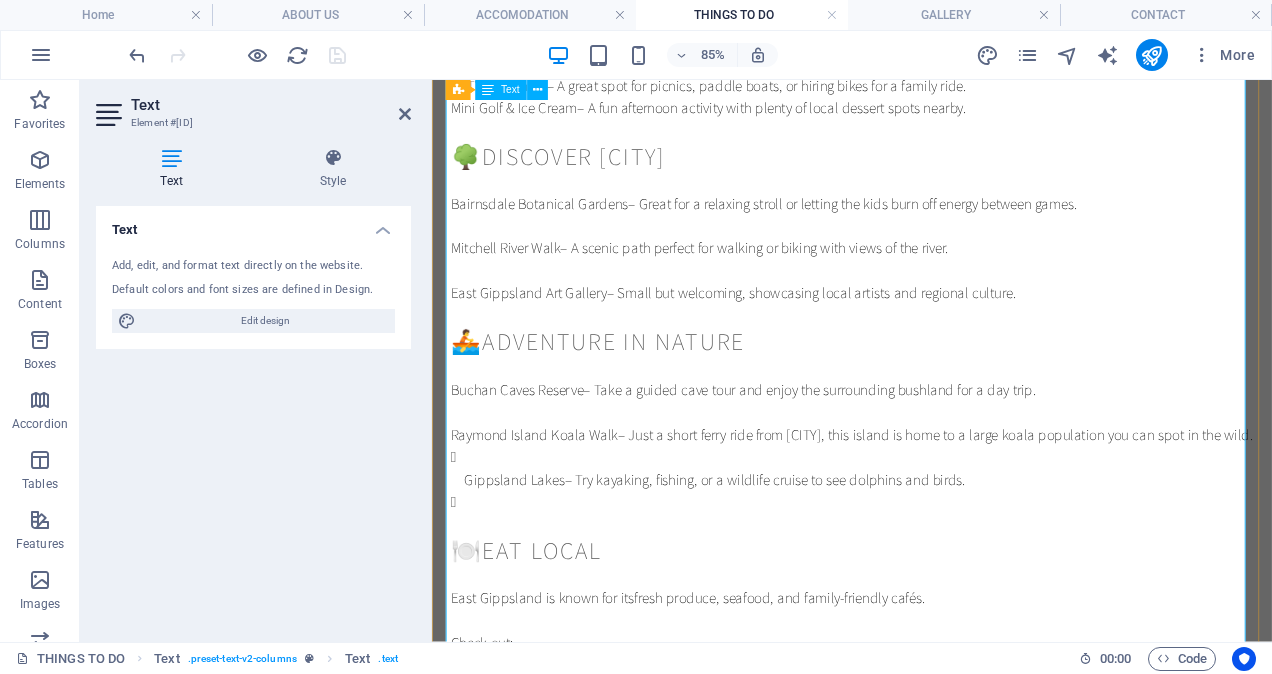 click on "[LOCATION]  – Try kayaking, fishing, or a wildlife cruise to see dolphins and birds." at bounding box center (934, 536) 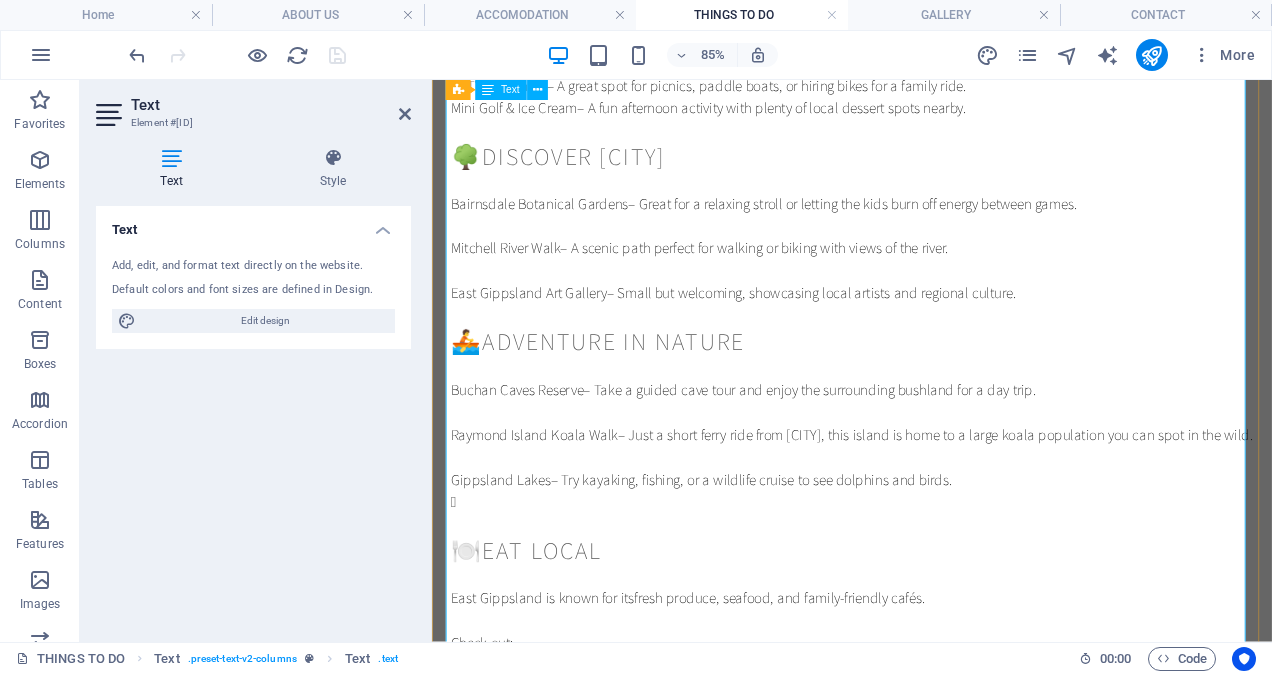 click at bounding box center [934, 589] 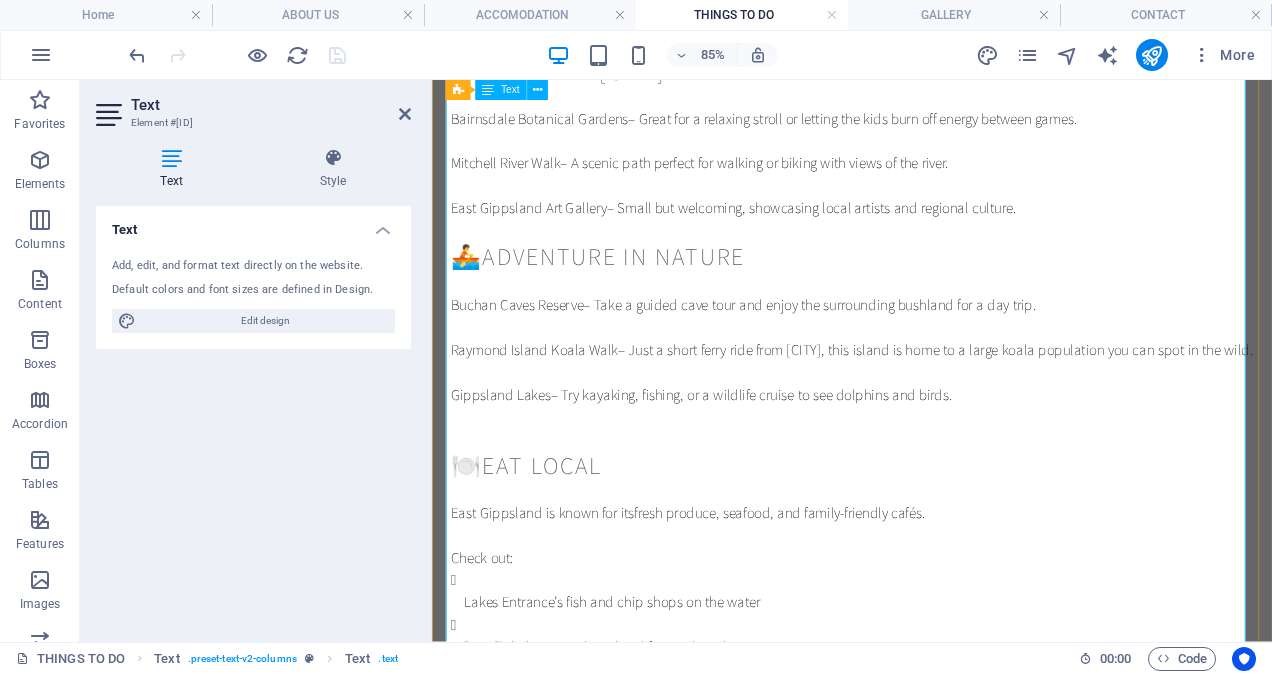 scroll, scrollTop: 700, scrollLeft: 0, axis: vertical 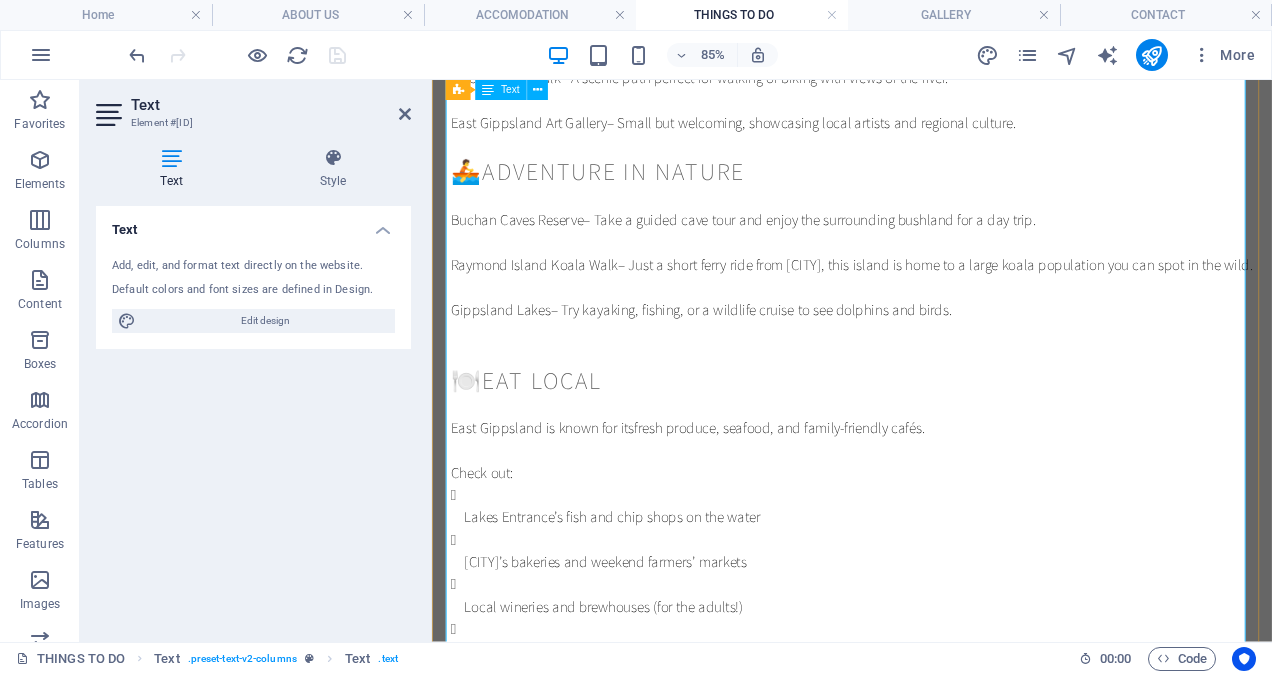 click at bounding box center [926, 402] 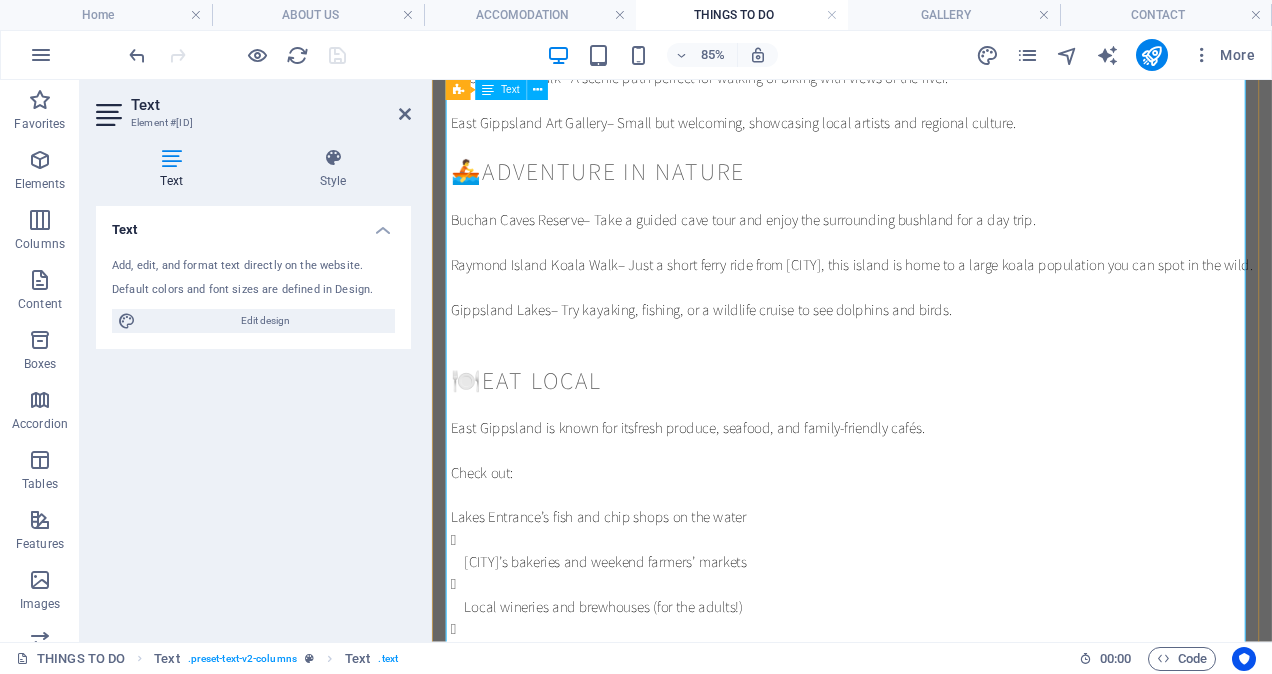 click on "Bairnsdale’s bakeries and weekend farmers’ markets Local wineries and brewhouses (for the adults!)" at bounding box center (926, 687) 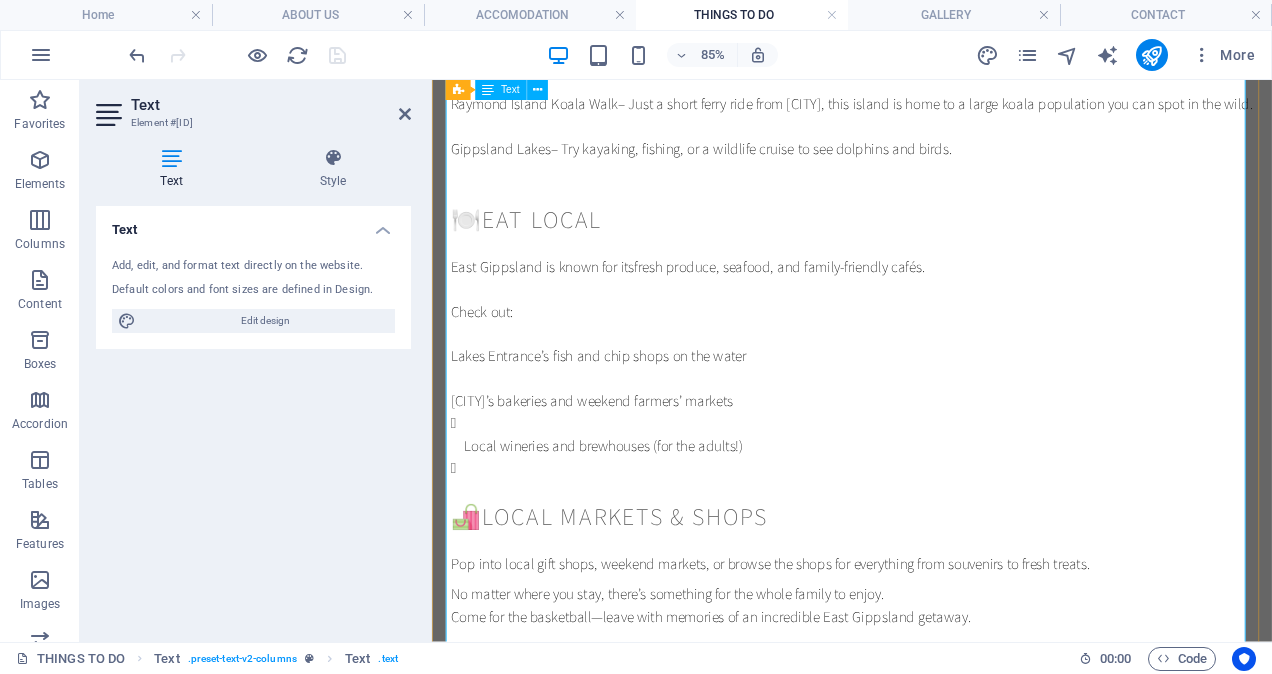 scroll, scrollTop: 900, scrollLeft: 0, axis: vertical 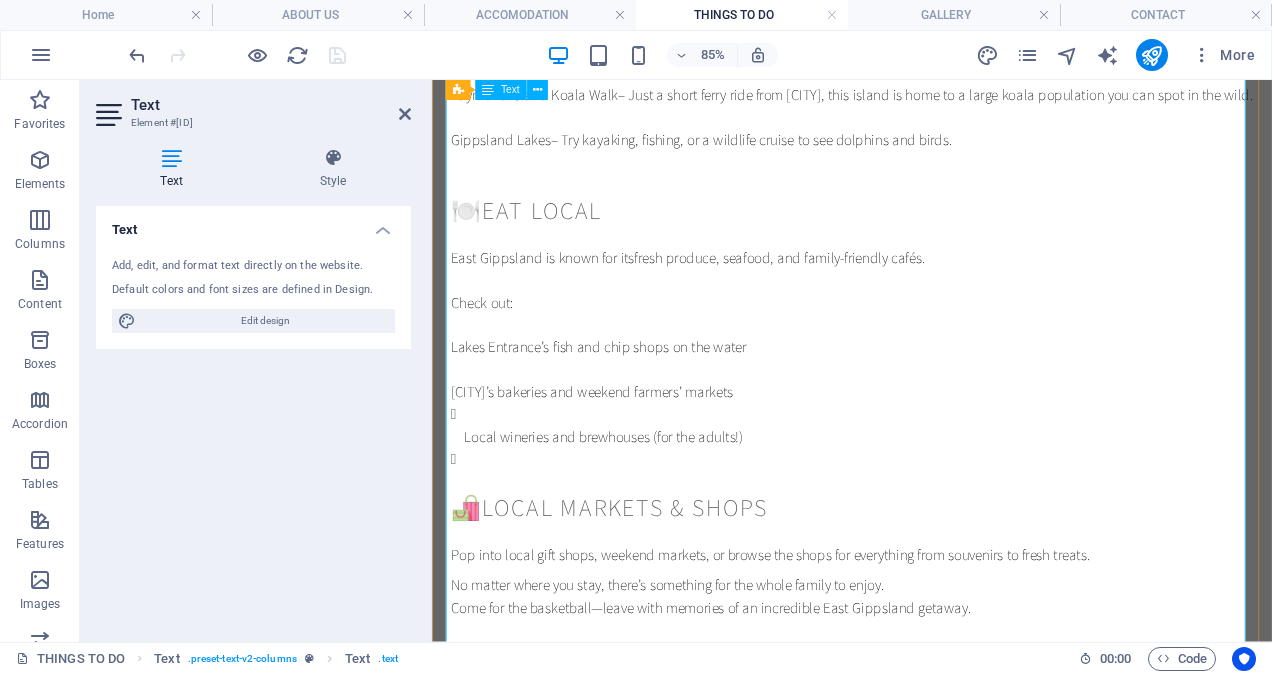 click on "Local wineries and brewhouses (for the adults!)" at bounding box center (934, 500) 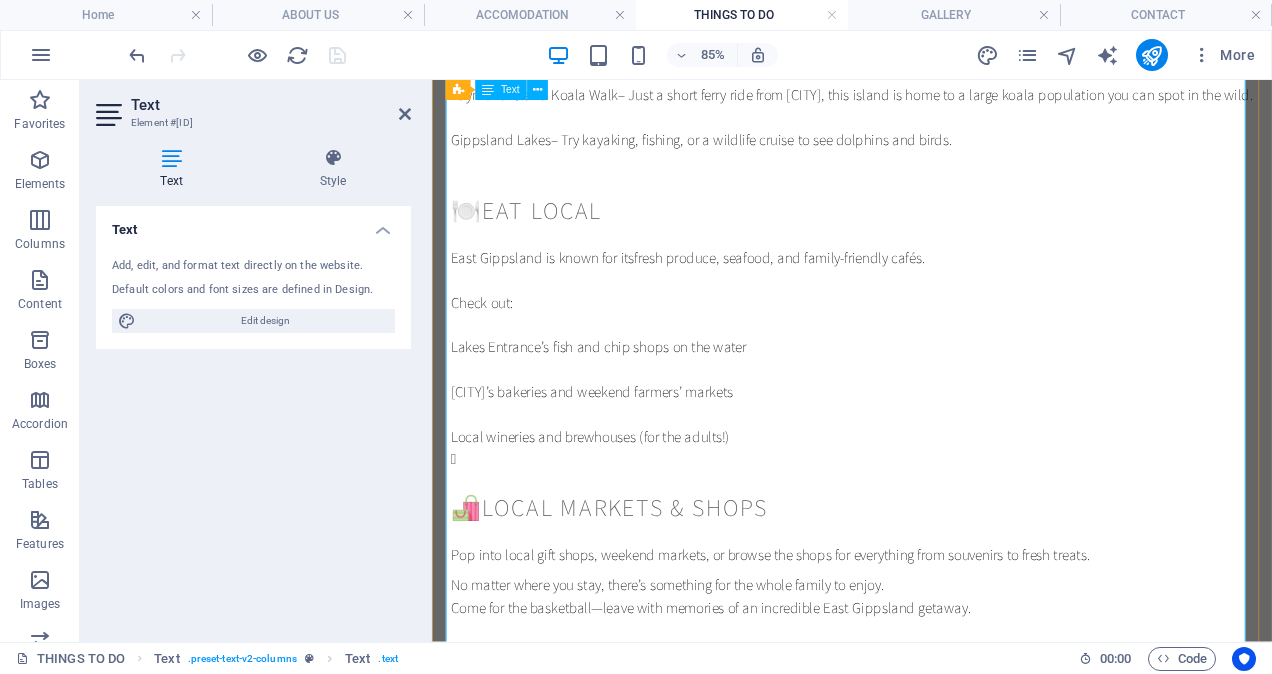 click at bounding box center [934, 553] 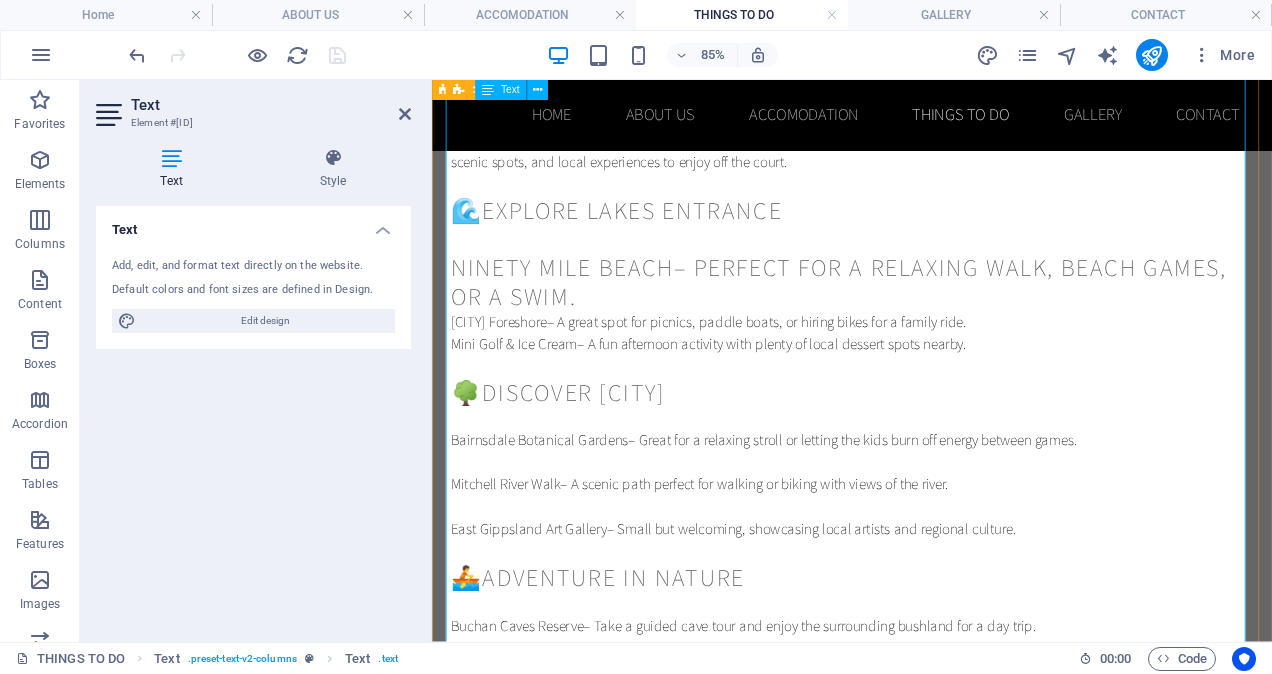 scroll, scrollTop: 100, scrollLeft: 0, axis: vertical 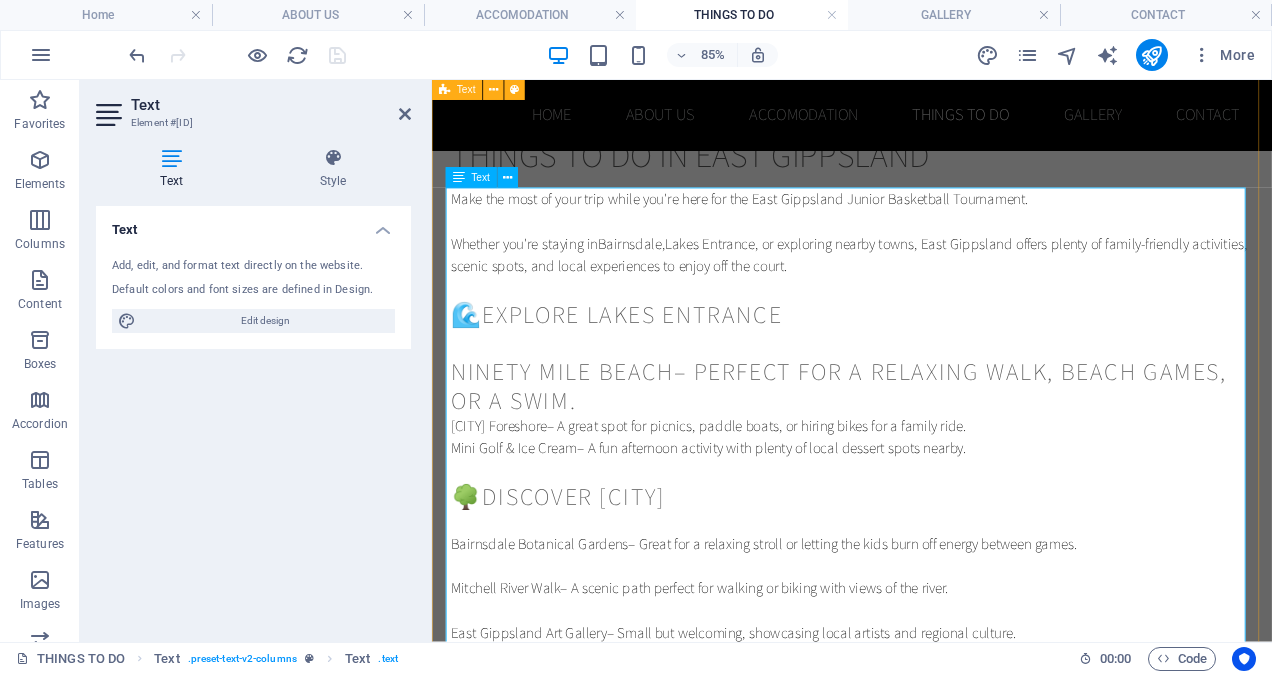 click on "Lakes Entrance Foreshore  – A great spot for picnics, paddle boats, or hiring bikes for a family ride." at bounding box center (926, 487) 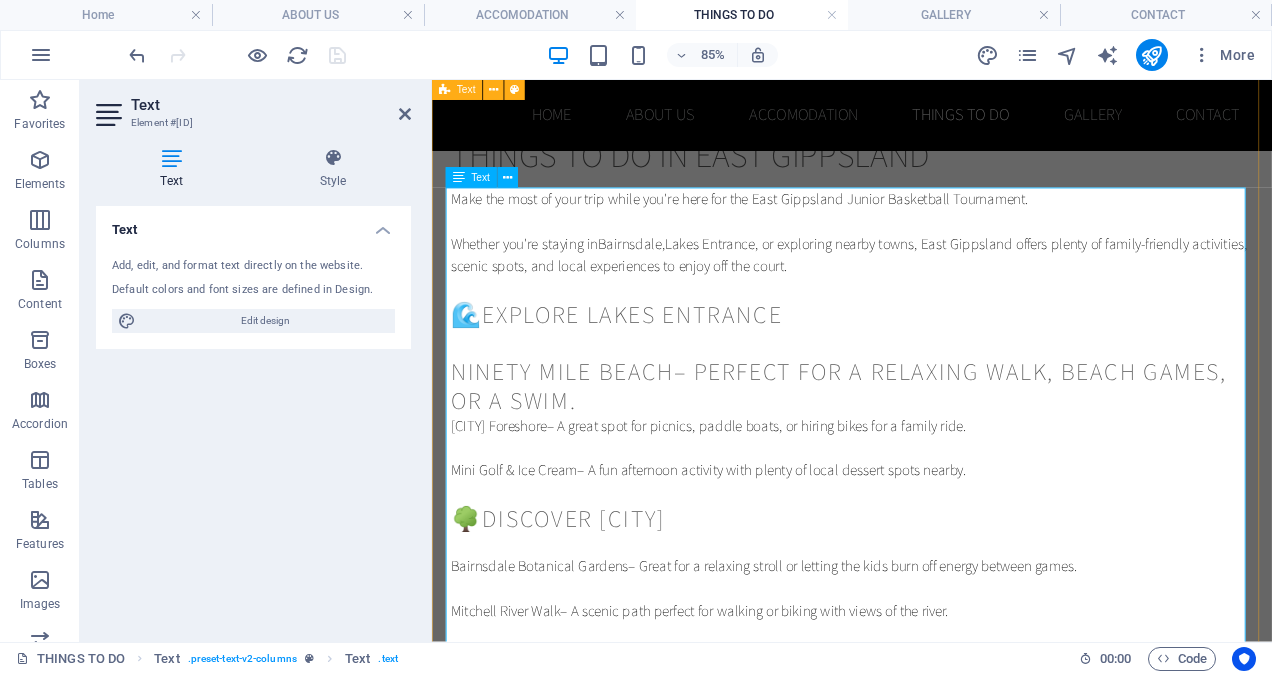 click on "Ninety Mile Beach  – Perfect for a relaxing walk, beach games, or a swim." at bounding box center (926, 439) 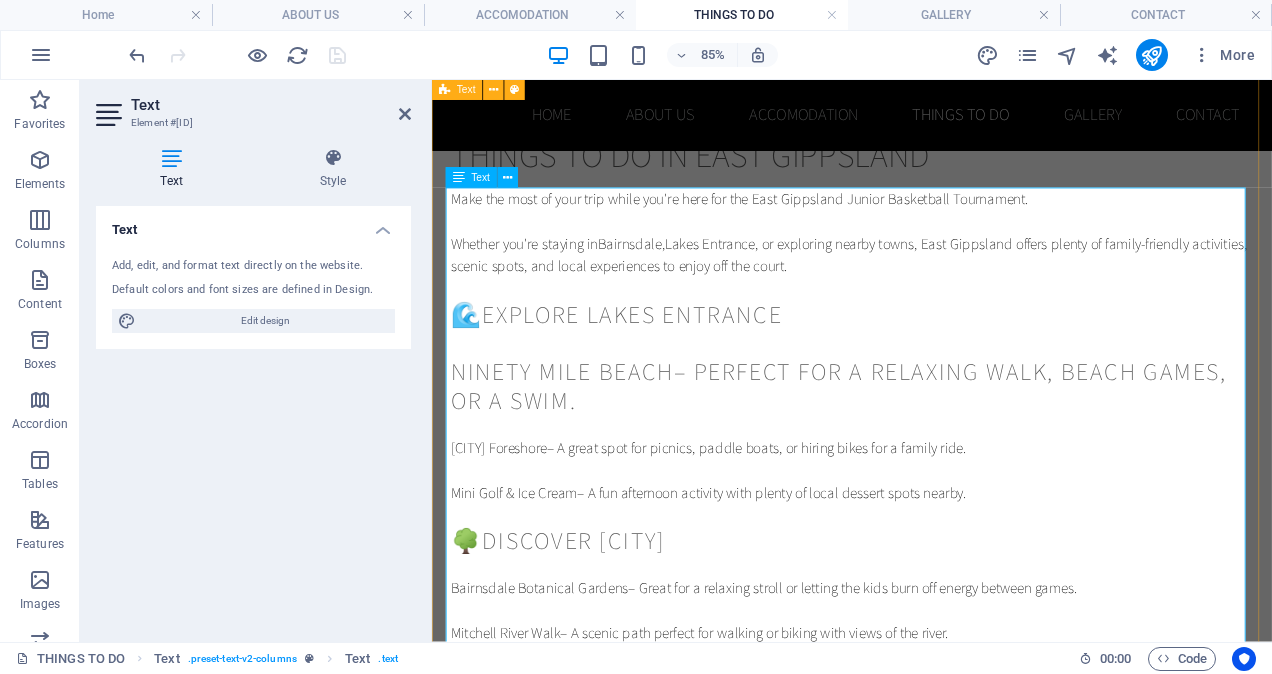 type 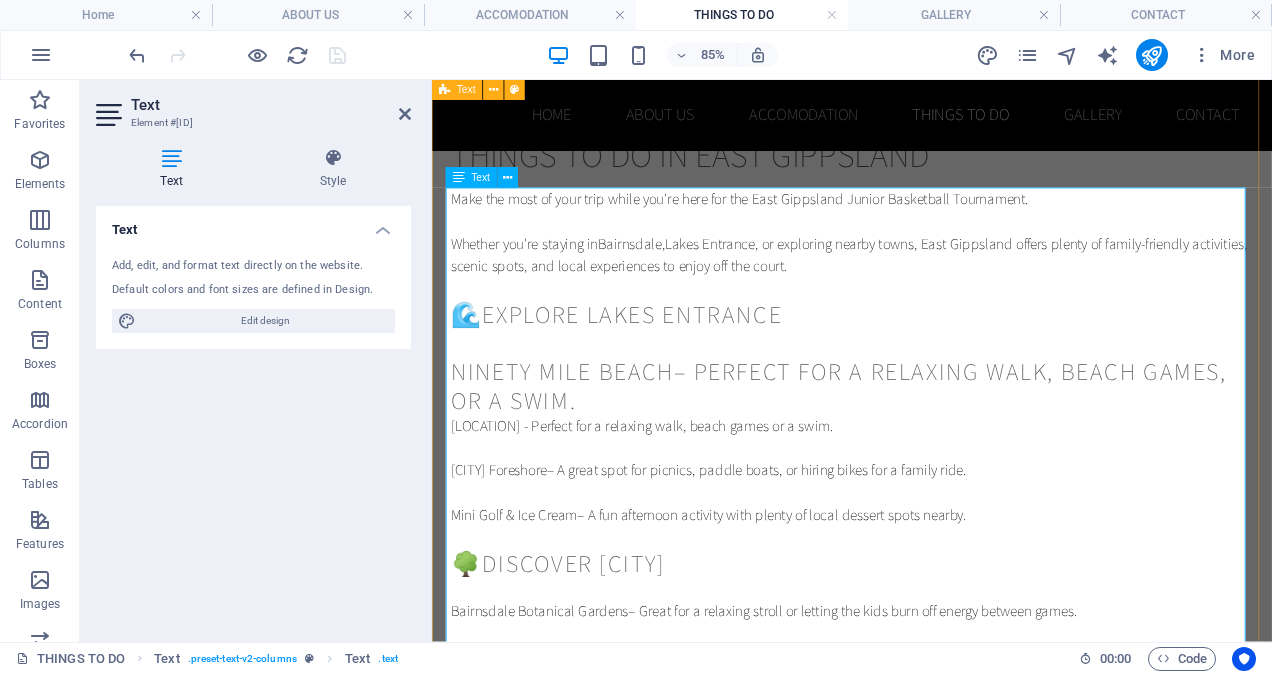 click on "Ninety Mile Beach  – Perfect for a relaxing walk, beach games, or a swim." at bounding box center [926, 439] 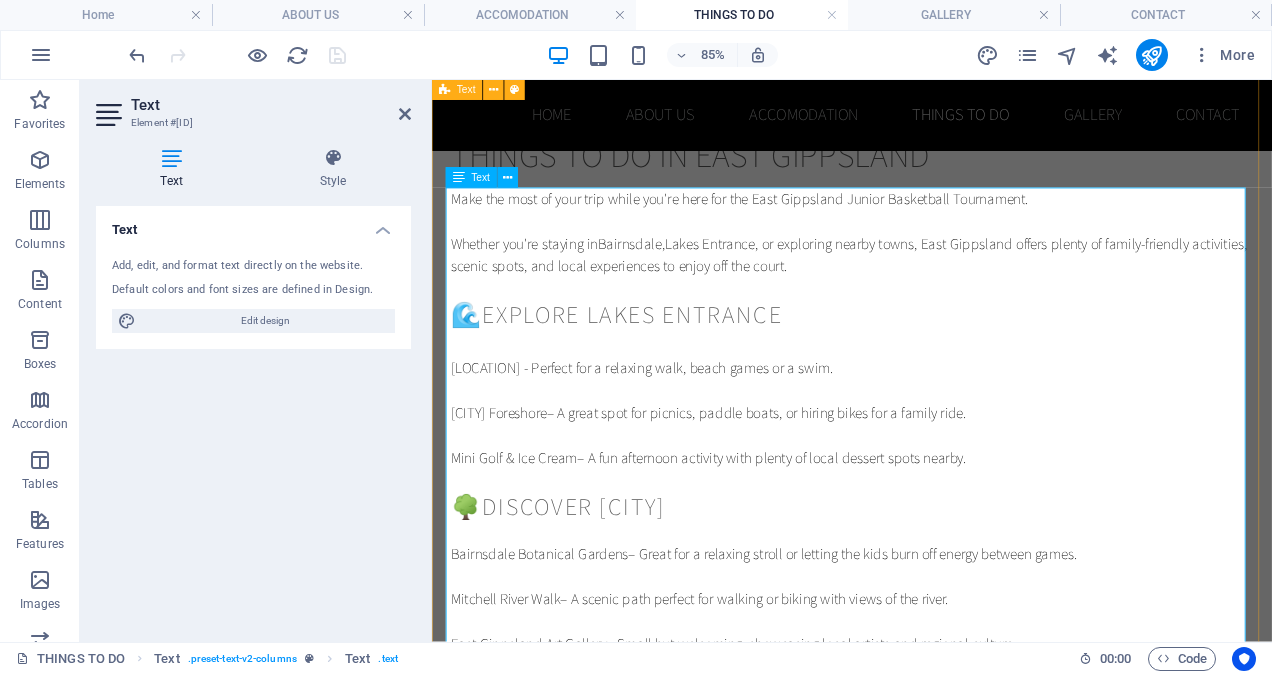 scroll, scrollTop: 0, scrollLeft: 0, axis: both 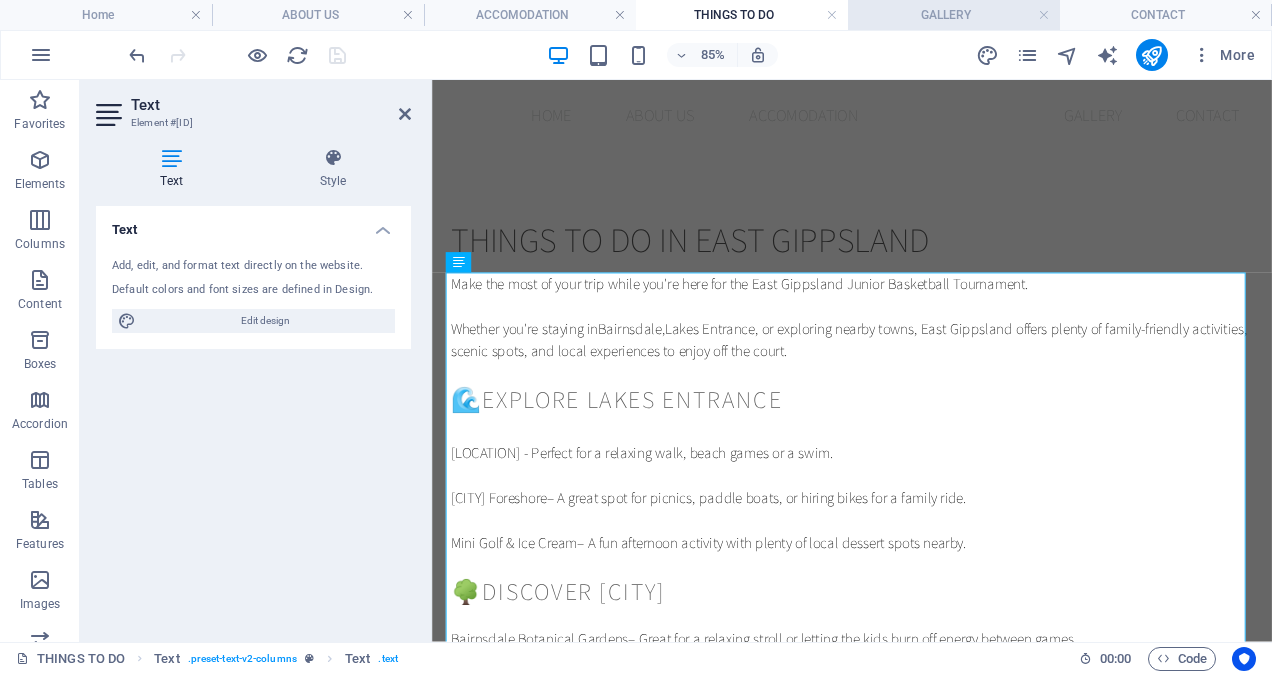 click on "GALLERY" at bounding box center (954, 15) 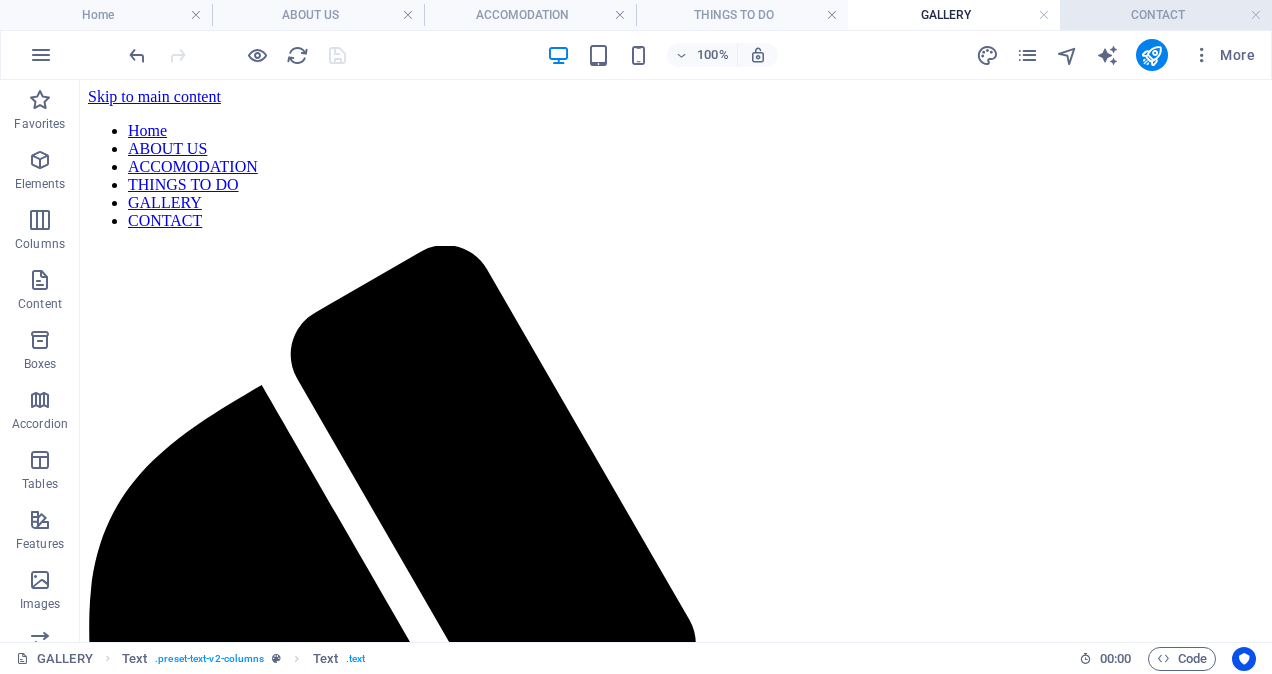 click on "CONTACT" at bounding box center [1166, 15] 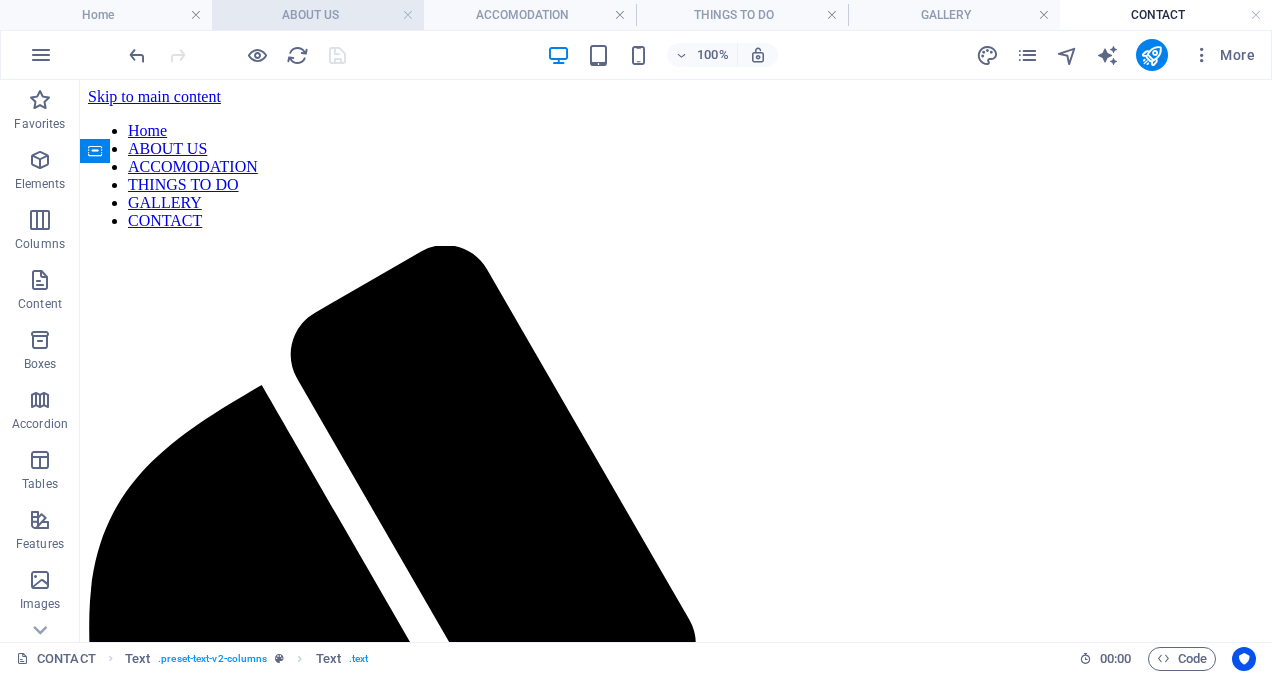 click on "ABOUT US" at bounding box center (318, 15) 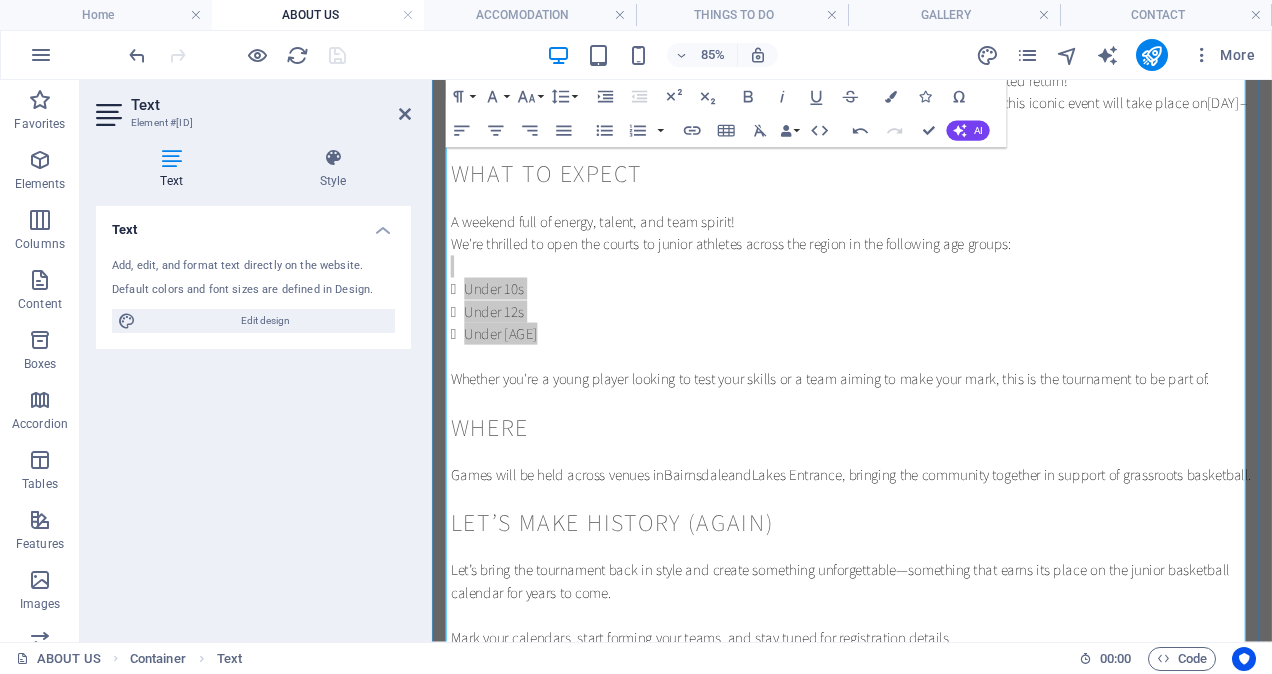 scroll, scrollTop: 300, scrollLeft: 0, axis: vertical 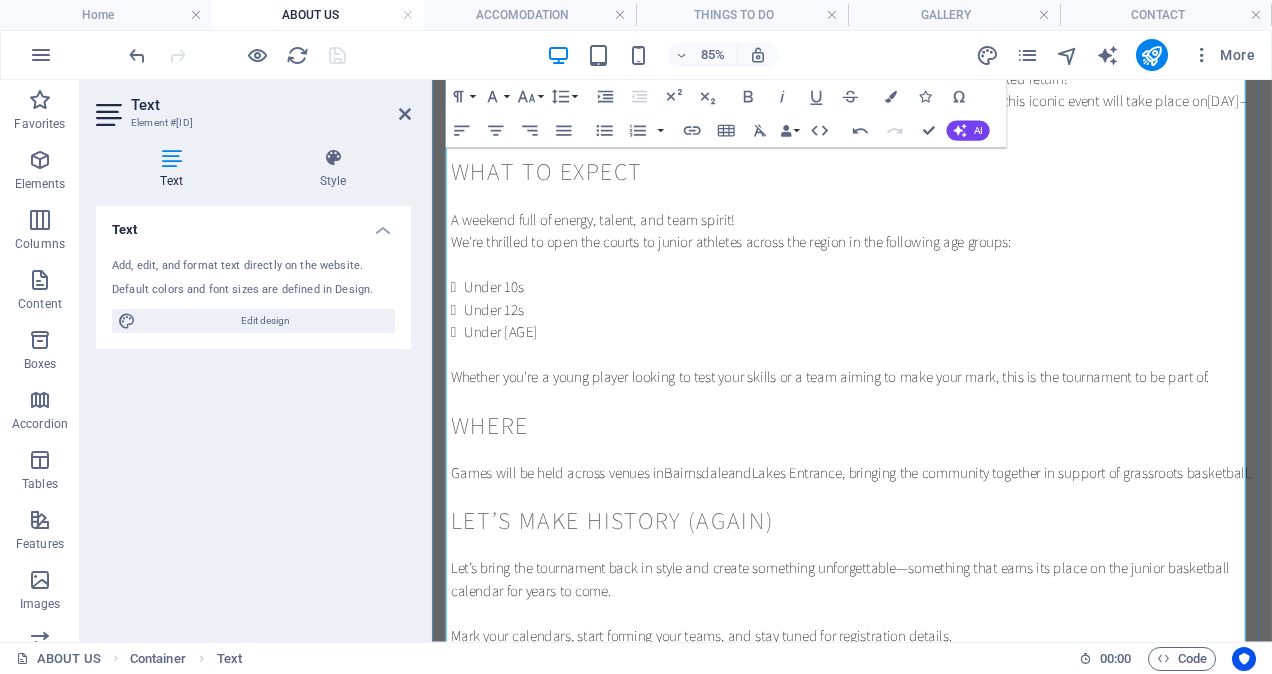click at bounding box center [926, 402] 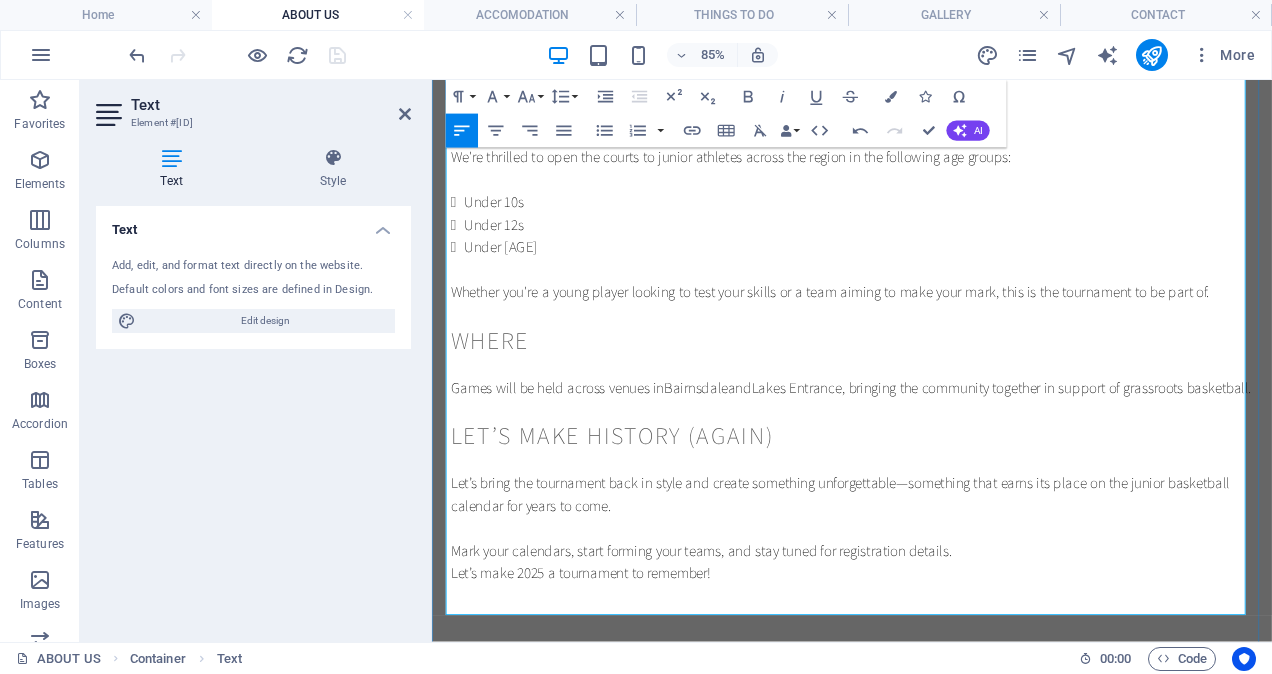 scroll, scrollTop: 493, scrollLeft: 0, axis: vertical 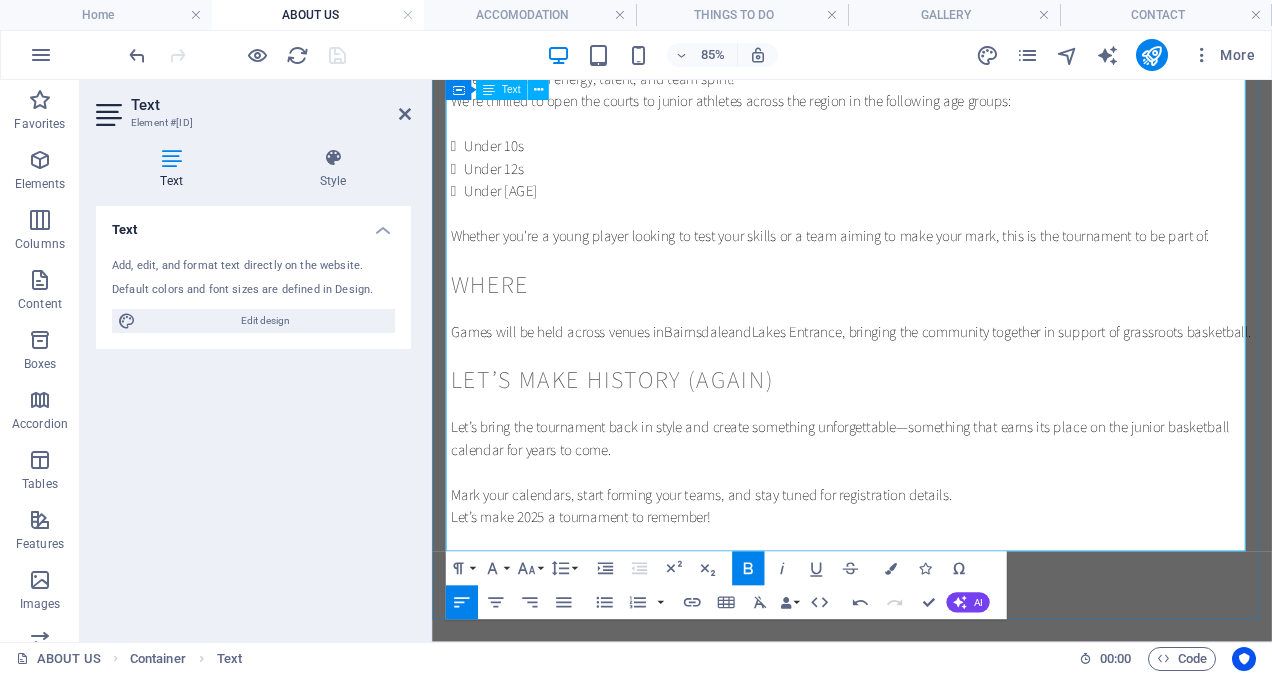 type 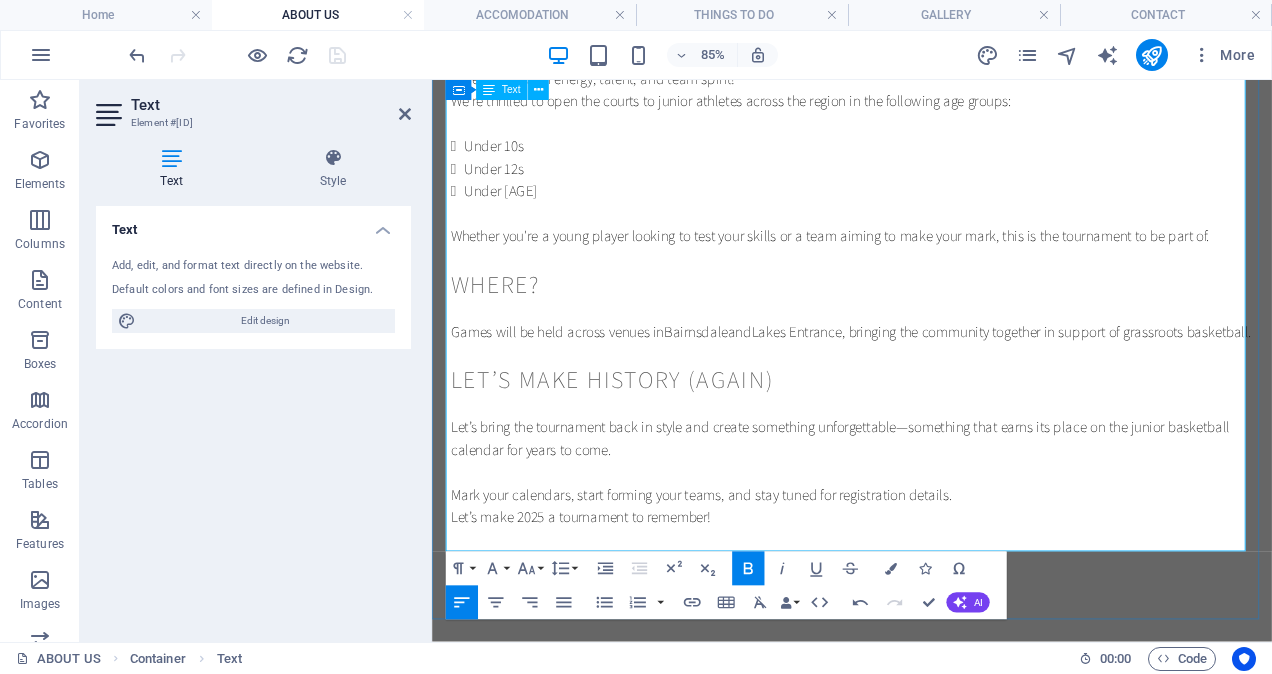 click at bounding box center (926, 350) 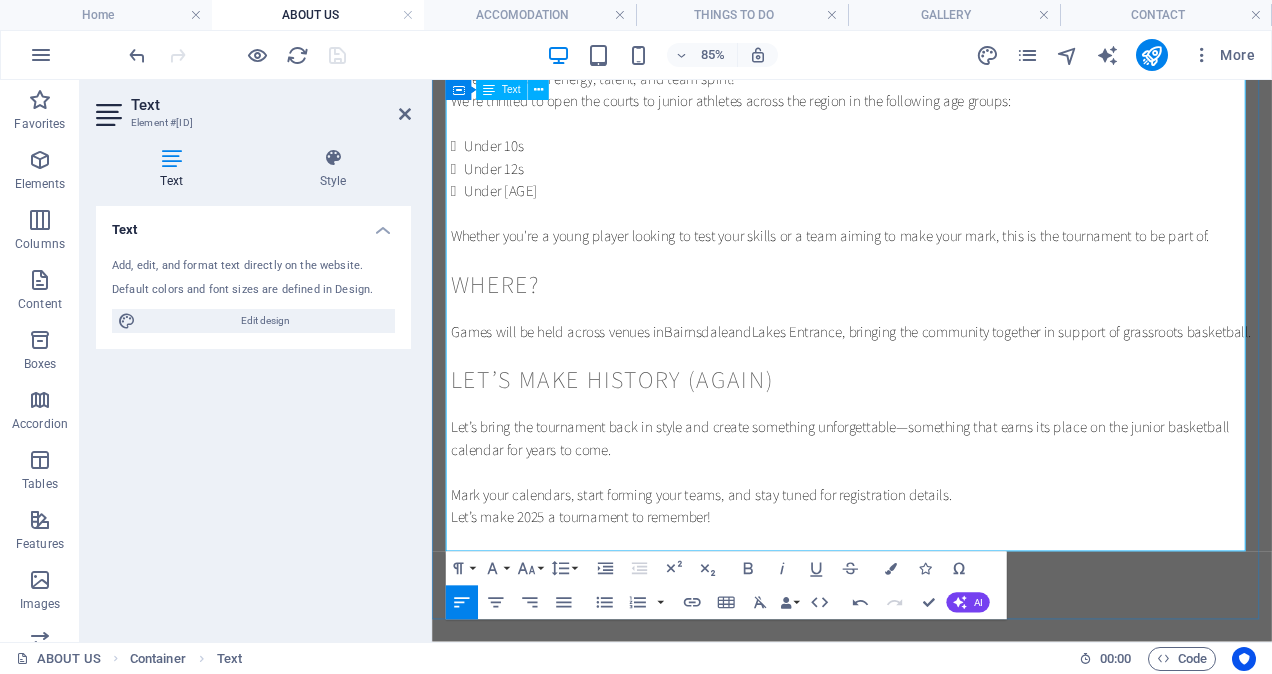 click at bounding box center (926, 350) 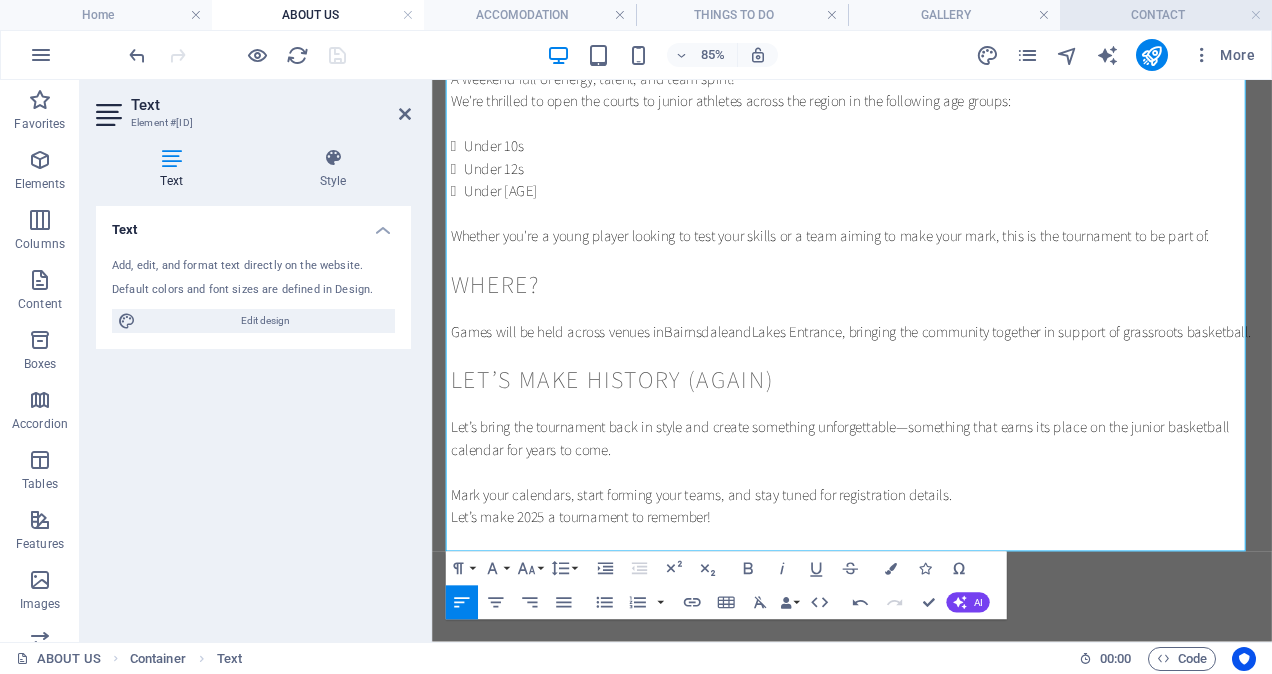 click on "CONTACT" at bounding box center (1166, 15) 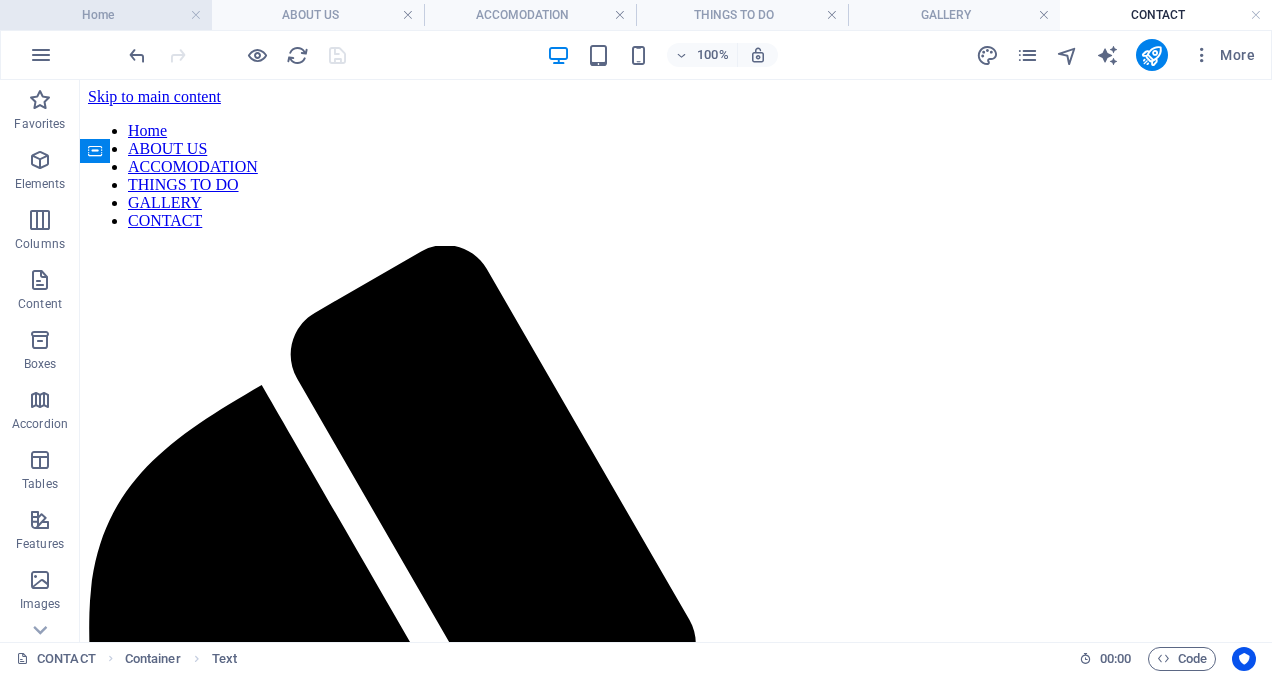 click on "Home" at bounding box center [106, 15] 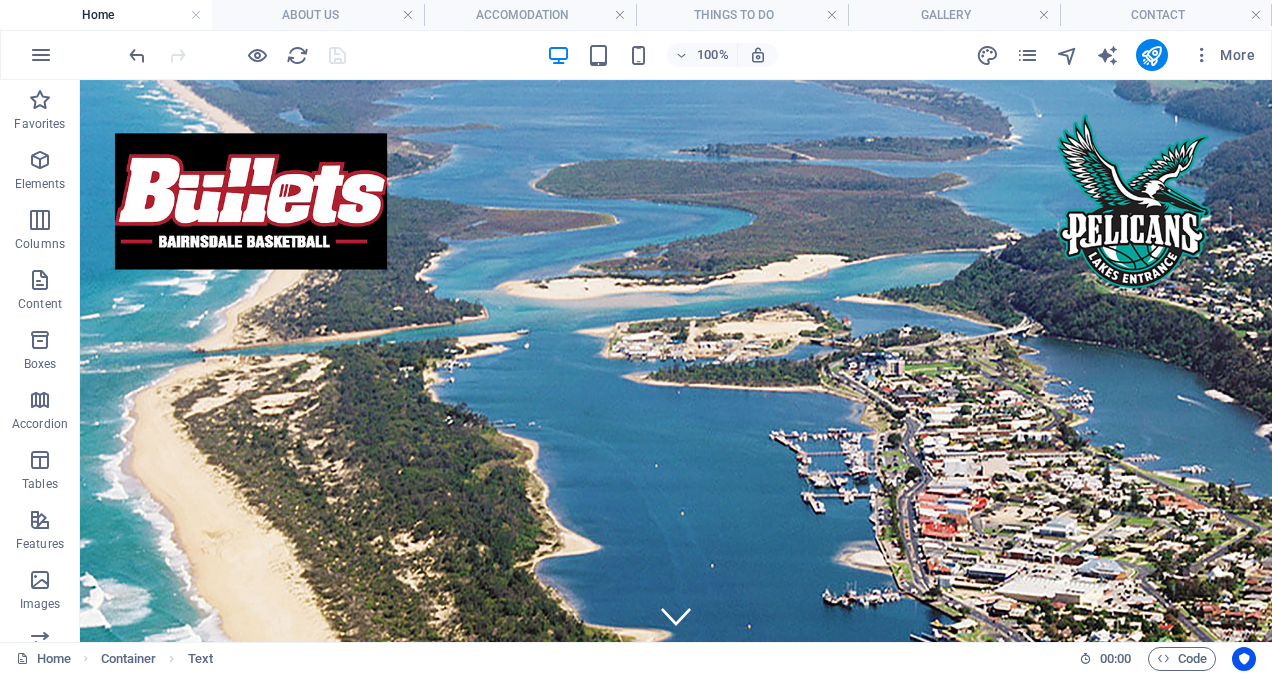 click at bounding box center [237, 55] 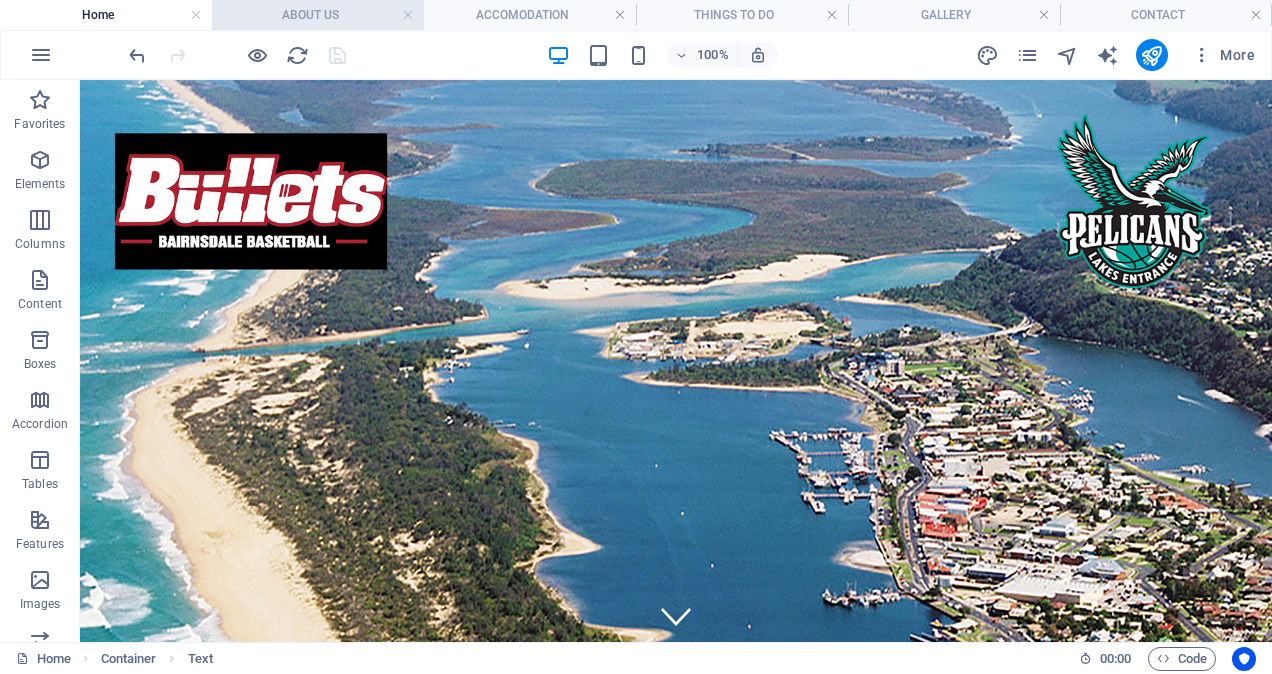 click on "ABOUT US" at bounding box center (318, 15) 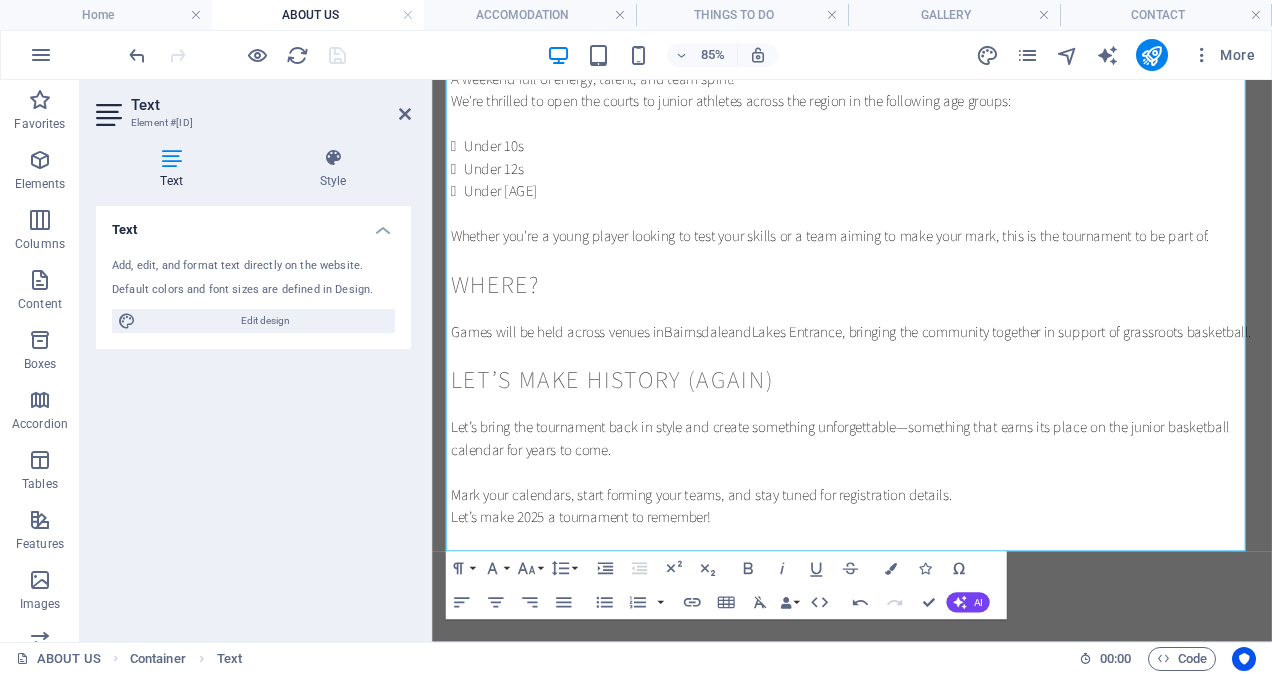 click at bounding box center [237, 55] 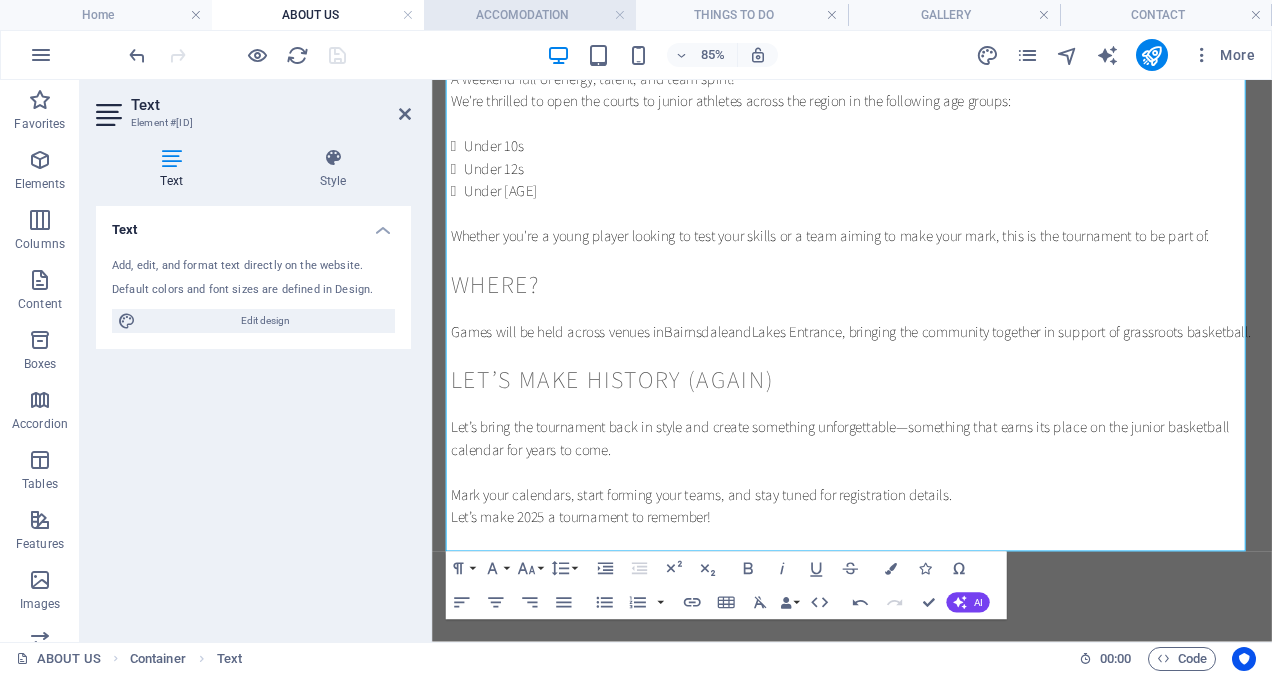 click on "ACCOMODATION" at bounding box center [530, 15] 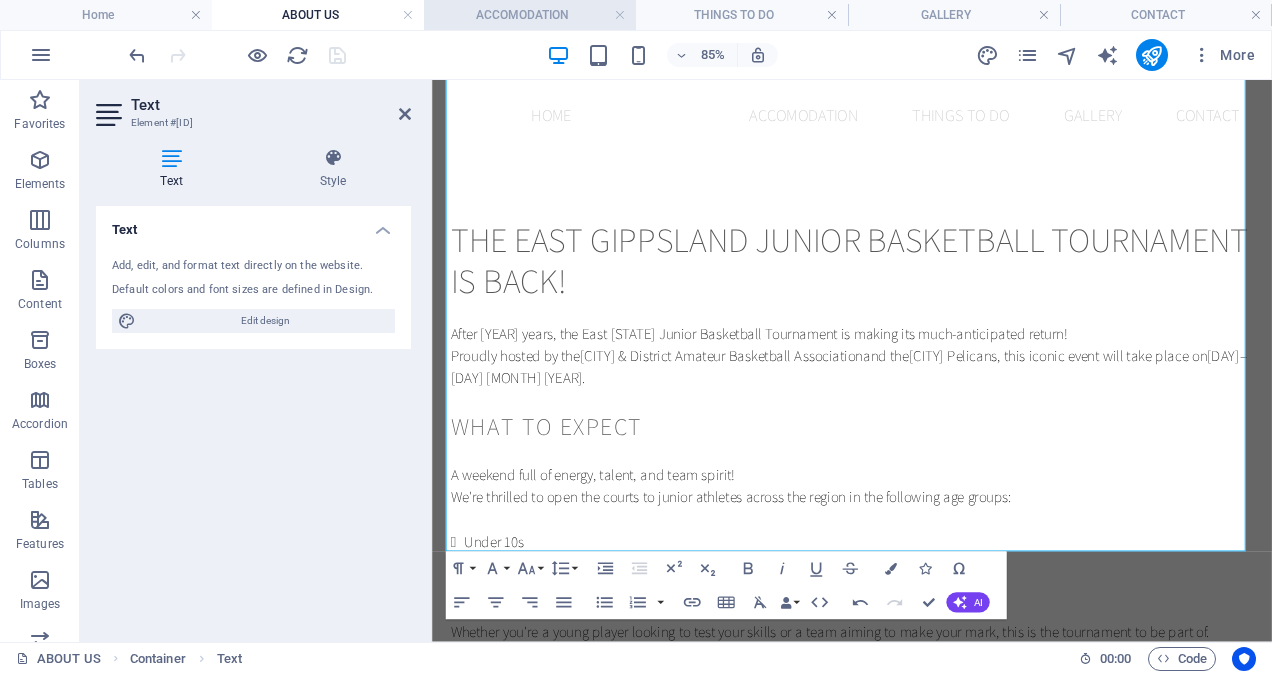 scroll, scrollTop: 431, scrollLeft: 0, axis: vertical 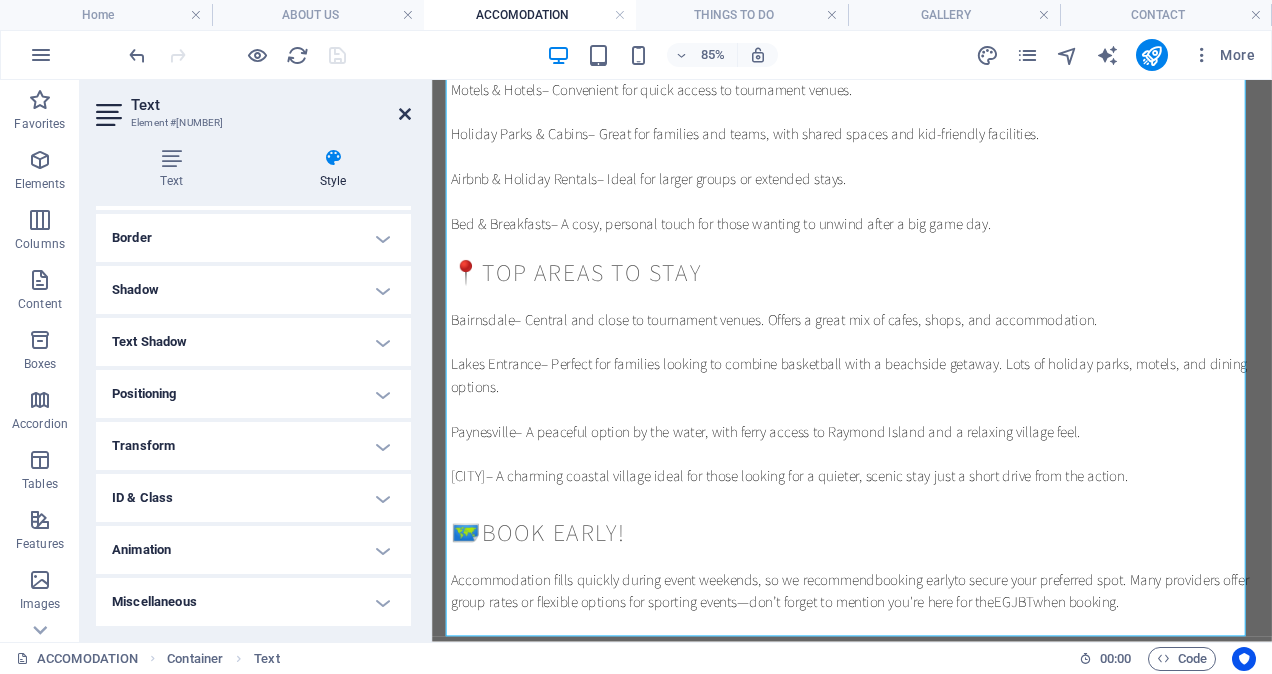 click at bounding box center (405, 114) 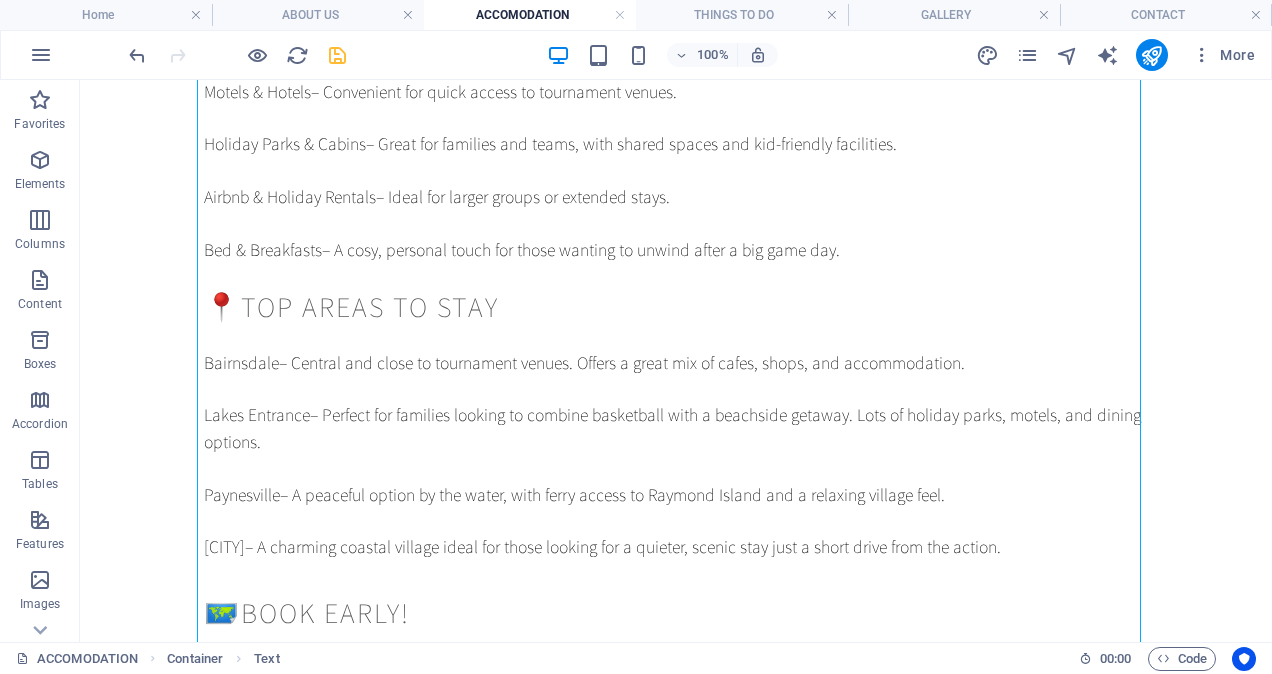 click at bounding box center [337, 55] 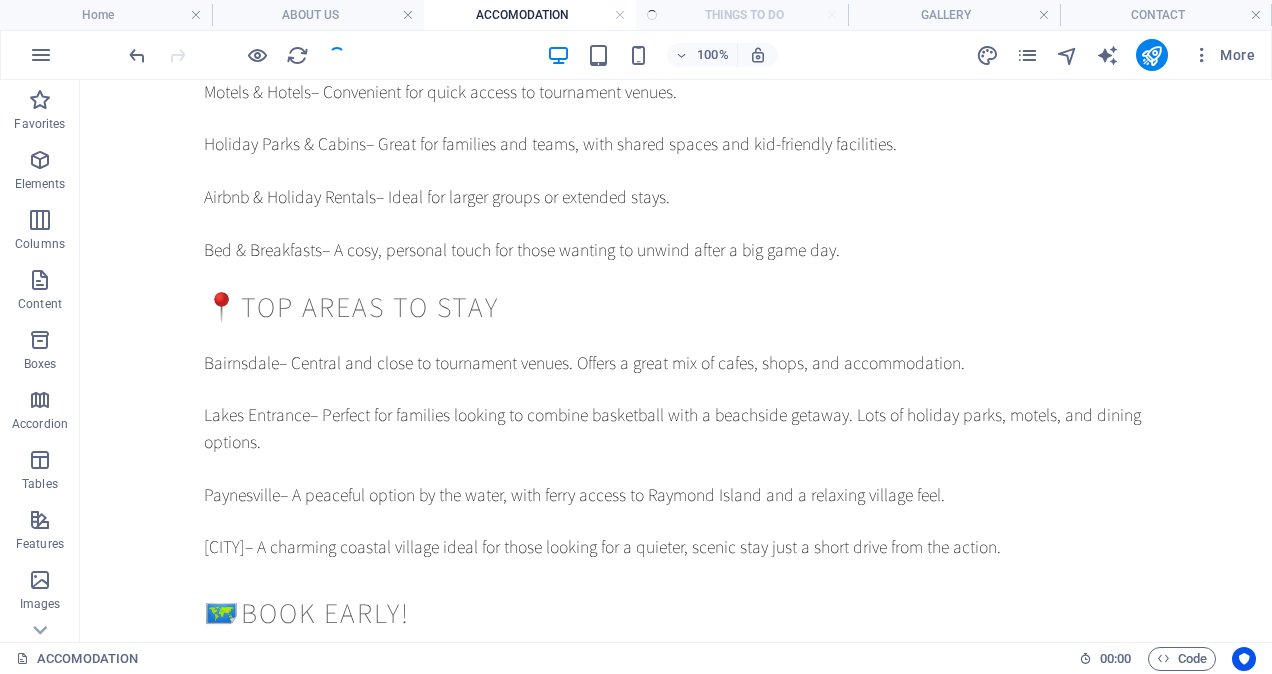 click on "Home ABOUT US ACCOMODATION THINGS TO DO GALLERY CONTACT" at bounding box center [636, 15] 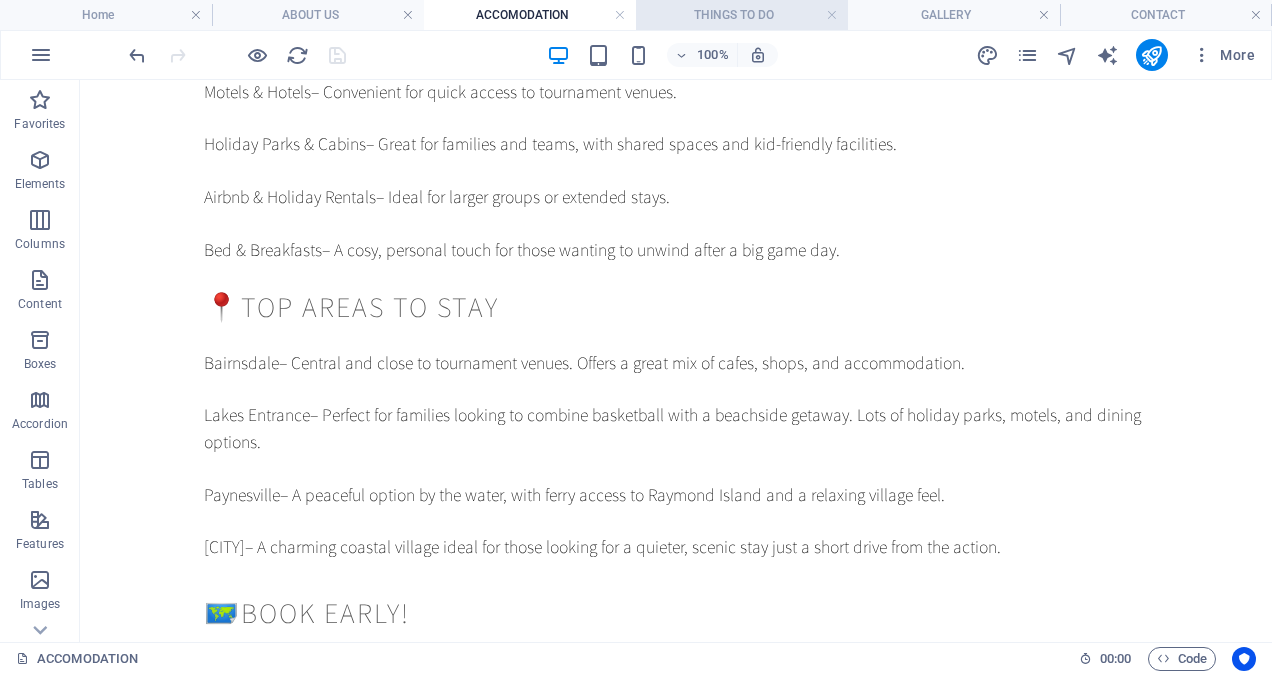 click on "THINGS TO DO" at bounding box center [742, 15] 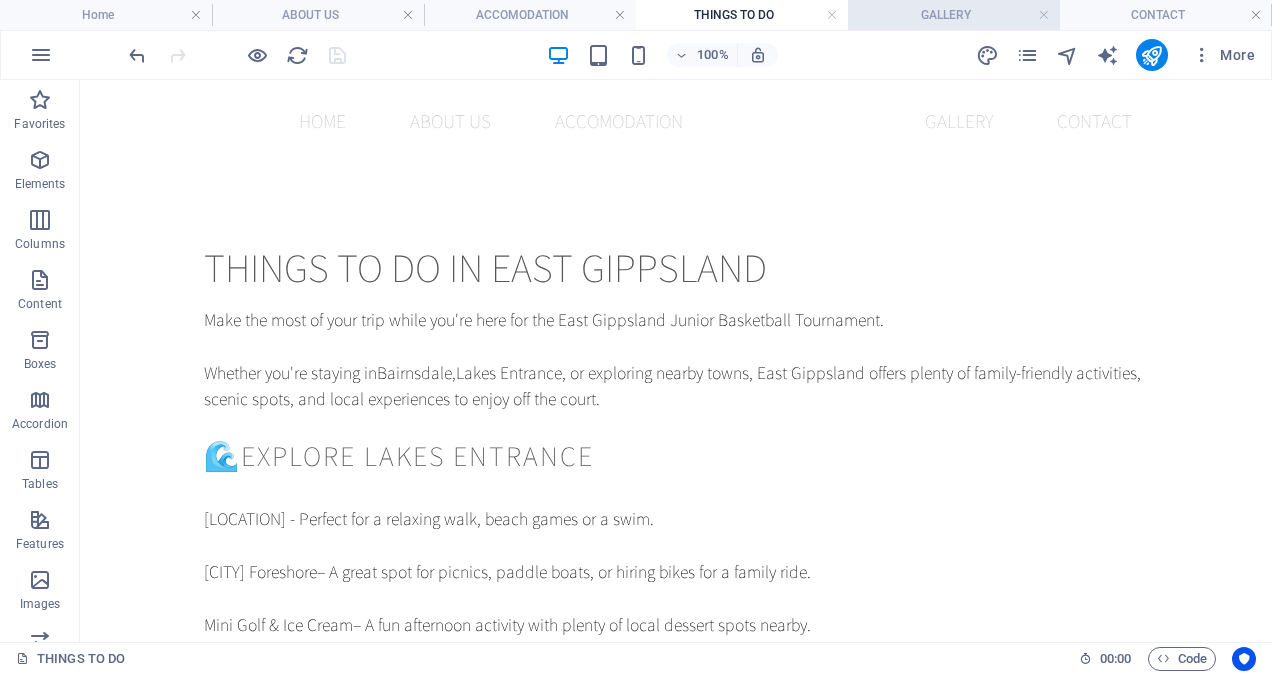 click on "GALLERY" at bounding box center (954, 15) 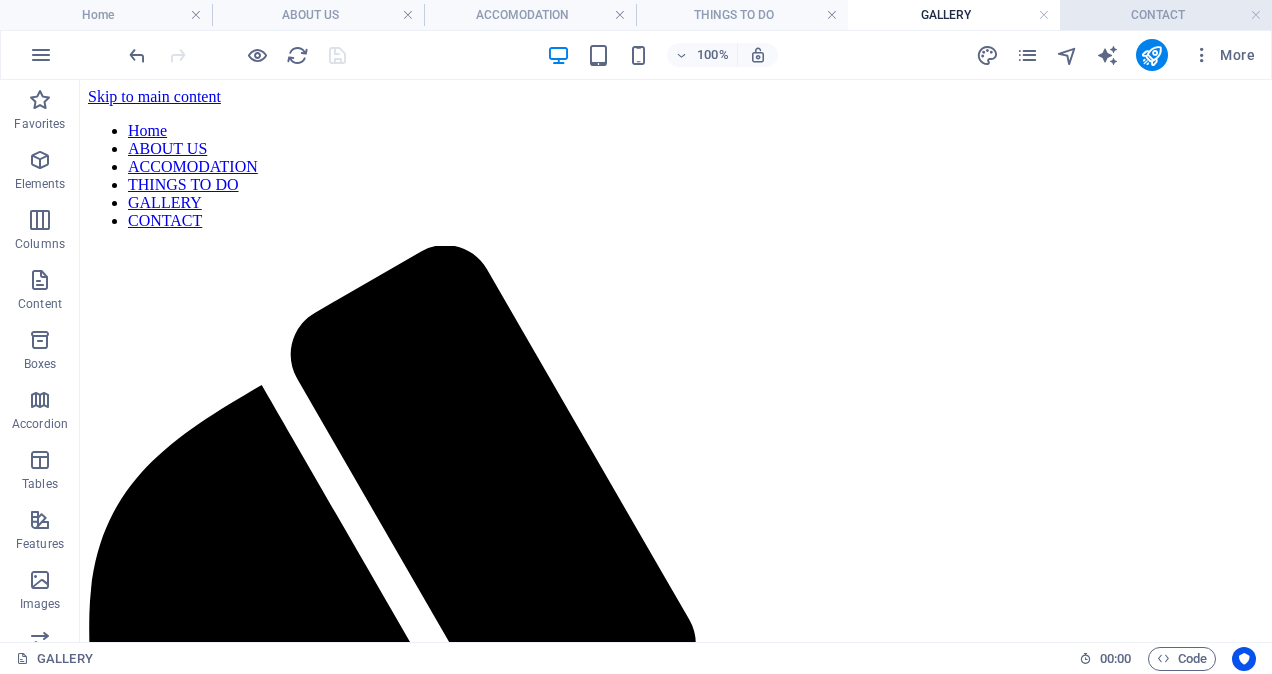 click on "CONTACT" at bounding box center [1166, 15] 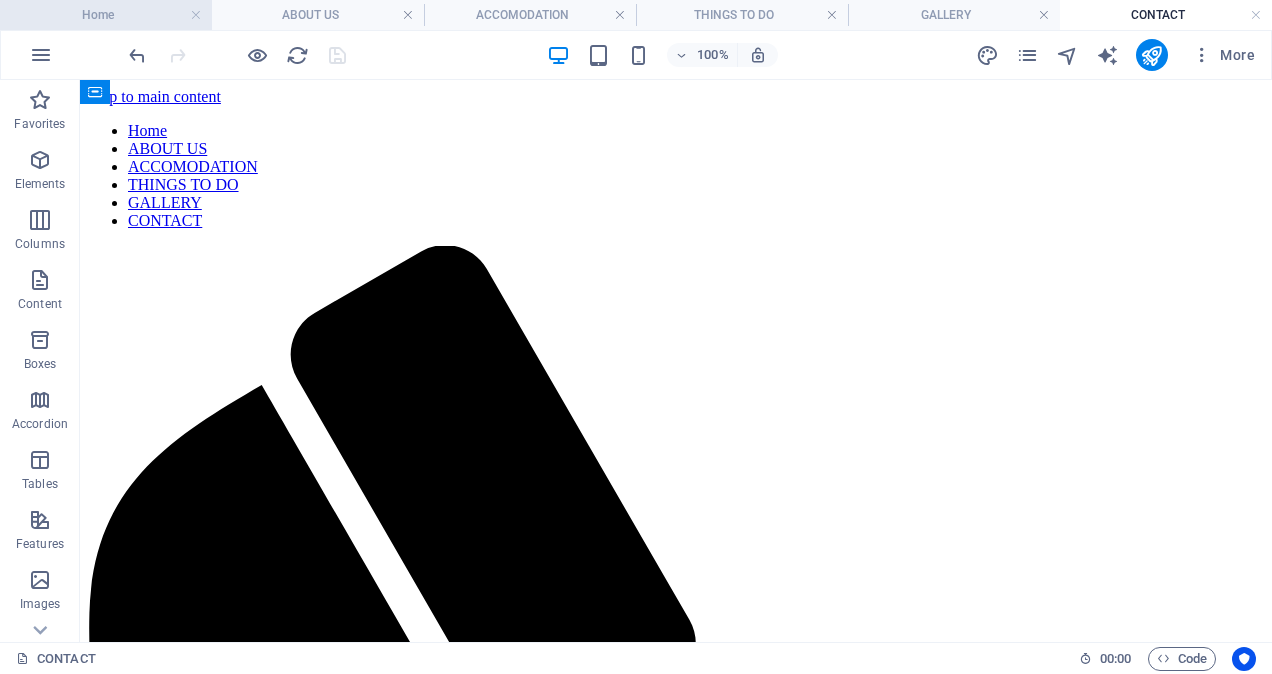 click on "Home" at bounding box center [106, 15] 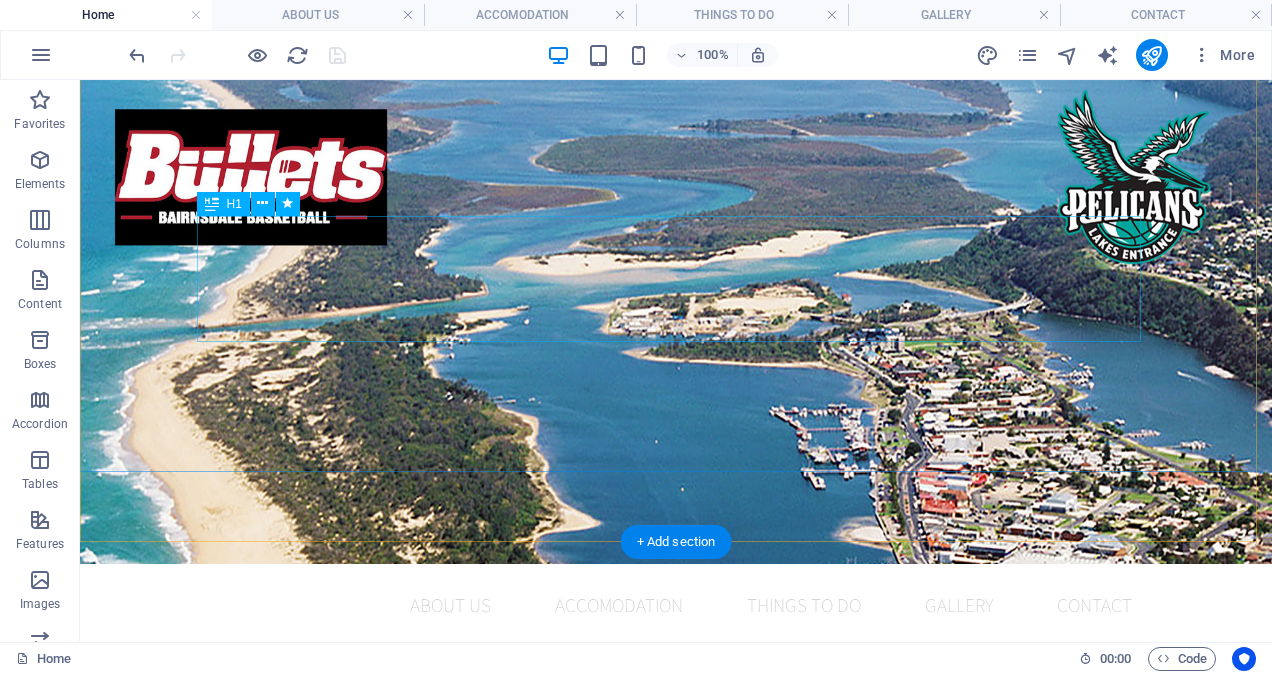 scroll, scrollTop: 100, scrollLeft: 0, axis: vertical 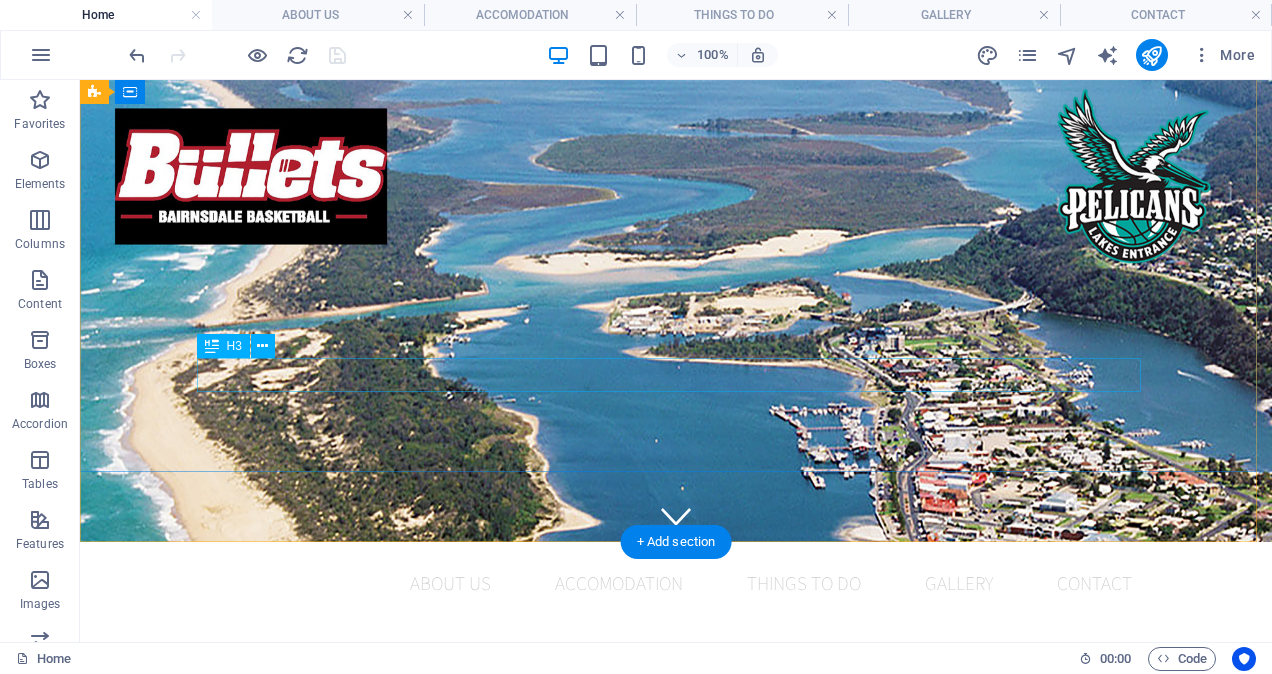 click on "+1-123-456-7890" at bounding box center [676, 865] 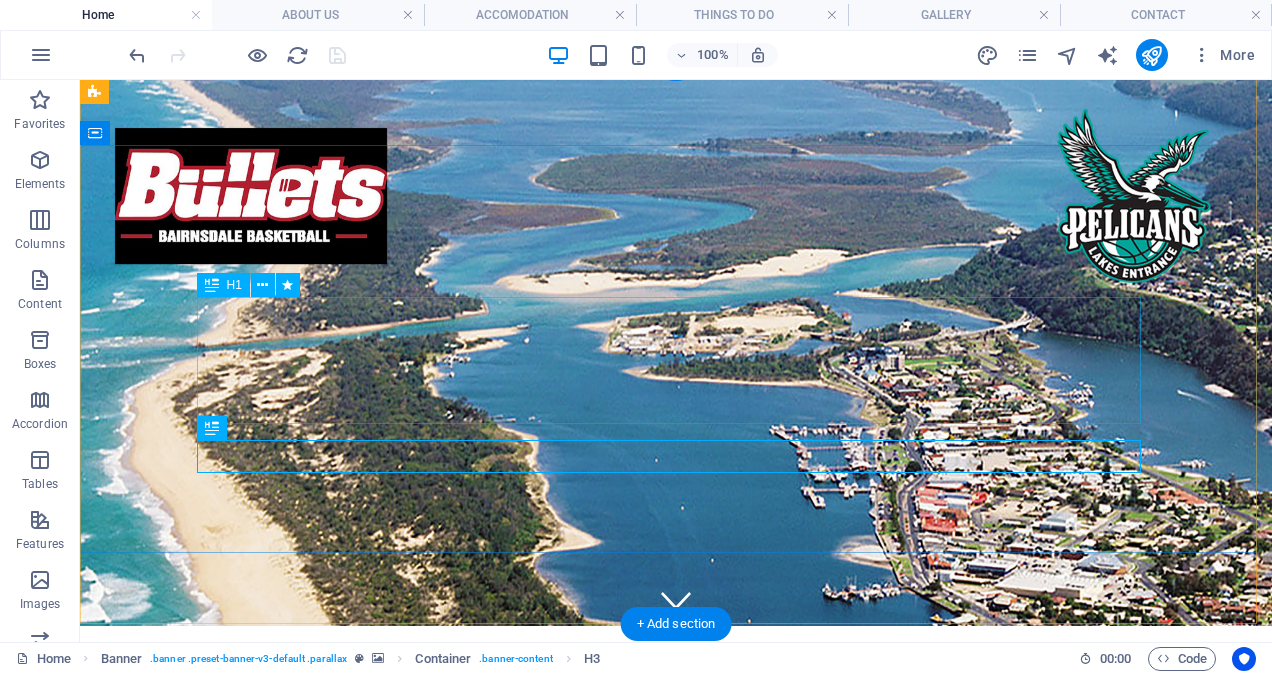 scroll, scrollTop: 0, scrollLeft: 0, axis: both 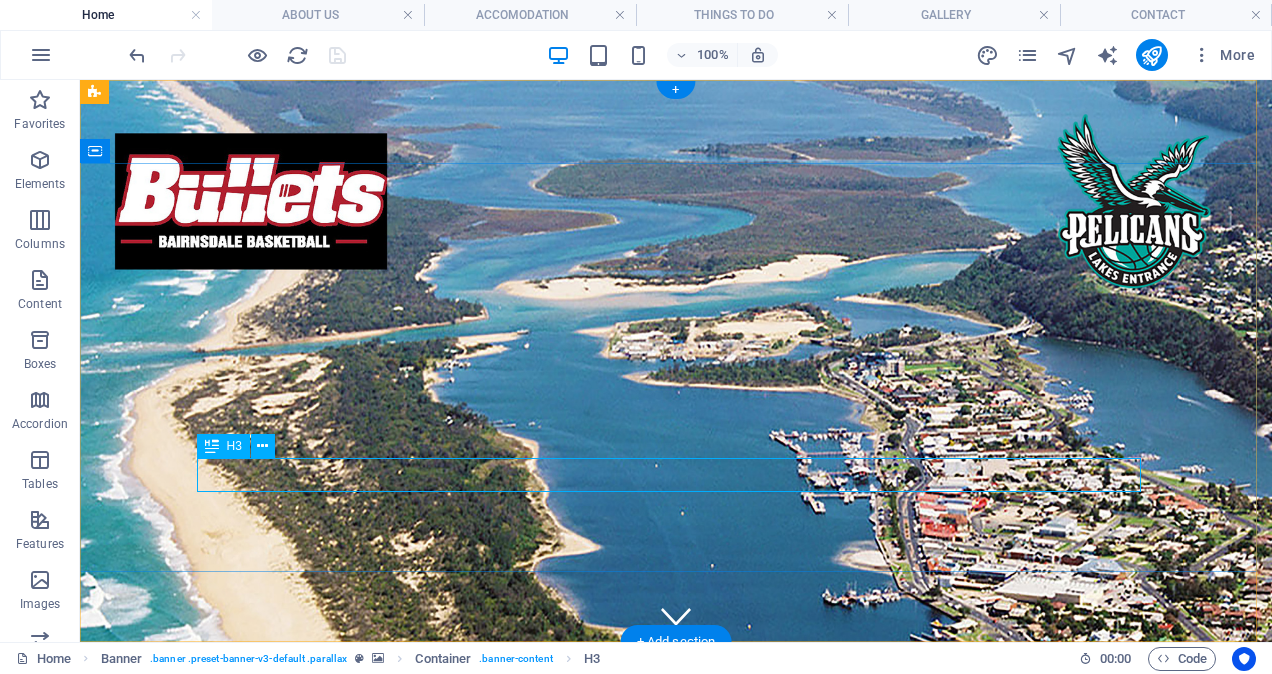 click on "+1-123-456-7890" at bounding box center (676, 965) 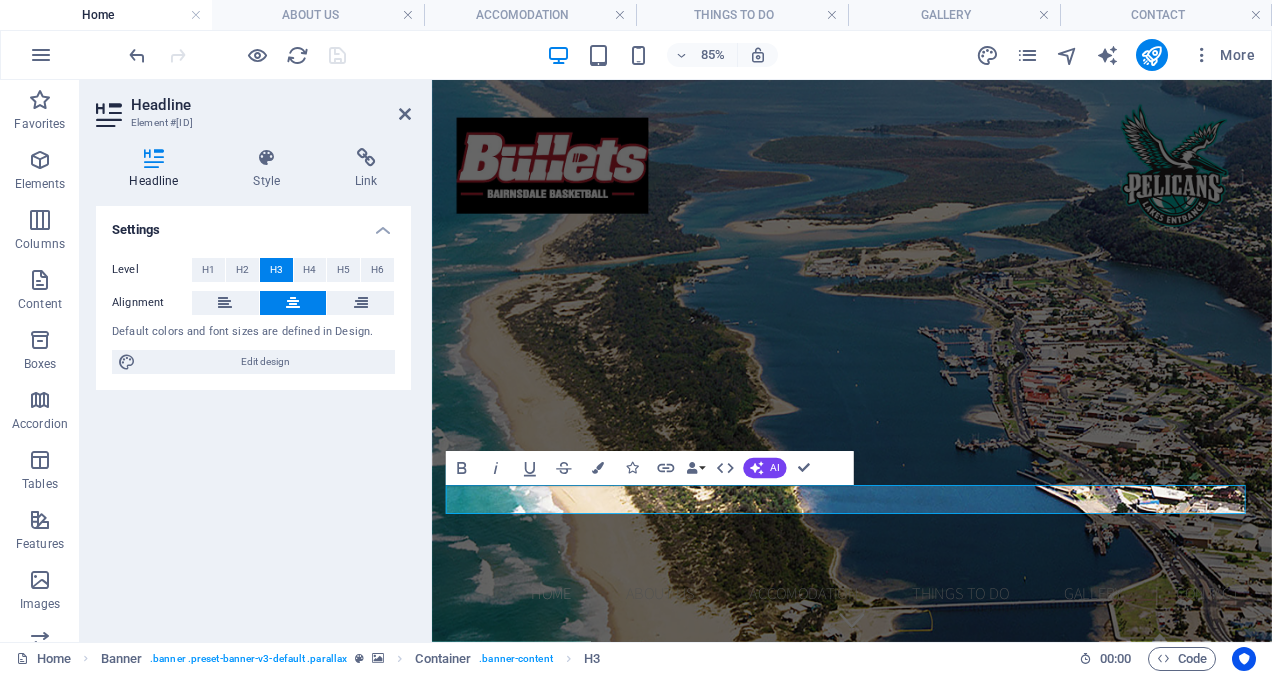 click on "Settings Level H1 H2 H3 H4 H5 H6 Alignment Default colors and font sizes are defined in Design. Edit design" at bounding box center (253, 416) 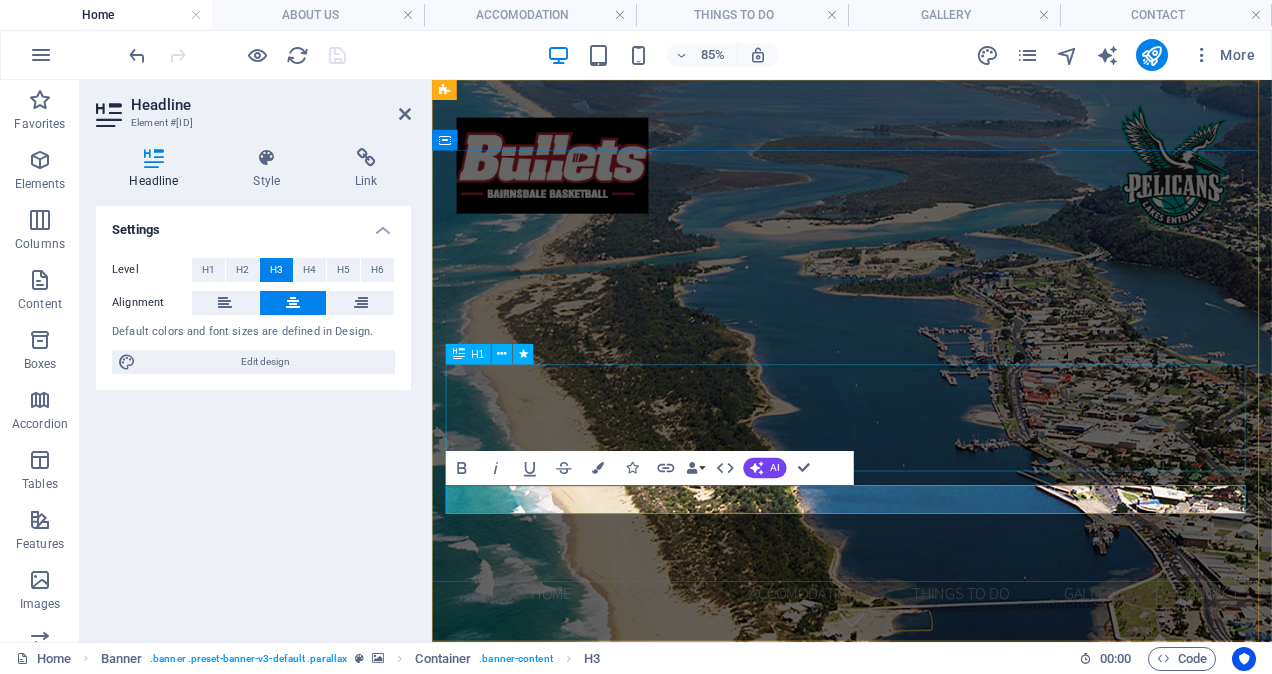click on "East Gippsland Junior Basketball Tournament" at bounding box center (926, 868) 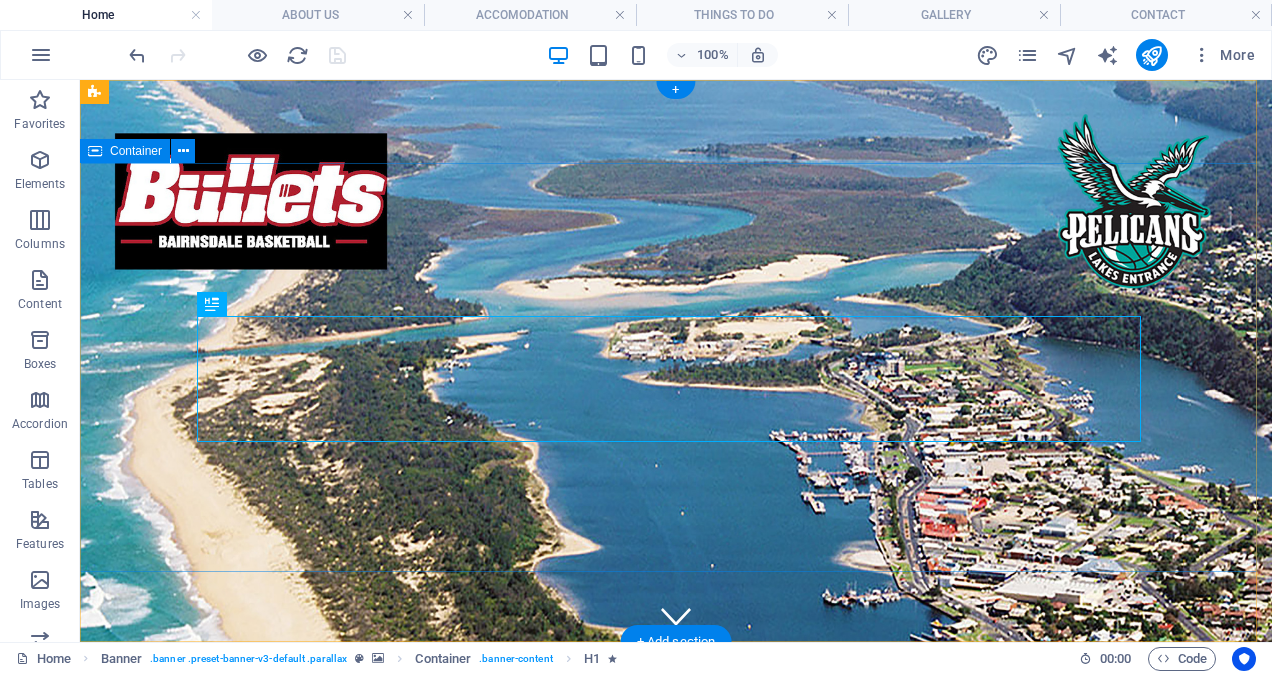 click on "East Gippsland Junior Basketball Tournament +[PHONE]" at bounding box center (676, 893) 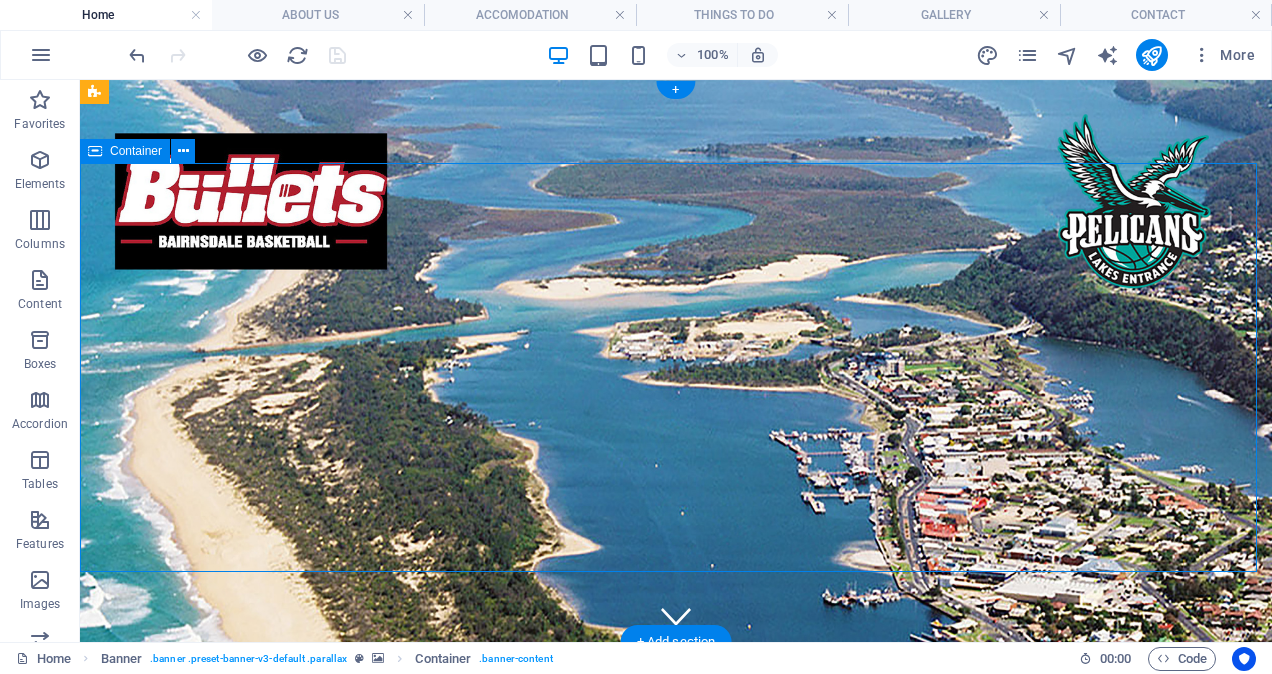 click on "East Gippsland Junior Basketball Tournament +[PHONE]" at bounding box center [676, 893] 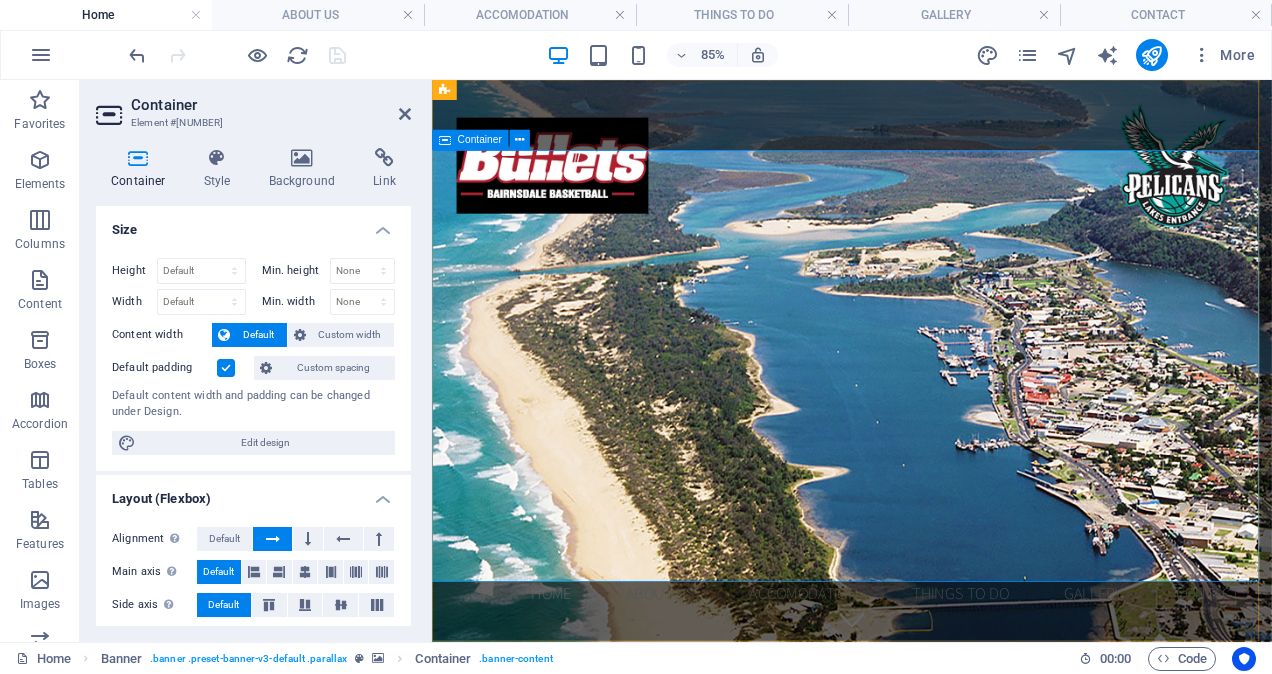 click on "East Gippsland Junior Basketball Tournament +[PHONE]" at bounding box center [926, 893] 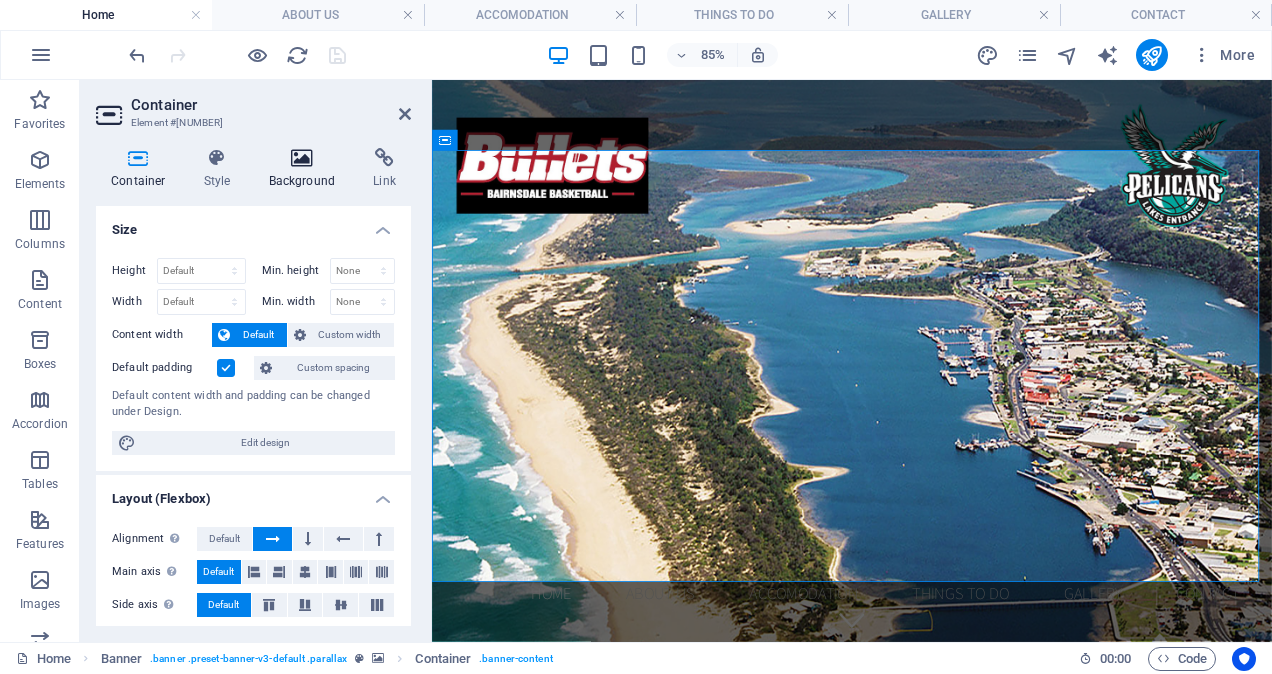 click at bounding box center [302, 158] 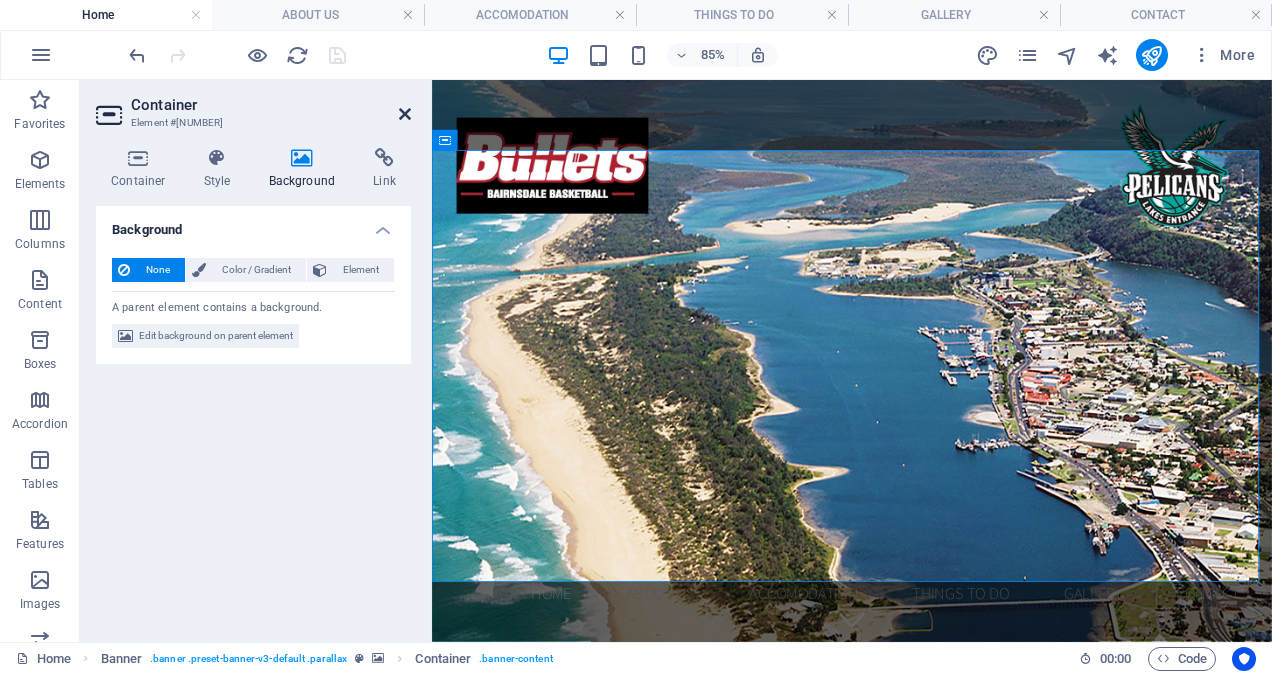 click at bounding box center [405, 114] 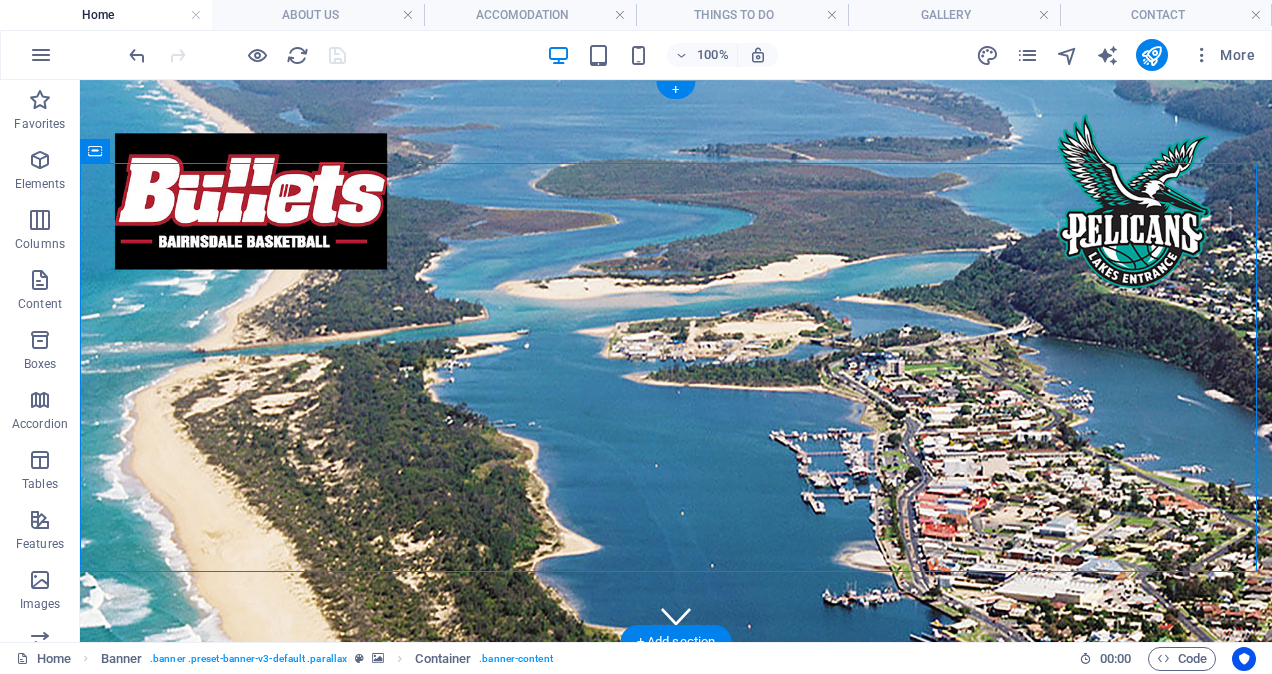 click at bounding box center [676, 361] 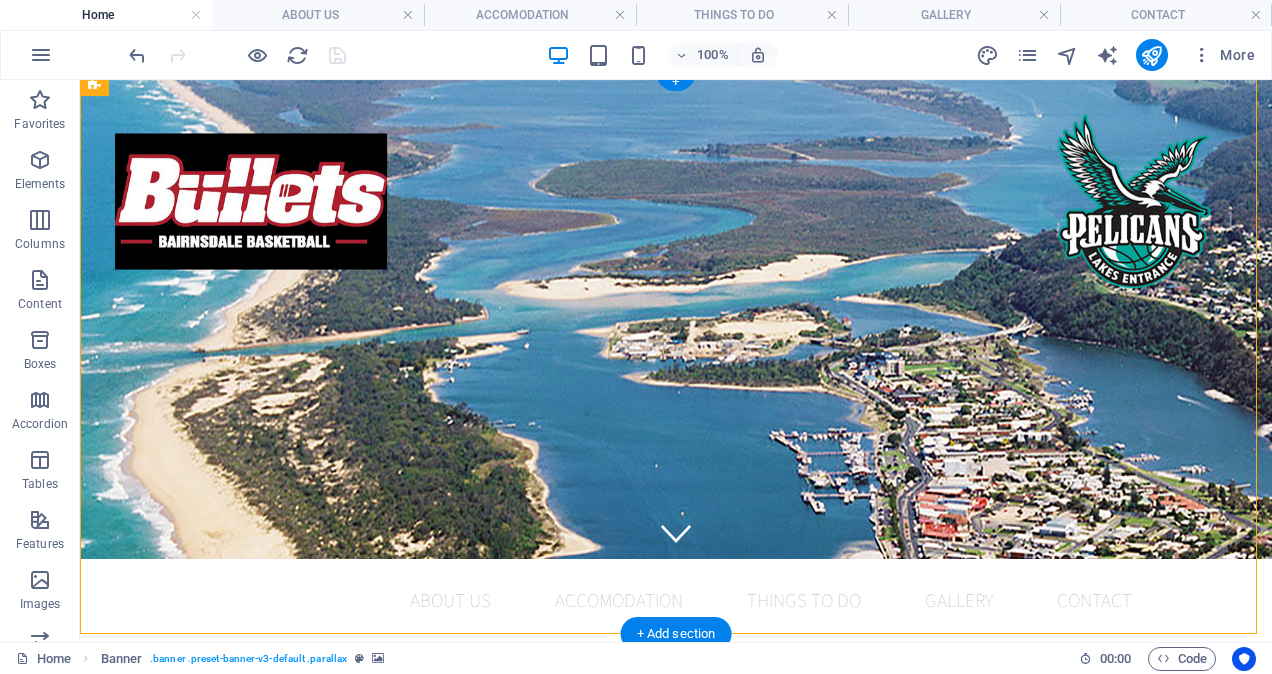 scroll, scrollTop: 100, scrollLeft: 0, axis: vertical 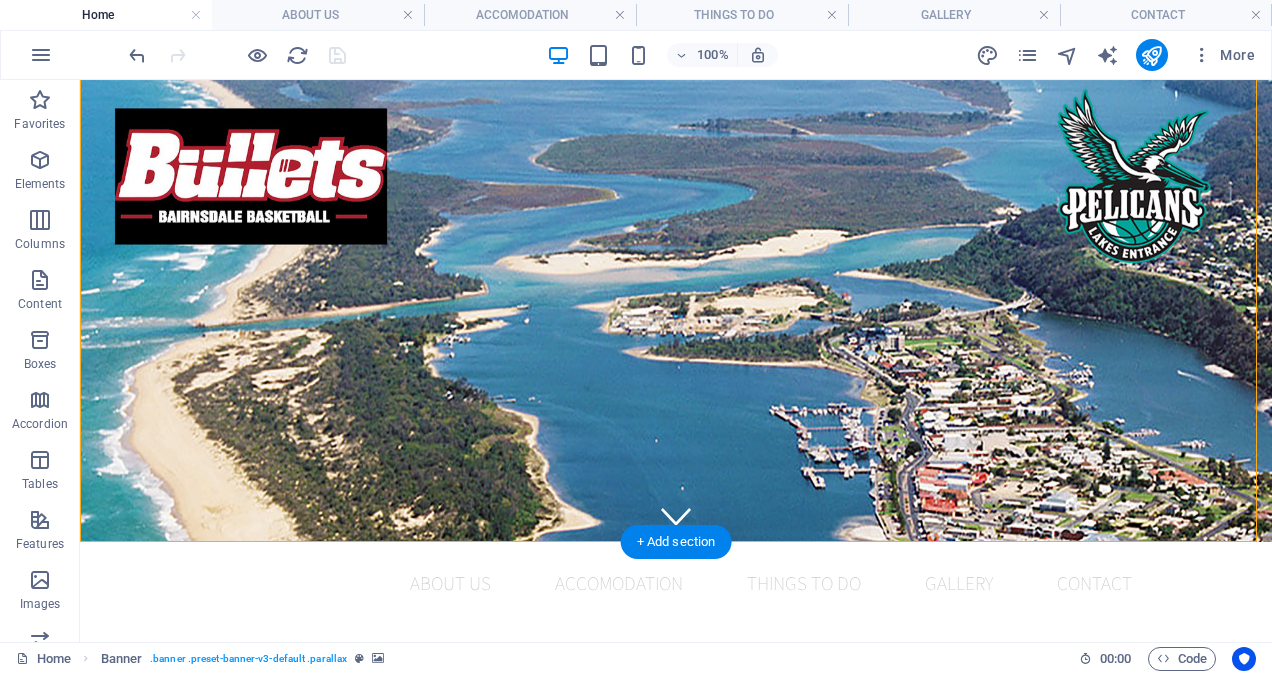 click at bounding box center [676, 261] 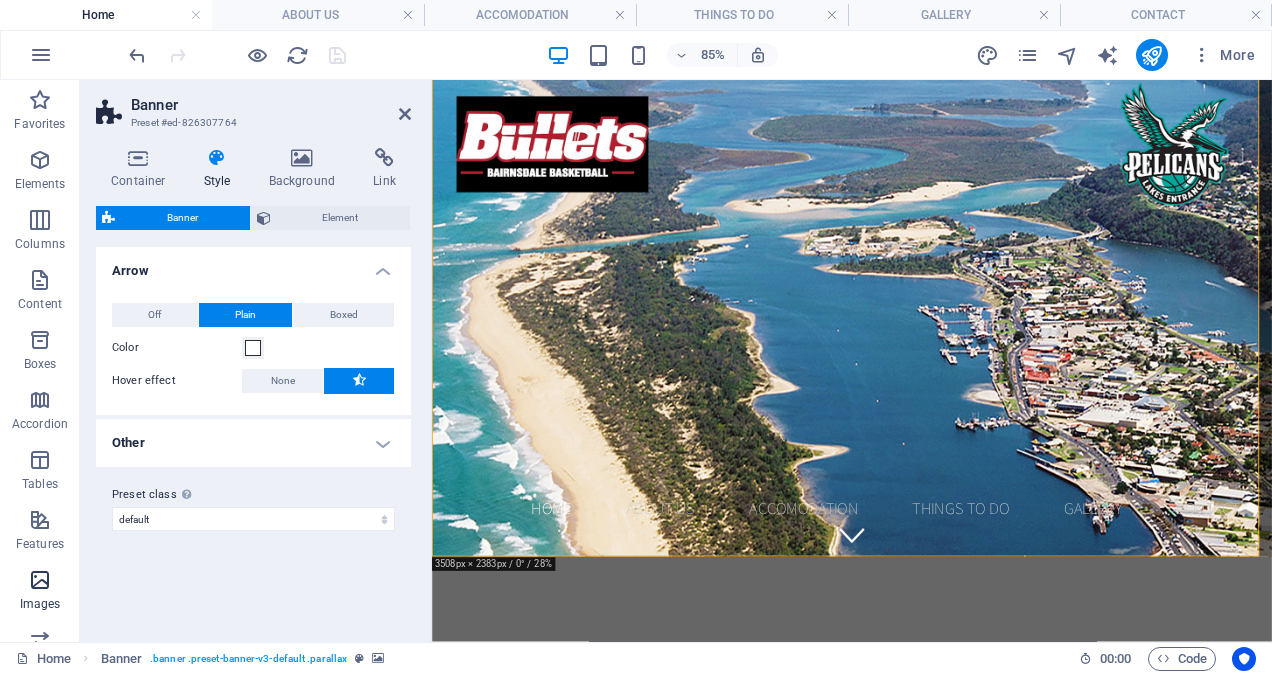 click at bounding box center (40, 580) 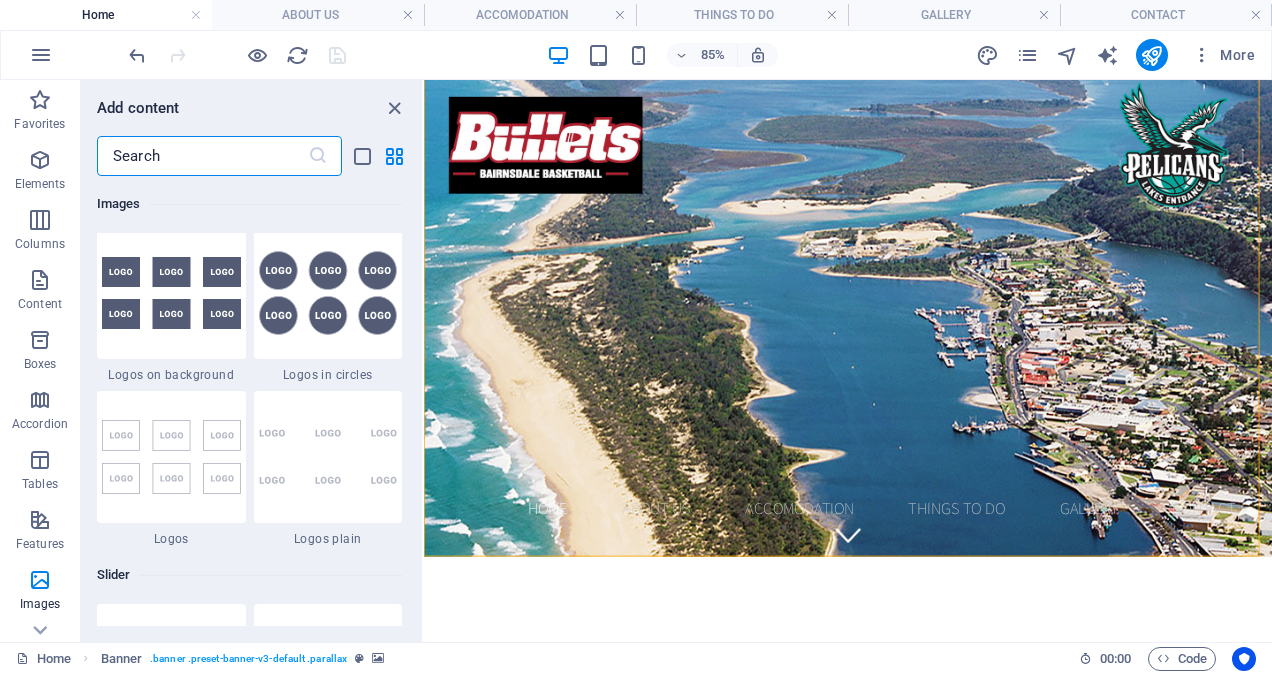 scroll, scrollTop: 11040, scrollLeft: 0, axis: vertical 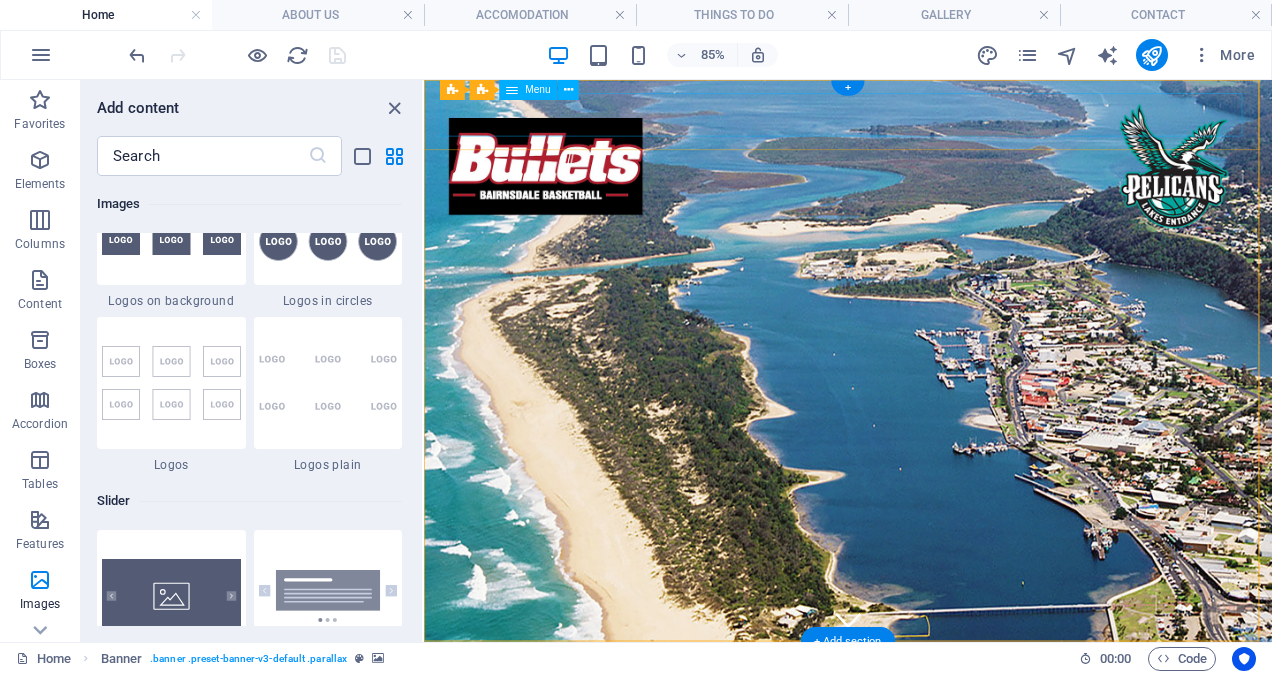 click on "Home ABOUT US ACCOMODATION THINGS TO DO GALLERY CONTACT" at bounding box center (923, 782) 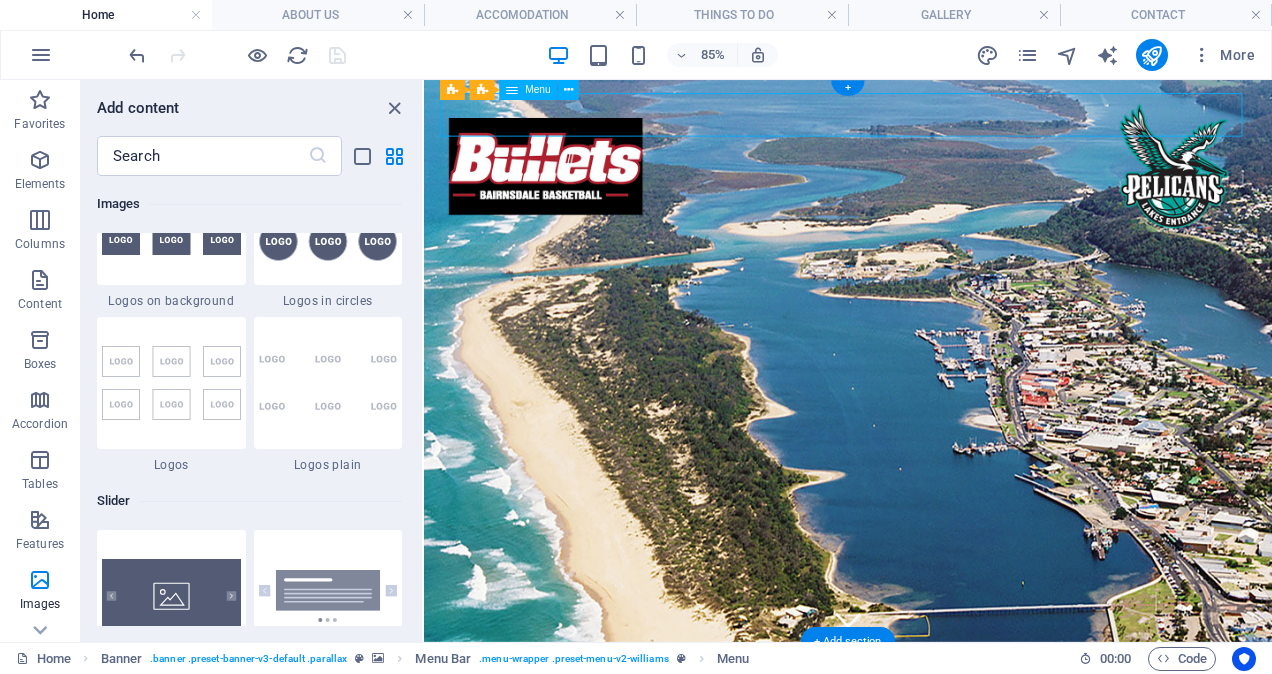 click on "Home ABOUT US ACCOMODATION THINGS TO DO GALLERY CONTACT" at bounding box center (923, 782) 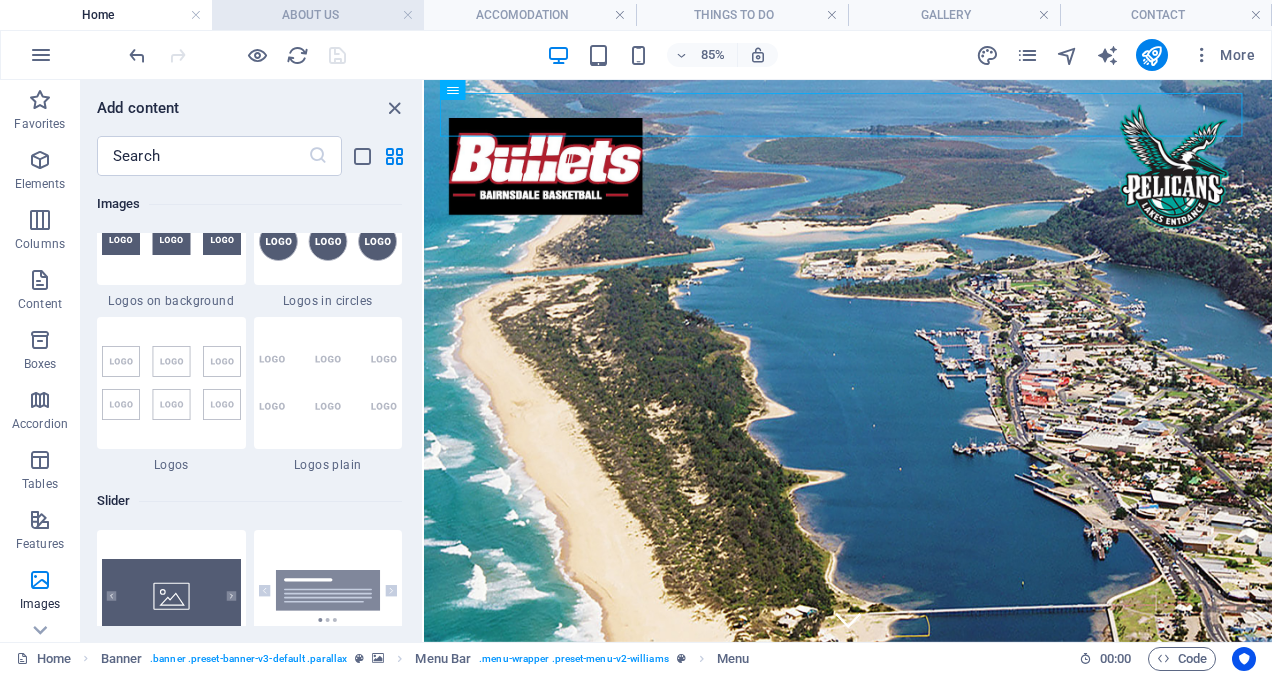 click on "ABOUT US" at bounding box center (318, 15) 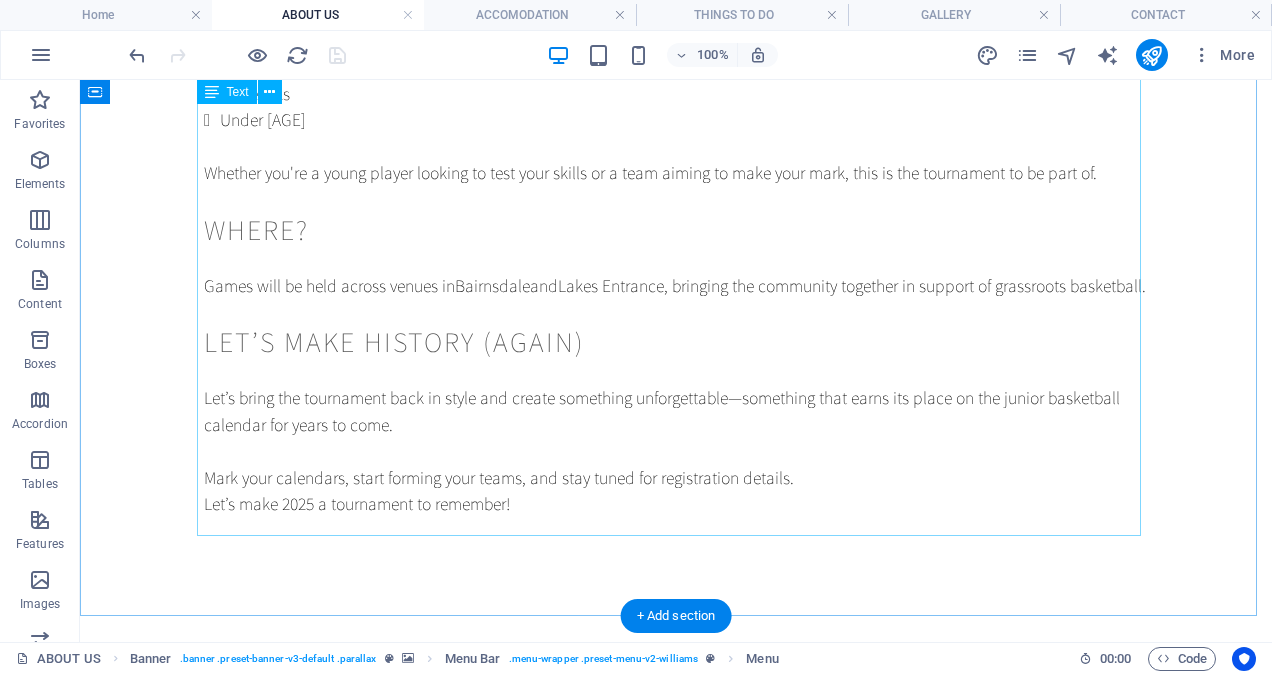 scroll, scrollTop: 592, scrollLeft: 0, axis: vertical 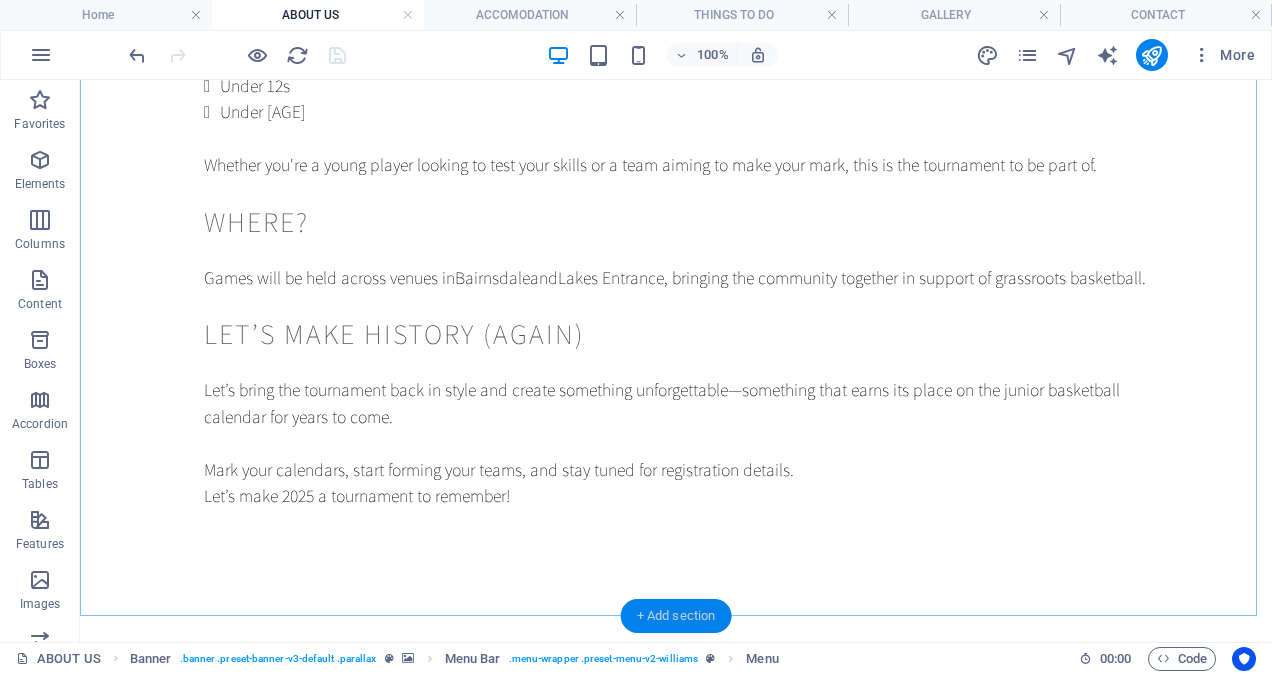 click on "+ Add section" at bounding box center [676, 616] 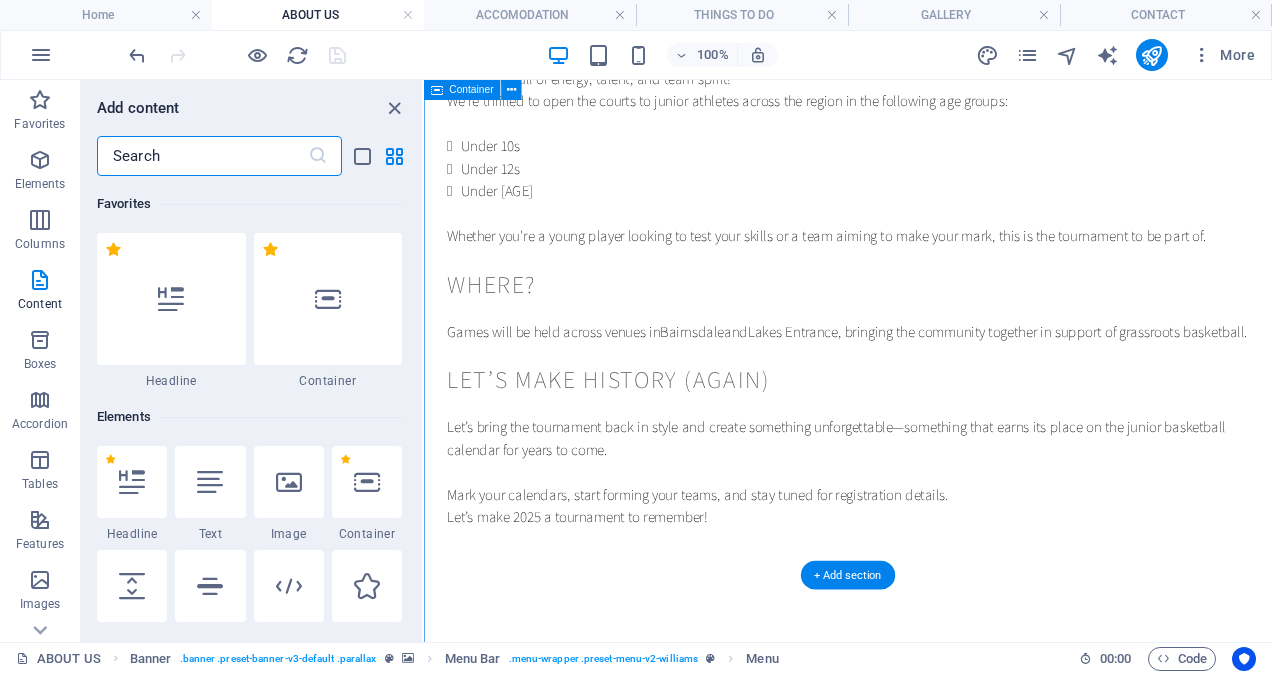 scroll, scrollTop: 456, scrollLeft: 0, axis: vertical 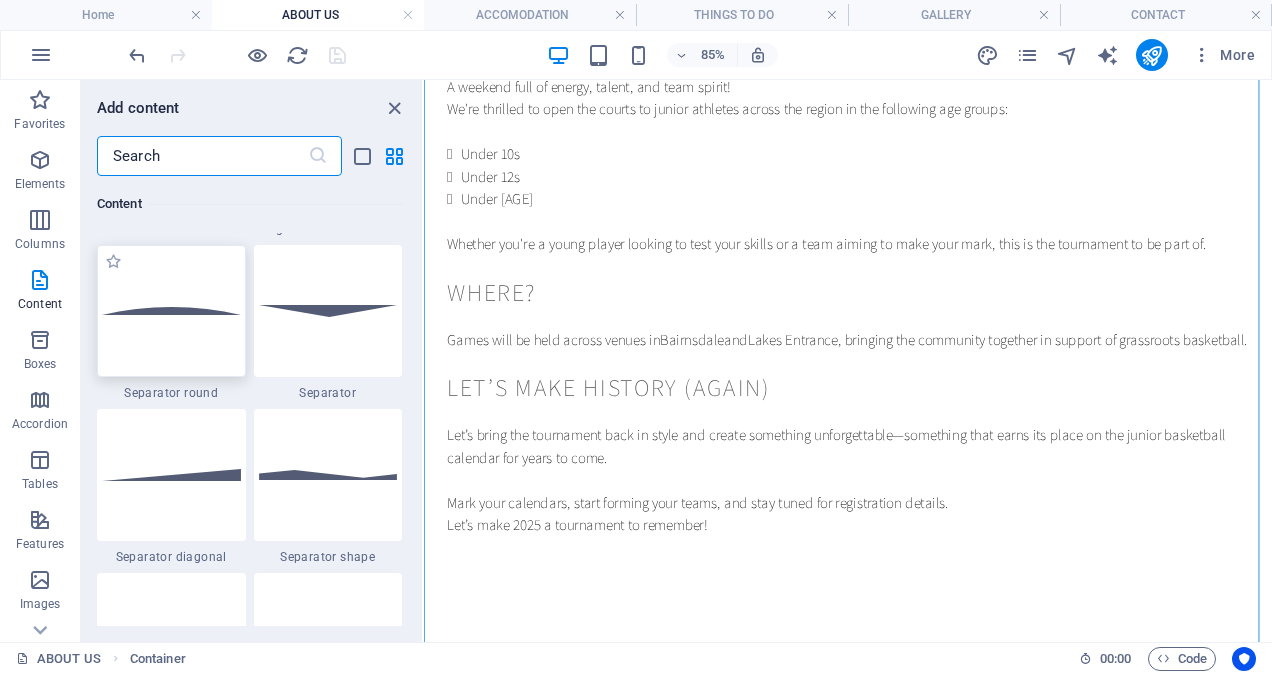 click at bounding box center [171, 311] 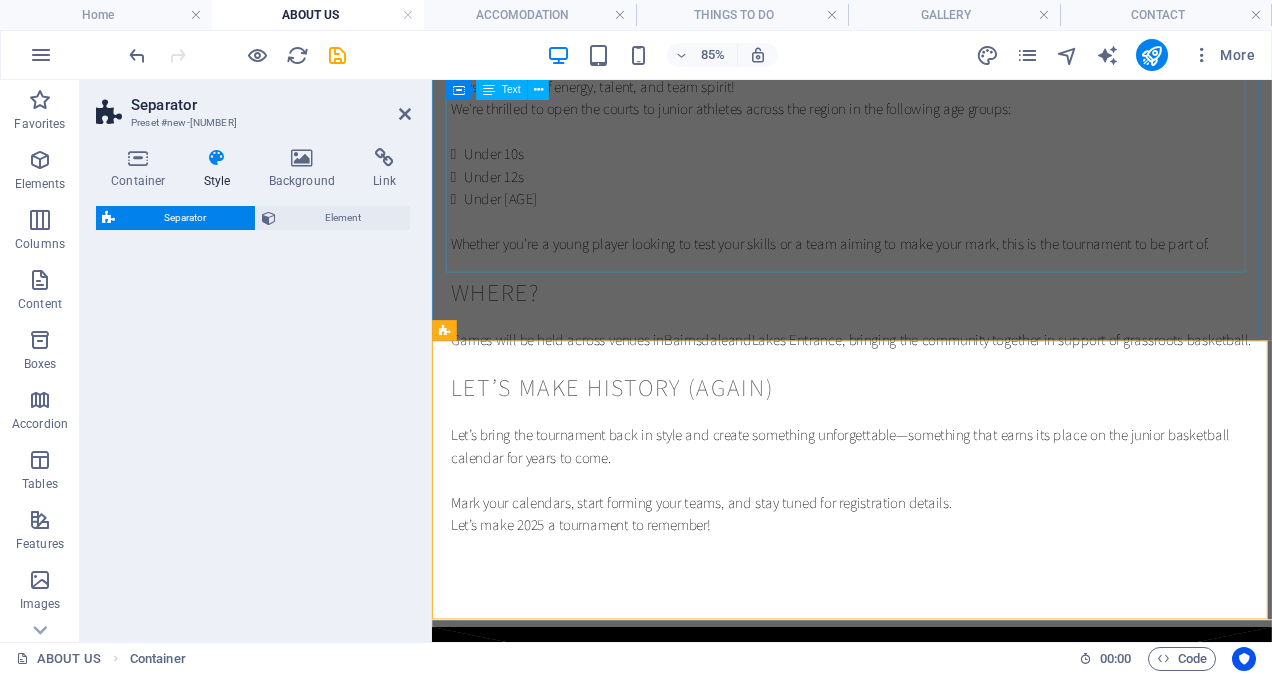select on "circle" 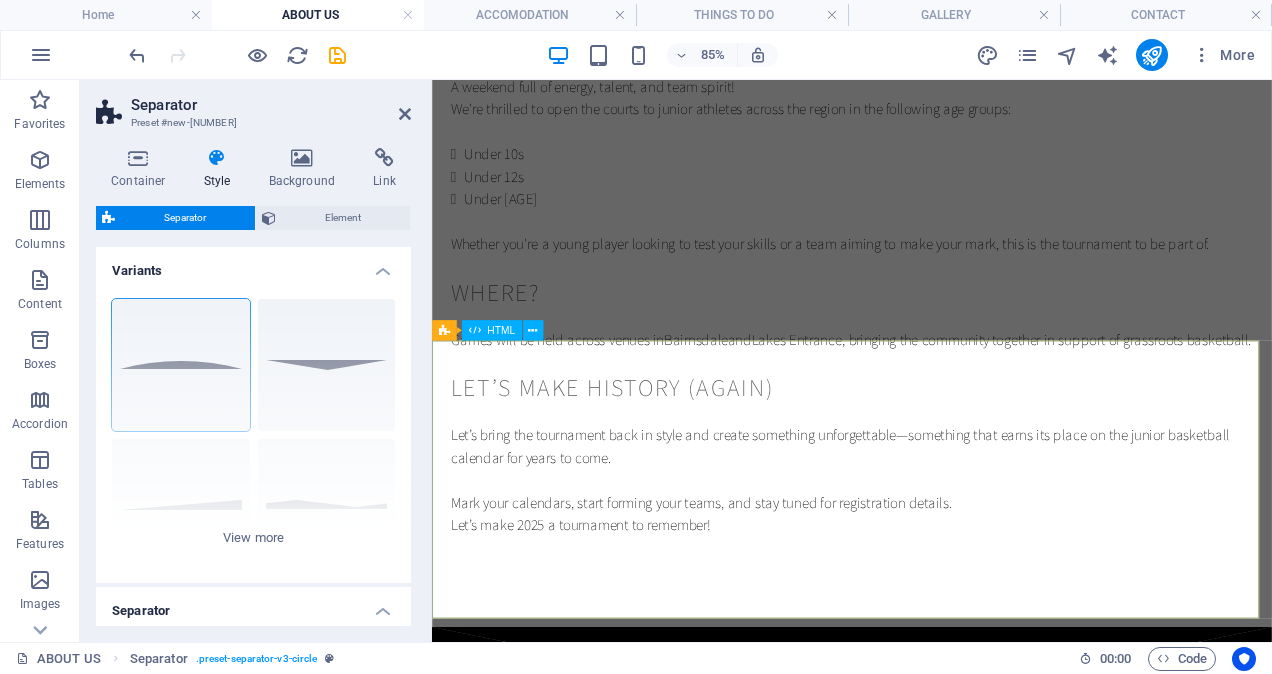 scroll, scrollTop: 820, scrollLeft: 0, axis: vertical 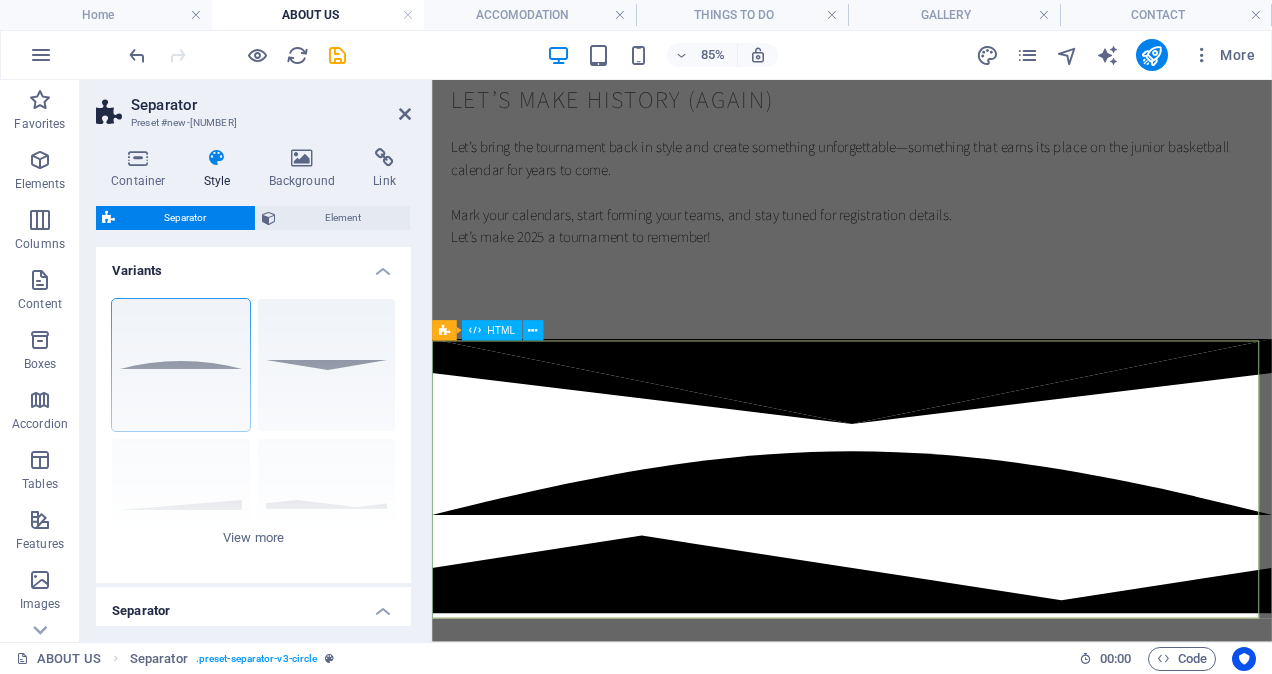 click at bounding box center (926, 550) 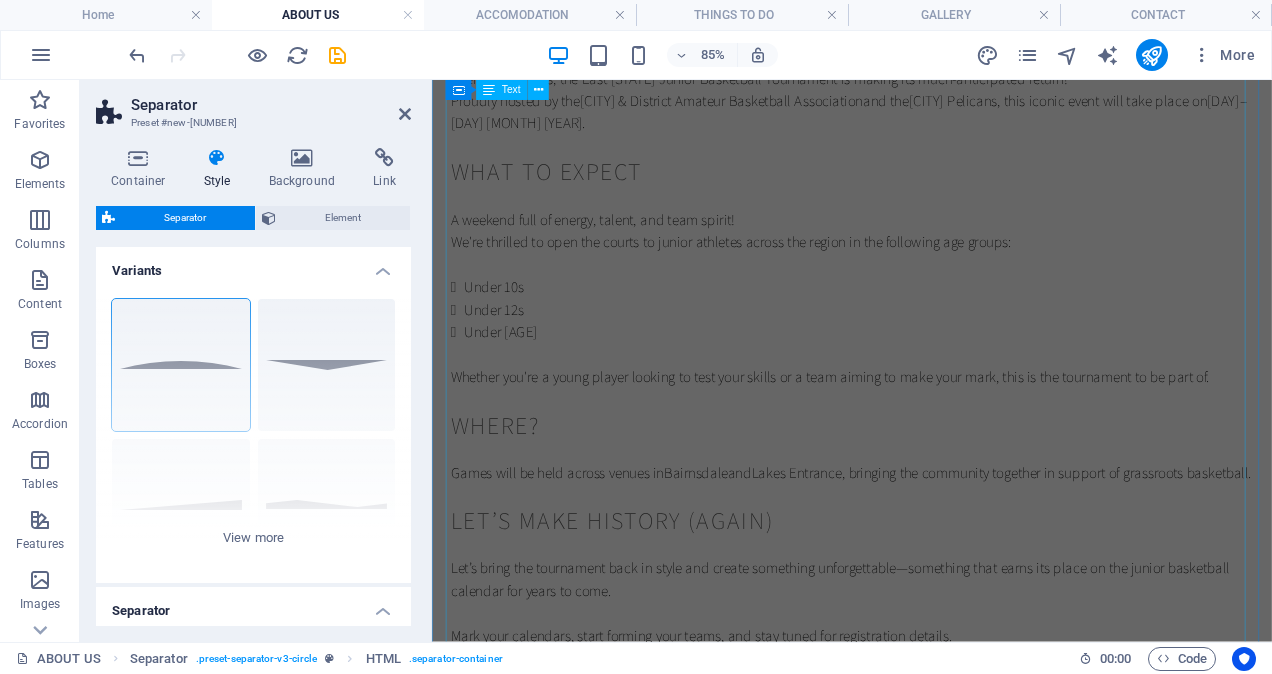 scroll, scrollTop: 573, scrollLeft: 0, axis: vertical 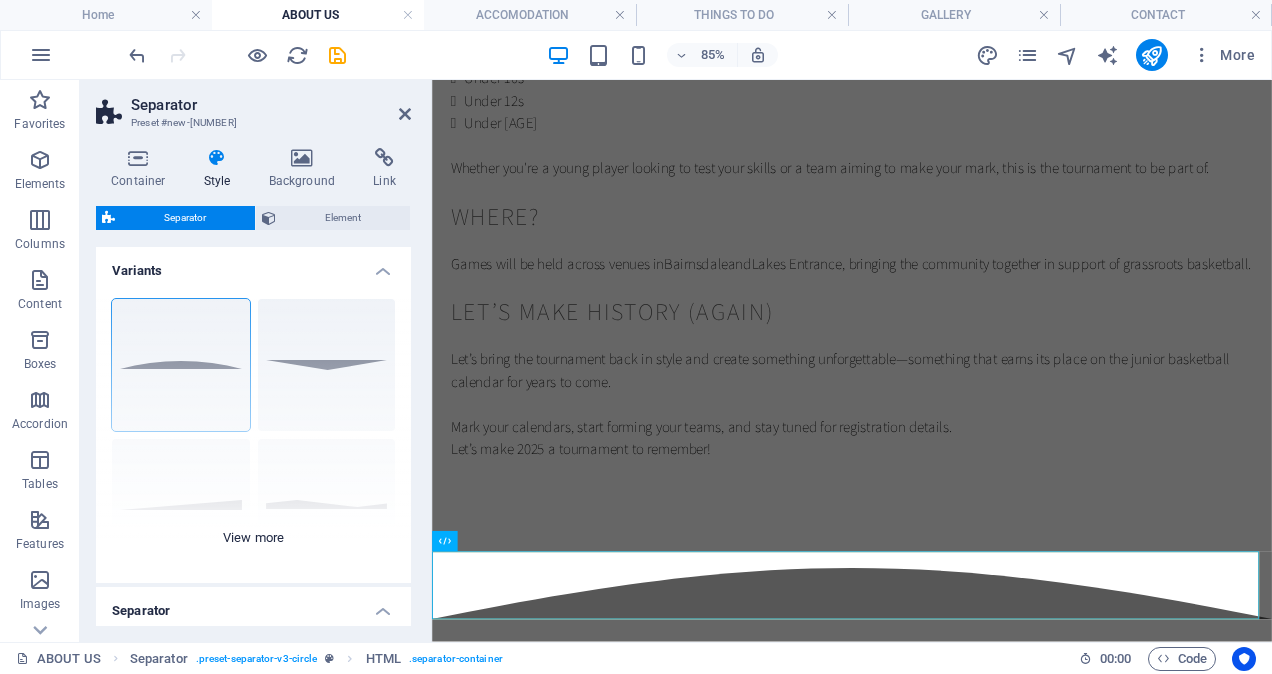click on "Circle Default Diagonal Polygon 1 Polygon 2 Square Zigzag" at bounding box center [253, 433] 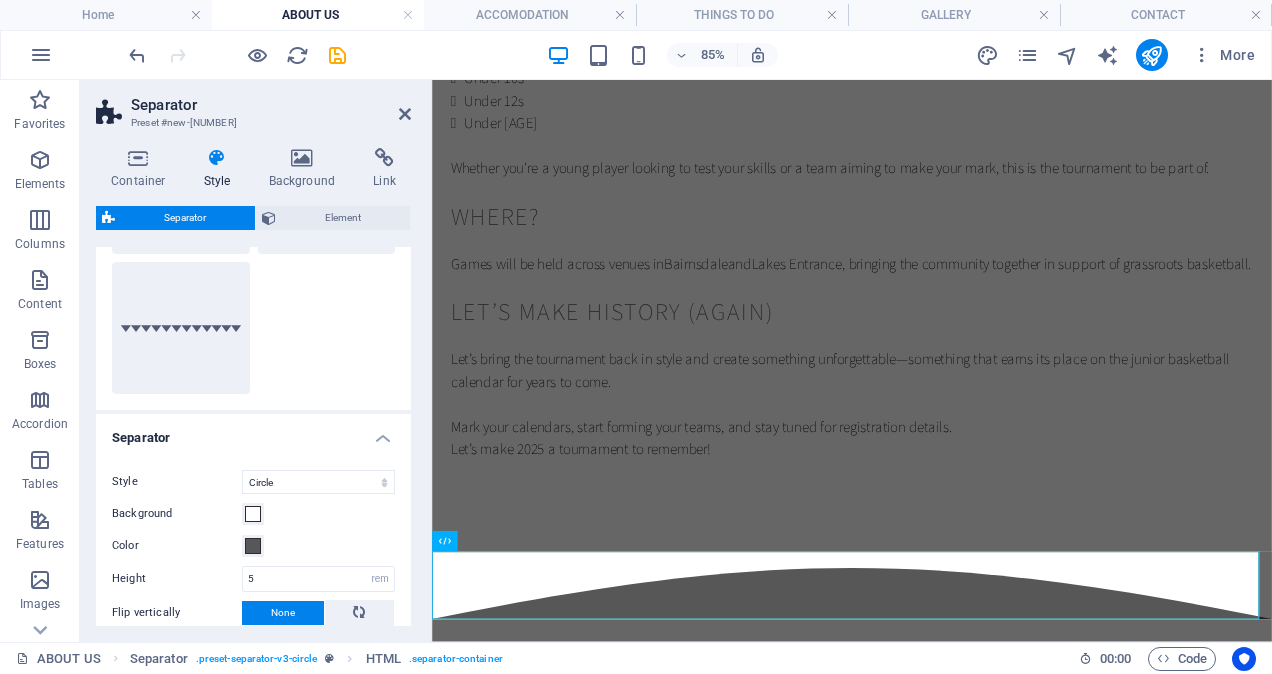 scroll, scrollTop: 0, scrollLeft: 0, axis: both 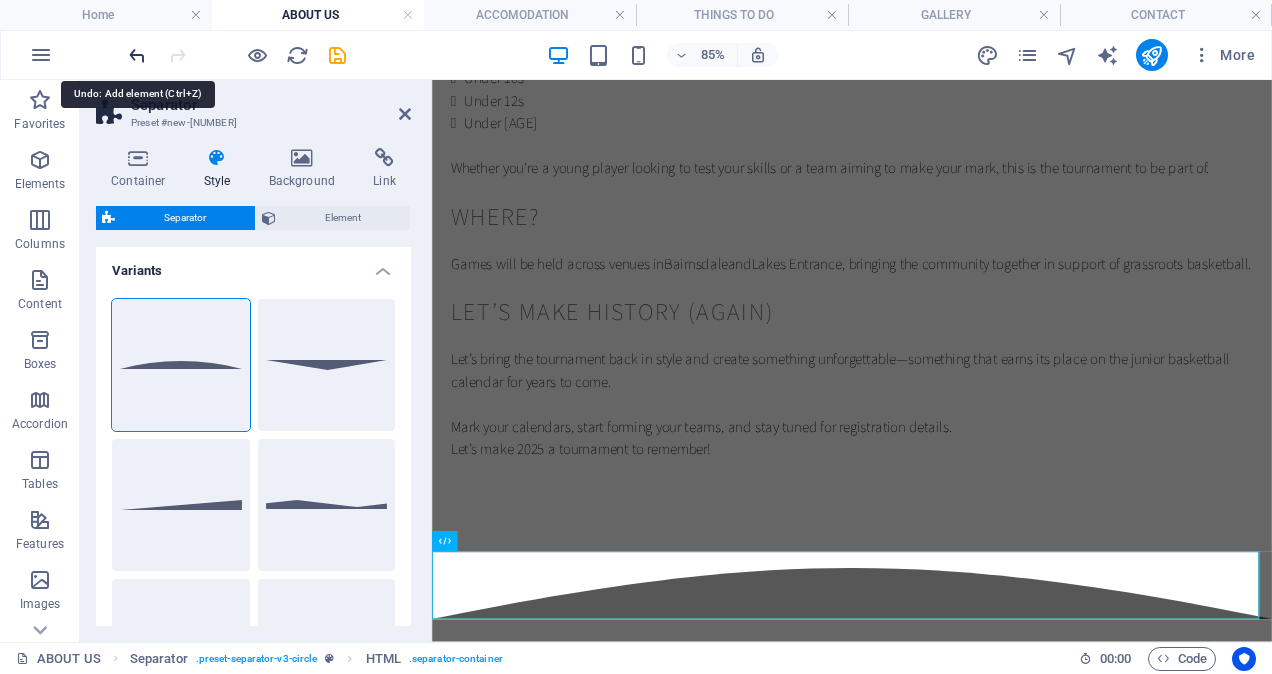 click at bounding box center [137, 55] 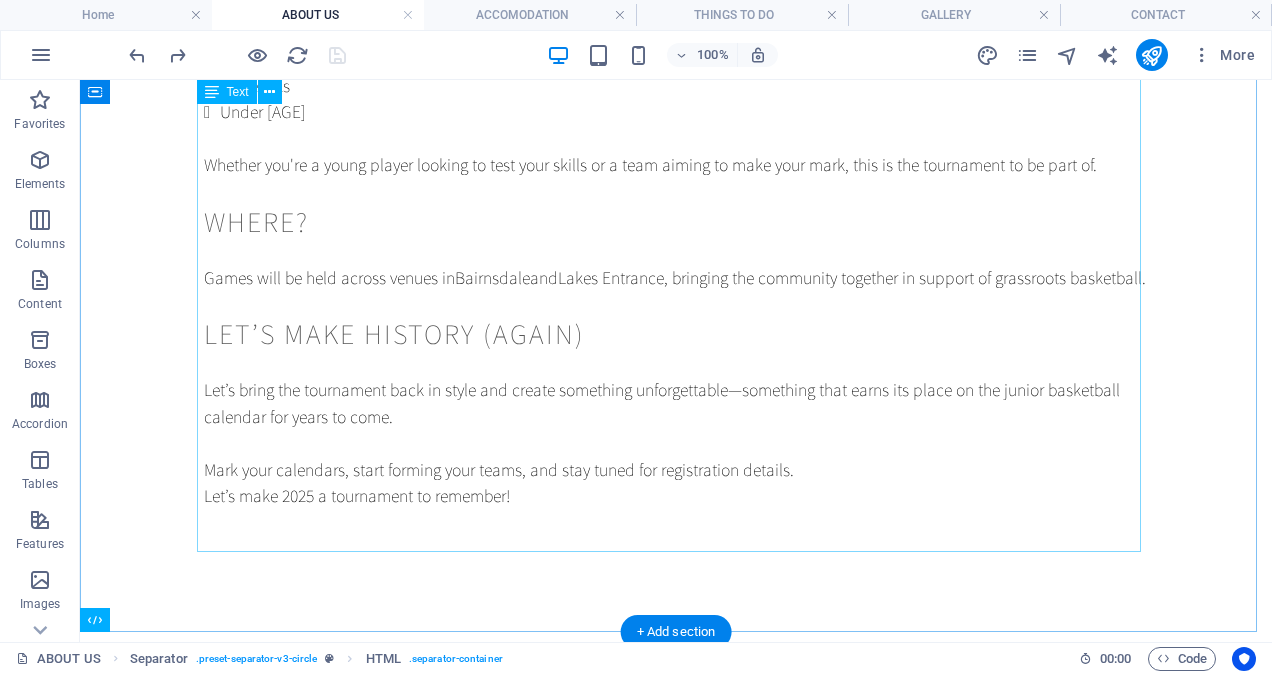 scroll, scrollTop: 592, scrollLeft: 0, axis: vertical 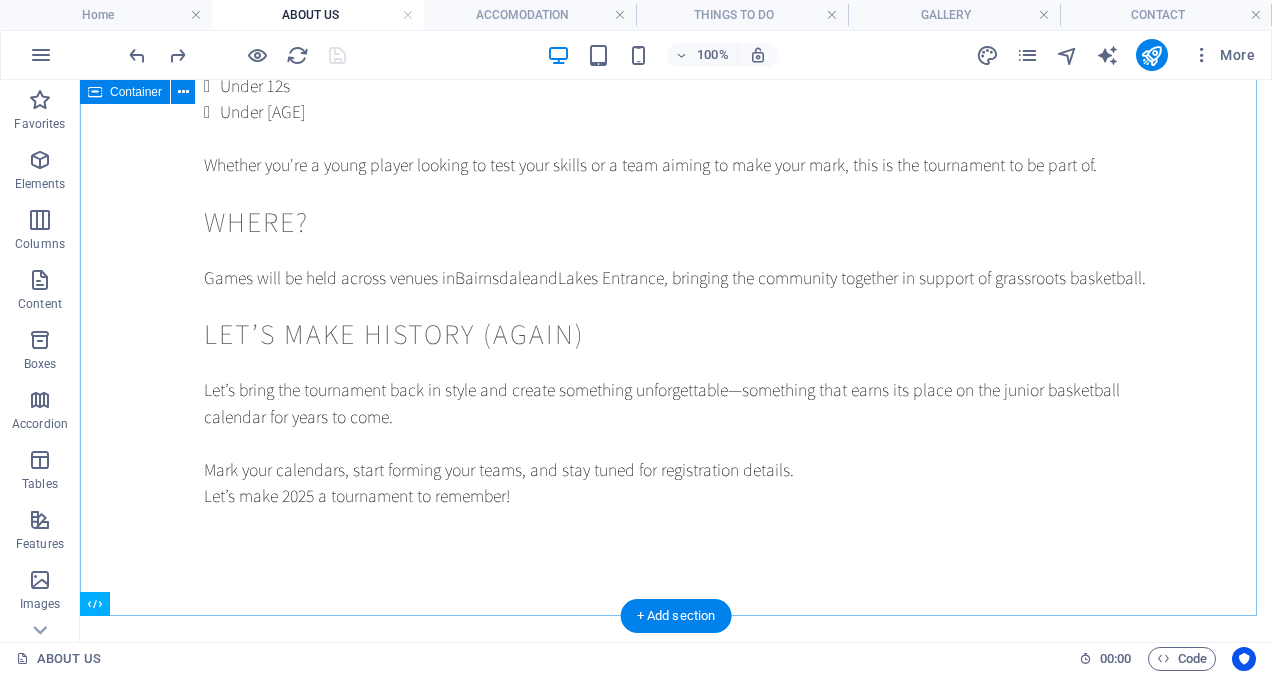 click on "The East Gippsland Junior Basketball Tournament is Back! After 20 years, the East Gippsland Junior Basketball Tournament is making its much-anticipated return! Proudly hosted by the [CITY] & District Amateur Basketball Association and the [CITY] Pelicans, this iconic event will take place on [DATE]–[DATE] [YEAR]. What to Expect A weekend full of energy, talent, and team spirit! We're thrilled to open the courts to junior athletes across the region in the following age groups: Under 10s Under 12s Under 14s Whether you're a young player looking to test your skills or a team aiming to make your mark, this is the tournament to be part of. Where? Games will be held across venues in [CITY] and [CITY], bringing the community together in support of grassroots basketball. Let’s Make History (Again) Let’s bring the tournament back in style and create something unforgettable—something that earns its place on the junior basketball calendar for years to come." at bounding box center (676, 107) 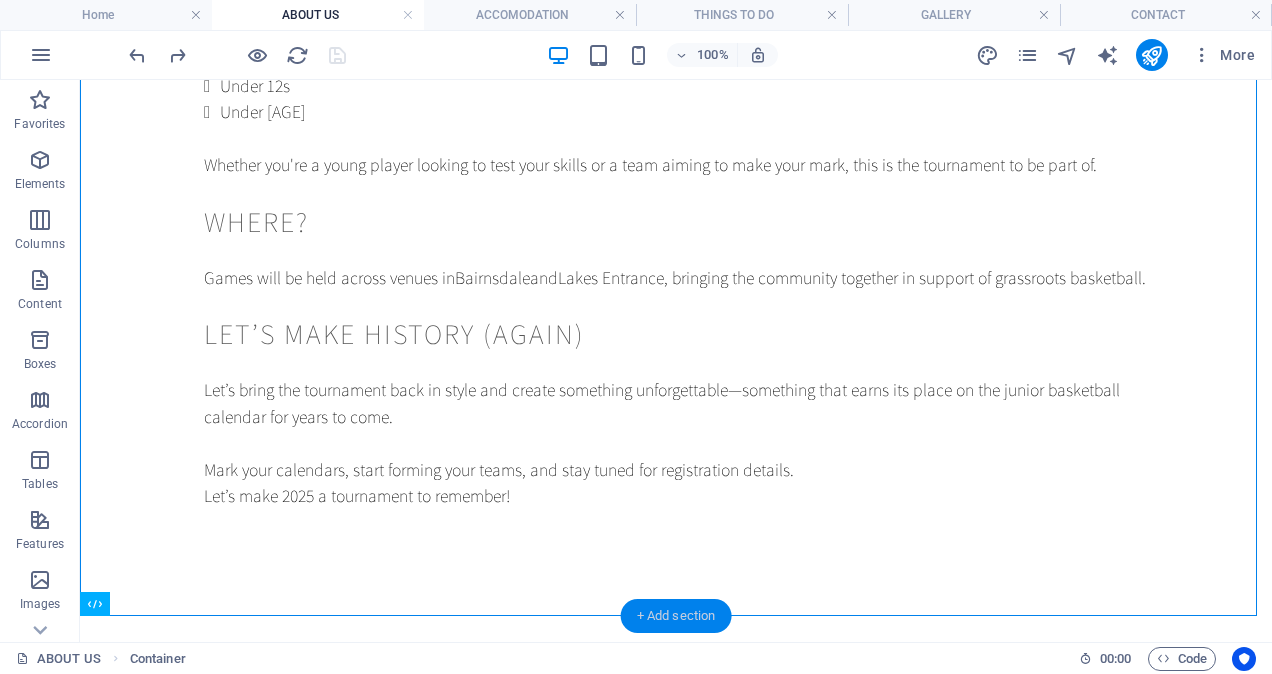 click on "+ Add section" at bounding box center [676, 616] 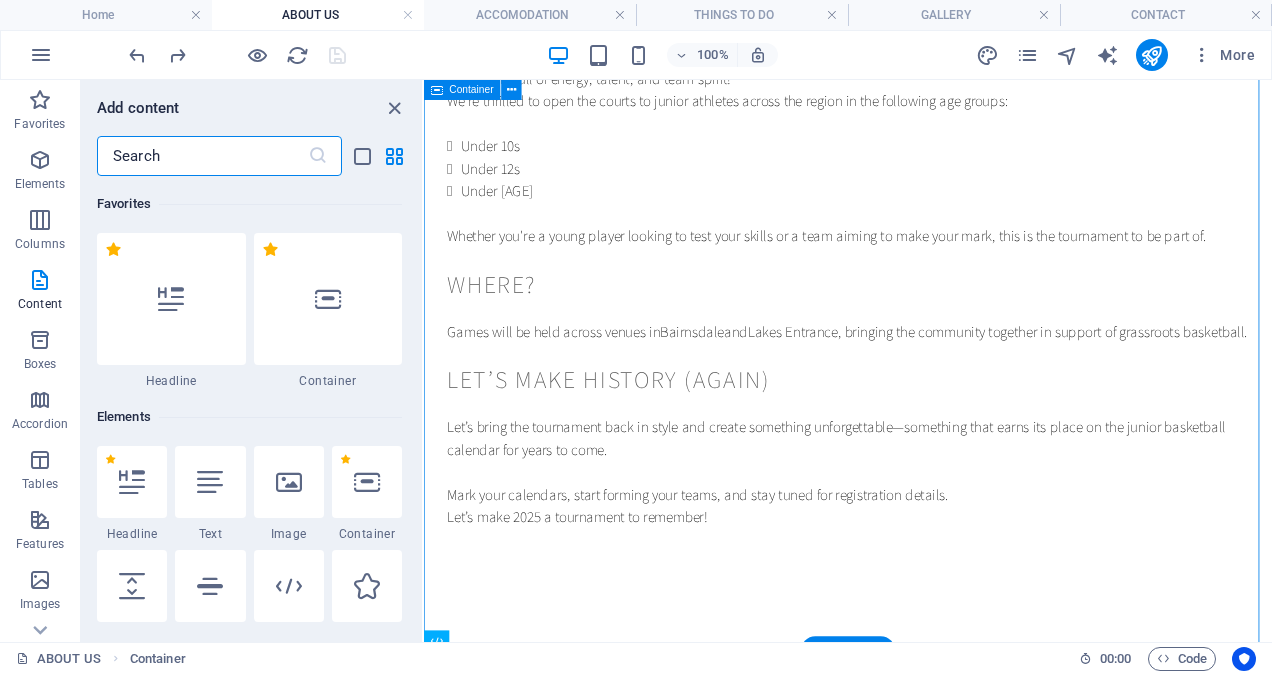 scroll, scrollTop: 456, scrollLeft: 0, axis: vertical 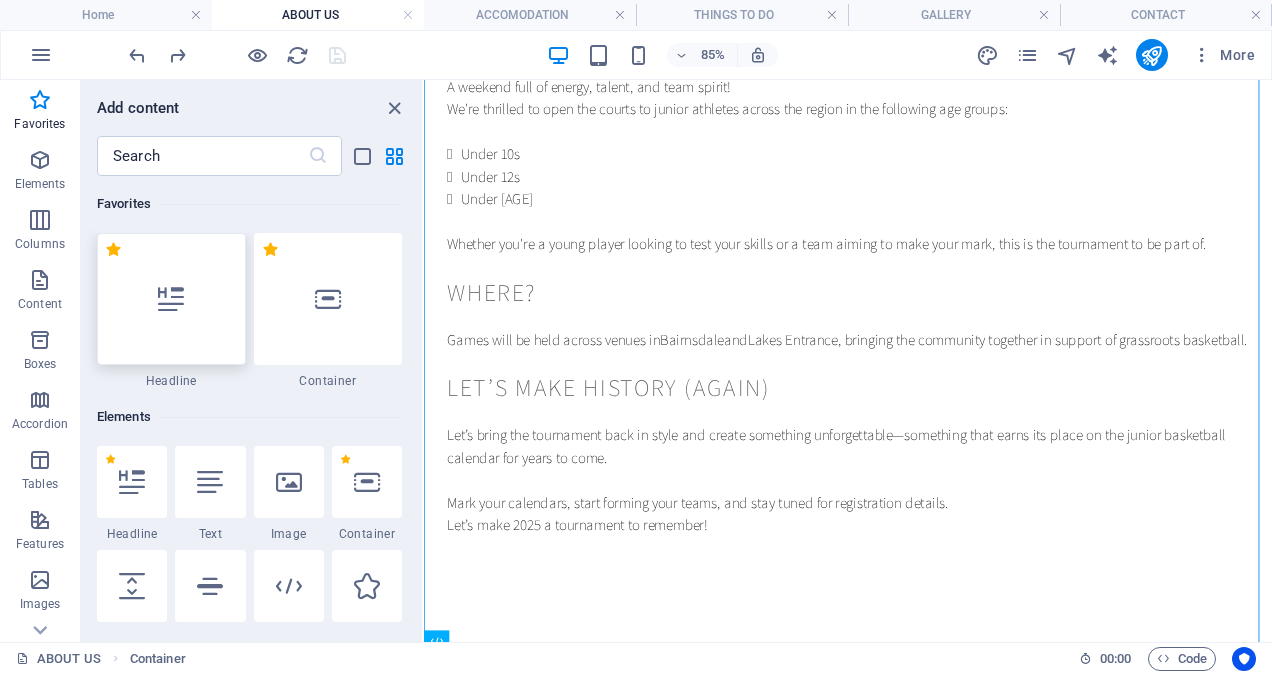 click at bounding box center (171, 299) 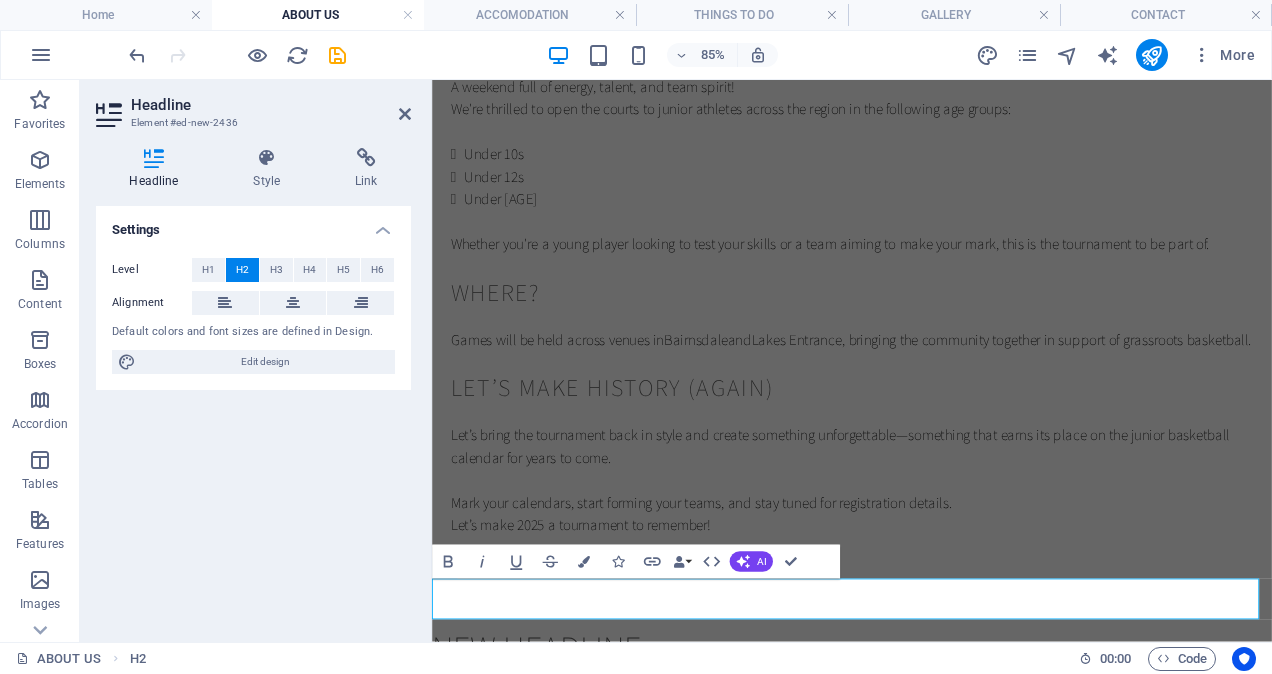 scroll, scrollTop: 541, scrollLeft: 0, axis: vertical 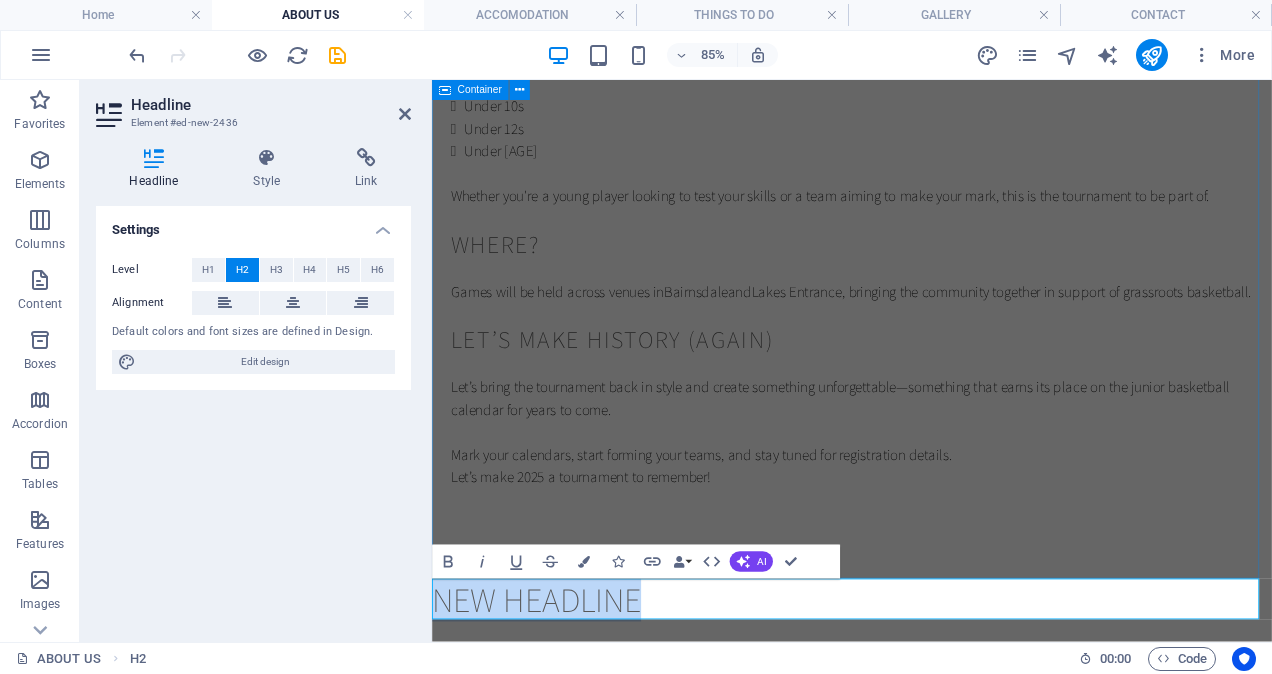 type 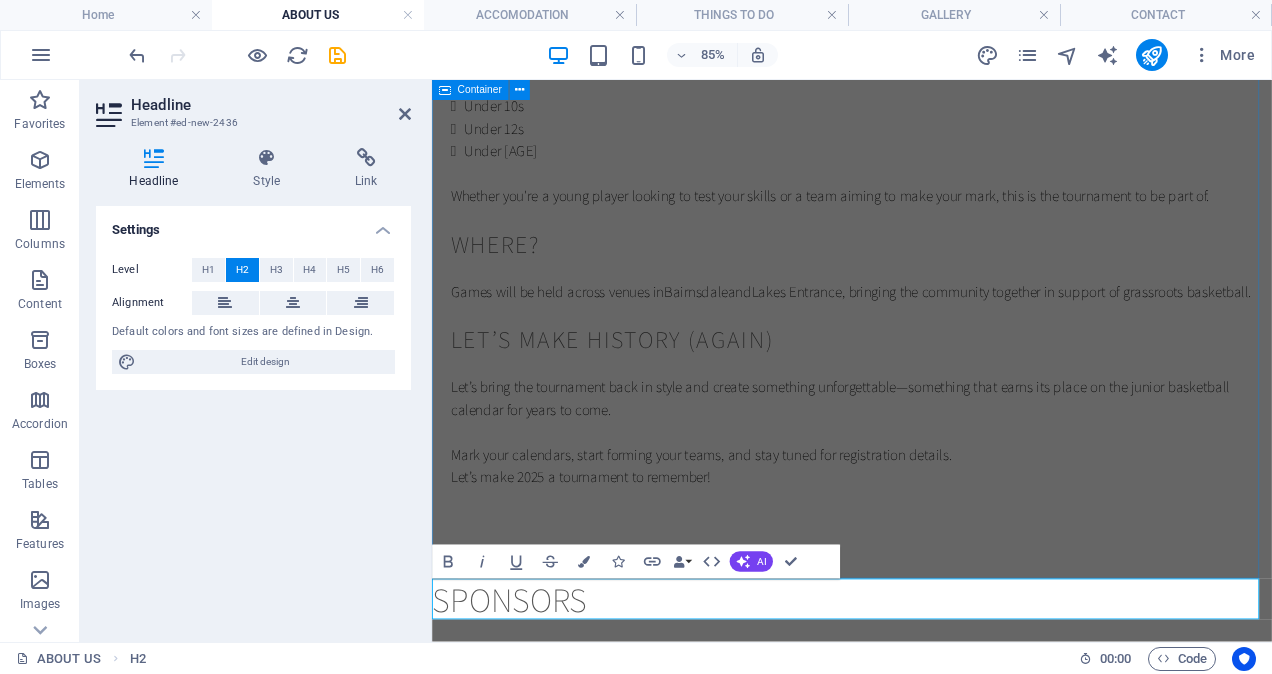 click on "The East Gippsland Junior Basketball Tournament is Back! After 20 years, the East Gippsland Junior Basketball Tournament is making its much-anticipated return! Proudly hosted by the [CITY] & District Amateur Basketball Association and the [CITY] Pelicans, this iconic event will take place on [DATE]–[DATE] [YEAR]. What to Expect A weekend full of energy, talent, and team spirit! We're thrilled to open the courts to junior athletes across the region in the following age groups: Under 10s Under 12s Under 14s Whether you're a young player looking to test your skills or a team aiming to make your mark, this is the tournament to be part of. Where? Games will be held across venues in [CITY] and [CITY], bringing the community together in support of grassroots basketball. Let’s Make History (Again) Let’s bring the tournament back in style and create something unforgettable—something that earns its place on the junior basketball calendar for years to come." at bounding box center [926, 158] 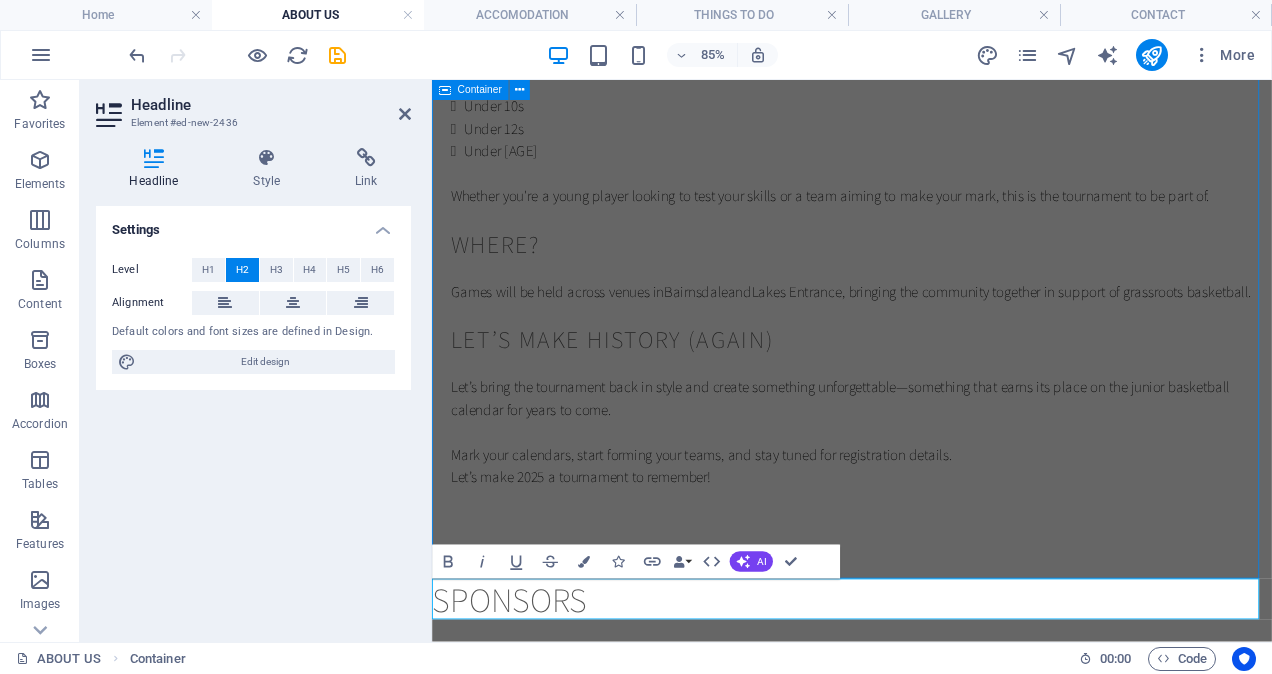 scroll, scrollTop: 640, scrollLeft: 0, axis: vertical 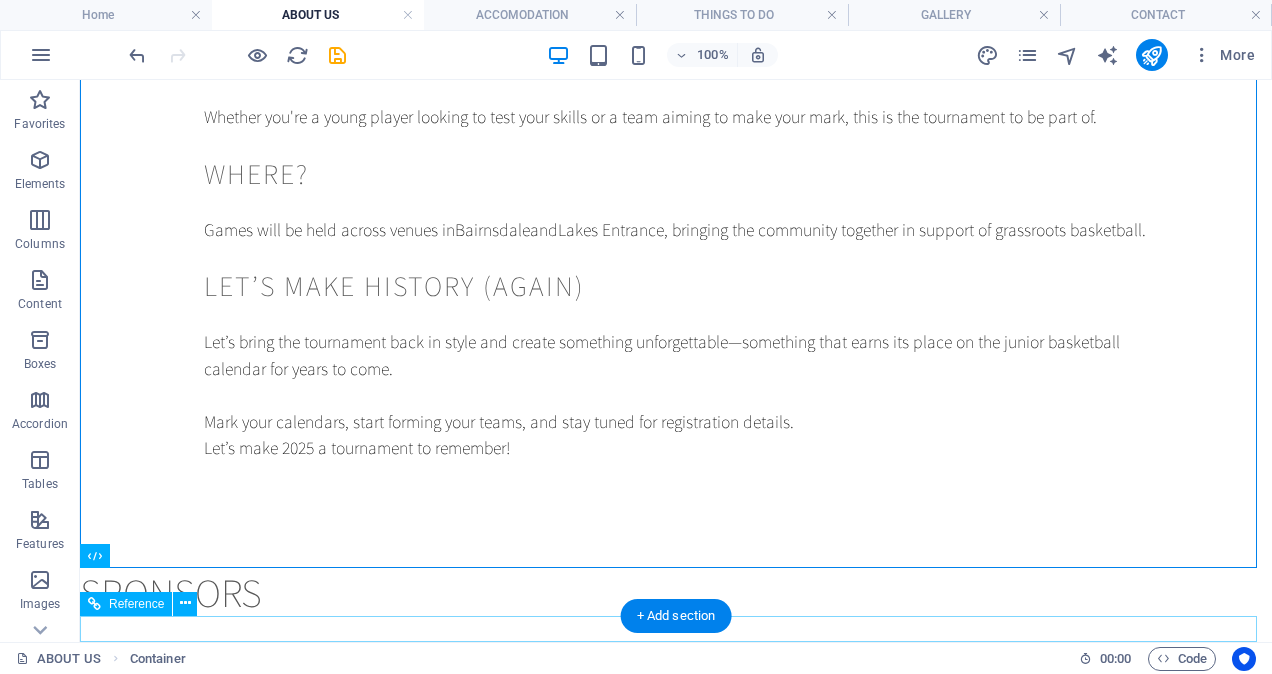 click at bounding box center (676, 629) 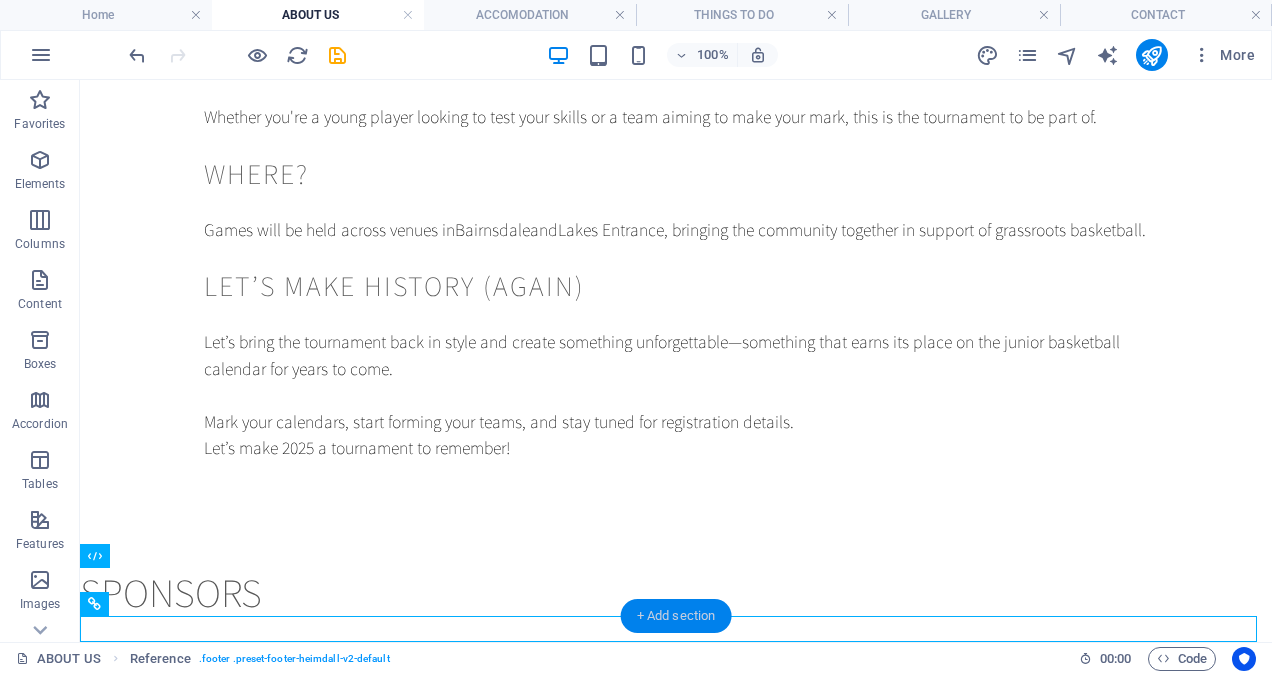 click on "+ Add section" at bounding box center [676, 616] 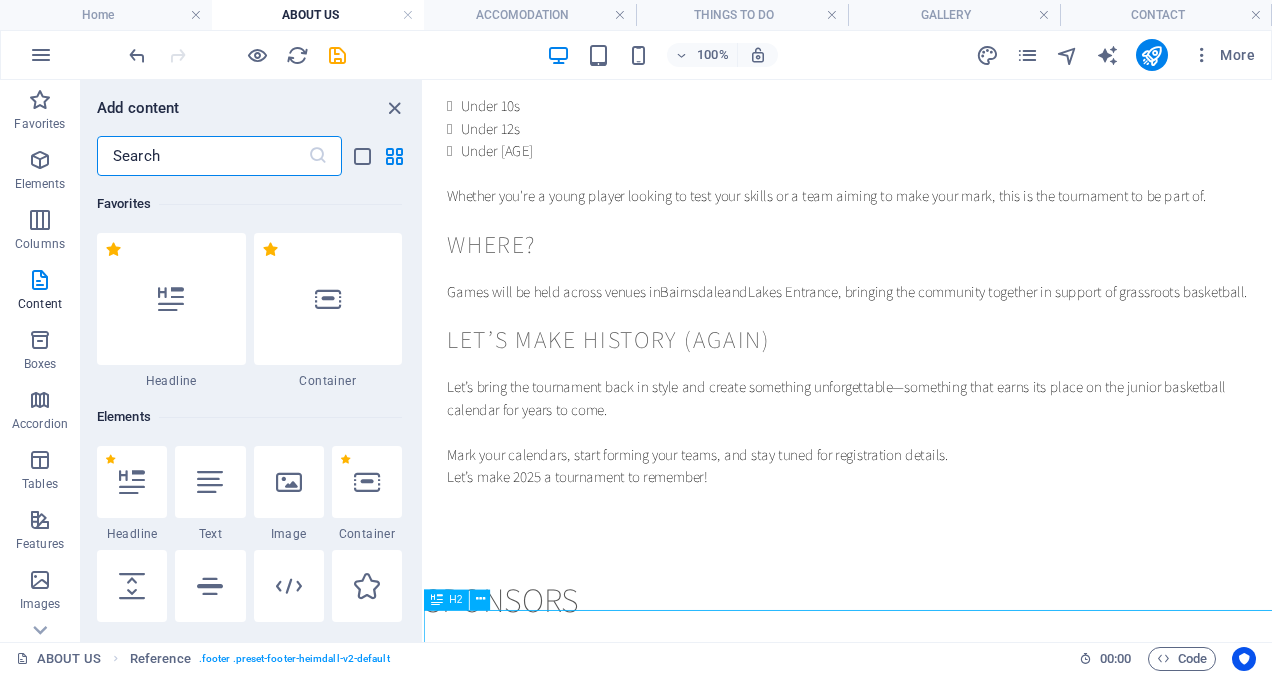 scroll, scrollTop: 504, scrollLeft: 0, axis: vertical 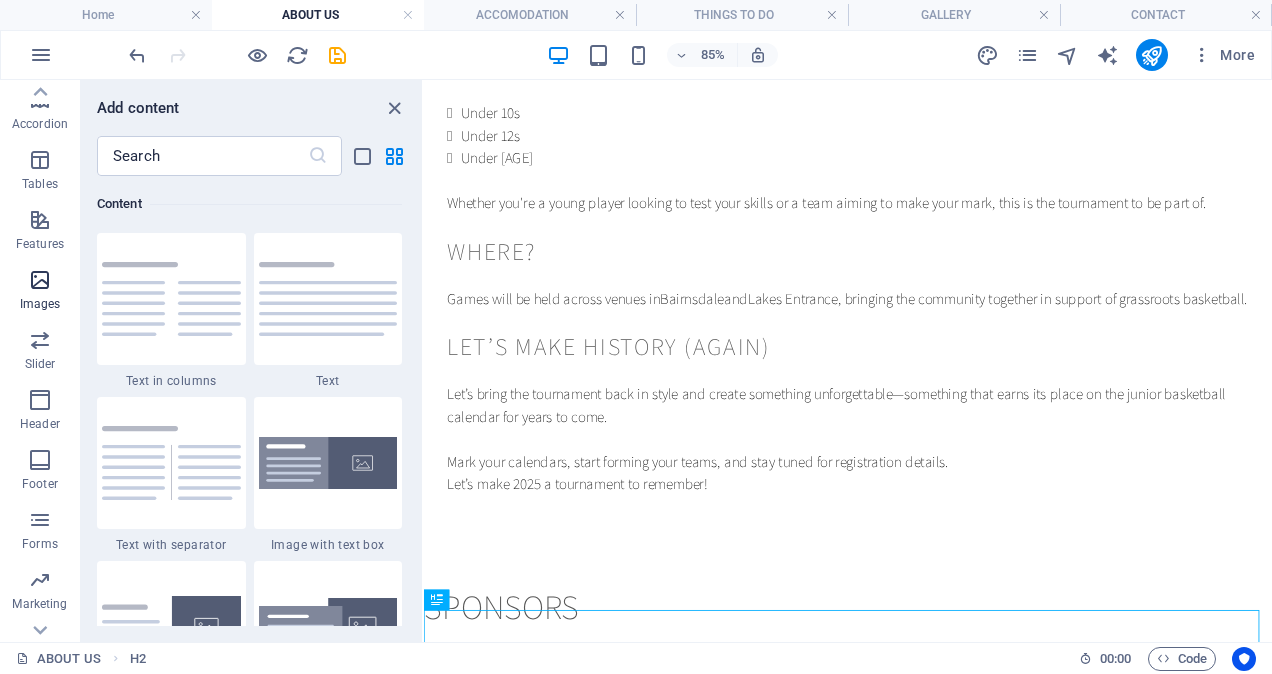 click at bounding box center (40, 280) 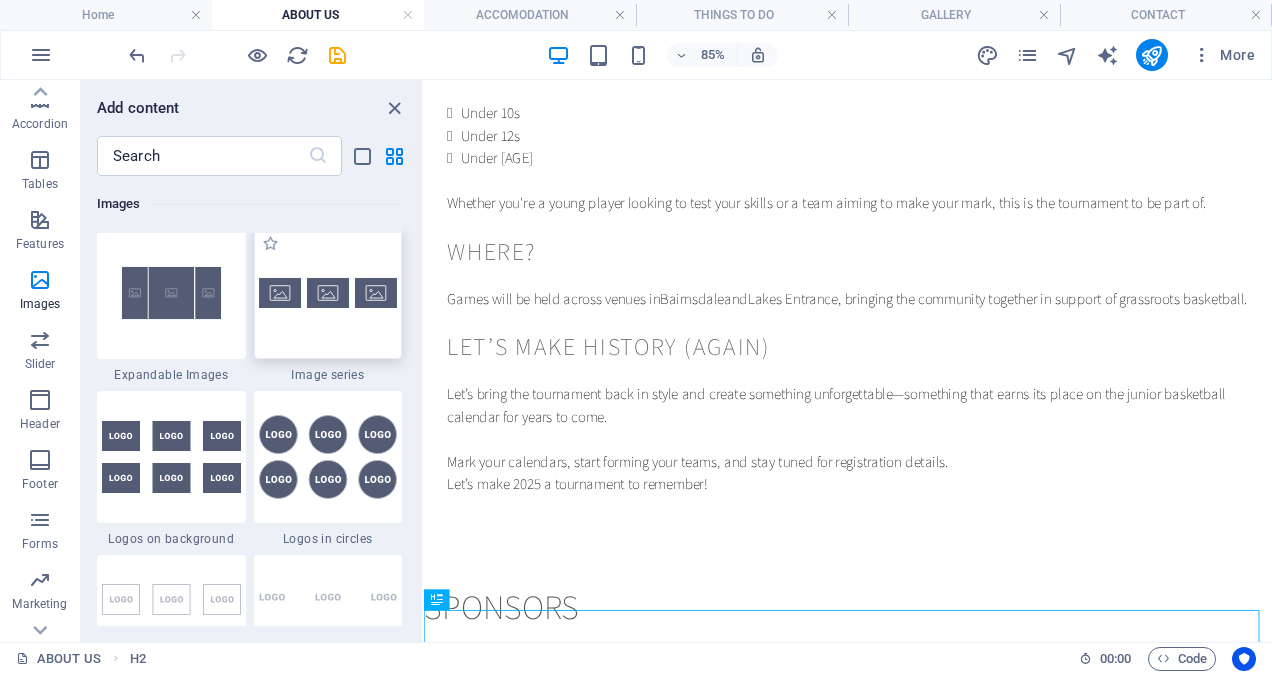 scroll, scrollTop: 10840, scrollLeft: 0, axis: vertical 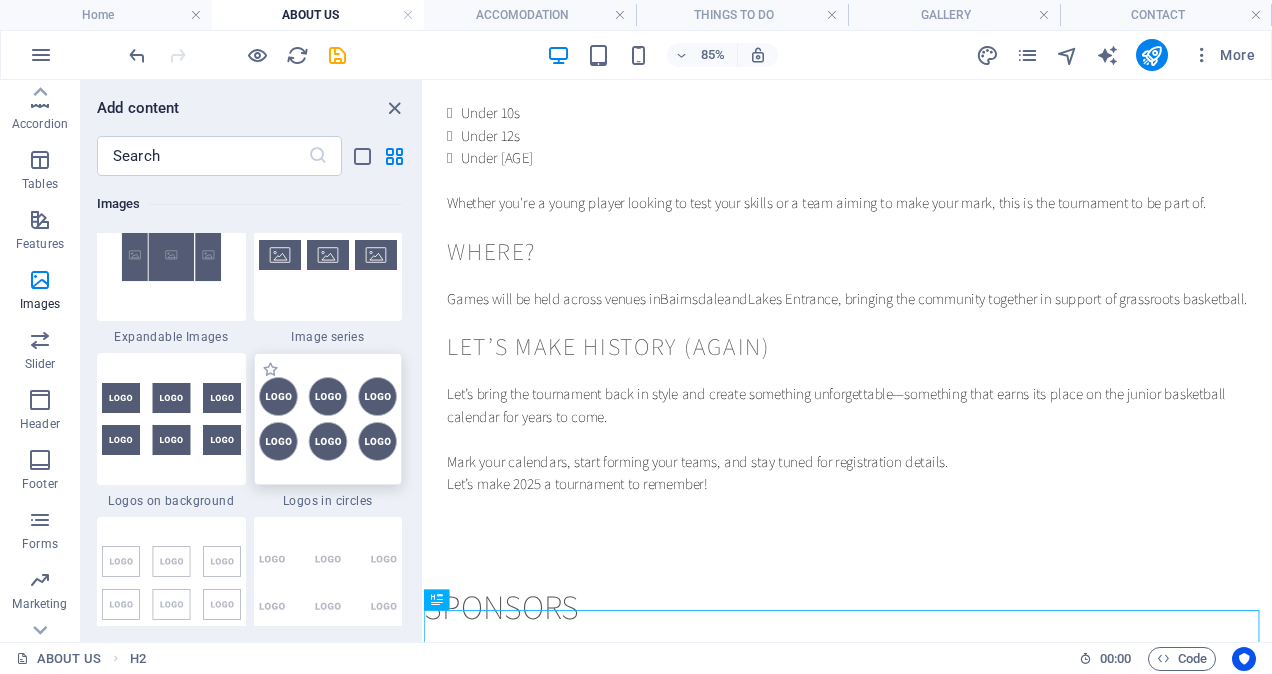 click at bounding box center [328, 419] 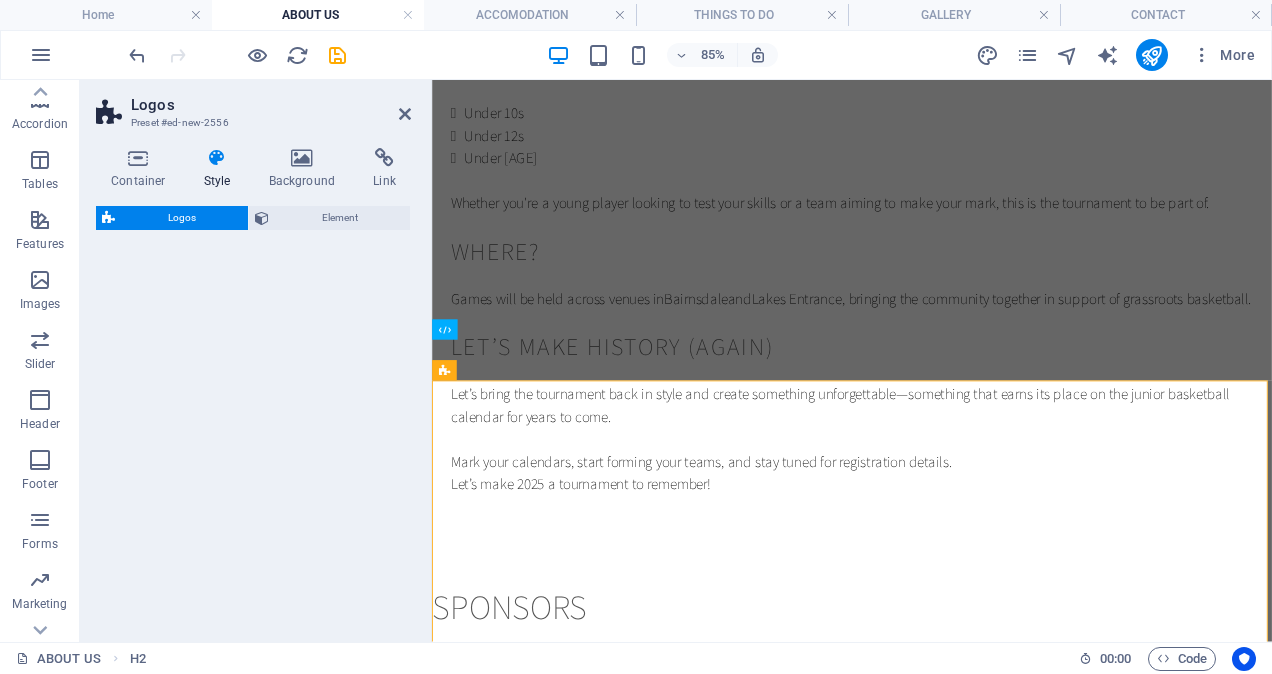 select on "rem" 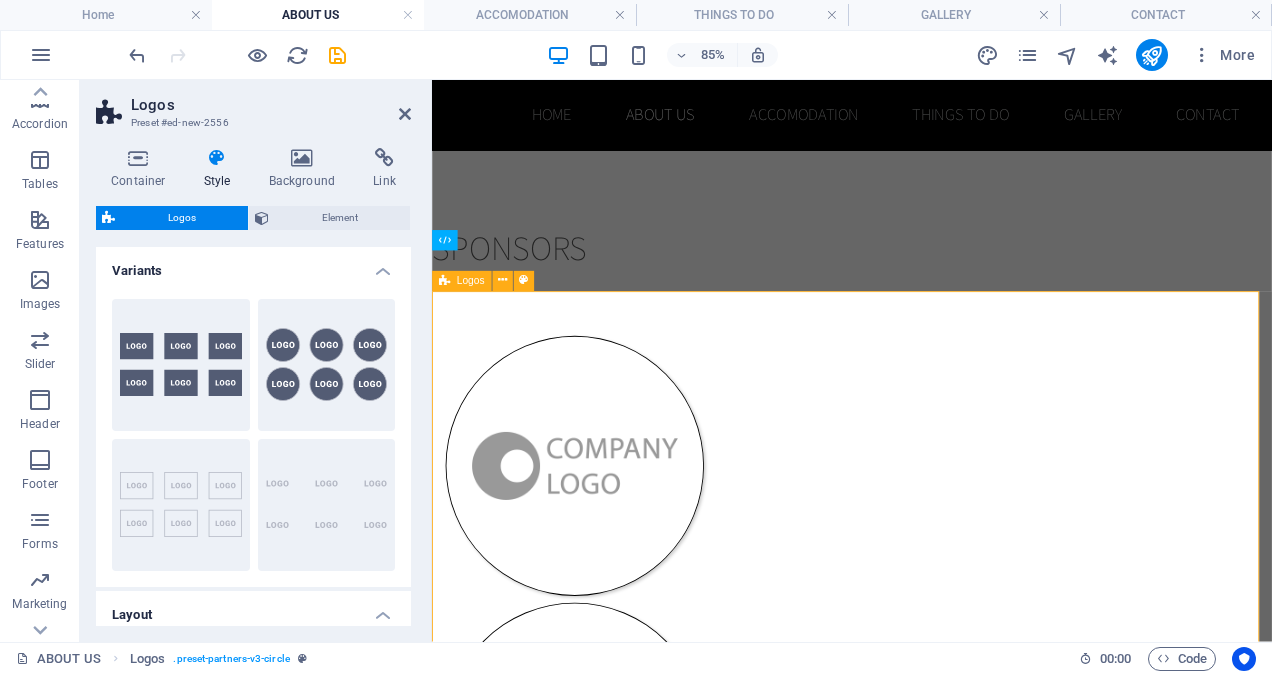 scroll, scrollTop: 727, scrollLeft: 0, axis: vertical 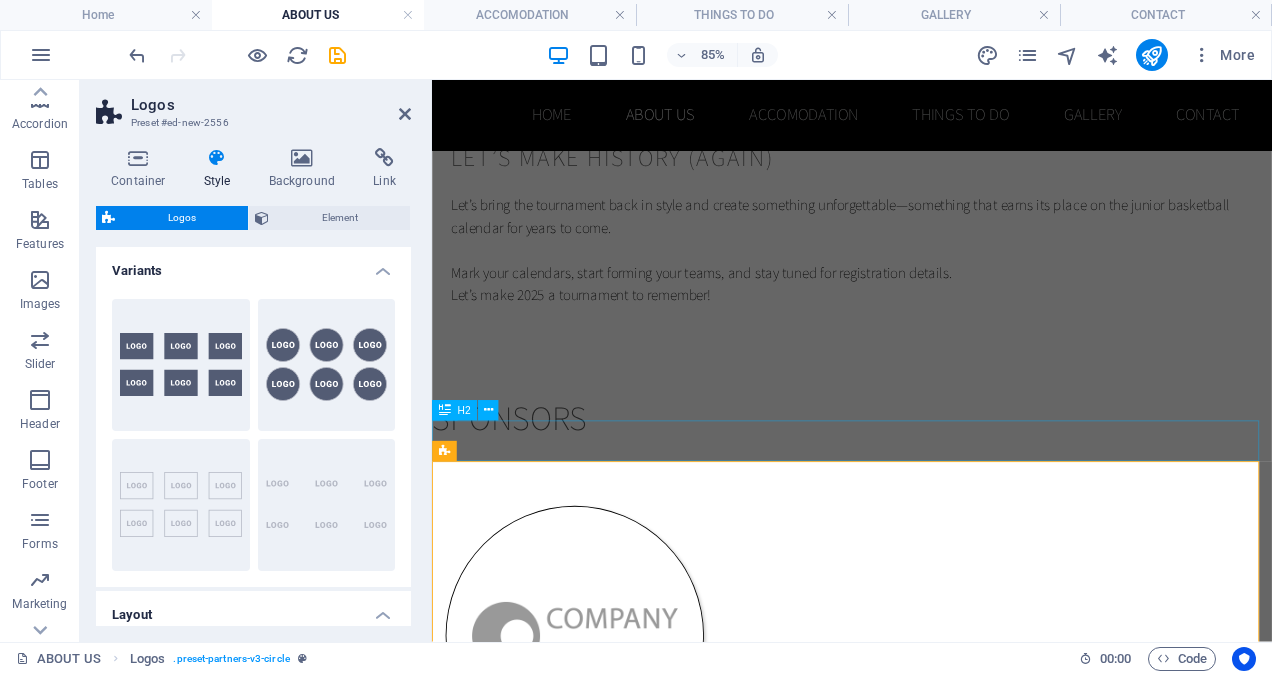 click on "sponsors" at bounding box center (926, 477) 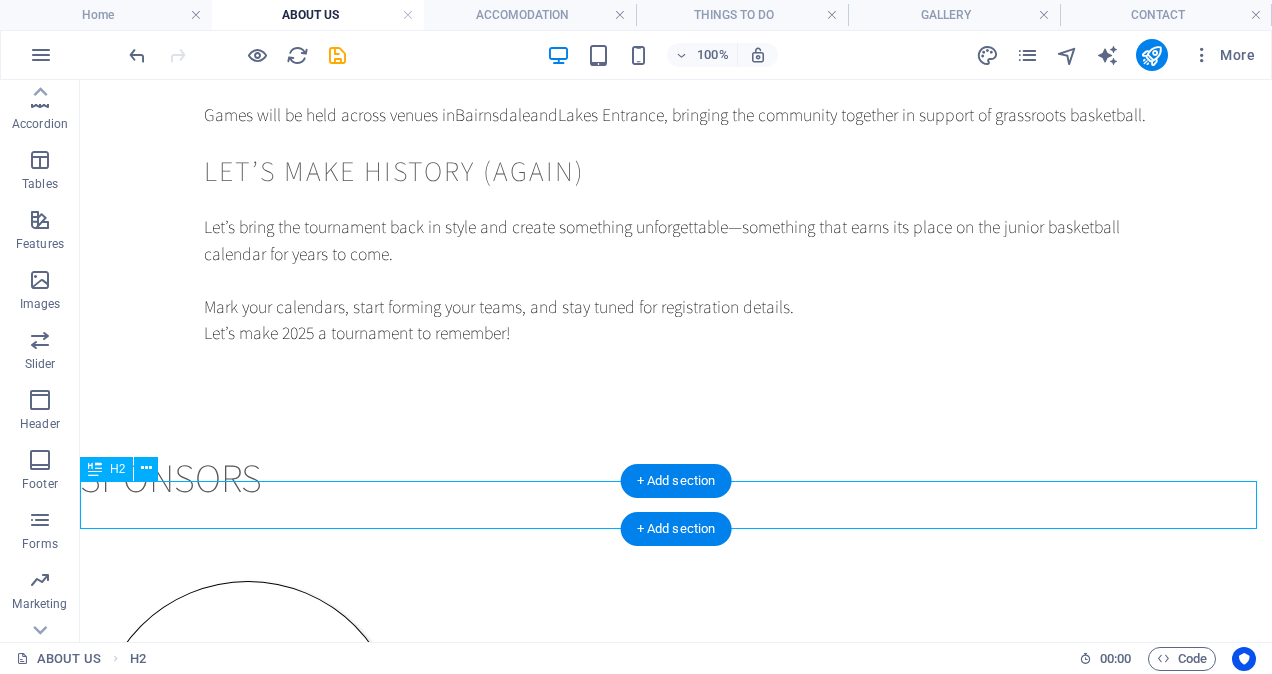 click on "sponsors" at bounding box center (676, 477) 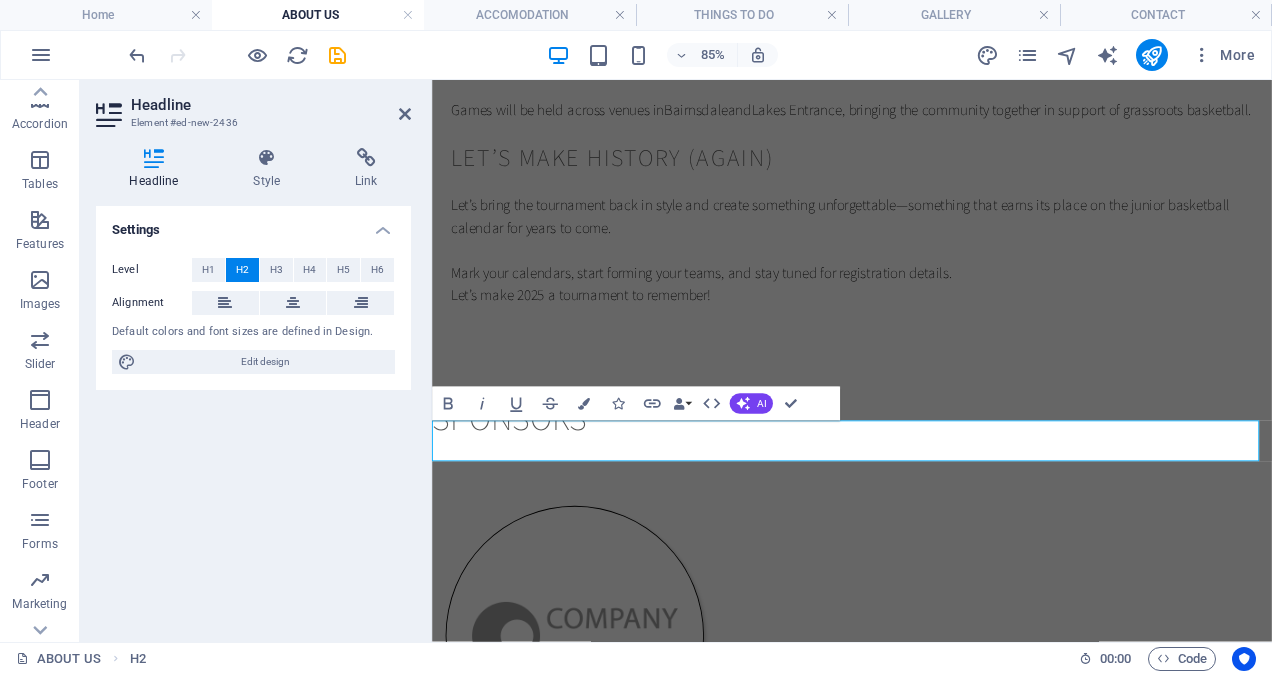 click on "sponsors" at bounding box center [926, 477] 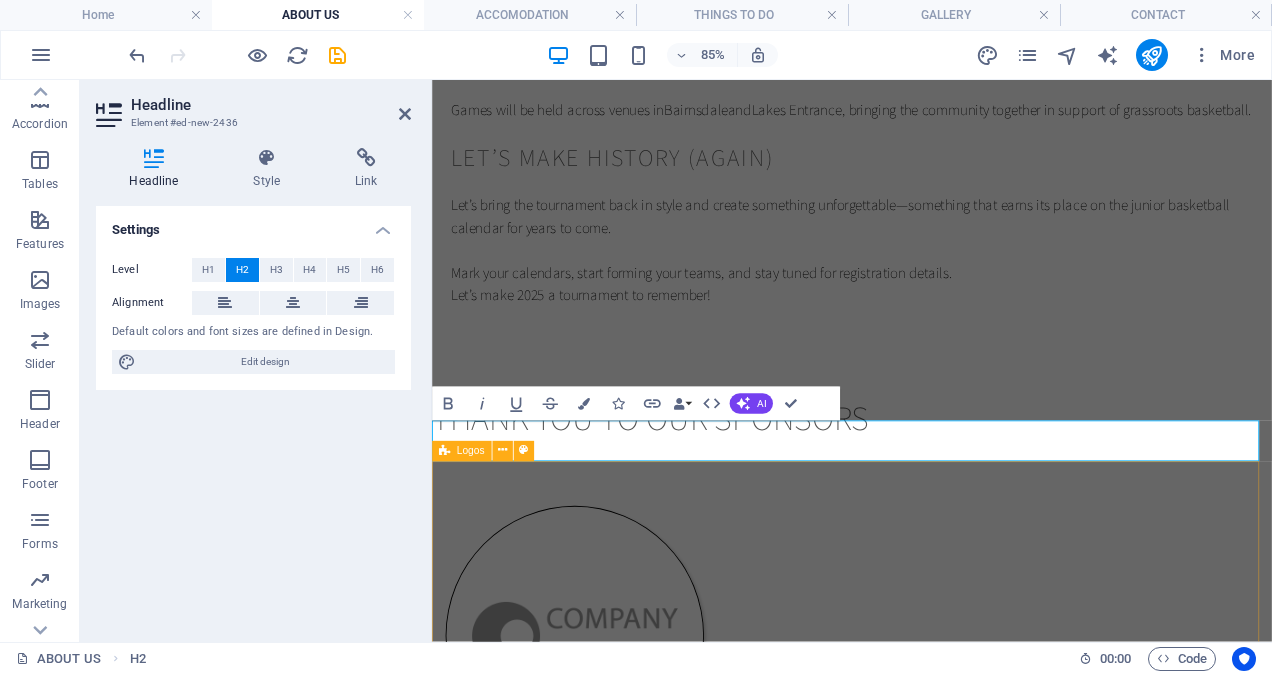 click at bounding box center (926, 1519) 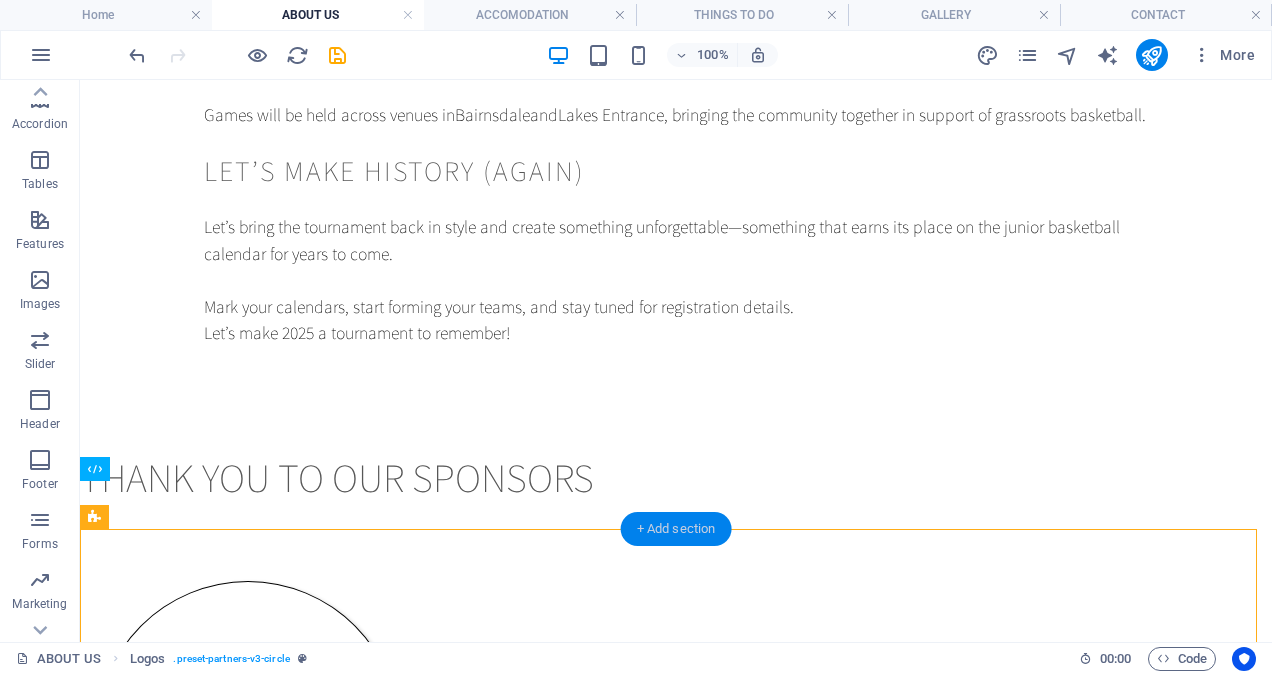 click on "+ Add section" at bounding box center (676, 529) 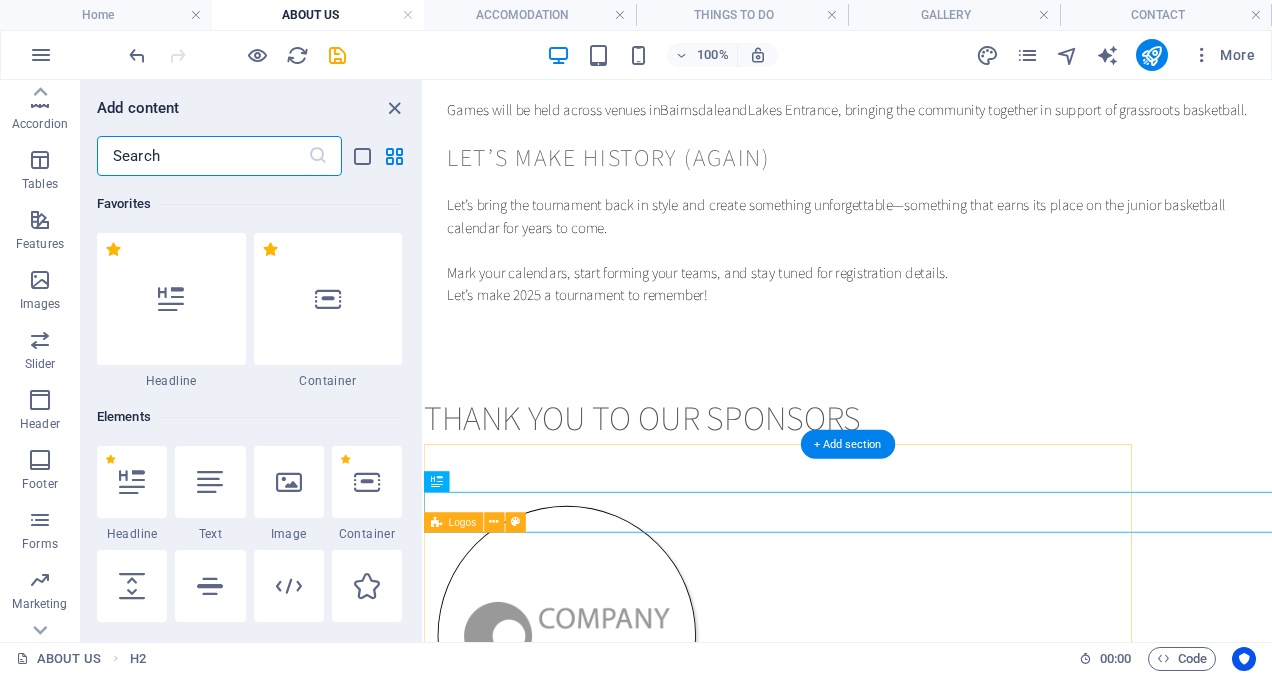 scroll, scrollTop: 643, scrollLeft: 0, axis: vertical 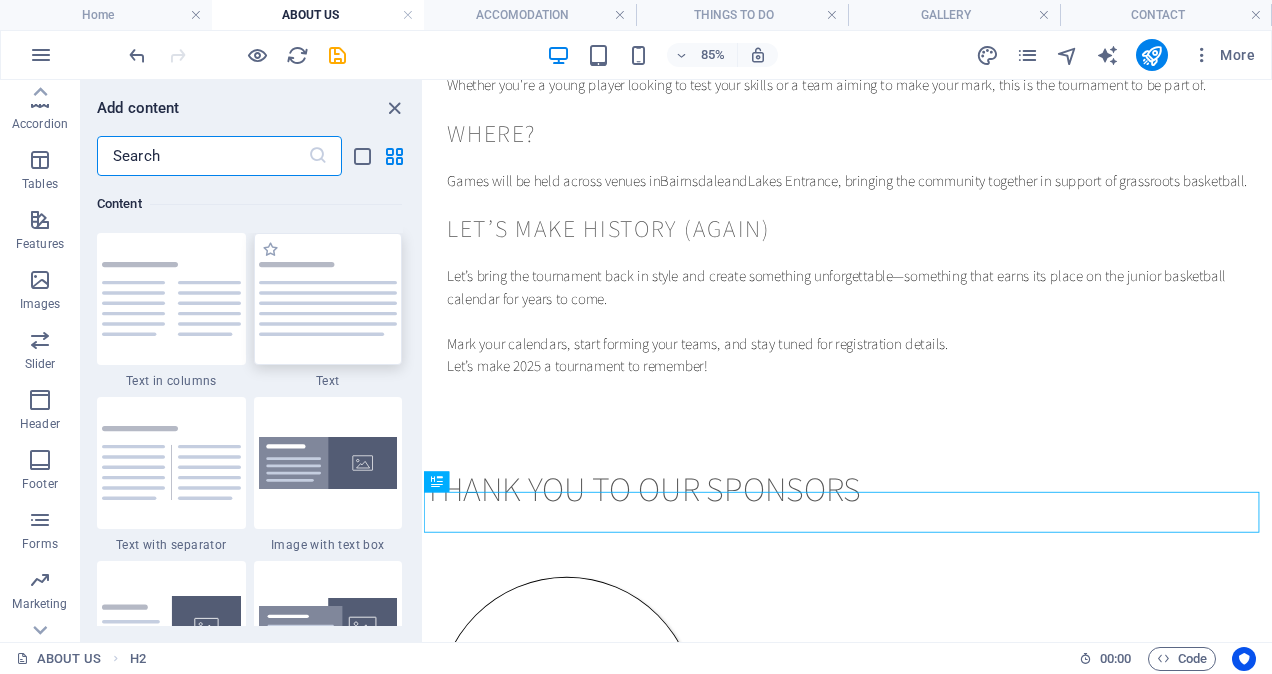 click at bounding box center [328, 299] 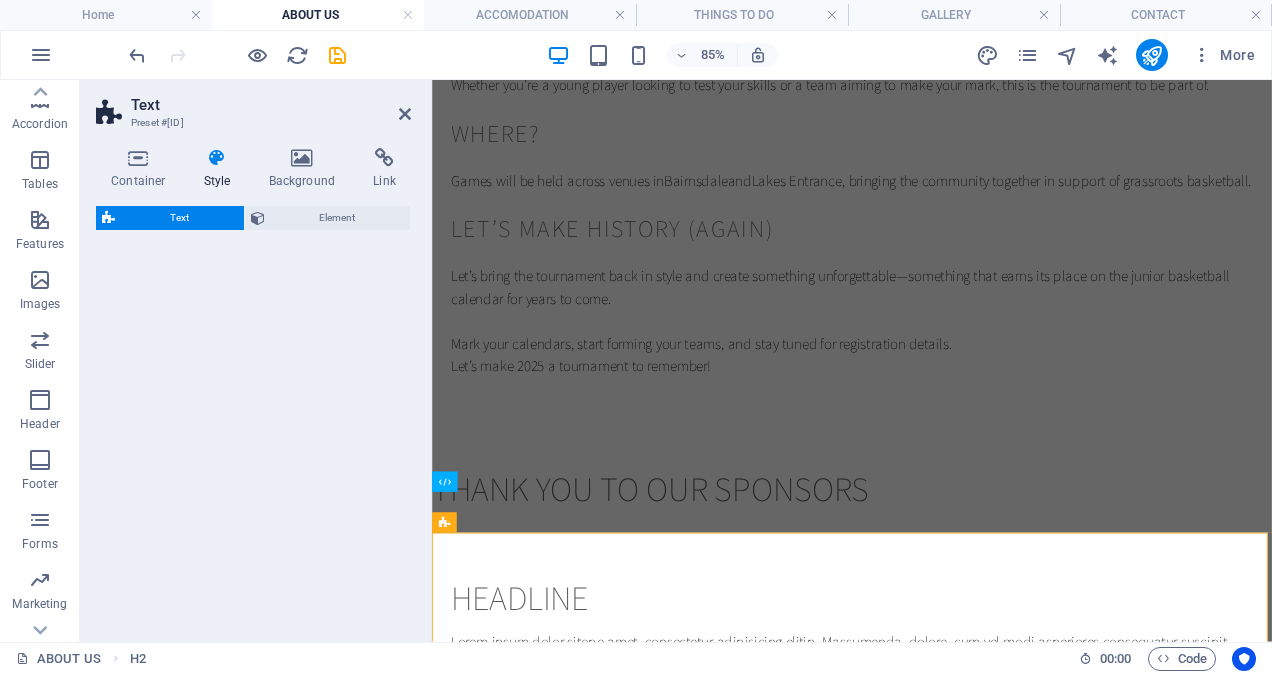 select on "preset-text-v2-default" 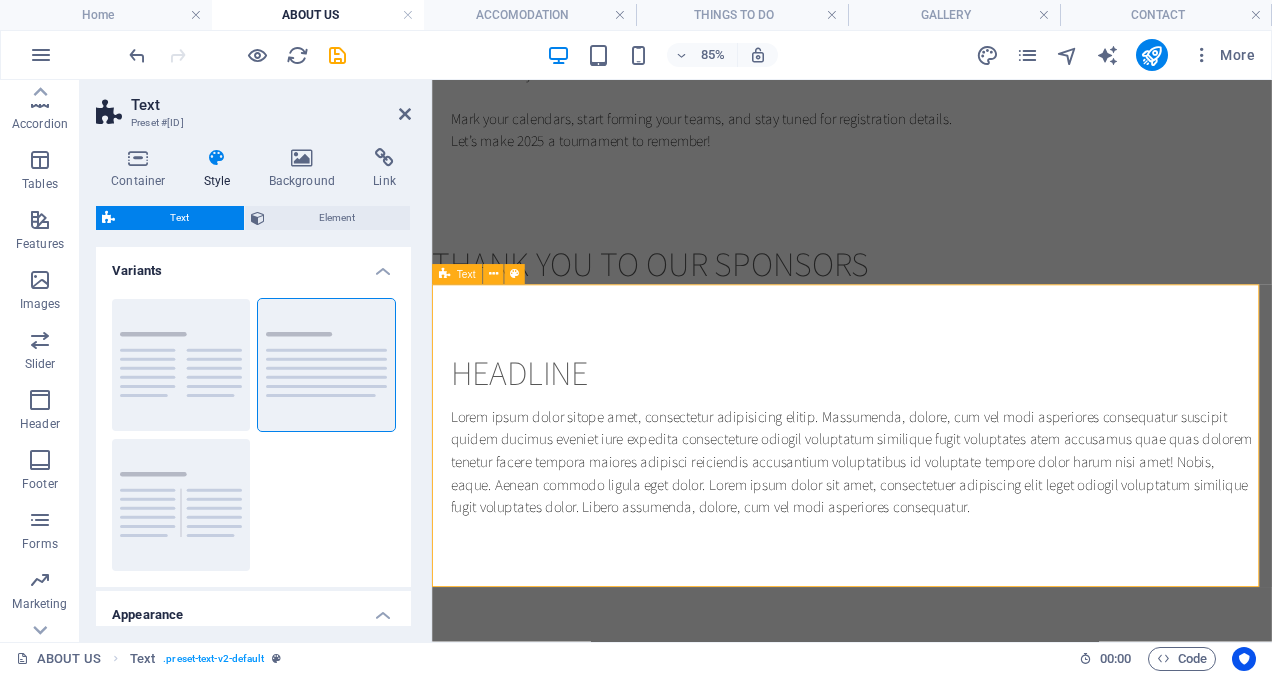 scroll, scrollTop: 943, scrollLeft: 0, axis: vertical 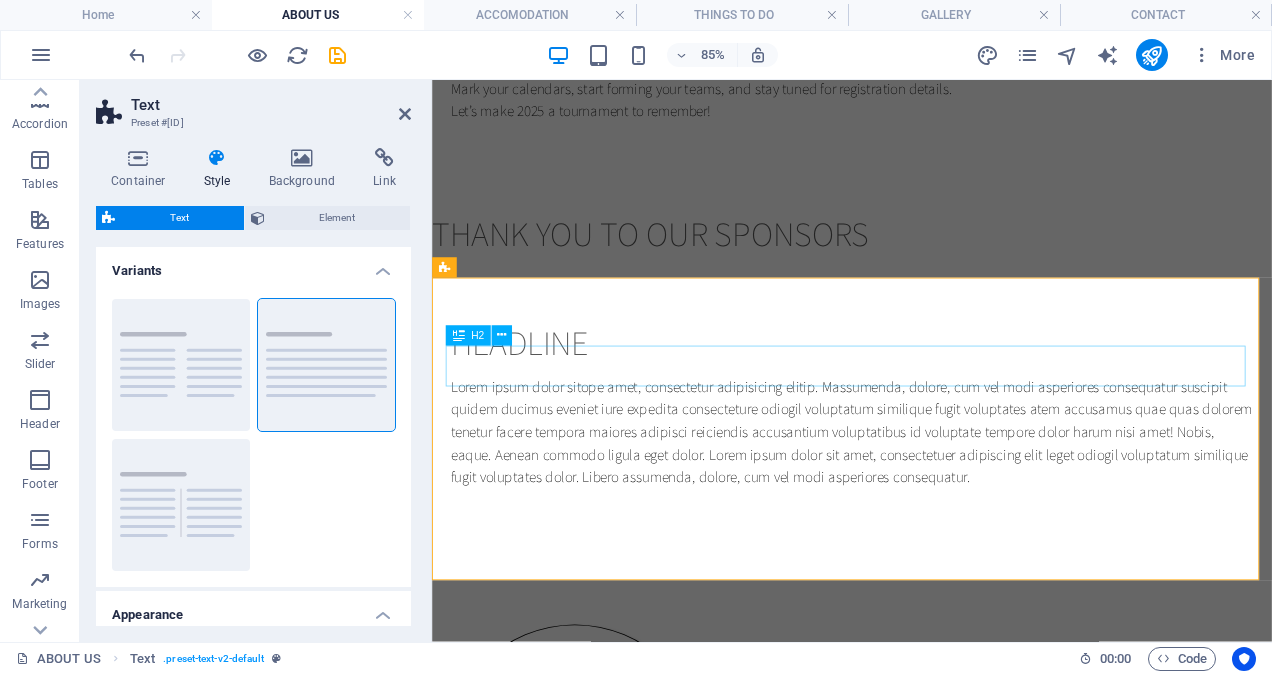 click on "Headline" at bounding box center (926, 389) 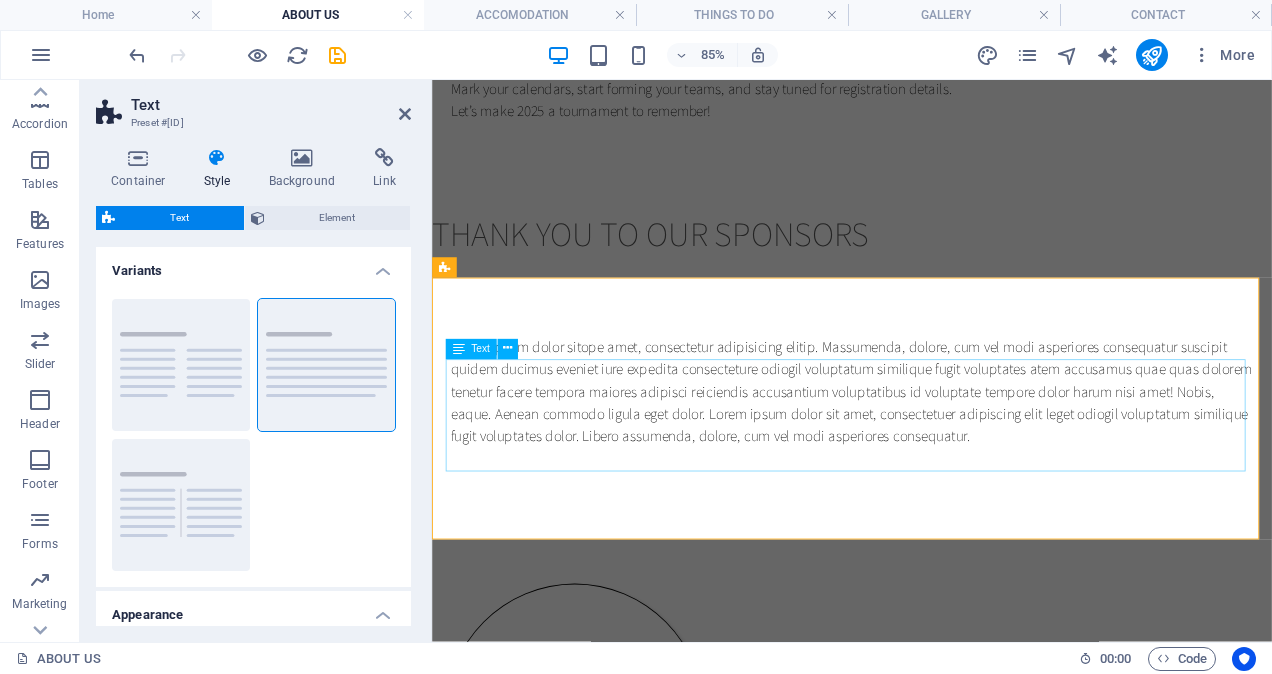click on "Lorem ipsum dolor sitope amet, consectetur adipisicing elitip. Massumenda, dolore, cum vel modi asperiores consequatur suscipit quidem ducimus eveniet iure expedita consecteture odiogil voluptatum similique fugit voluptates atem accusamus quae quas dolorem tenetur facere tempora maiores adipisci reiciendis accusantium voluptatibus id voluptate tempore dolor harum nisi amet! Nobis, eaque. Aenean commodo ligula eget dolor. Lorem ipsum dolor sit amet, consectetuer adipiscing elit leget odiogil voluptatum similique fugit voluptates dolor. Libero assumenda, dolore, cum vel modi asperiores consequatur." at bounding box center [926, 447] 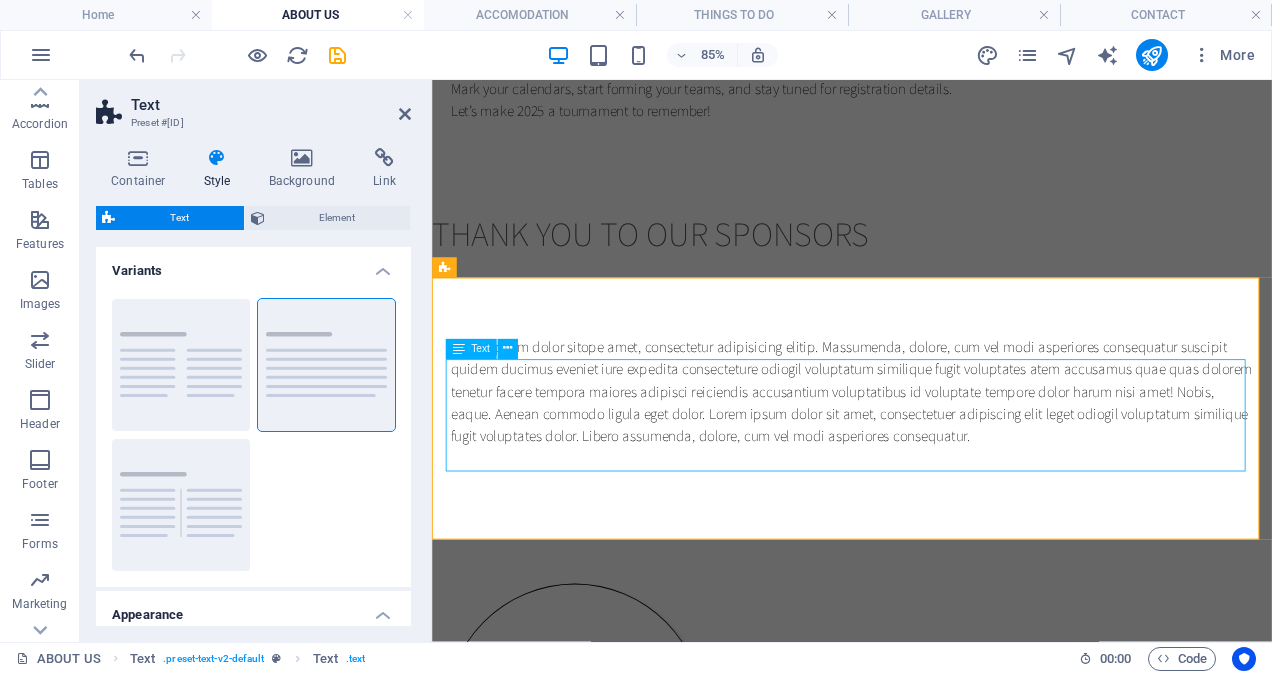 click on "Lorem ipsum dolor sitope amet, consectetur adipisicing elitip. Massumenda, dolore, cum vel modi asperiores consequatur suscipit quidem ducimus eveniet iure expedita consecteture odiogil voluptatum similique fugit voluptates atem accusamus quae quas dolorem tenetur facere tempora maiores adipisci reiciendis accusantium voluptatibus id voluptate tempore dolor harum nisi amet! Nobis, eaque. Aenean commodo ligula eget dolor. Lorem ipsum dolor sit amet, consectetuer adipiscing elit leget odiogil voluptatum similique fugit voluptates dolor. Libero assumenda, dolore, cum vel modi asperiores consequatur." at bounding box center (926, 447) 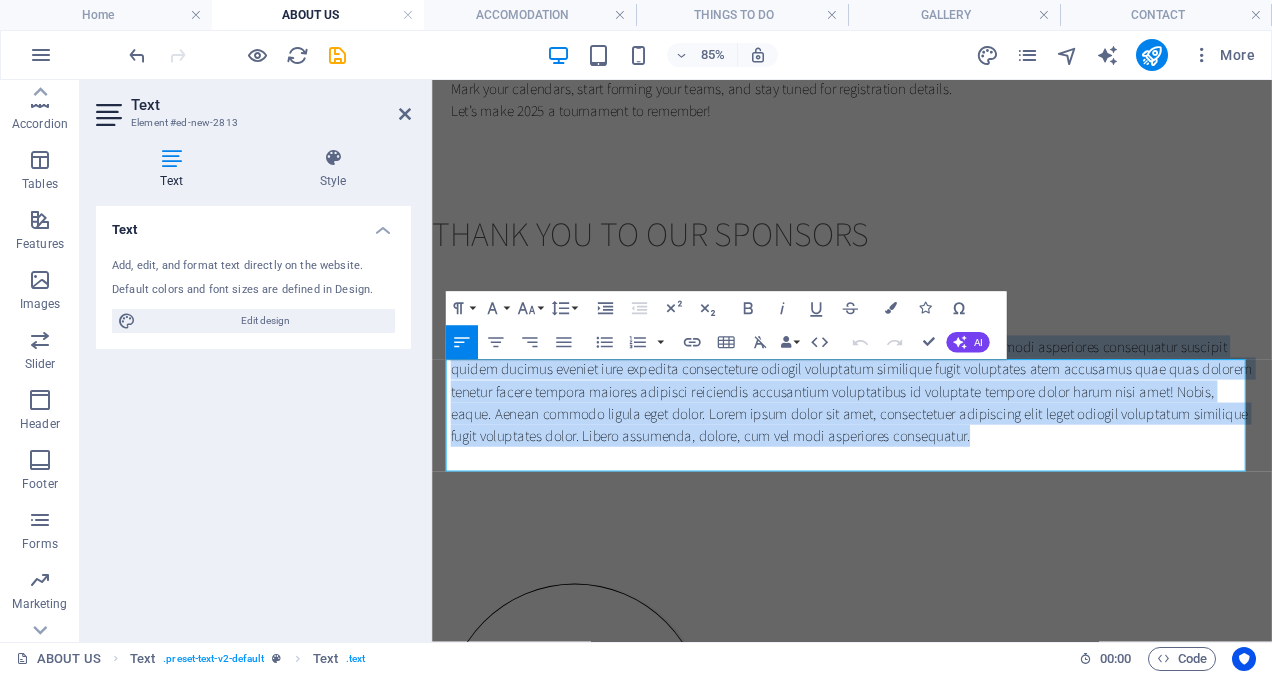 drag, startPoint x: 1149, startPoint y: 526, endPoint x: 842, endPoint y: 428, distance: 322.26233 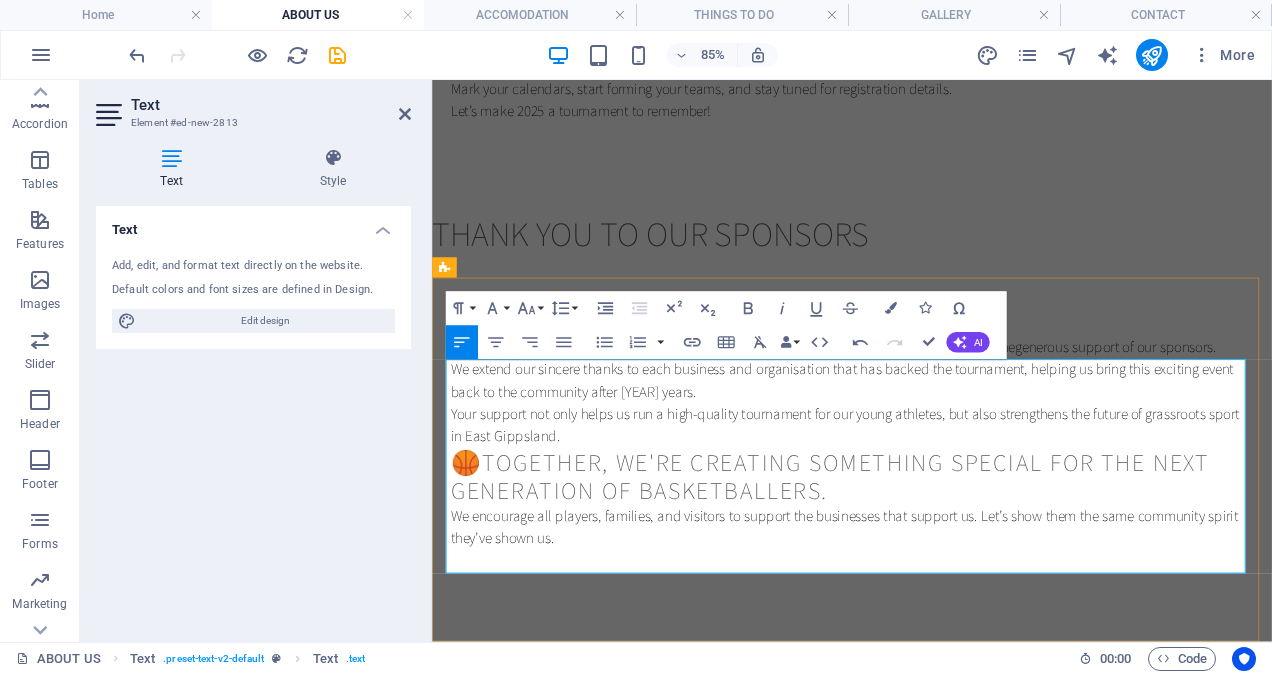 click on "Your support not only helps us run a high-quality tournament for our young athletes, but also strengthens the future of grassroots sport in East Gippsland." at bounding box center [926, 486] 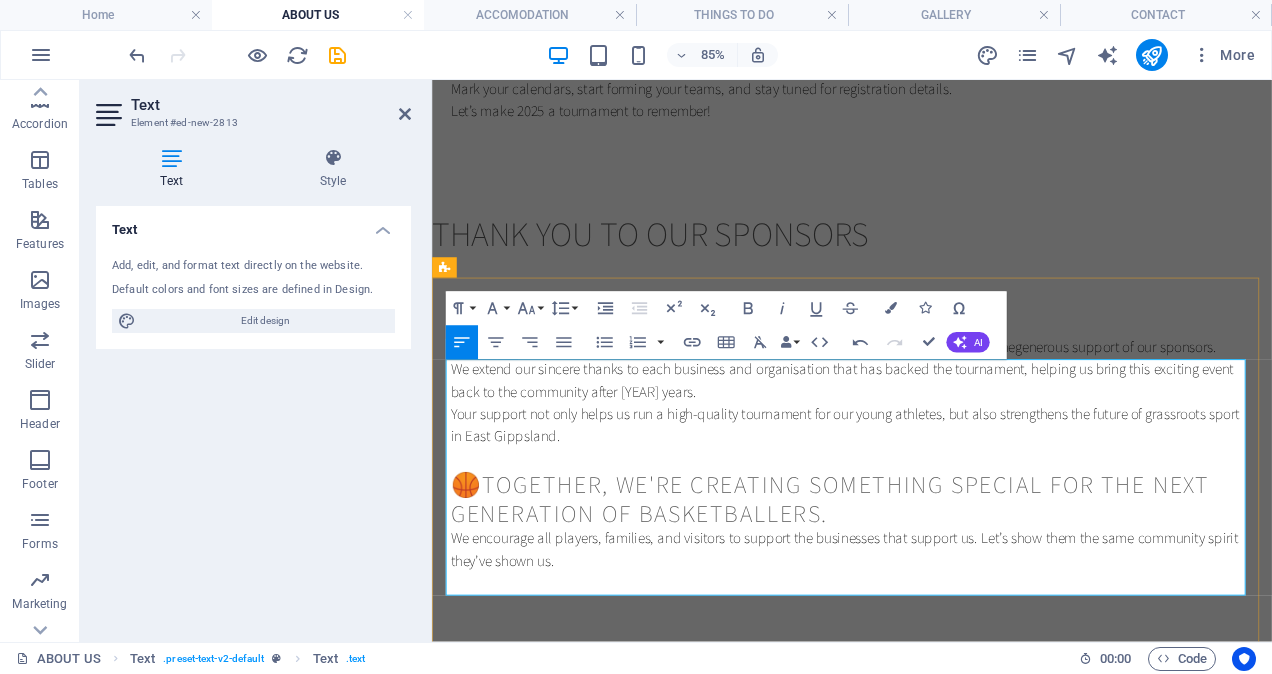 click on "The return of the  East Gippsland Junior Basketball Tournament  wouldn’t be possible without the  generous support of our sponsors ." at bounding box center (926, 394) 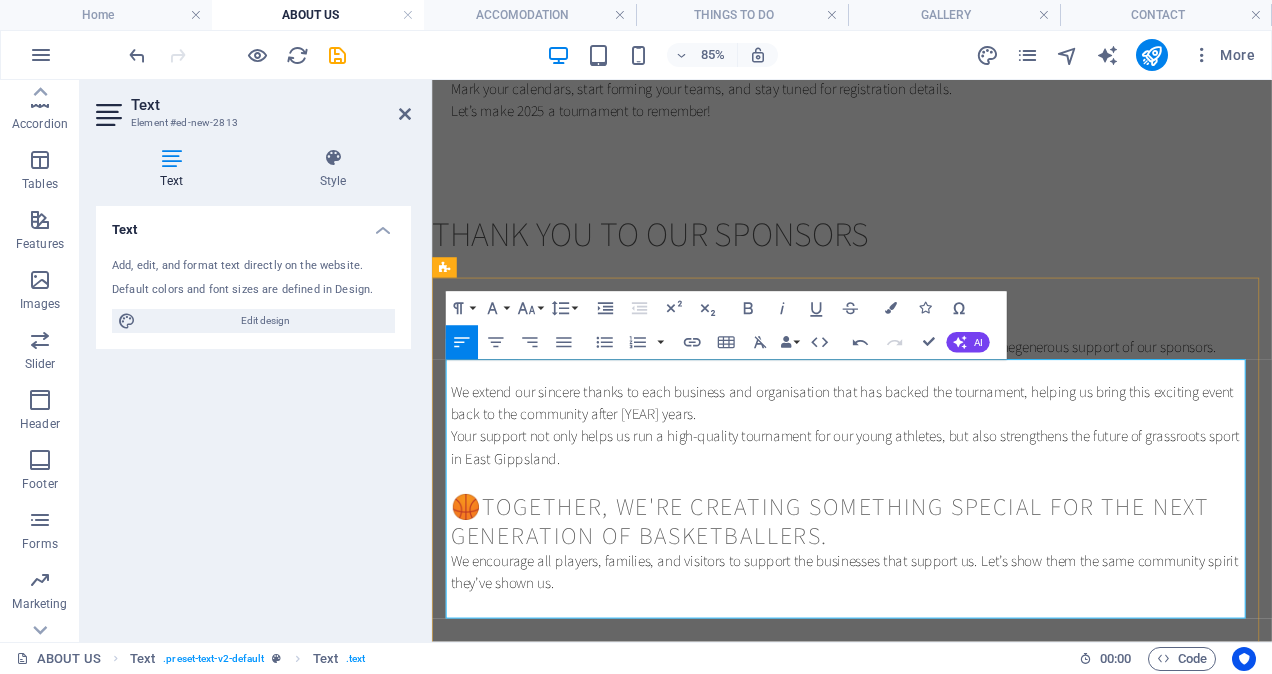 click on "We extend our sincere thanks to each business and organisation that has backed the tournament, helping us bring this exciting event back to the community after [YEAR] years." at bounding box center [926, 460] 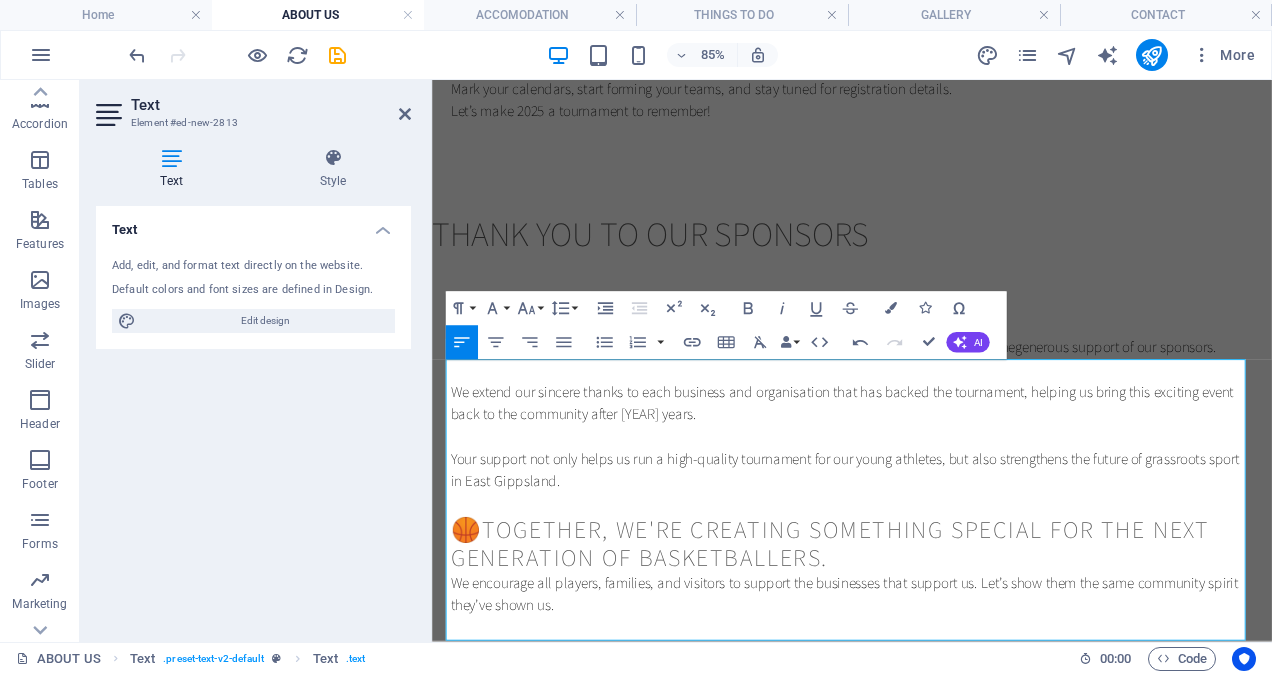 type 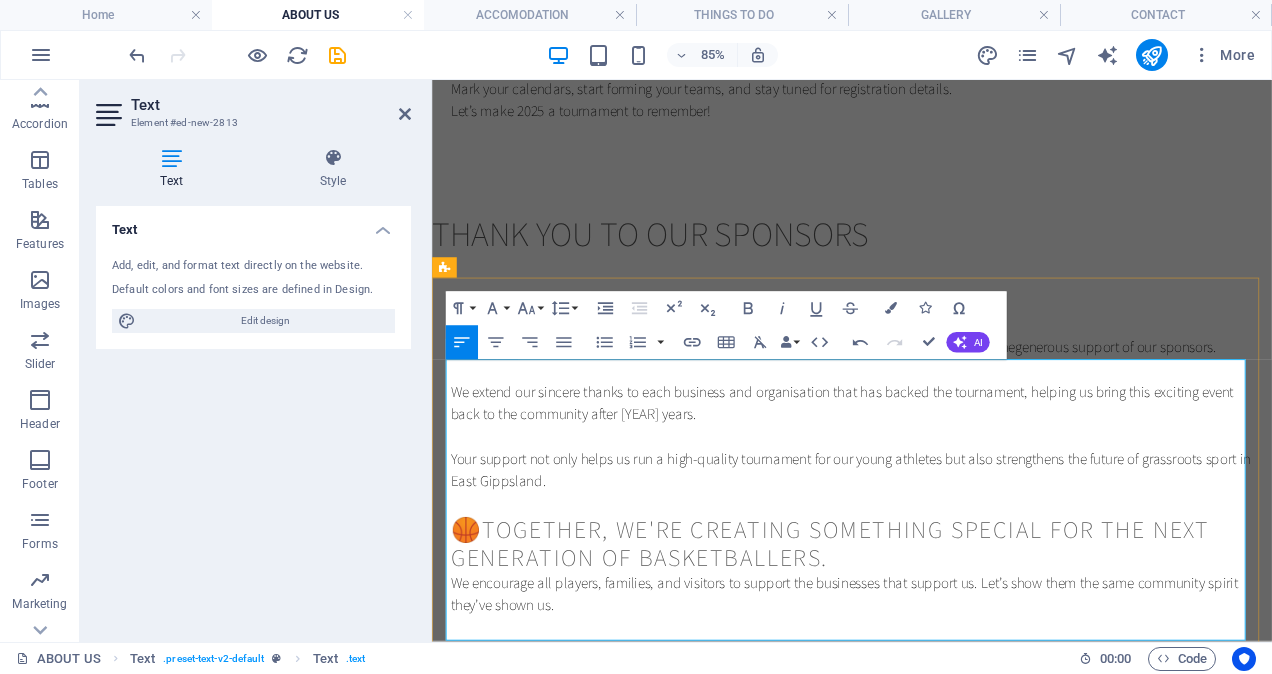 click on "Your support not only helps us run a high-quality tournament for our young athletes but also strengthens the future of grassroots sport in East Gippsland." at bounding box center [926, 539] 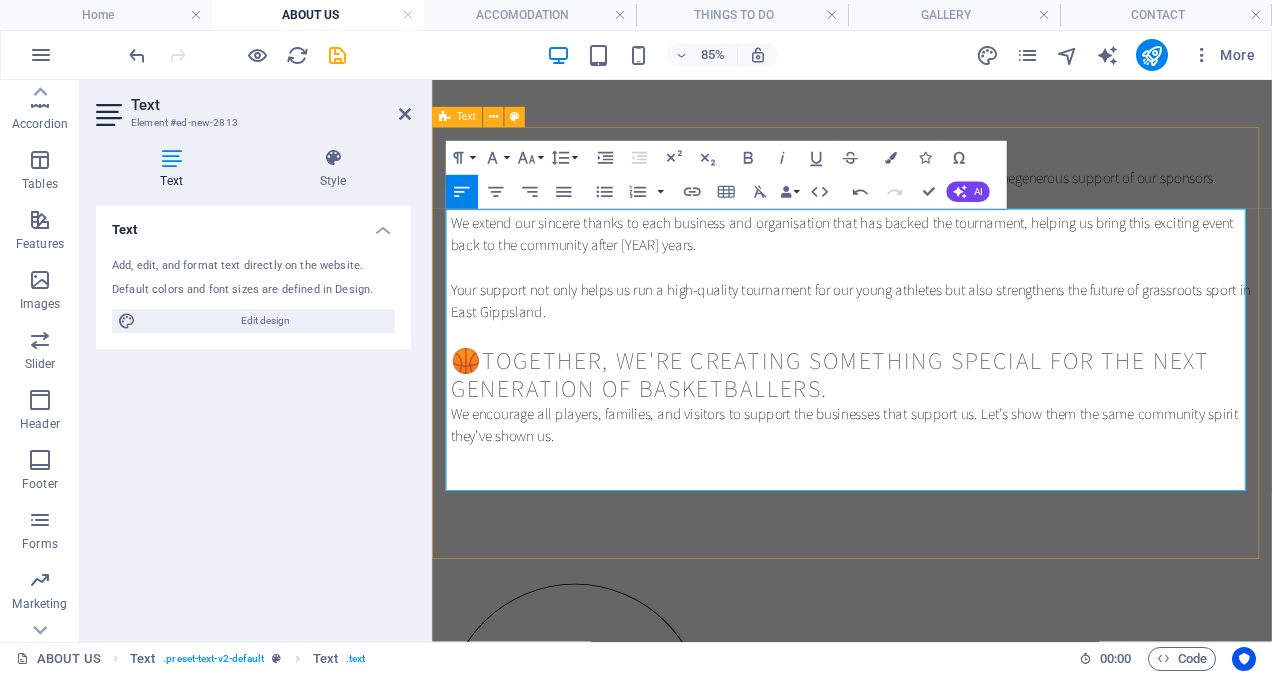 scroll, scrollTop: 1143, scrollLeft: 0, axis: vertical 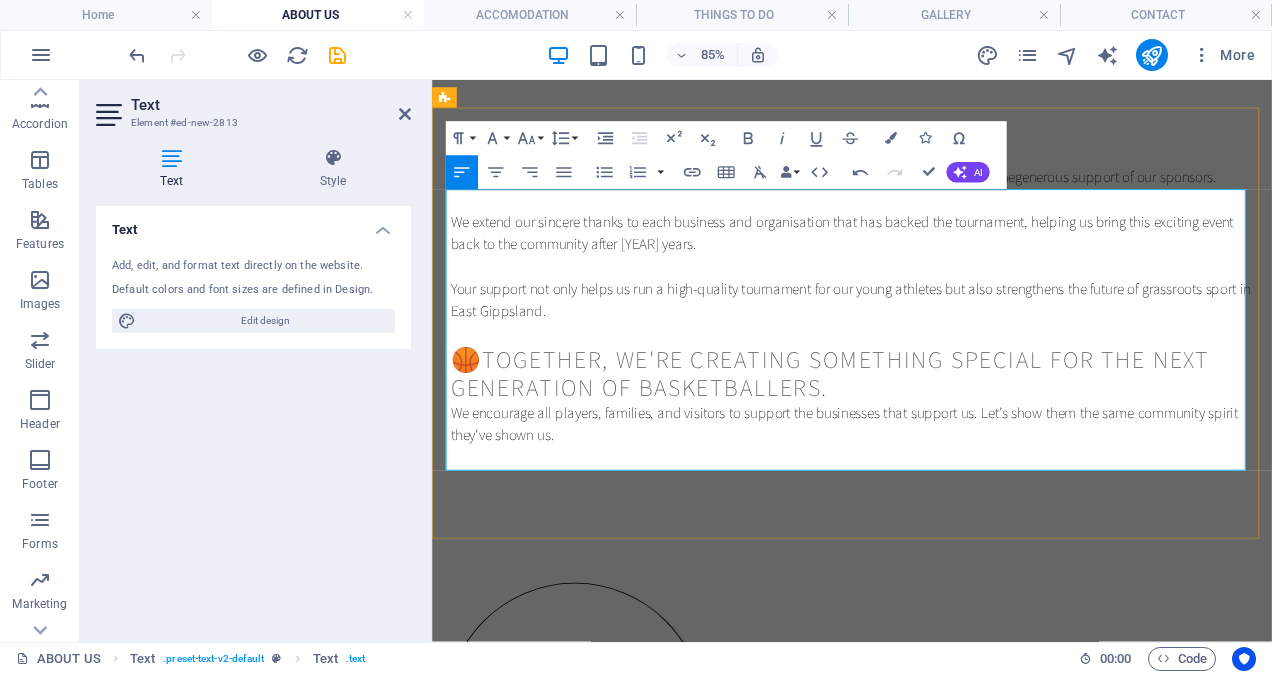 click on "🏀  Together, we're creating something special for the next generation of basketballers." at bounding box center (926, 425) 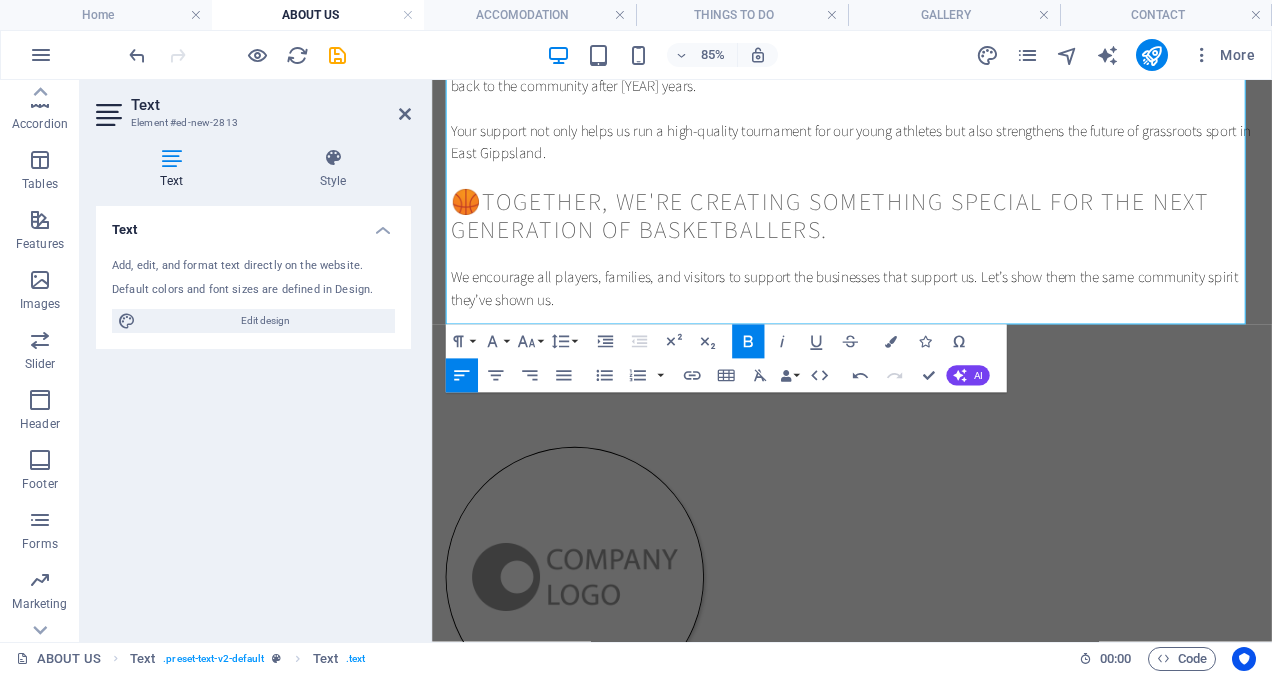 scroll, scrollTop: 1343, scrollLeft: 0, axis: vertical 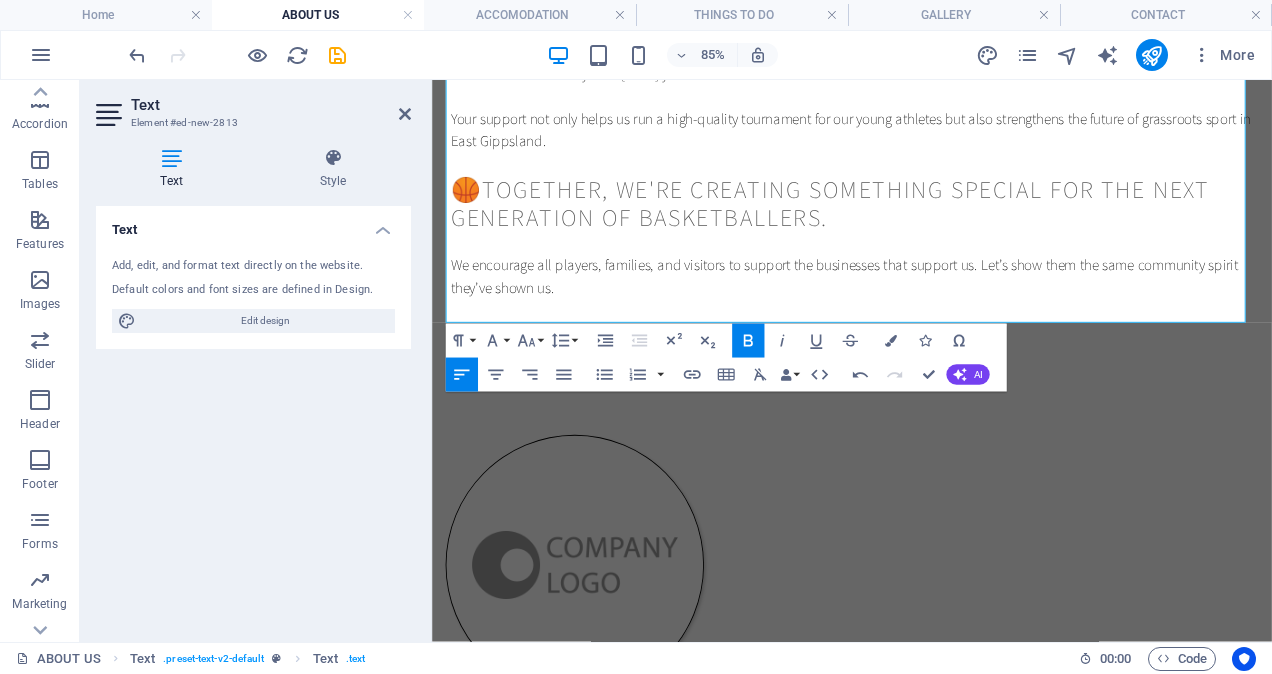 click on "Text Add, edit, and format text directly on the website. Default colors and font sizes are defined in Design. Edit design Alignment Left aligned Centered Right aligned" at bounding box center (253, 416) 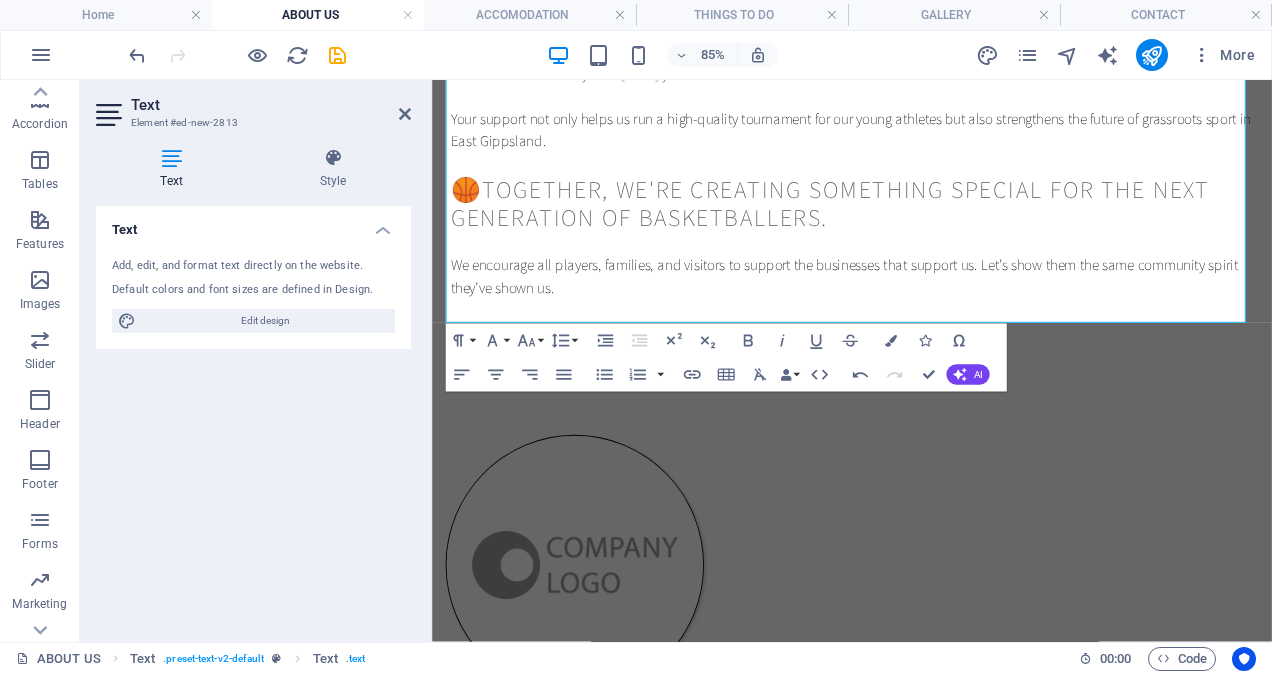 click on "Text Add, edit, and format text directly on the website. Default colors and font sizes are defined in Design. Edit design Alignment Left aligned Centered Right aligned" at bounding box center [253, 416] 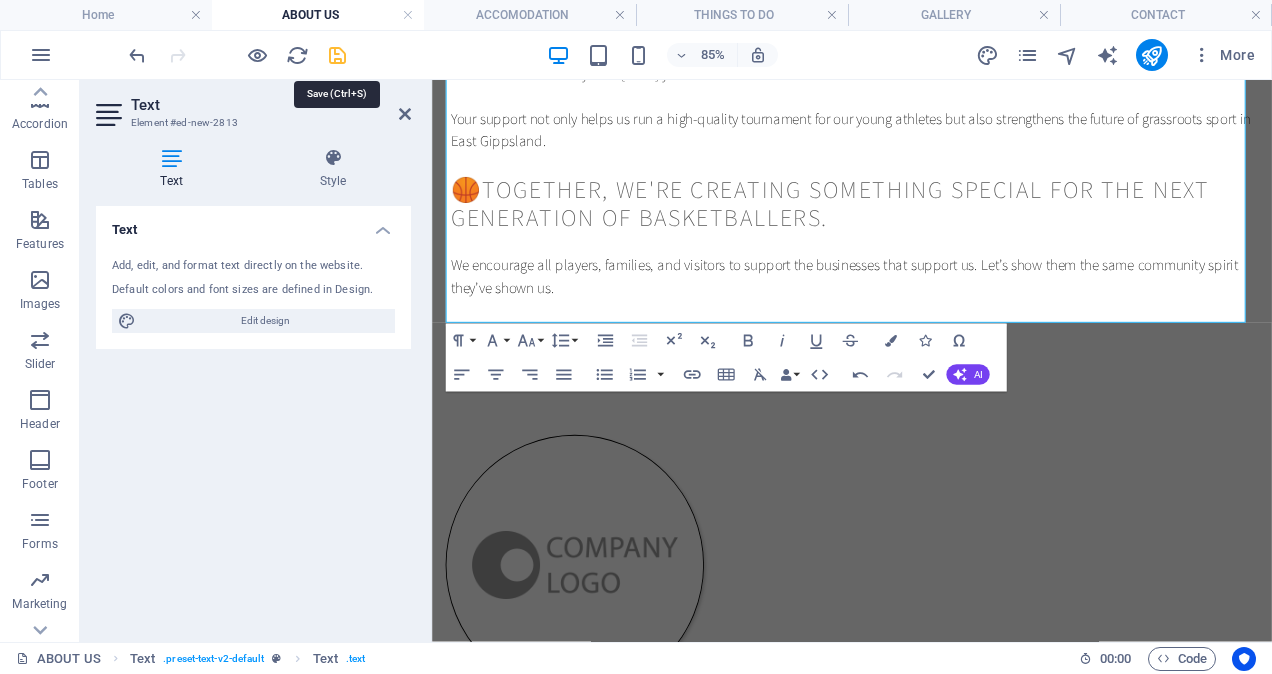 drag, startPoint x: 340, startPoint y: 55, endPoint x: 480, endPoint y: 323, distance: 302.364 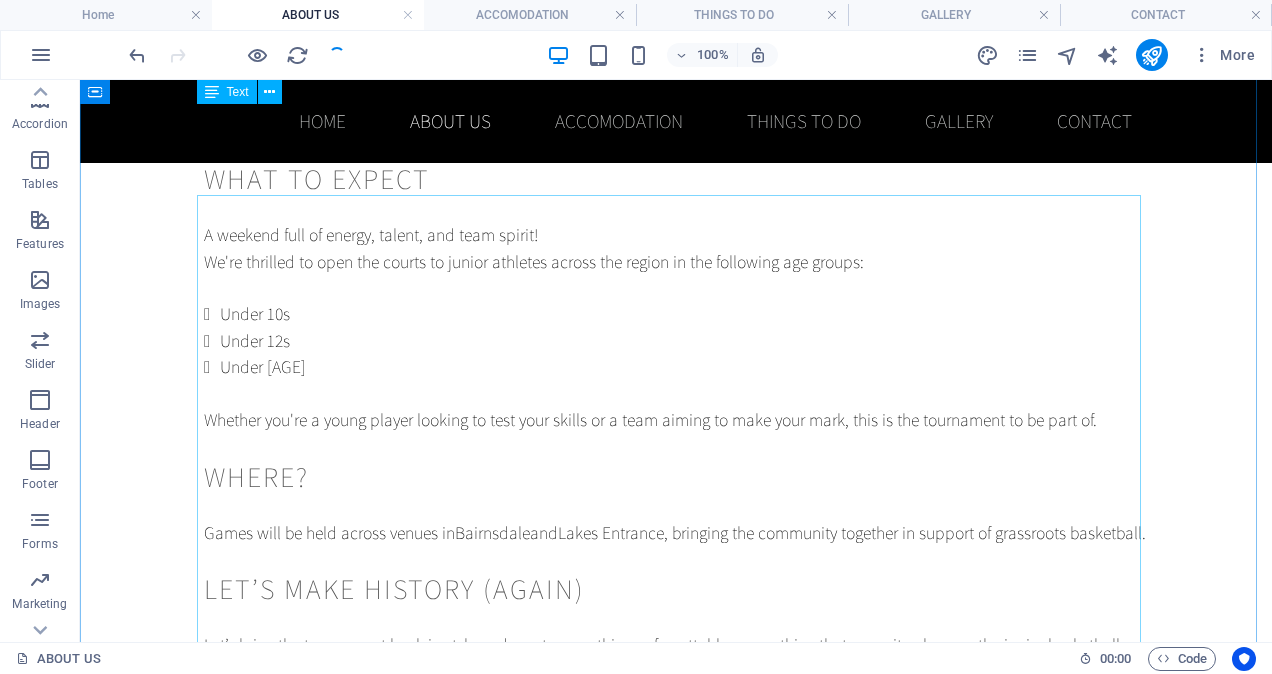 scroll, scrollTop: 0, scrollLeft: 0, axis: both 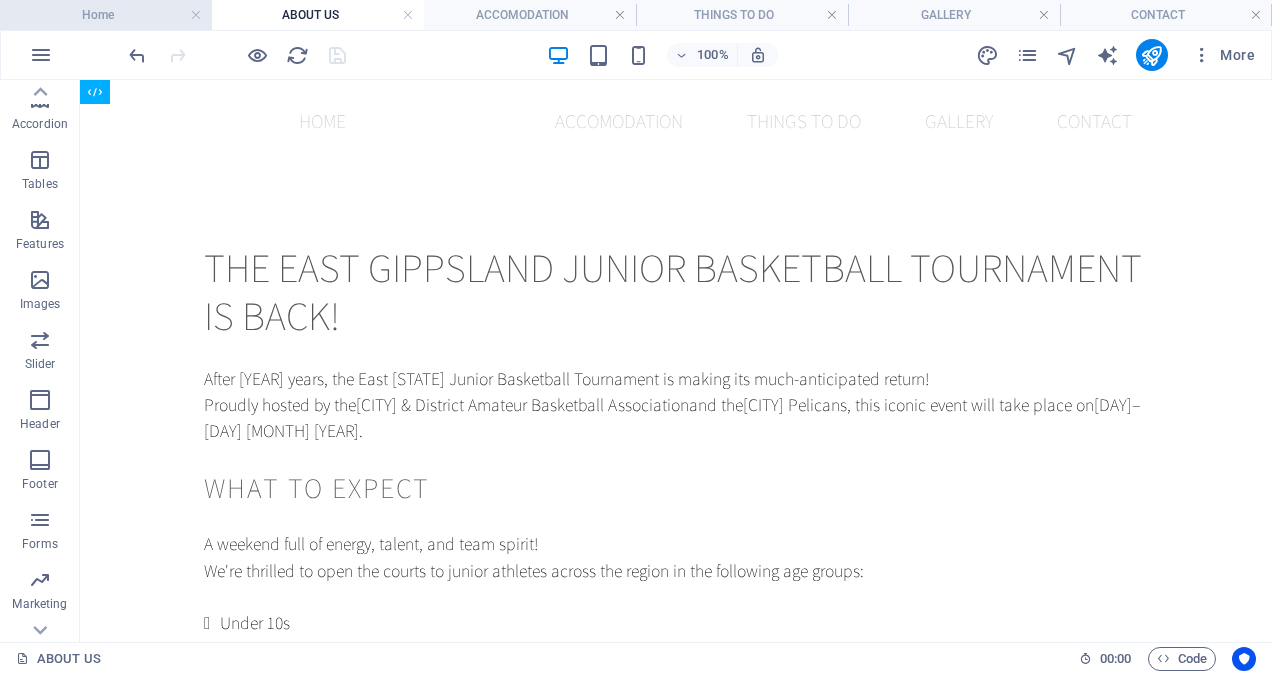 click on "Home" at bounding box center (106, 15) 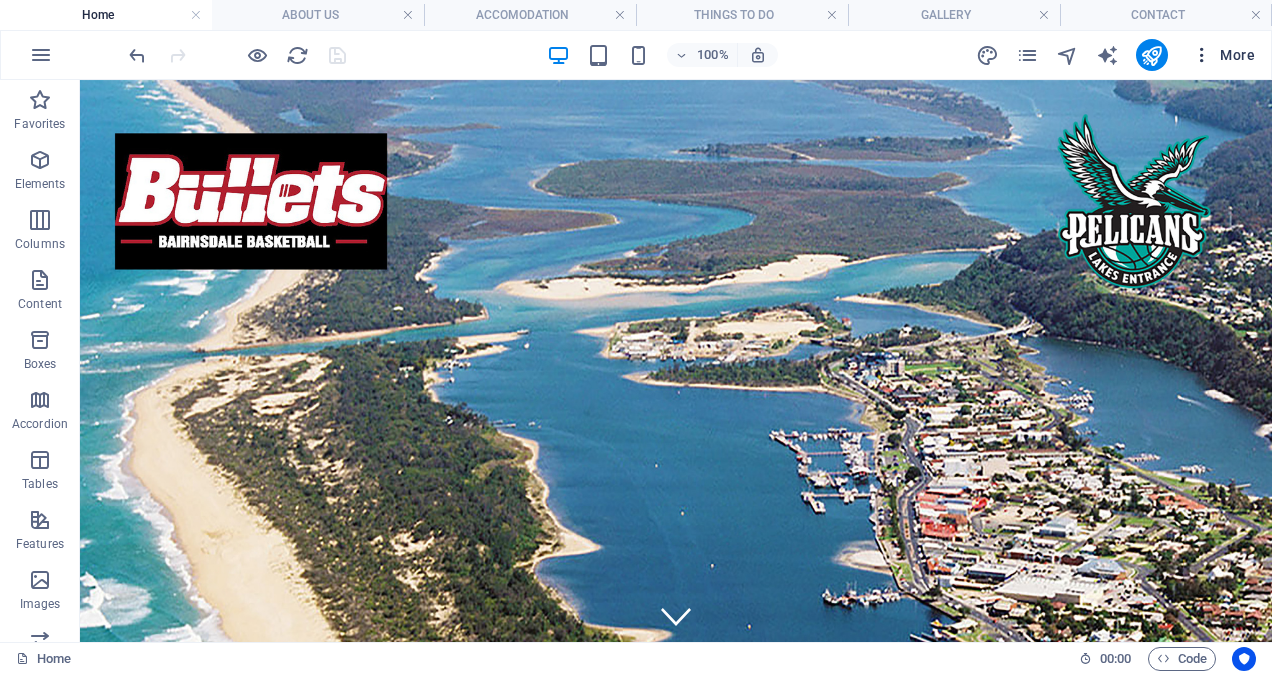 click on "More" at bounding box center [1223, 55] 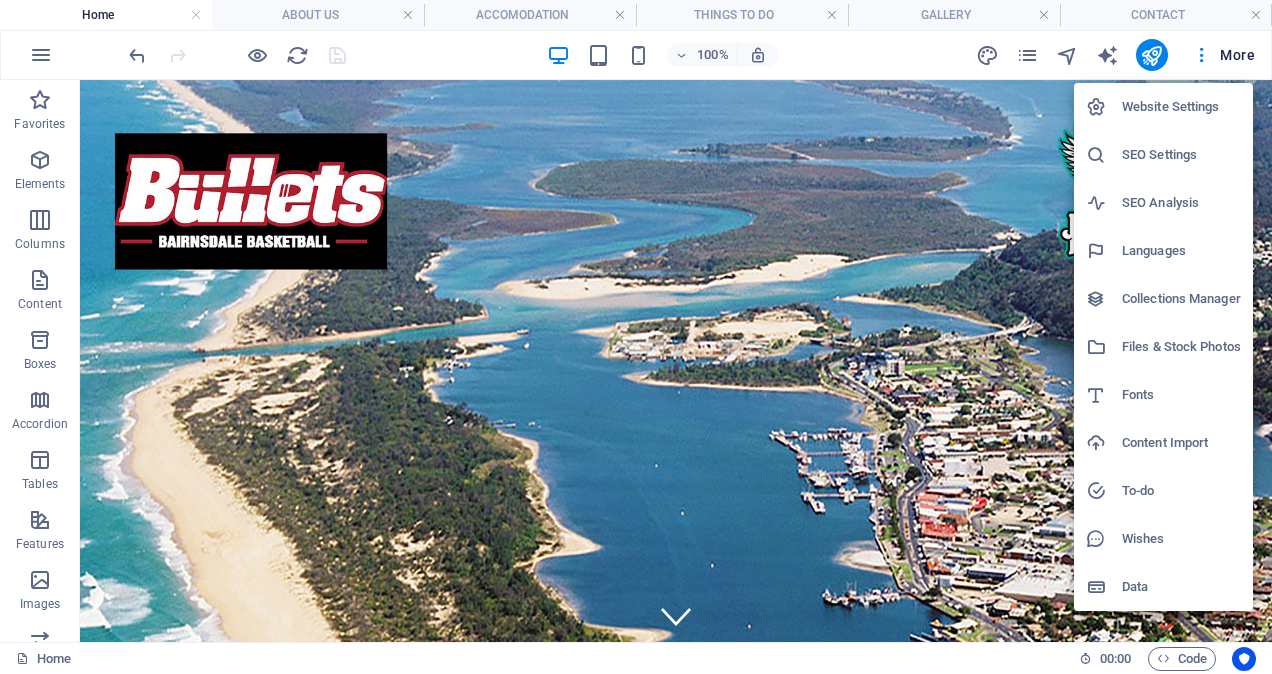click at bounding box center (636, 337) 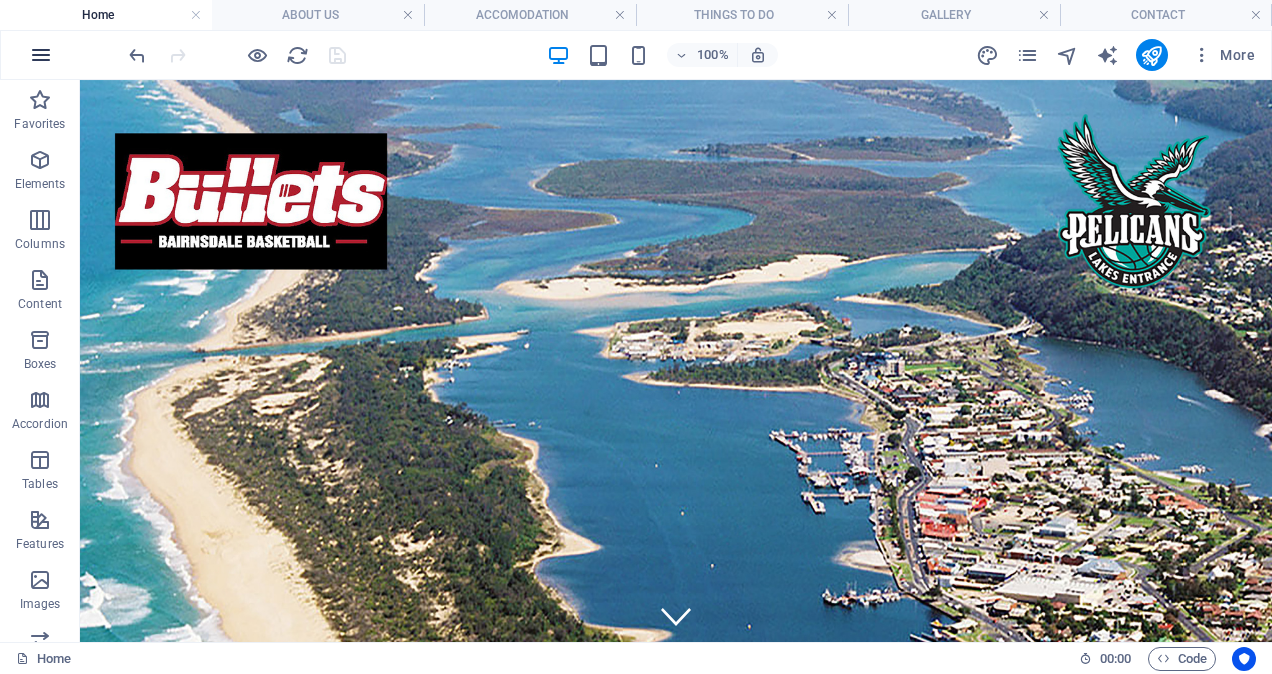 click at bounding box center [41, 55] 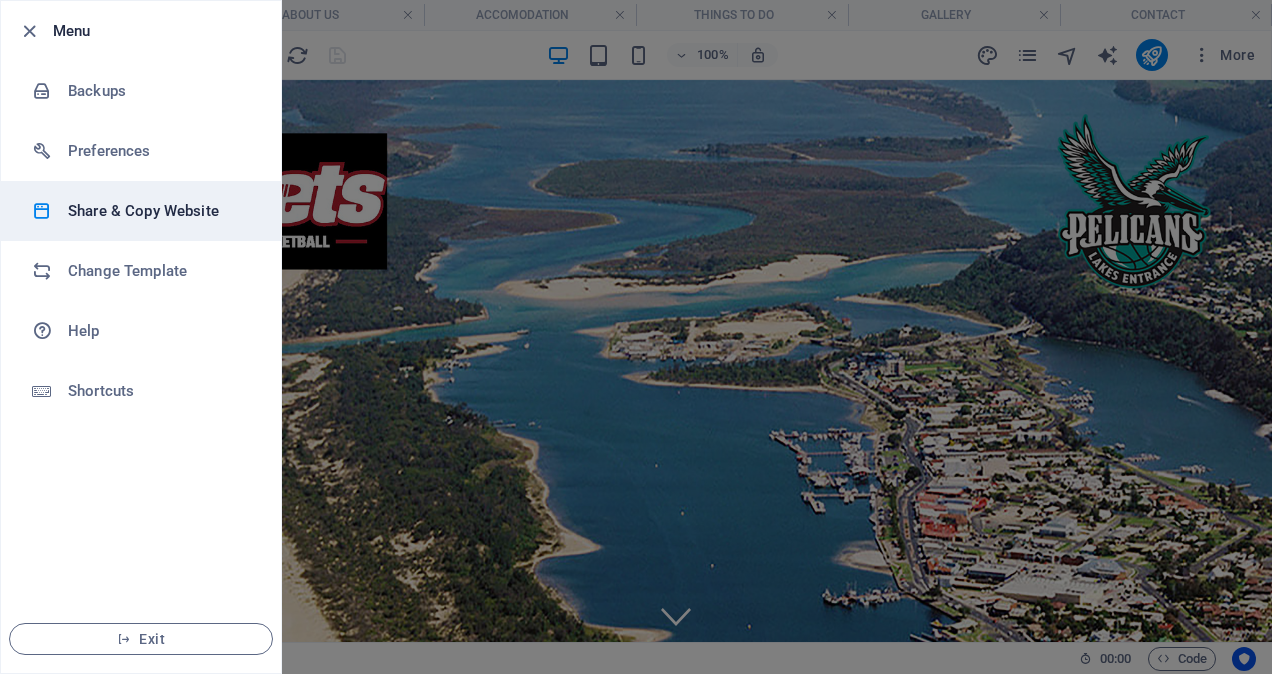 click on "Share & Copy Website" at bounding box center (160, 211) 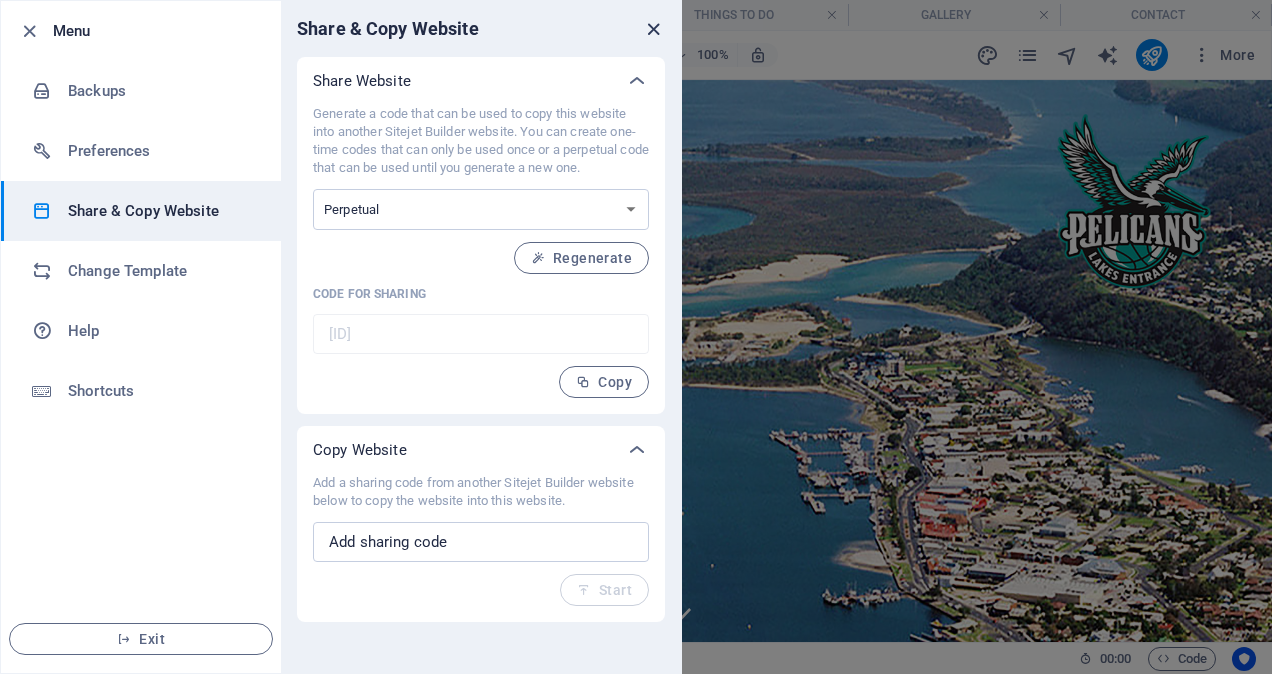 click at bounding box center (653, 29) 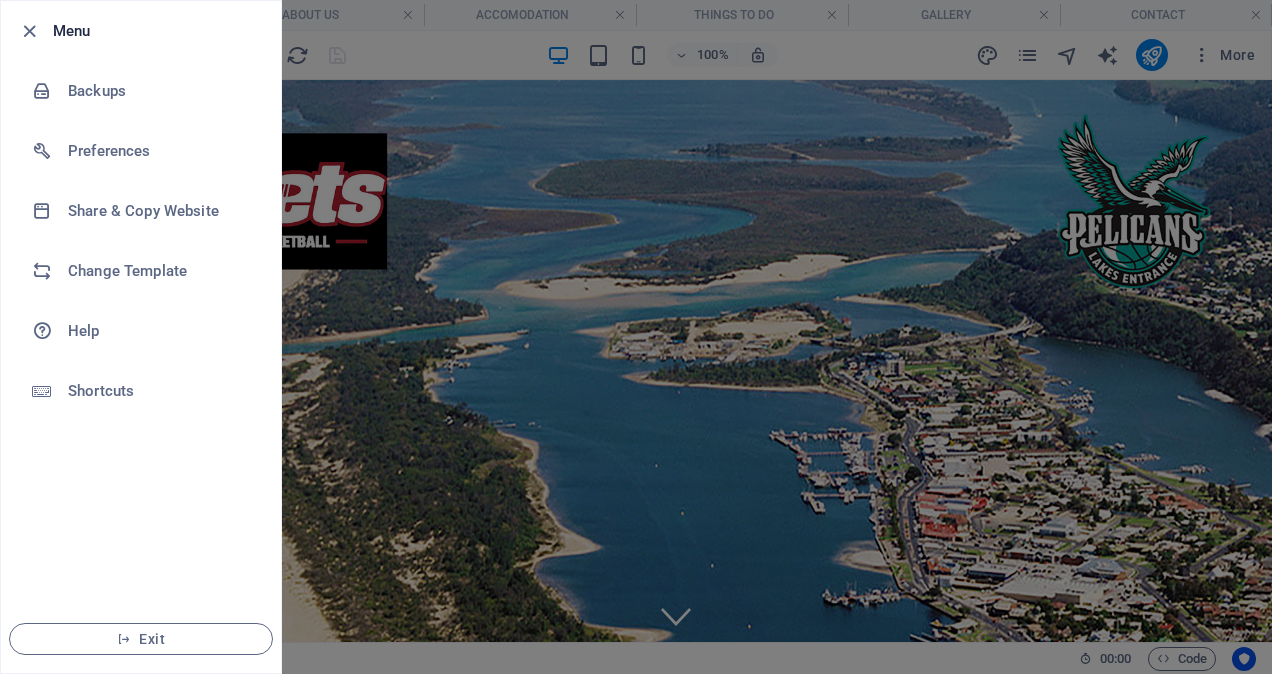click at bounding box center [636, 337] 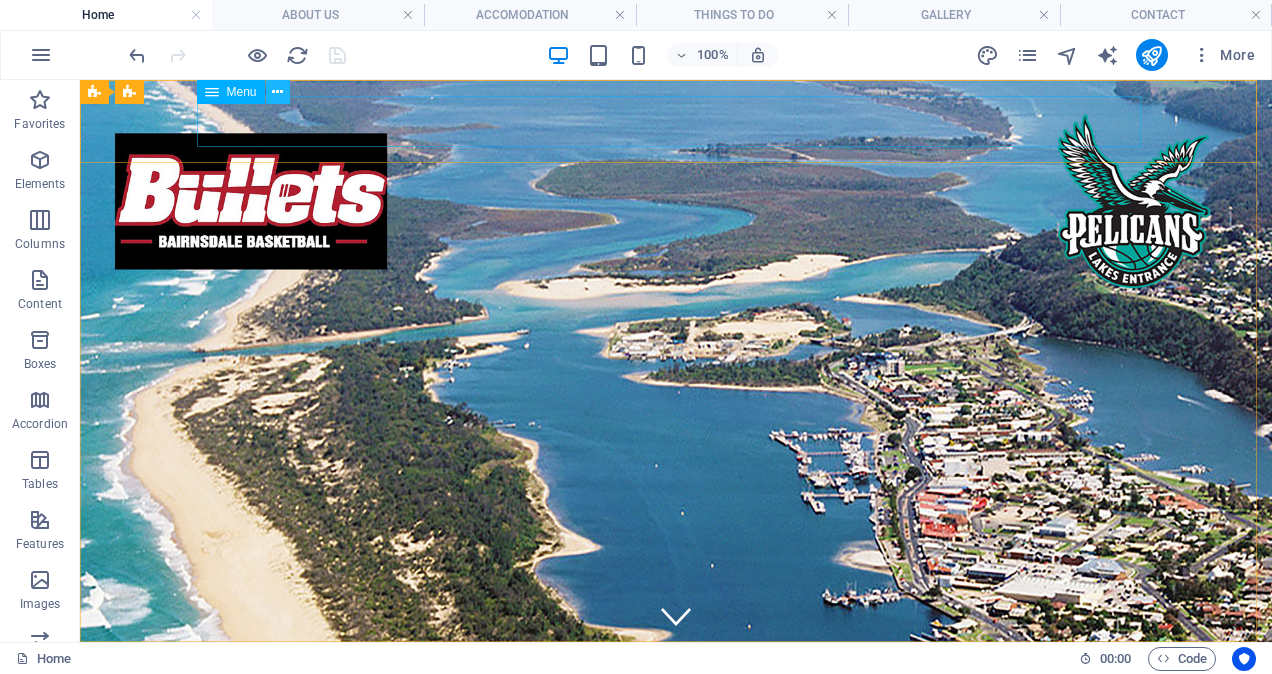 click at bounding box center [277, 92] 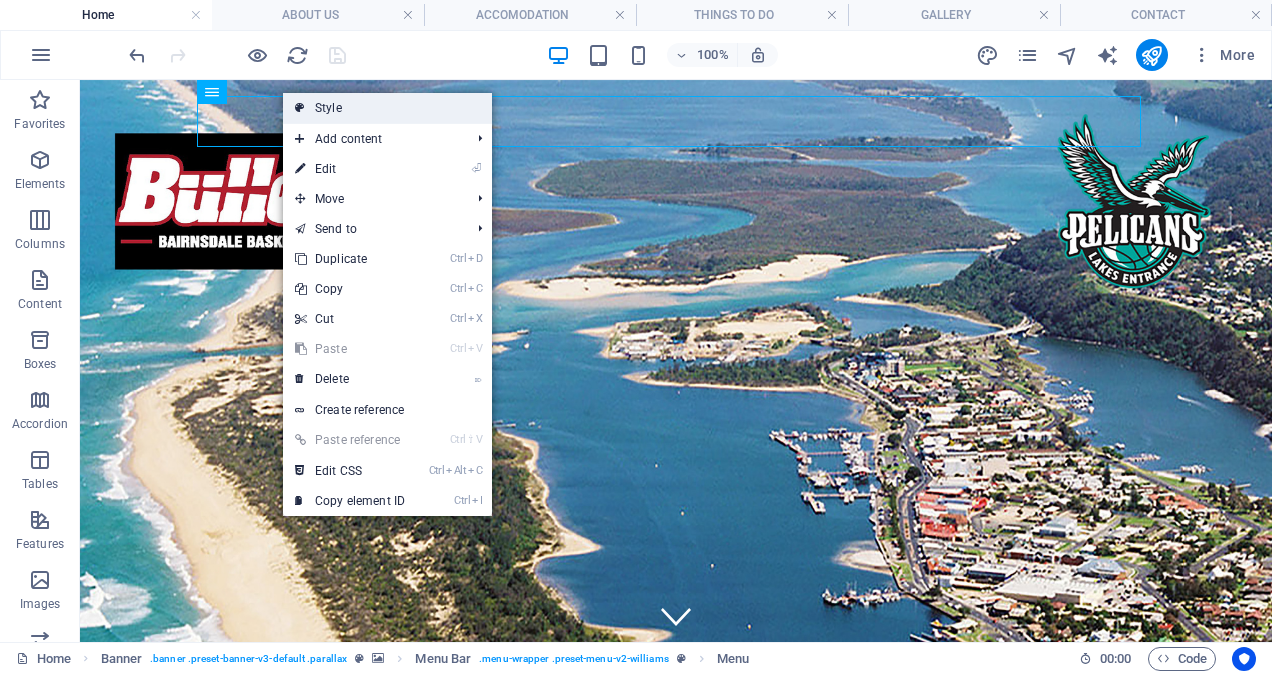 click on "Style" at bounding box center [387, 108] 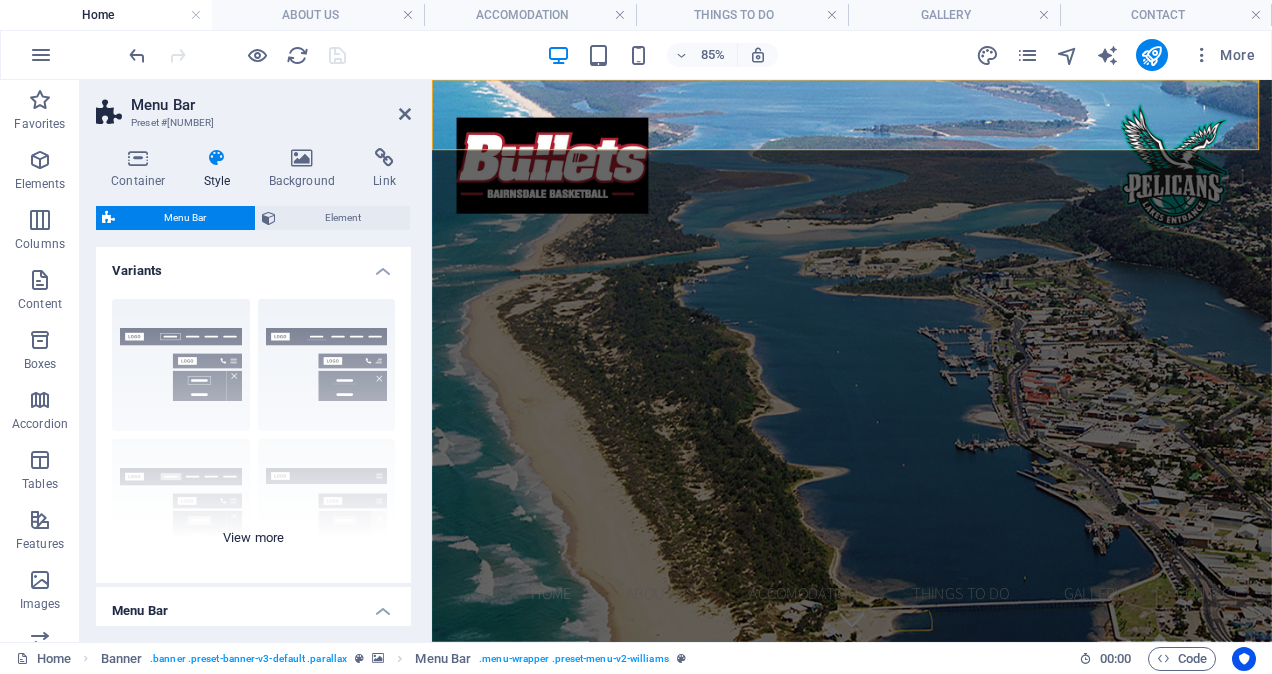 scroll, scrollTop: 100, scrollLeft: 0, axis: vertical 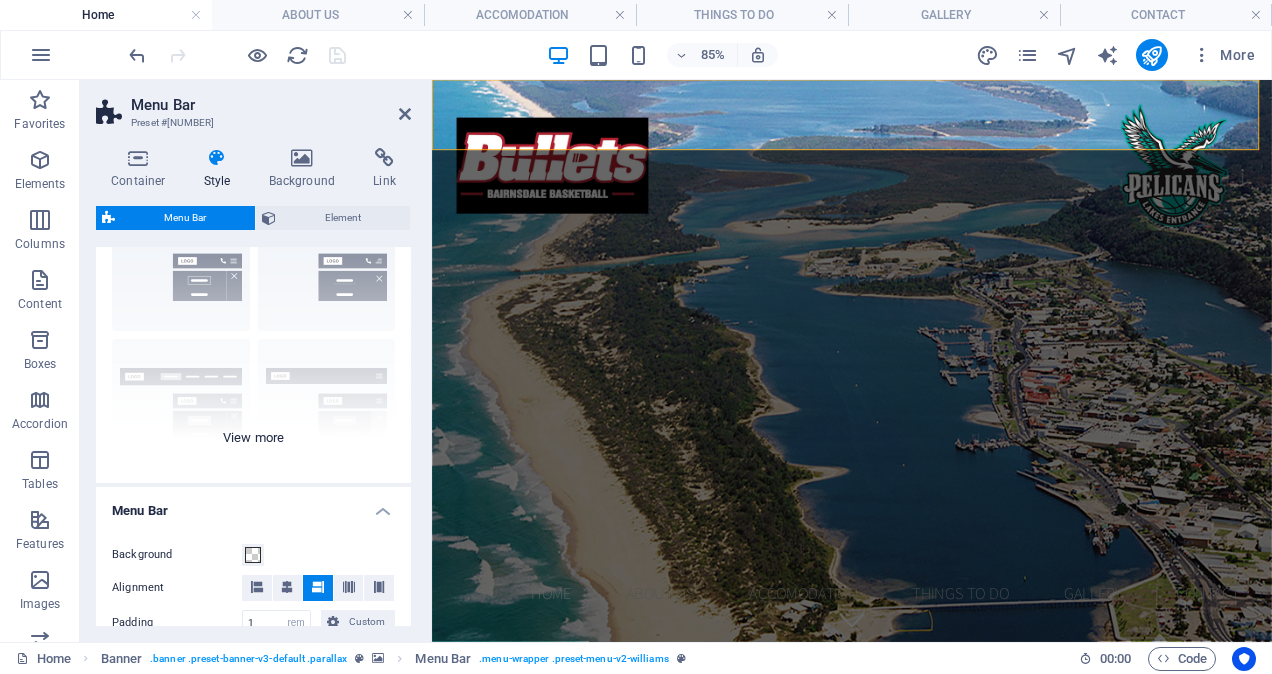 click on "Border Centered Default Fixed Loki Trigger Wide XXL" at bounding box center (253, 333) 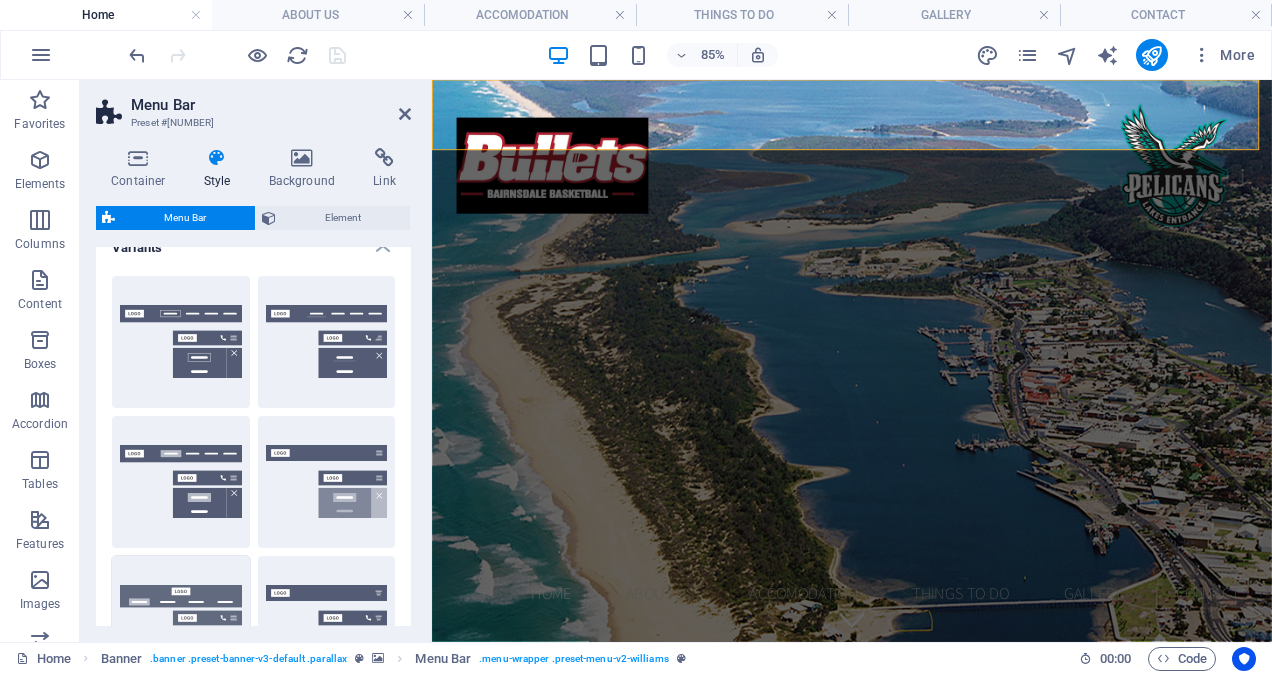scroll, scrollTop: 0, scrollLeft: 0, axis: both 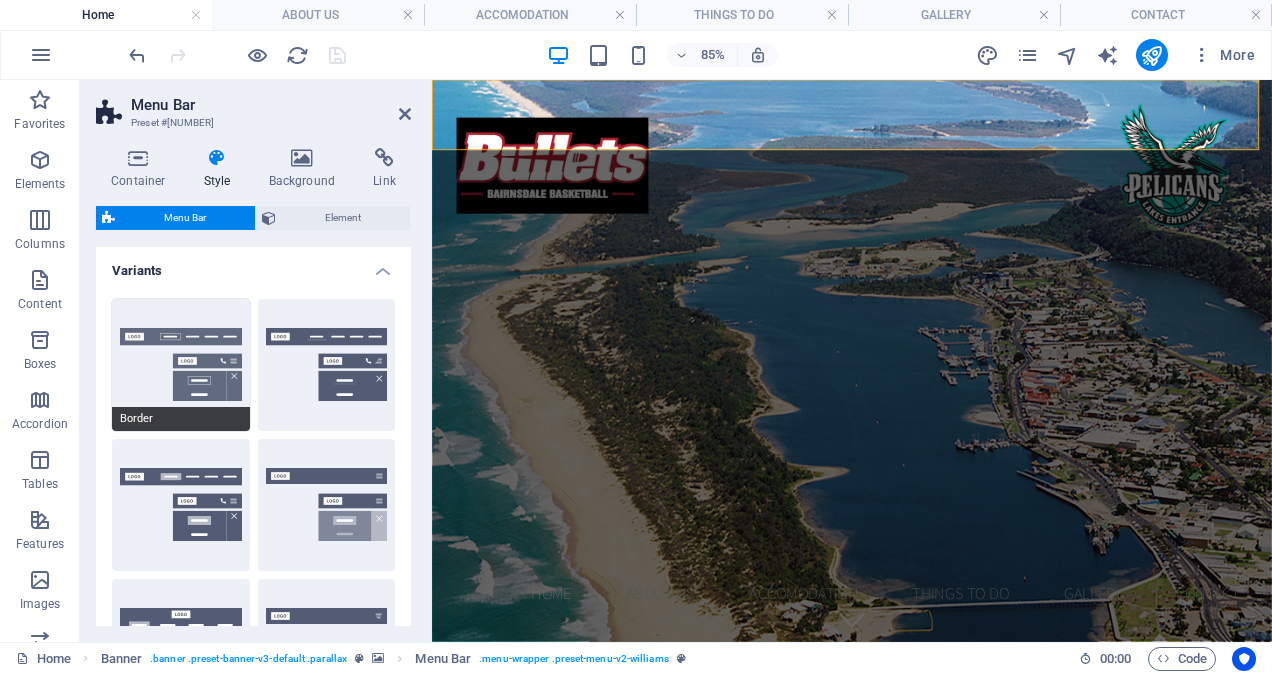 click on "Border" at bounding box center [181, 365] 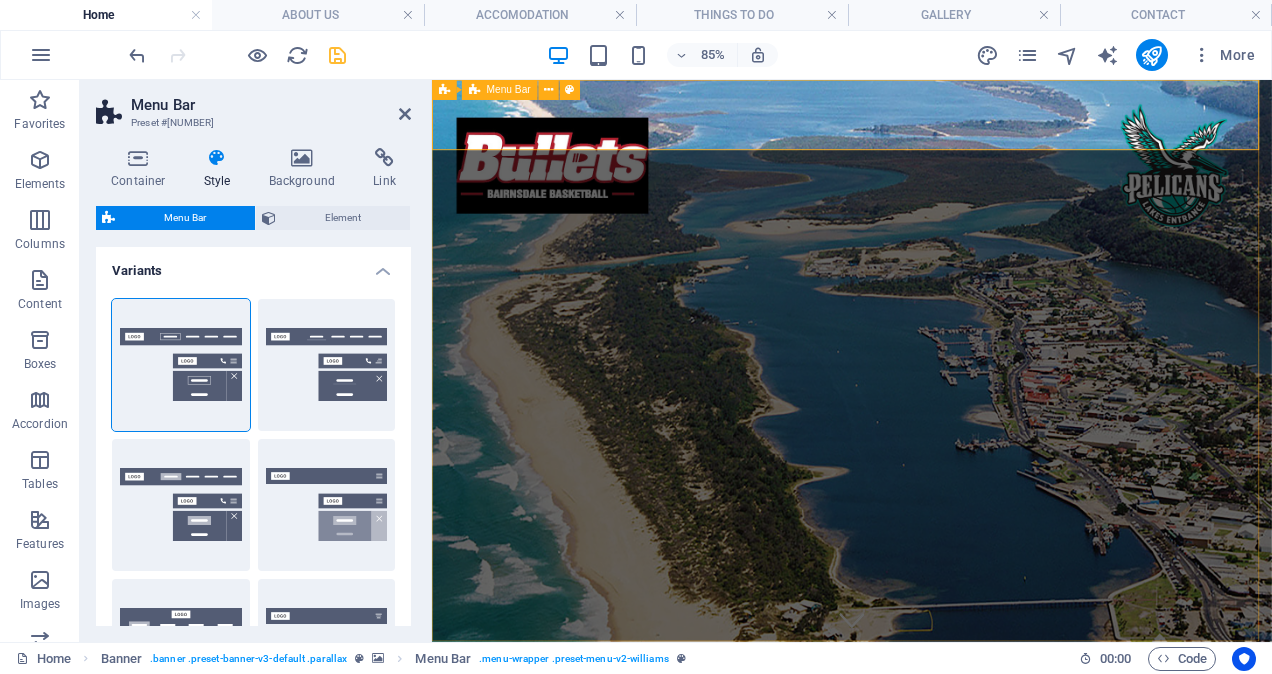 click on "Home ABOUT US ACCOMODATION THINGS TO DO GALLERY CONTACT" at bounding box center [926, 782] 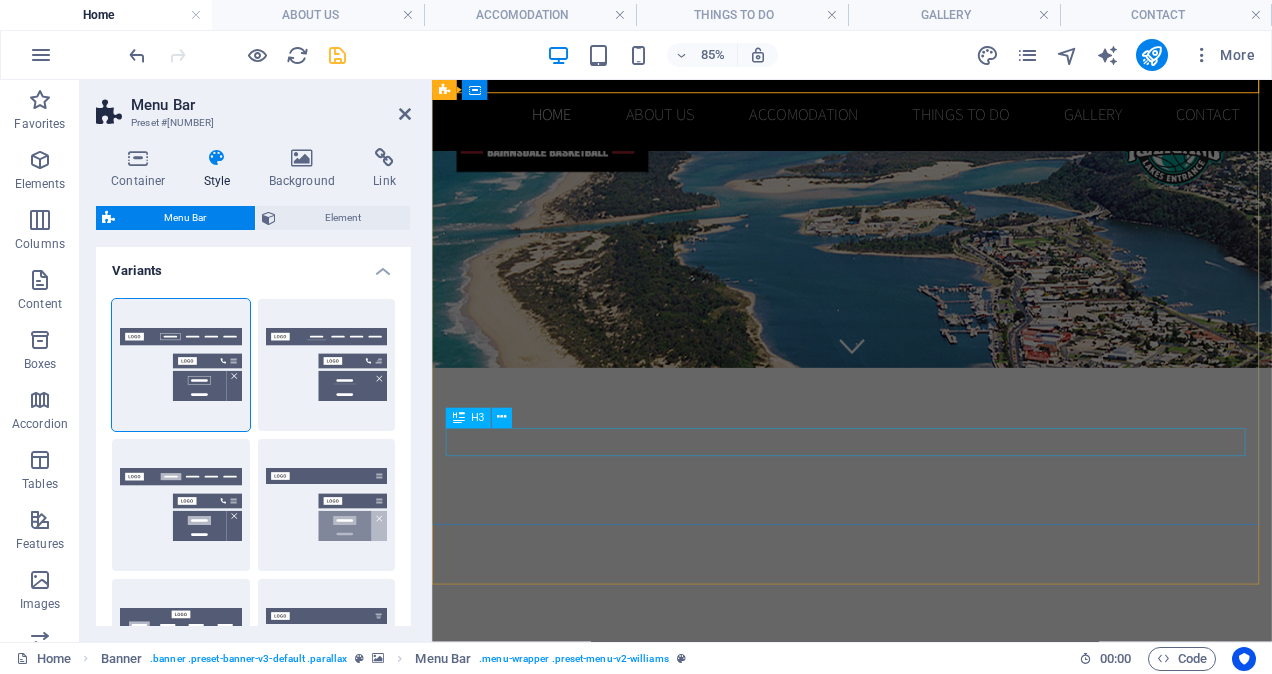 scroll, scrollTop: 0, scrollLeft: 0, axis: both 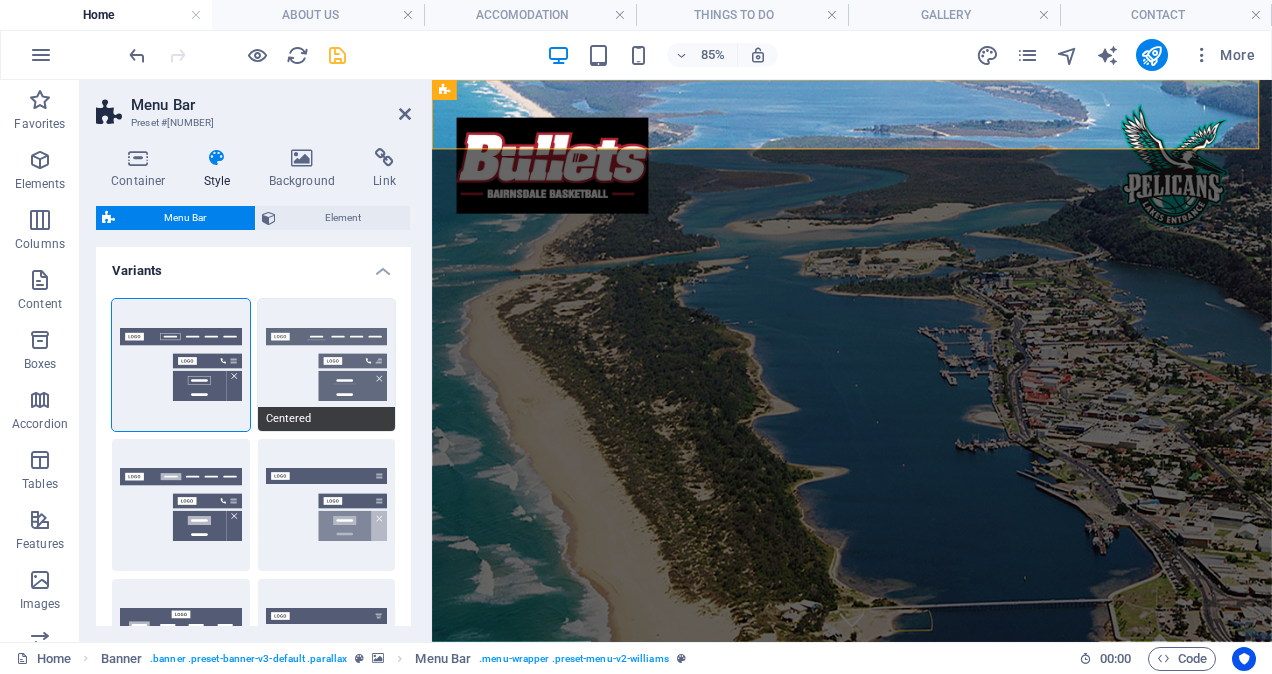 click on "Centered" at bounding box center [327, 365] 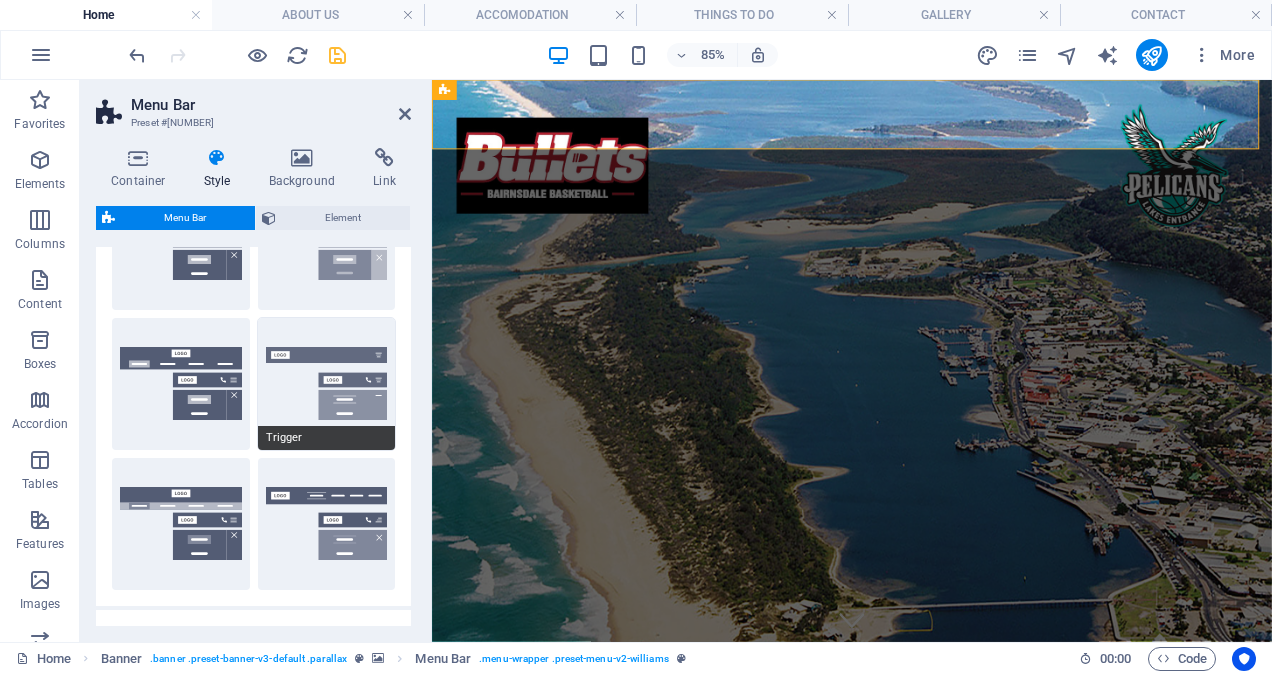 scroll, scrollTop: 300, scrollLeft: 0, axis: vertical 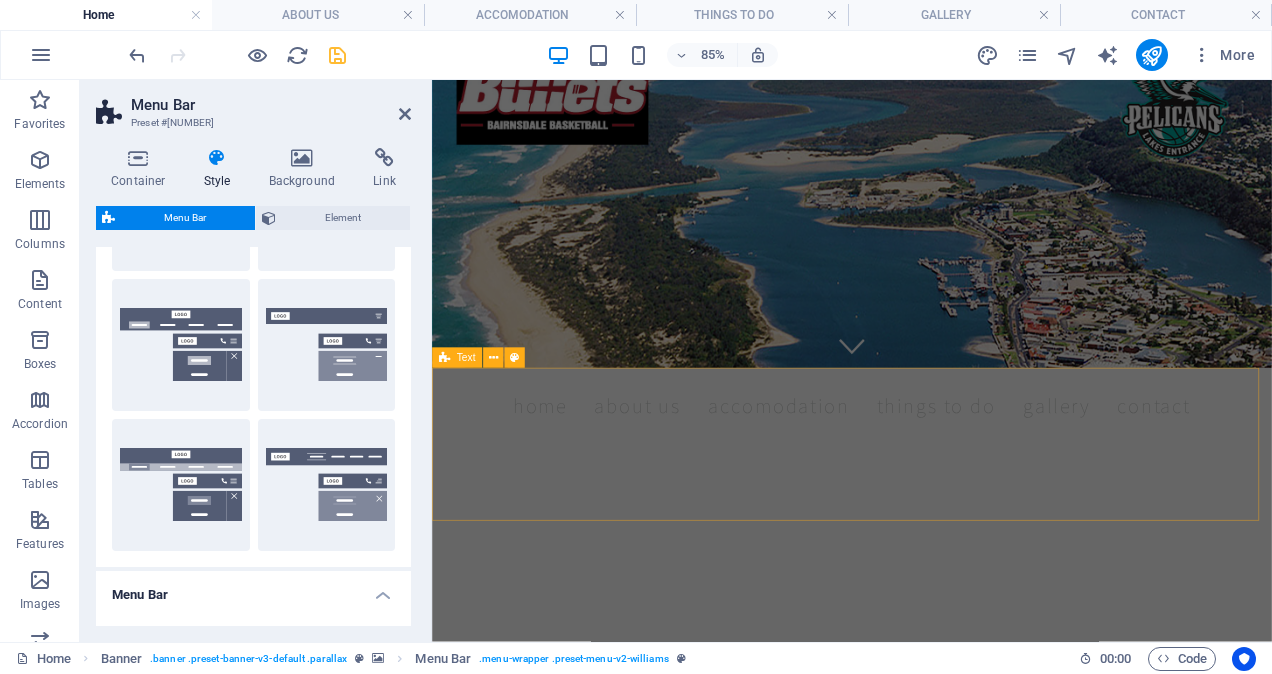 click at bounding box center [926, 1003] 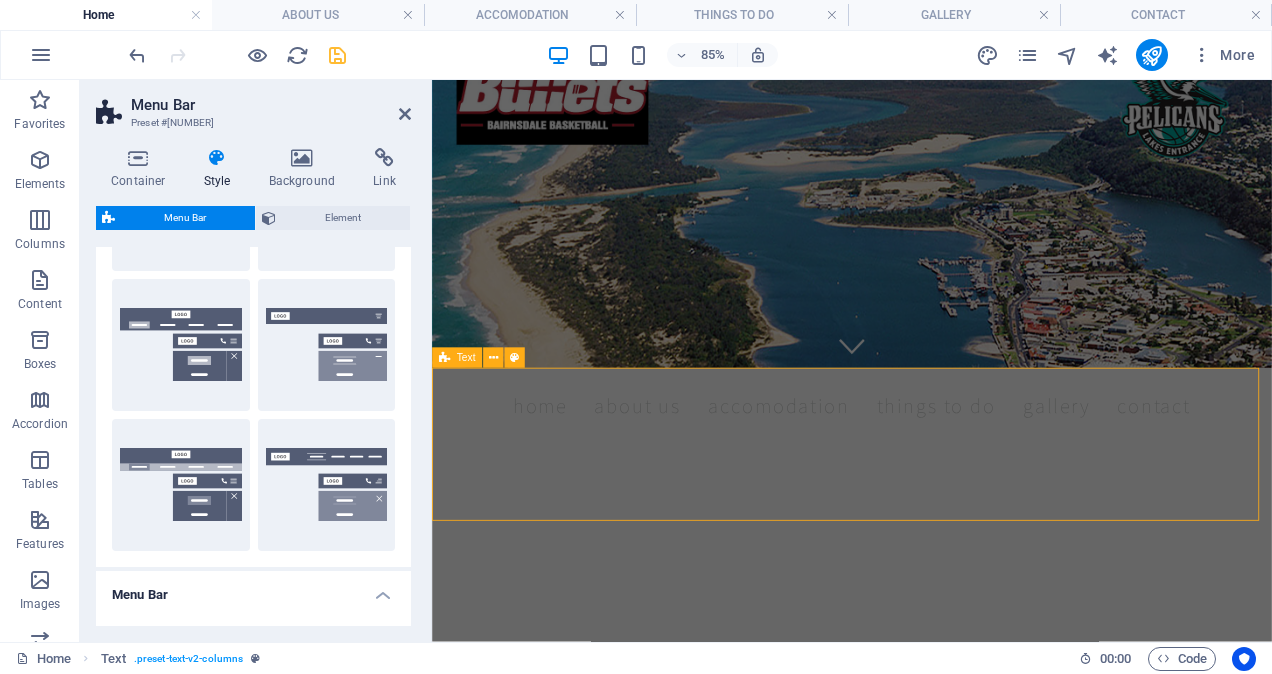 click at bounding box center [926, 1003] 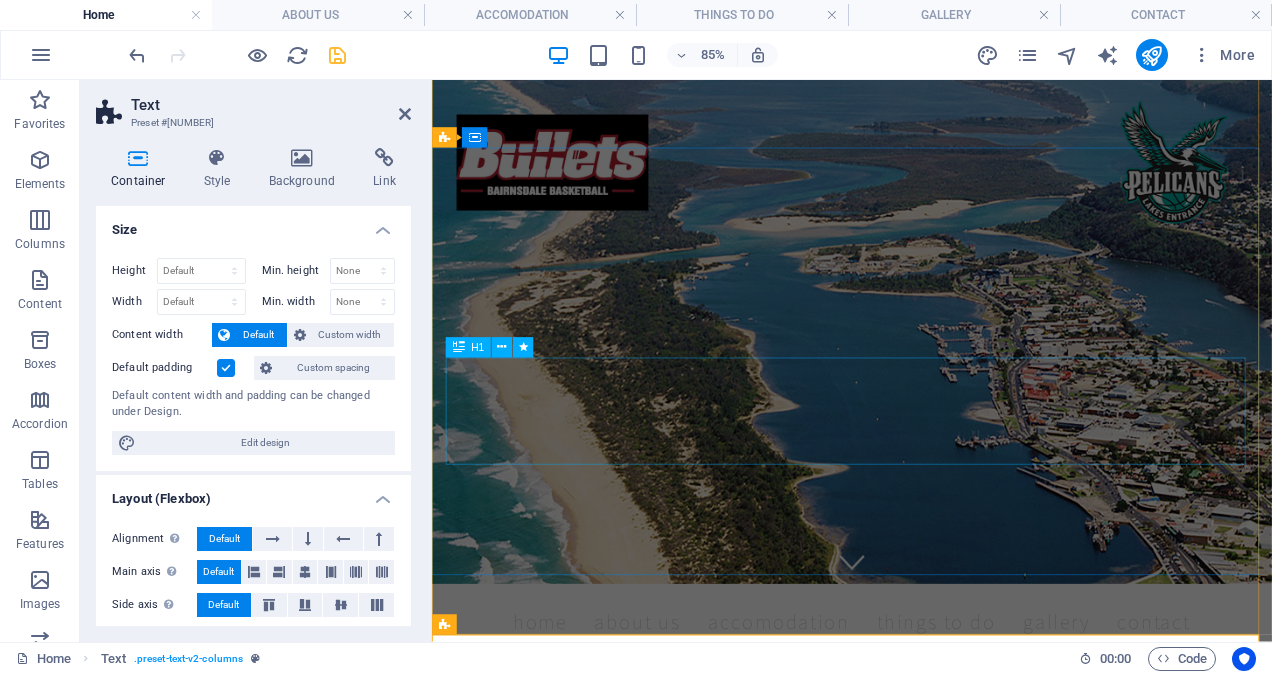 scroll, scrollTop: 0, scrollLeft: 0, axis: both 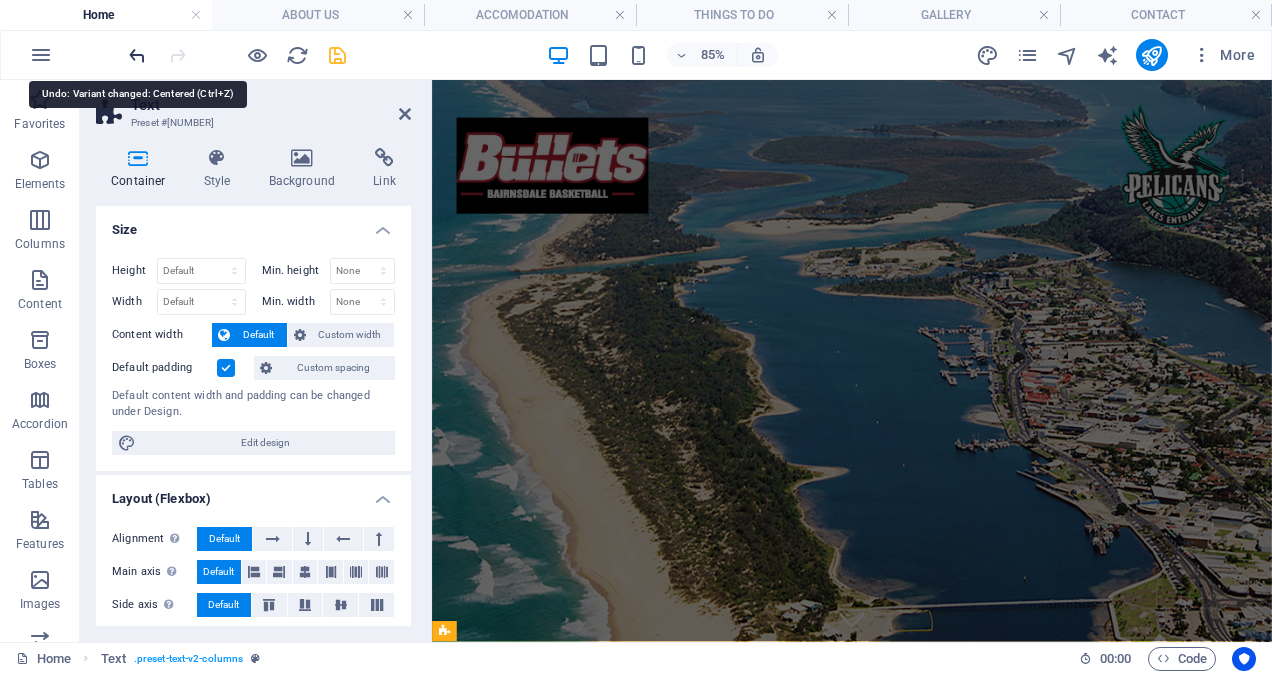 click at bounding box center [137, 55] 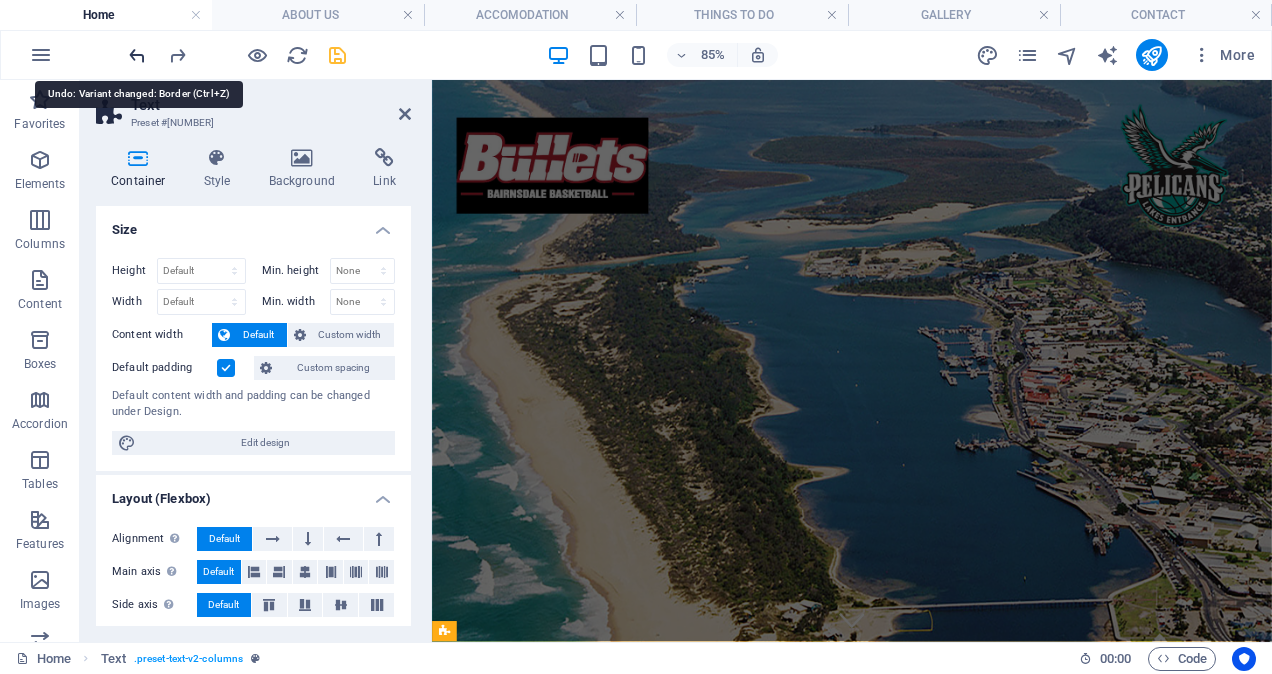 click at bounding box center (137, 55) 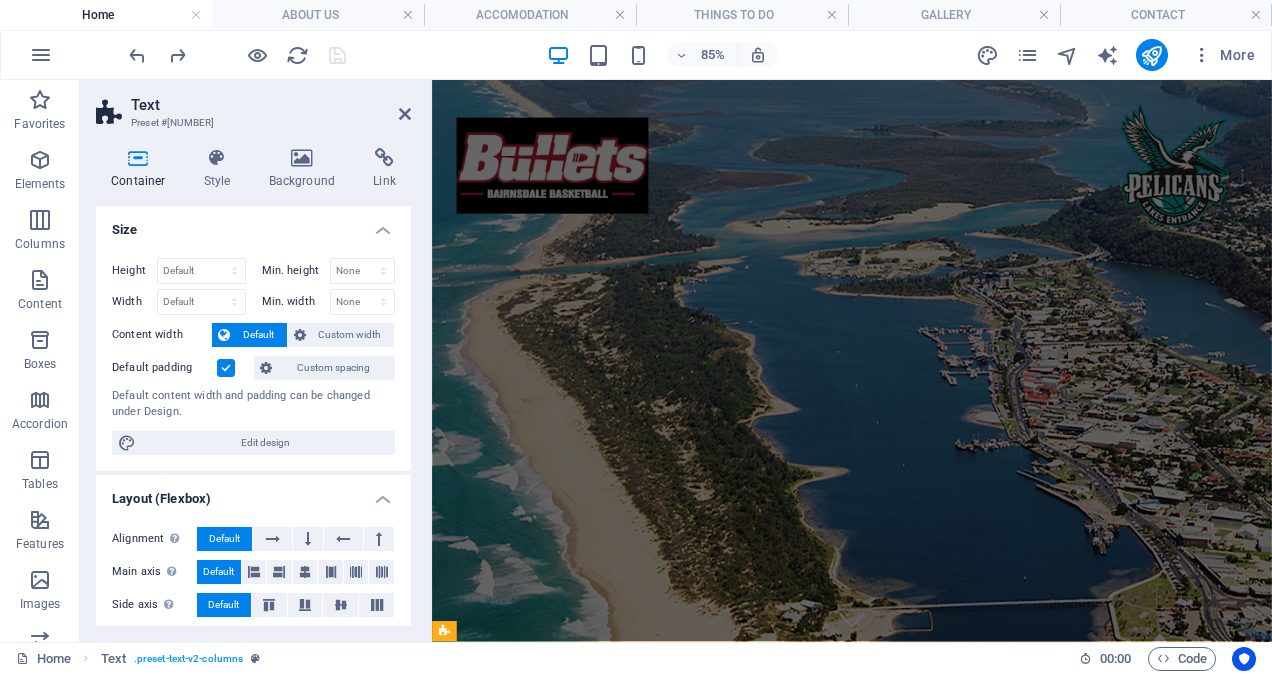 click on "Text" at bounding box center (271, 105) 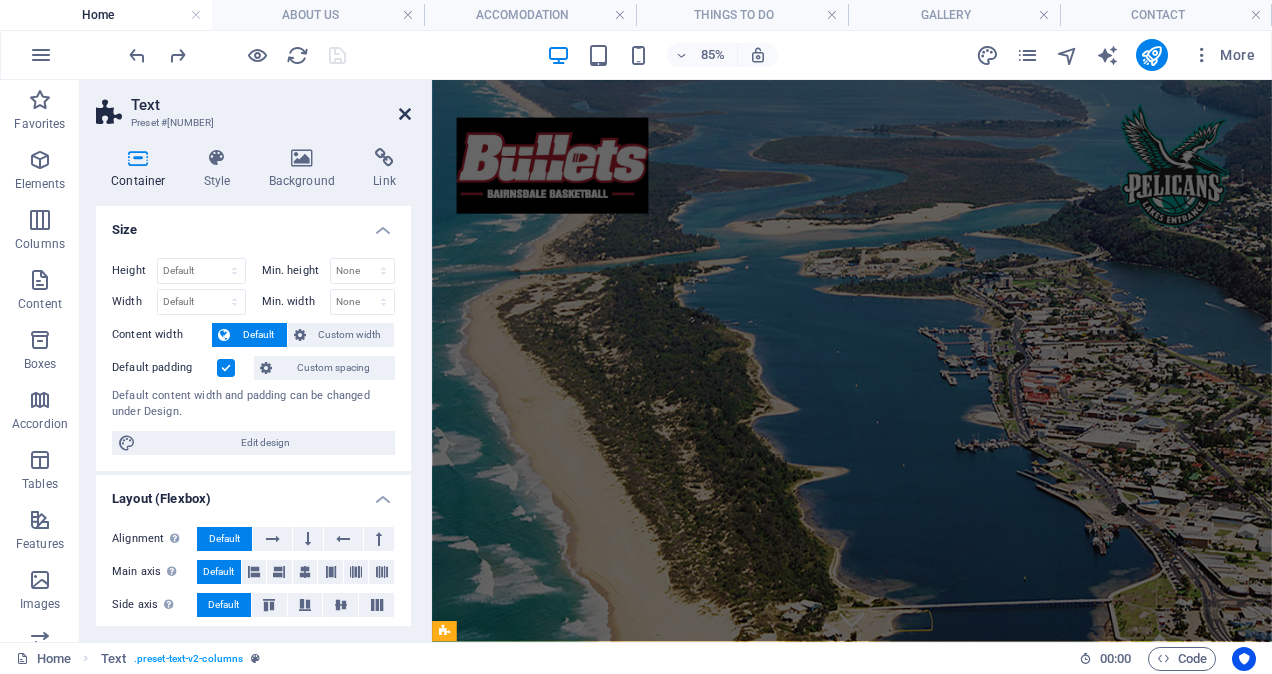 click at bounding box center [405, 114] 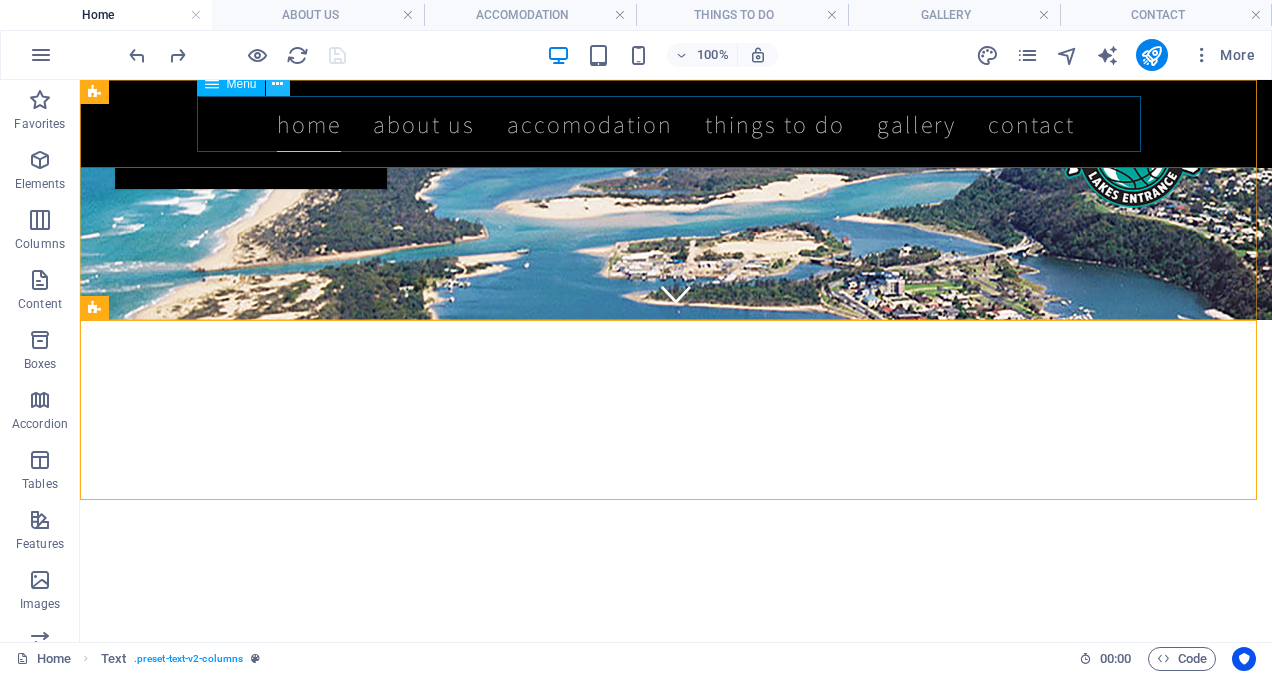 click at bounding box center [277, 84] 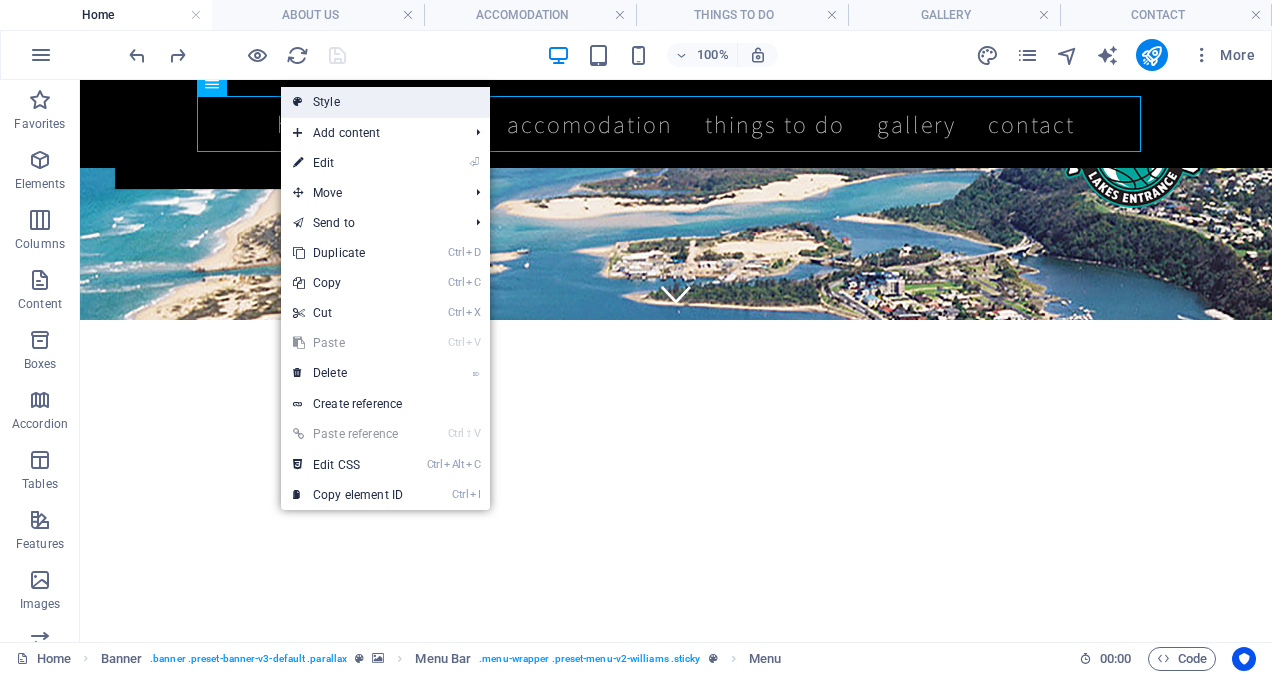 click on "Style" at bounding box center [385, 102] 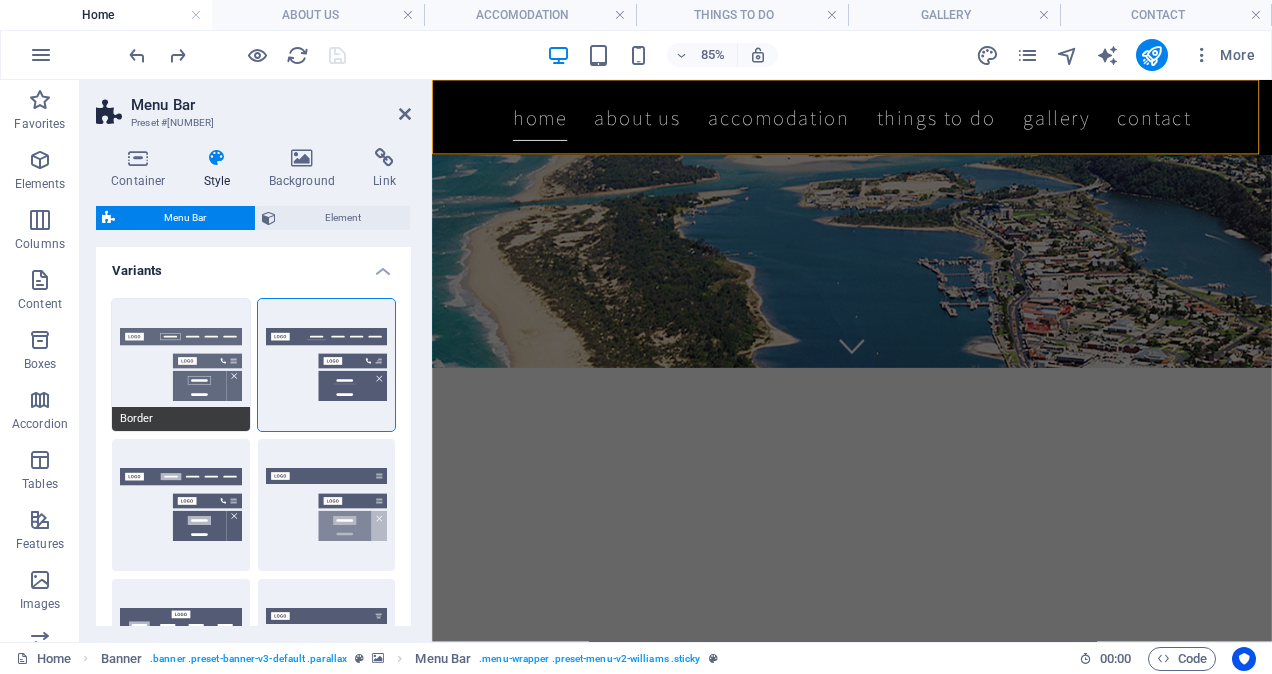 click on "Border" at bounding box center [181, 365] 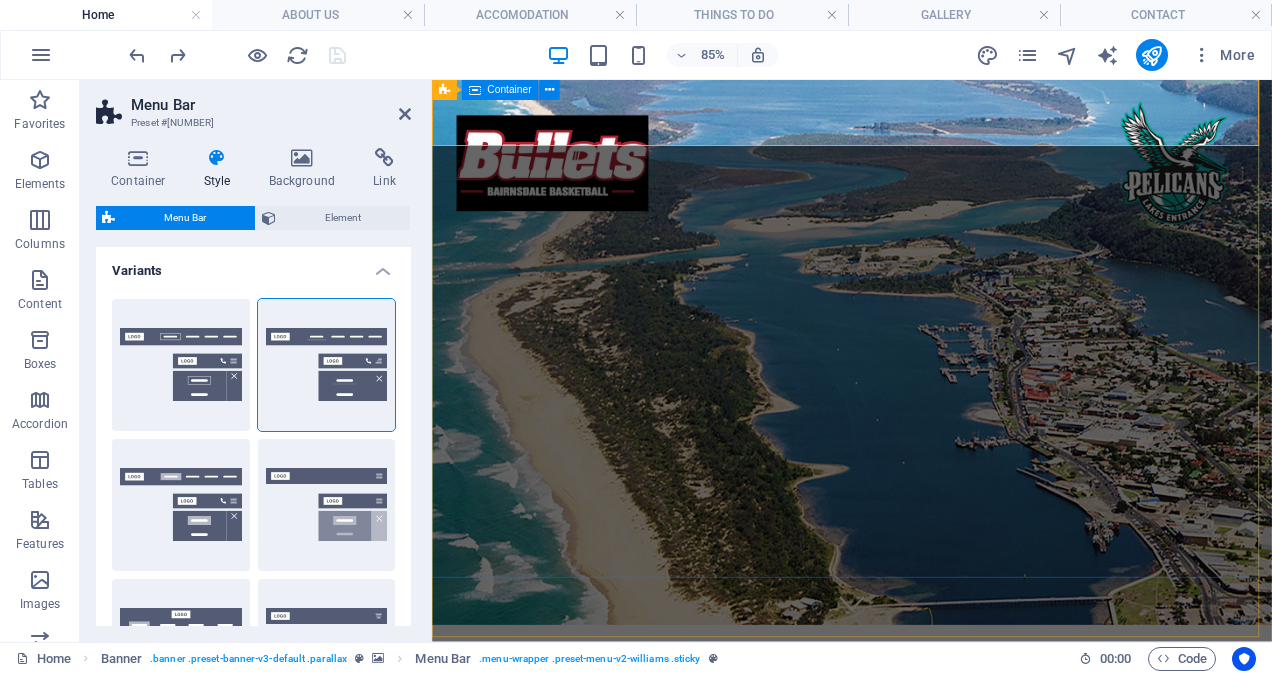 scroll, scrollTop: 0, scrollLeft: 0, axis: both 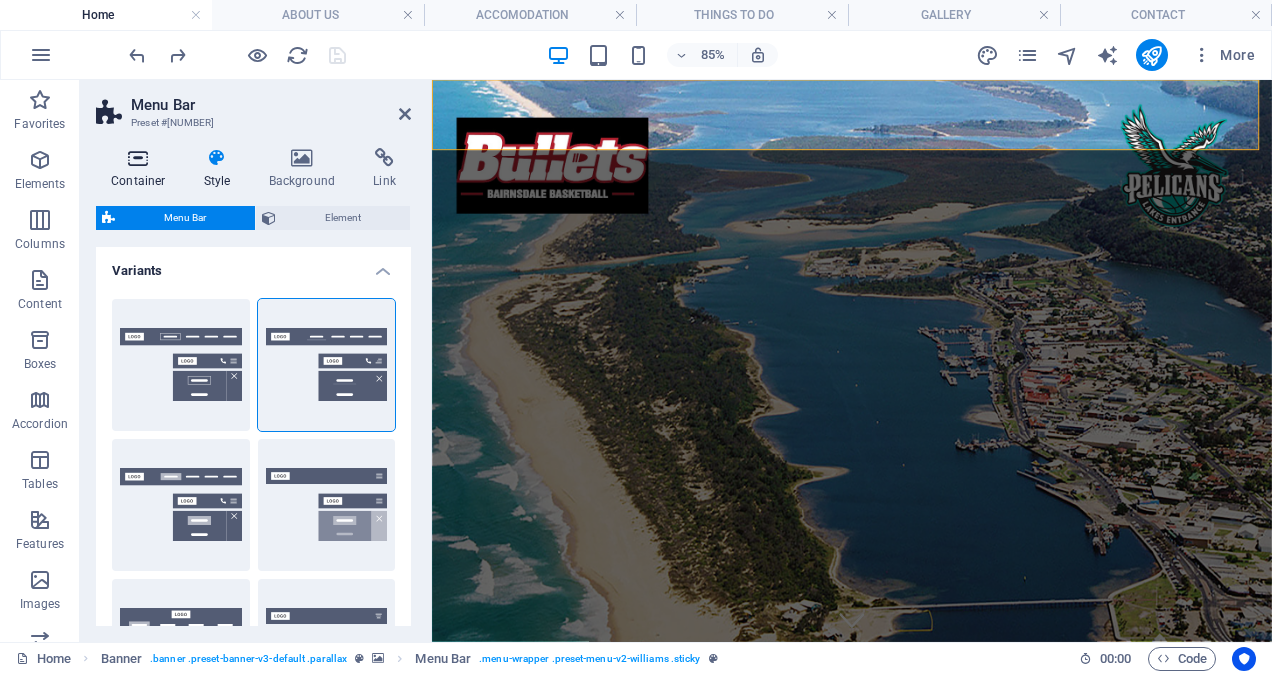click on "Container" at bounding box center (142, 169) 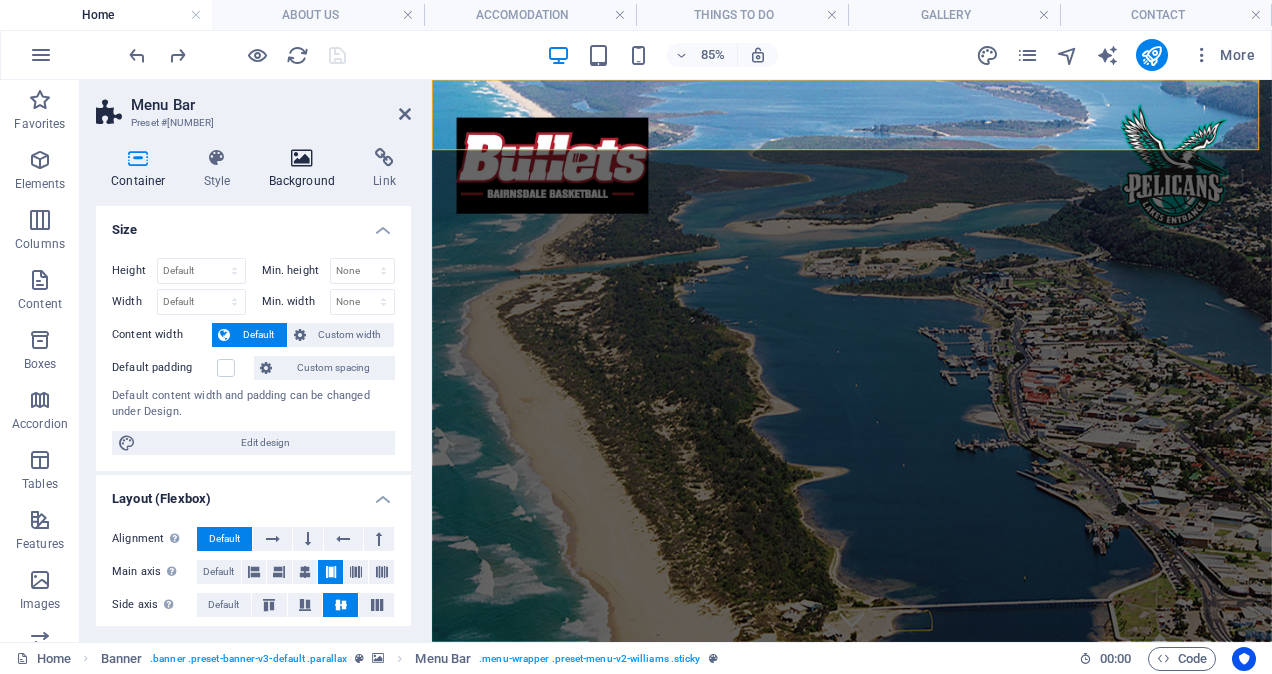 click at bounding box center [302, 158] 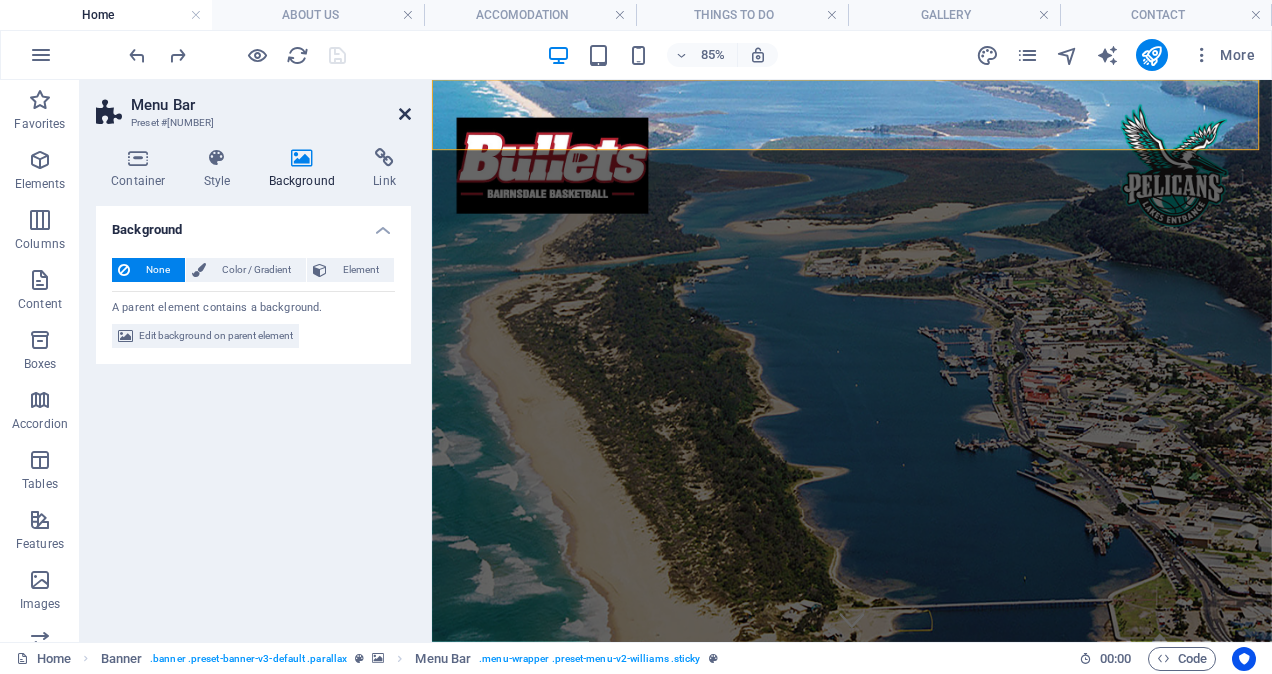 click at bounding box center (405, 114) 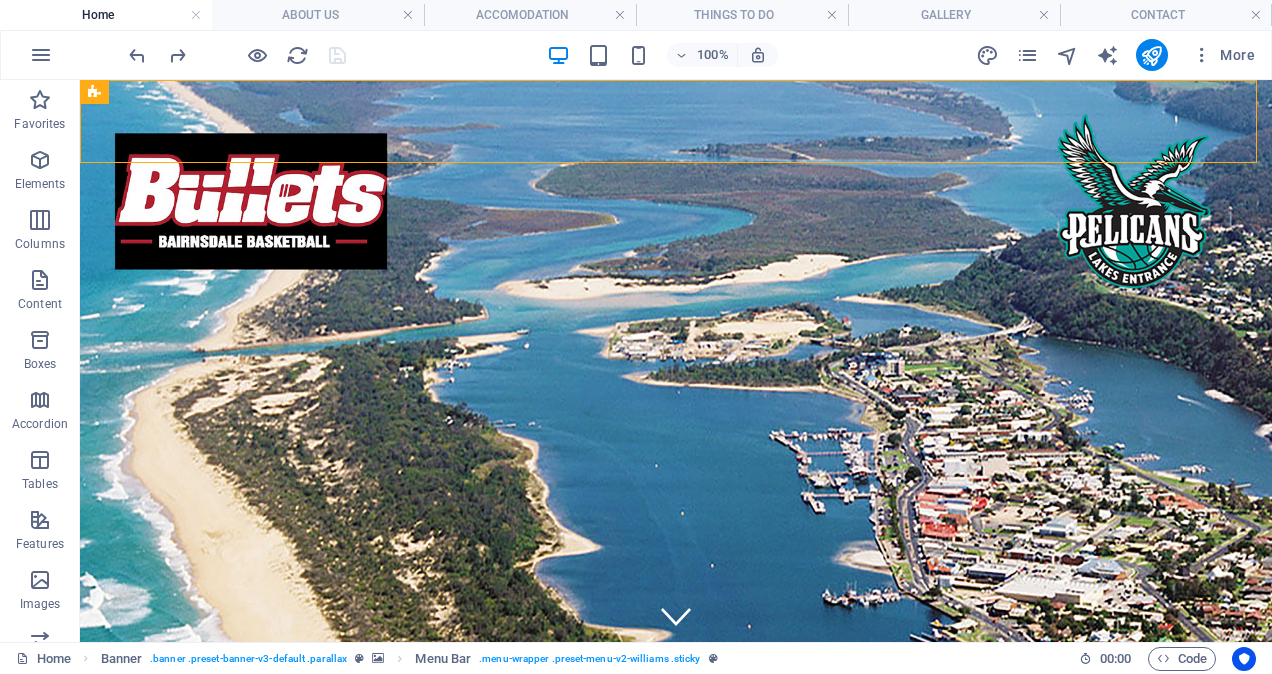 click on "100% More" at bounding box center [694, 55] 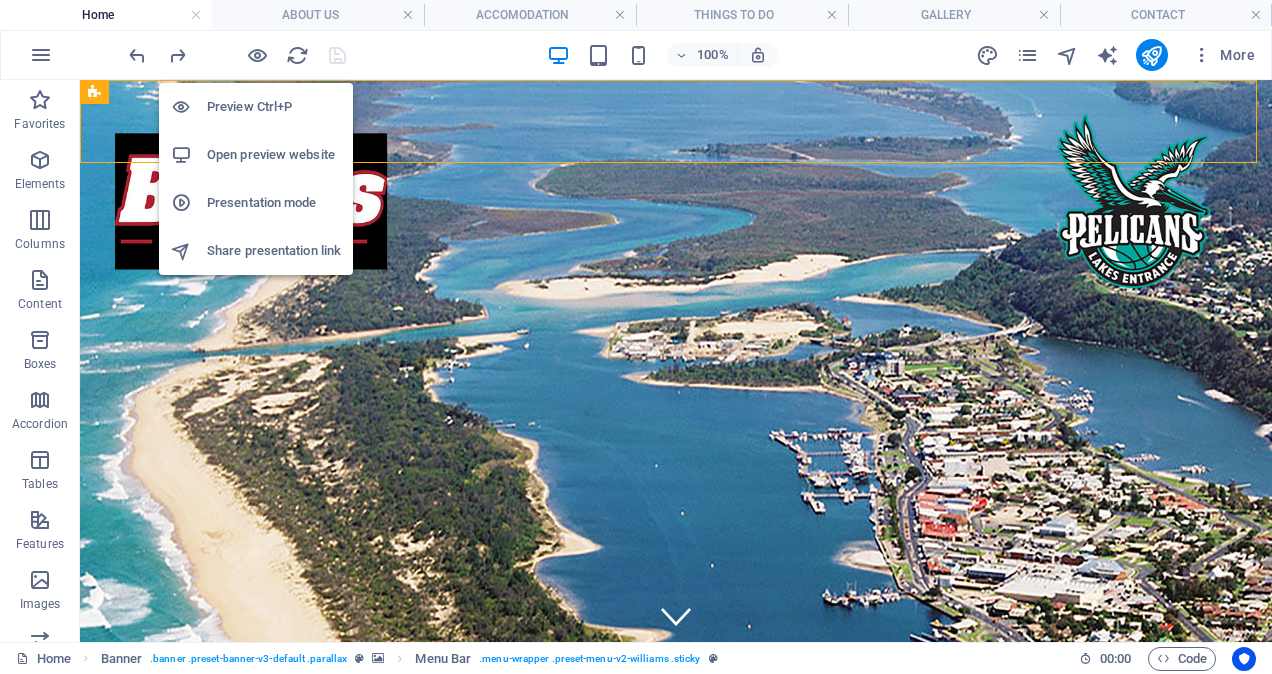 click on "Preview Ctrl+P" at bounding box center [274, 107] 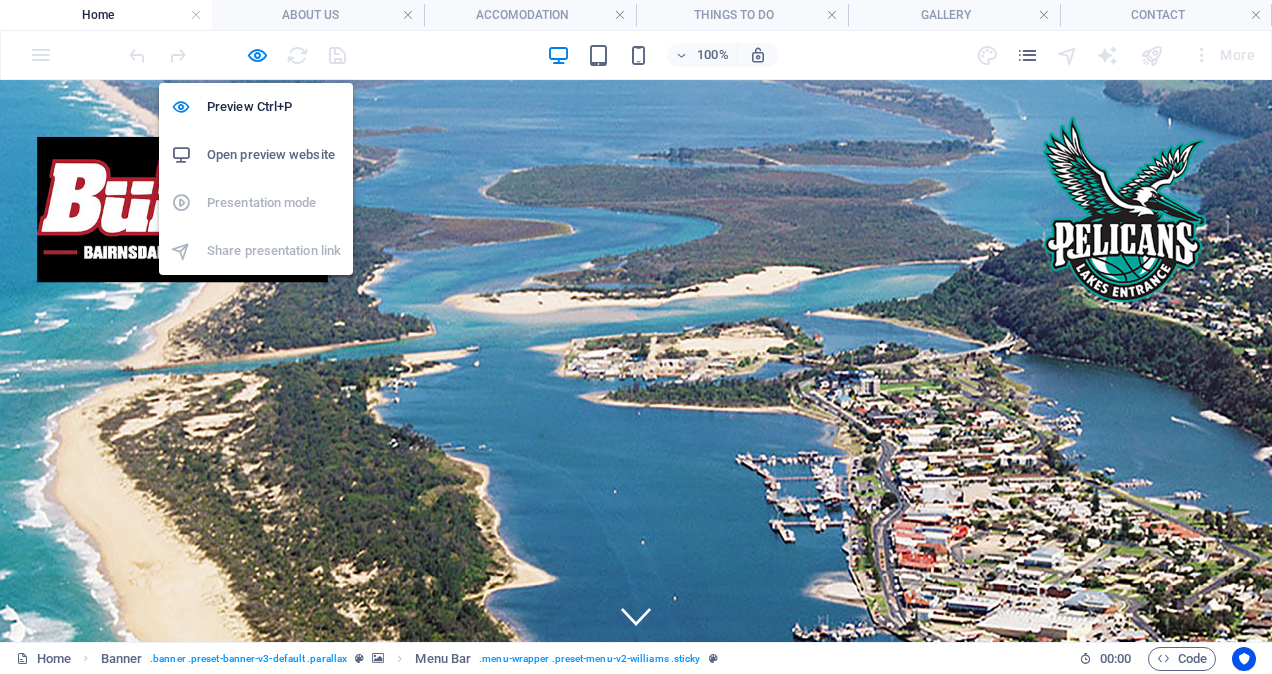 click on "Open preview website" at bounding box center [274, 155] 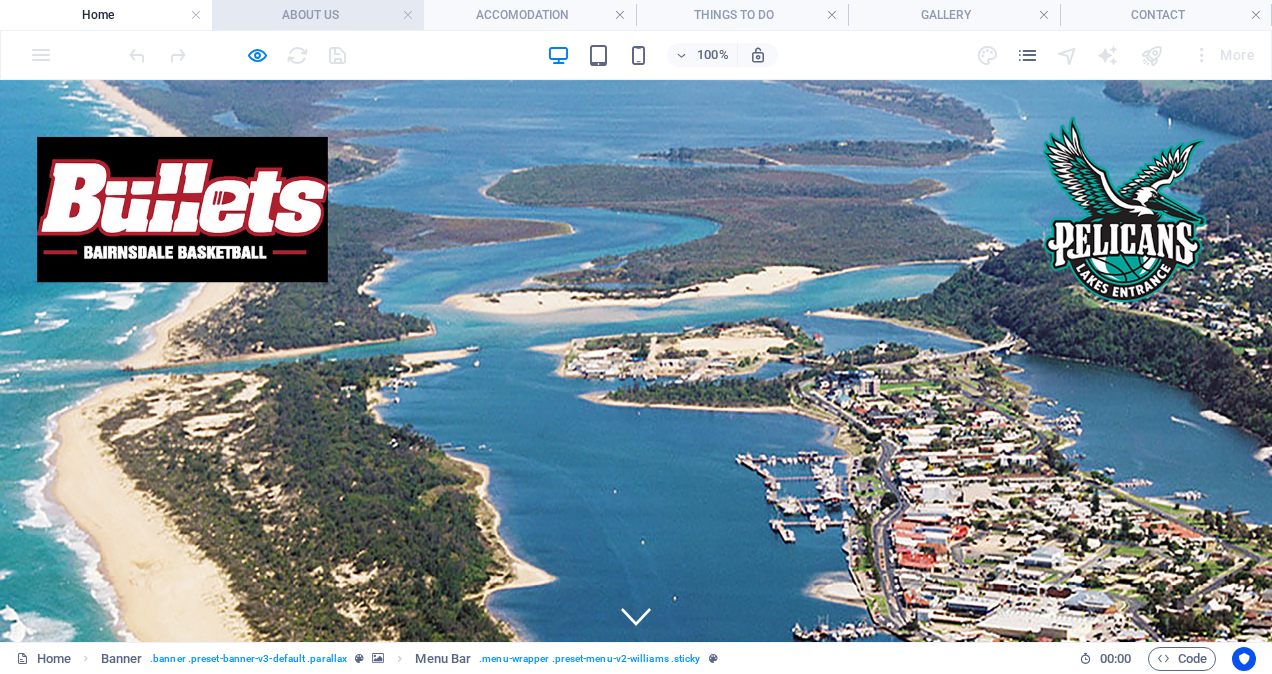 click on "ABOUT US" at bounding box center [318, 15] 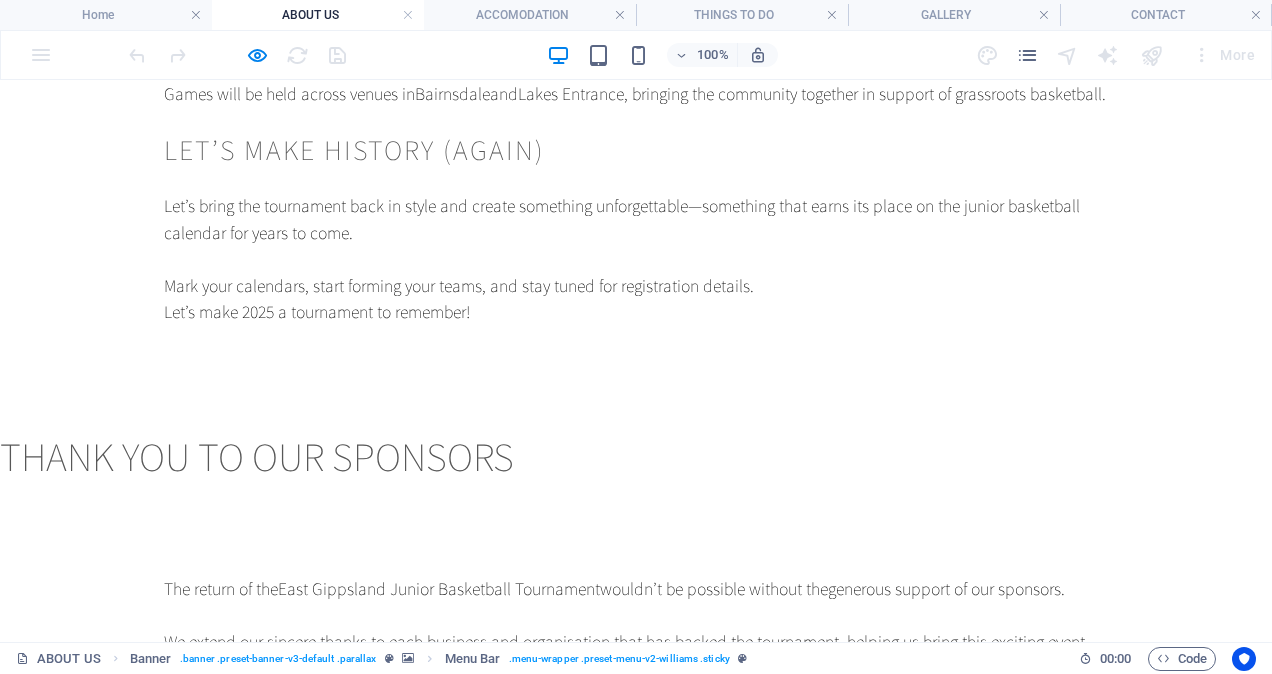 scroll, scrollTop: 800, scrollLeft: 0, axis: vertical 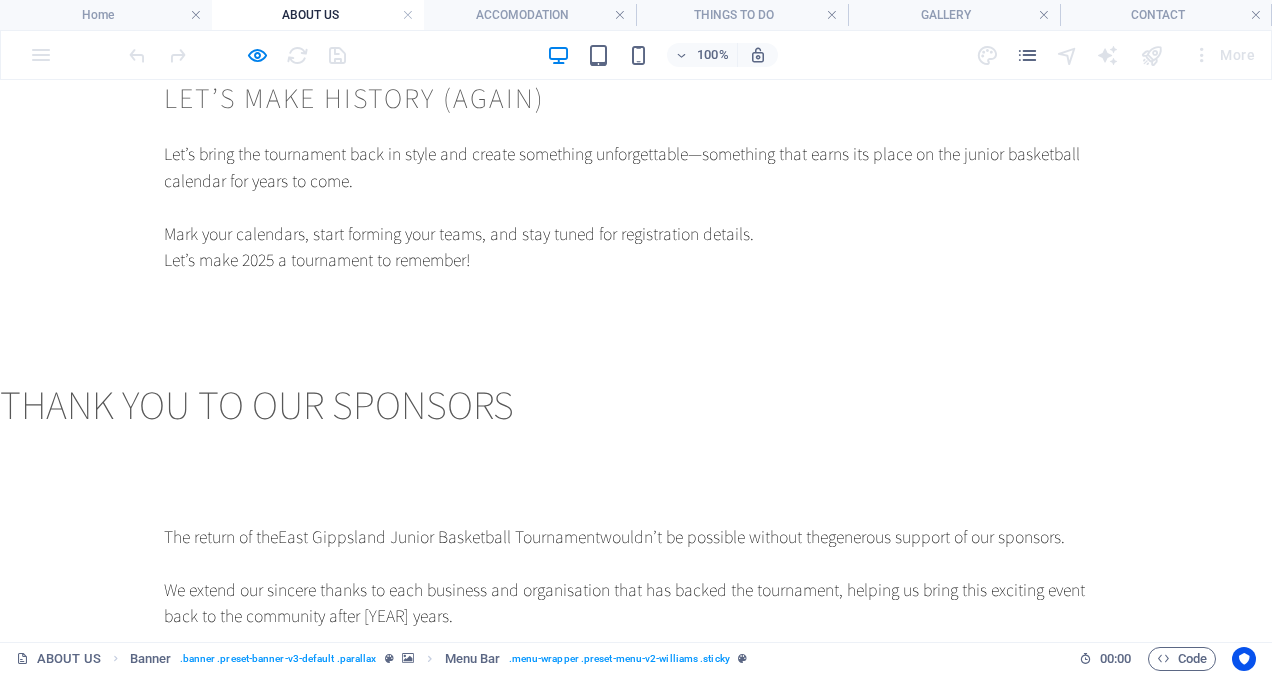 click on "The East Gippsland Junior Basketball Tournament is Back! After 20 years, the East Gippsland Junior Basketball Tournament is making its much-anticipated return! Proudly hosted by the [CITY] & District Amateur Basketball Association and the [CITY] Pelicans, this iconic event will take place on [DATE]–[DATE] [YEAR]. What to Expect A weekend full of energy, talent, and team spirit! We're thrilled to open the courts to junior athletes across the region in the following age groups: Under 10s Under 12s Under 14s Whether you're a young player looking to test your skills or a team aiming to make your mark, this is the tournament to be part of. Where? Games will be held across venues in [CITY] and [CITY], bringing the community together in support of grassroots basketball. Let’s Make History (Again) Let’s bring the tournament back in style and create something unforgettable—something that earns its place on the junior basketball calendar for years to come." at bounding box center [636, -129] 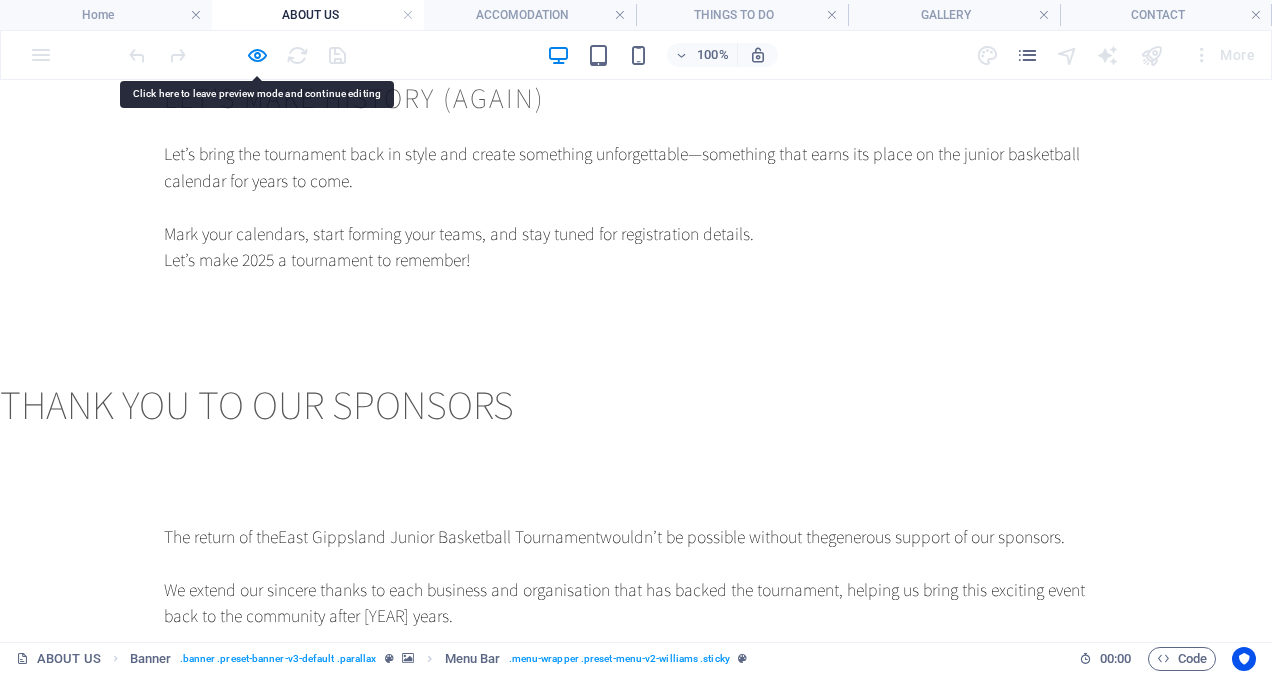 click on "thank you to our sponsors" at bounding box center [636, 404] 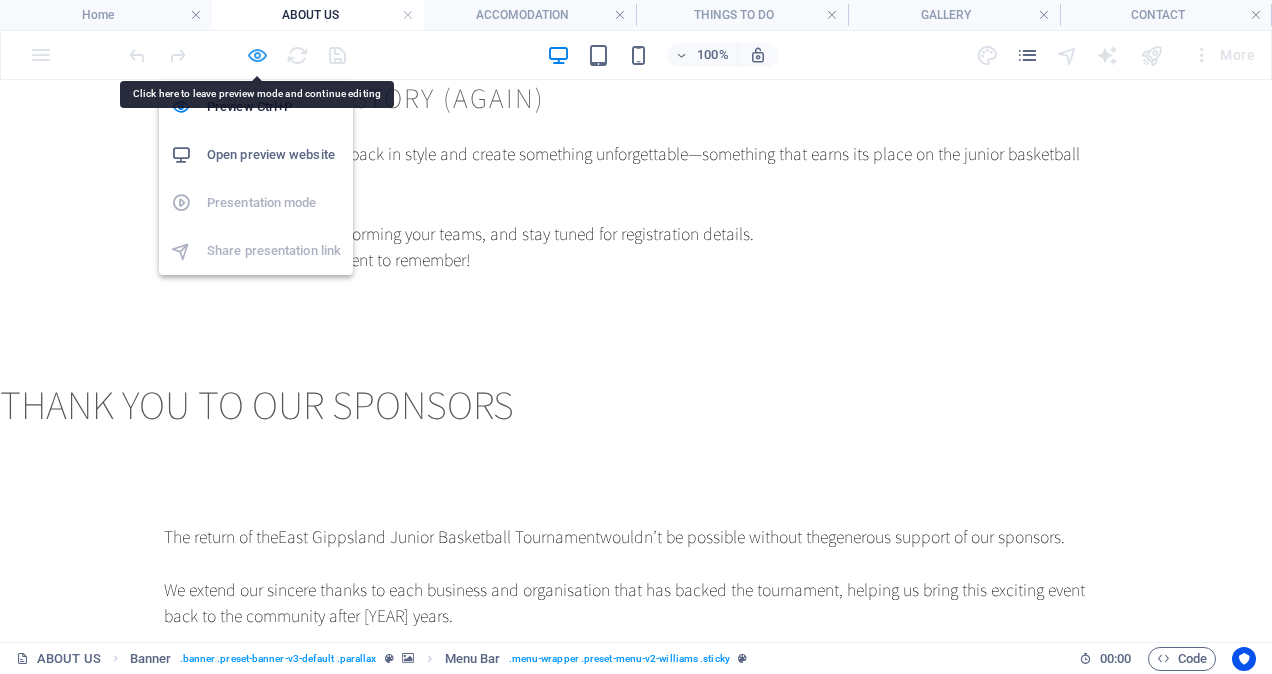 click at bounding box center (257, 55) 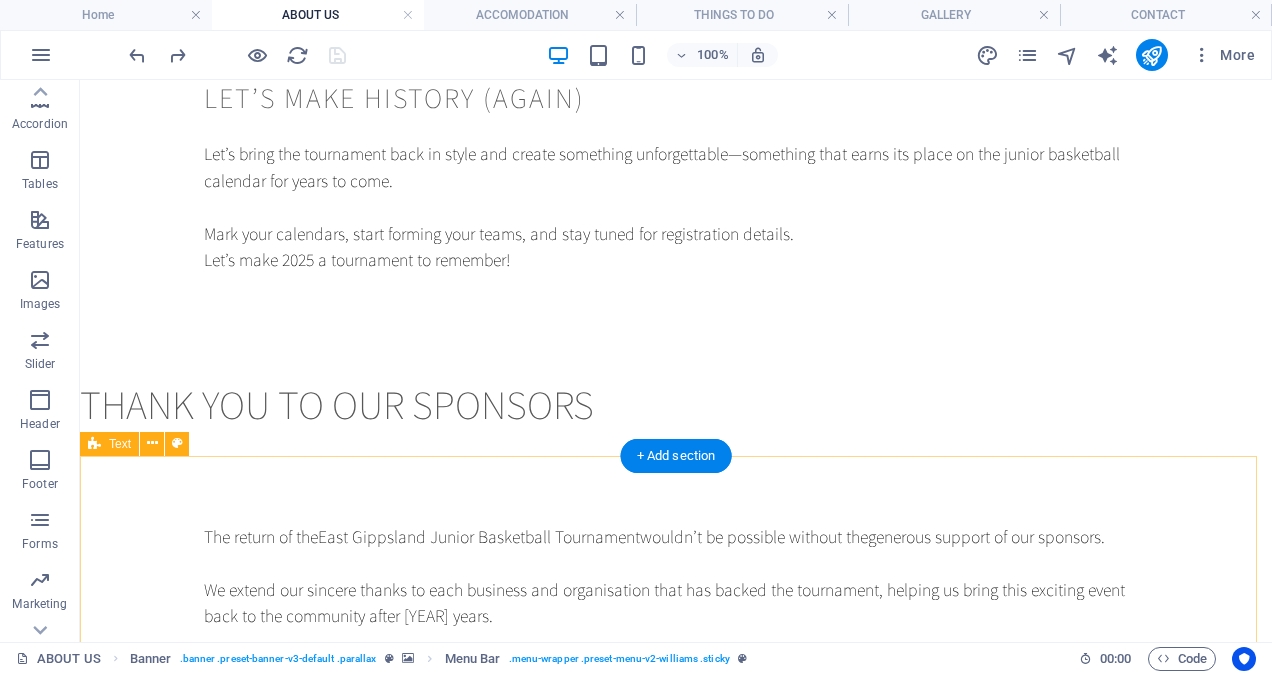 click on "The return of the East [STATE] Junior Basketball Tournament wouldn’t be possible without the generous support of our sponsors . We extend our sincere thanks to each business and organisation that has backed the tournament, helping us bring this exciting event back to the community after [YEAR] years. Your support not only helps us run a high-quality tournament for our young athletes but also strengthens the future of grassroots sport in East [STATE]. 🏀 Together, we're creating something special for the next generation of basketballers. We encourage all players, families, and visitors to support the businesses that support us. Let’s show them the same community spirit they’ve shown us." at bounding box center (676, 694) 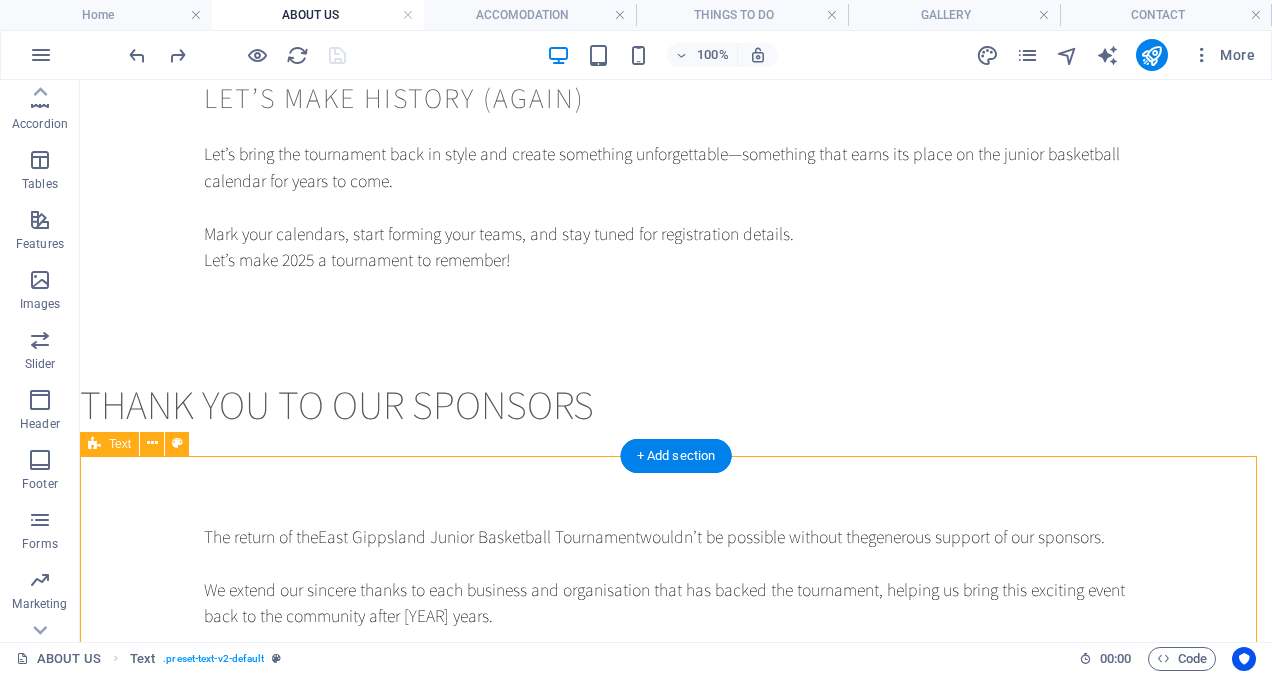 click on "The return of the East [STATE] Junior Basketball Tournament wouldn’t be possible without the generous support of our sponsors . We extend our sincere thanks to each business and organisation that has backed the tournament, helping us bring this exciting event back to the community after [YEAR] years. Your support not only helps us run a high-quality tournament for our young athletes but also strengthens the future of grassroots sport in East [STATE]. 🏀 Together, we're creating something special for the next generation of basketballers. We encourage all players, families, and visitors to support the businesses that support us. Let’s show them the same community spirit they’ve shown us." at bounding box center [676, 694] 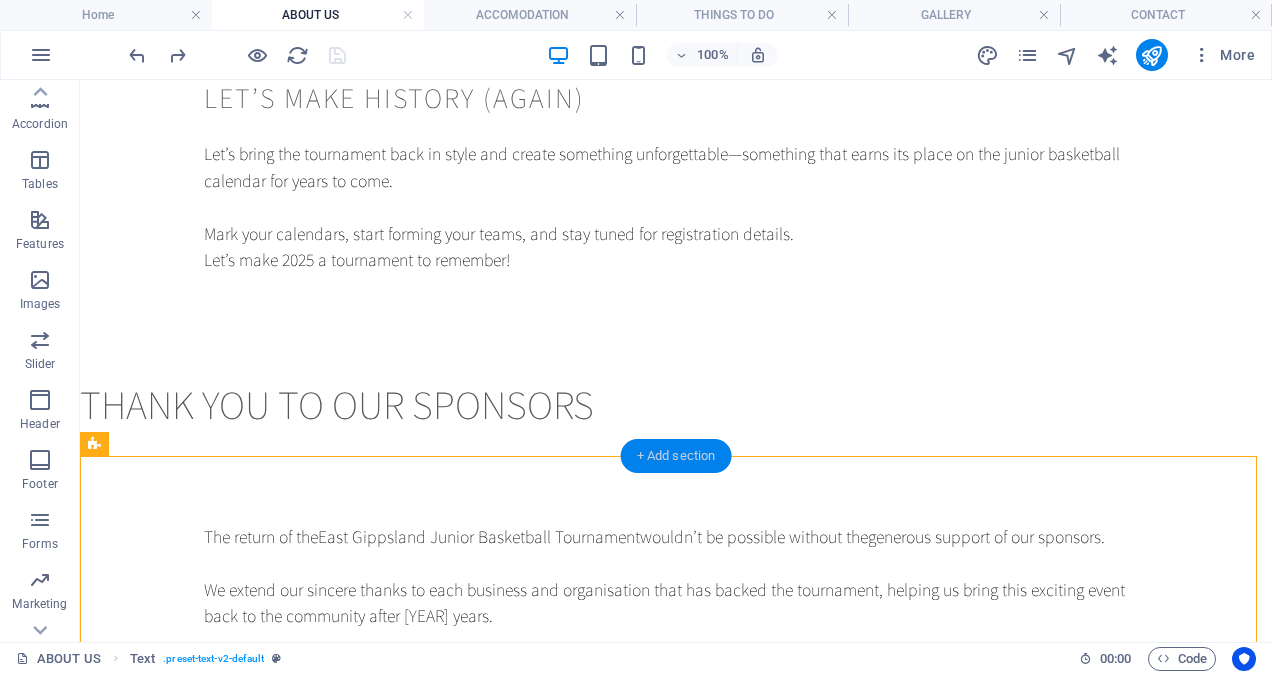 click on "+ Add section" at bounding box center (676, 456) 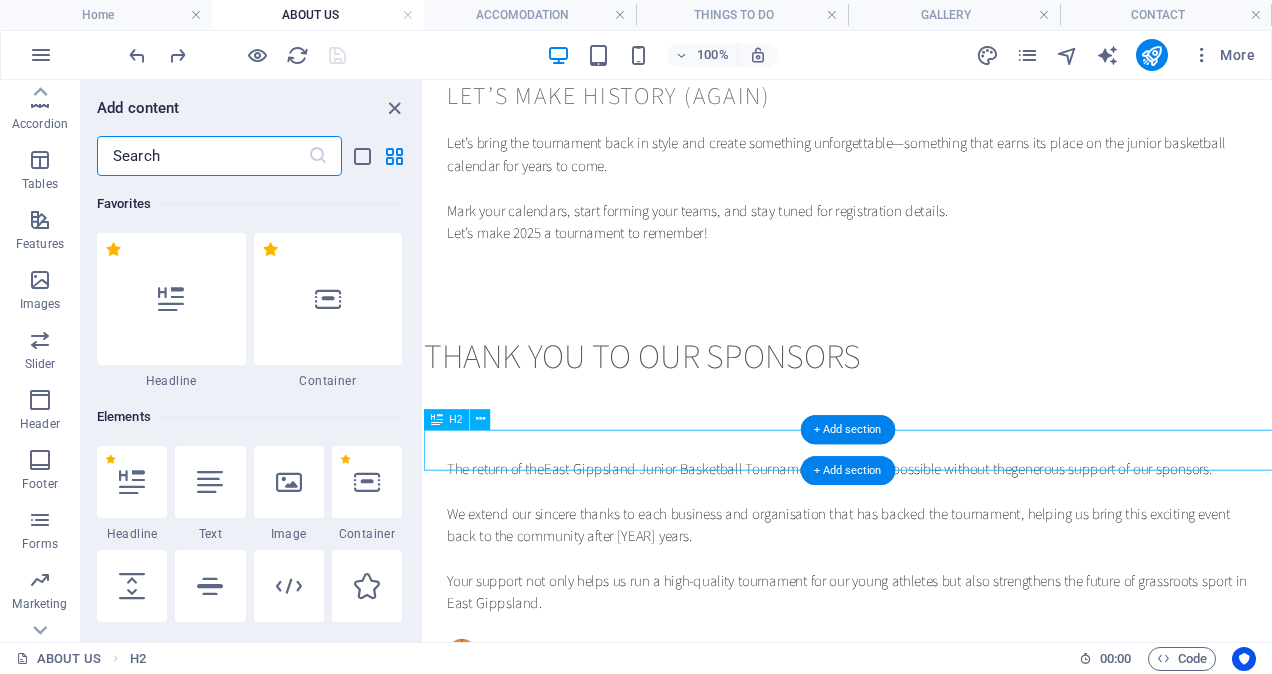 scroll, scrollTop: 716, scrollLeft: 0, axis: vertical 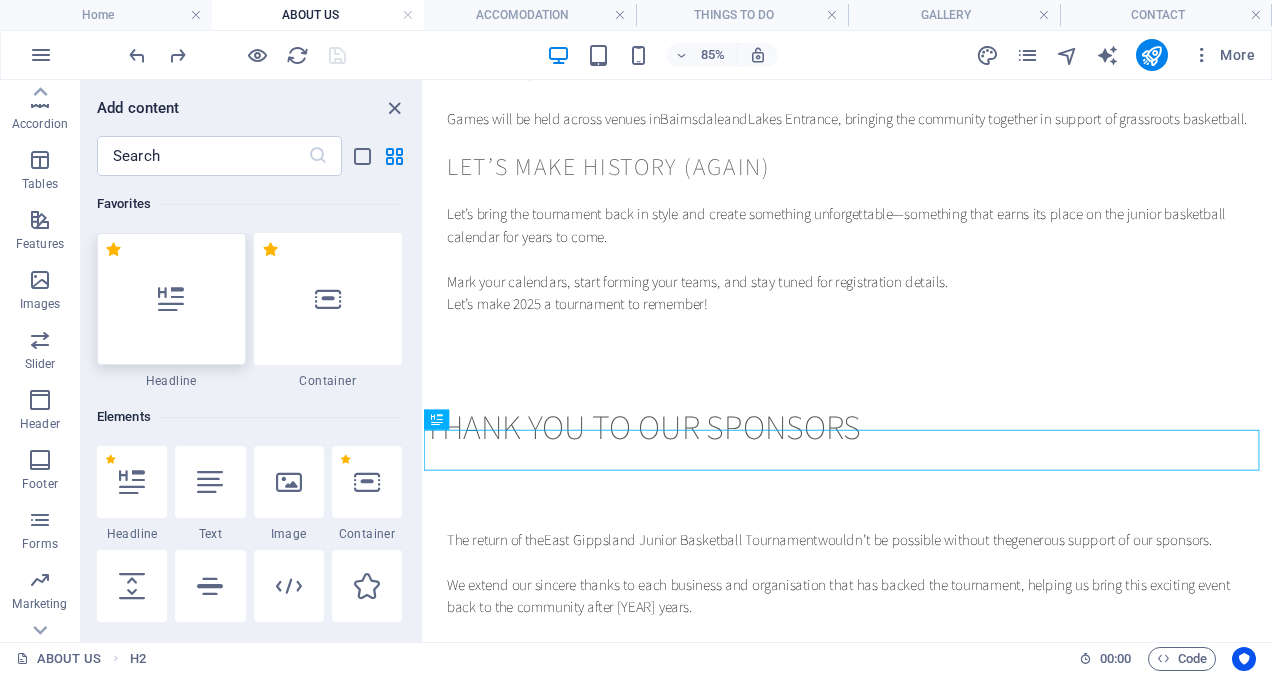 click at bounding box center (171, 299) 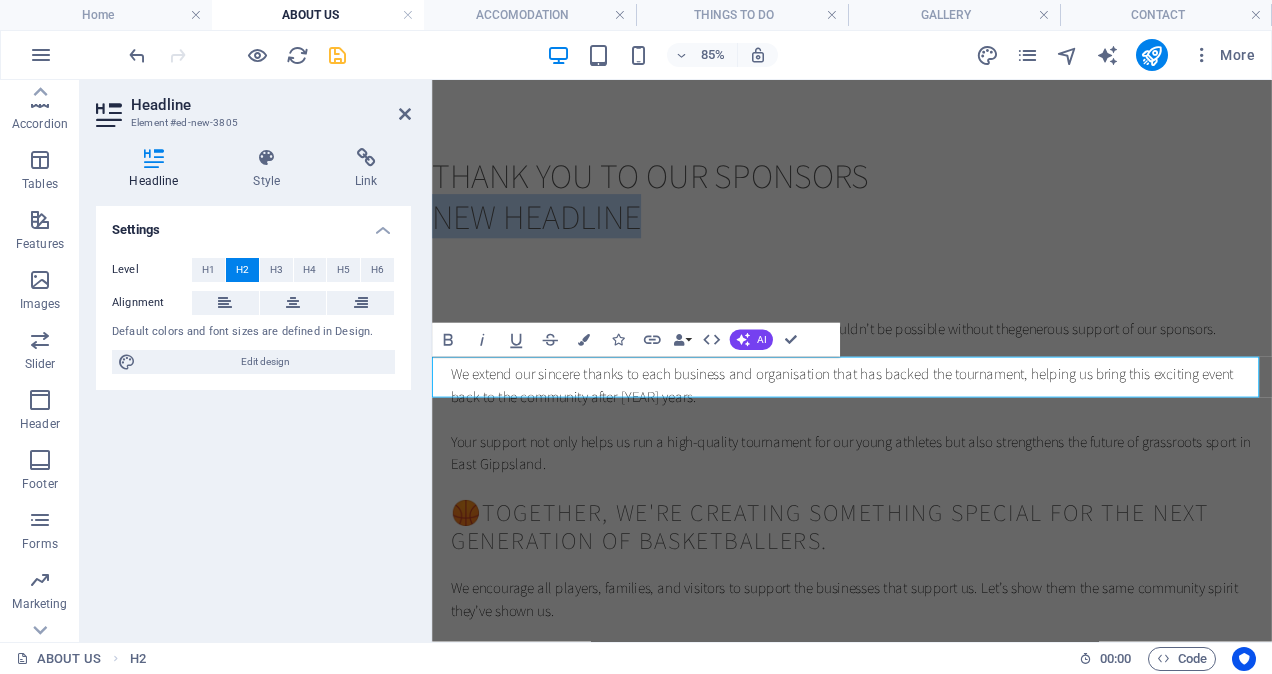scroll, scrollTop: 1016, scrollLeft: 0, axis: vertical 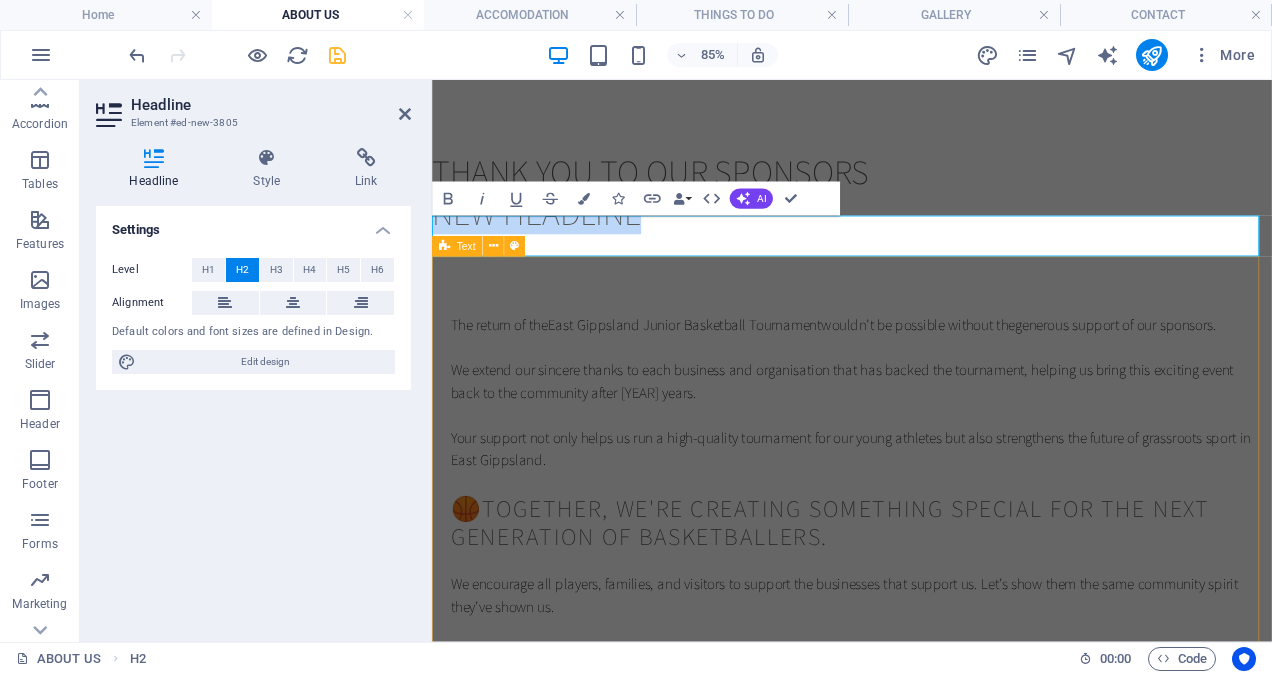 click on "The return of the East [STATE] Junior Basketball Tournament wouldn’t be possible without the generous support of our sponsors . We extend our sincere thanks to each business and organisation that has backed the tournament, helping us bring this exciting event back to the community after [YEAR] years. Your support not only helps us run a high-quality tournament for our young athletes but also strengthens the future of grassroots sport in East [STATE]. 🏀 Together, we're creating something special for the next generation of basketballers. We encourage all players, families, and visitors to support the businesses that support us. Let’s show them the same community spirit they’ve shown us." at bounding box center (926, 526) 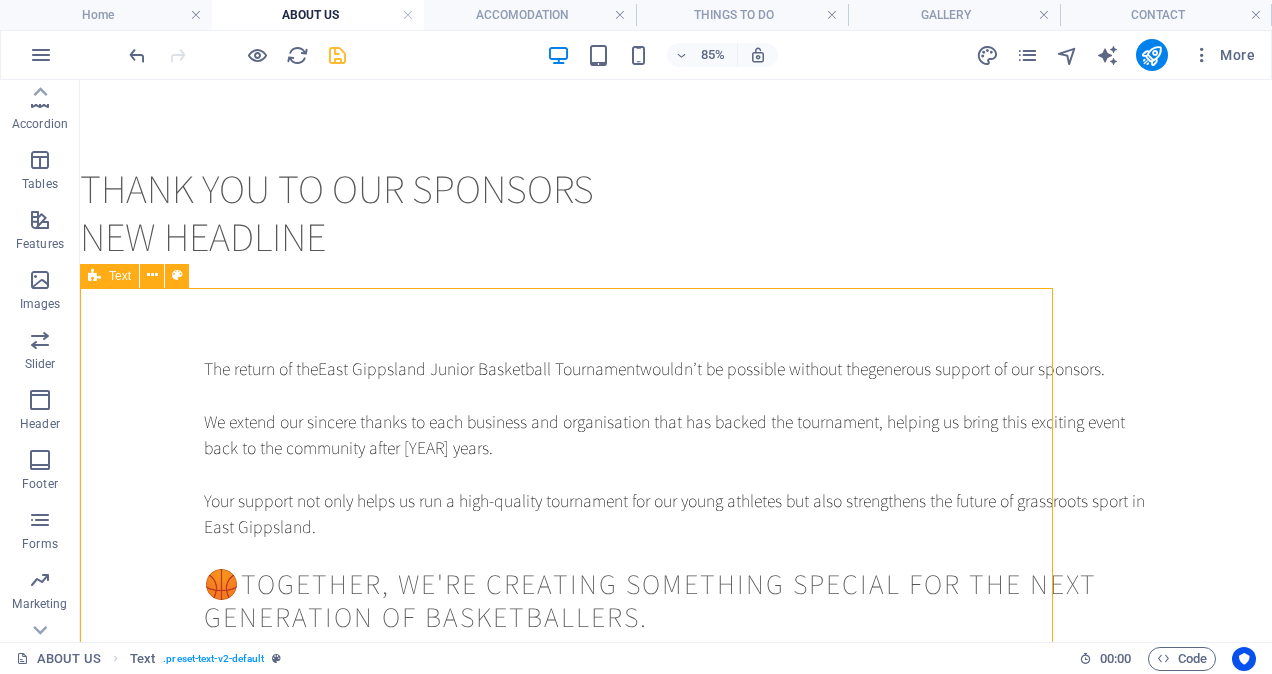 click on "The return of the East [STATE] Junior Basketball Tournament wouldn’t be possible without the generous support of our sponsors . We extend our sincere thanks to each business and organisation that has backed the tournament, helping us bring this exciting event back to the community after [YEAR] years. Your support not only helps us run a high-quality tournament for our young athletes but also strengthens the future of grassroots sport in East [STATE]. 🏀 Together, we're creating something special for the next generation of basketballers. We encourage all players, families, and visitors to support the businesses that support us. Let’s show them the same community spirit they’ve shown us." at bounding box center (676, 526) 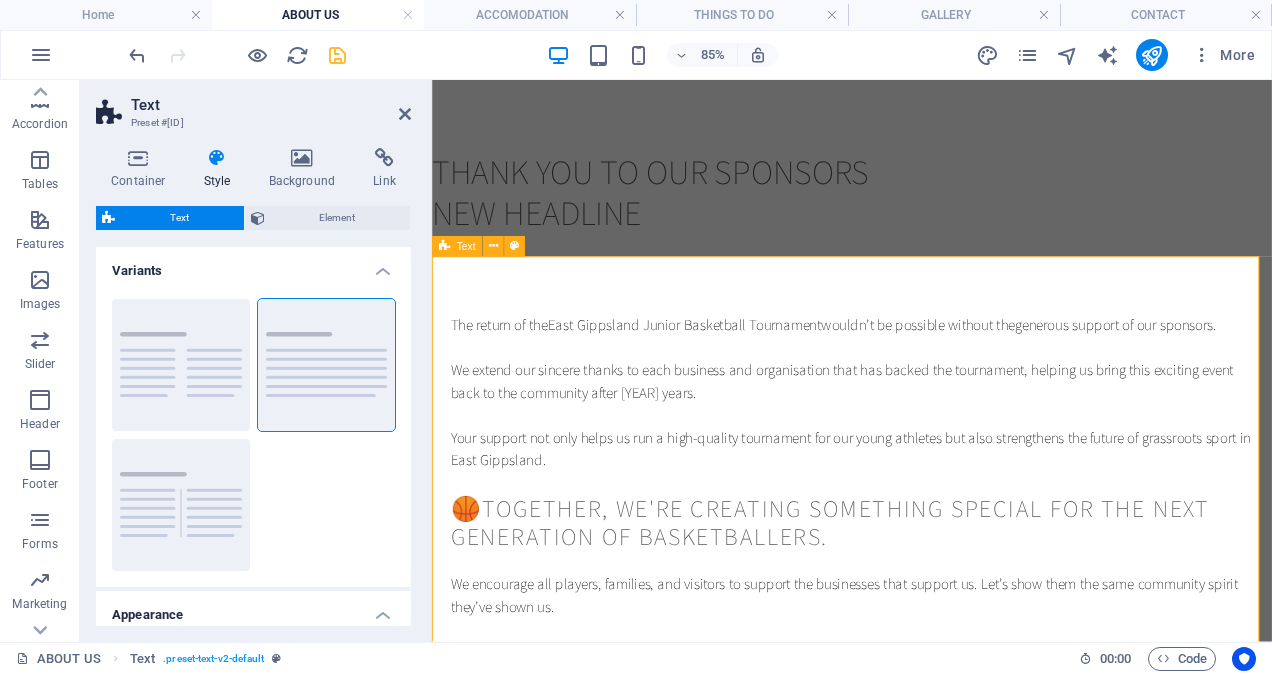 click on "The return of the East [STATE] Junior Basketball Tournament wouldn’t be possible without the generous support of our sponsors . We extend our sincere thanks to each business and organisation that has backed the tournament, helping us bring this exciting event back to the community after [YEAR] years. Your support not only helps us run a high-quality tournament for our young athletes but also strengthens the future of grassroots sport in East [STATE]. 🏀 Together, we're creating something special for the next generation of basketballers. We encourage all players, families, and visitors to support the businesses that support us. Let’s show them the same community spirit they’ve shown us." at bounding box center [926, 526] 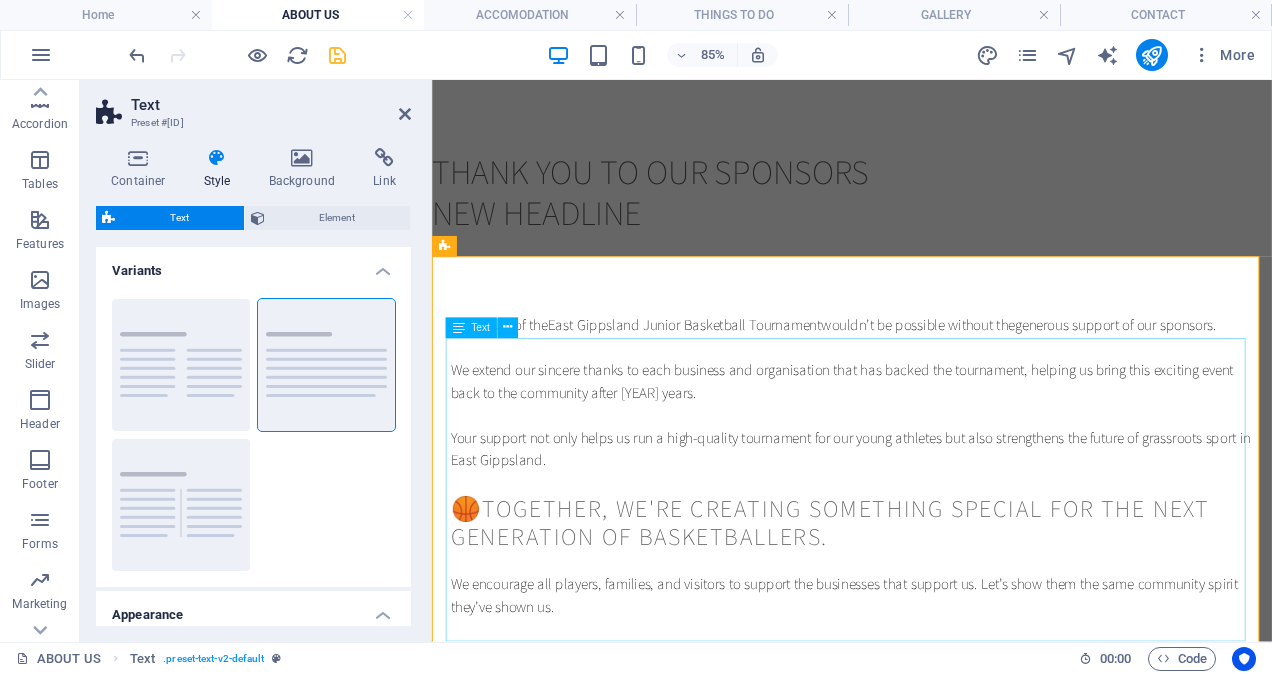 click on "The return of the East [STATE] Junior Basketball Tournament wouldn’t be possible without the generous support of our sponsors . We extend our sincere thanks to each business and organisation that has backed the tournament, helping us bring this exciting event back to the community after [YEAR] years. Your support not only helps us run a high-quality tournament for our young athletes but also strengthens the future of grassroots sport in East [STATE]. 🏀 Together, we're creating something special for the next generation of basketballers. We encourage all players, families, and visitors to support the businesses that support us. Let’s show them the same community spirit they’ve shown us." at bounding box center [926, 534] 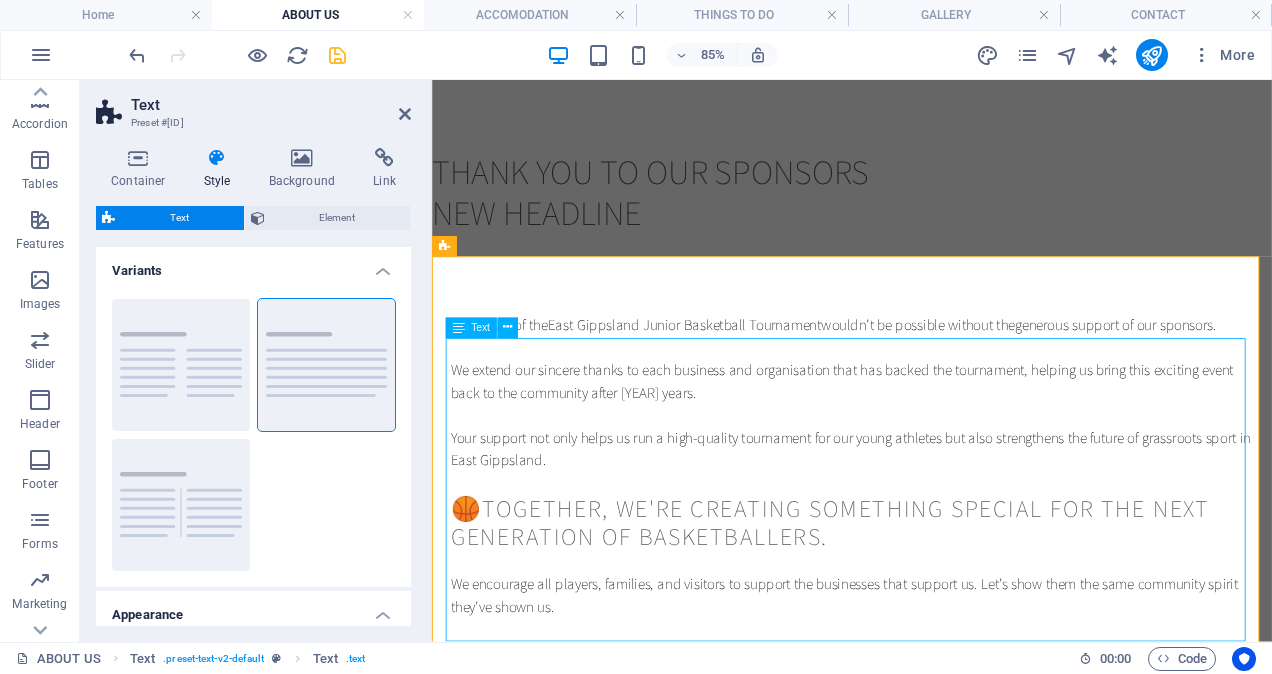 click on "The return of the East [STATE] Junior Basketball Tournament wouldn’t be possible without the generous support of our sponsors . We extend our sincere thanks to each business and organisation that has backed the tournament, helping us bring this exciting event back to the community after [YEAR] years. Your support not only helps us run a high-quality tournament for our young athletes but also strengthens the future of grassroots sport in East [STATE]. 🏀 Together, we're creating something special for the next generation of basketballers. We encourage all players, families, and visitors to support the businesses that support us. Let’s show them the same community spirit they’ve shown us." at bounding box center [926, 534] 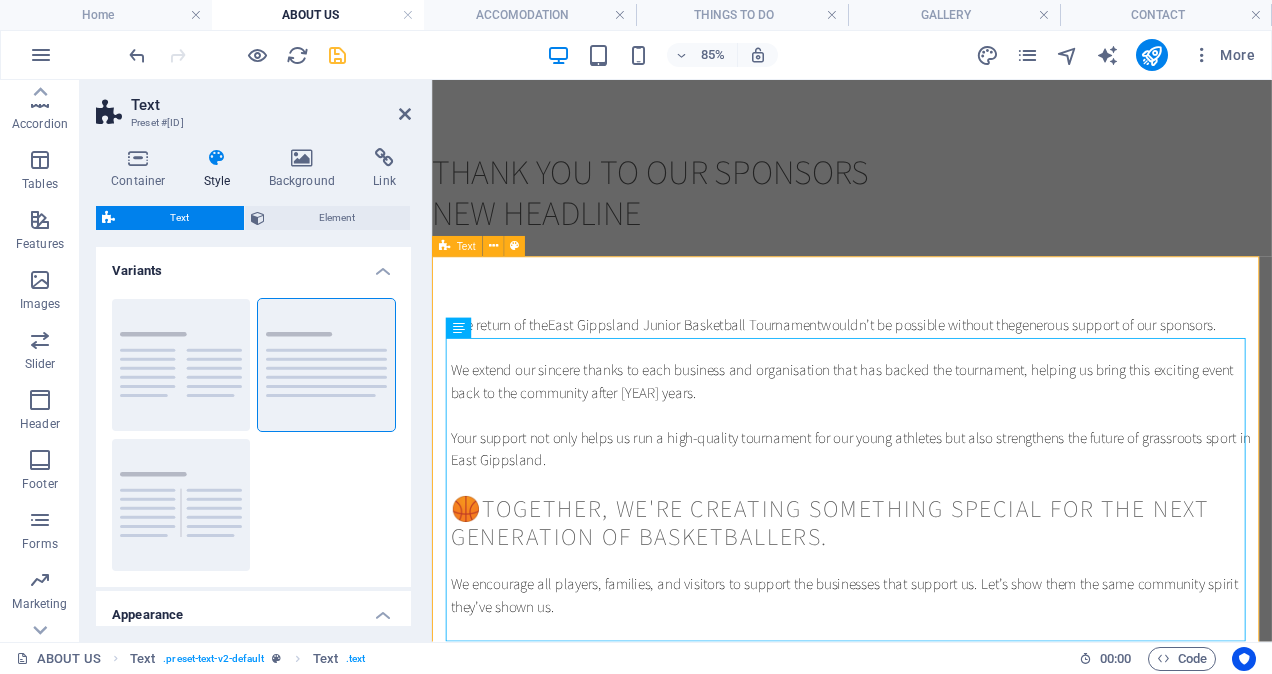 click on "The return of the East [STATE] Junior Basketball Tournament wouldn’t be possible without the generous support of our sponsors . We extend our sincere thanks to each business and organisation that has backed the tournament, helping us bring this exciting event back to the community after [YEAR] years. Your support not only helps us run a high-quality tournament for our young athletes but also strengthens the future of grassroots sport in East [STATE]. 🏀 Together, we're creating something special for the next generation of basketballers. We encourage all players, families, and visitors to support the businesses that support us. Let’s show them the same community spirit they’ve shown us." at bounding box center [926, 526] 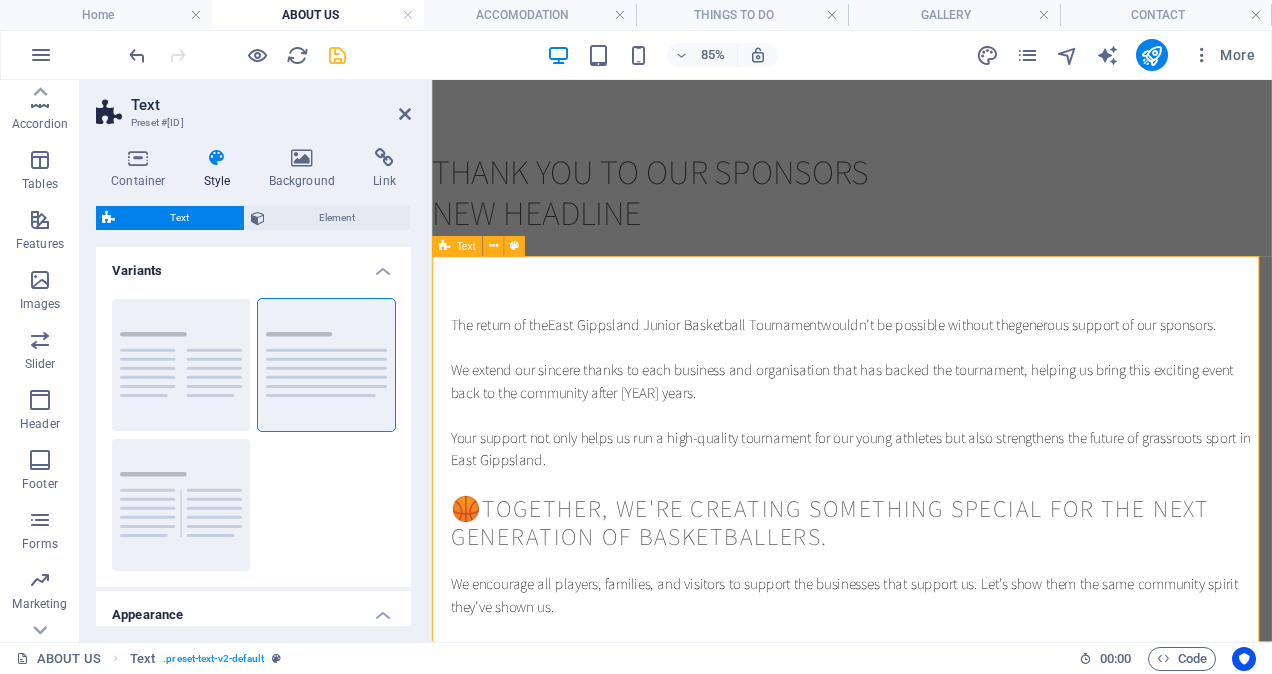 click on "The return of the East [STATE] Junior Basketball Tournament wouldn’t be possible without the generous support of our sponsors . We extend our sincere thanks to each business and organisation that has backed the tournament, helping us bring this exciting event back to the community after [YEAR] years. Your support not only helps us run a high-quality tournament for our young athletes but also strengthens the future of grassroots sport in East [STATE]. 🏀 Together, we're creating something special for the next generation of basketballers. We encourage all players, families, and visitors to support the businesses that support us. Let’s show them the same community spirit they’ve shown us." at bounding box center [926, 526] 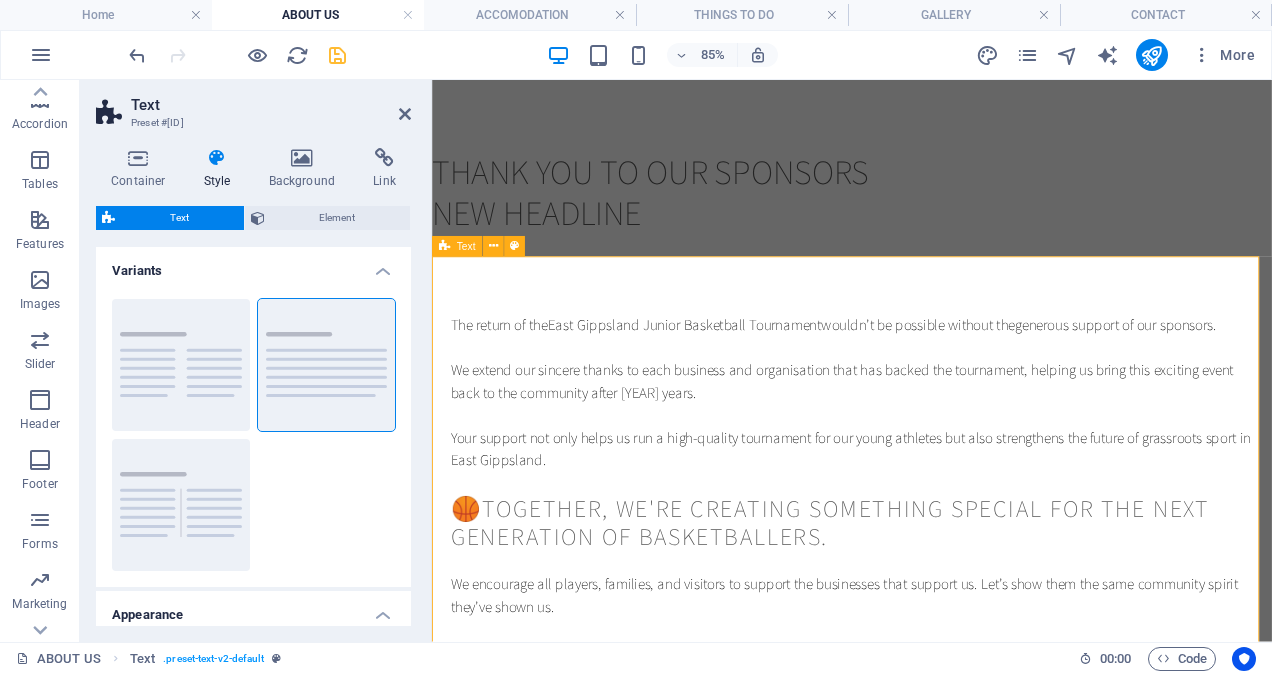 click on "The return of the East [STATE] Junior Basketball Tournament wouldn’t be possible without the generous support of our sponsors . We extend our sincere thanks to each business and organisation that has backed the tournament, helping us bring this exciting event back to the community after [YEAR] years. Your support not only helps us run a high-quality tournament for our young athletes but also strengthens the future of grassroots sport in East [STATE]. 🏀 Together, we're creating something special for the next generation of basketballers. We encourage all players, families, and visitors to support the businesses that support us. Let’s show them the same community spirit they’ve shown us." at bounding box center [926, 526] 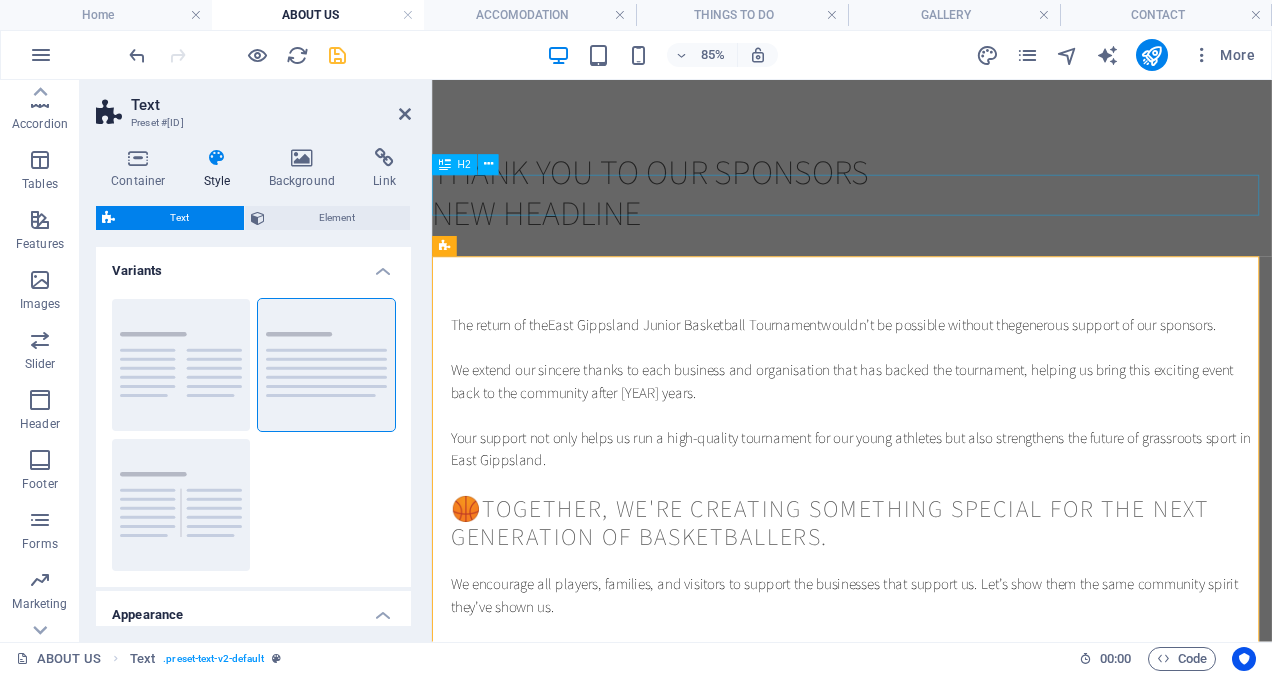 click on "The East Gippsland Junior Basketball Tournament is Back! After 20 years, the East Gippsland Junior Basketball Tournament is making its much-anticipated return! Proudly hosted by the [CITY] & District Amateur Basketball Association and the [CITY] Pelicans, this iconic event will take place on [DATE]–[DATE] [YEAR]. What to Expect A weekend full of energy, talent, and team spirit! We're thrilled to open the courts to junior athletes across the region in the following age groups: Under 10s Under 12s Under 14s Whether you're a young player looking to test your skills or a team aiming to make your mark, this is the tournament to be part of. Where? Games will be held across venues in [CITY] and [CITY], bringing the community together in support of grassroots basketball. Let’s Make History (Again) Let’s bring the tournament back in style and create something unforgettable—something that earns its place on the junior basketball calendar for years to come." at bounding box center (926, -345) 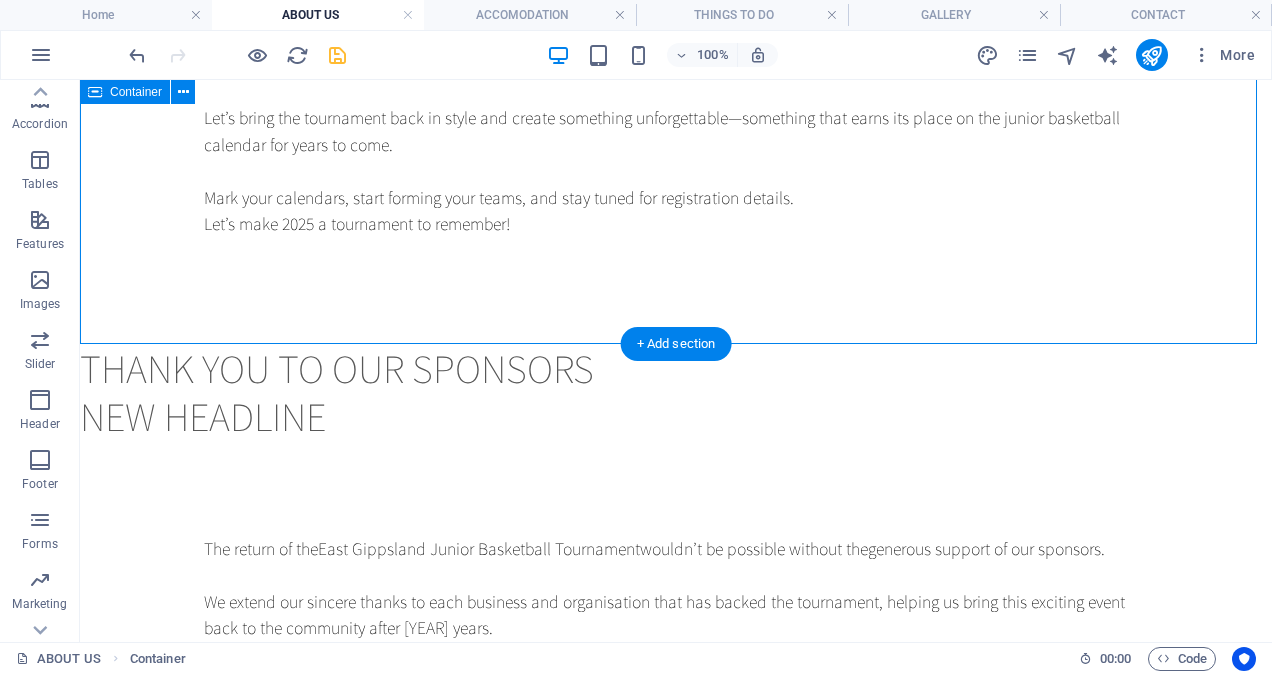 scroll, scrollTop: 924, scrollLeft: 0, axis: vertical 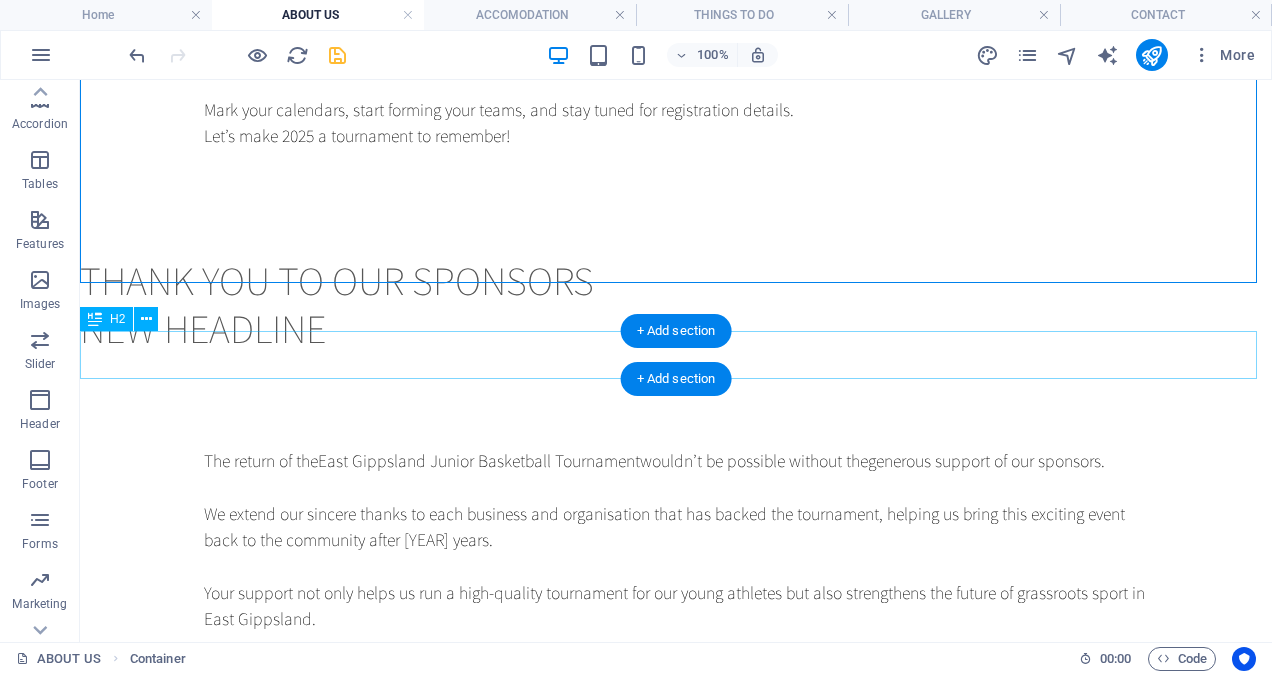 click on "New headline" at bounding box center (676, 328) 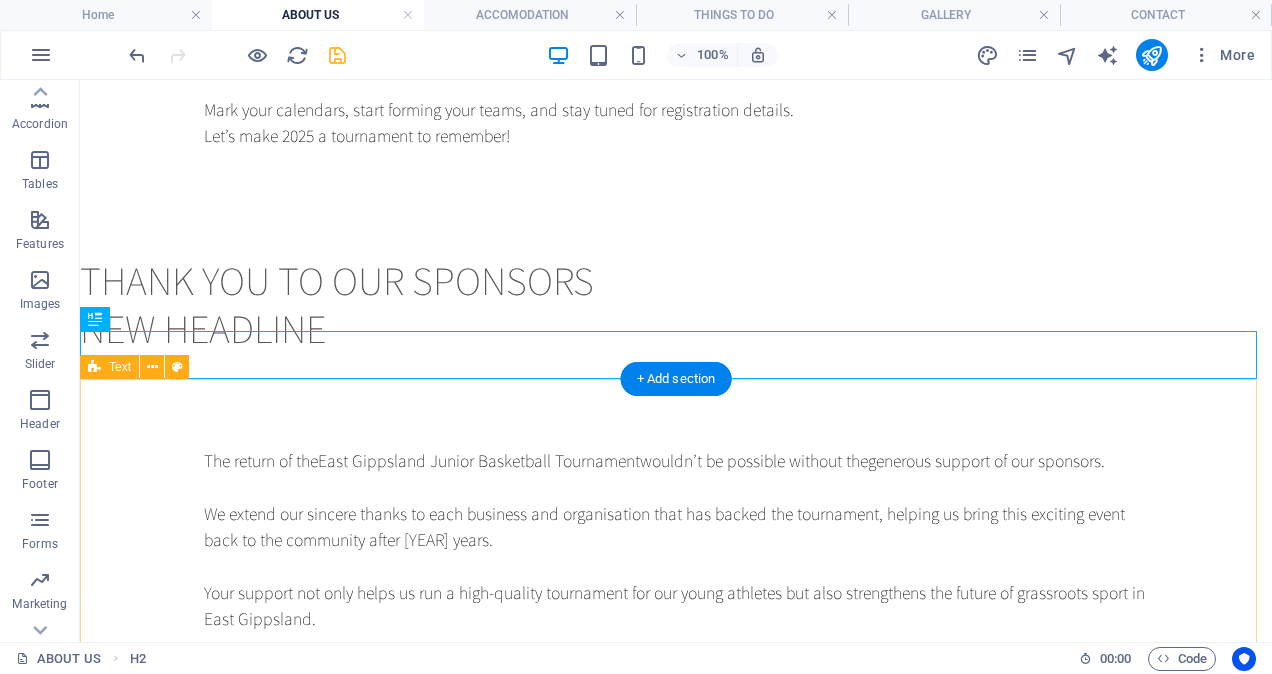 click on "The return of the East [STATE] Junior Basketball Tournament wouldn’t be possible without the generous support of our sponsors . We extend our sincere thanks to each business and organisation that has backed the tournament, helping us bring this exciting event back to the community after [YEAR] years. Your support not only helps us run a high-quality tournament for our young athletes but also strengthens the future of grassroots sport in East [STATE]. 🏀 Together, we're creating something special for the next generation of basketballers. We encourage all players, families, and visitors to support the businesses that support us. Let’s show them the same community spirit they’ve shown us." at bounding box center [676, 618] 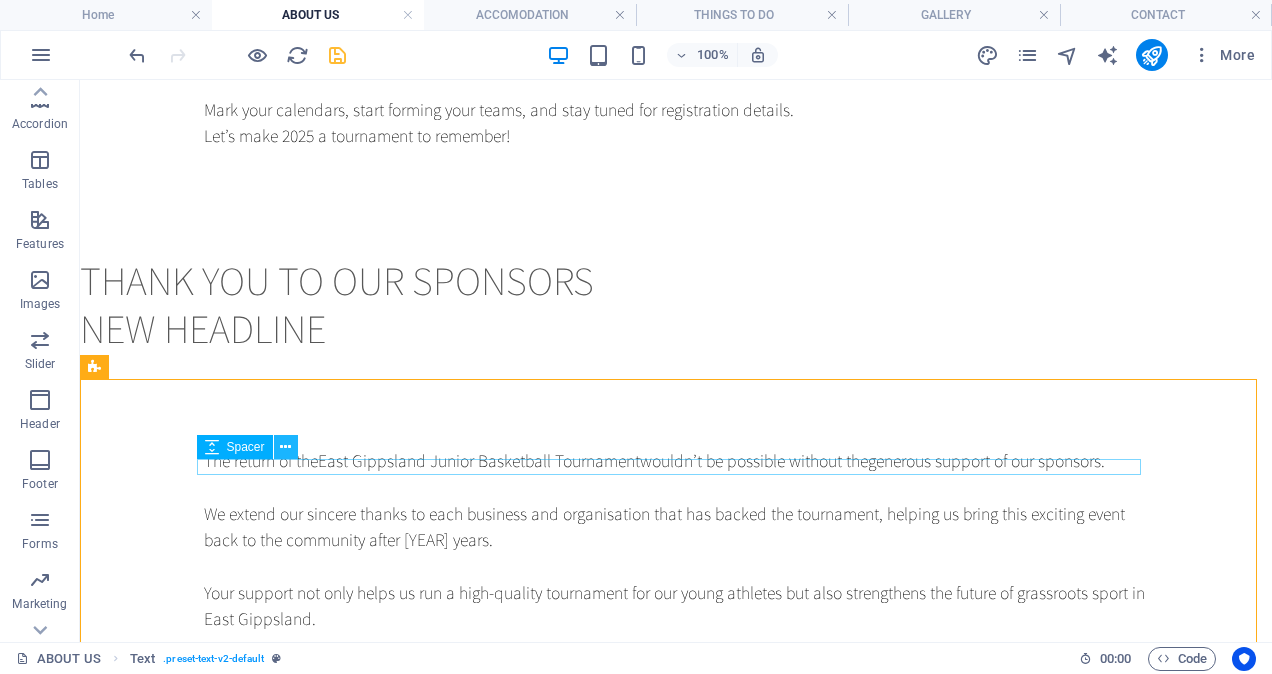 click at bounding box center [285, 447] 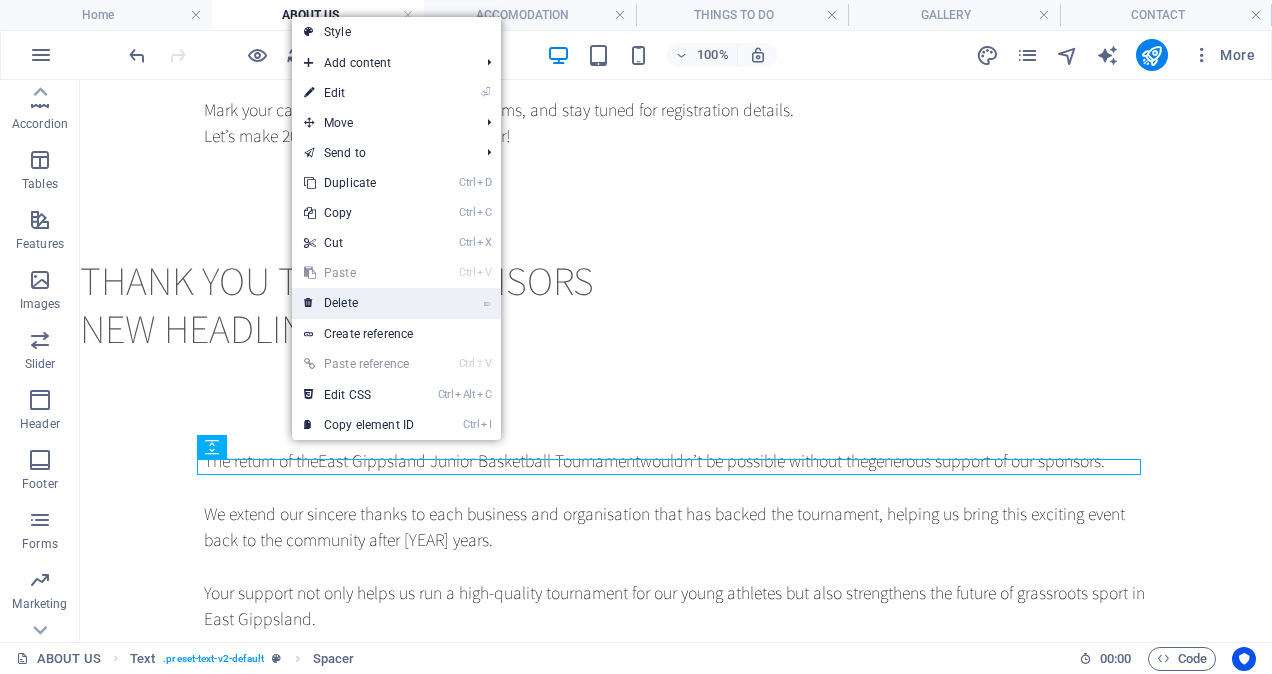 click on "⌦  Delete" at bounding box center (359, 303) 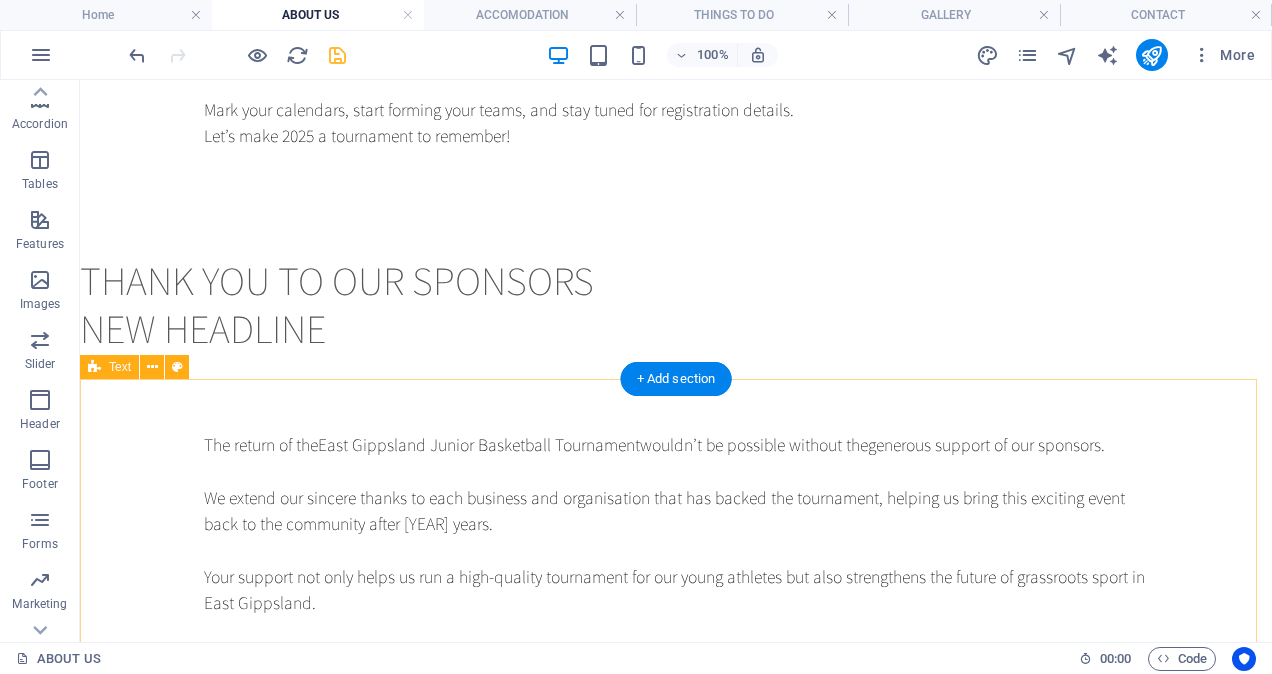 click on "The return of the East [STATE] Junior Basketball Tournament wouldn’t be possible without the generous support of our sponsors . We extend our sincere thanks to each business and organisation that has backed the tournament, helping us bring this exciting event back to the community after [YEAR] years. Your support not only helps us run a high-quality tournament for our young athletes but also strengthens the future of grassroots sport in East [STATE]. 🏀 Together, we're creating something special for the next generation of basketballers. We encourage all players, families, and visitors to support the businesses that support us. Let’s show them the same community spirit they’ve shown us." at bounding box center (676, 610) 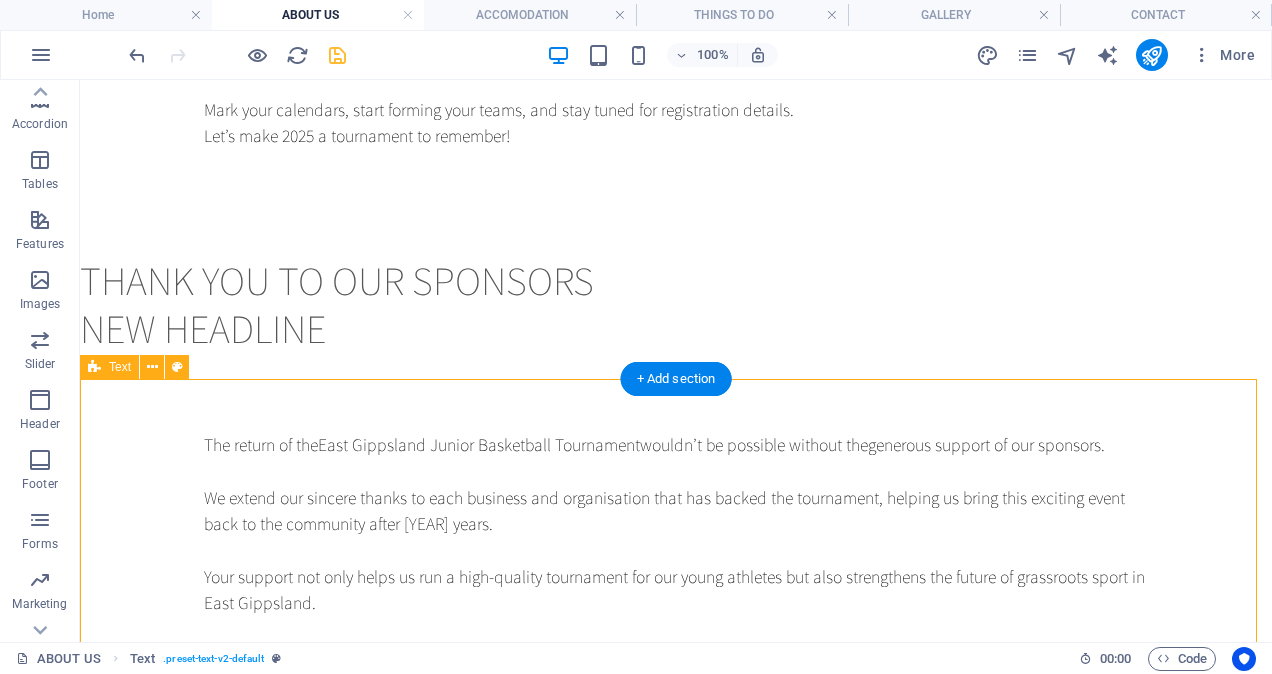 click on "The return of the East [STATE] Junior Basketball Tournament wouldn’t be possible without the generous support of our sponsors . We extend our sincere thanks to each business and organisation that has backed the tournament, helping us bring this exciting event back to the community after [YEAR] years. Your support not only helps us run a high-quality tournament for our young athletes but also strengthens the future of grassroots sport in East [STATE]. 🏀 Together, we're creating something special for the next generation of basketballers. We encourage all players, families, and visitors to support the businesses that support us. Let’s show them the same community spirit they’ve shown us." at bounding box center [676, 610] 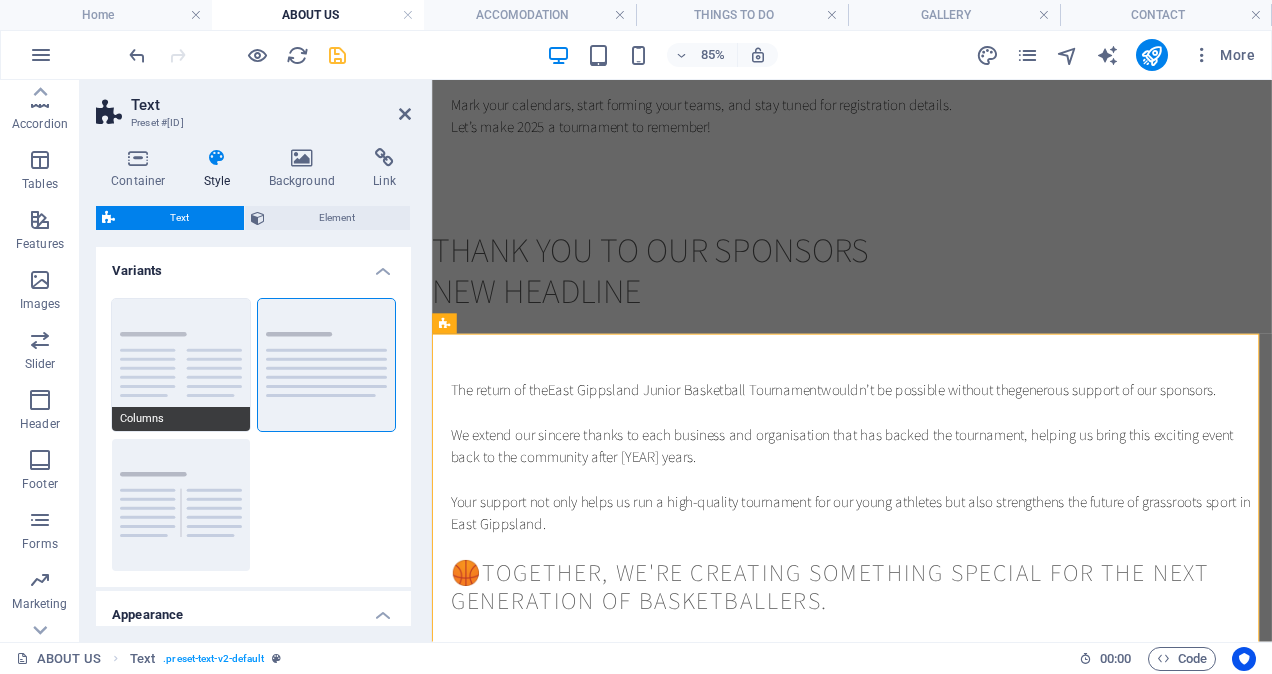 scroll, scrollTop: 145, scrollLeft: 0, axis: vertical 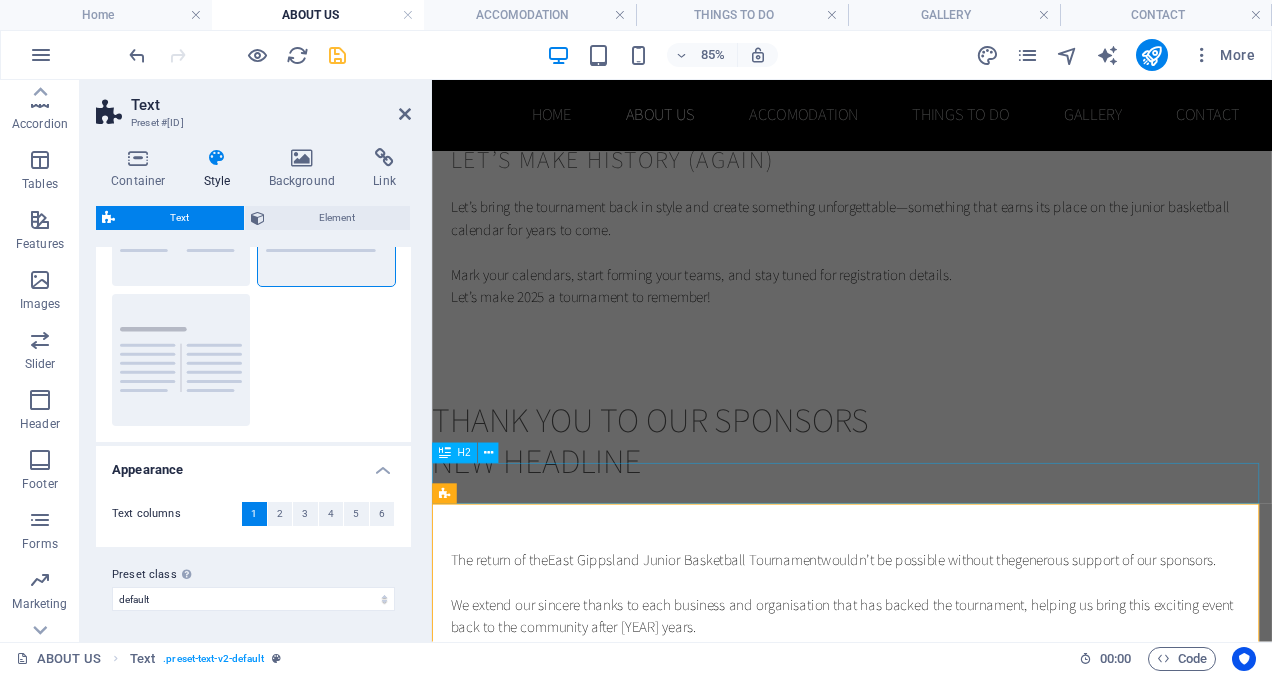 click on "New headline" at bounding box center [926, 528] 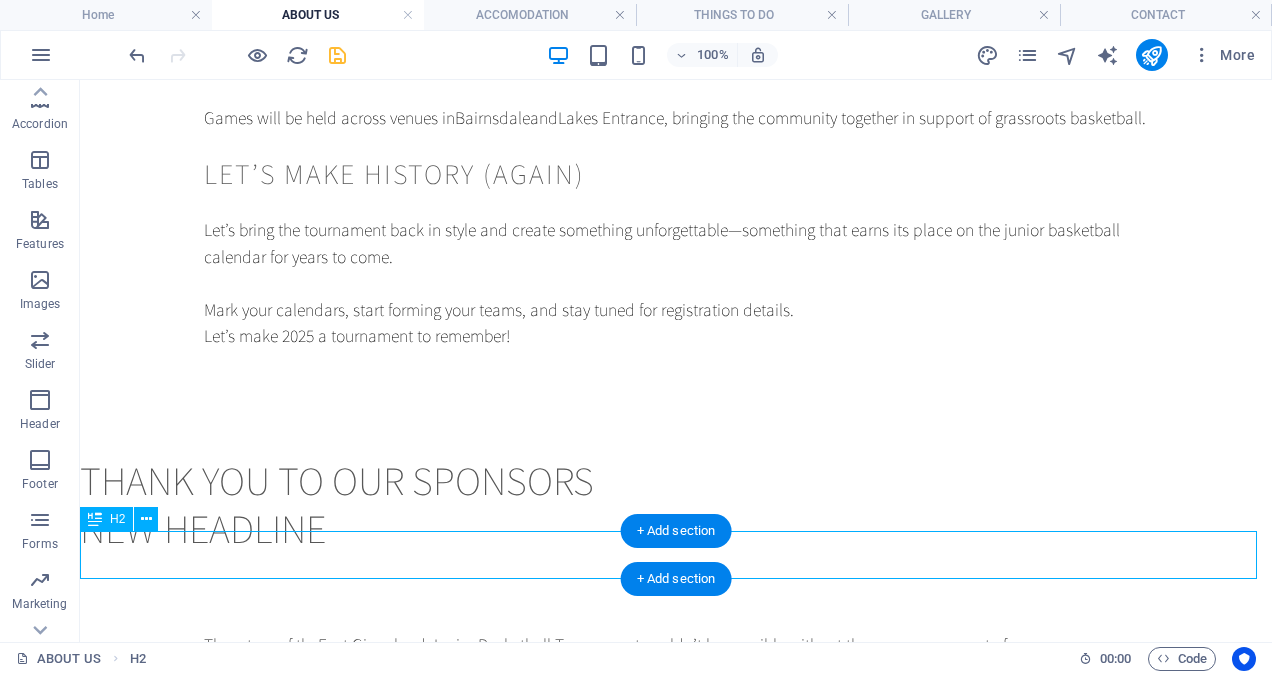 click on "New headline" at bounding box center (676, 528) 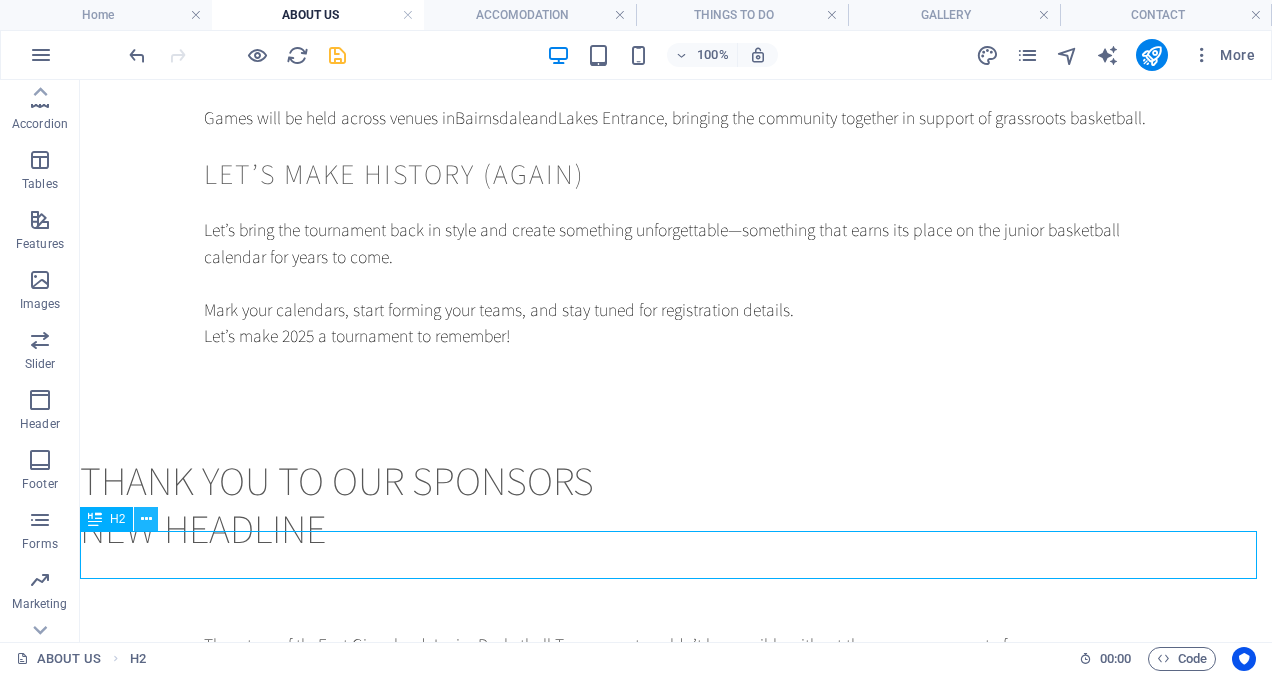 click at bounding box center (146, 519) 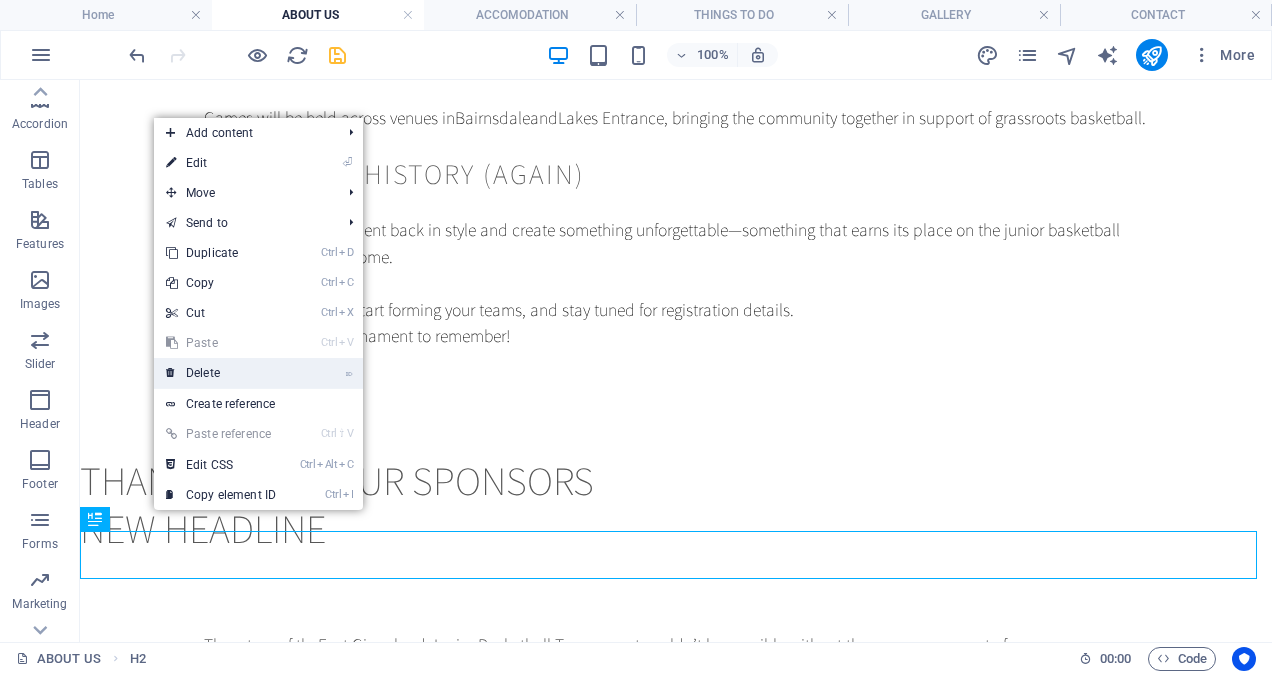 click on "⌦  Delete" at bounding box center (221, 373) 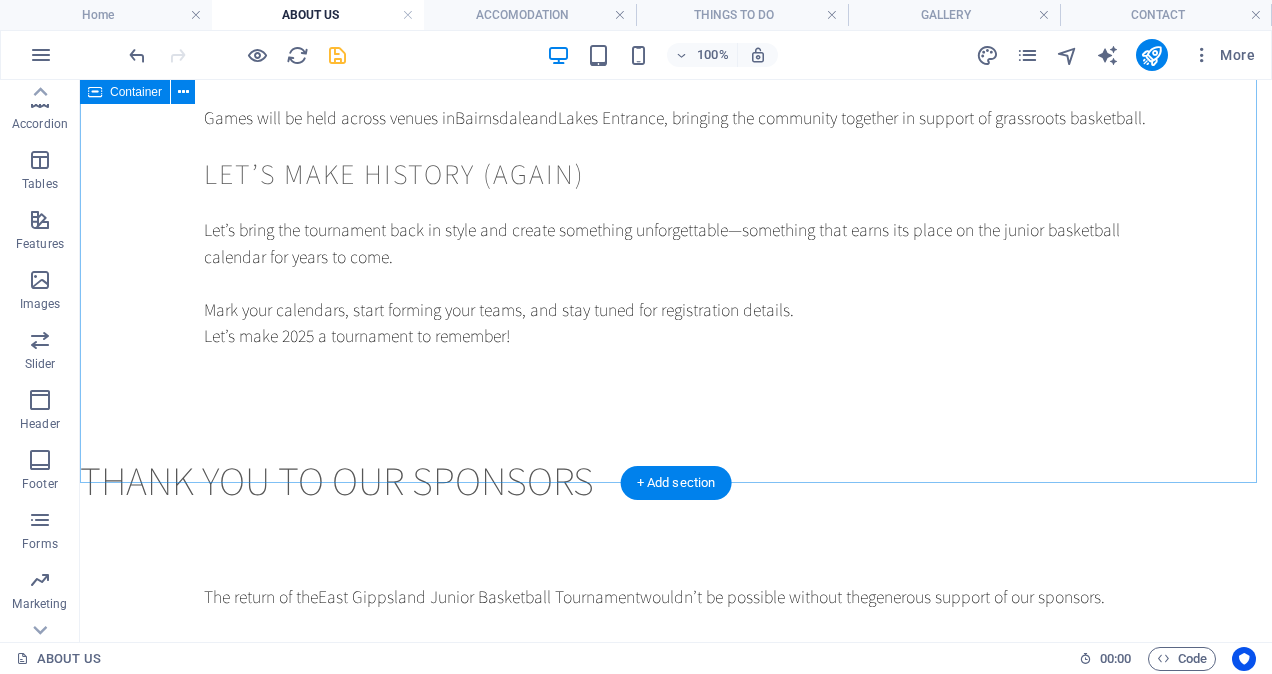 click on "The East Gippsland Junior Basketball Tournament is Back! After 20 years, the East Gippsland Junior Basketball Tournament is making its much-anticipated return! Proudly hosted by the [CITY] & District Amateur Basketball Association and the [CITY] Pelicans, this iconic event will take place on [DATE]–[DATE] [YEAR]. What to Expect A weekend full of energy, talent, and team spirit! We're thrilled to open the courts to junior athletes across the region in the following age groups: Under 10s Under 12s Under 14s Whether you're a young player looking to test your skills or a team aiming to make your mark, this is the tournament to be part of. Where? Games will be held across venues in [CITY] and [CITY], bringing the community together in support of grassroots basketball. Let’s Make History (Again) Let’s bring the tournament back in style and create something unforgettable—something that earns its place on the junior basketball calendar for years to come." at bounding box center [676, -53] 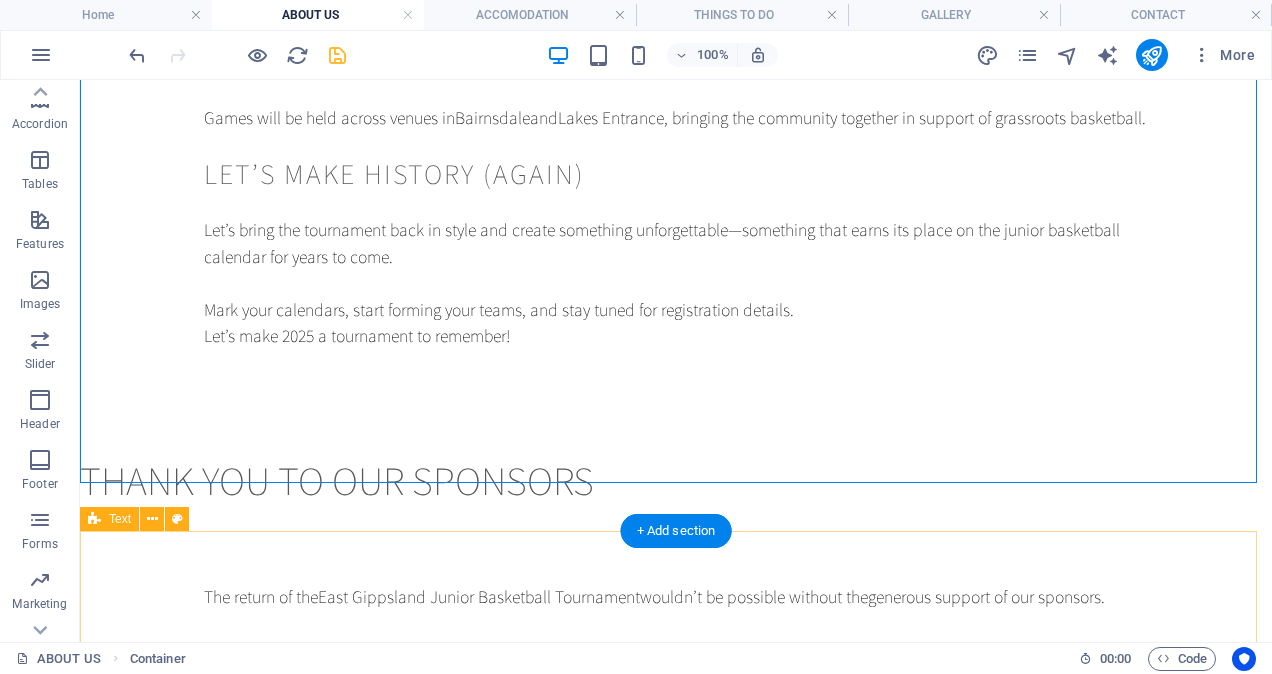 click on "The return of the East [STATE] Junior Basketball Tournament wouldn’t be possible without the generous support of our sponsors . We extend our sincere thanks to each business and organisation that has backed the tournament, helping us bring this exciting event back to the community after [YEAR] years. Your support not only helps us run a high-quality tournament for our young athletes but also strengthens the future of grassroots sport in East [STATE]. 🏀 Together, we're creating something special for the next generation of basketballers. We encourage all players, families, and visitors to support the businesses that support us. Let’s show them the same community spirit they’ve shown us." at bounding box center [676, 762] 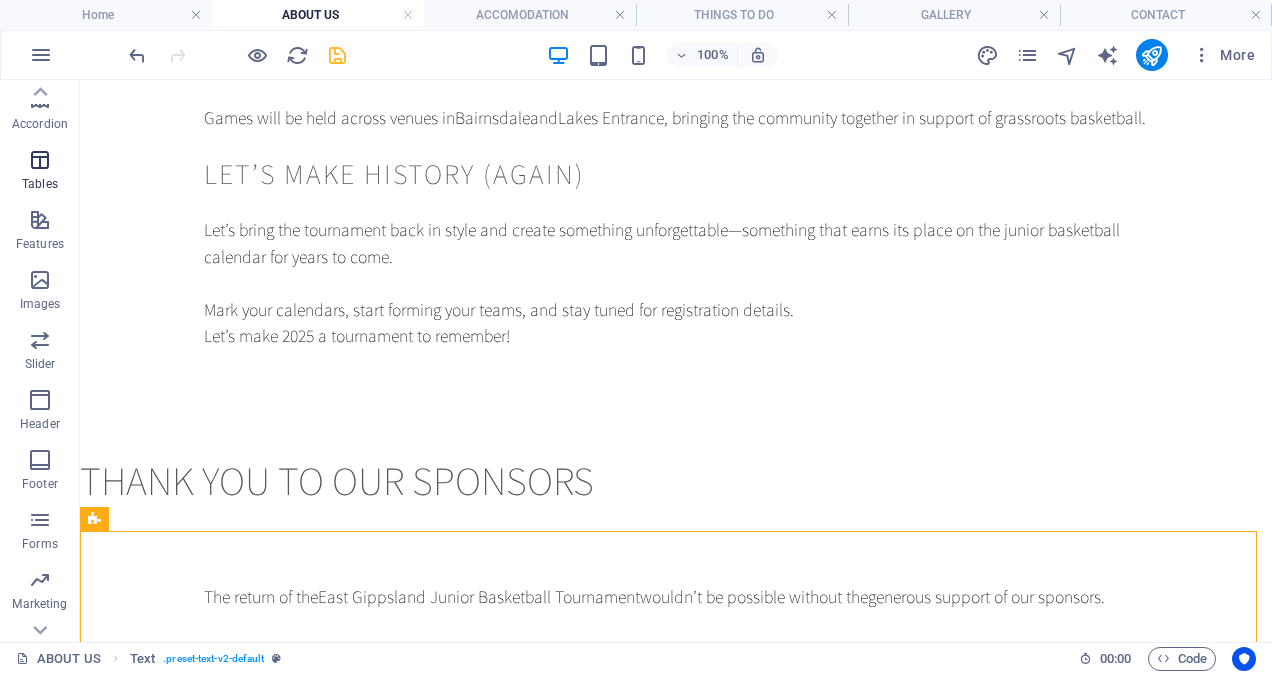 scroll, scrollTop: 0, scrollLeft: 0, axis: both 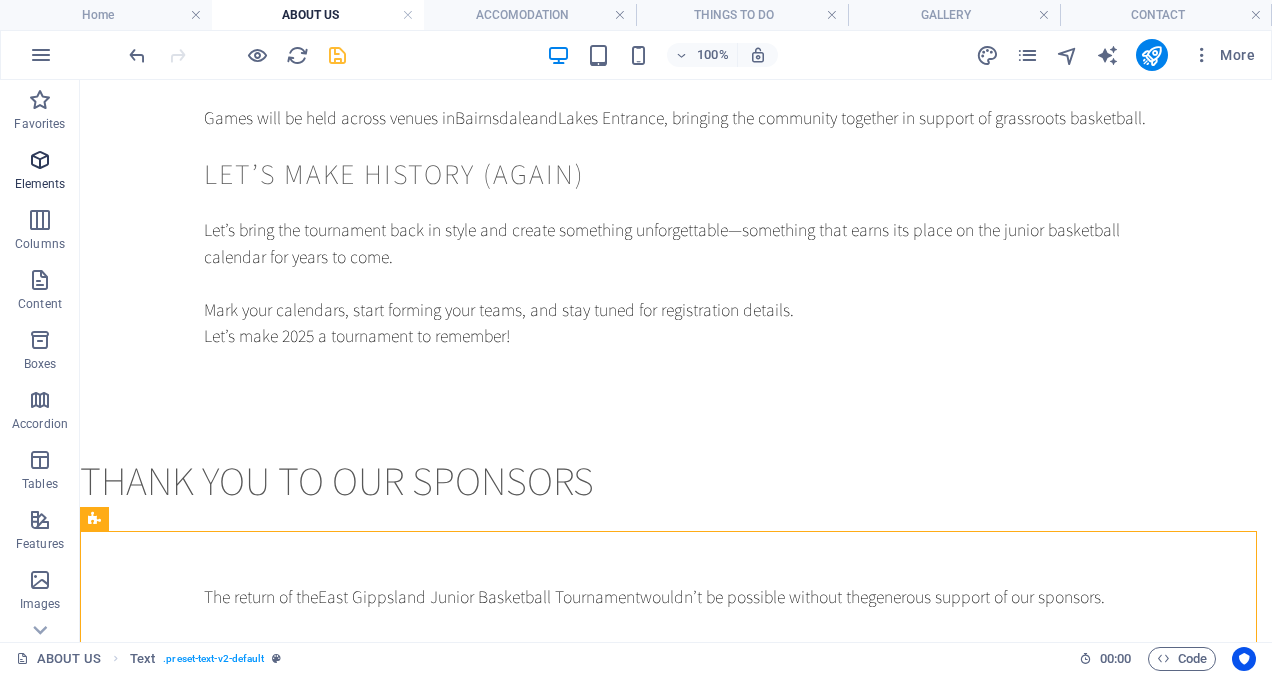click at bounding box center (40, 160) 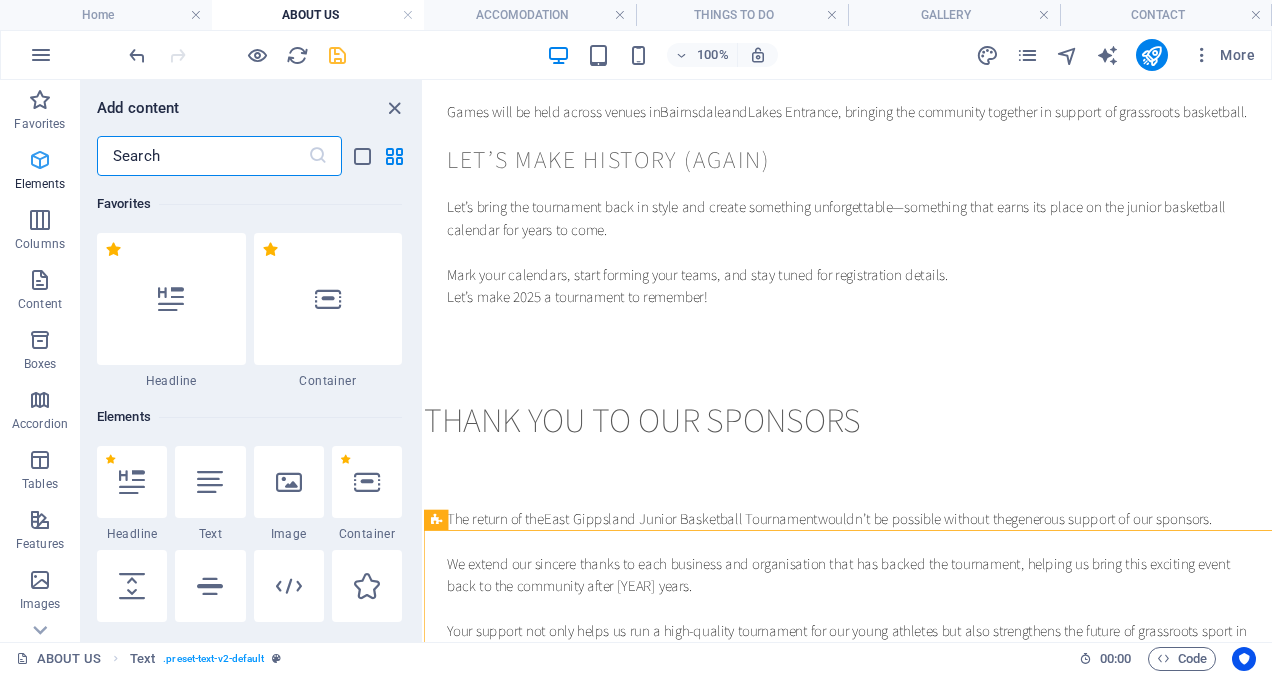 scroll, scrollTop: 645, scrollLeft: 0, axis: vertical 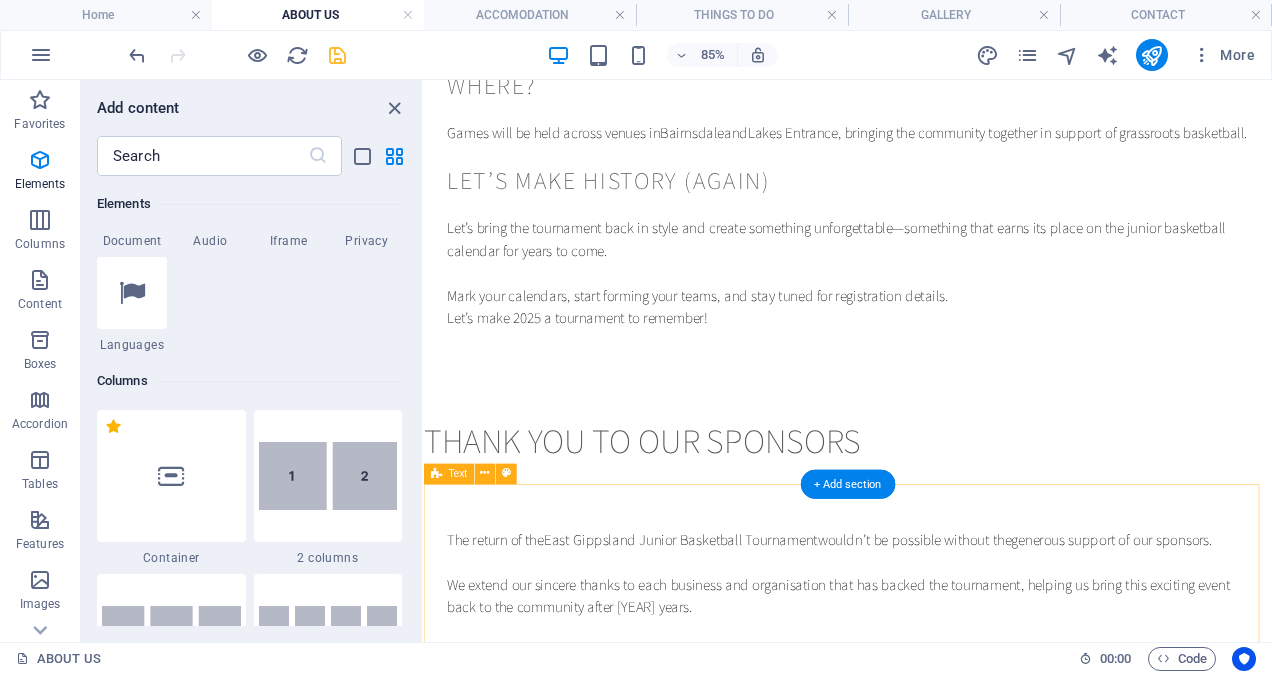 click on "The return of the East [STATE] Junior Basketball Tournament wouldn’t be possible without the generous support of our sponsors . We extend our sincere thanks to each business and organisation that has backed the tournament, helping us bring this exciting event back to the community after [YEAR] years. Your support not only helps us run a high-quality tournament for our young athletes but also strengthens the future of grassroots sport in East [STATE]. 🏀 Together, we're creating something special for the next generation of basketballers. We encourage all players, families, and visitors to support the businesses that support us. Let’s show them the same community spirit they’ve shown us." at bounding box center [923, 786] 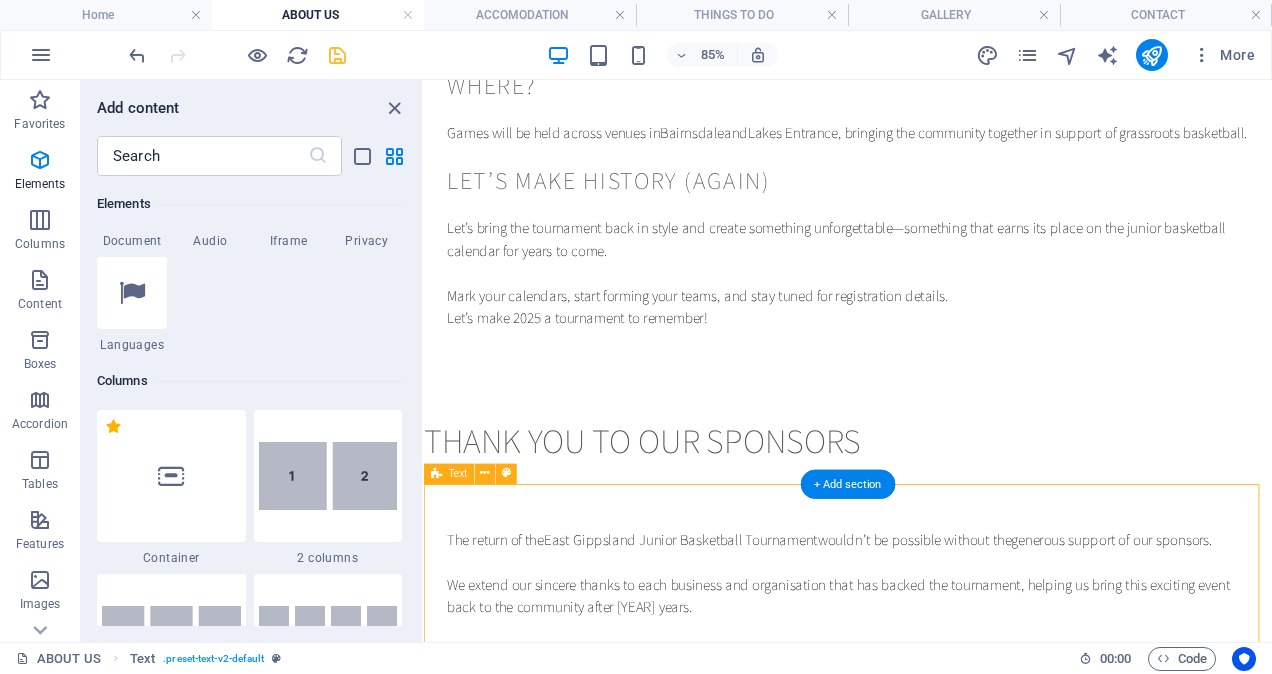 click on "The return of the East [STATE] Junior Basketball Tournament wouldn’t be possible without the generous support of our sponsors . We extend our sincere thanks to each business and organisation that has backed the tournament, helping us bring this exciting event back to the community after [YEAR] years. Your support not only helps us run a high-quality tournament for our young athletes but also strengthens the future of grassroots sport in East [STATE]. 🏀 Together, we're creating something special for the next generation of basketballers. We encourage all players, families, and visitors to support the businesses that support us. Let’s show them the same community spirit they’ve shown us." at bounding box center (923, 786) 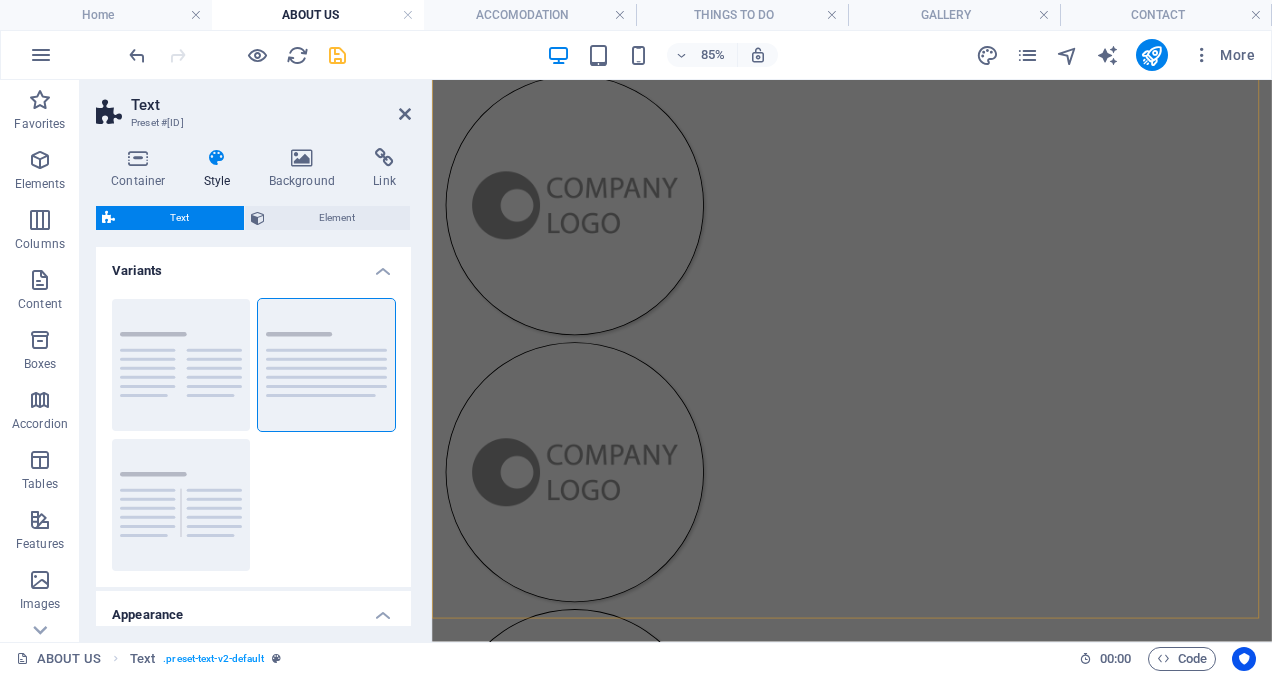 scroll, scrollTop: 1845, scrollLeft: 0, axis: vertical 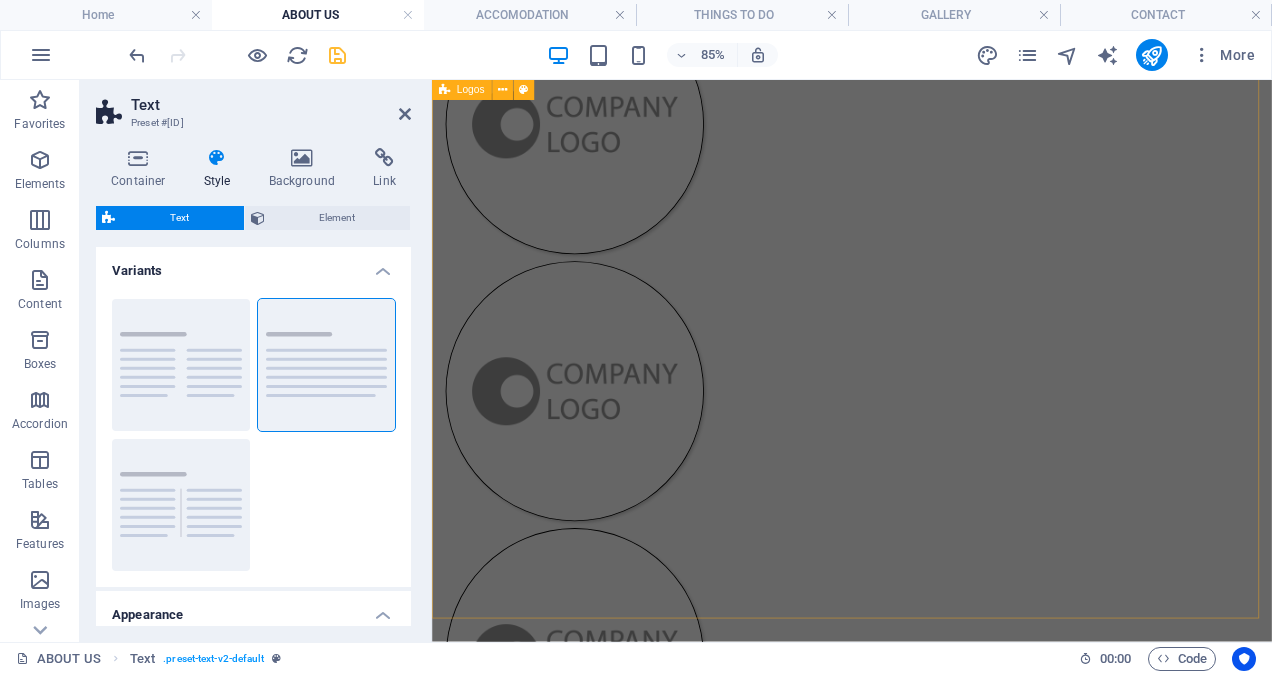 click at bounding box center [926, 918] 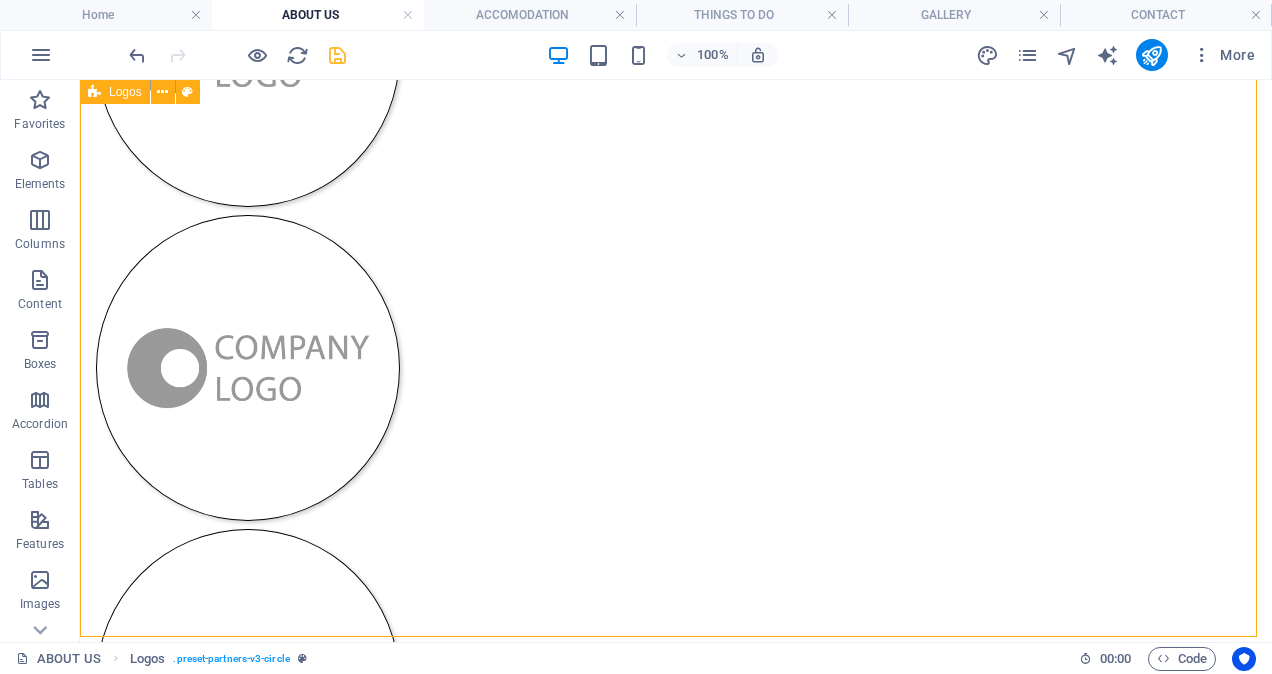scroll, scrollTop: 1946, scrollLeft: 0, axis: vertical 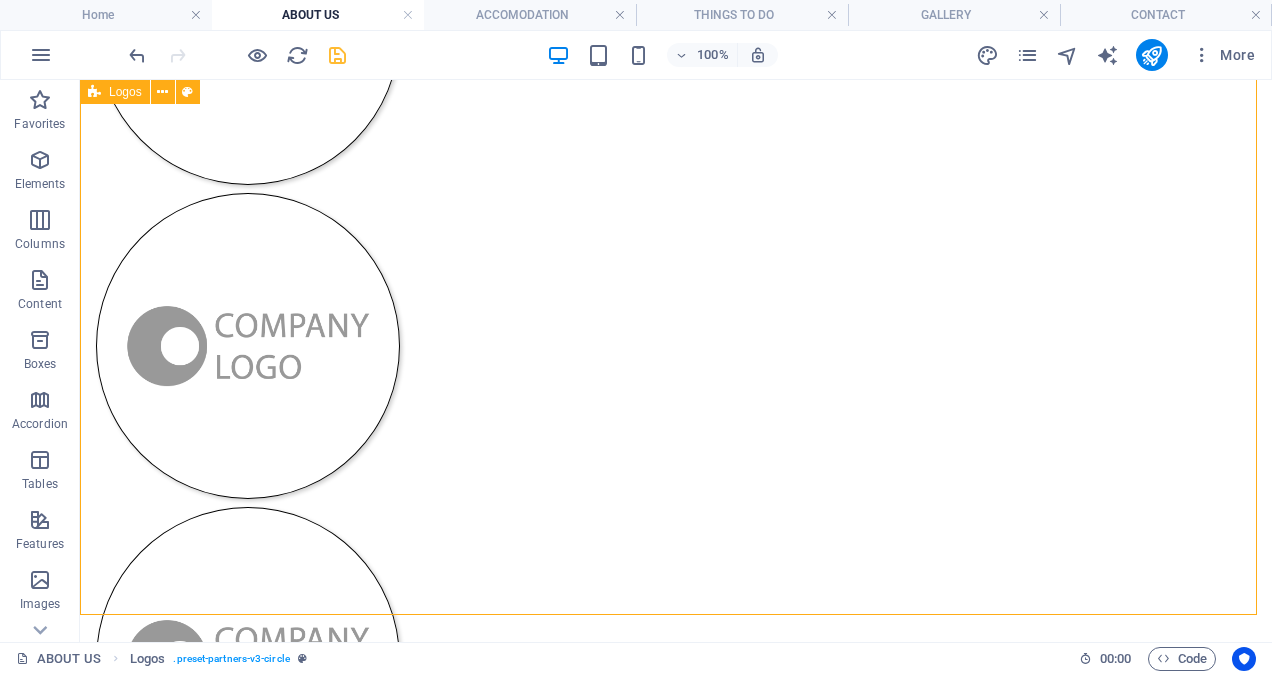 click at bounding box center [676, 817] 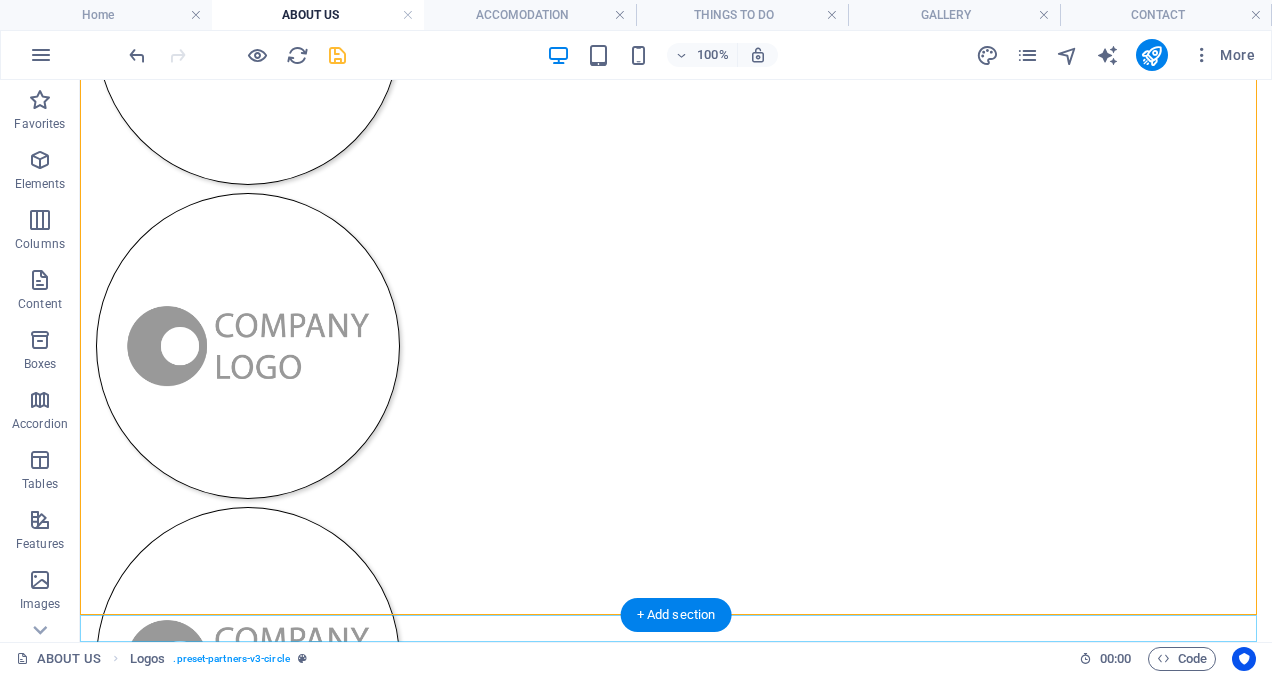 click on "+ Add section" at bounding box center [676, 615] 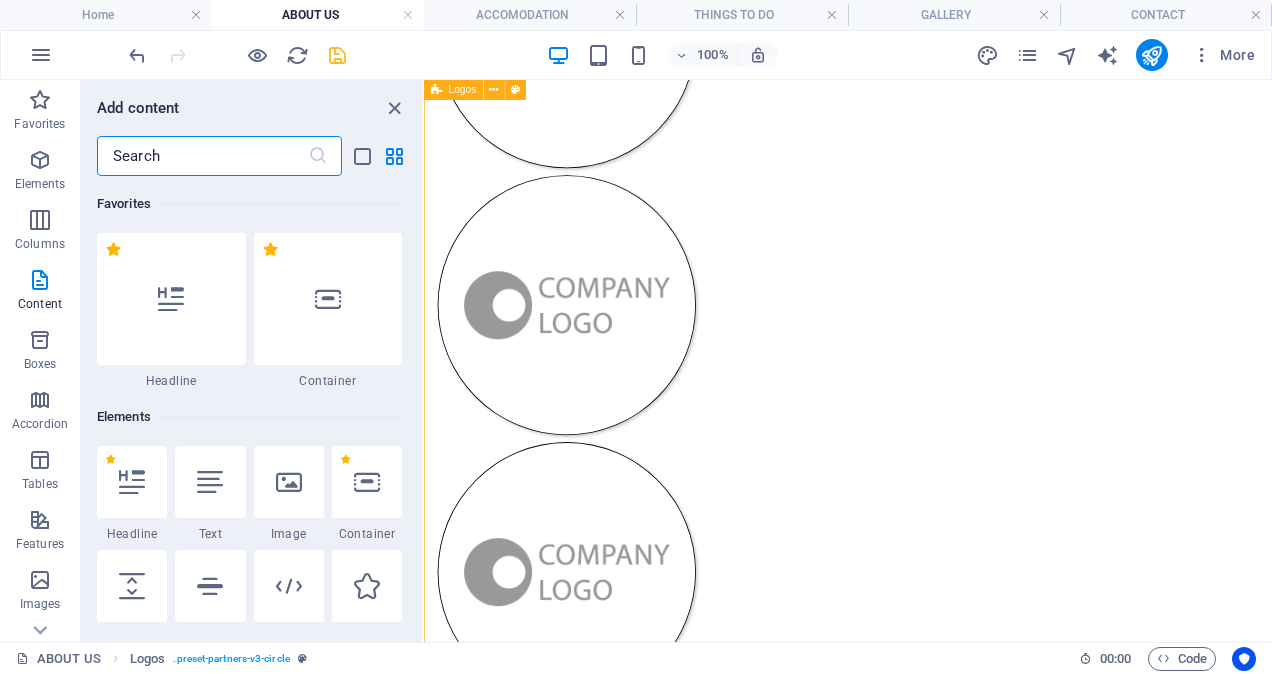scroll, scrollTop: 1763, scrollLeft: 0, axis: vertical 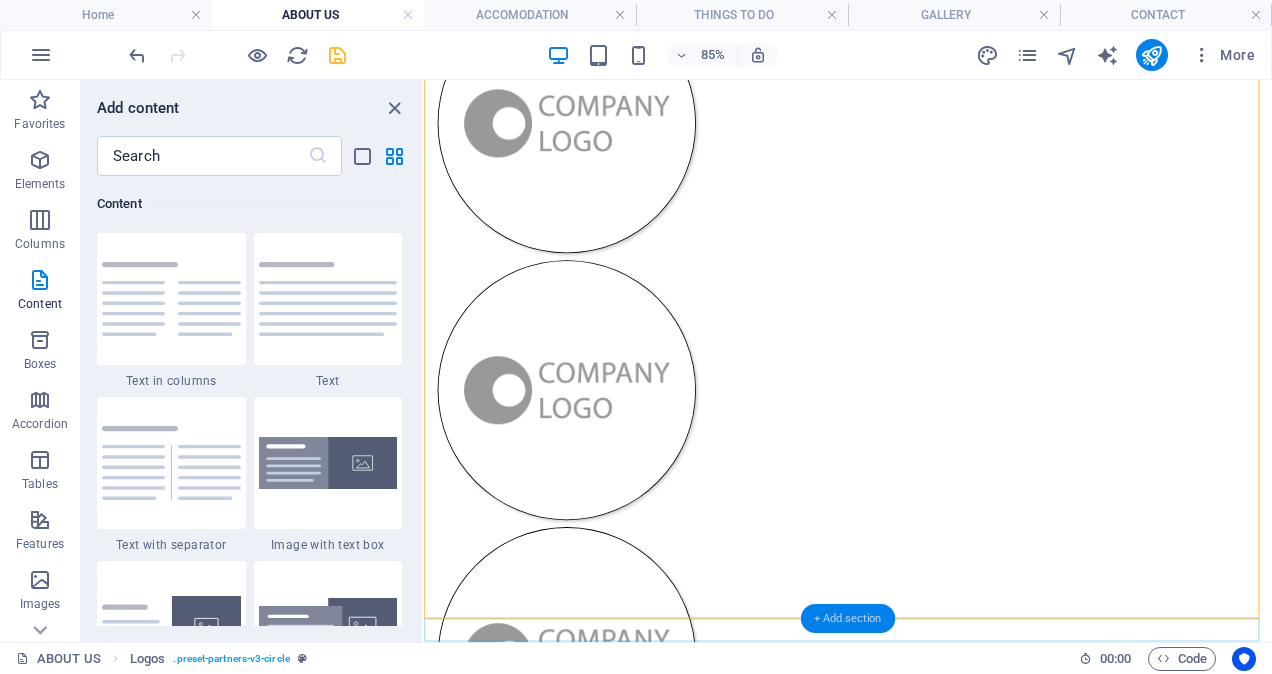 click on "+ Add section" at bounding box center (848, 619) 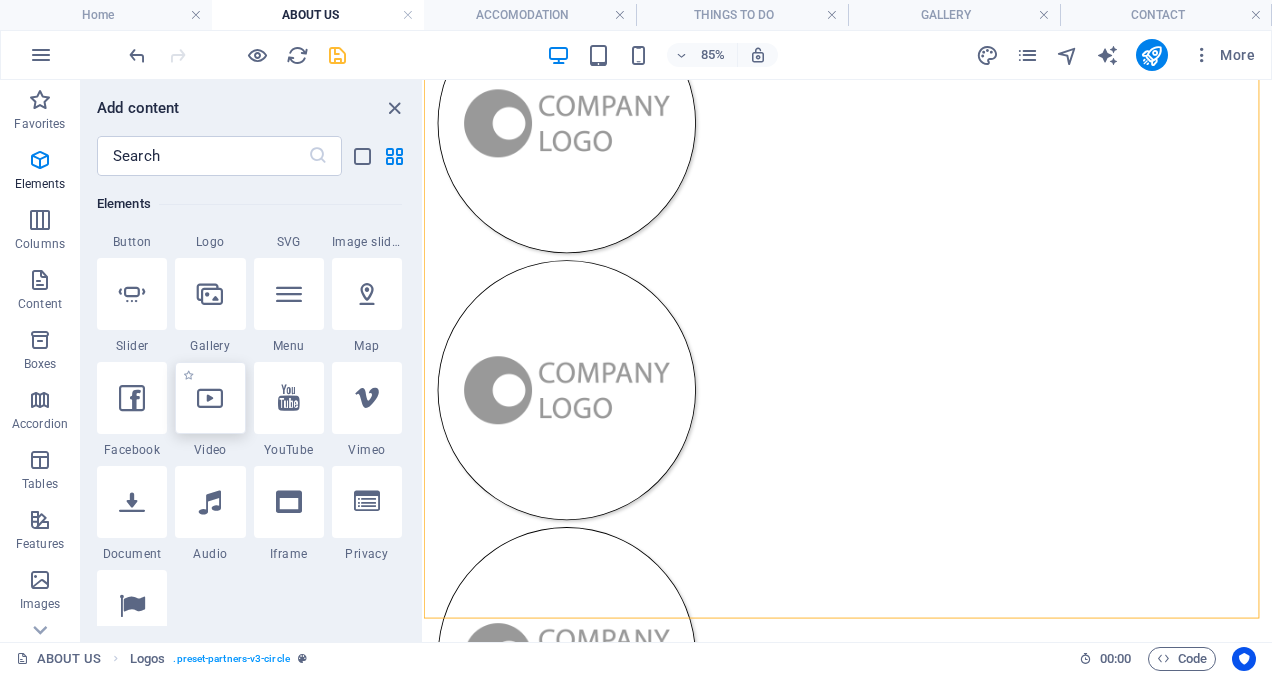 scroll, scrollTop: 400, scrollLeft: 0, axis: vertical 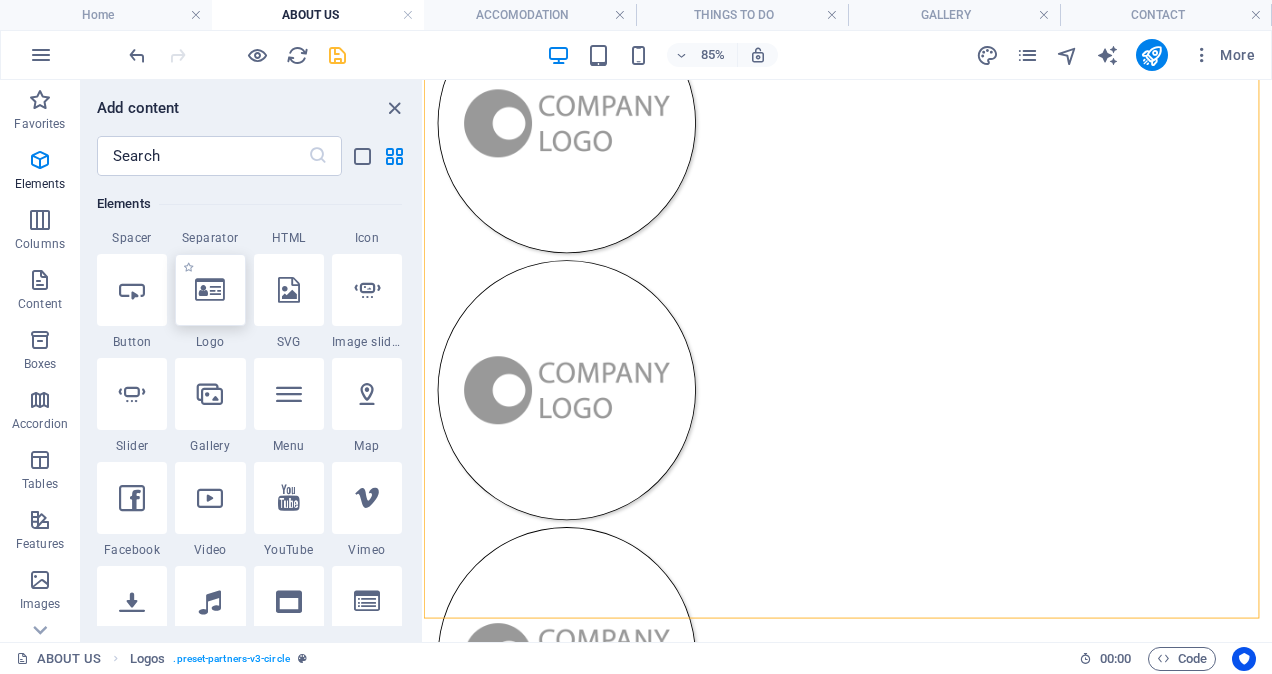 click at bounding box center (210, 290) 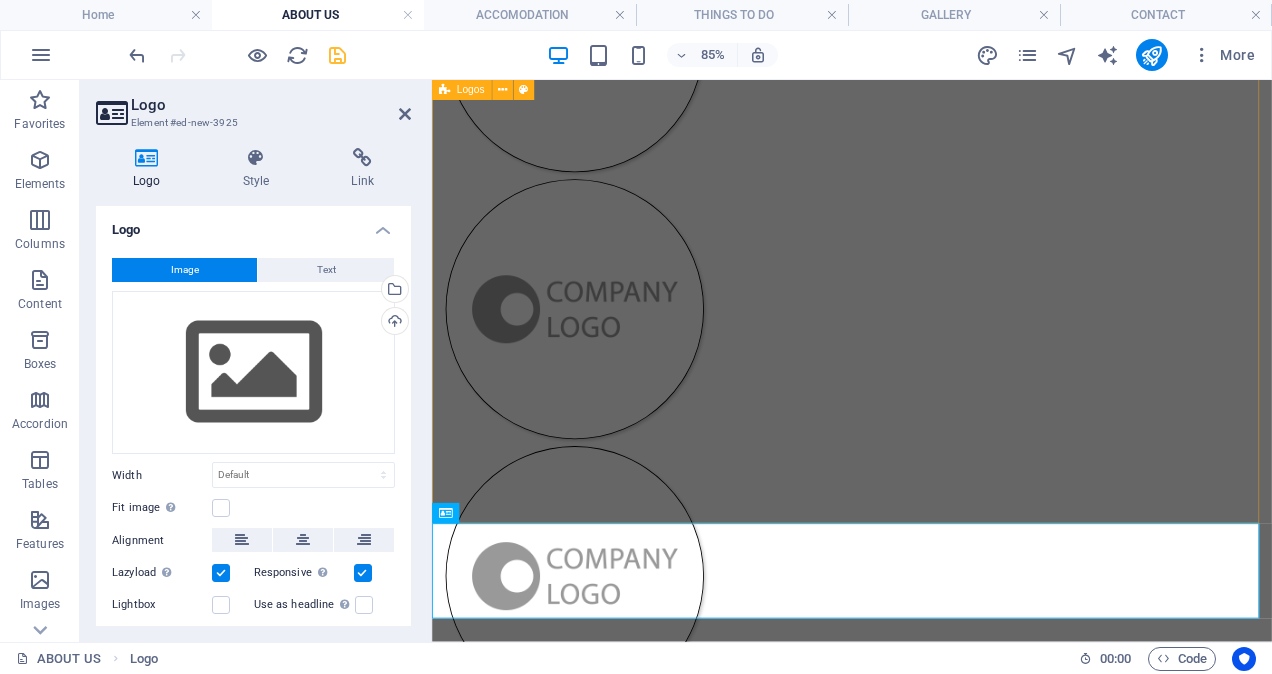 scroll, scrollTop: 1957, scrollLeft: 0, axis: vertical 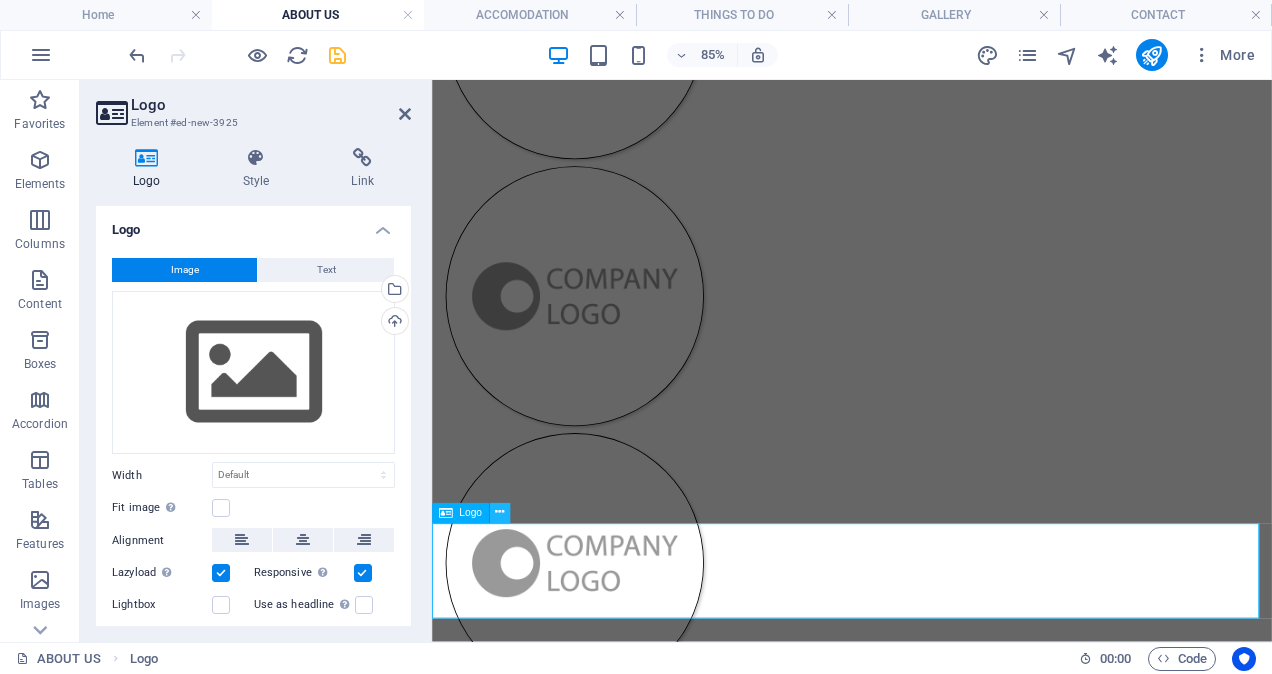 click at bounding box center (499, 513) 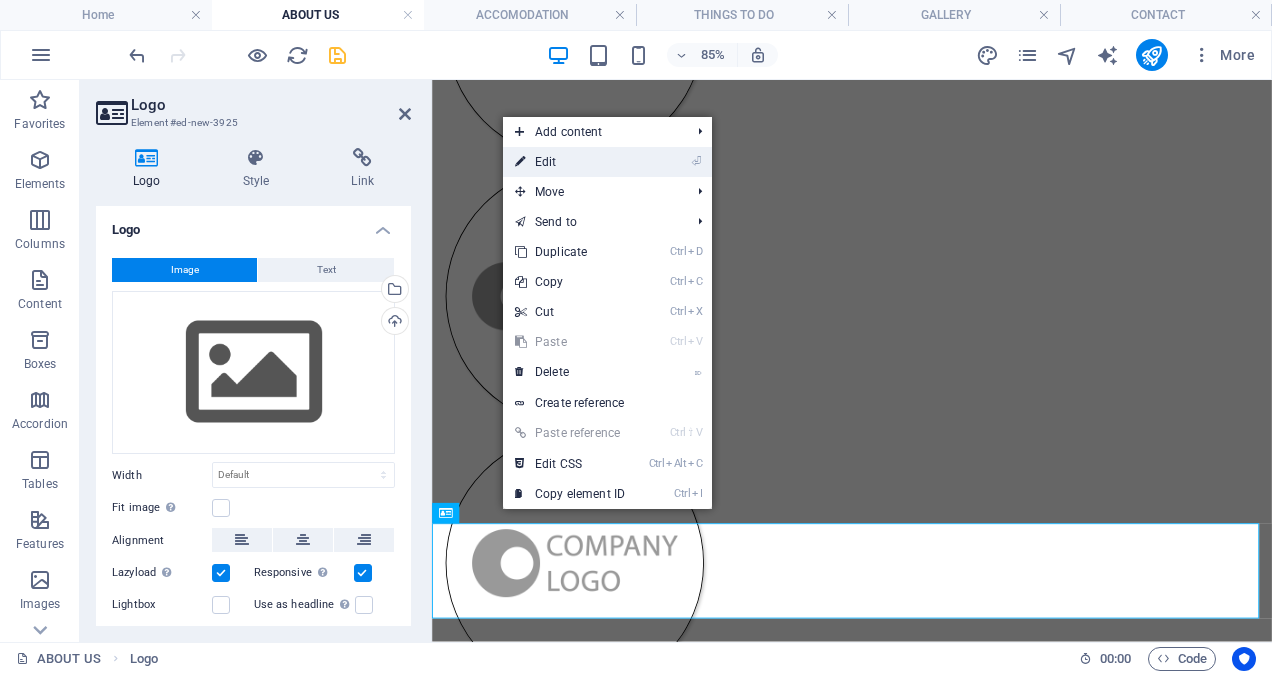 click on "⏎  Edit" at bounding box center (570, 162) 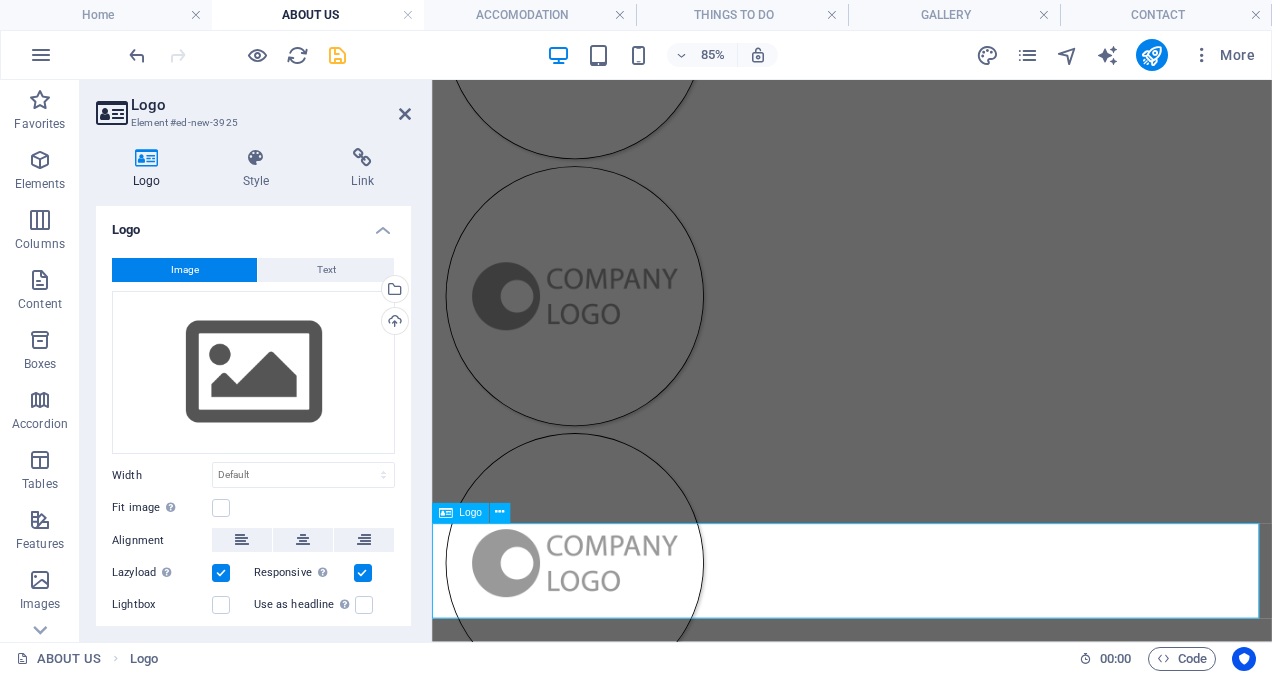 click at bounding box center [446, 513] 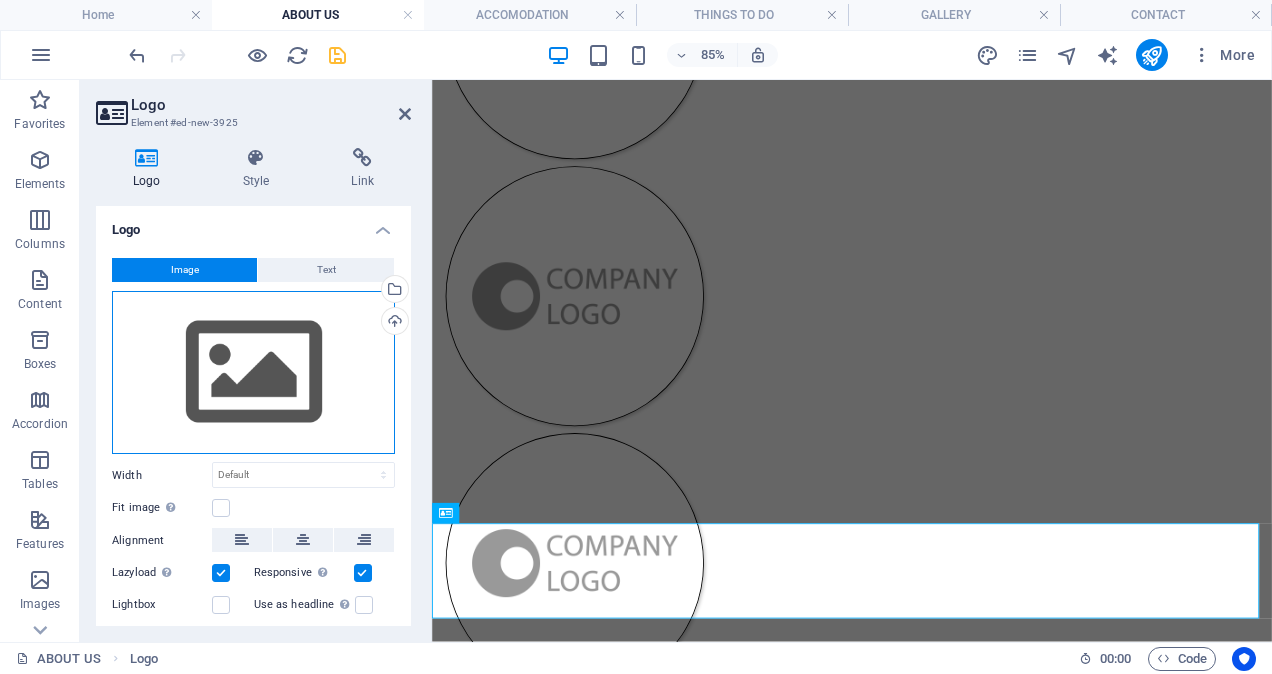 click on "Drag files here, click to choose files or select files from Files or our free stock photos & videos" at bounding box center (253, 373) 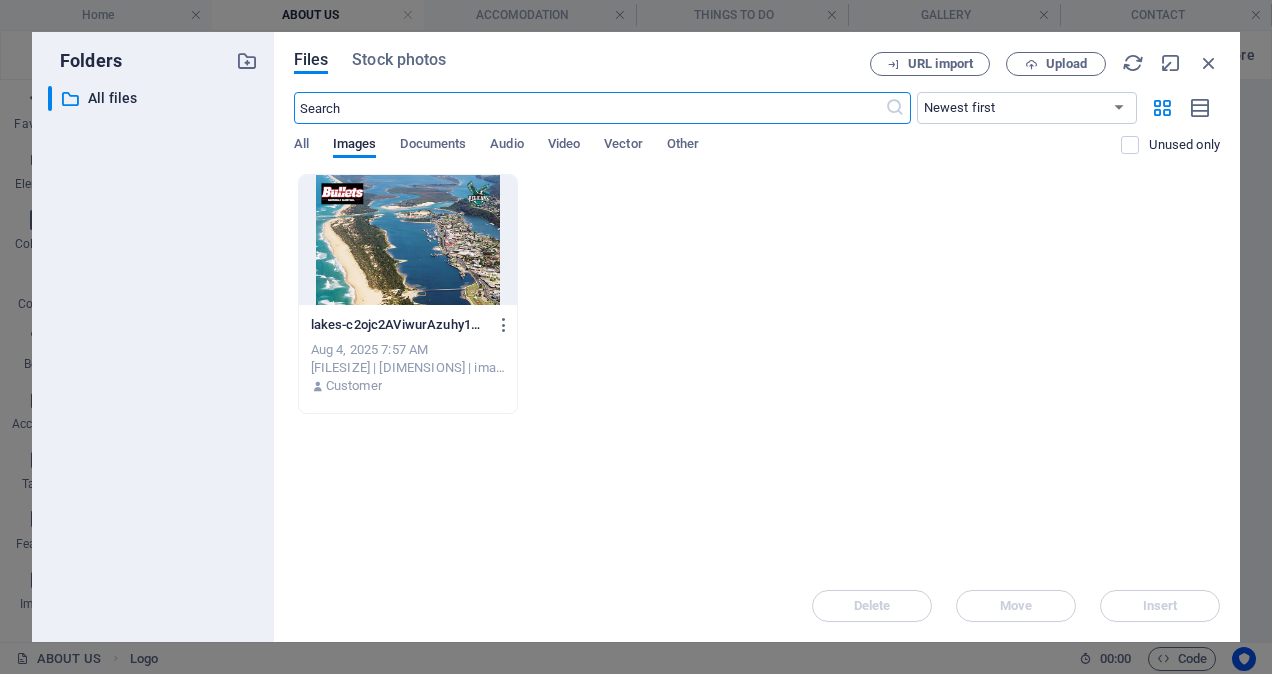 scroll, scrollTop: 1015, scrollLeft: 0, axis: vertical 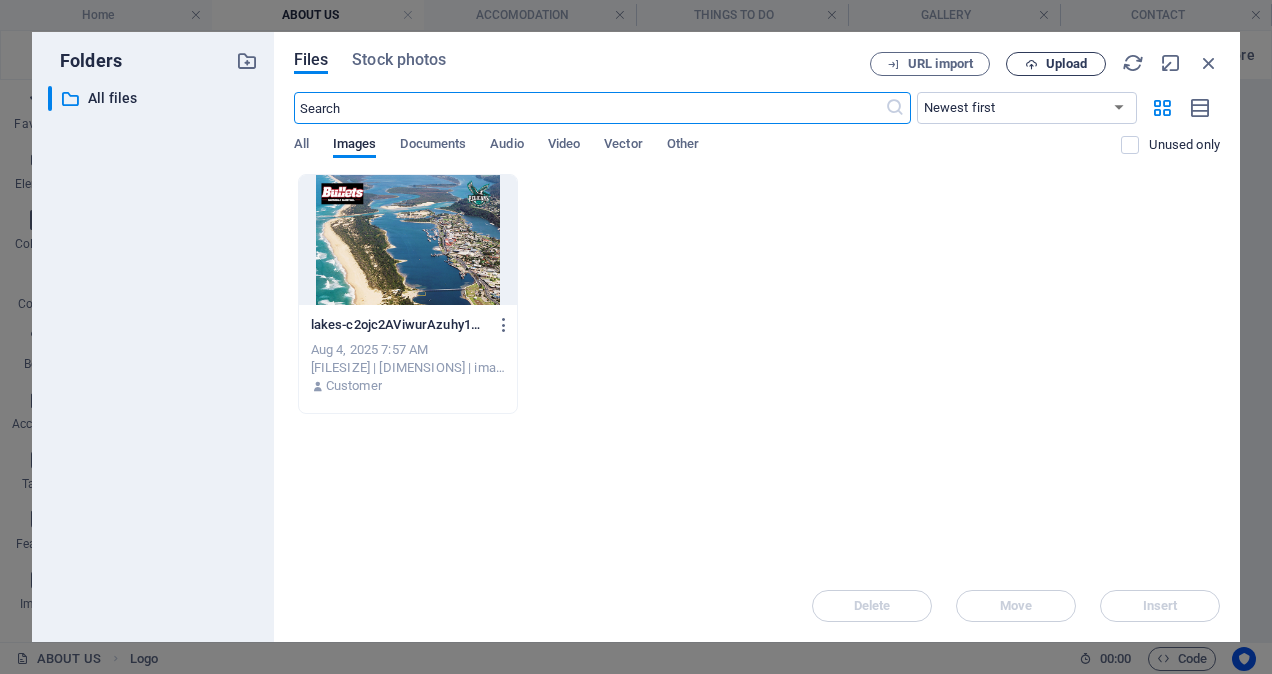 click on "Upload" at bounding box center (1066, 64) 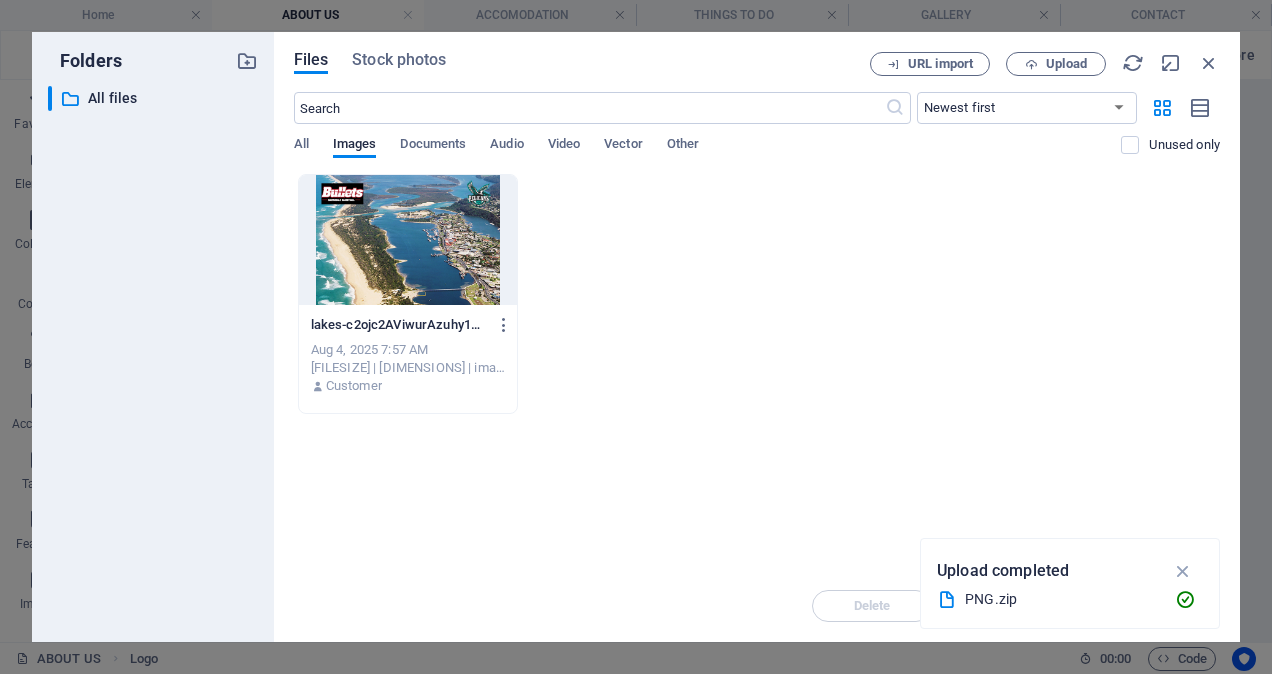 click on "PNG.zip" at bounding box center (1062, 599) 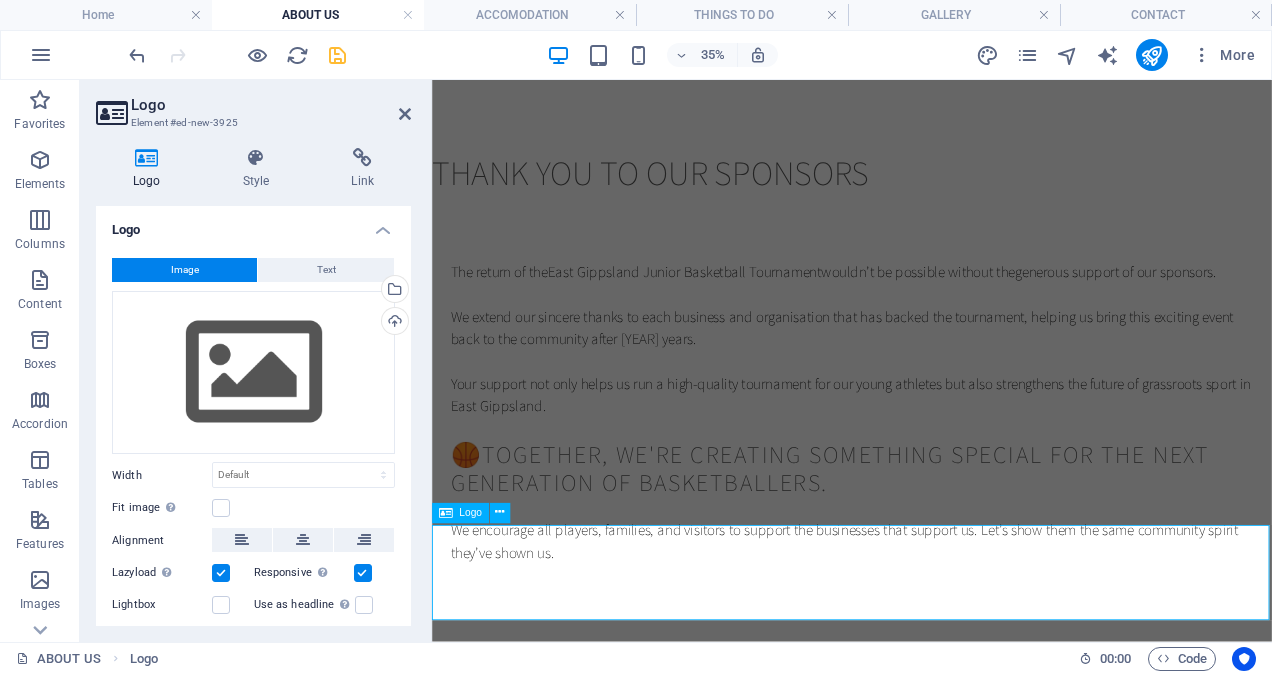 scroll, scrollTop: 1957, scrollLeft: 0, axis: vertical 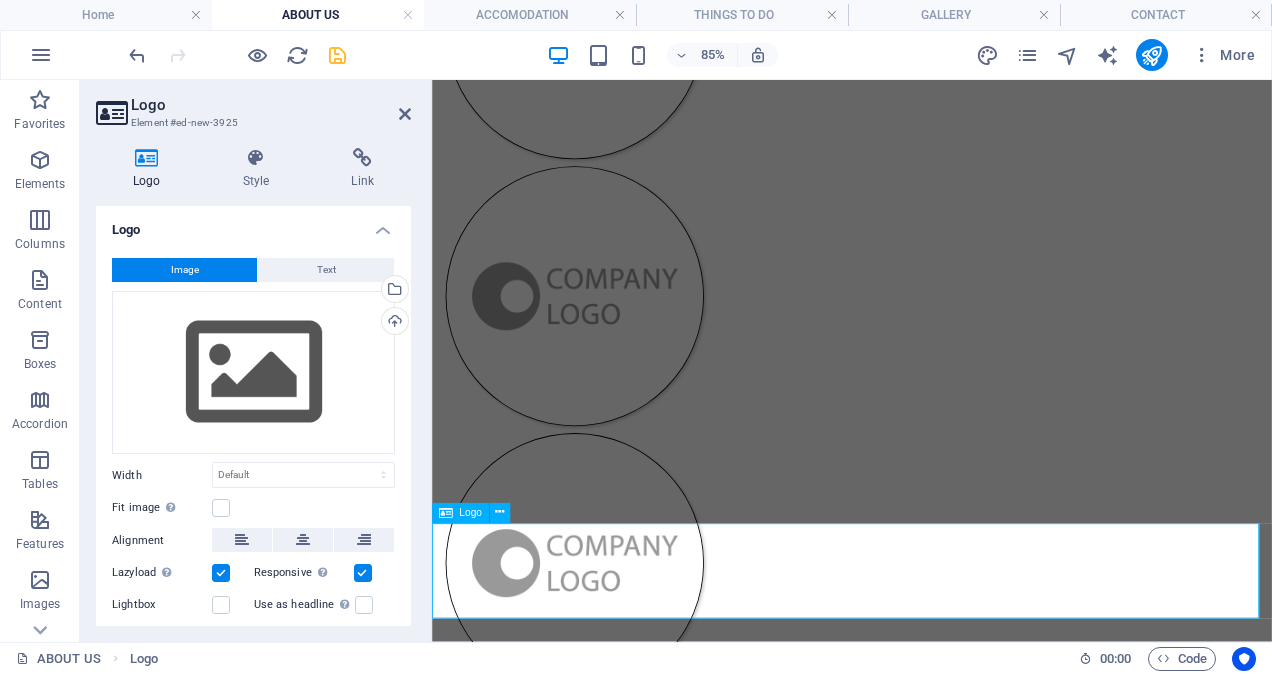 click at bounding box center [926, 1936] 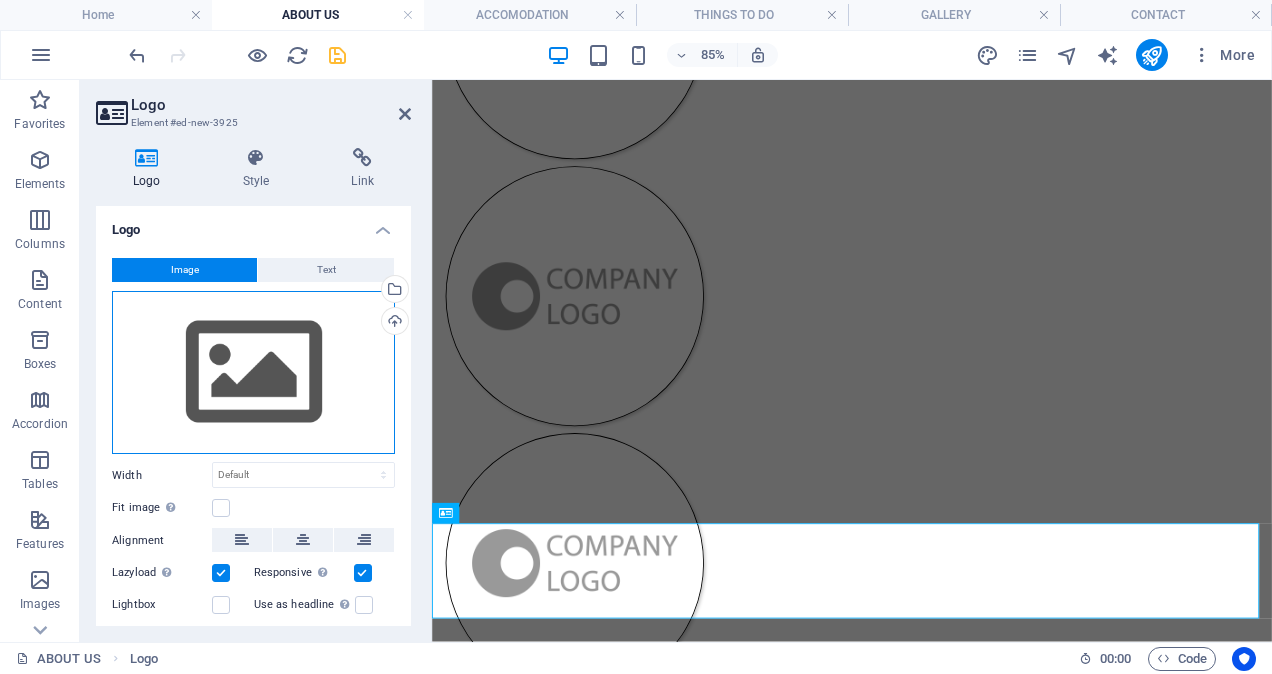 click on "Drag files here, click to choose files or select files from Files or our free stock photos & videos" at bounding box center (253, 373) 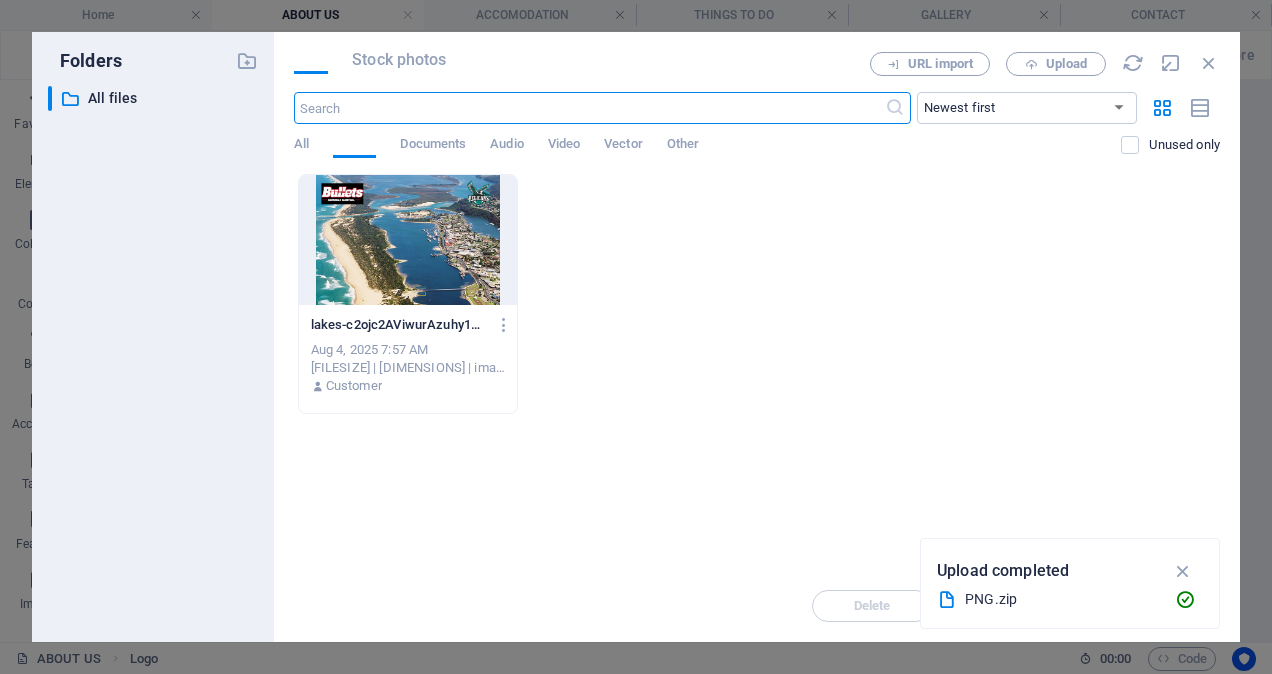 scroll, scrollTop: 1015, scrollLeft: 0, axis: vertical 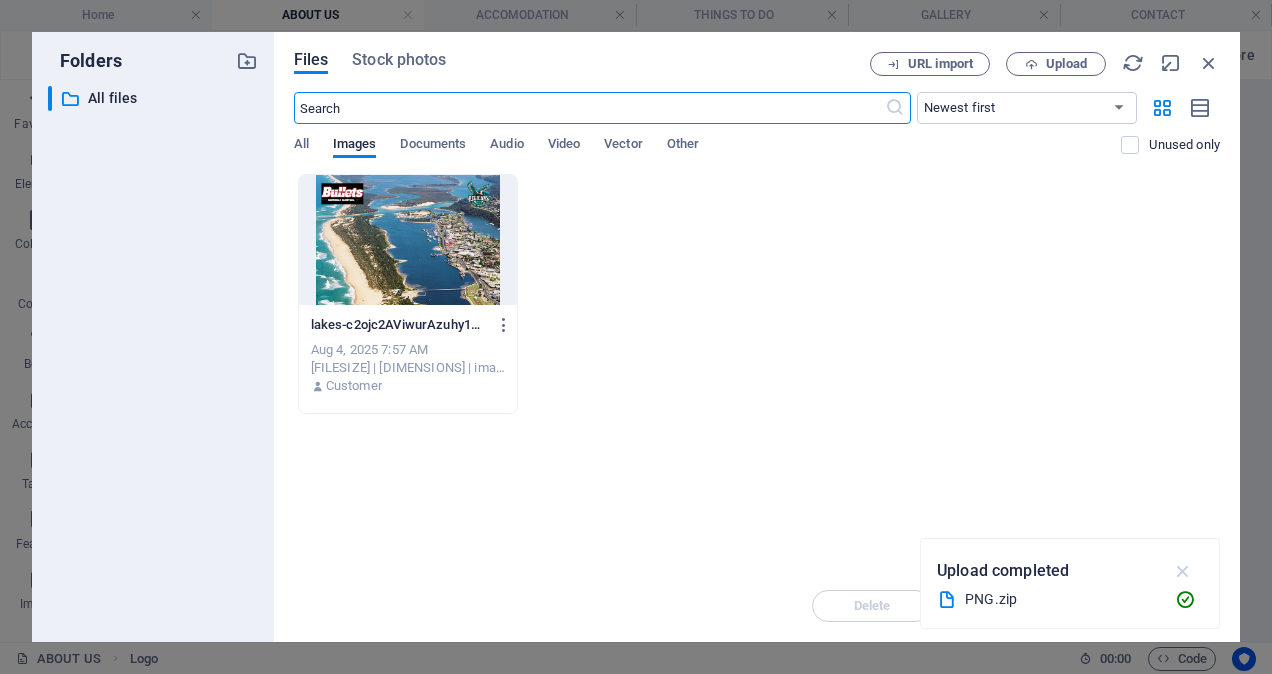 click at bounding box center (1183, 571) 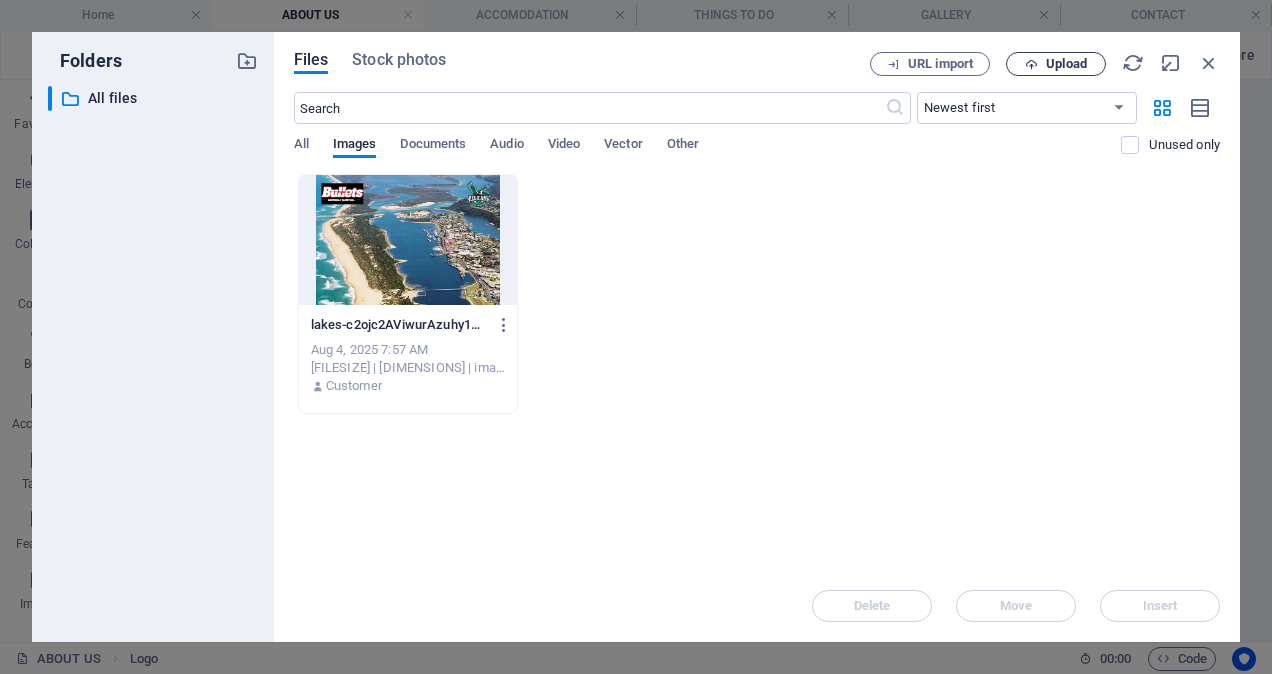 click on "Upload" at bounding box center (1066, 64) 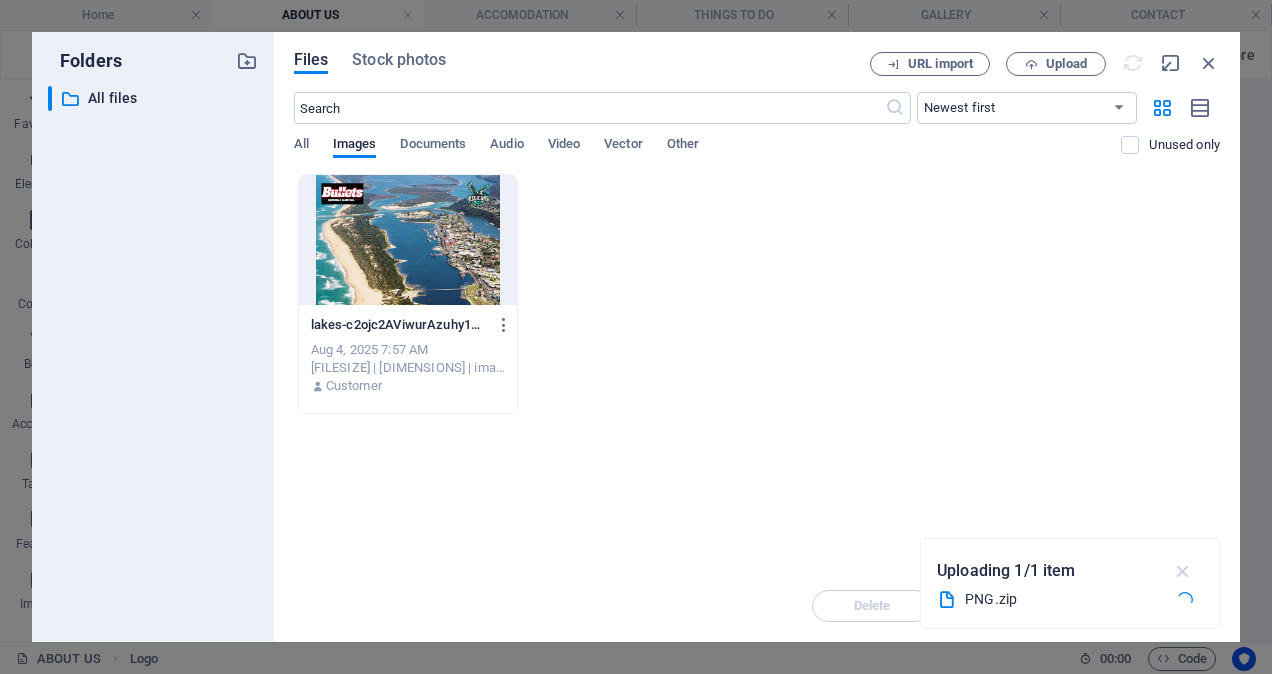 click at bounding box center [1183, 571] 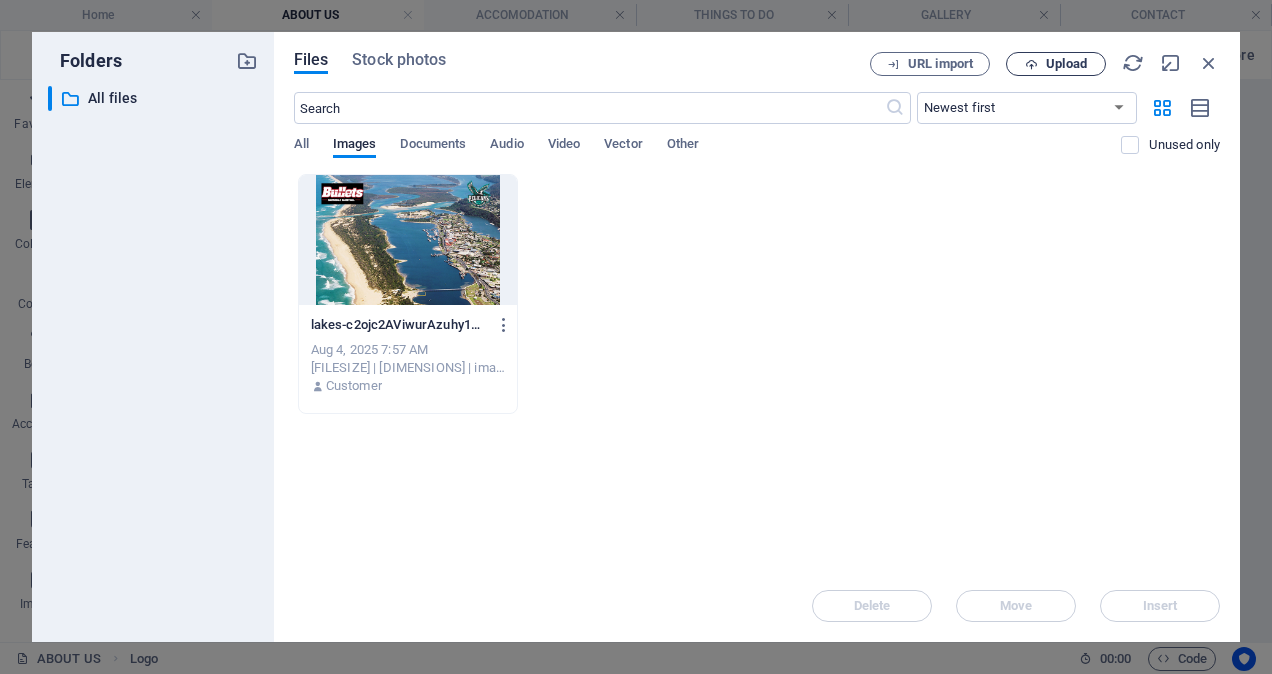 click on "Upload" at bounding box center [1066, 64] 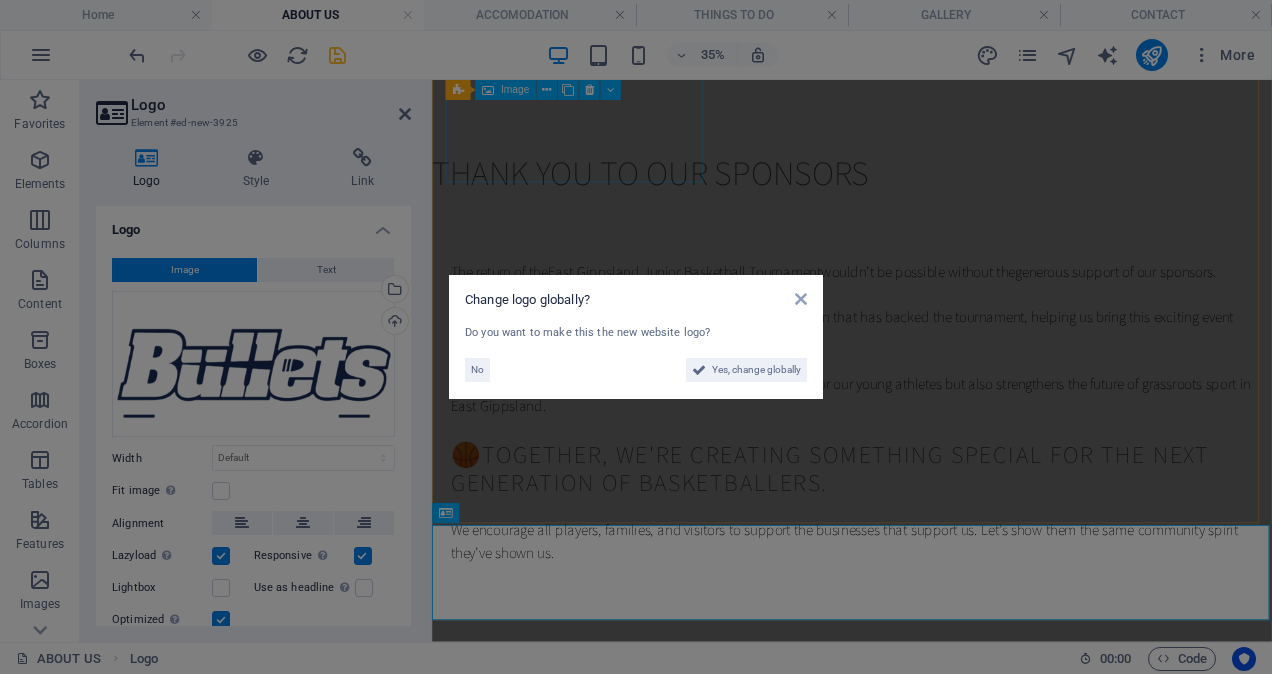 scroll, scrollTop: 1957, scrollLeft: 0, axis: vertical 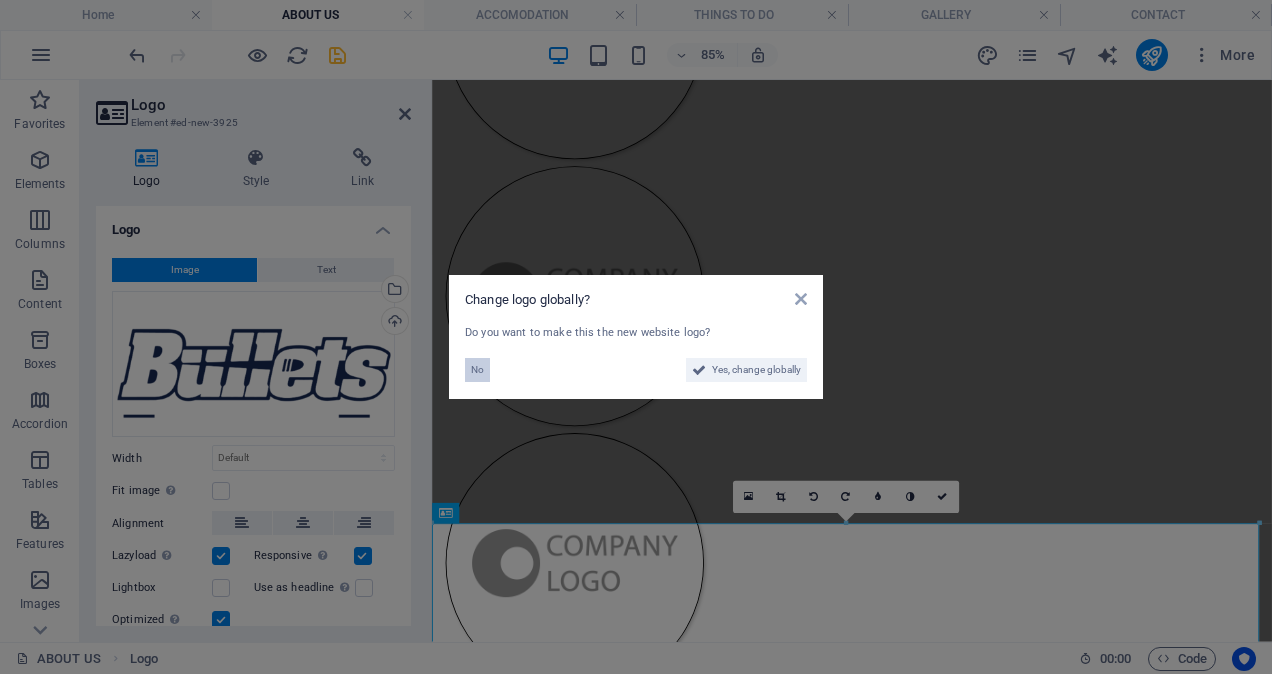 click on "No" at bounding box center (477, 370) 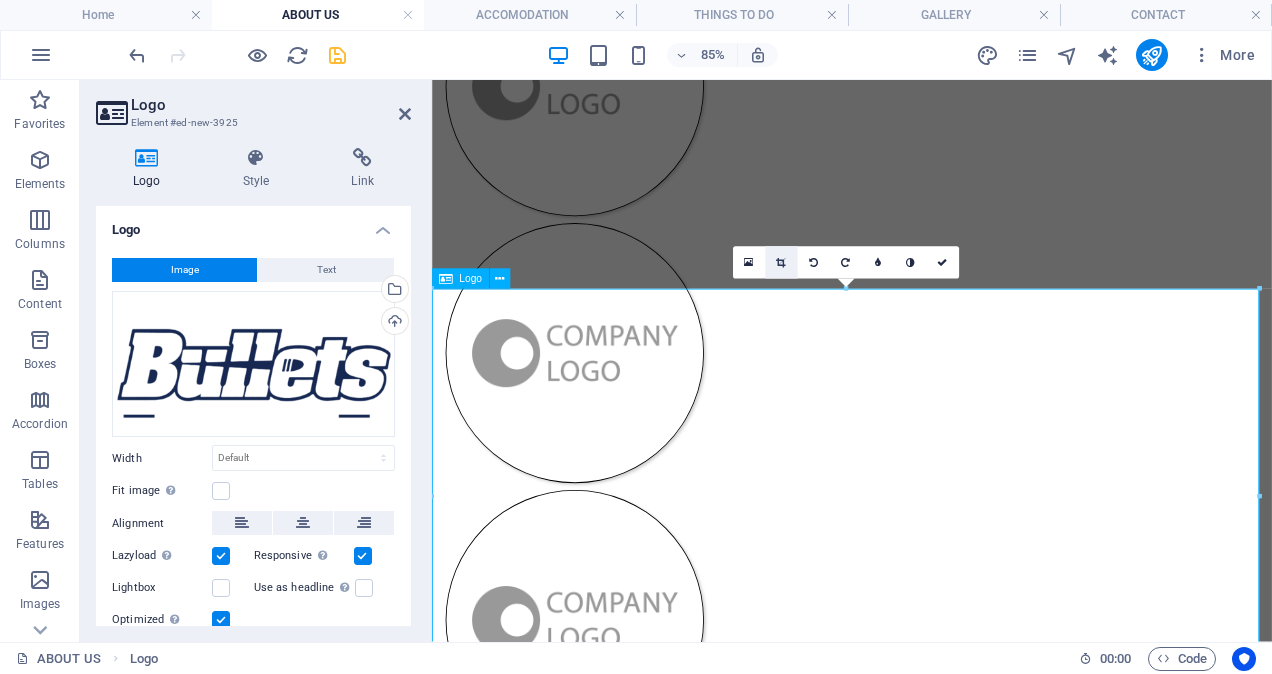 scroll, scrollTop: 2331, scrollLeft: 0, axis: vertical 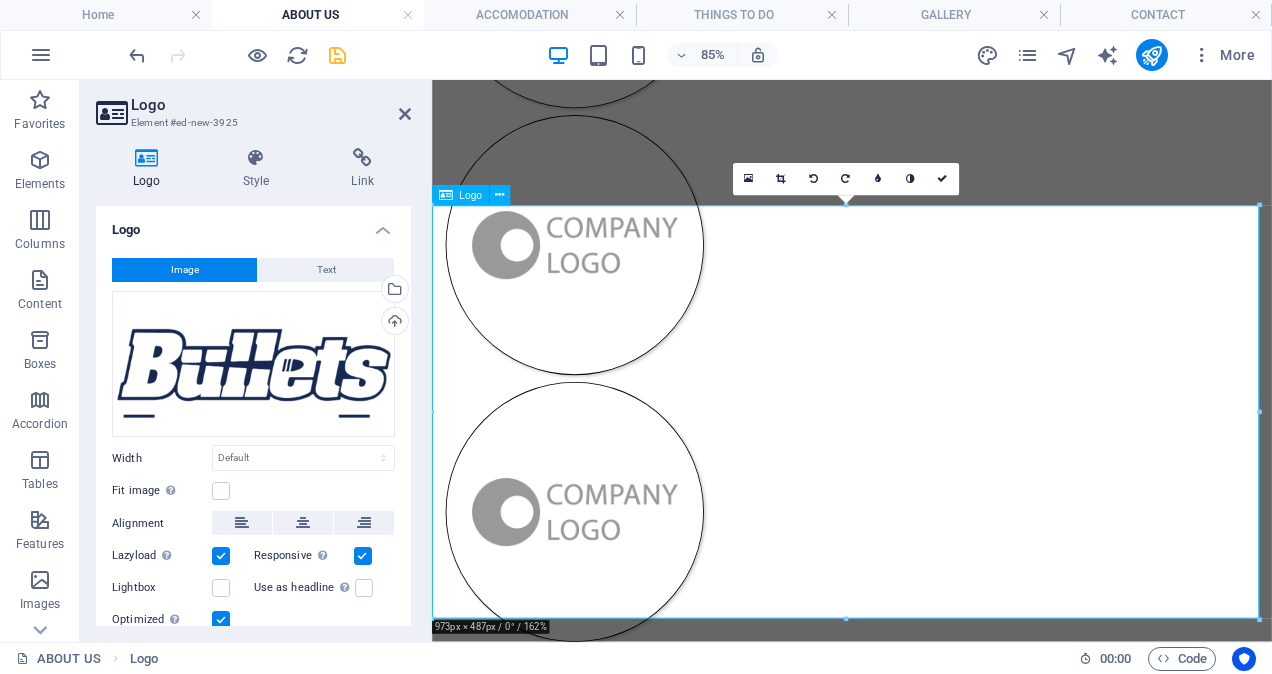 click at bounding box center (926, 1697) 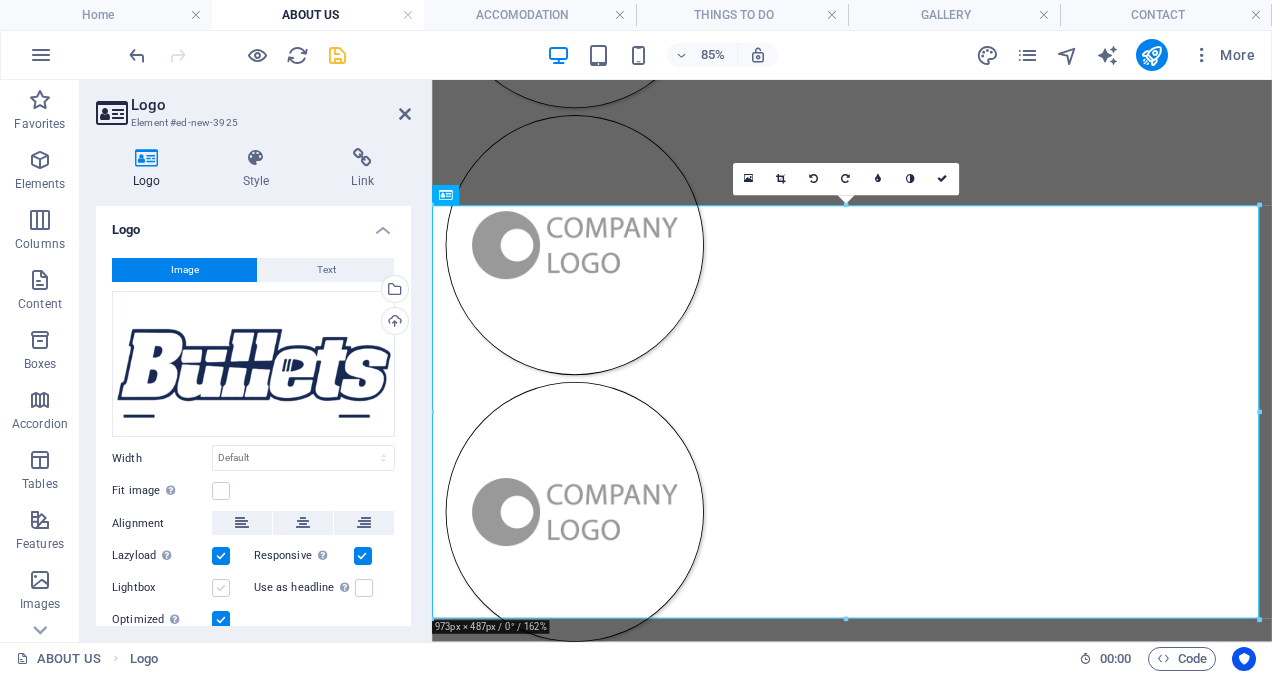 click at bounding box center (221, 588) 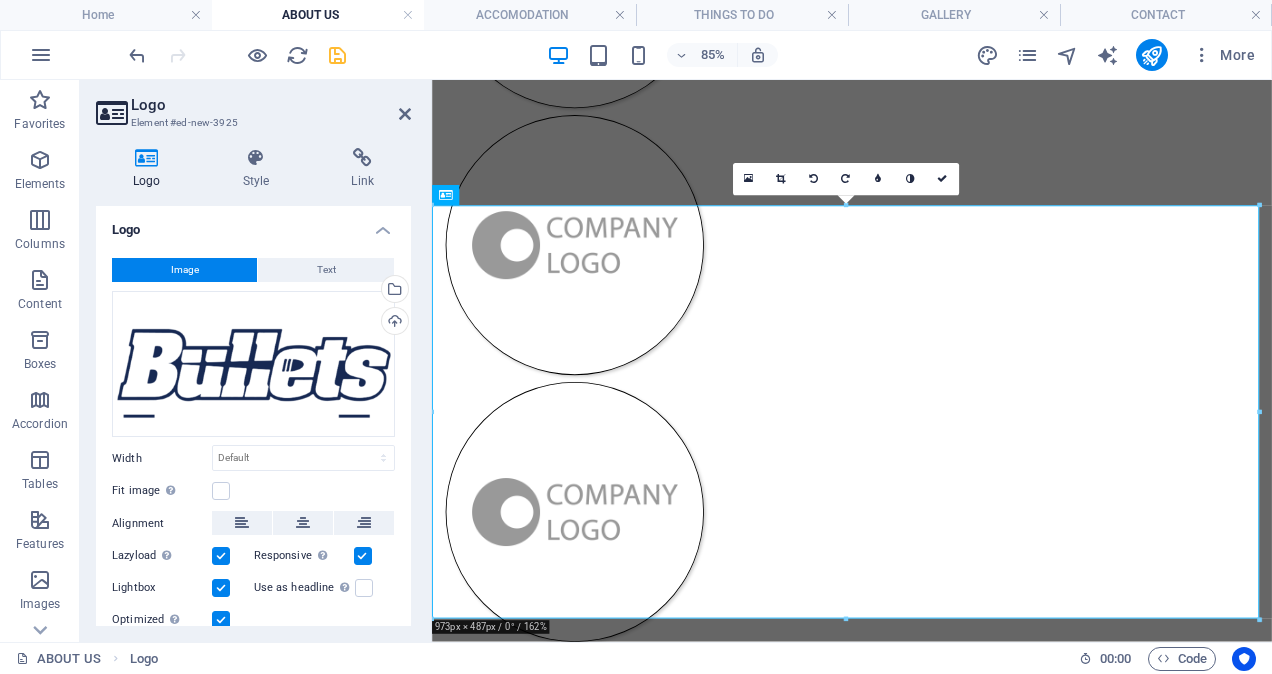 click at bounding box center (221, 588) 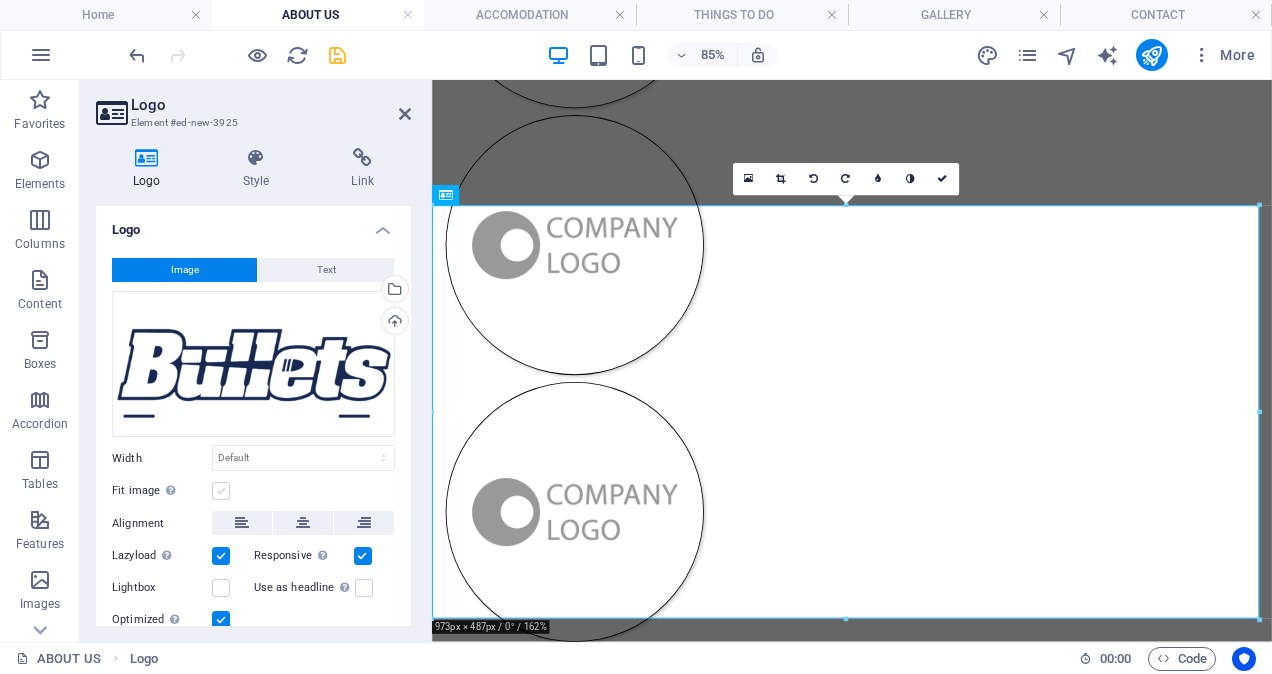 click at bounding box center [221, 491] 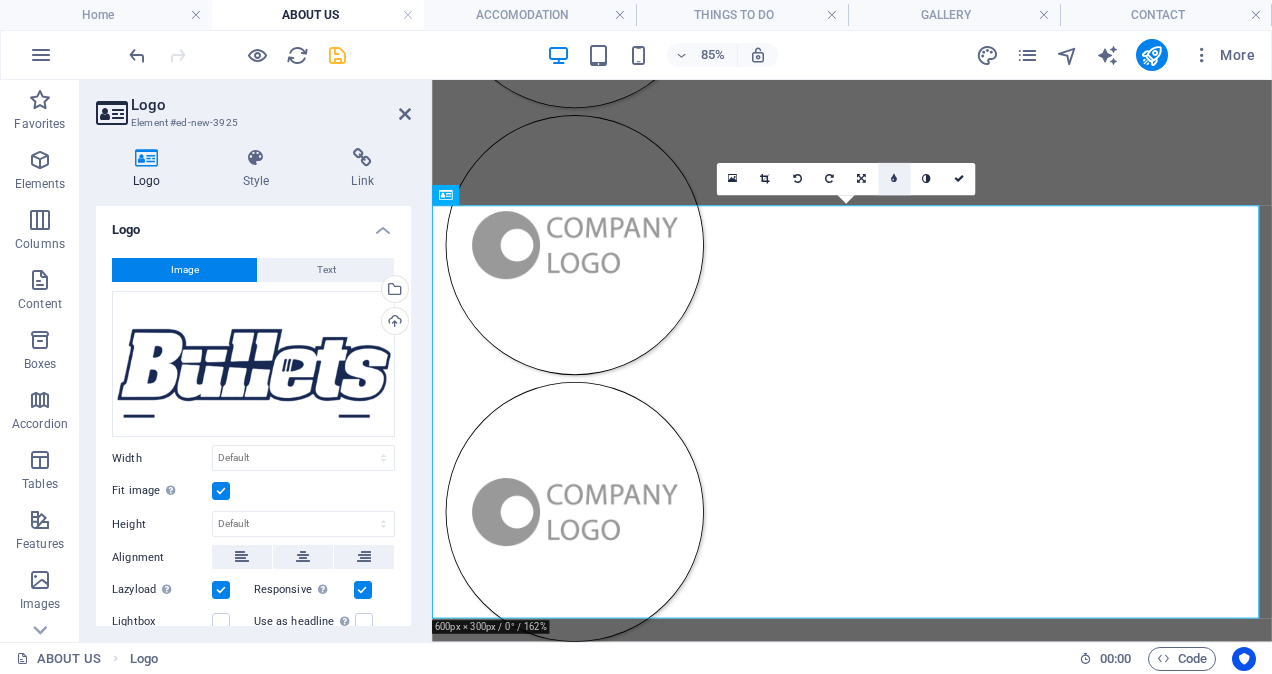 click at bounding box center [894, 179] 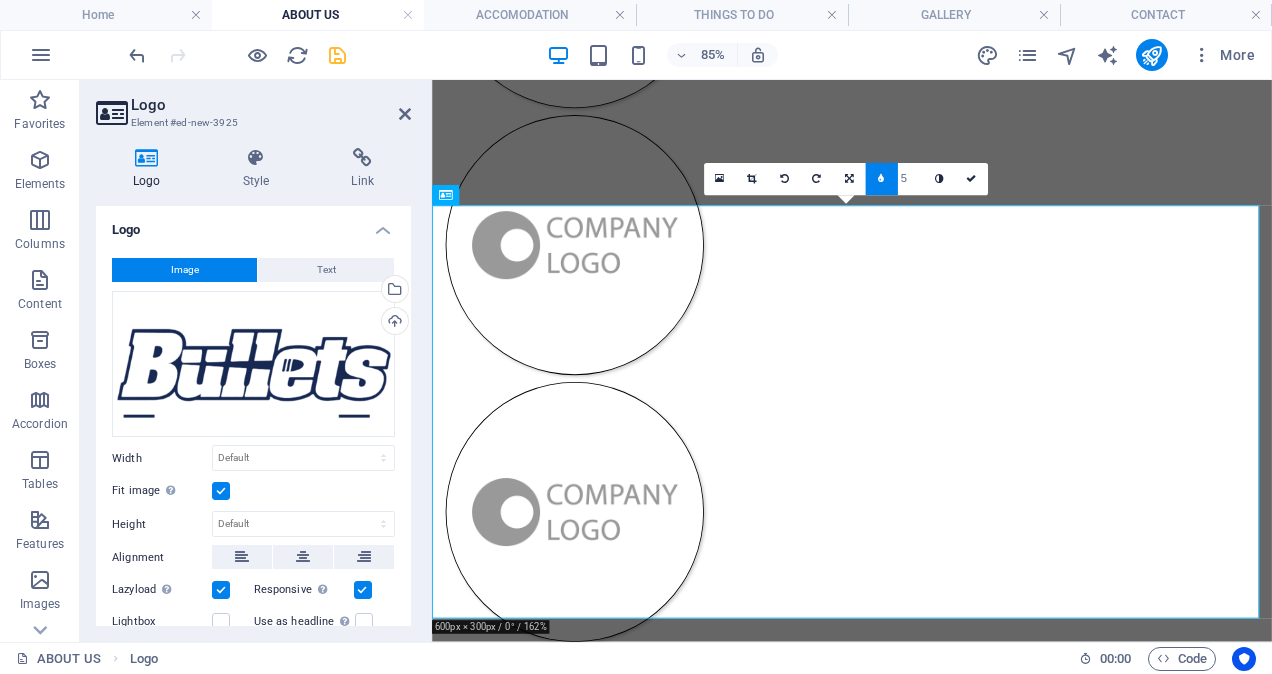 type on "6" 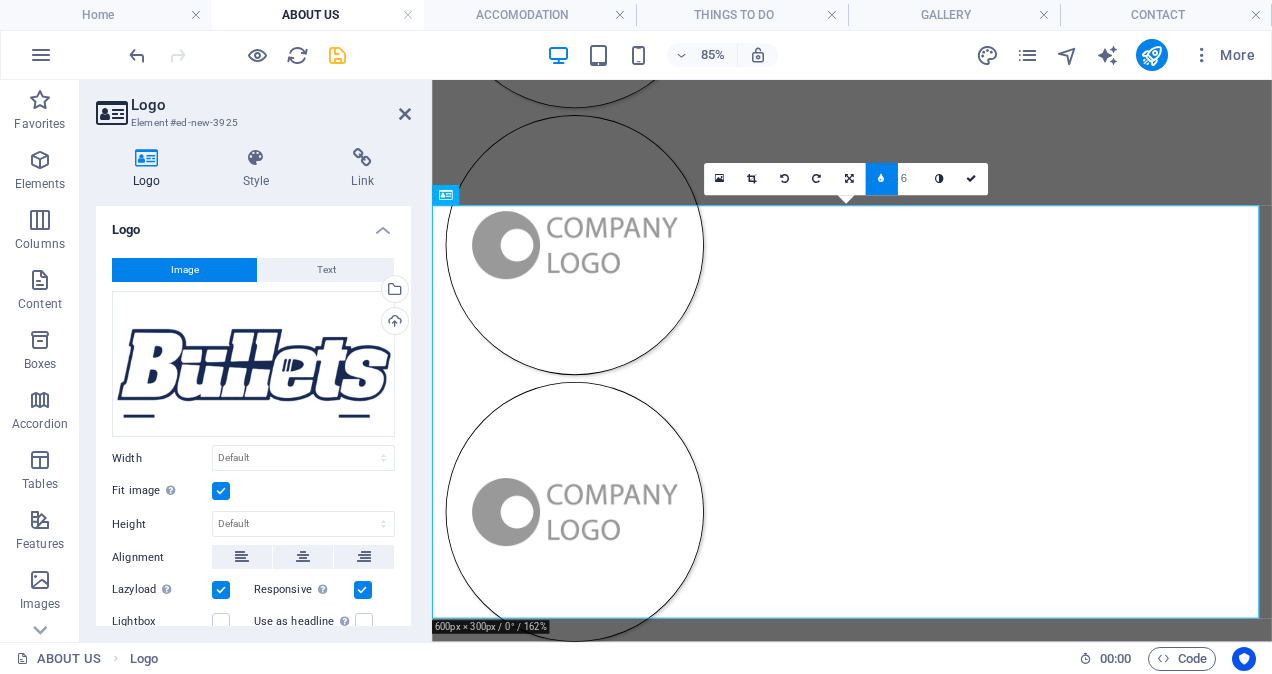 type on "7" 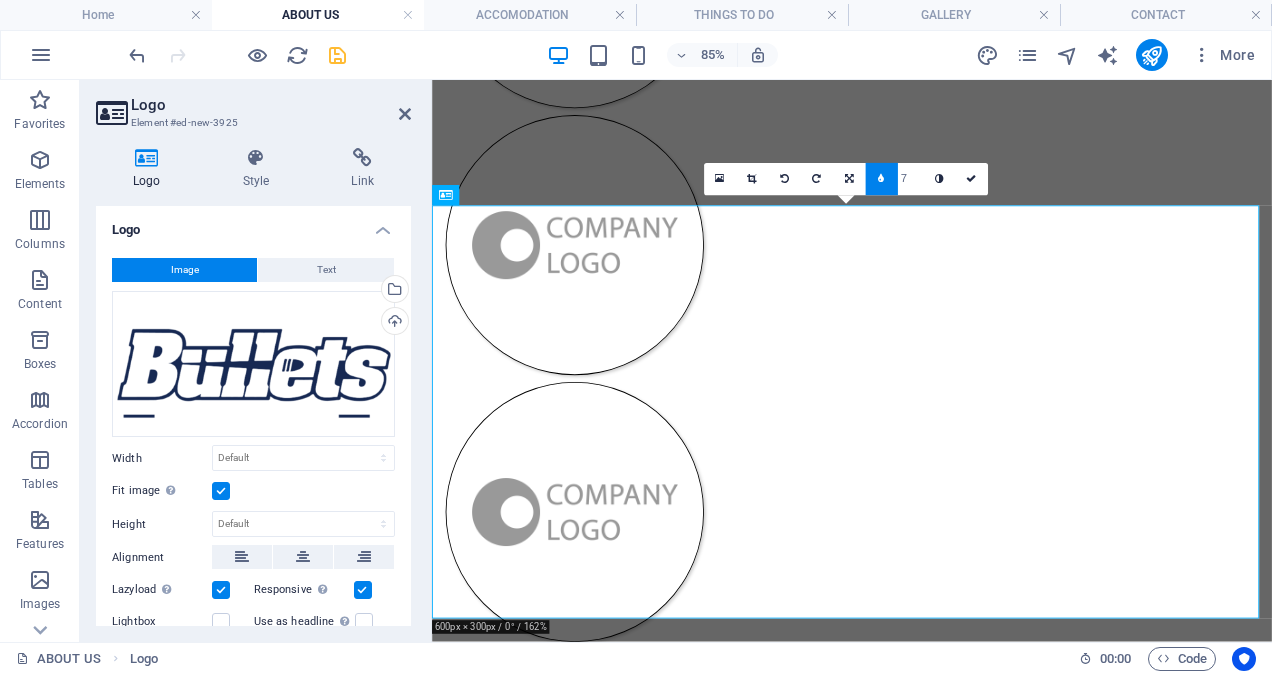 type on "8" 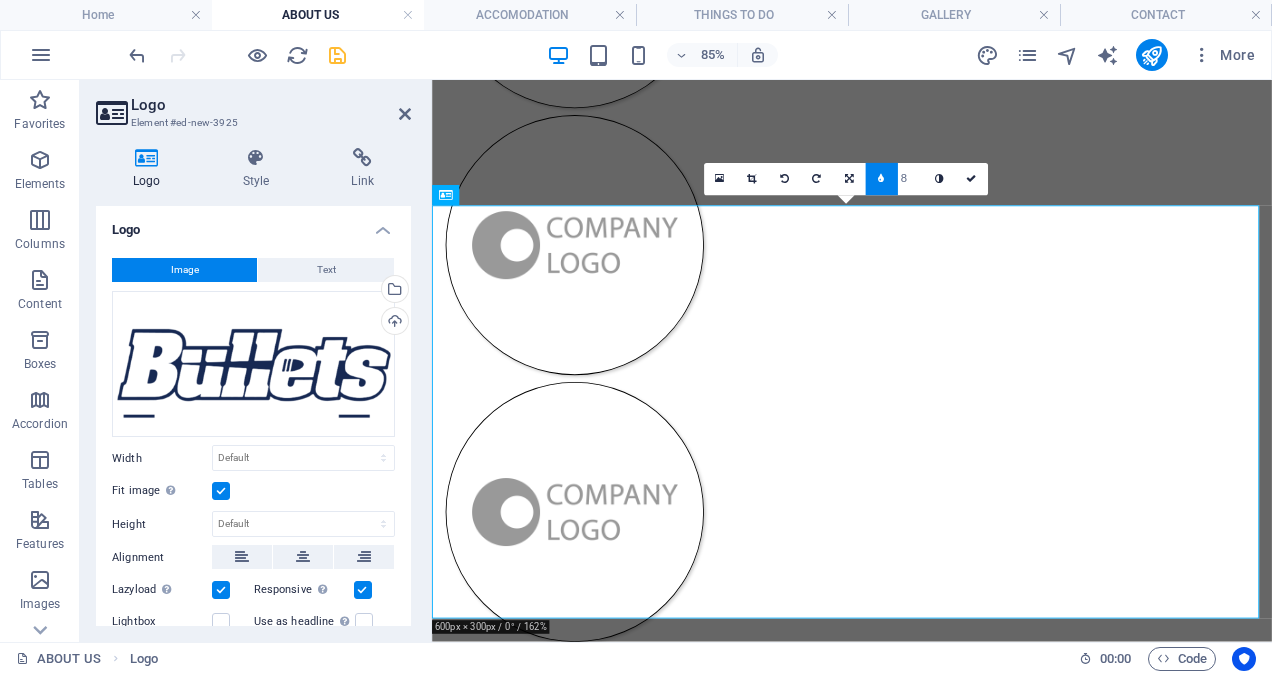 type on "9" 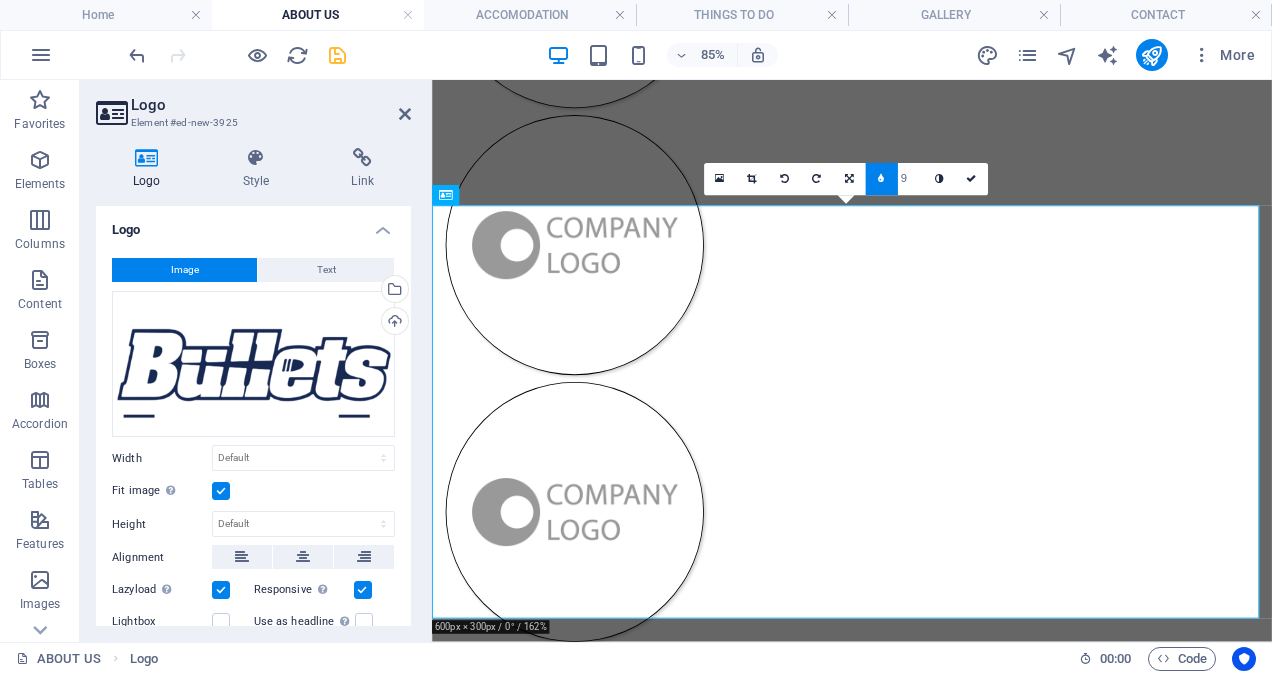 type on "8" 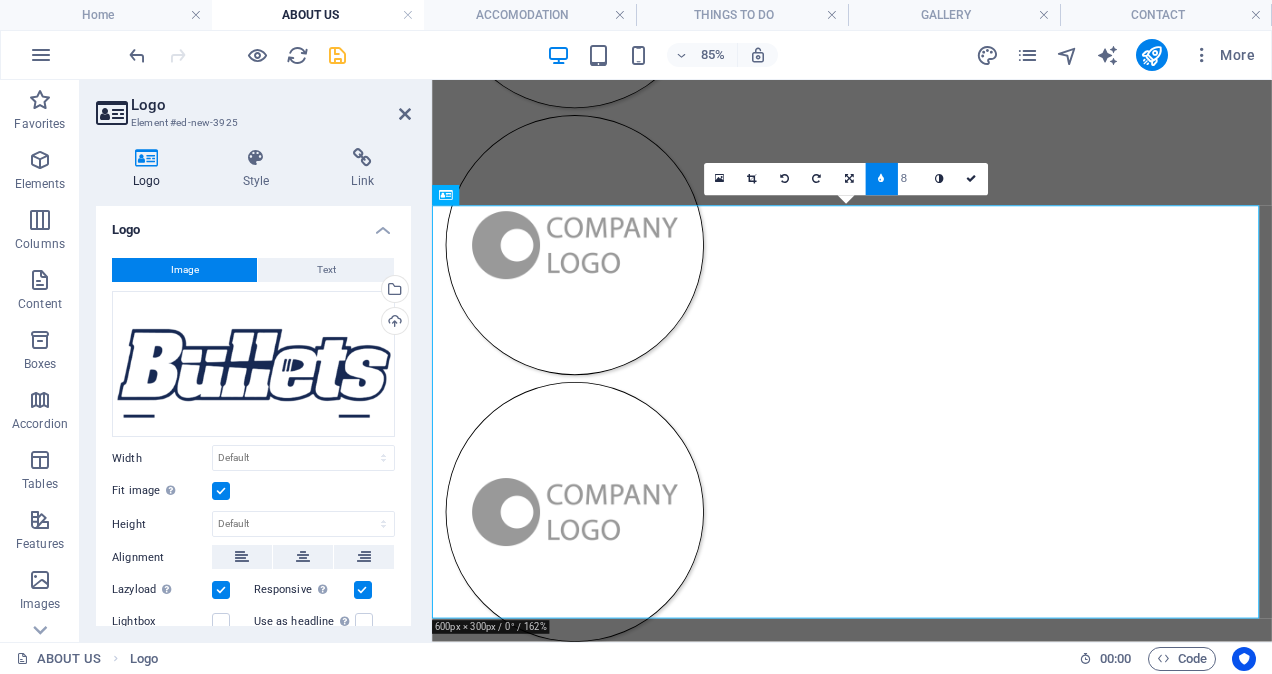 type on "7" 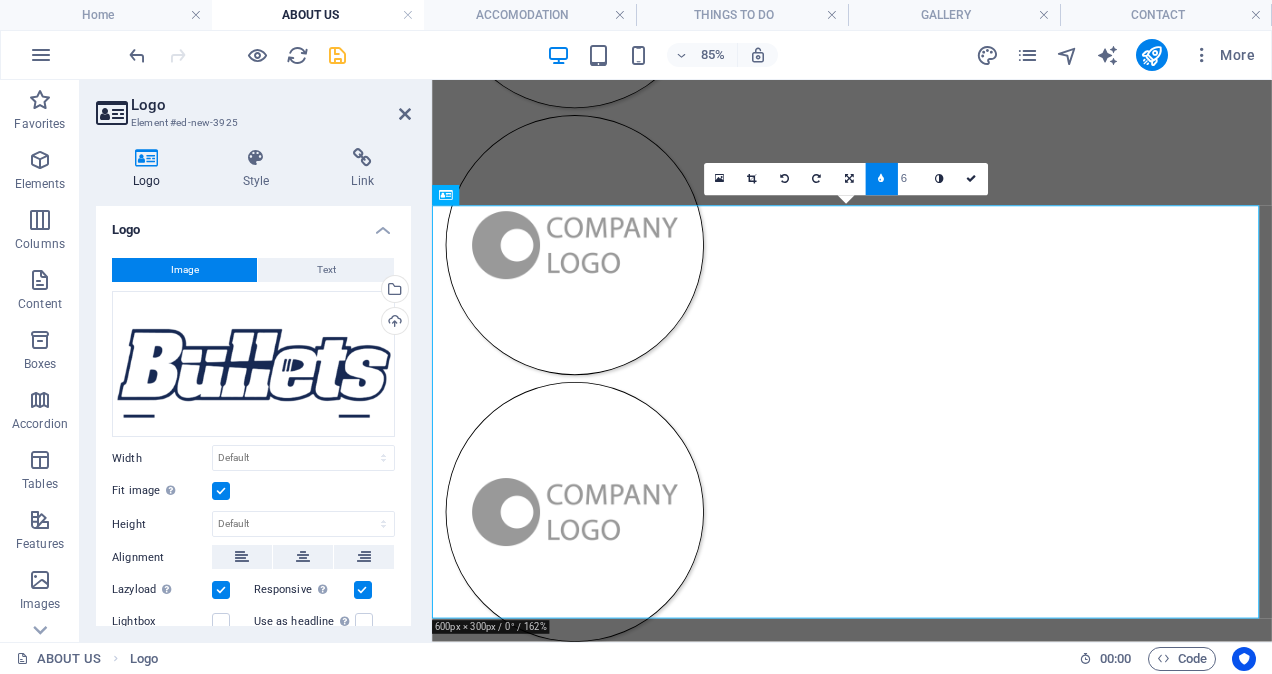 type on "5" 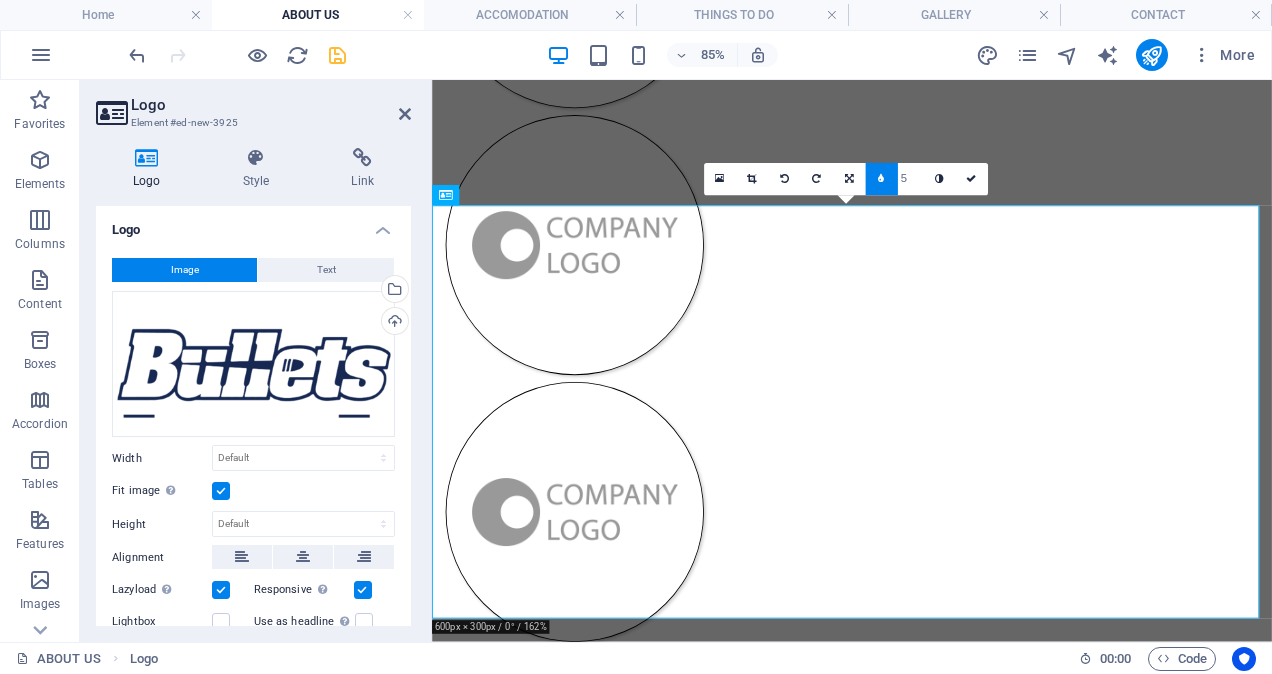 type on "4" 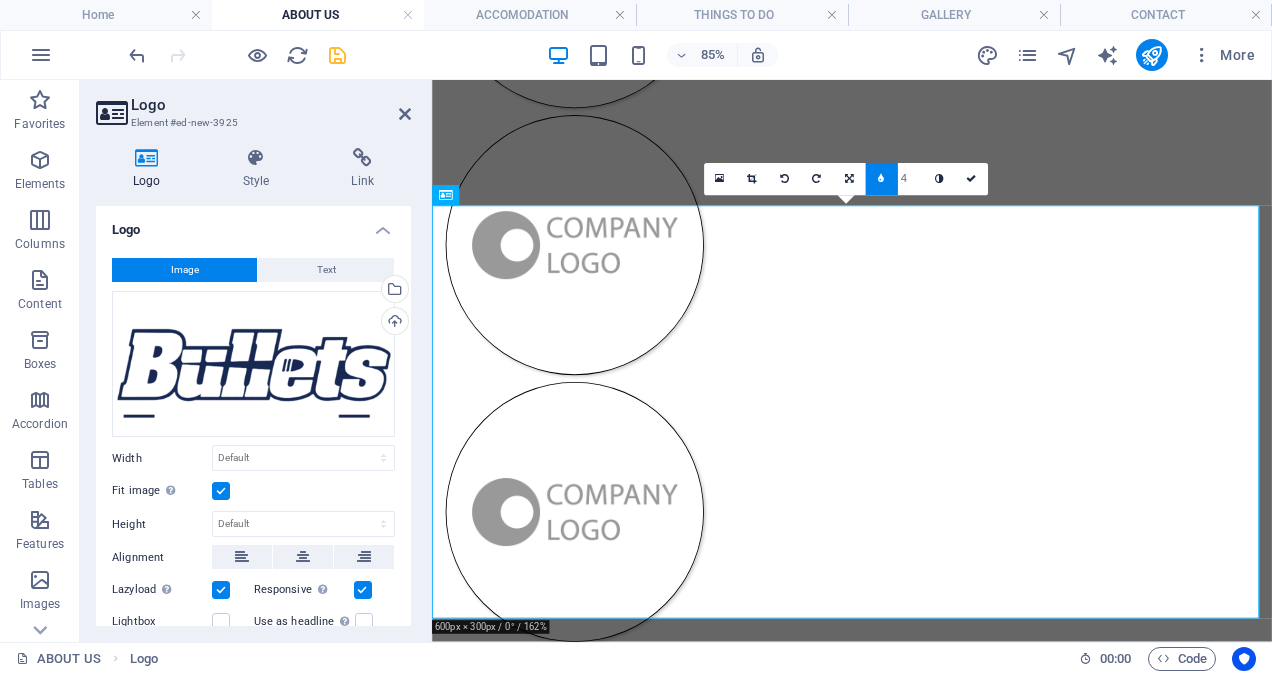 type on "3" 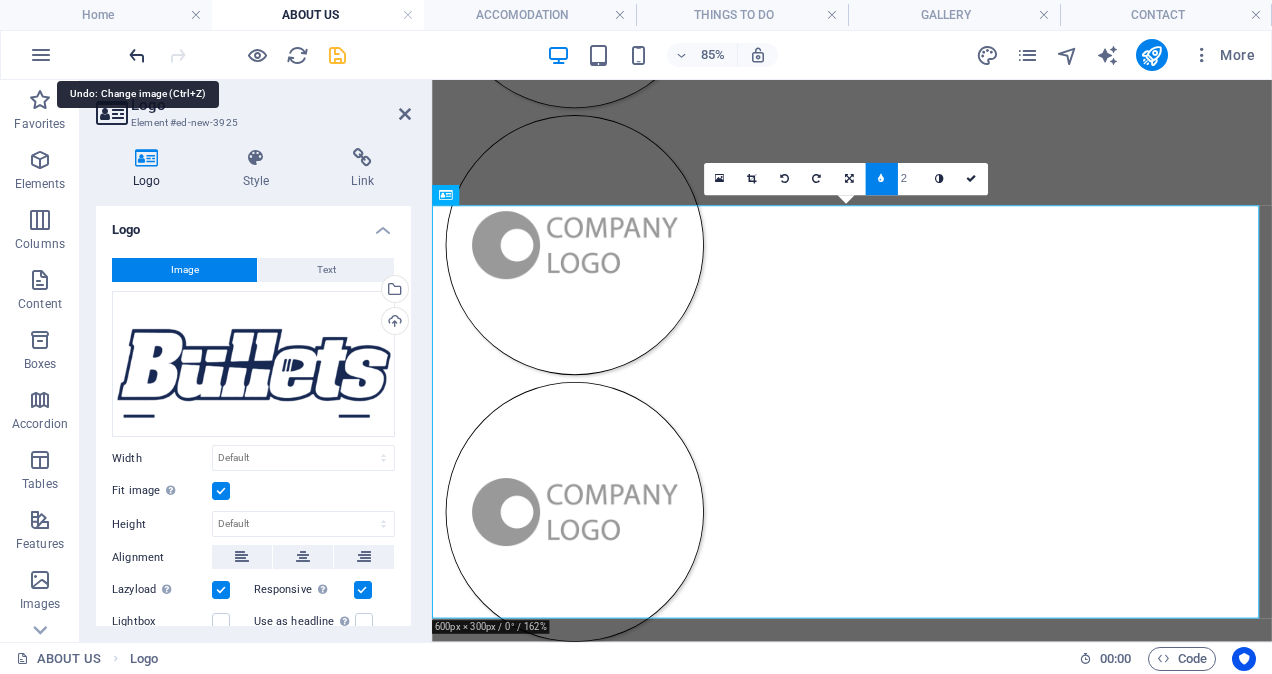 click at bounding box center (137, 55) 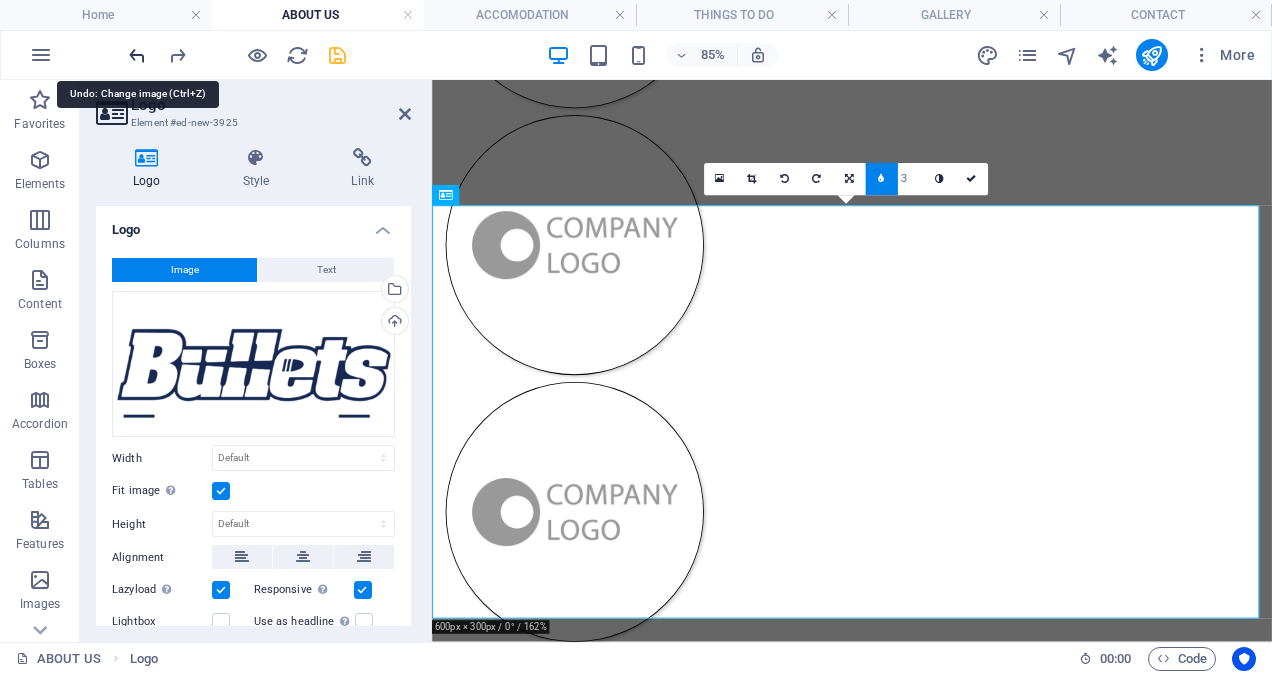 click at bounding box center (137, 55) 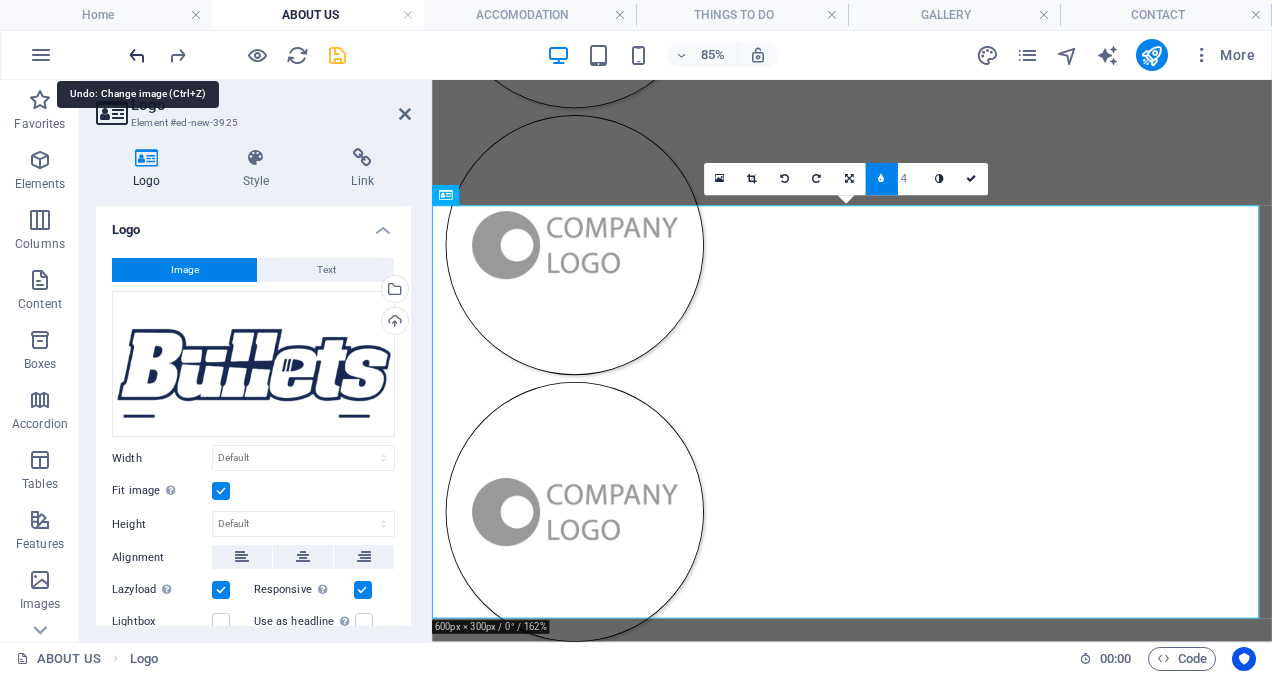 click at bounding box center [137, 55] 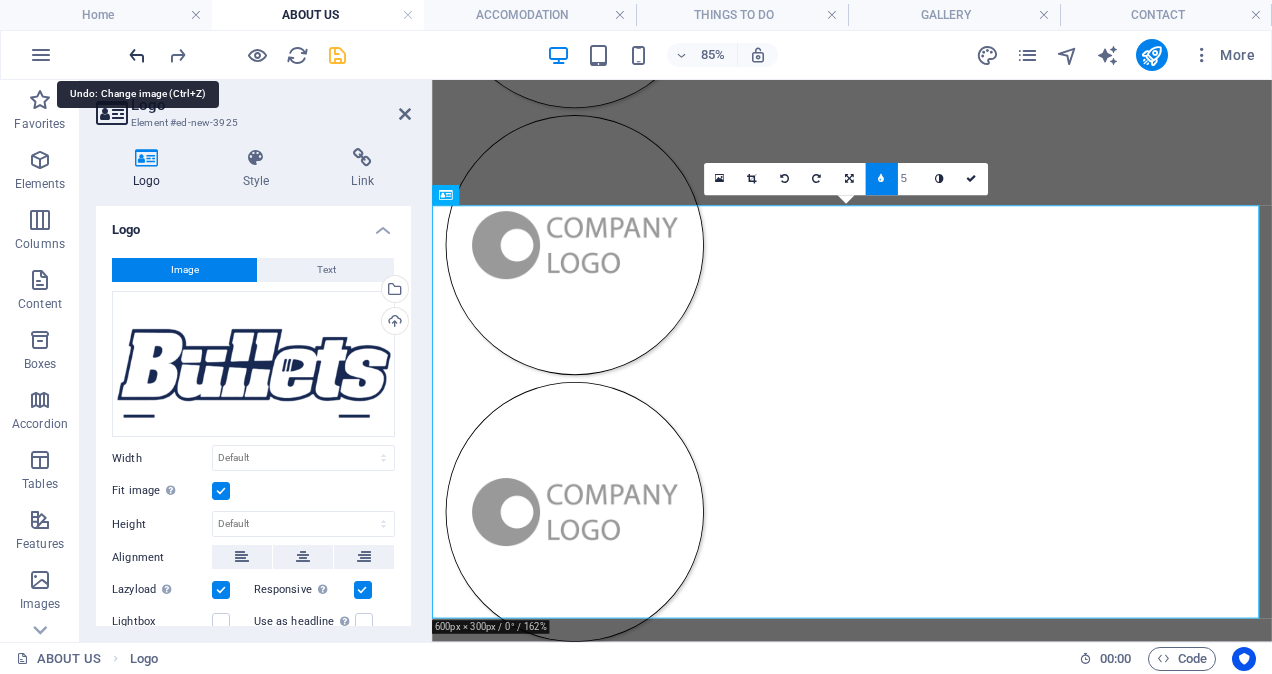 click at bounding box center [137, 55] 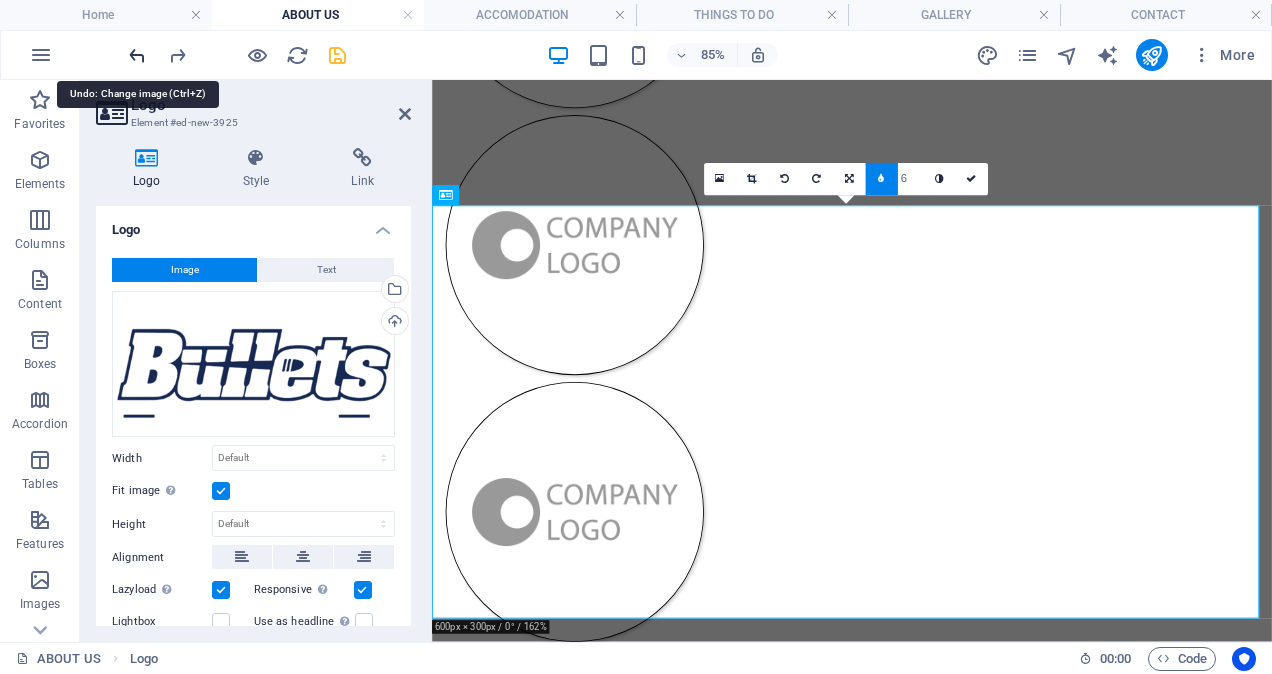 click at bounding box center (137, 55) 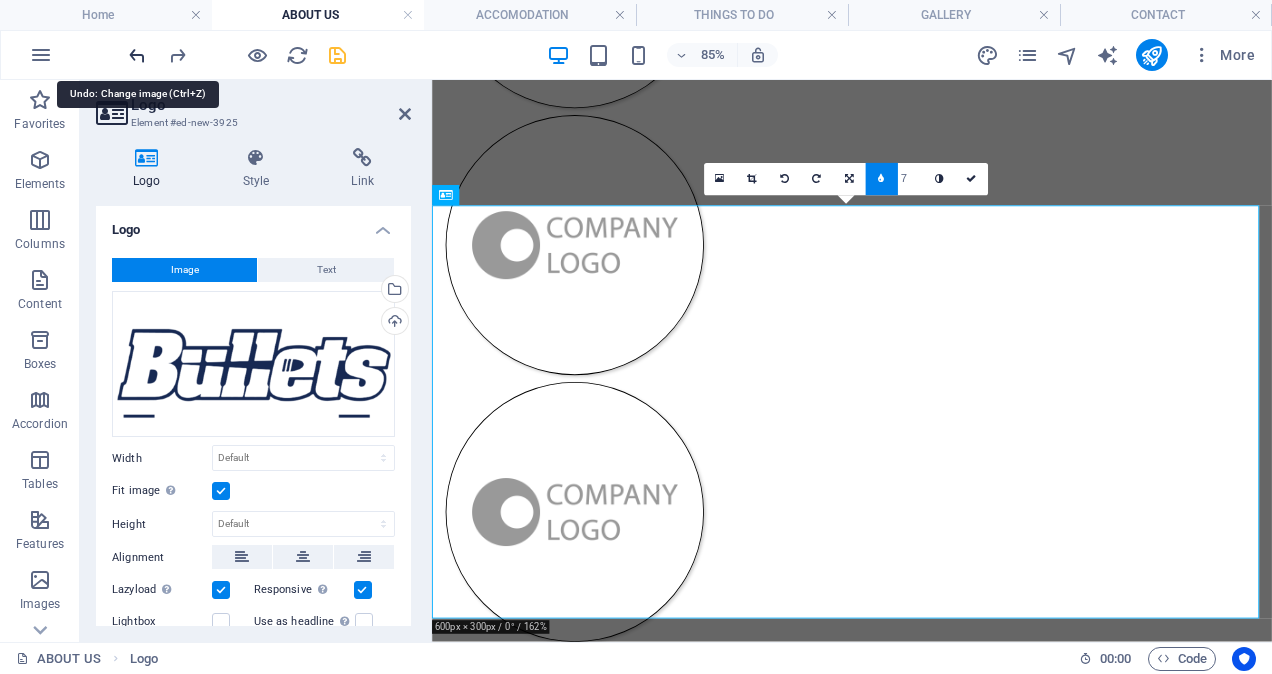click at bounding box center [137, 55] 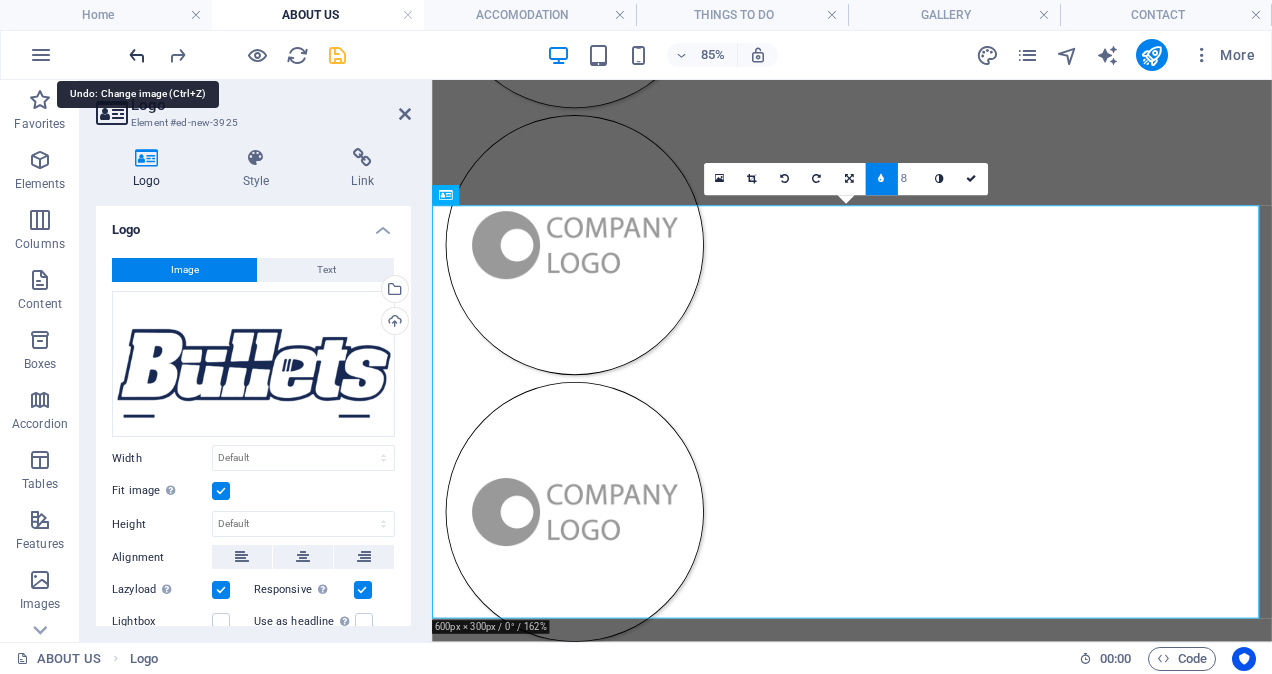 click at bounding box center (137, 55) 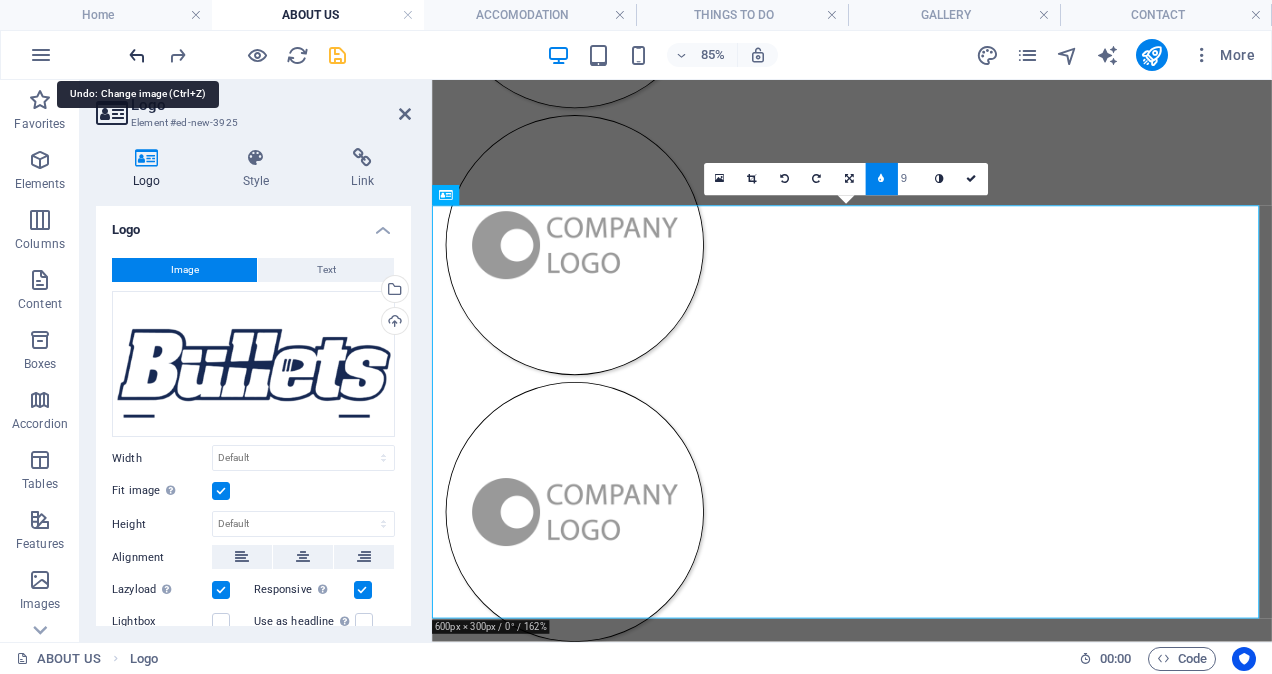 click at bounding box center [137, 55] 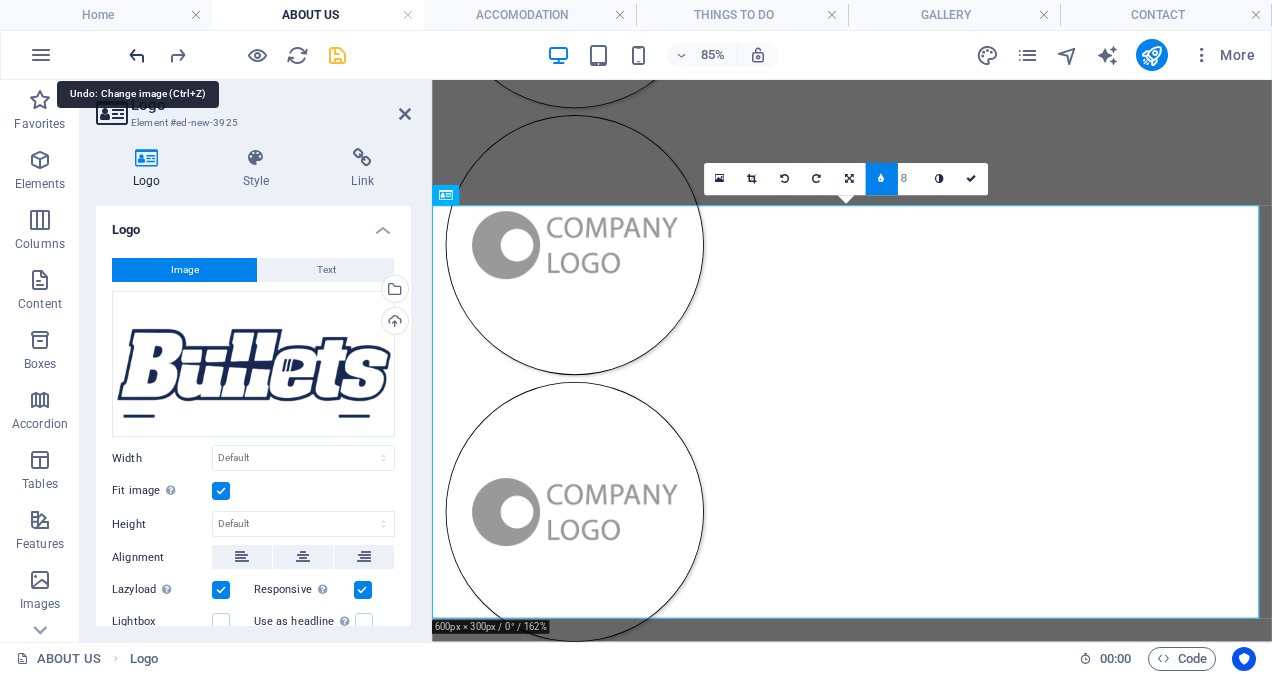 click at bounding box center (137, 55) 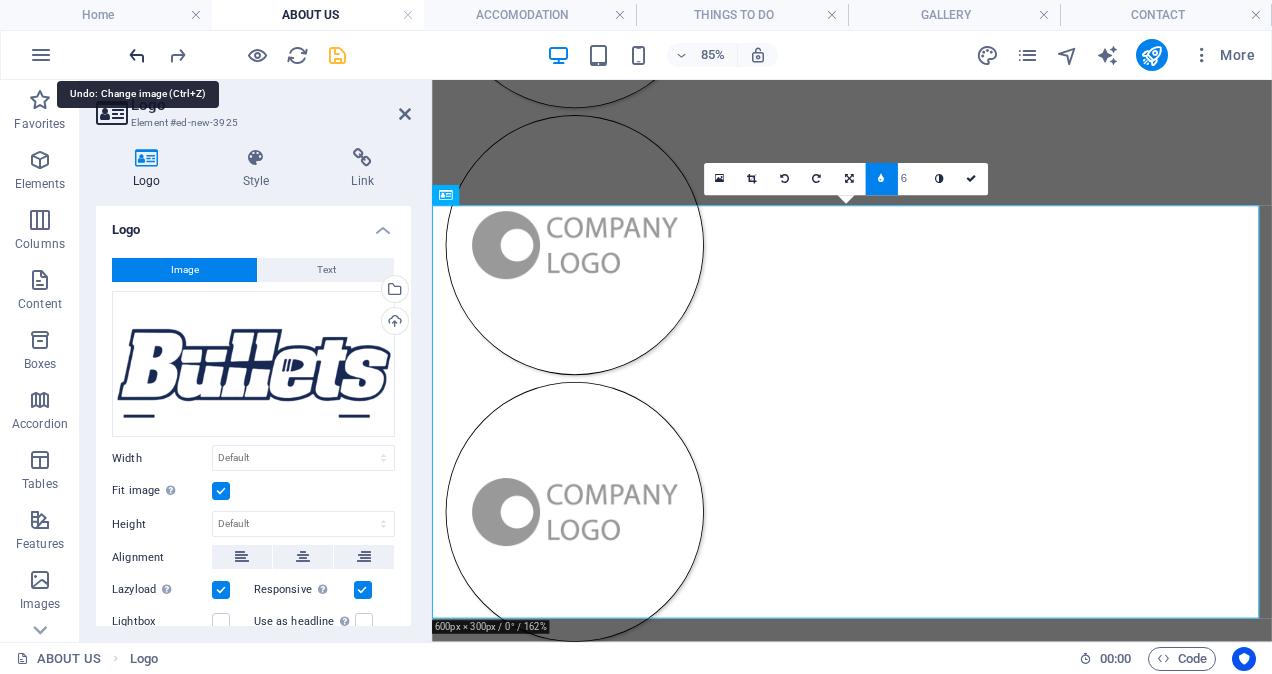 click at bounding box center [137, 55] 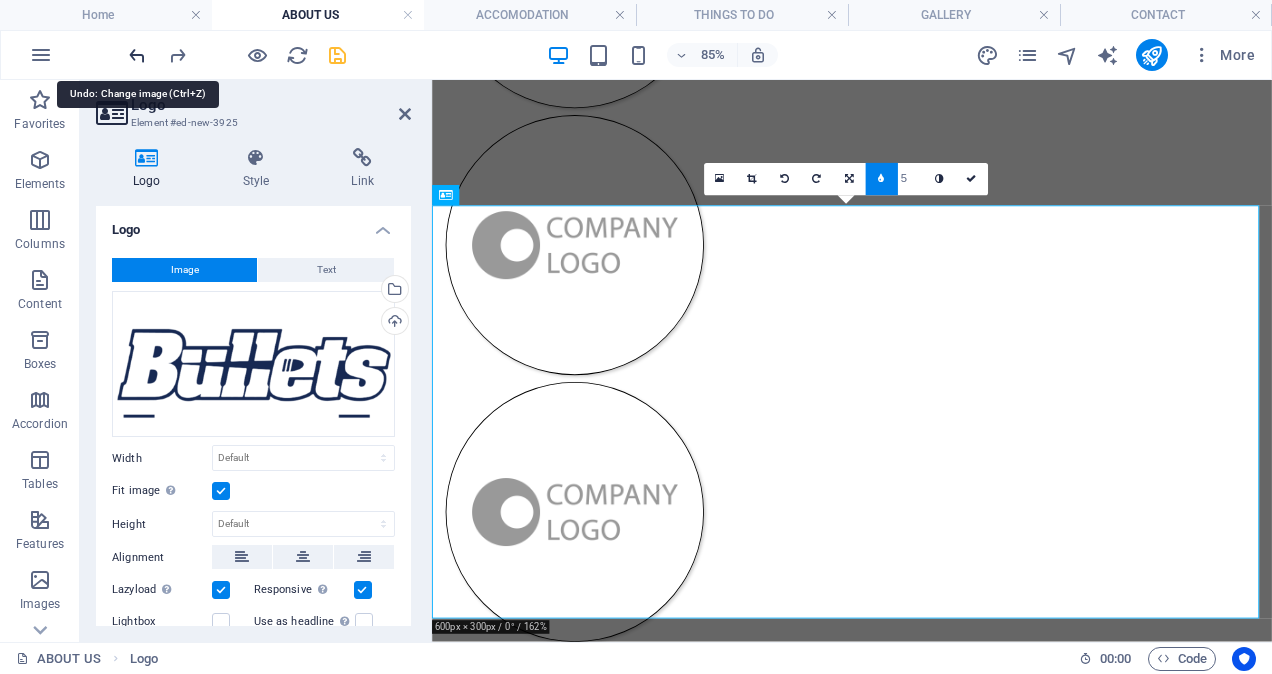 click at bounding box center [137, 55] 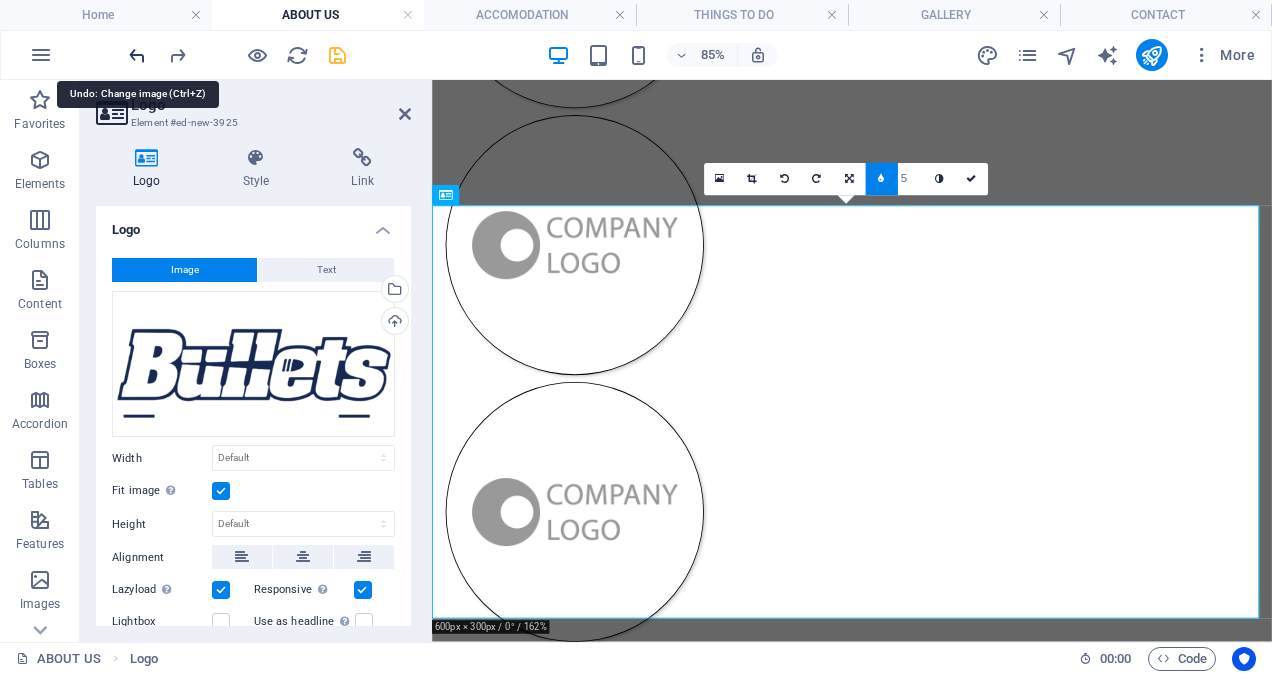 click at bounding box center [137, 55] 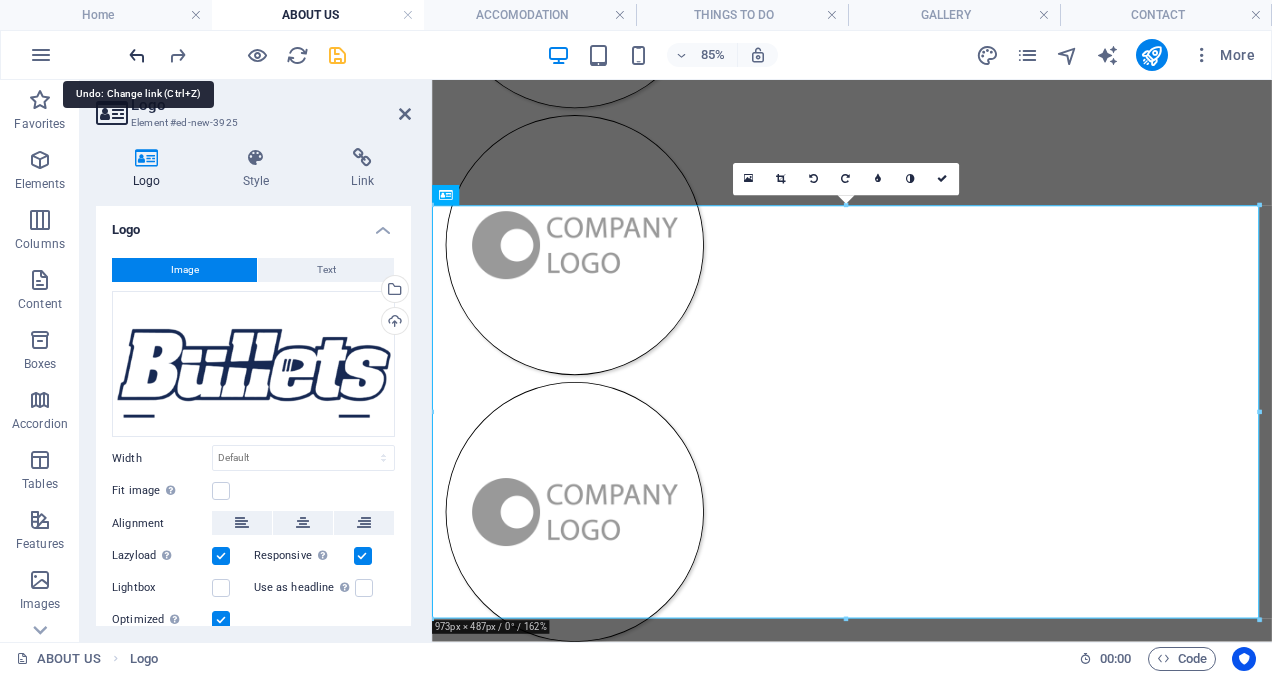 click at bounding box center (137, 55) 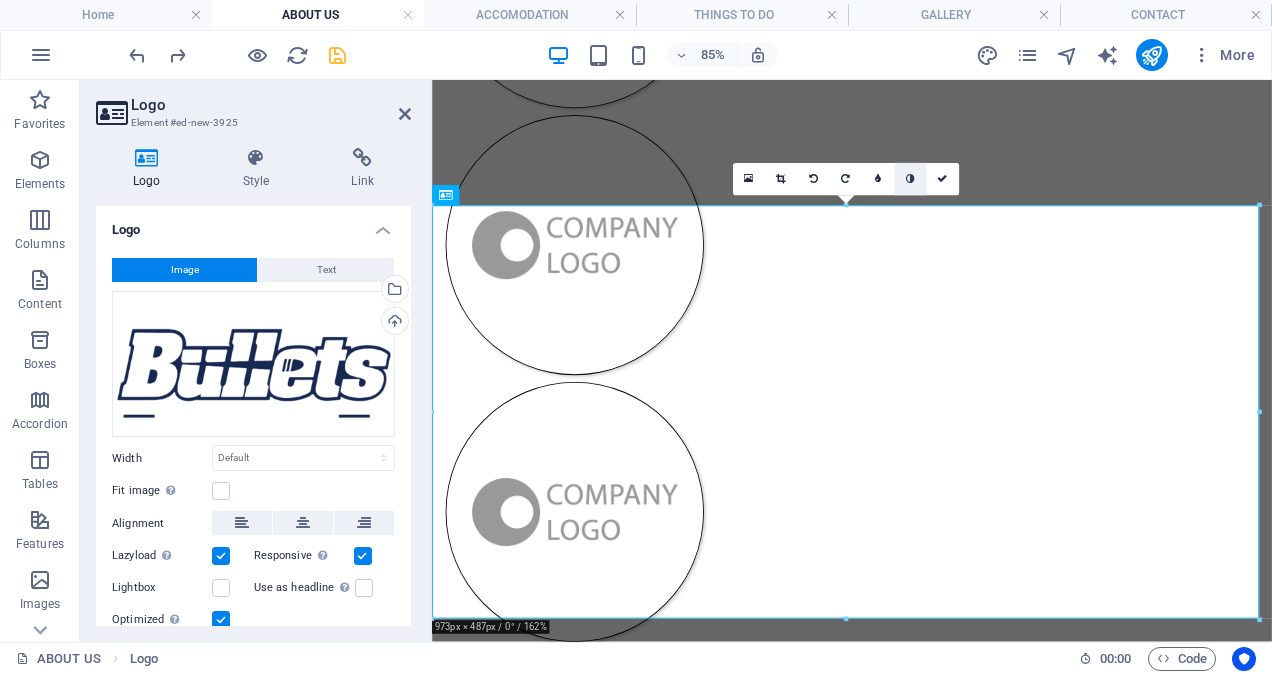 click at bounding box center (910, 179) 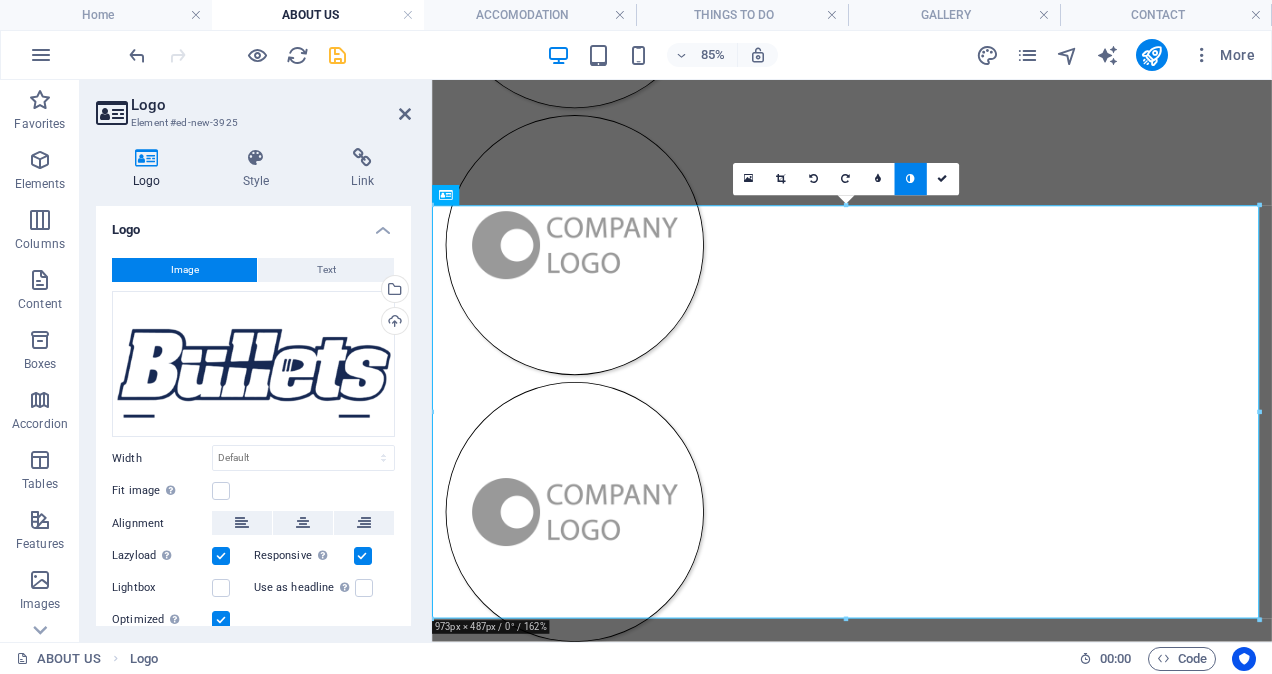 click at bounding box center [910, 179] 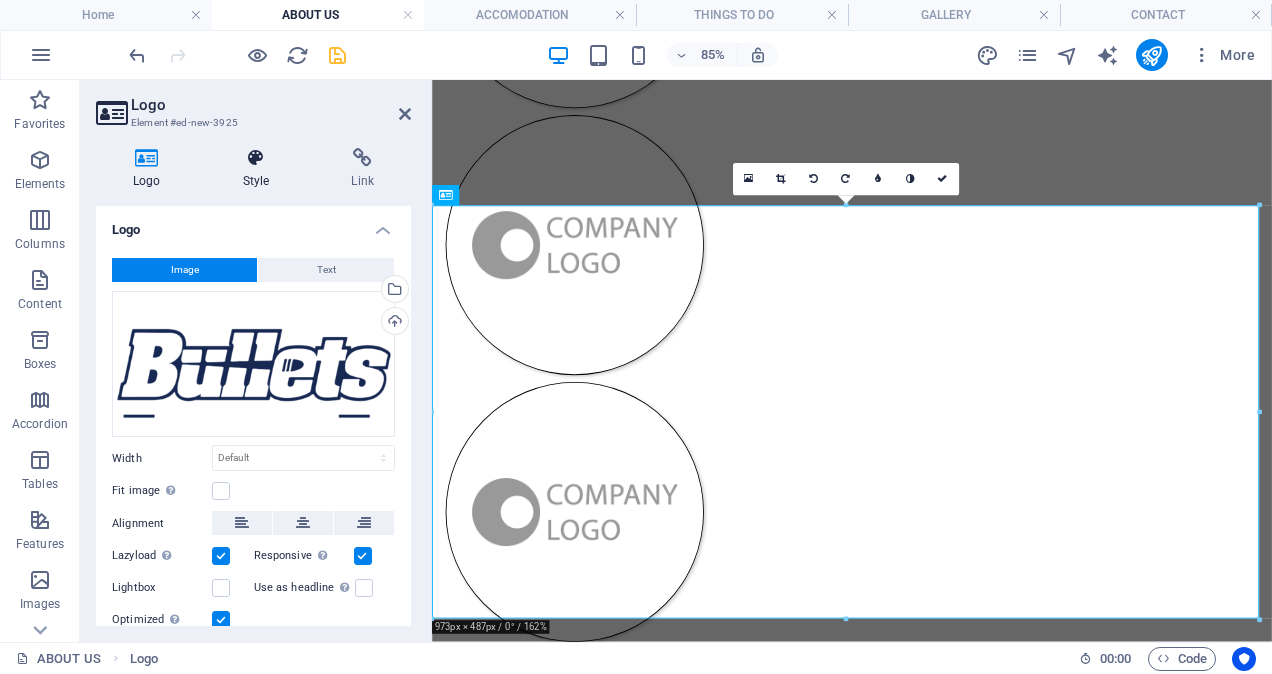 click at bounding box center (256, 158) 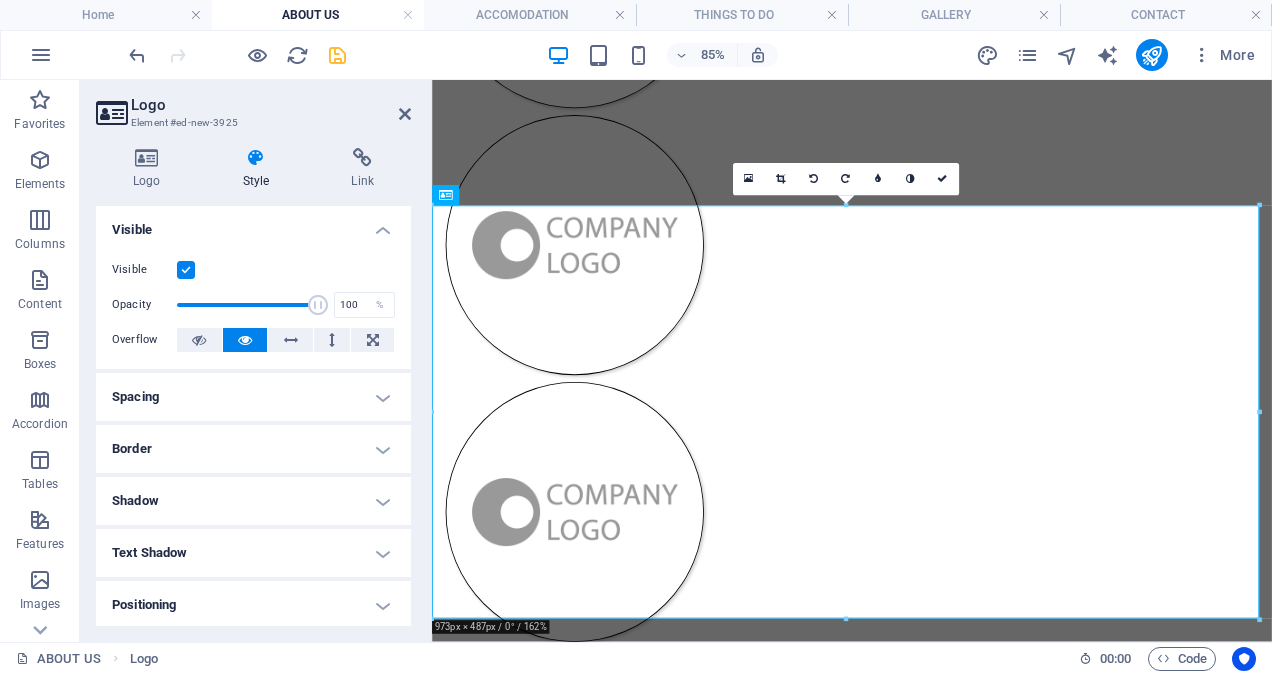 click at bounding box center [186, 270] 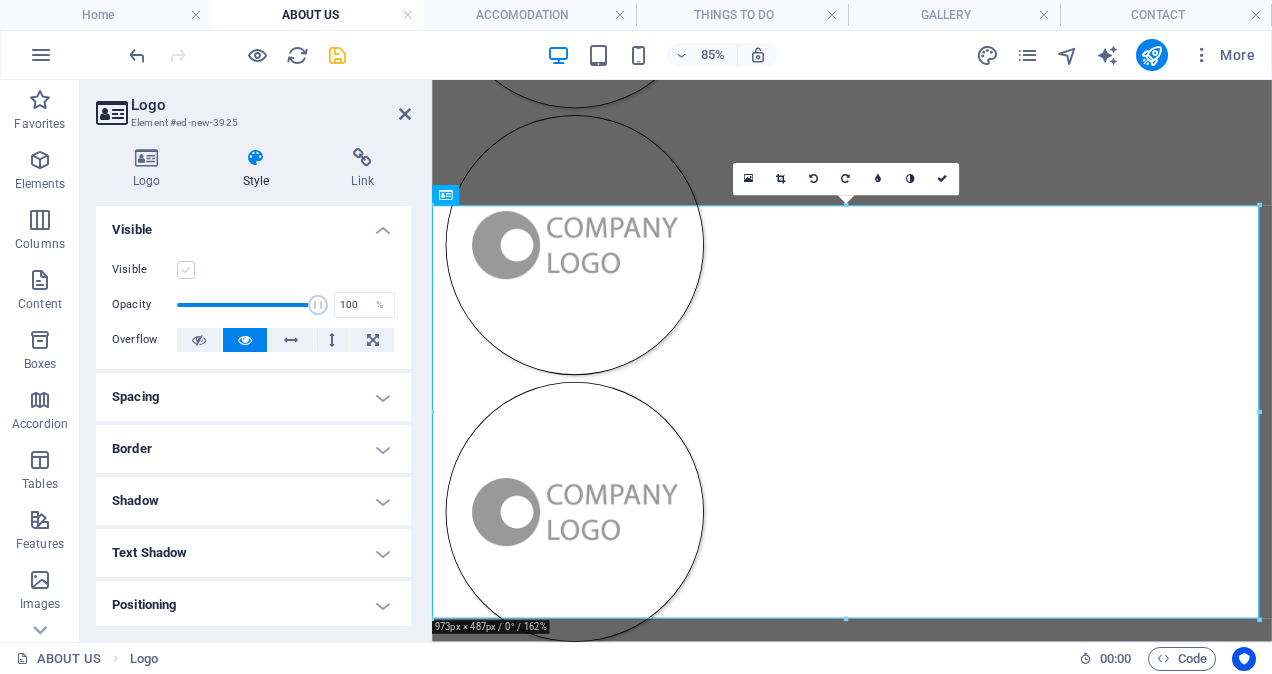 click at bounding box center (186, 270) 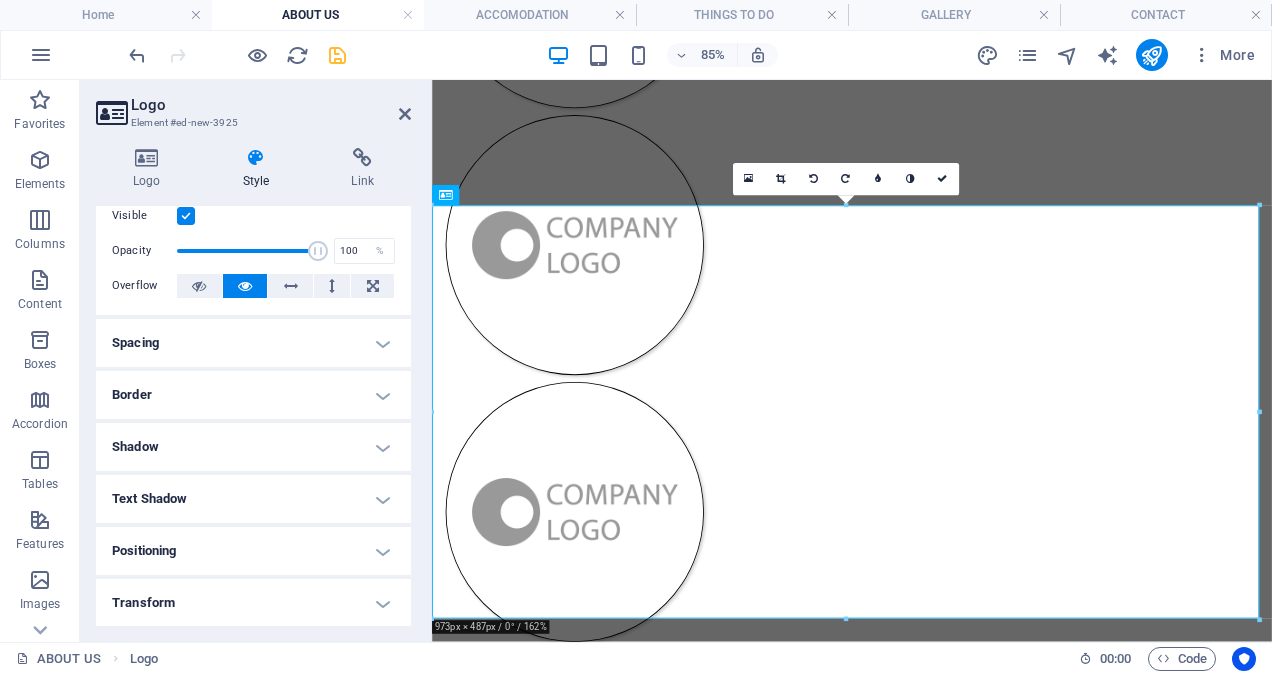 scroll, scrollTop: 100, scrollLeft: 0, axis: vertical 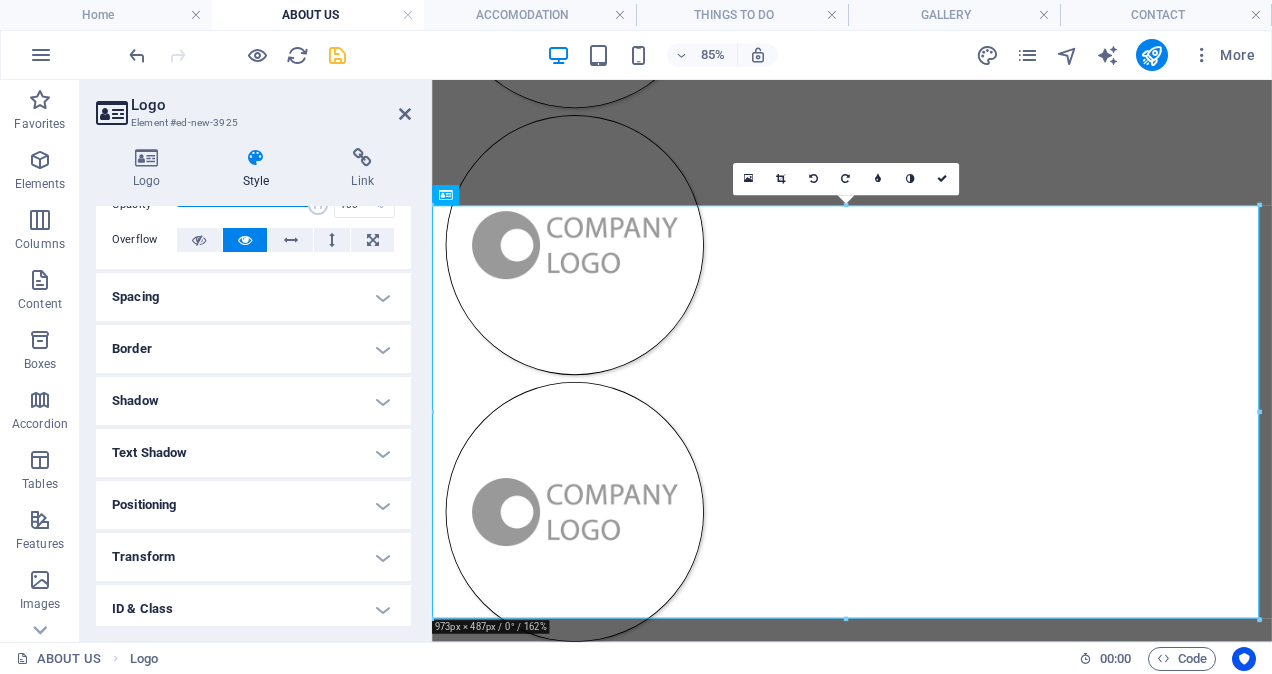click on "Shadow" at bounding box center (253, 401) 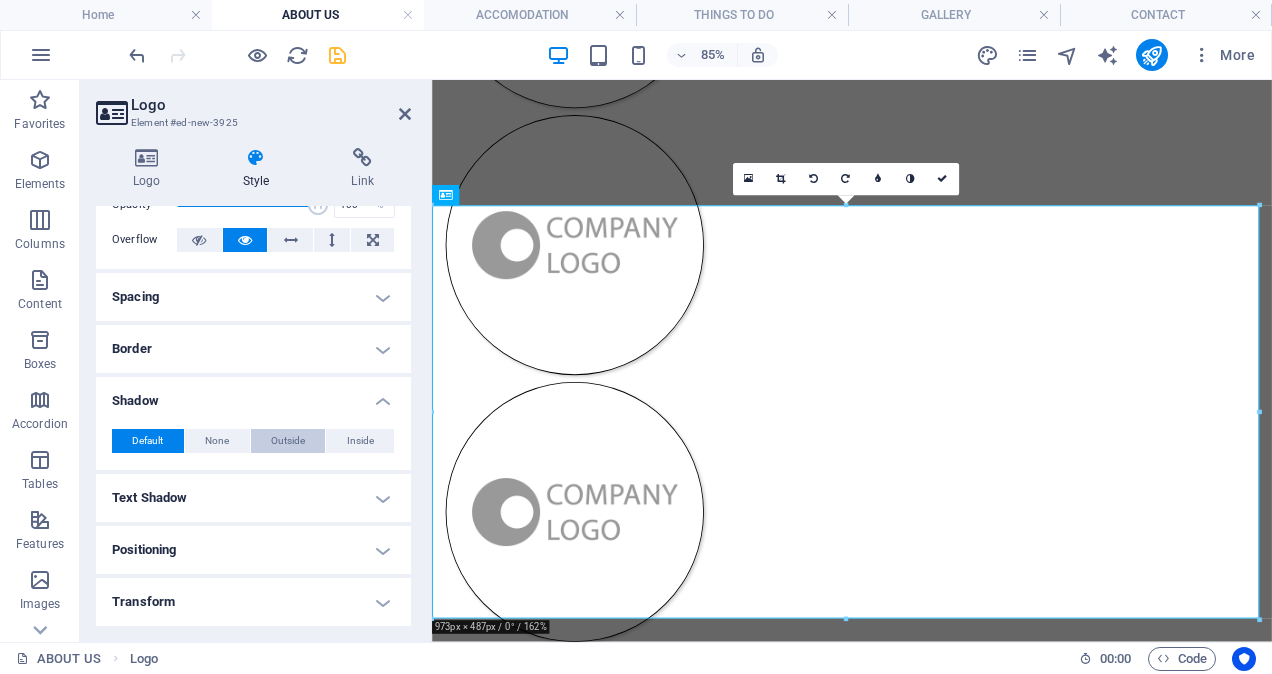 click on "Outside" at bounding box center (288, 441) 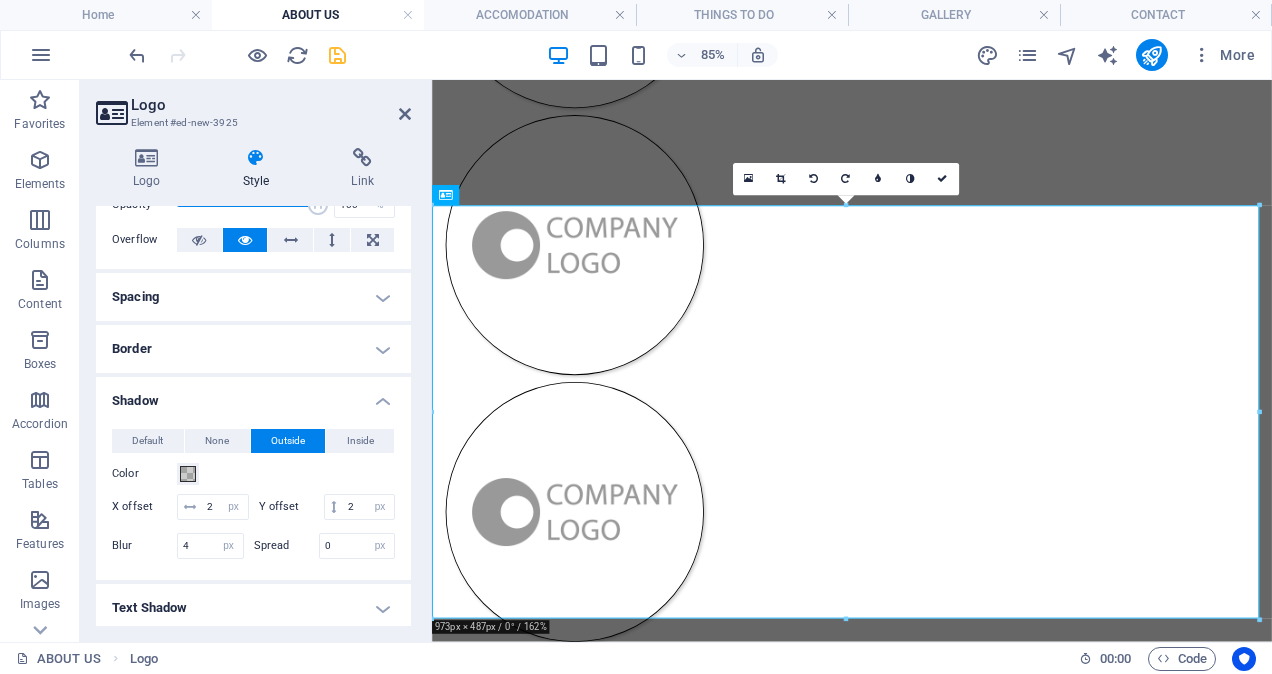 type on "2" 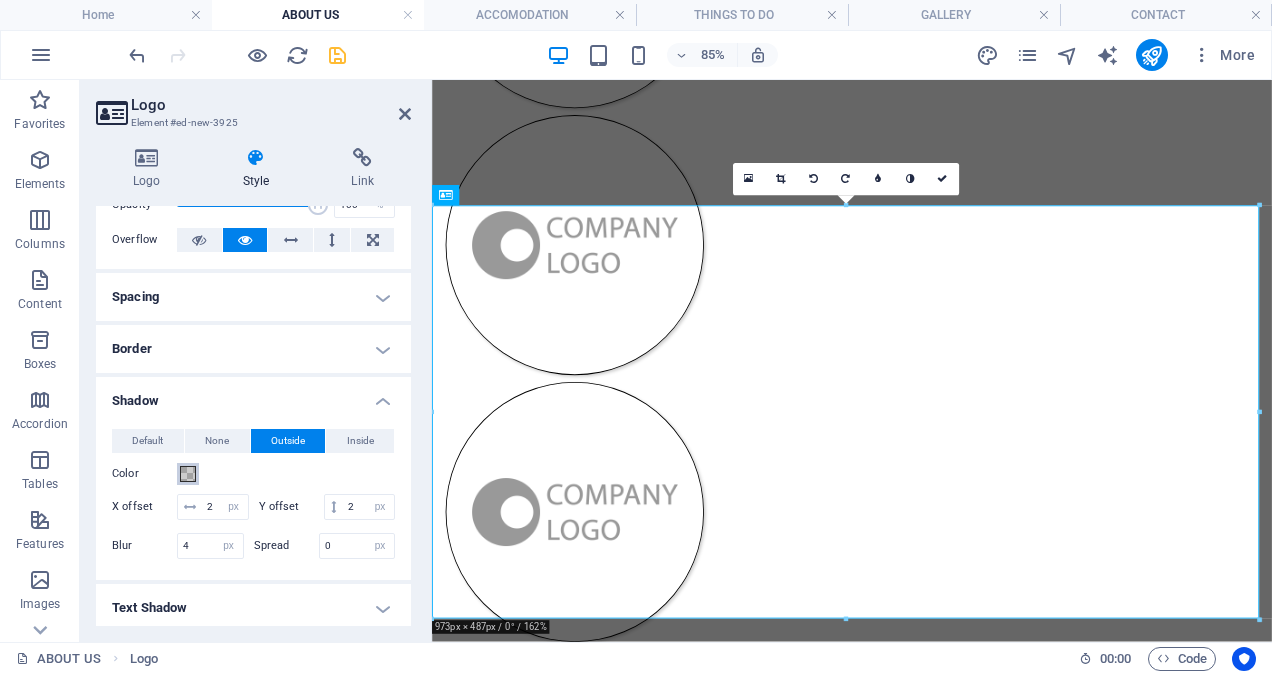 click on "Color" at bounding box center (188, 474) 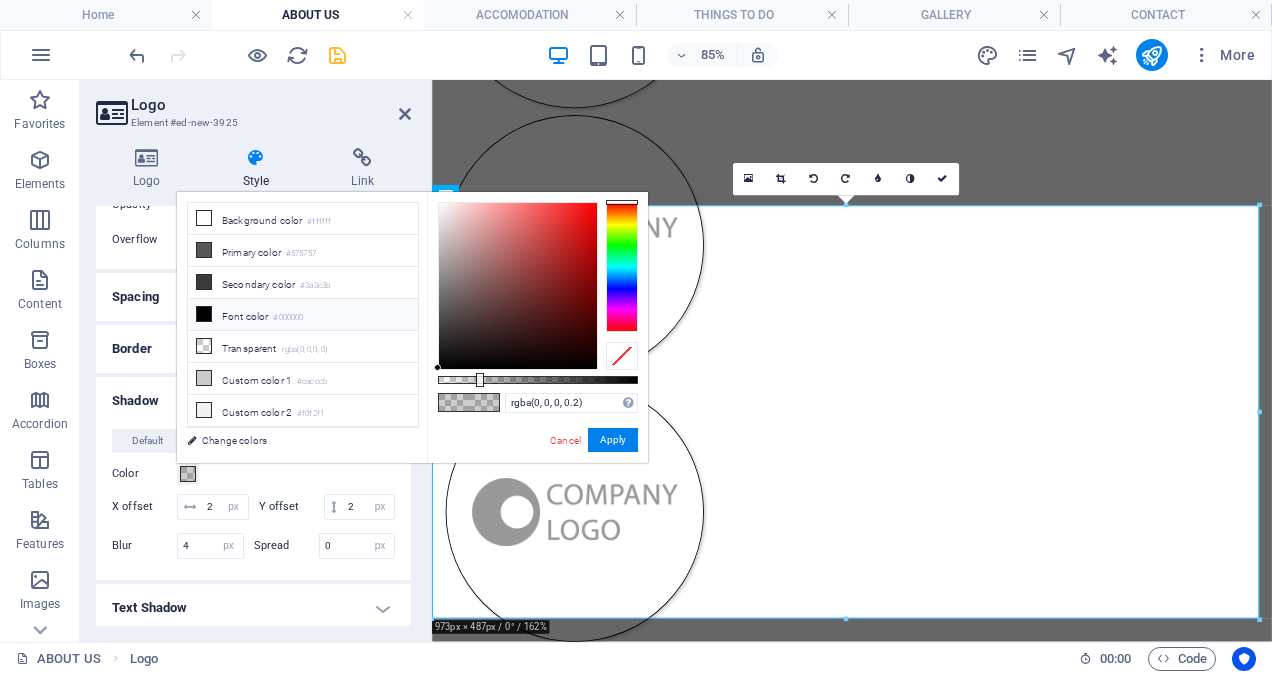 click on "Font color
#000000" at bounding box center (303, 315) 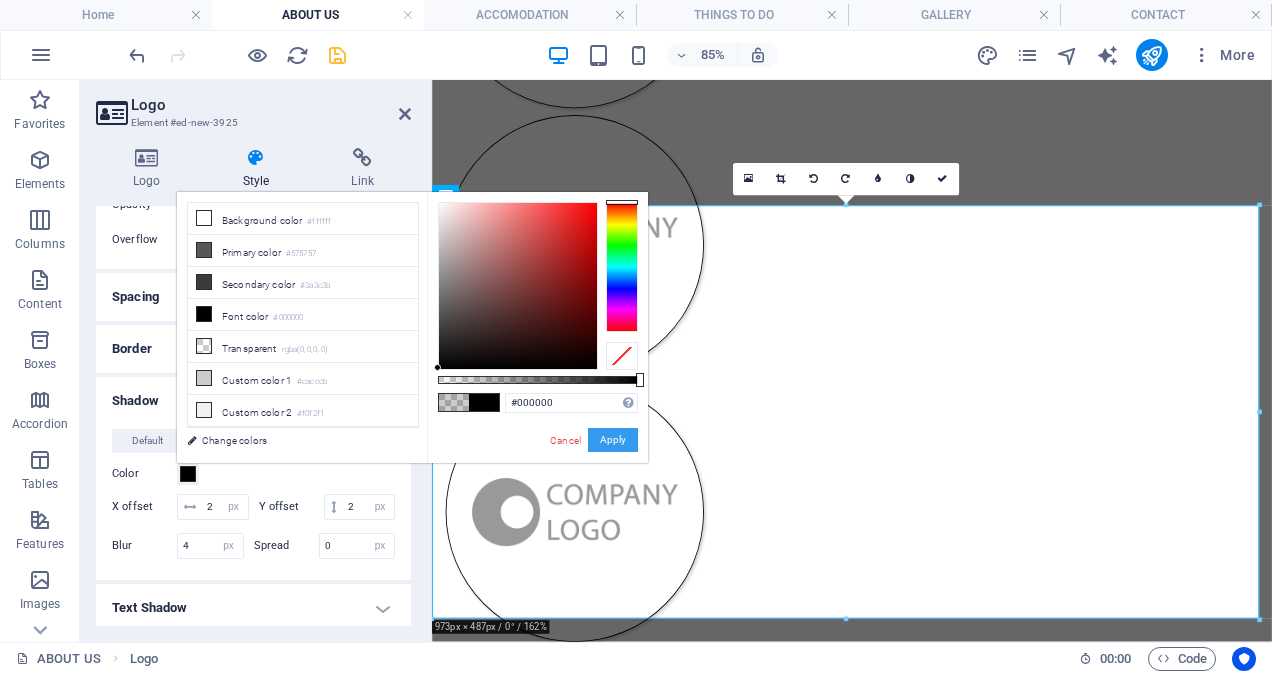click on "Apply" at bounding box center (613, 440) 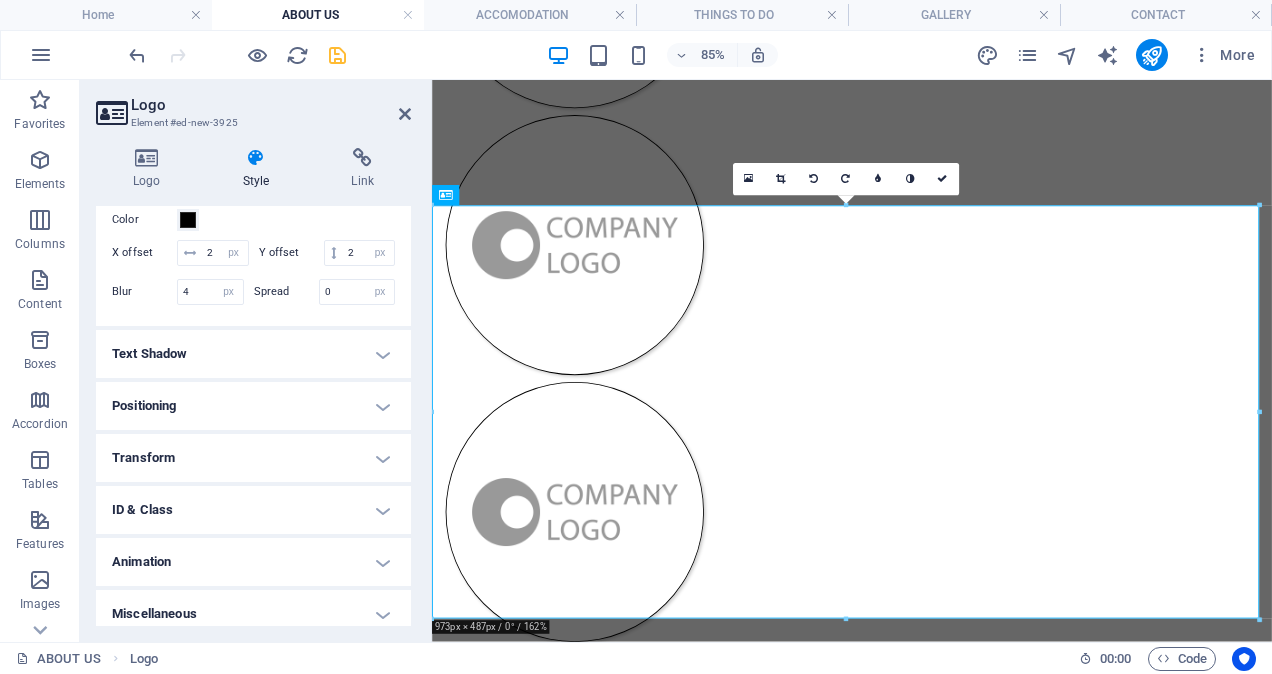 scroll, scrollTop: 391, scrollLeft: 0, axis: vertical 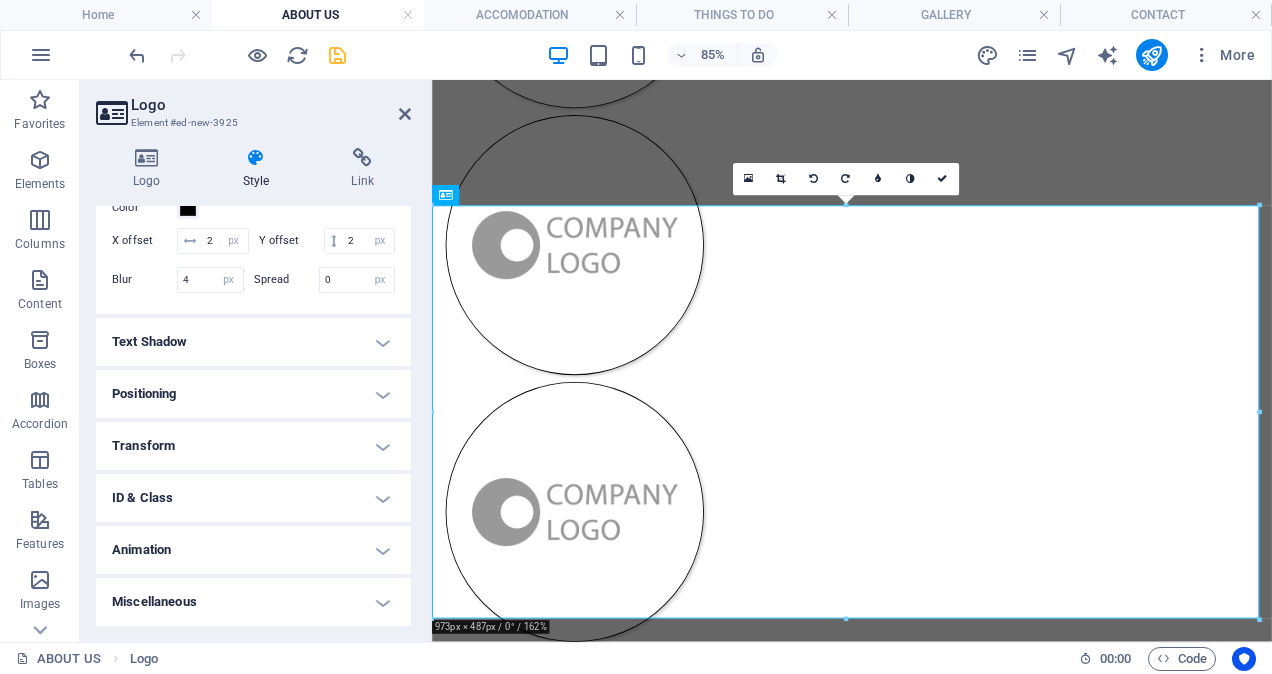 click on "Text Shadow" at bounding box center (253, 342) 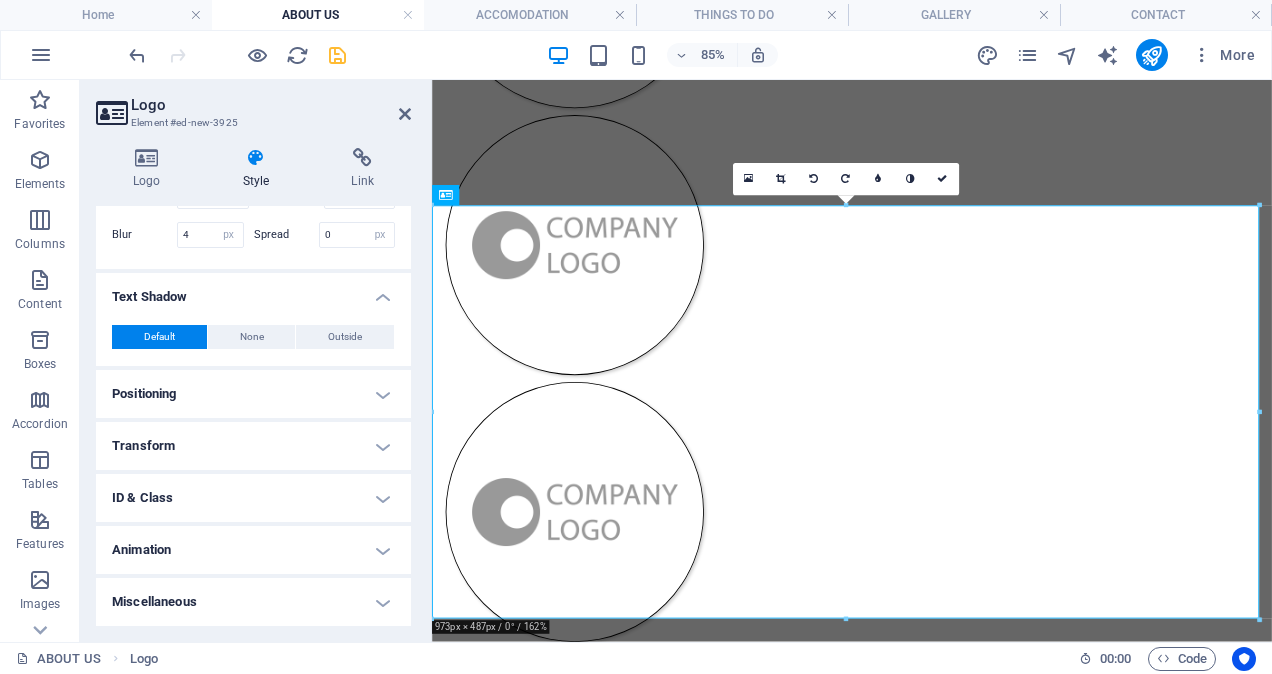 scroll, scrollTop: 436, scrollLeft: 0, axis: vertical 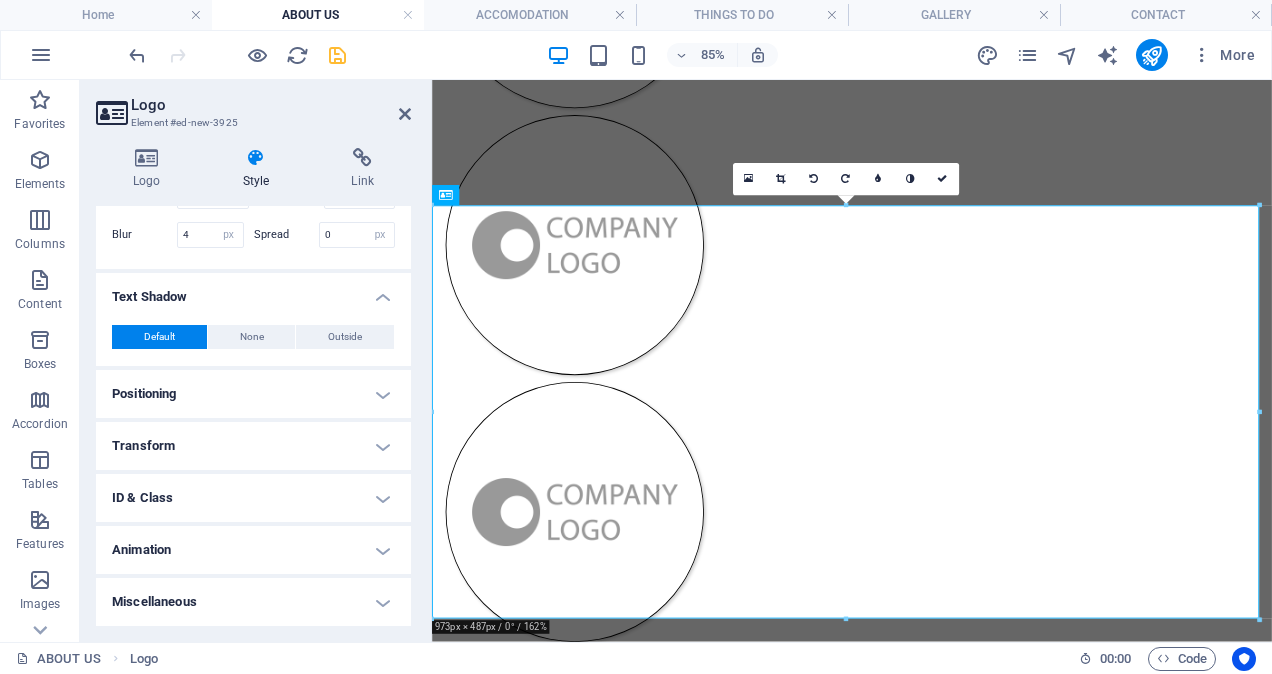 click on "Animation" at bounding box center [253, 550] 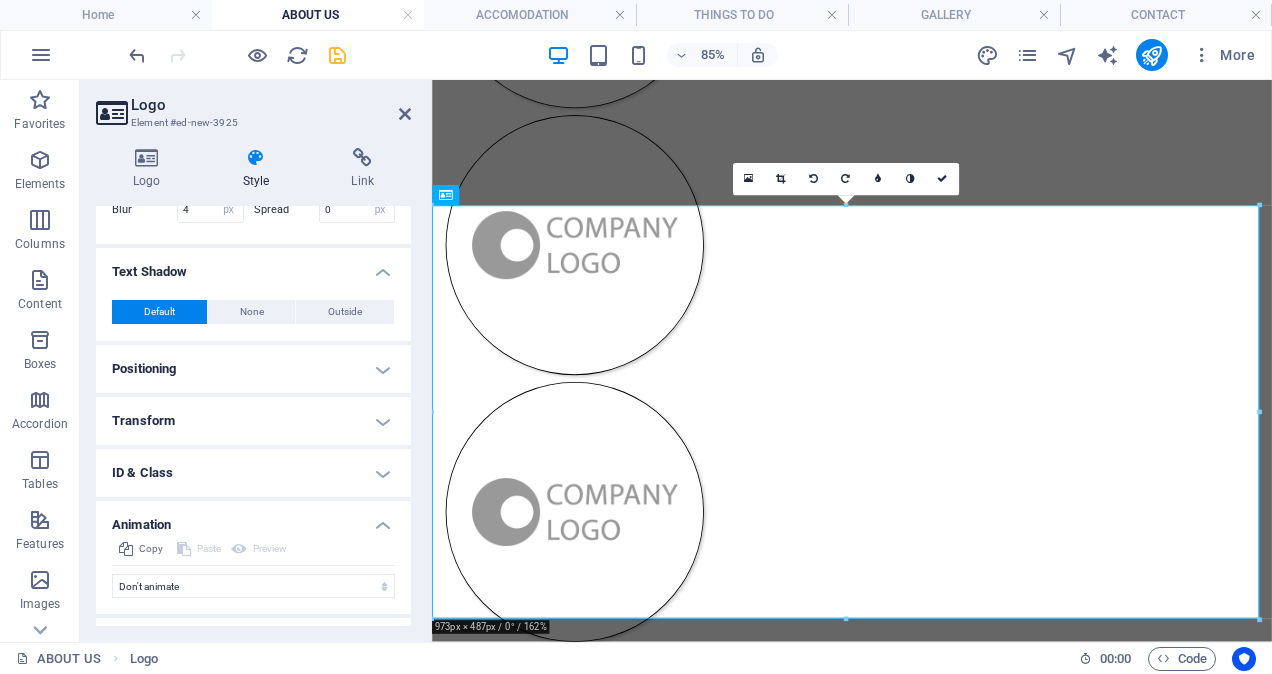 scroll, scrollTop: 501, scrollLeft: 0, axis: vertical 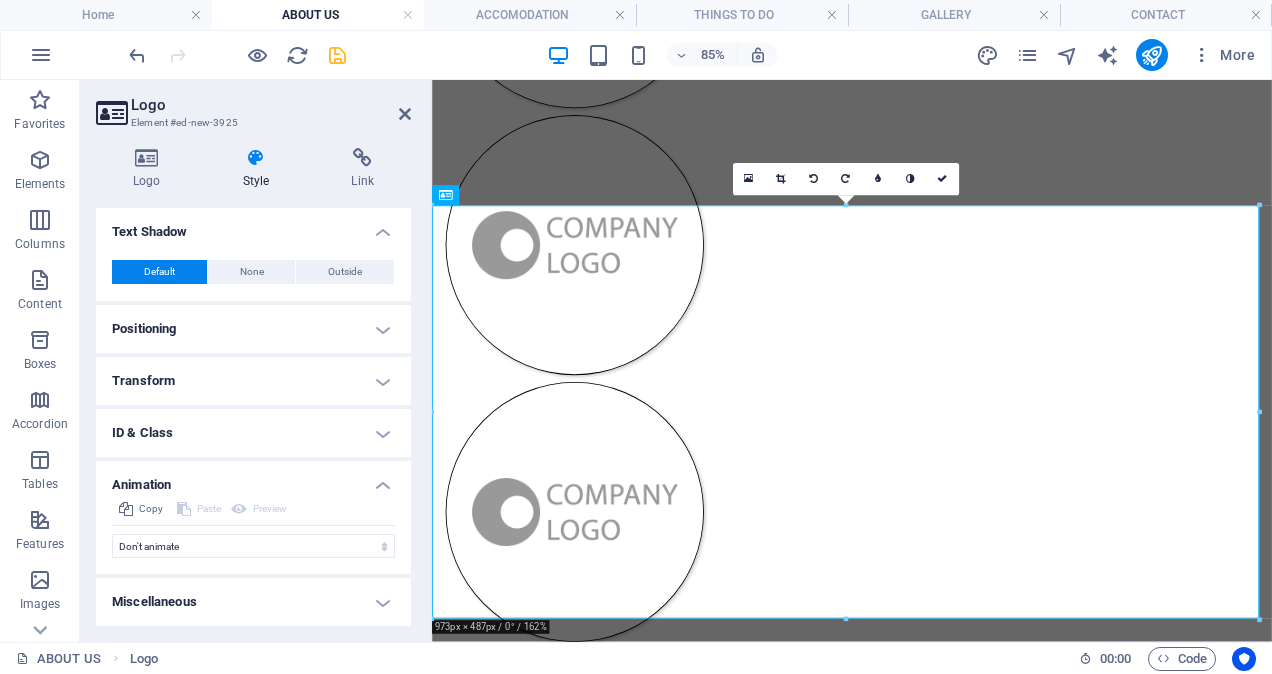 drag, startPoint x: 246, startPoint y: 576, endPoint x: 246, endPoint y: 588, distance: 12 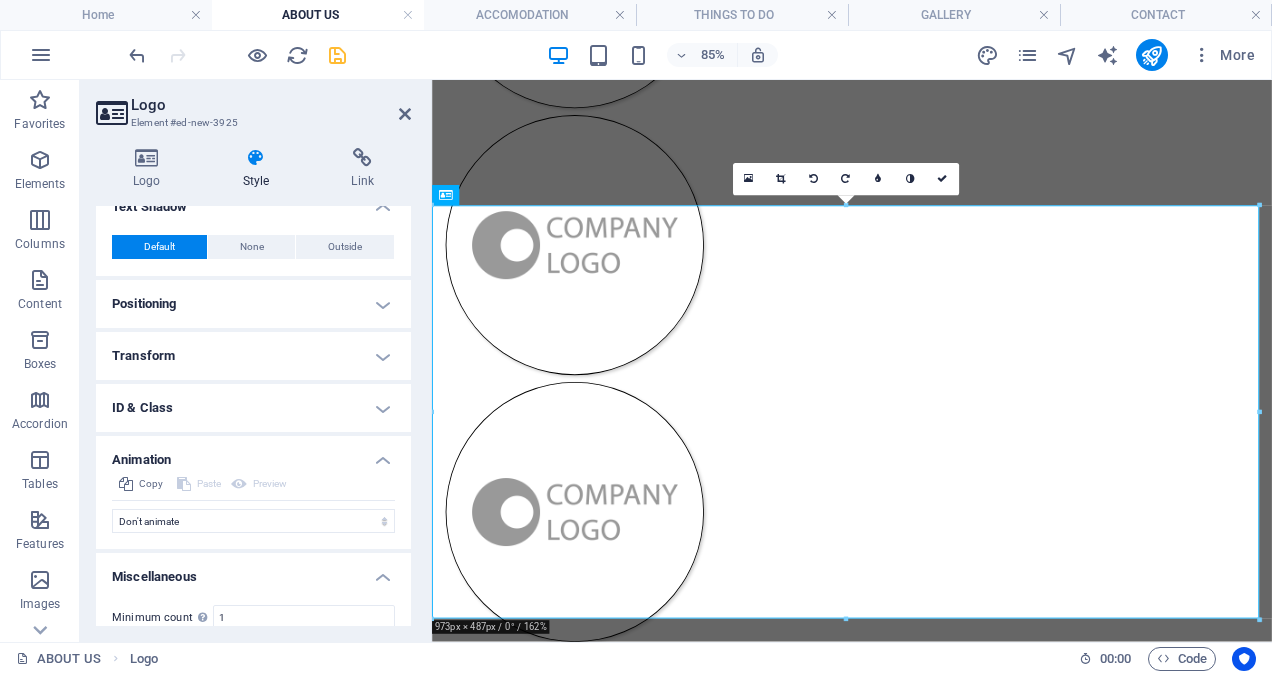 click on "Miscellaneous" at bounding box center (253, 571) 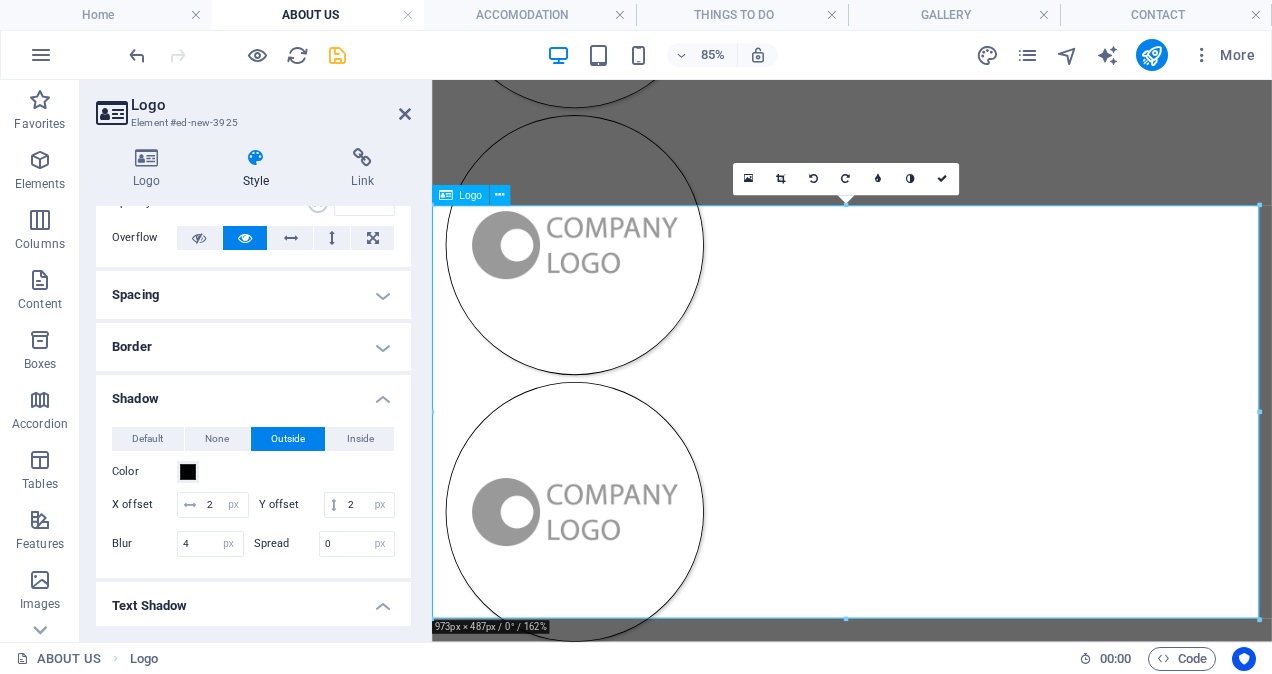 scroll, scrollTop: 101, scrollLeft: 0, axis: vertical 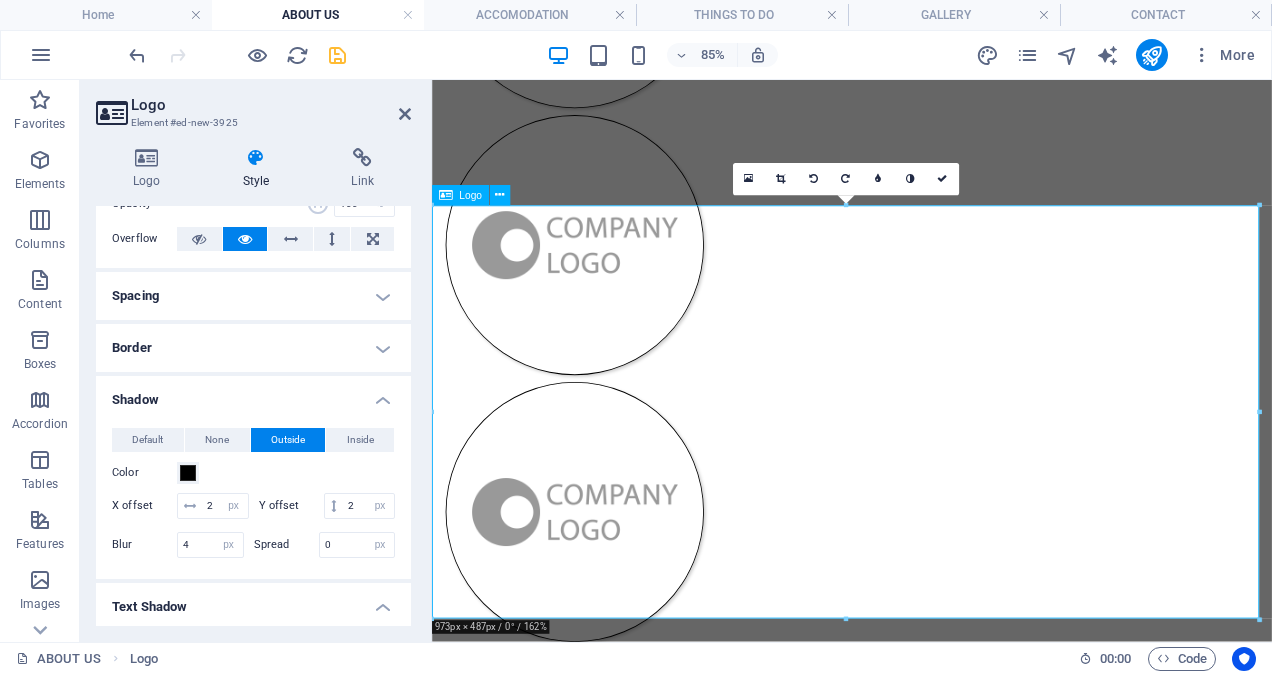 click at bounding box center (926, 1697) 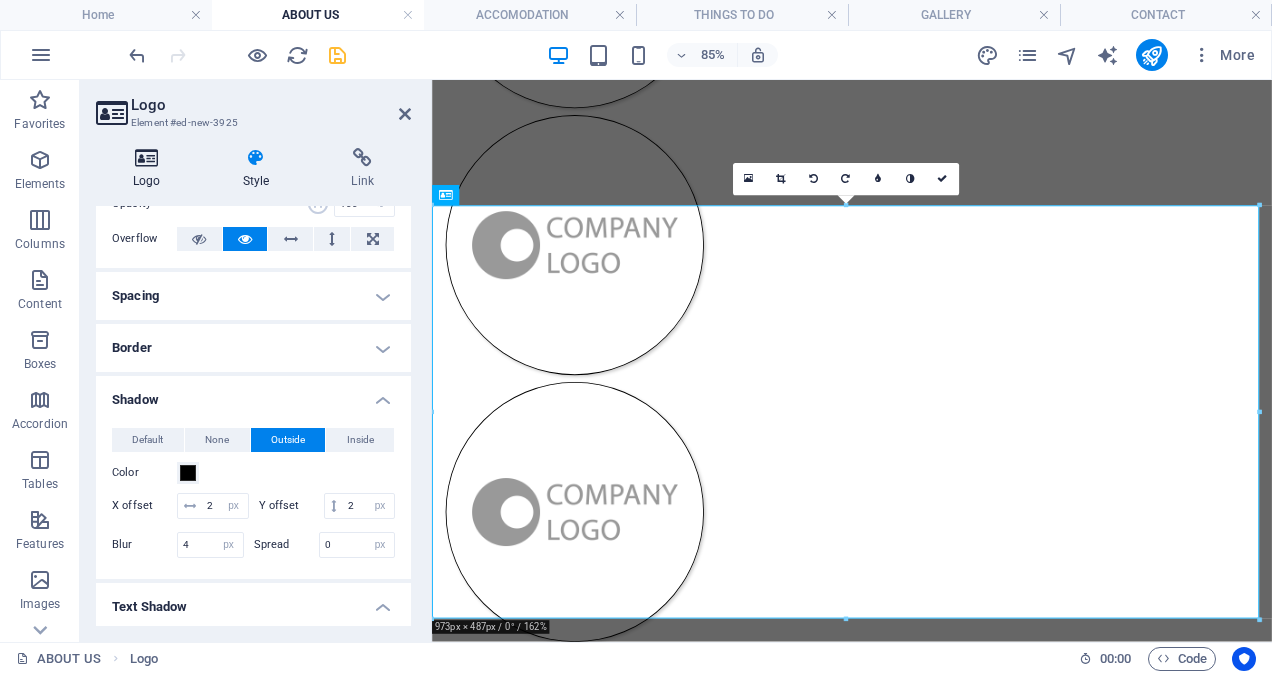 click at bounding box center [147, 158] 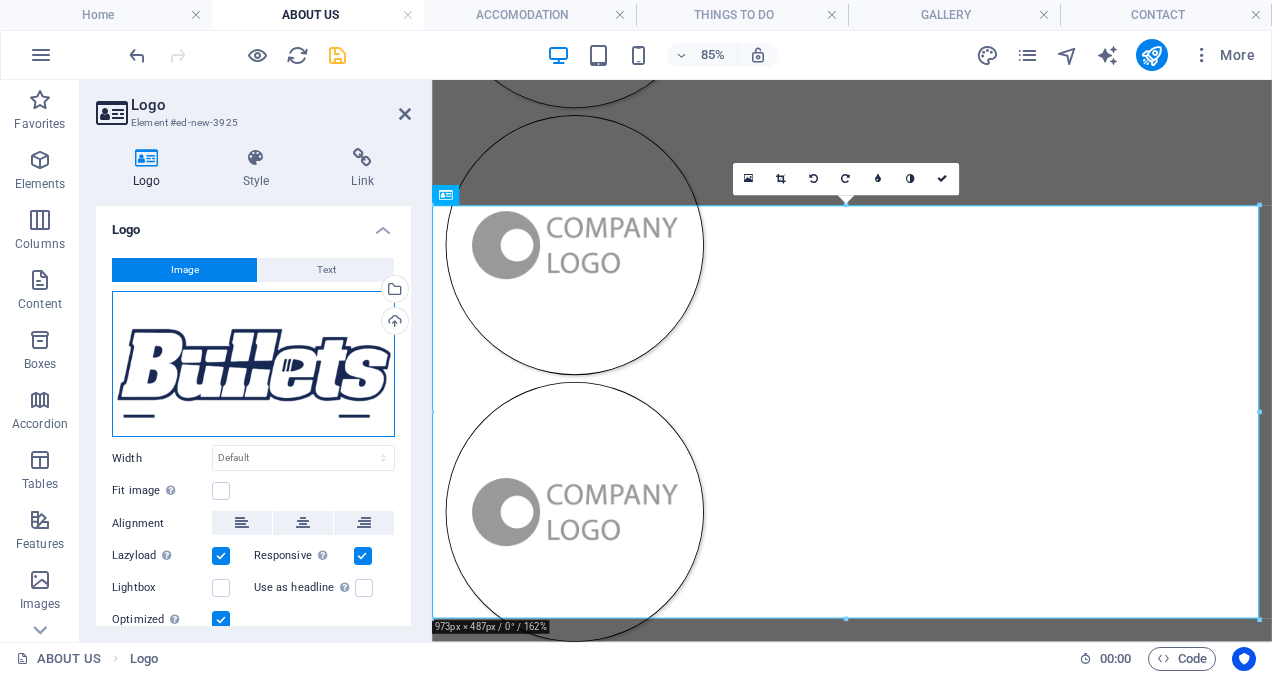 click on "Drag files here, click to choose files or select files from Files or our free stock photos & videos" at bounding box center [253, 364] 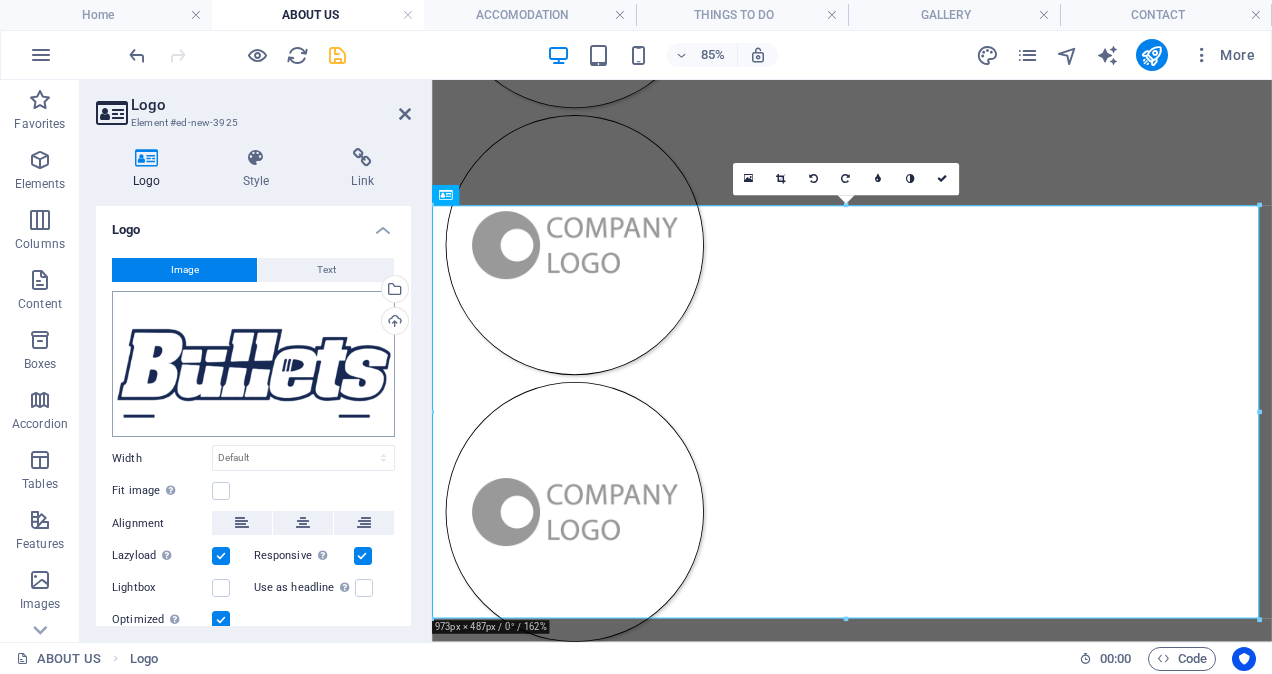 scroll, scrollTop: 1395, scrollLeft: 0, axis: vertical 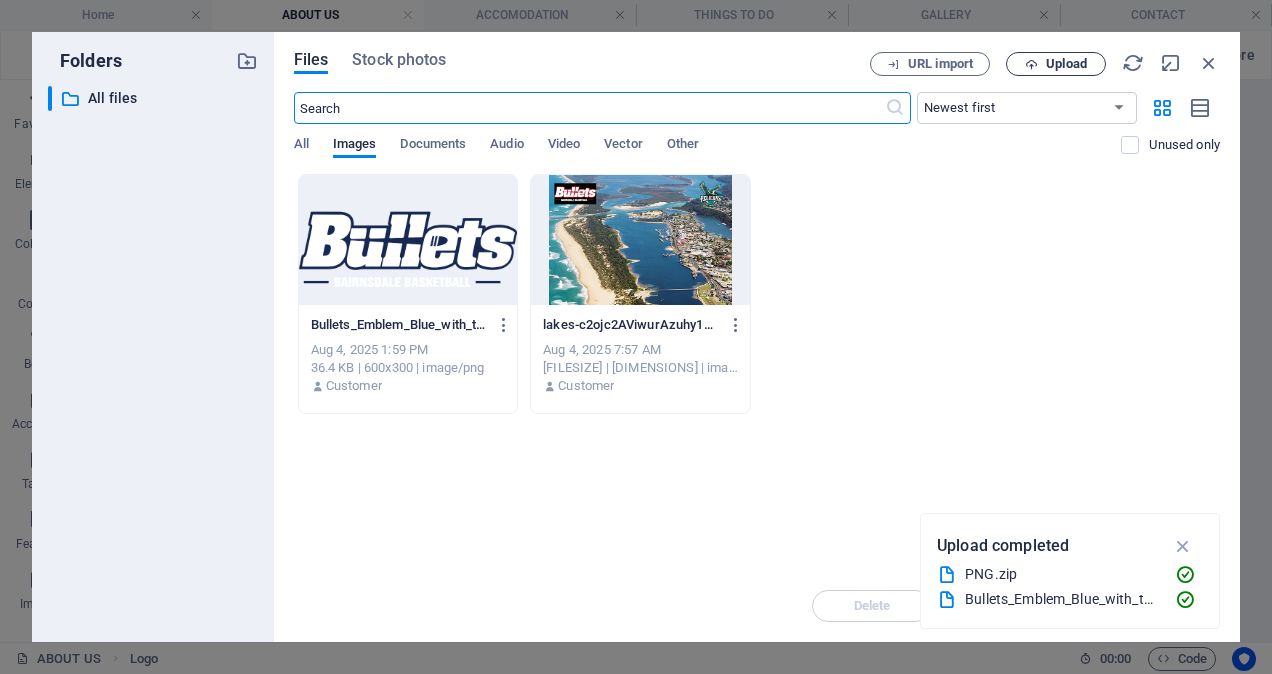 click on "Upload" at bounding box center (1066, 64) 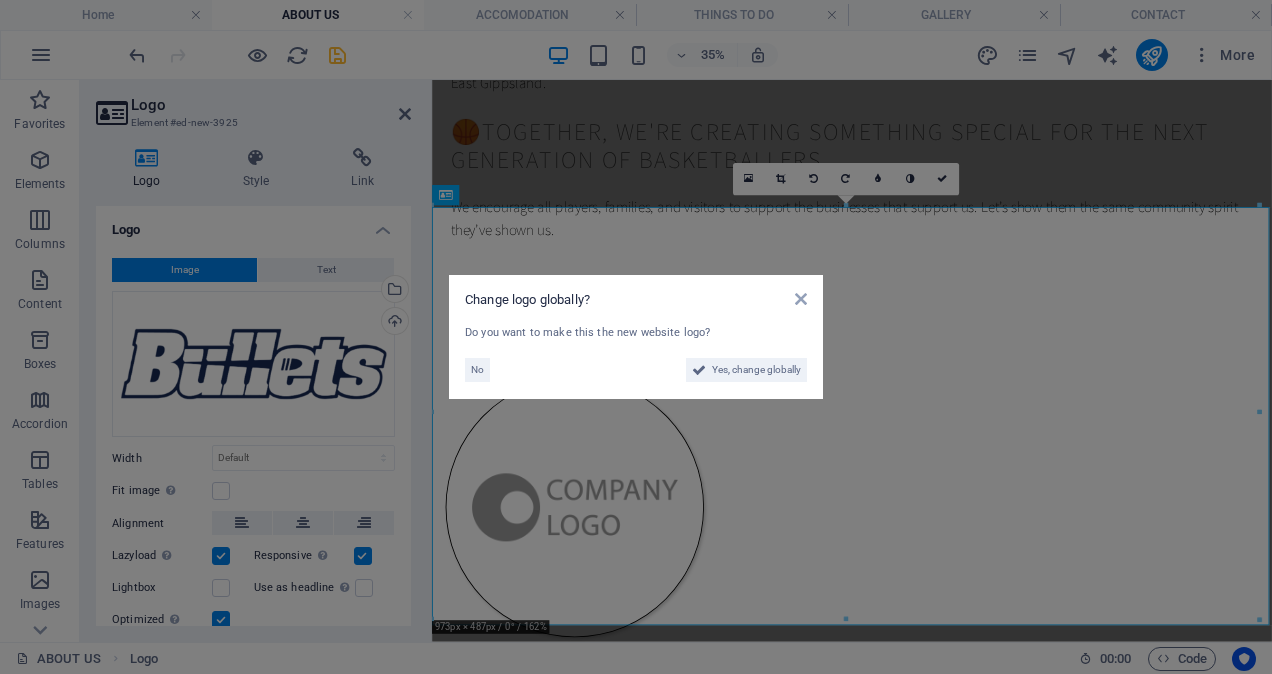 scroll, scrollTop: 2331, scrollLeft: 0, axis: vertical 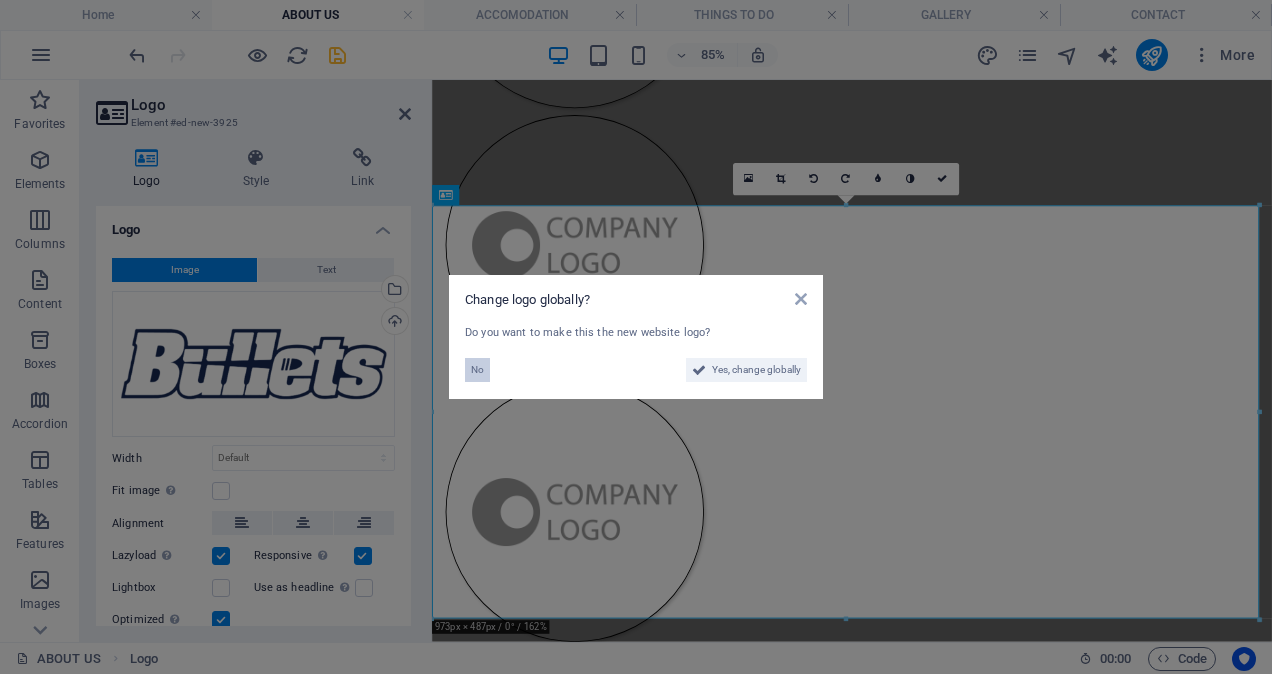 click on "No" at bounding box center [477, 370] 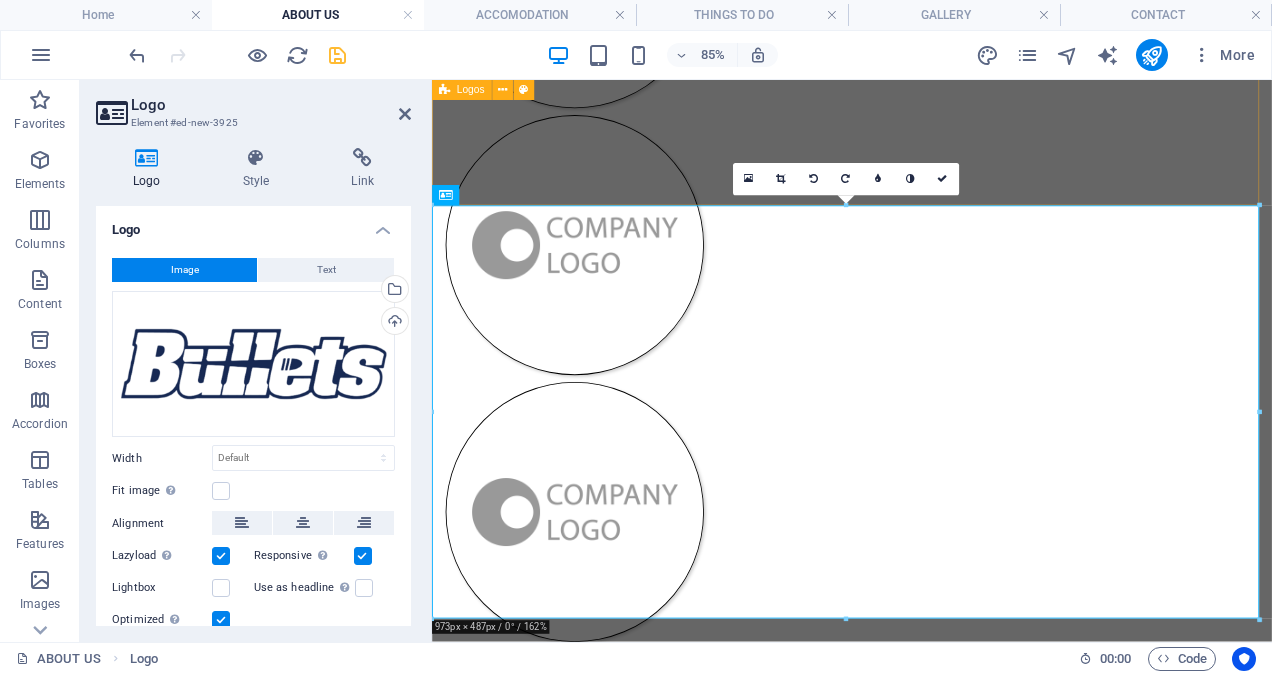 click at bounding box center [926, 432] 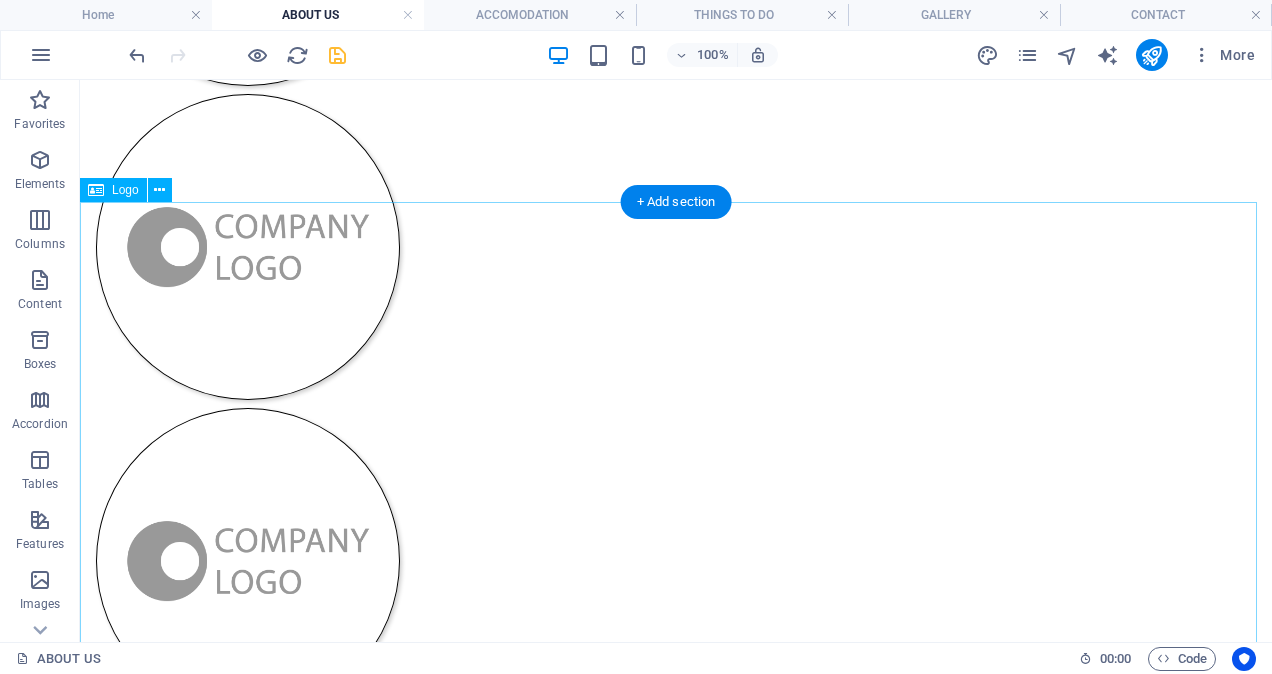 scroll, scrollTop: 2534, scrollLeft: 0, axis: vertical 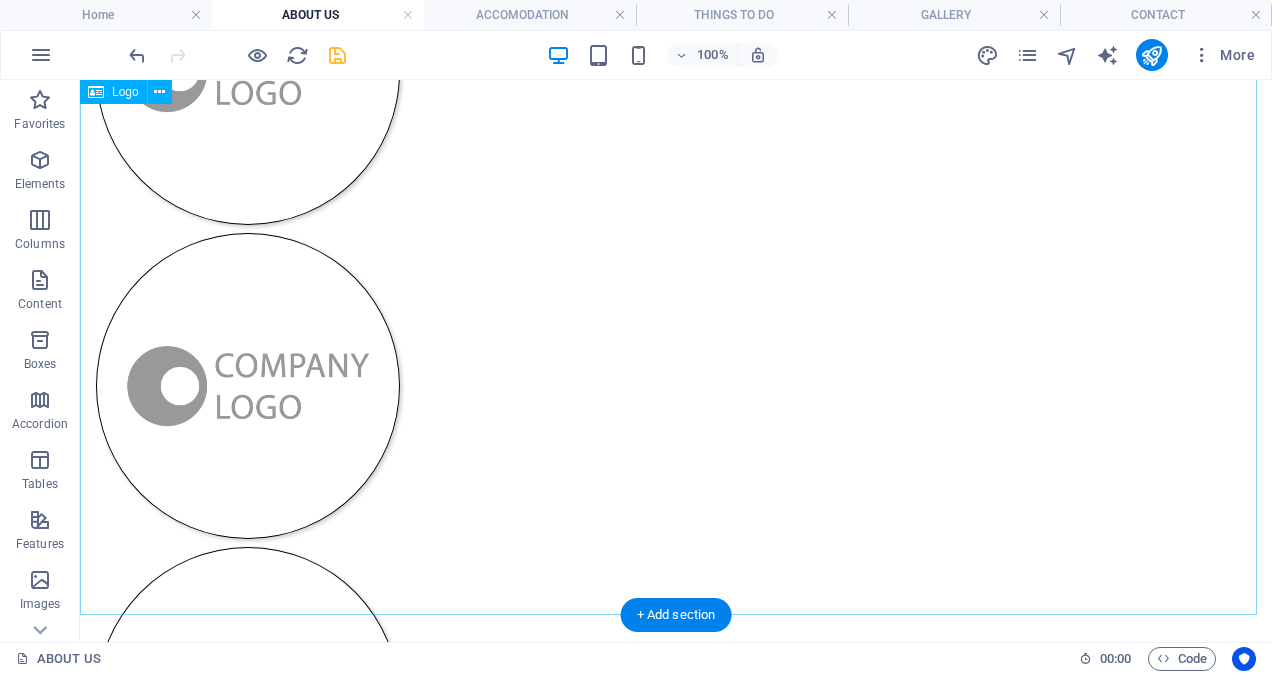 click at bounding box center [676, 1545] 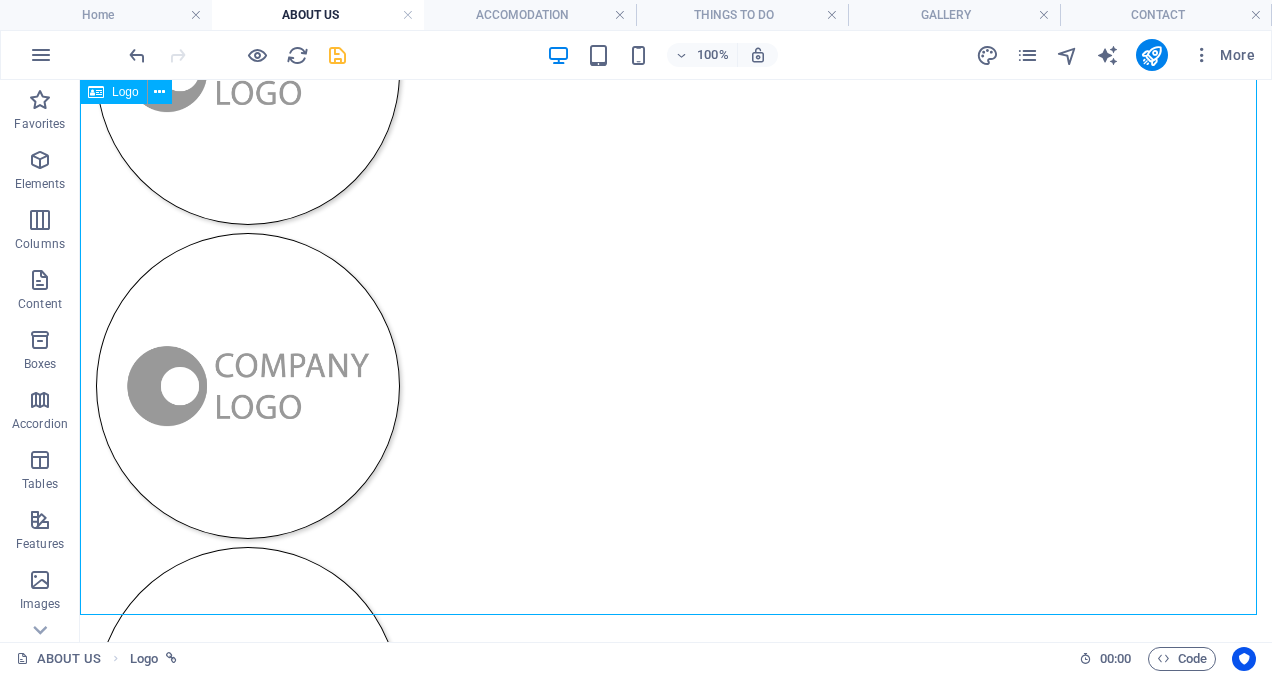 click on "Logo" at bounding box center (125, 92) 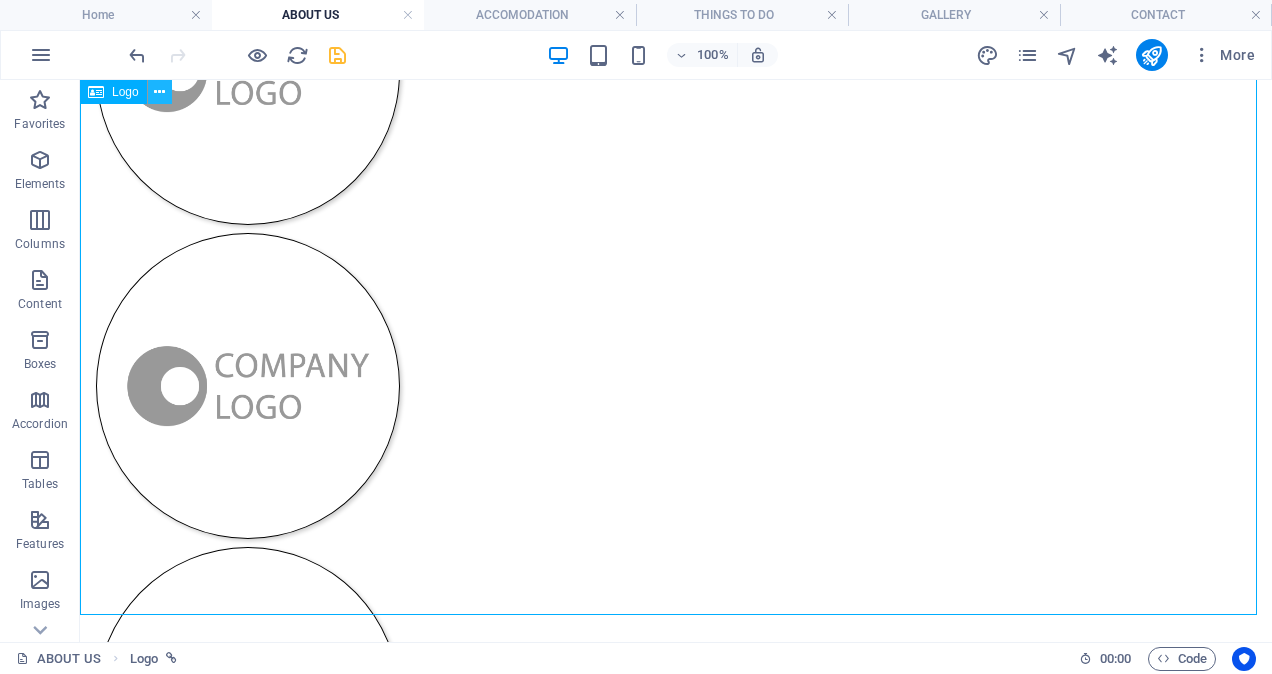 click at bounding box center (159, 92) 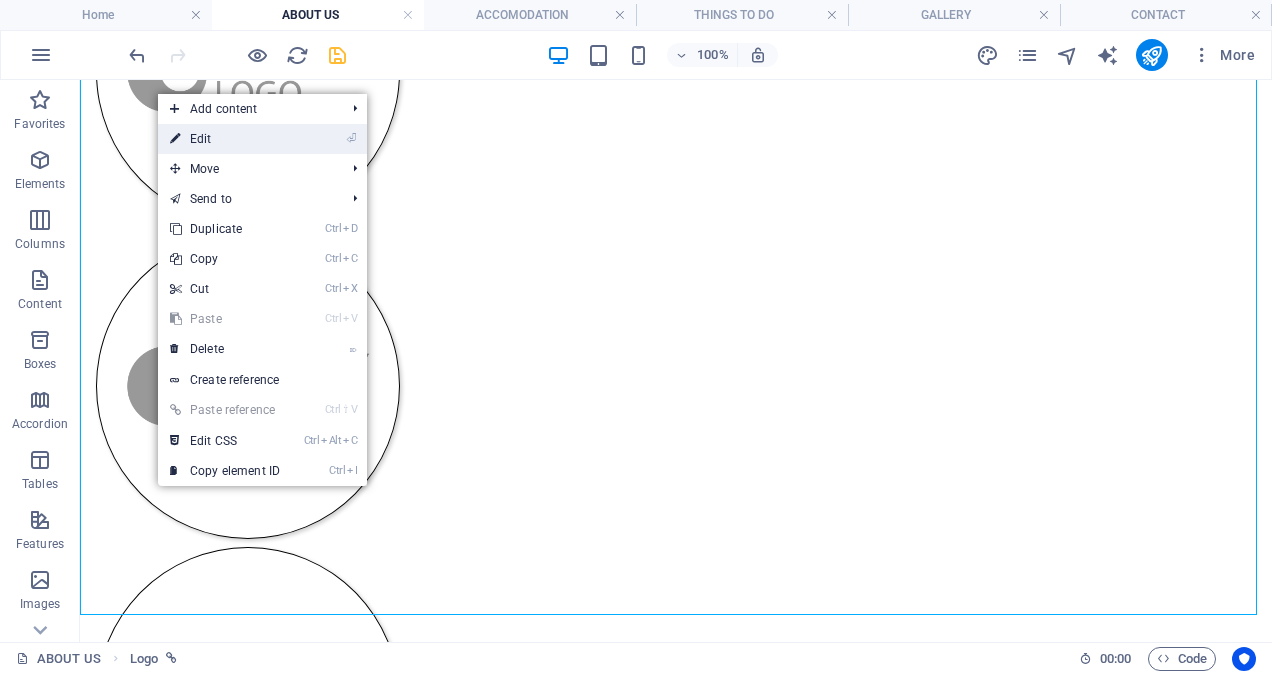 click on "⏎  Edit" at bounding box center [225, 139] 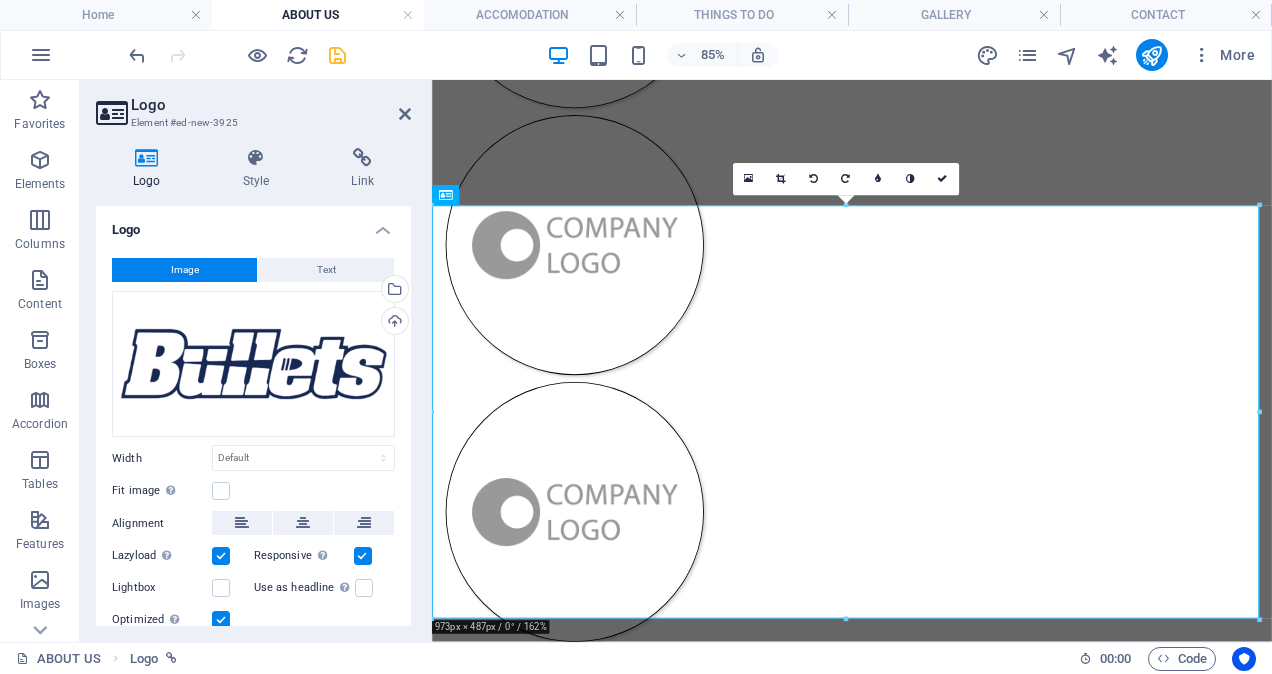 scroll, scrollTop: 100, scrollLeft: 0, axis: vertical 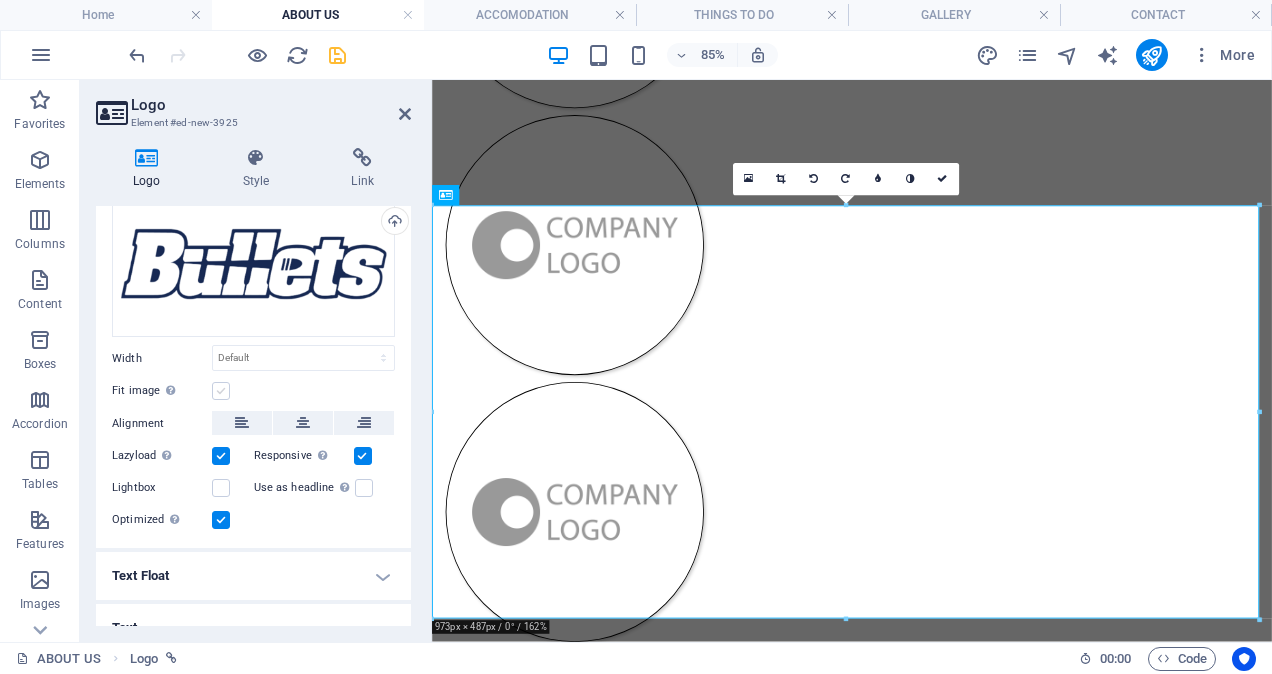 click at bounding box center [221, 391] 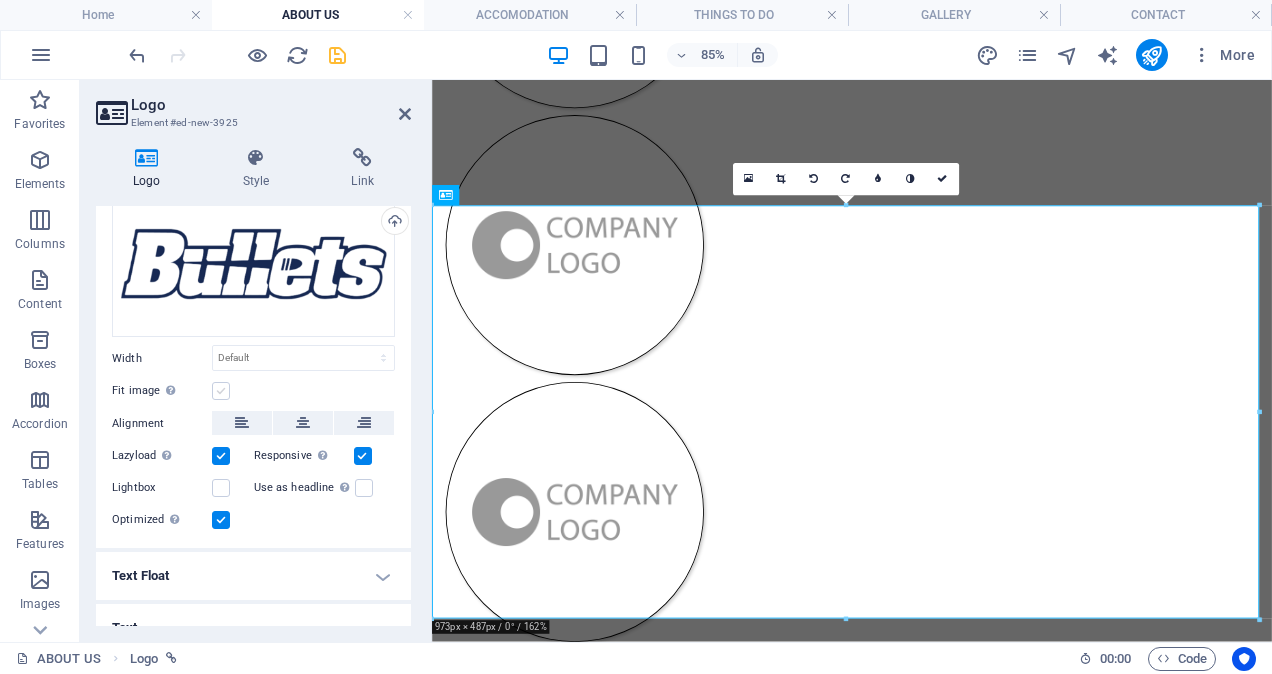 click on "Fit image Automatically fit image to a fixed width and height" at bounding box center (0, 0) 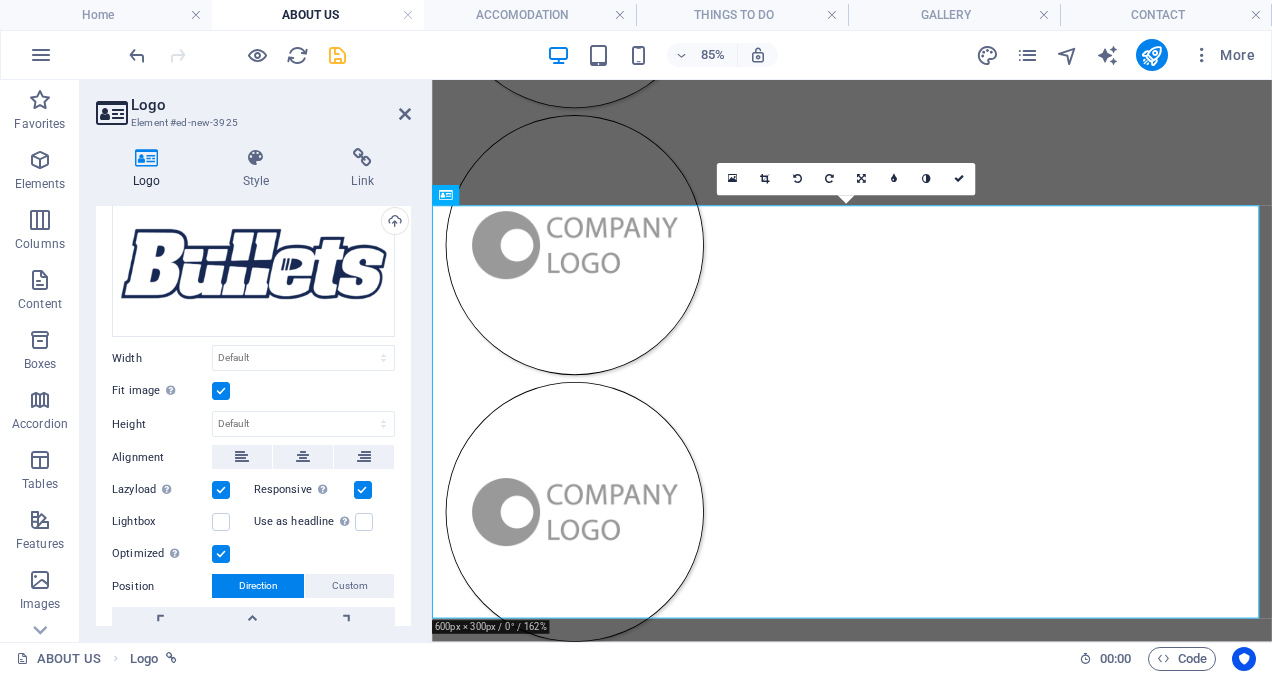 click at bounding box center (221, 391) 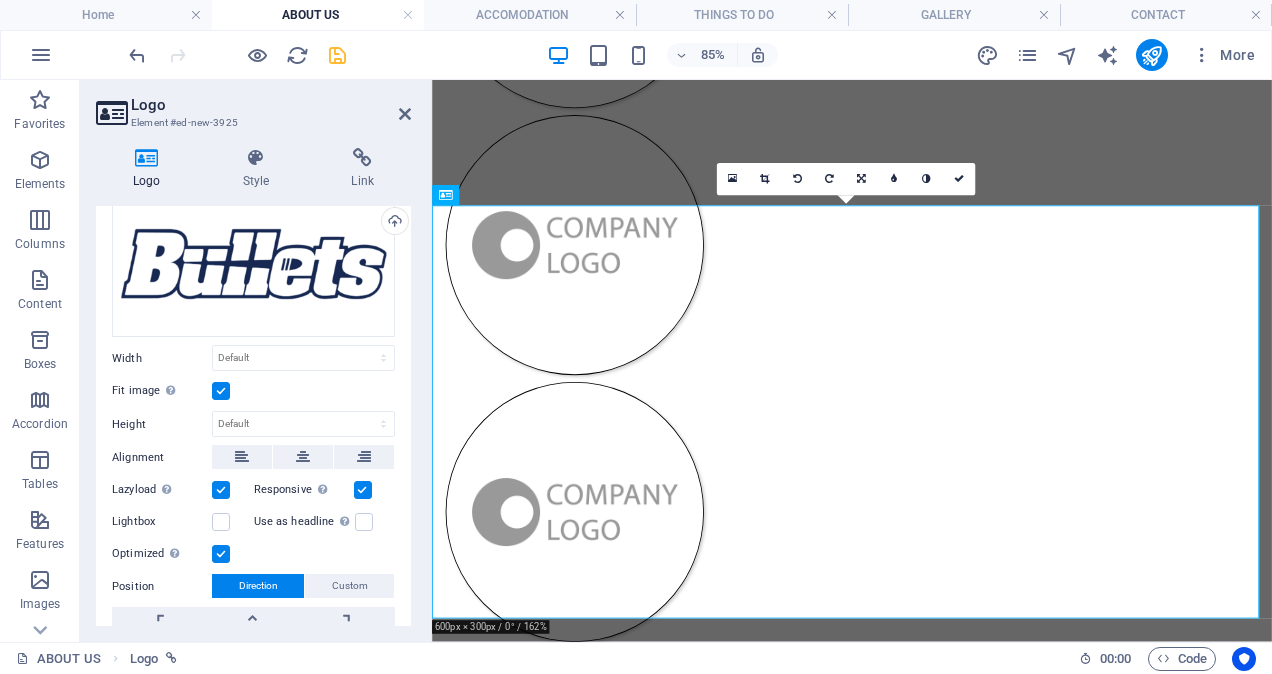 click on "Fit image Automatically fit image to a fixed width and height" at bounding box center [0, 0] 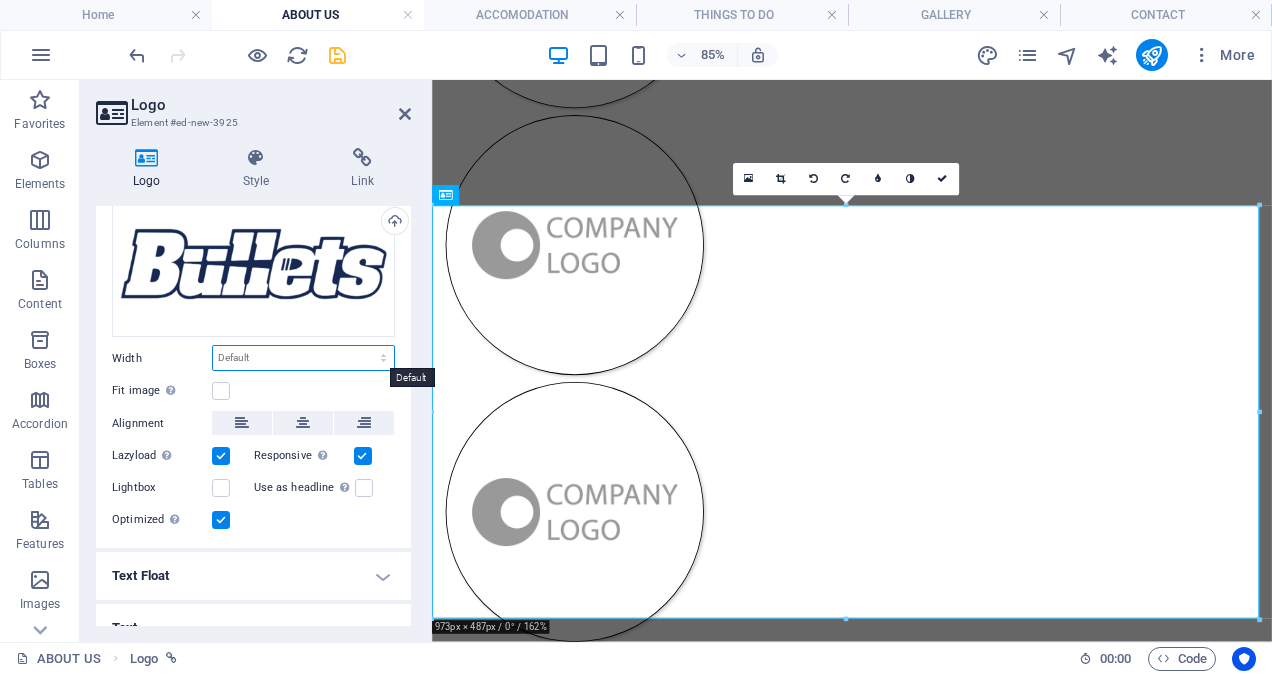click on "Default auto px rem % em vh vw" at bounding box center [303, 358] 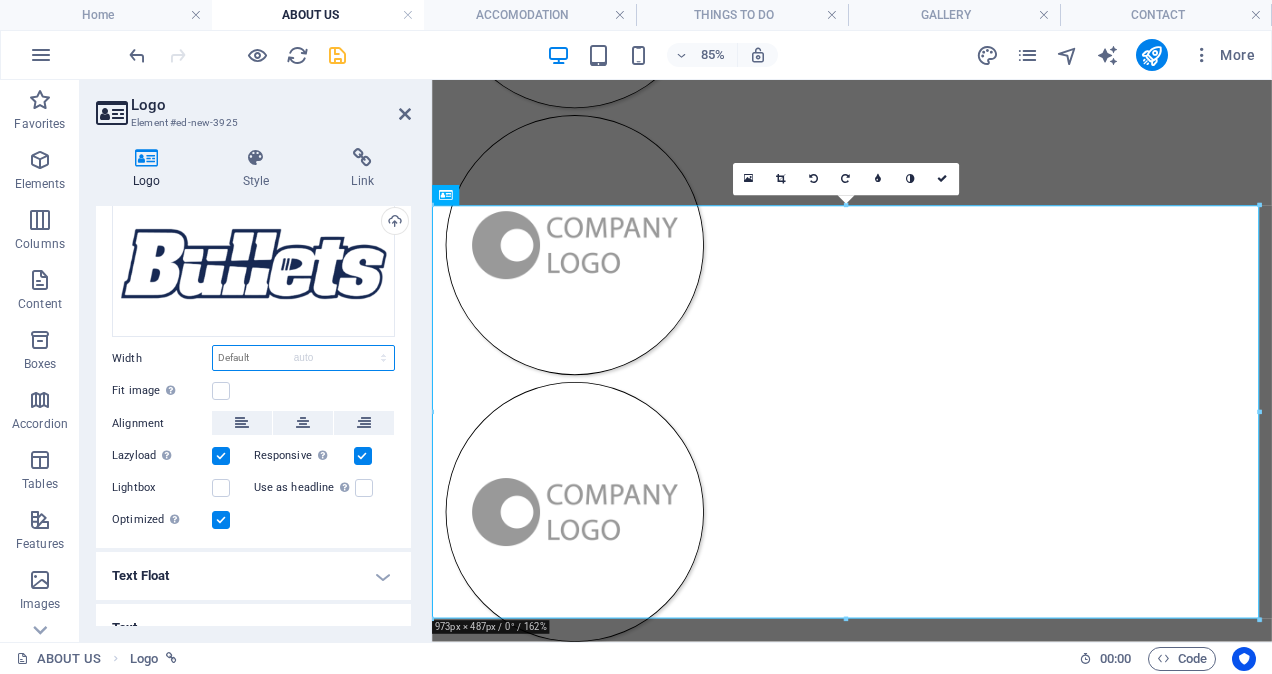 click on "Default auto px rem % em vh vw" at bounding box center [303, 358] 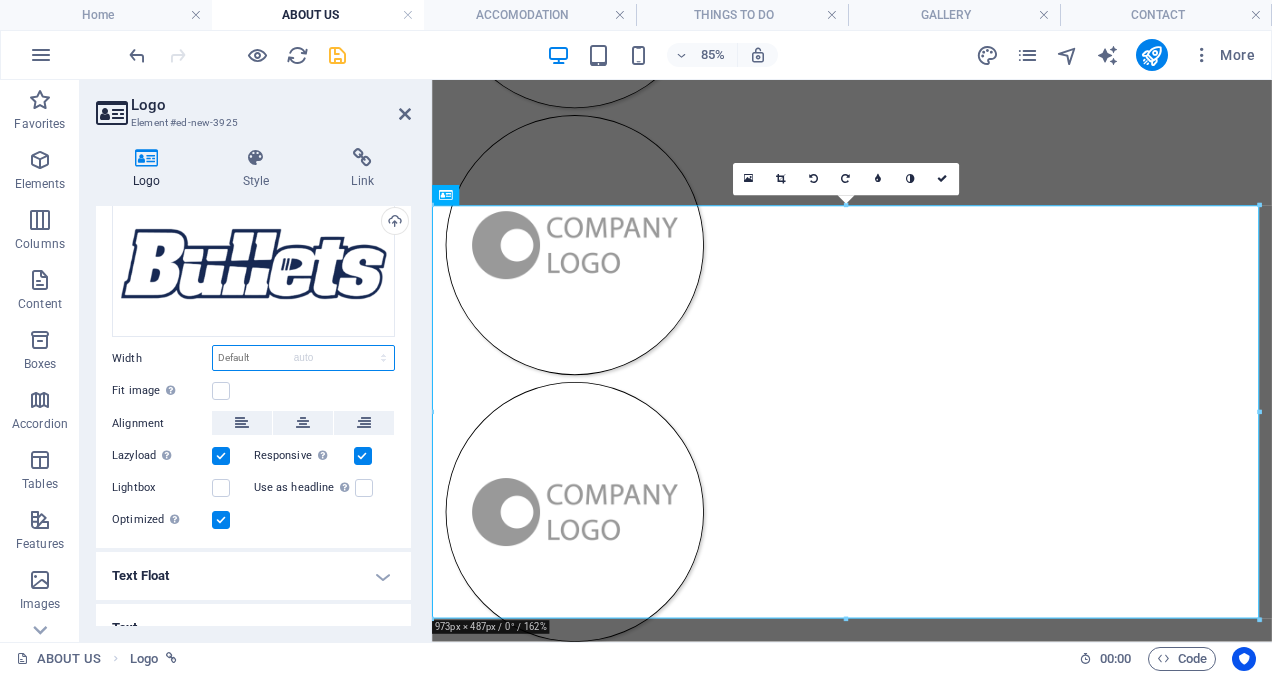 select on "DISABLED_OPTION_VALUE" 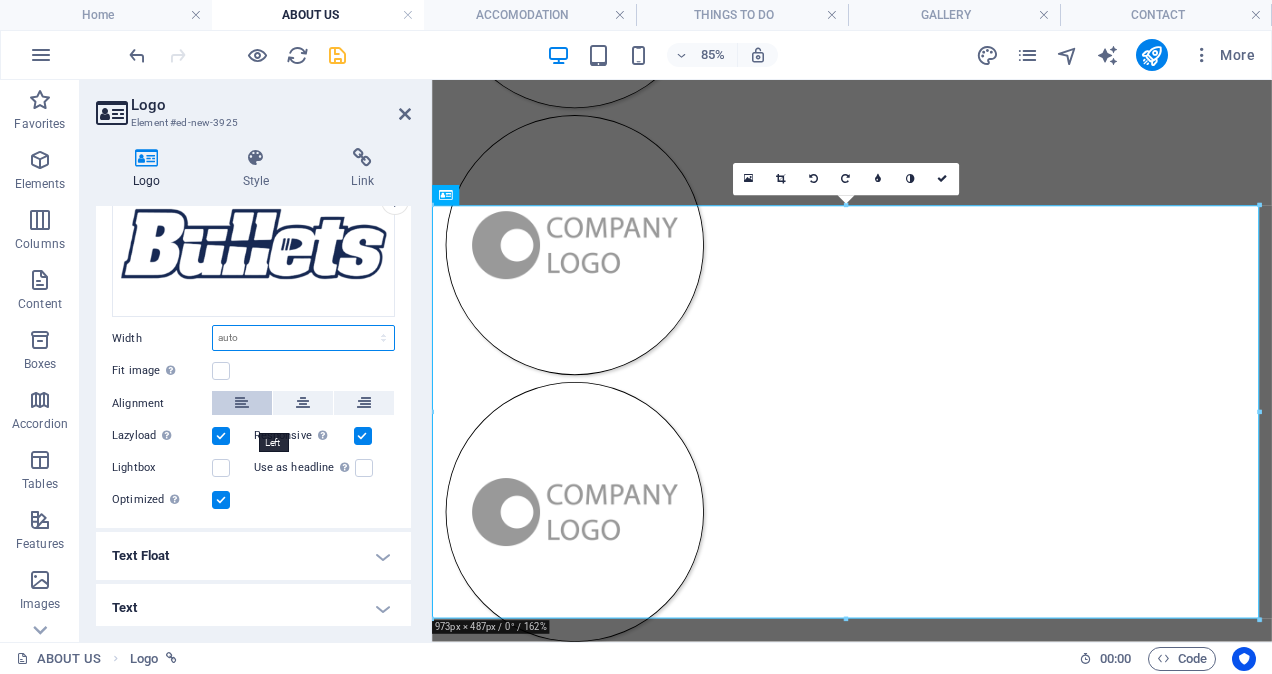scroll, scrollTop: 124, scrollLeft: 0, axis: vertical 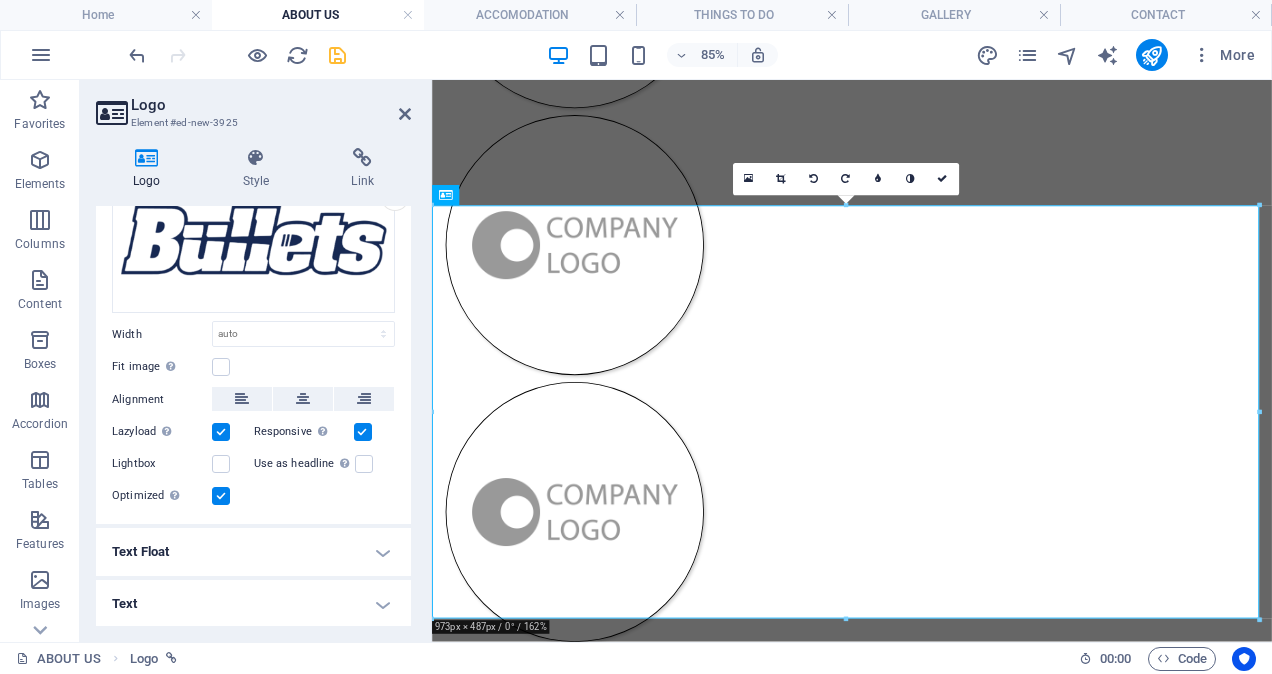 click on "Text" at bounding box center [253, 604] 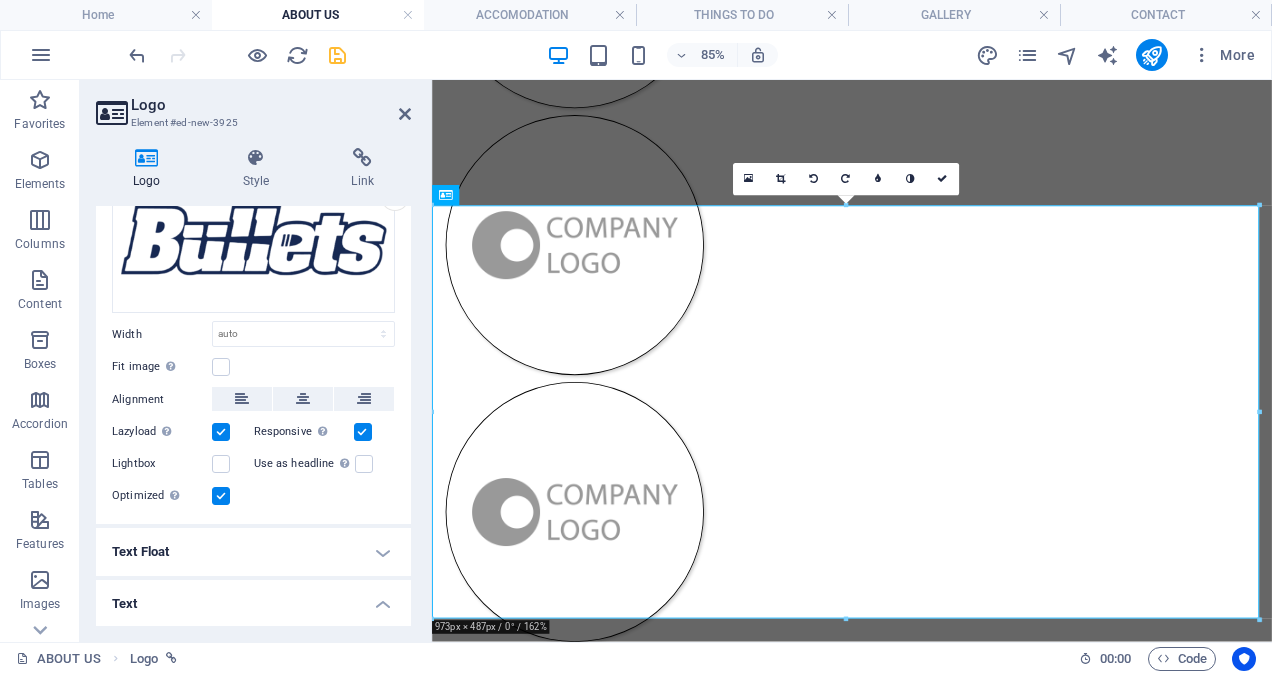 click on "Text Float" at bounding box center (253, 552) 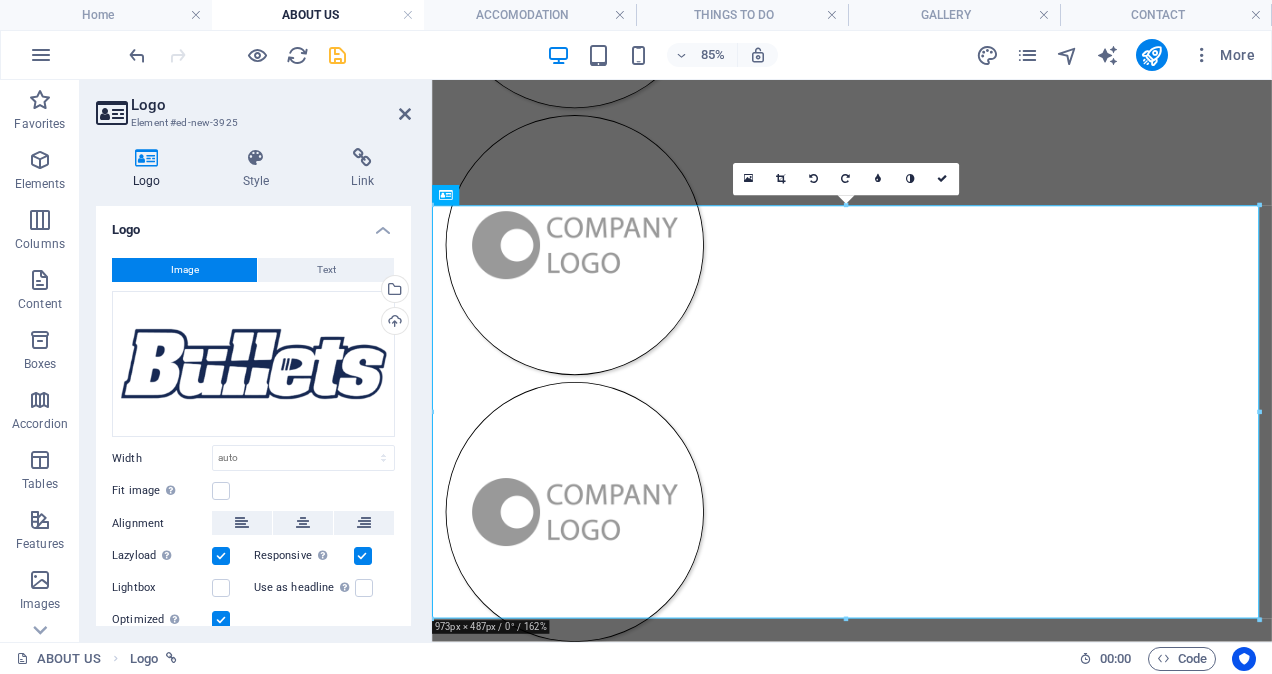 scroll, scrollTop: 0, scrollLeft: 0, axis: both 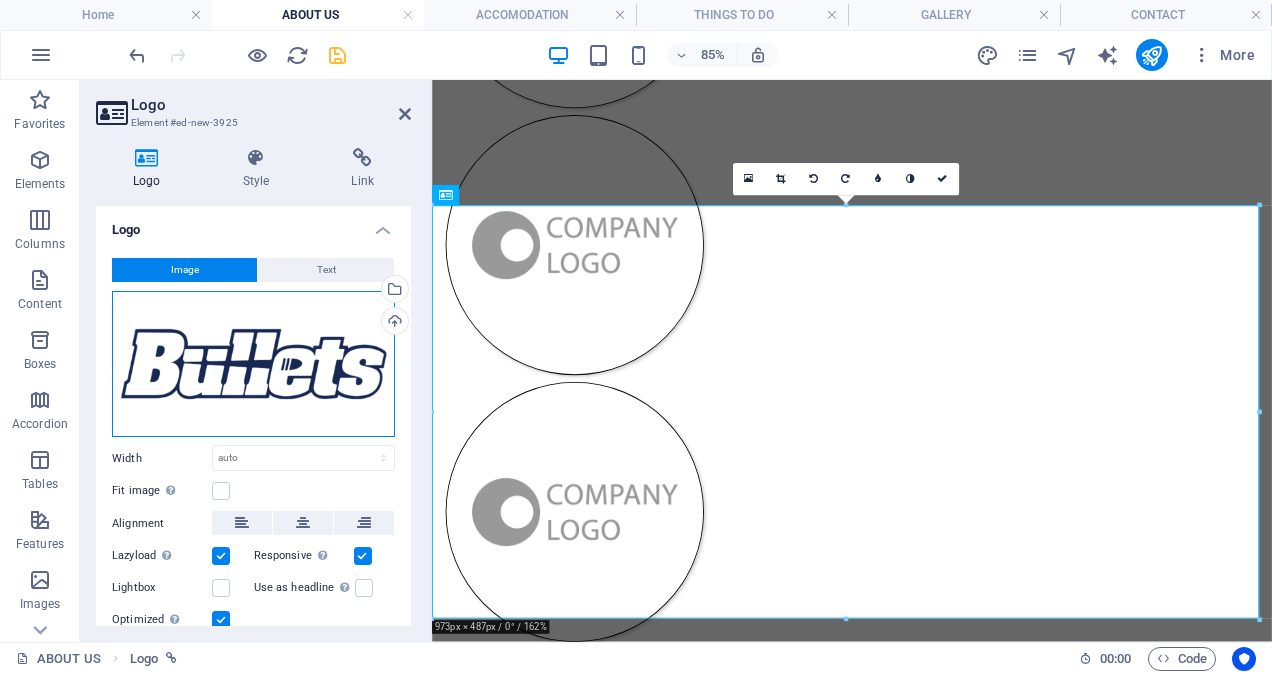 click on "Drag files here, click to choose files or select files from Files or our free stock photos & videos" at bounding box center [253, 364] 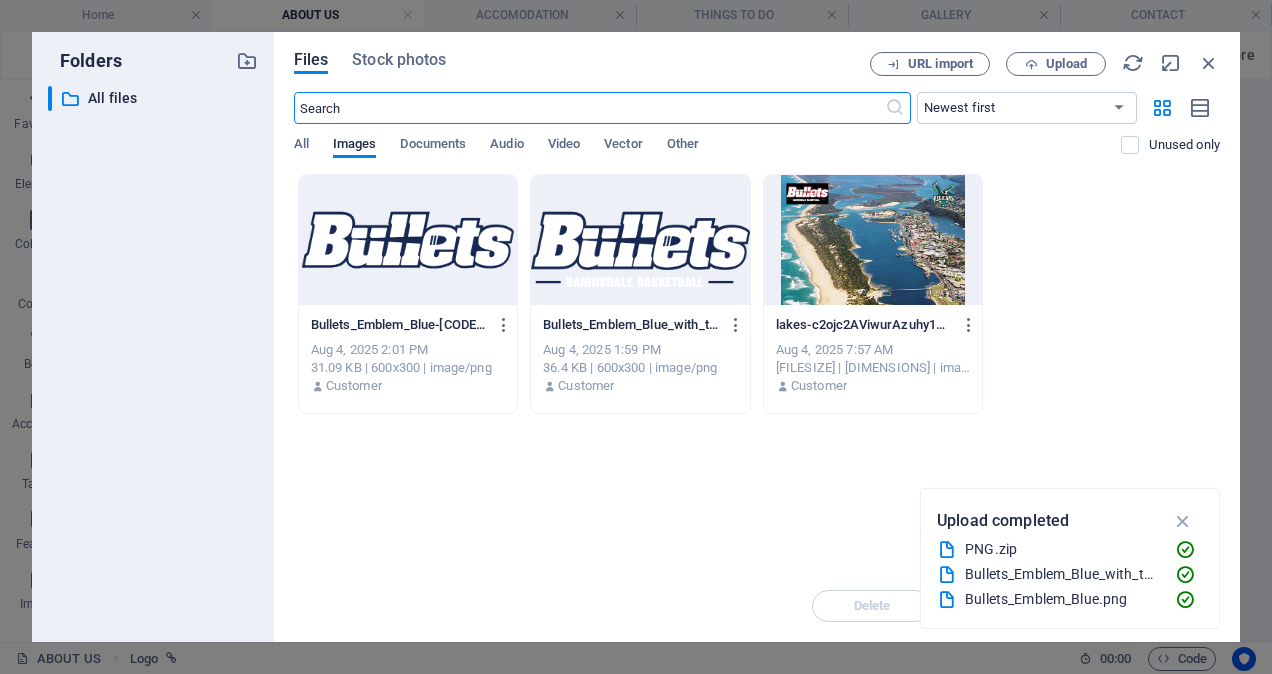 scroll, scrollTop: 1395, scrollLeft: 0, axis: vertical 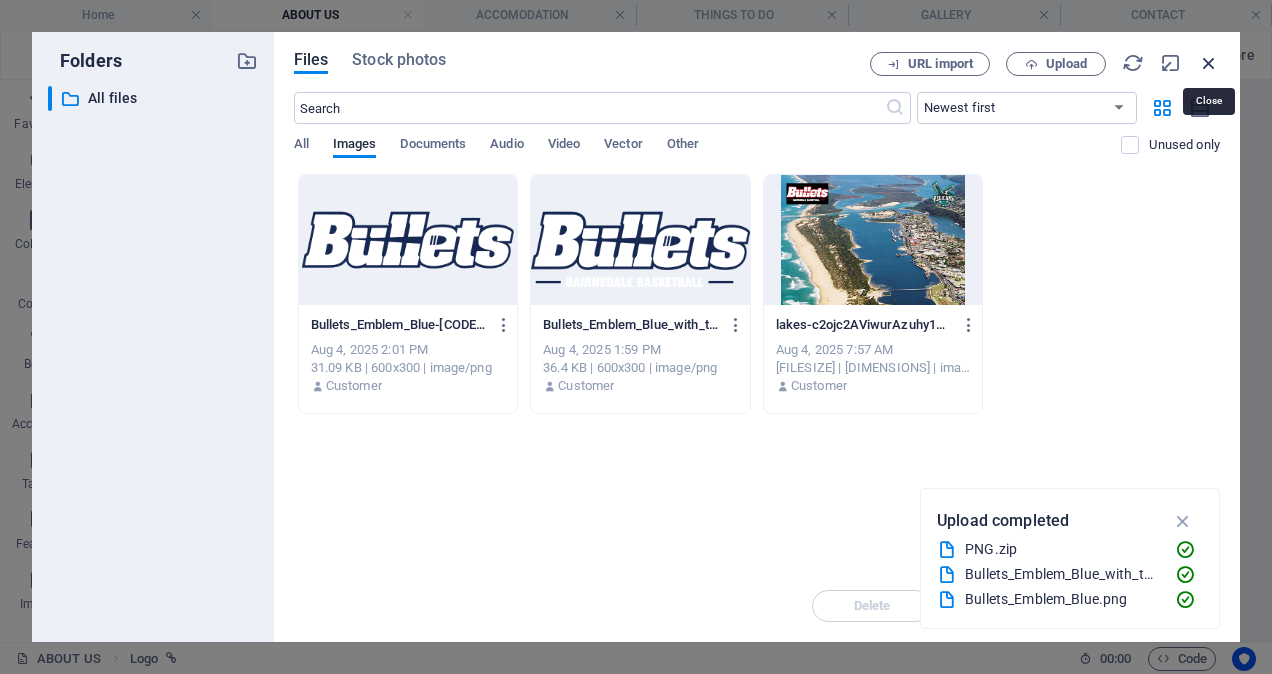 click at bounding box center (1209, 63) 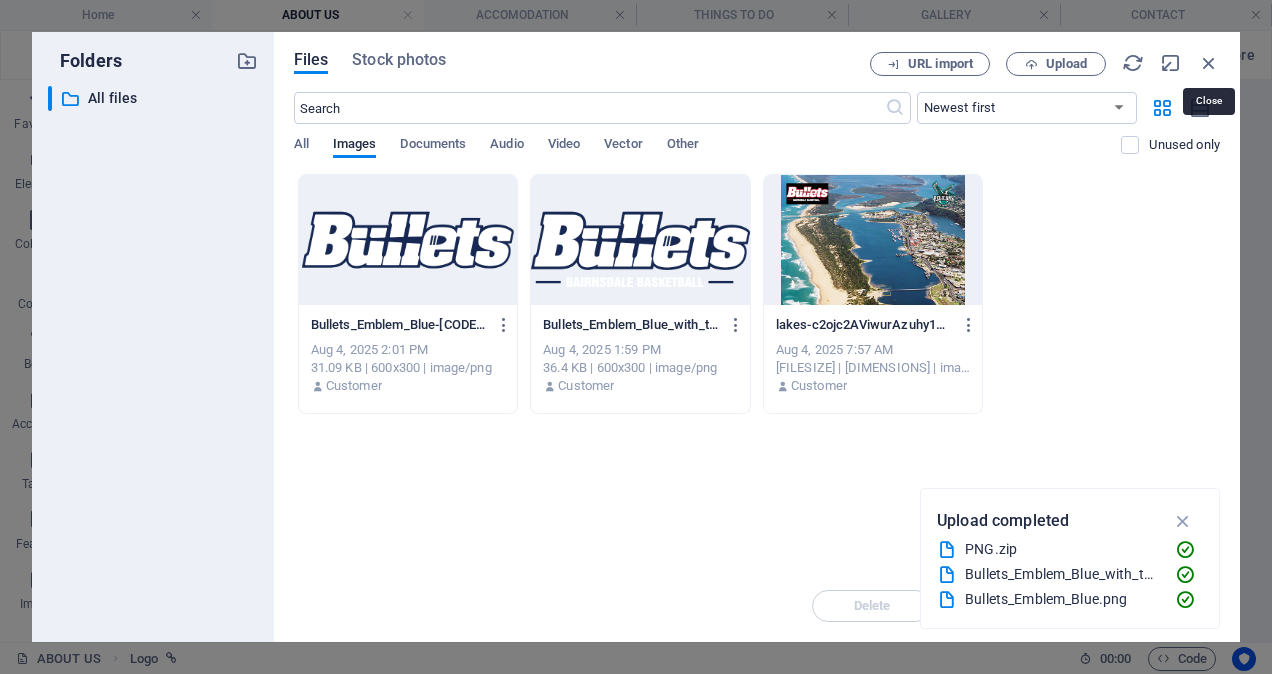 scroll, scrollTop: 2331, scrollLeft: 0, axis: vertical 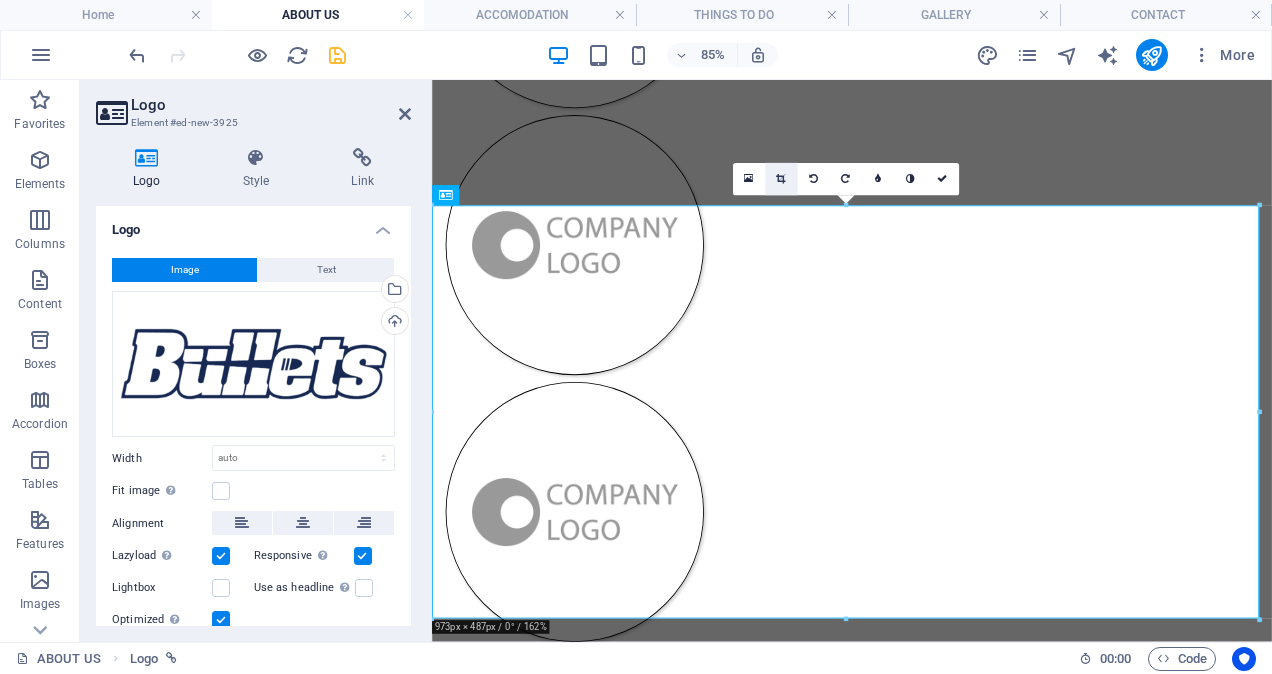 click at bounding box center (780, 179) 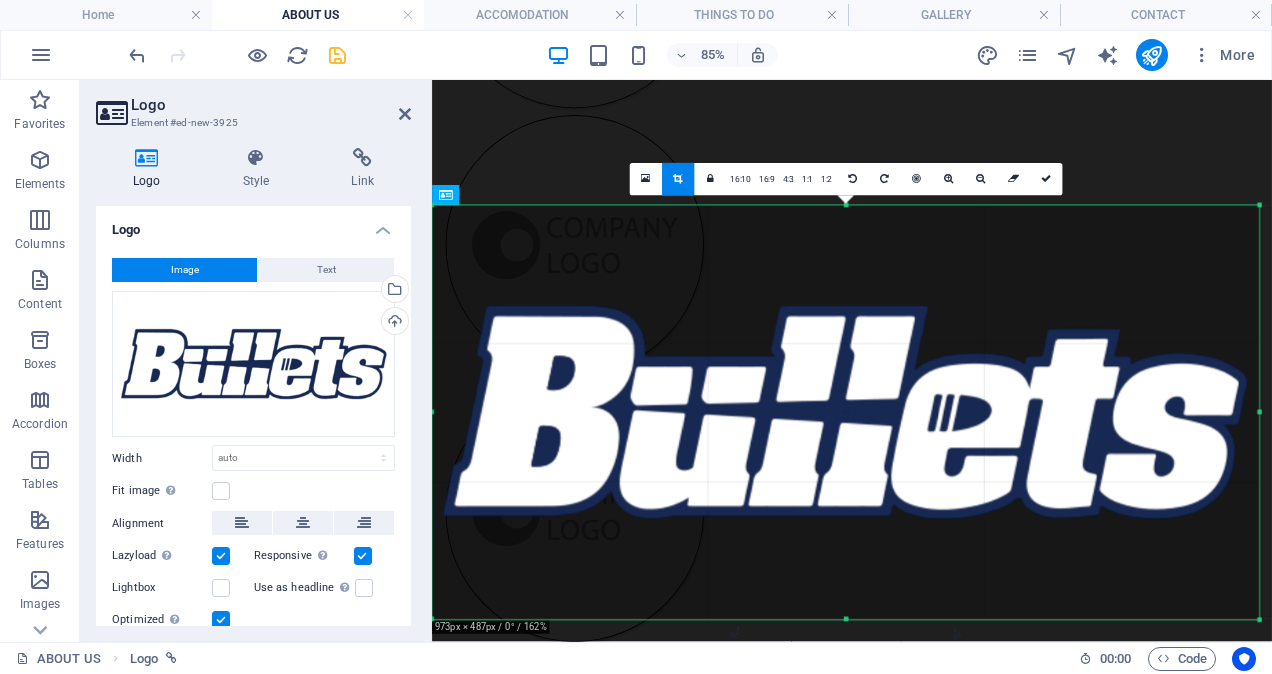 click at bounding box center (845, 413) 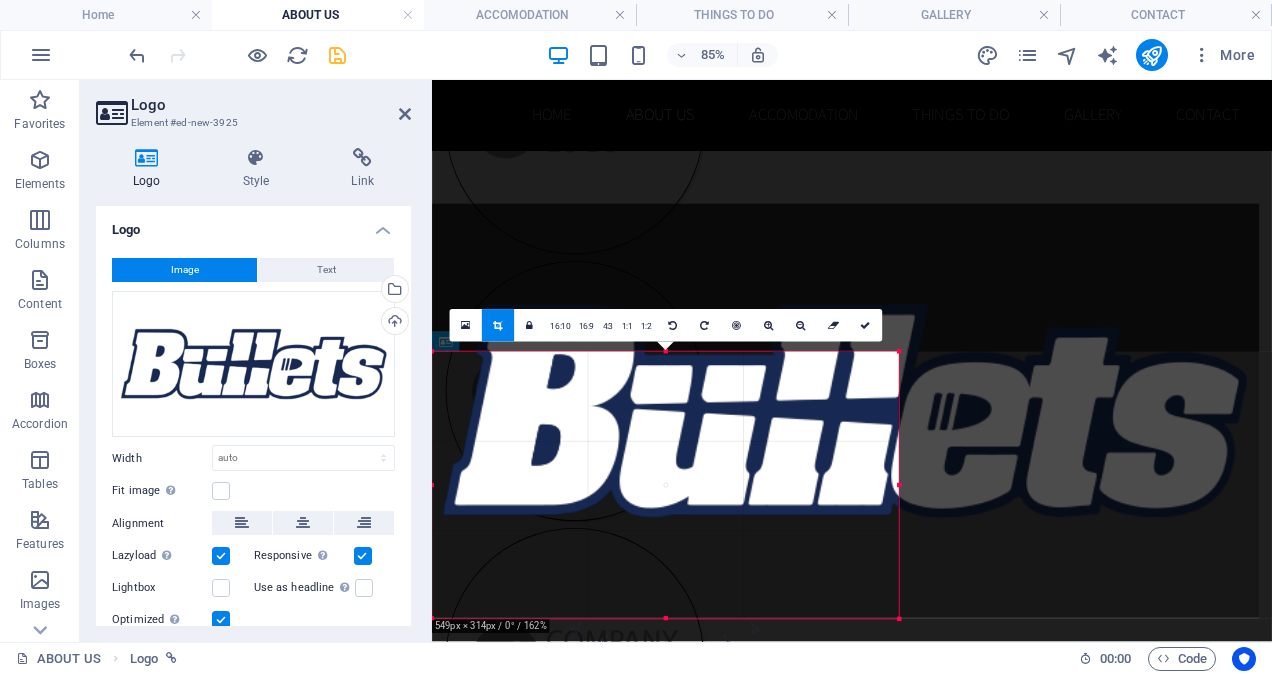 drag, startPoint x: 1259, startPoint y: 204, endPoint x: 835, endPoint y: 378, distance: 458.3143 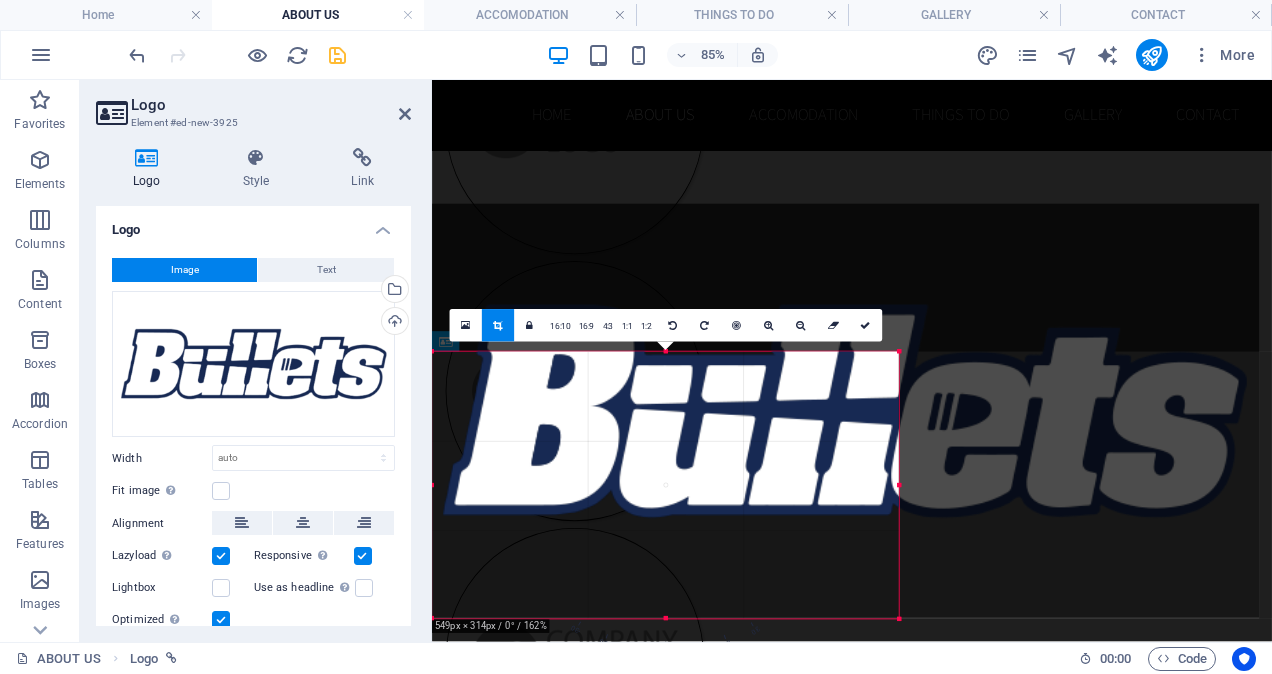 click on "180 170 160 150 140 130 120 110 100 90 80 70 60 50 40 30 20 10 0 -10 -20 -30 -40 -50 -60 -70 -80 -90 -100 -110 -120 -130 -140 -150 -160 -170 549px × 314px / 0° / 162% 16:10 16:9 4:3 1:1 1:2 0" at bounding box center (665, 485) 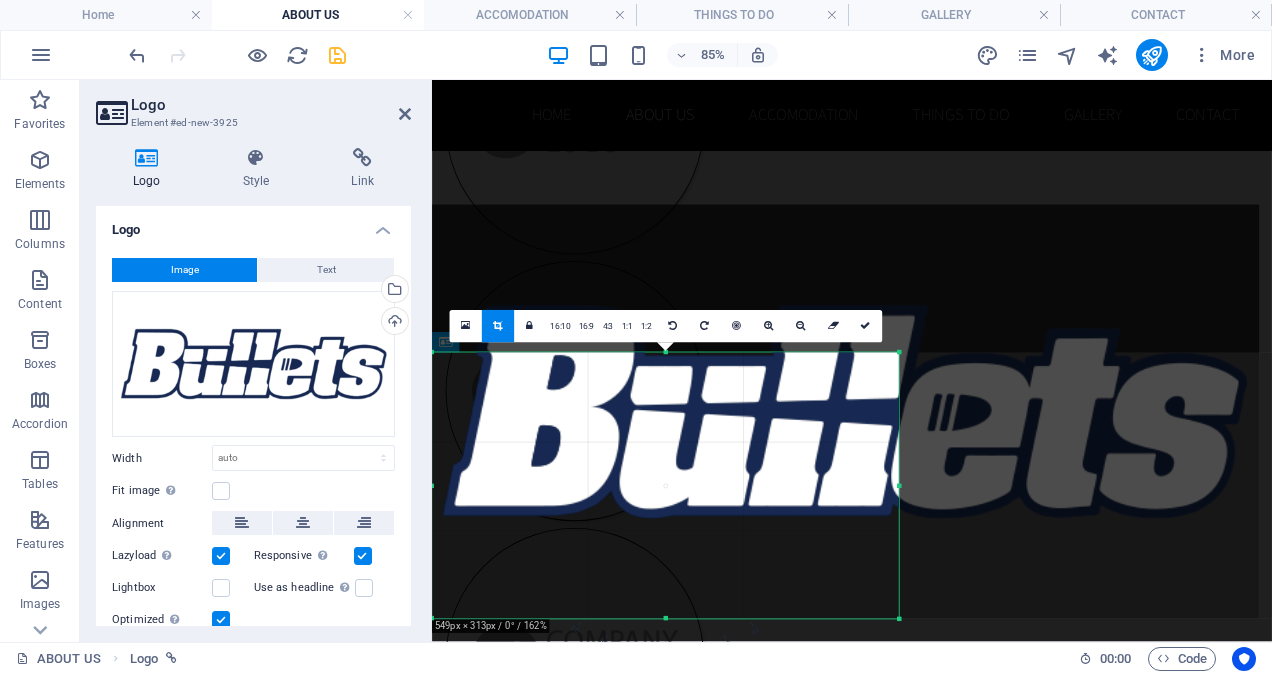 scroll, scrollTop: 2158, scrollLeft: 0, axis: vertical 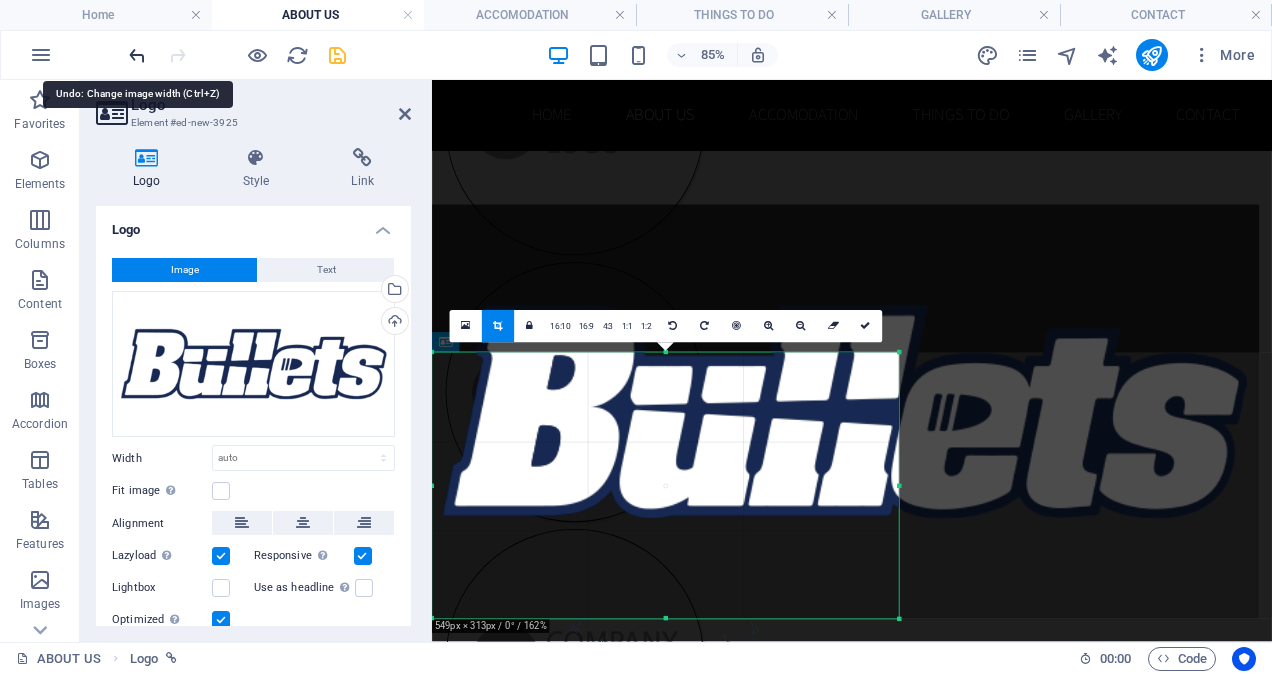 click at bounding box center (137, 55) 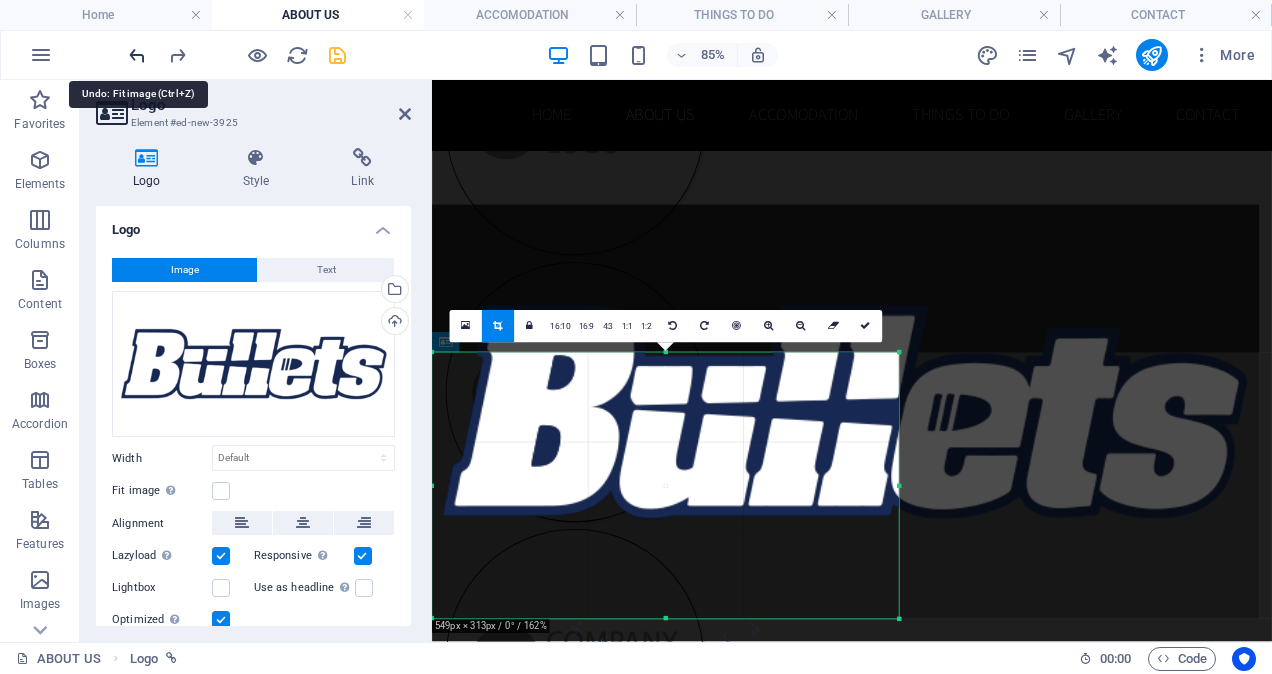 click at bounding box center (137, 55) 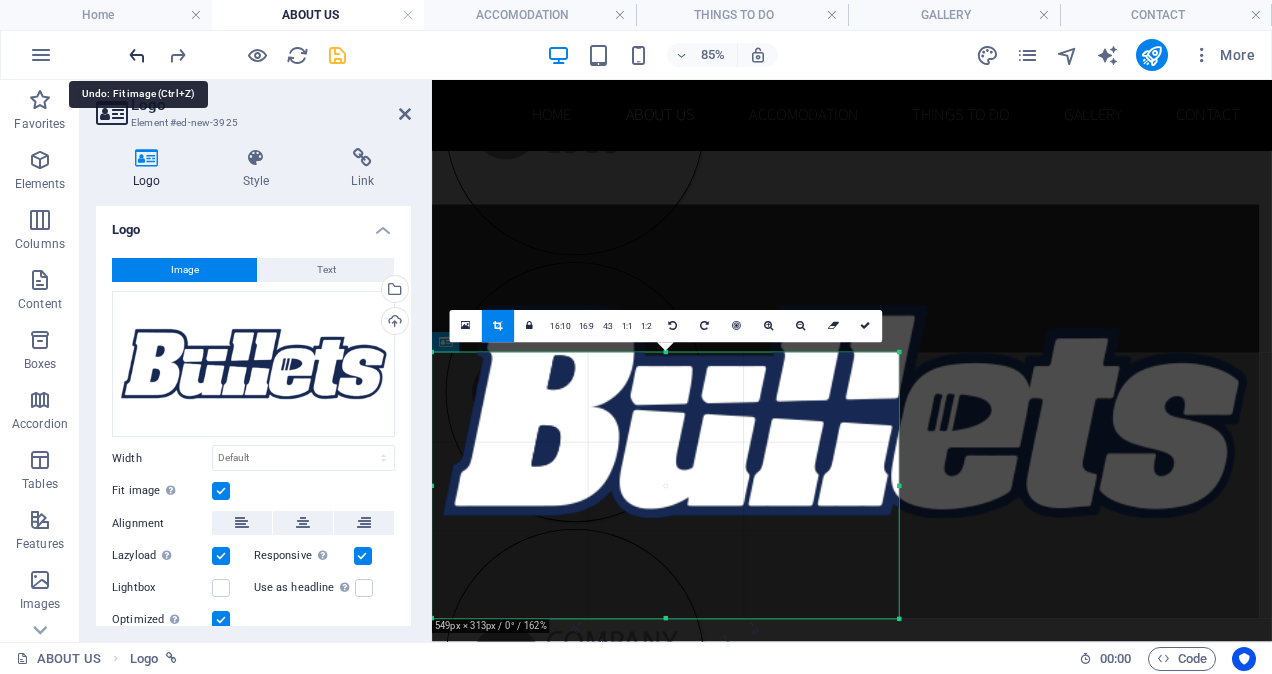 type on "549" 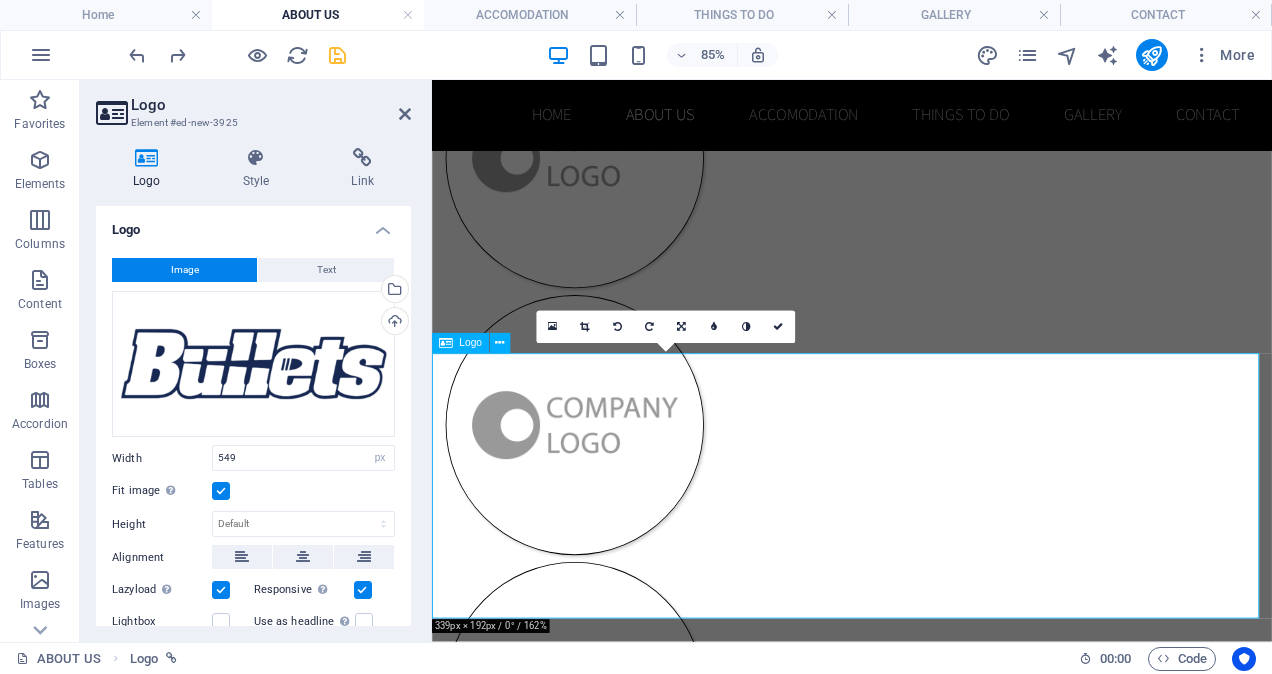 scroll, scrollTop: 2157, scrollLeft: 0, axis: vertical 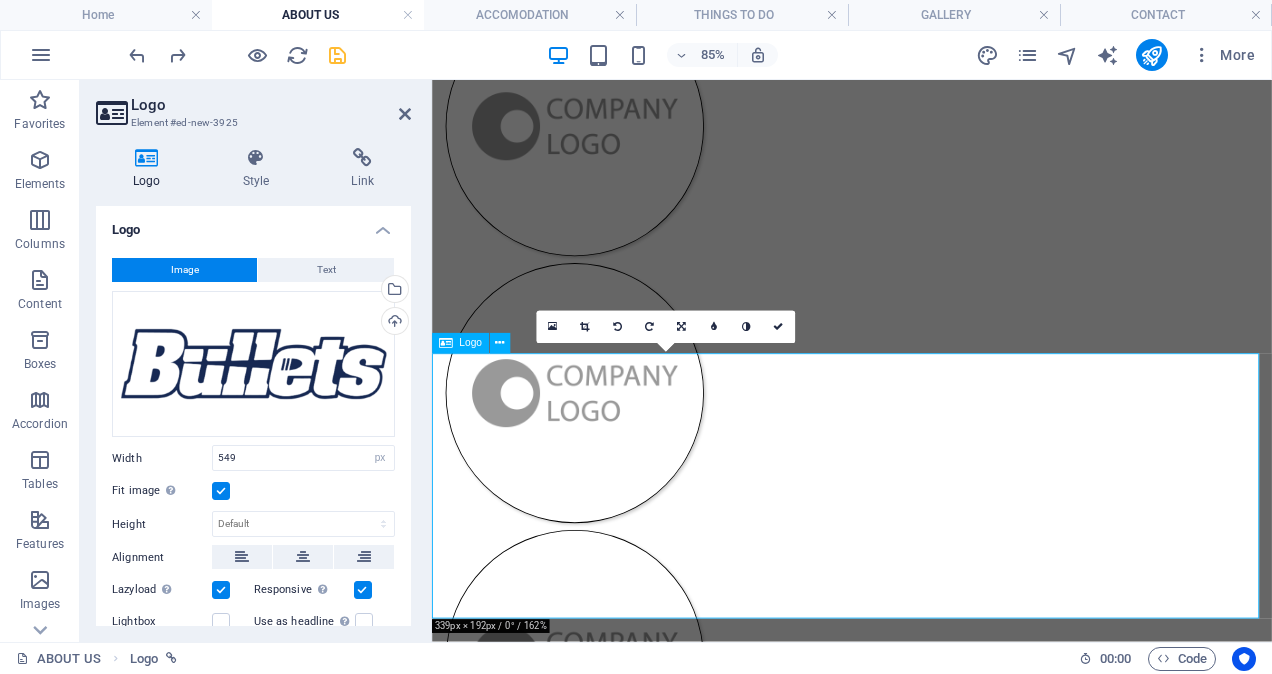 click at bounding box center (926, 1780) 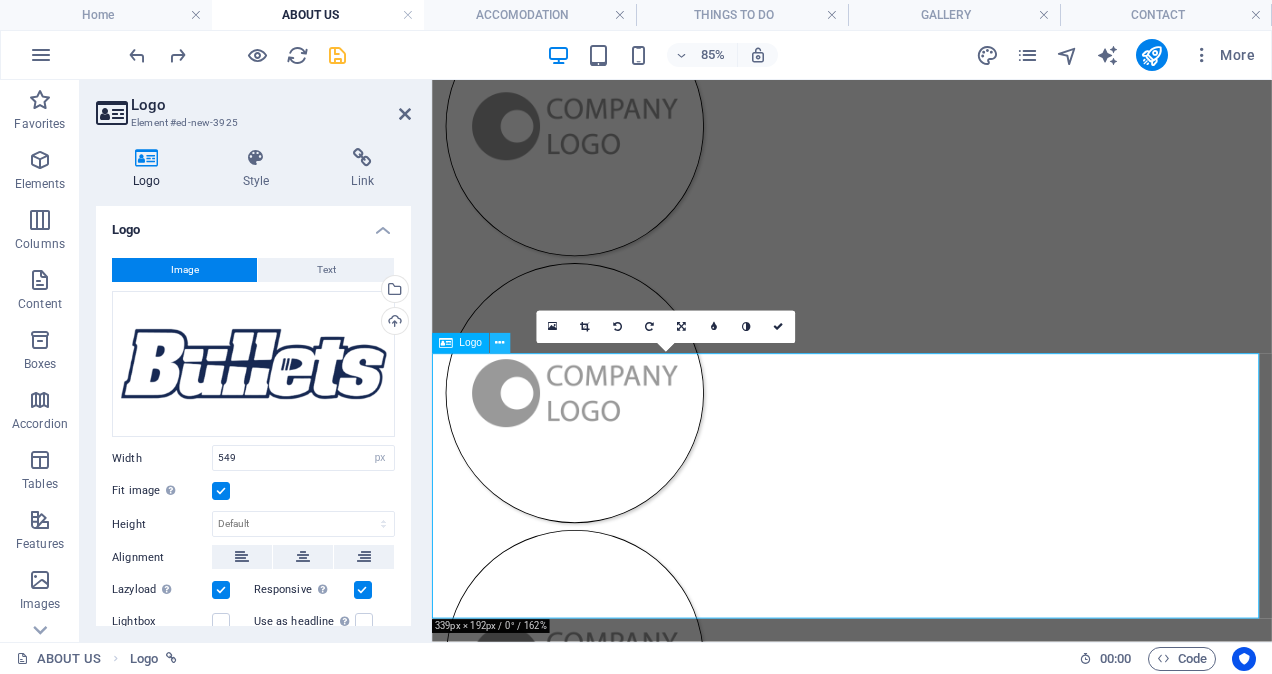 click at bounding box center [499, 344] 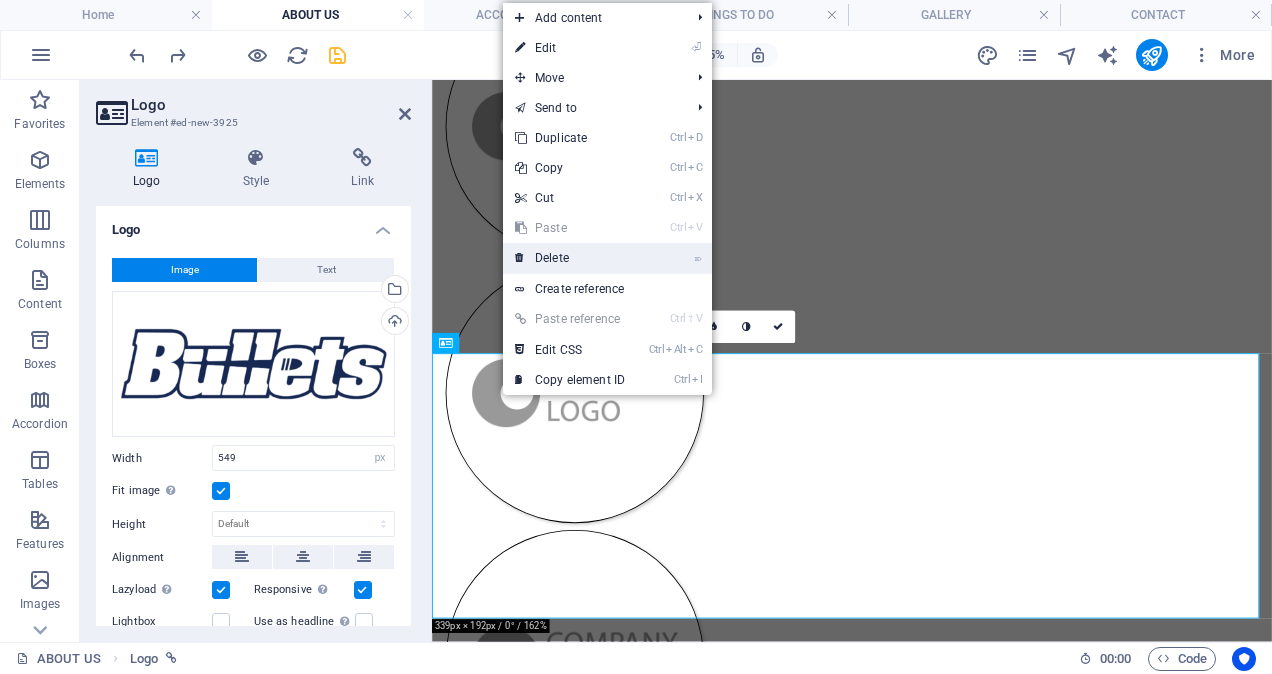 click on "⌦  Delete" at bounding box center [570, 258] 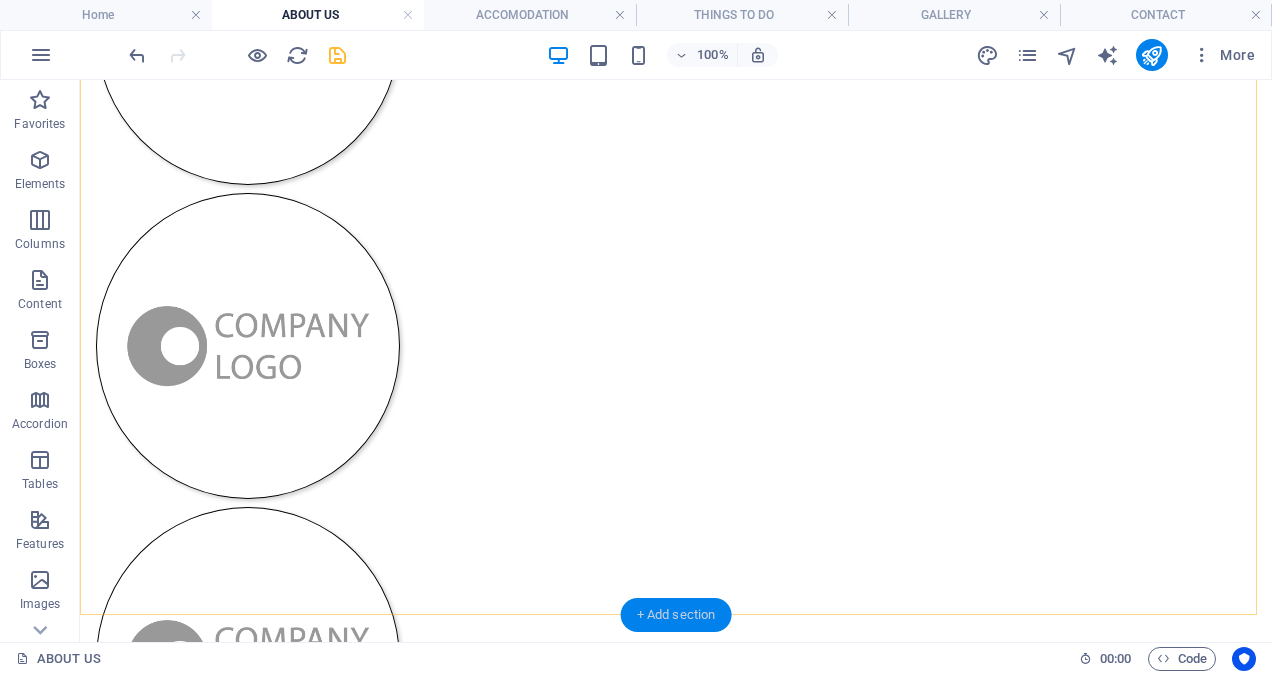 click on "+ Add section" at bounding box center [676, 615] 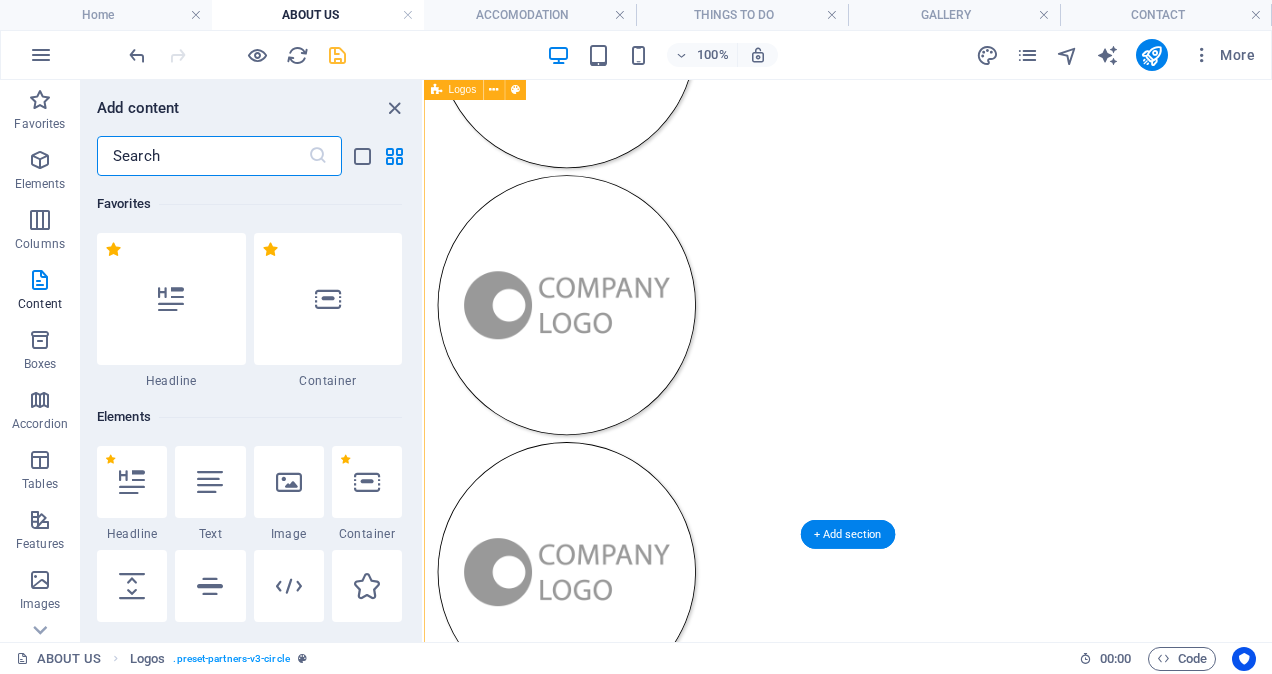 scroll, scrollTop: 1763, scrollLeft: 0, axis: vertical 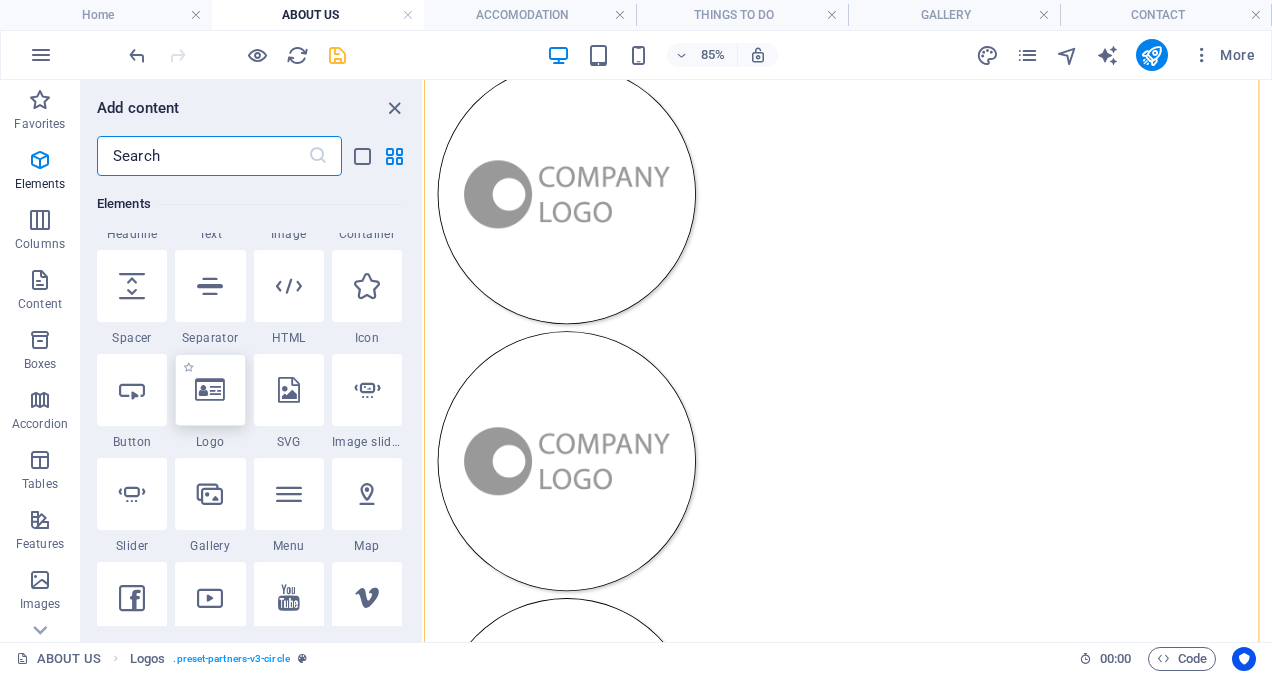 click at bounding box center [210, 390] 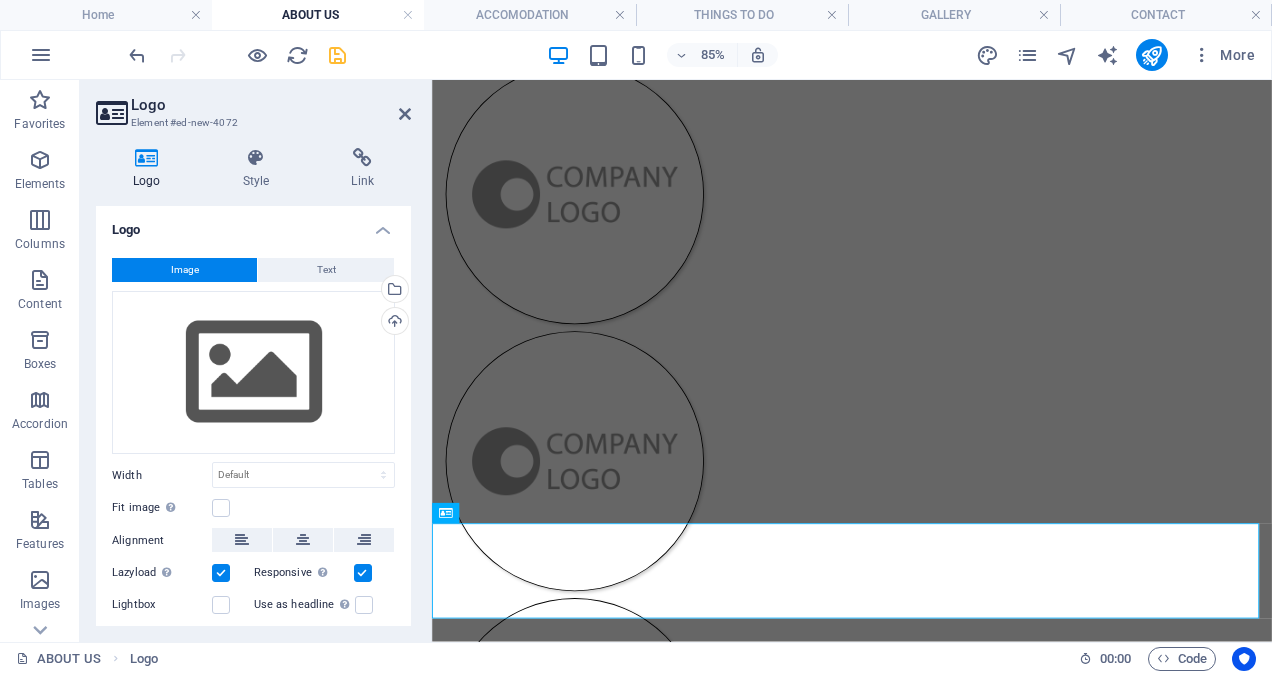scroll, scrollTop: 1957, scrollLeft: 0, axis: vertical 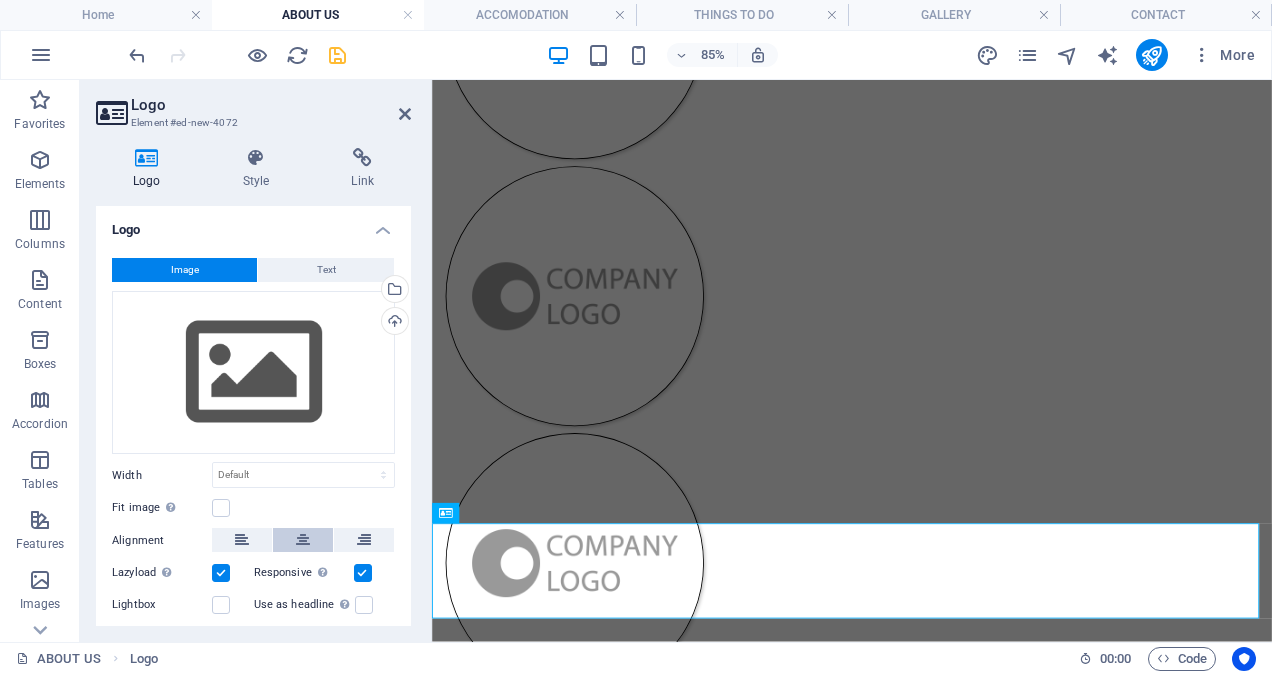 click at bounding box center (303, 540) 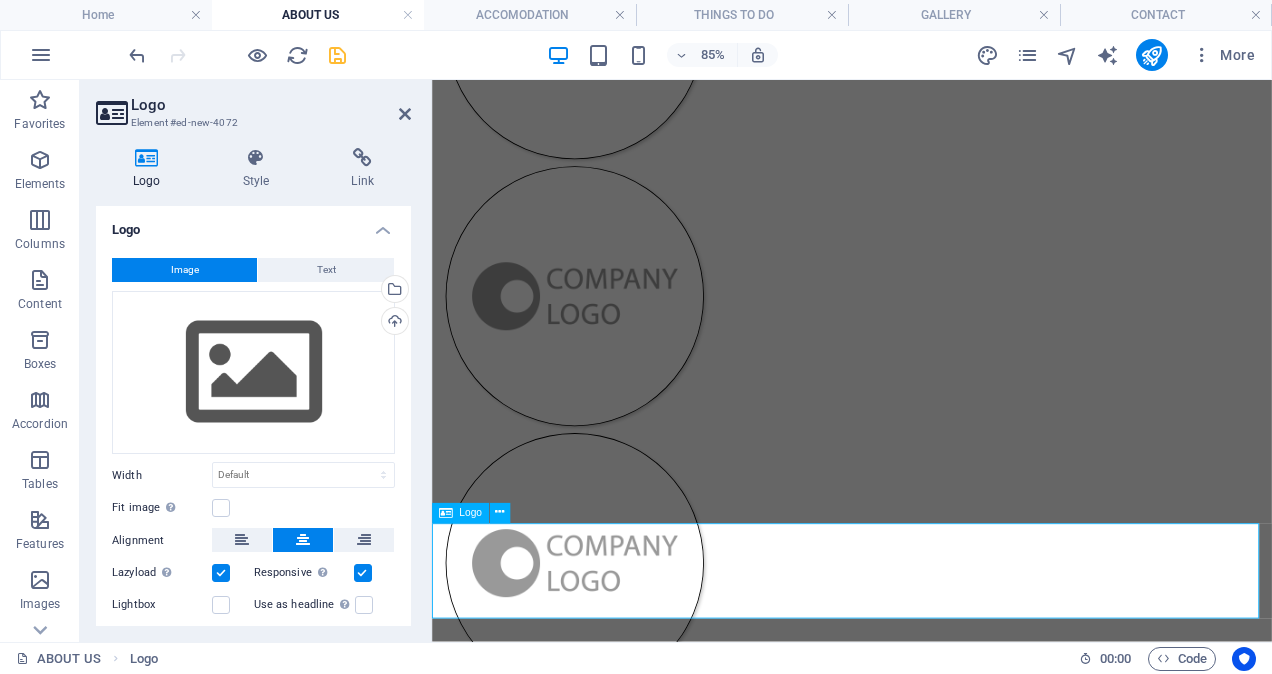 click at bounding box center (926, 1936) 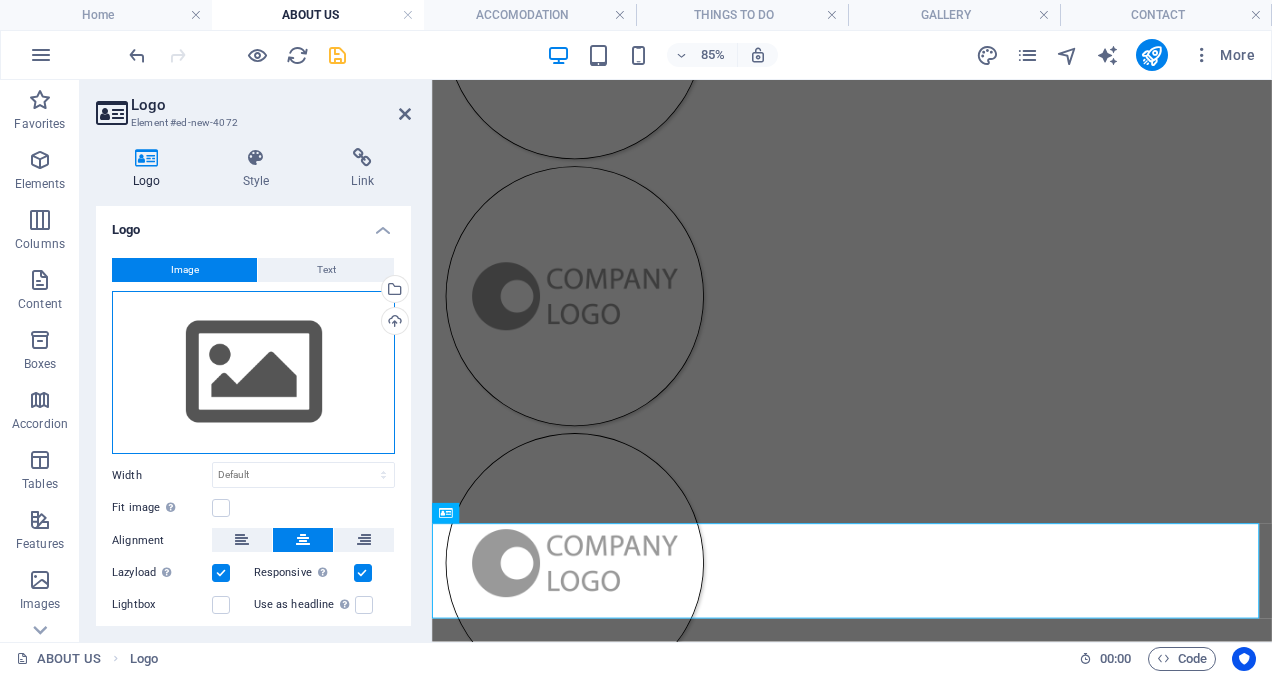 click on "Drag files here, click to choose files or select files from Files or our free stock photos & videos" at bounding box center (253, 373) 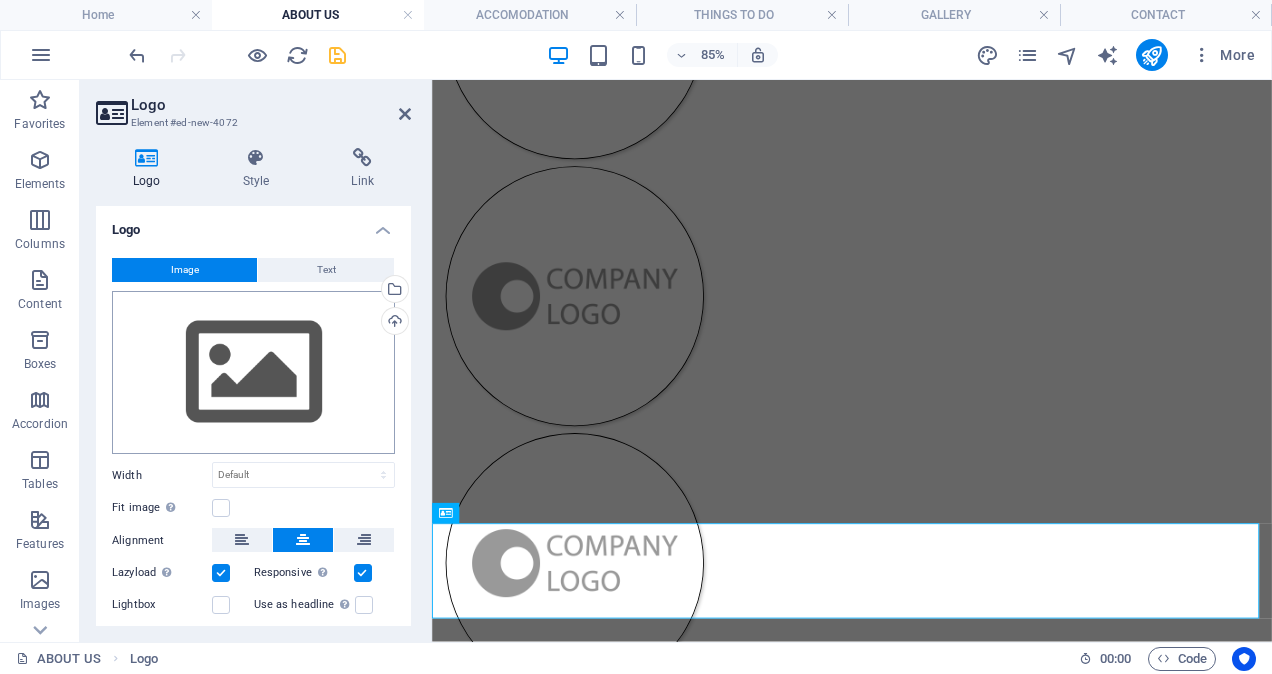scroll, scrollTop: 1015, scrollLeft: 0, axis: vertical 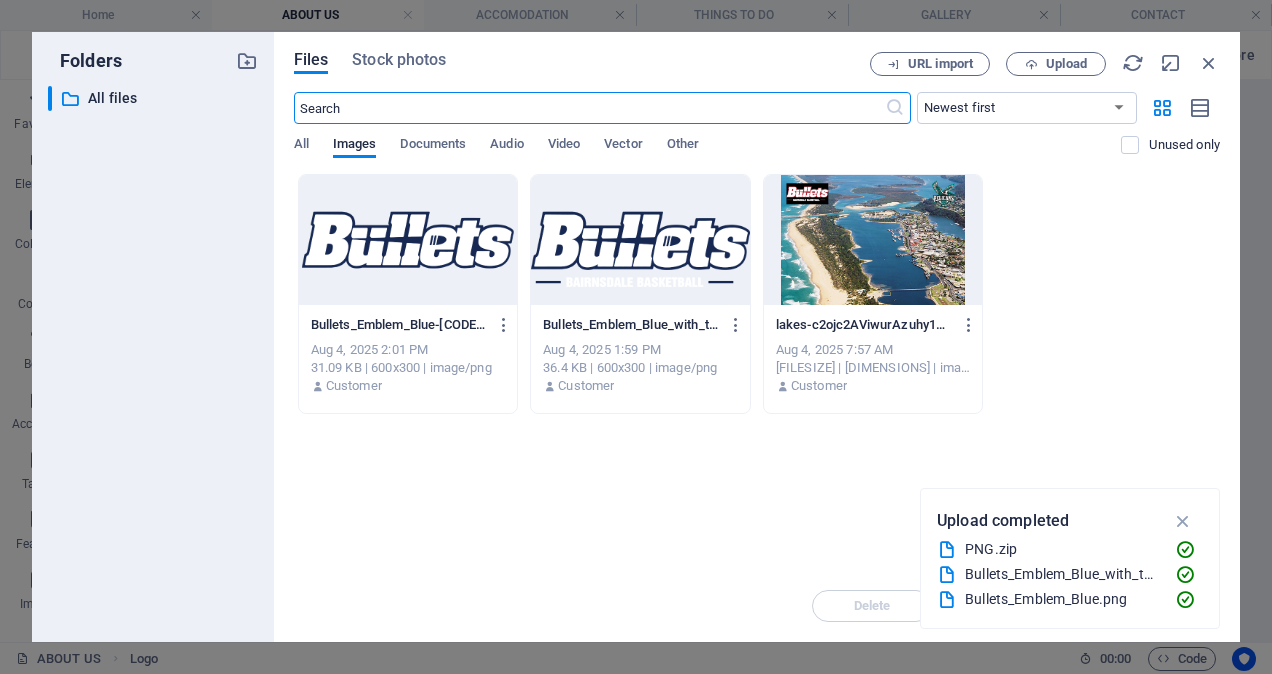 click at bounding box center [408, 240] 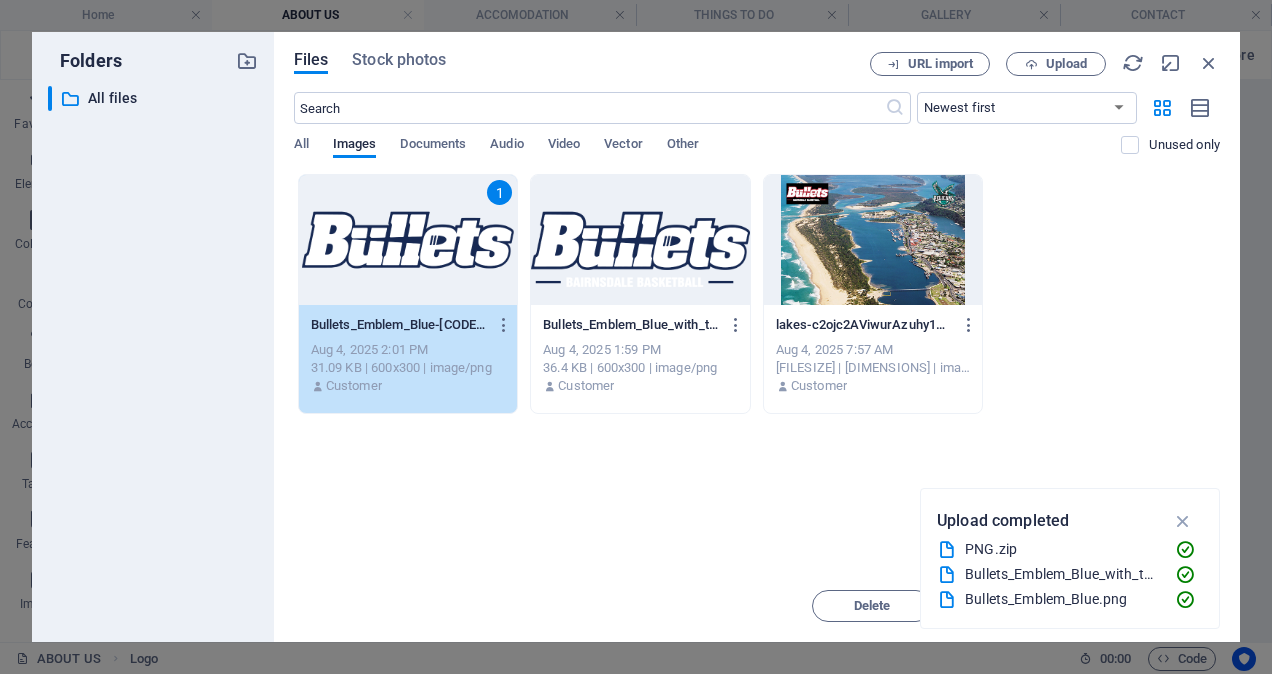 click on "1" at bounding box center [408, 240] 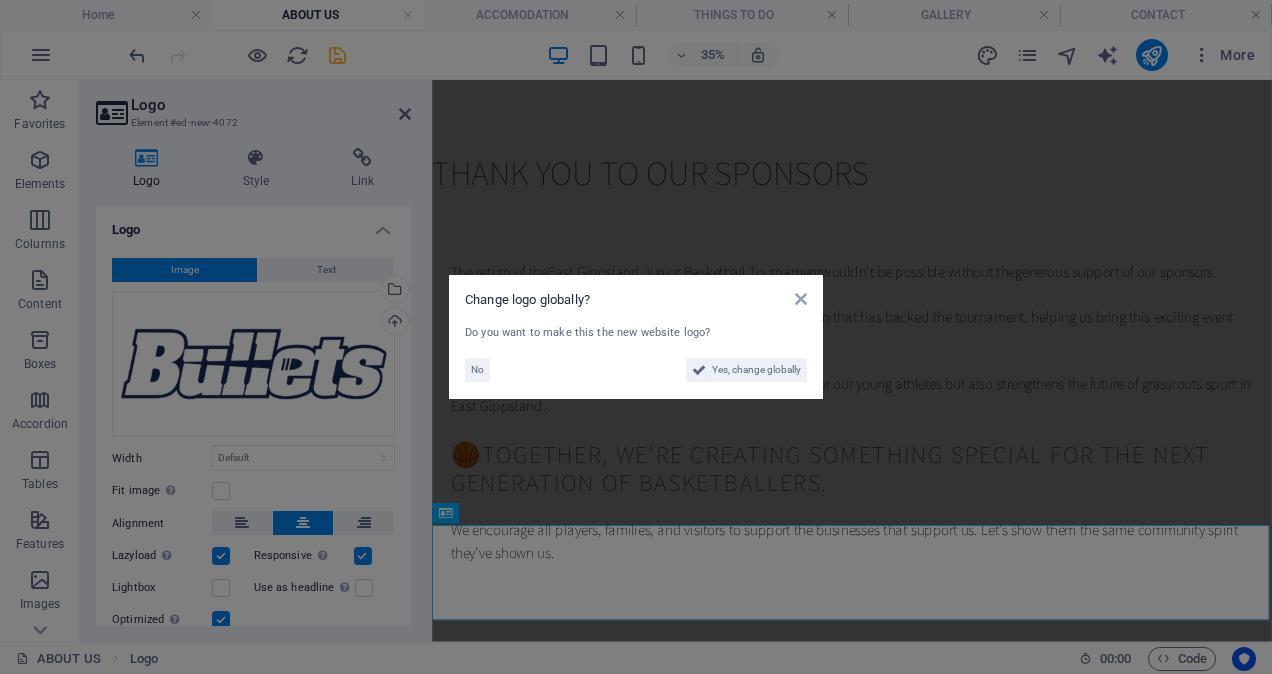scroll, scrollTop: 1957, scrollLeft: 0, axis: vertical 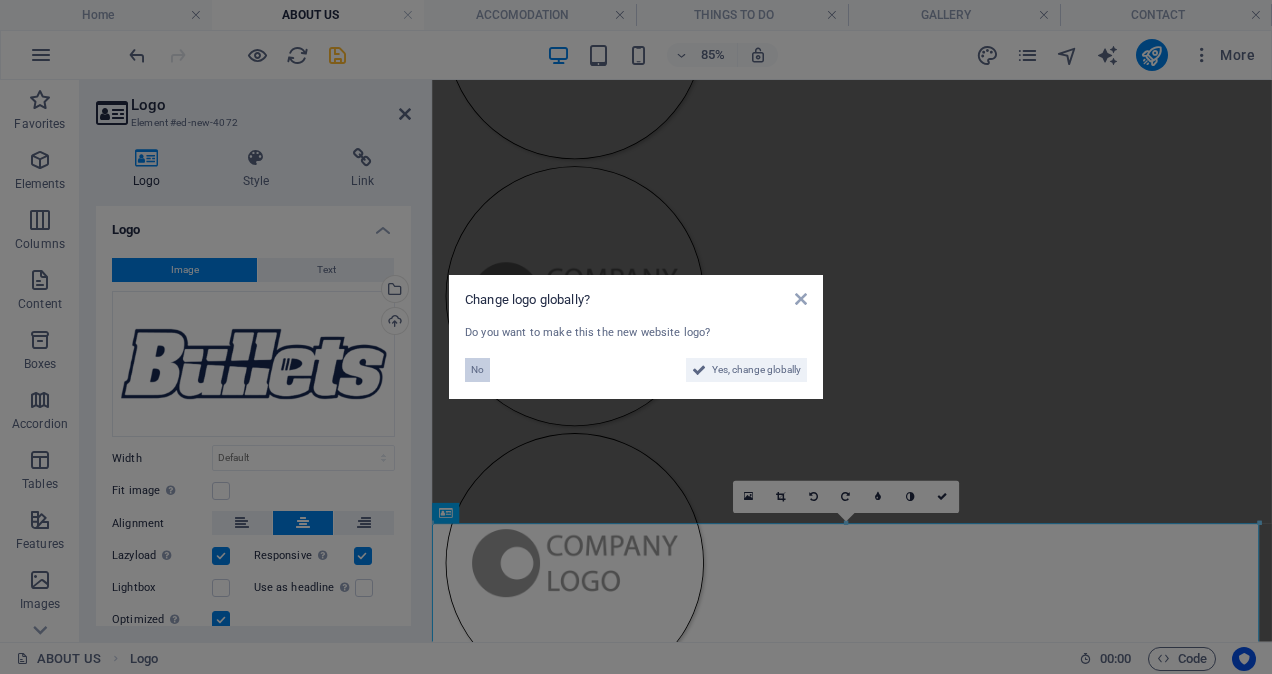 click on "No" at bounding box center [477, 370] 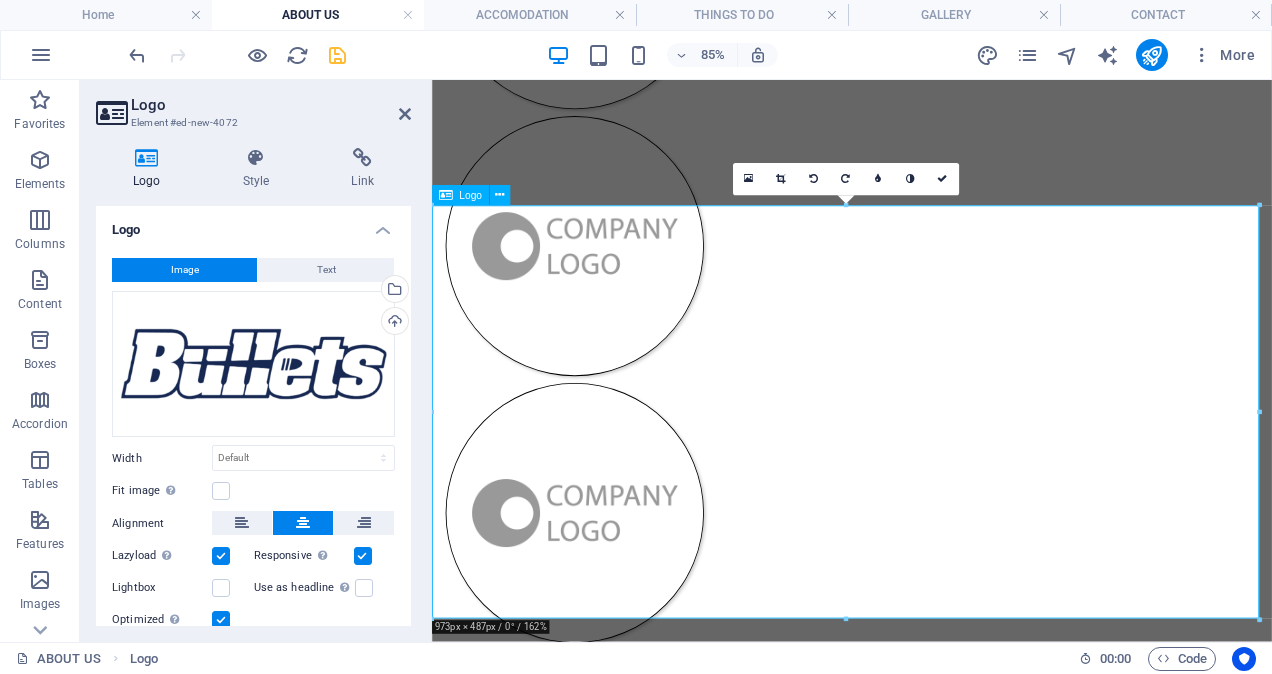scroll, scrollTop: 2331, scrollLeft: 0, axis: vertical 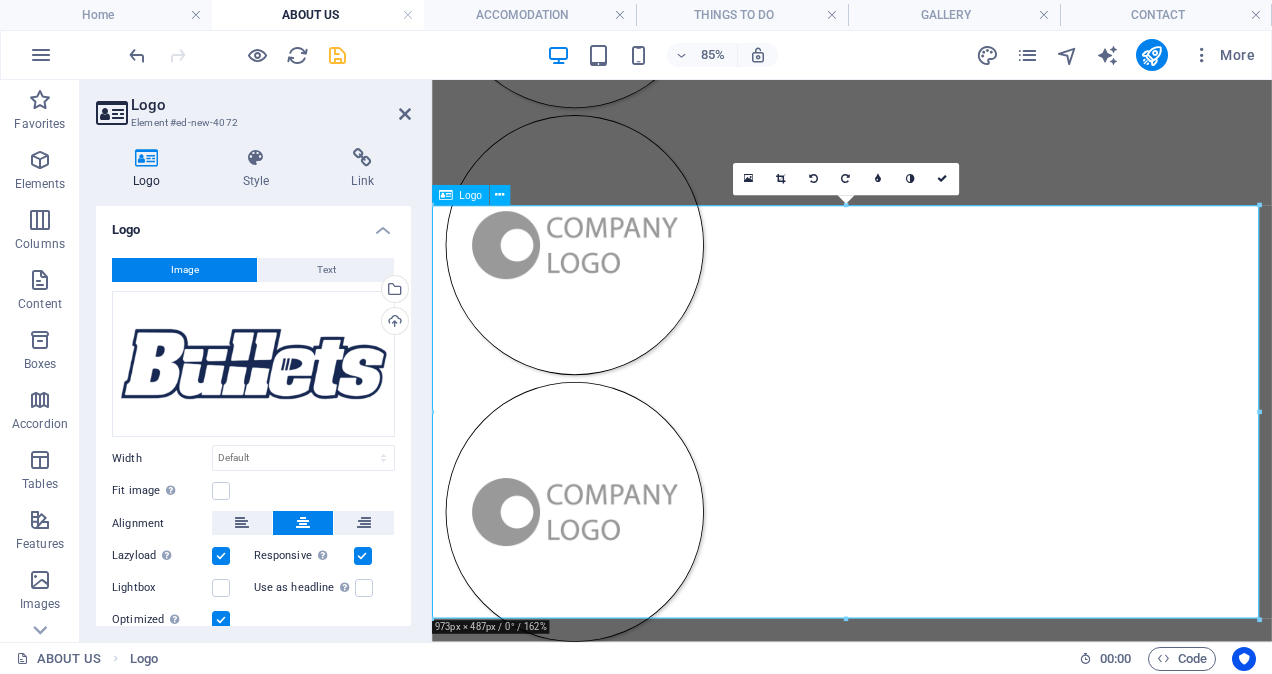 click at bounding box center [926, 1697] 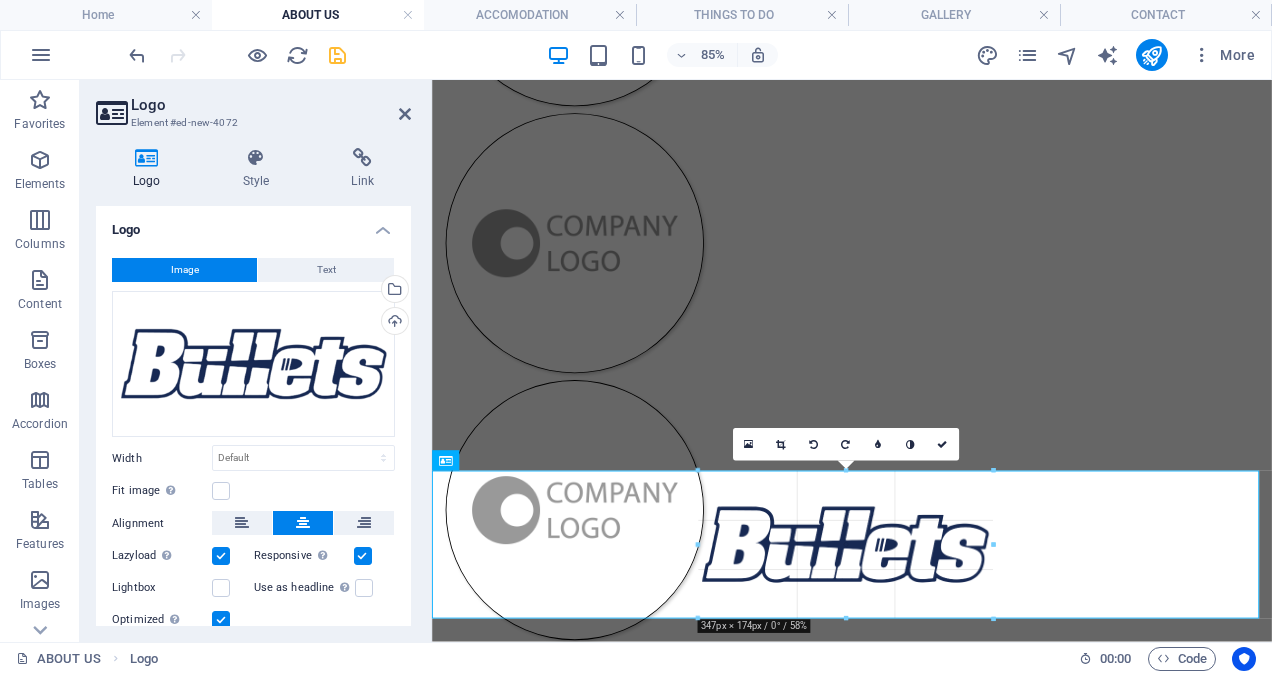 drag, startPoint x: 1260, startPoint y: 204, endPoint x: 629, endPoint y: 575, distance: 731.985 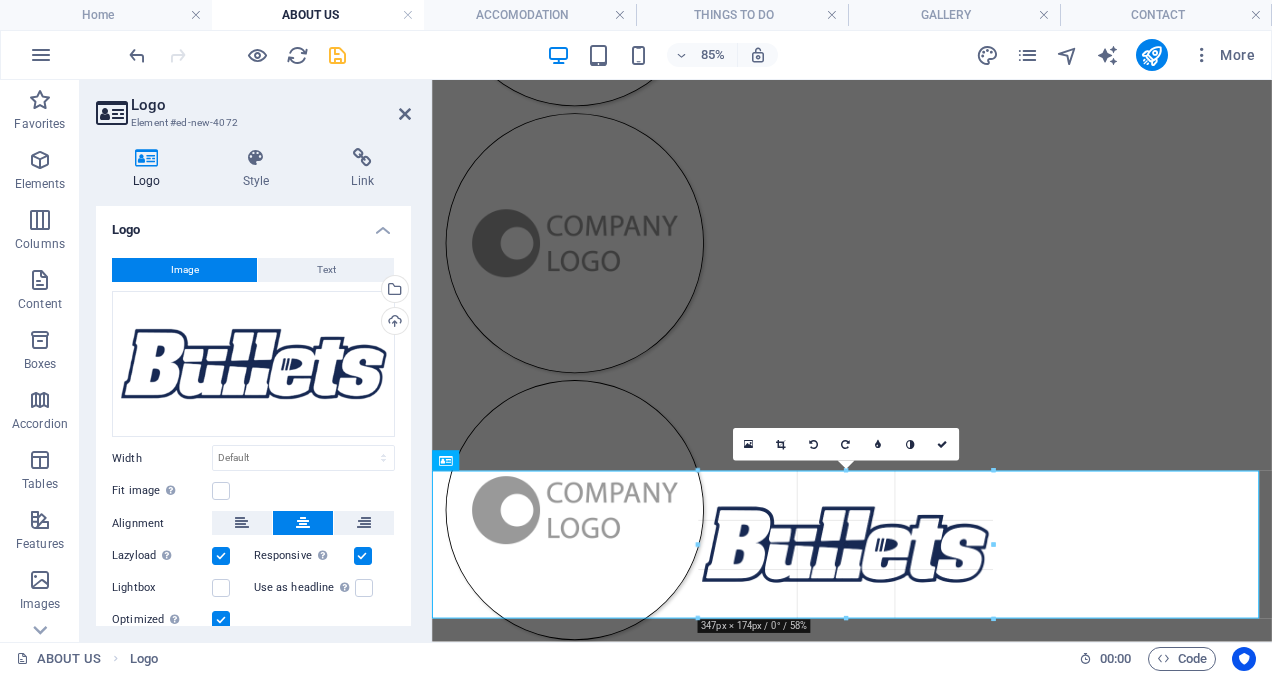type on "347" 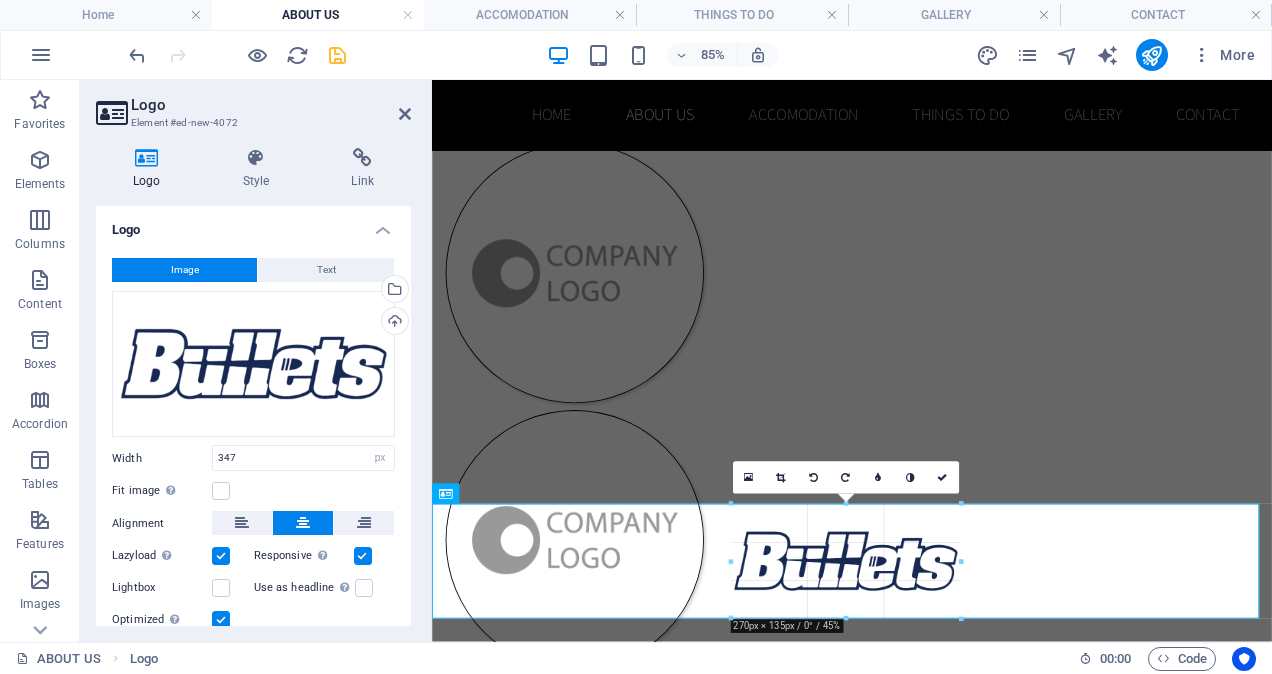 scroll, scrollTop: 1980, scrollLeft: 0, axis: vertical 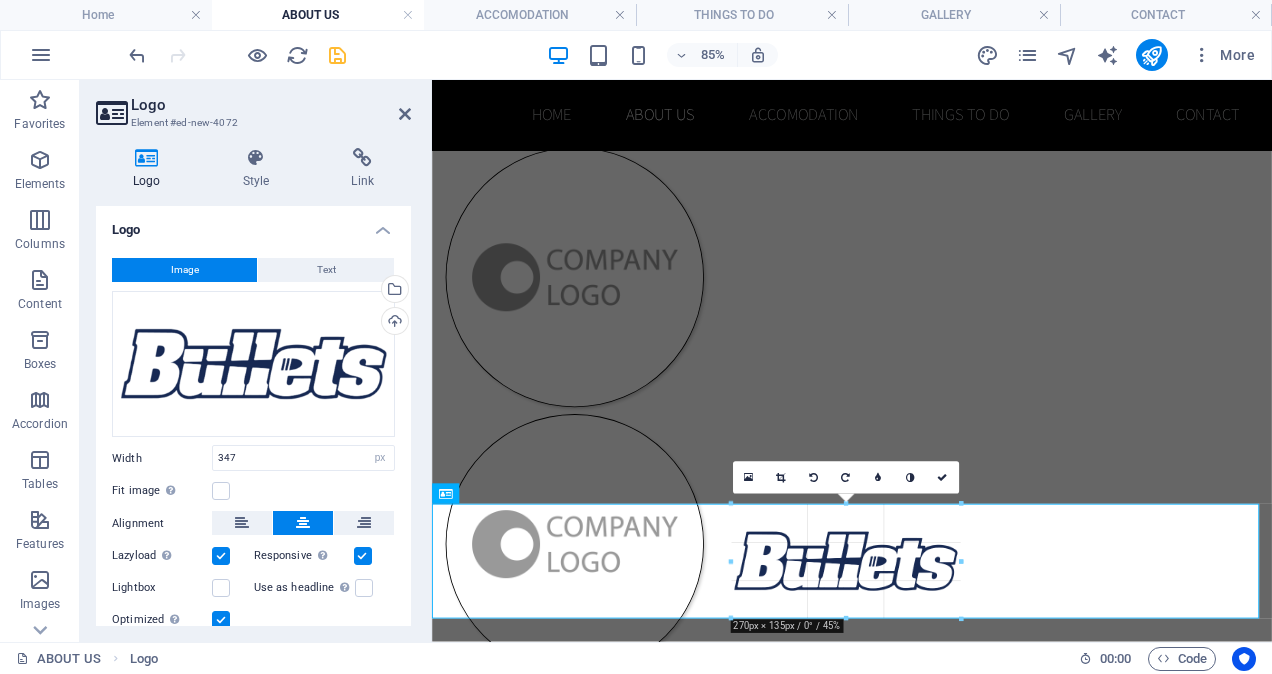 drag, startPoint x: 995, startPoint y: 474, endPoint x: 572, endPoint y: 529, distance: 426.56067 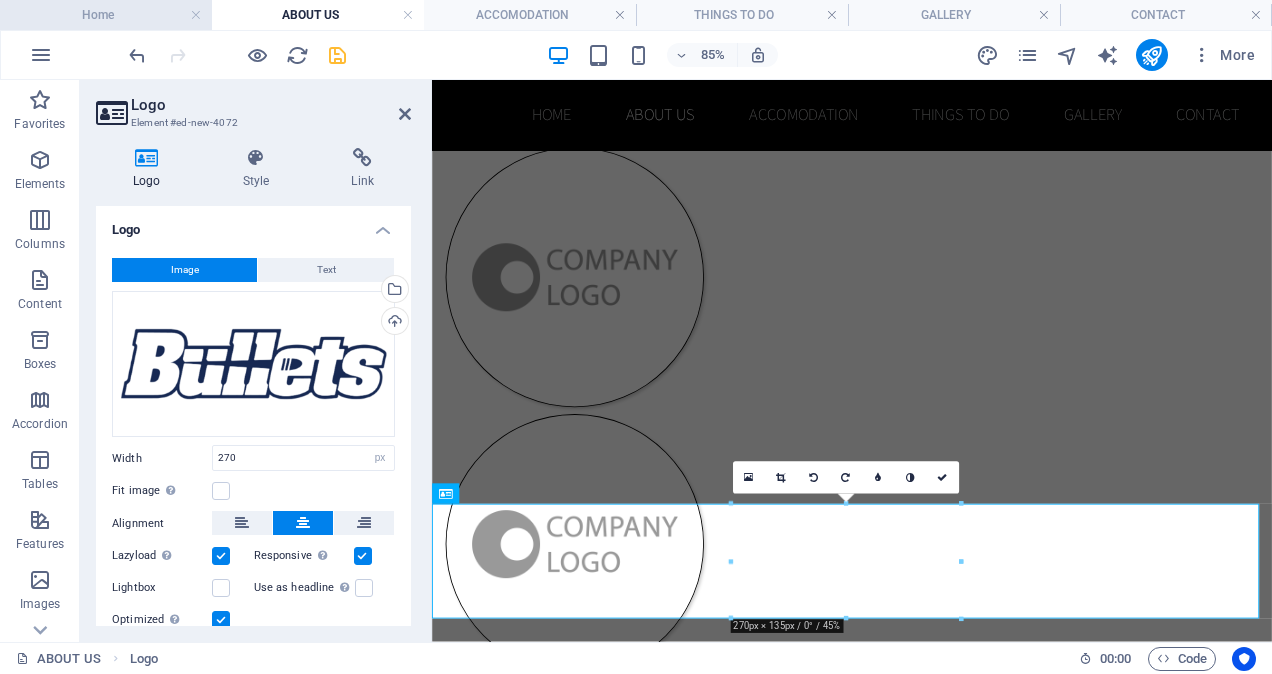click on "Home" at bounding box center [106, 15] 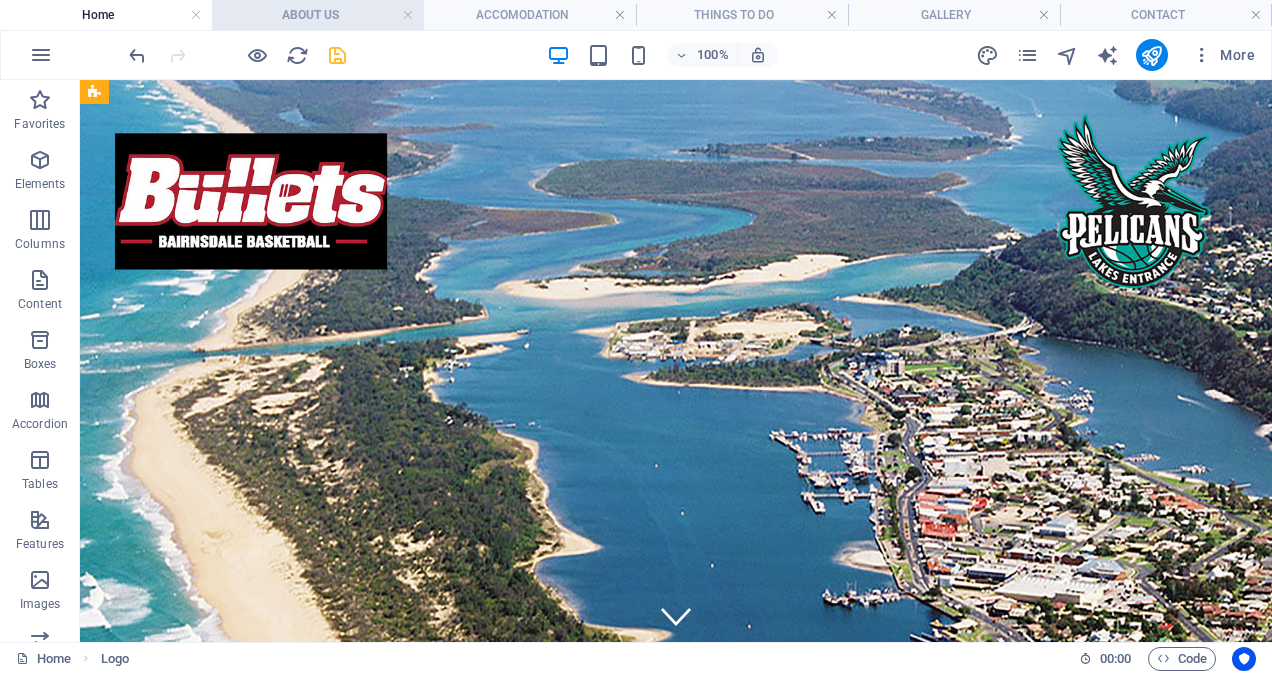 scroll, scrollTop: 0, scrollLeft: 0, axis: both 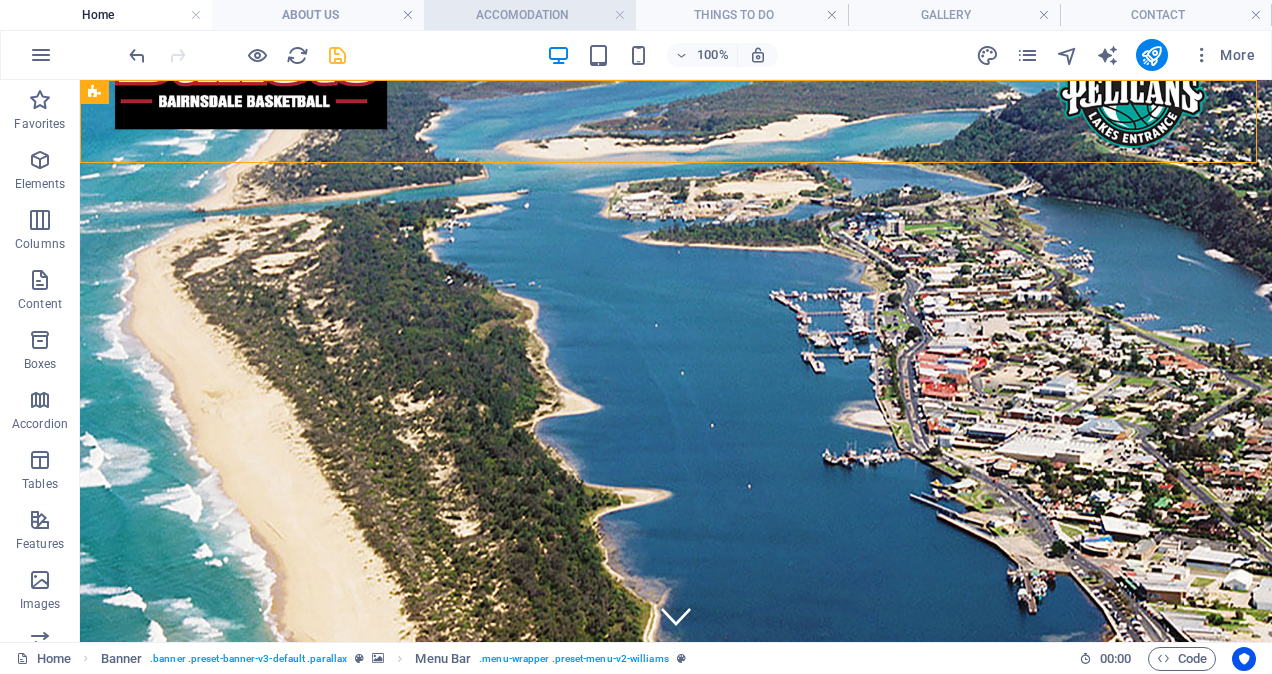 click on "ACCOMODATION" at bounding box center [530, 15] 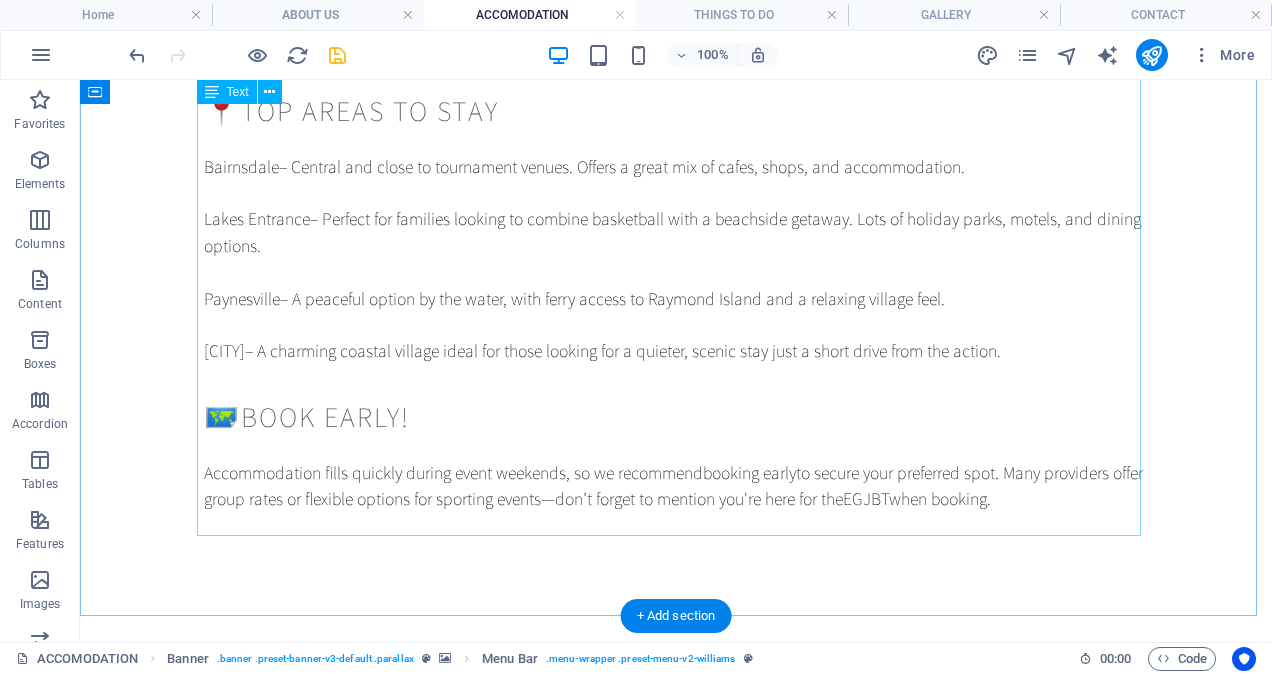 scroll, scrollTop: 630, scrollLeft: 0, axis: vertical 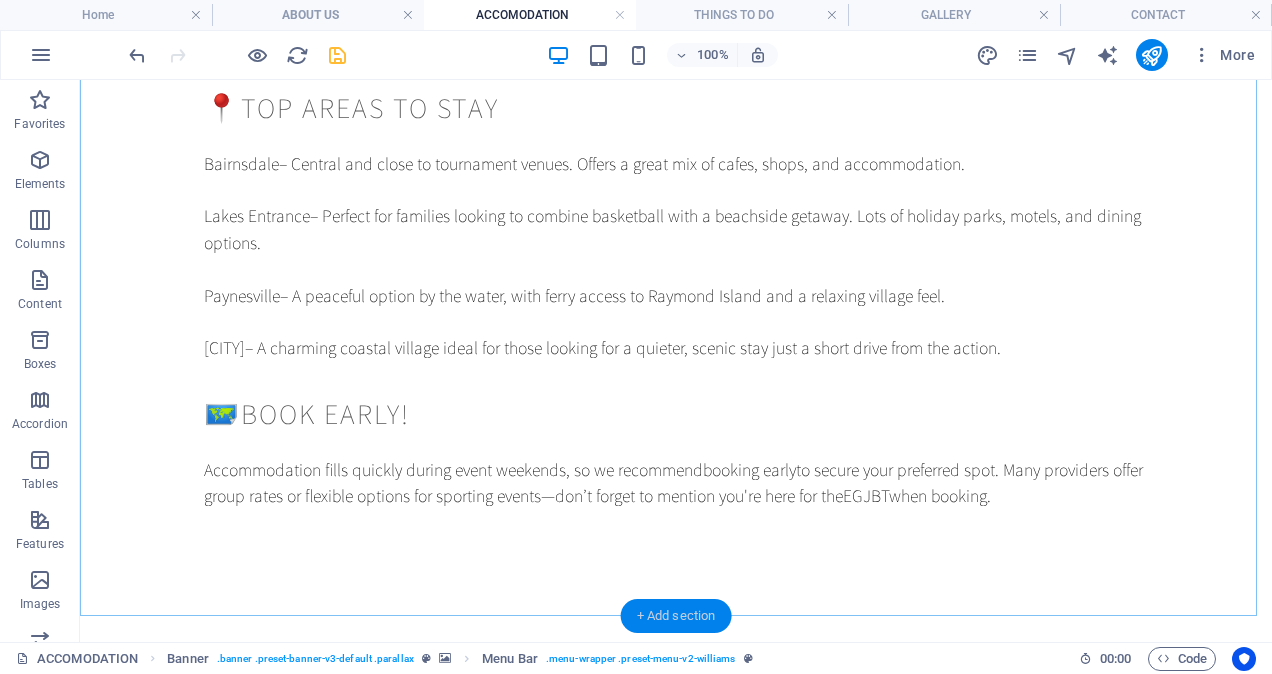click on "+ Add section" at bounding box center (676, 616) 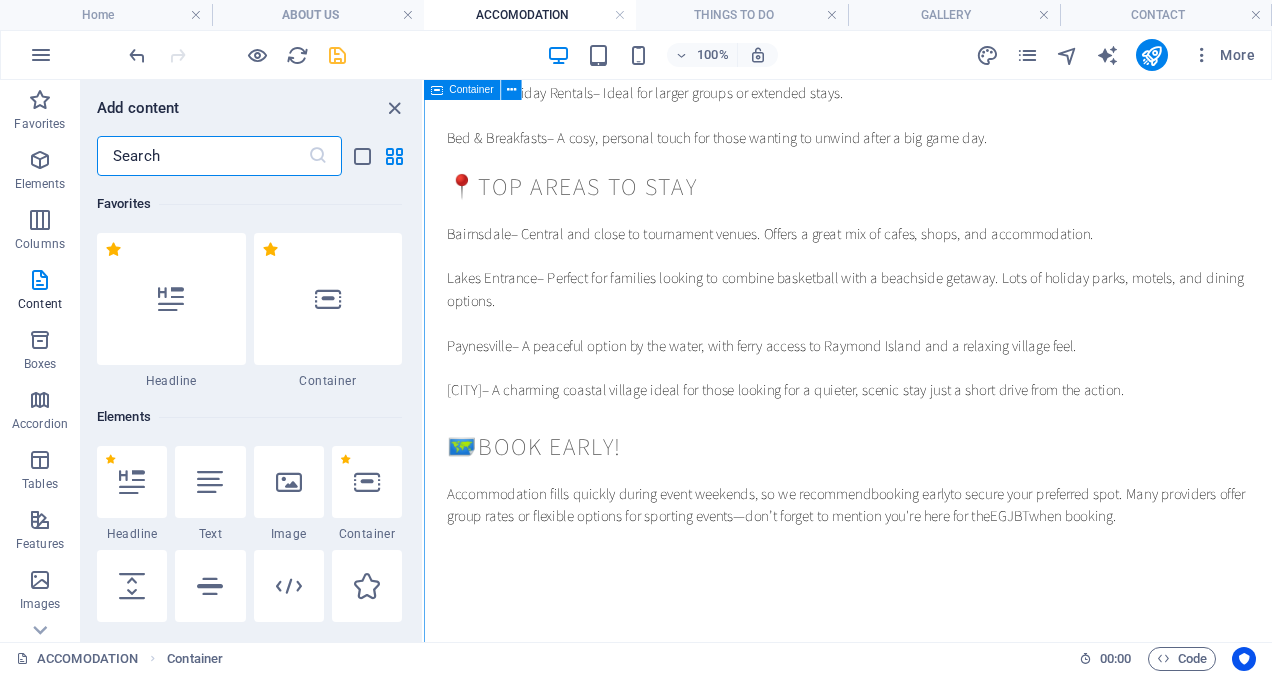 scroll, scrollTop: 494, scrollLeft: 0, axis: vertical 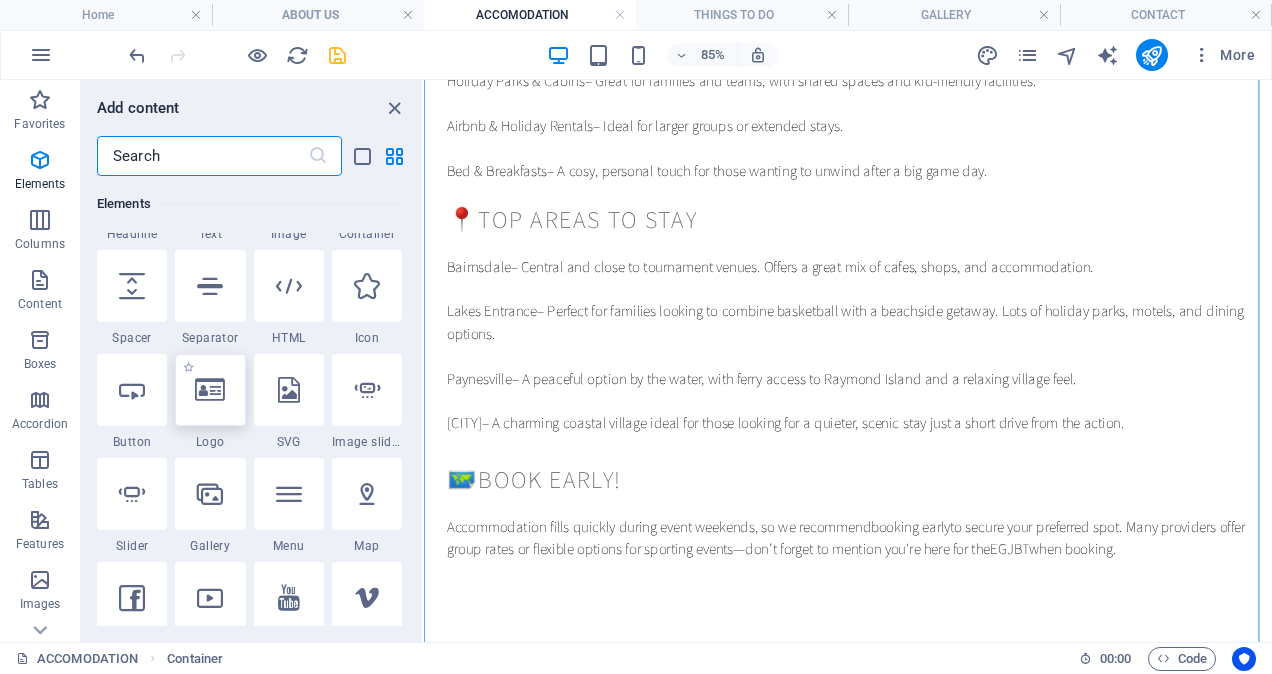 click at bounding box center [210, 390] 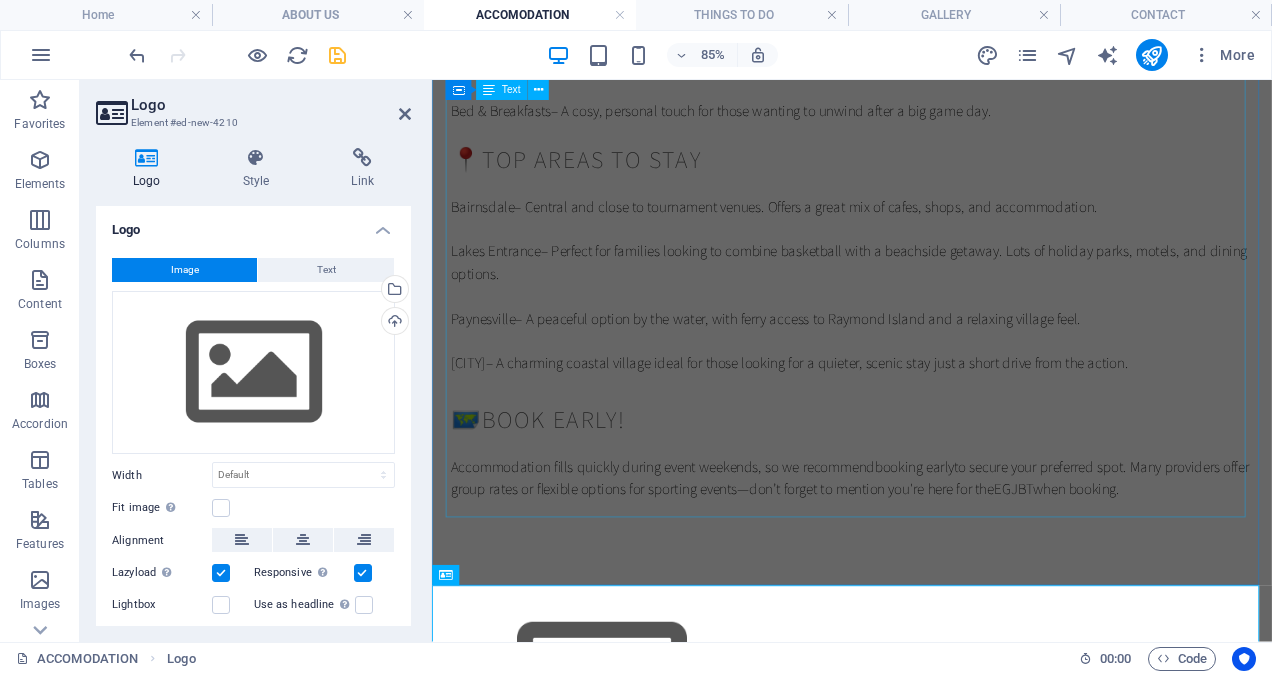 scroll, scrollTop: 644, scrollLeft: 0, axis: vertical 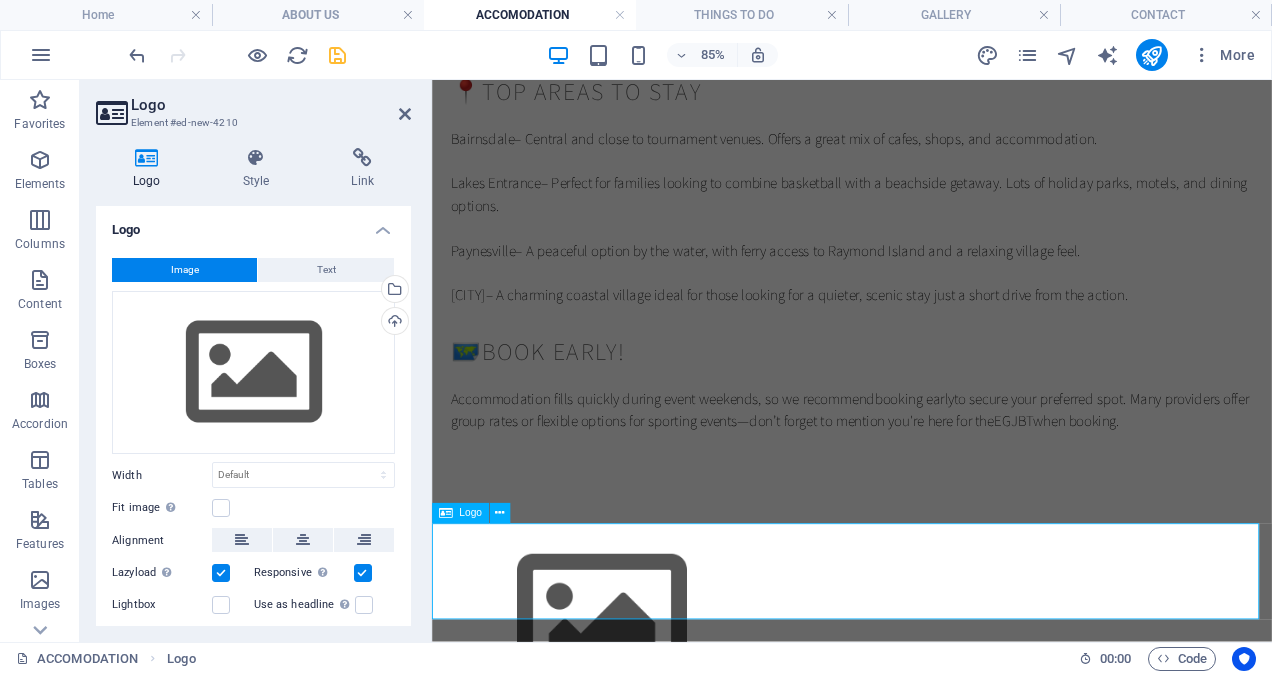 click at bounding box center (926, 714) 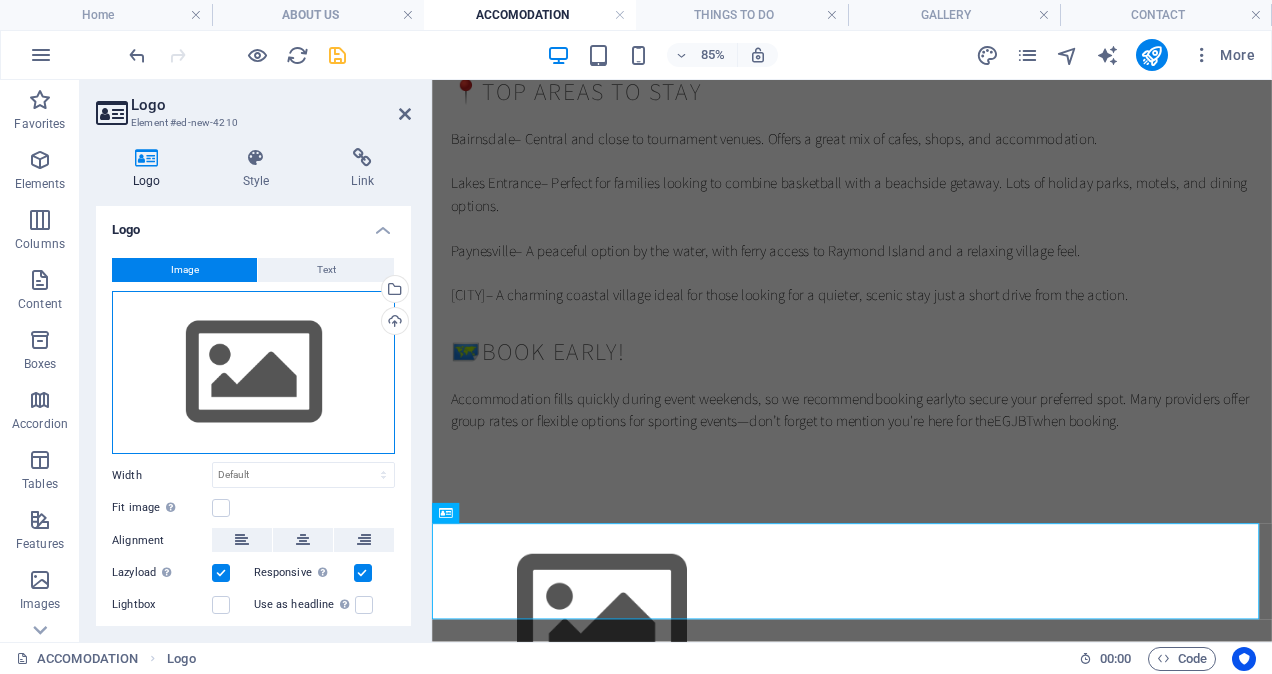 click on "Drag files here, click to choose files or select files from Files or our free stock photos & videos" at bounding box center (253, 373) 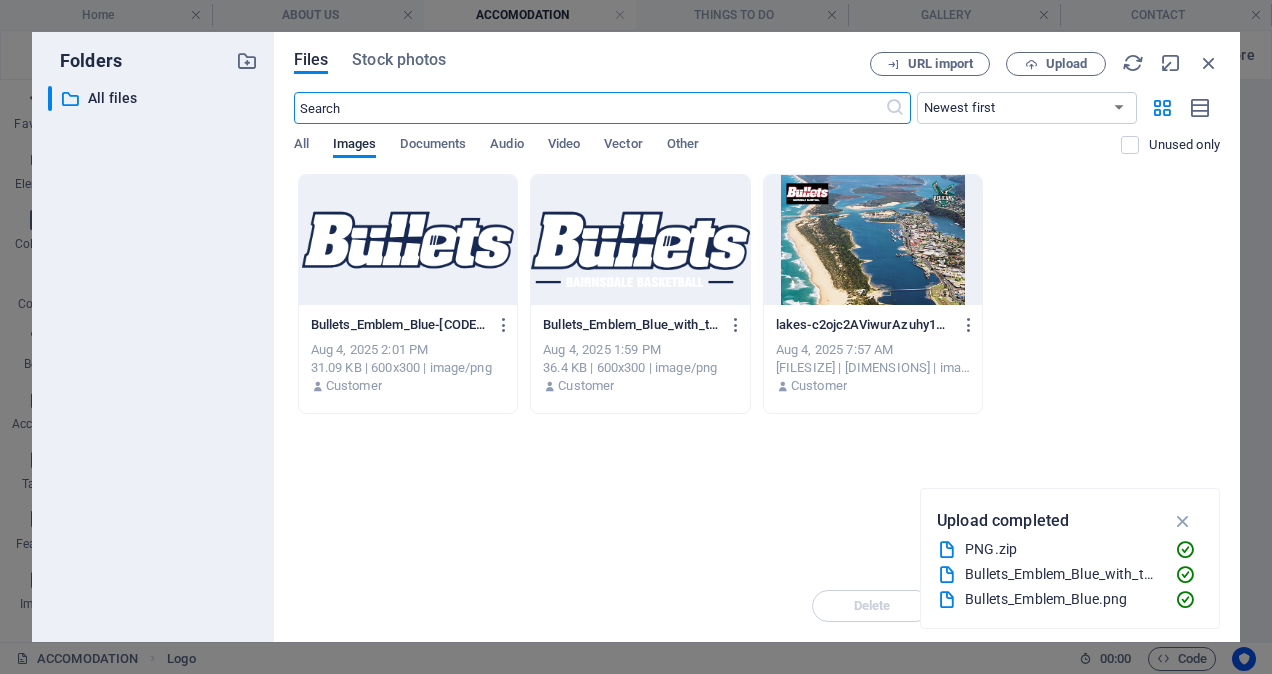 scroll, scrollTop: 0, scrollLeft: 0, axis: both 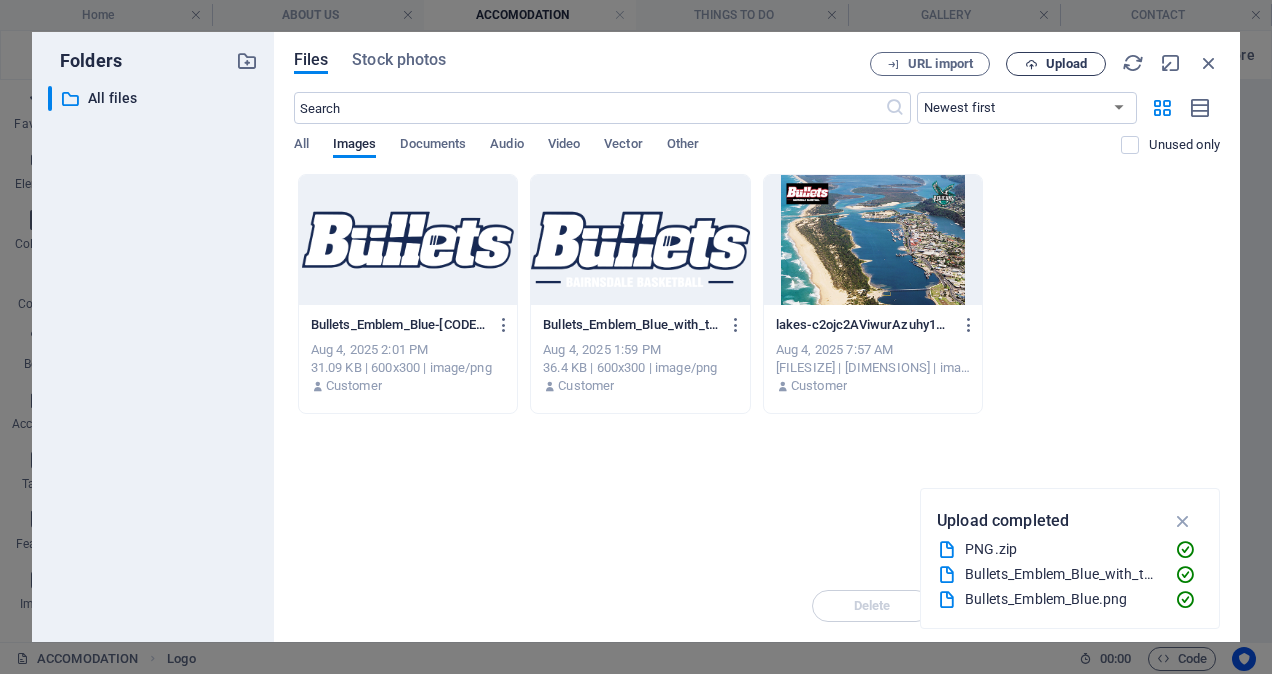 click on "Upload" at bounding box center [1066, 64] 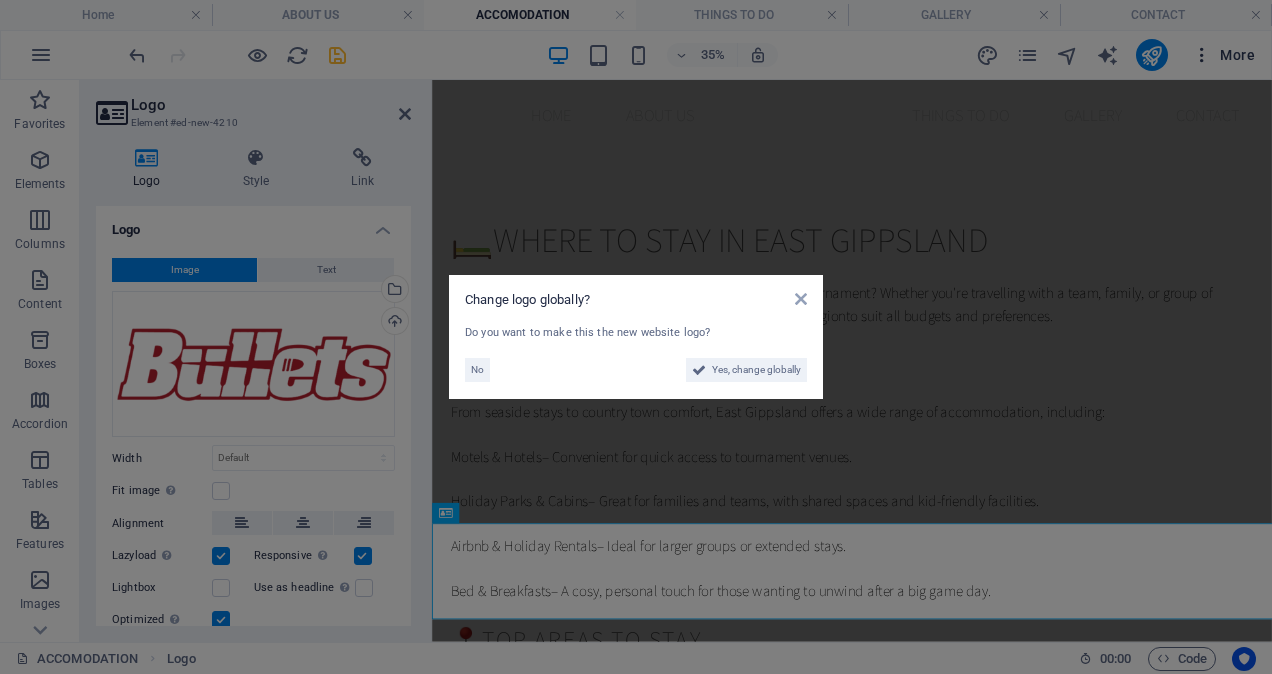 scroll, scrollTop: 644, scrollLeft: 0, axis: vertical 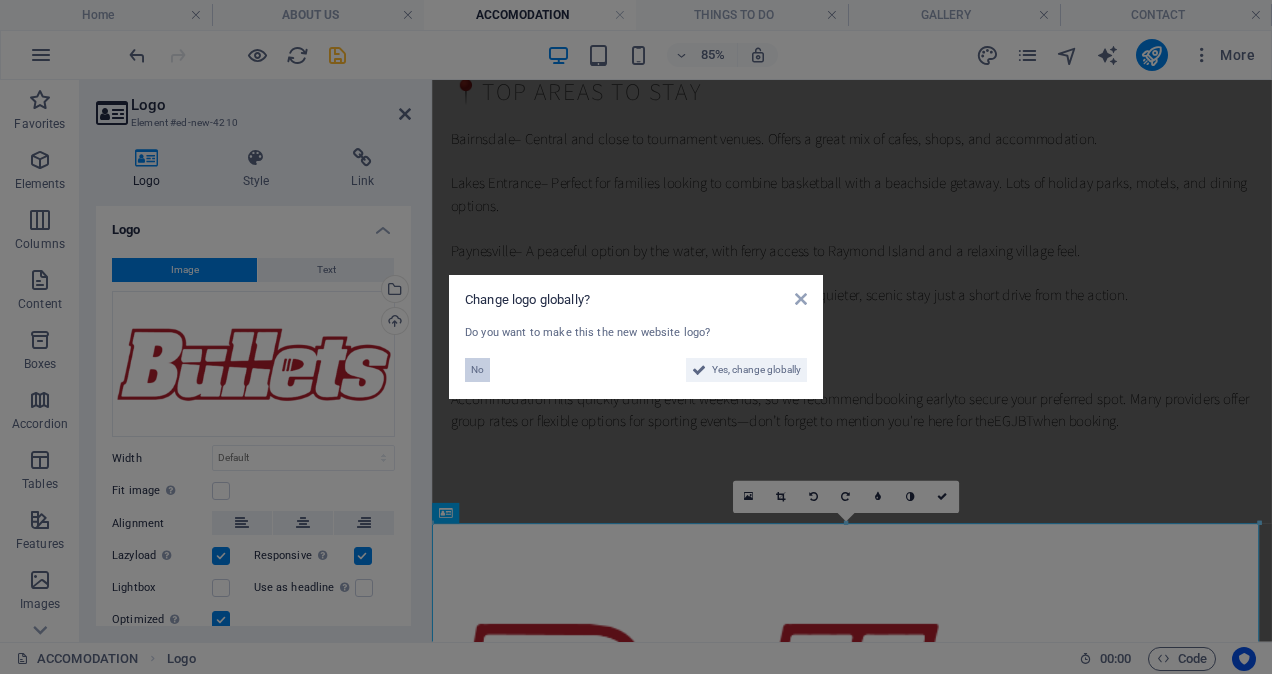 click on "No" at bounding box center (477, 370) 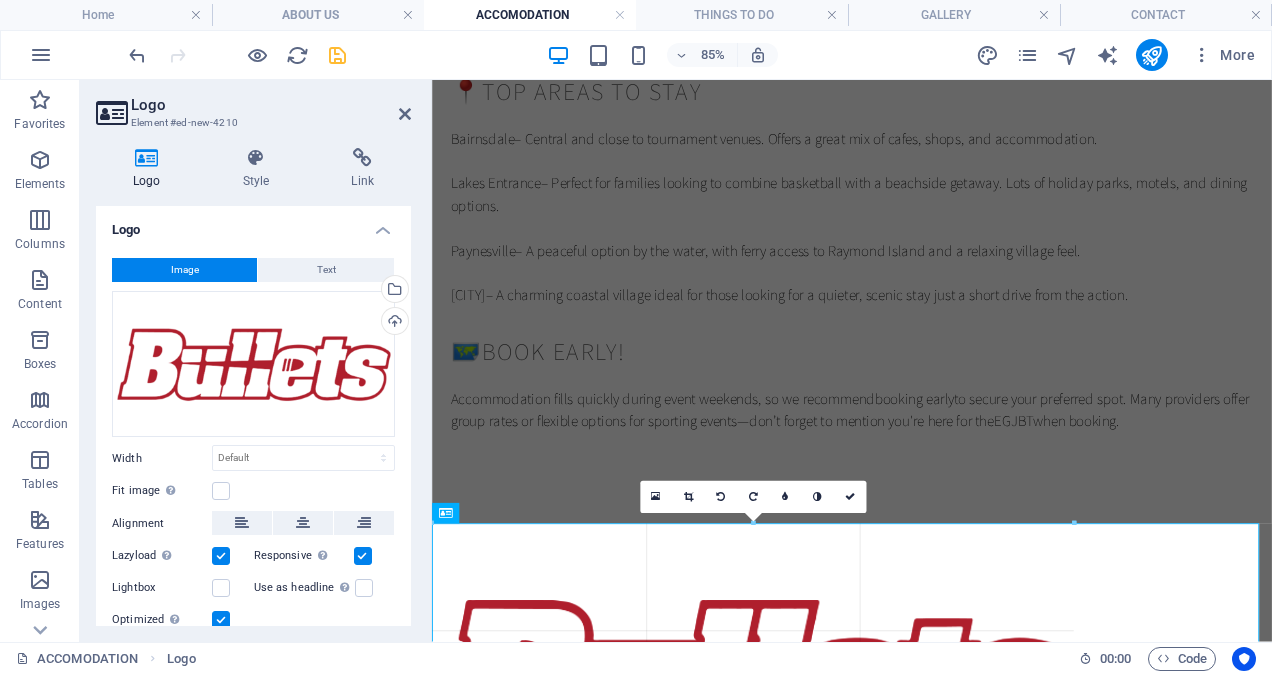 drag, startPoint x: 1259, startPoint y: 523, endPoint x: 319, endPoint y: 639, distance: 947.13043 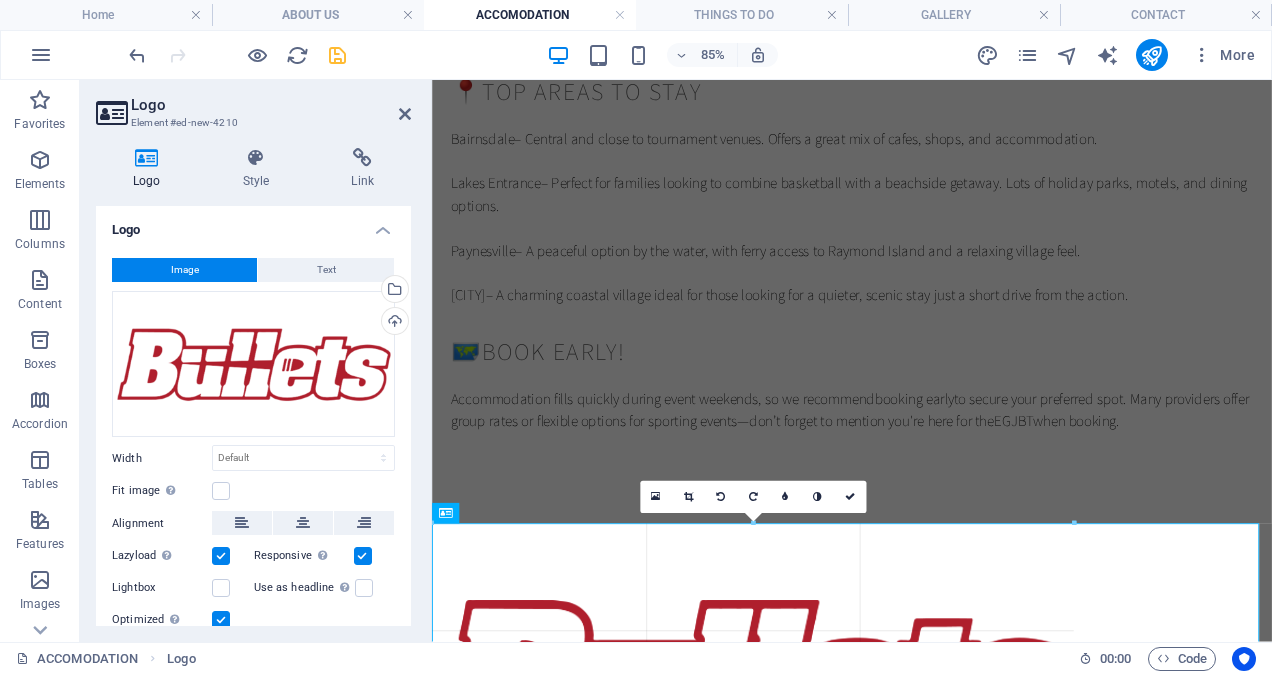 select on "px" 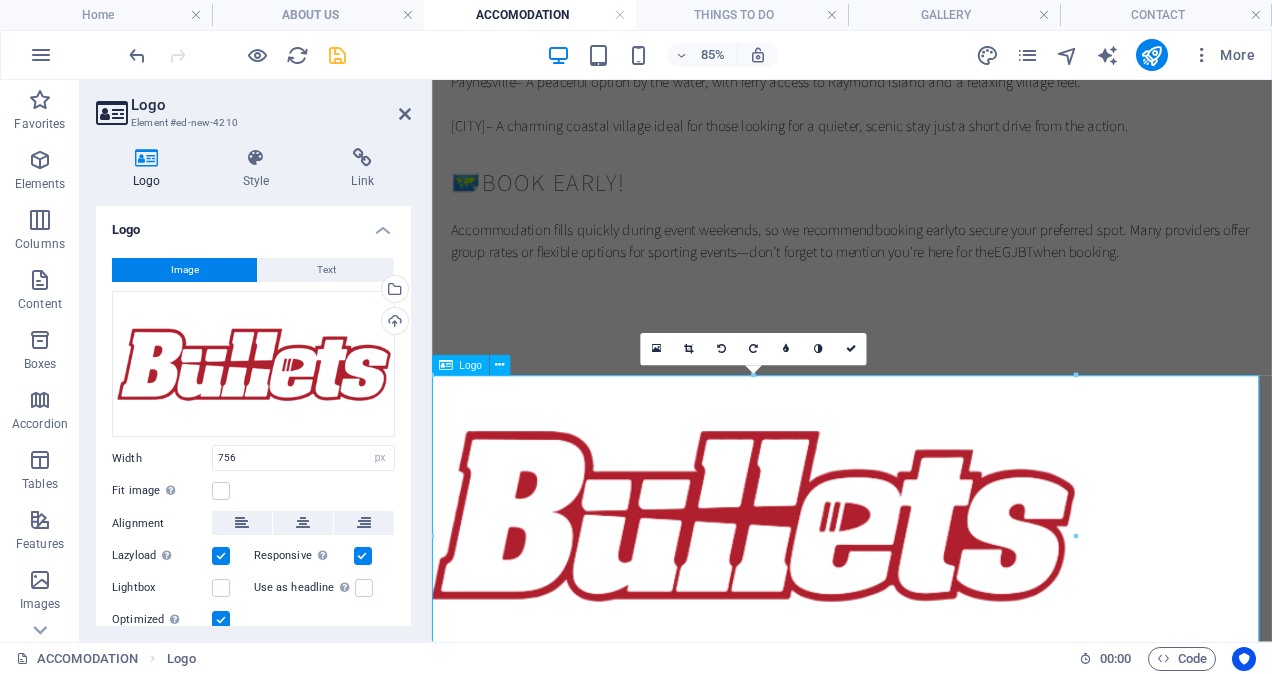 scroll, scrollTop: 844, scrollLeft: 0, axis: vertical 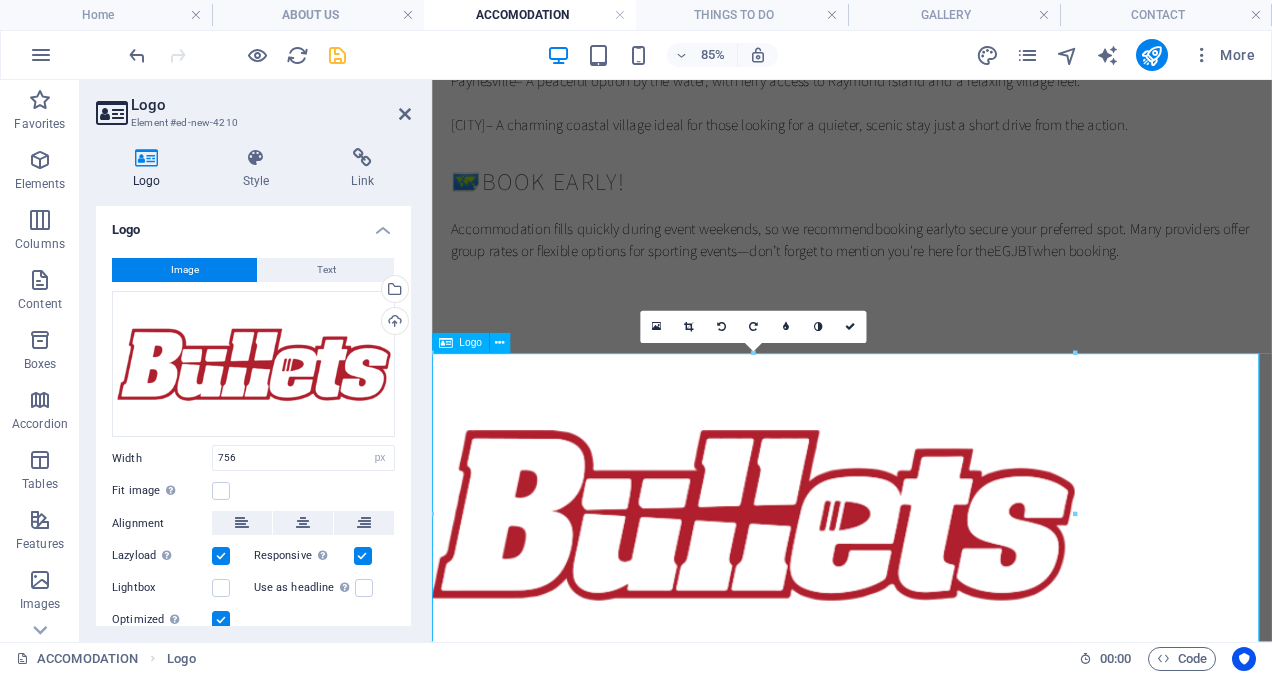 click at bounding box center (926, 591) 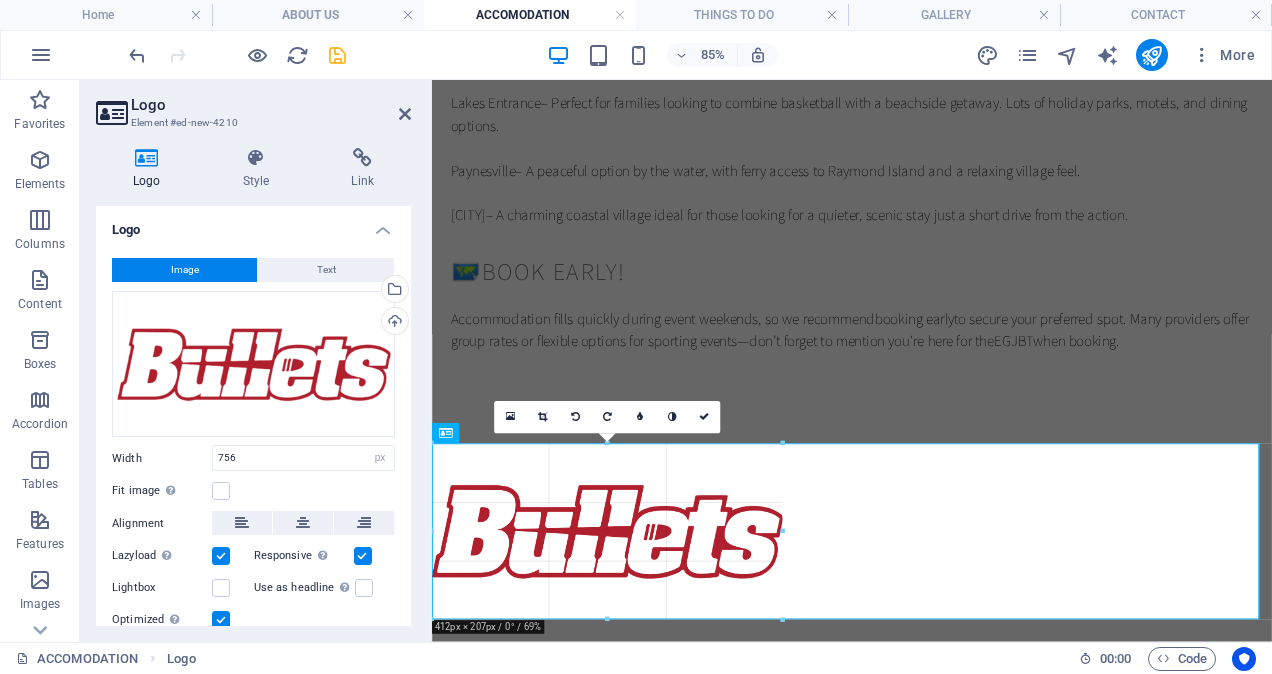 drag, startPoint x: 432, startPoint y: 352, endPoint x: 389, endPoint y: 521, distance: 174.38463 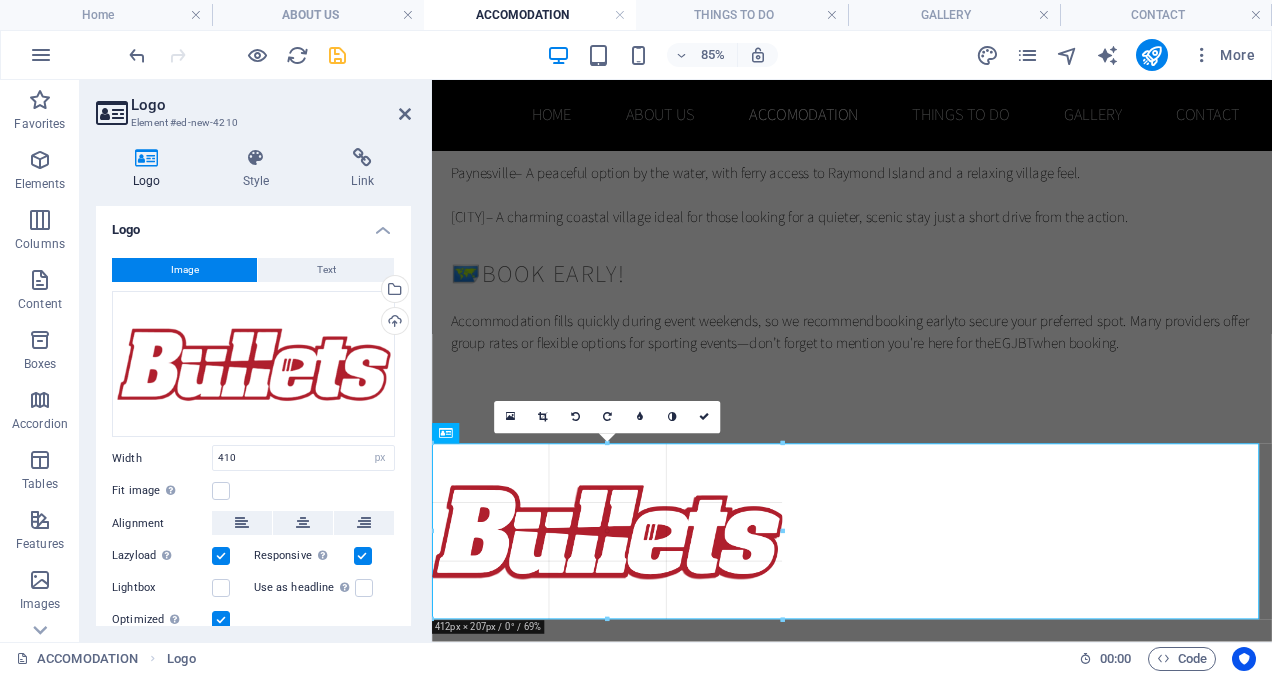 scroll, scrollTop: 736, scrollLeft: 0, axis: vertical 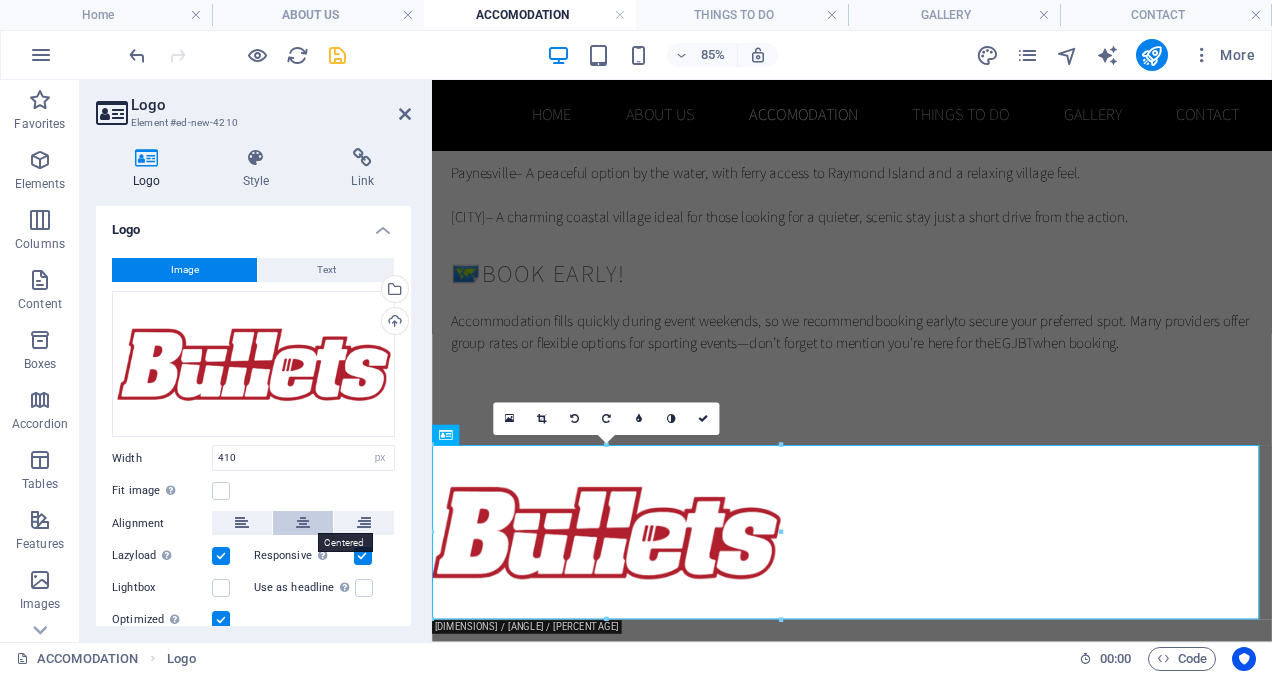 click at bounding box center [303, 523] 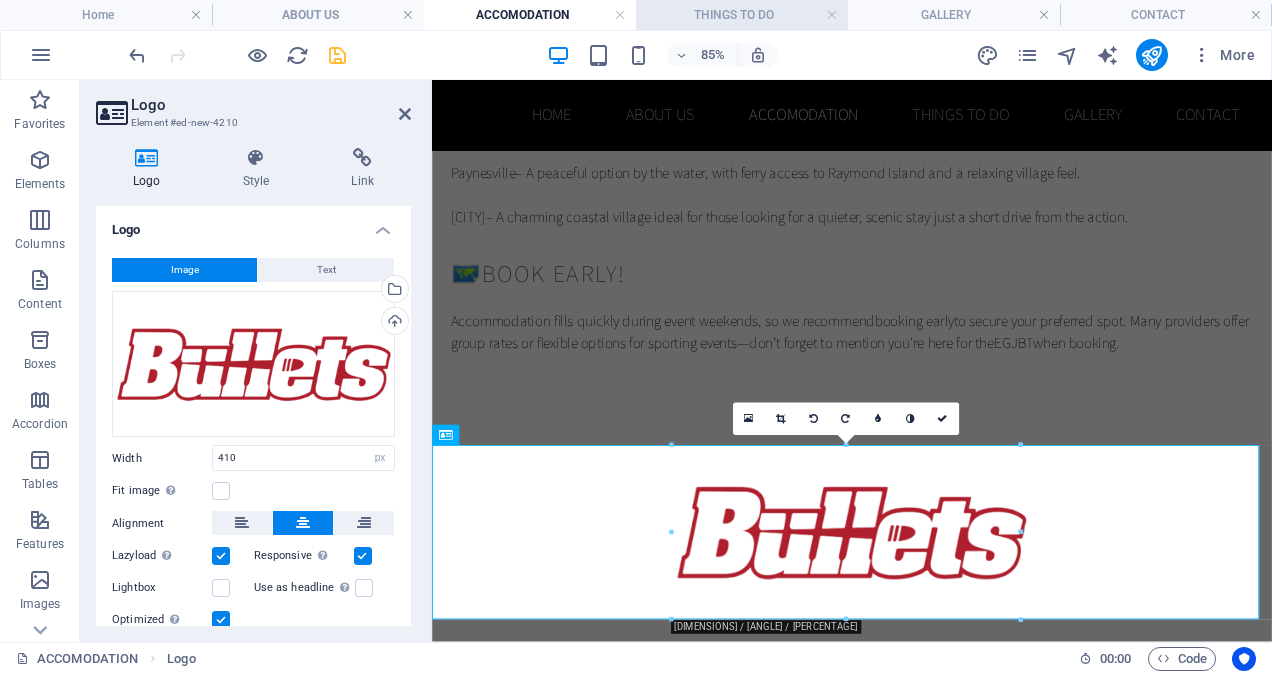 click on "THINGS TO DO" at bounding box center [742, 15] 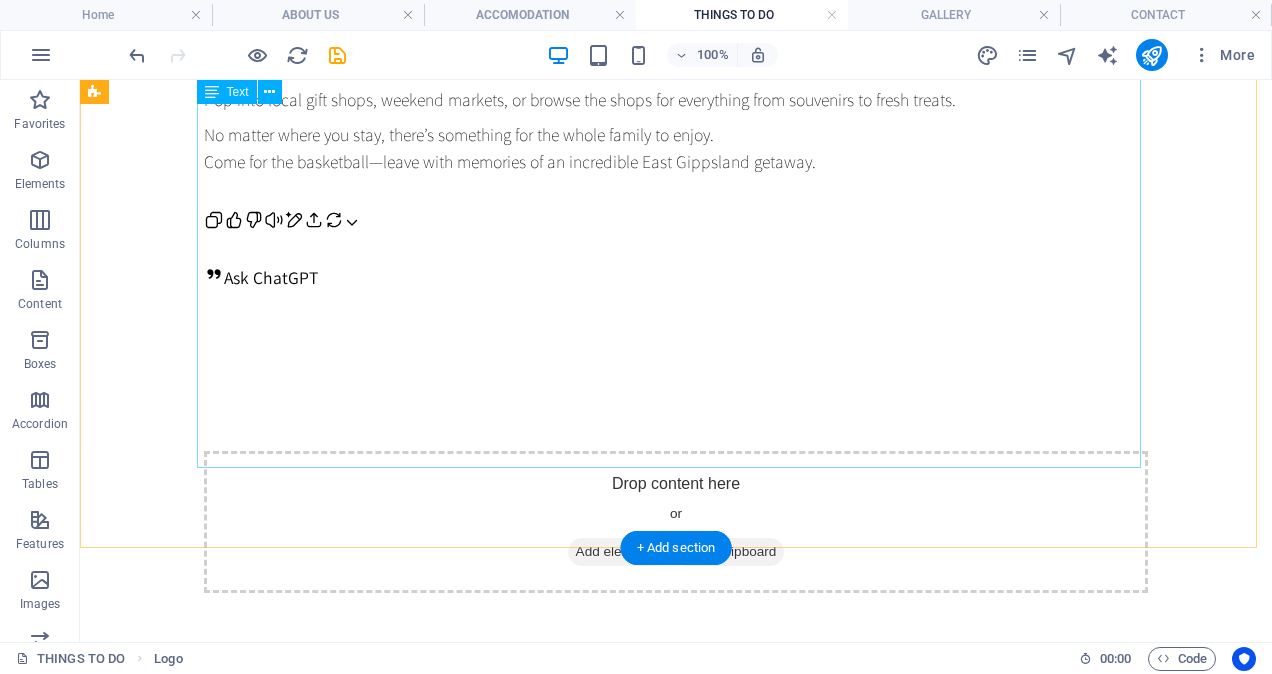 scroll, scrollTop: 1534, scrollLeft: 0, axis: vertical 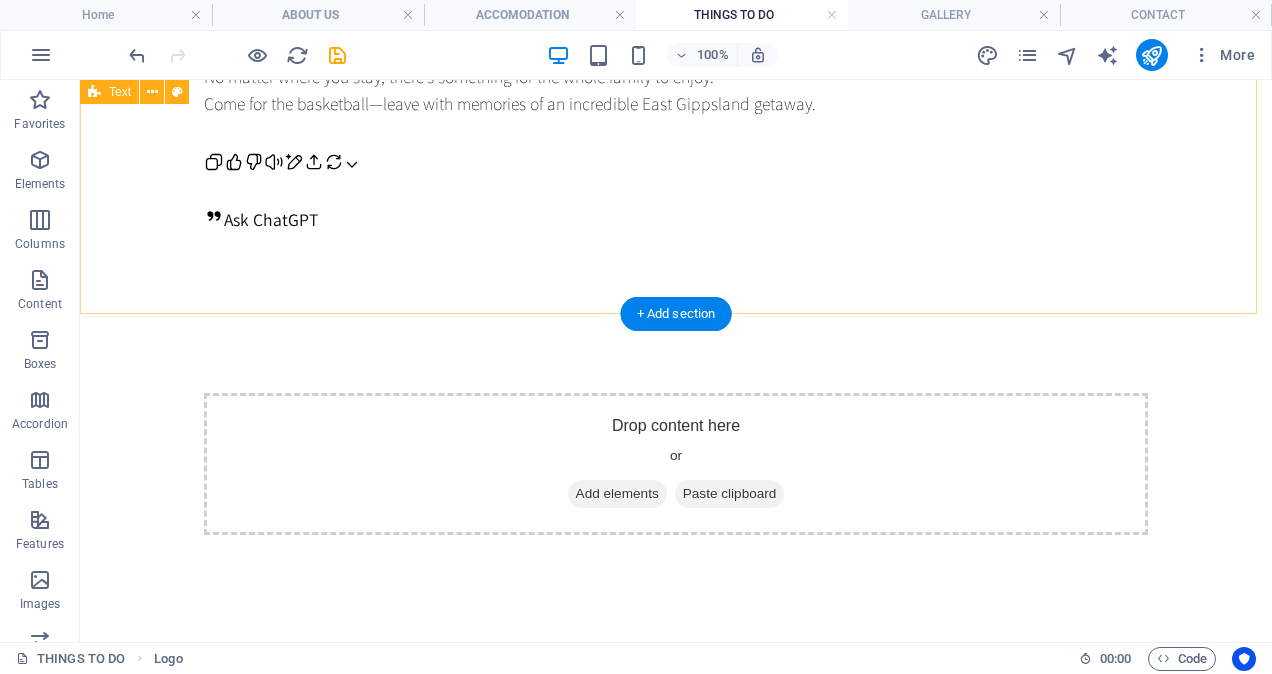 click on "things to do in east gippsland Make the most of your trip while you're here for the East Gippsland Junior Basketball Tournament. Whether you're staying in  Bairnsdale ,  Lakes Entrance , or exploring nearby towns, East Gippsland offers plenty of family-friendly activities, scenic spots, and local experiences to enjoy off the court. 🌊  Explore Lakes Entrance Ninety Mile Beach - Perfect for a relaxing walk, beach games or a swim.  Lakes Entrance Foreshore  – A great spot for picnics, paddle boats, or hiring bikes for a family ride. Mini Golf & Ice Cream  – A fun afternoon activity with plenty of local dessert spots nearby. 🌳  Discover Bairnsdale Bairnsdale Botanical Gardens  – Great for a relaxing stroll or letting the kids burn off energy between games. Mitchell River Walk  – A scenic path perfect for walking or biking with views of the river. East Gippsland Art Gallery  – Small but welcoming, showcasing local artists and regional culture. 🚣  Adventure in Nature Buchan Caves Reserve ." at bounding box center (676, -517) 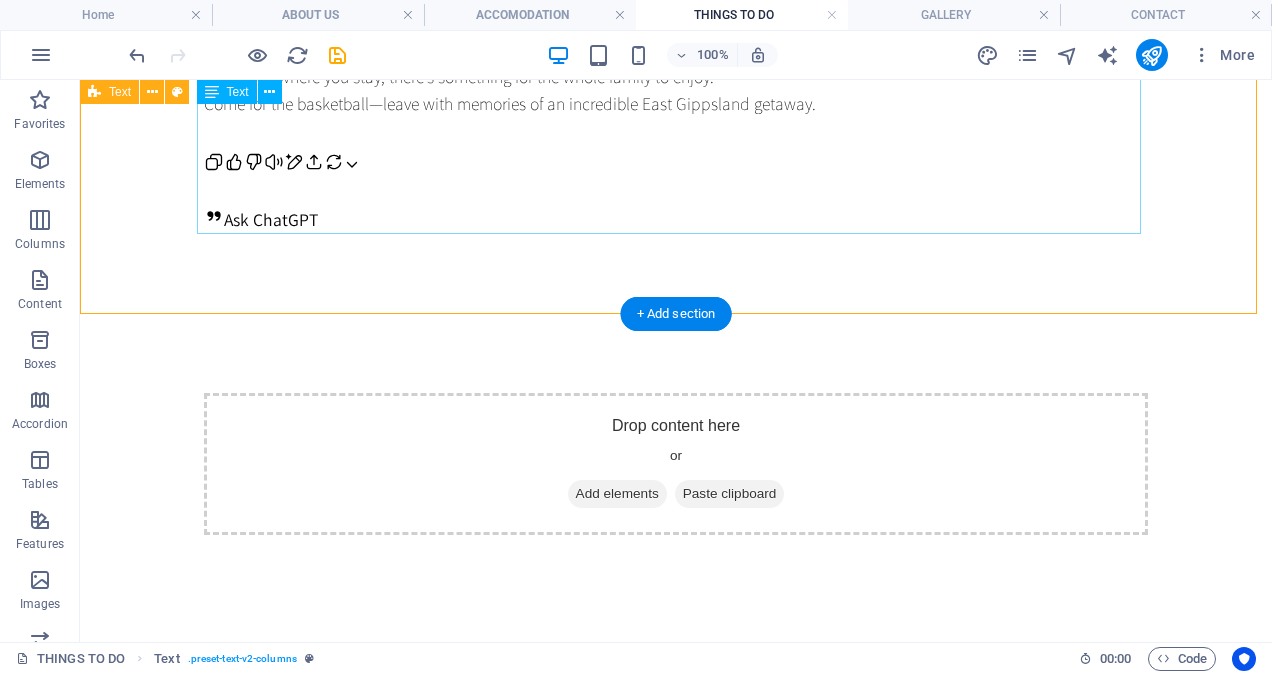 click on "Make the most of your trip while you're here for the East Gippsland Junior Basketball Tournament. Whether you're staying in  [CITY] ,  [CITY] , or exploring nearby towns, East Gippsland offers plenty of family-friendly activities, scenic spots, and local experiences to enjoy off the court. 🌊  Explore [CITY] [LOCATION] - Perfect for a relaxing walk, beach games or a swim.  [CITY] Foreshore  – A great spot for picnics, paddle boats, or hiring bikes for a family ride. Mini Golf & Ice Cream  – A fun afternoon activity with plenty of local dessert spots nearby. 🌳  Discover [CITY] [CITY] Botanical Gardens  – Great for a relaxing stroll or letting the kids burn off energy between games. Mitchell River Walk  – A scenic path perfect for walking or biking with views of the river. East Gippsland Art Gallery  – Small but welcoming, showcasing local artists and regional culture. 🚣  Adventure in Nature Buchan Caves Reserve [LOCATION] Koala Walk 🍽️  ." at bounding box center [676, -485] 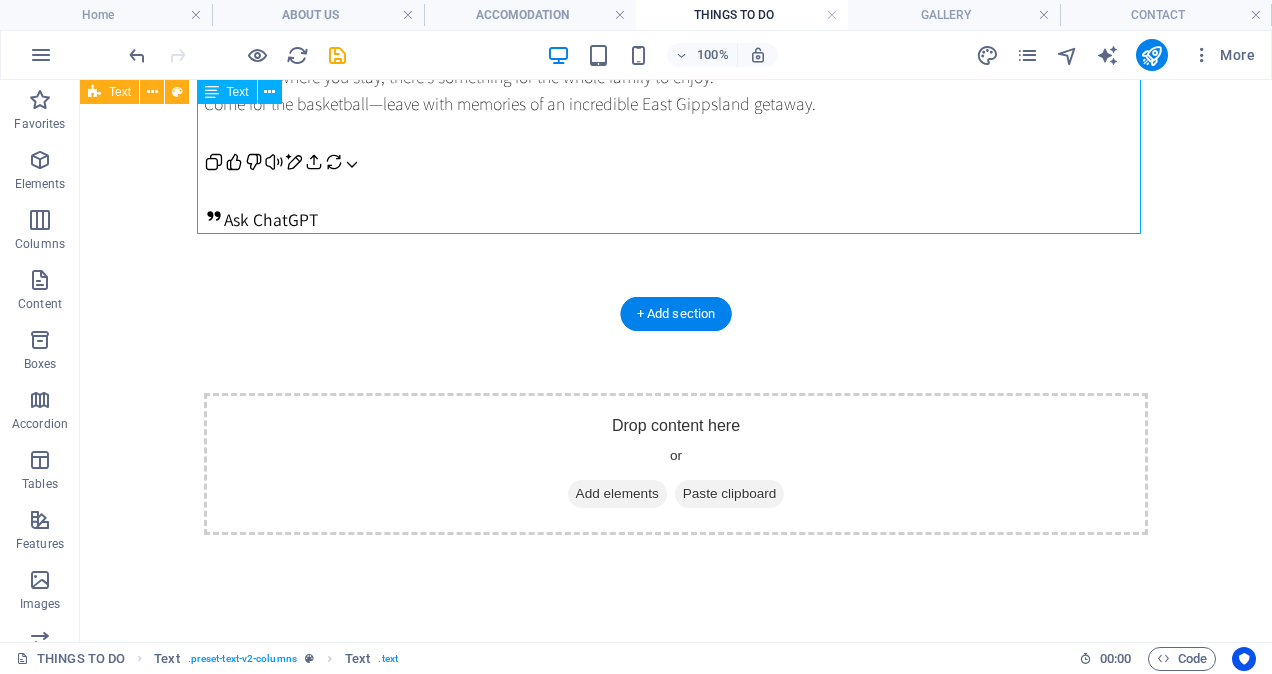 click on "Make the most of your trip while you're here for the East Gippsland Junior Basketball Tournament. Whether you're staying in  [CITY] ,  [CITY] , or exploring nearby towns, East Gippsland offers plenty of family-friendly activities, scenic spots, and local experiences to enjoy off the court. 🌊  Explore [CITY] [LOCATION] - Perfect for a relaxing walk, beach games or a swim.  [CITY] Foreshore  – A great spot for picnics, paddle boats, or hiring bikes for a family ride. Mini Golf & Ice Cream  – A fun afternoon activity with plenty of local dessert spots nearby. 🌳  Discover [CITY] [CITY] Botanical Gardens  – Great for a relaxing stroll or letting the kids burn off energy between games. Mitchell River Walk  – A scenic path perfect for walking or biking with views of the river. East Gippsland Art Gallery  – Small but welcoming, showcasing local artists and regional culture. 🚣  Adventure in Nature Buchan Caves Reserve [LOCATION] Koala Walk 🍽️  ." at bounding box center [676, -485] 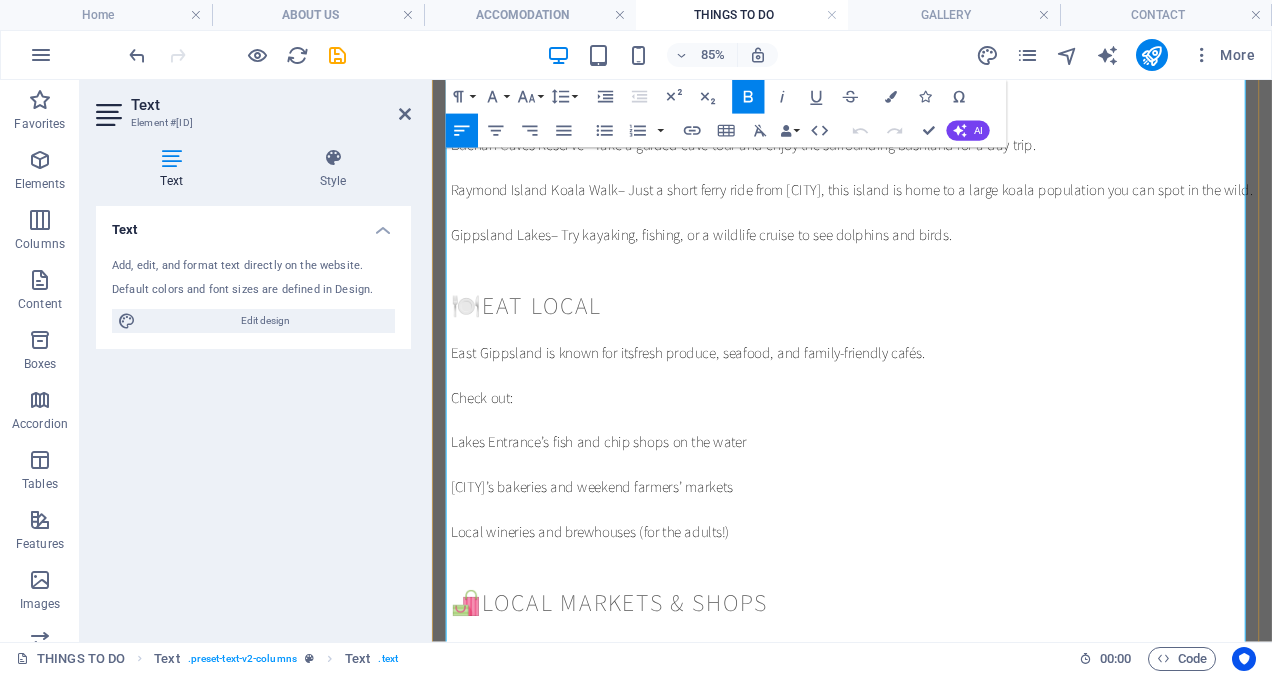 scroll, scrollTop: 1400, scrollLeft: 0, axis: vertical 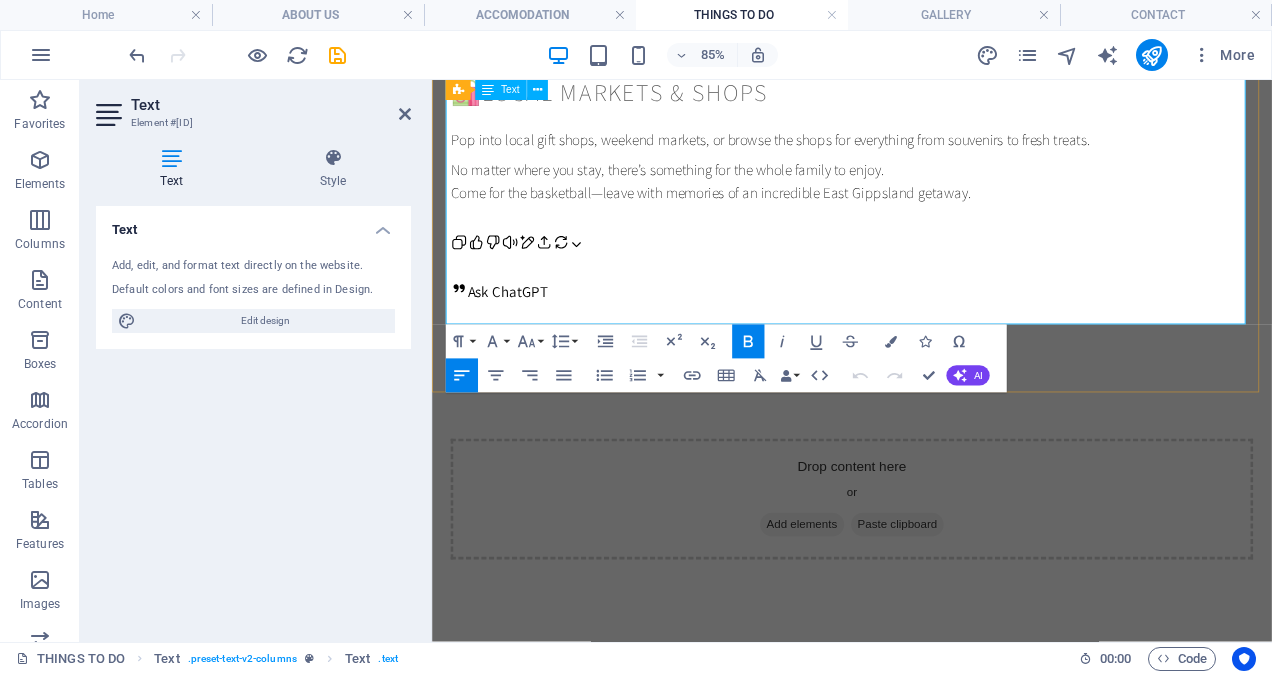click on "No matter where you stay, there’s something for the whole family to enjoy. Come for the basketball—leave with memories of an incredible East Gippsland getaway." at bounding box center [926, 199] 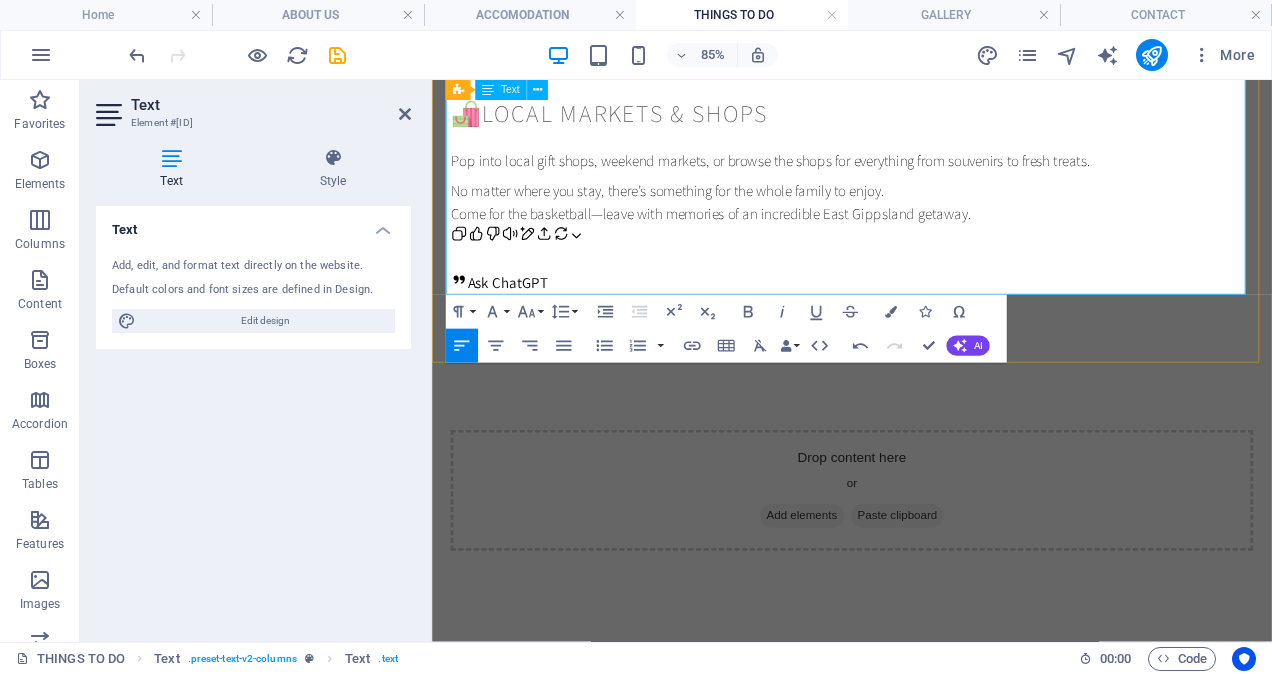 click at bounding box center [926, 264] 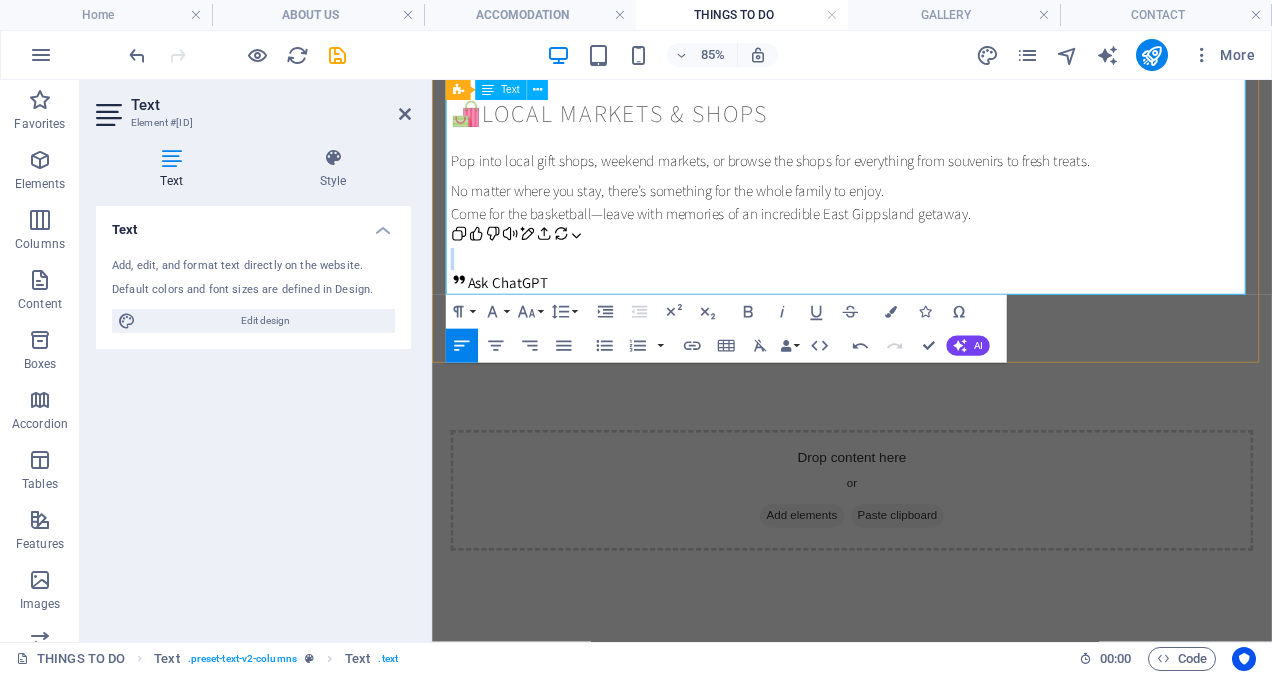 click at bounding box center (926, 264) 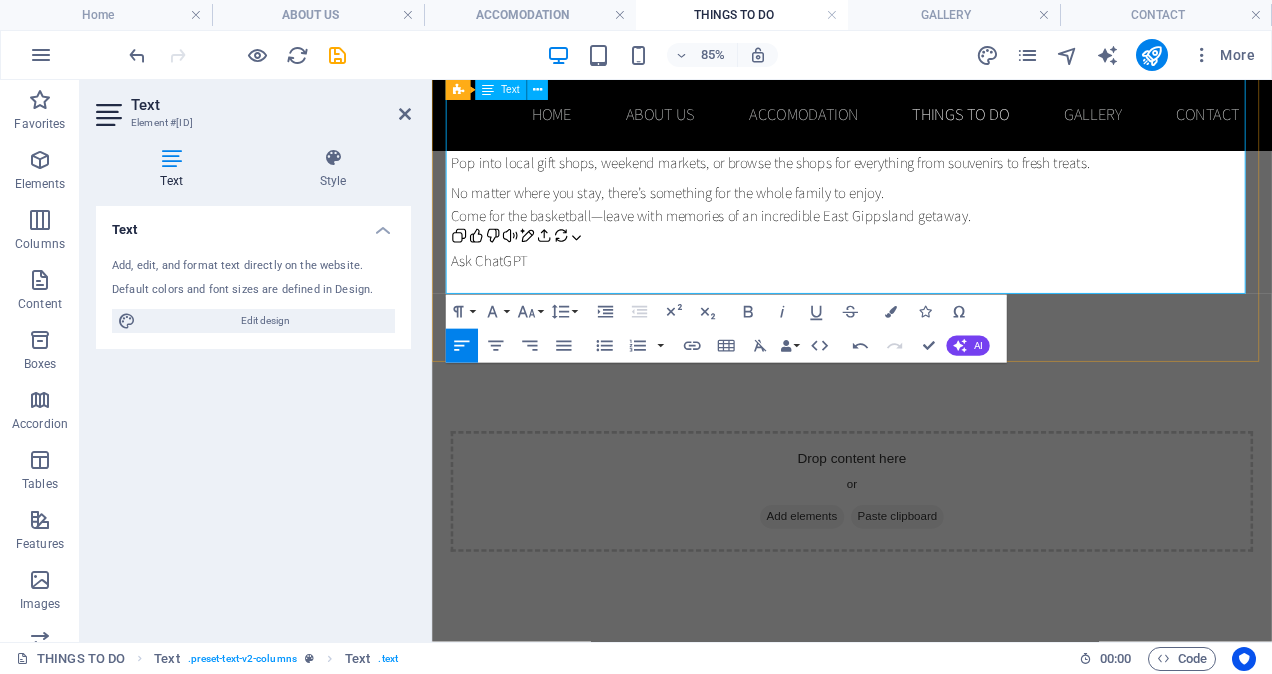 click on "No matter where you stay, there’s something for the whole family to enjoy. Come for the basketball—leave with memories of an incredible East Gippsland getaway." at bounding box center (926, 226) 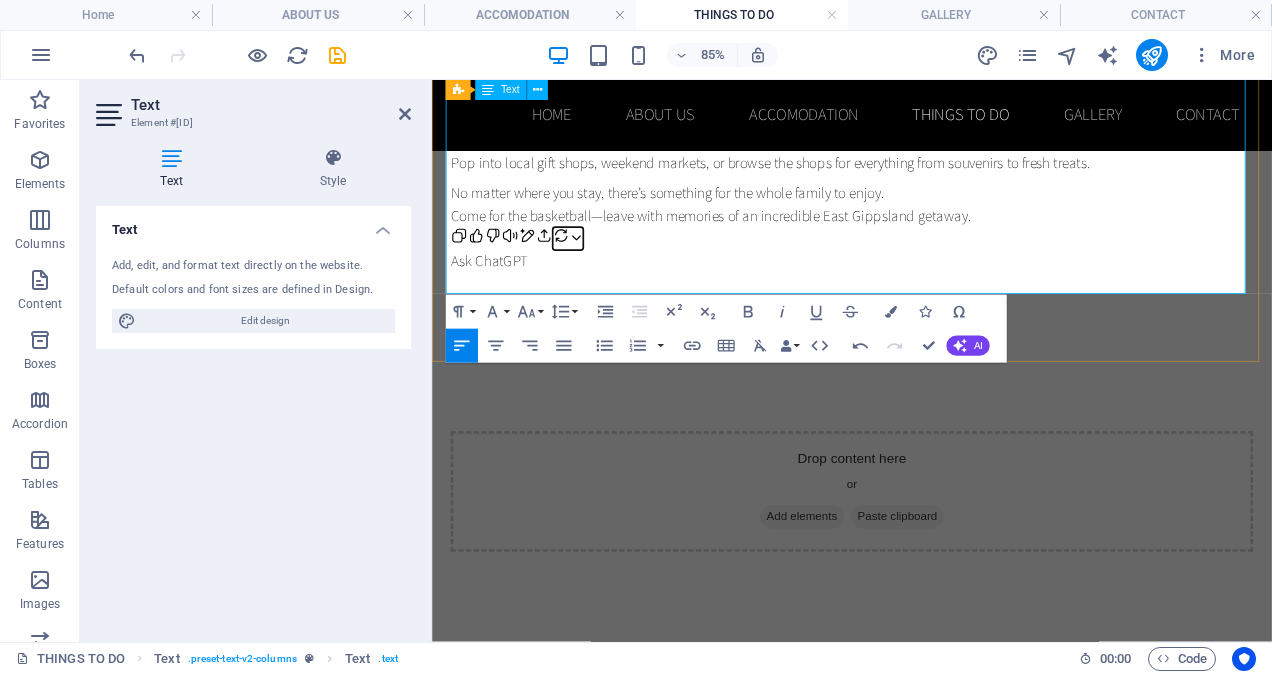 click 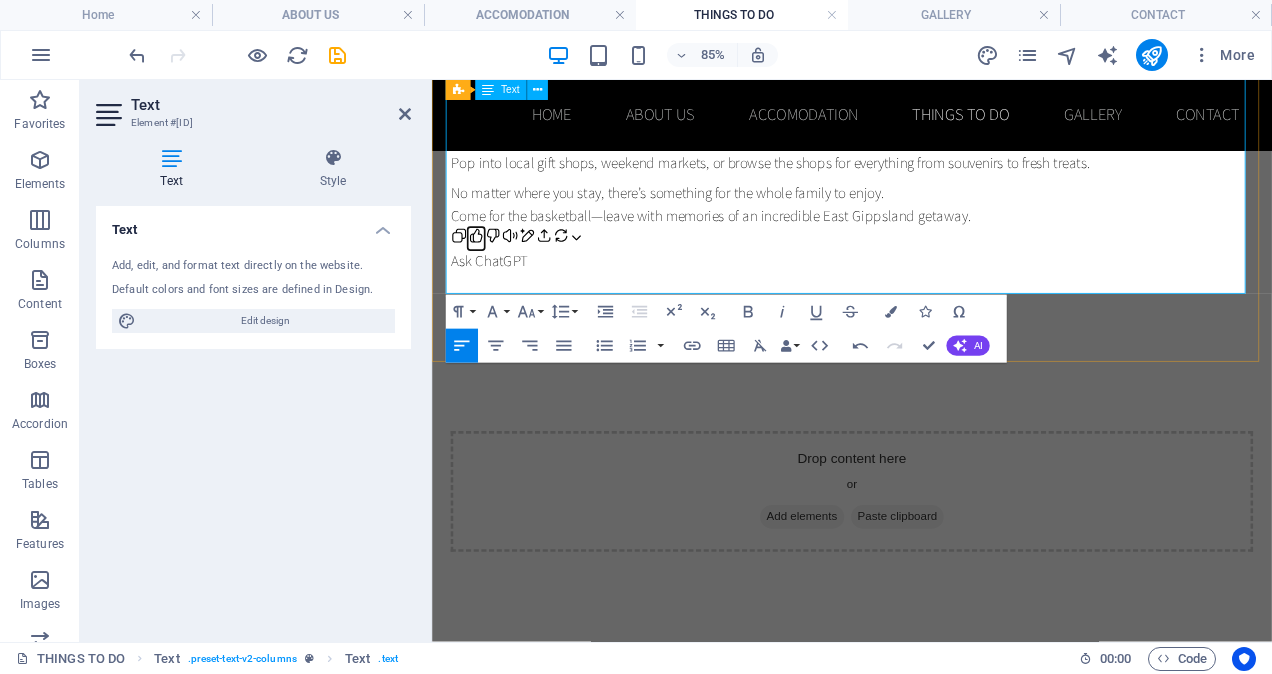drag, startPoint x: 591, startPoint y: 285, endPoint x: 482, endPoint y: 283, distance: 109.01835 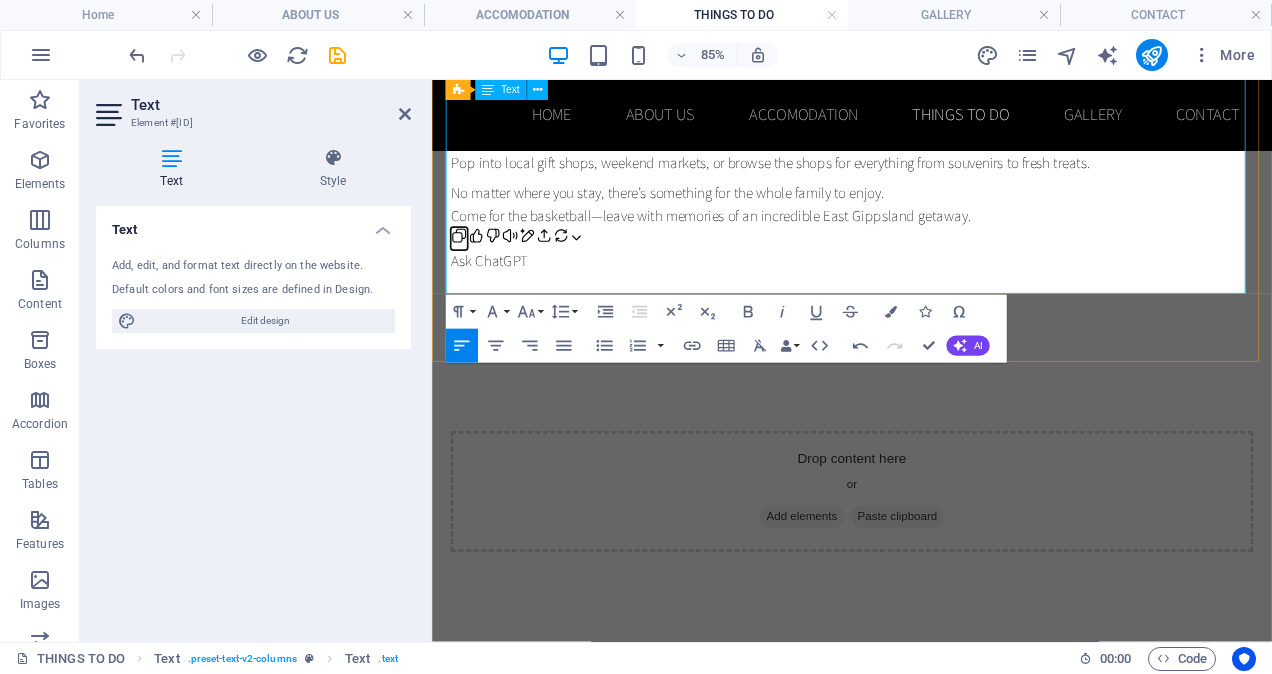 drag, startPoint x: 477, startPoint y: 285, endPoint x: 457, endPoint y: 290, distance: 20.615528 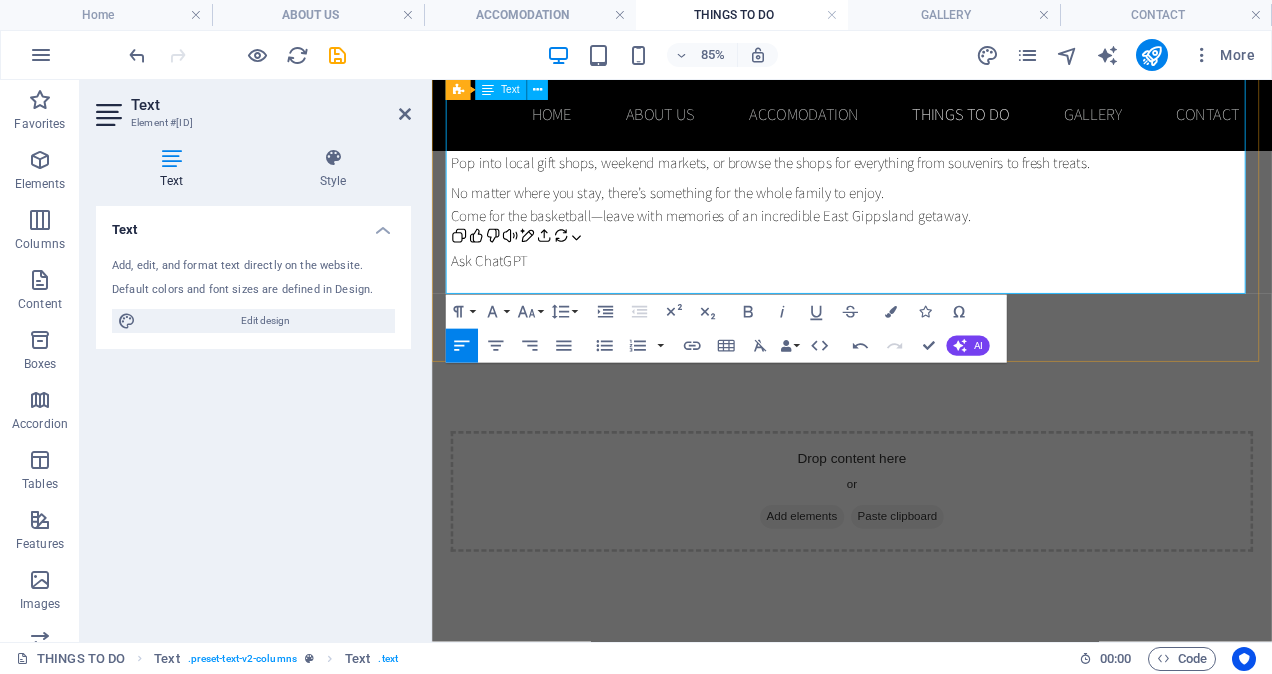 type 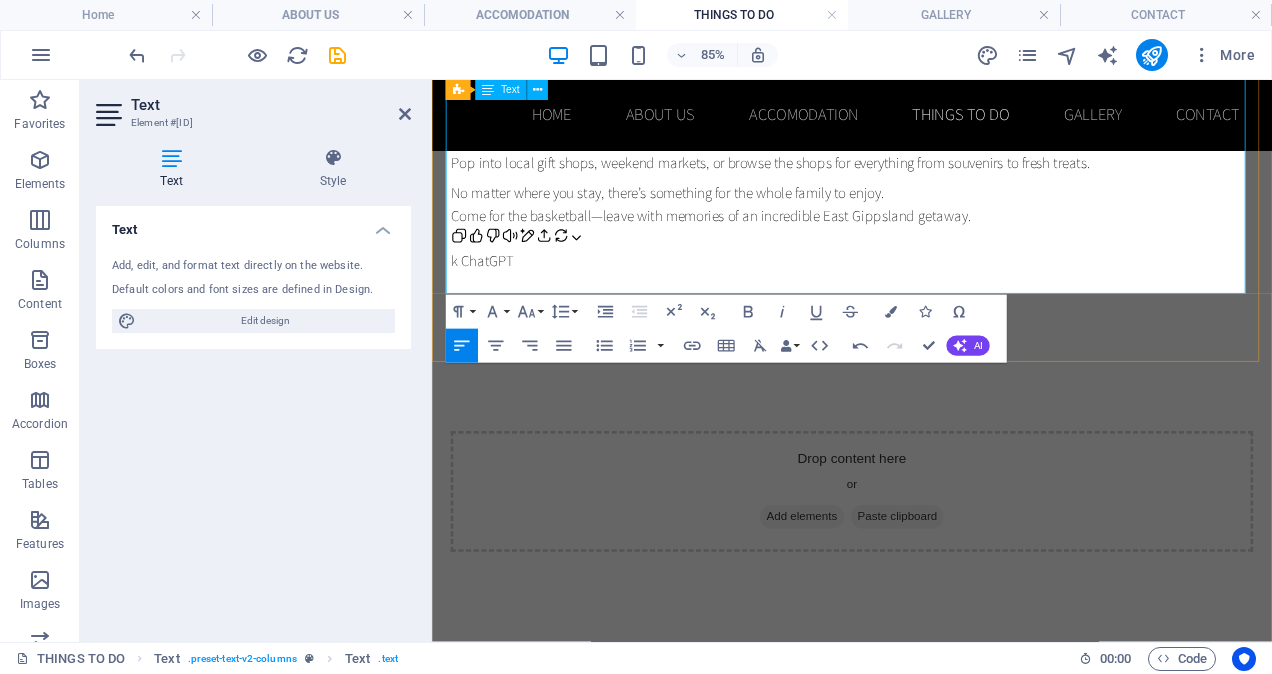 scroll, scrollTop: 1, scrollLeft: 0, axis: vertical 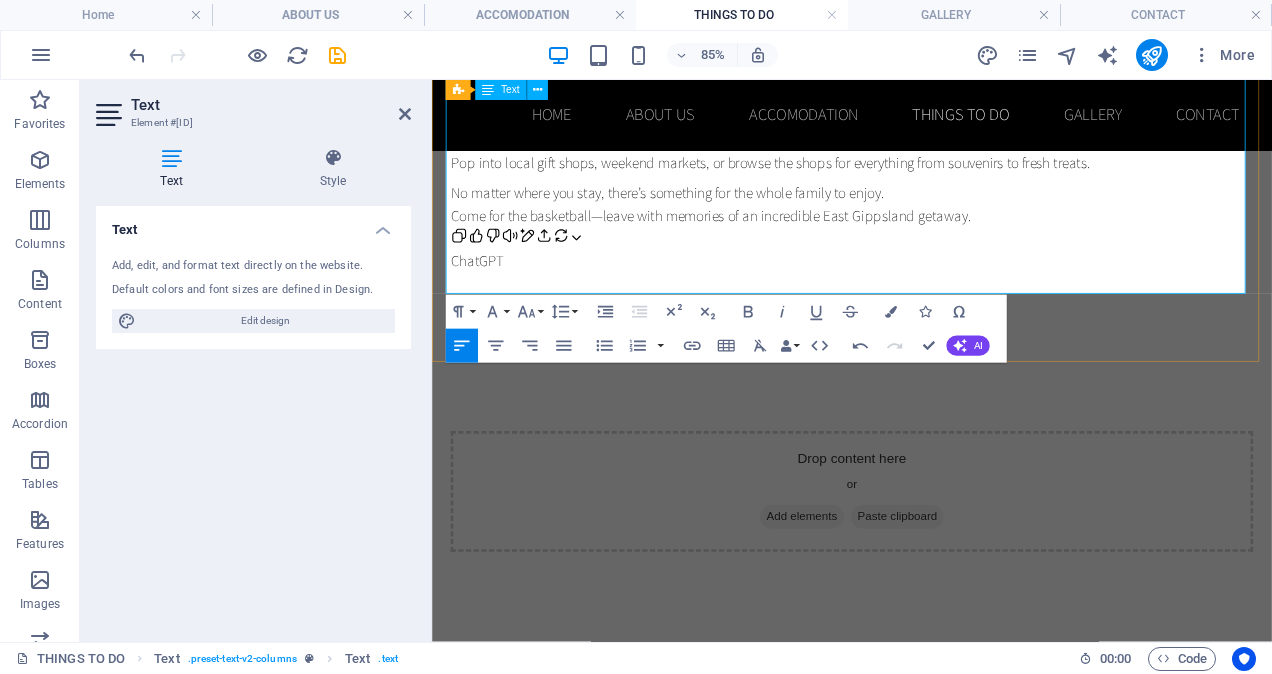 click on "No matter where you stay, there’s something for the whole family to enjoy. Come for the basketball—leave with memories of an incredible East Gippsland getaway." at bounding box center [926, 226] 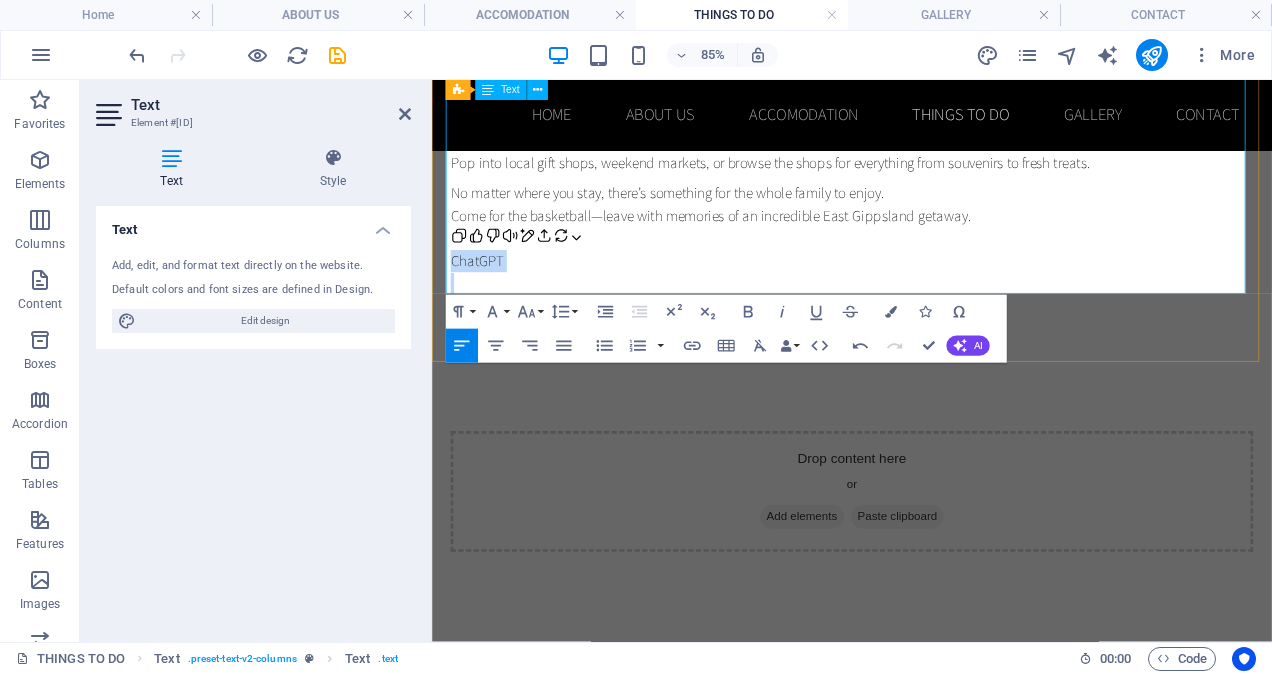 drag, startPoint x: 1085, startPoint y: 261, endPoint x: 1090, endPoint y: 323, distance: 62.201286 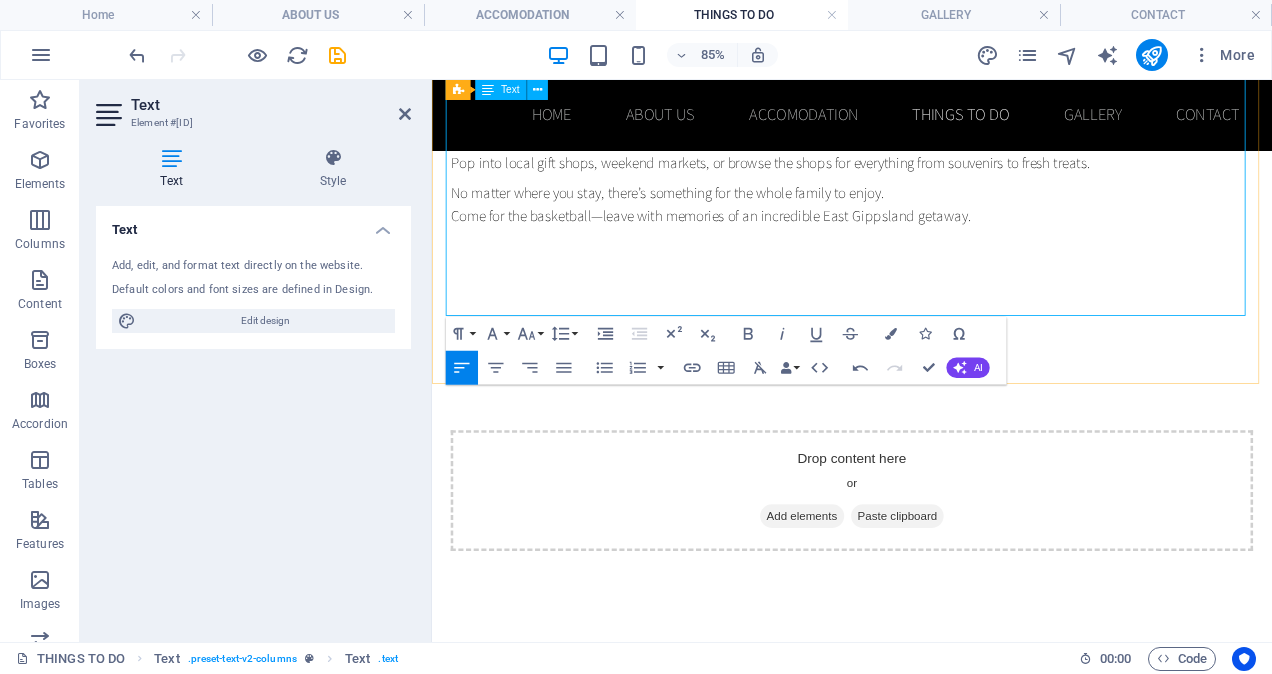 click at bounding box center (926, 292) 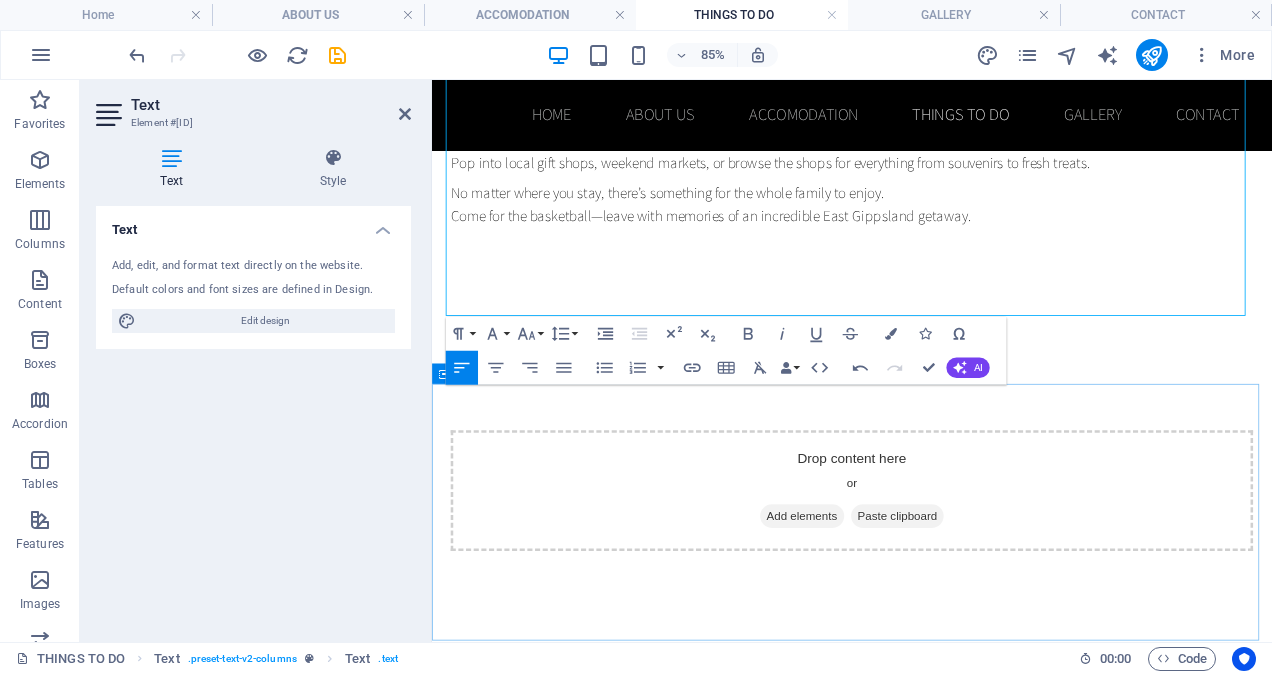 click on "Drop content here or  Add elements  Paste clipboard" at bounding box center [926, 563] 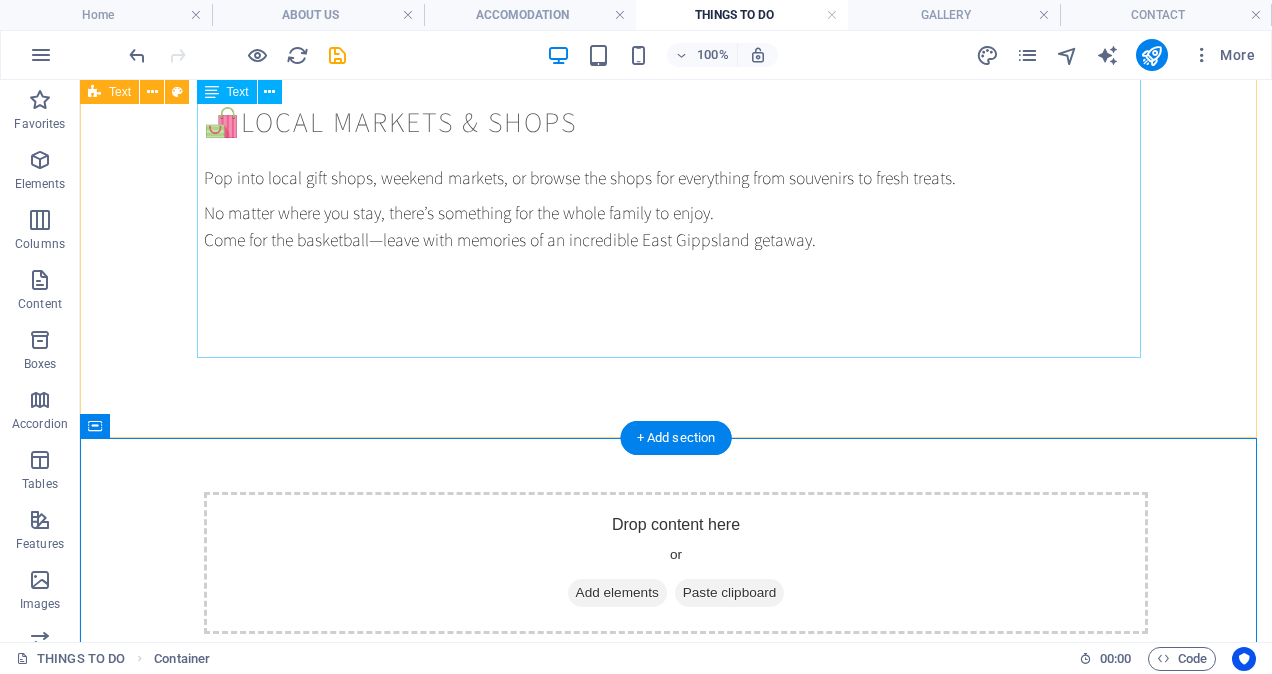 click on "Make the most of your trip while you're here for the East Gippsland Junior Basketball Tournament. Whether you're staying in  [CITY] ,  [CITY] , or exploring nearby towns, East Gippsland offers plenty of family-friendly activities, scenic spots, and local experiences to enjoy off the court. 🌊  Explore [CITY] [LOCATION] - Perfect for a relaxing walk, beach games or a swim.  [CITY] Foreshore  – A great spot for picnics, paddle boats, or hiring bikes for a family ride. Mini Golf & Ice Cream  – A fun afternoon activity with plenty of local dessert spots nearby. 🌳  Discover [CITY] [CITY] Botanical Gardens  – Great for a relaxing stroll or letting the kids burn off energy between games. Mitchell River Walk  – A scenic path perfect for walking or biking with views of the river. East Gippsland Art Gallery  – Small but welcoming, showcasing local artists and regional culture. 🚣  Adventure in Nature Buchan Caves Reserve [LOCATION] Koala Walk 🍽️  ." at bounding box center (676, -367) 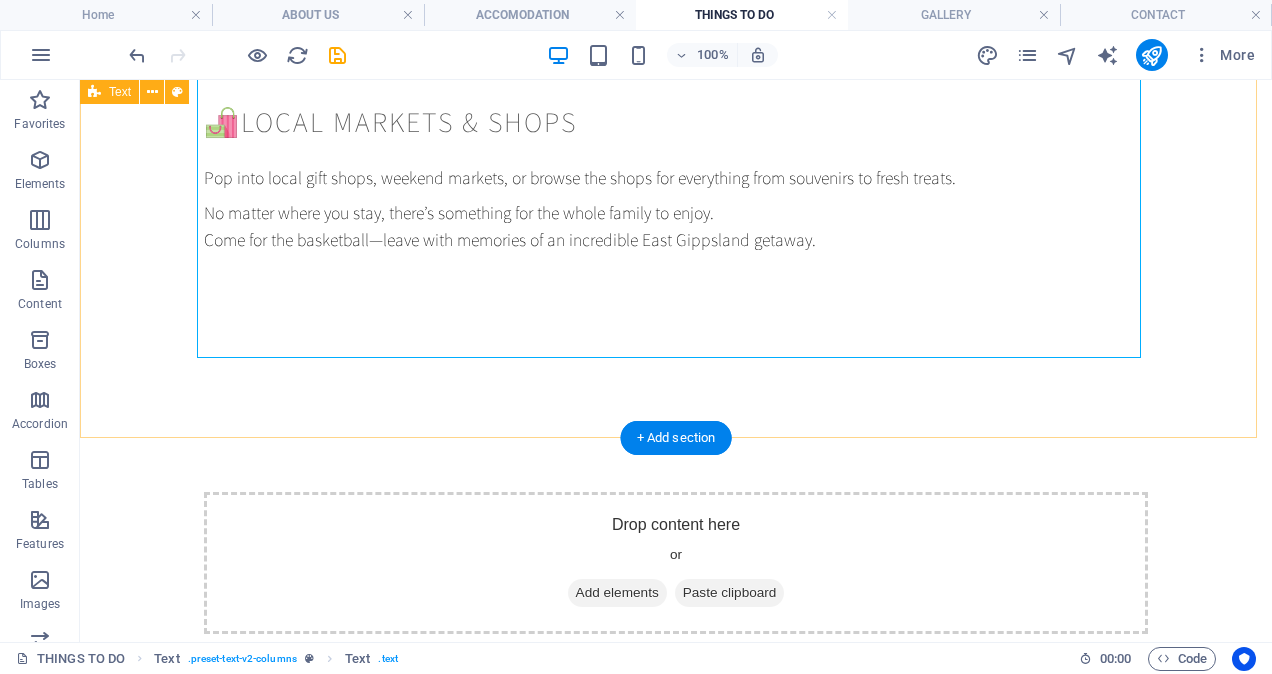 click on "things to do in east gippsland Make the most of your trip while you're here for the East Gippsland Junior Basketball Tournament. Whether you're staying in  Bairnsdale ,  Lakes Entrance , or exploring nearby towns, East Gippsland offers plenty of family-friendly activities, scenic spots, and local experiences to enjoy off the court. 🌊  Explore Lakes Entrance Ninety Mile Beach - Perfect for a relaxing walk, beach games or a swim.  Lakes Entrance Foreshore  – A great spot for picnics, paddle boats, or hiring bikes for a family ride. Mini Golf & Ice Cream  – A fun afternoon activity with plenty of local dessert spots nearby. 🌳  Discover Bairnsdale Bairnsdale Botanical Gardens  – Great for a relaxing stroll or letting the kids burn off energy between games. Mitchell River Walk  – A scenic path perfect for walking or biking with views of the river. East Gippsland Art Gallery  – Small but welcoming, showcasing local artists and regional culture. 🚣  Adventure in Nature Buchan Caves Reserve ." at bounding box center [676, -399] 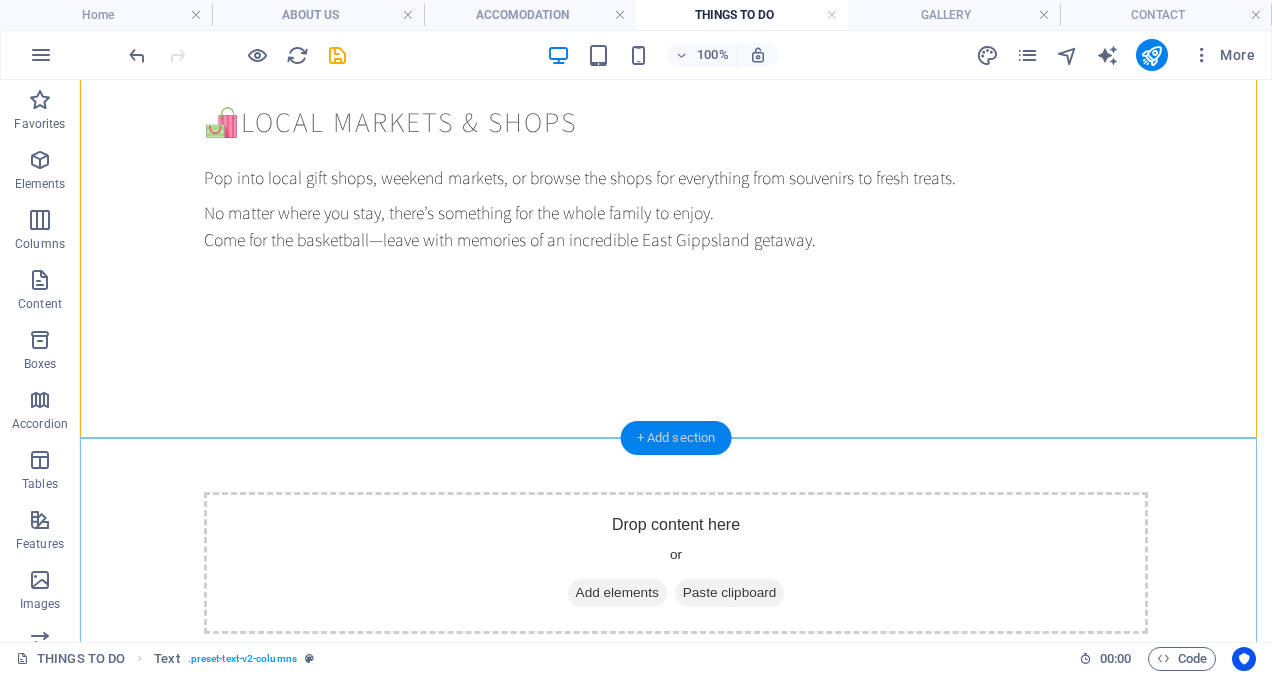 click on "+ Add section" at bounding box center [676, 438] 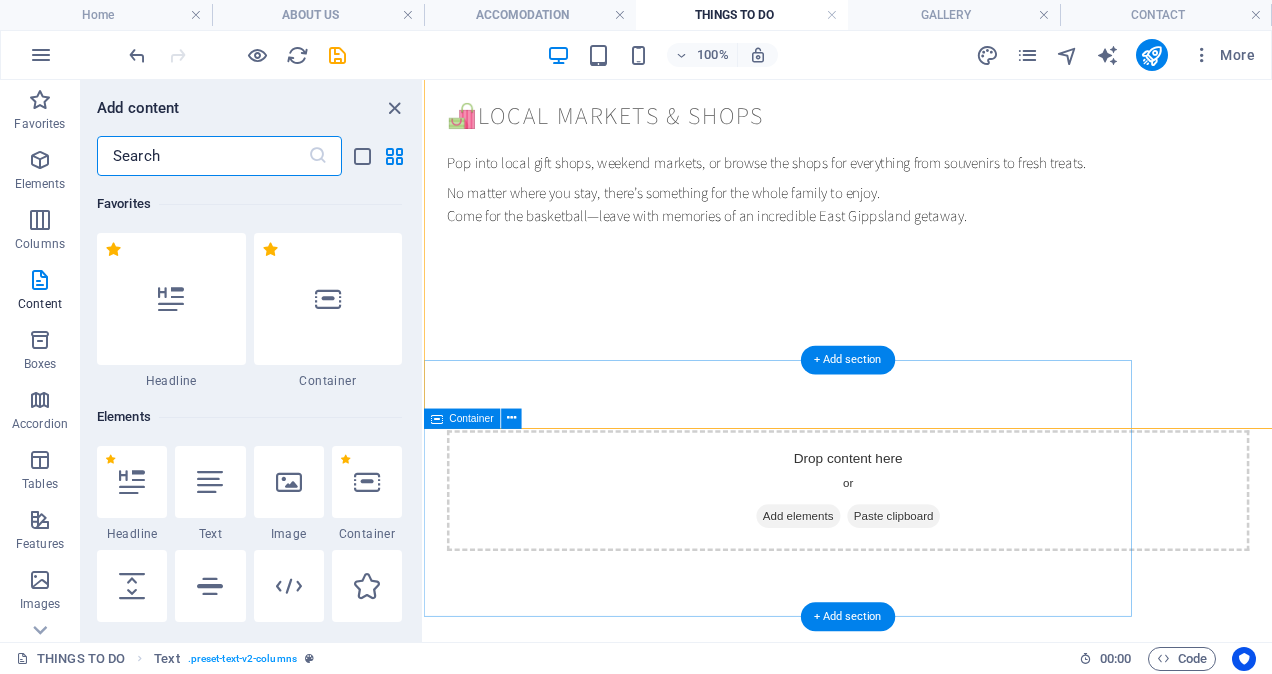 scroll, scrollTop: 1321, scrollLeft: 0, axis: vertical 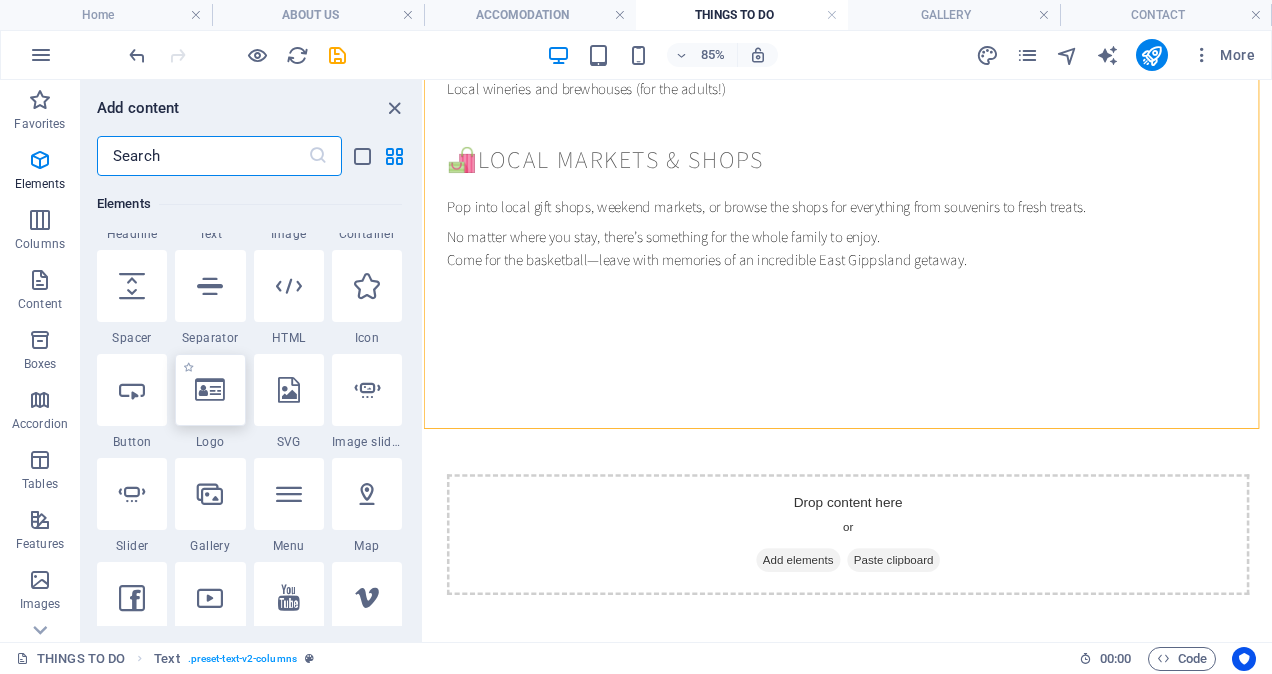 click at bounding box center (210, 390) 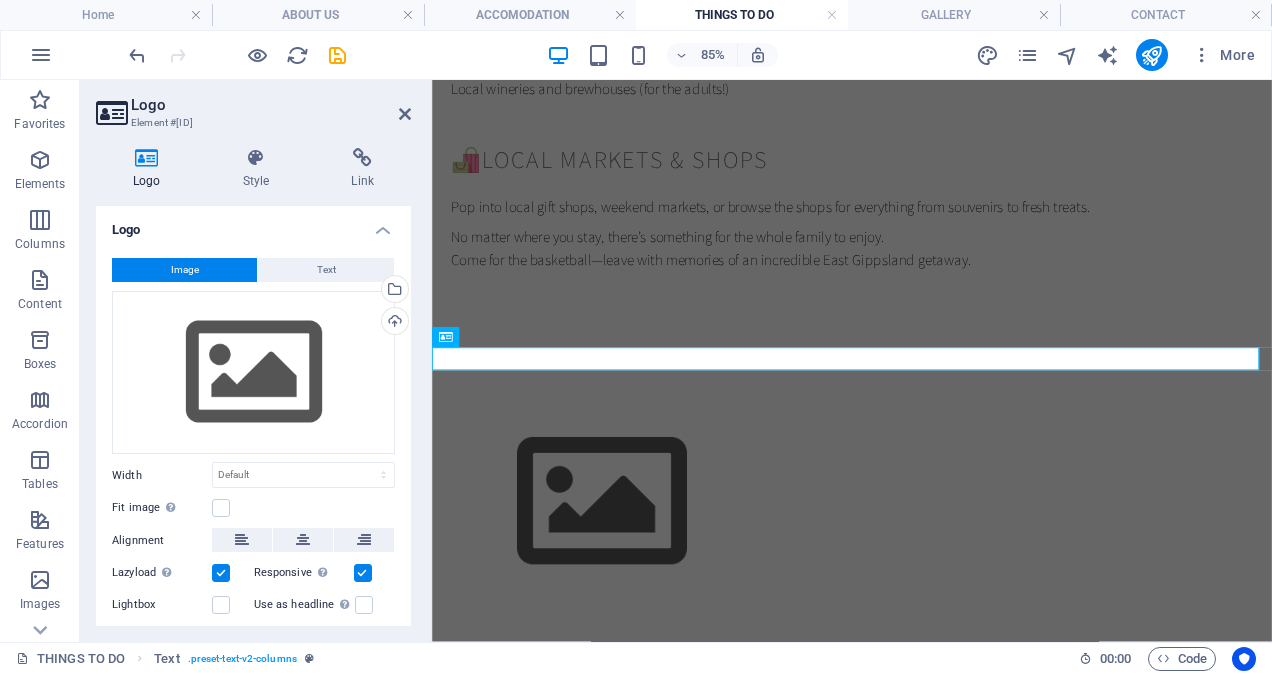 scroll, scrollTop: 1416, scrollLeft: 0, axis: vertical 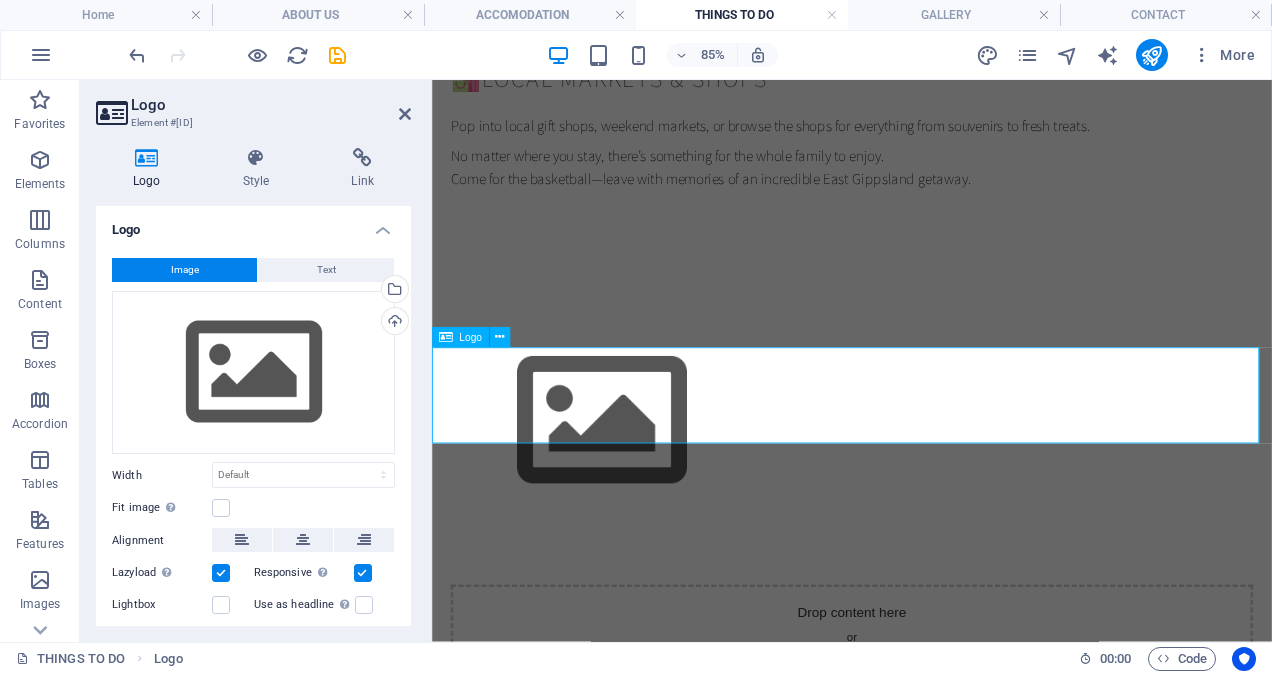 click at bounding box center [926, 481] 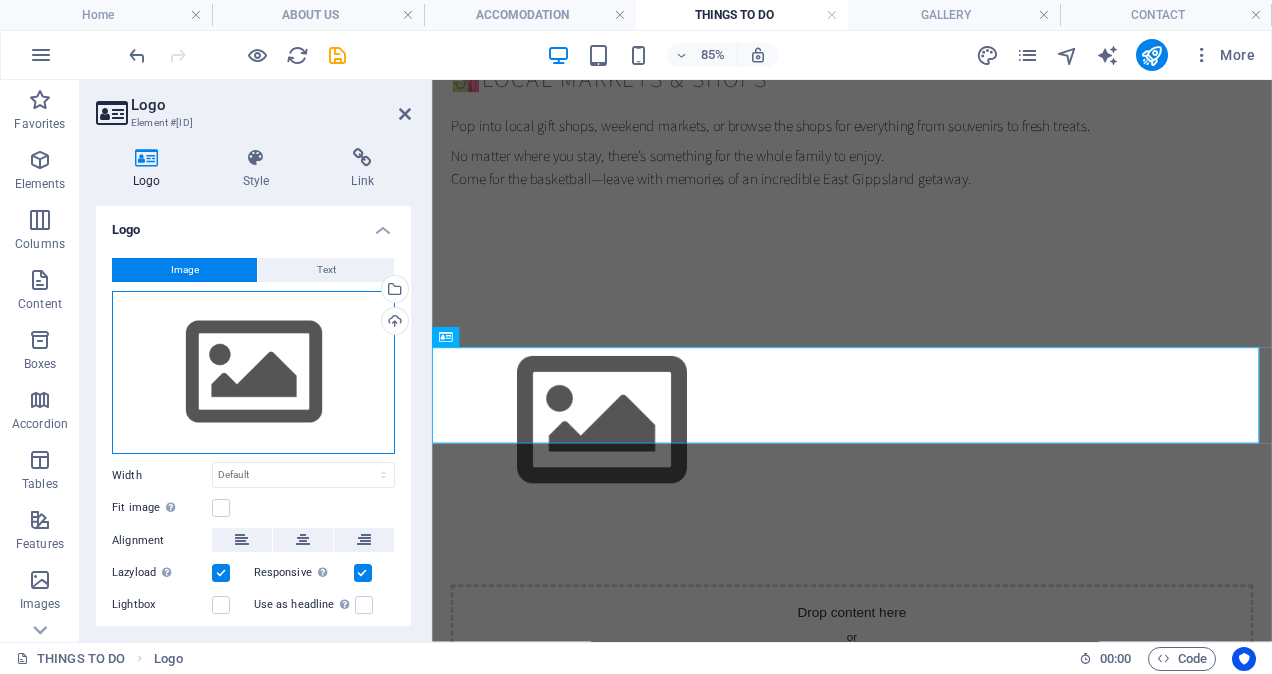 click on "Drag files here, click to choose files or select files from Files or our free stock photos & videos" at bounding box center [253, 373] 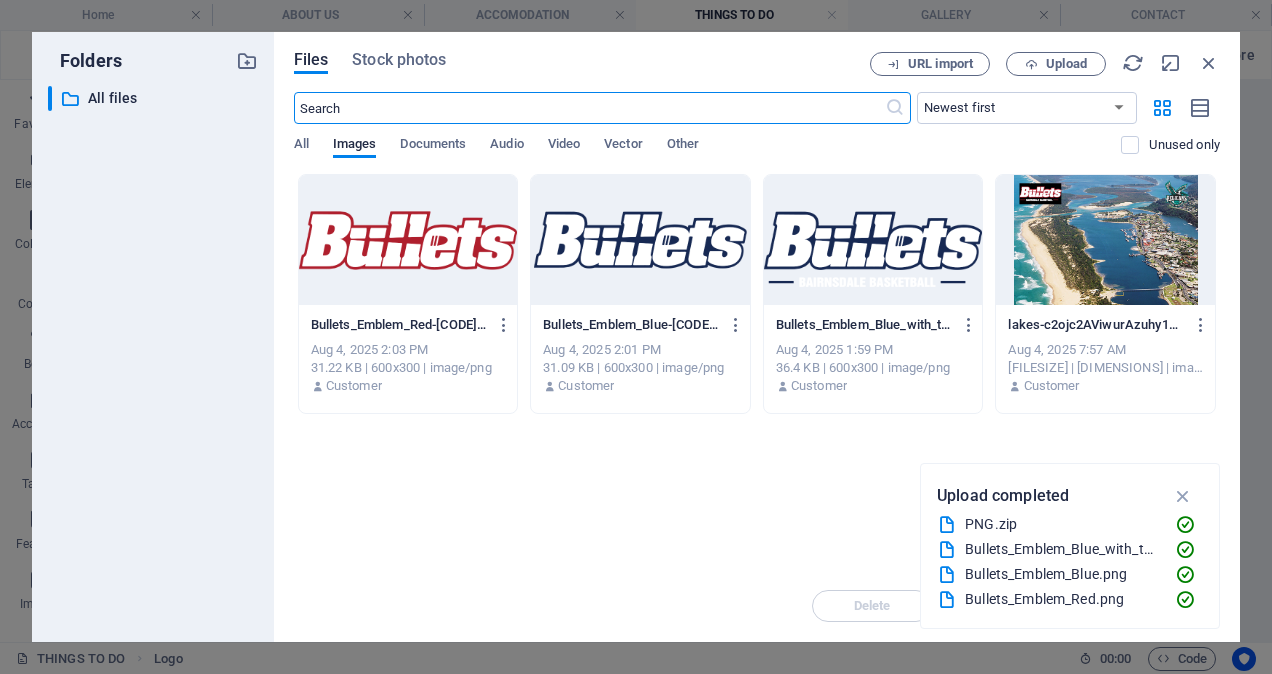 scroll, scrollTop: 567, scrollLeft: 0, axis: vertical 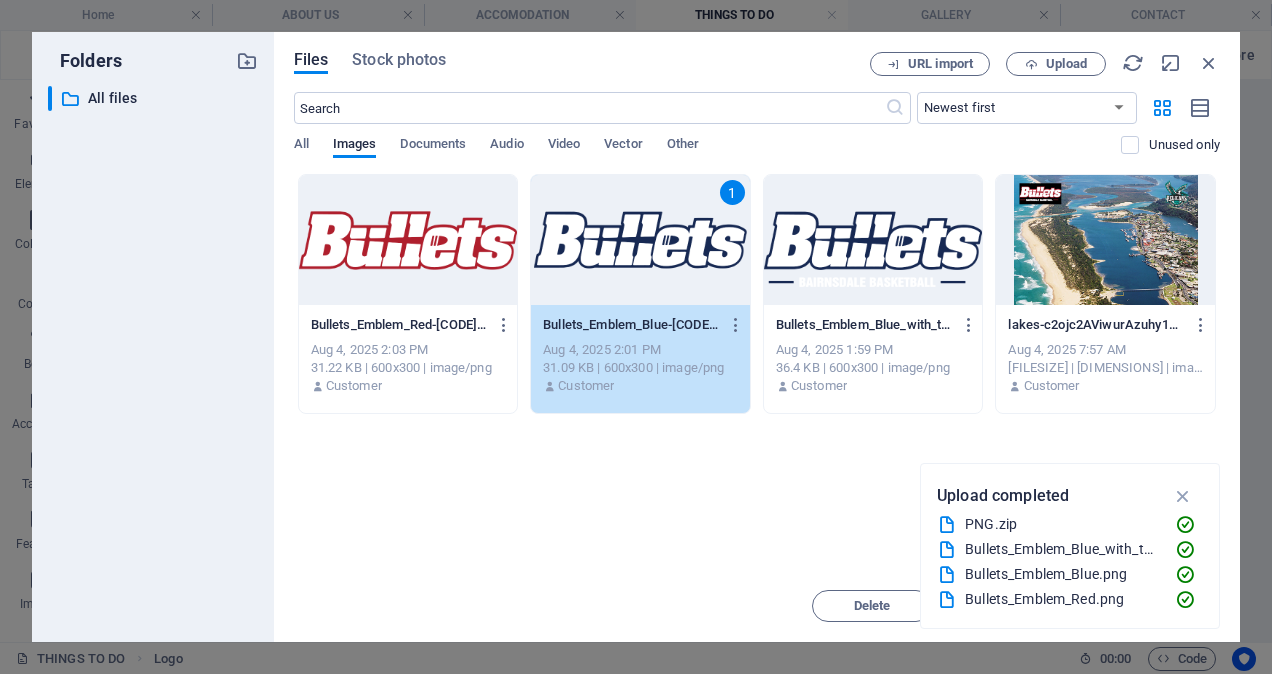 click on "1" at bounding box center [640, 240] 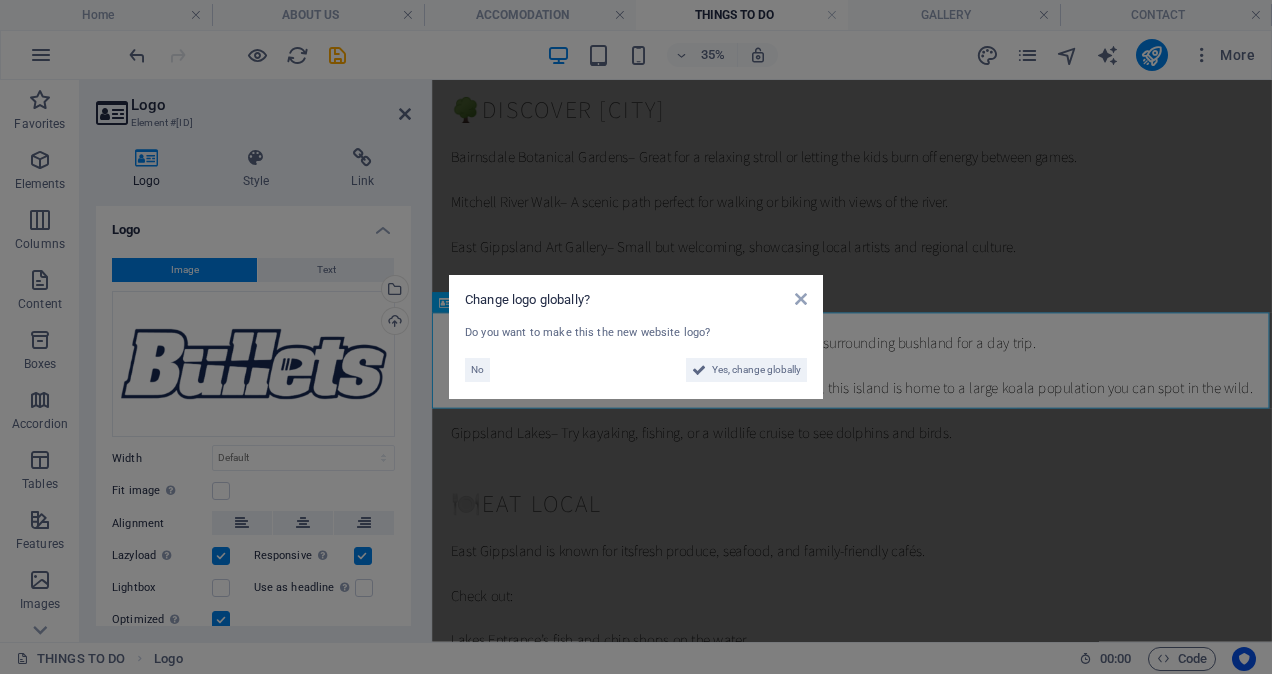 scroll, scrollTop: 1457, scrollLeft: 0, axis: vertical 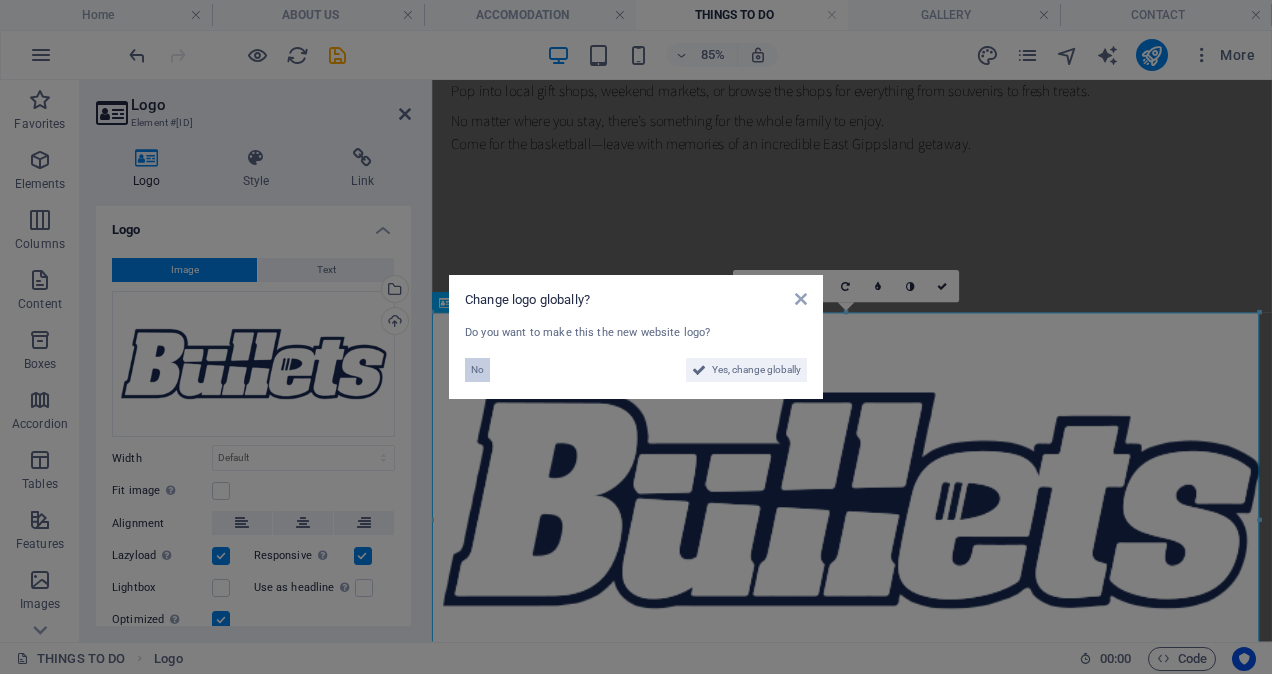 click on "No" at bounding box center (477, 370) 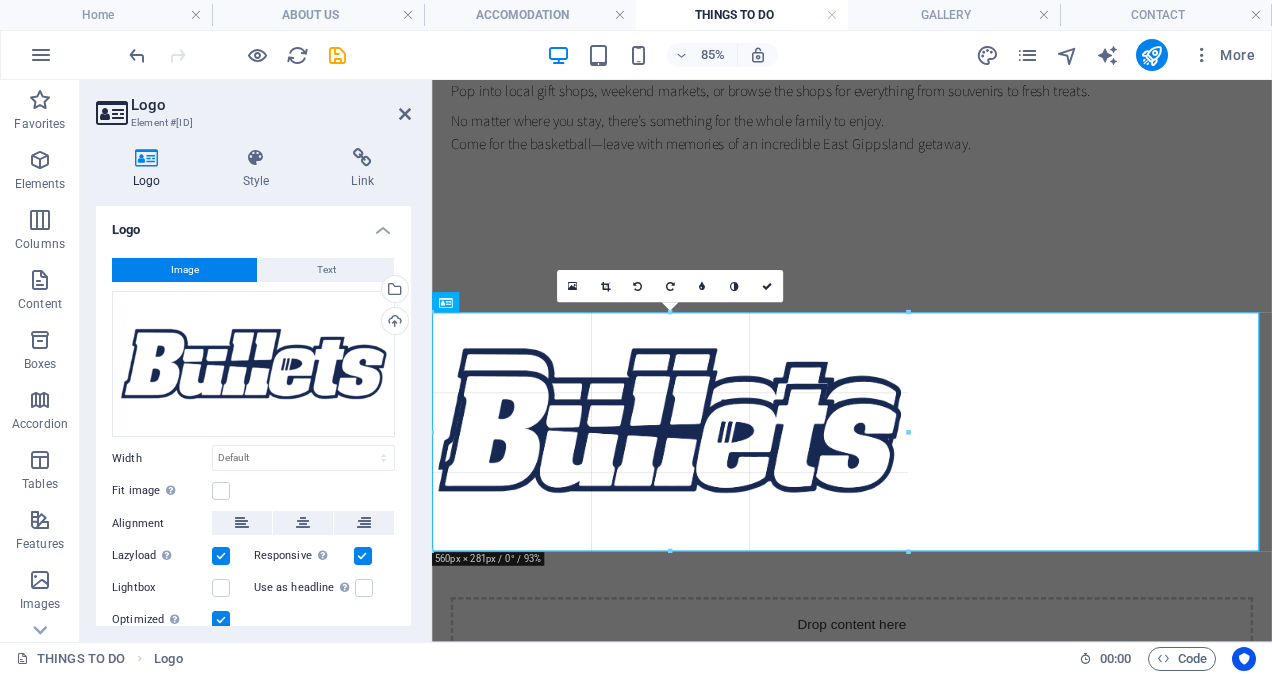 drag, startPoint x: 1260, startPoint y: 315, endPoint x: 432, endPoint y: 515, distance: 851.8122 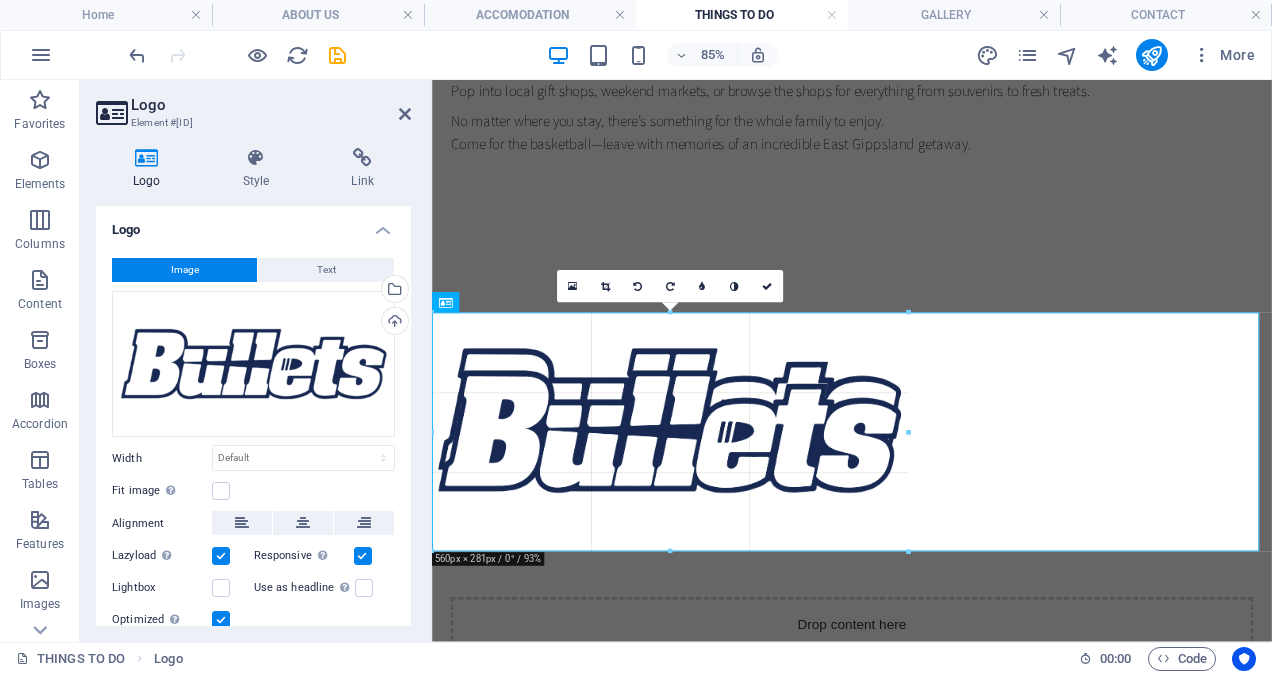 select on "px" 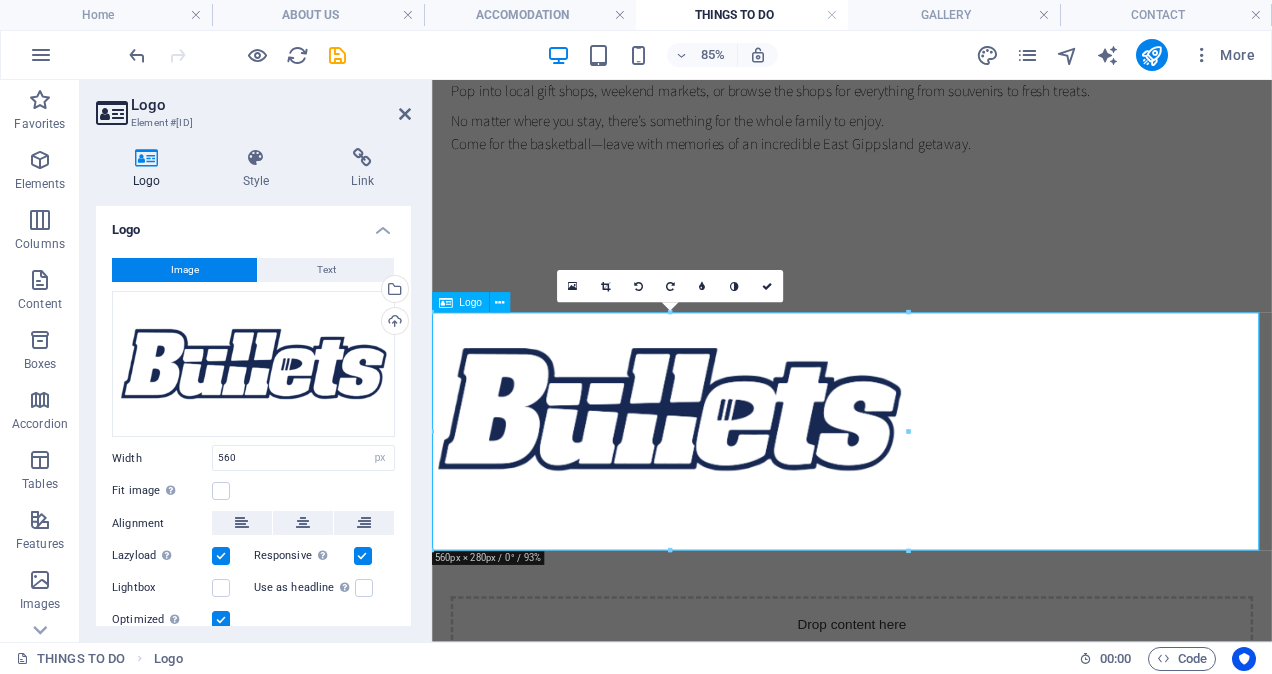 drag, startPoint x: 446, startPoint y: 362, endPoint x: 611, endPoint y: 492, distance: 210.05951 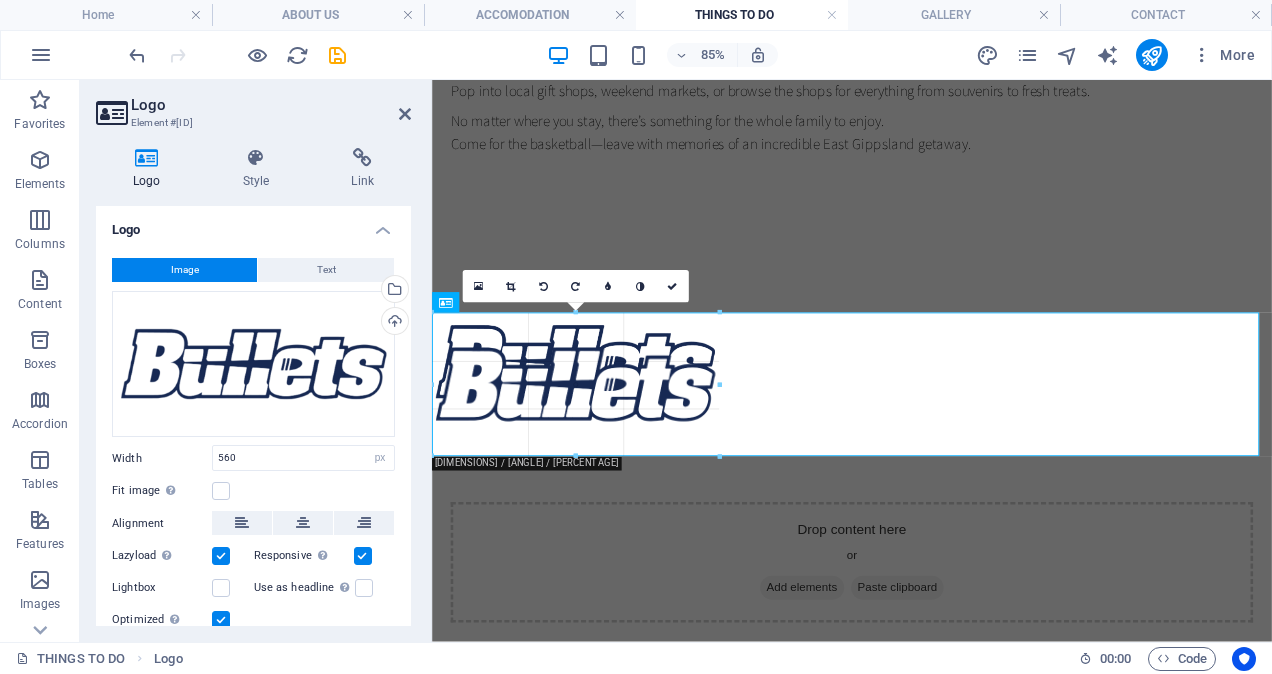 drag, startPoint x: 432, startPoint y: 309, endPoint x: 189, endPoint y: 407, distance: 262.01718 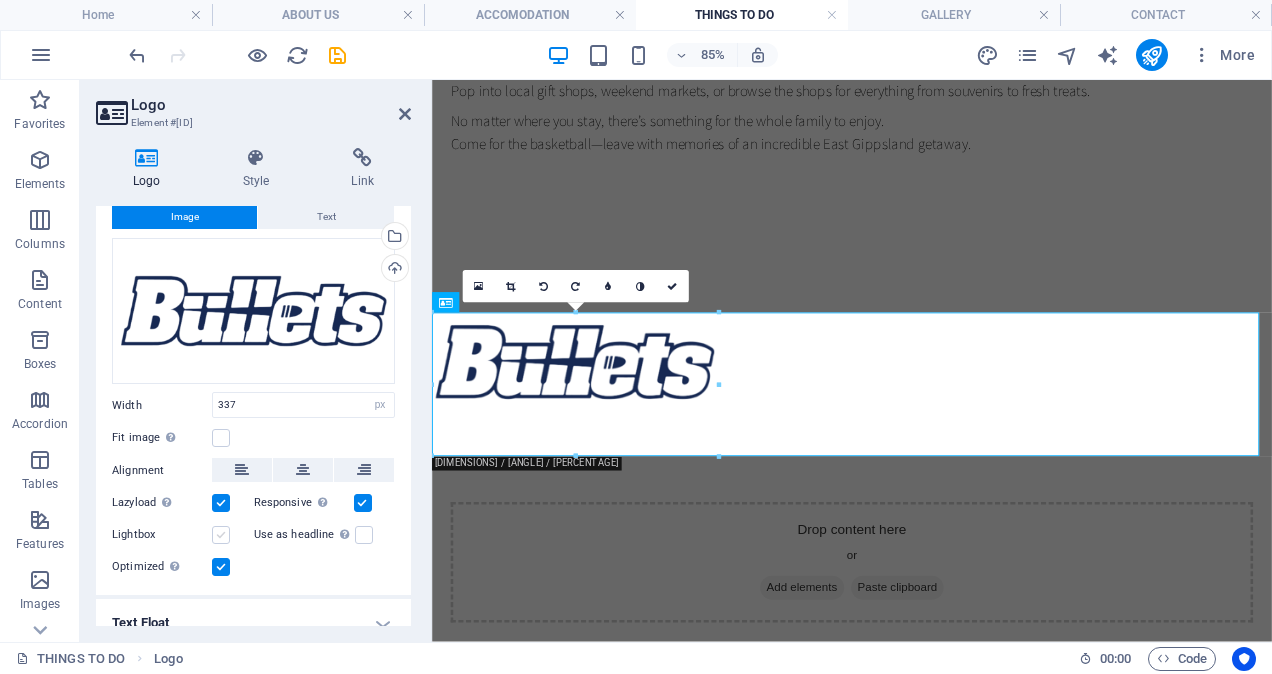 scroll, scrollTop: 0, scrollLeft: 0, axis: both 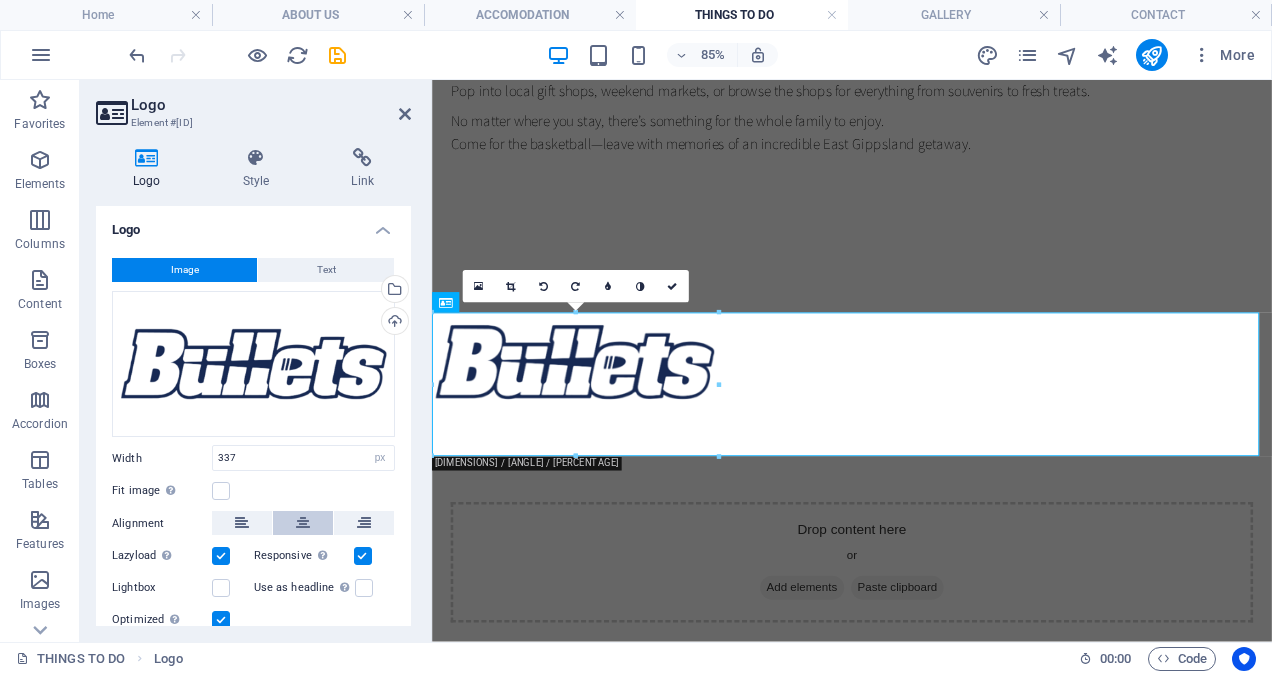 click at bounding box center (303, 523) 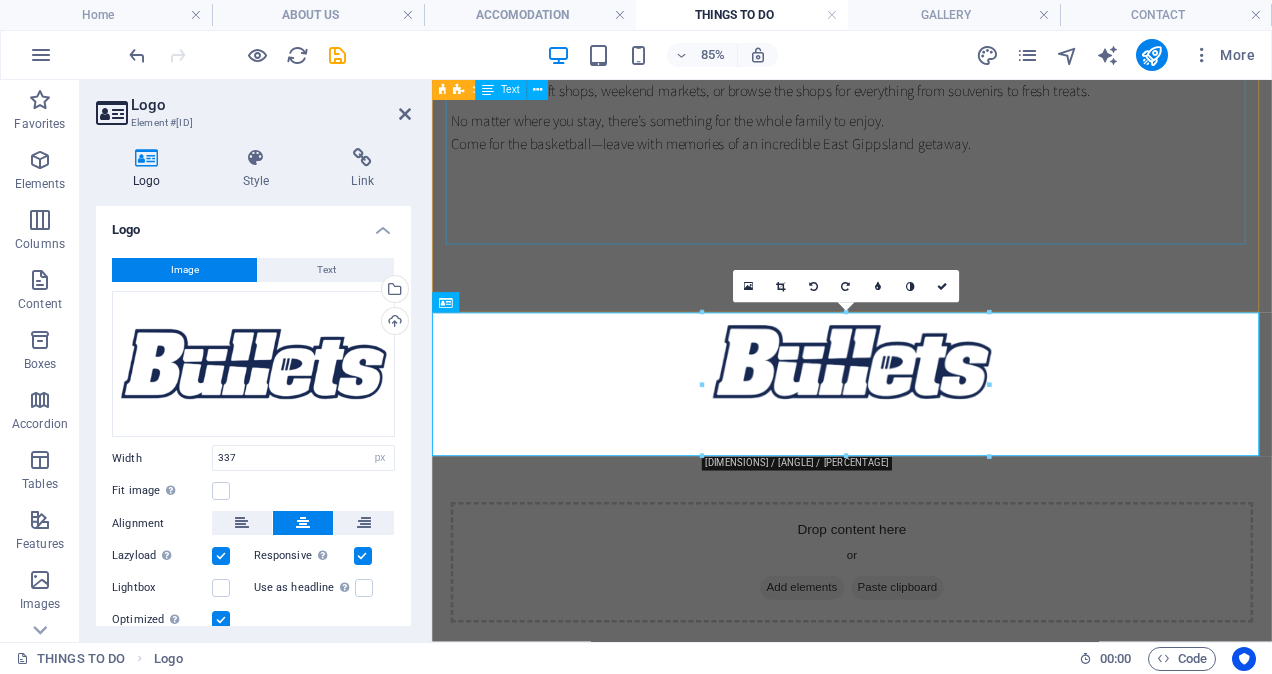 click on "Make the most of your trip while you're here for the East Gippsland Junior Basketball Tournament. Whether you're staying in  [CITY] ,  [CITY] , or exploring nearby towns, East Gippsland offers plenty of family-friendly activities, scenic spots, and local experiences to enjoy off the court. 🌊  Explore [CITY] [LOCATION] - Perfect for a relaxing walk, beach games or a swim.  [CITY] Foreshore  – A great spot for picnics, paddle boats, or hiring bikes for a family ride. Mini Golf & Ice Cream  – A fun afternoon activity with plenty of local dessert spots nearby. 🌳  Discover [CITY] [CITY] Botanical Gardens  – Great for a relaxing stroll or letting the kids burn off energy between games. Mitchell River Walk  – A scenic path perfect for walking or biking with views of the river. East Gippsland Art Gallery  – Small but welcoming, showcasing local artists and regional culture. 🚣  Adventure in Nature Buchan Caves Reserve [LOCATION] Koala Walk 🍽️  ." at bounding box center (926, -451) 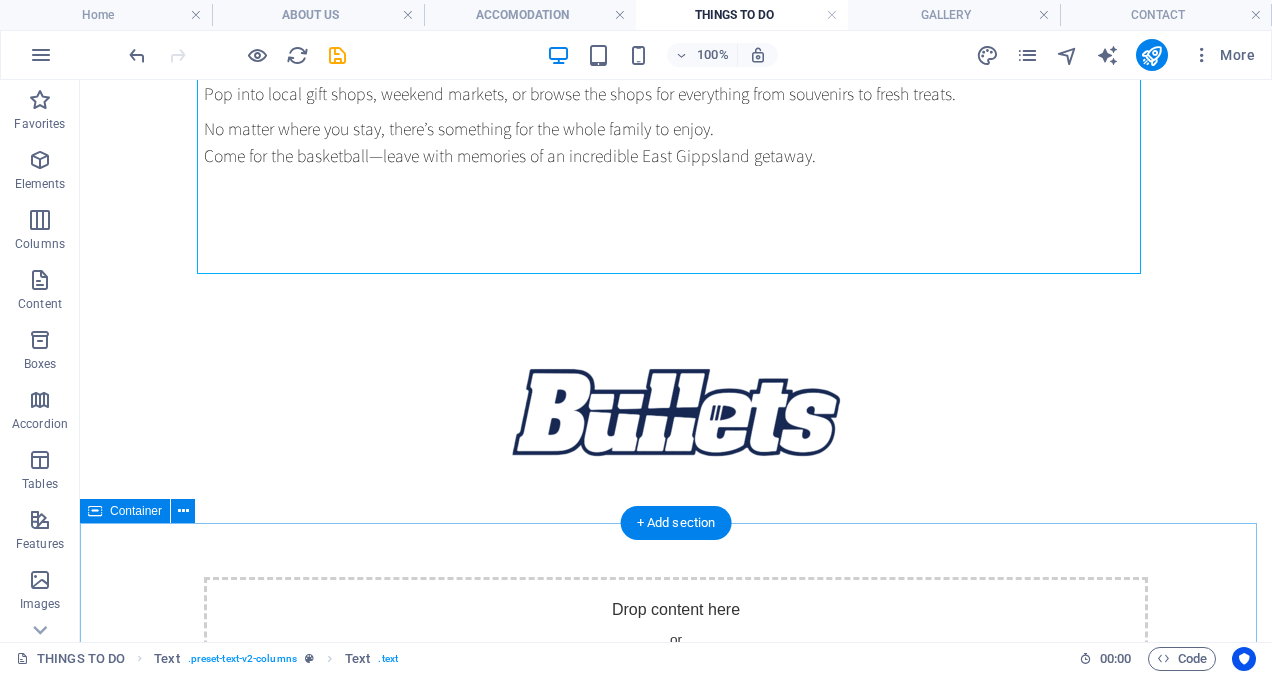 click on "Drop content here or  Add elements  Paste clipboard" at bounding box center (676, 648) 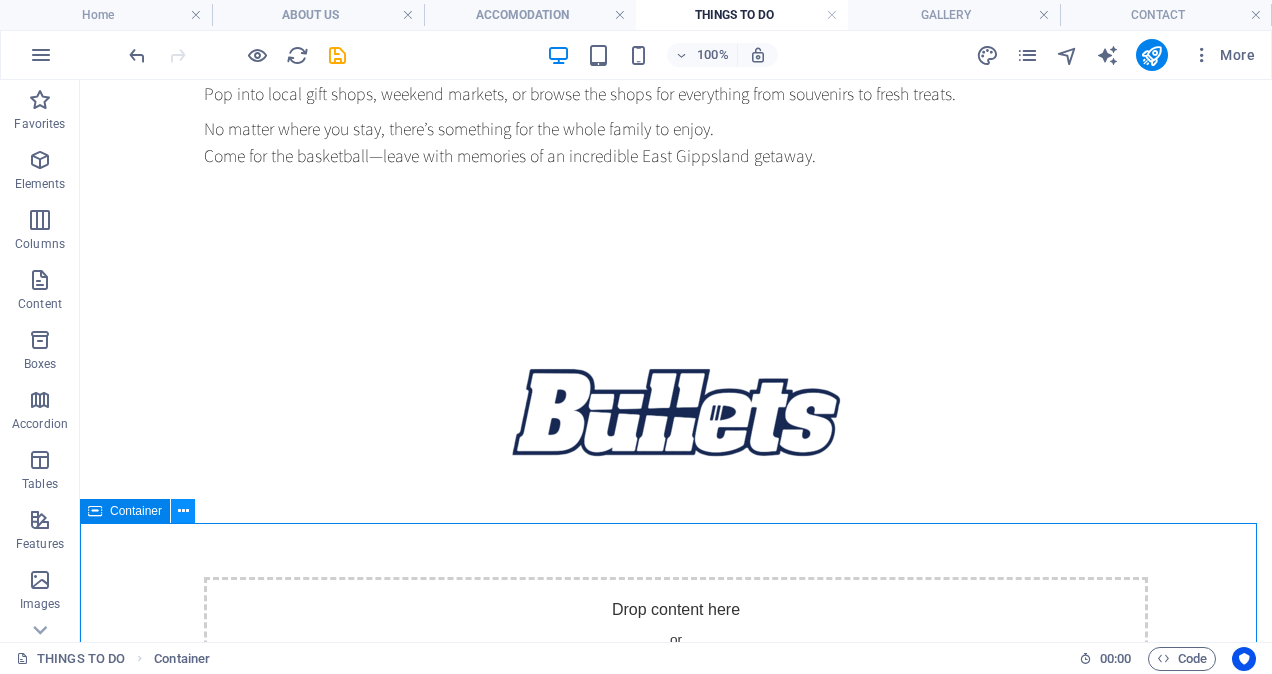 click at bounding box center [183, 511] 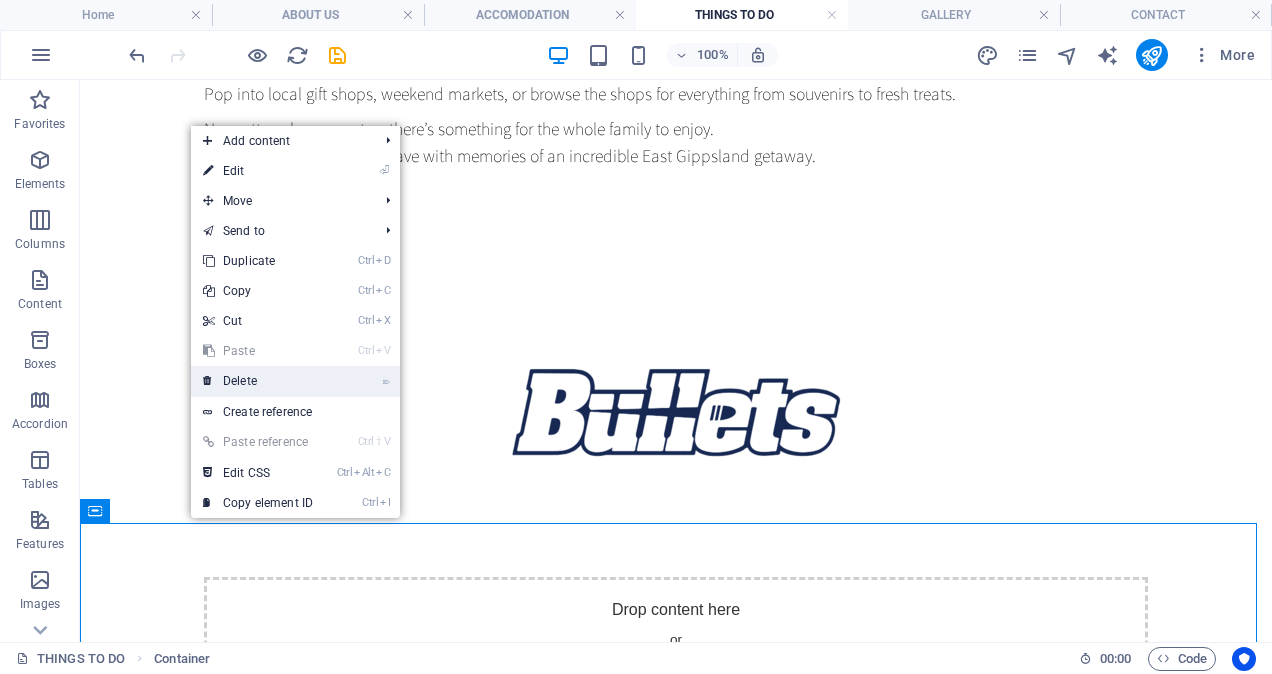 click on "⌦  Delete" at bounding box center [258, 381] 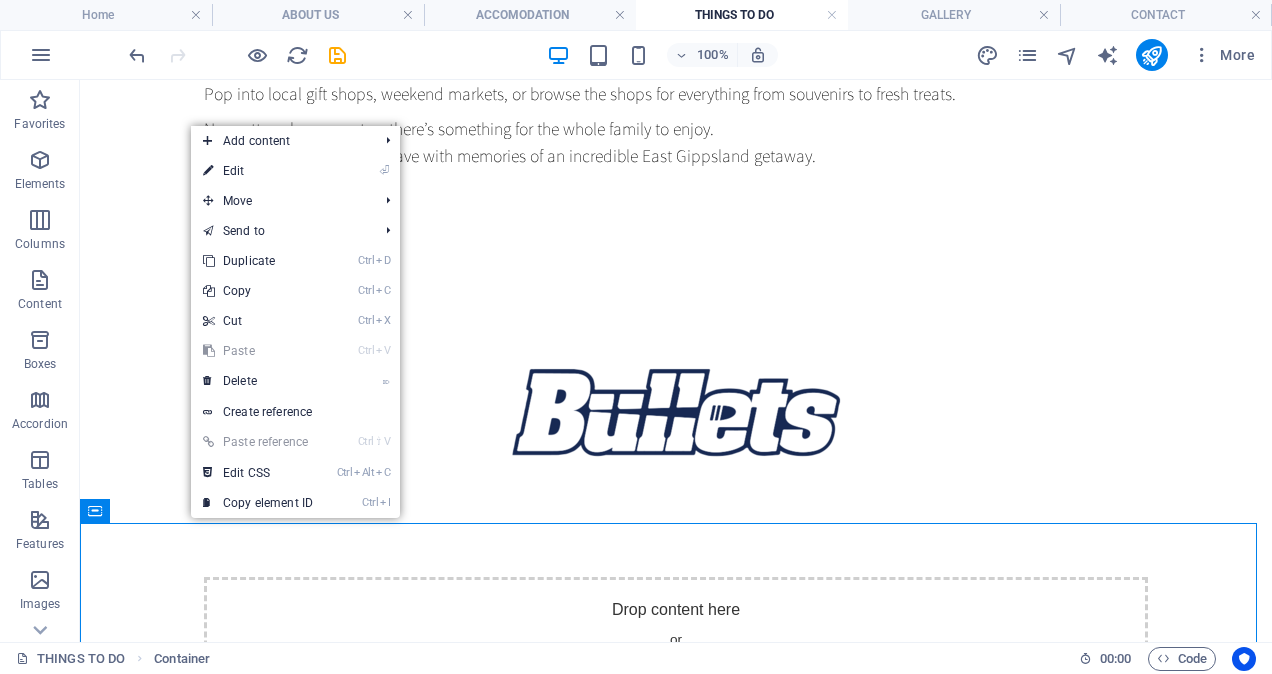 scroll, scrollTop: 1365, scrollLeft: 0, axis: vertical 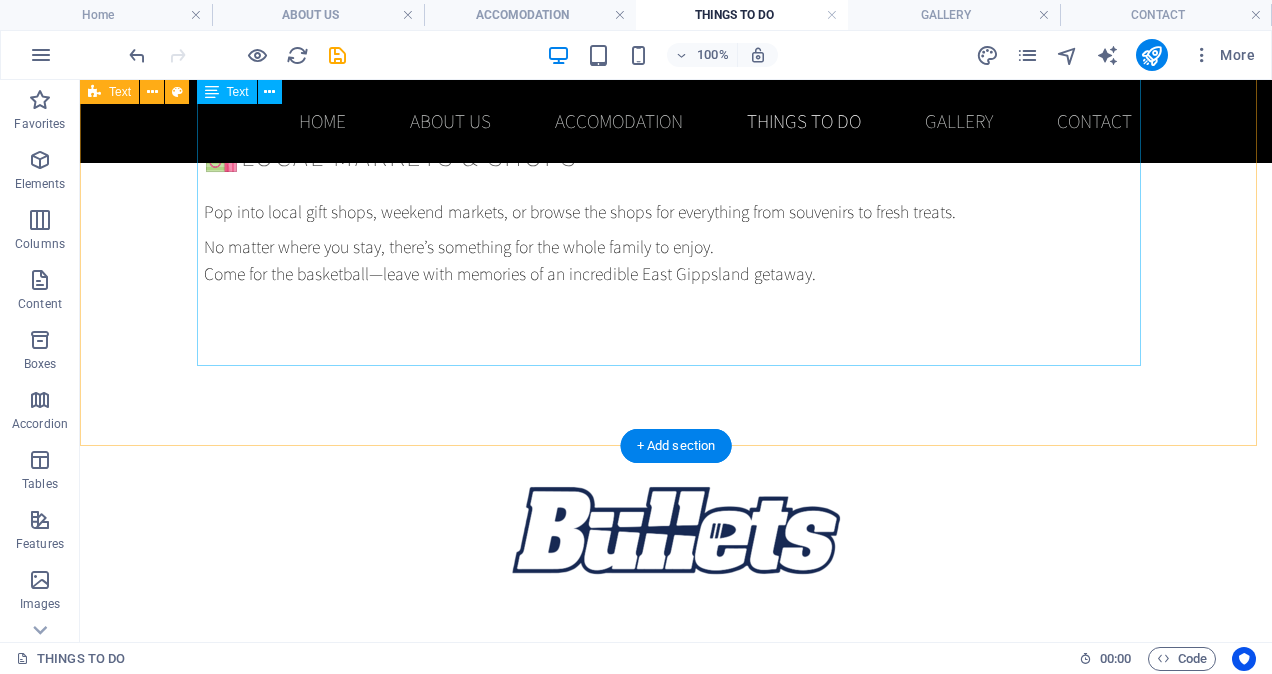 click on "Make the most of your trip while you're here for the East Gippsland Junior Basketball Tournament. Whether you're staying in  [CITY] ,  [CITY] , or exploring nearby towns, East Gippsland offers plenty of family-friendly activities, scenic spots, and local experiences to enjoy off the court. 🌊  Explore [CITY] [LOCATION] - Perfect for a relaxing walk, beach games or a swim.  [CITY] Foreshore  – A great spot for picnics, paddle boats, or hiring bikes for a family ride. Mini Golf & Ice Cream  – A fun afternoon activity with plenty of local dessert spots nearby. 🌳  Discover [CITY] [CITY] Botanical Gardens  – Great for a relaxing stroll or letting the kids burn off energy between games. Mitchell River Walk  – A scenic path perfect for walking or biking with views of the river. East Gippsland Art Gallery  – Small but welcoming, showcasing local artists and regional culture. 🚣  Adventure in Nature Buchan Caves Reserve [LOCATION] Koala Walk 🍽️  ." at bounding box center (676, -333) 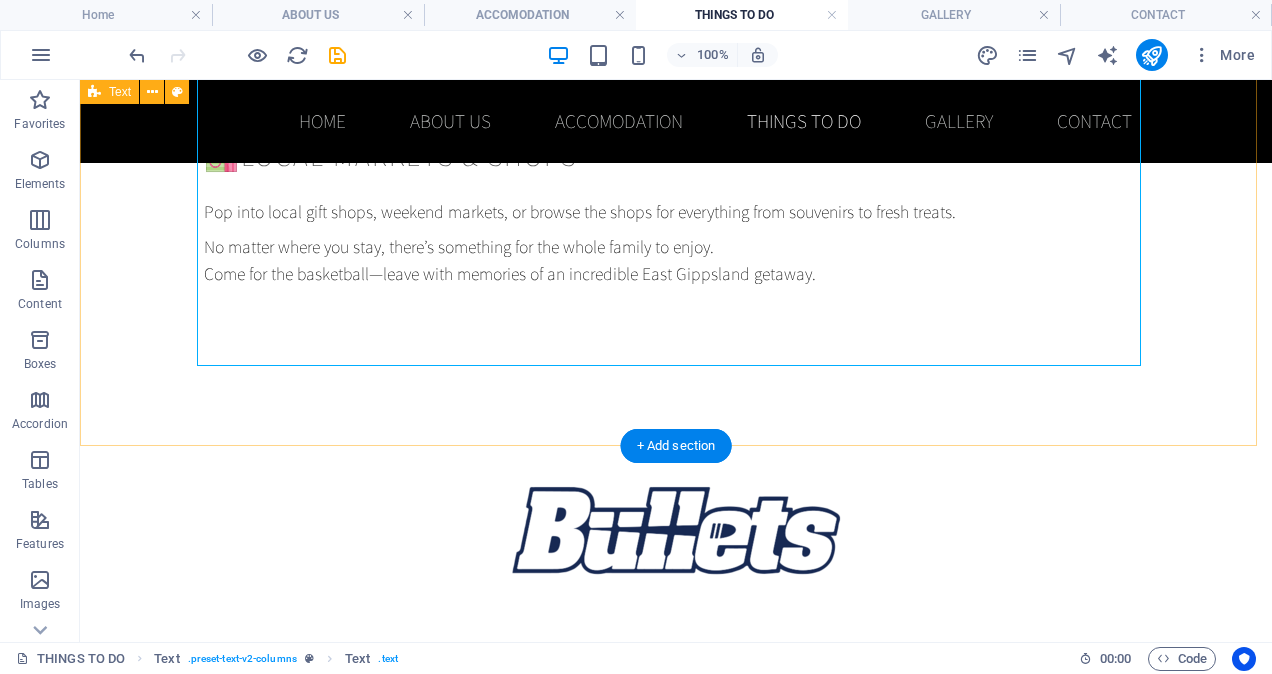 click on "things to do in east gippsland Make the most of your trip while you're here for the East Gippsland Junior Basketball Tournament. Whether you're staying in  Bairnsdale ,  Lakes Entrance , or exploring nearby towns, East Gippsland offers plenty of family-friendly activities, scenic spots, and local experiences to enjoy off the court. 🌊  Explore Lakes Entrance Ninety Mile Beach - Perfect for a relaxing walk, beach games or a swim.  Lakes Entrance Foreshore  – A great spot for picnics, paddle boats, or hiring bikes for a family ride. Mini Golf & Ice Cream  – A fun afternoon activity with plenty of local dessert spots nearby. 🌳  Discover Bairnsdale Bairnsdale Botanical Gardens  – Great for a relaxing stroll or letting the kids burn off energy between games. Mitchell River Walk  – A scenic path perfect for walking or biking with views of the river. East Gippsland Art Gallery  – Small but welcoming, showcasing local artists and regional culture. 🚣  Adventure in Nature Buchan Caves Reserve ." at bounding box center (676, -407) 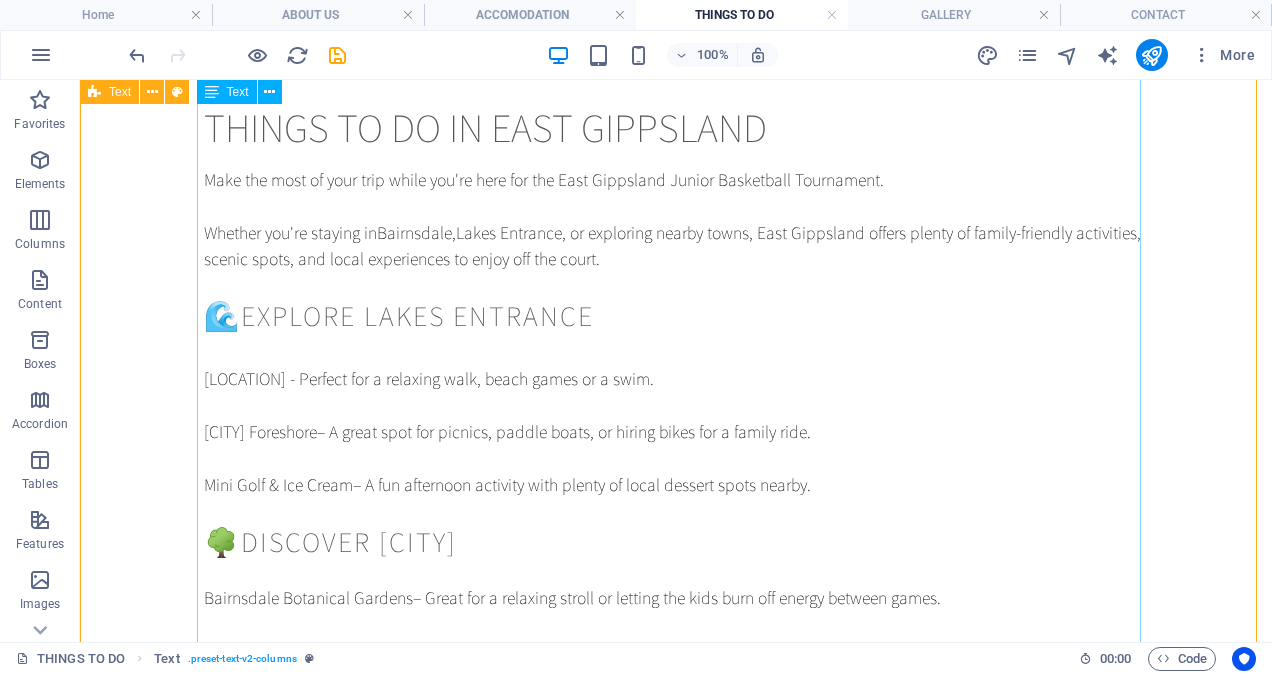 scroll, scrollTop: 0, scrollLeft: 0, axis: both 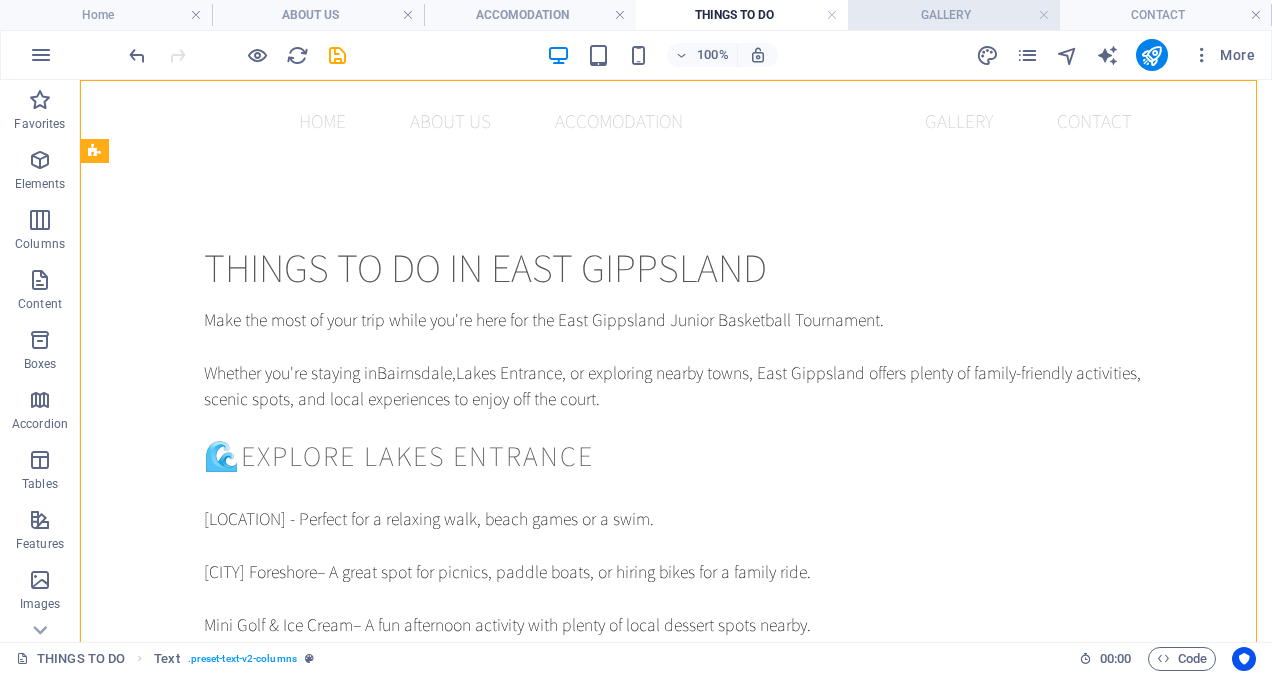 click on "GALLERY" at bounding box center (954, 15) 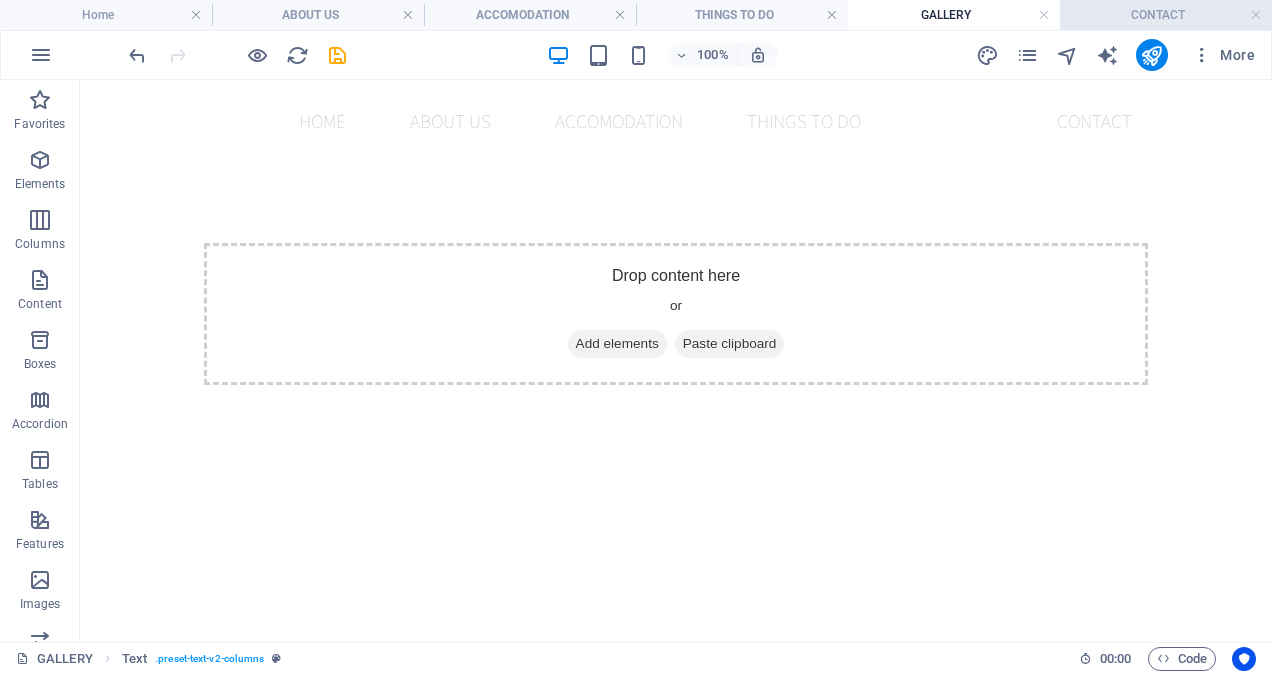 click on "CONTACT" at bounding box center (1166, 15) 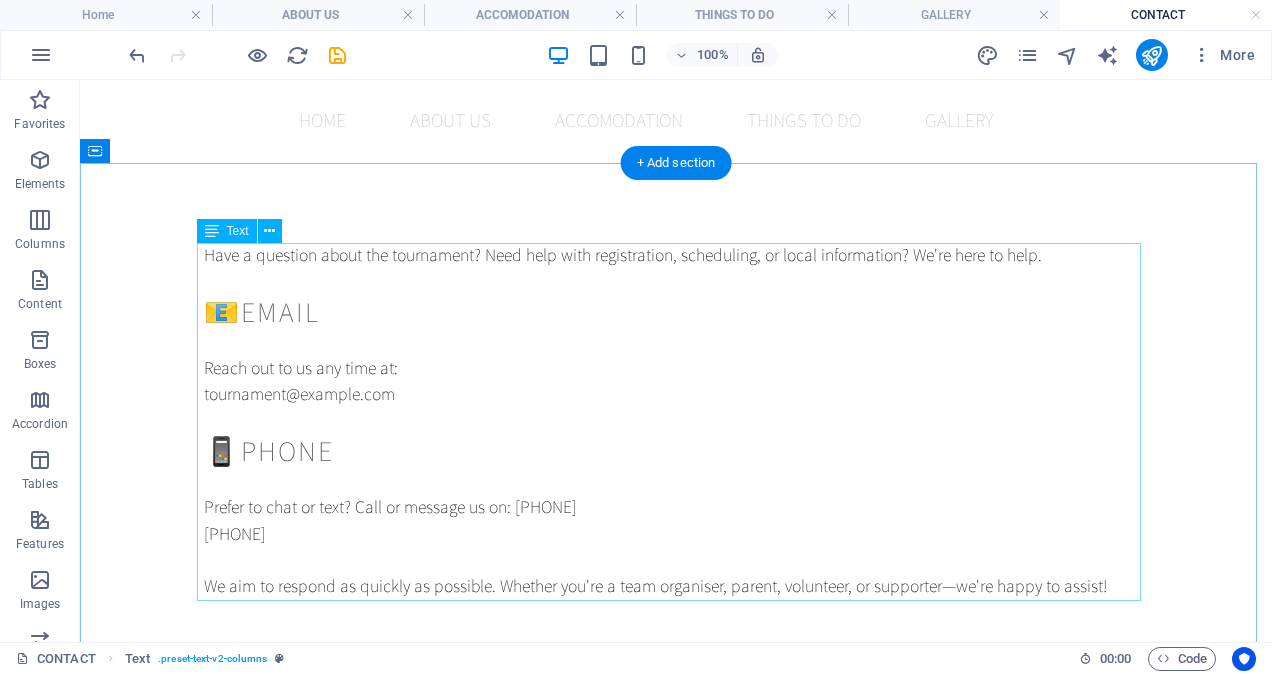 scroll, scrollTop: 0, scrollLeft: 0, axis: both 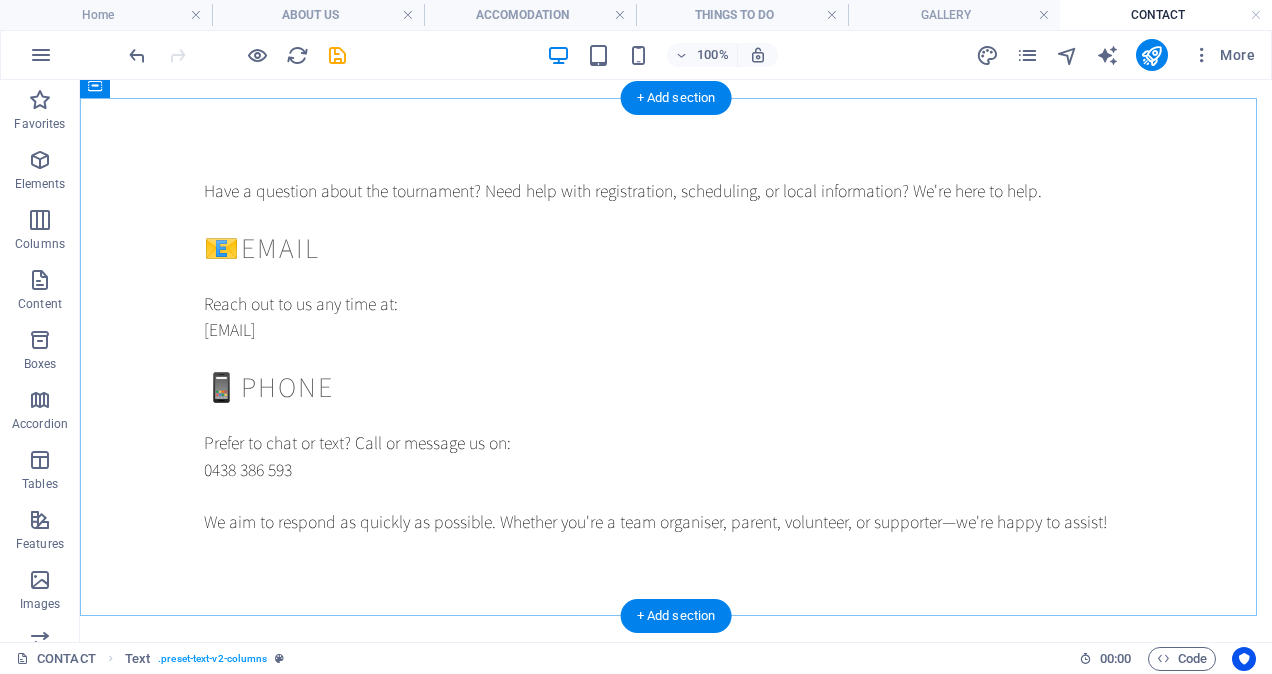 click on "+ Add section" at bounding box center [676, 616] 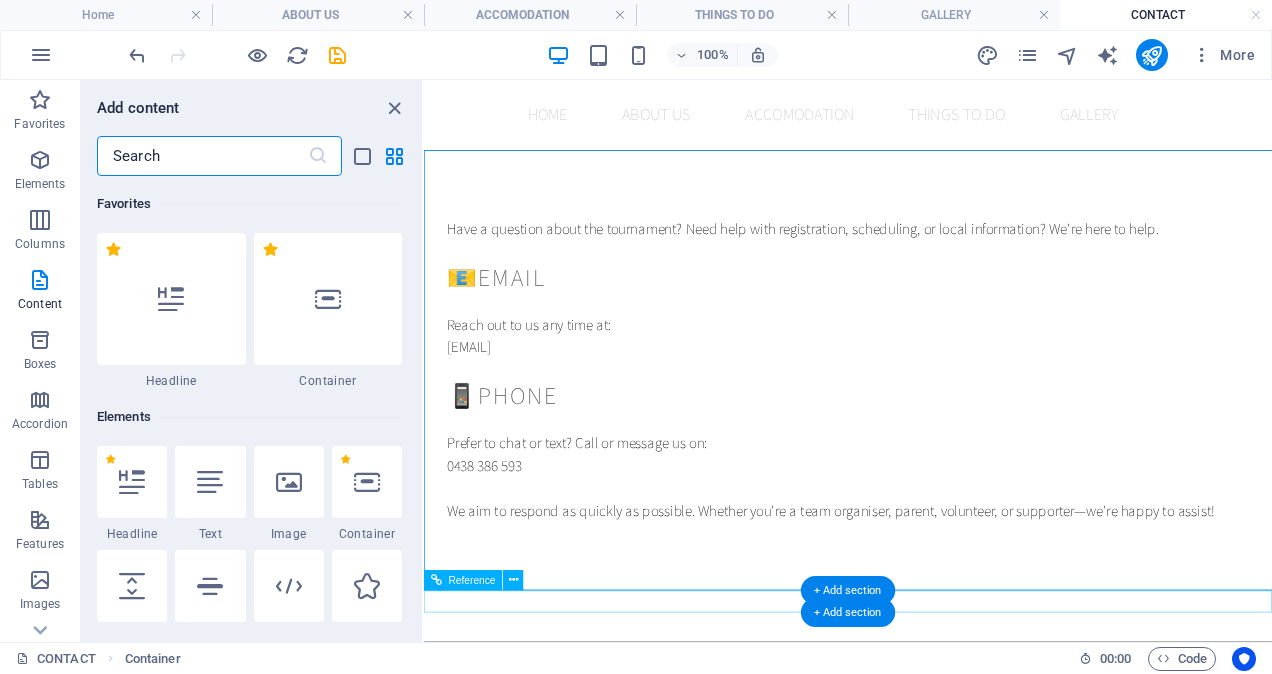 scroll, scrollTop: 0, scrollLeft: 0, axis: both 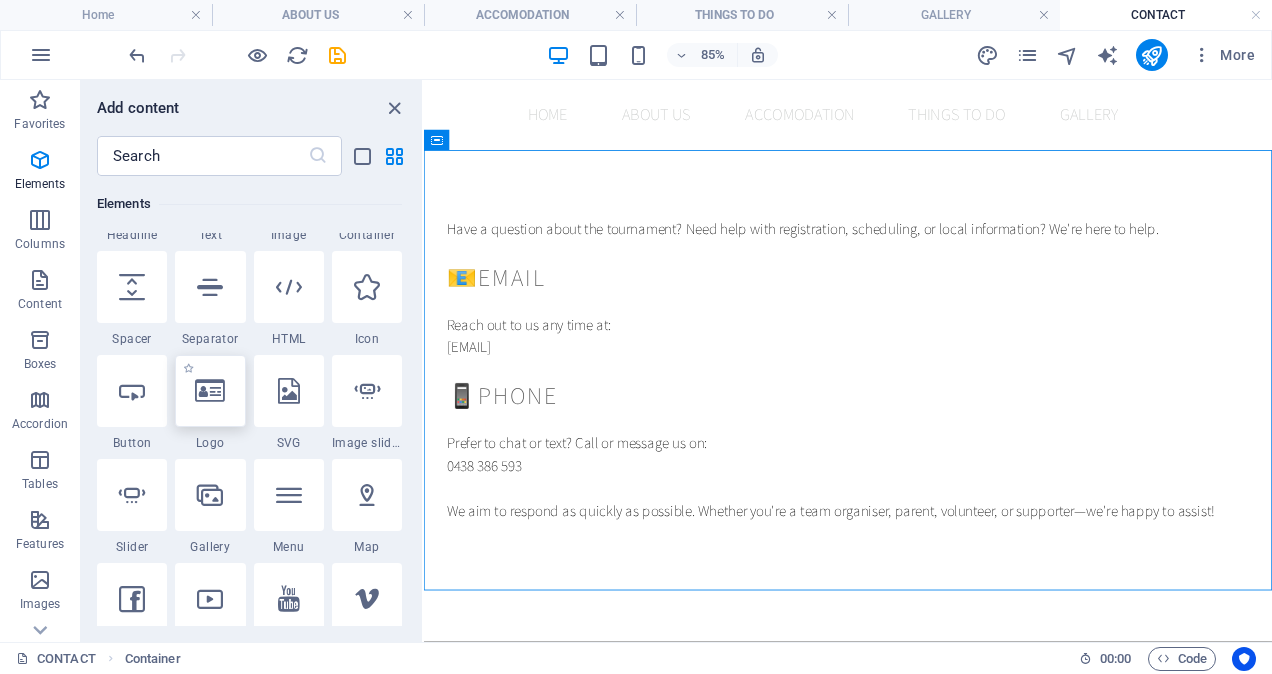 click at bounding box center [210, 391] 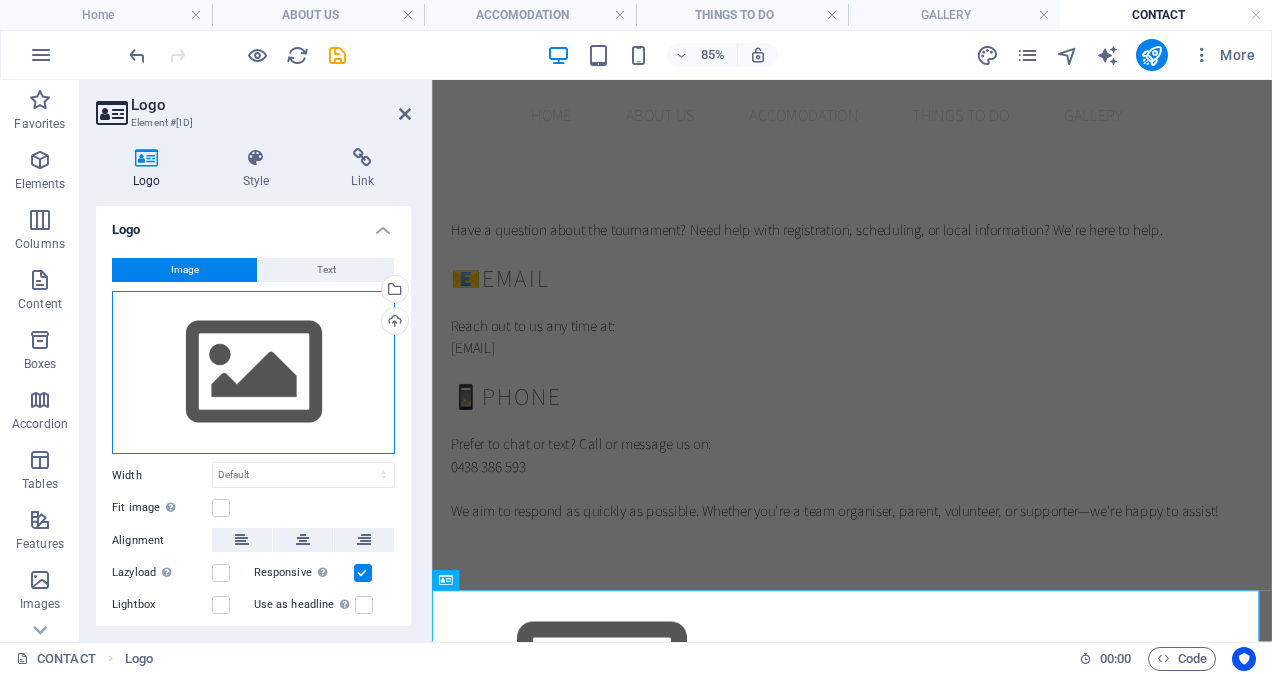 click on "Drag files here, click to choose files or select files from Files or our free stock photos & videos" at bounding box center [253, 373] 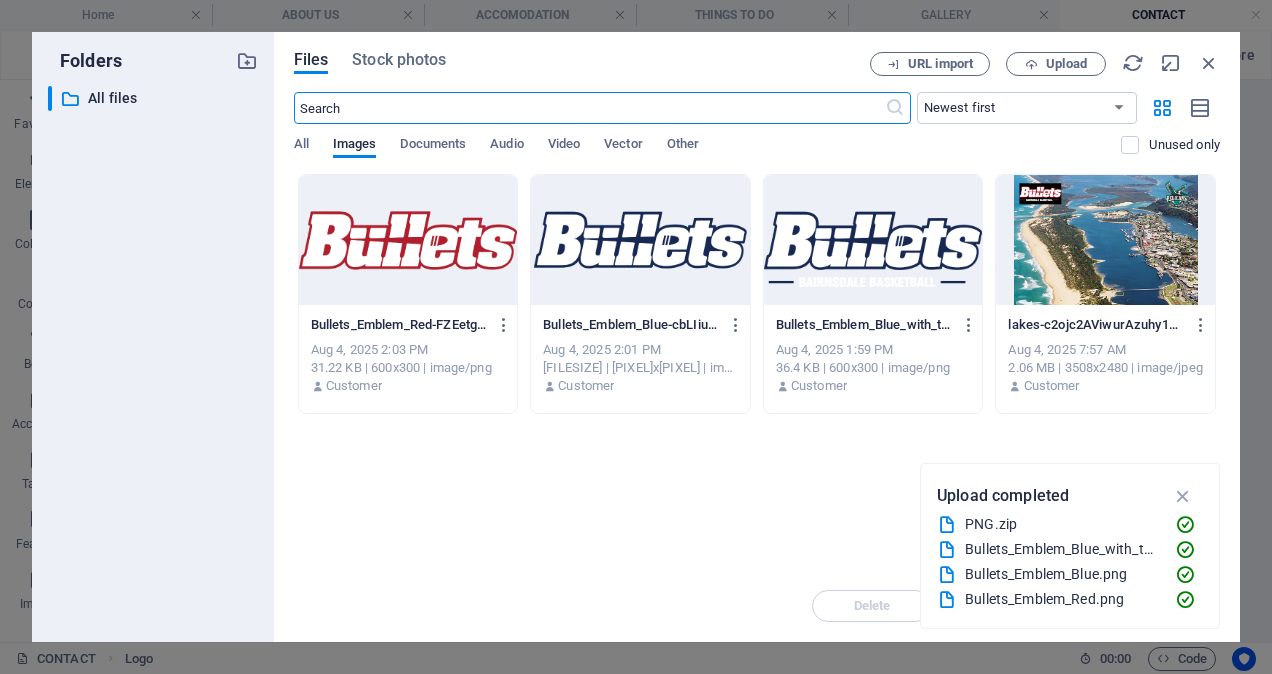 click at bounding box center [408, 240] 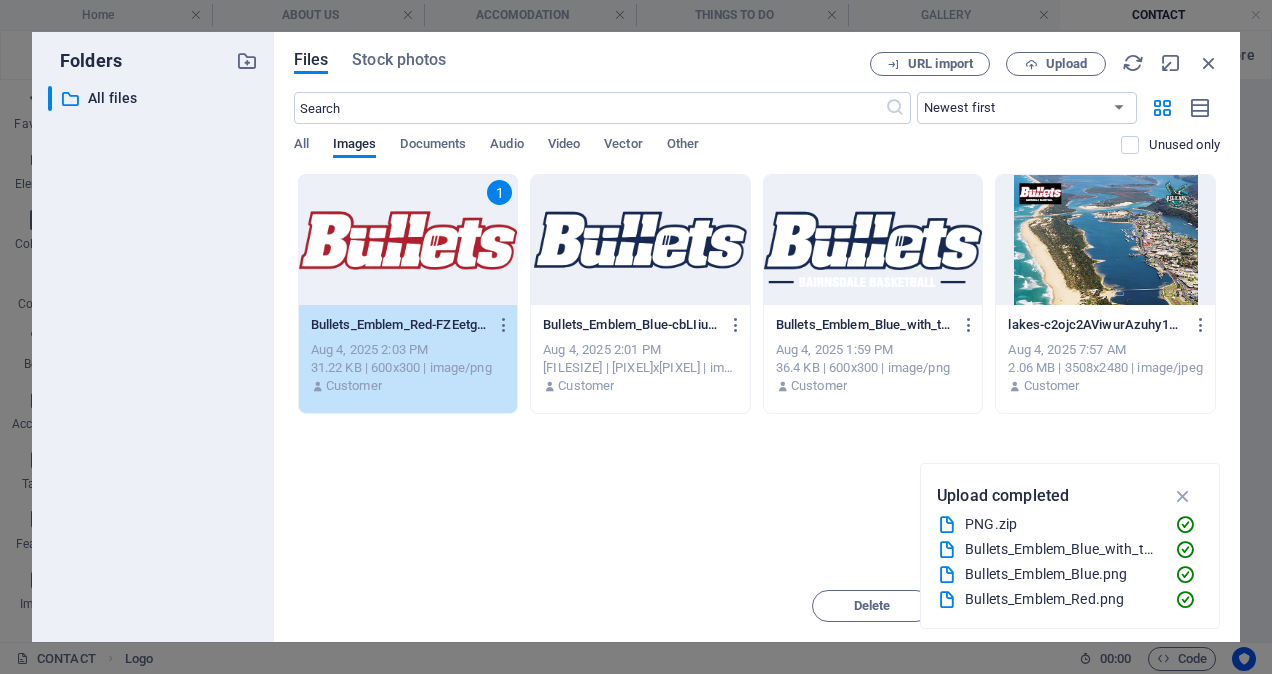 click on "1" at bounding box center [408, 240] 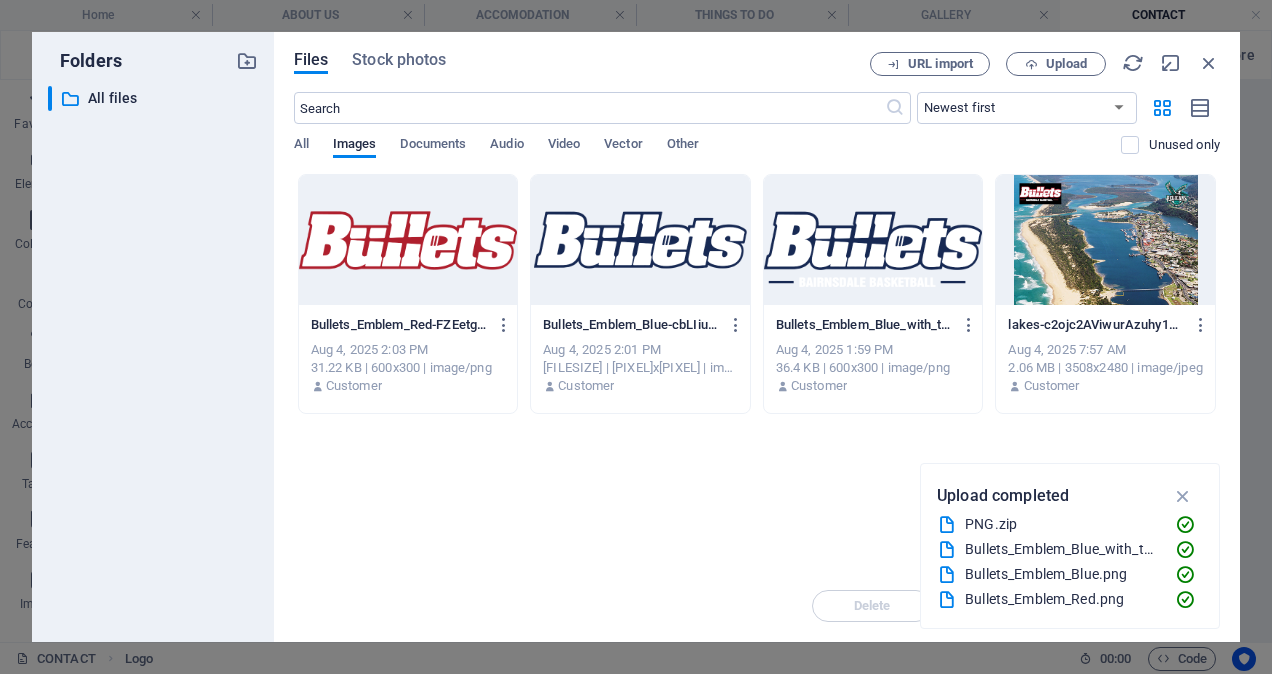 click at bounding box center (408, 240) 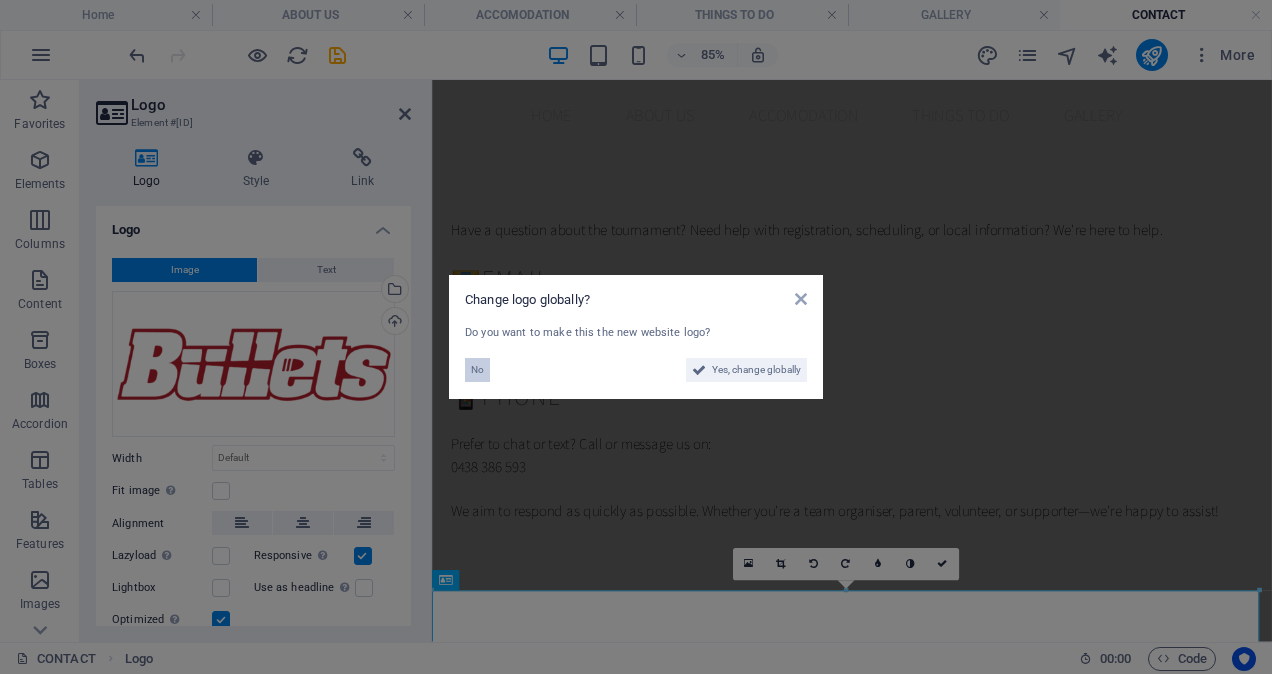 click on "No" at bounding box center [477, 370] 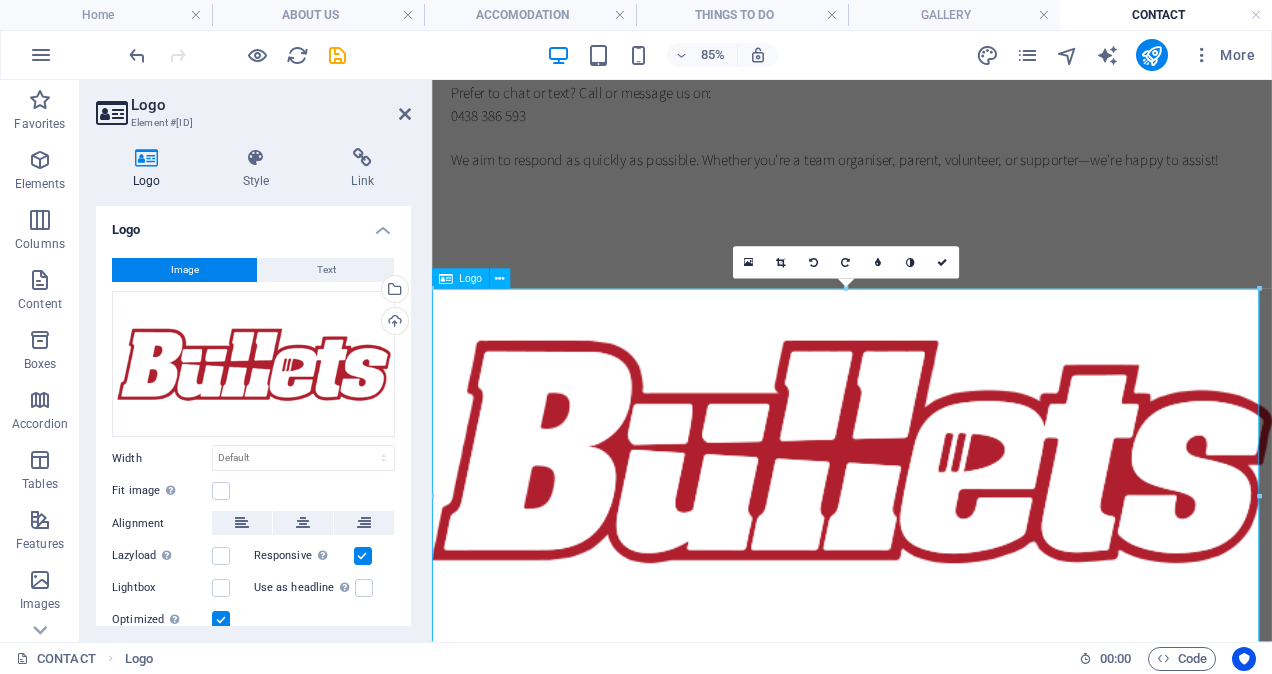 scroll, scrollTop: 452, scrollLeft: 0, axis: vertical 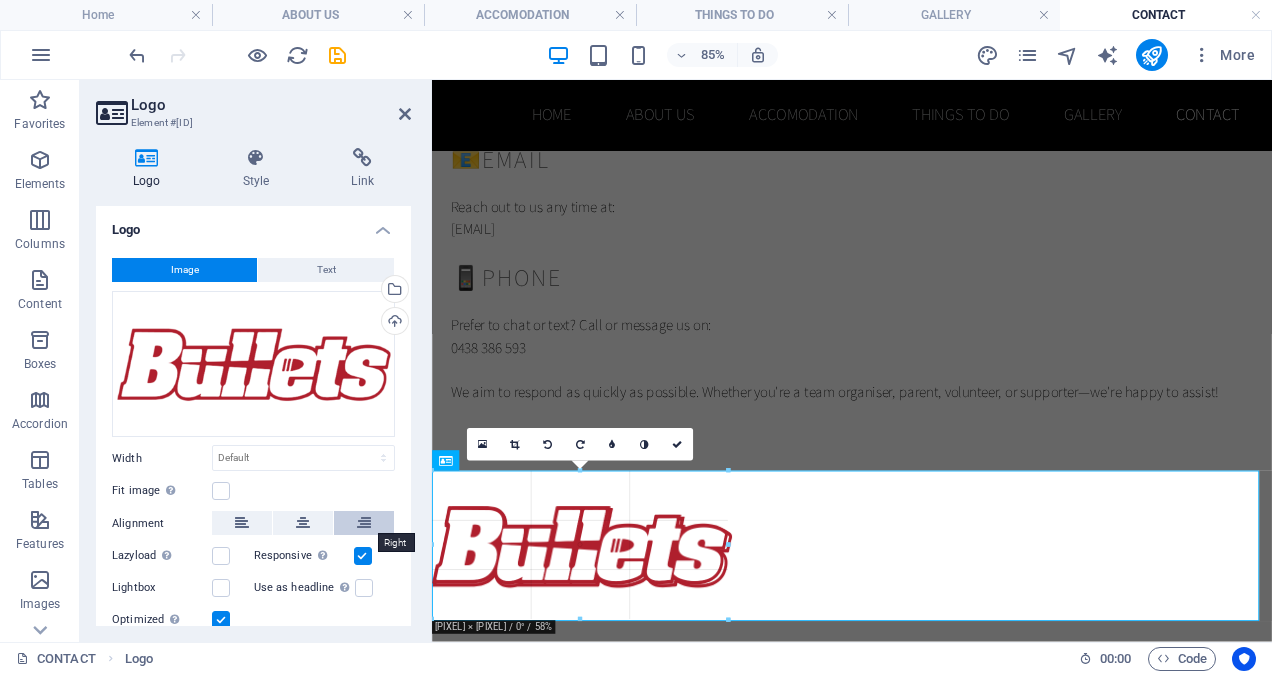 drag, startPoint x: 1259, startPoint y: 205, endPoint x: 365, endPoint y: 519, distance: 947.54 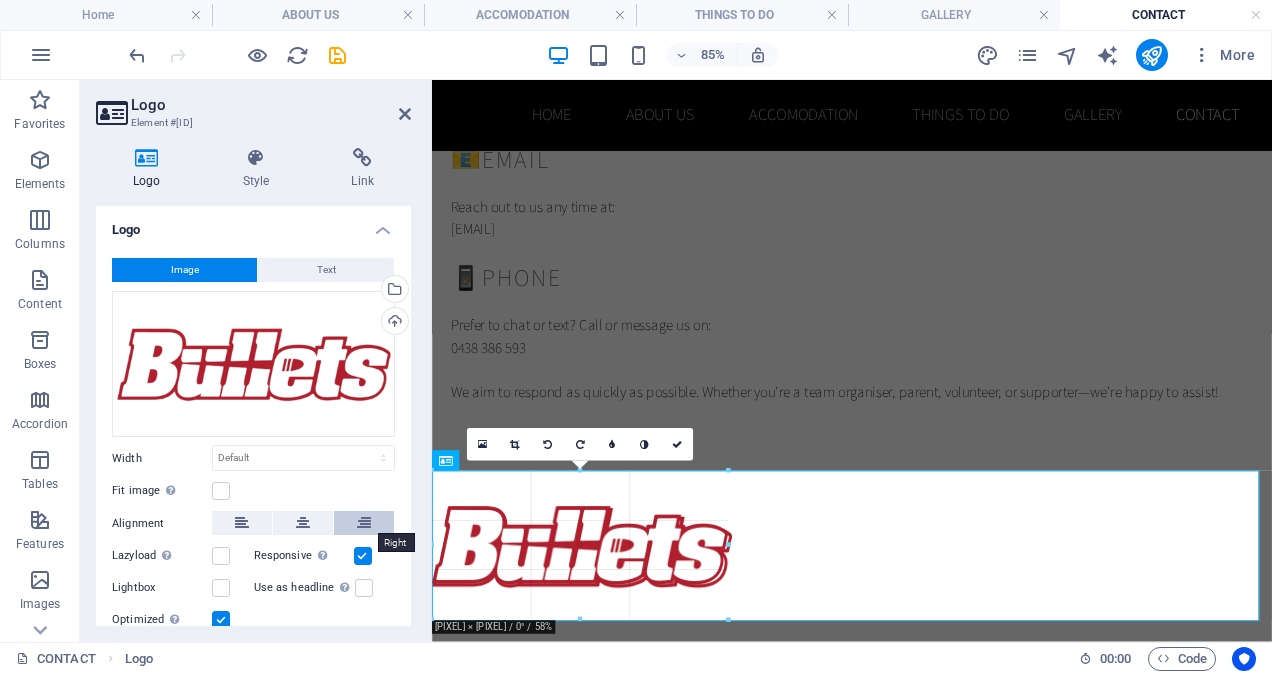 type on "347" 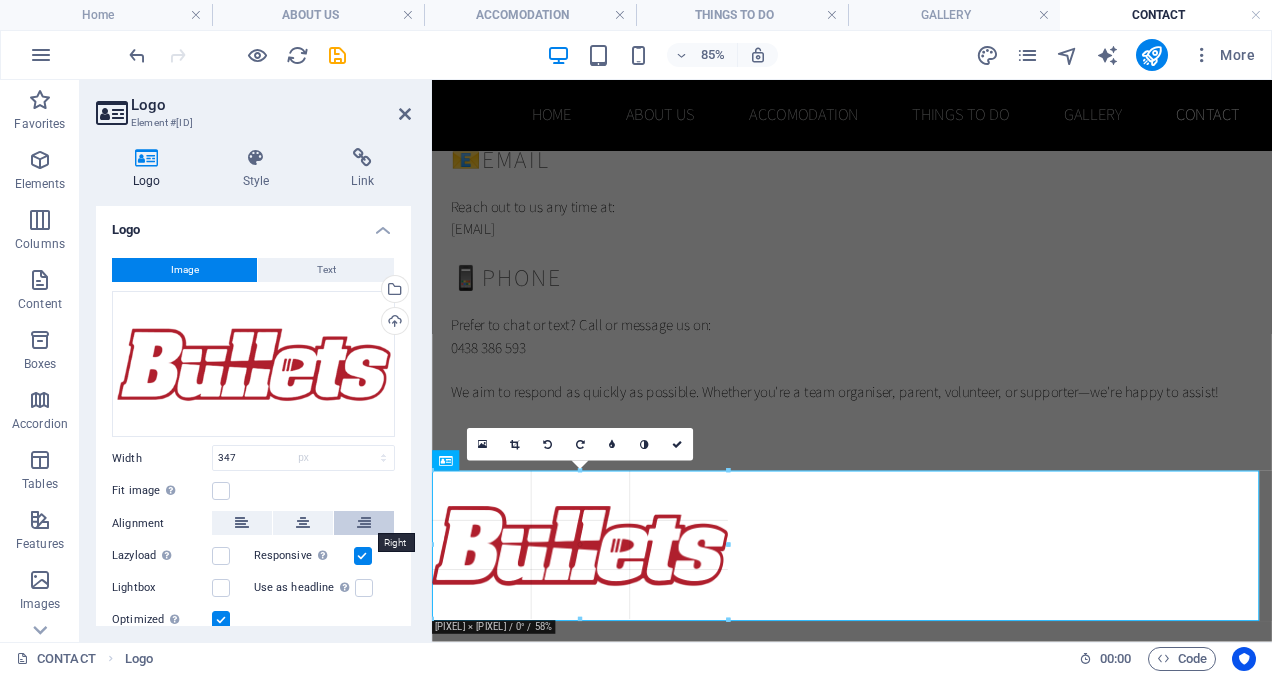 scroll, scrollTop: 139, scrollLeft: 0, axis: vertical 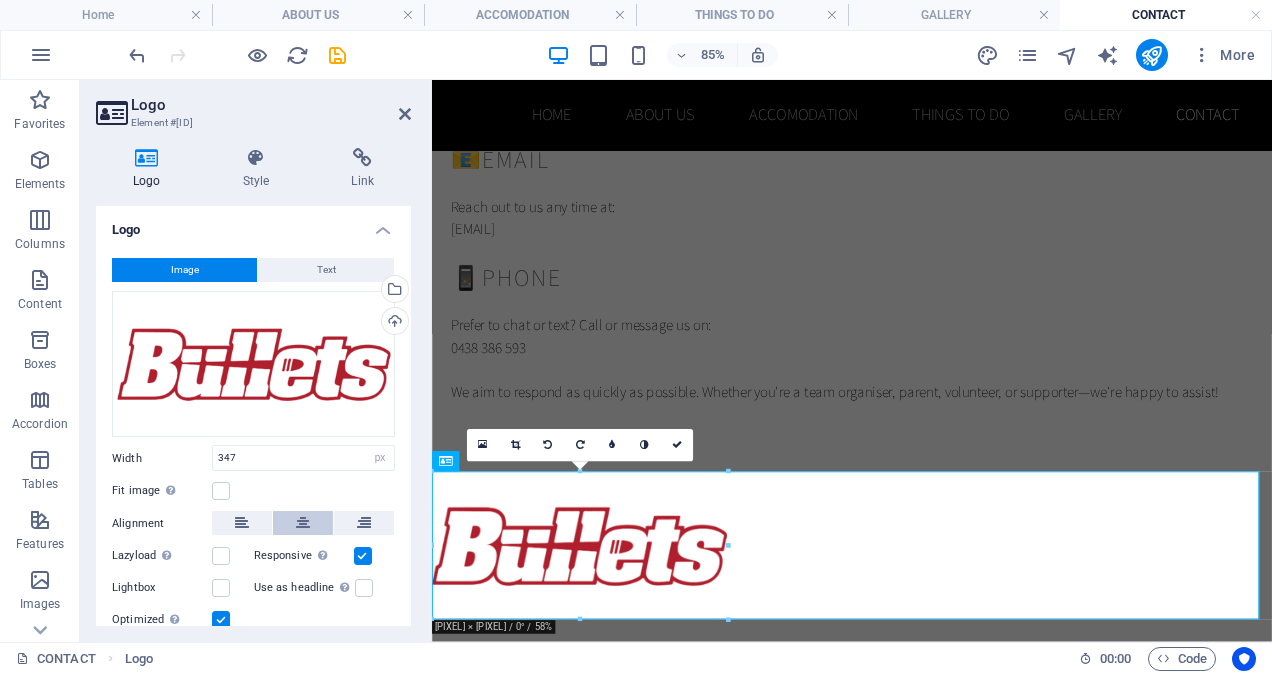 click at bounding box center [303, 523] 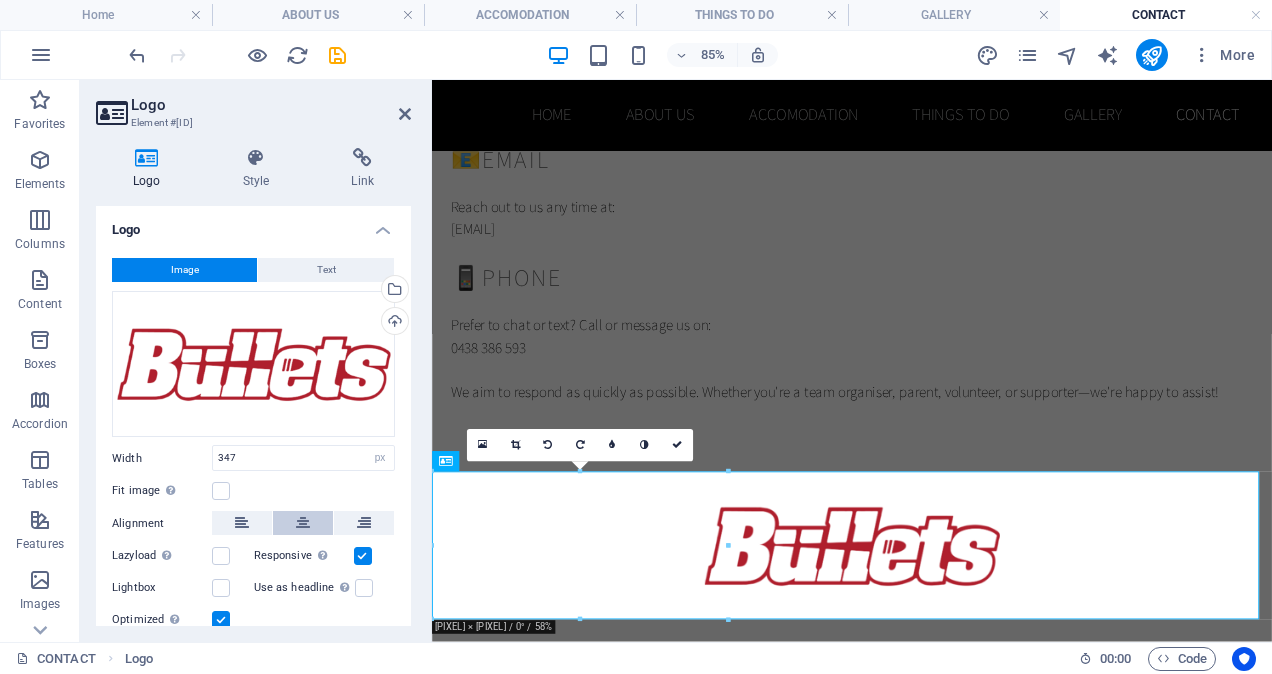 scroll, scrollTop: 140, scrollLeft: 0, axis: vertical 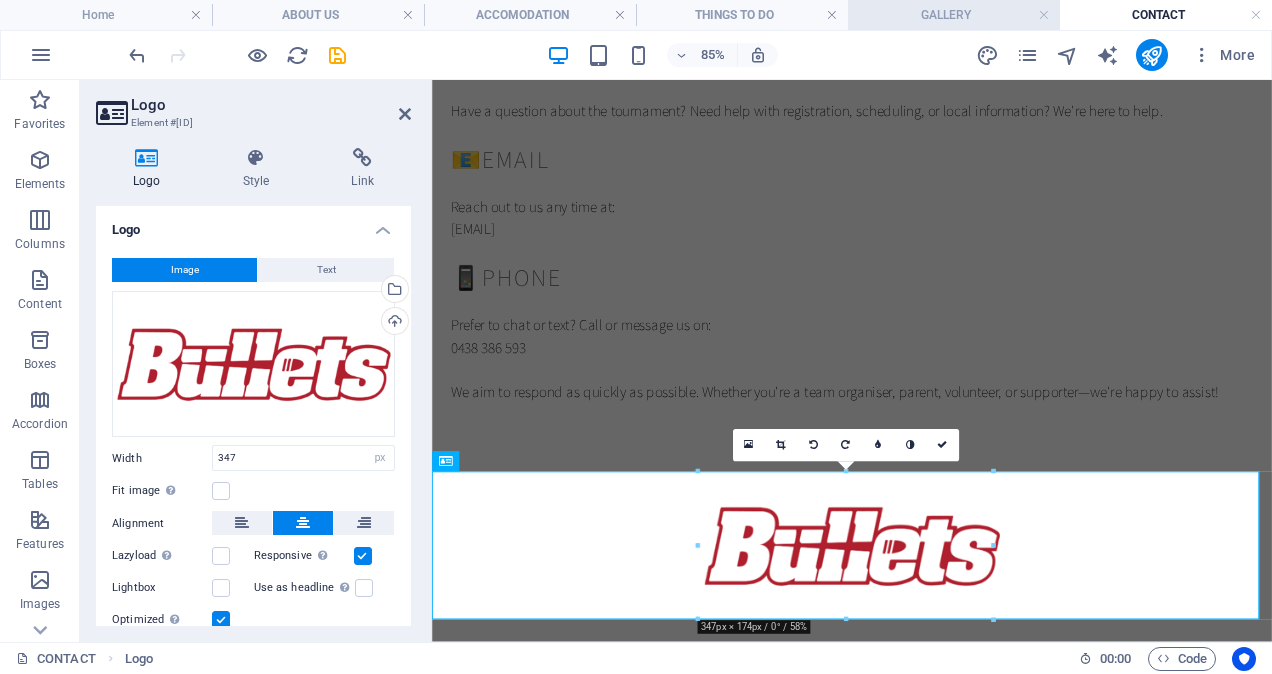 click on "GALLERY" at bounding box center (954, 15) 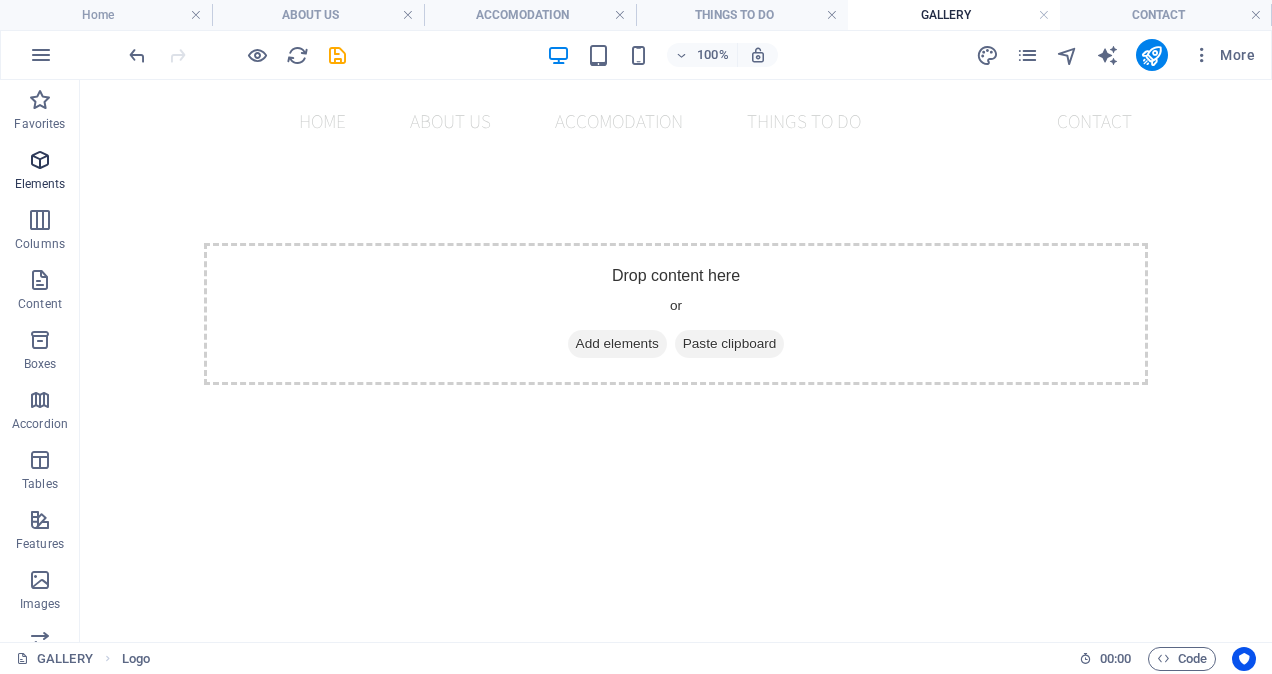 click at bounding box center (40, 160) 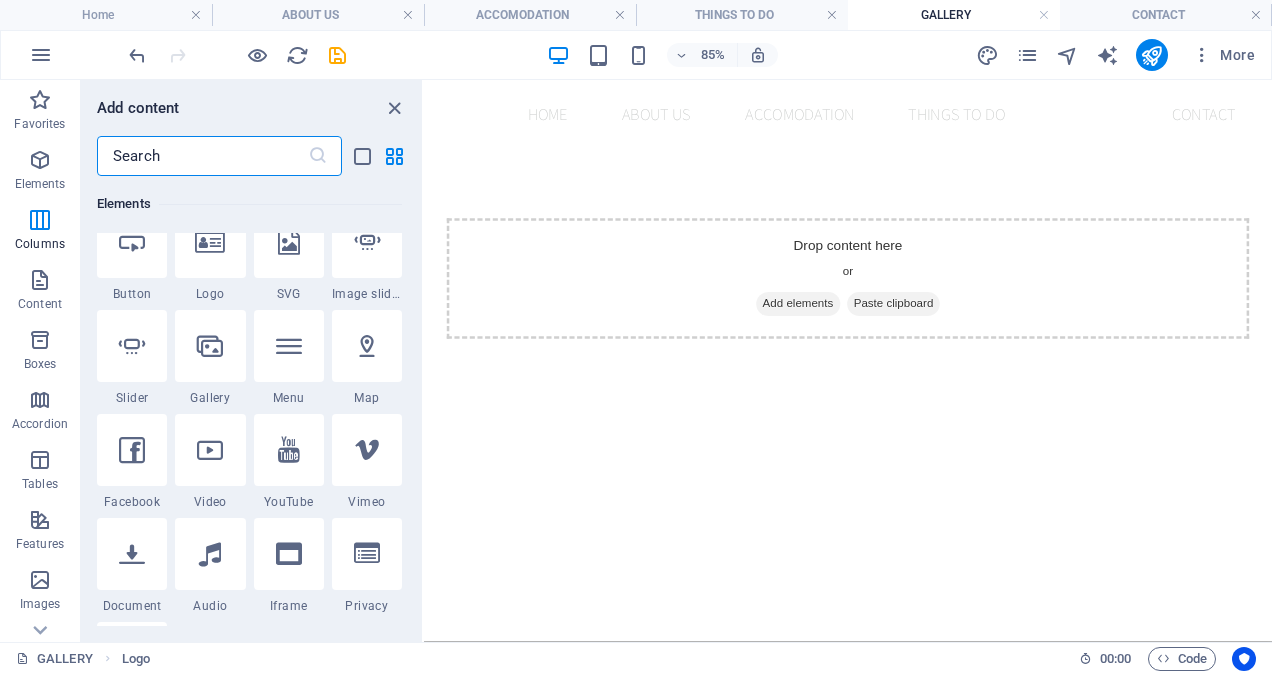 scroll, scrollTop: 413, scrollLeft: 0, axis: vertical 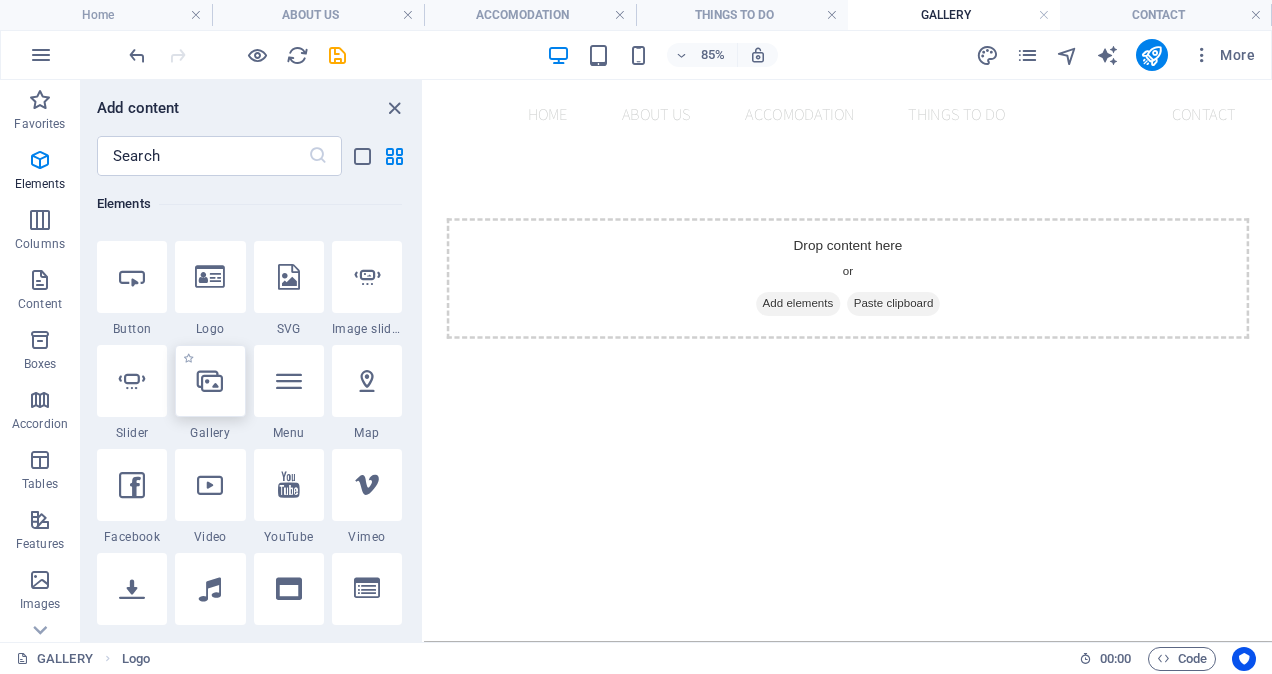 click at bounding box center [210, 381] 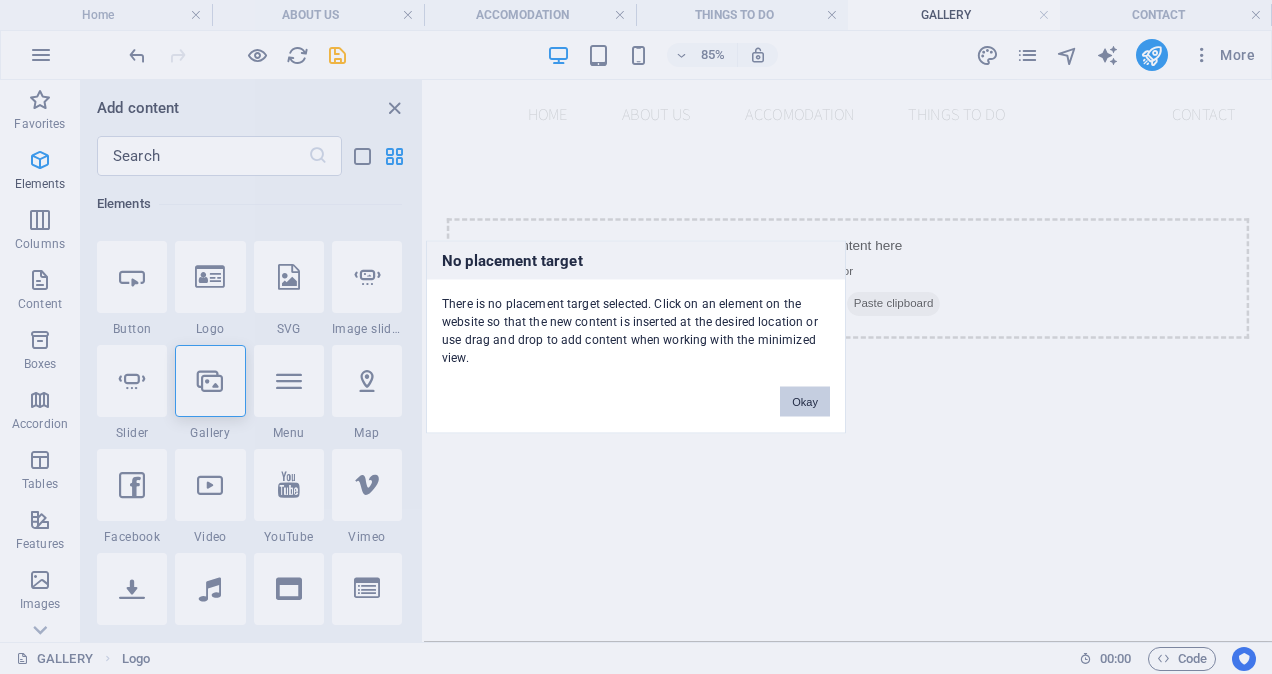 click on "Okay" at bounding box center (805, 402) 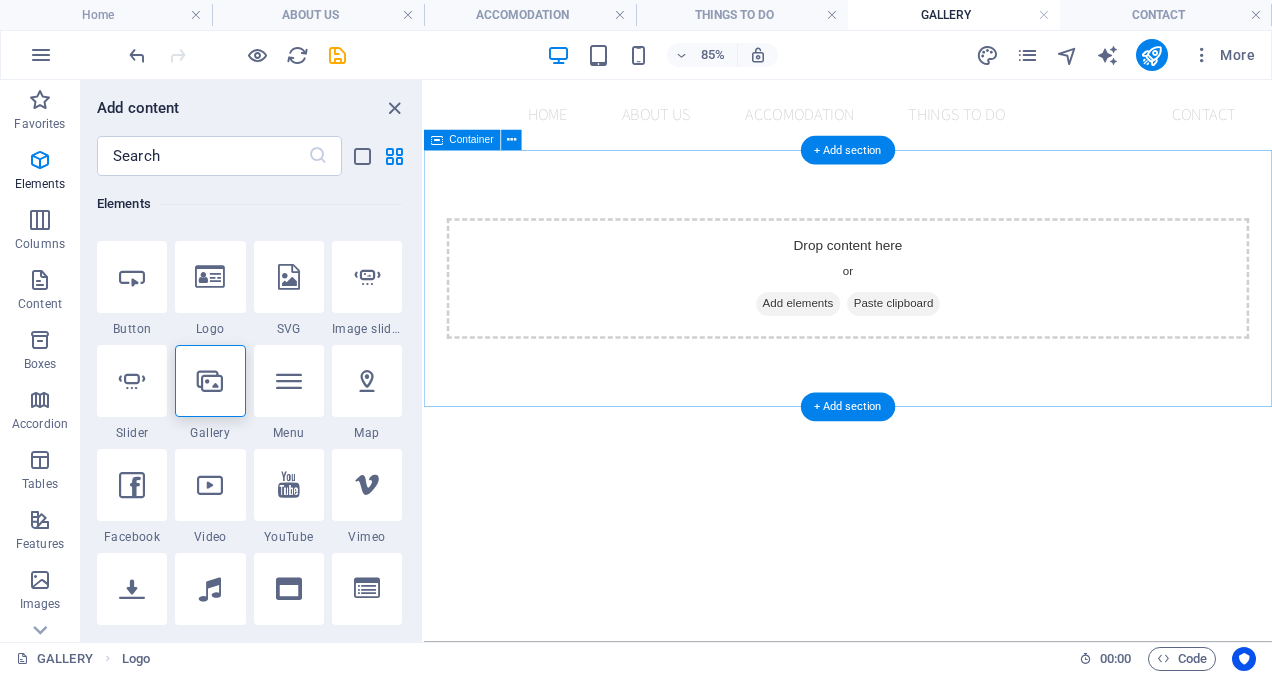 click on "Add elements" at bounding box center [864, 344] 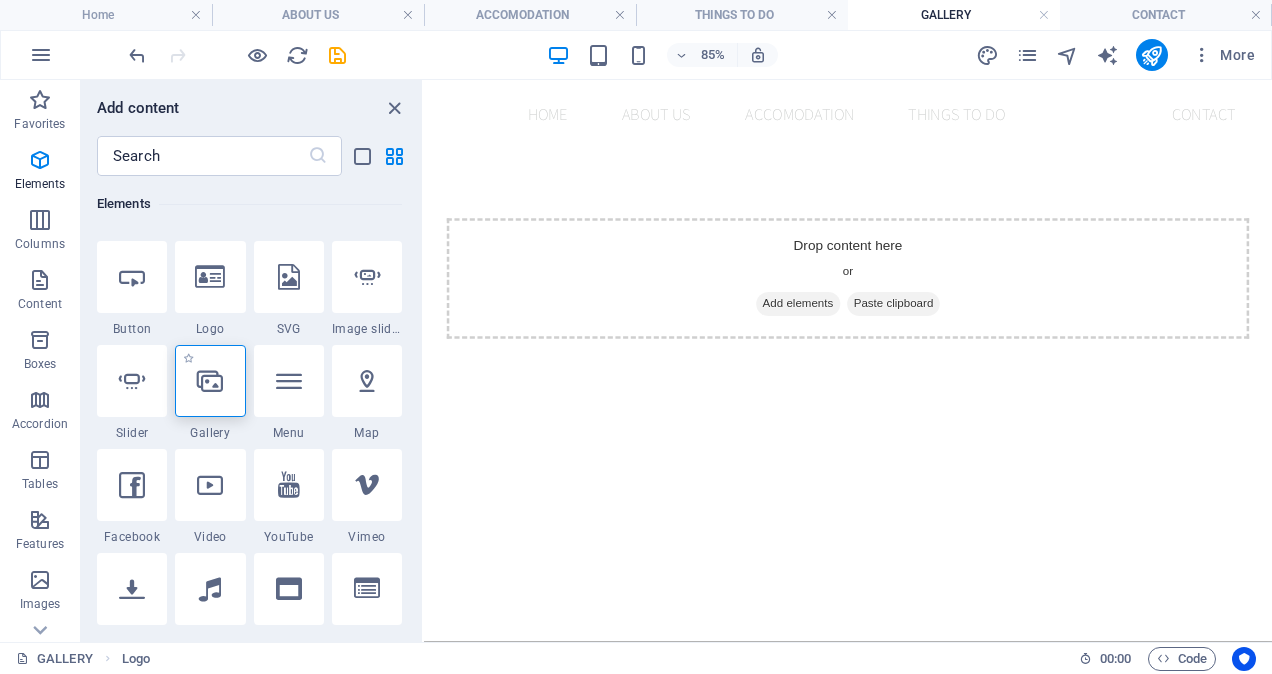 click at bounding box center (210, 381) 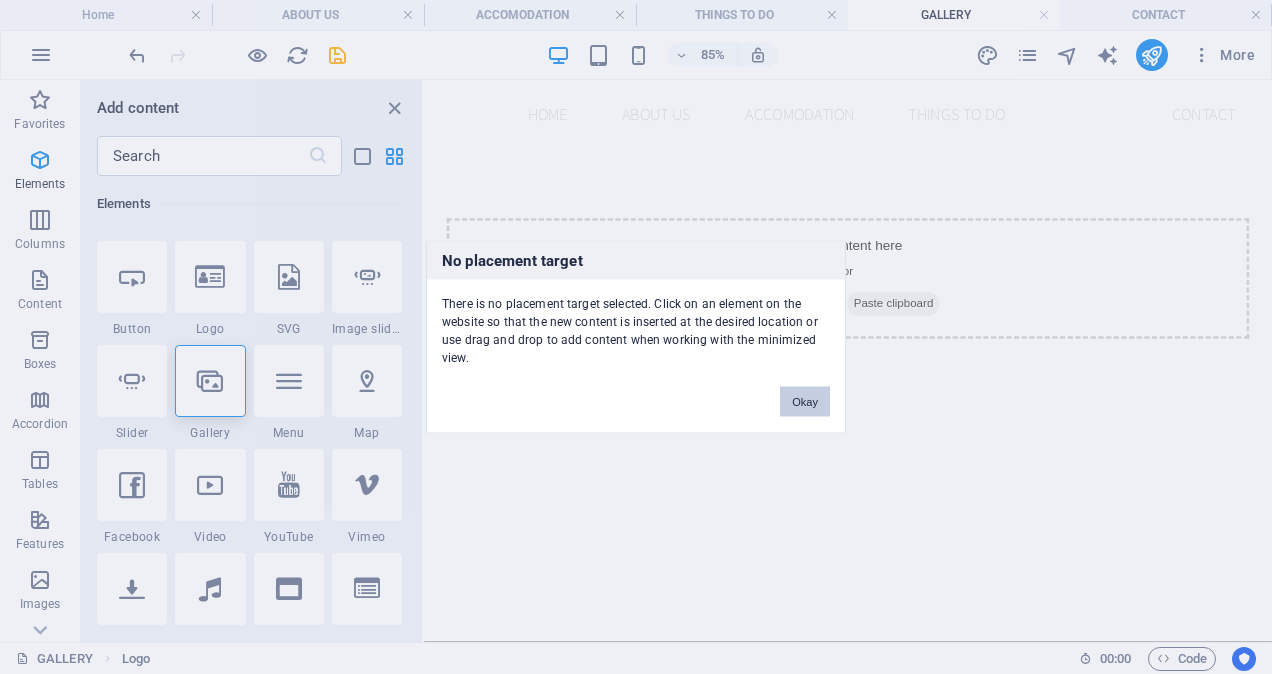 click on "Okay" at bounding box center [805, 402] 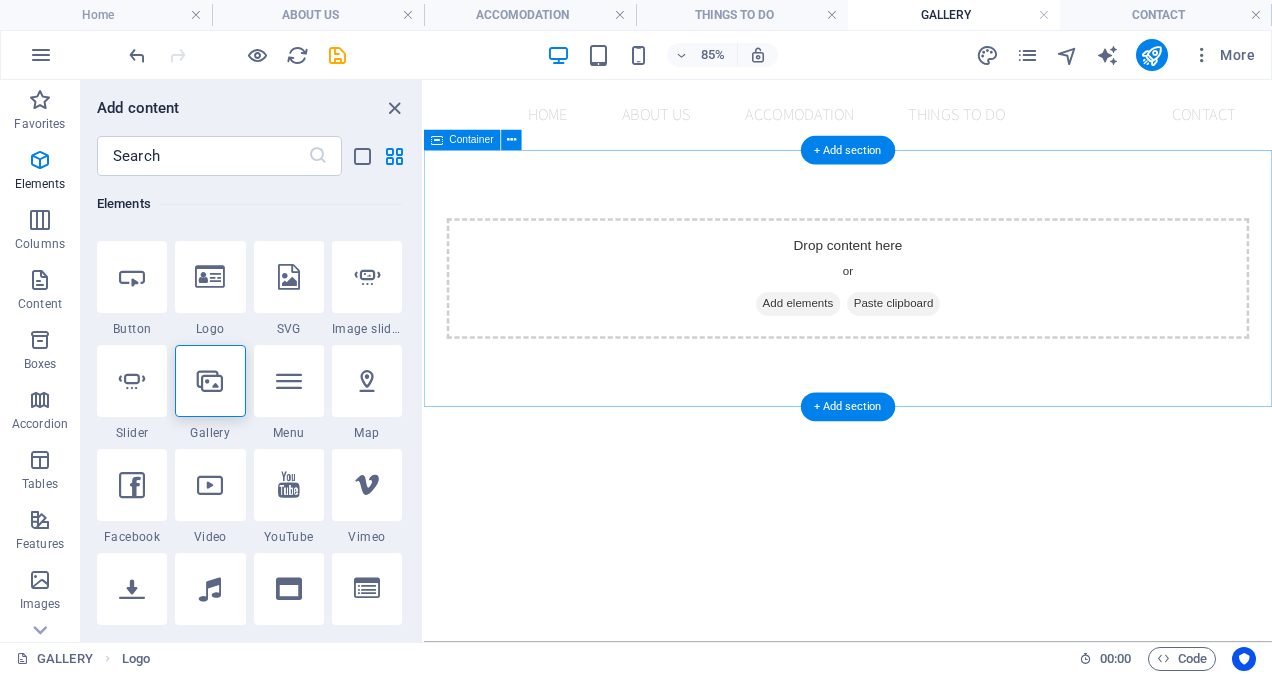 click on "Add elements" at bounding box center [864, 344] 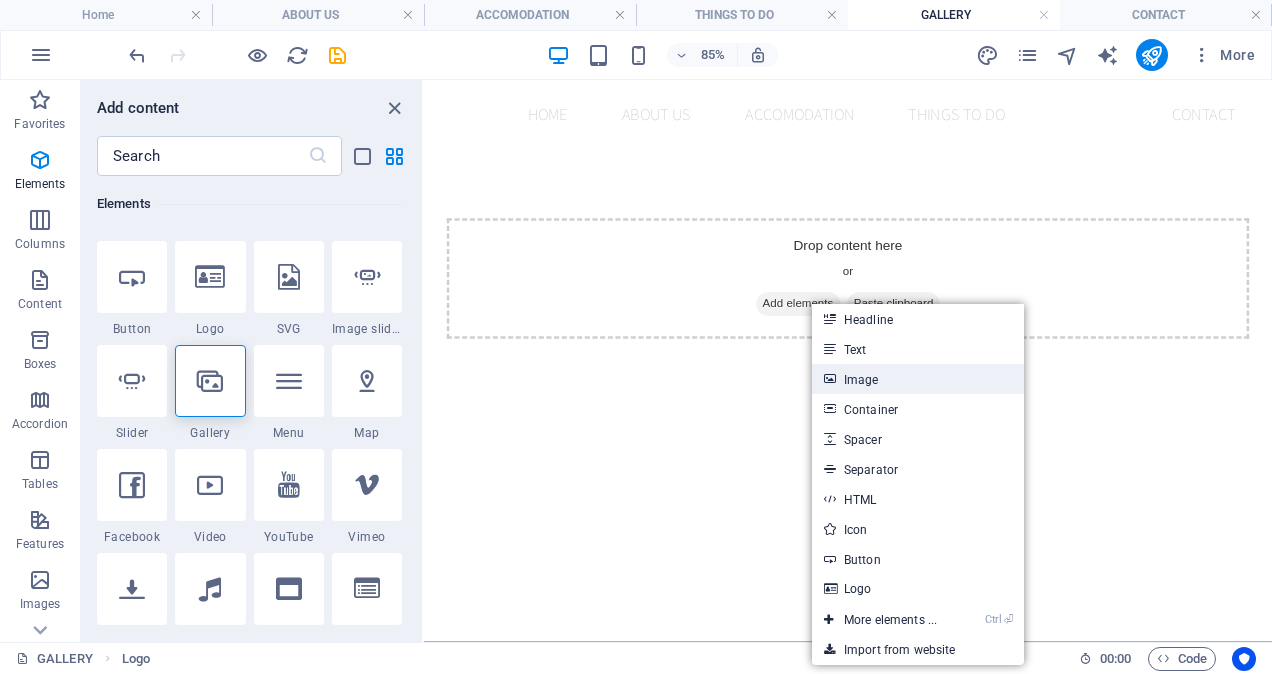 click on "Image" at bounding box center [918, 379] 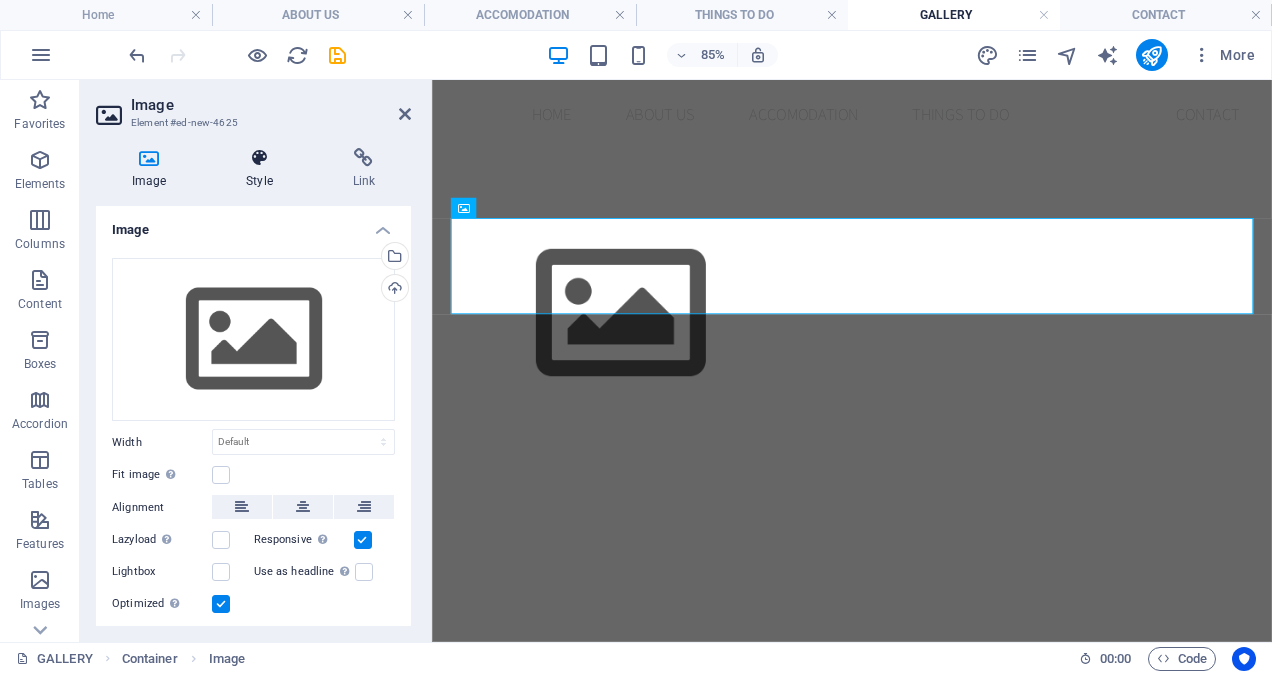 click at bounding box center [259, 158] 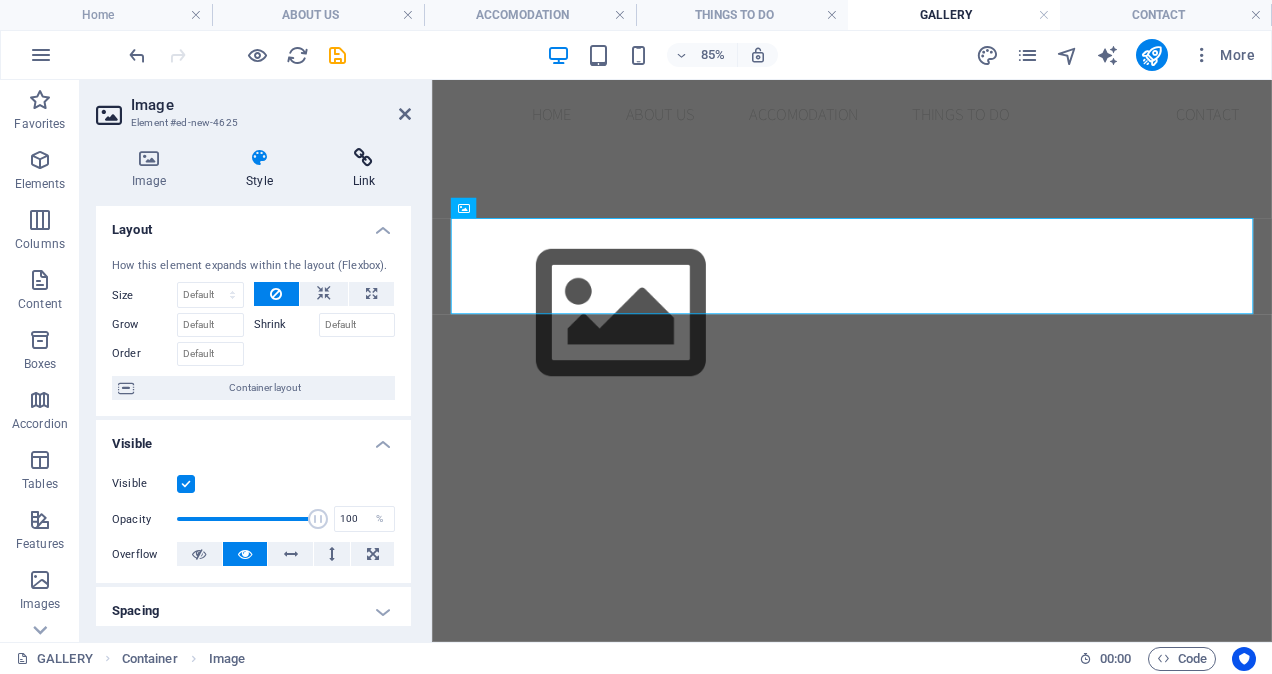 click at bounding box center [364, 158] 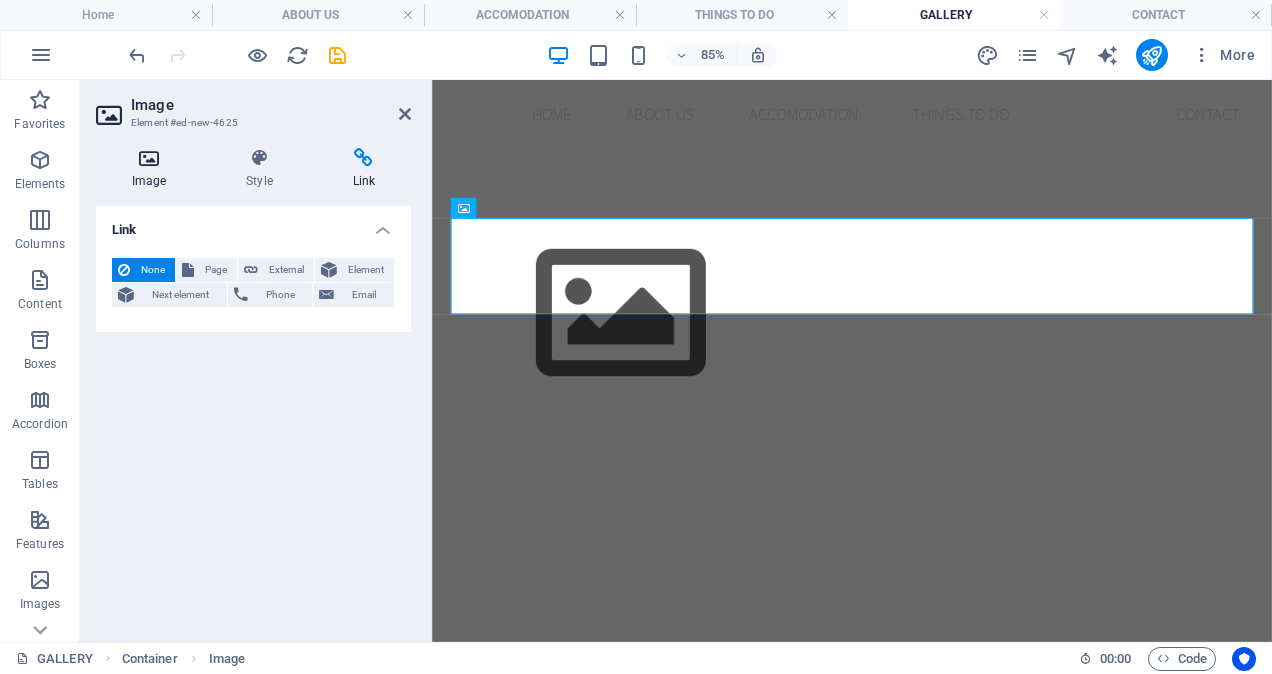 click on "Image" at bounding box center (153, 169) 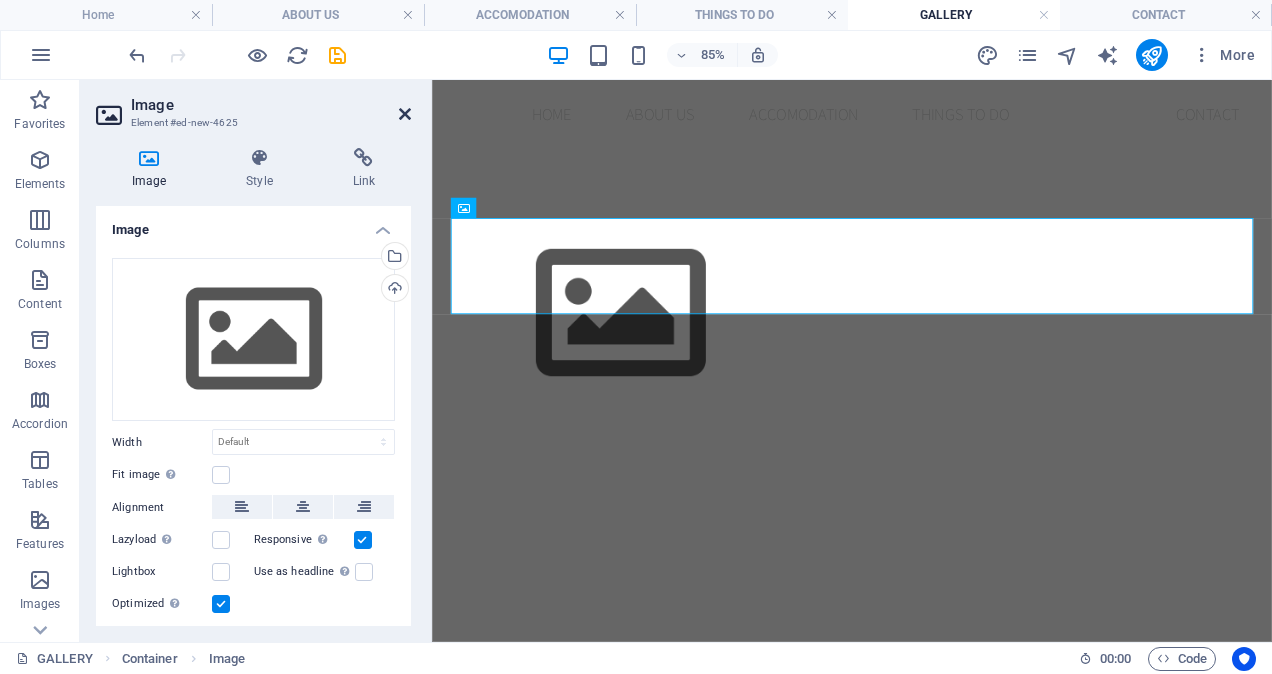 click at bounding box center (405, 114) 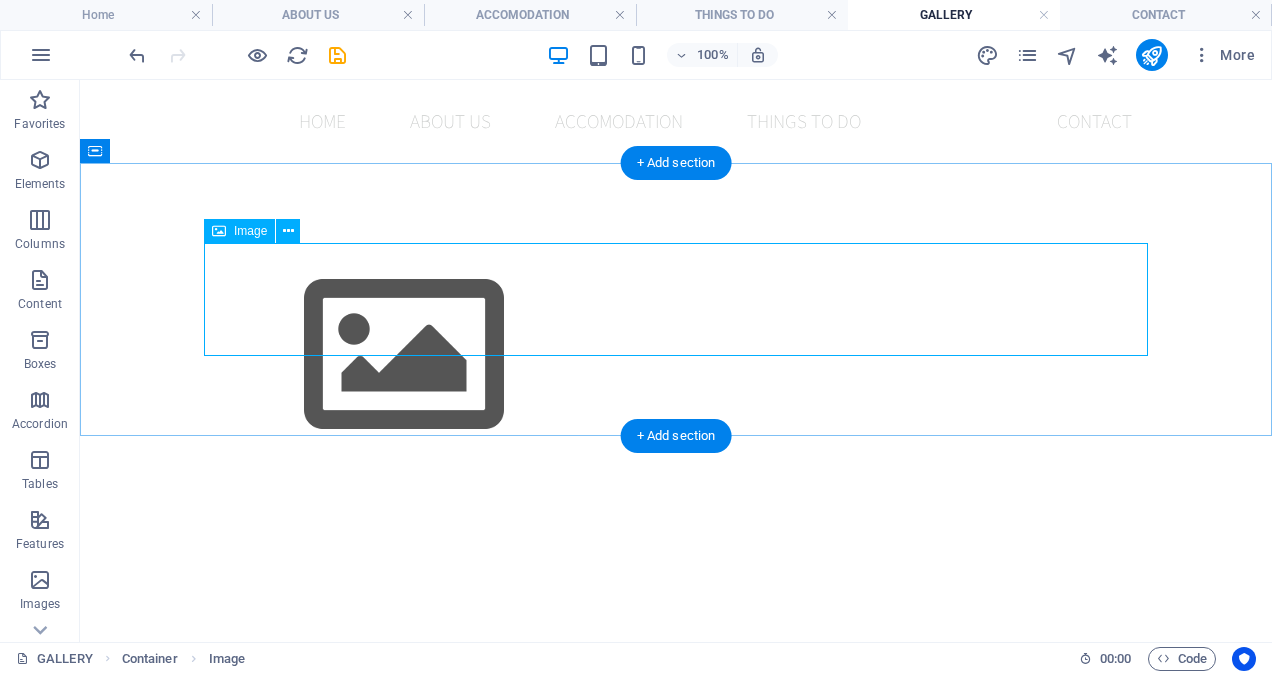click at bounding box center (676, 355) 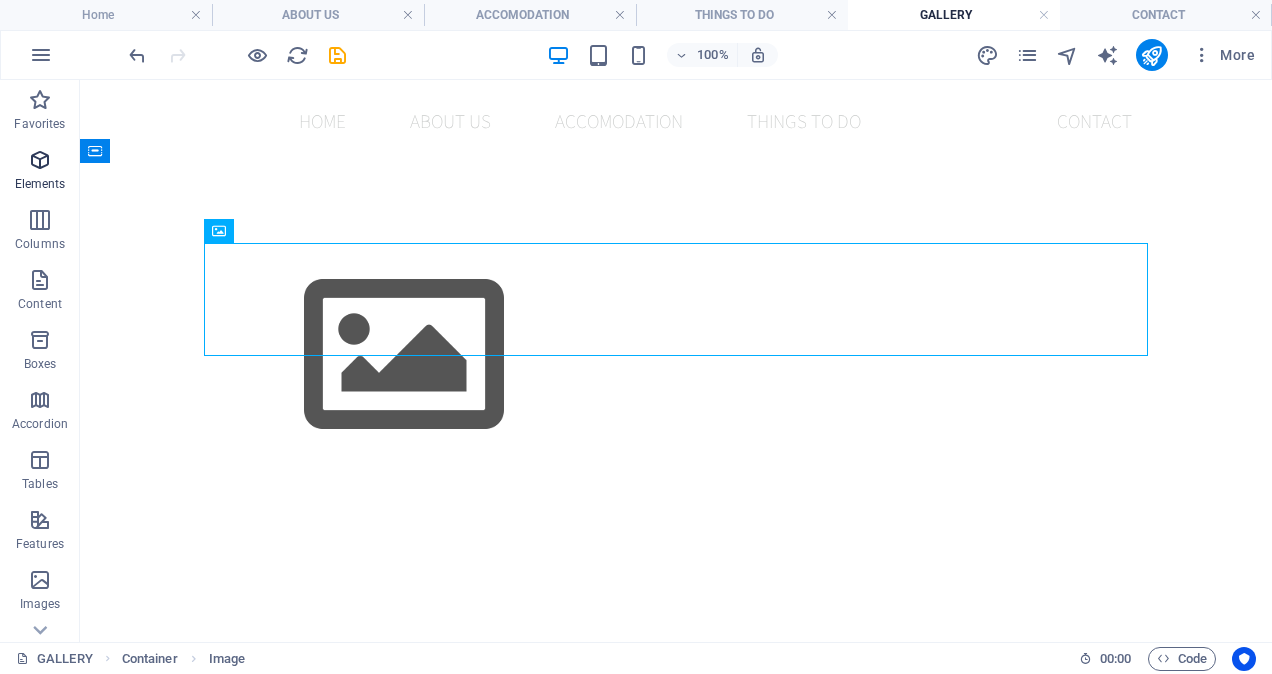 click on "Elements" at bounding box center (40, 172) 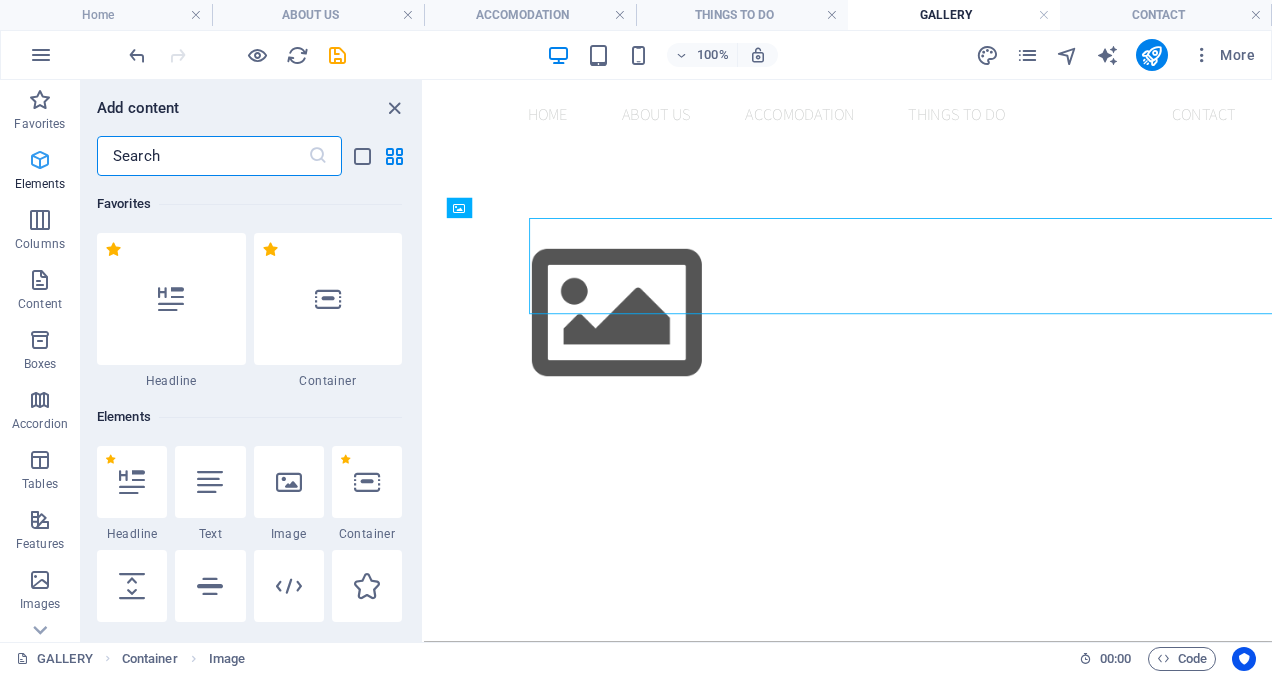 scroll, scrollTop: 6, scrollLeft: 0, axis: vertical 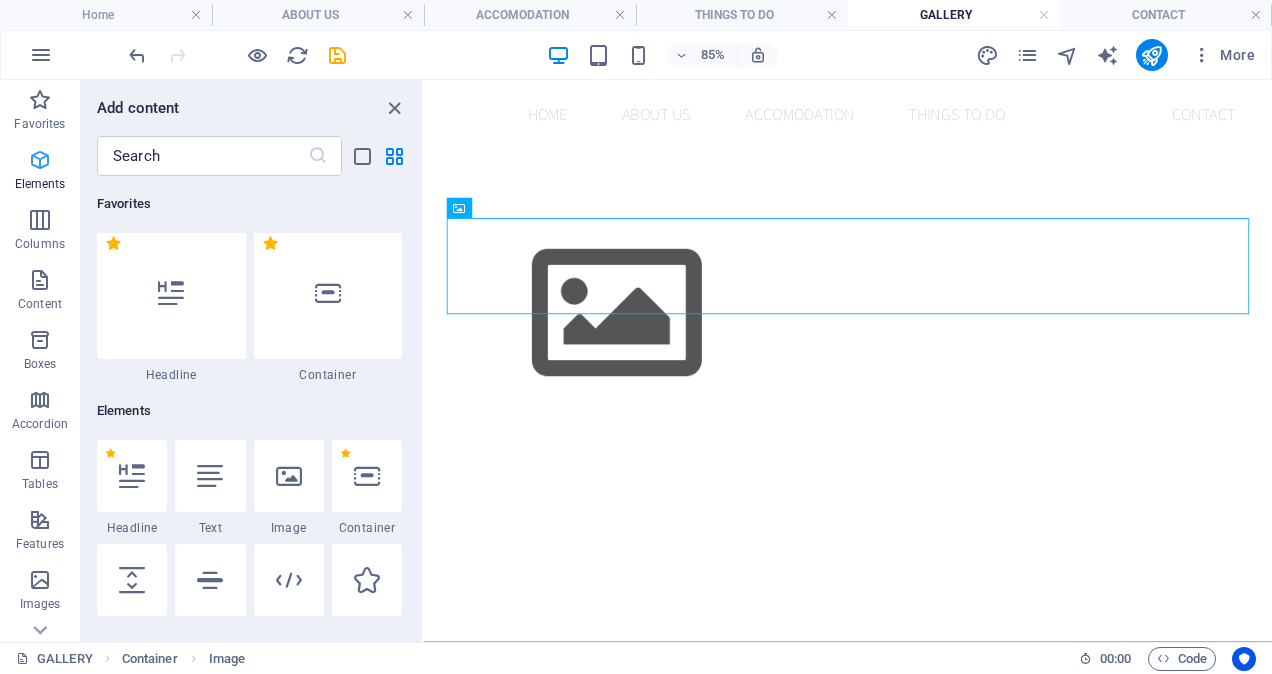 click at bounding box center (40, 160) 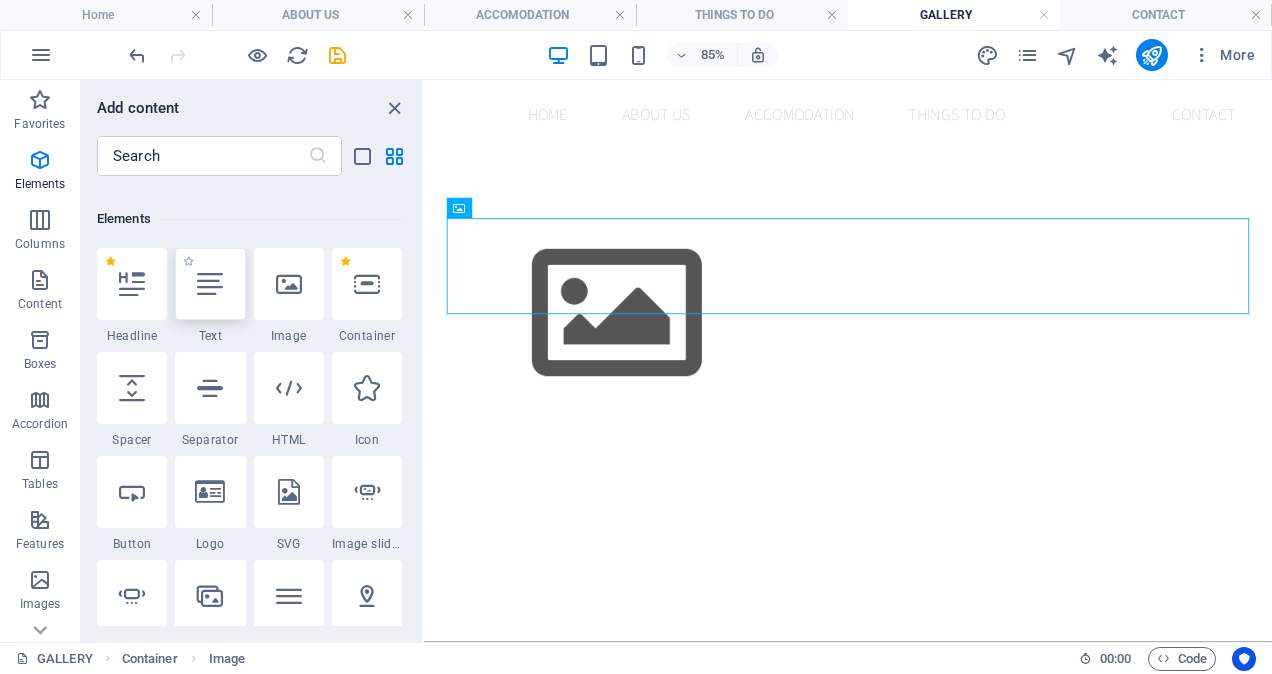 scroll, scrollTop: 306, scrollLeft: 0, axis: vertical 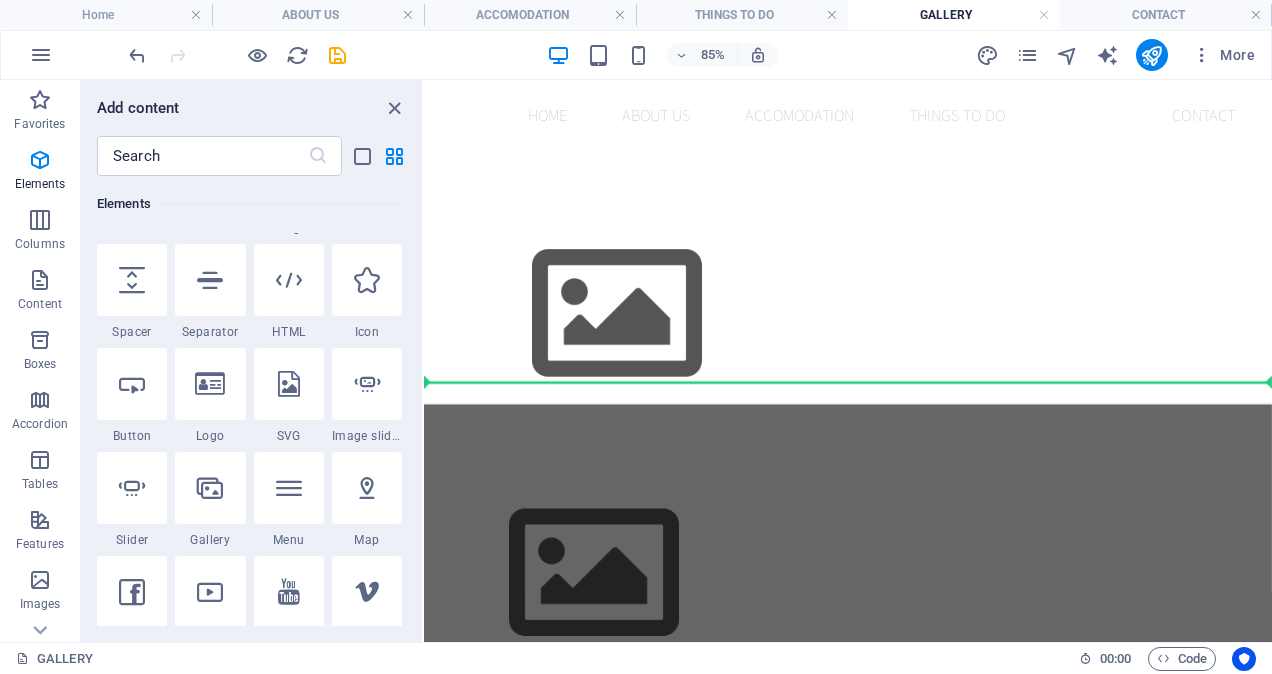 select on "4" 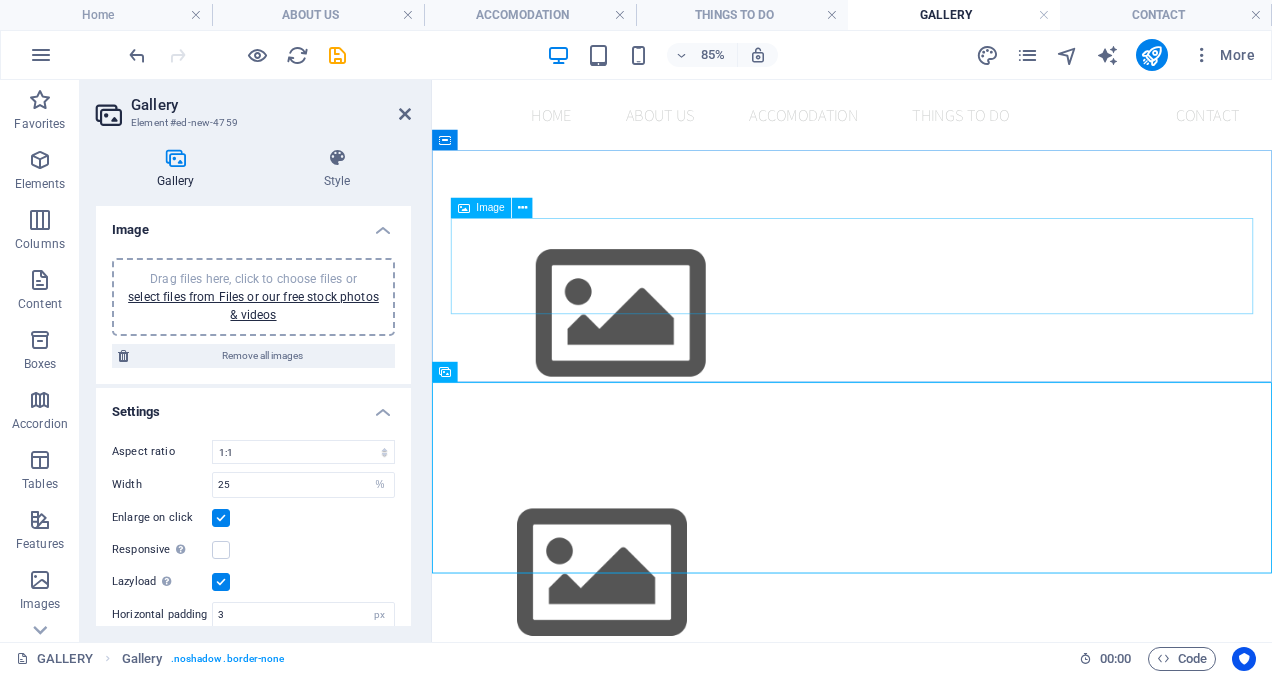 click at bounding box center [926, 355] 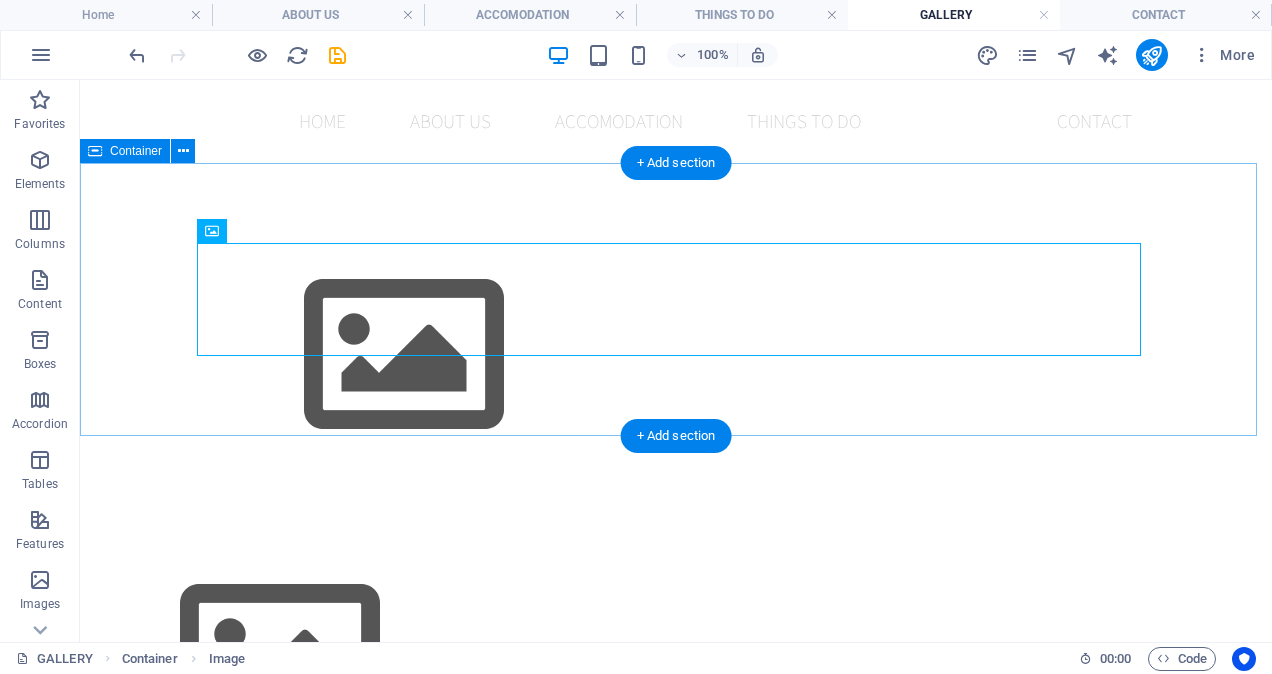 click at bounding box center [676, 355] 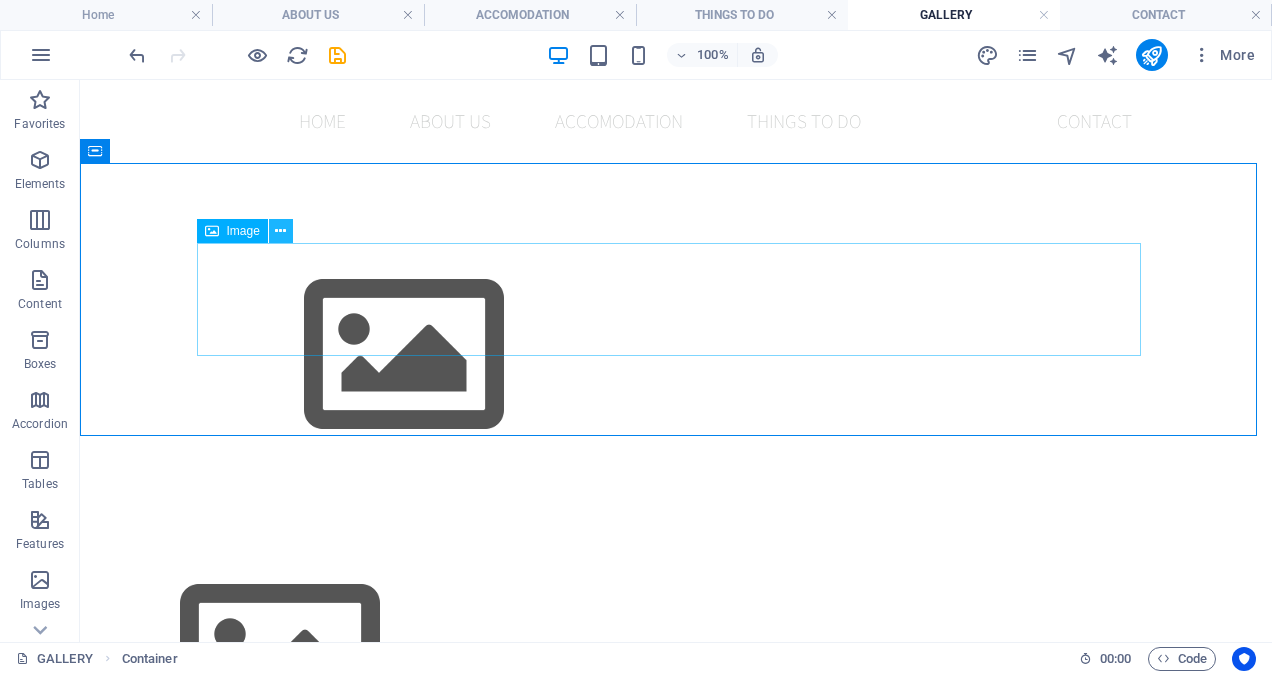 click at bounding box center [280, 231] 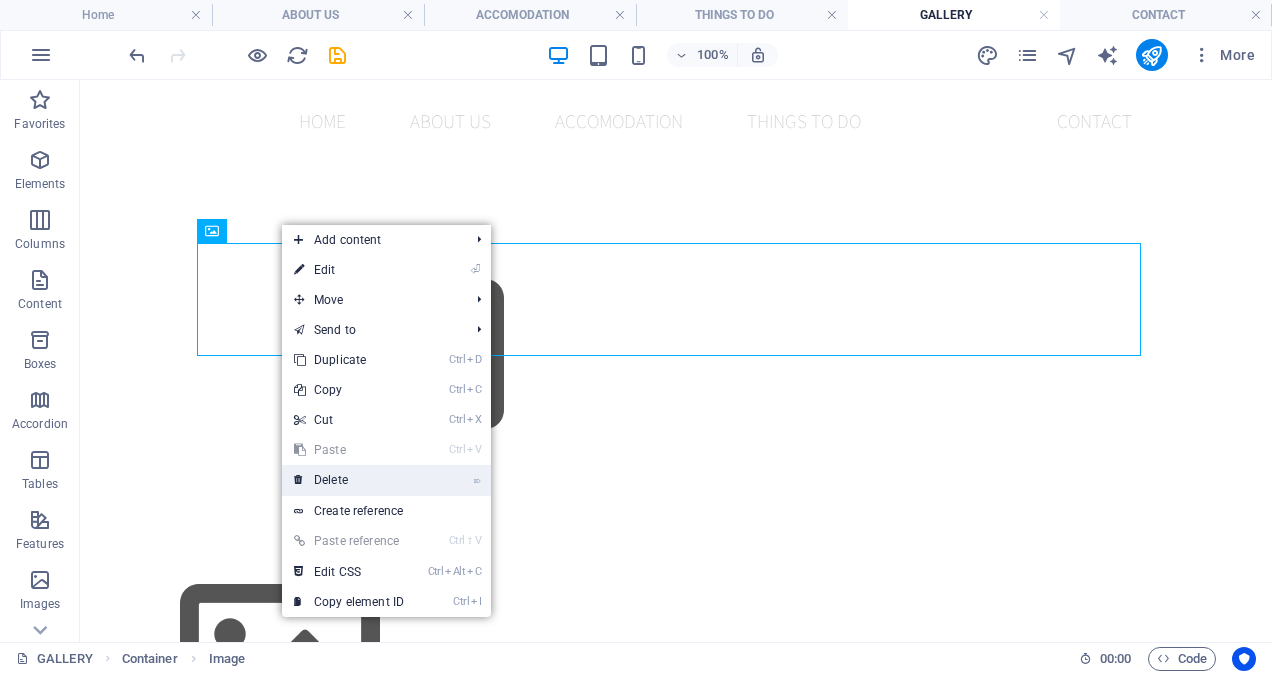 click on "⌦  Delete" at bounding box center (349, 480) 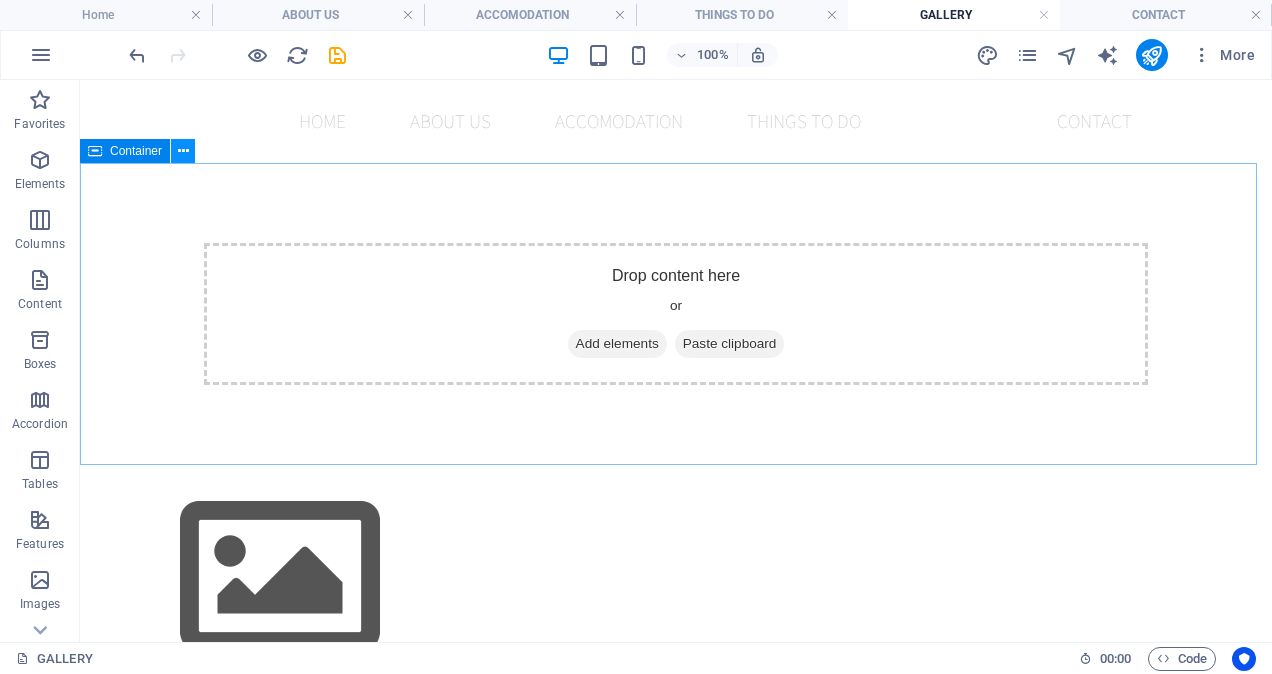 click at bounding box center [183, 151] 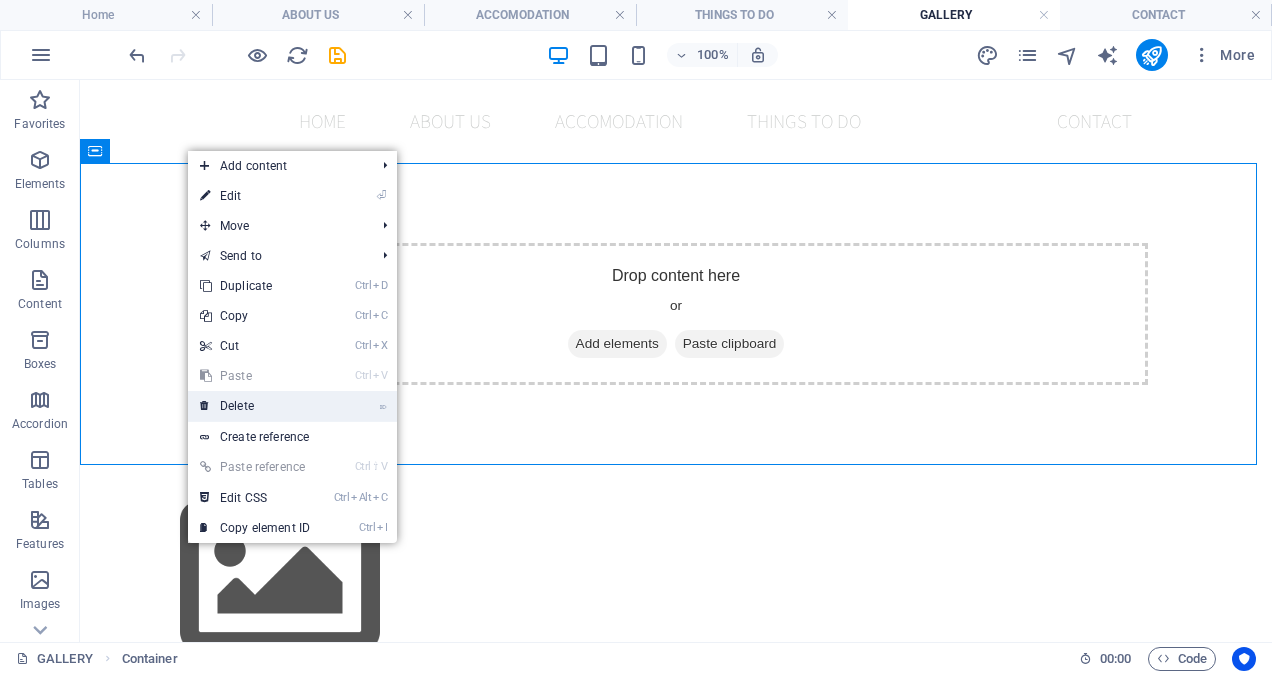 click on "⌦  Delete" at bounding box center [255, 406] 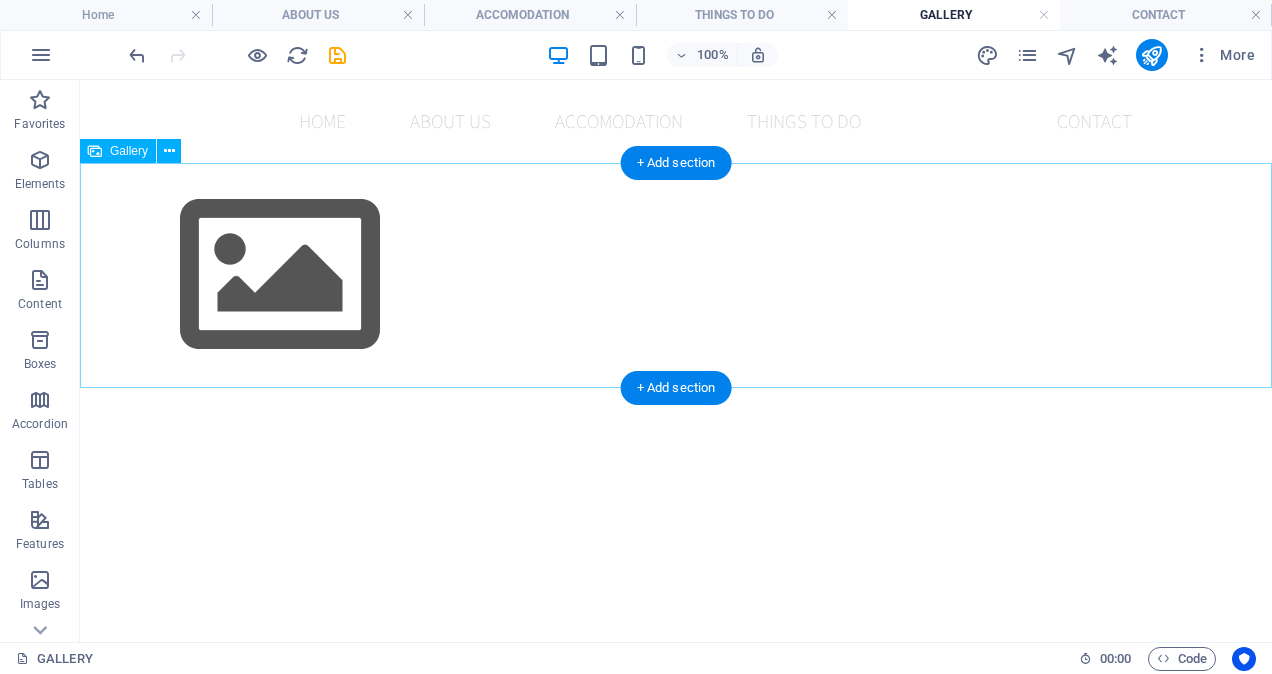 click at bounding box center [280, 275] 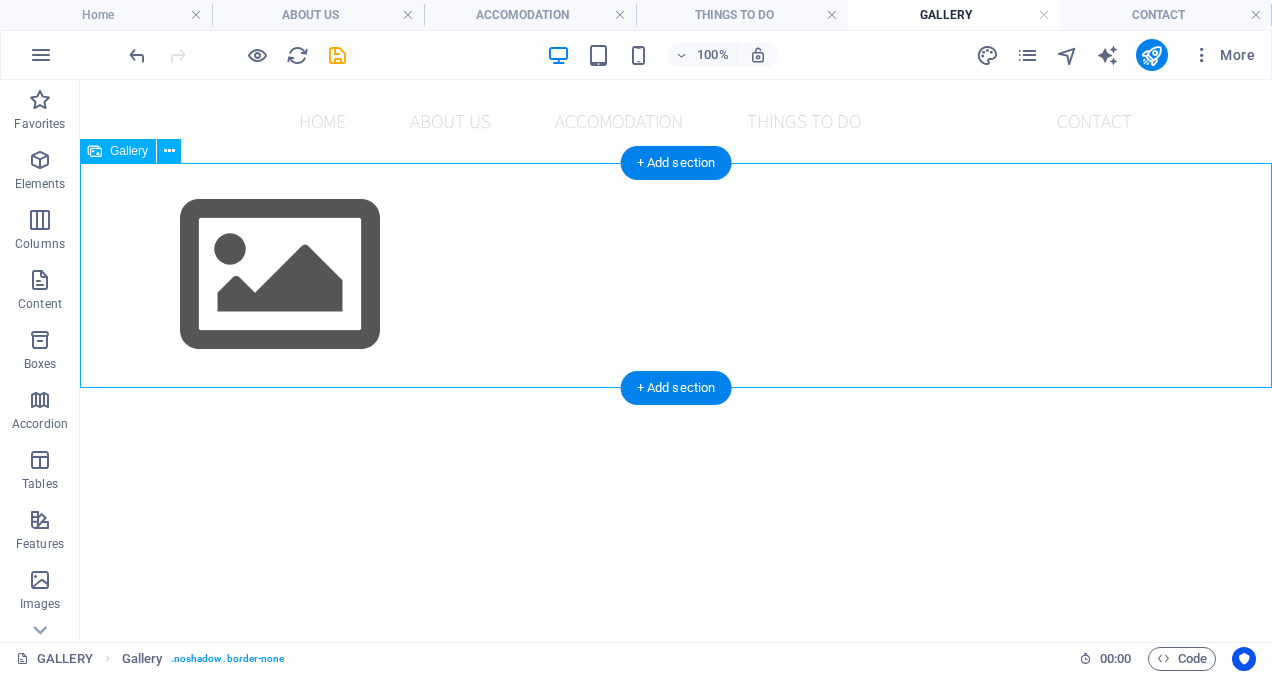 click at bounding box center [280, 275] 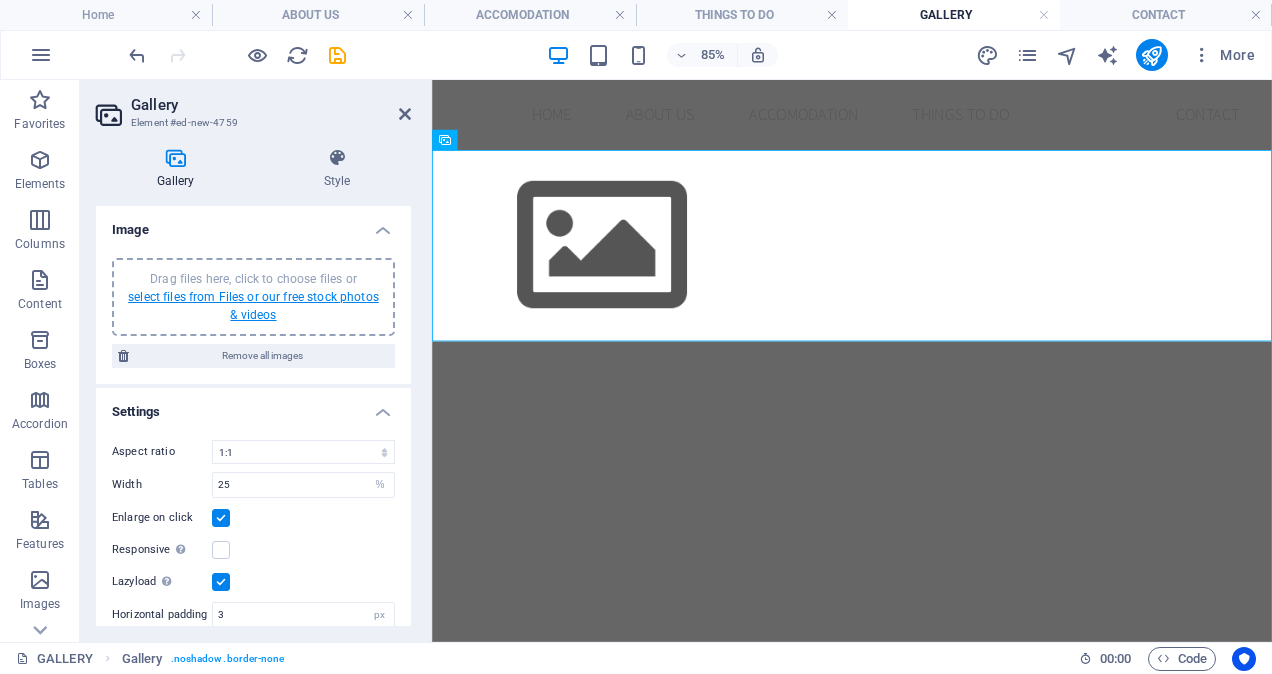 scroll, scrollTop: 51, scrollLeft: 0, axis: vertical 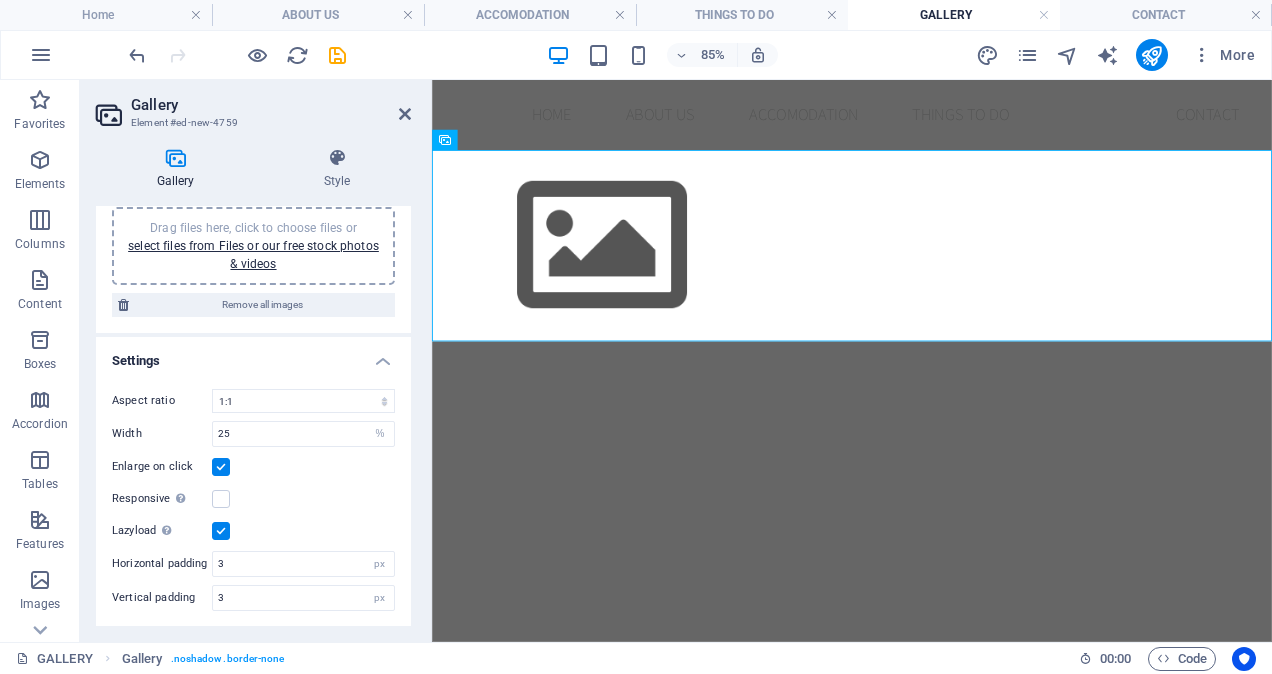 click on "Drag files here, click to choose files or select files from Files or our free stock photos & videos" at bounding box center (253, 246) 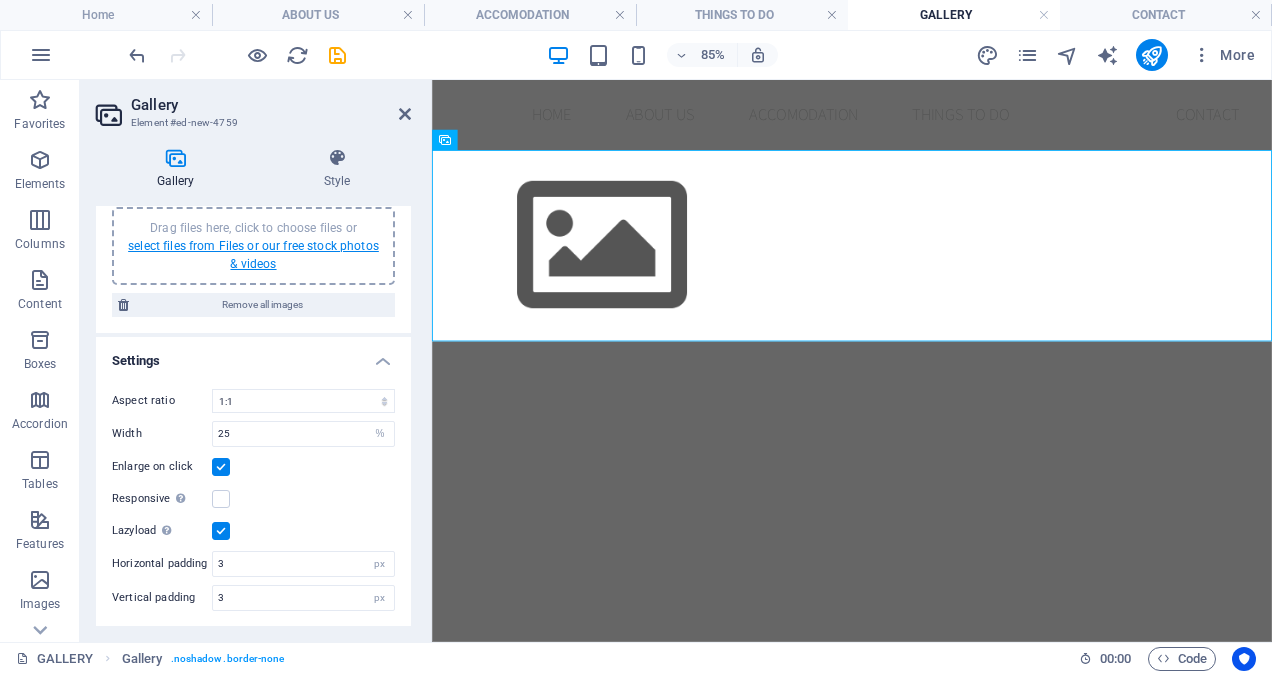 click on "select files from Files or our free stock photos & videos" at bounding box center [253, 255] 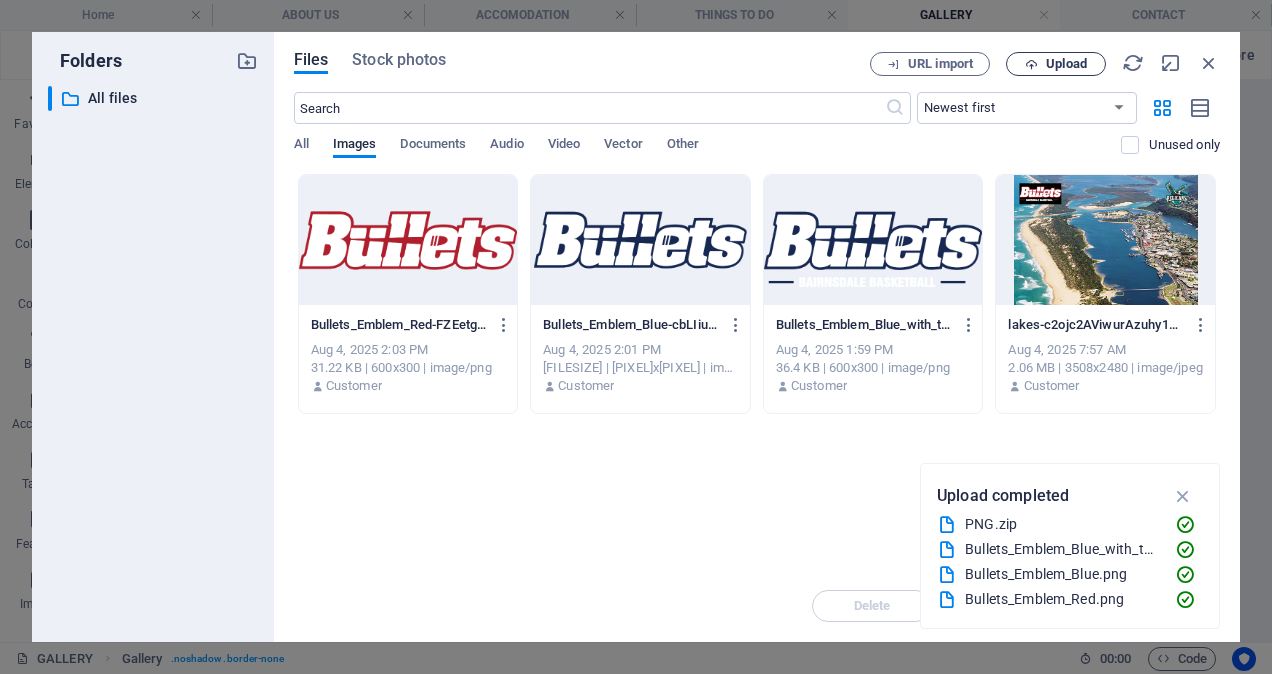 click on "Upload" at bounding box center (1066, 64) 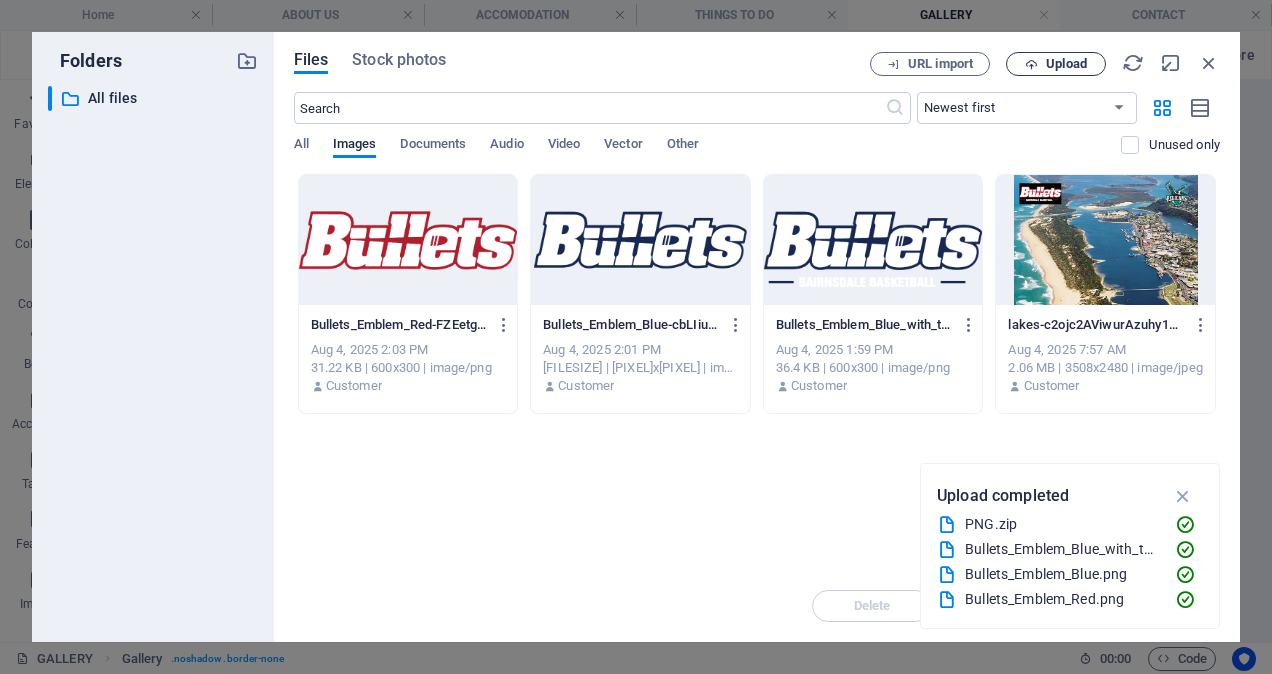 click on "Upload" at bounding box center [1066, 64] 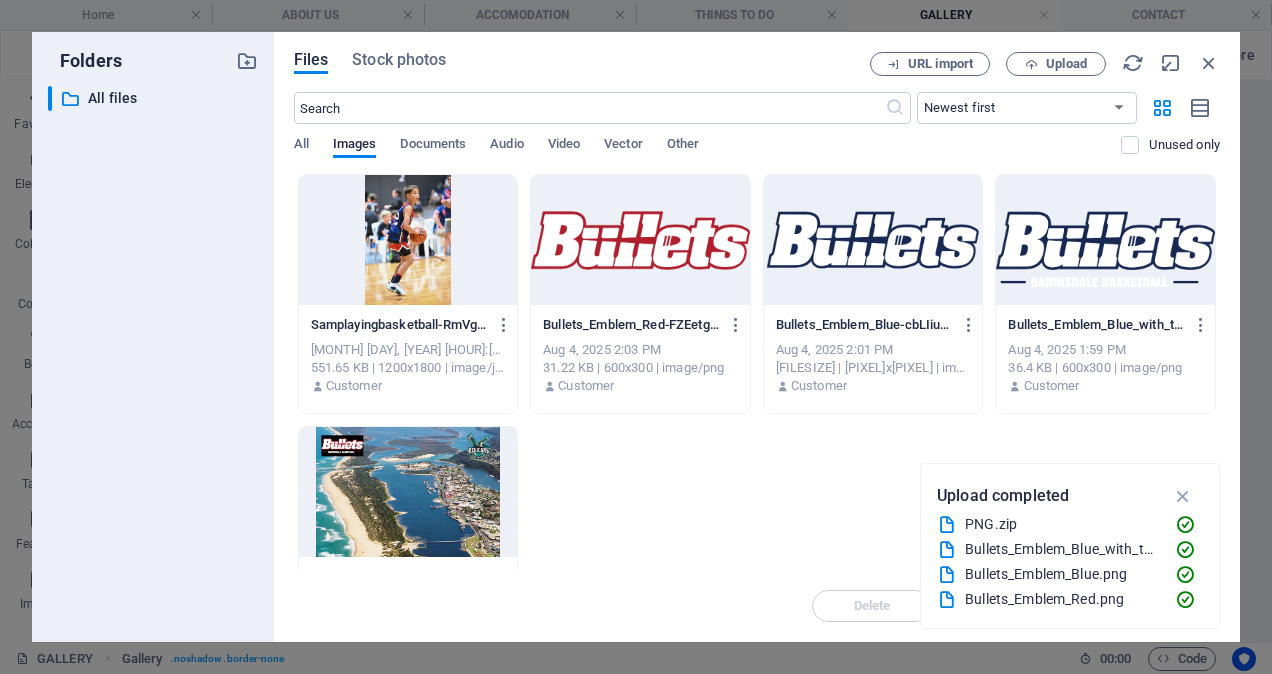 click at bounding box center (408, 240) 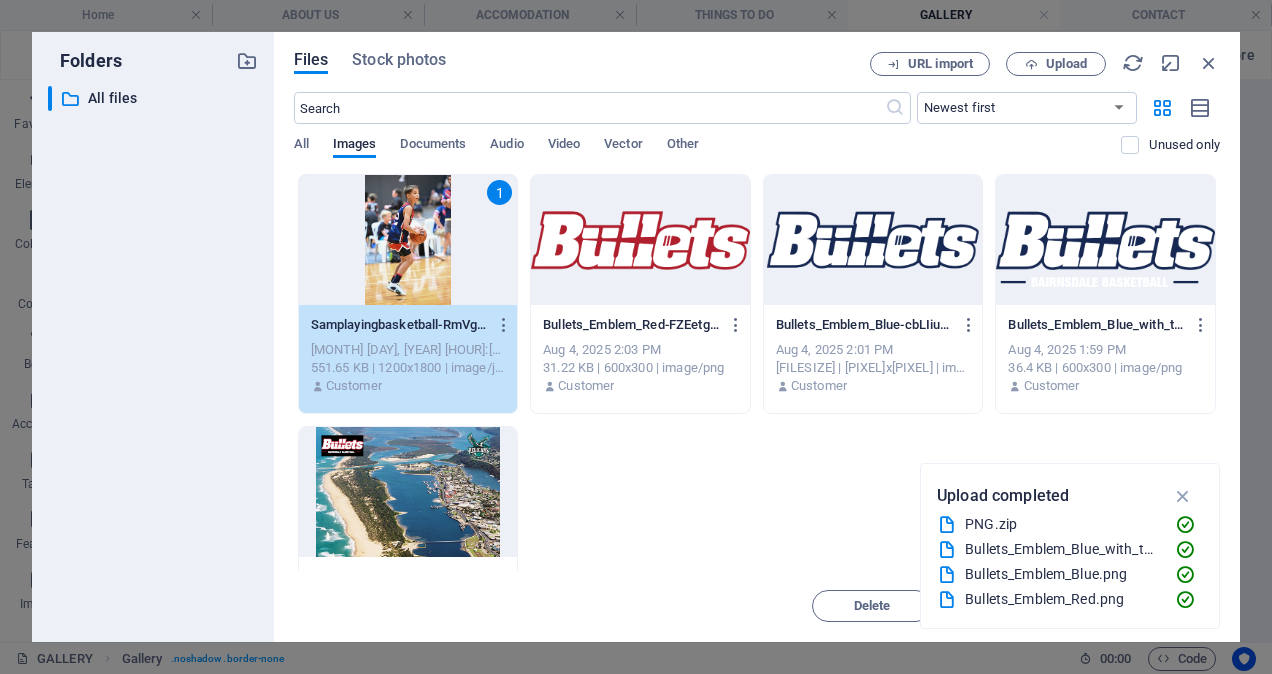 click on "1" at bounding box center (408, 240) 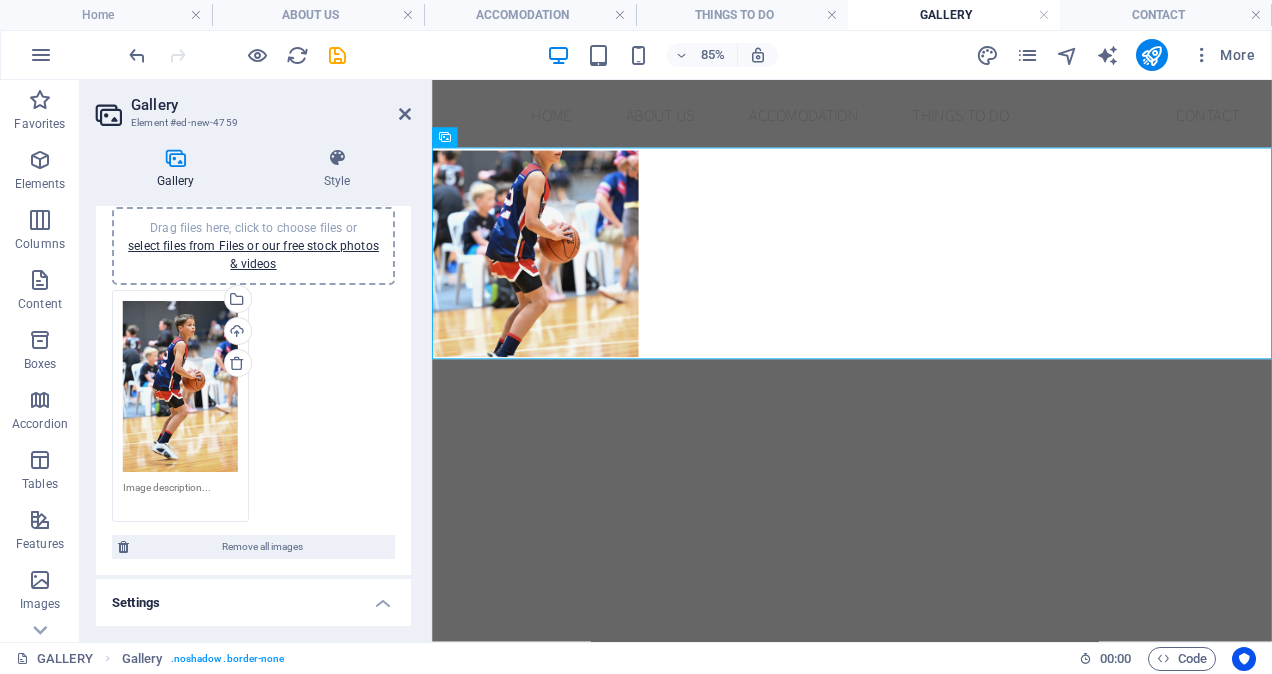click on "Skip to main content
Home ABOUT US ACCOMODATION THINGS TO DO GALLERY CONTACT" at bounding box center (926, 256) 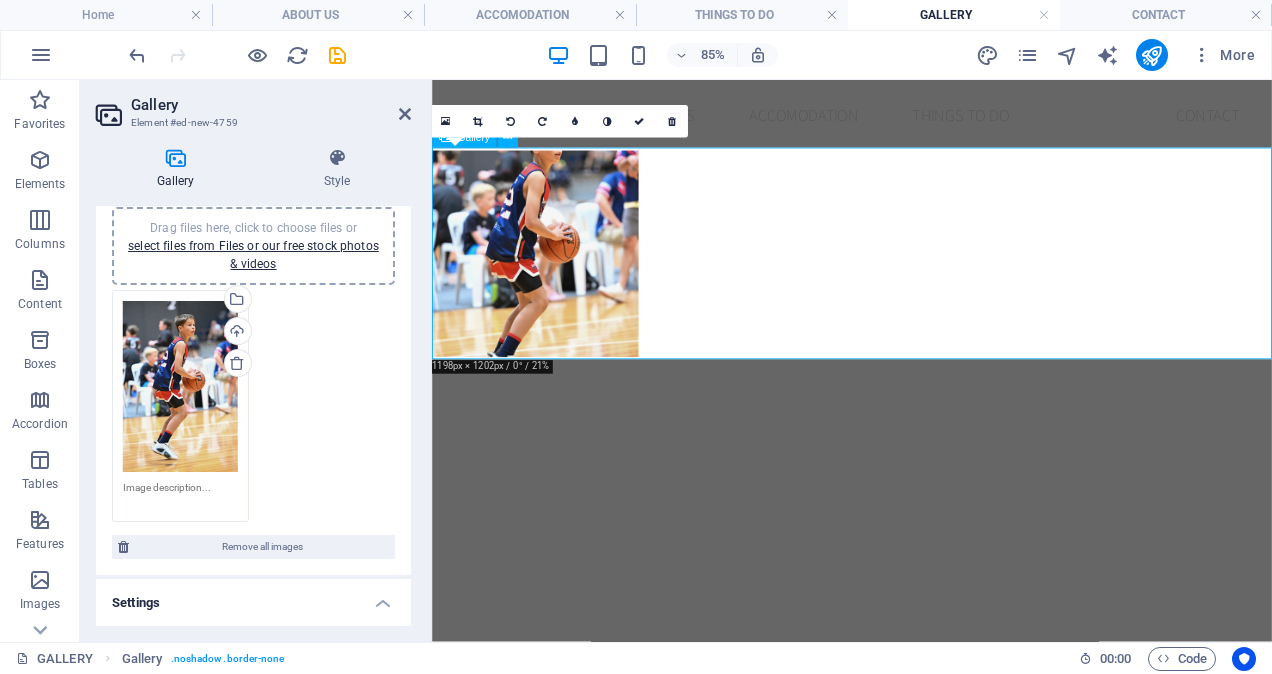 click at bounding box center [553, 284] 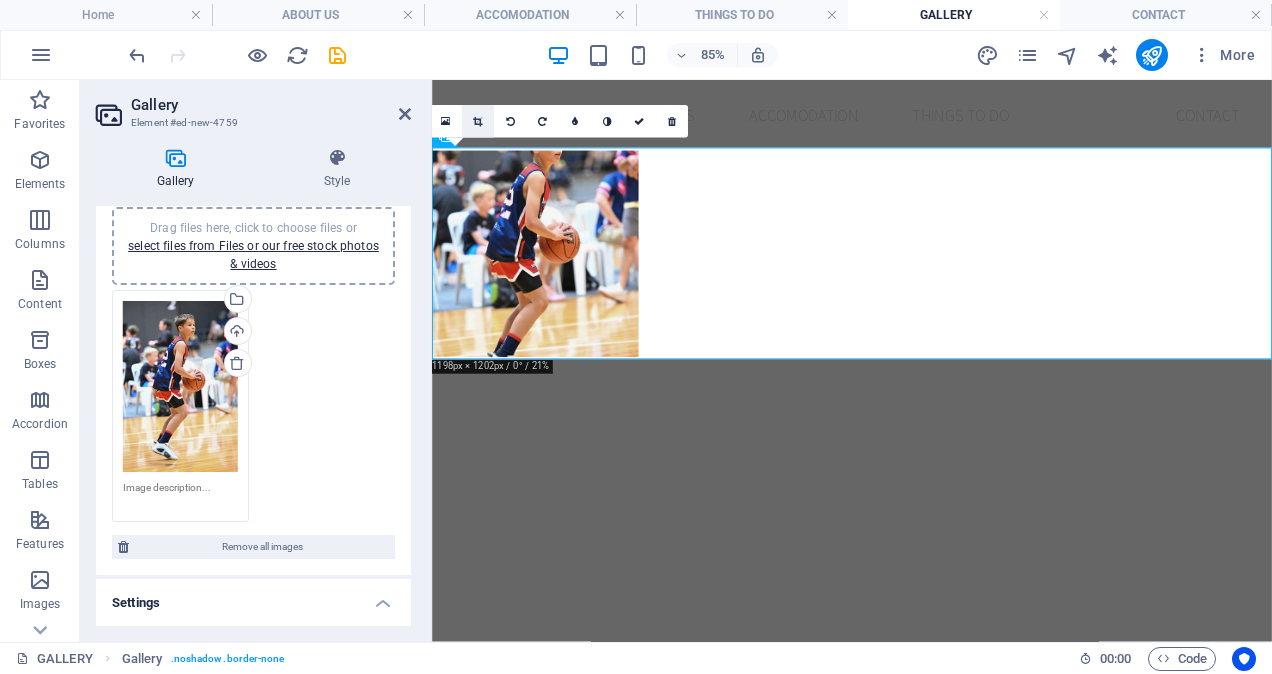 click at bounding box center [478, 122] 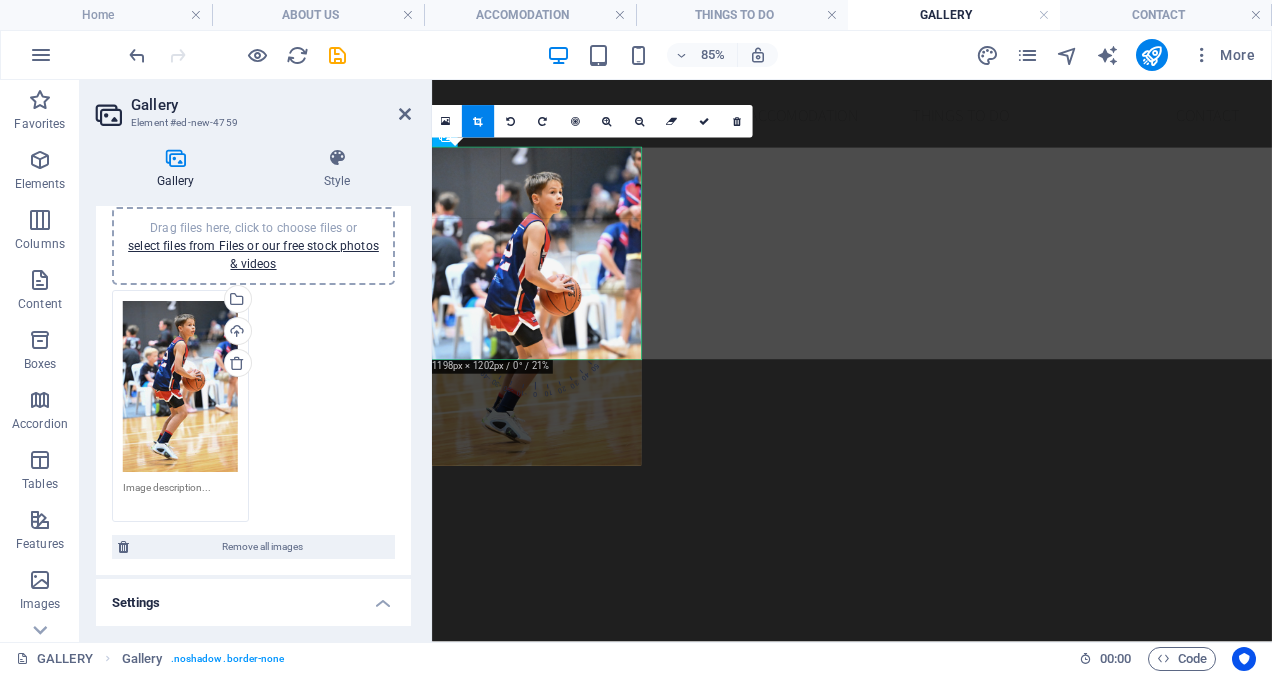 drag, startPoint x: 559, startPoint y: 244, endPoint x: 561, endPoint y: 298, distance: 54.037025 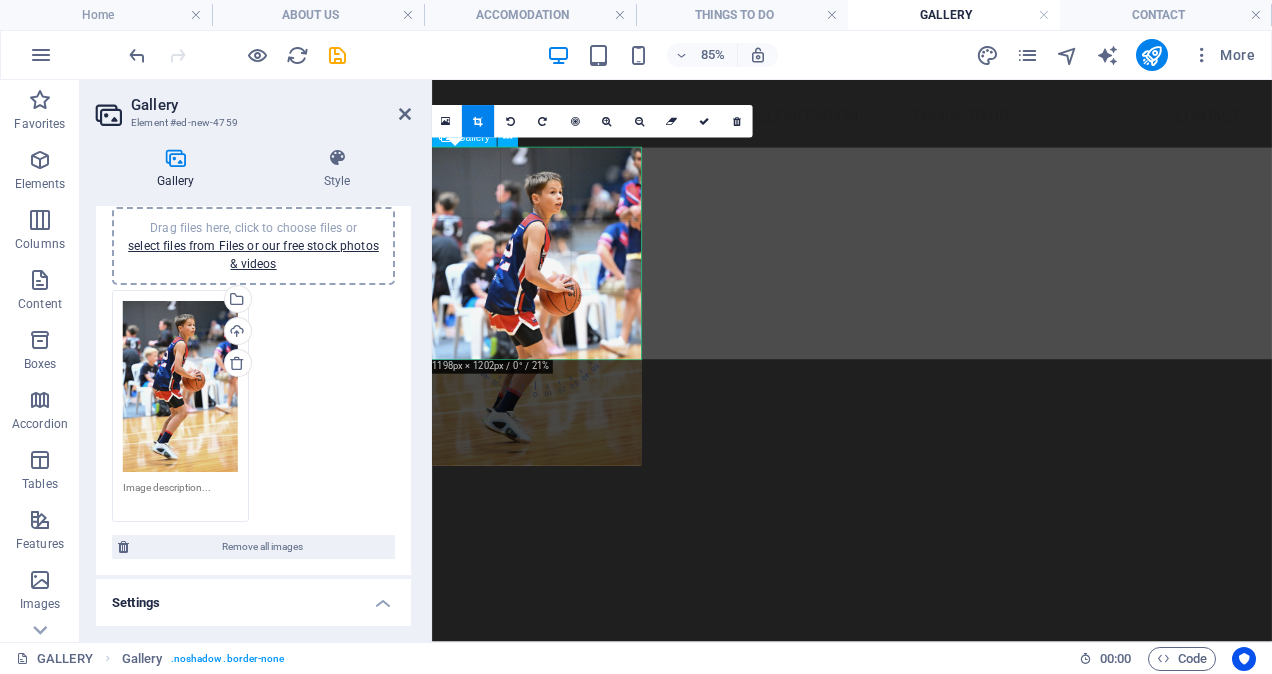 click at bounding box center [926, 284] 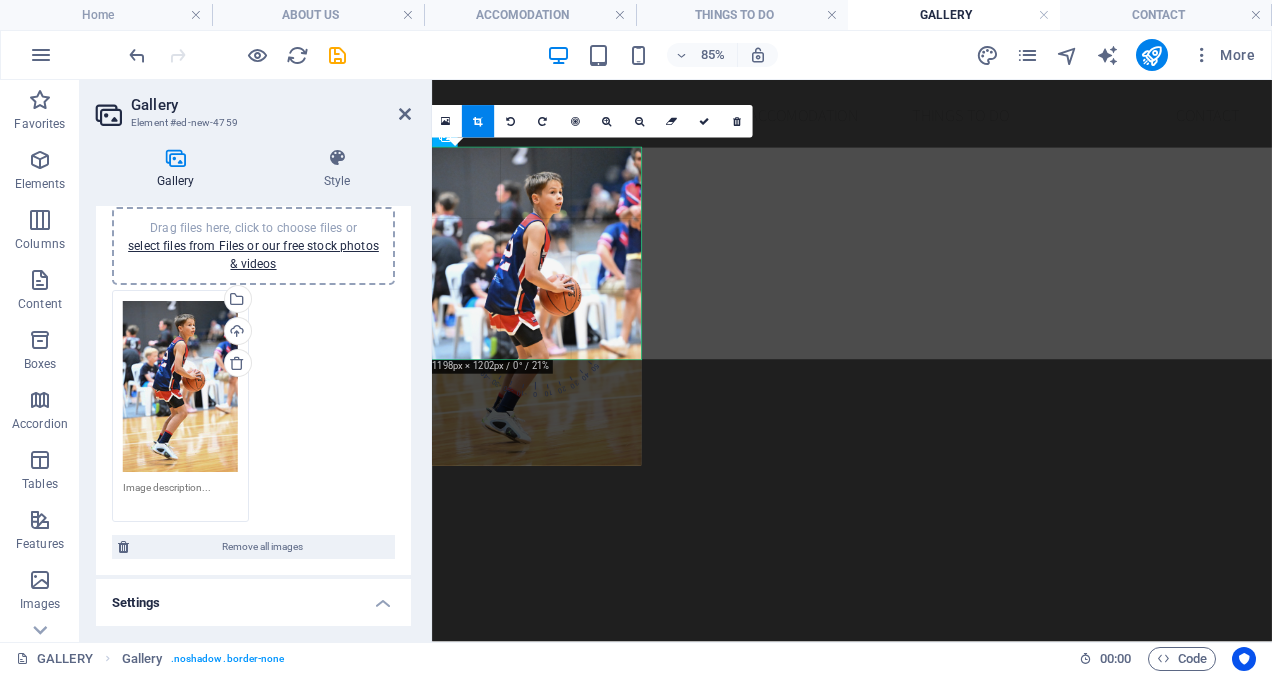 click on "Drag files here, click to choose files or select files from Files or our free stock photos & videos Select files from the file manager, stock photos, or upload file(s) Upload" at bounding box center (253, 406) 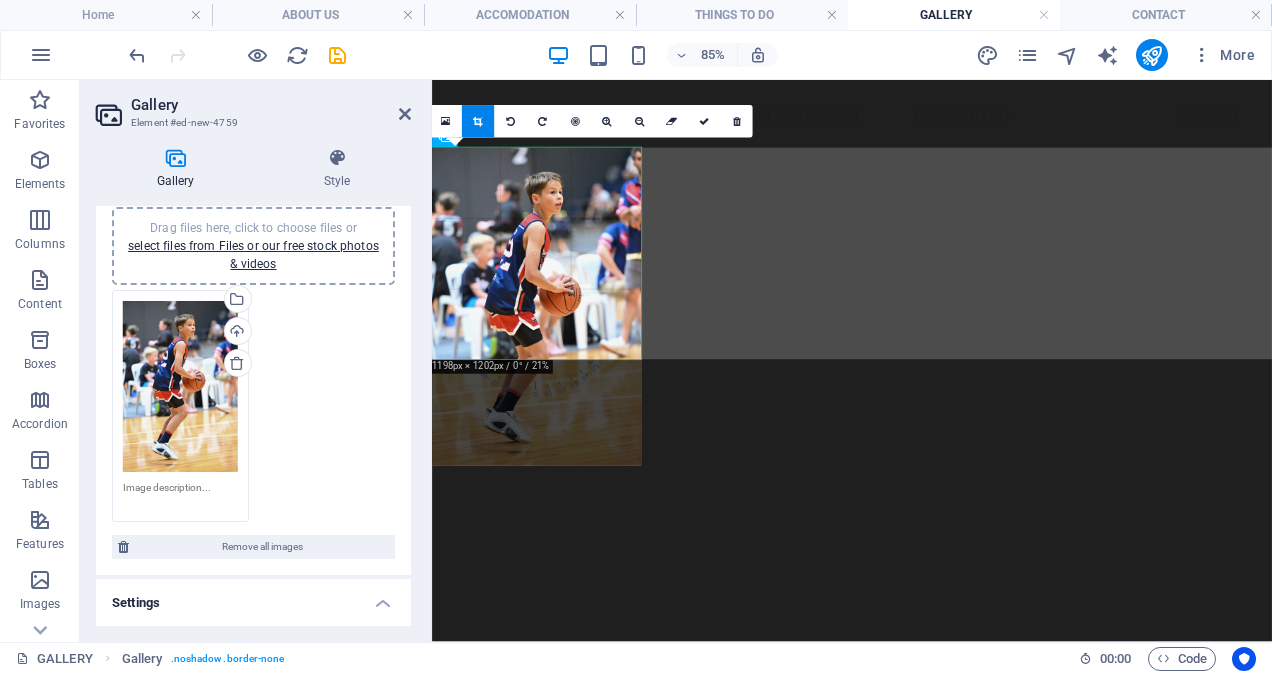 click on "Settings" at bounding box center [253, 597] 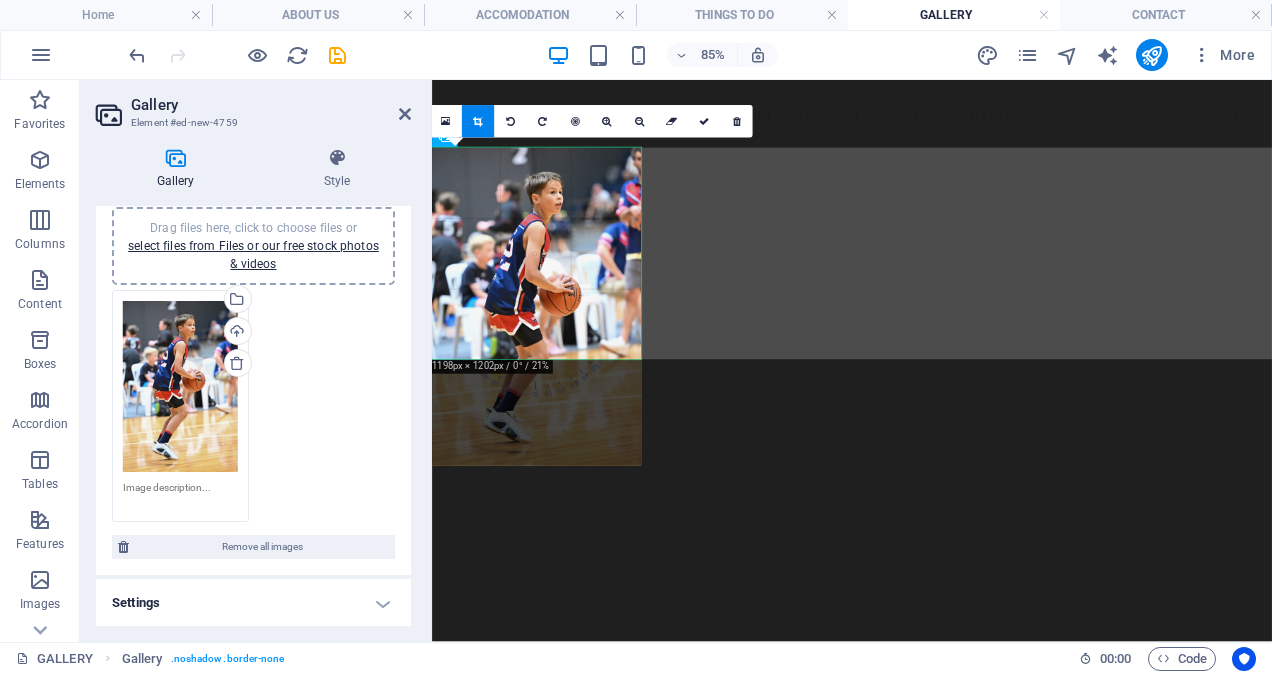 scroll, scrollTop: 49, scrollLeft: 0, axis: vertical 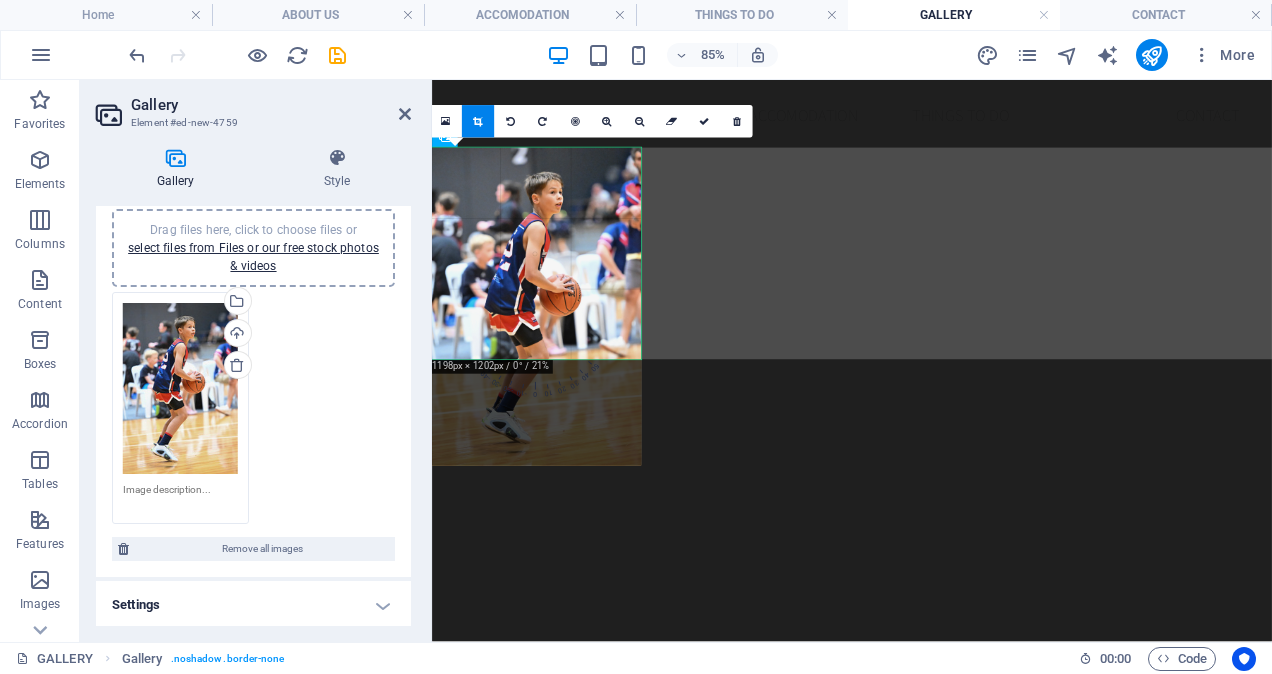 click on "Settings" at bounding box center [253, 605] 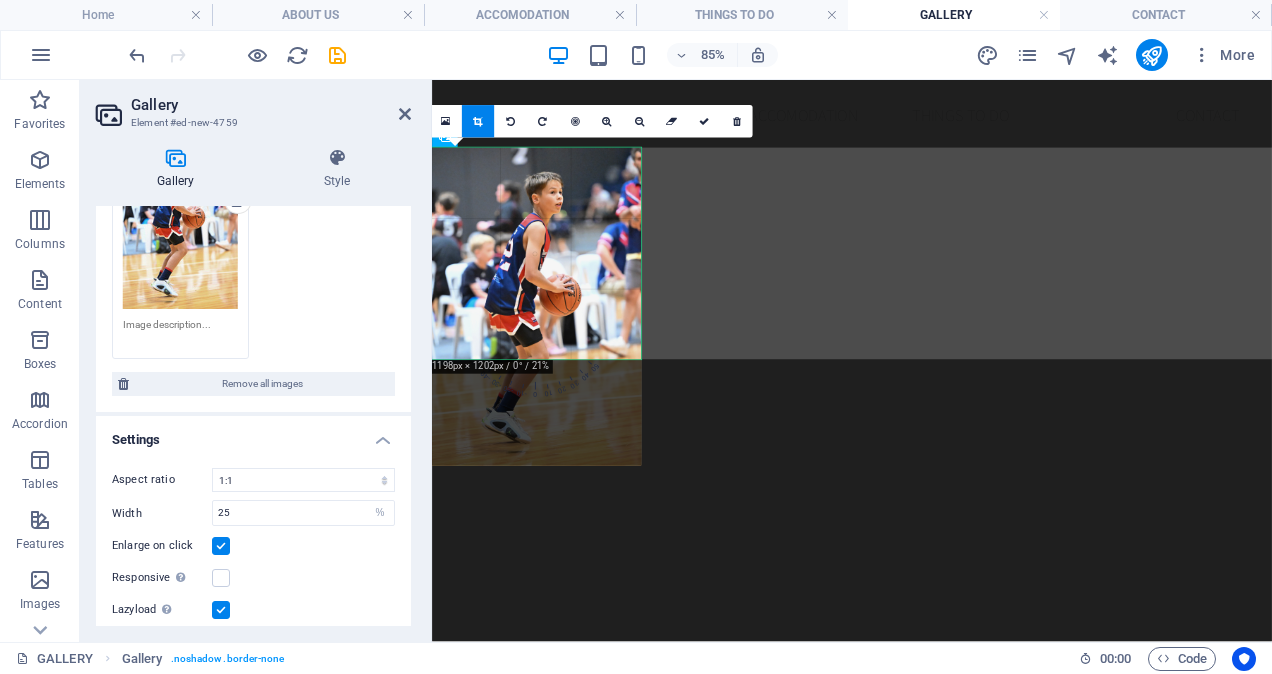 scroll, scrollTop: 291, scrollLeft: 0, axis: vertical 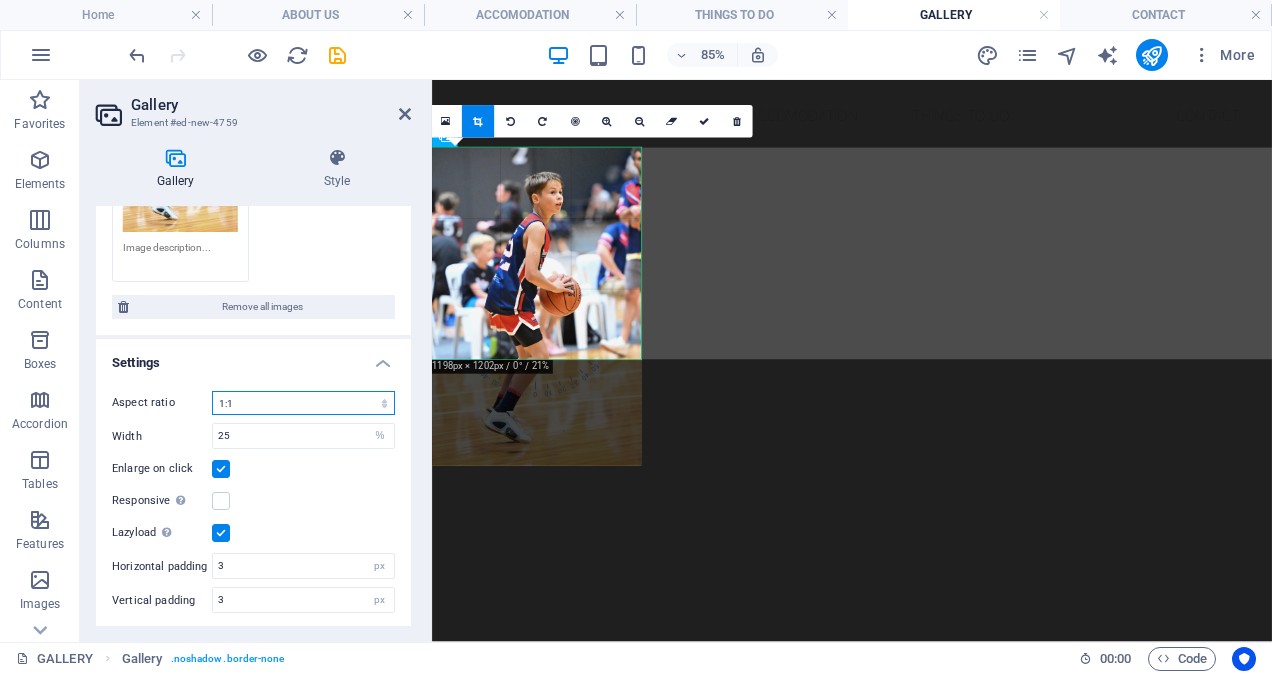 click on "No fixed aspect ratio 16:9 16:10 4:3 1:1 1:2 2:1" at bounding box center (303, 403) 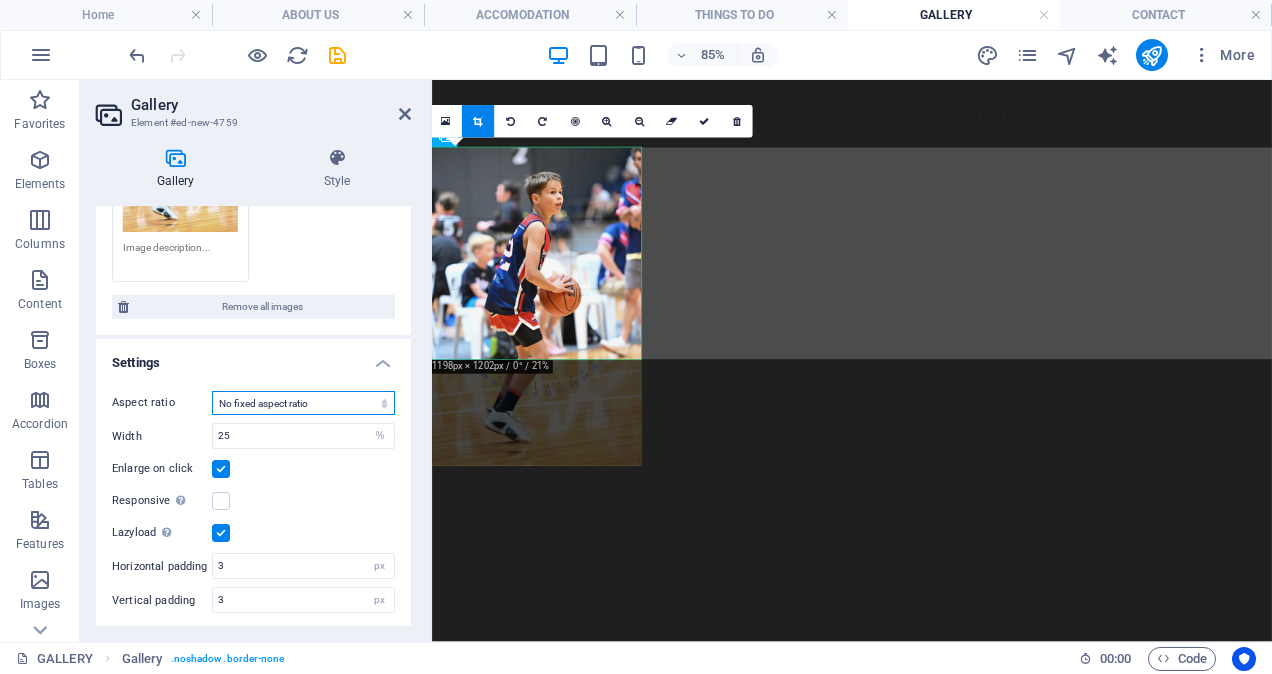 click on "No fixed aspect ratio 16:9 16:10 4:3 1:1 1:2 2:1" at bounding box center [303, 403] 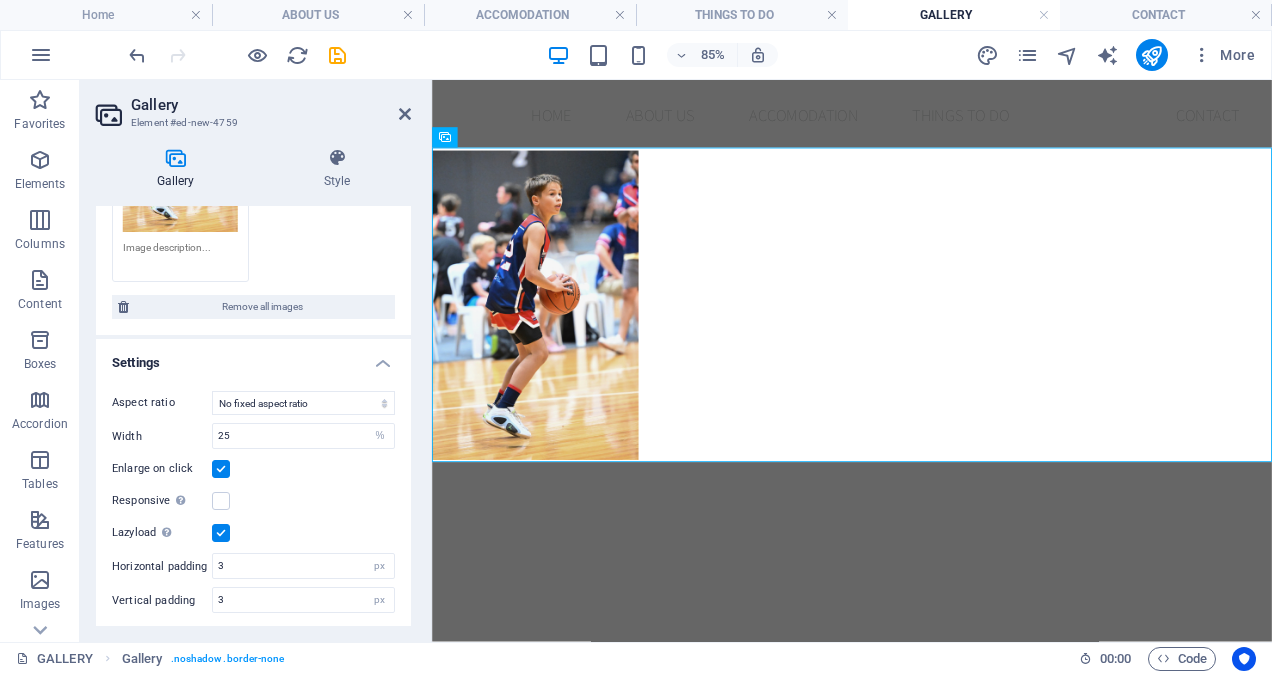 click on "Skip to main content
Home ABOUT US ACCOMODATION THINGS TO DO GALLERY CONTACT" at bounding box center (926, 316) 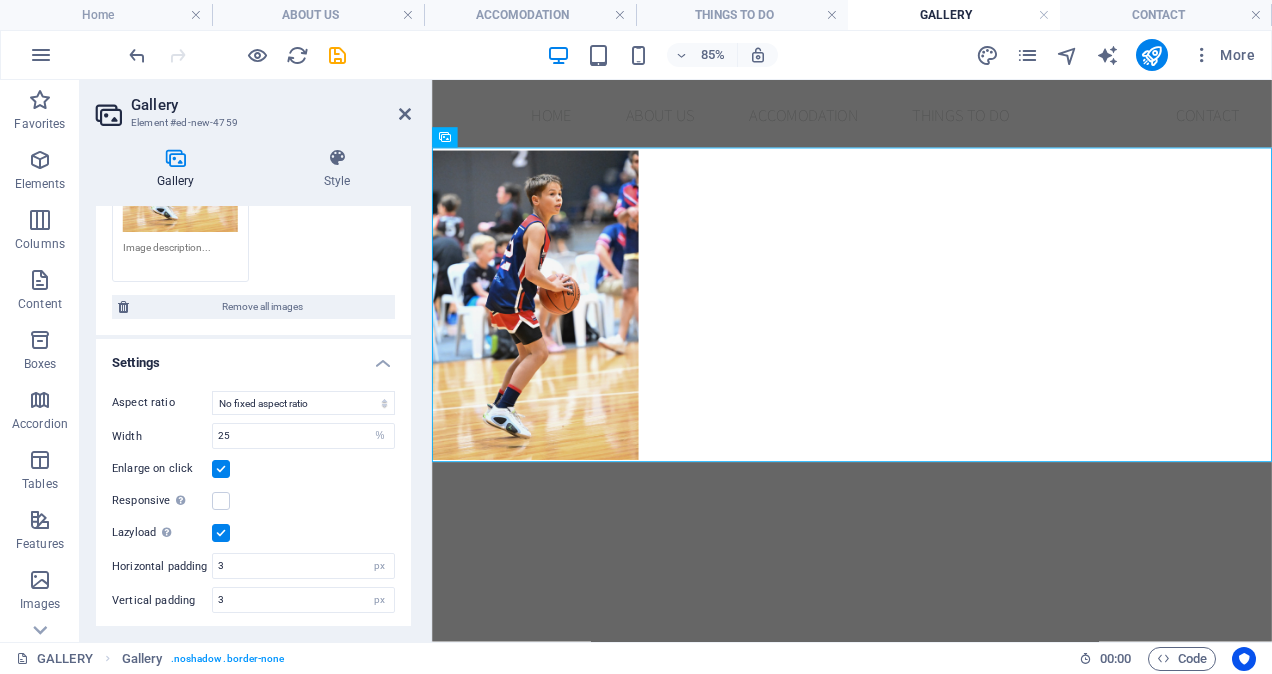 click on "Skip to main content
Home ABOUT US ACCOMODATION THINGS TO DO GALLERY CONTACT" at bounding box center (926, 316) 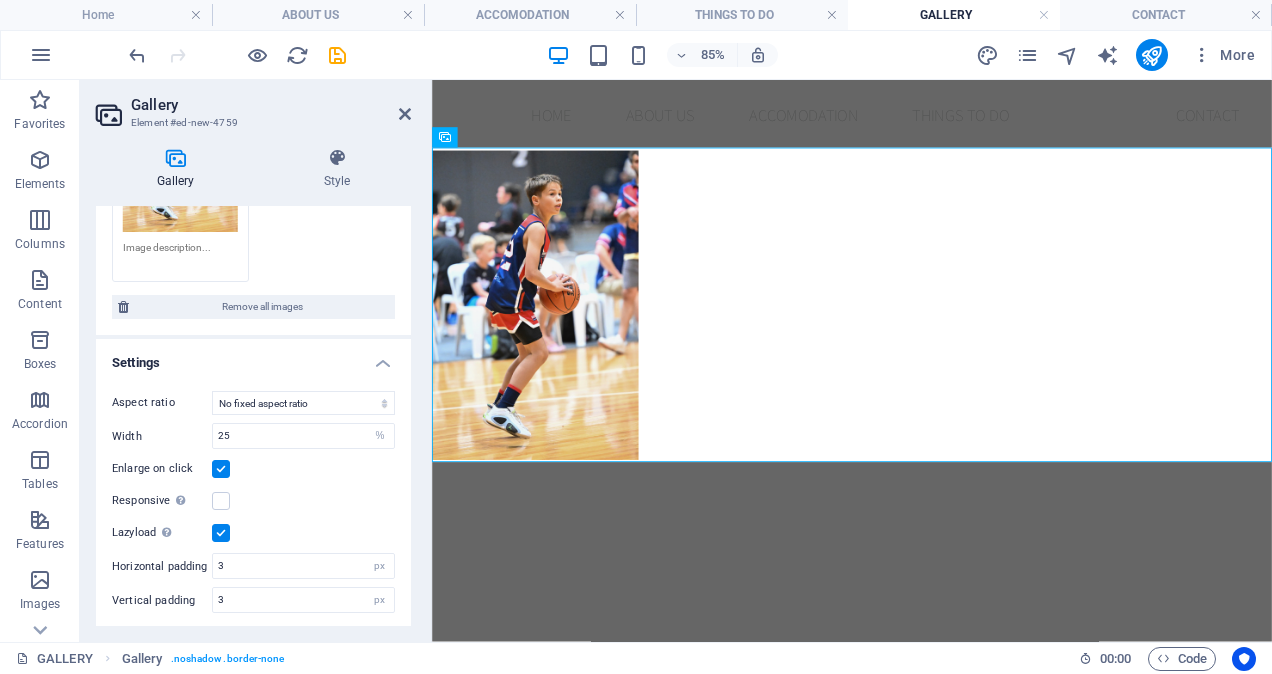click at bounding box center (337, 55) 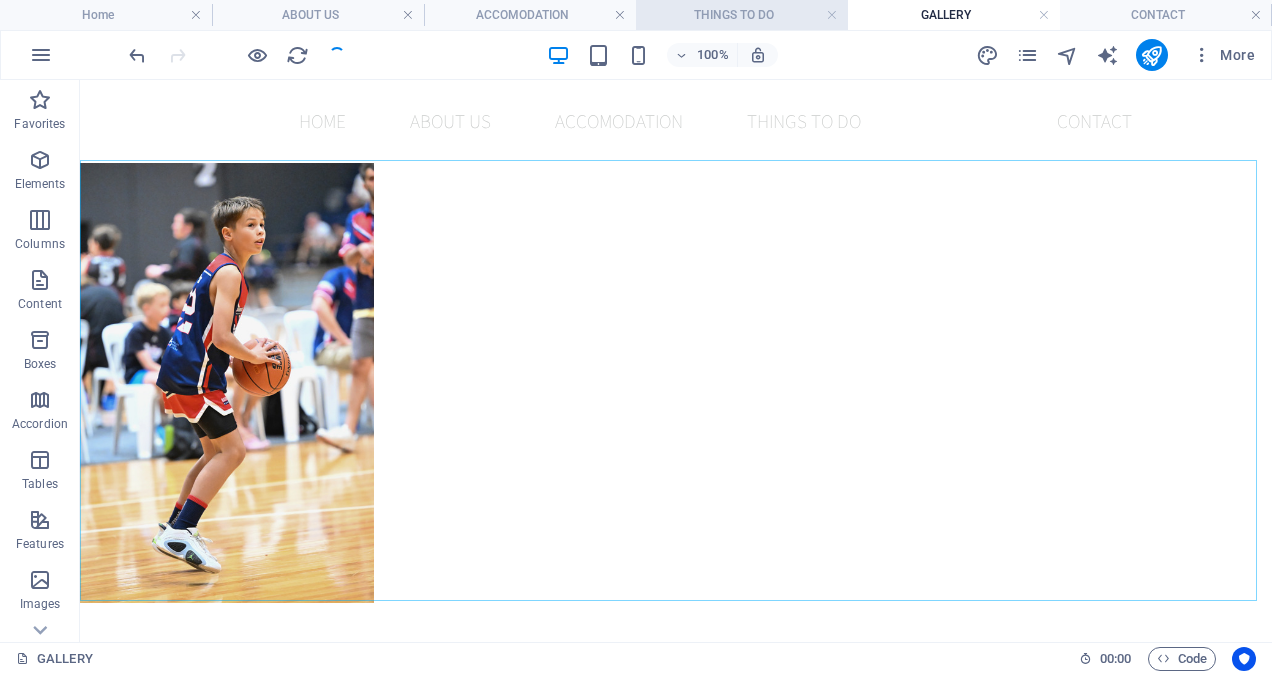 click on "THINGS TO DO" at bounding box center (742, 15) 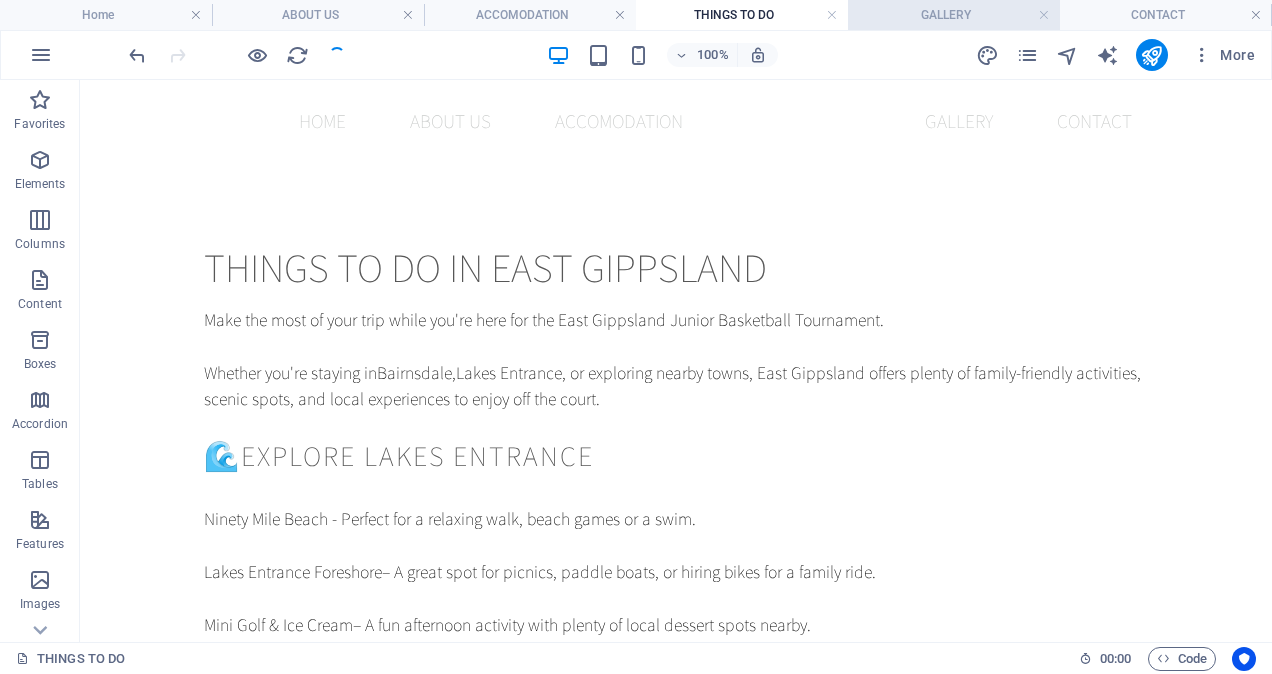 click on "GALLERY" at bounding box center (954, 15) 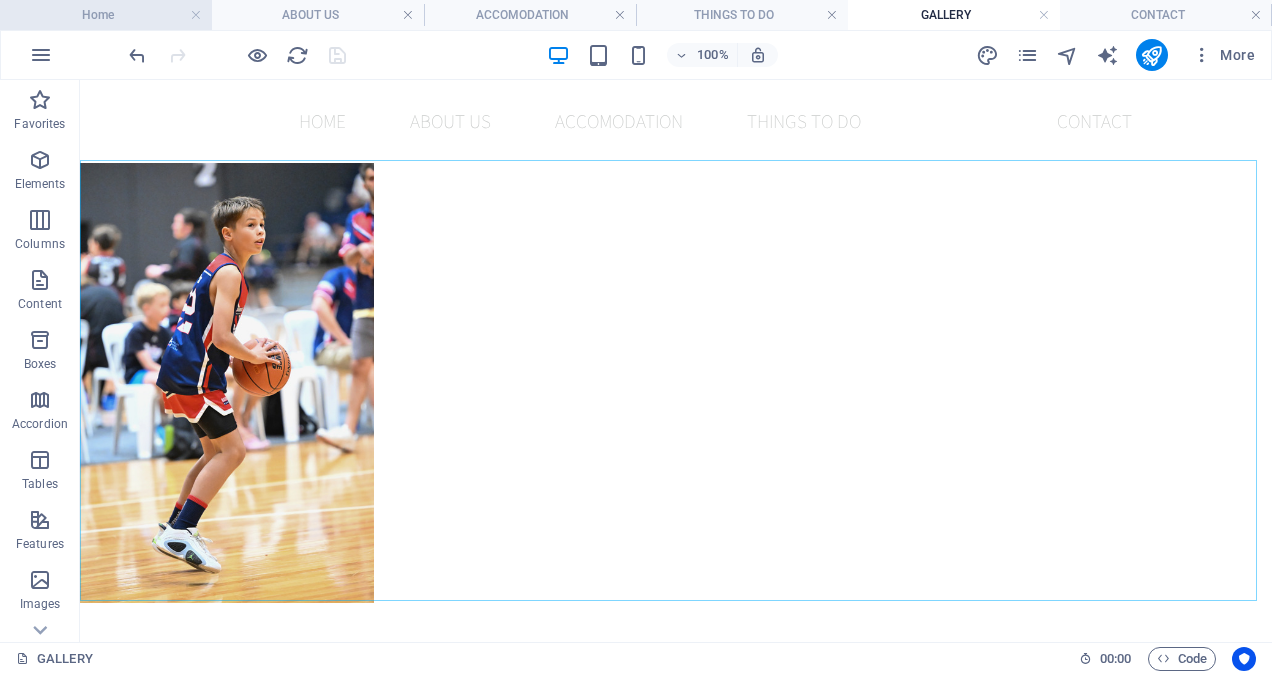 click on "Home" at bounding box center (106, 15) 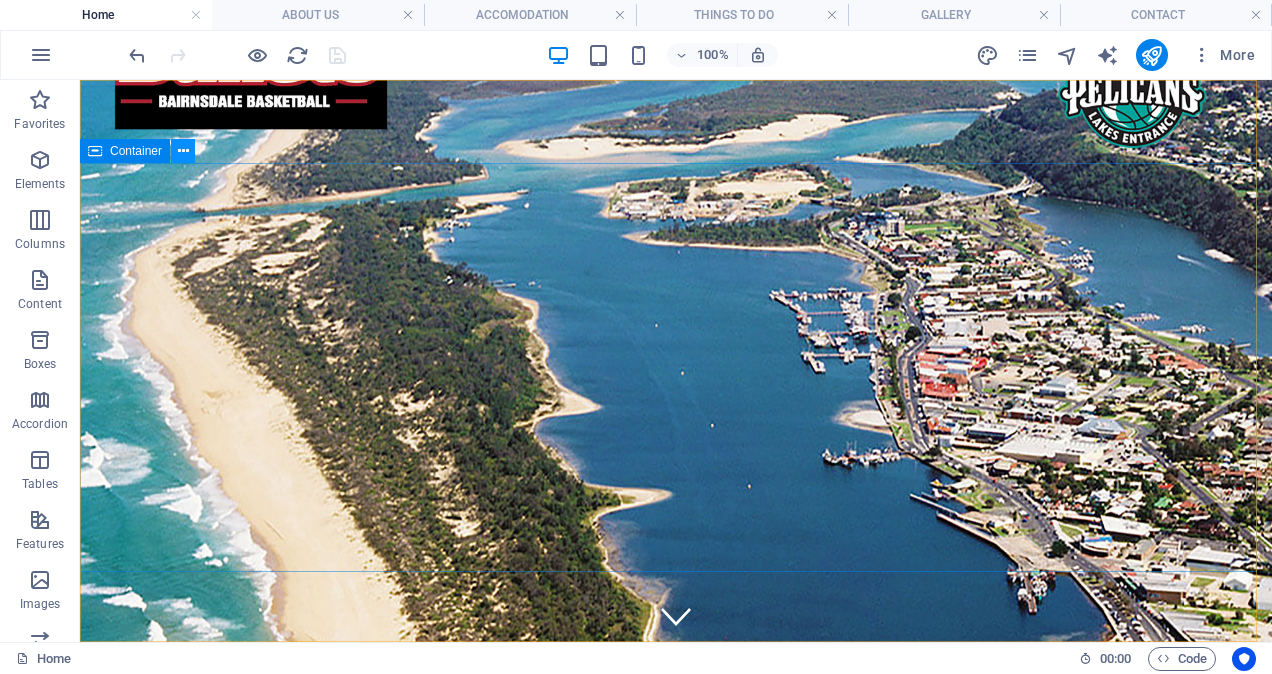 click at bounding box center [183, 151] 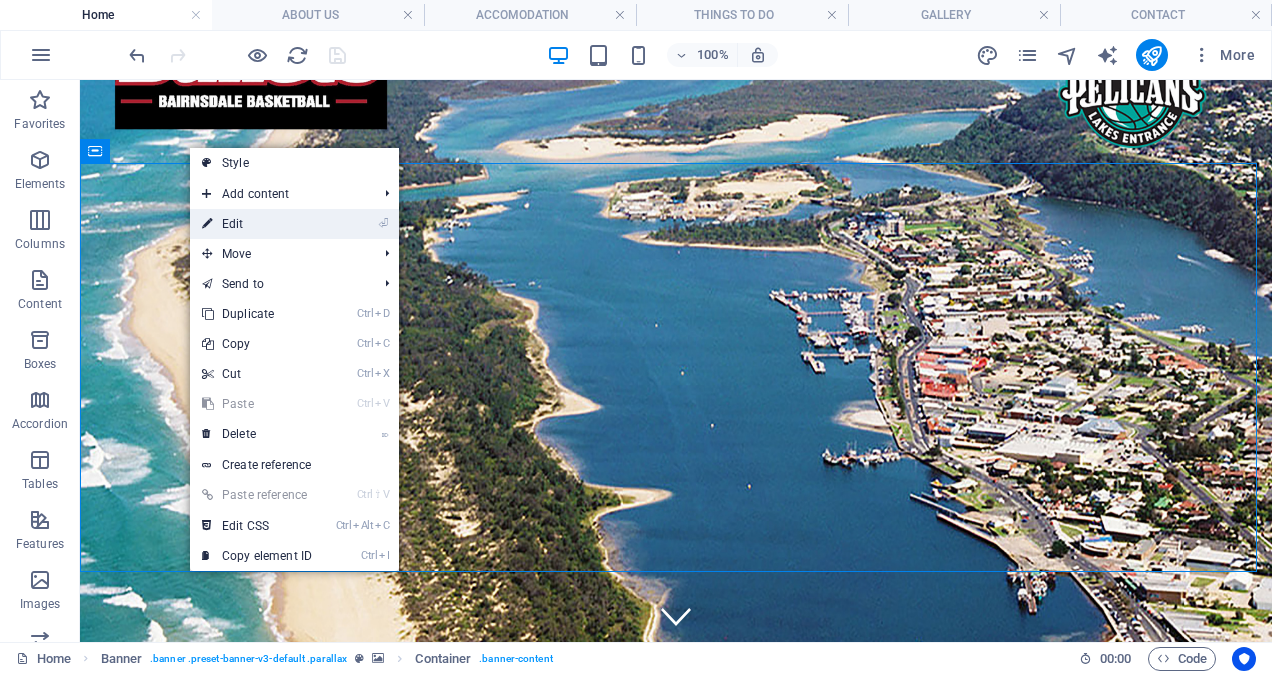 click on "⏎  Edit" at bounding box center [257, 224] 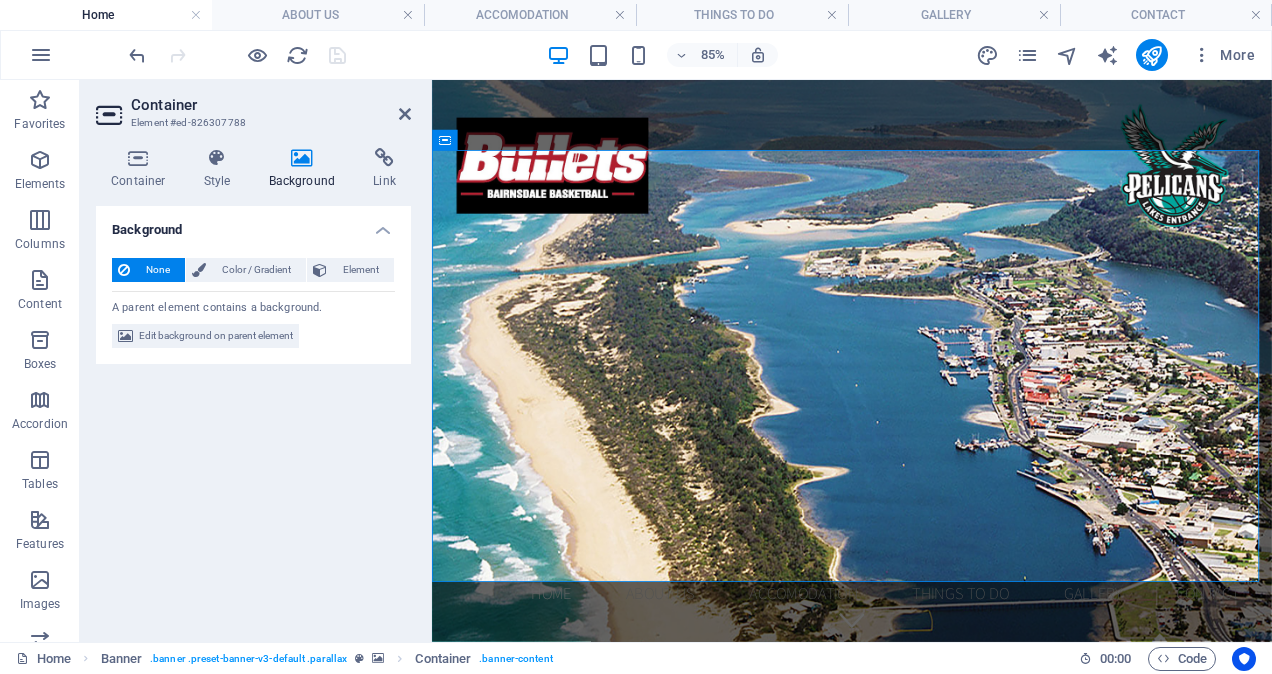 click at bounding box center (302, 158) 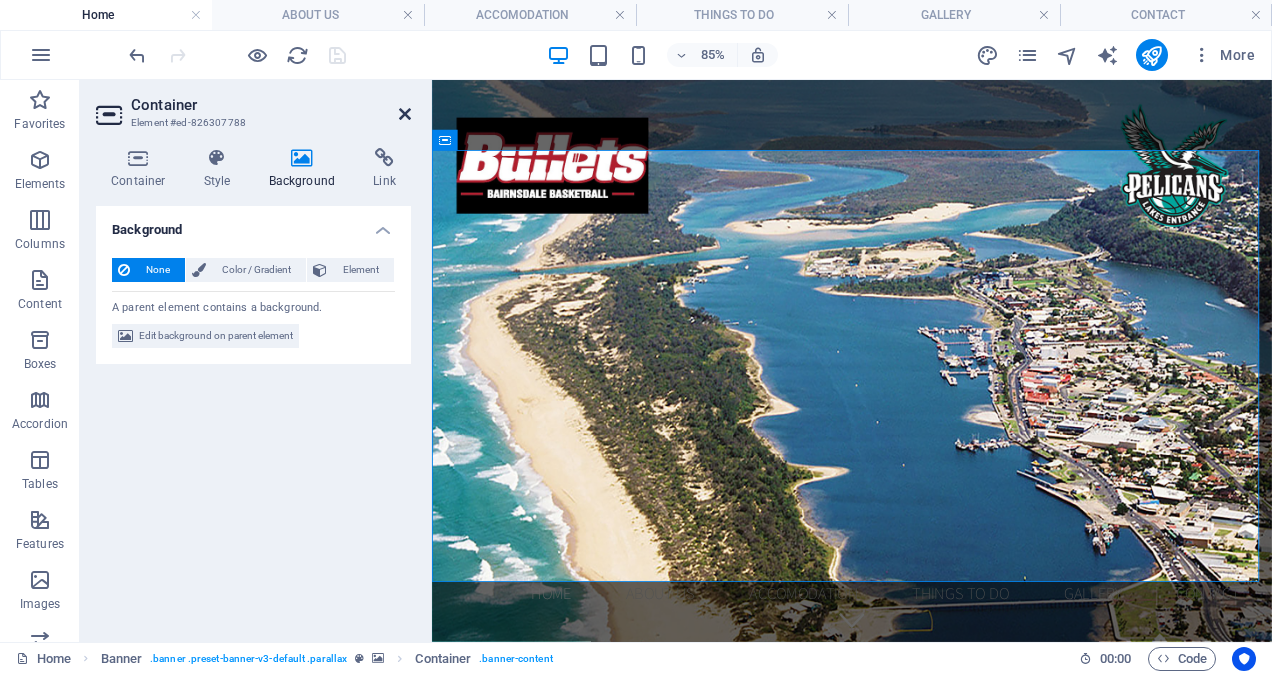 click at bounding box center (405, 114) 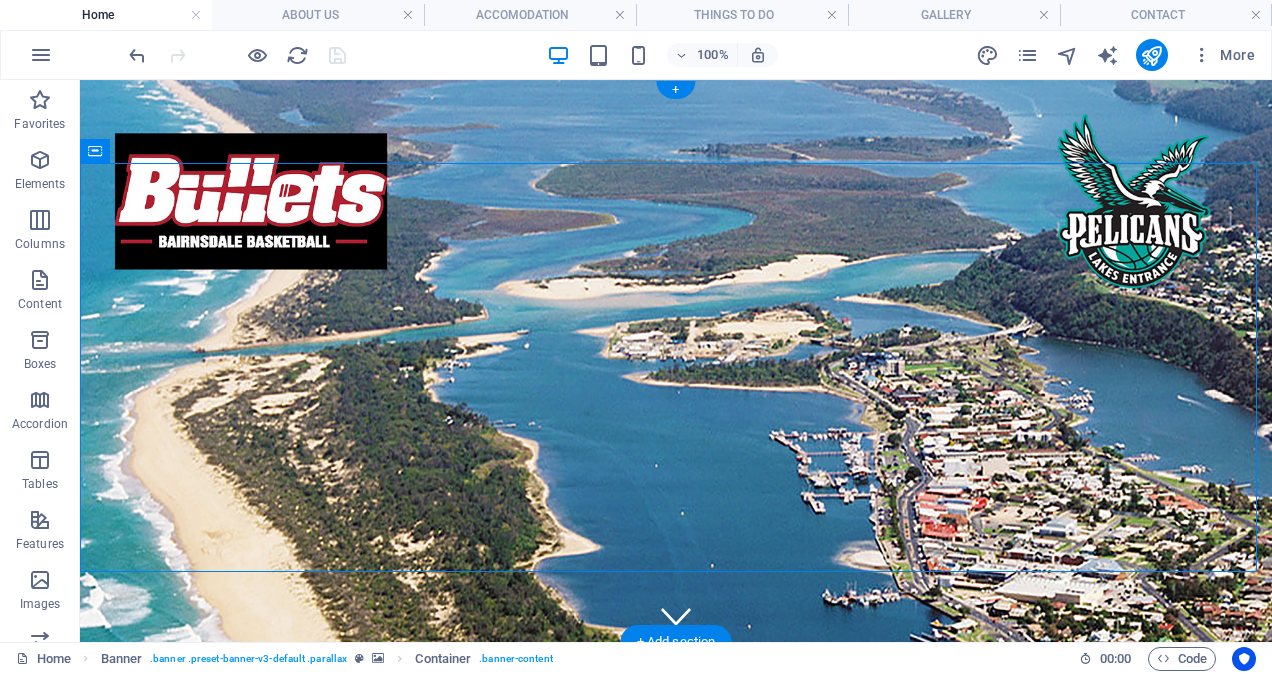 click at bounding box center (676, 361) 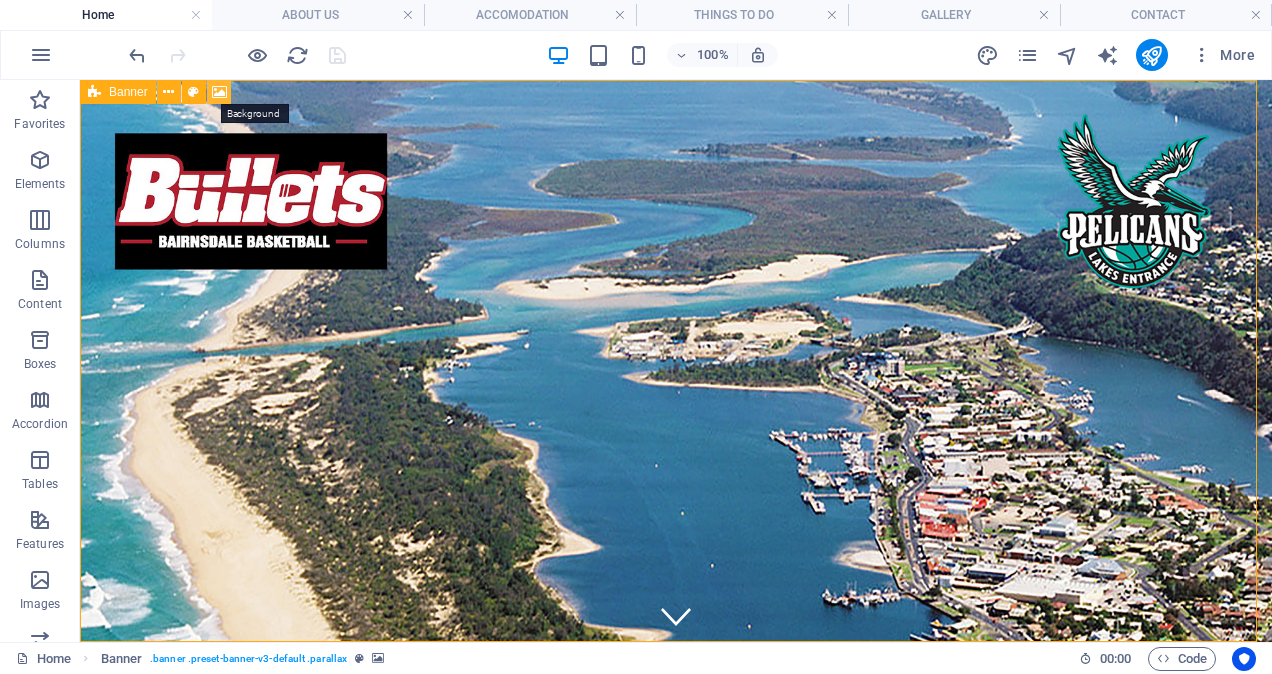 click at bounding box center [219, 92] 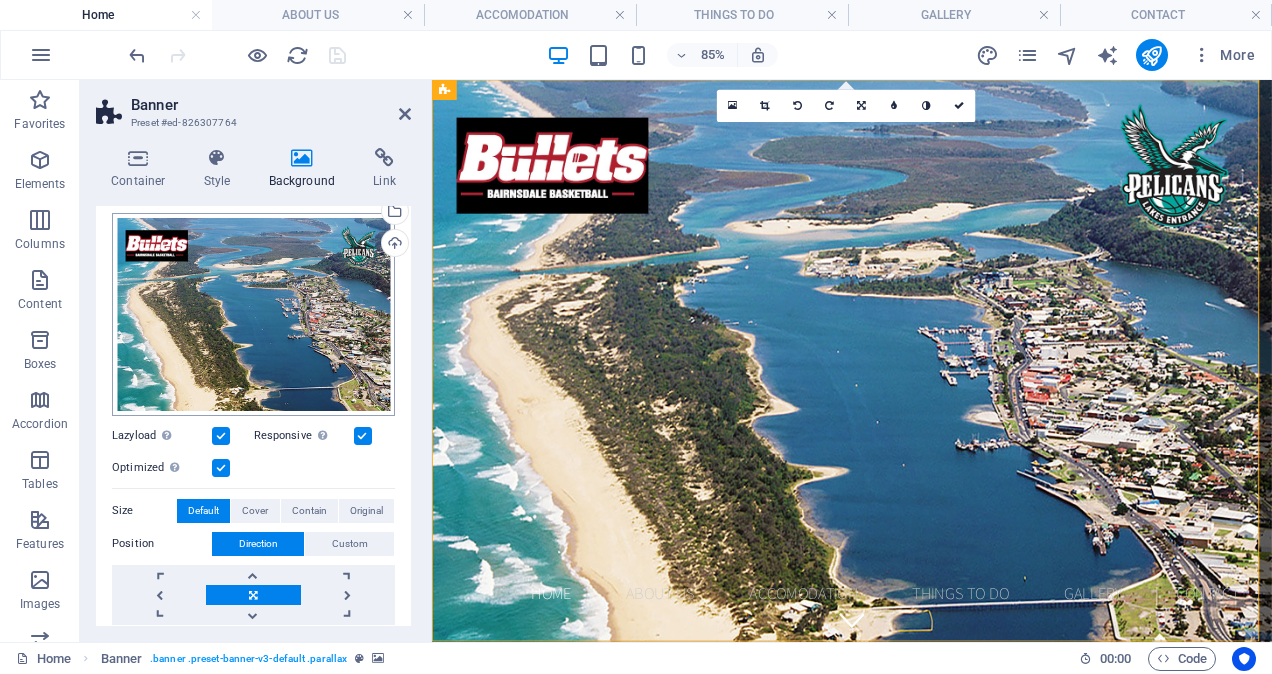 scroll, scrollTop: 158, scrollLeft: 0, axis: vertical 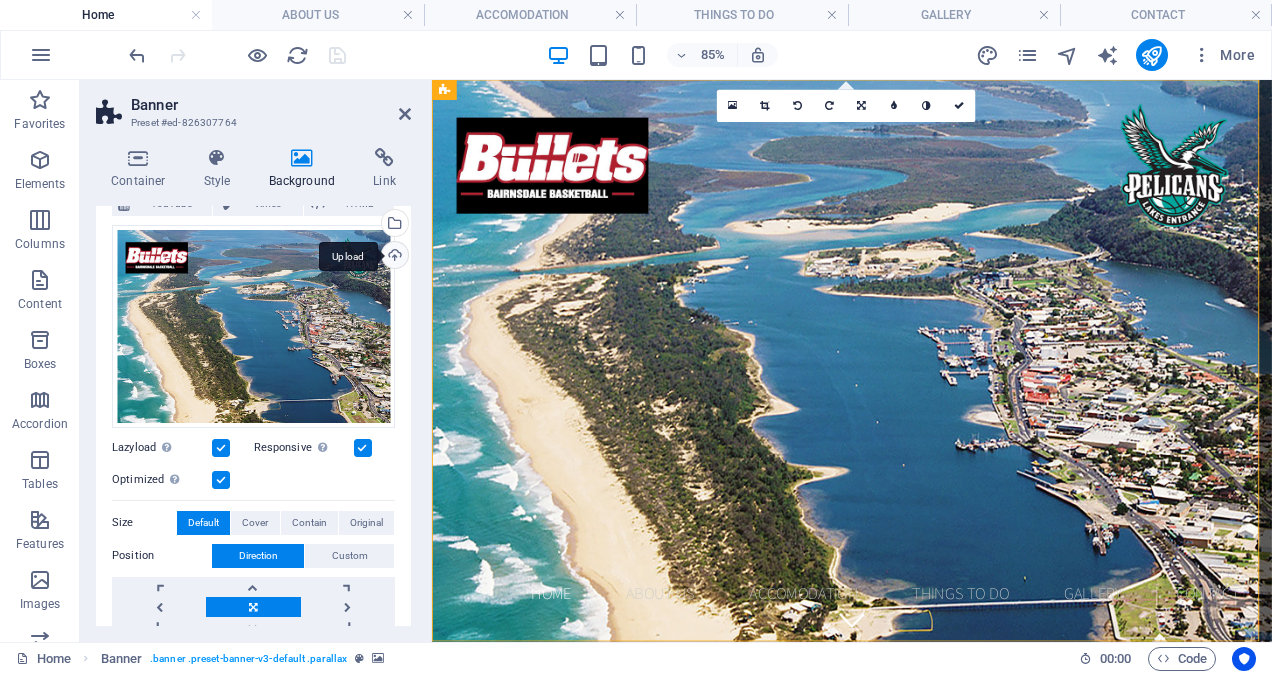 click on "Upload" at bounding box center [393, 257] 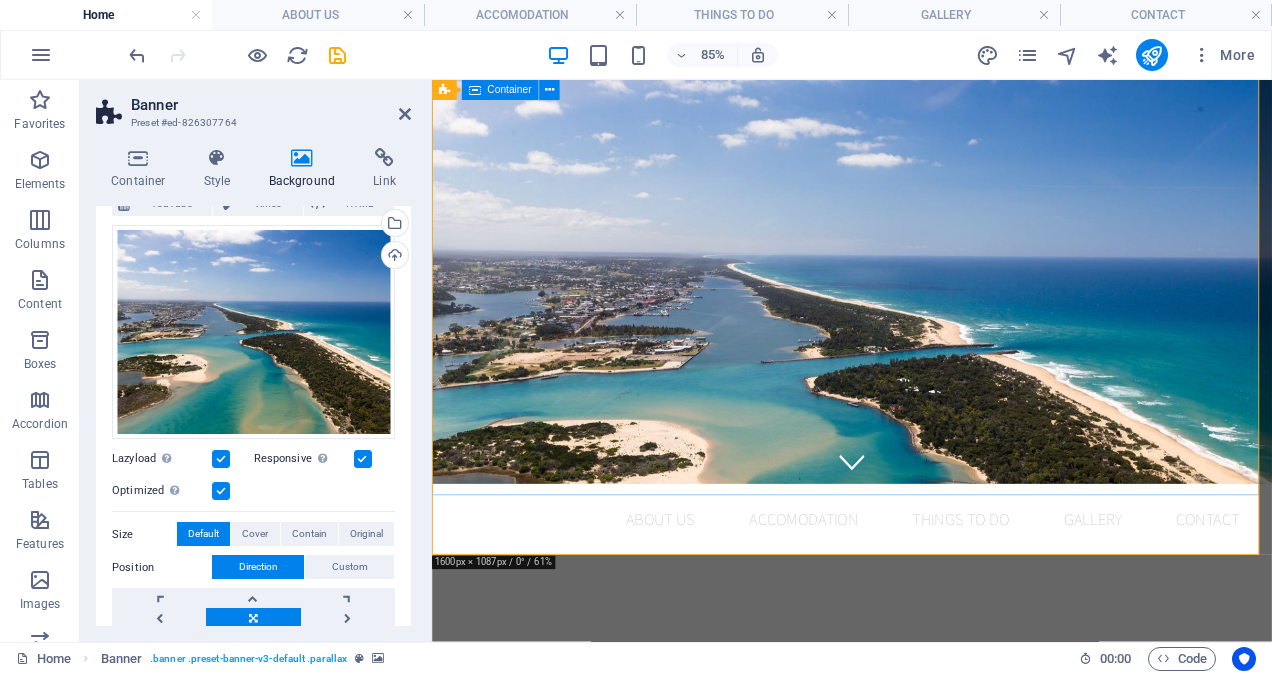 scroll, scrollTop: 200, scrollLeft: 0, axis: vertical 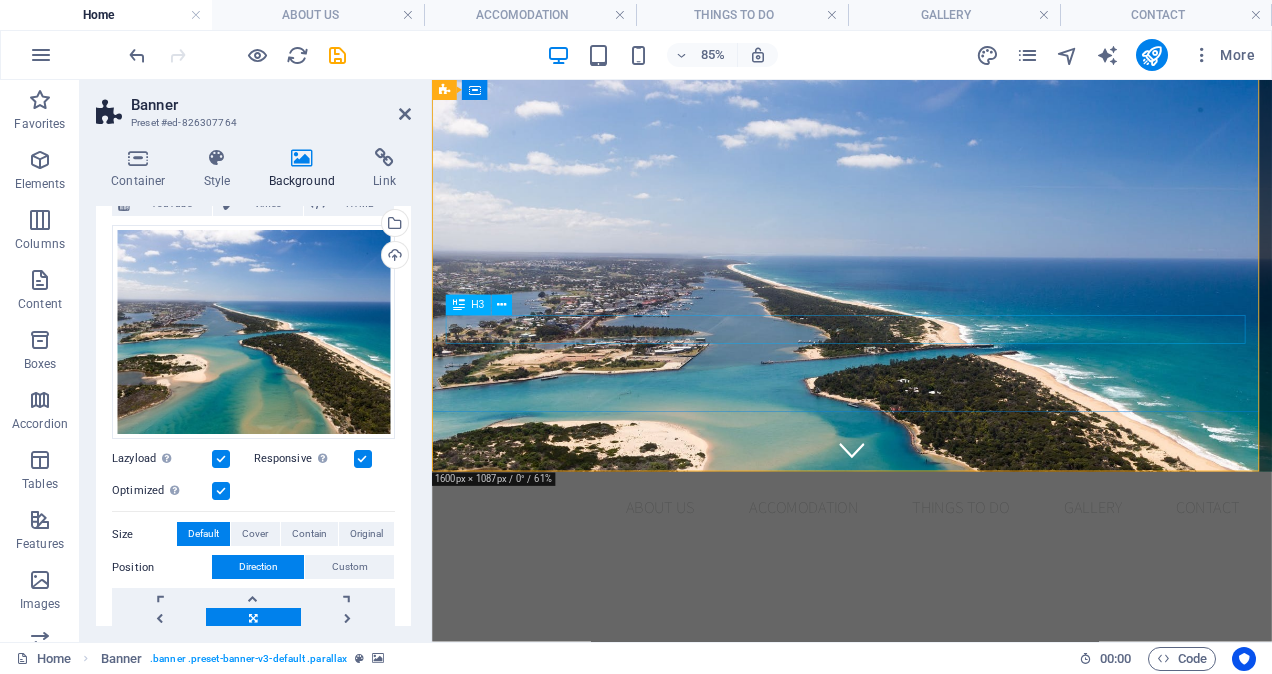 click on "+1-123-456-7890" at bounding box center (926, 864) 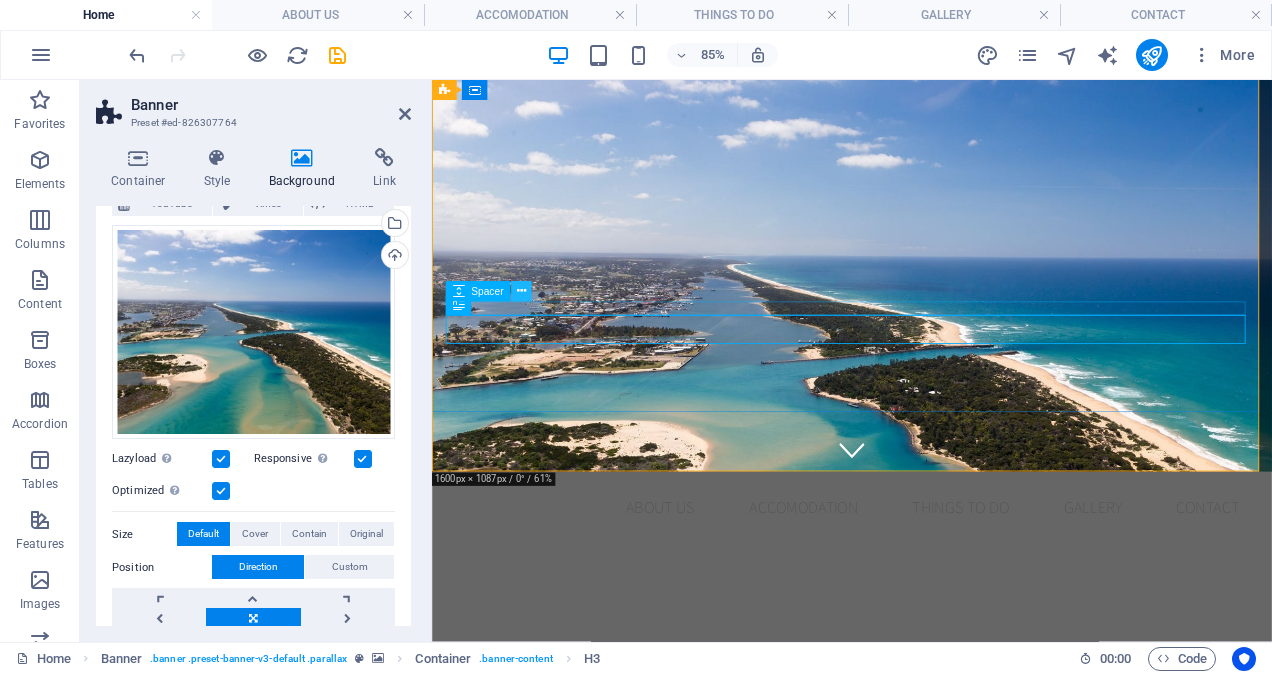 click at bounding box center (521, 292) 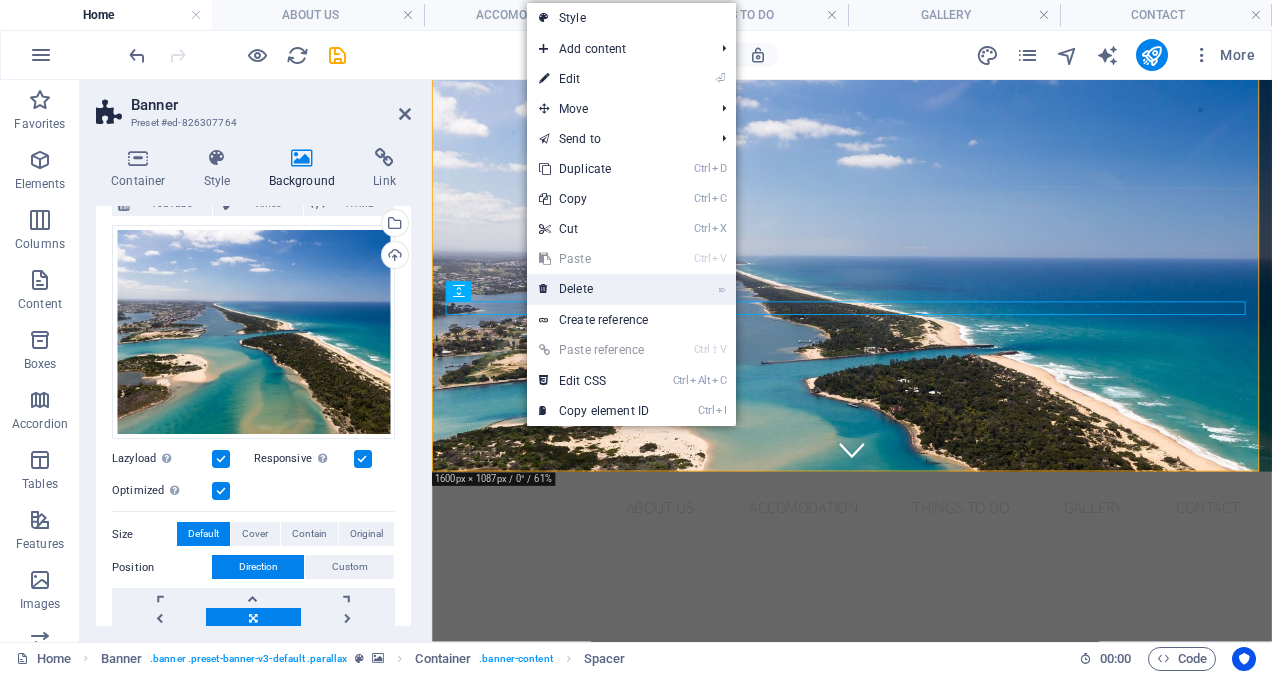 click on "⌦  Delete" at bounding box center (594, 289) 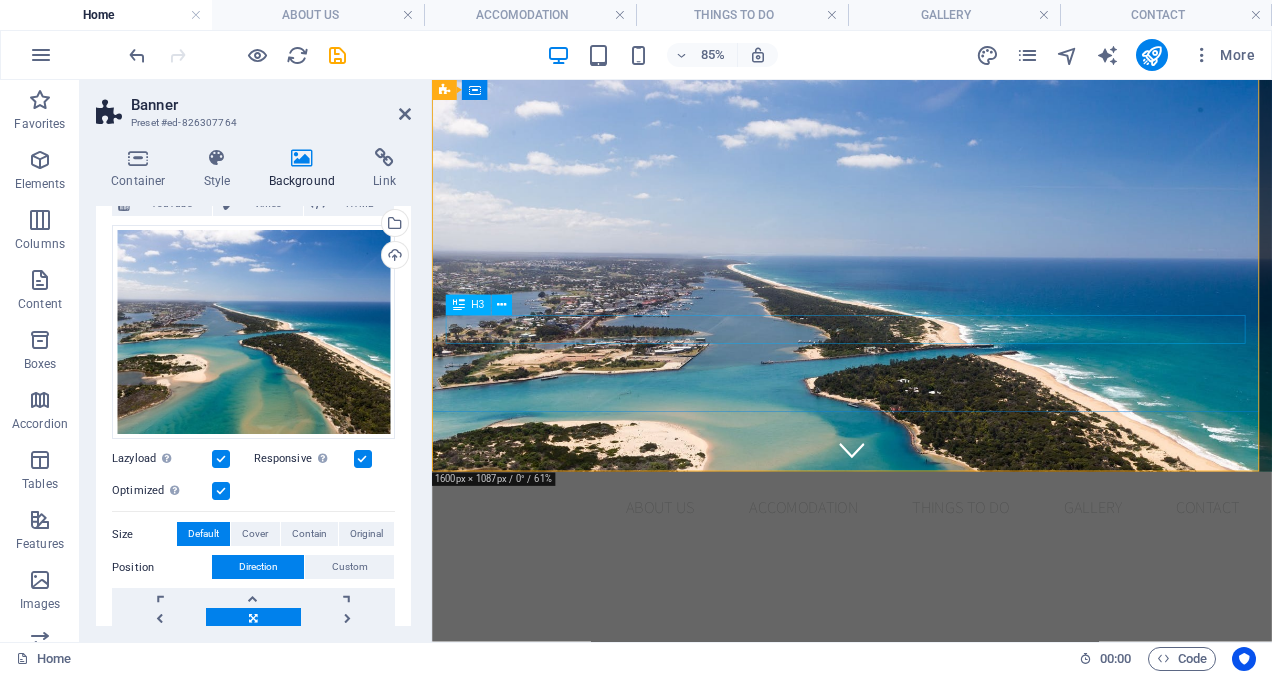 click on "+1-123-456-7890" at bounding box center (926, 848) 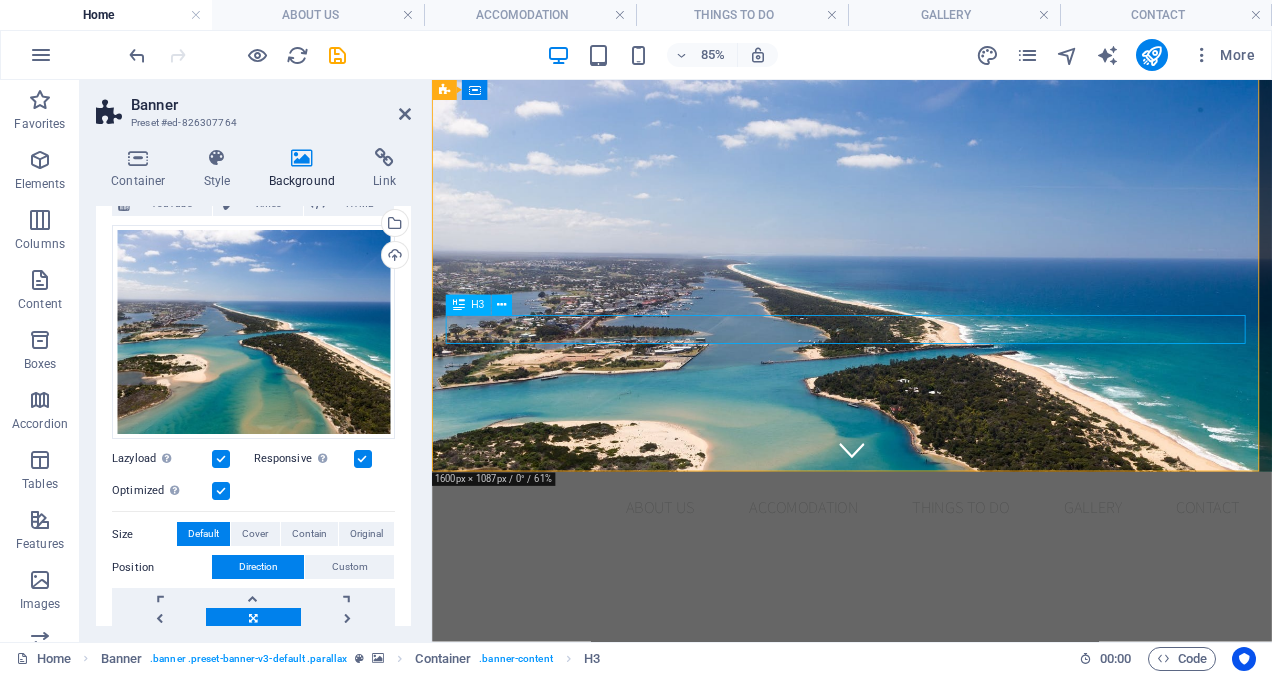 click on "+1-123-456-7890" at bounding box center (926, 848) 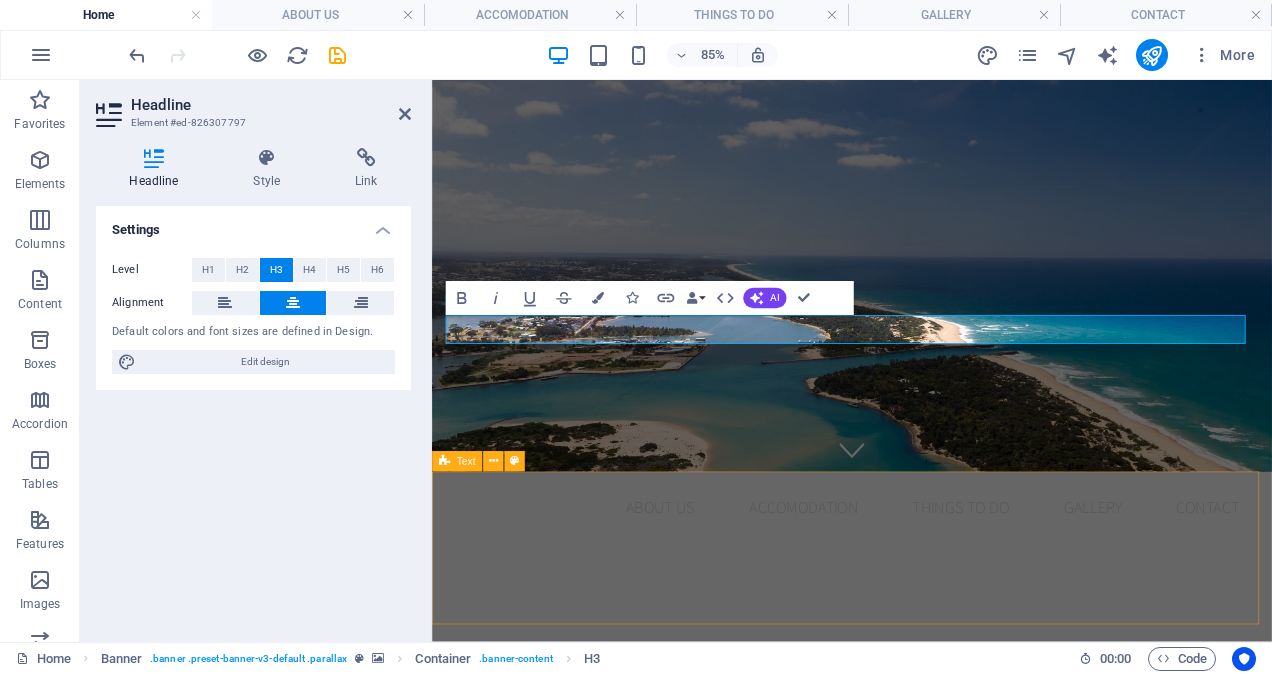 click at bounding box center [926, 1104] 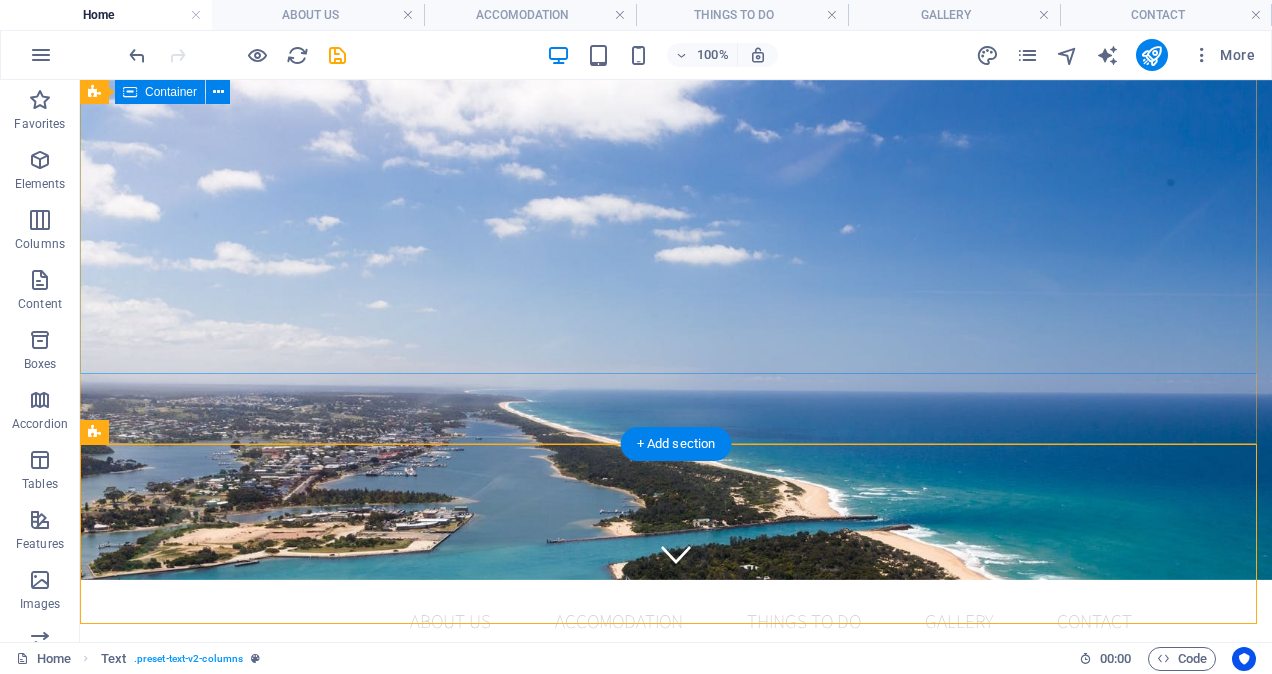 scroll, scrollTop: 0, scrollLeft: 0, axis: both 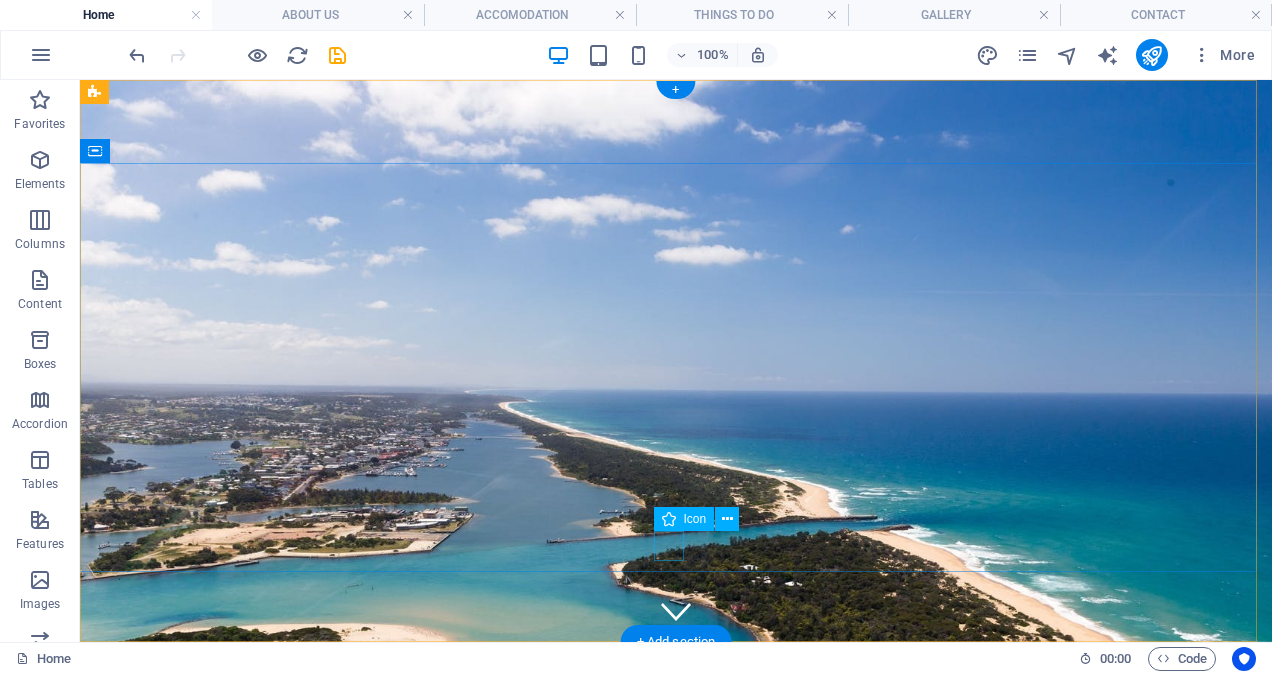 click at bounding box center [676, 611] 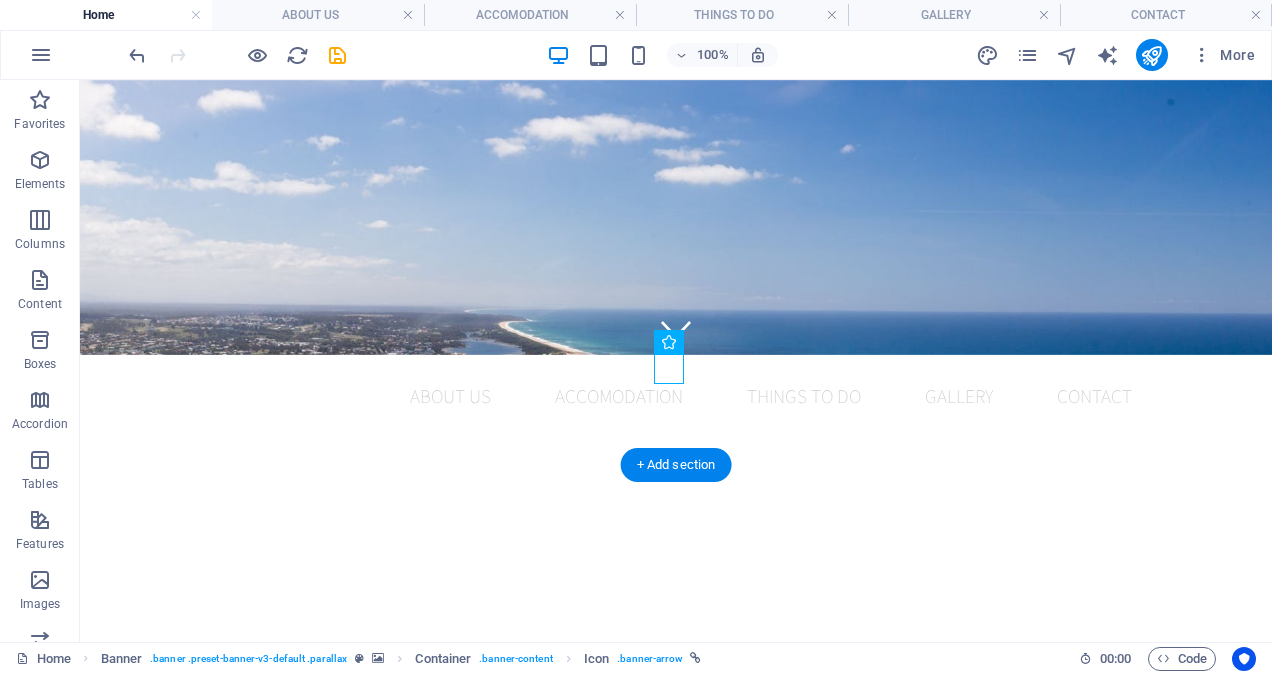 scroll, scrollTop: 322, scrollLeft: 0, axis: vertical 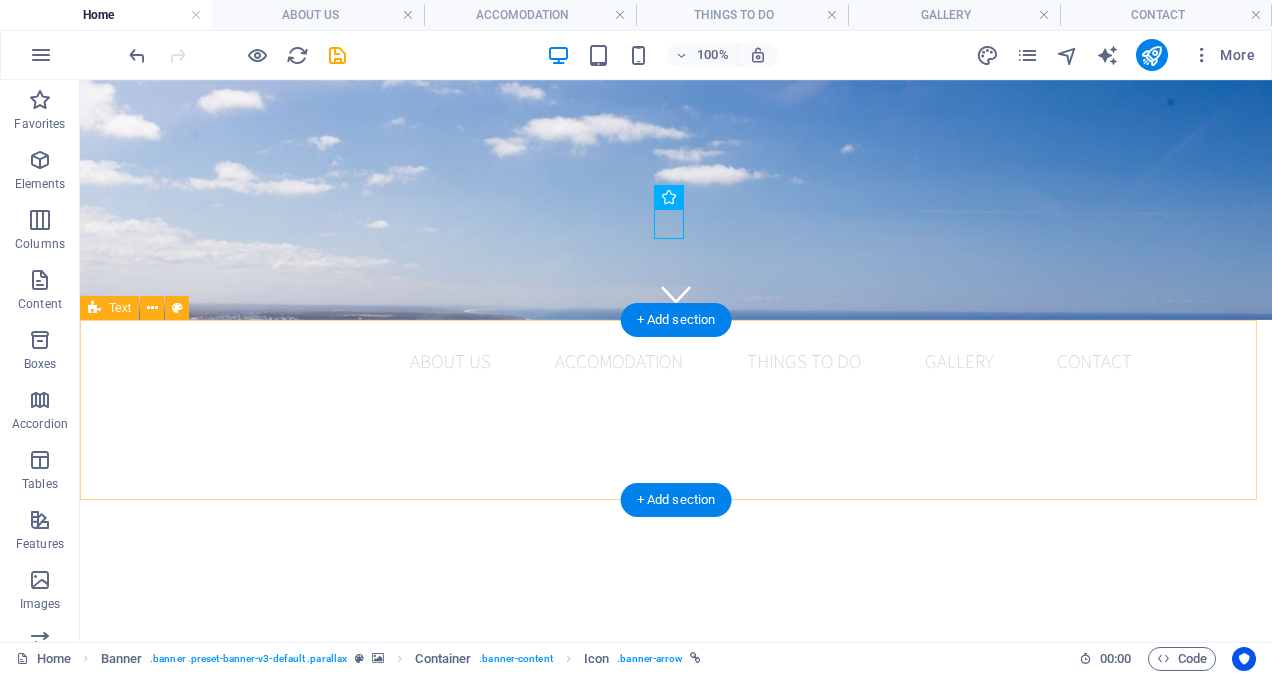 click at bounding box center [676, 850] 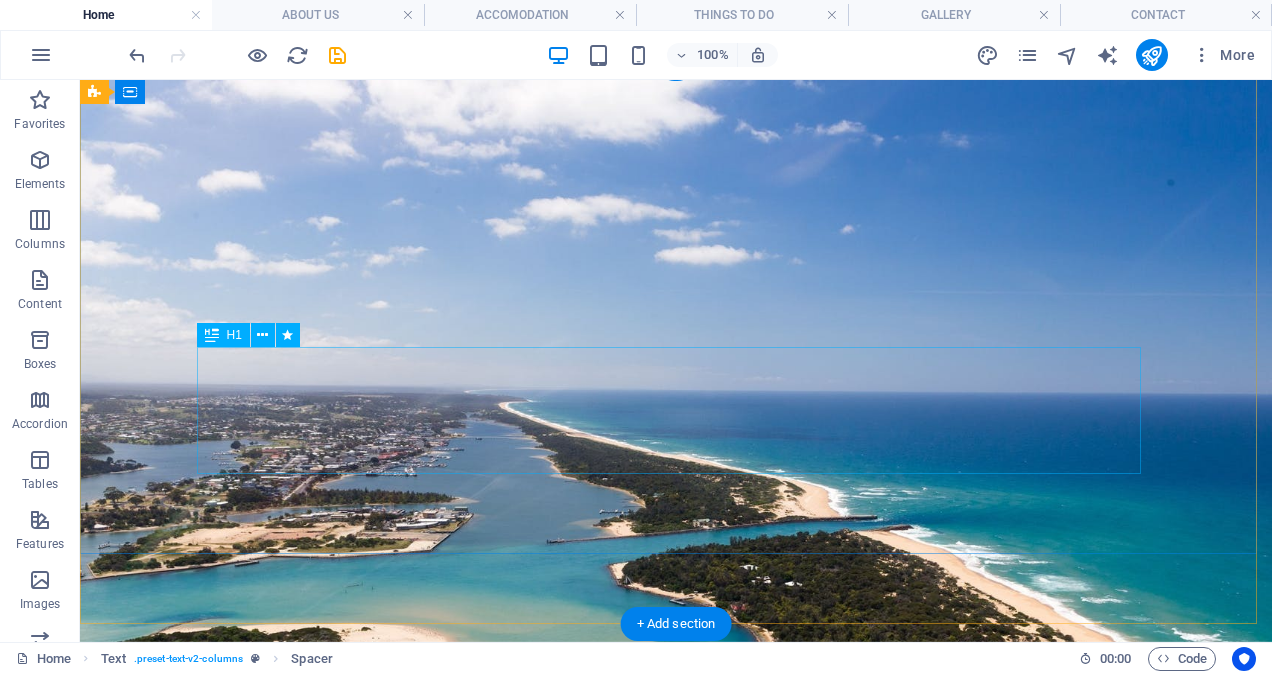 scroll, scrollTop: 0, scrollLeft: 0, axis: both 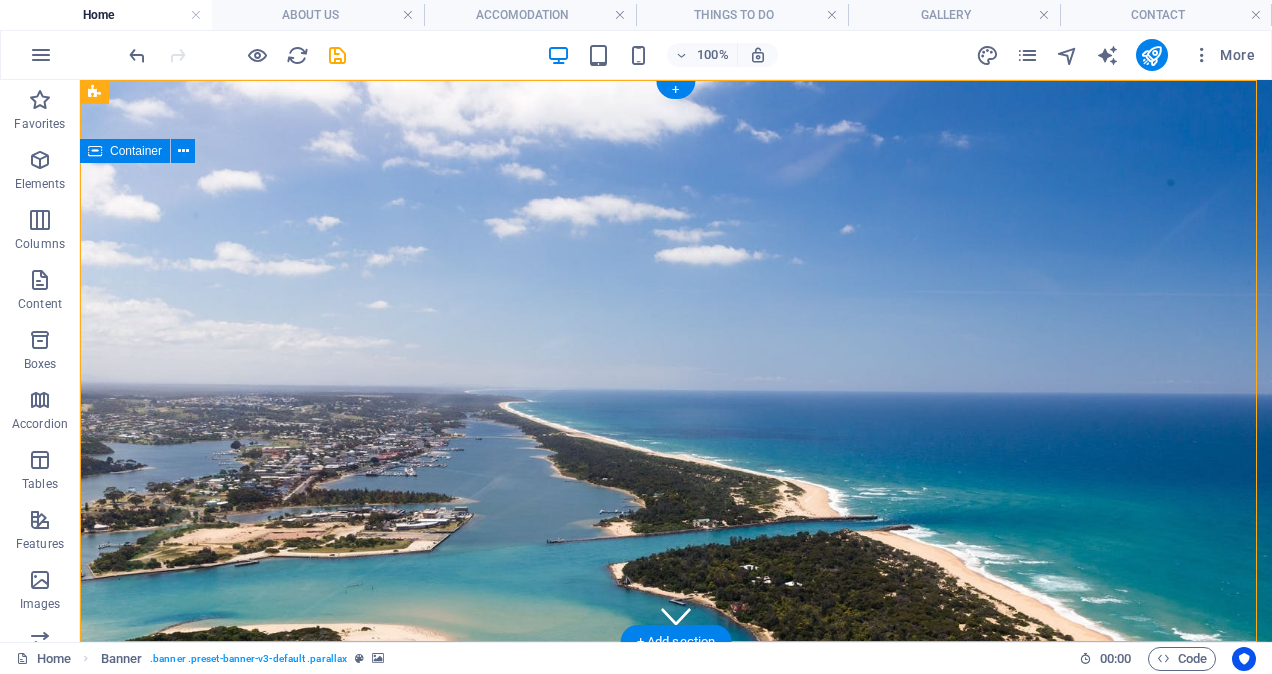 drag, startPoint x: 748, startPoint y: 301, endPoint x: 753, endPoint y: 273, distance: 28.442924 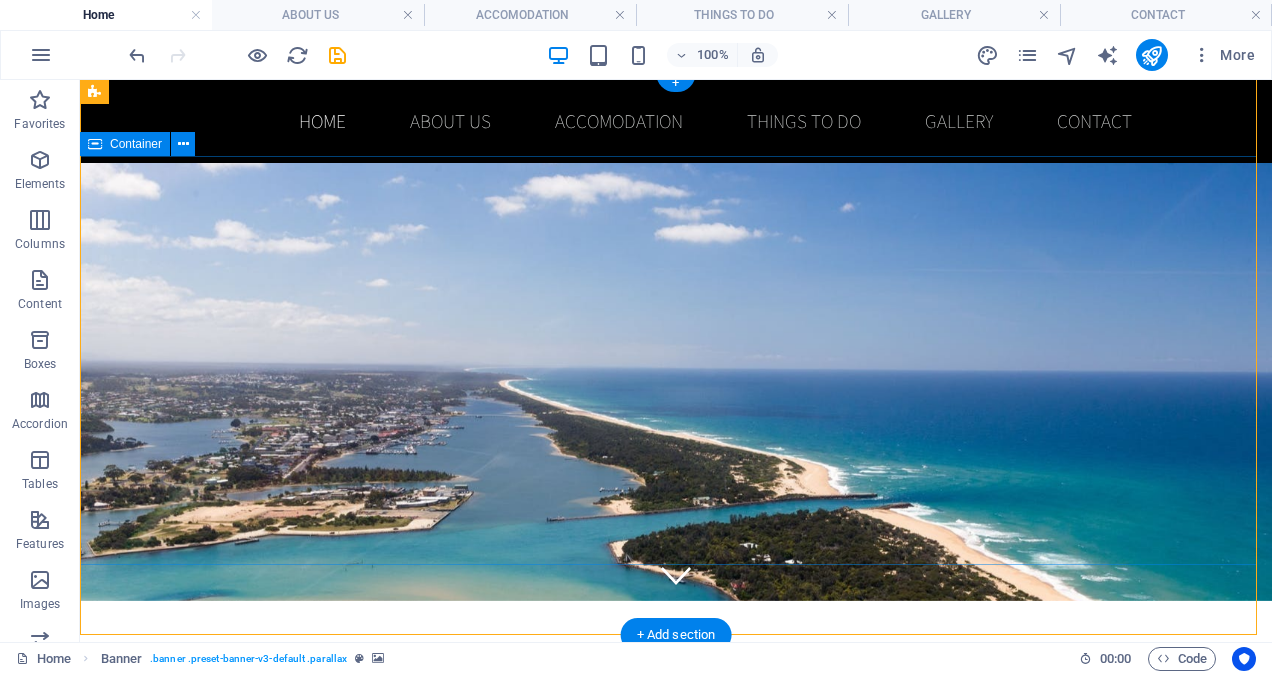 scroll, scrollTop: 0, scrollLeft: 0, axis: both 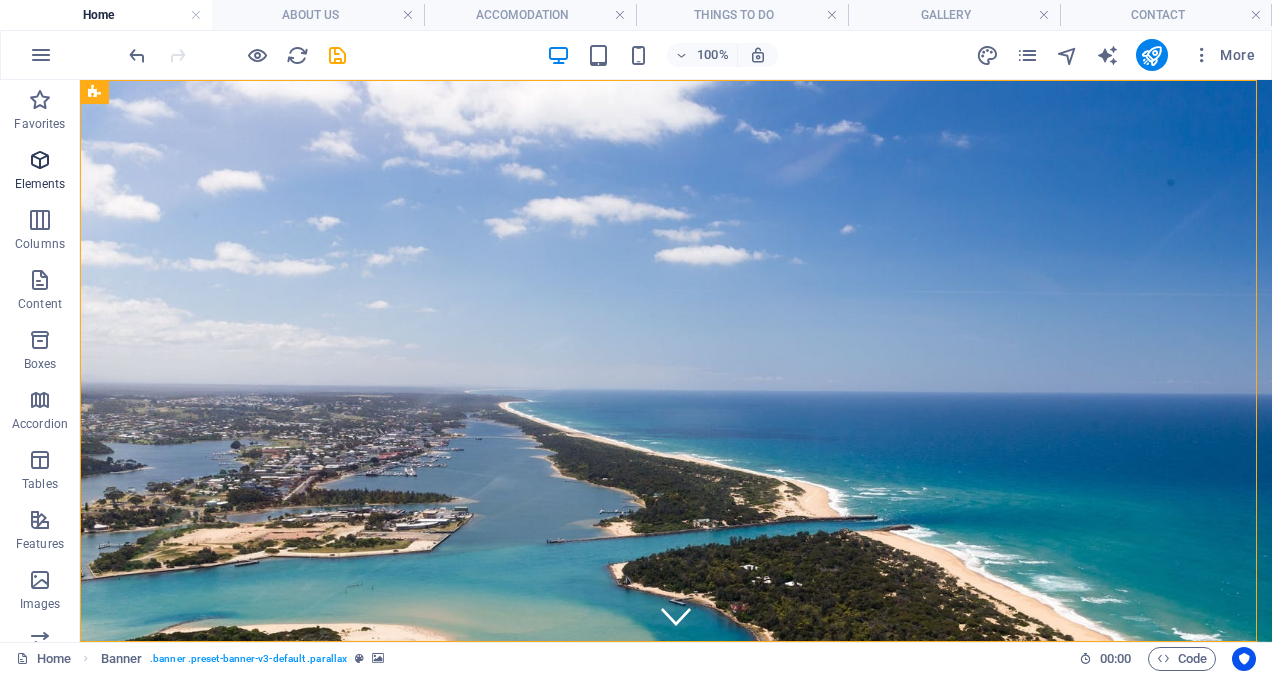 click on "Elements" at bounding box center (40, 184) 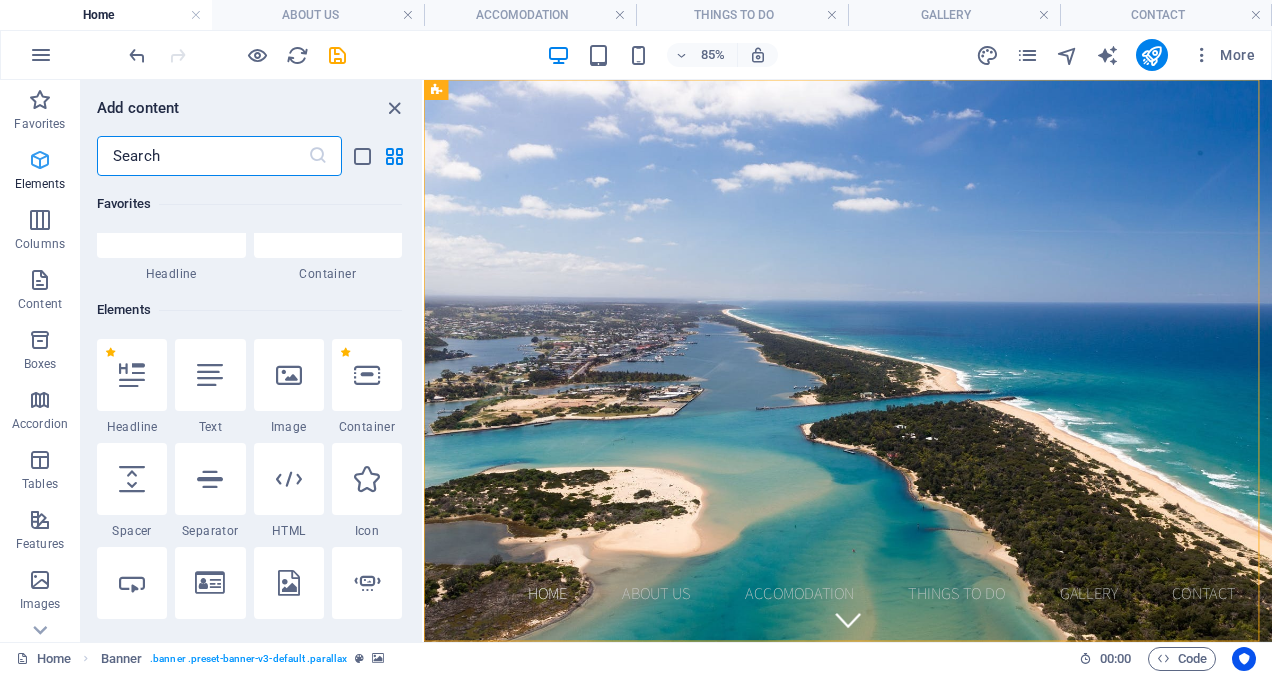 scroll, scrollTop: 213, scrollLeft: 0, axis: vertical 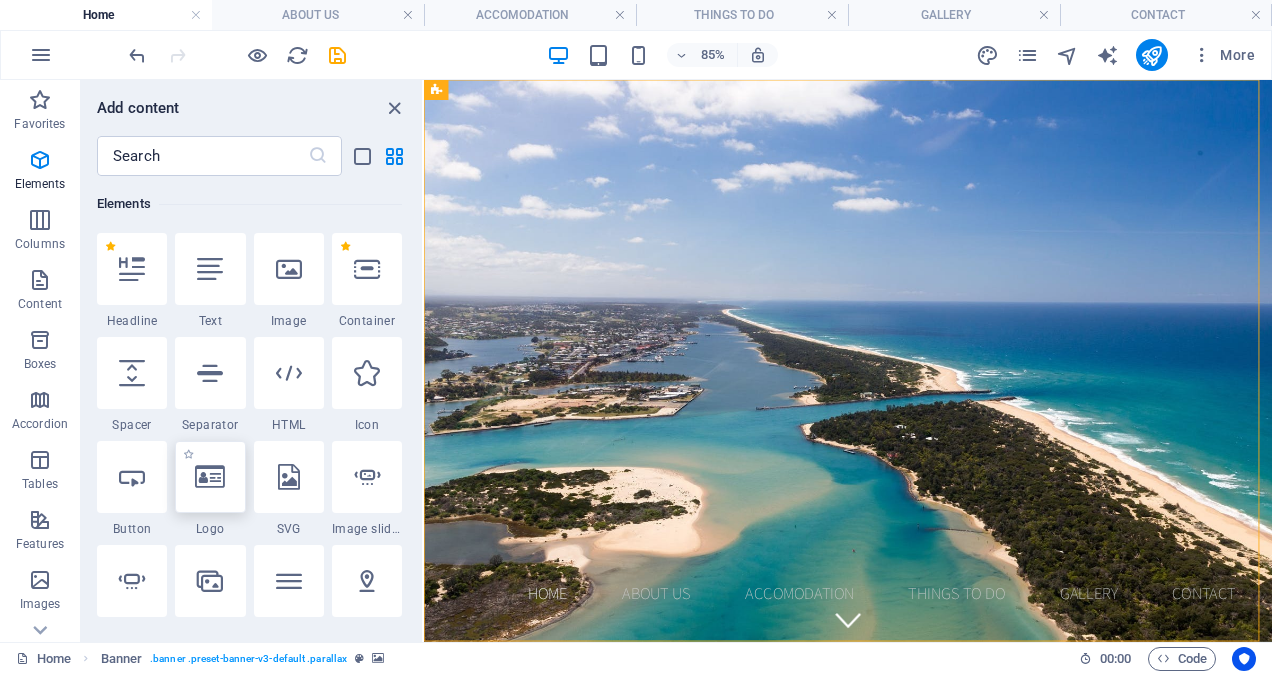 click at bounding box center [210, 477] 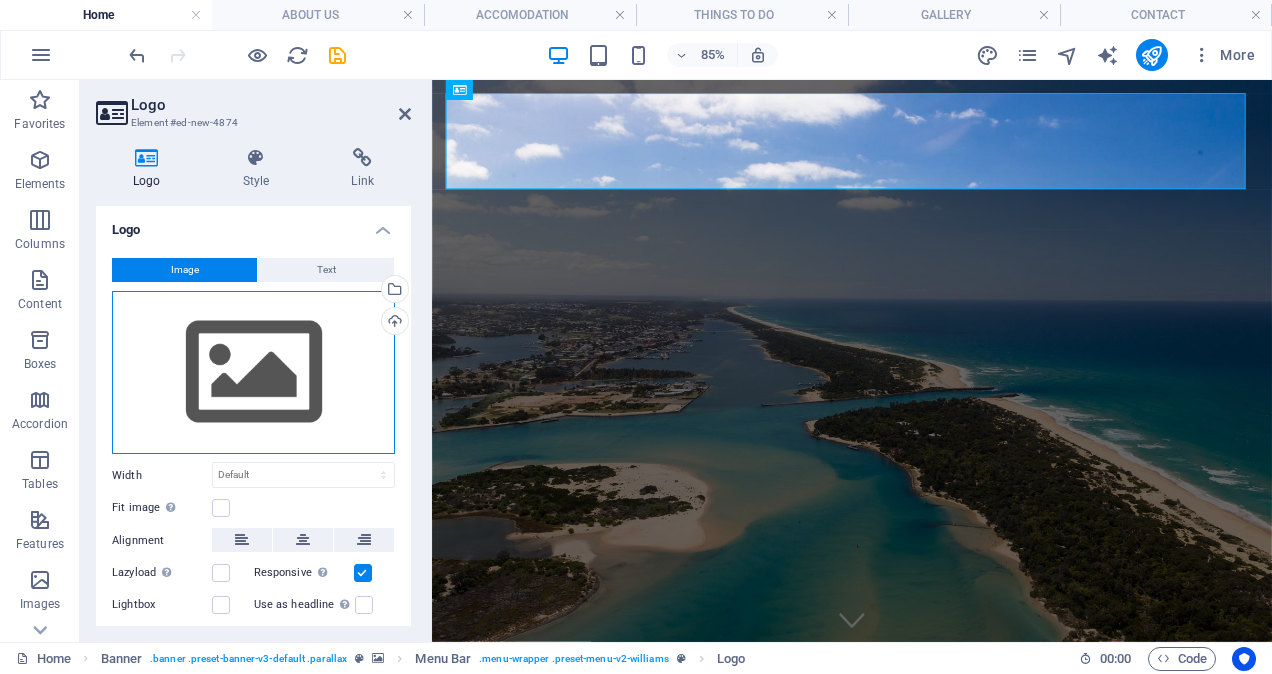 click on "Drag files here, click to choose files or select files from Files or our free stock photos & videos" at bounding box center (253, 373) 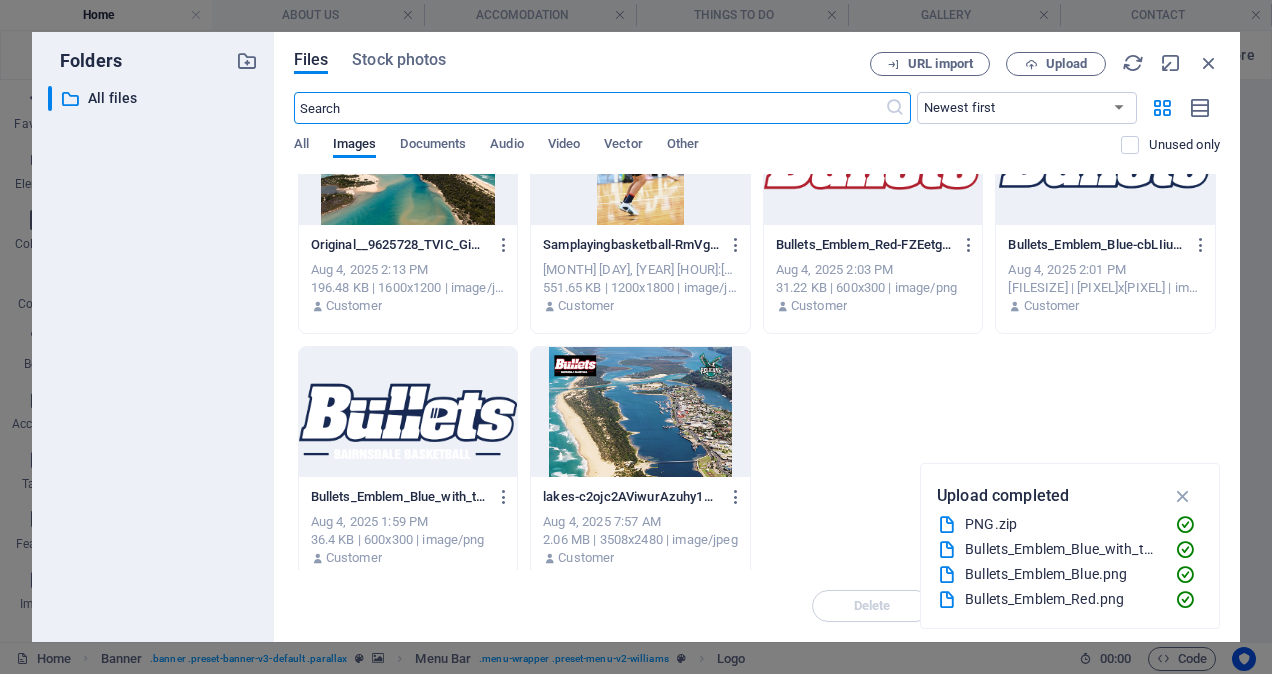 scroll, scrollTop: 96, scrollLeft: 0, axis: vertical 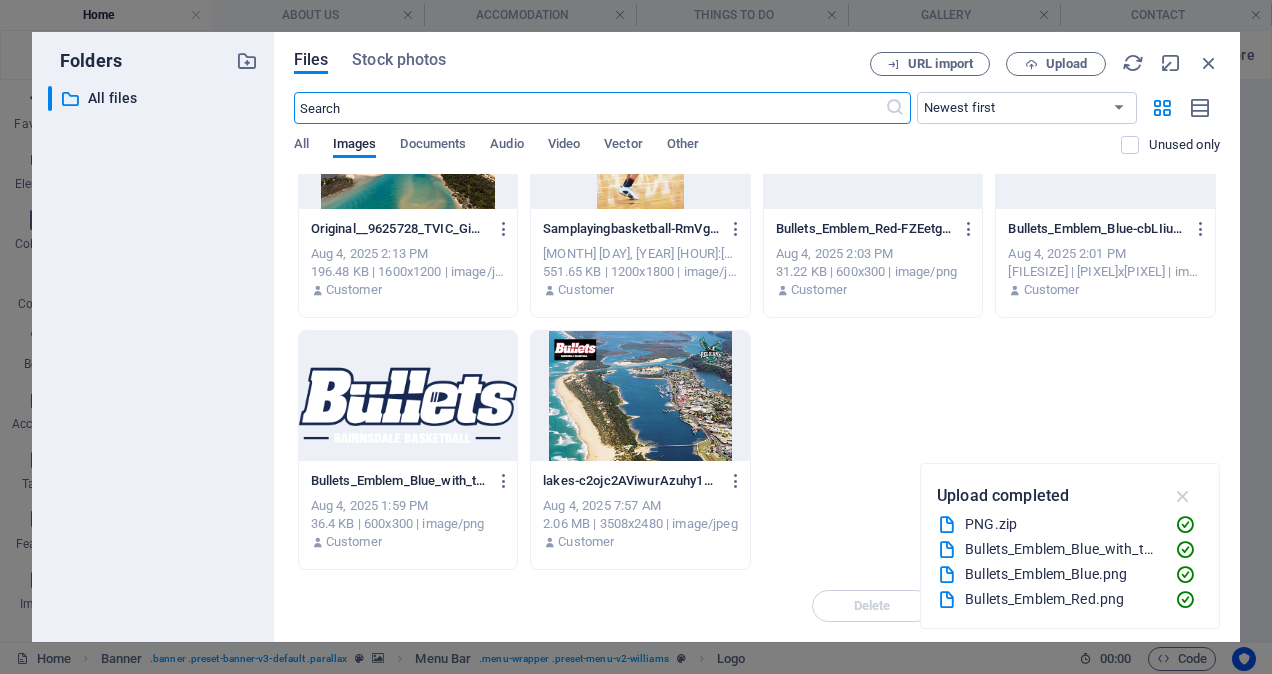 click at bounding box center [1183, 496] 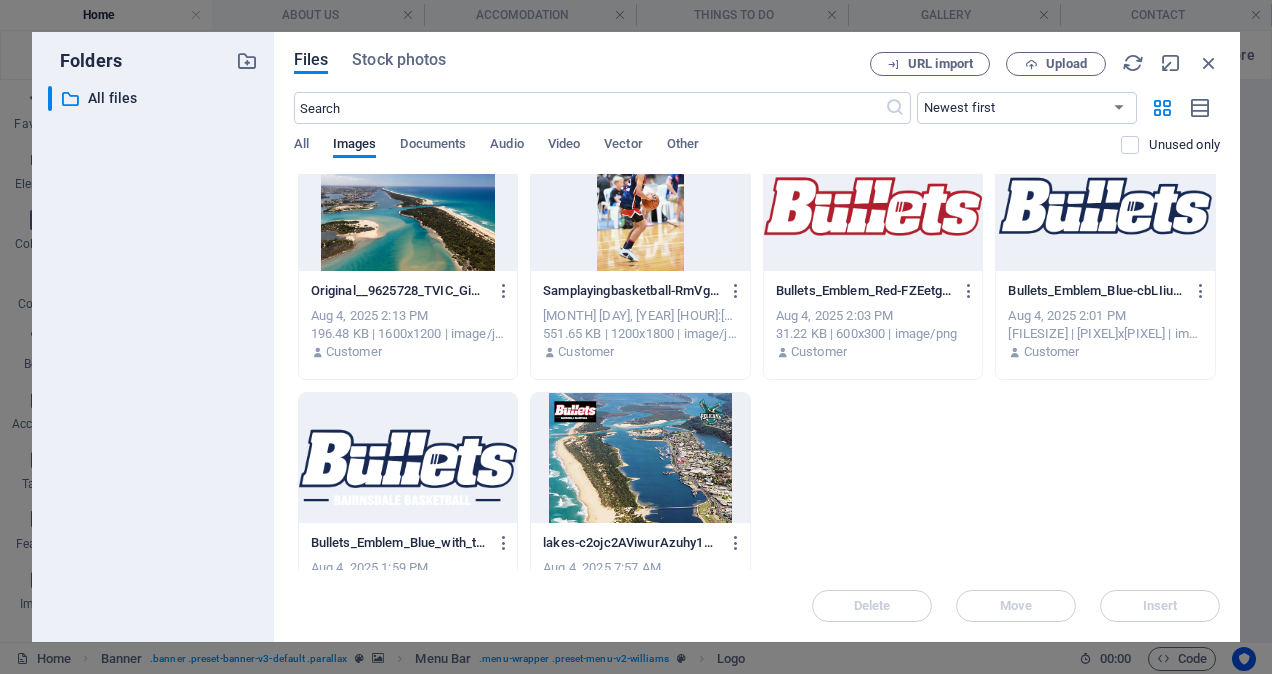 scroll, scrollTop: 0, scrollLeft: 0, axis: both 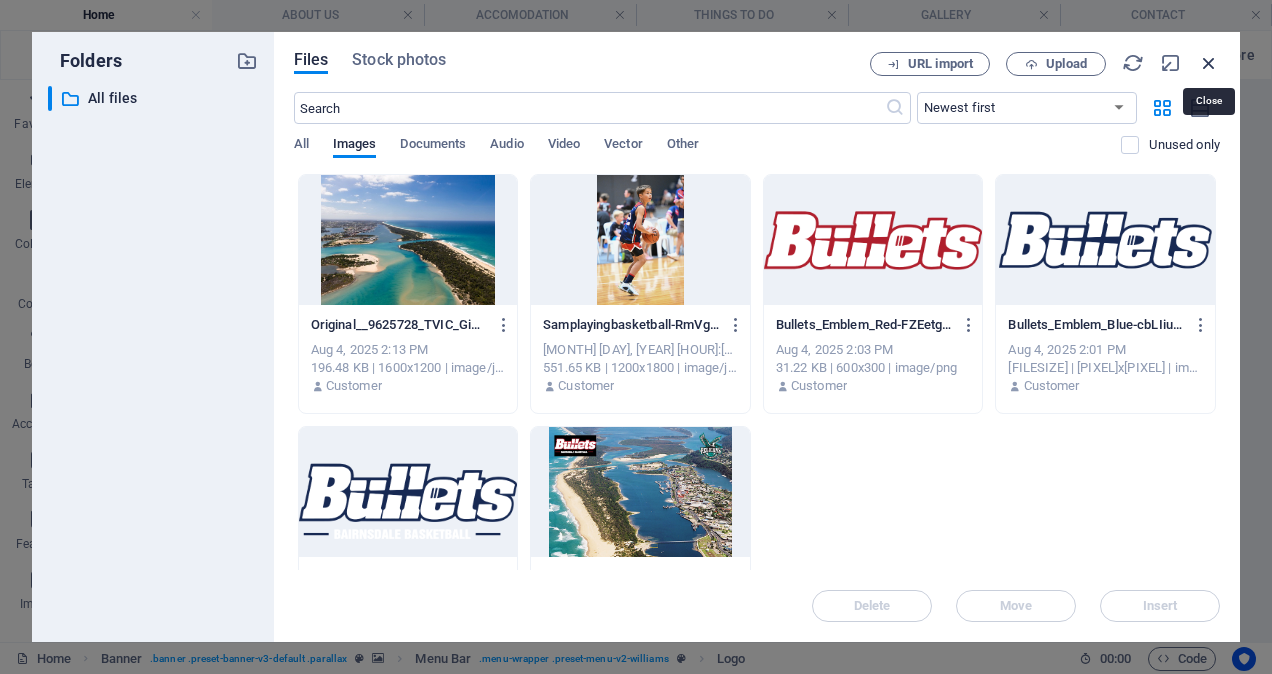 click at bounding box center (1209, 63) 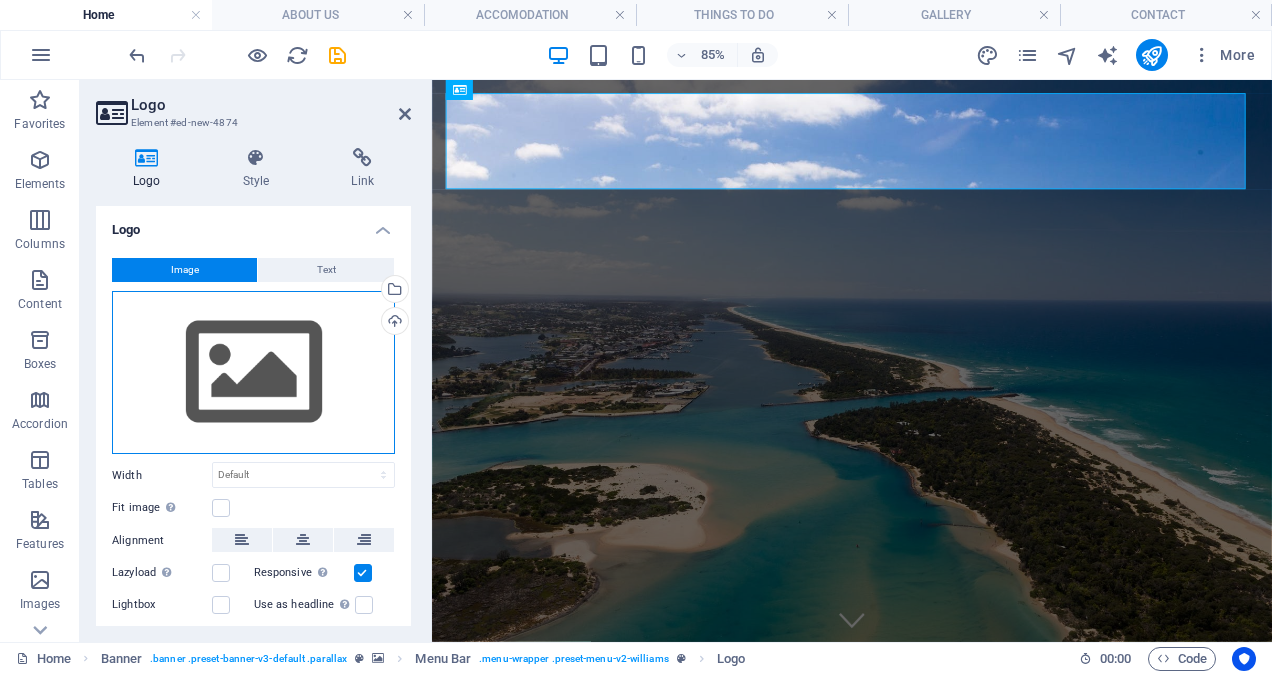 click on "Drag files here, click to choose files or select files from Files or our free stock photos & videos" at bounding box center (253, 373) 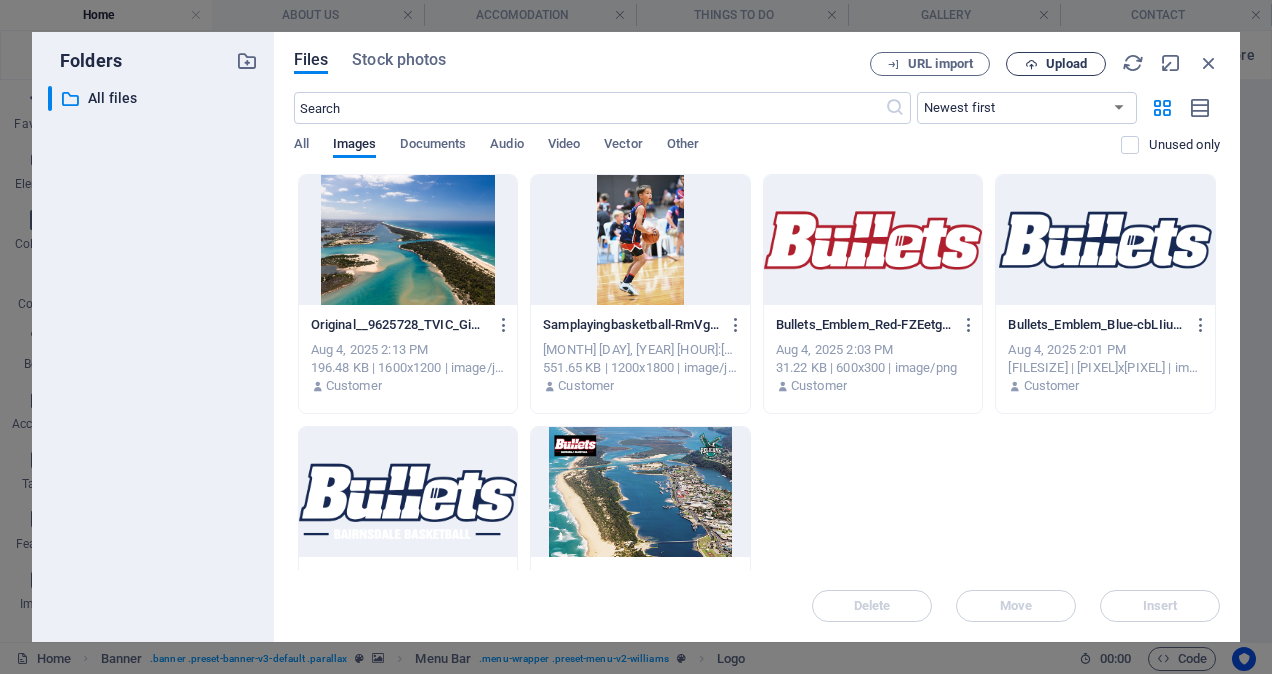 click on "Upload" at bounding box center [1066, 64] 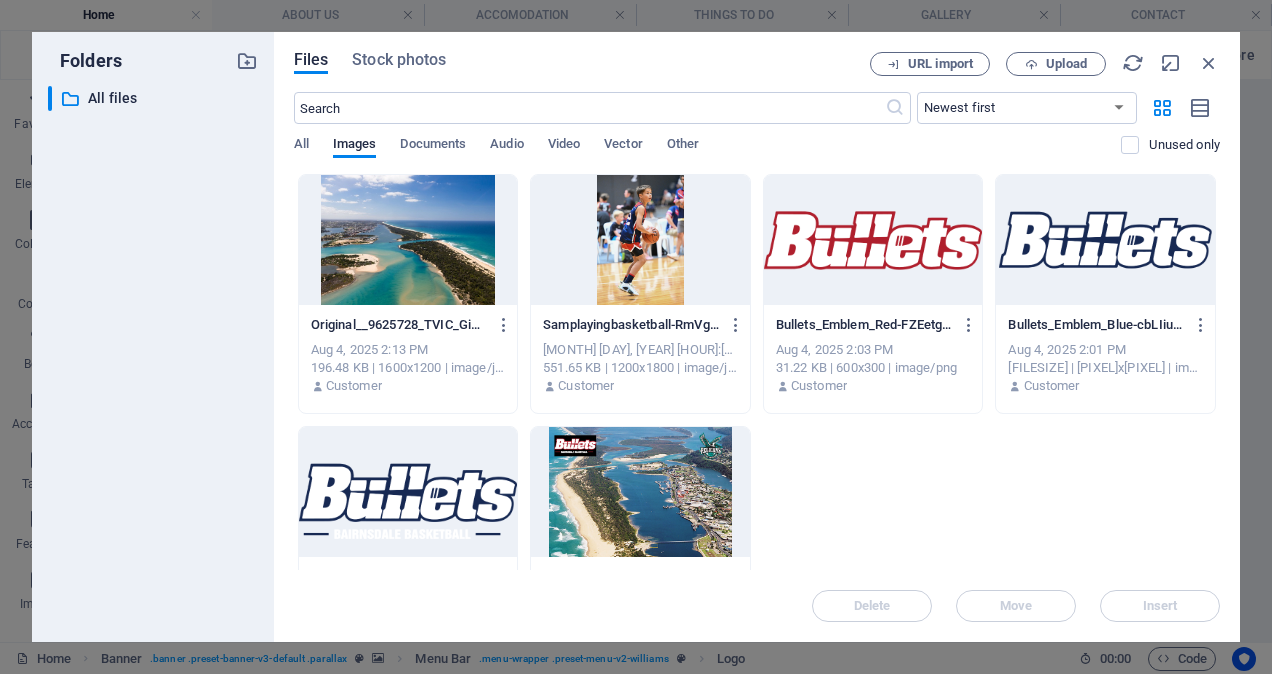 click at bounding box center (408, 492) 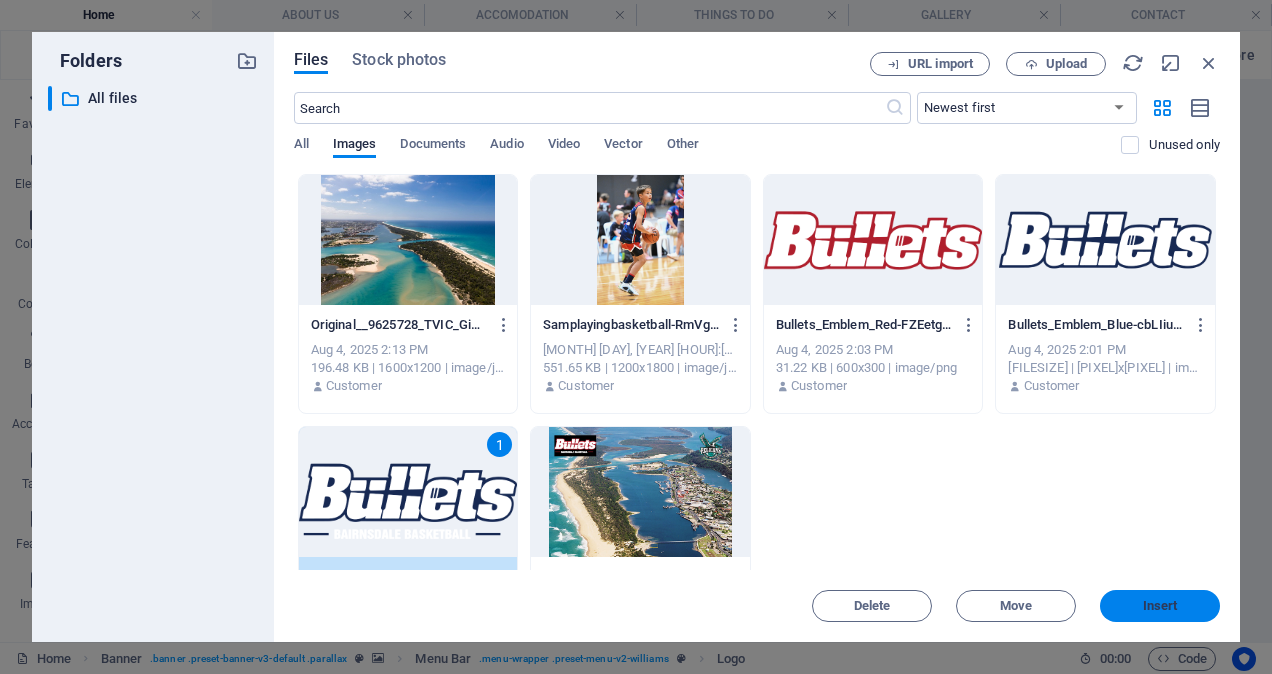click on "Insert" at bounding box center [1160, 606] 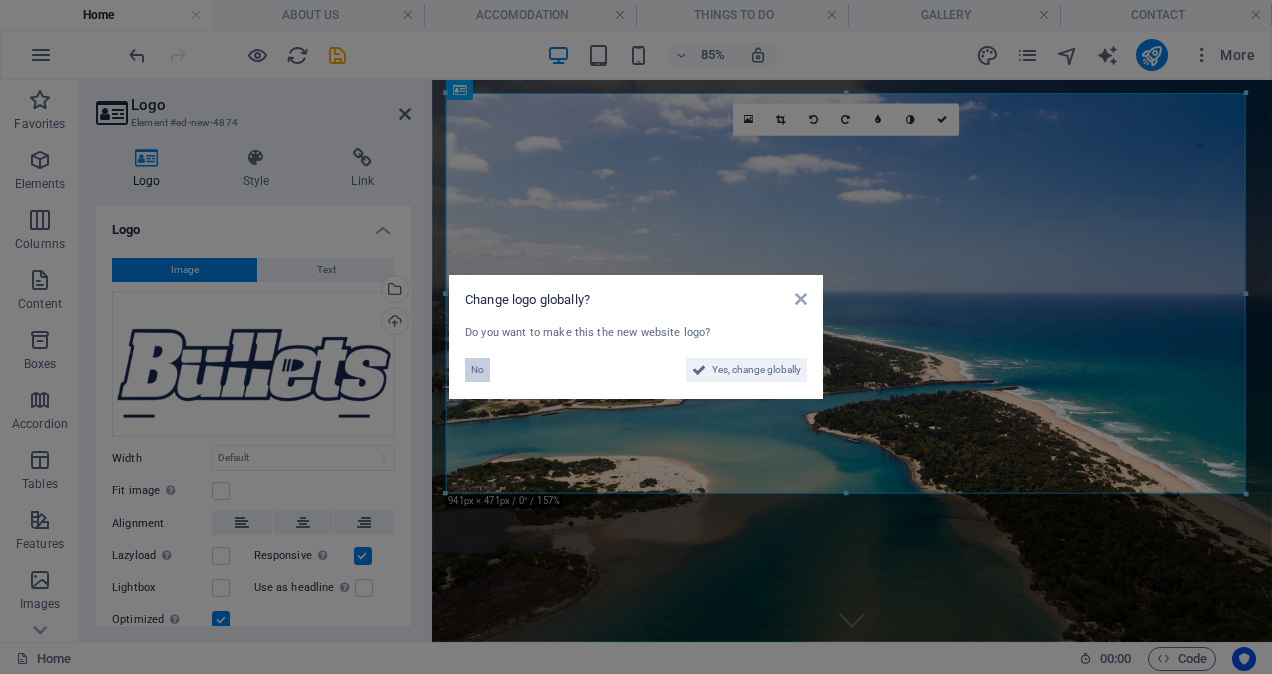 click on "No" at bounding box center [477, 370] 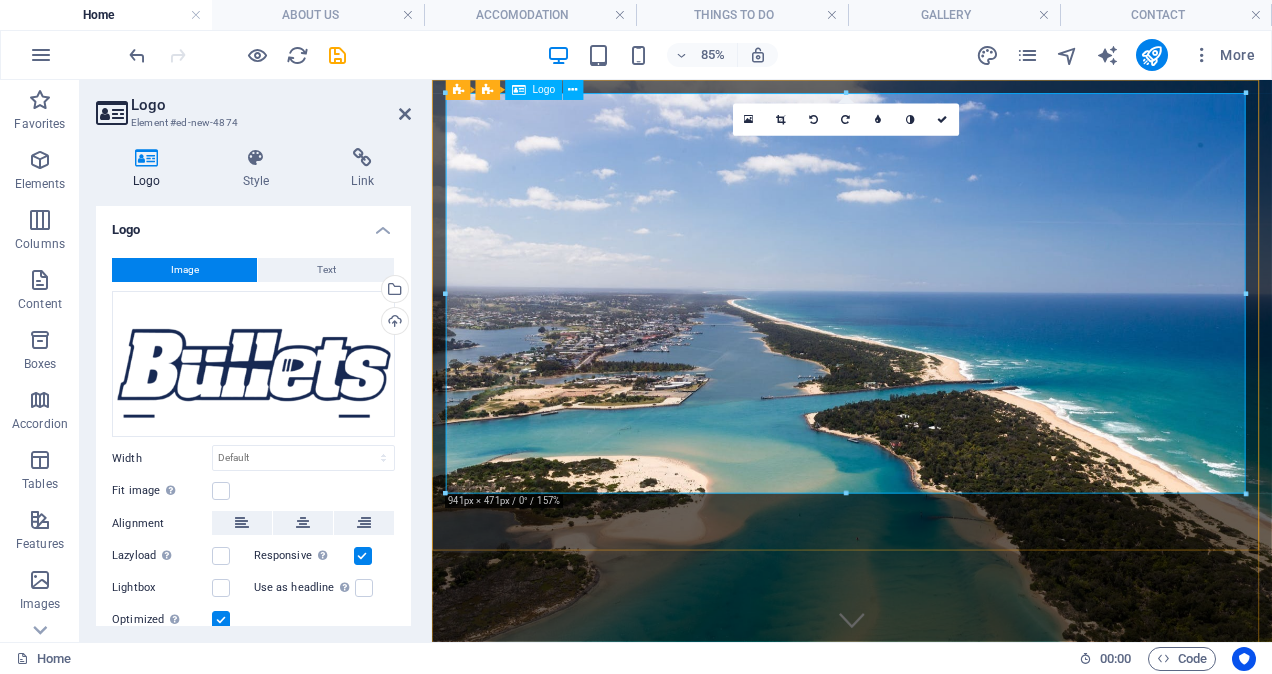 drag, startPoint x: 1675, startPoint y: 573, endPoint x: 541, endPoint y: 144, distance: 1212.4343 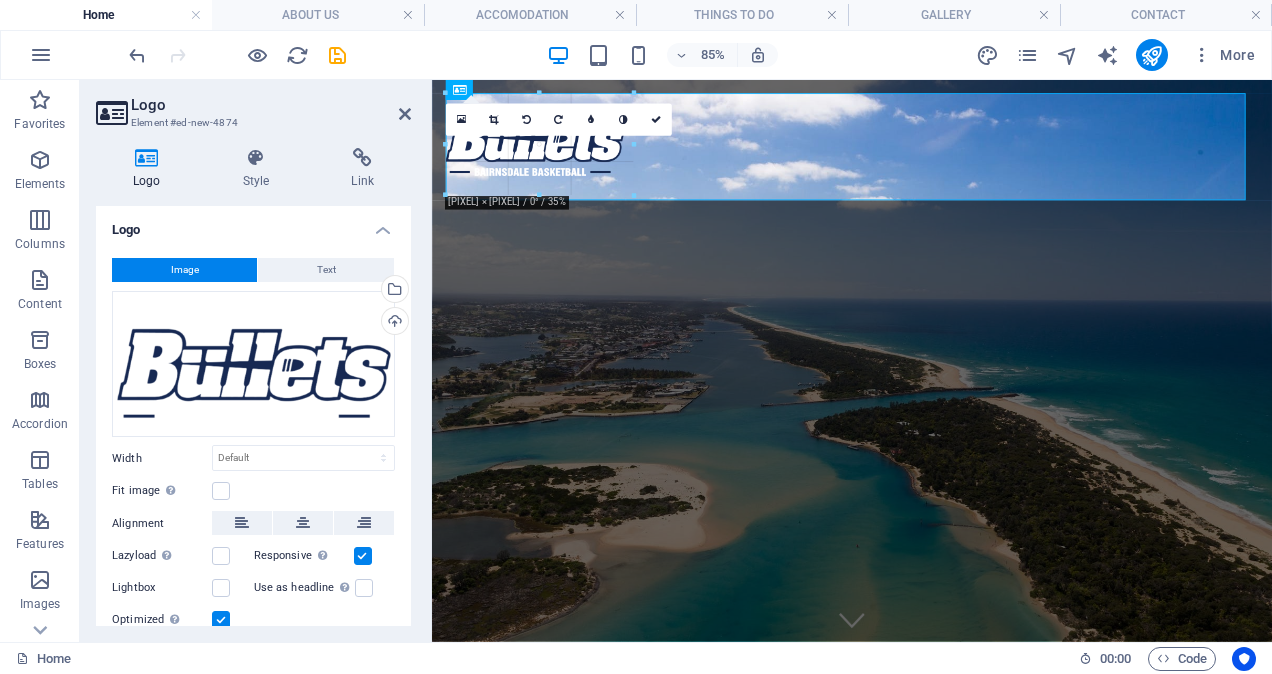 type on "221" 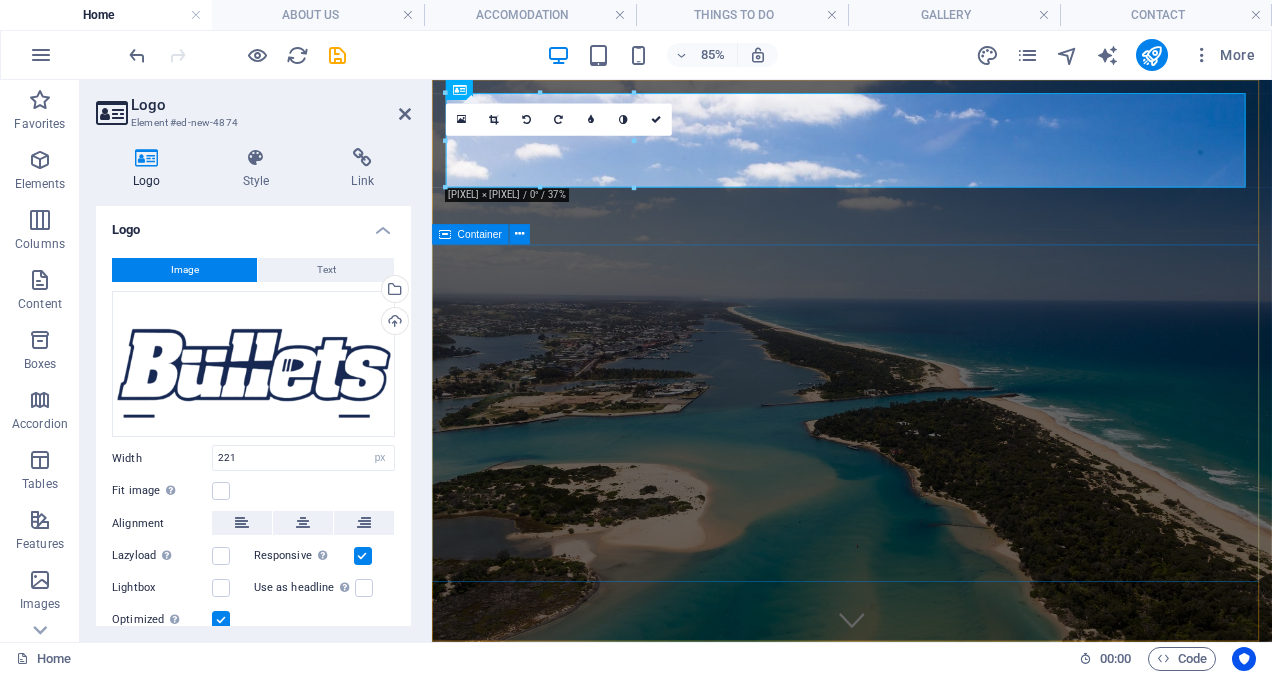 click on "East Gippsland Junior Basketball Tournament" at bounding box center [926, 1078] 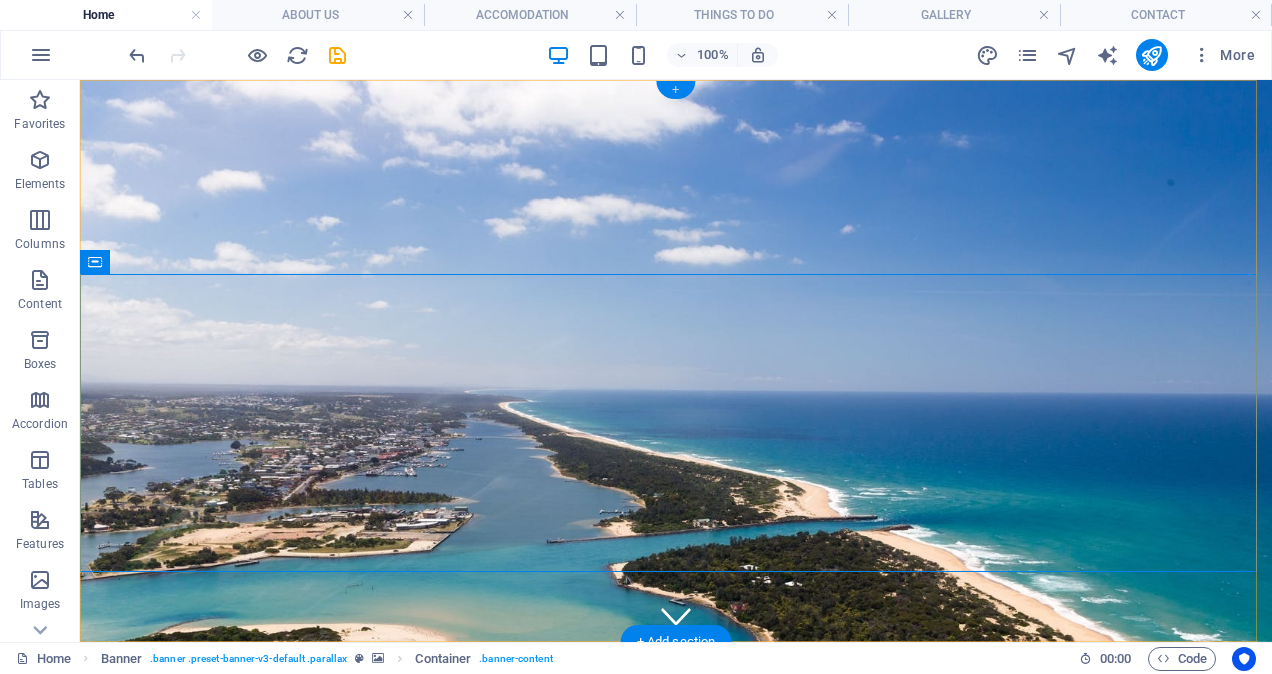 click on "+" at bounding box center (675, 90) 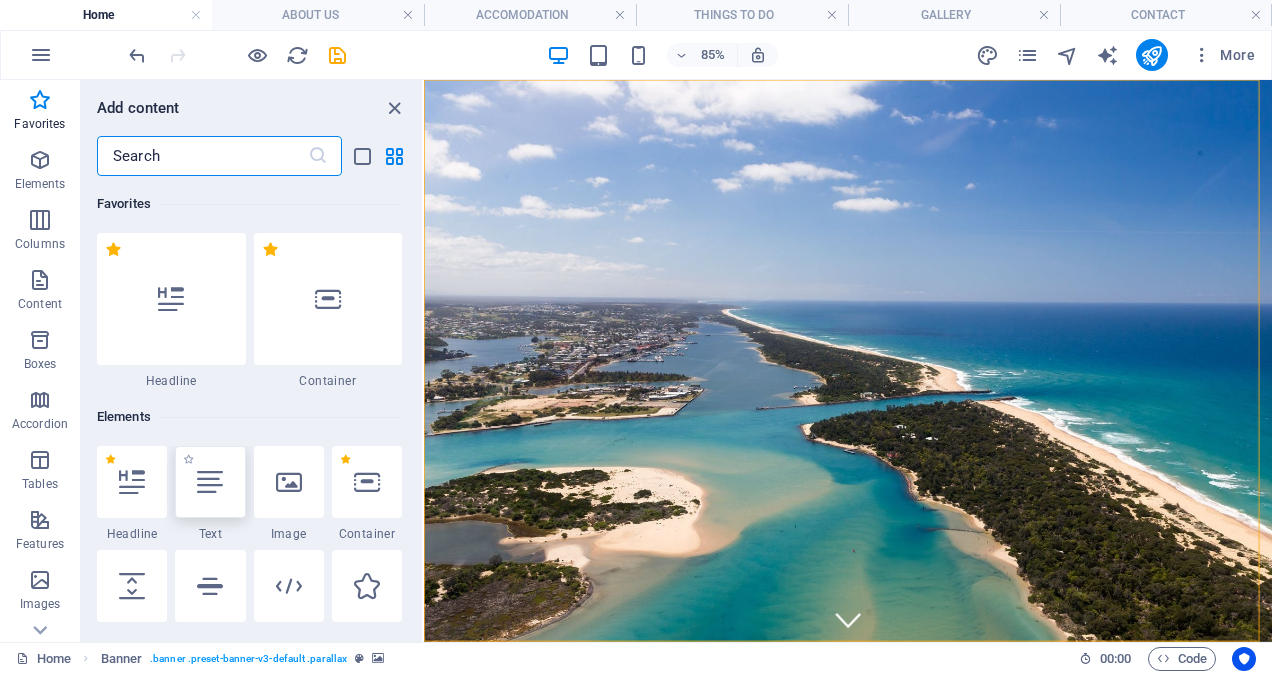 scroll, scrollTop: 200, scrollLeft: 0, axis: vertical 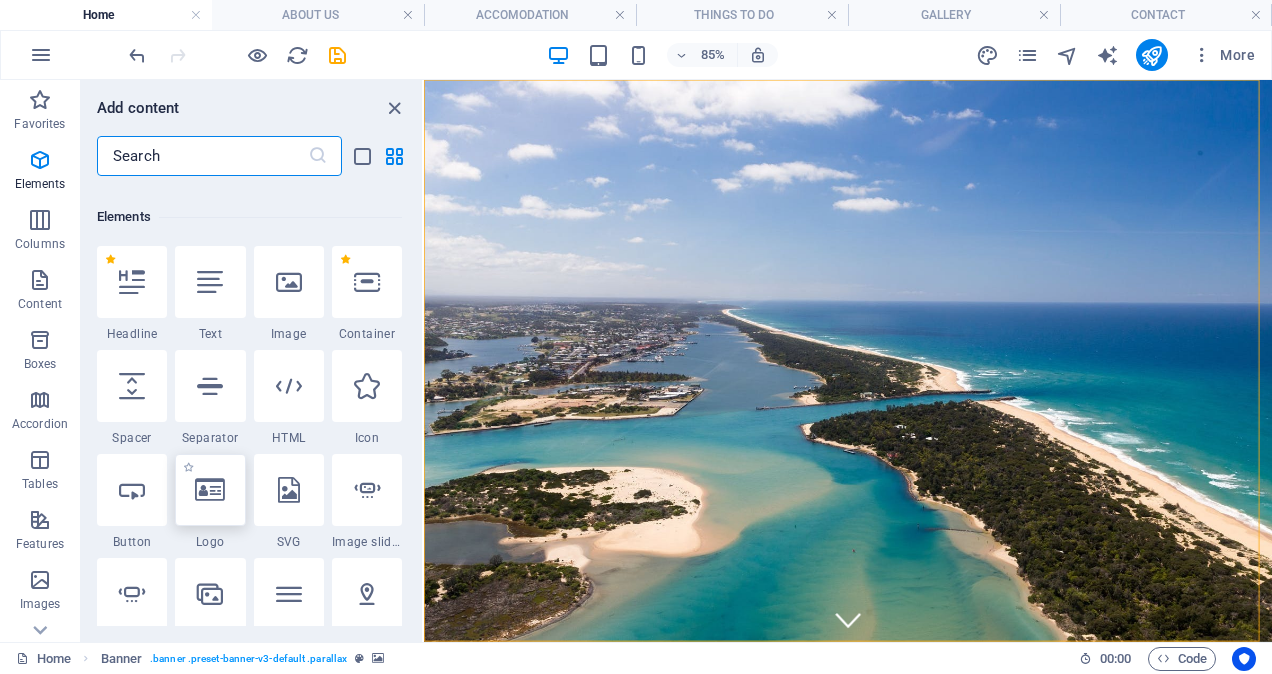 click at bounding box center (210, 490) 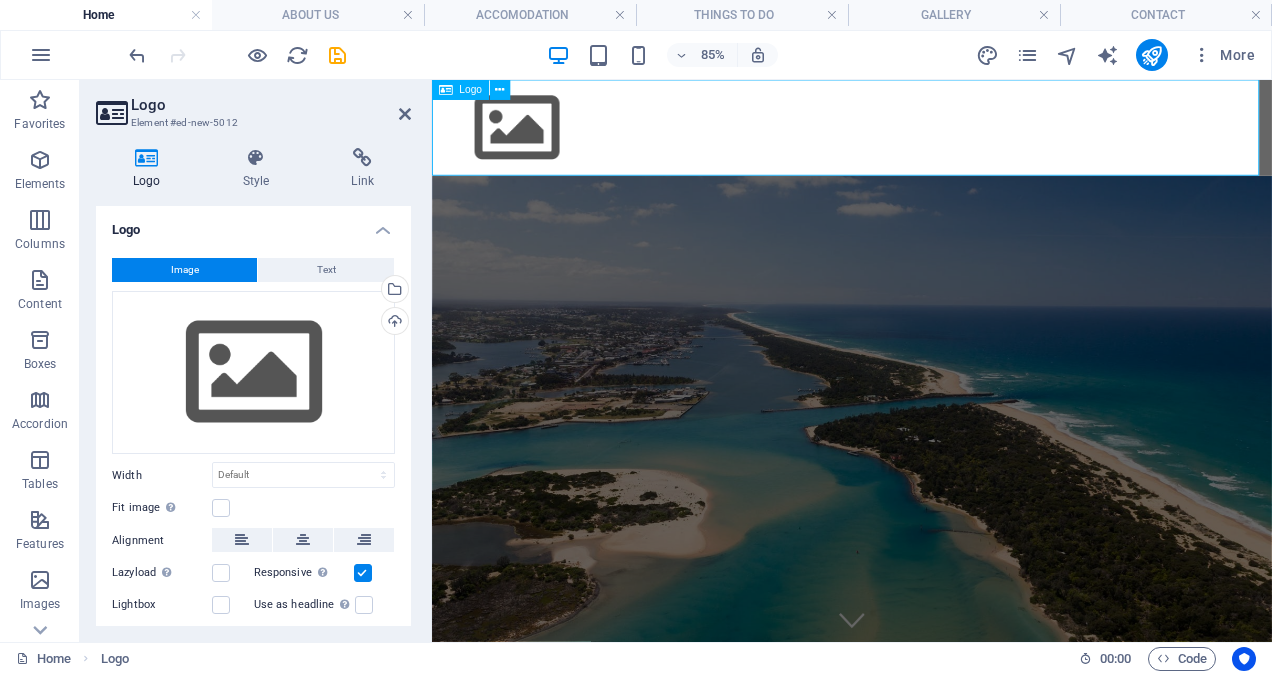 click at bounding box center (926, 136) 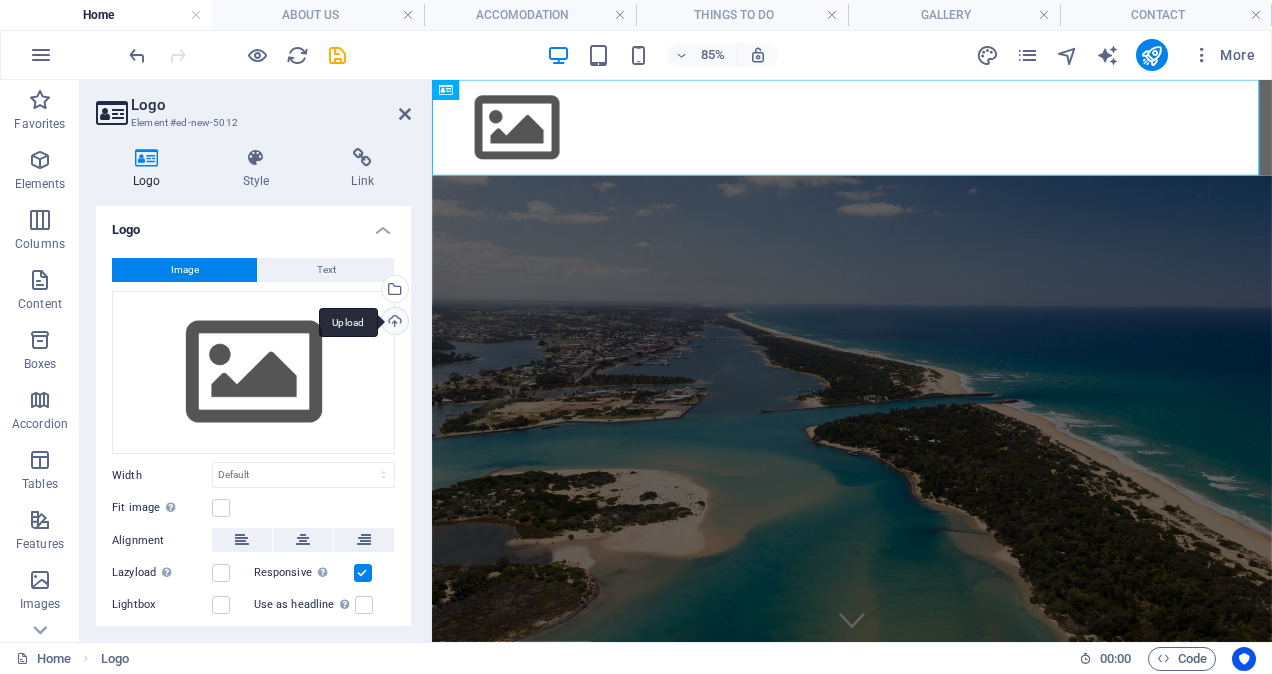 click on "Upload" at bounding box center [393, 323] 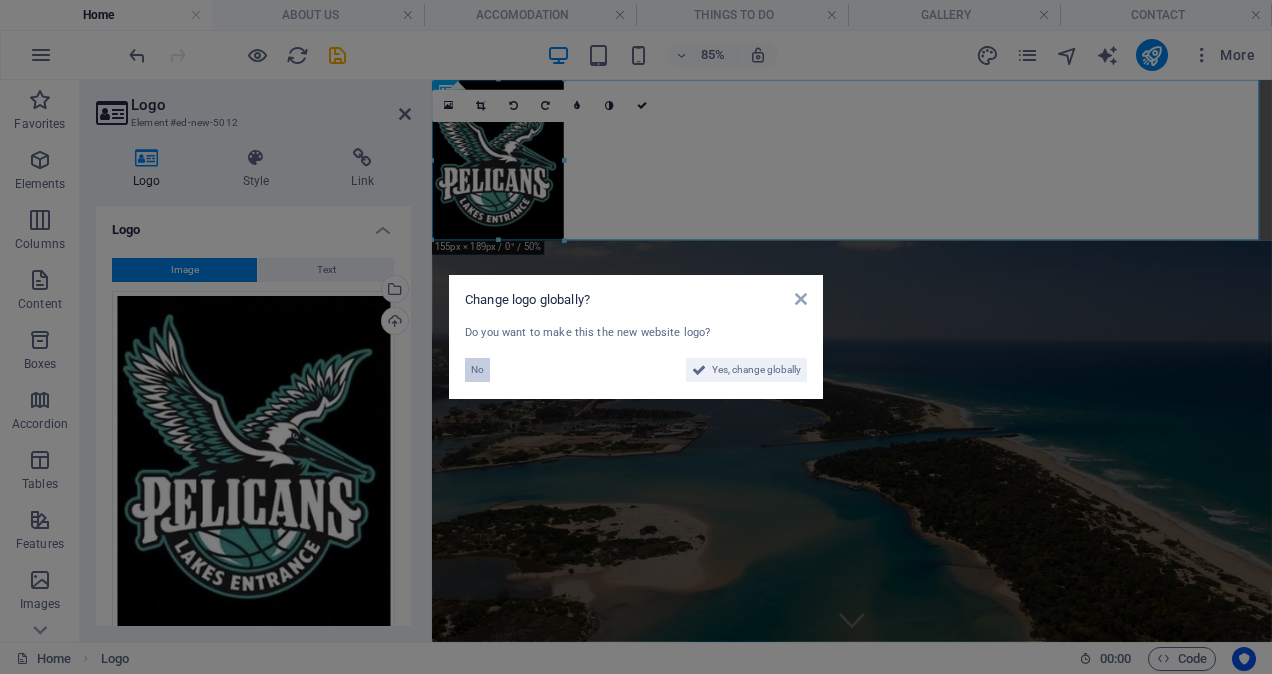 click on "No" at bounding box center [477, 370] 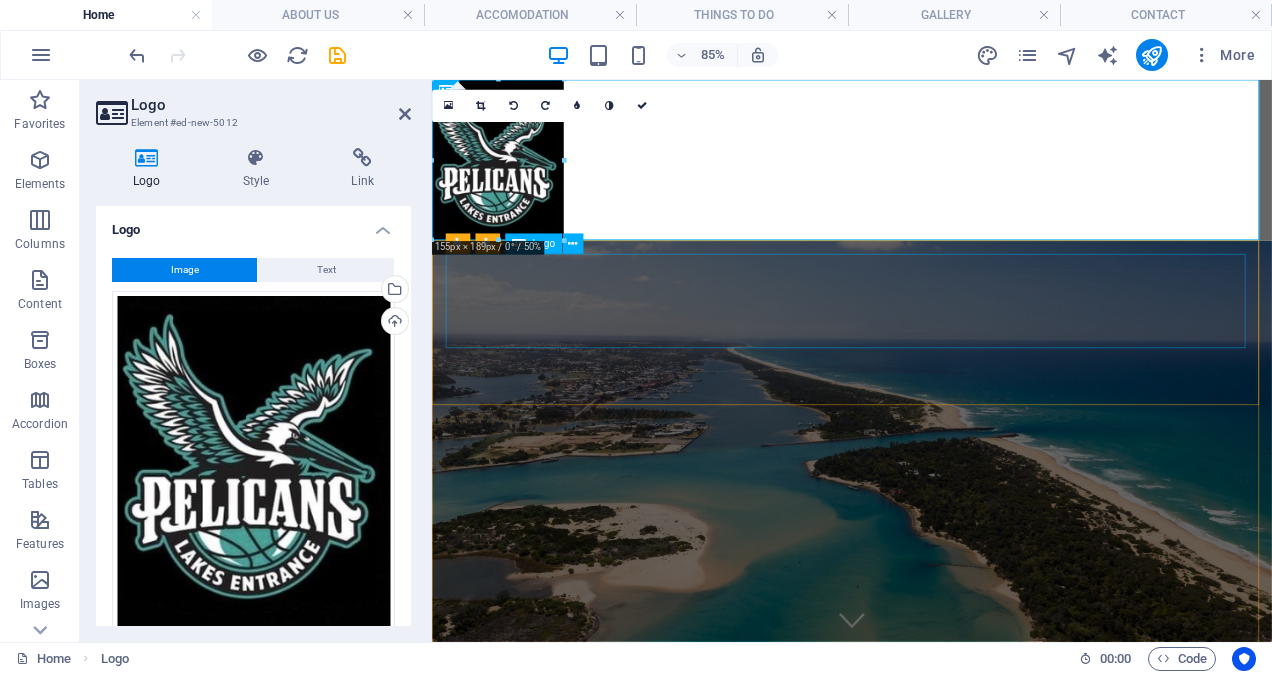 click at bounding box center (926, 1001) 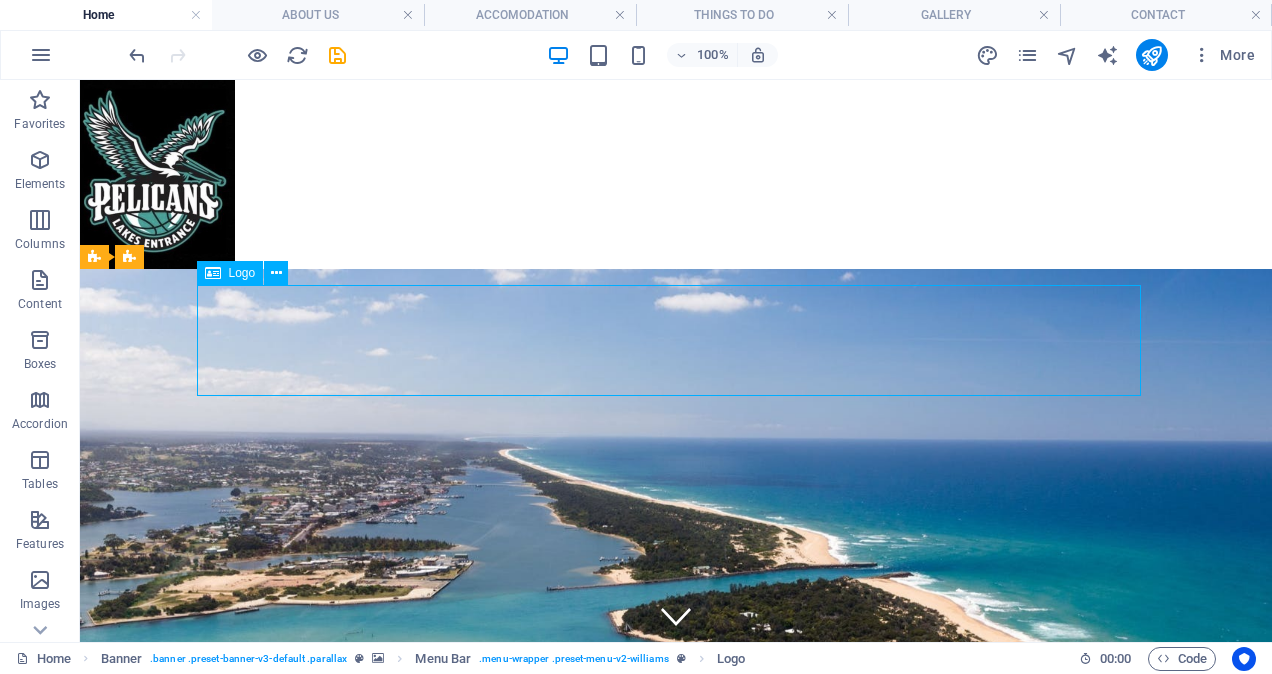 click at bounding box center (676, 1001) 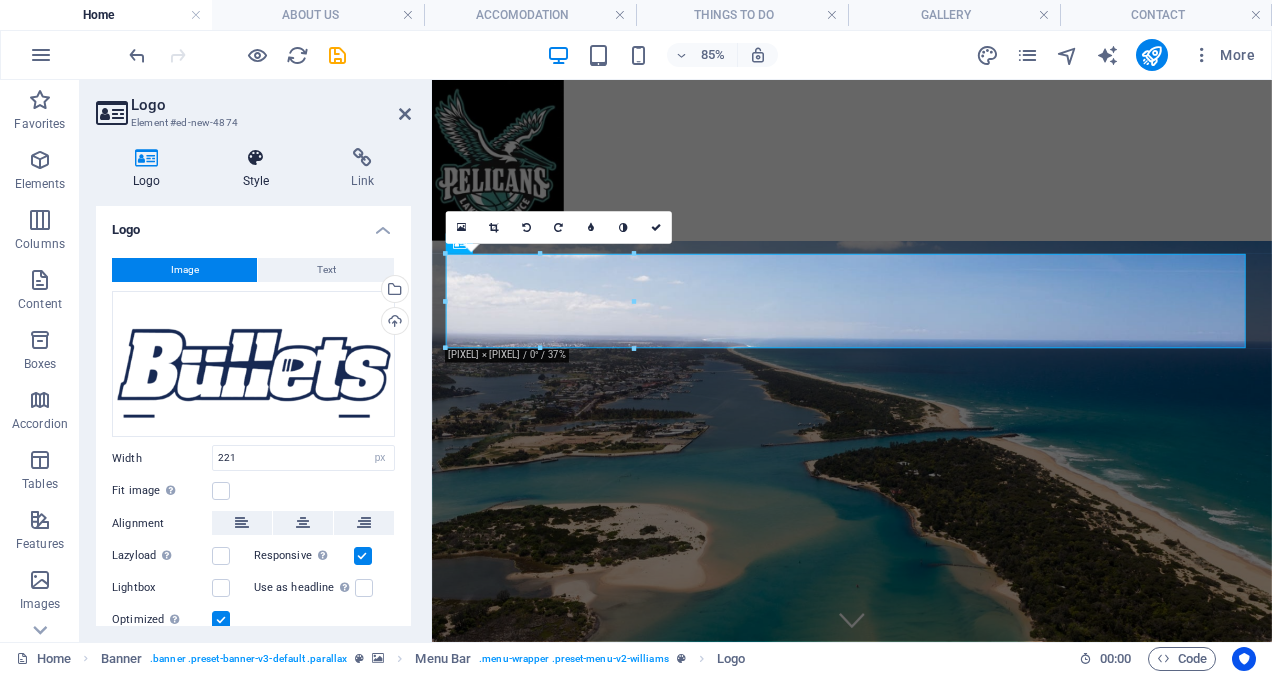 click at bounding box center (256, 158) 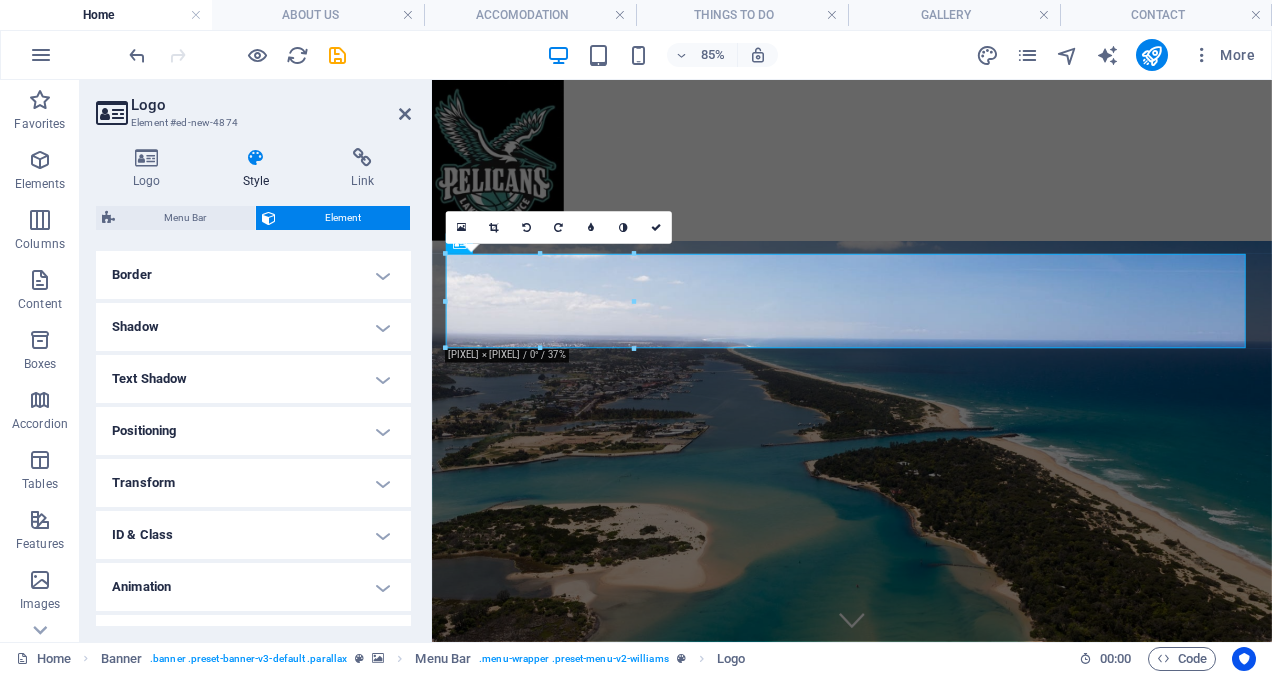 scroll, scrollTop: 466, scrollLeft: 0, axis: vertical 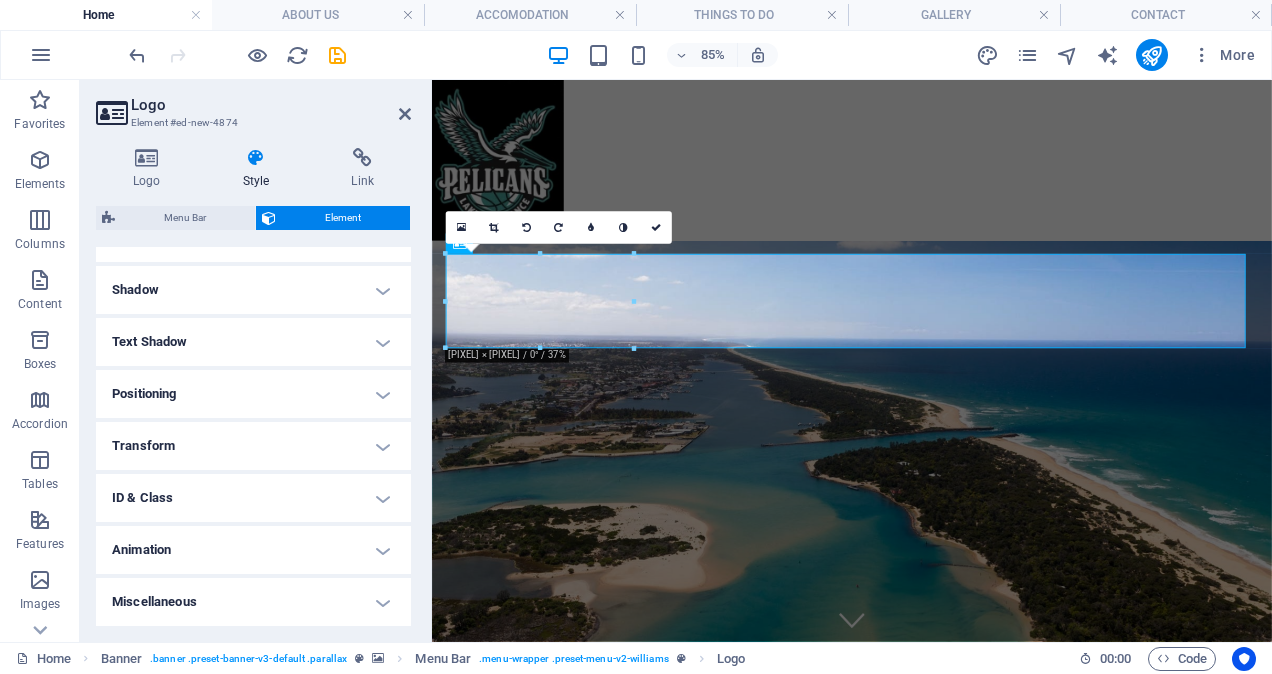click on "Positioning" at bounding box center (253, 394) 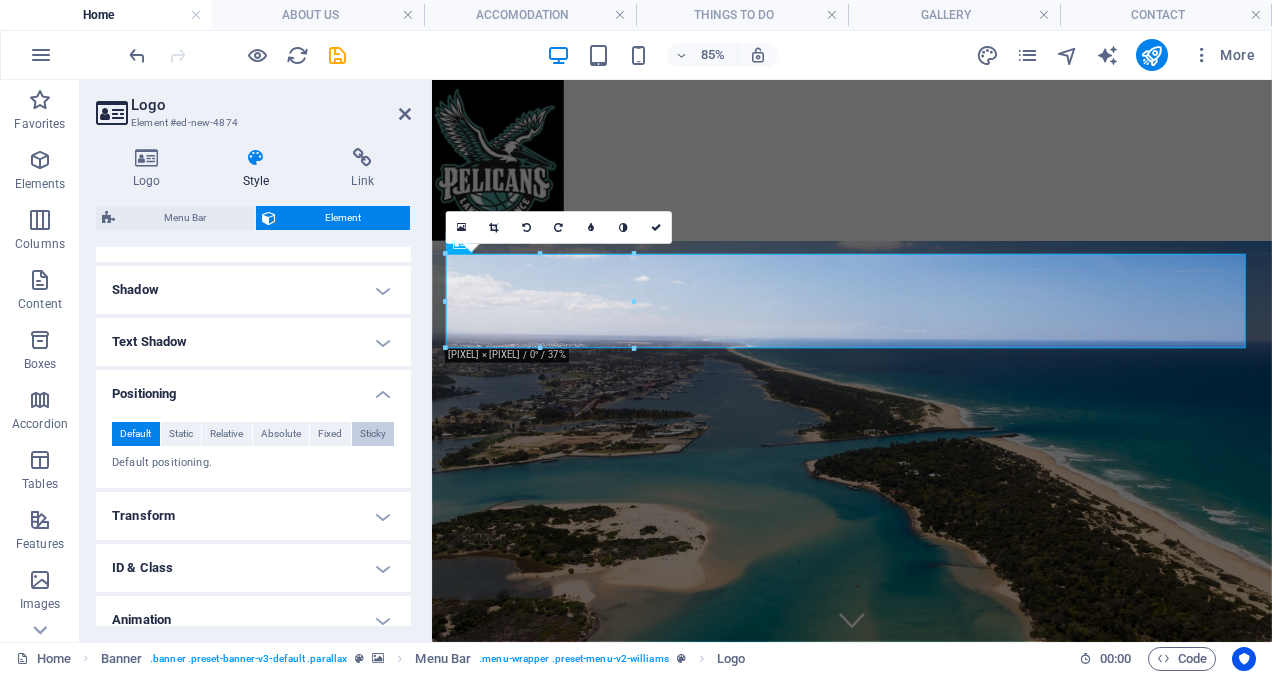 click on "Sticky" at bounding box center (373, 434) 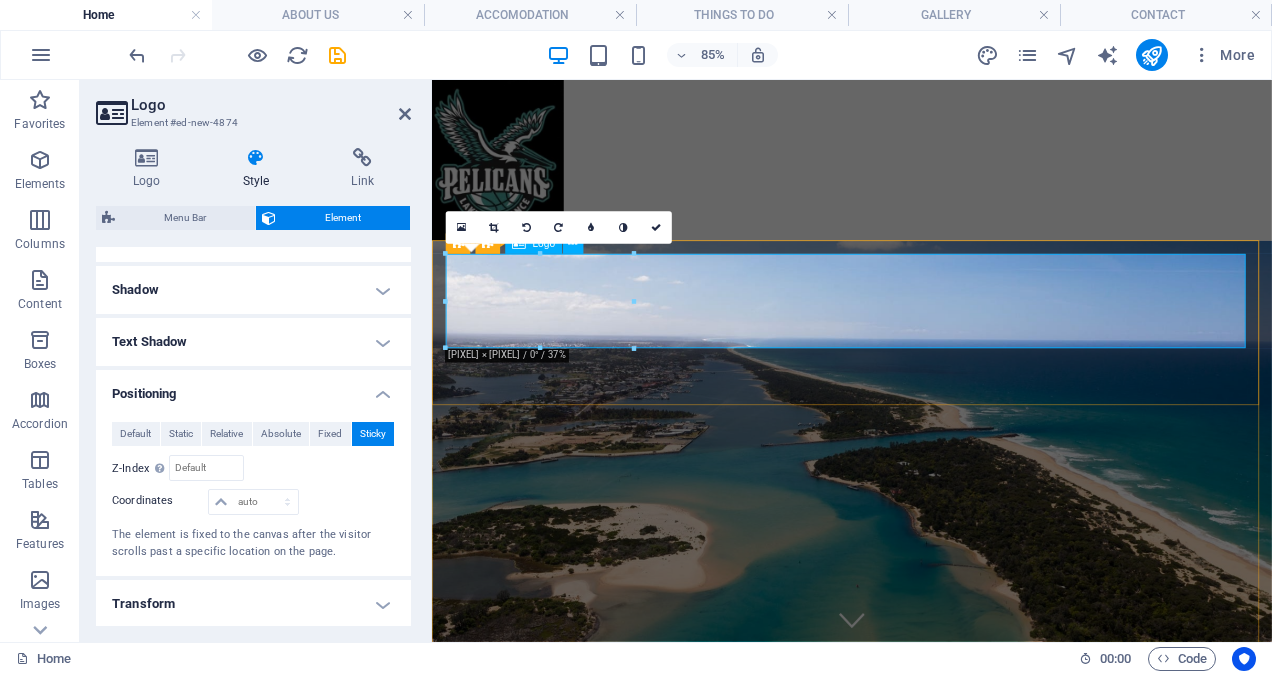 click at bounding box center [926, 1001] 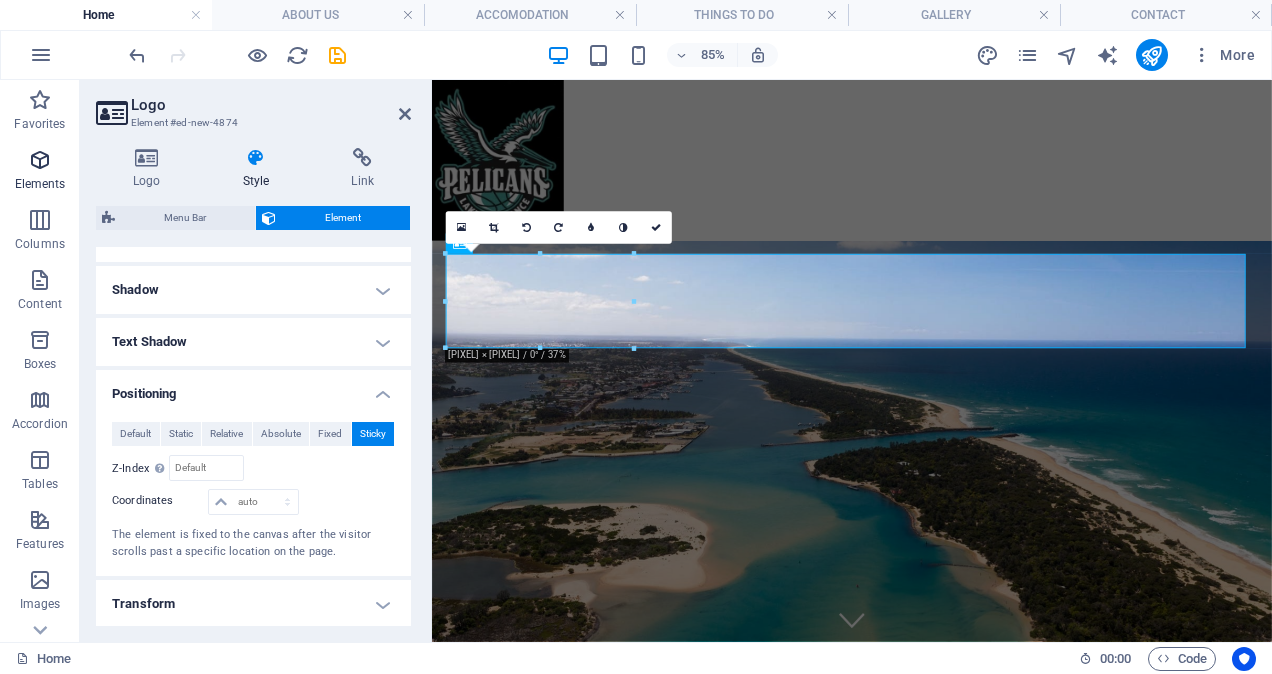 click at bounding box center (40, 160) 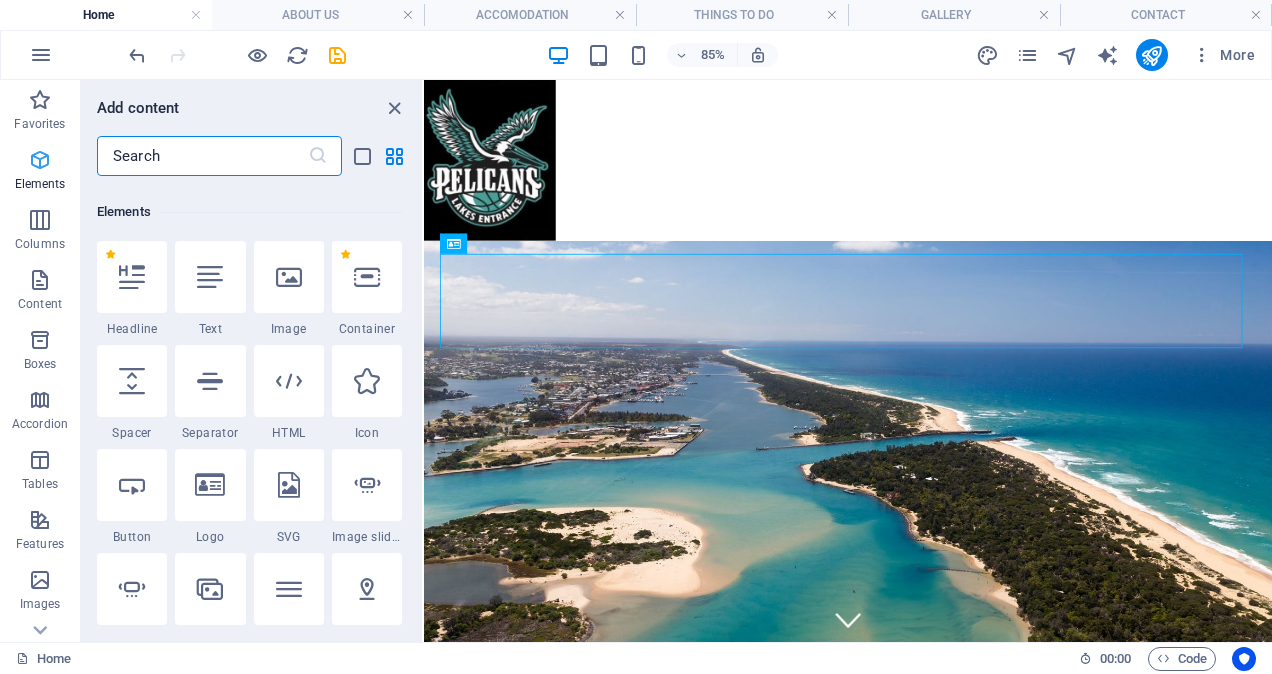 scroll, scrollTop: 213, scrollLeft: 0, axis: vertical 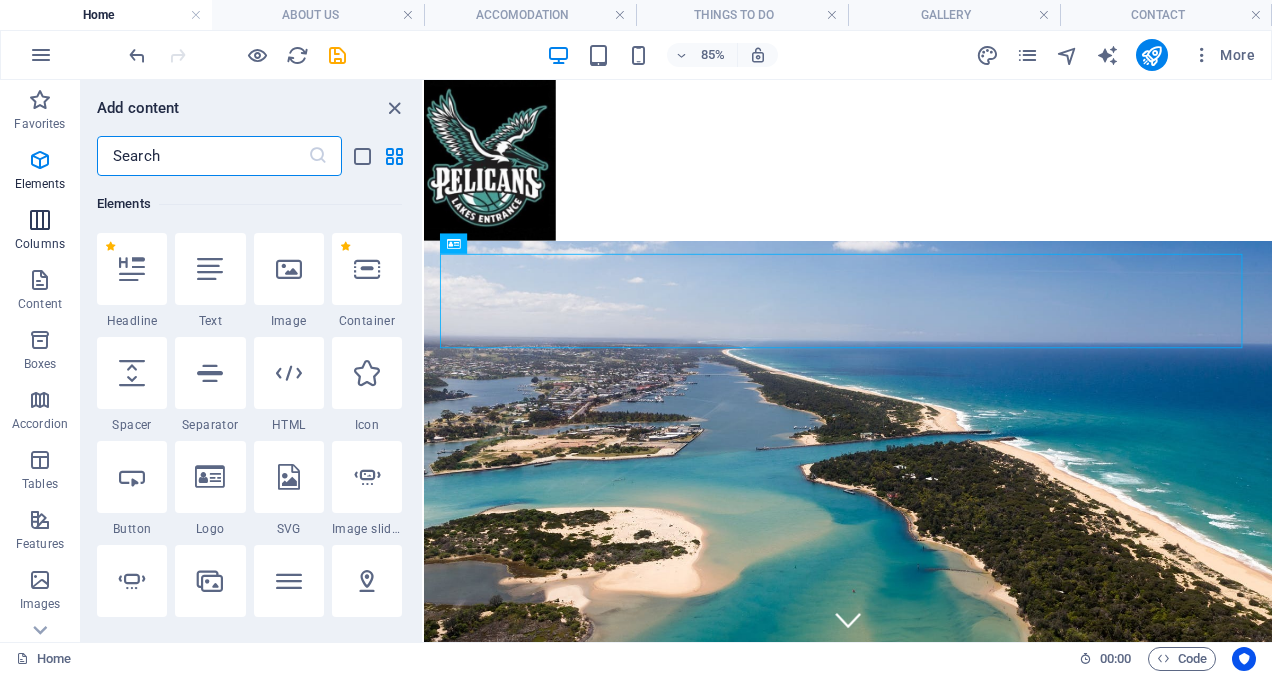 click at bounding box center (40, 220) 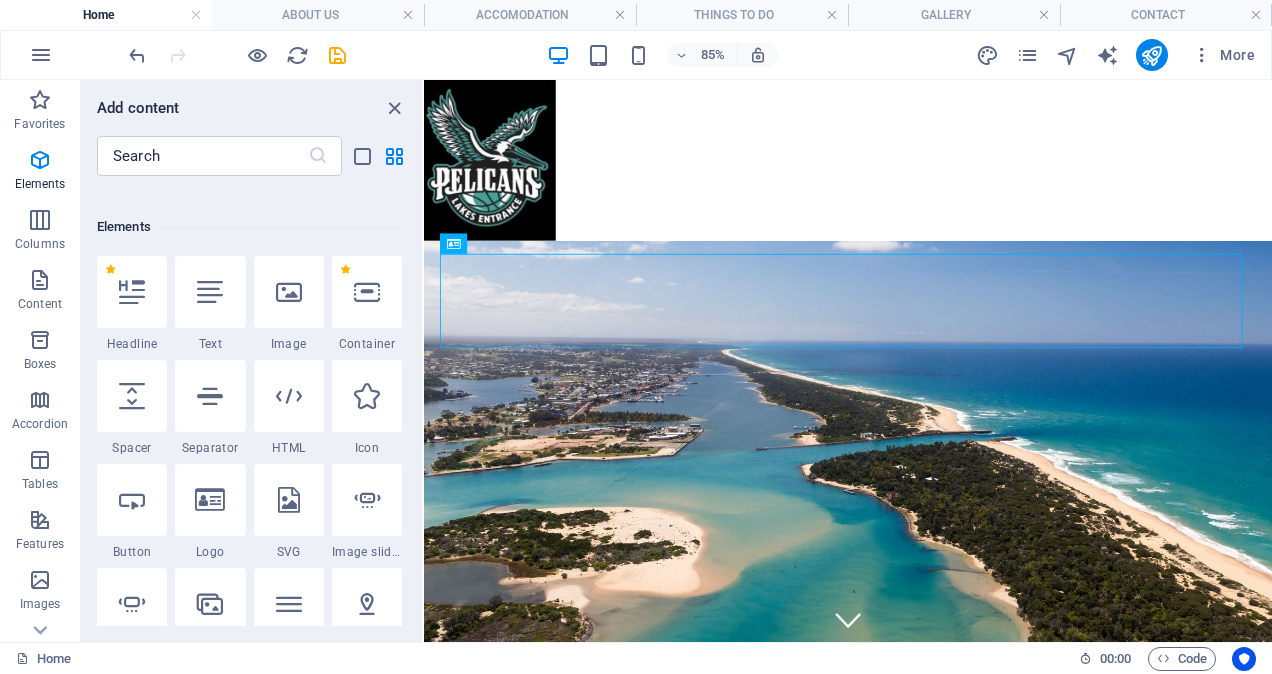 scroll, scrollTop: 0, scrollLeft: 0, axis: both 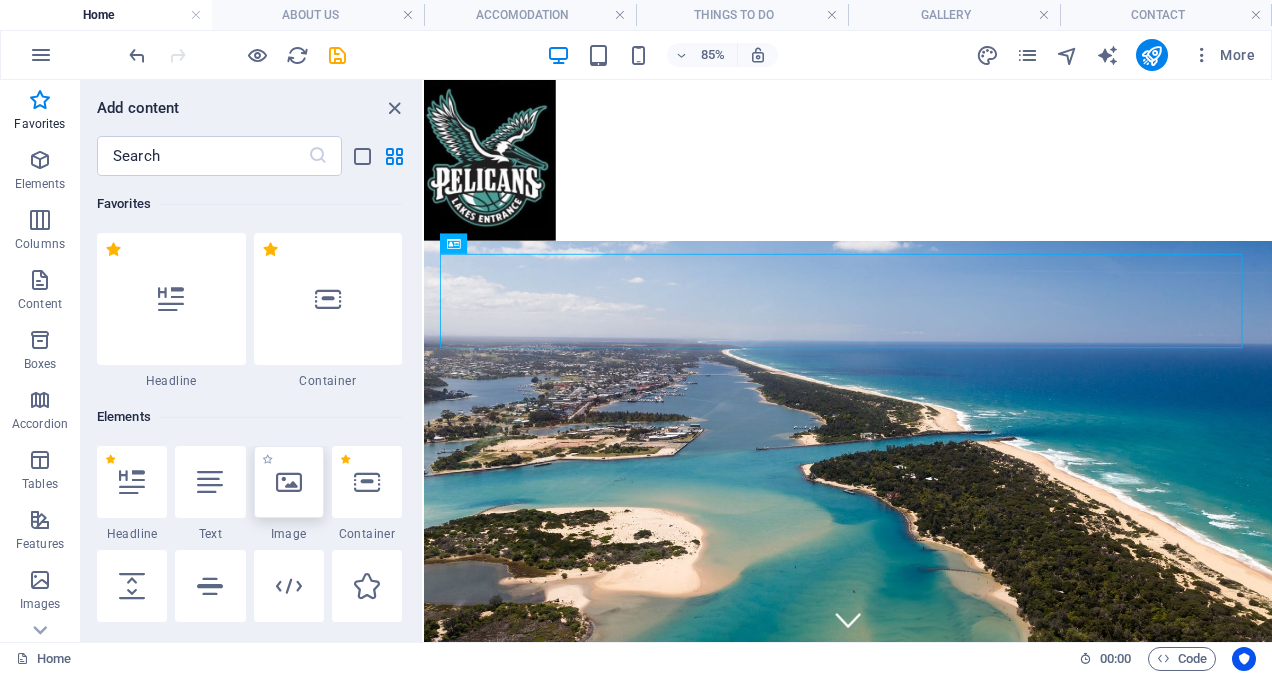 click at bounding box center [289, 482] 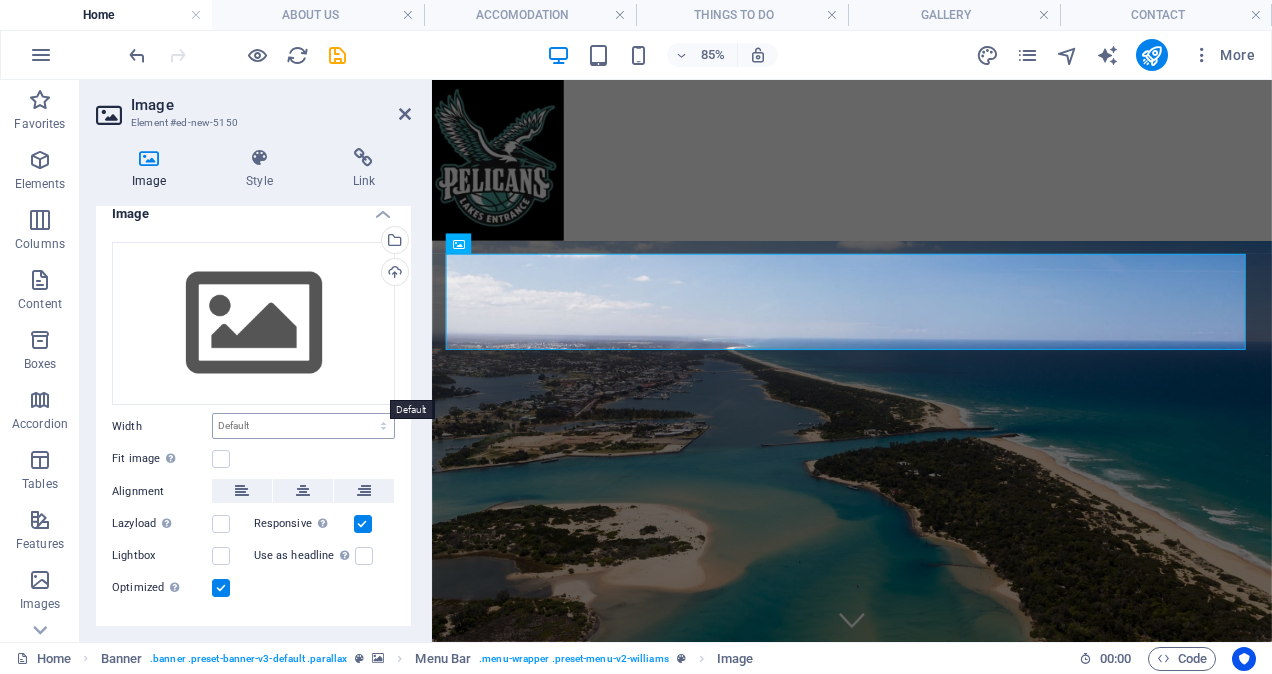 scroll, scrollTop: 0, scrollLeft: 0, axis: both 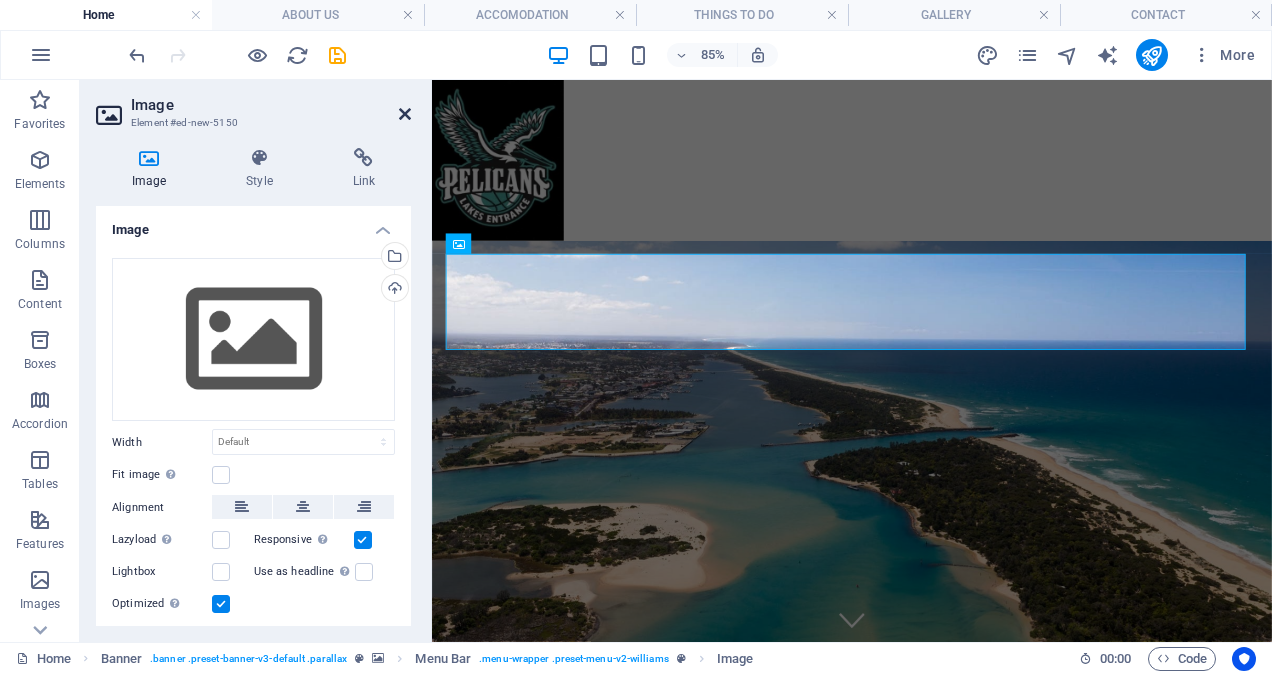 click at bounding box center [405, 114] 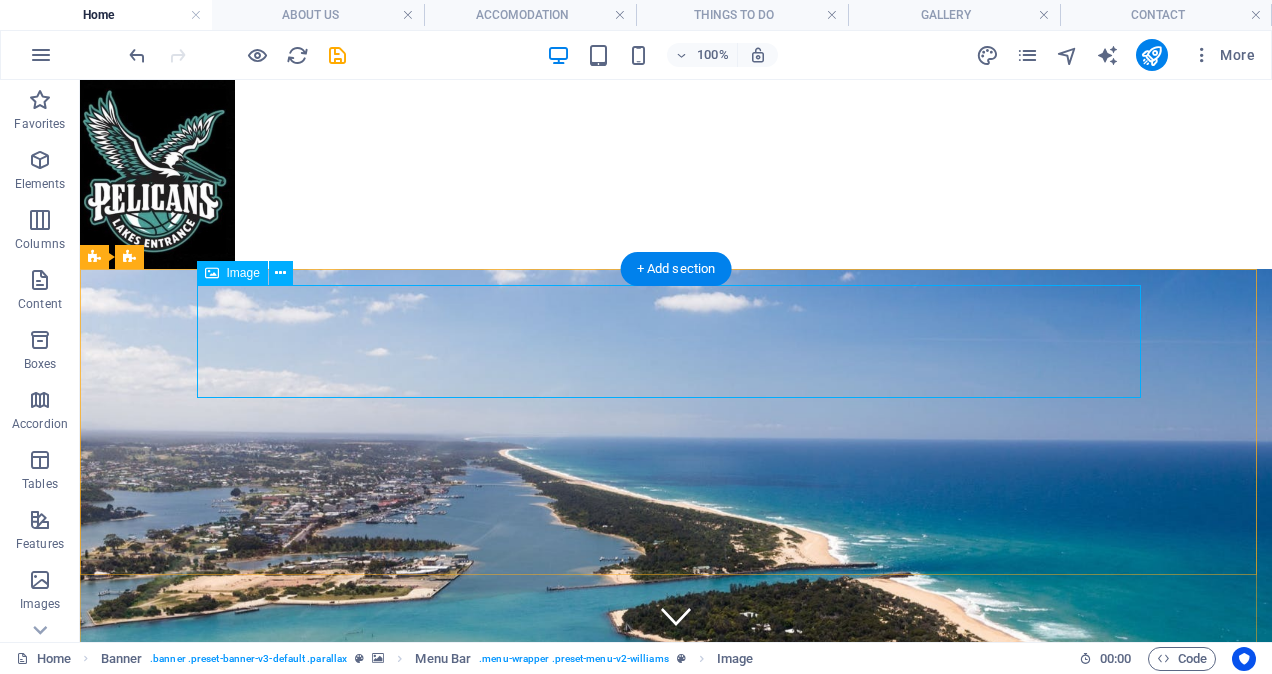 click at bounding box center [676, 1465] 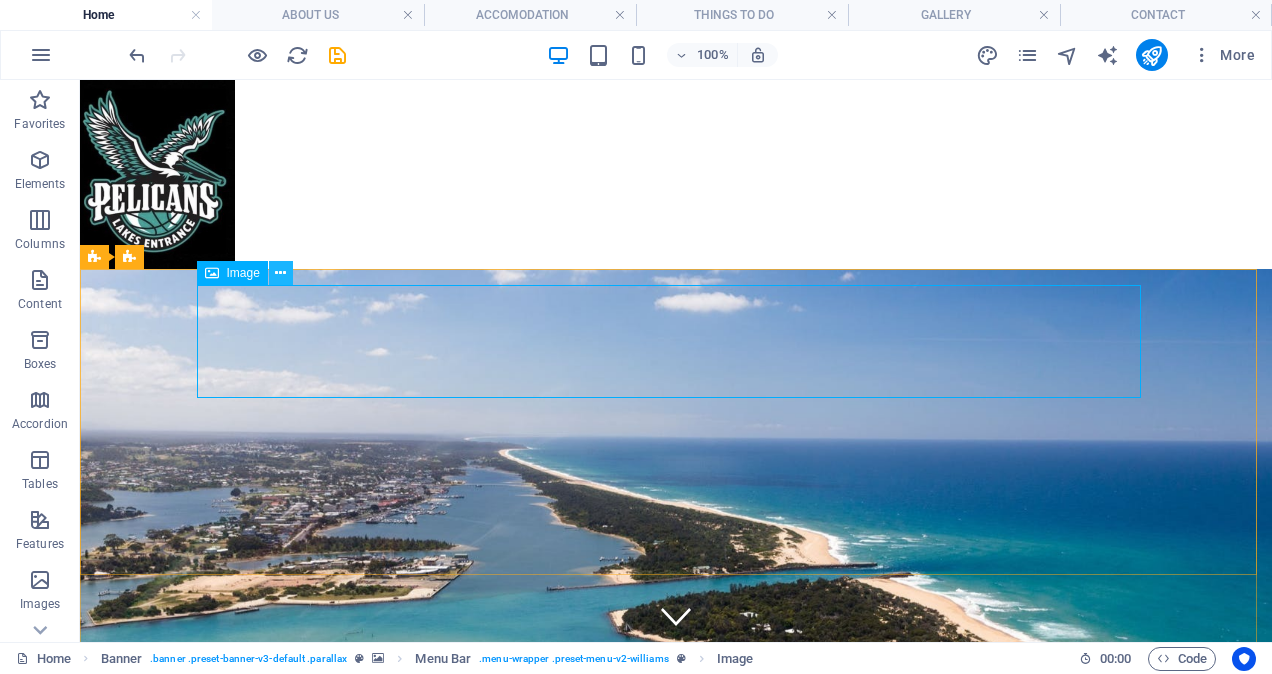 click at bounding box center [280, 273] 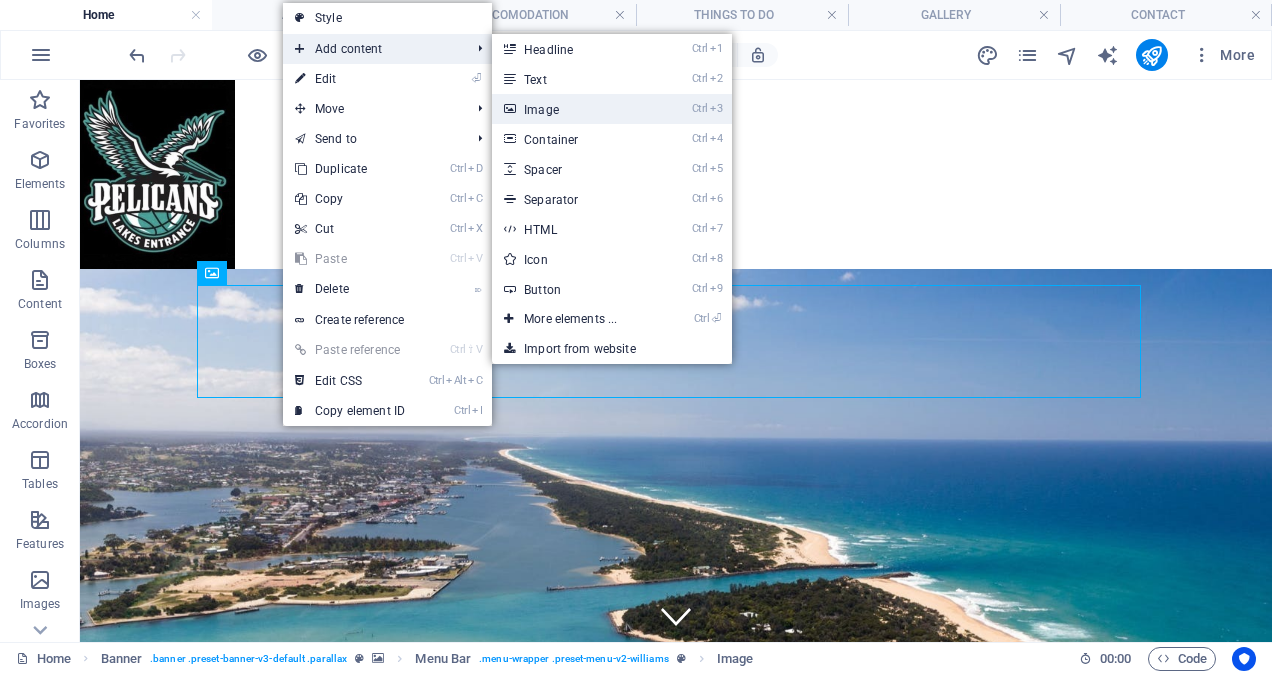 click on "Ctrl 3  Image" at bounding box center [574, 109] 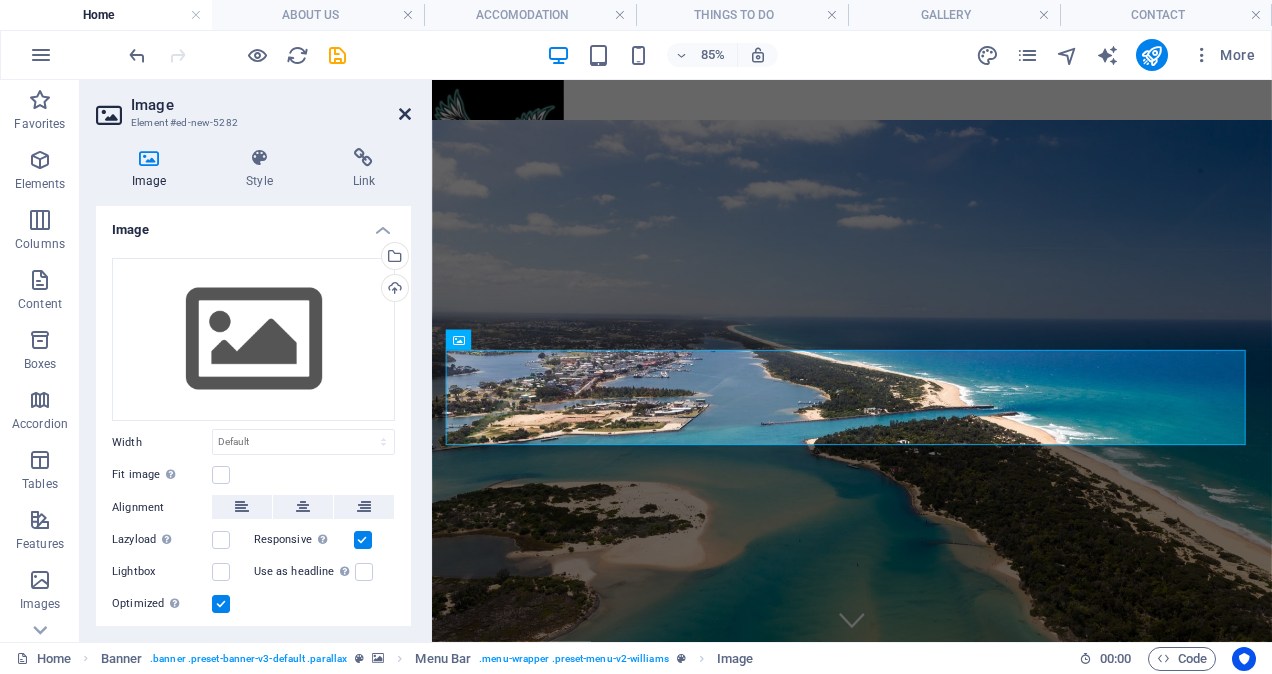 click at bounding box center (405, 114) 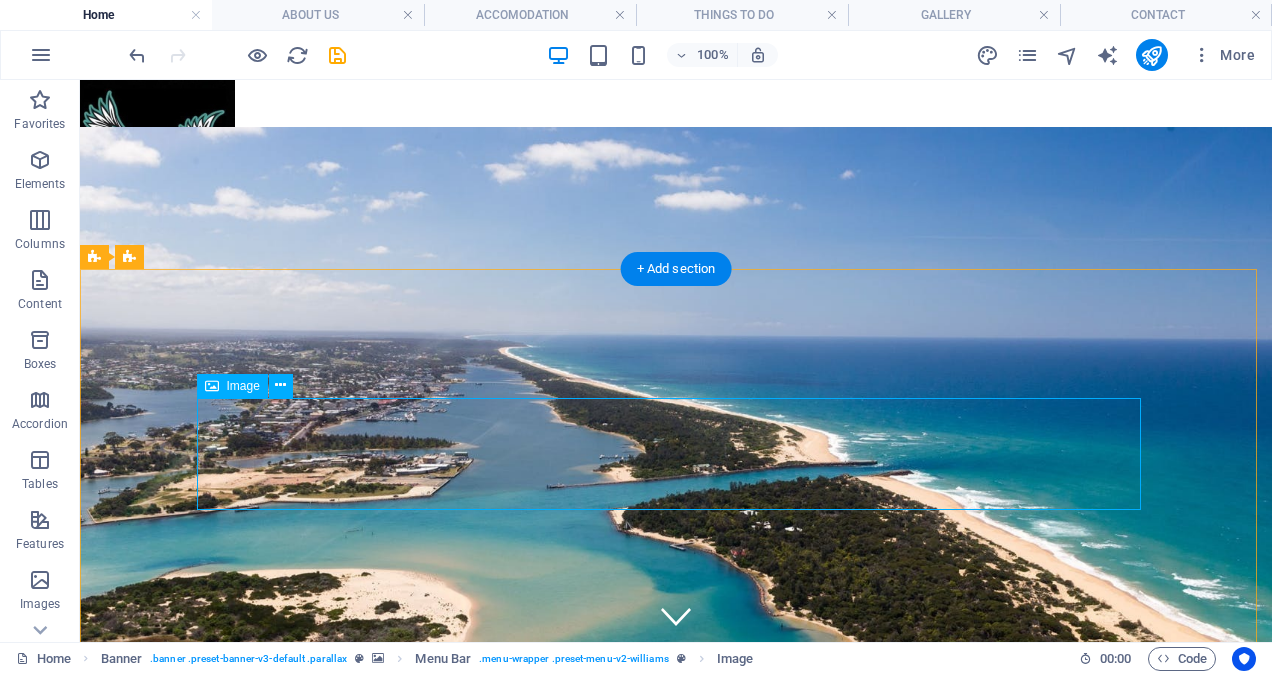 click at bounding box center (676, 1144) 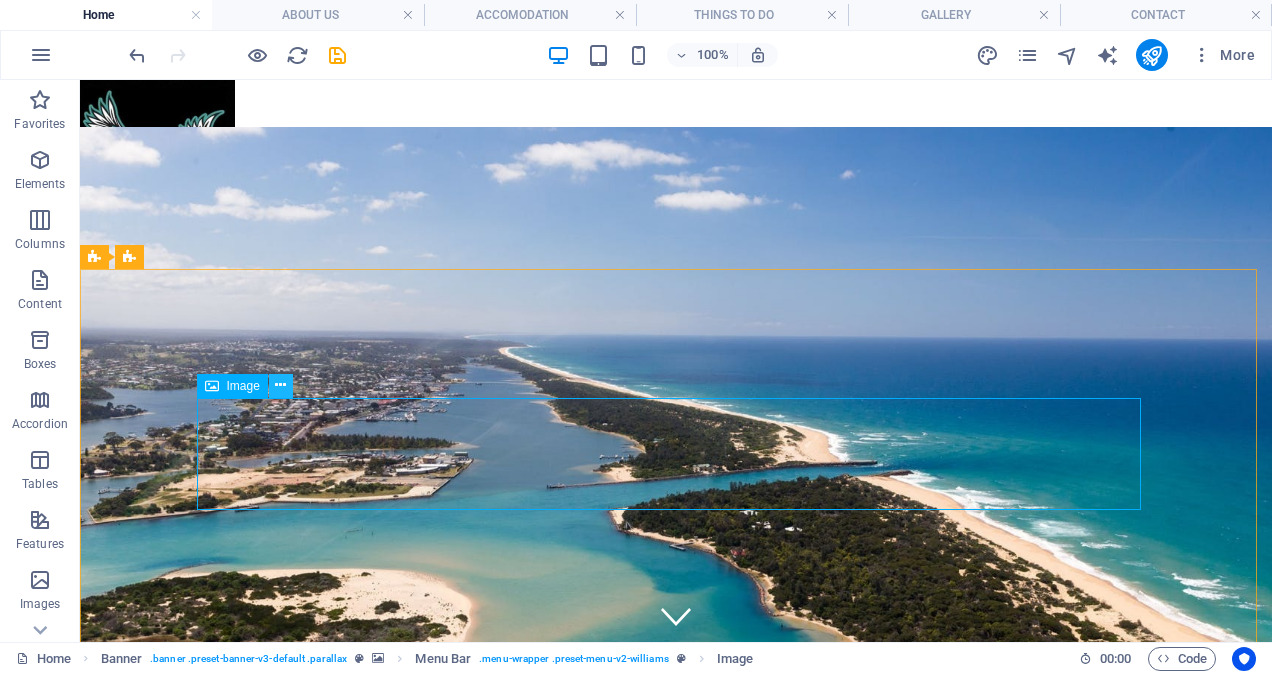 click at bounding box center (280, 385) 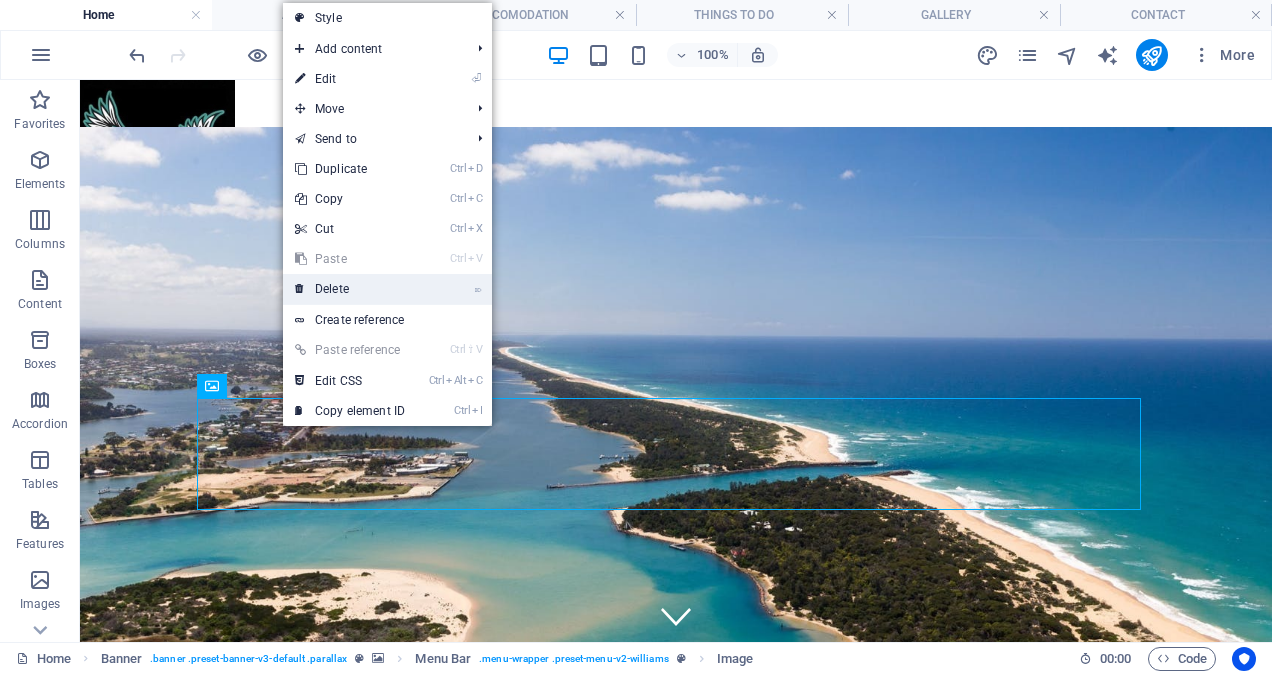 click on "⌦  Delete" at bounding box center (350, 289) 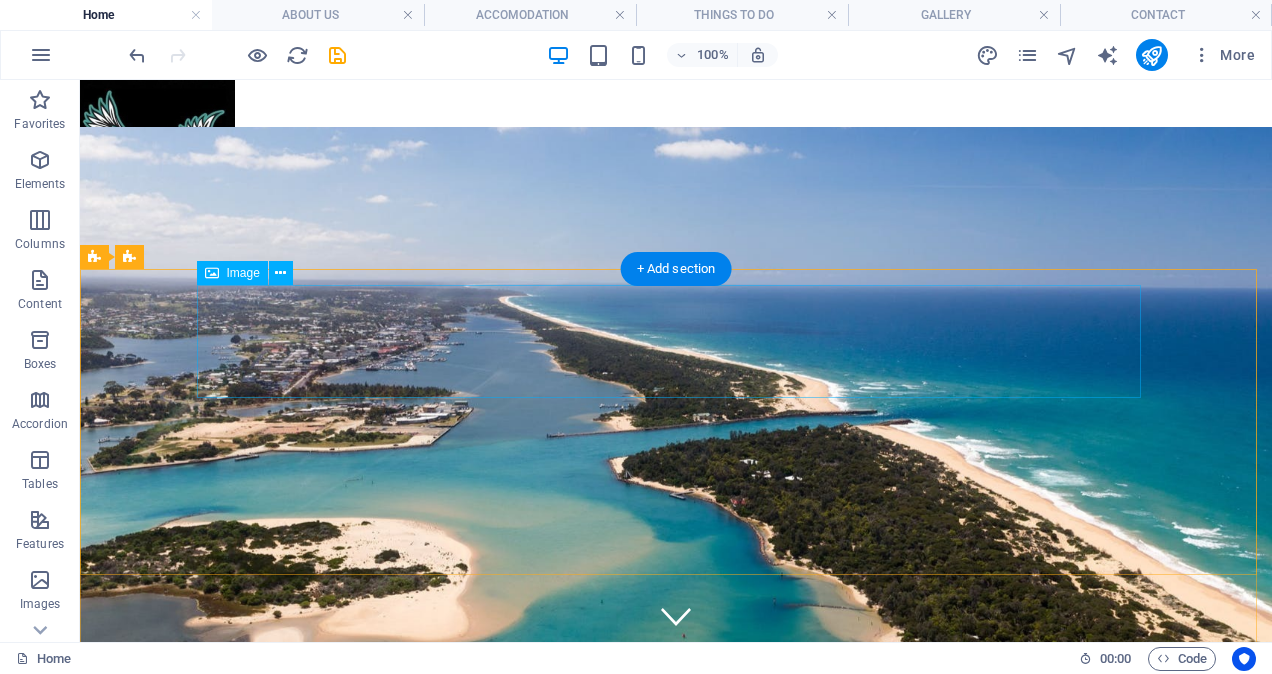 click at bounding box center [676, 929] 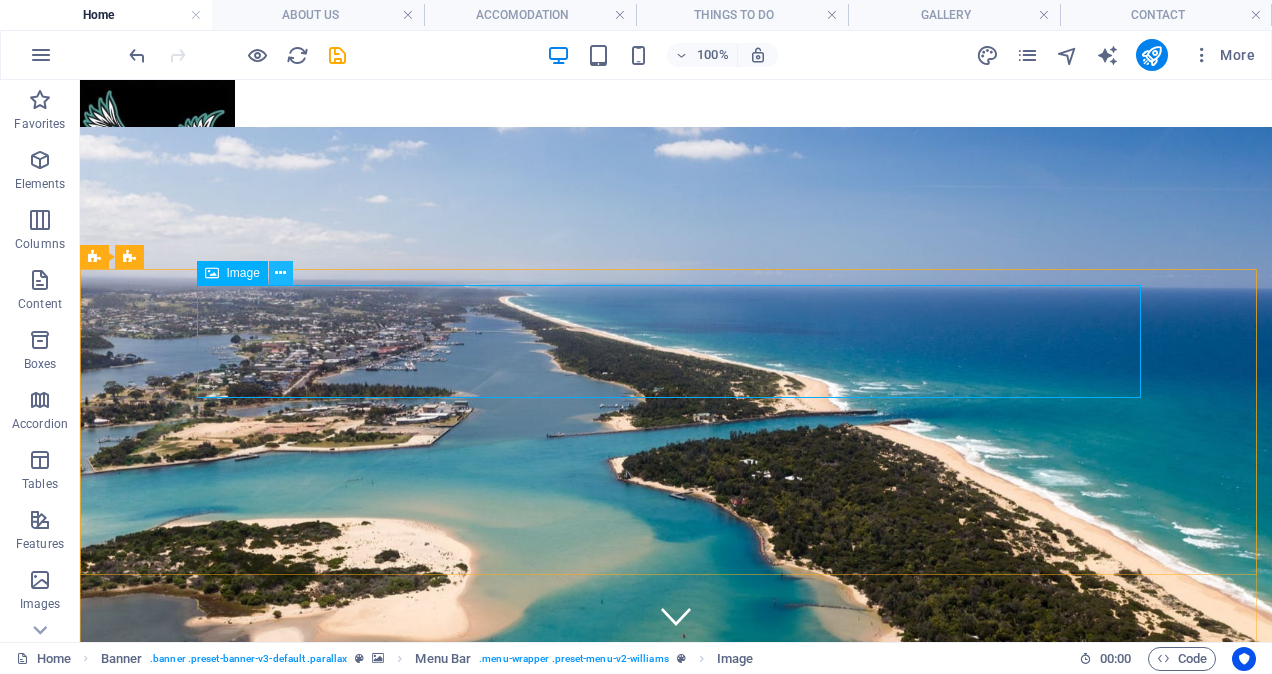 click at bounding box center (281, 273) 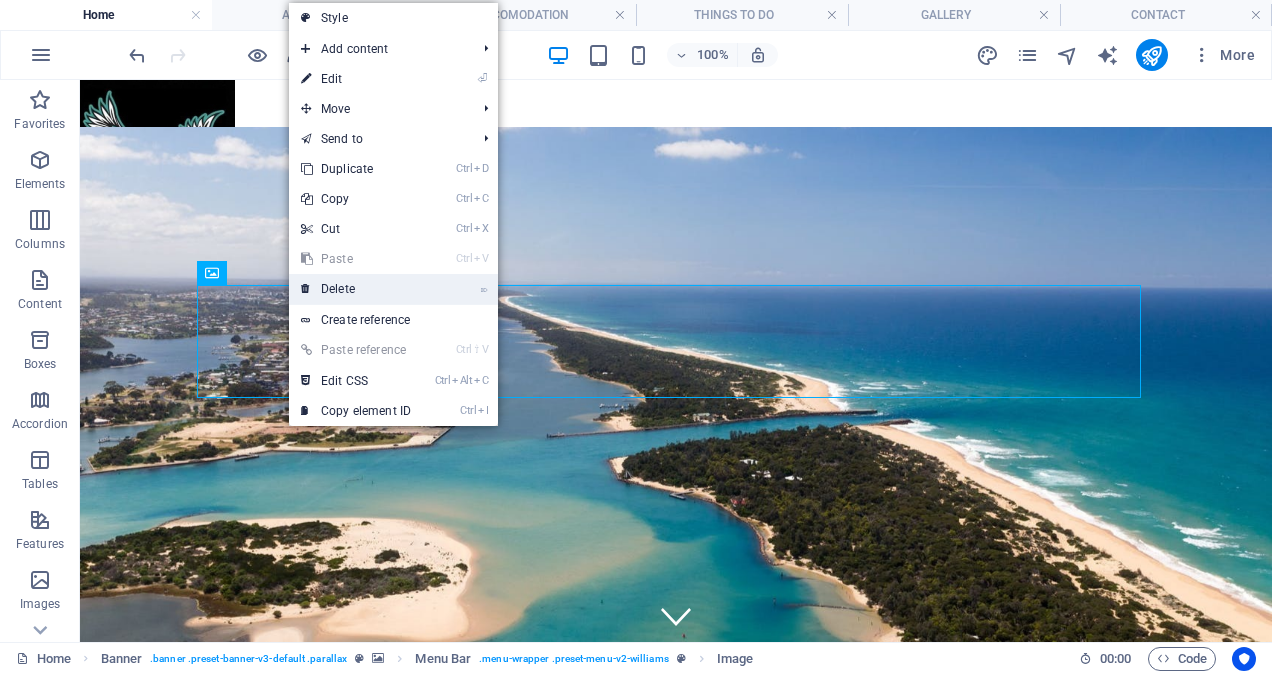 click on "⌦  Delete" at bounding box center [356, 289] 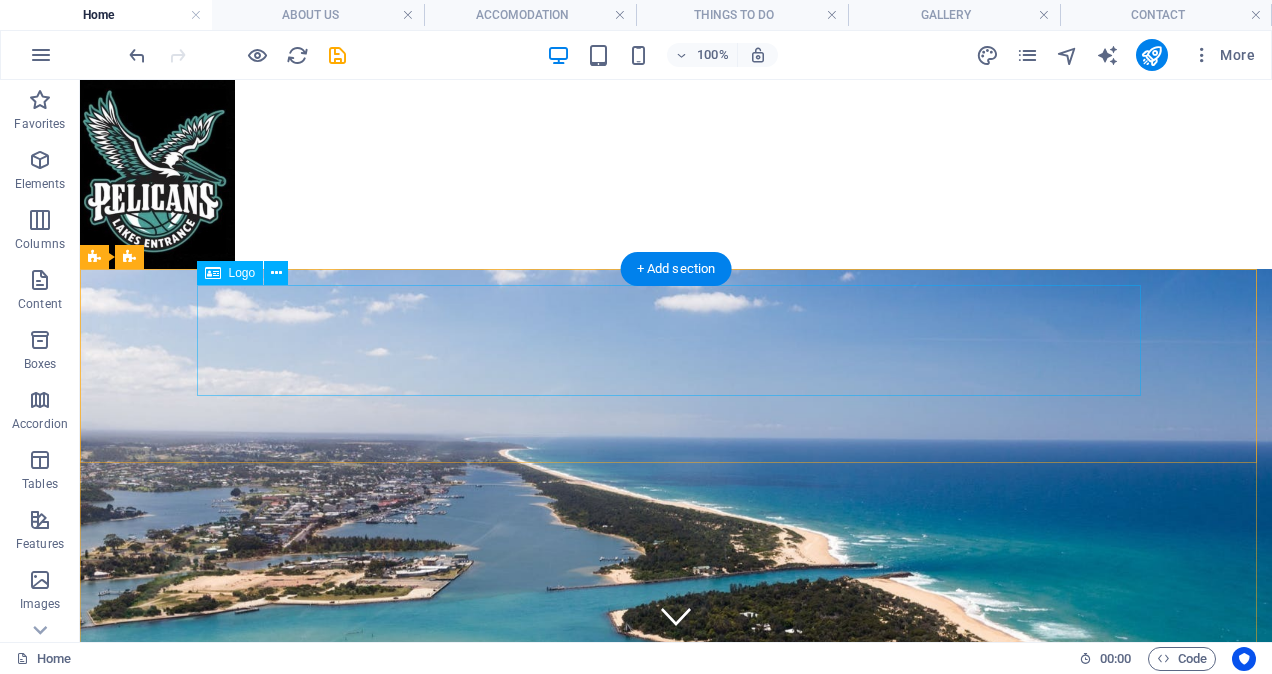 click at bounding box center [676, 902] 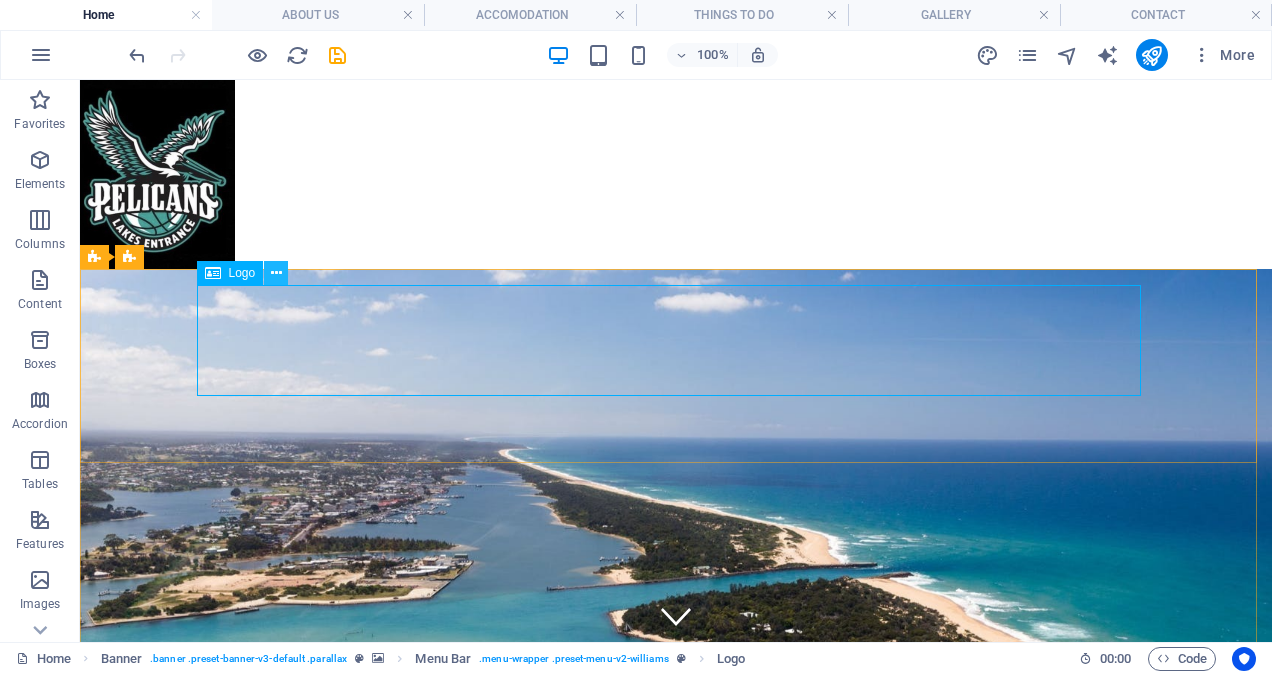 click at bounding box center [276, 273] 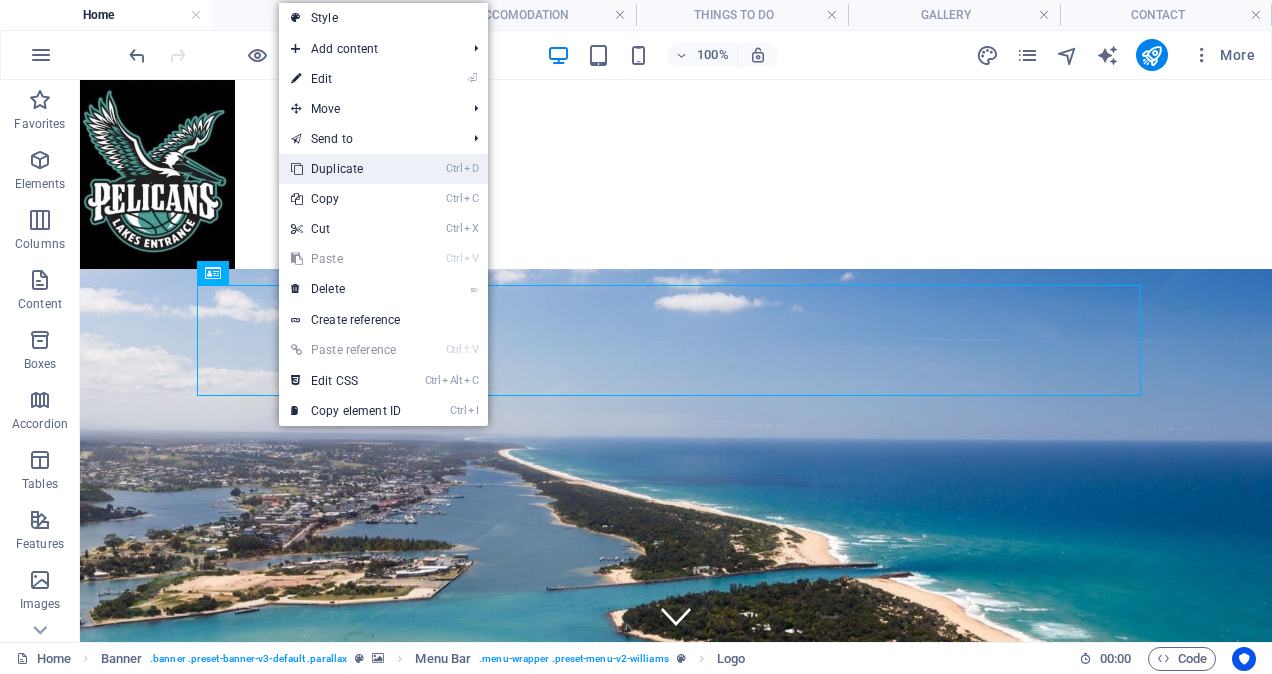 click on "Ctrl D  Duplicate" at bounding box center [346, 169] 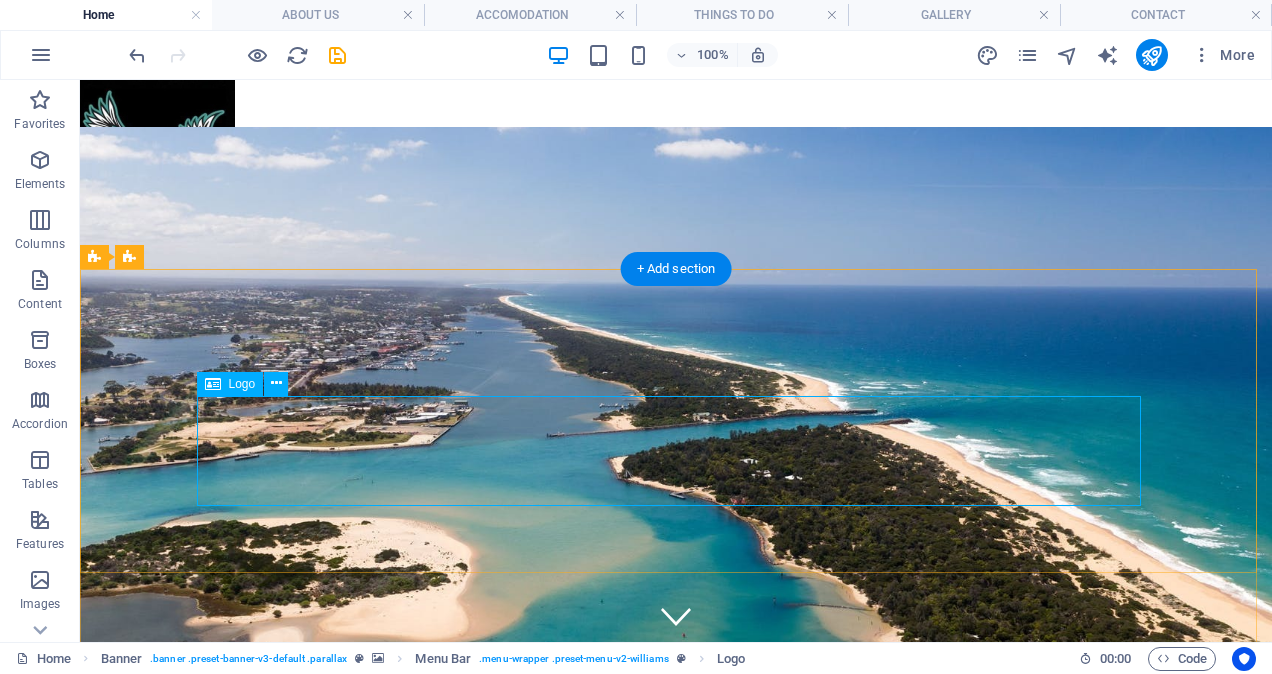 click at bounding box center [676, 1038] 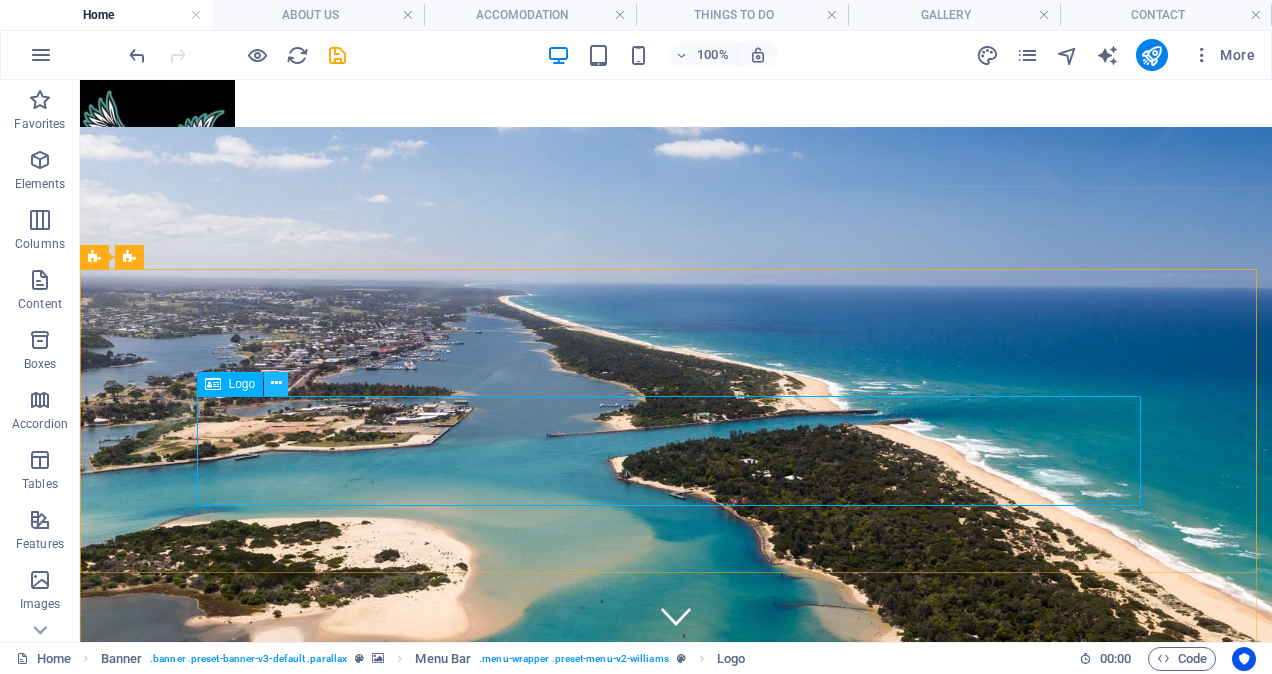 click at bounding box center (276, 383) 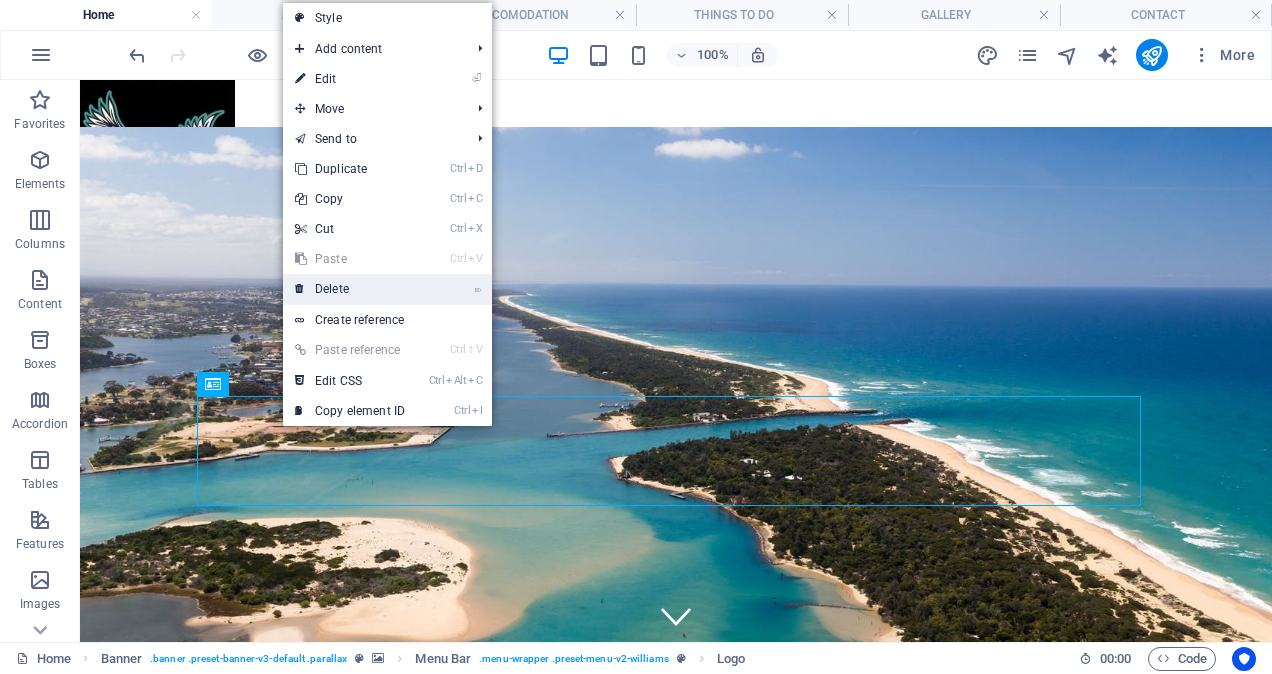 click on "⌦  Delete" at bounding box center [350, 289] 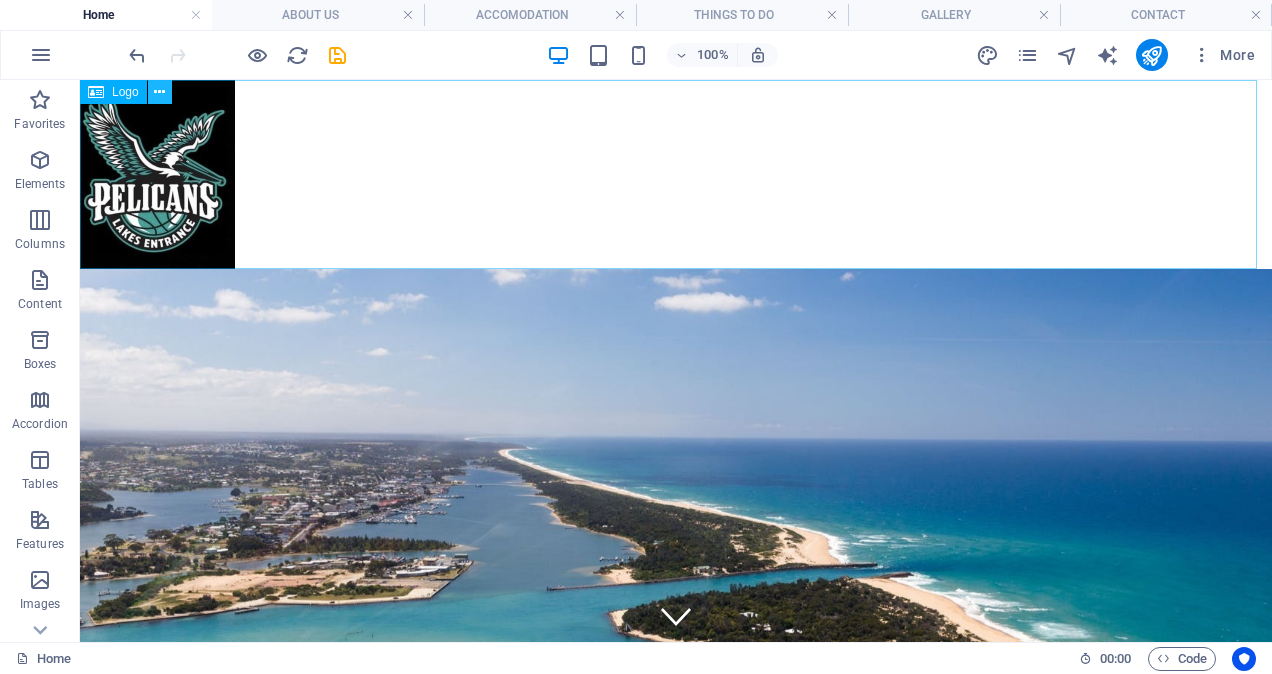 click at bounding box center [159, 92] 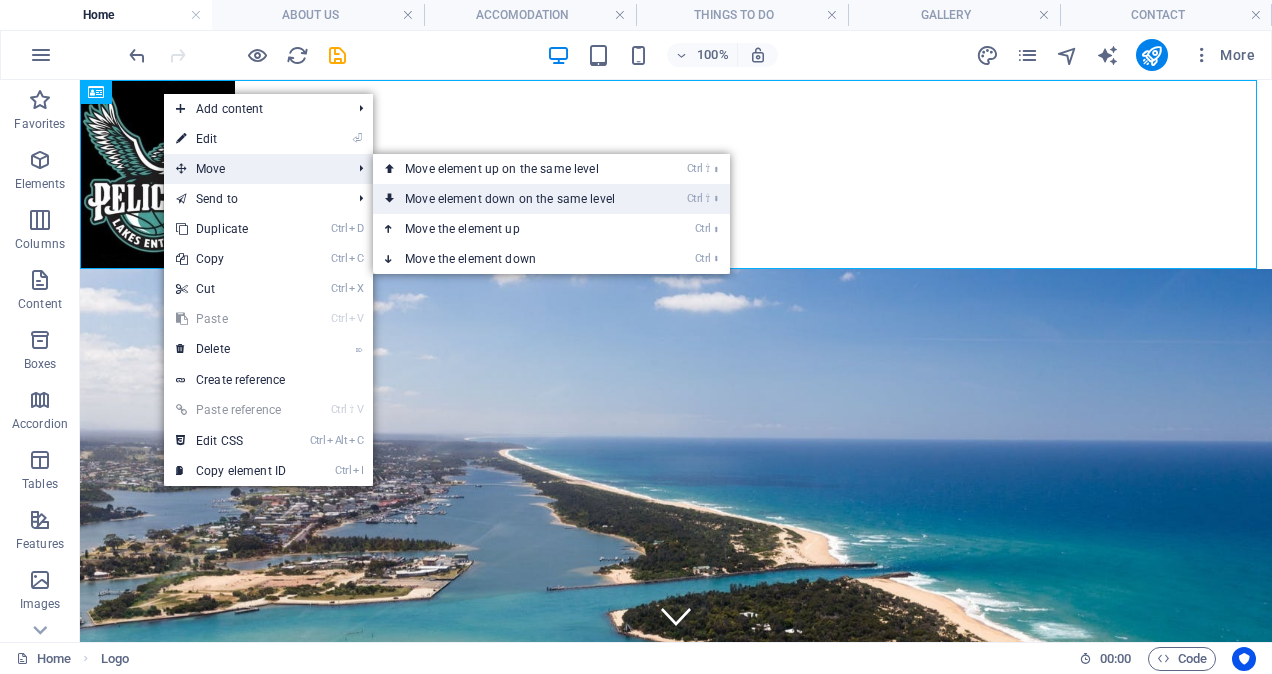 click on "Ctrl ⇧ ⬇  Move element down on the same level" at bounding box center [514, 199] 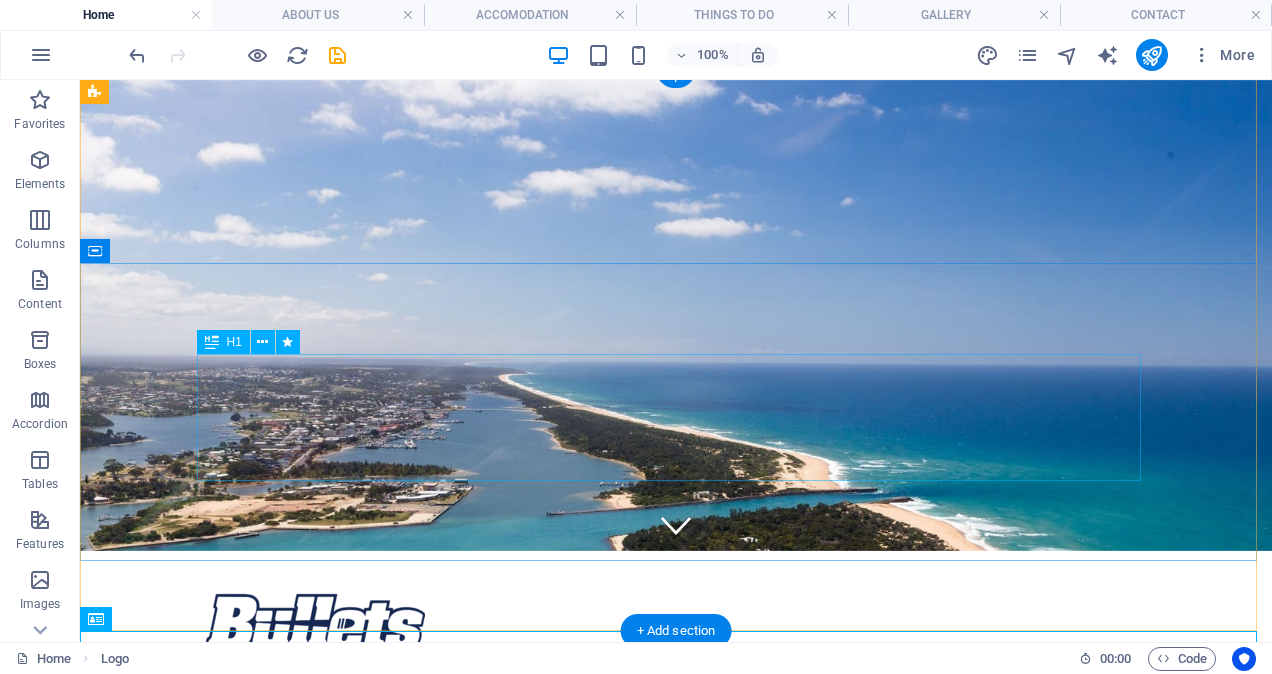 scroll, scrollTop: 111, scrollLeft: 0, axis: vertical 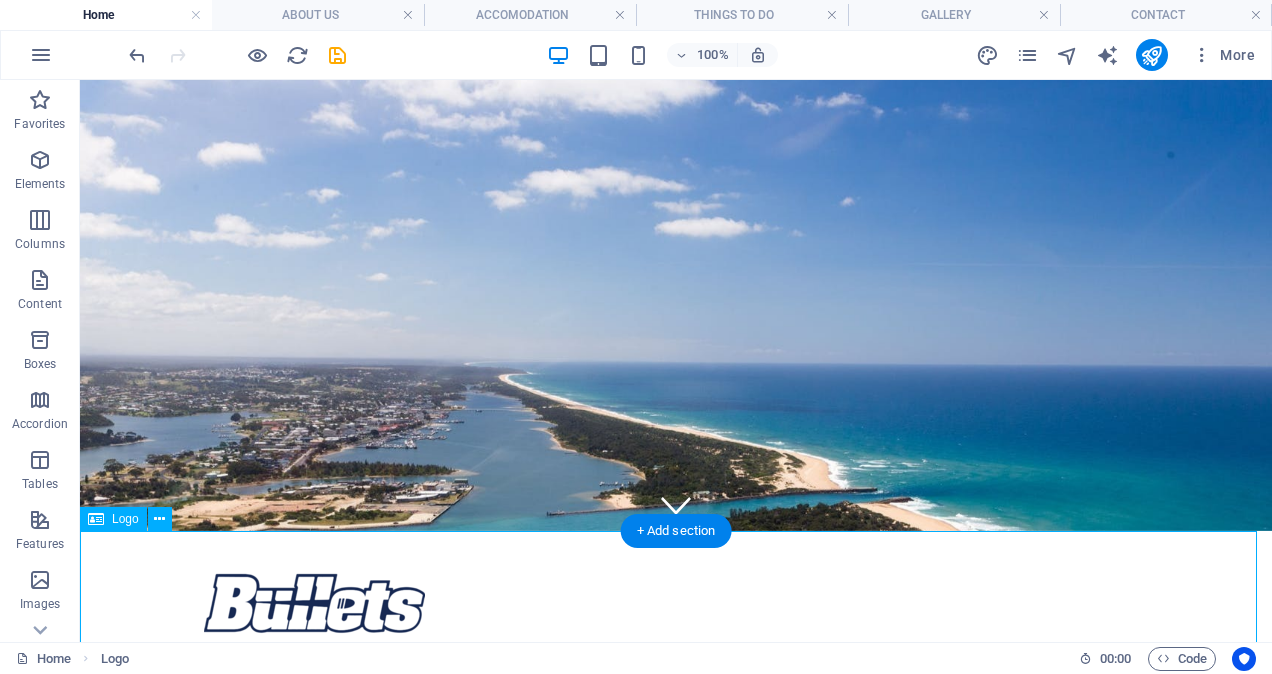 click at bounding box center [676, 1271] 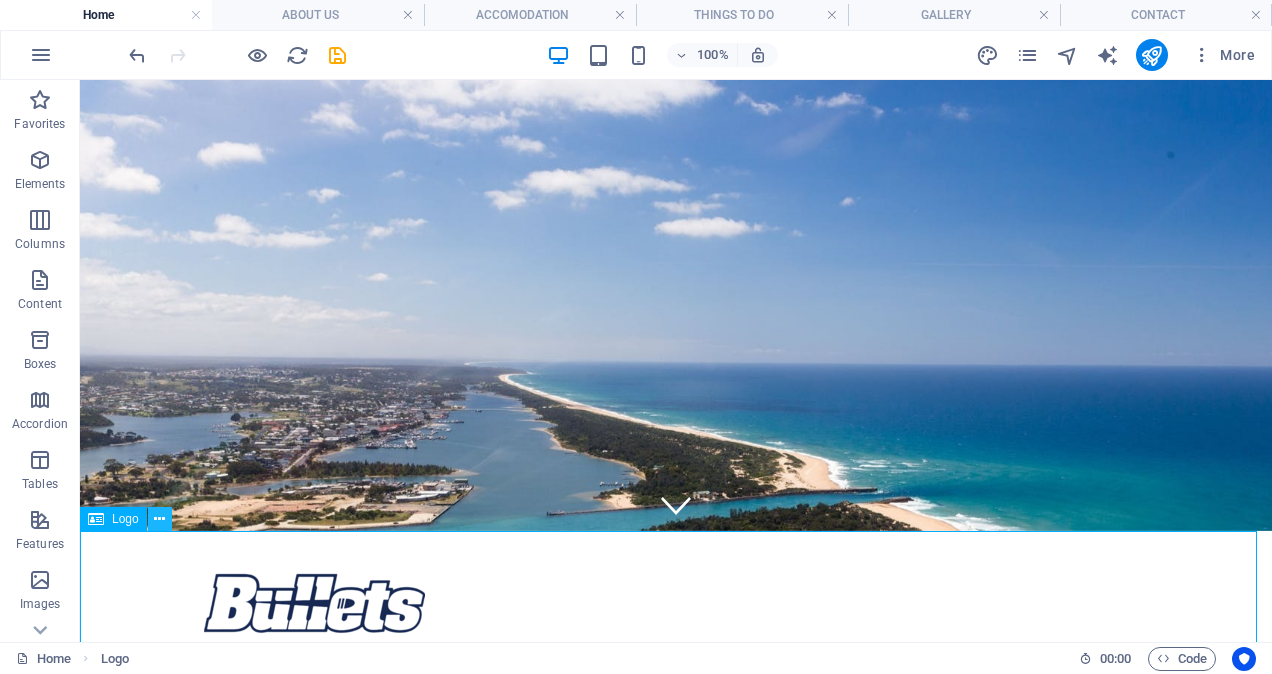 click at bounding box center (159, 519) 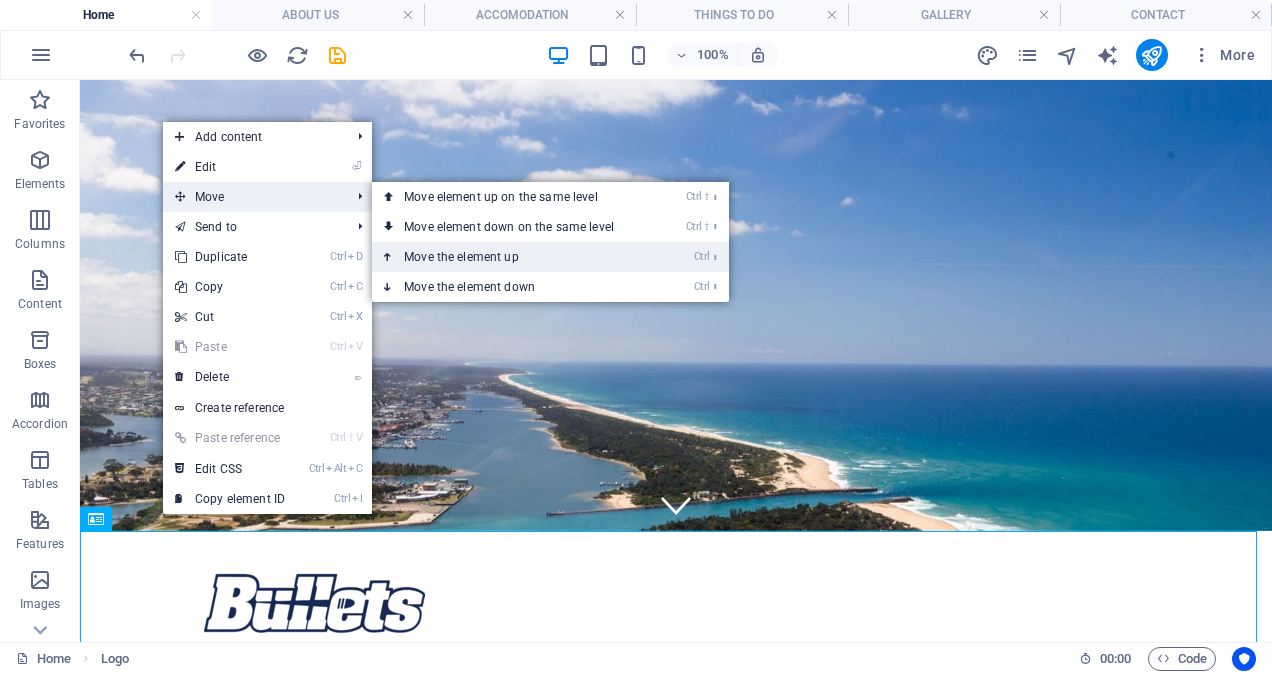 click on "Ctrl ⬆  Move the element up" at bounding box center (513, 257) 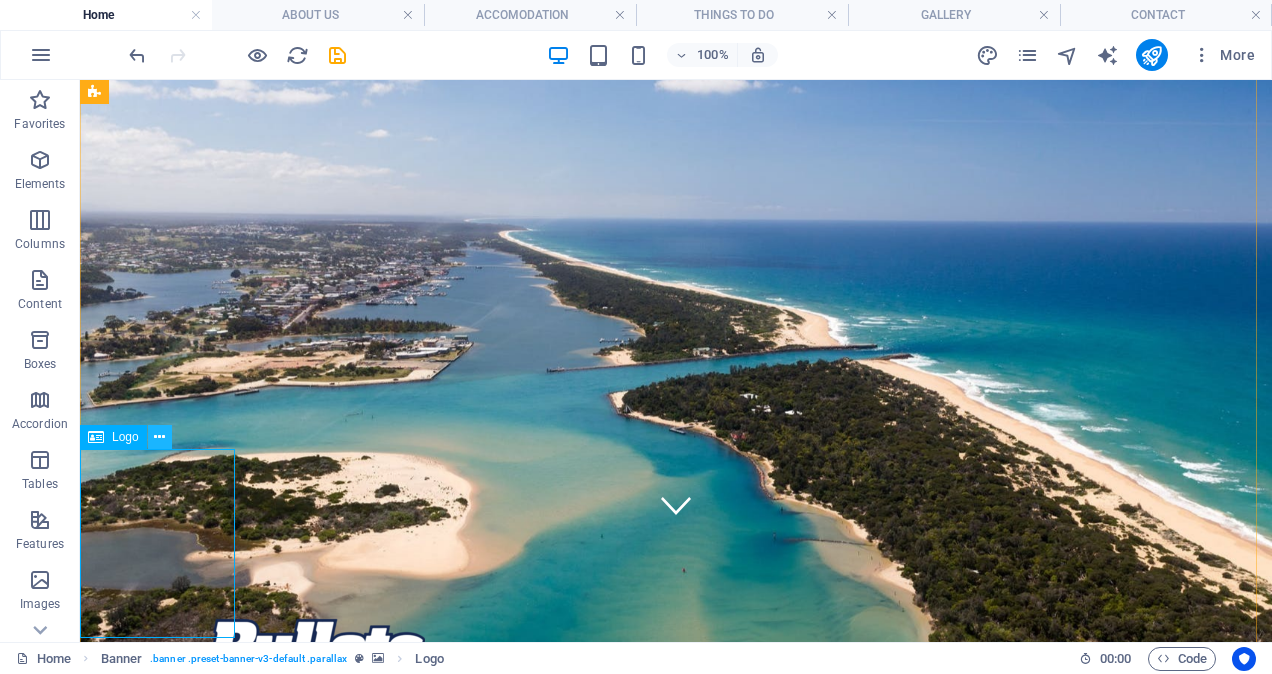 click at bounding box center [159, 437] 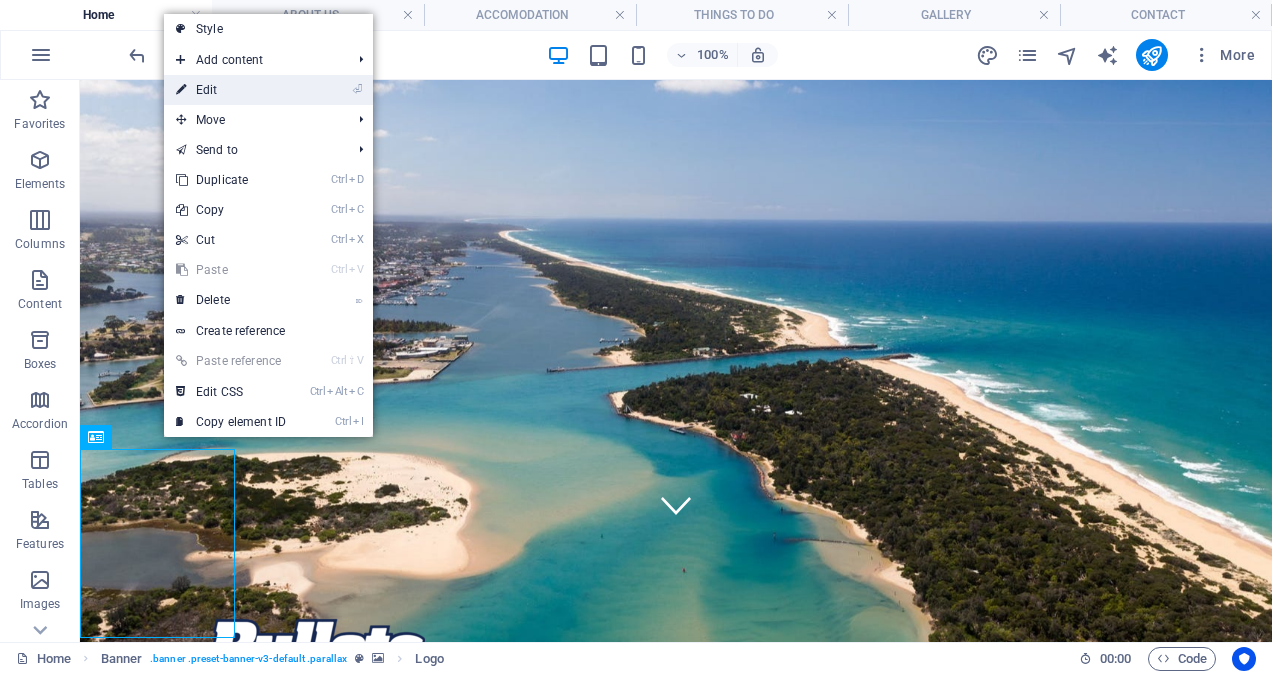 click on "⏎  Edit" at bounding box center (231, 90) 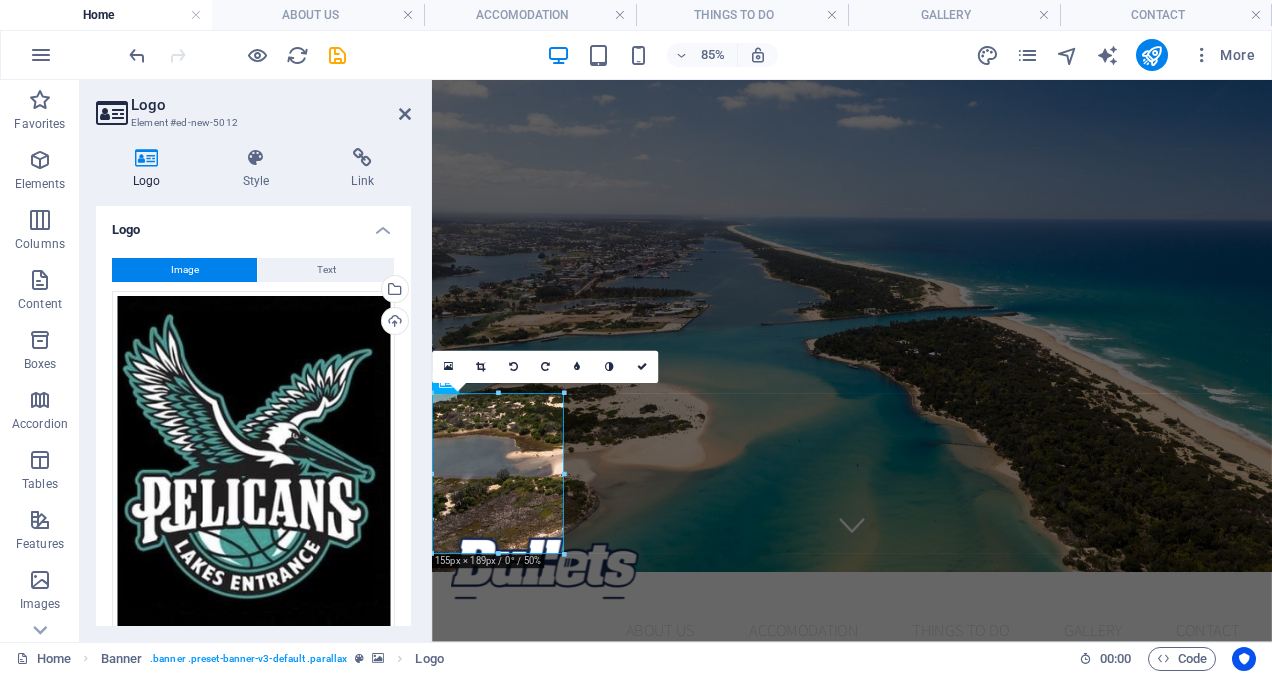 click on "Logo" at bounding box center [271, 105] 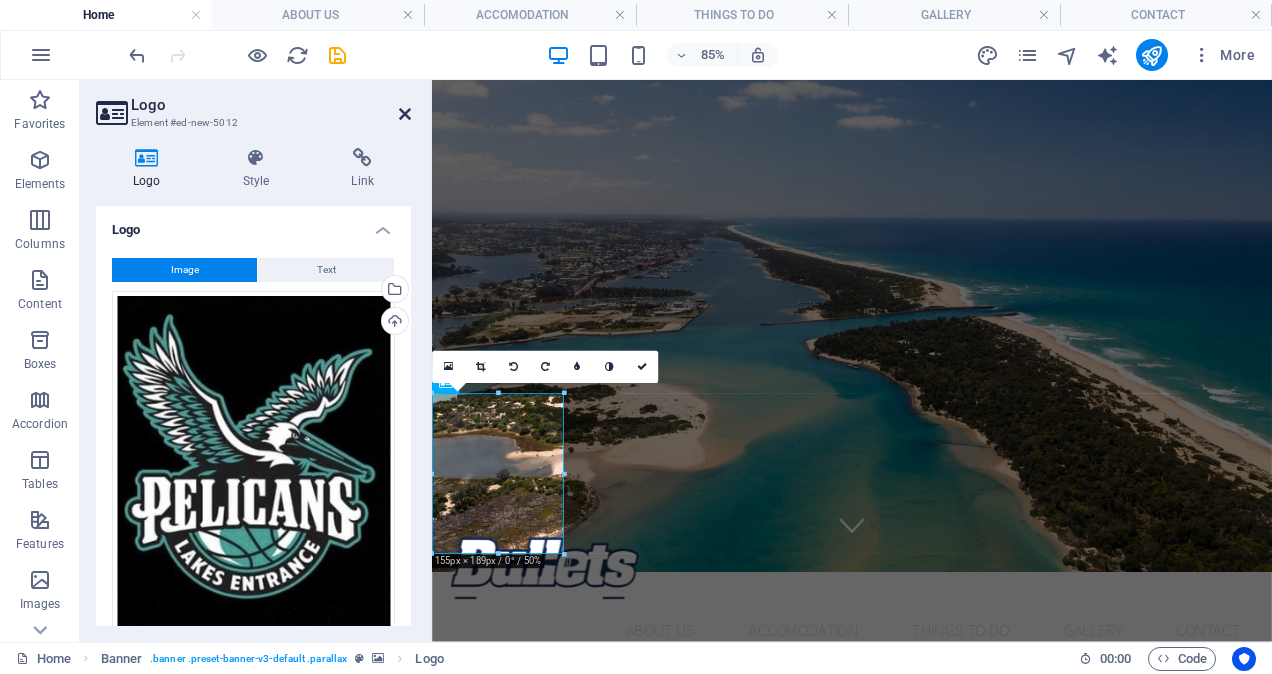 click at bounding box center [405, 114] 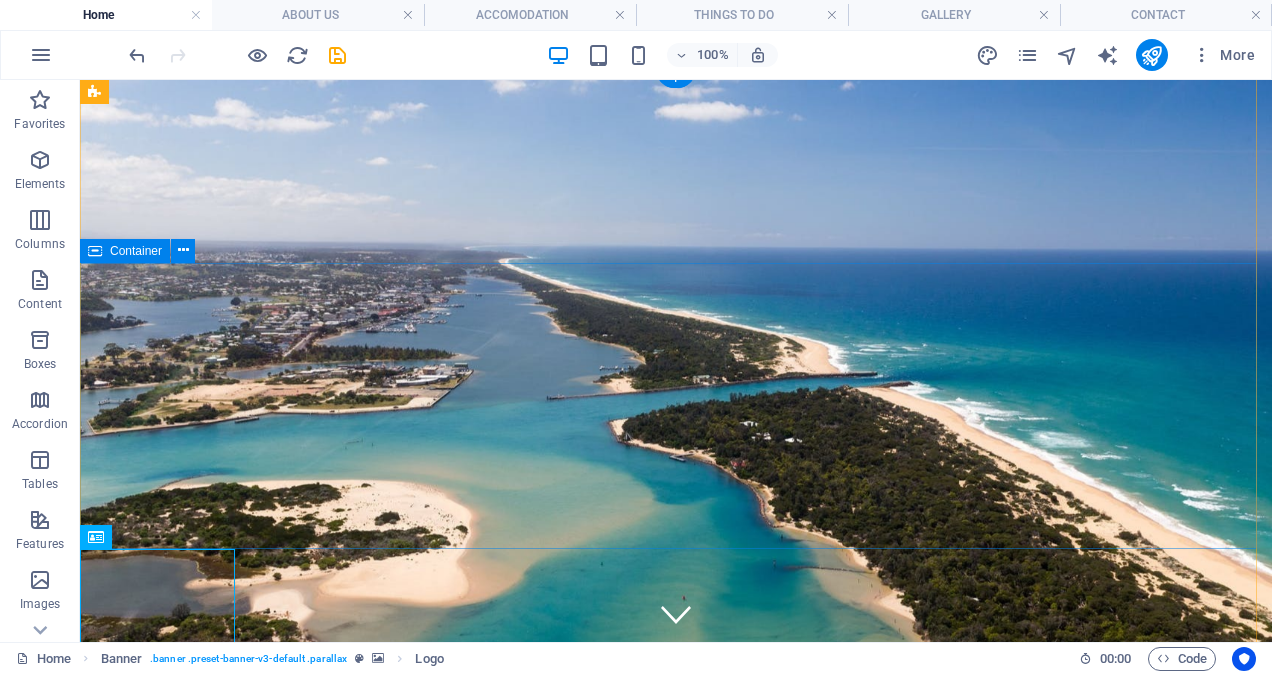 scroll, scrollTop: 0, scrollLeft: 0, axis: both 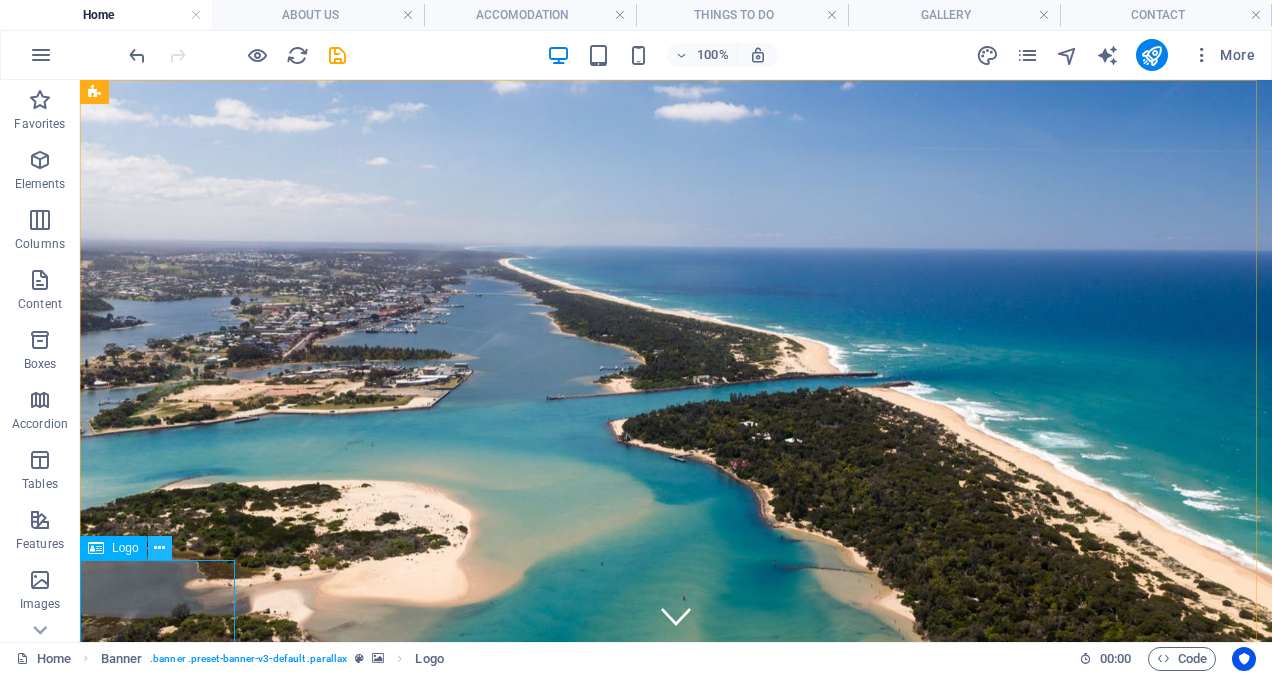 click at bounding box center (159, 548) 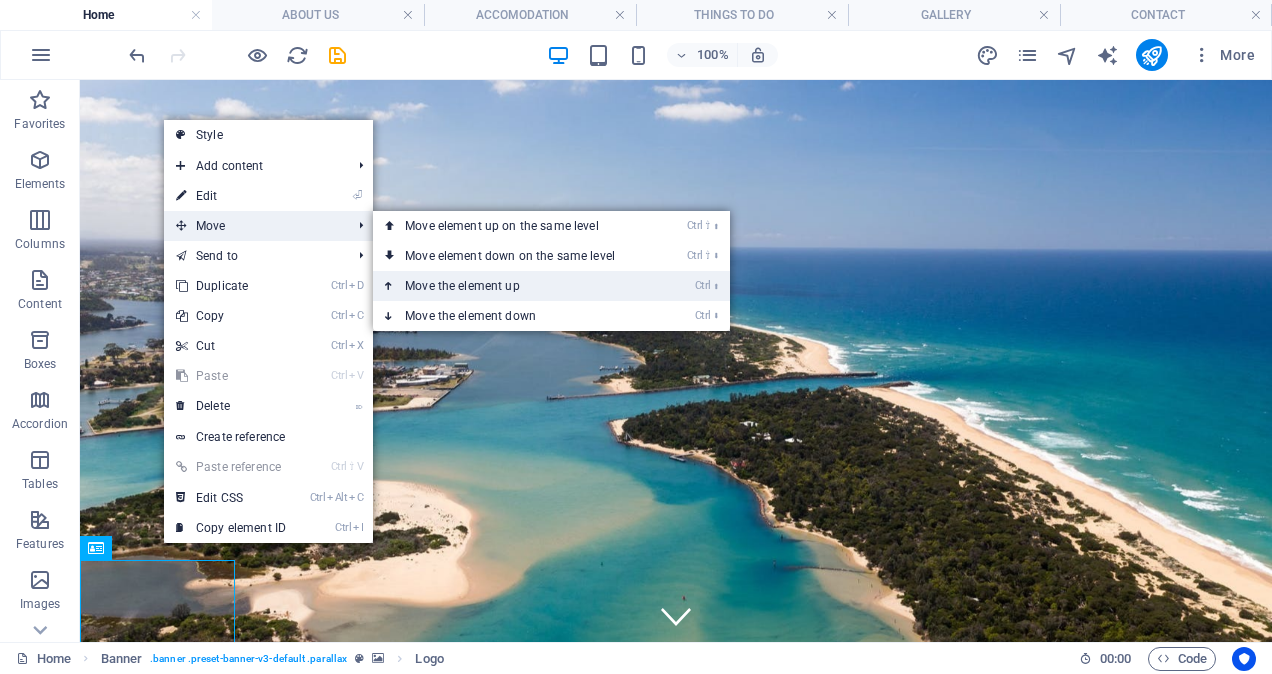 click on "Ctrl ⬆  Move the element up" at bounding box center [514, 286] 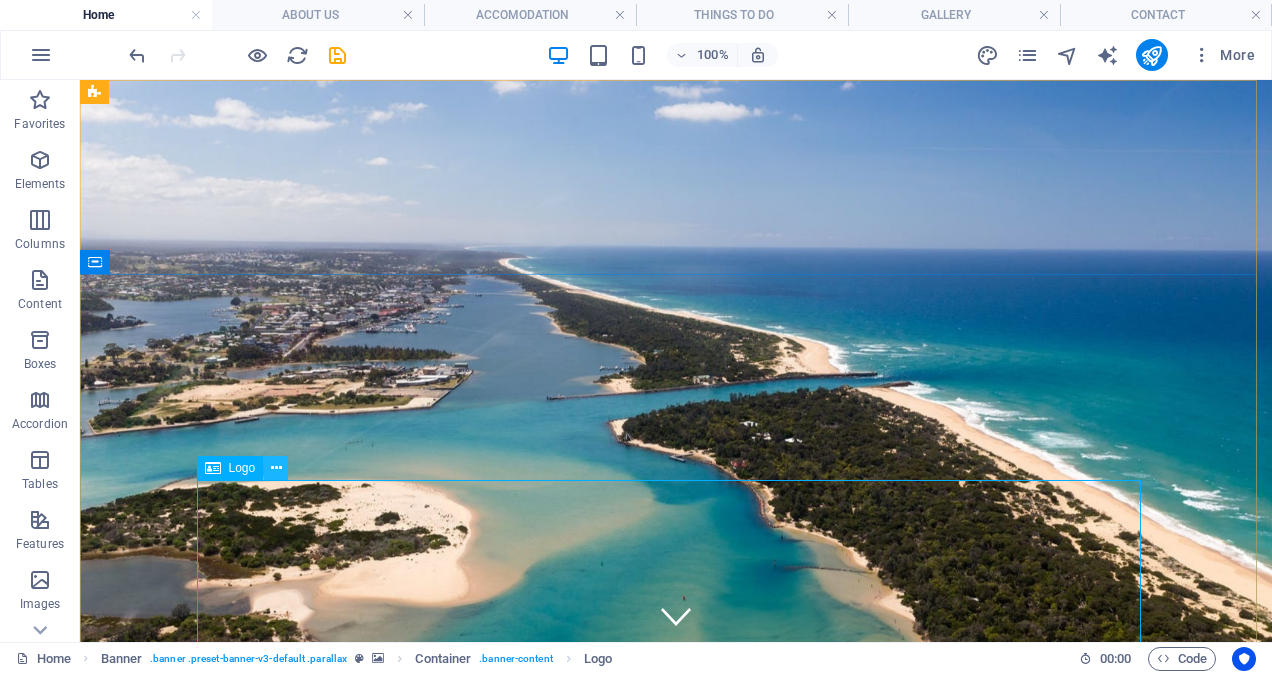 click at bounding box center [276, 468] 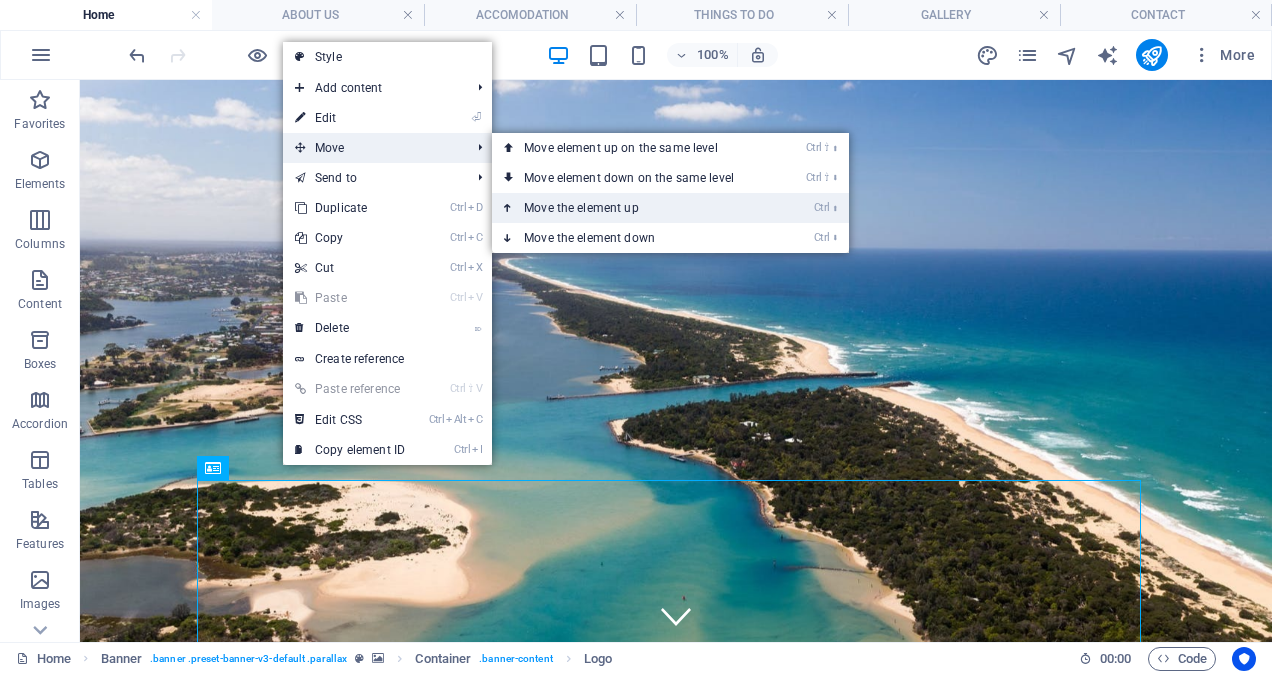 click on "Ctrl ⬆  Move the element up" at bounding box center [633, 208] 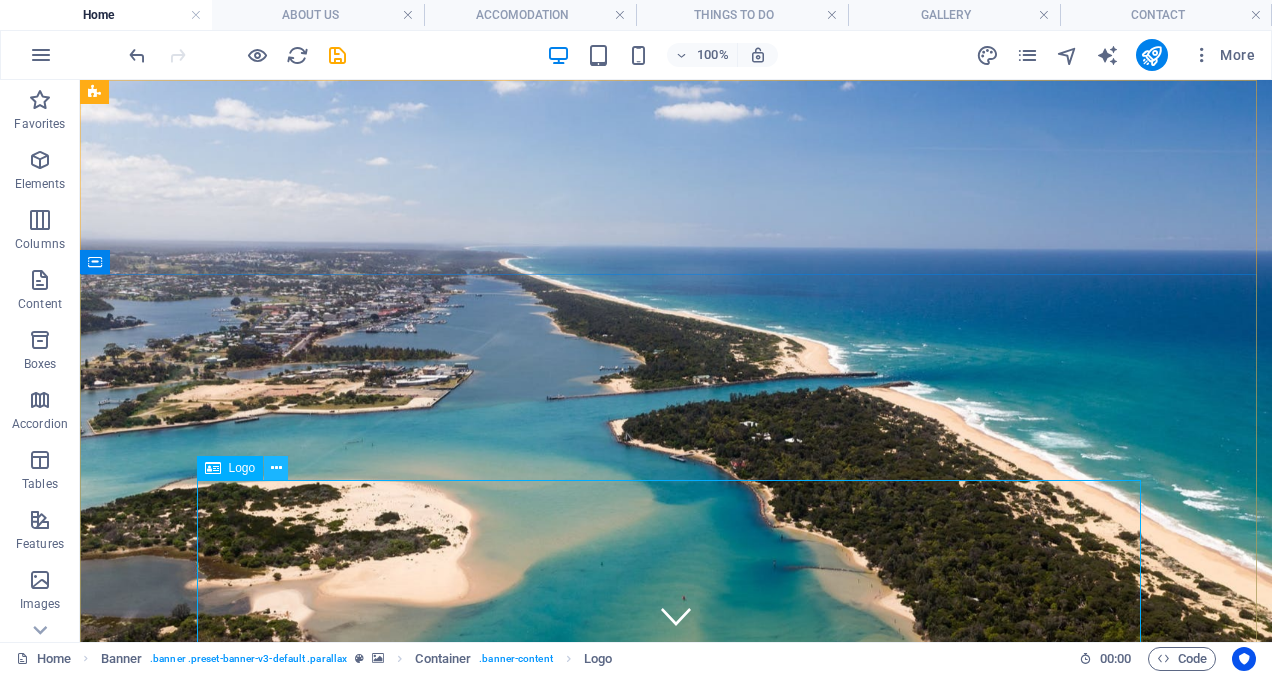 click at bounding box center [276, 468] 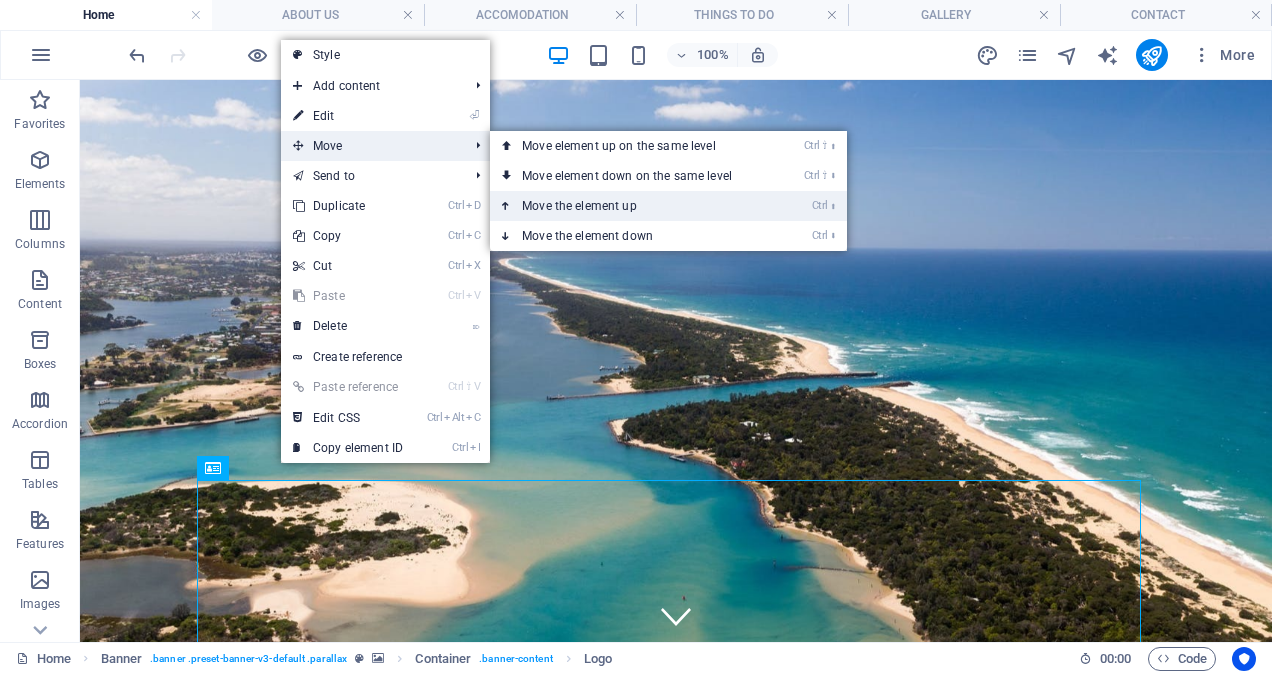 click on "Ctrl ⬆  Move the element up" at bounding box center [631, 206] 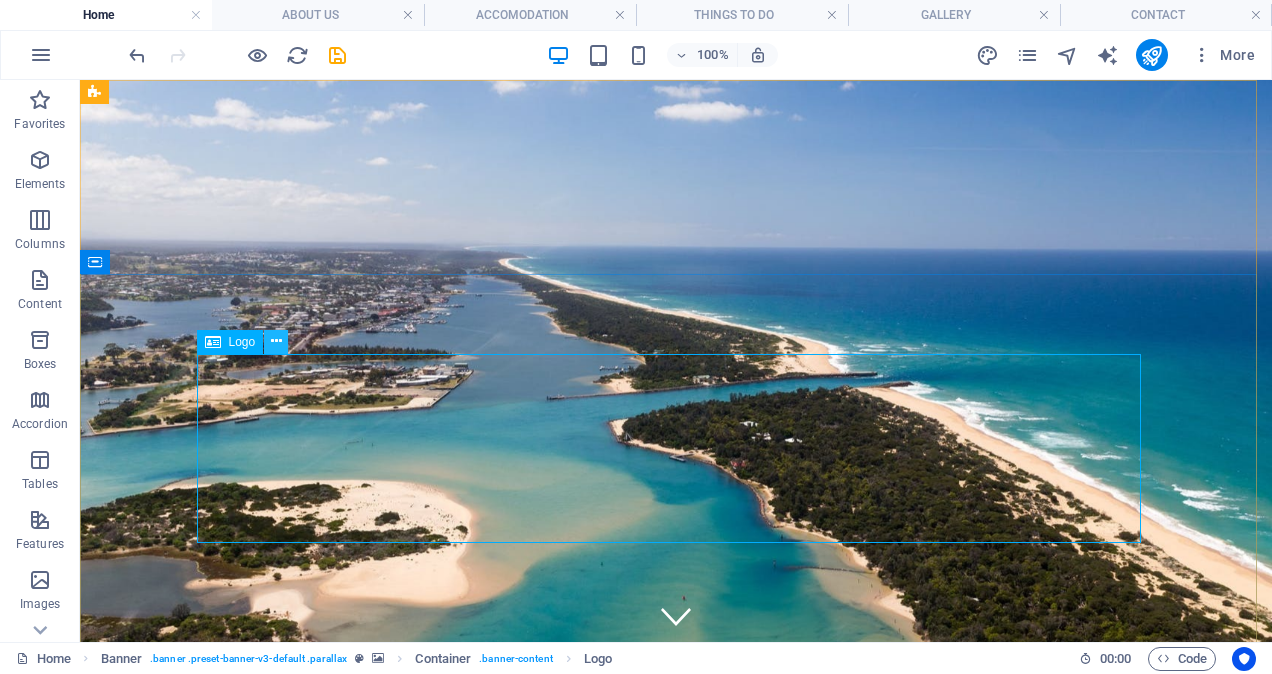 click at bounding box center (276, 341) 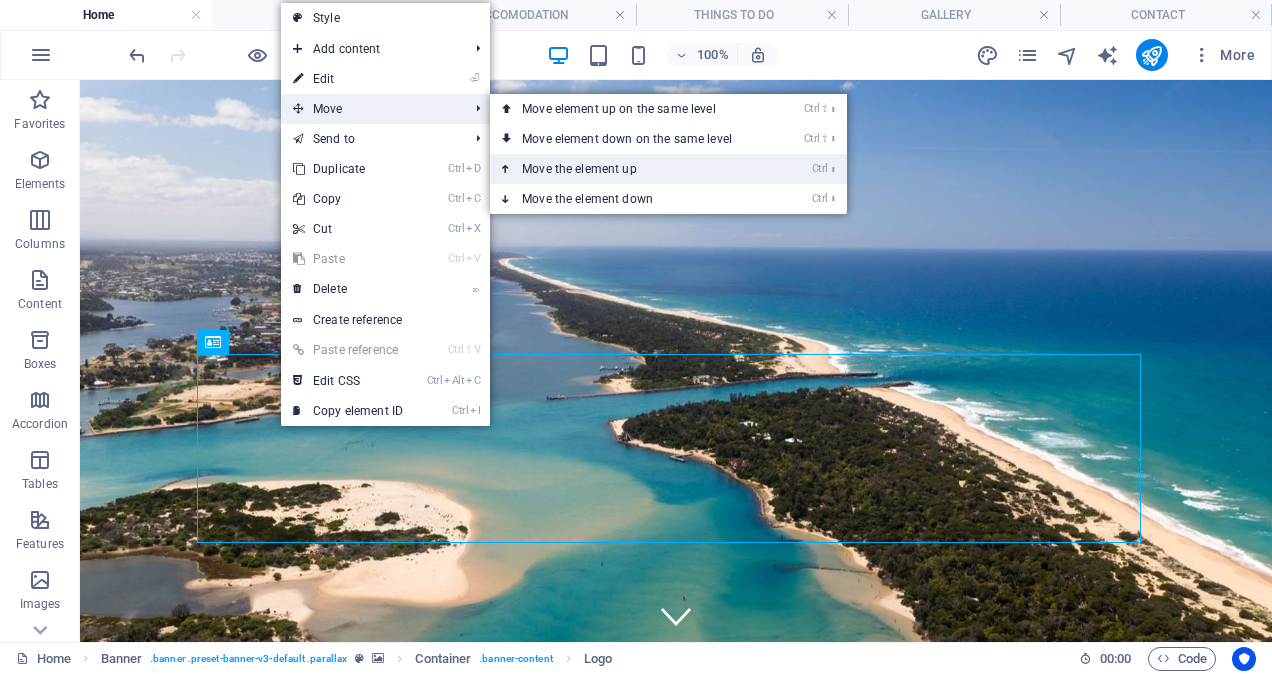 click on "Ctrl ⬆  Move the element up" at bounding box center (631, 169) 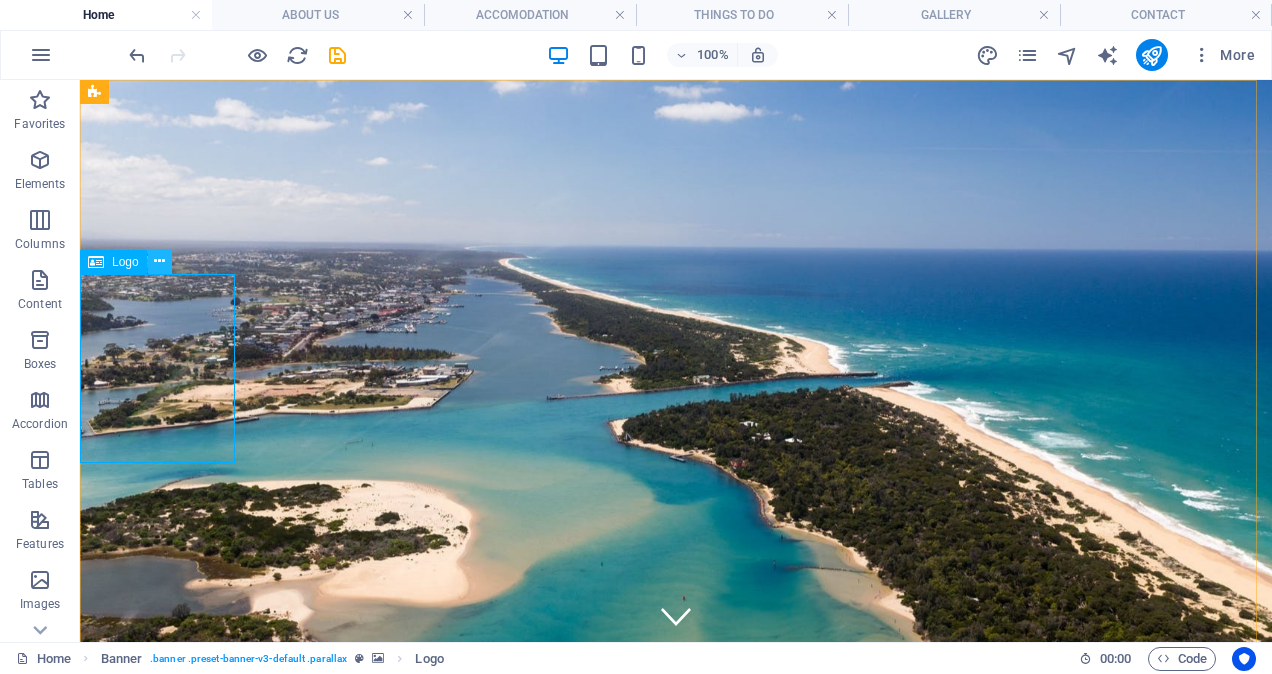 click at bounding box center [159, 261] 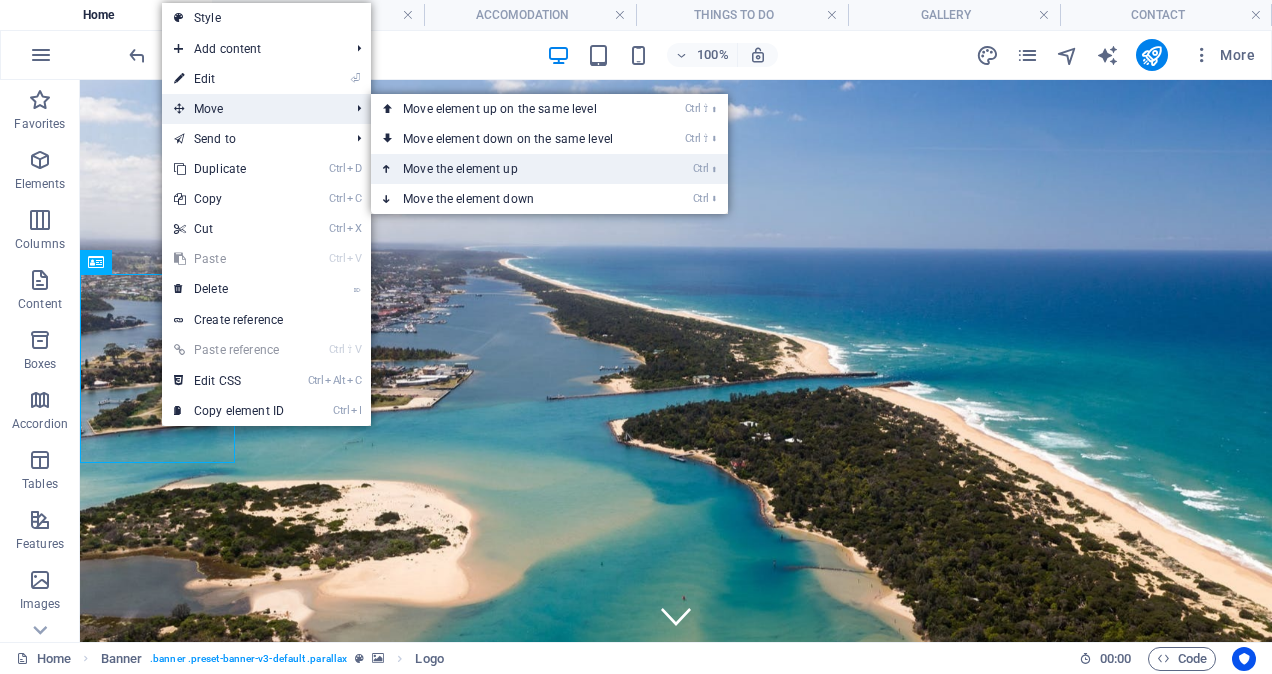 click on "Ctrl ⬆  Move the element up" at bounding box center (512, 169) 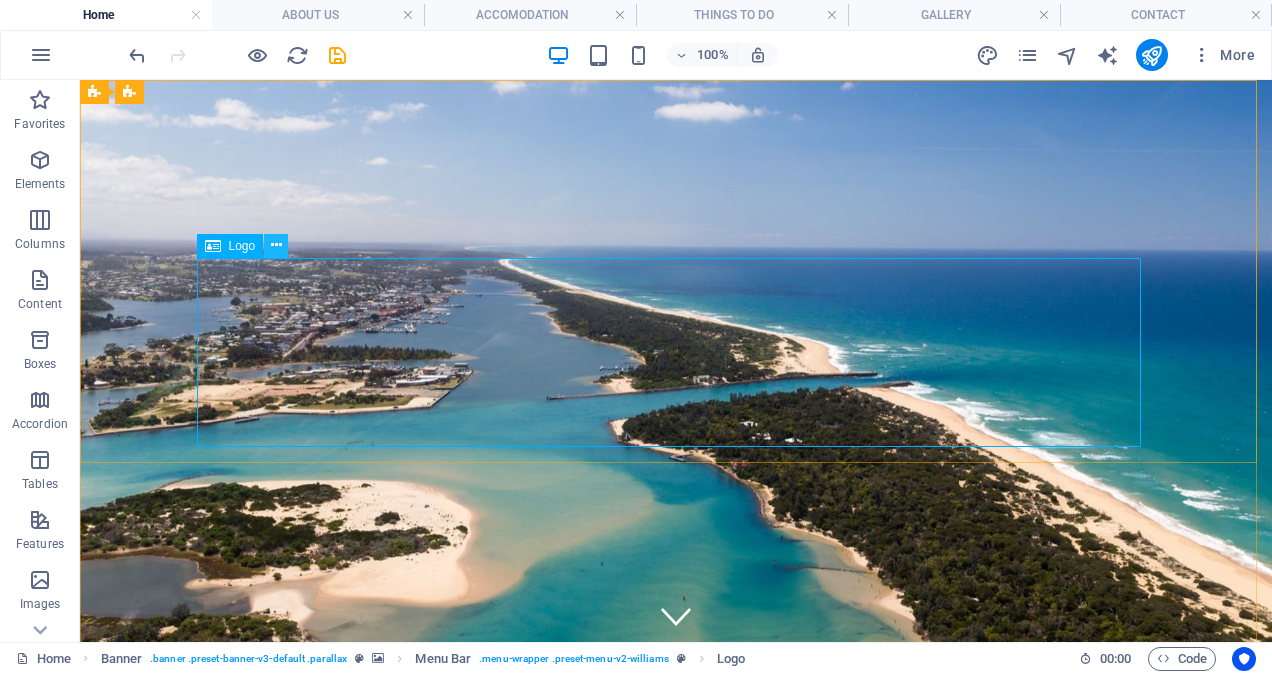 click at bounding box center [276, 245] 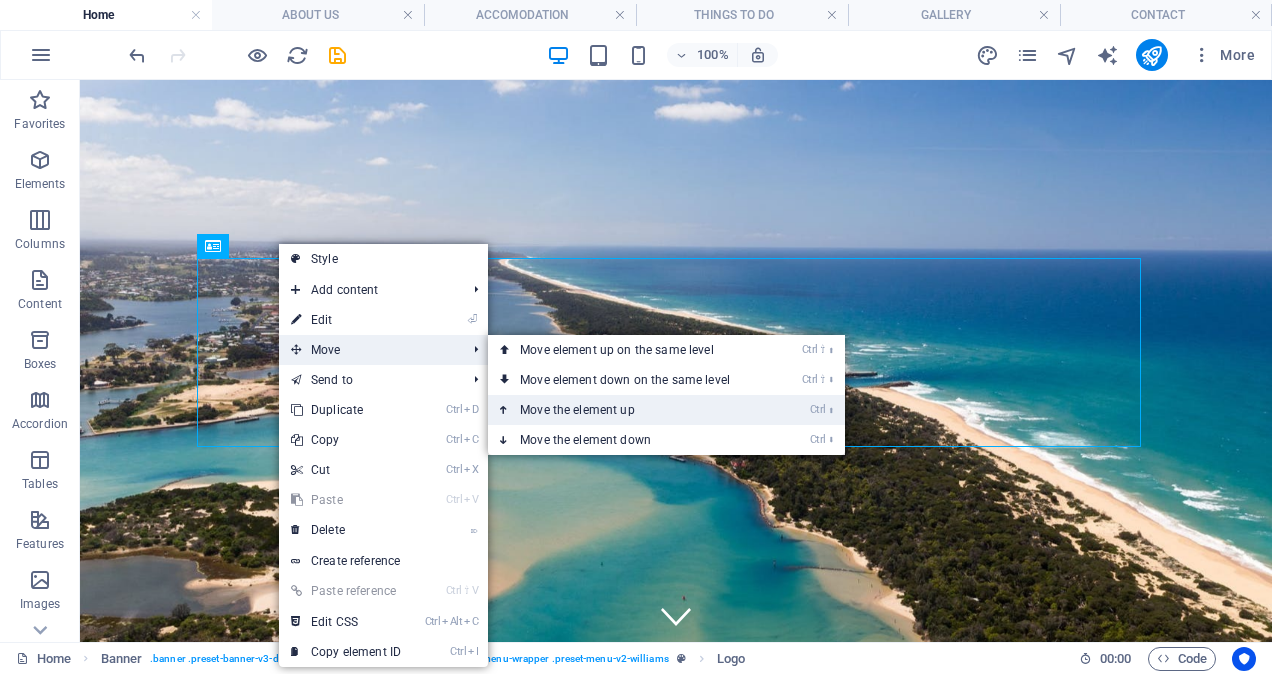click on "Ctrl ⬆  Move the element up" at bounding box center (629, 410) 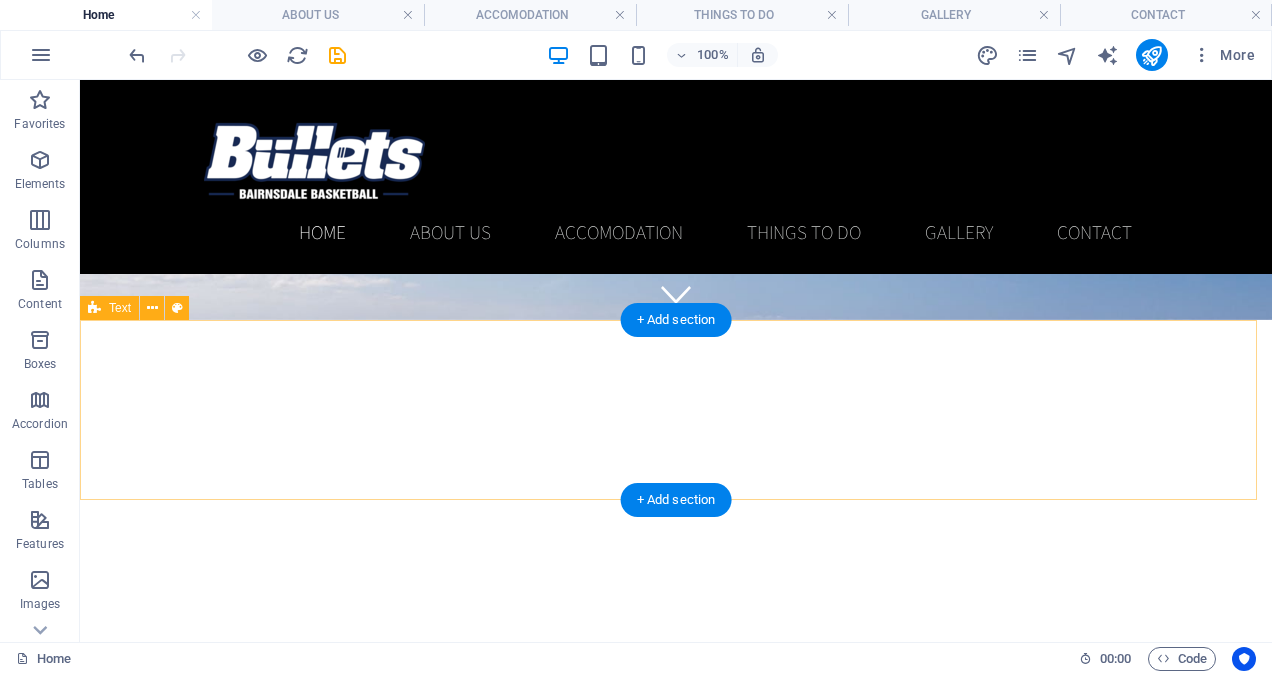 scroll, scrollTop: 0, scrollLeft: 0, axis: both 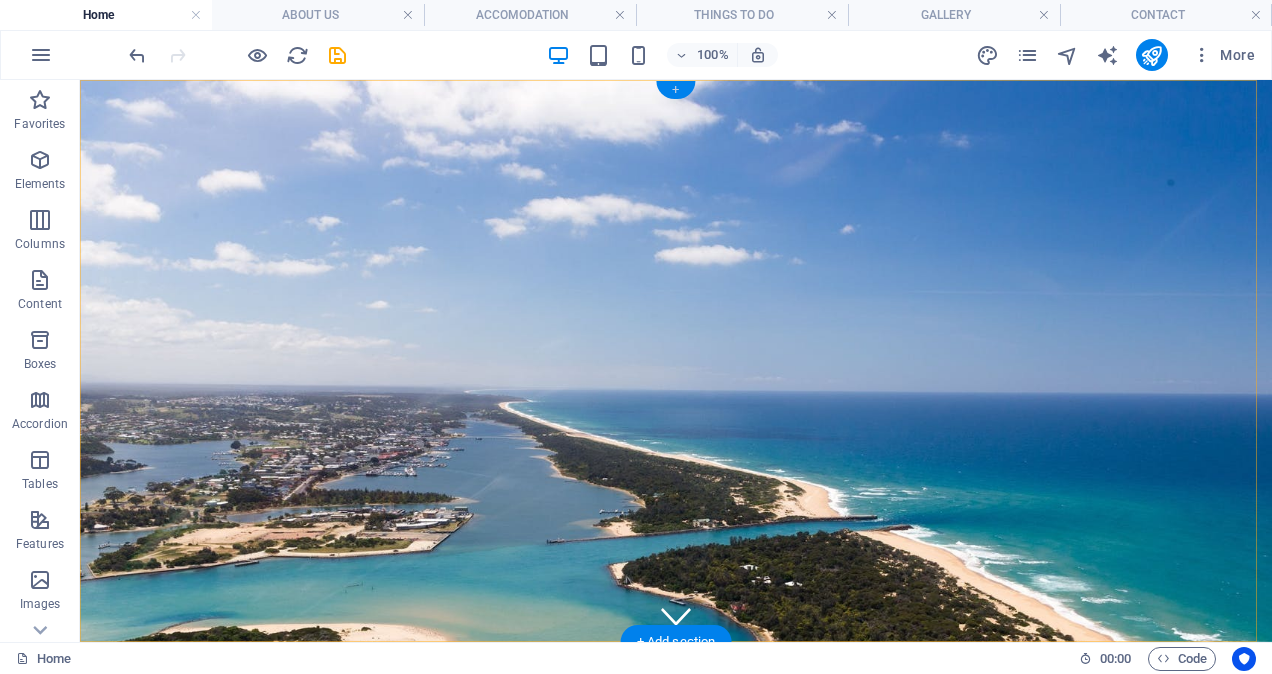 click on "+" at bounding box center (675, 90) 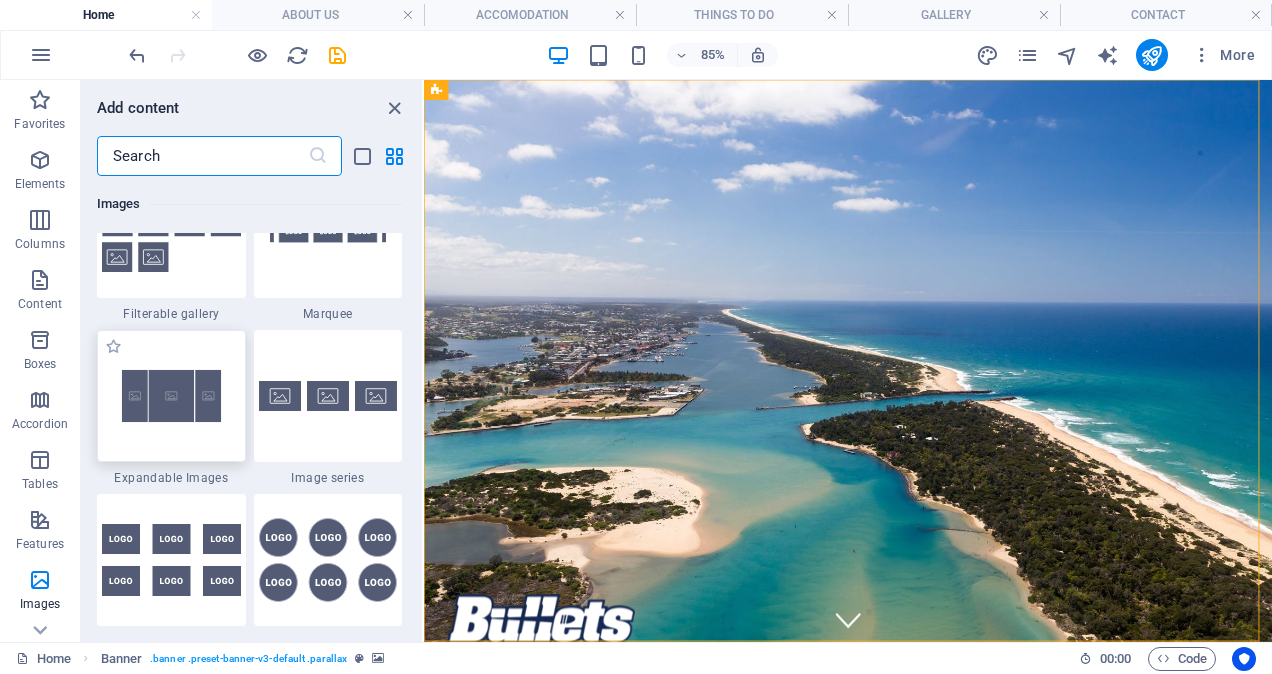 scroll, scrollTop: 10599, scrollLeft: 0, axis: vertical 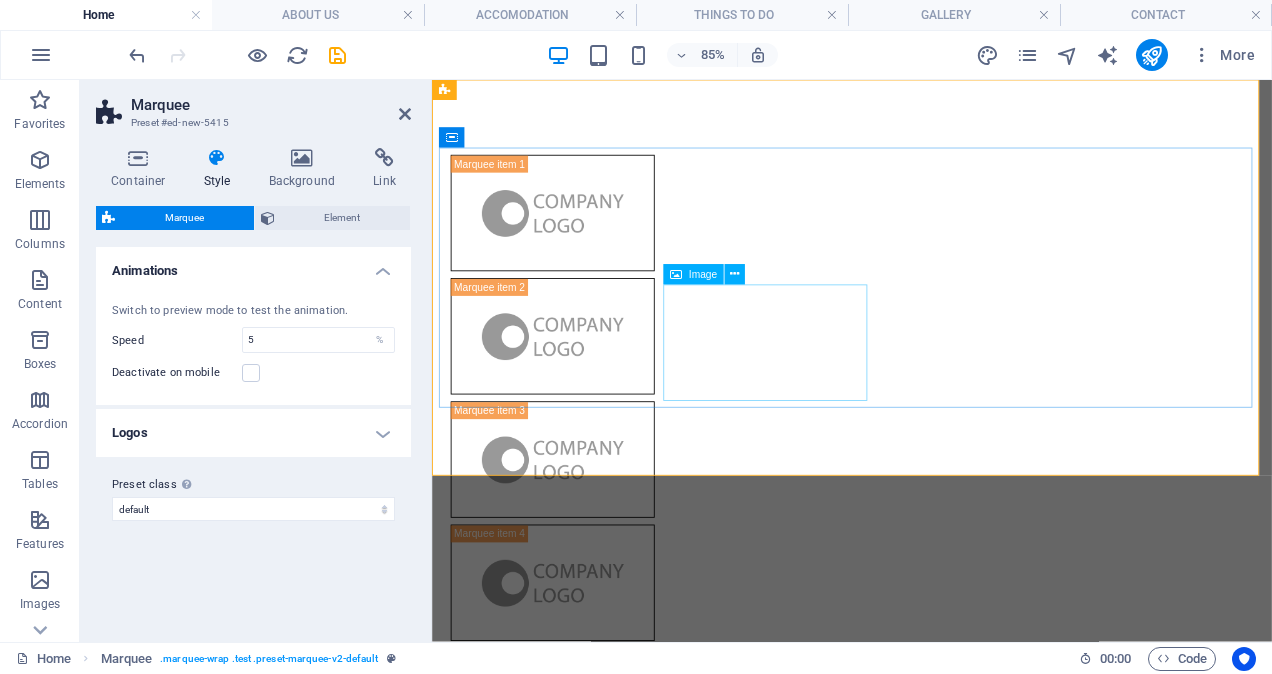 click at bounding box center [574, 816] 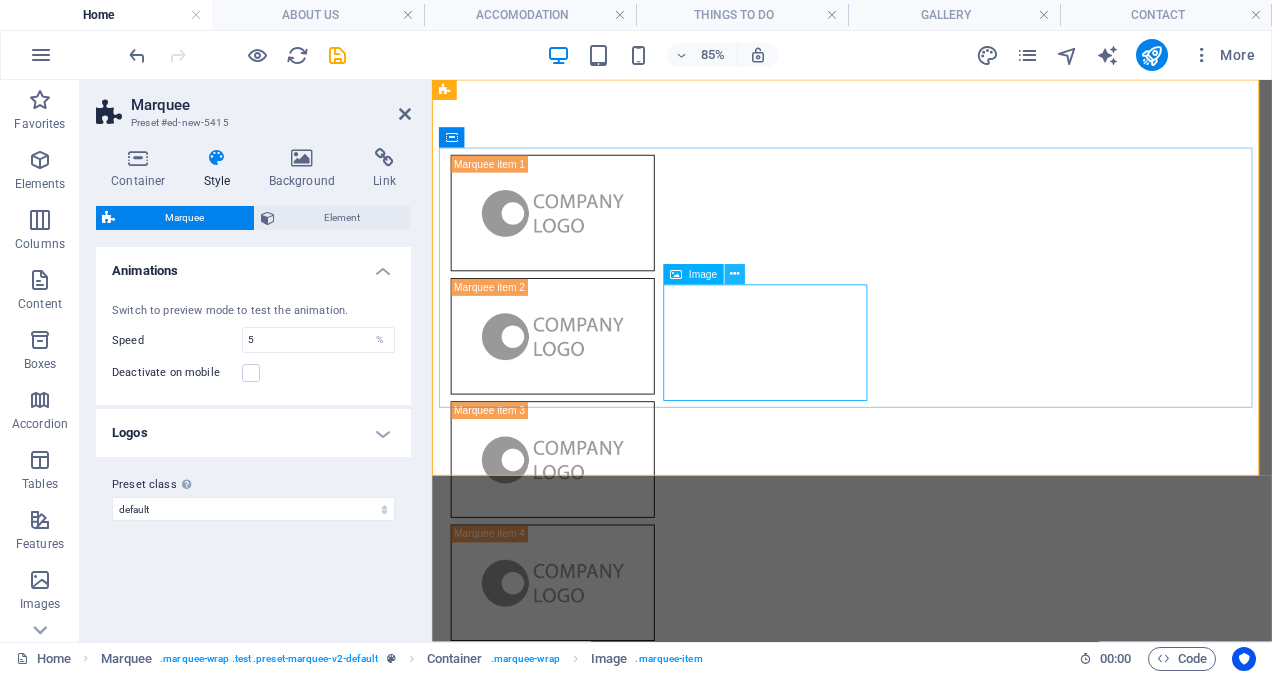 click at bounding box center (735, 274) 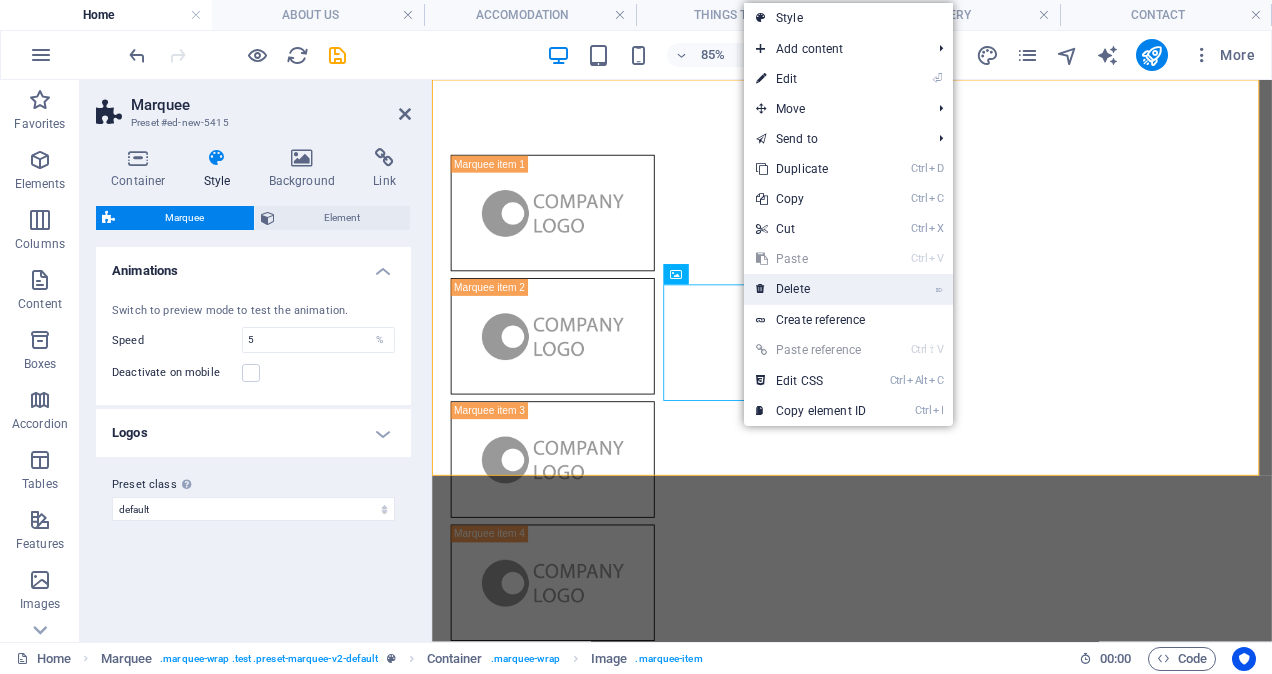 click on "⌦  Delete" at bounding box center (811, 289) 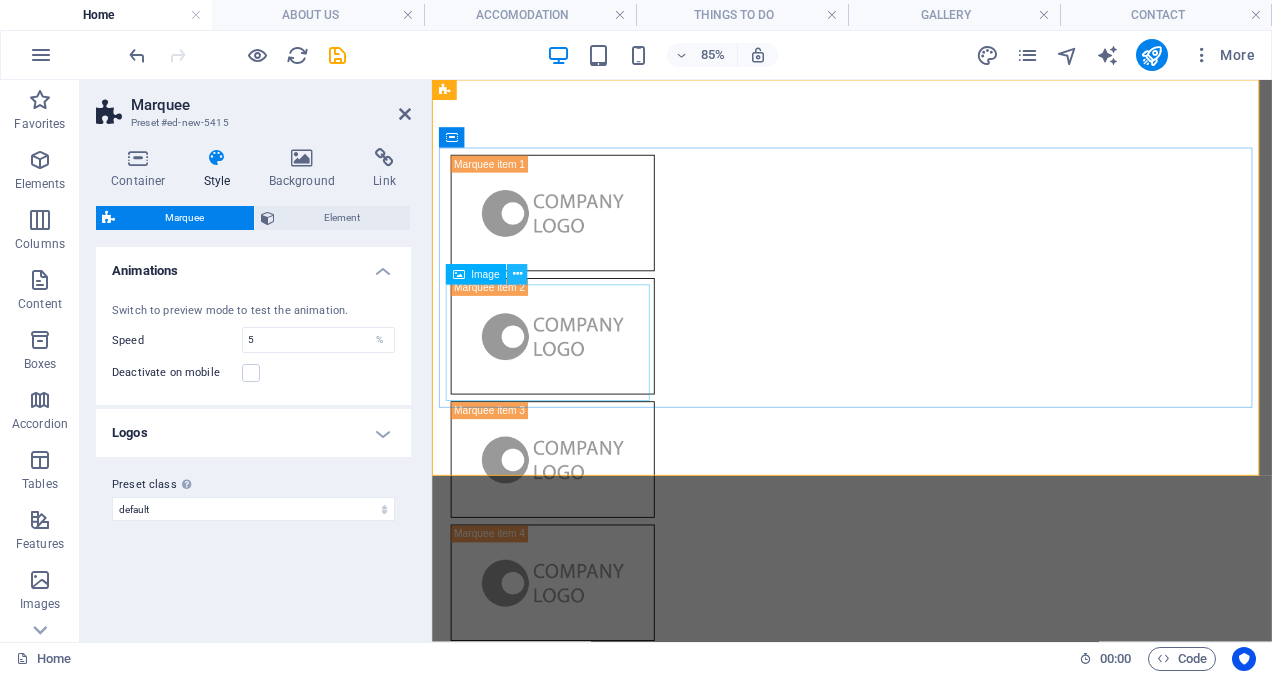 click at bounding box center [517, 275] 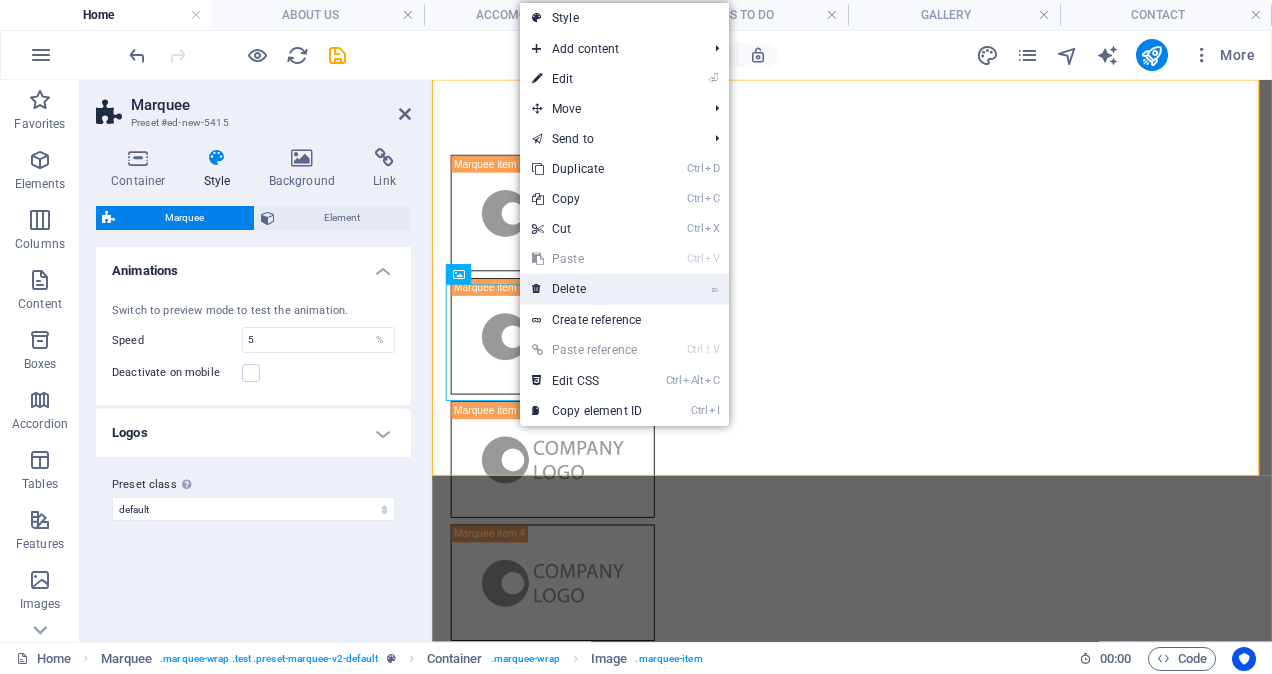 click on "⌦  Delete" at bounding box center [587, 289] 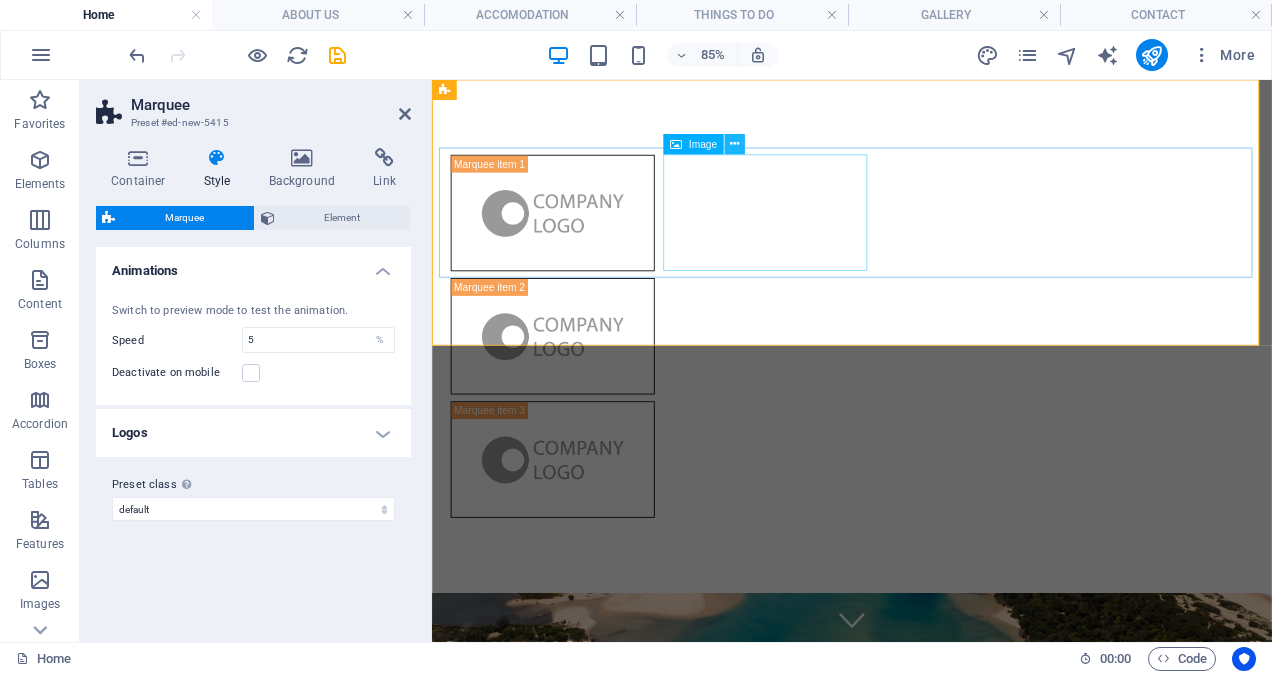 click at bounding box center [734, 145] 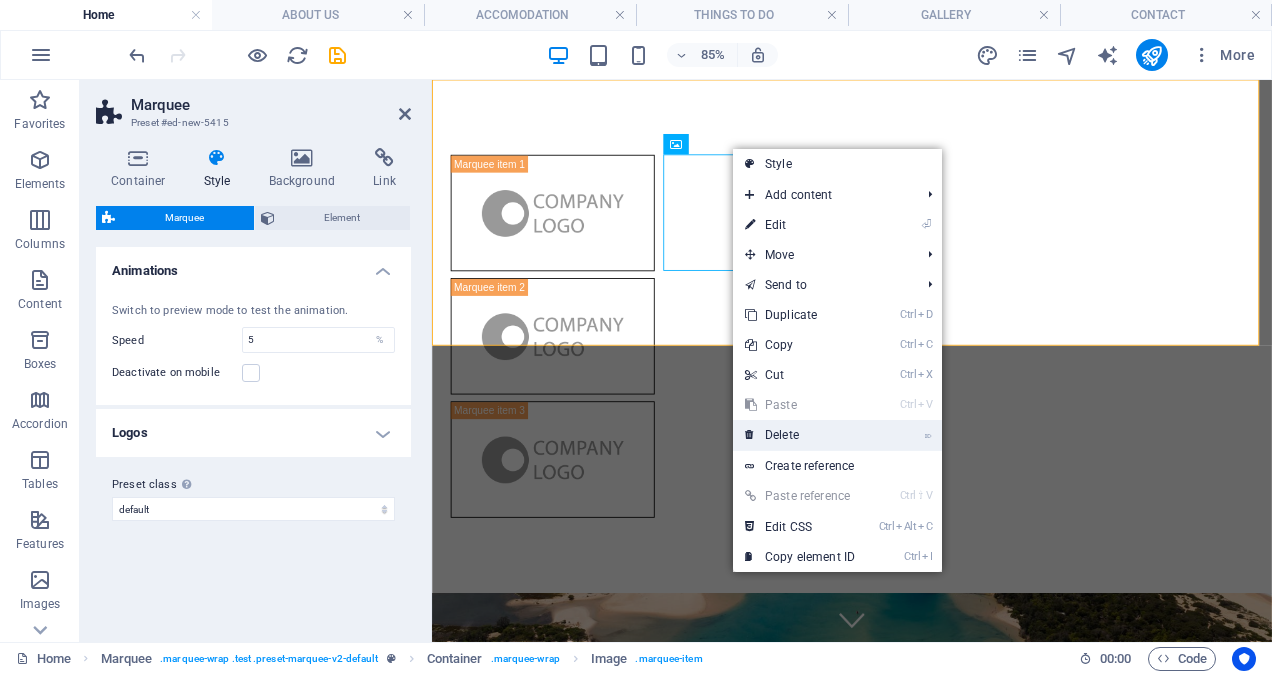 click on "⌦  Delete" at bounding box center [800, 435] 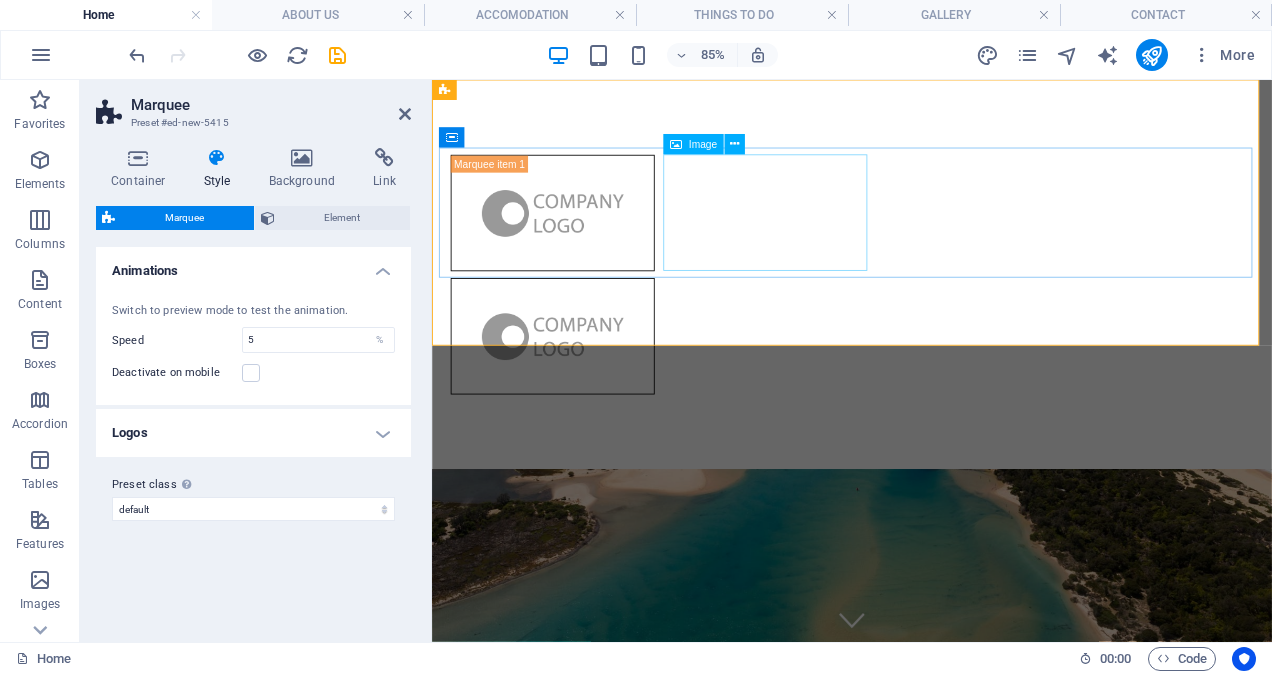 click at bounding box center [574, 381] 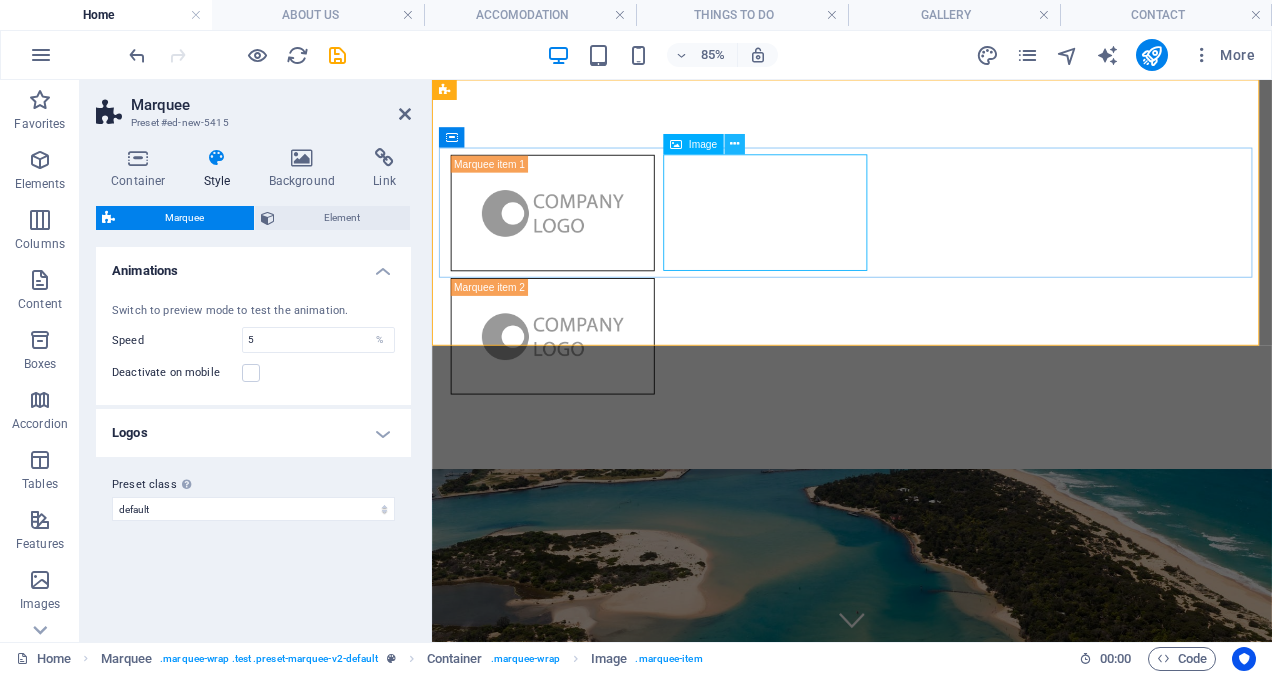 click at bounding box center (734, 145) 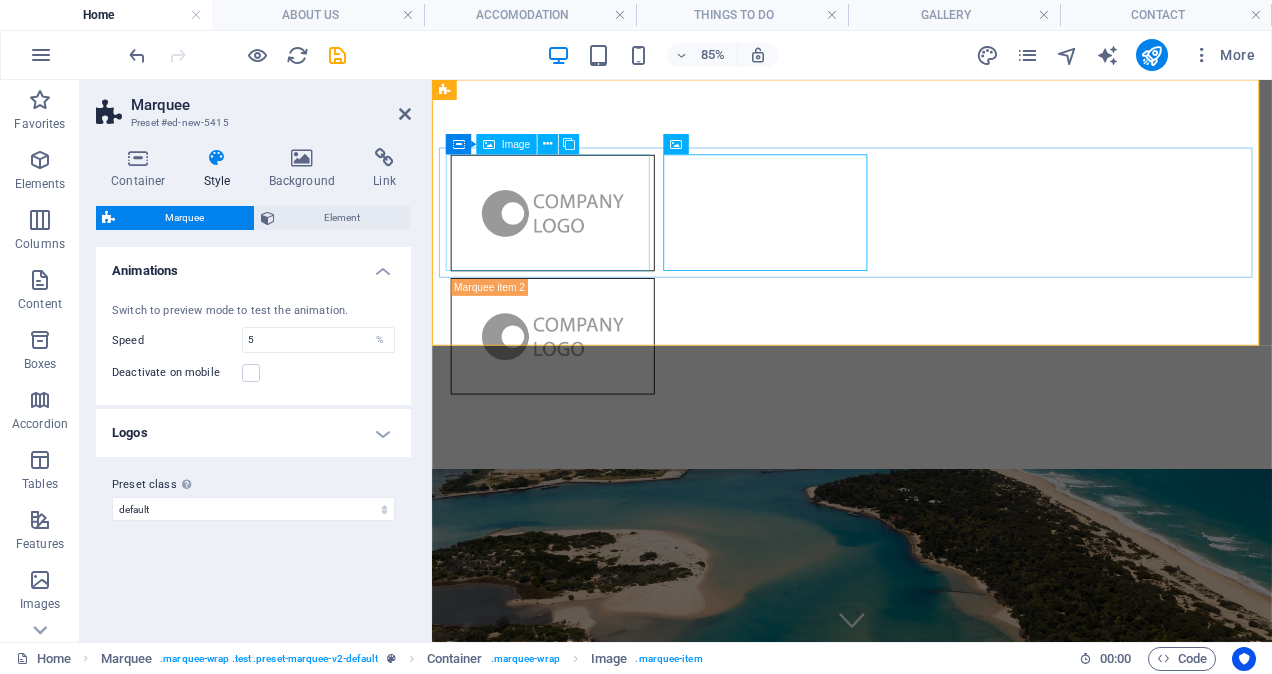 click at bounding box center (574, 236) 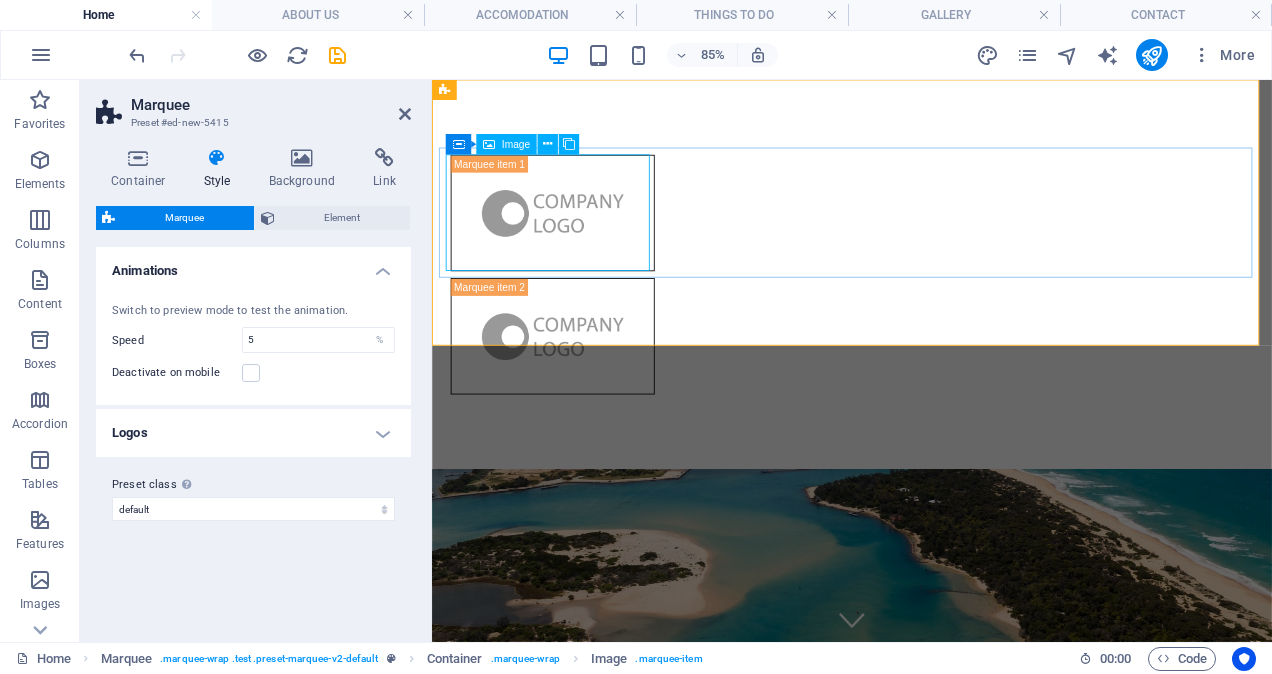click on "Image" at bounding box center (516, 145) 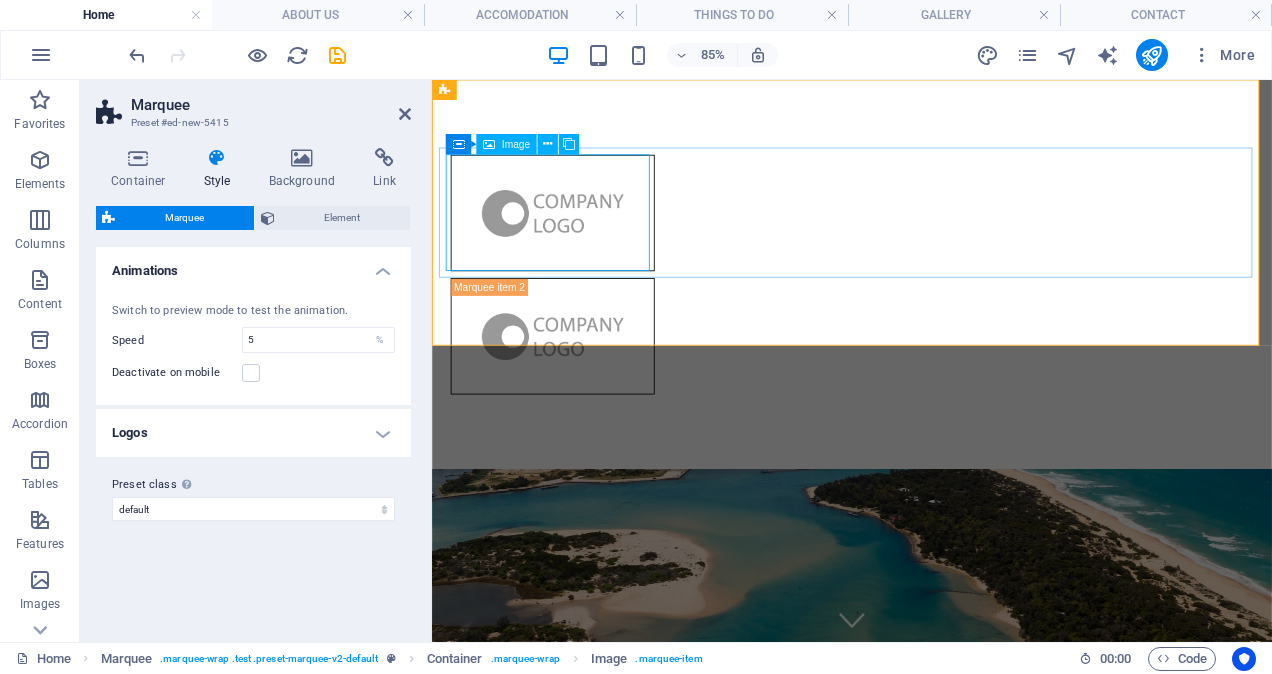 click at bounding box center (574, 236) 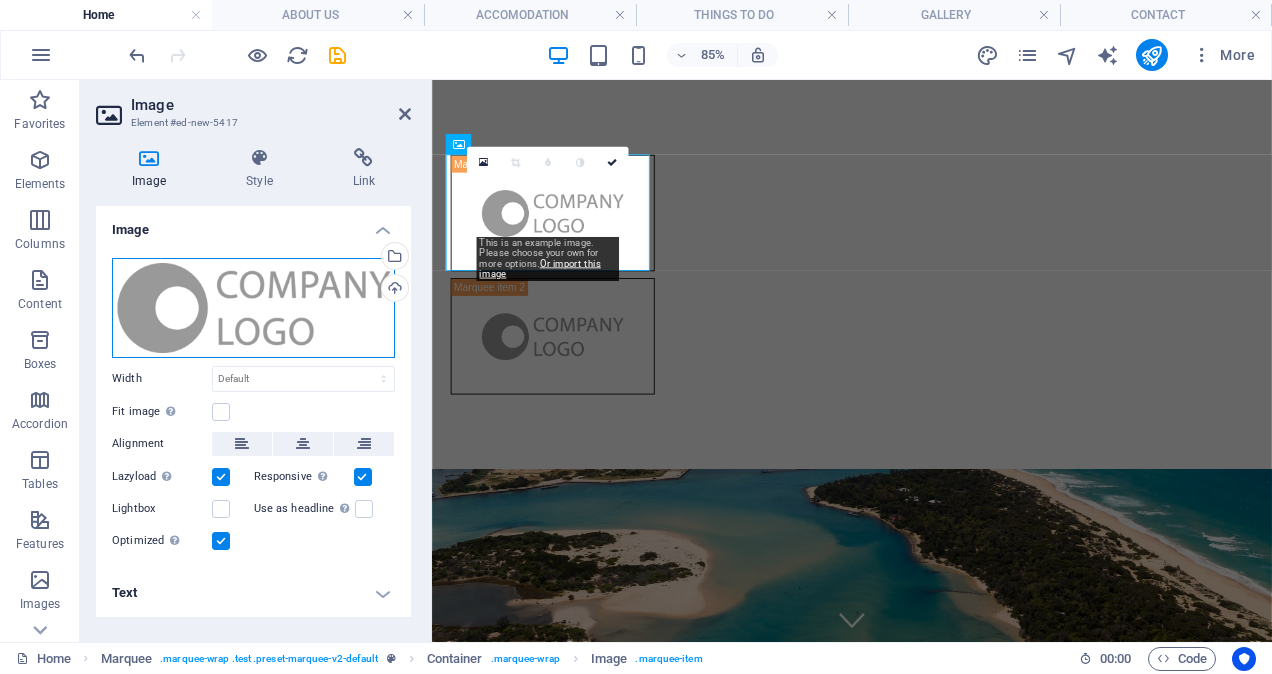 click on "Drag files here, click to choose files or select files from Files or our free stock photos & videos" at bounding box center (253, 308) 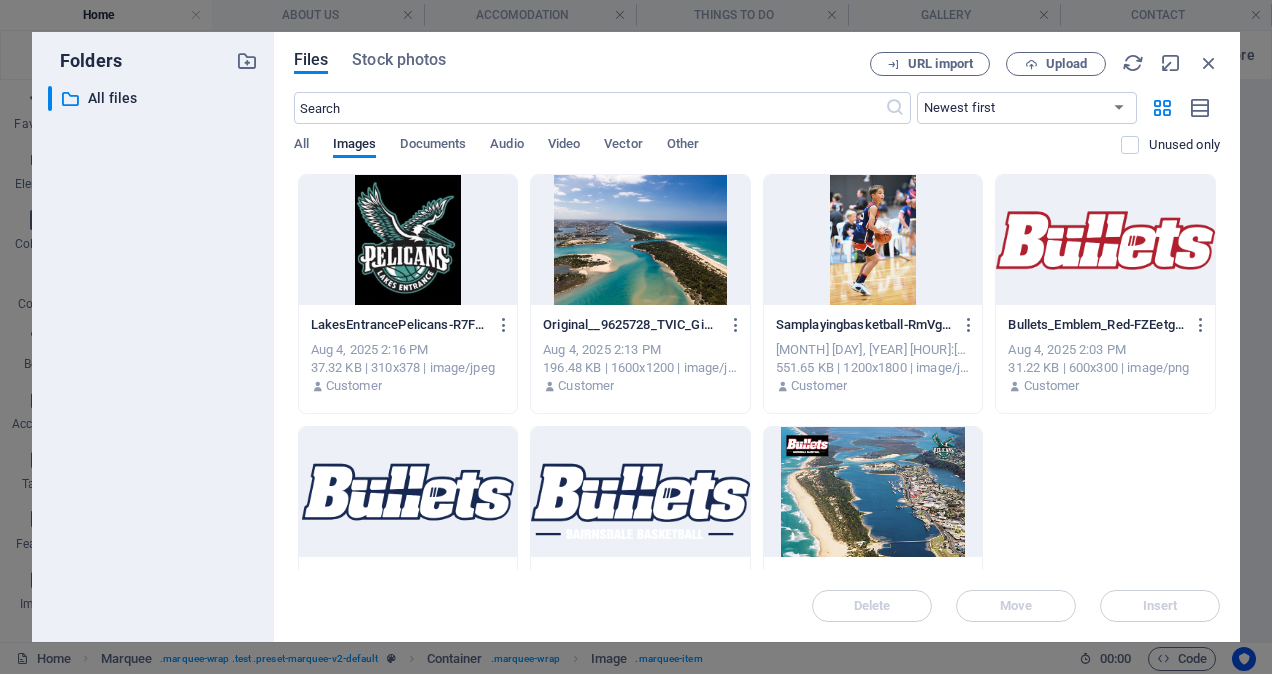 click at bounding box center [640, 492] 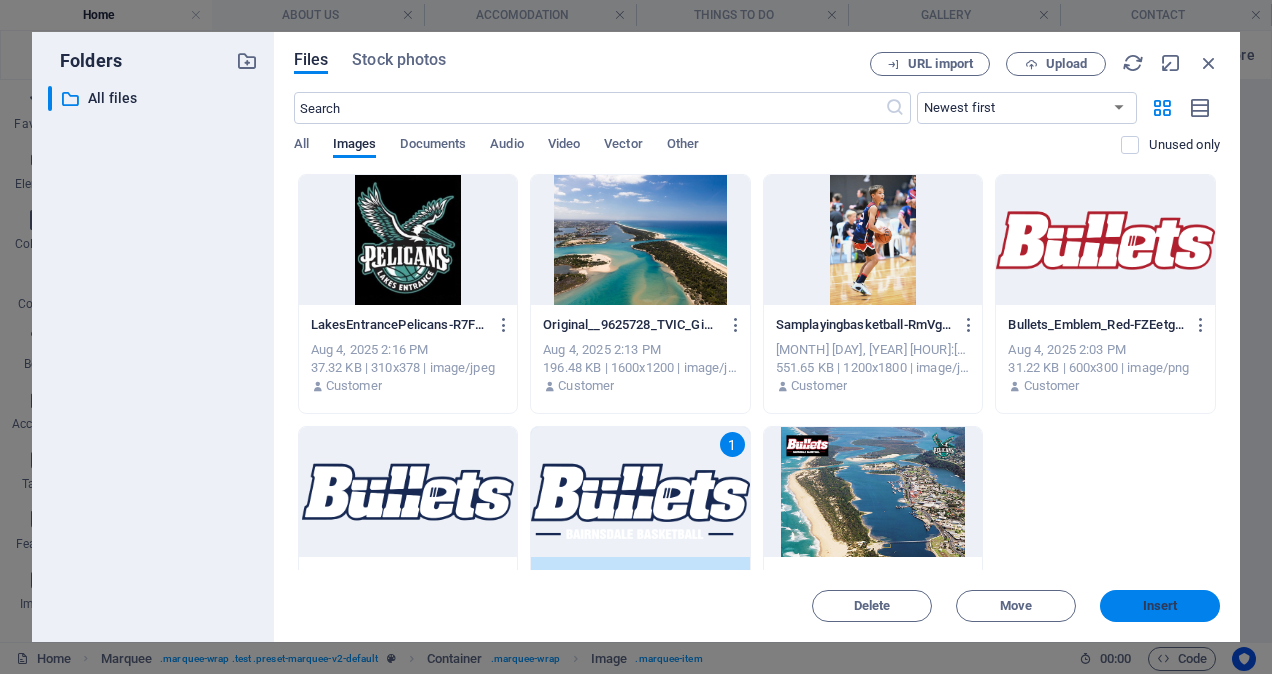 click on "Insert" at bounding box center [1160, 606] 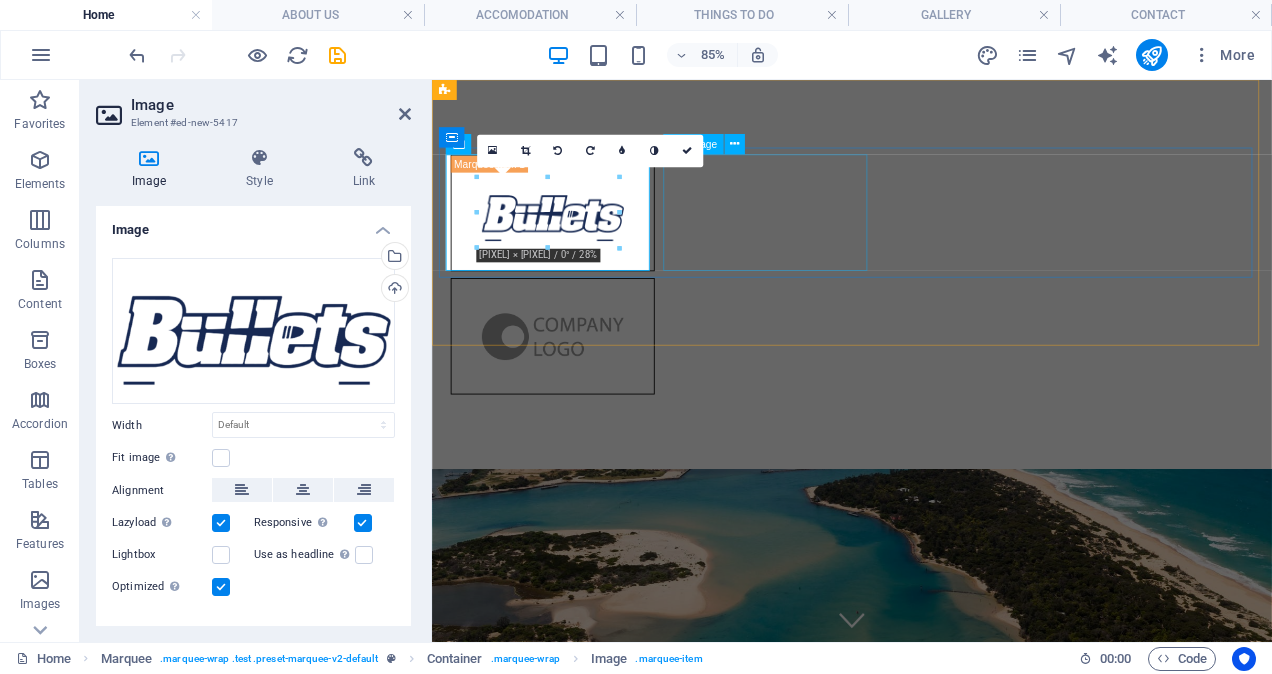 click at bounding box center [574, 381] 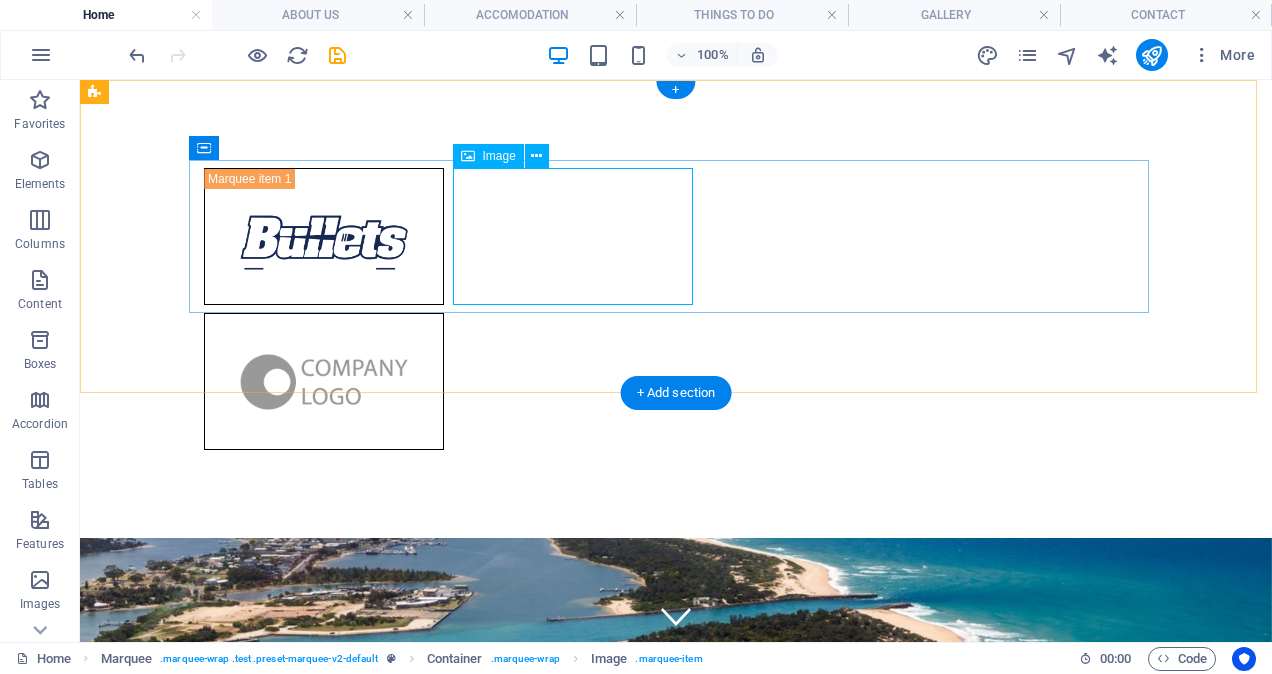 click at bounding box center [324, 381] 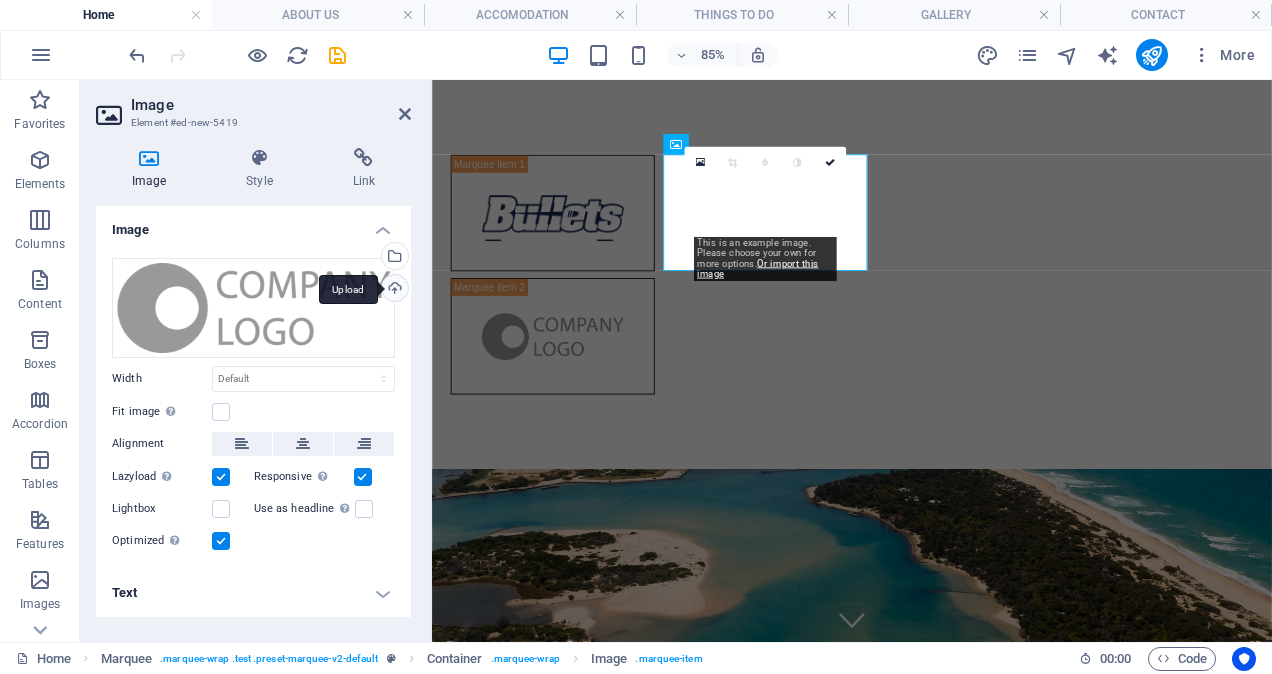 click on "Upload" at bounding box center (393, 290) 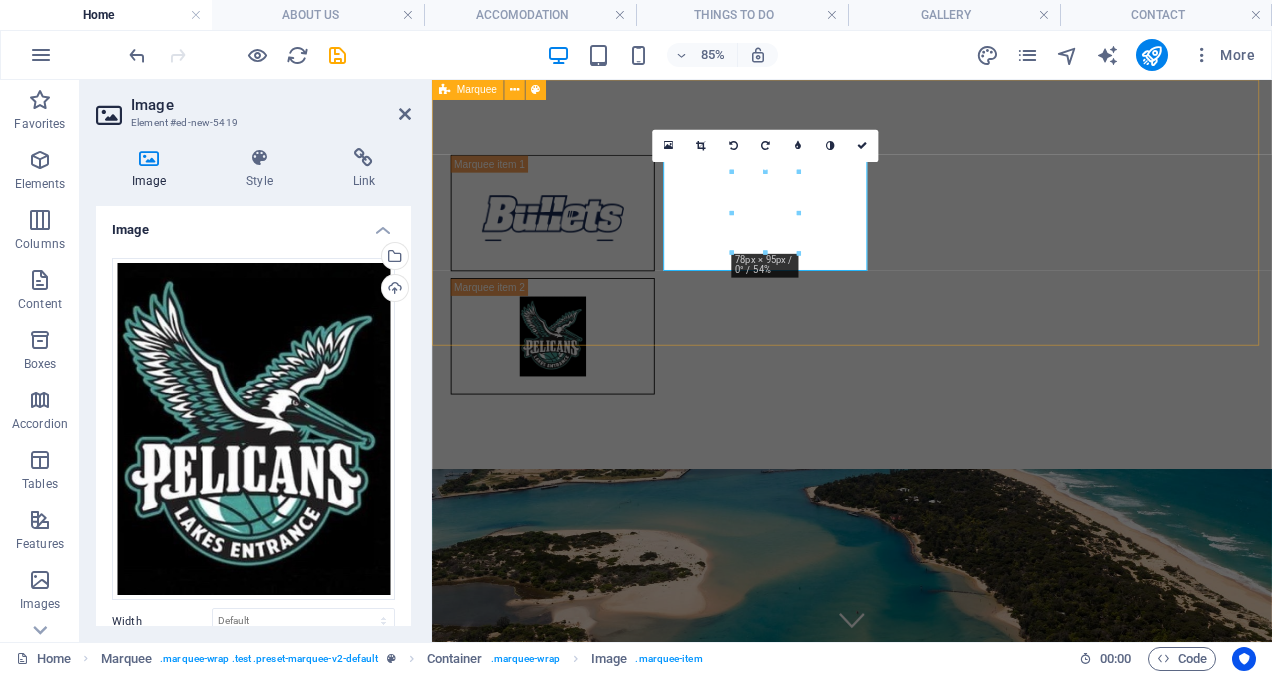 click at bounding box center (926, 309) 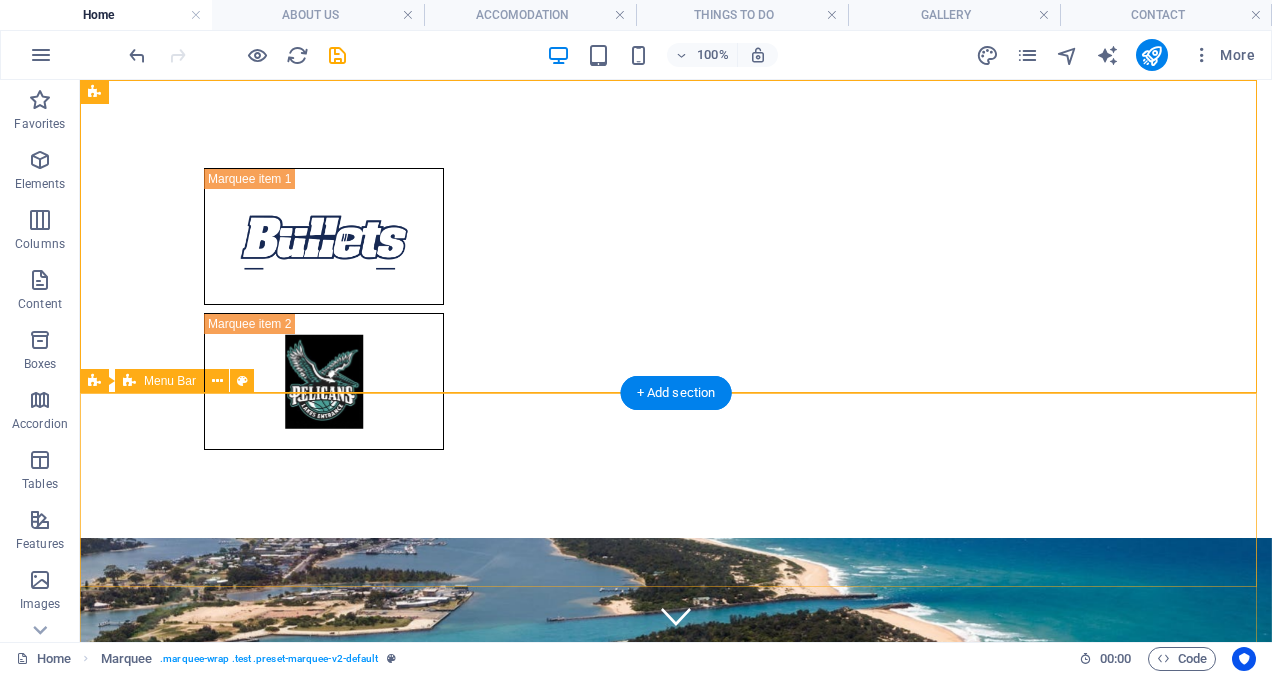 click on "Home ABOUT US ACCOMODATION THINGS TO DO GALLERY CONTACT" at bounding box center [676, 1296] 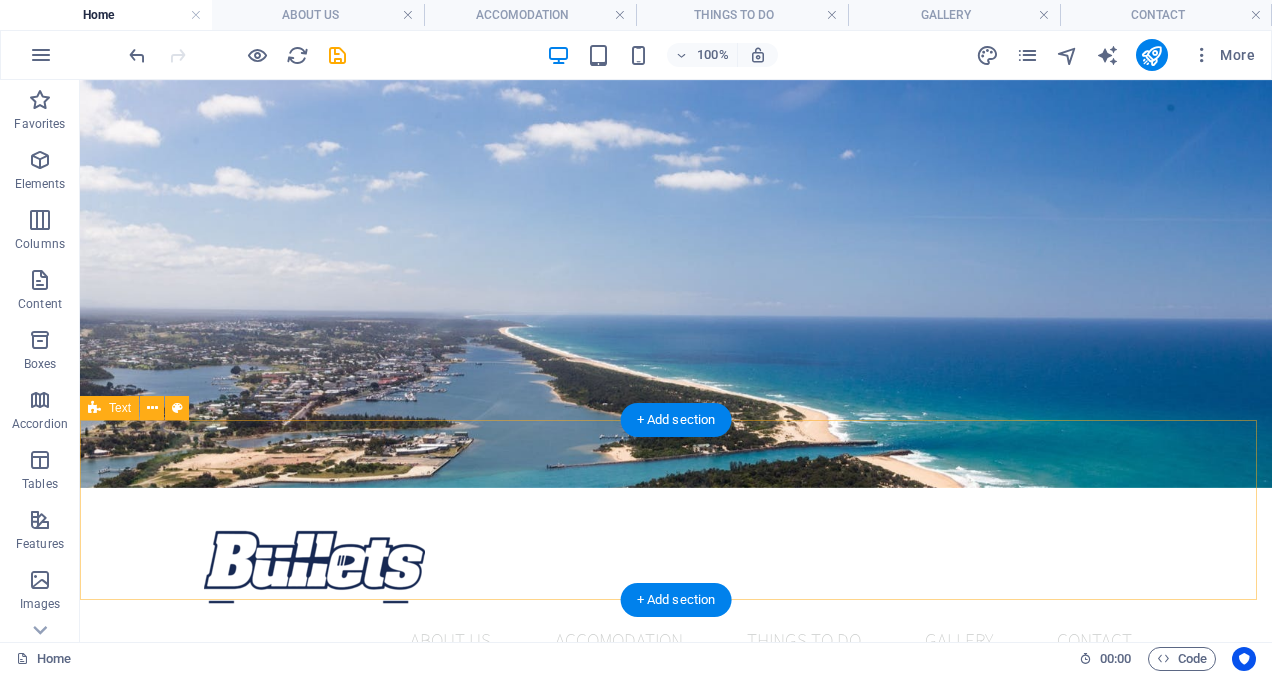 scroll, scrollTop: 635, scrollLeft: 0, axis: vertical 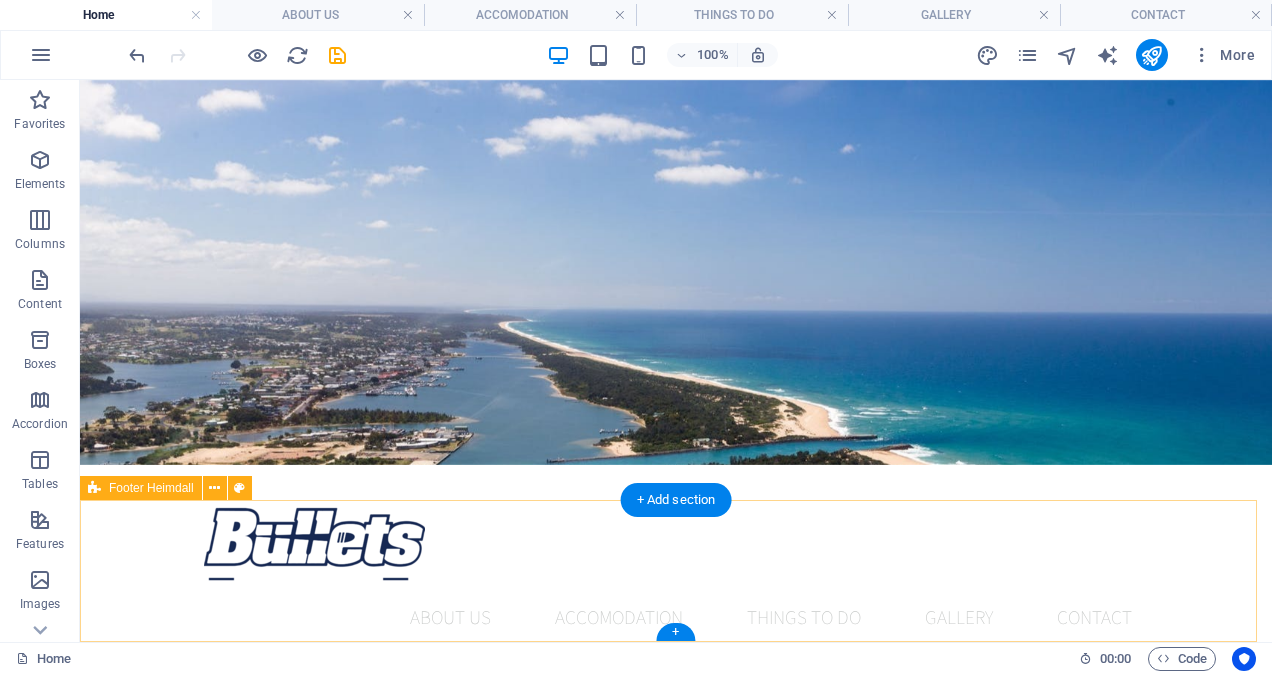 click on "Drop content here or  Add elements  Paste clipboard" at bounding box center [676, 1267] 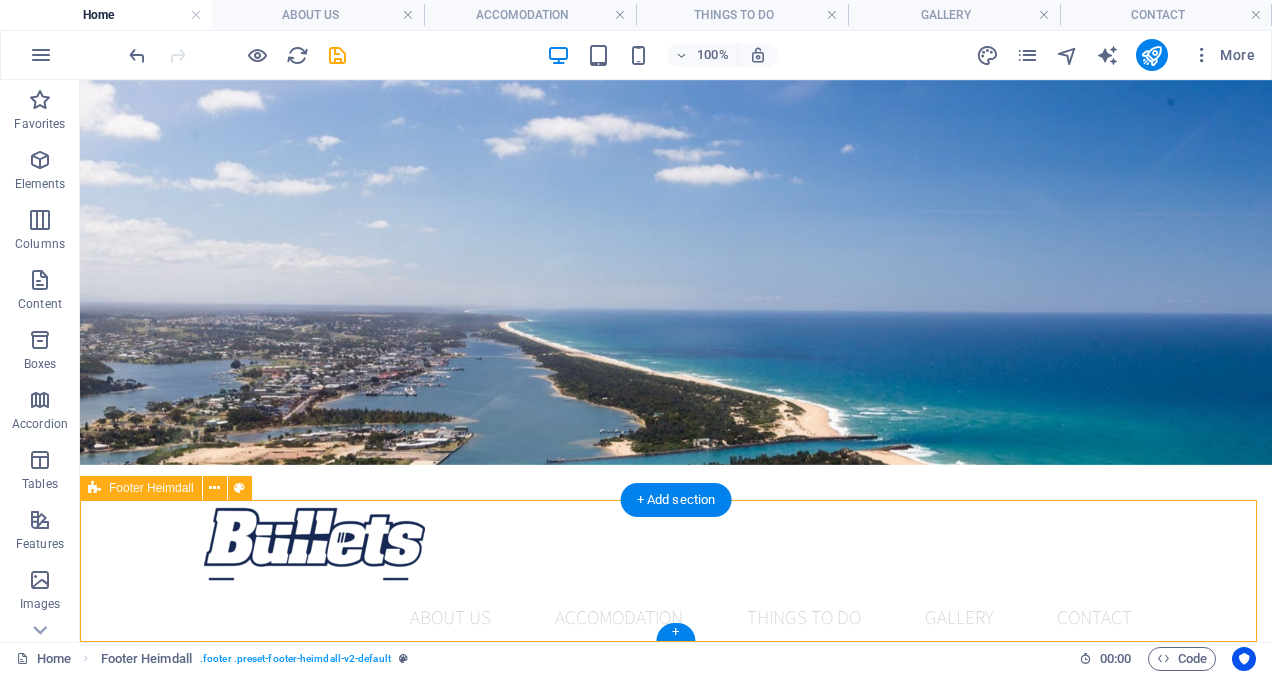 click on "Add elements" at bounding box center [617, 1297] 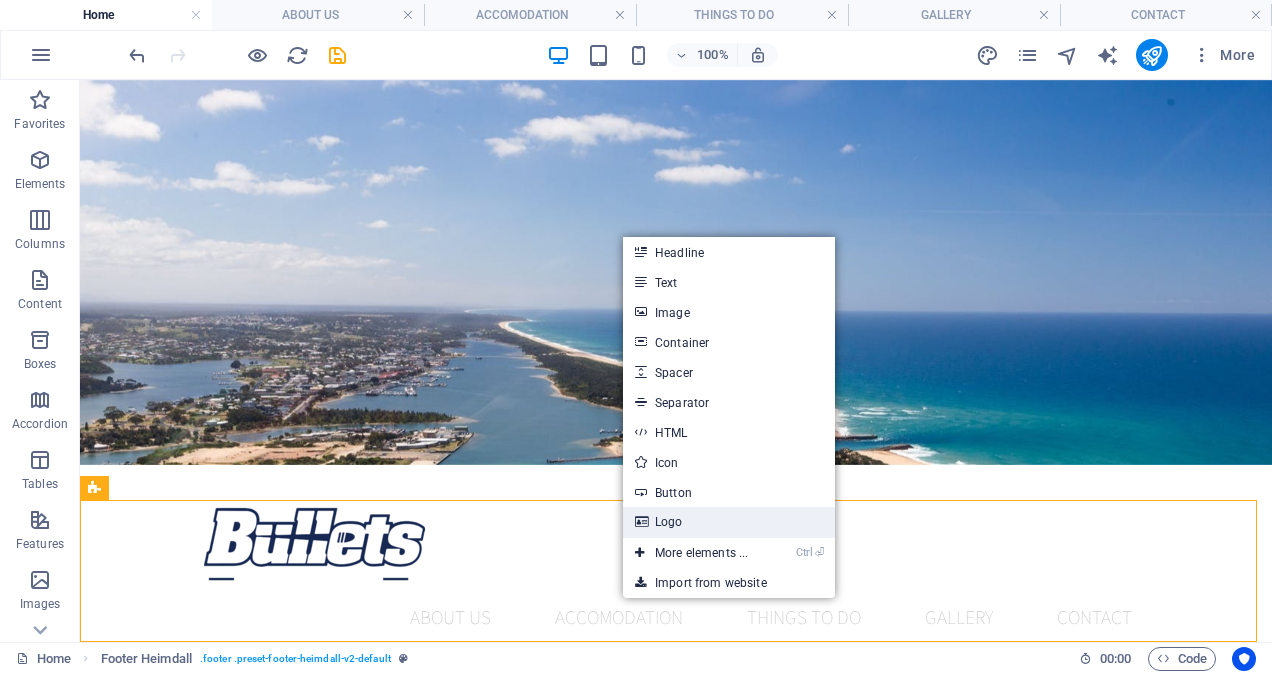 click on "Logo" at bounding box center [729, 522] 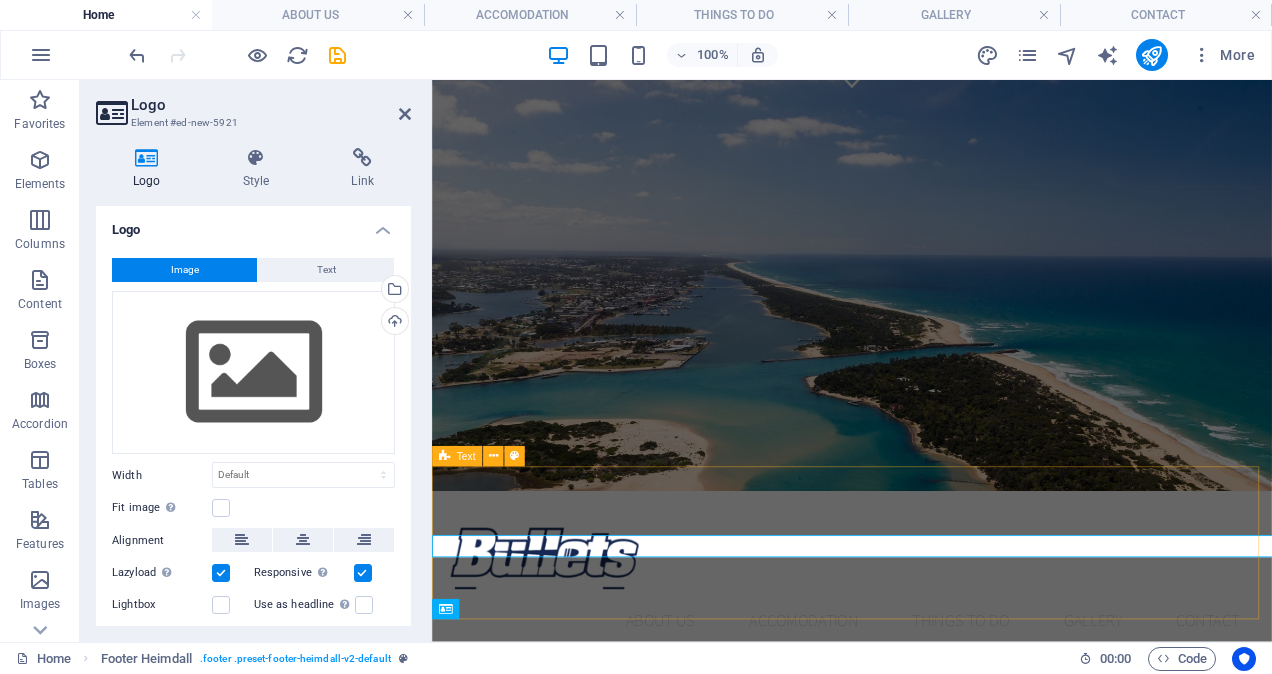 scroll, scrollTop: 519, scrollLeft: 0, axis: vertical 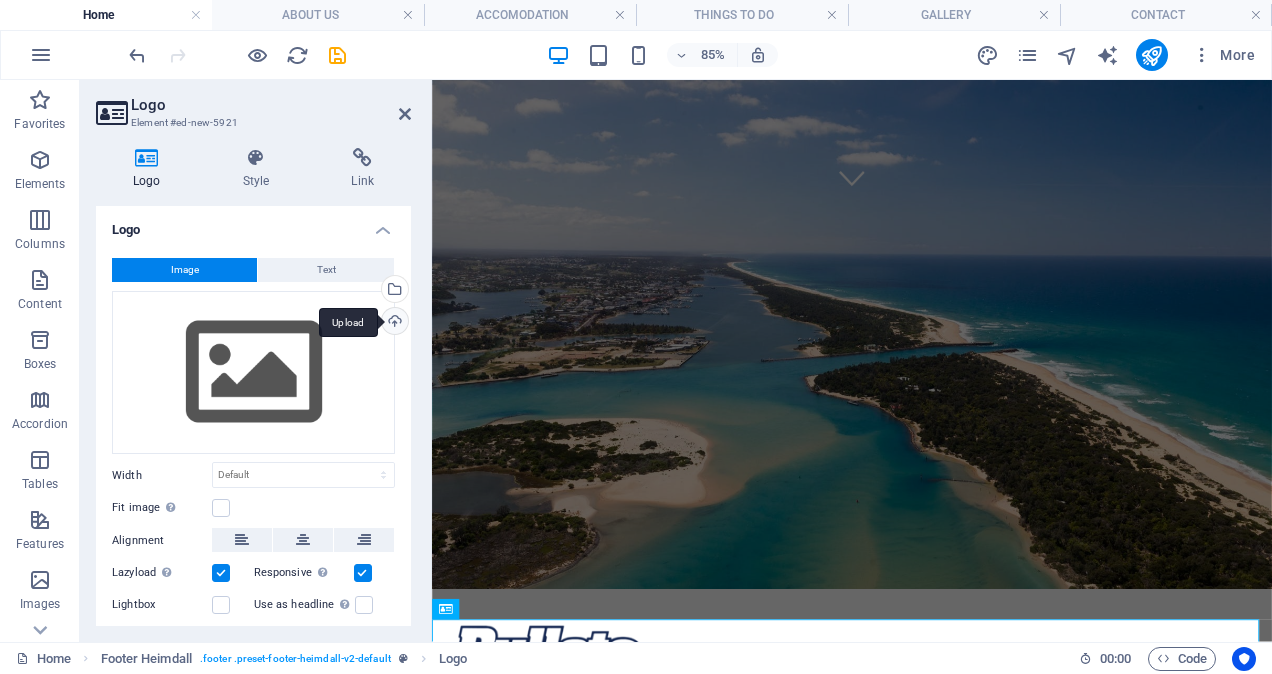 click on "Upload" at bounding box center [393, 323] 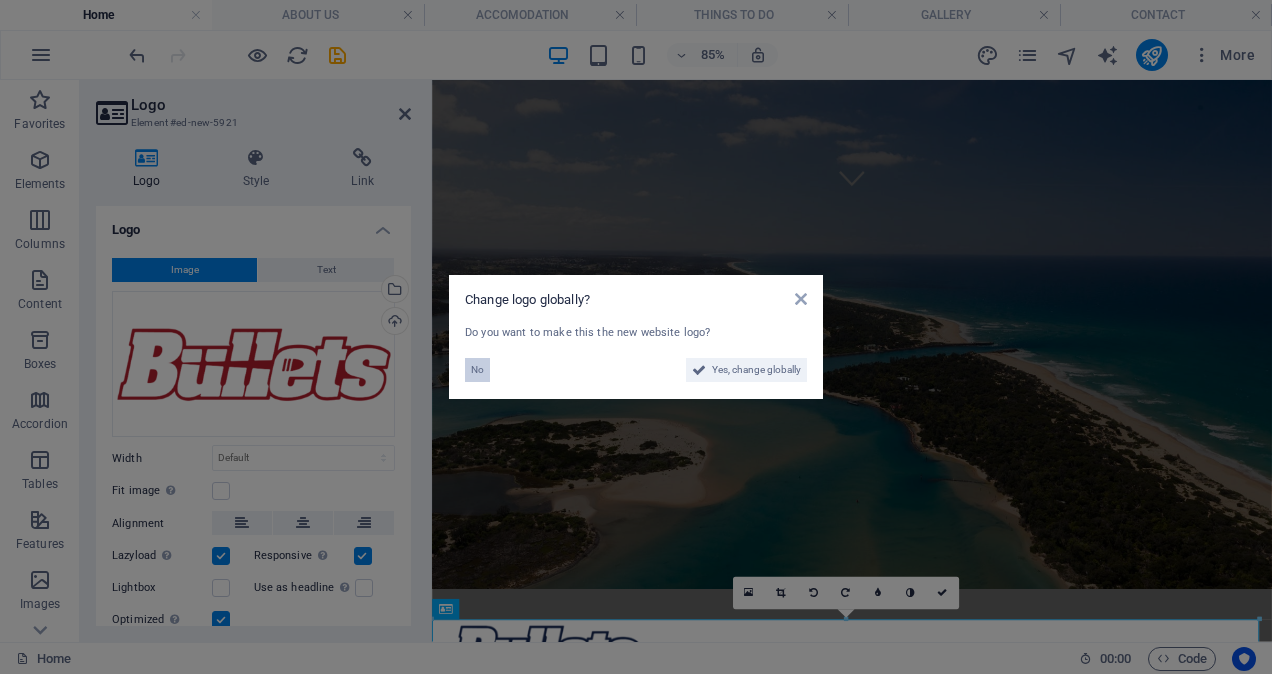 click on "No" at bounding box center [477, 370] 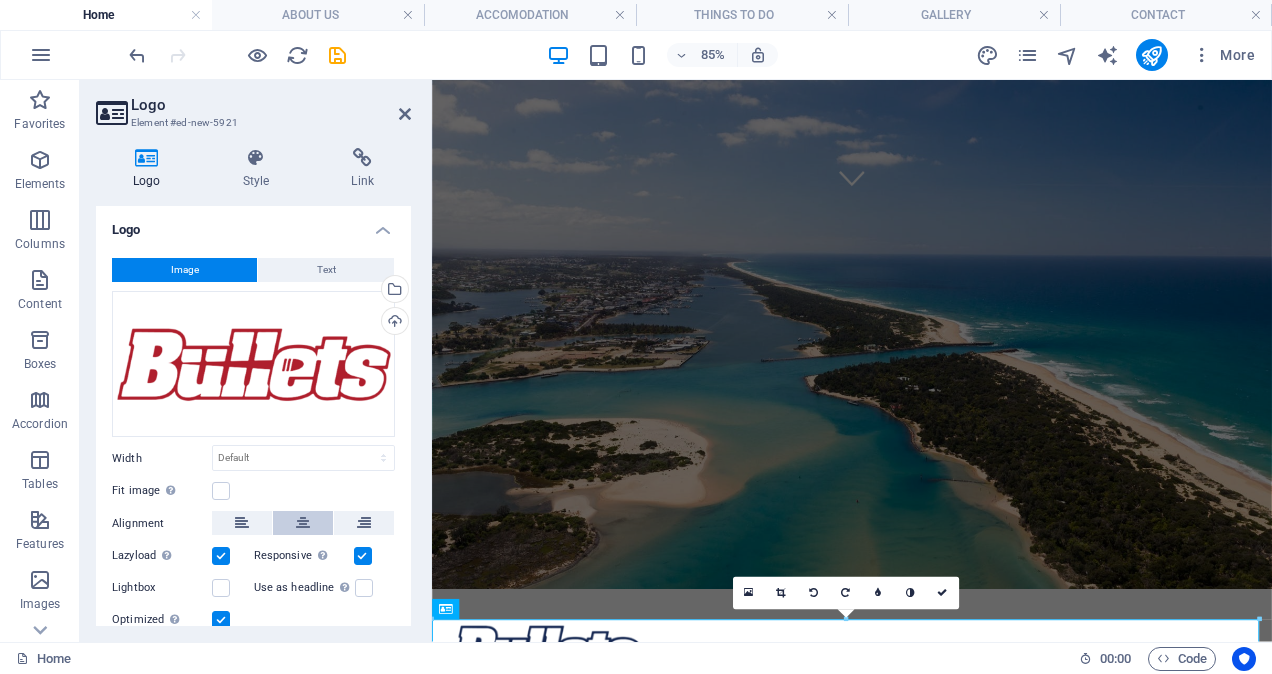 click at bounding box center [303, 523] 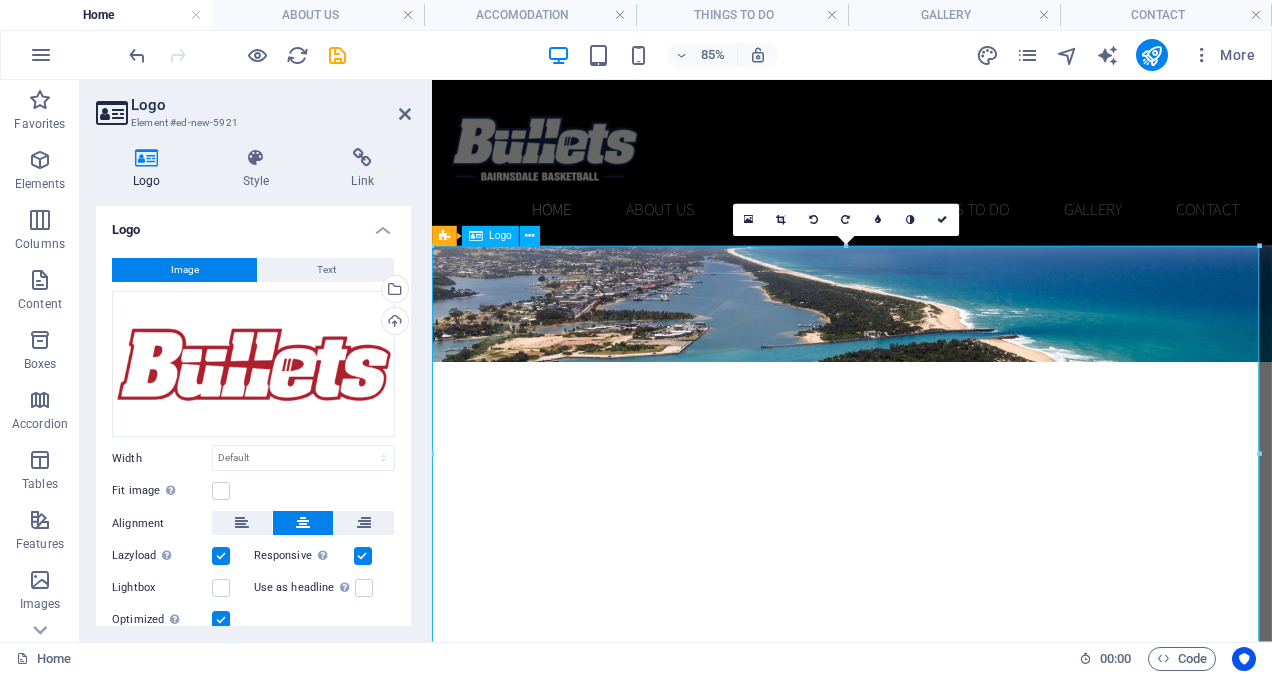 scroll, scrollTop: 579, scrollLeft: 0, axis: vertical 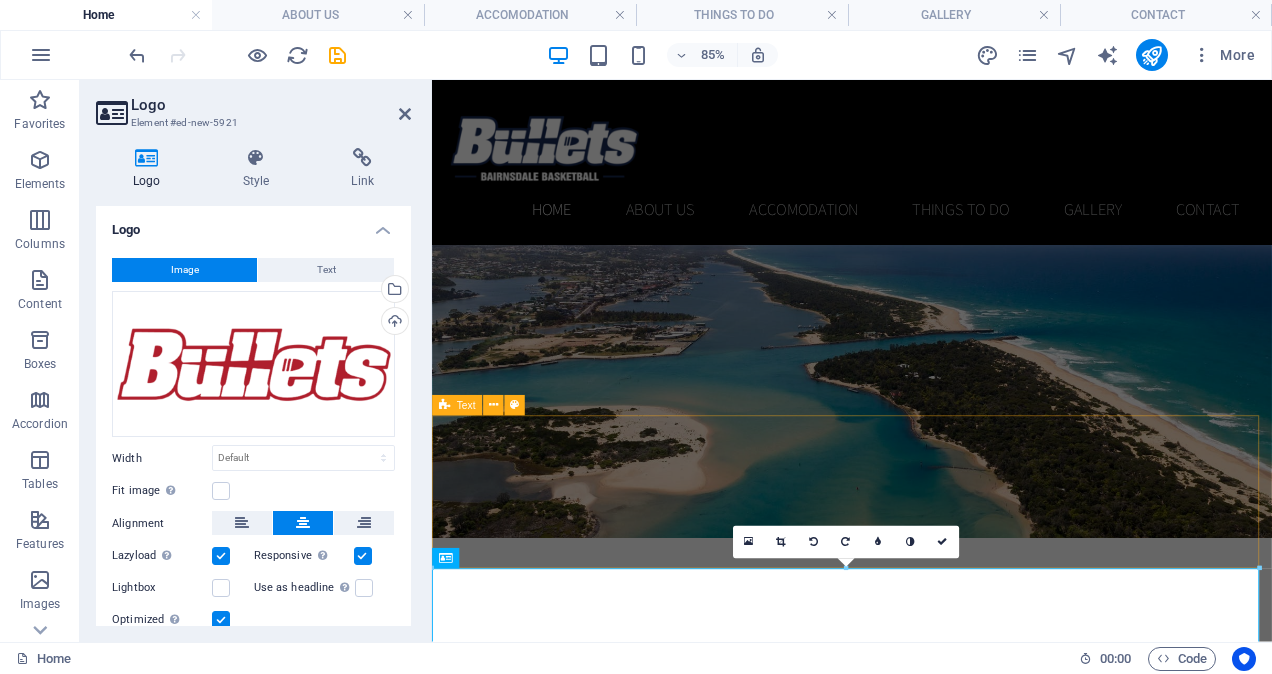 click at bounding box center [926, 1261] 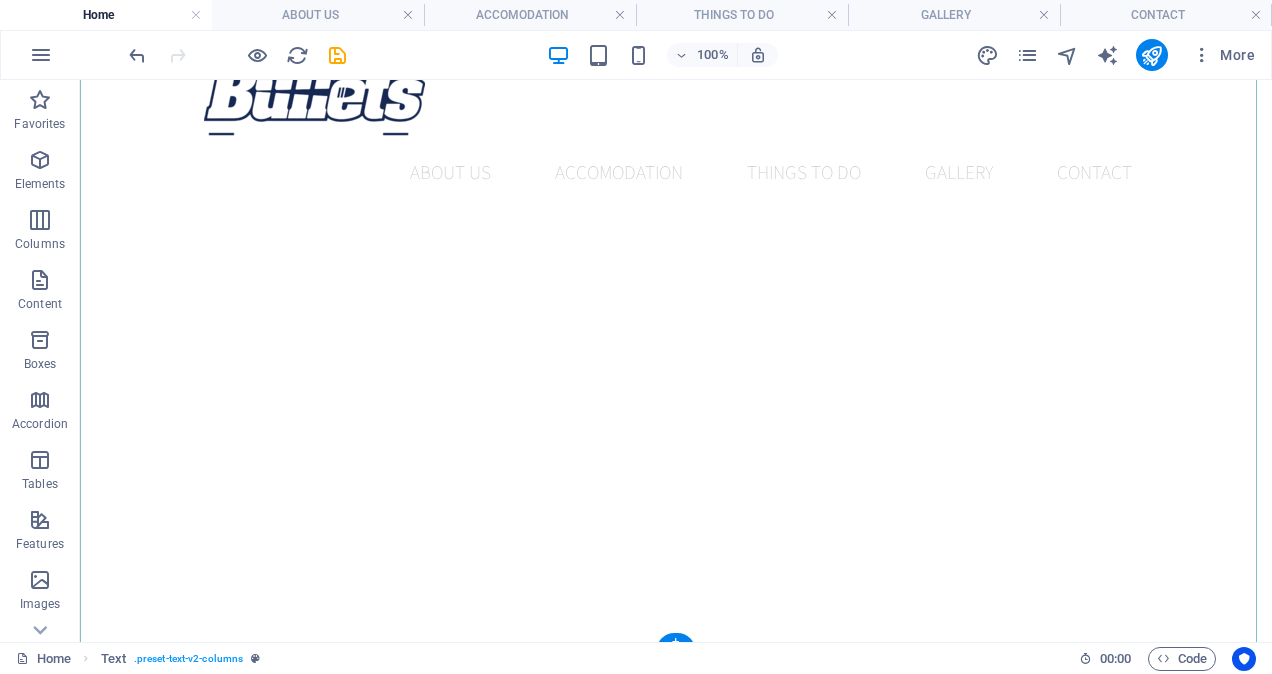scroll, scrollTop: 1081, scrollLeft: 0, axis: vertical 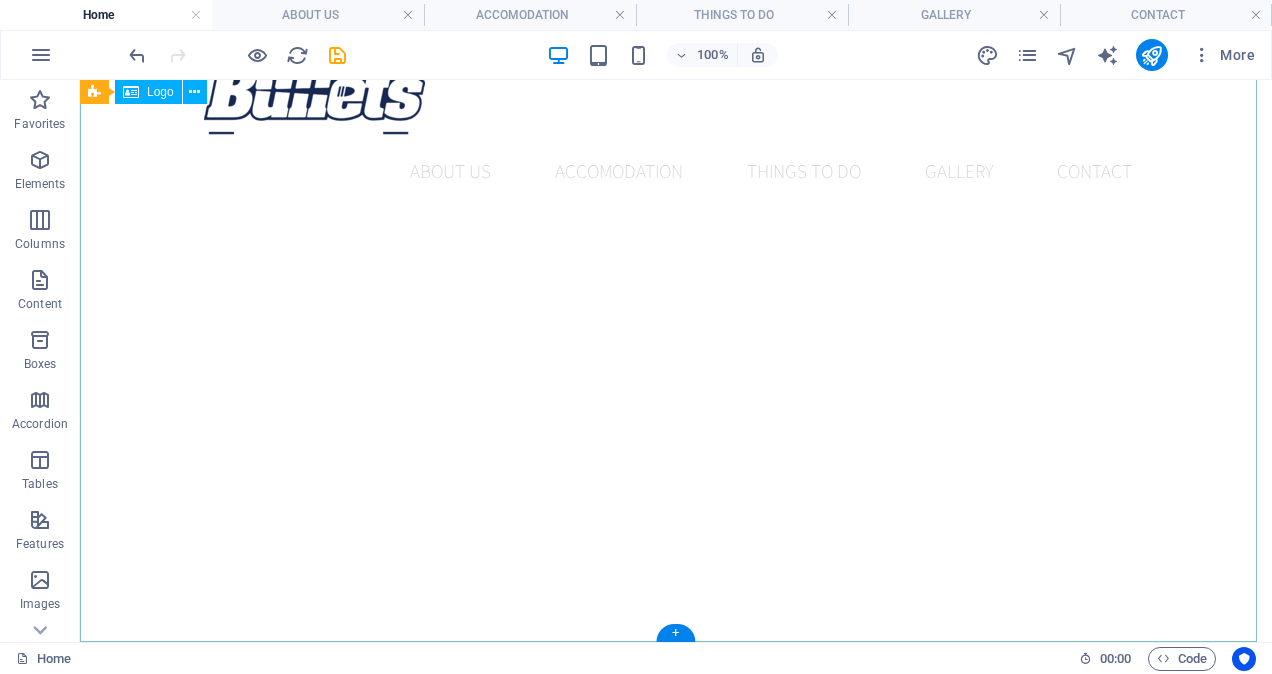 click at bounding box center (676, 1048) 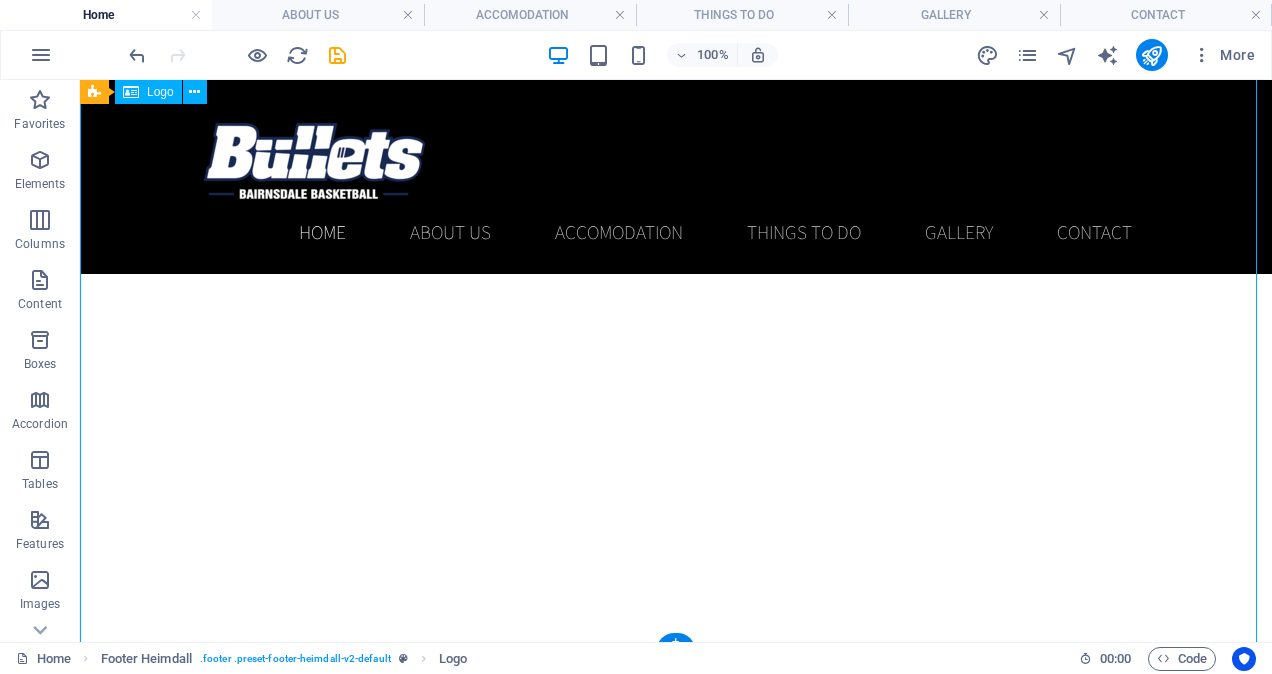 scroll, scrollTop: 881, scrollLeft: 0, axis: vertical 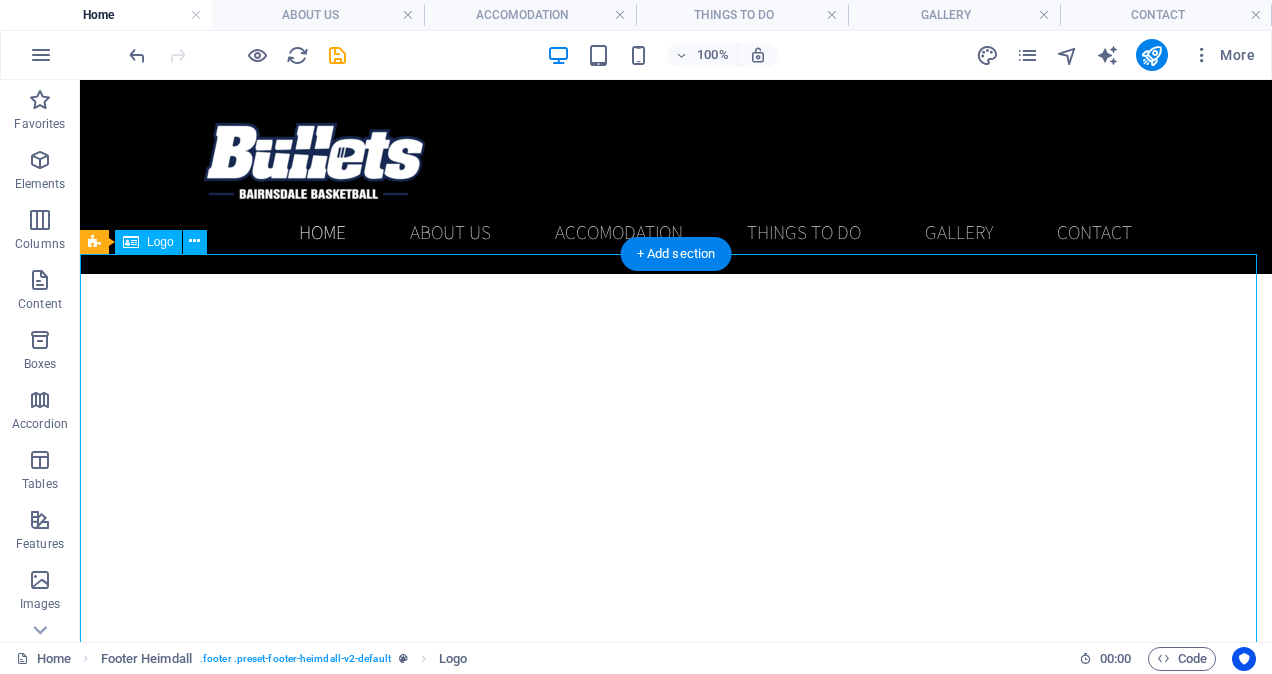 click at bounding box center [676, 1248] 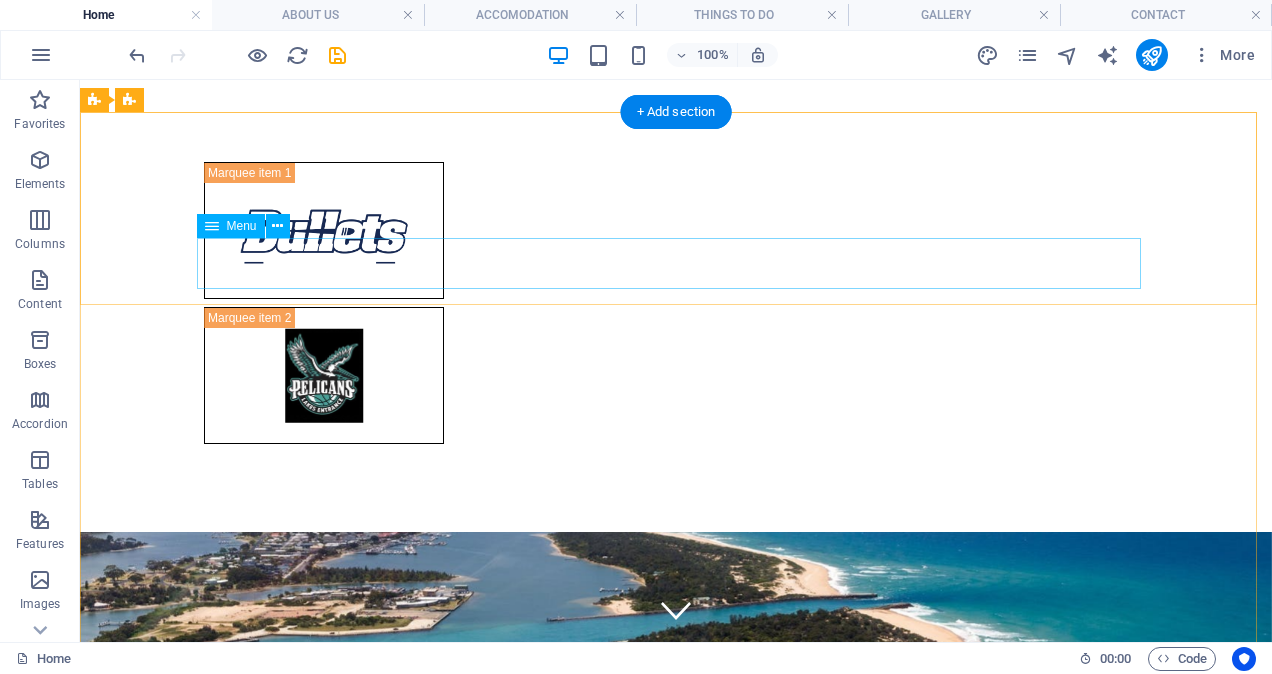 scroll, scrollTop: 0, scrollLeft: 0, axis: both 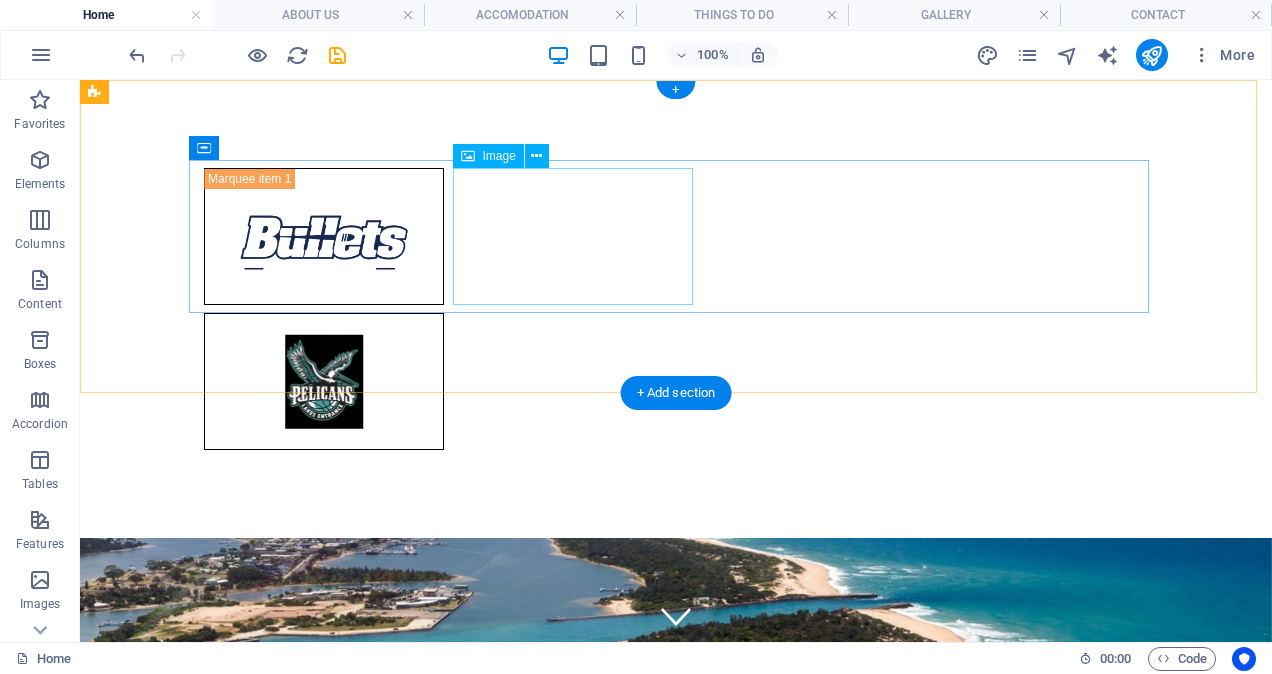 click at bounding box center (324, 381) 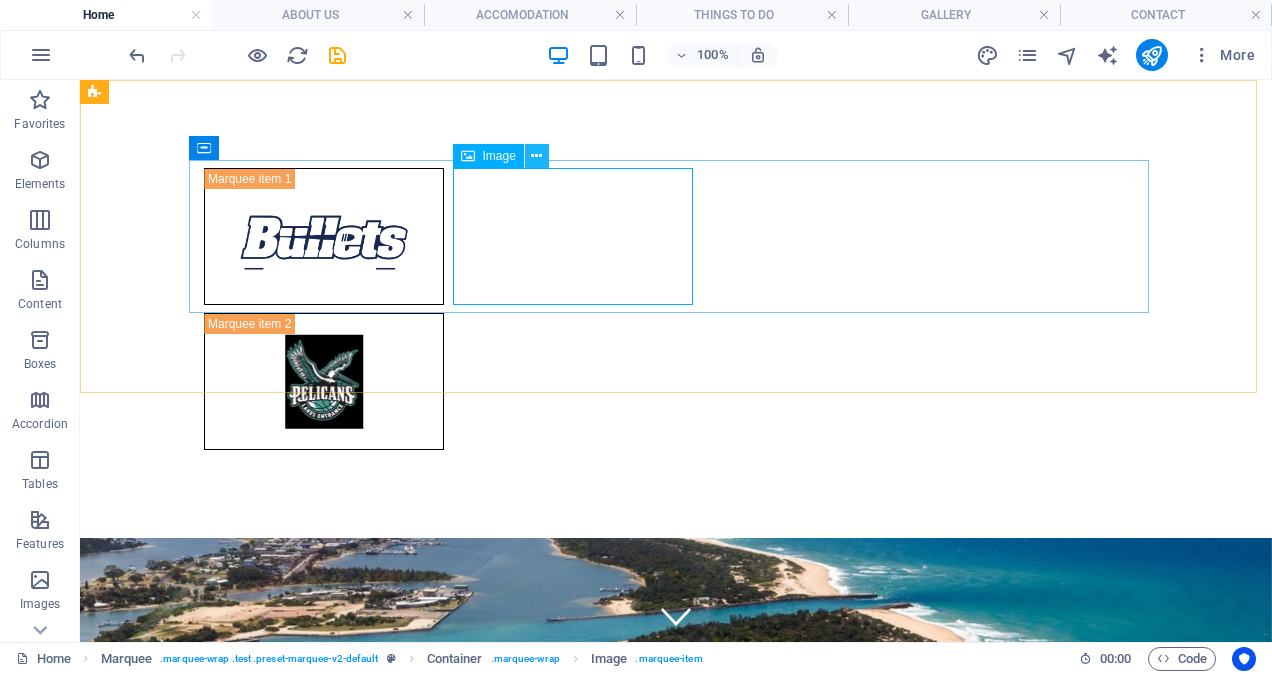 click at bounding box center (536, 156) 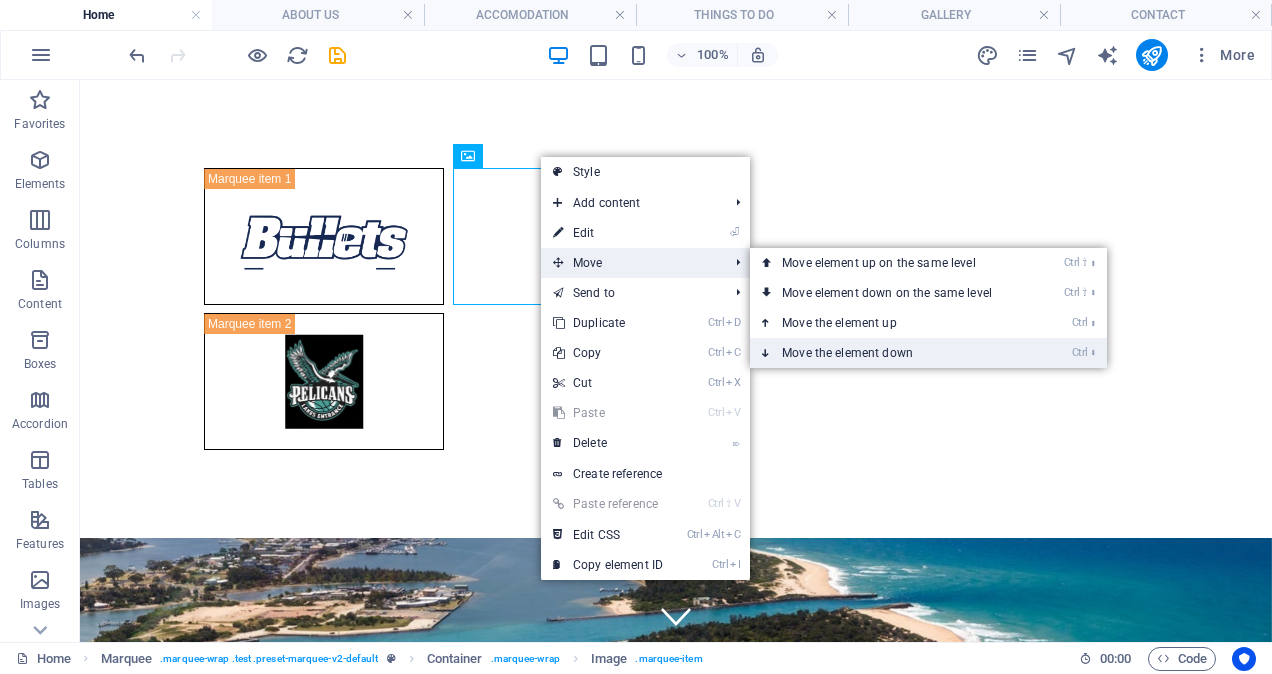 click on "Ctrl ⬇  Move the element down" at bounding box center (891, 353) 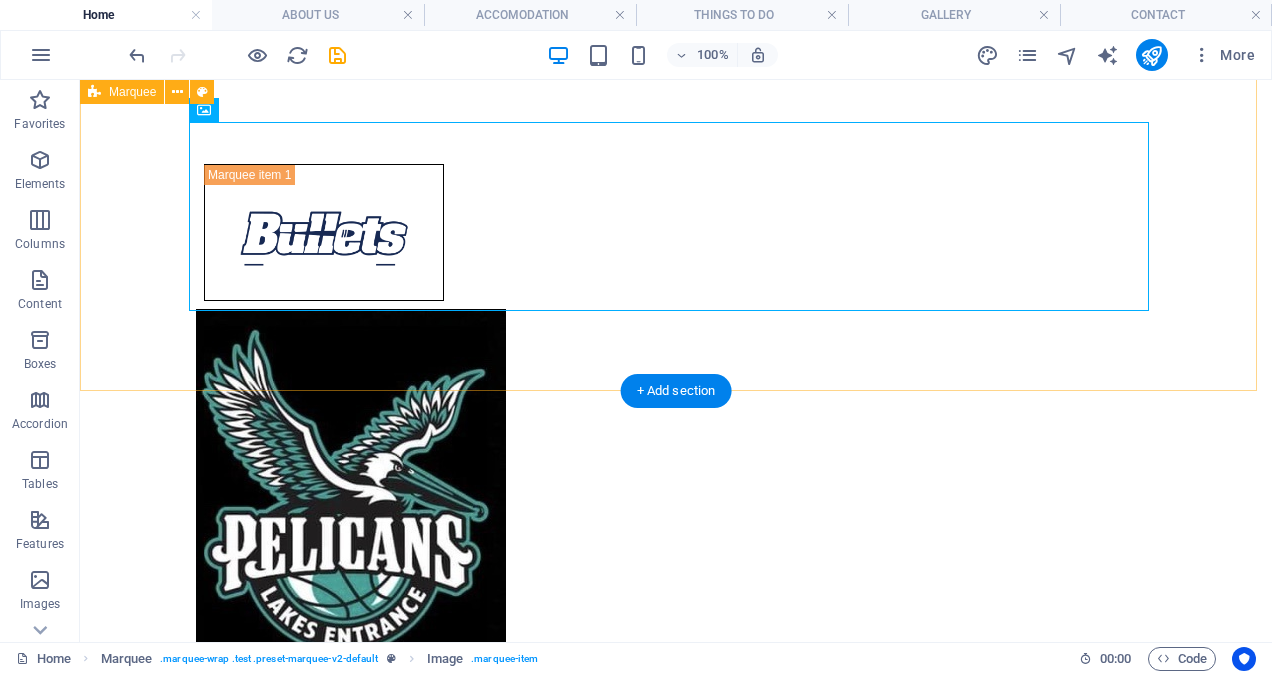 scroll, scrollTop: 0, scrollLeft: 0, axis: both 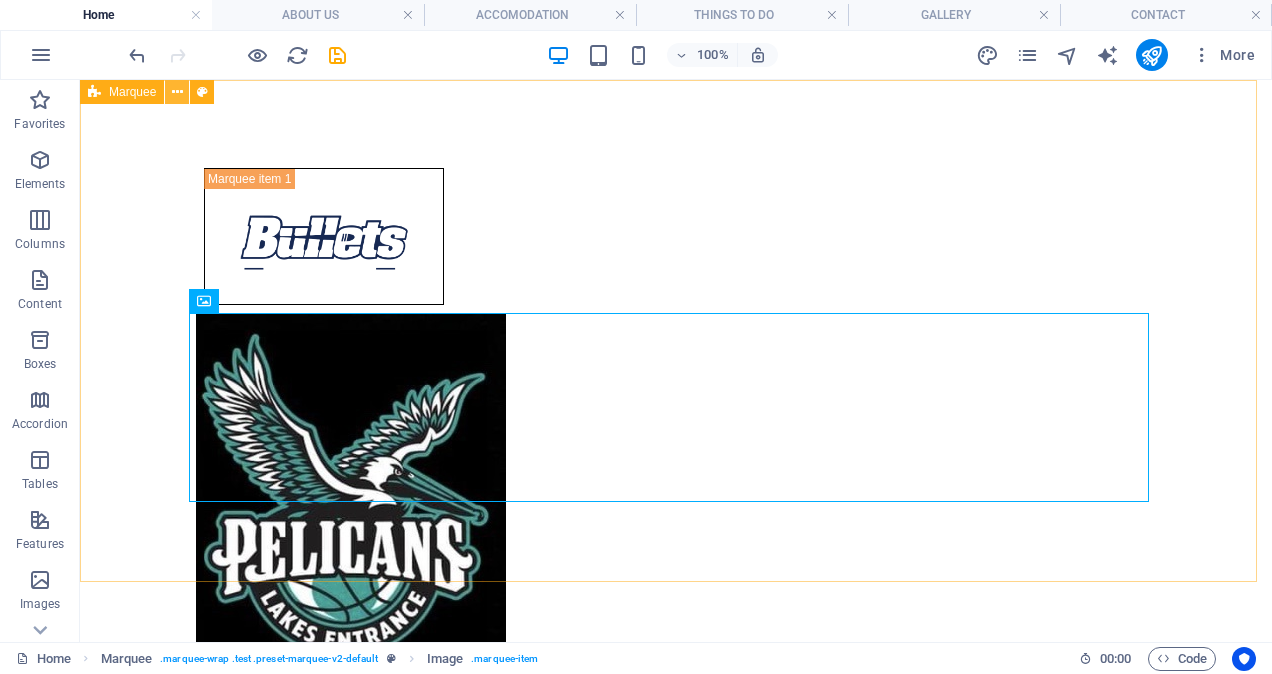 click at bounding box center (177, 92) 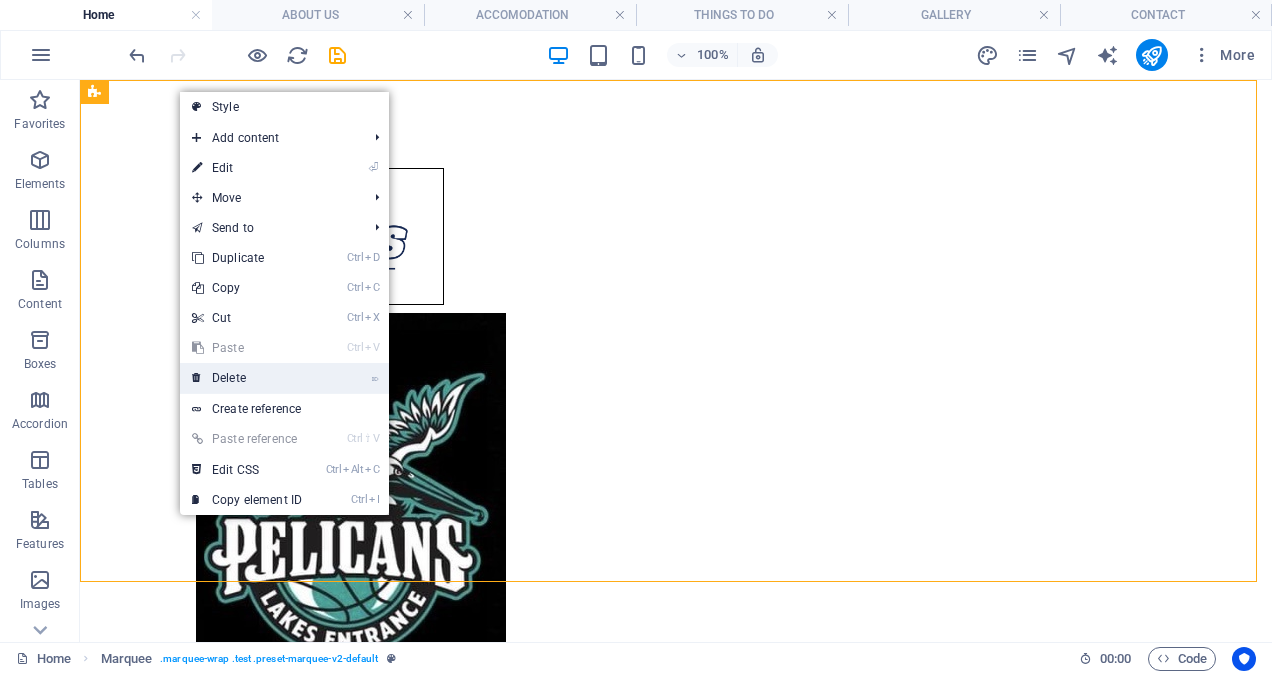 click on "⌦  Delete" at bounding box center [247, 378] 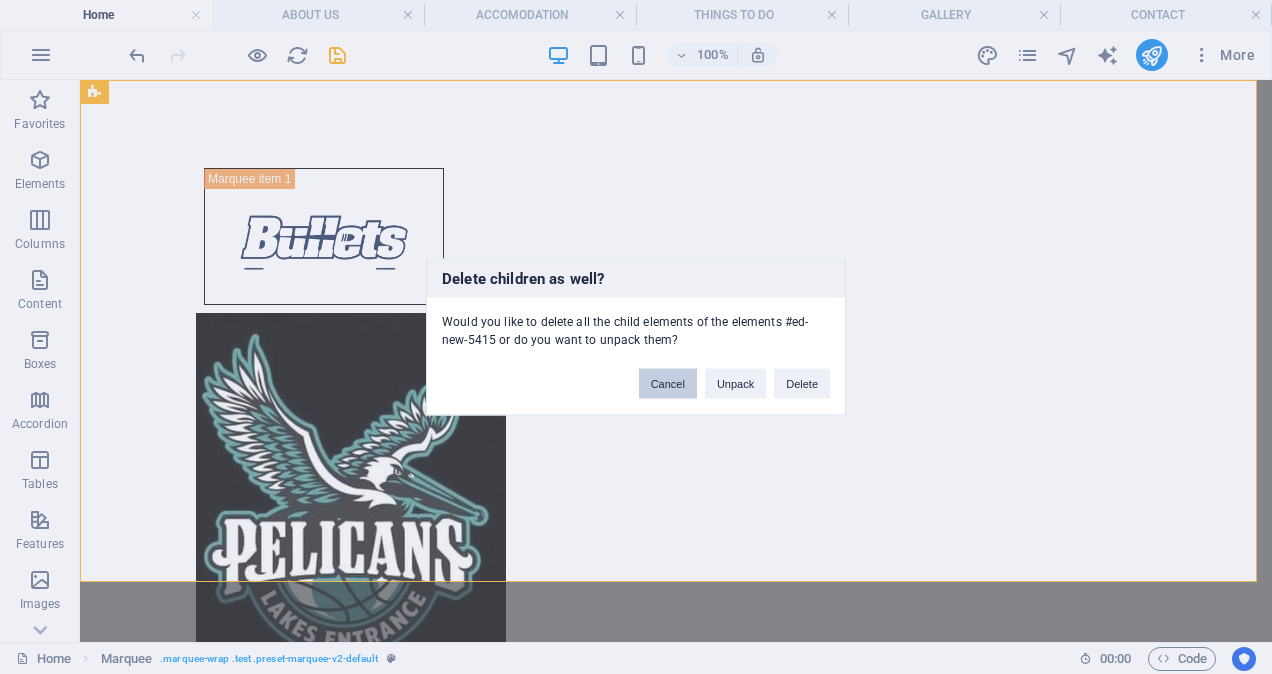 click on "Cancel" at bounding box center [668, 384] 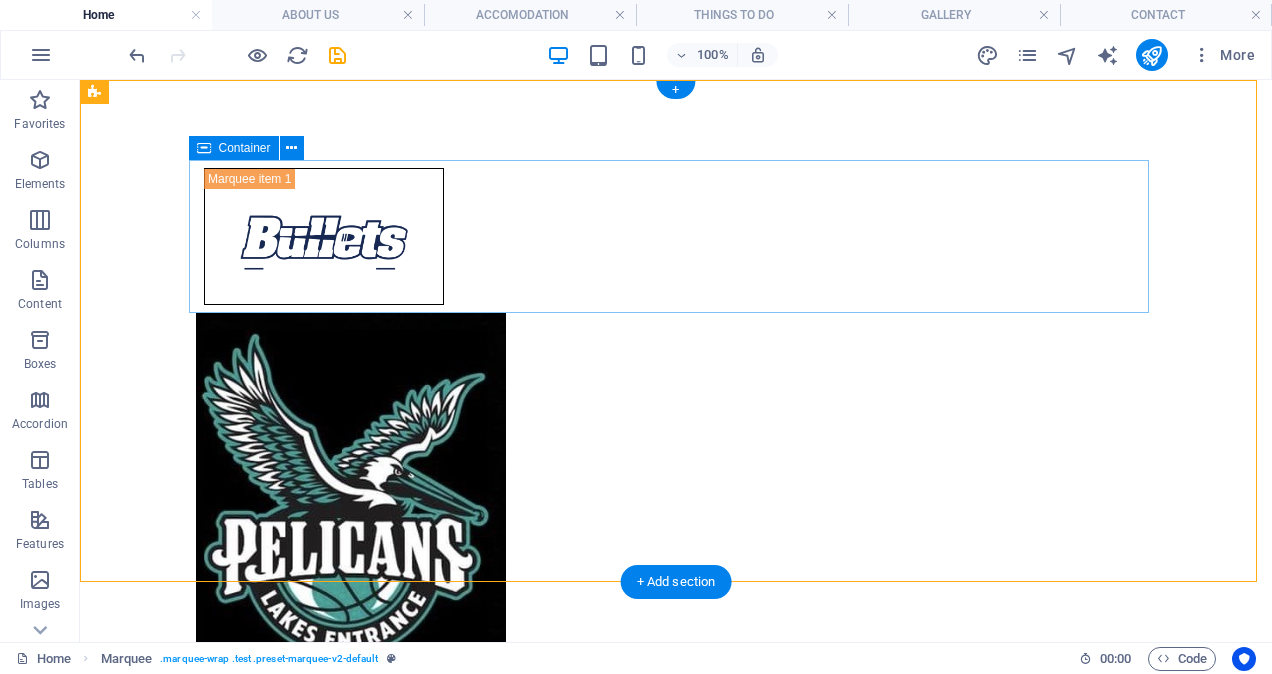 click at bounding box center [676, 236] 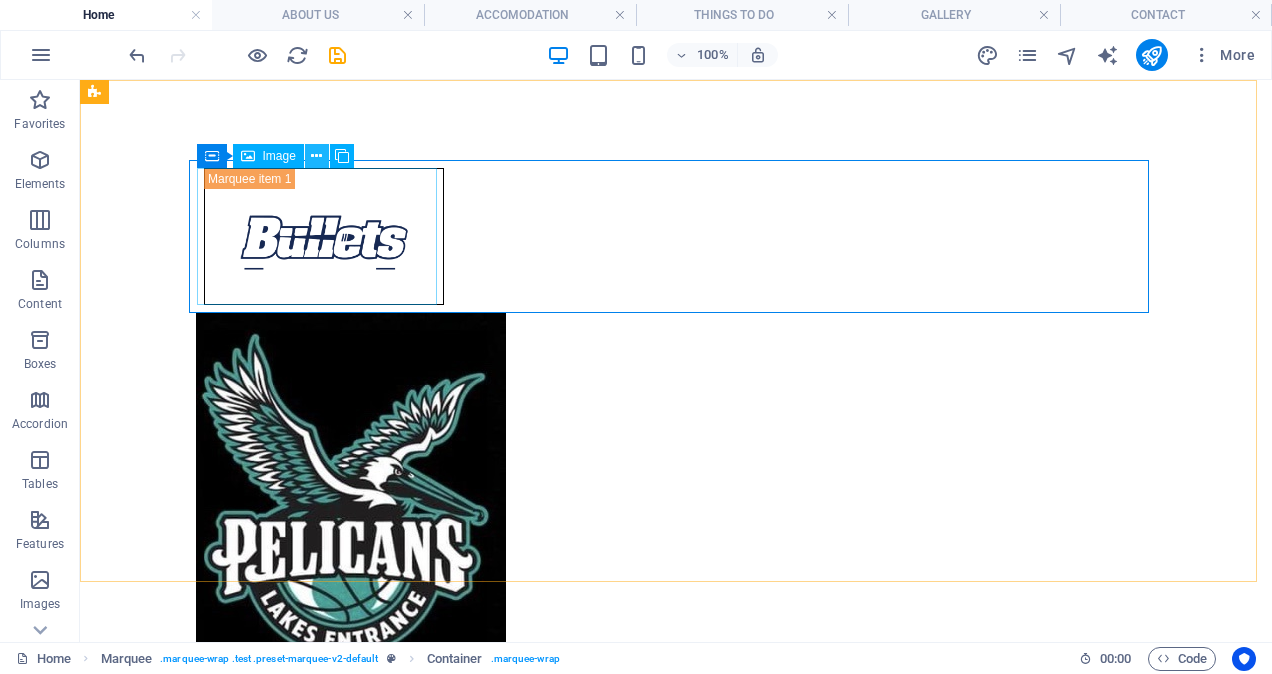 click at bounding box center [316, 156] 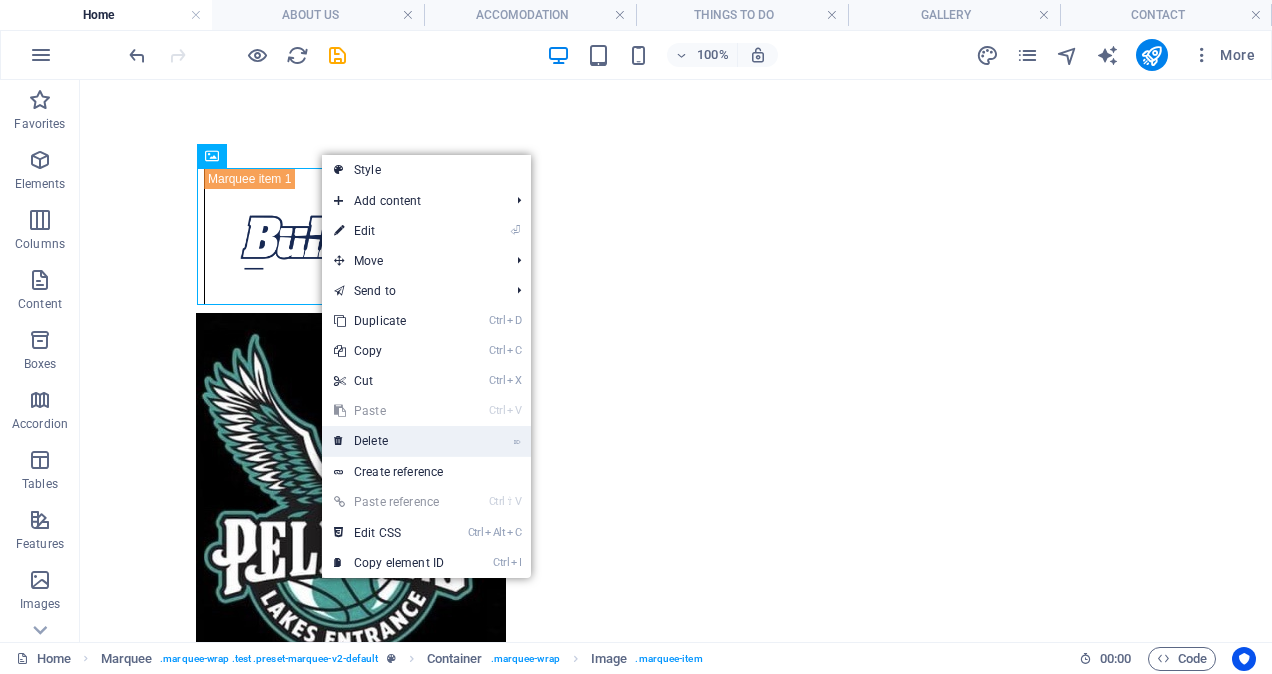 click on "⌦  Delete" at bounding box center (389, 441) 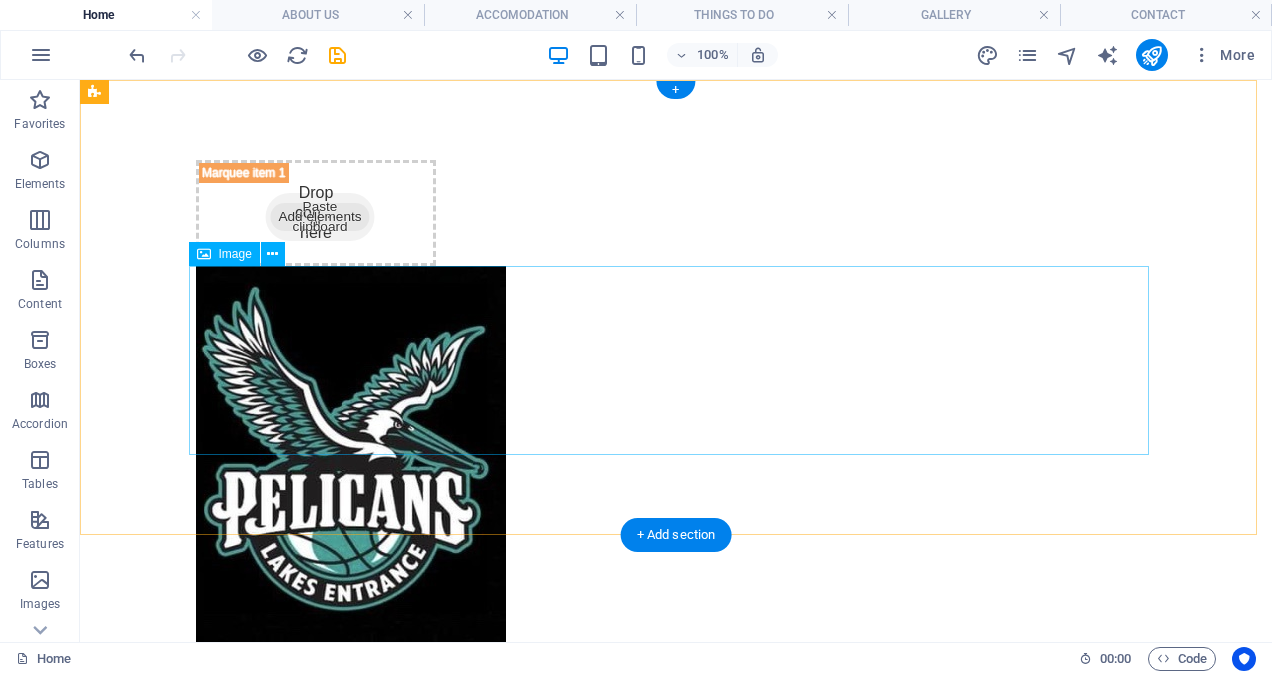 click at bounding box center (676, 455) 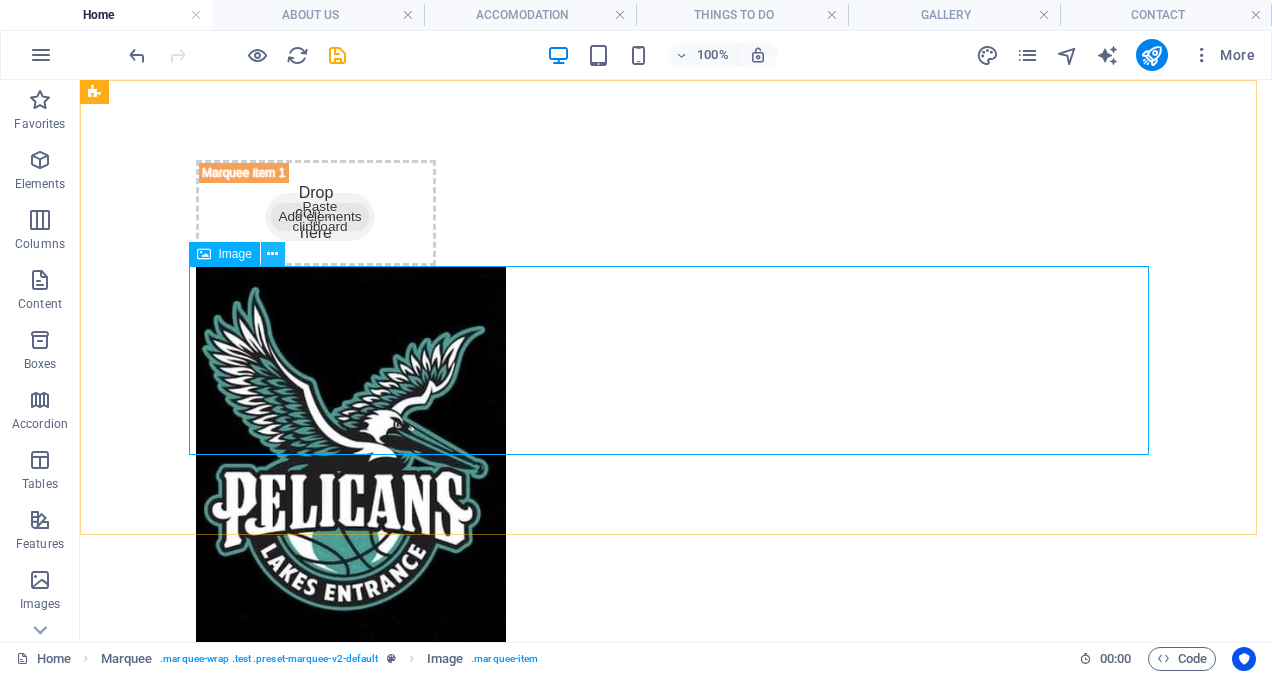 click at bounding box center [272, 254] 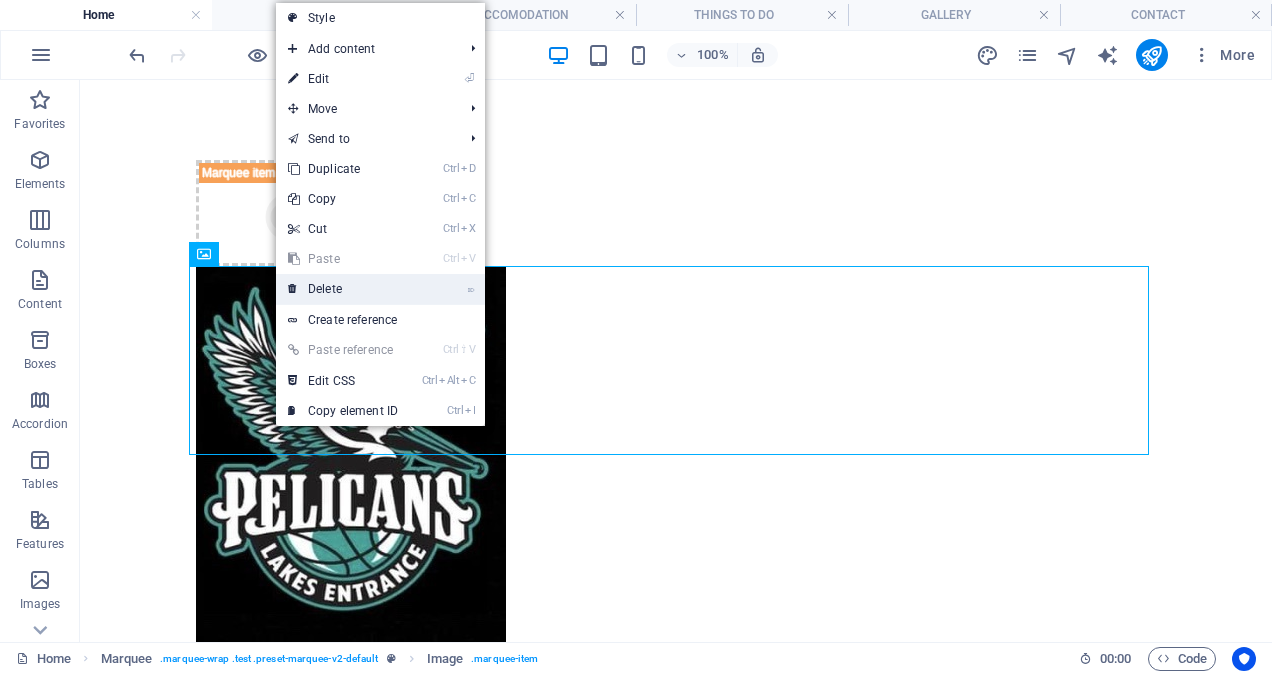click on "⌦  Delete" at bounding box center (343, 289) 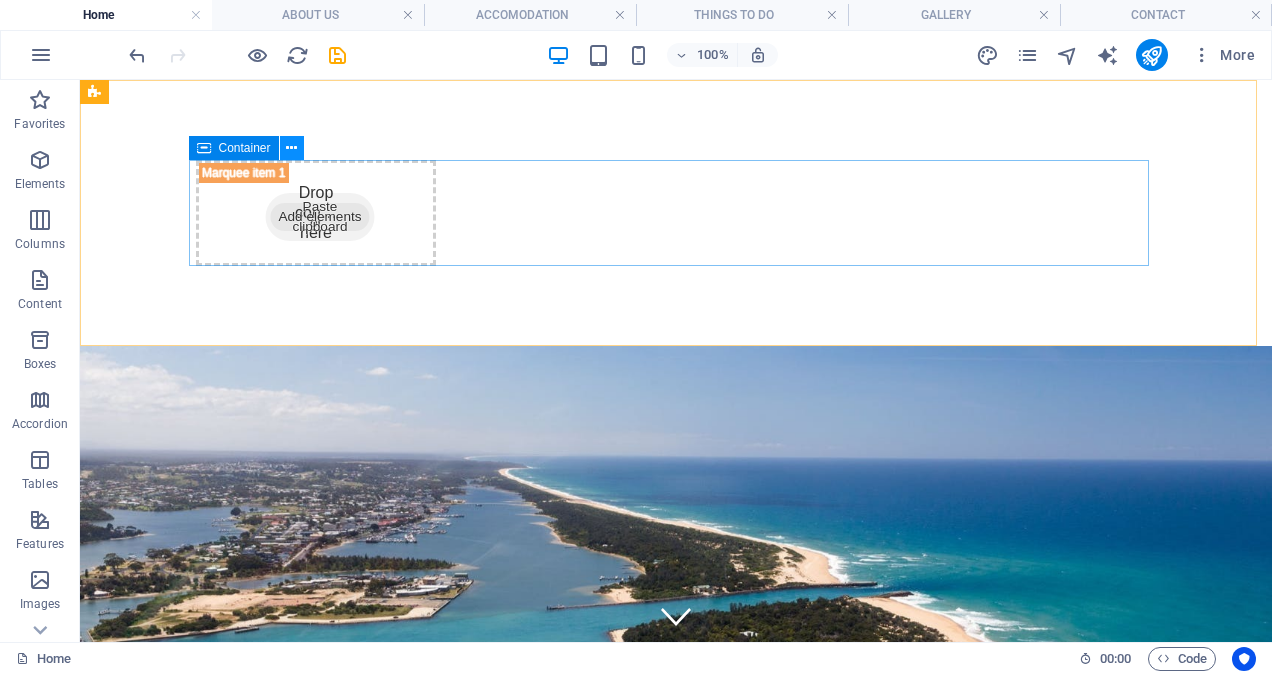 click at bounding box center [291, 148] 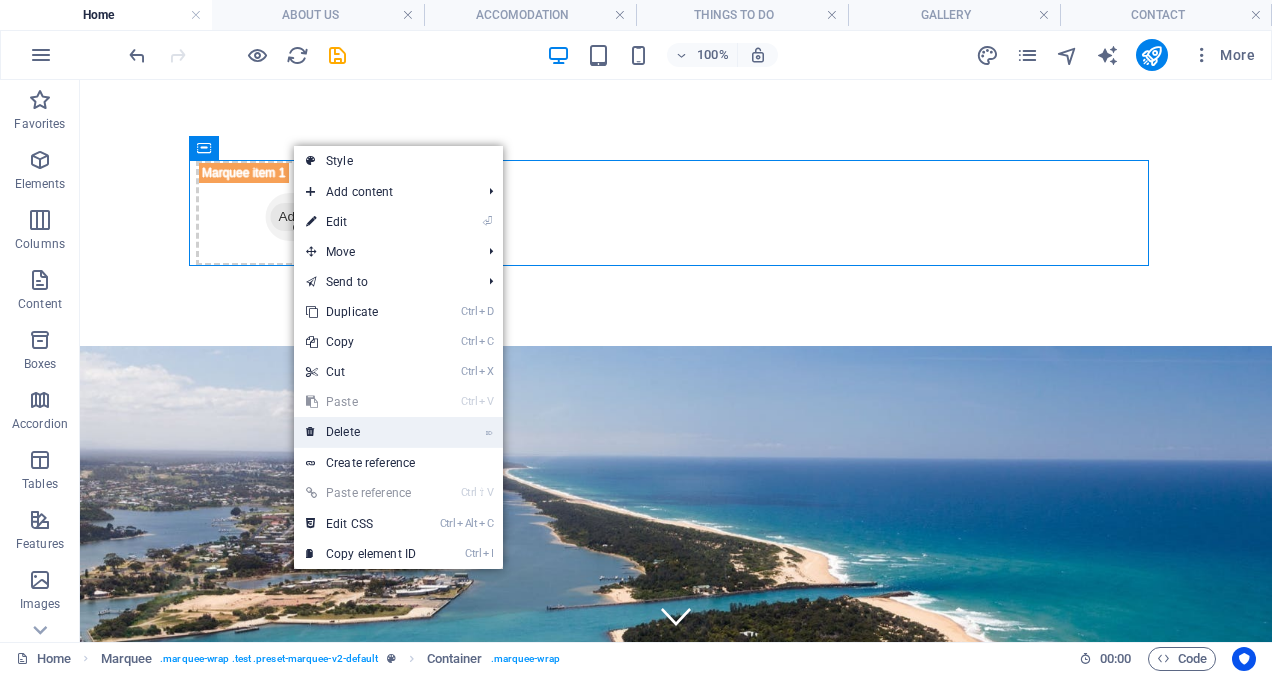 click on "⌦  Delete" at bounding box center [361, 432] 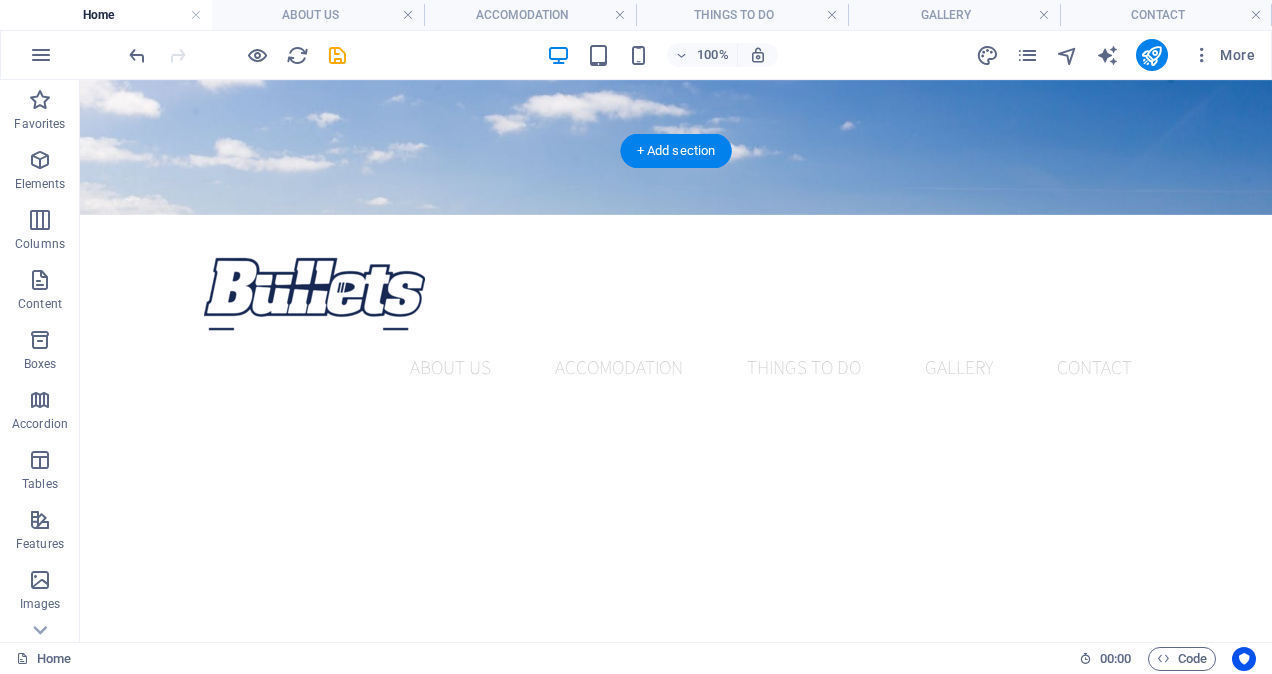 scroll, scrollTop: 800, scrollLeft: 0, axis: vertical 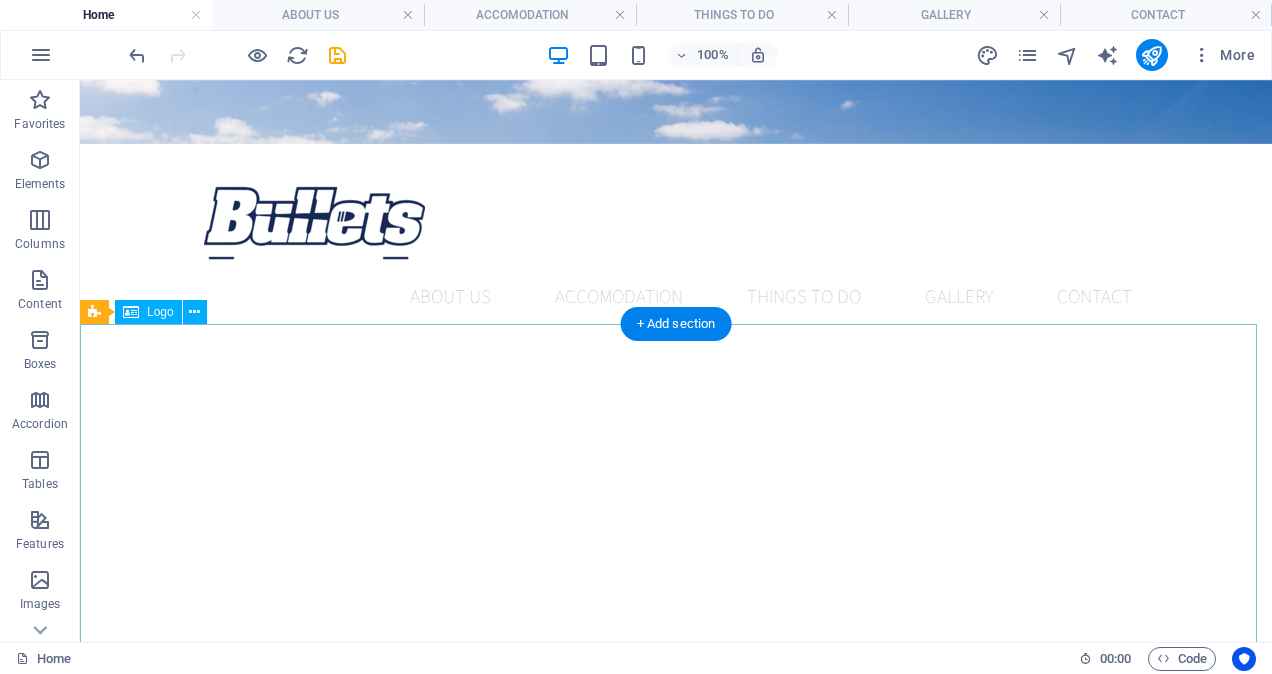 click at bounding box center [676, 1173] 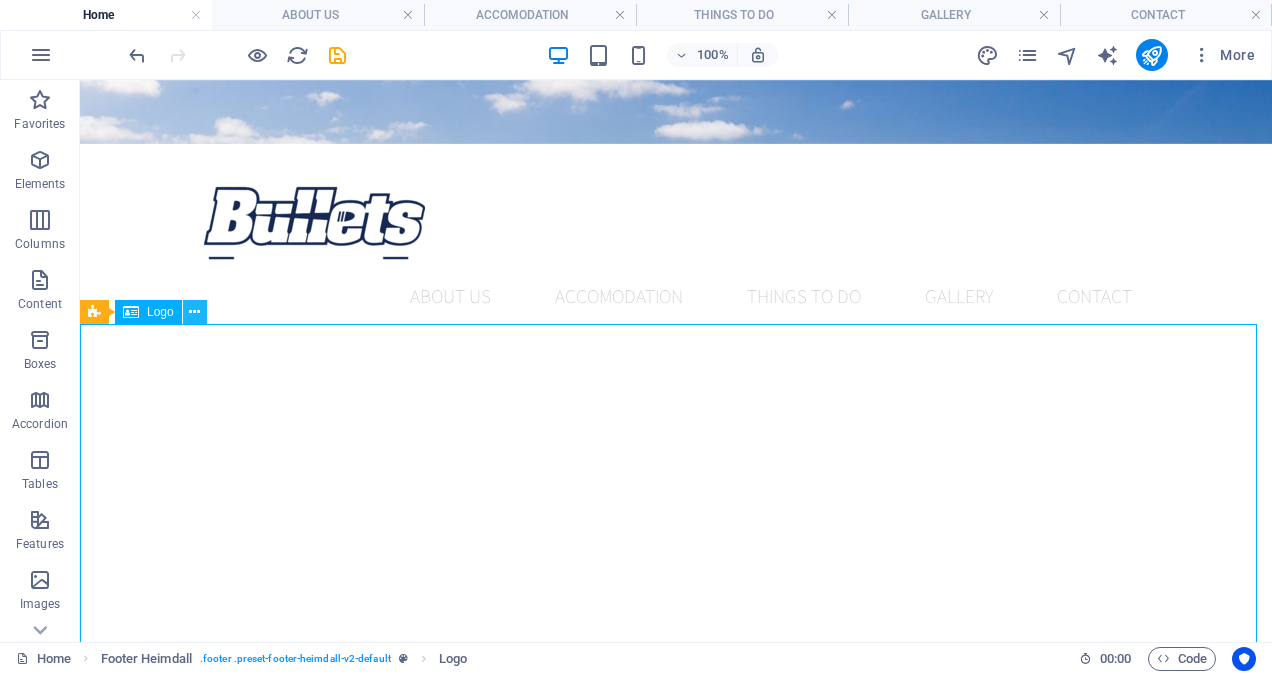 click at bounding box center (194, 312) 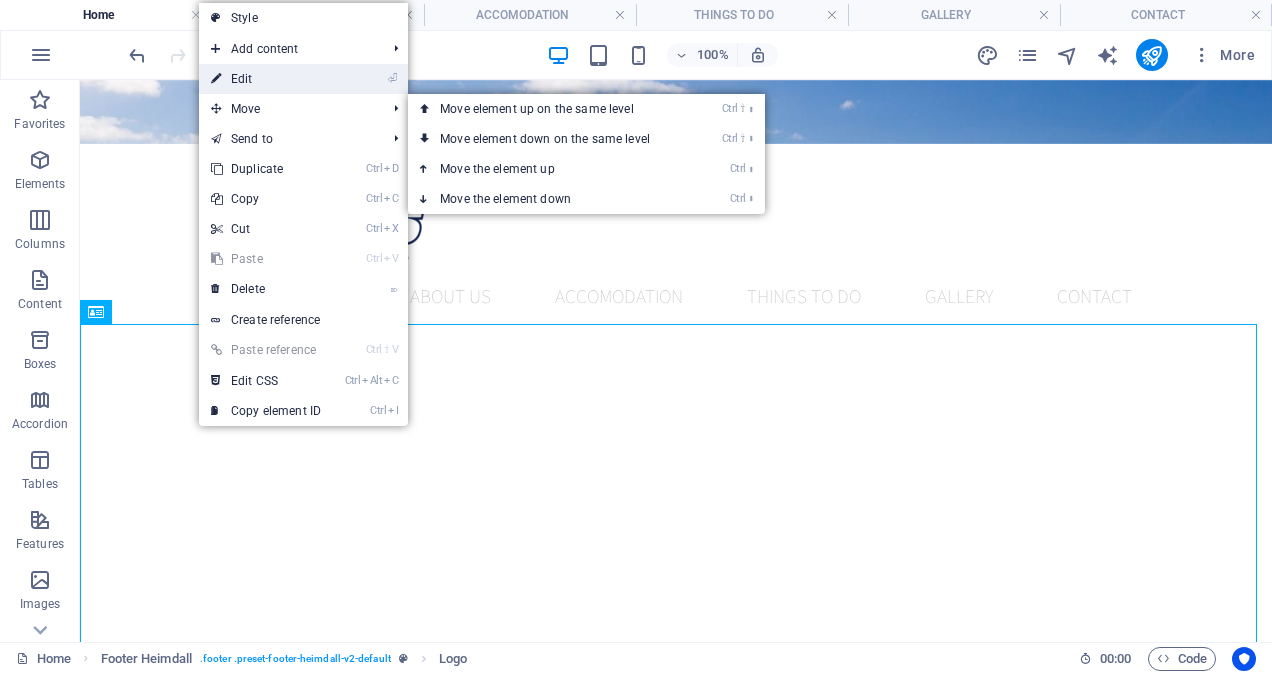 click on "⏎  Edit" at bounding box center [266, 79] 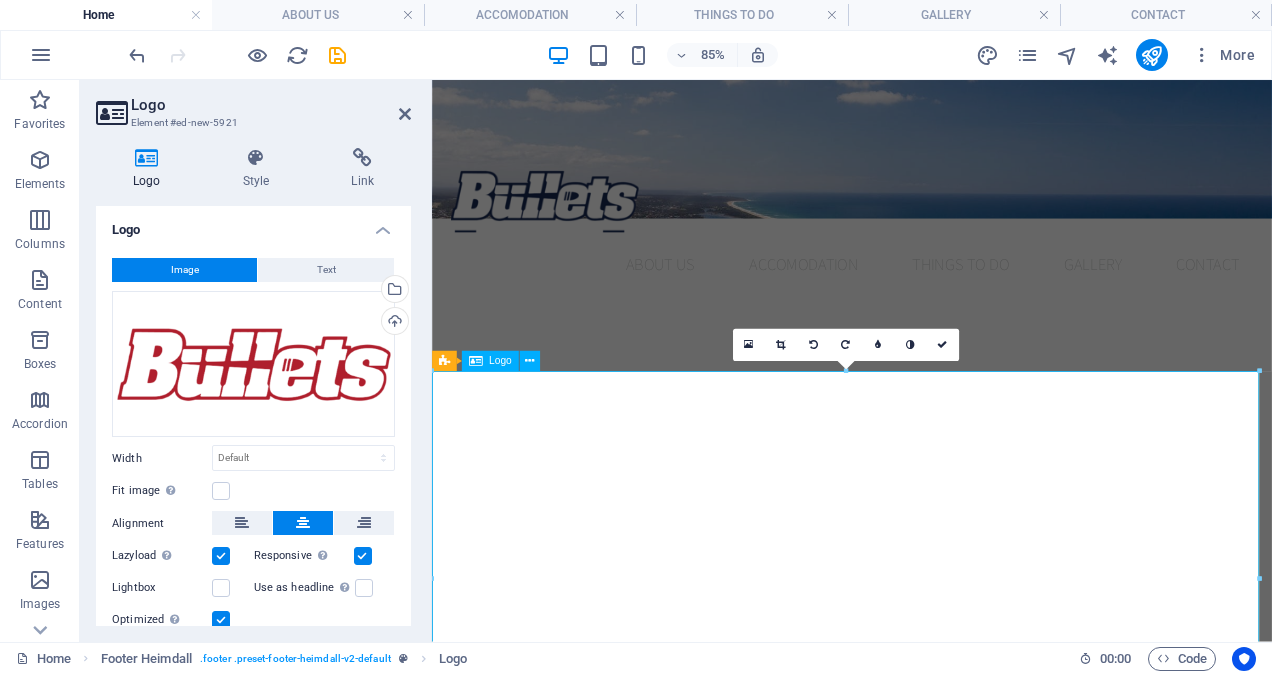 click at bounding box center [926, 1122] 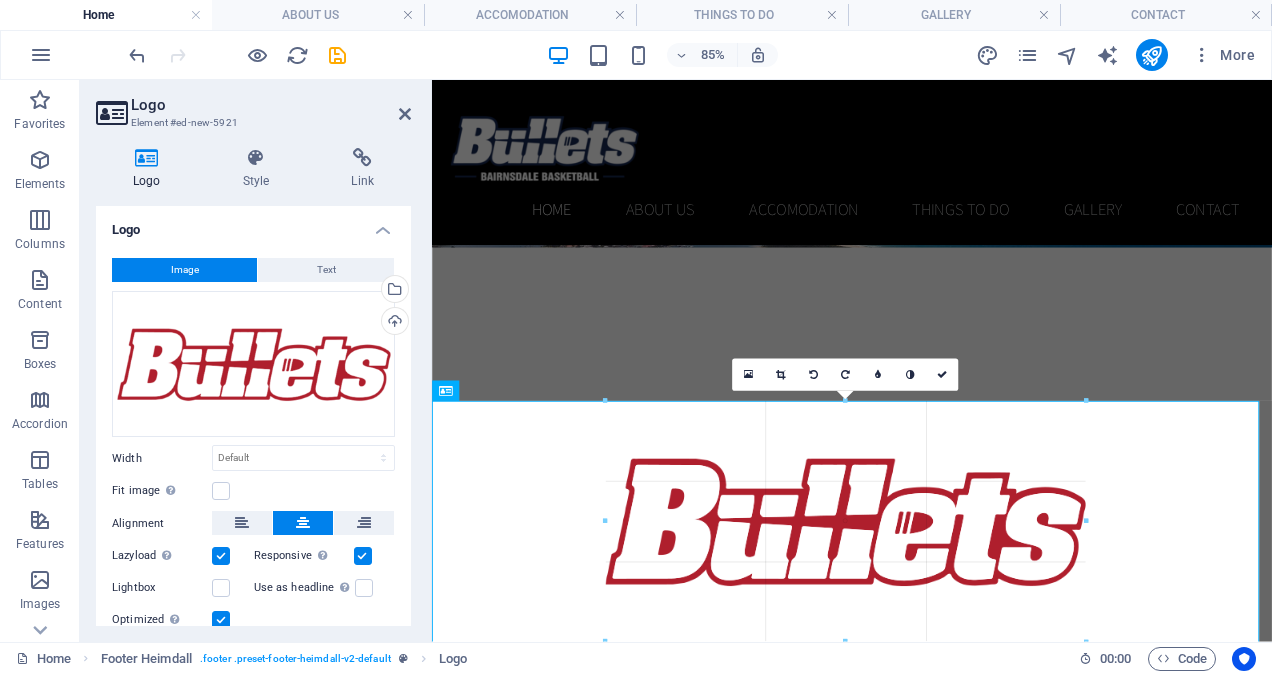 drag, startPoint x: 1259, startPoint y: 370, endPoint x: 363, endPoint y: 584, distance: 921.2014 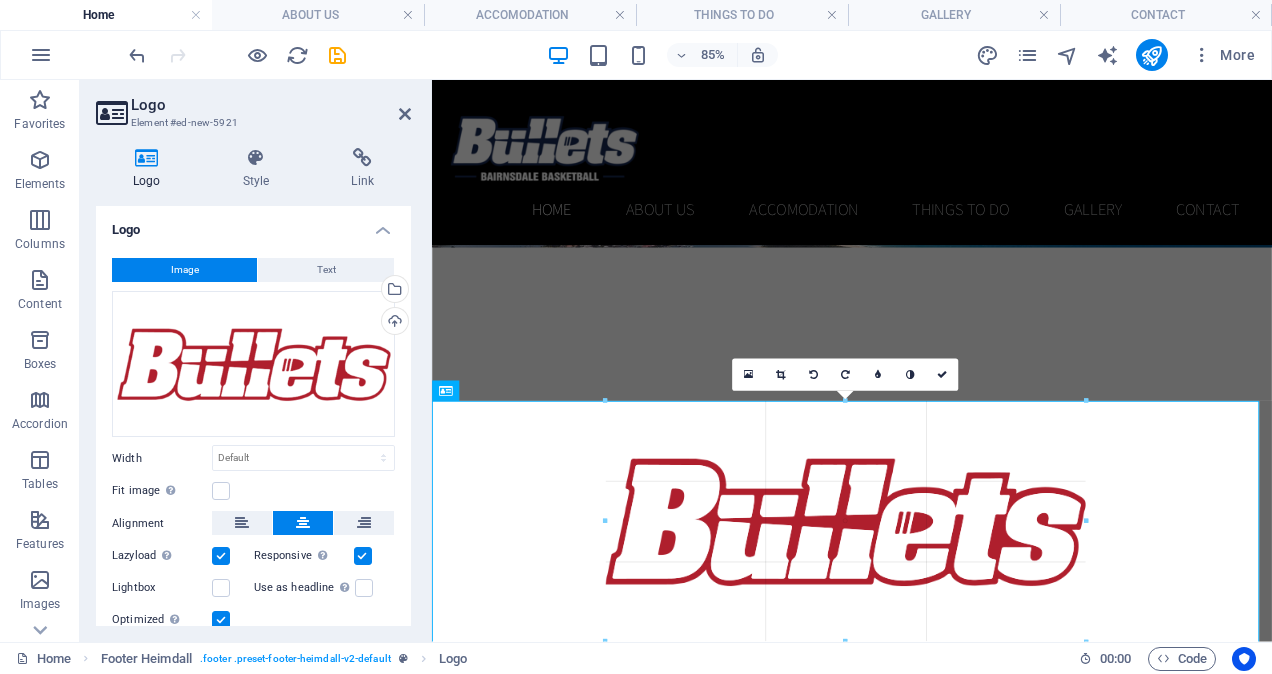 type on "565" 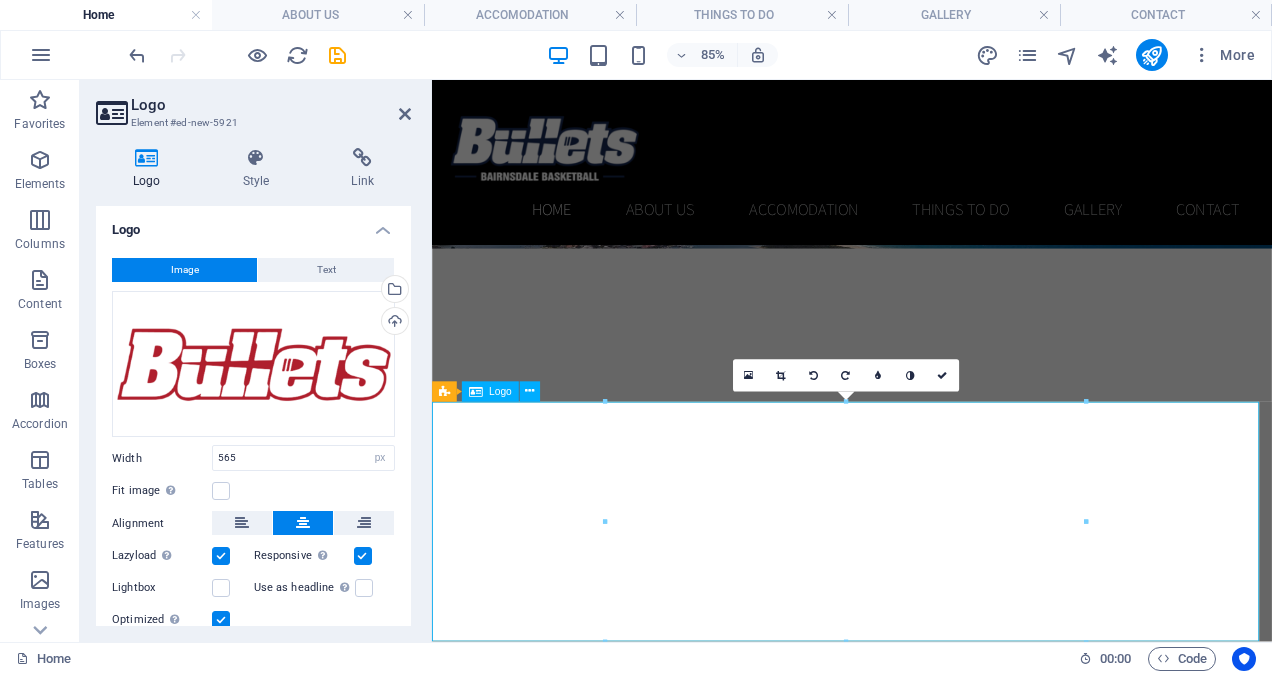 scroll, scrollTop: 765, scrollLeft: 0, axis: vertical 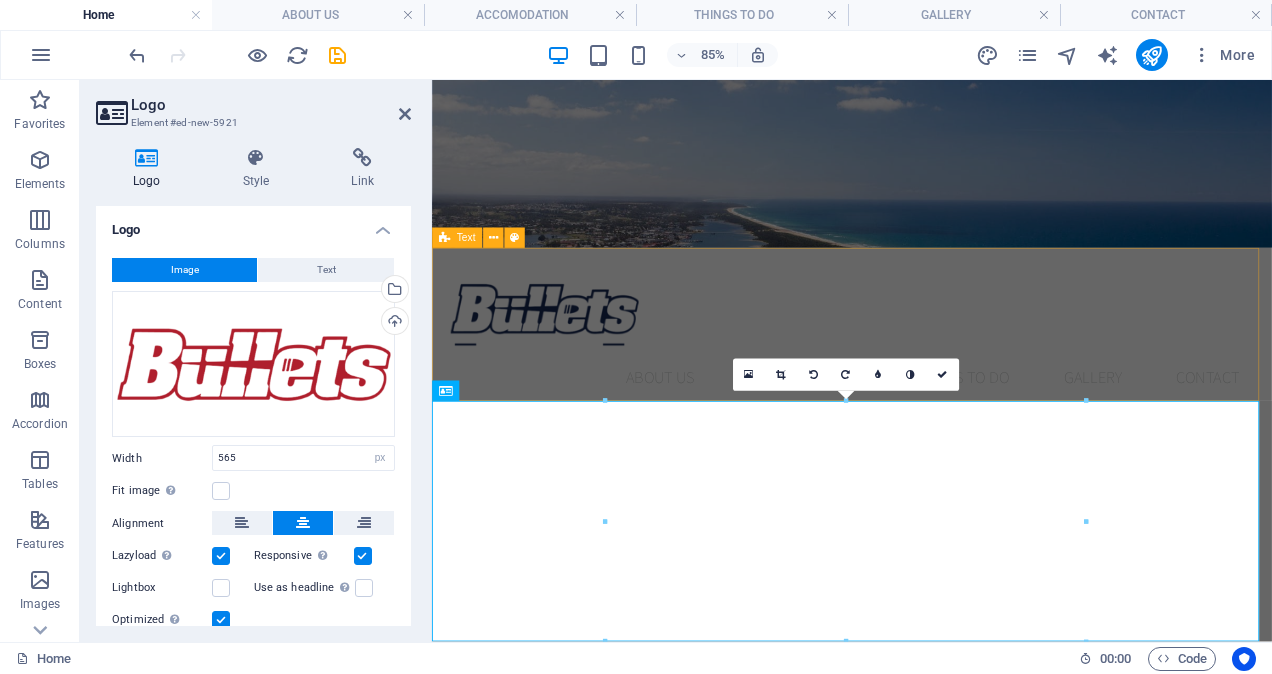 click at bounding box center [926, 919] 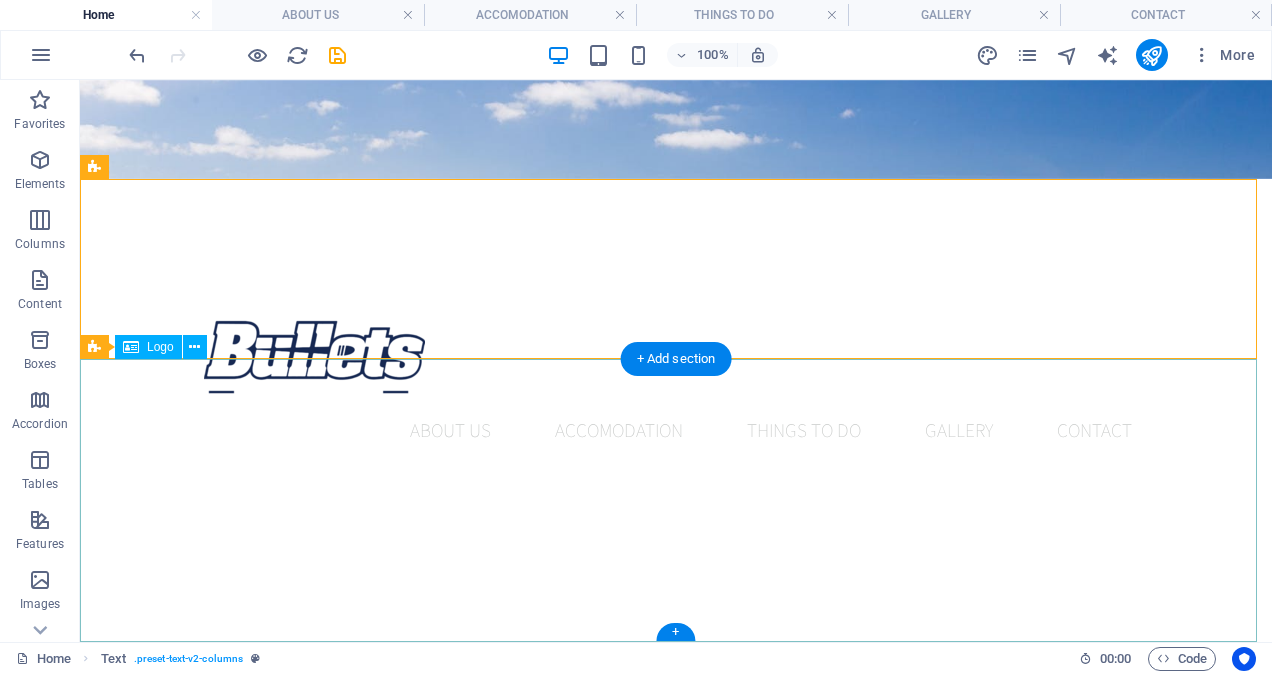 click at bounding box center [676, 1150] 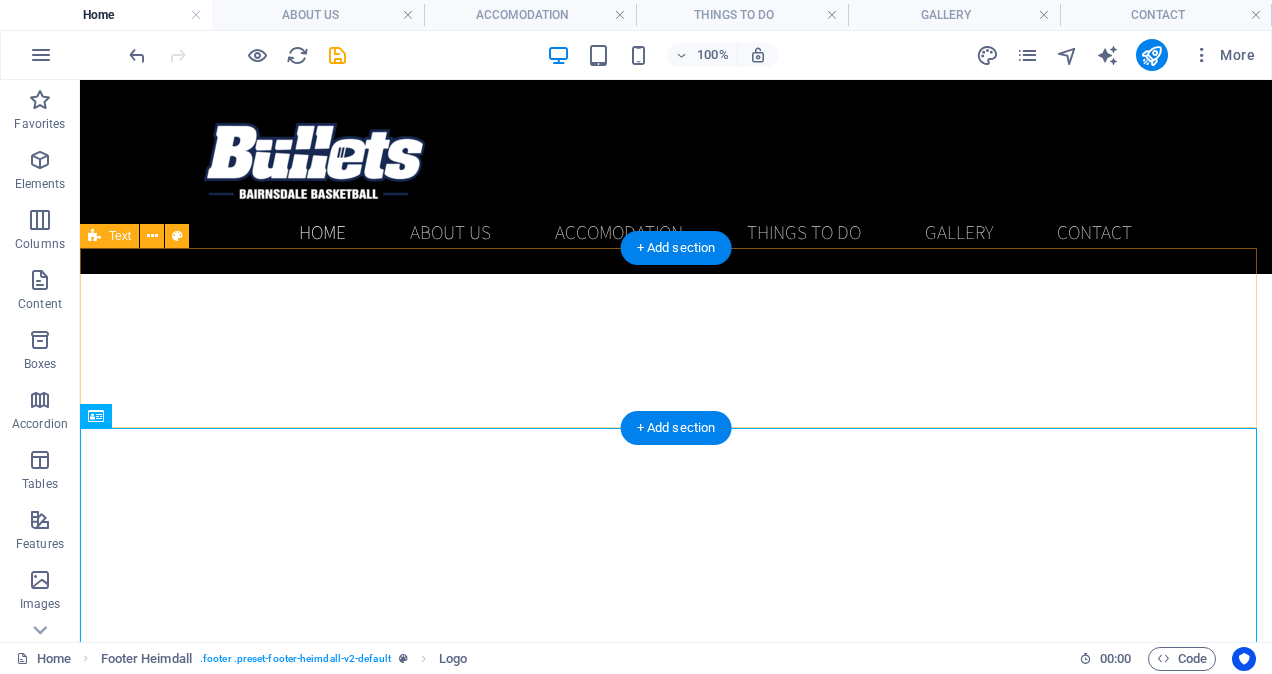 scroll, scrollTop: 765, scrollLeft: 0, axis: vertical 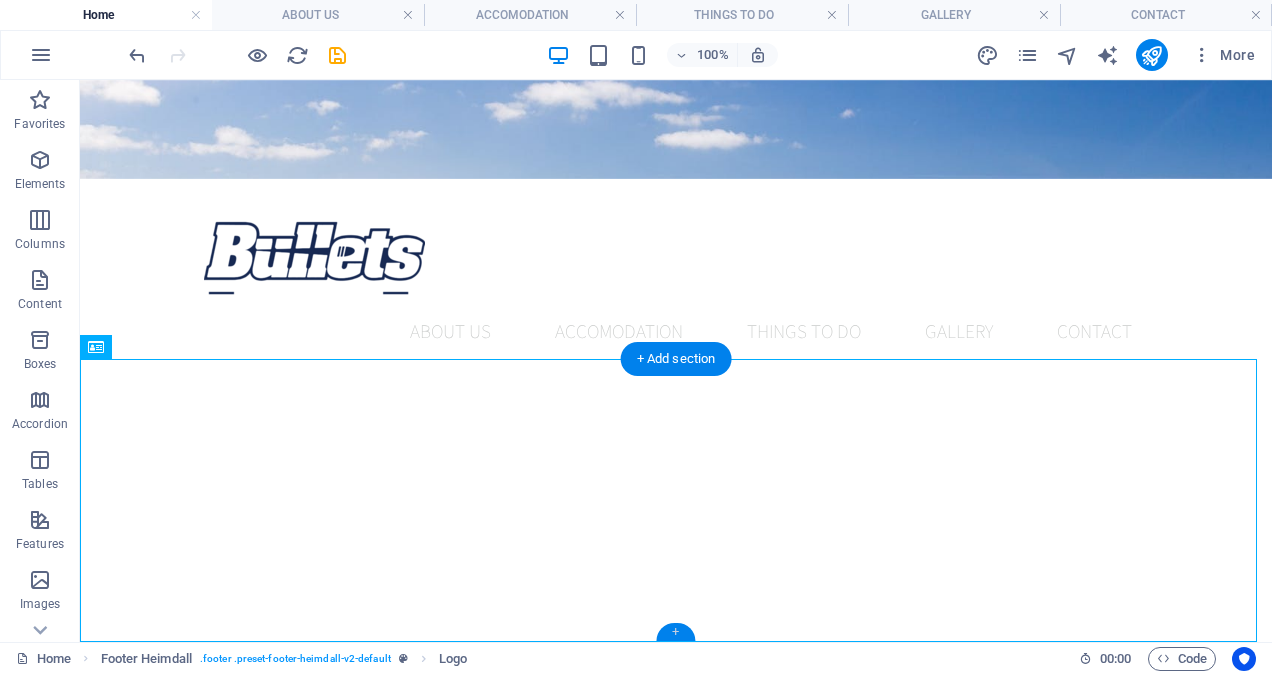 click on "+" at bounding box center [675, 632] 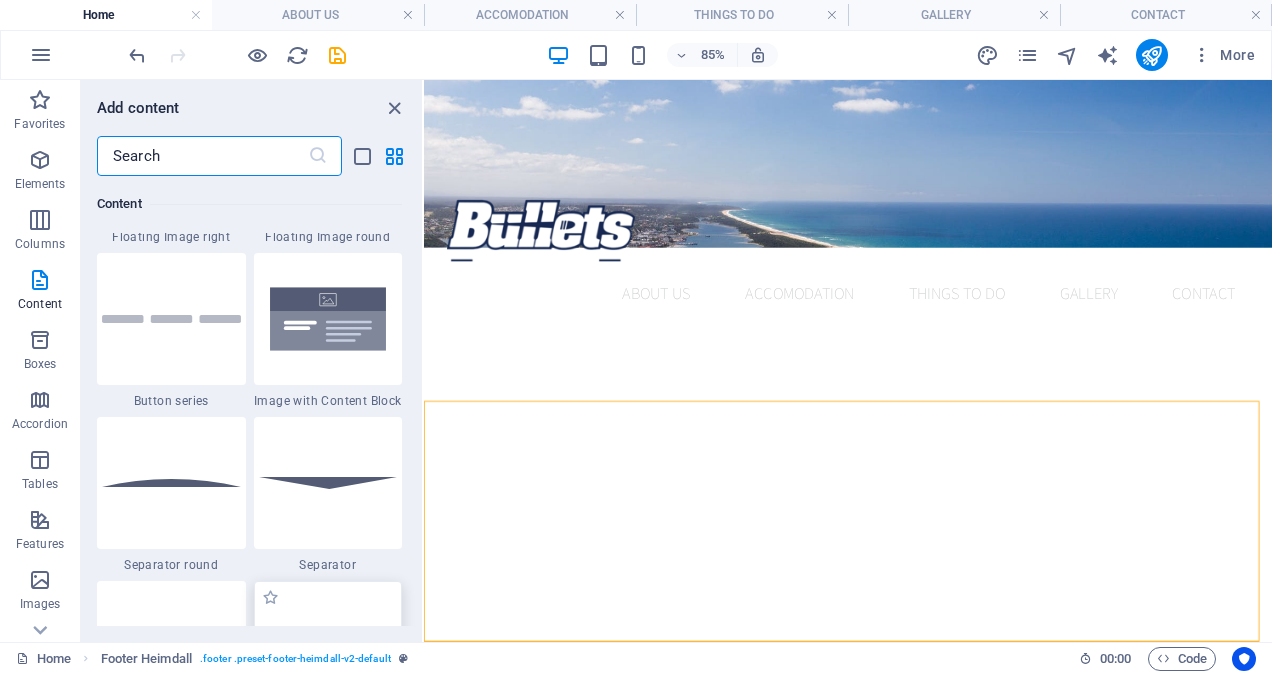 scroll, scrollTop: 4899, scrollLeft: 0, axis: vertical 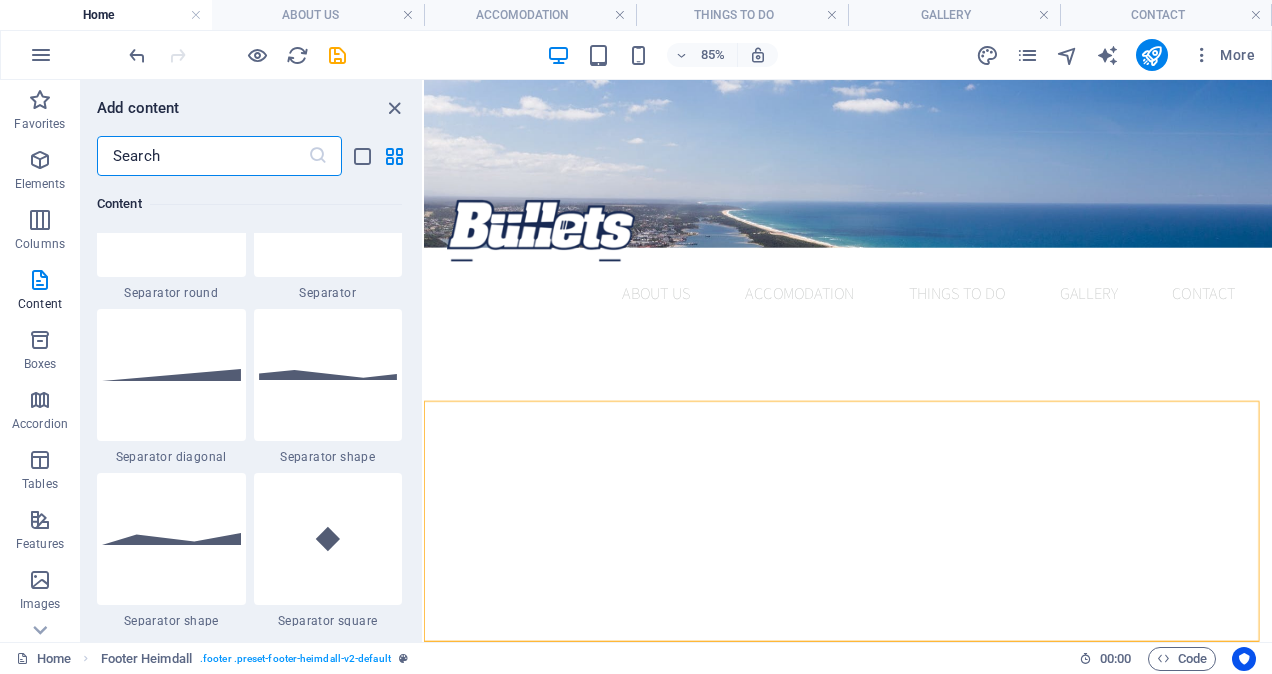 click at bounding box center (202, 156) 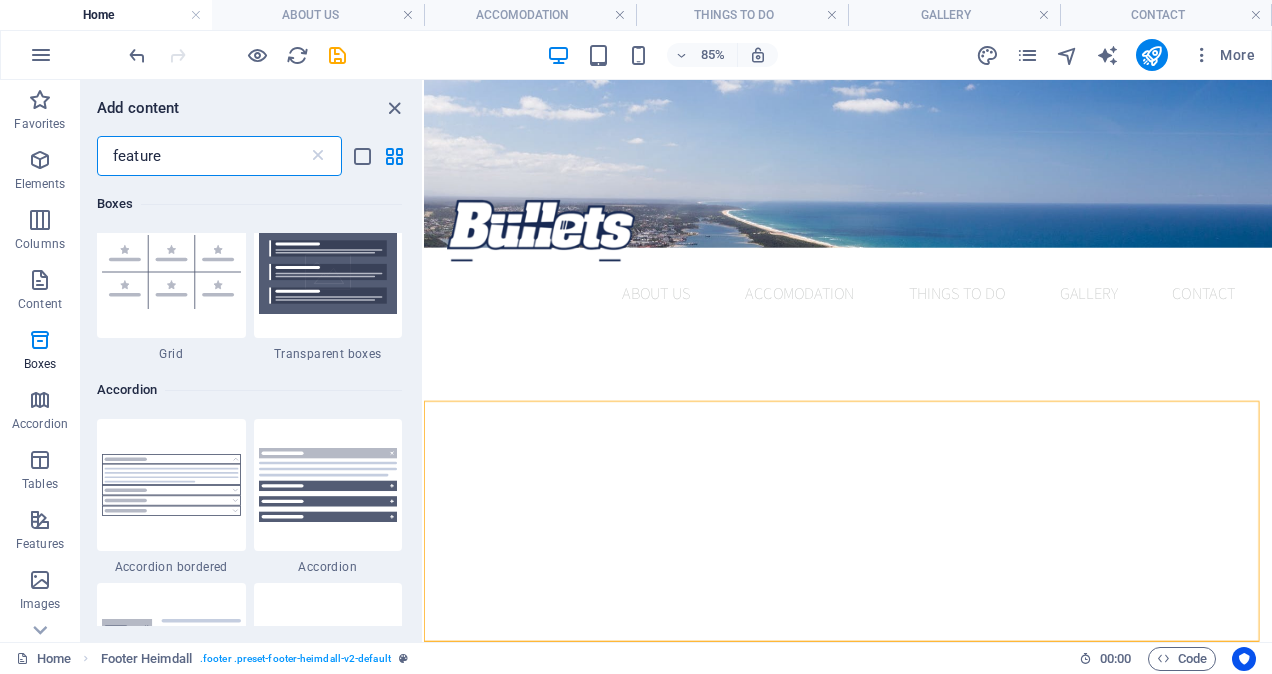 scroll, scrollTop: 0, scrollLeft: 0, axis: both 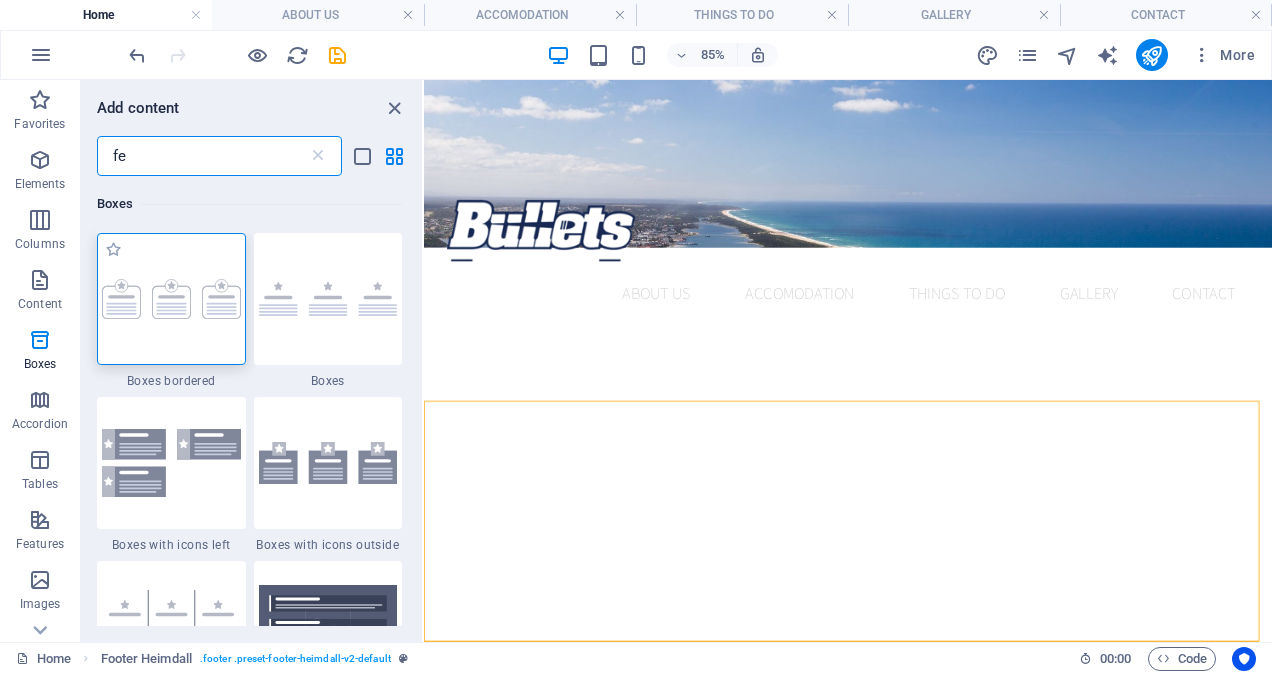 type on "f" 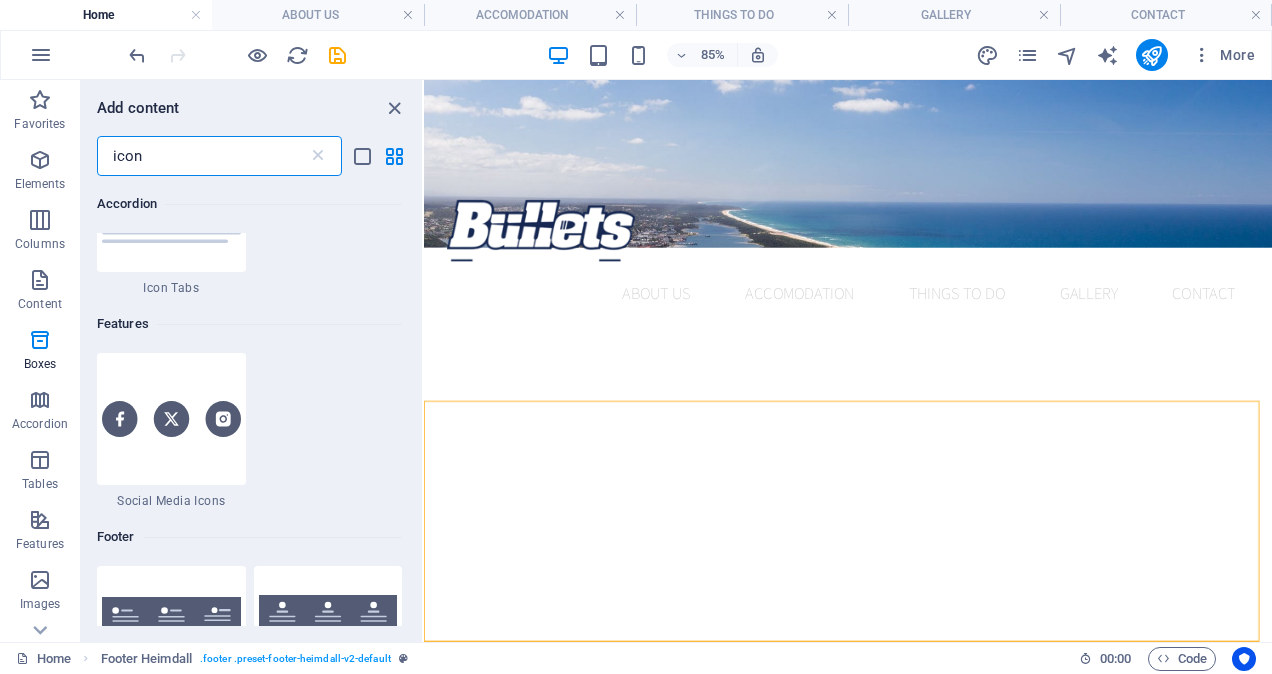 scroll, scrollTop: 800, scrollLeft: 0, axis: vertical 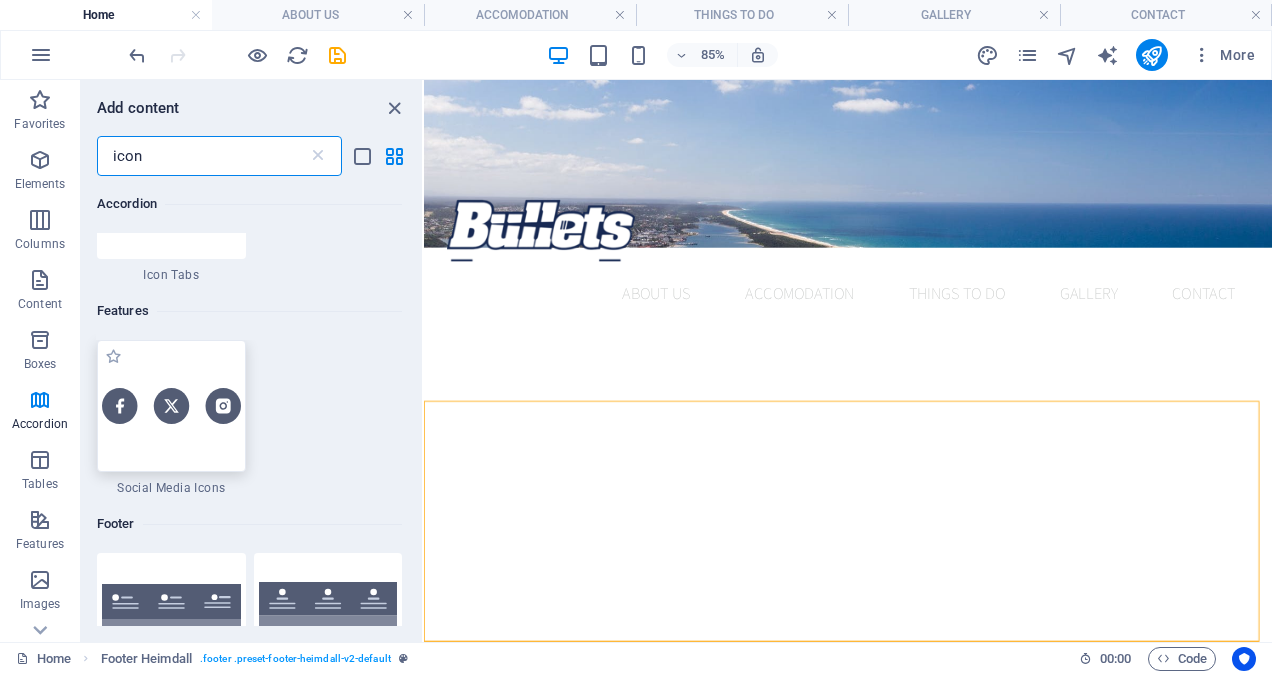 type on "icon" 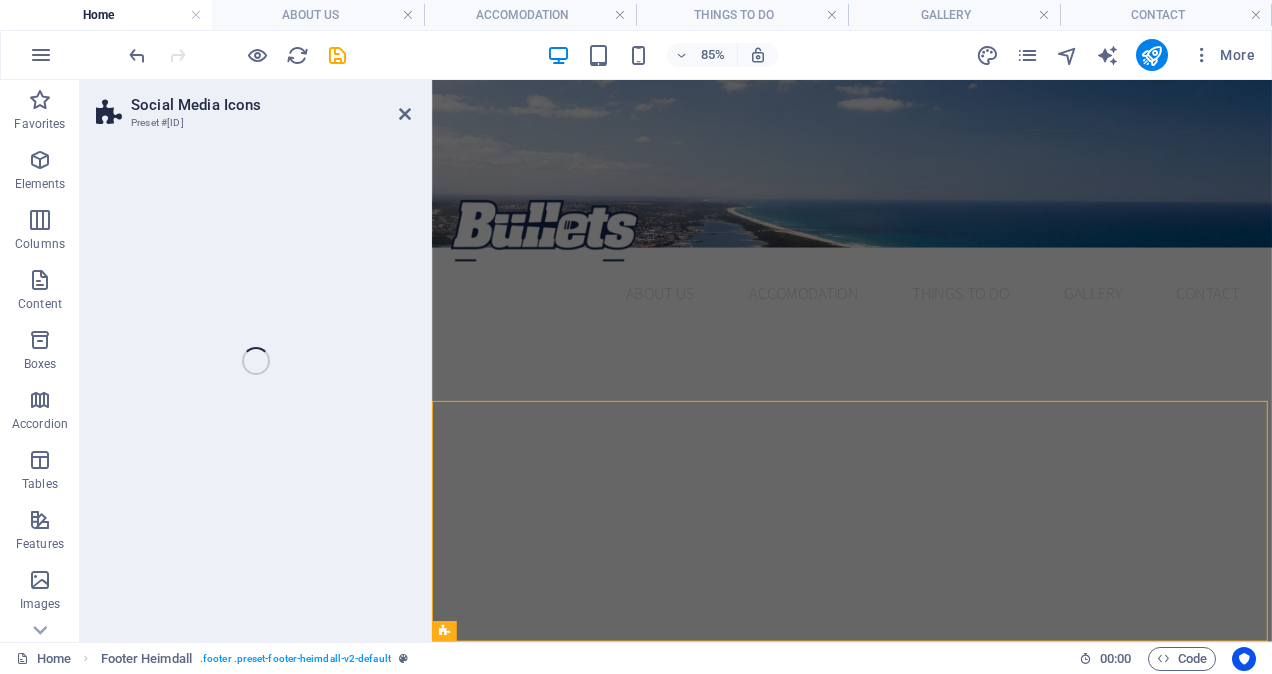 scroll, scrollTop: 3012, scrollLeft: 0, axis: vertical 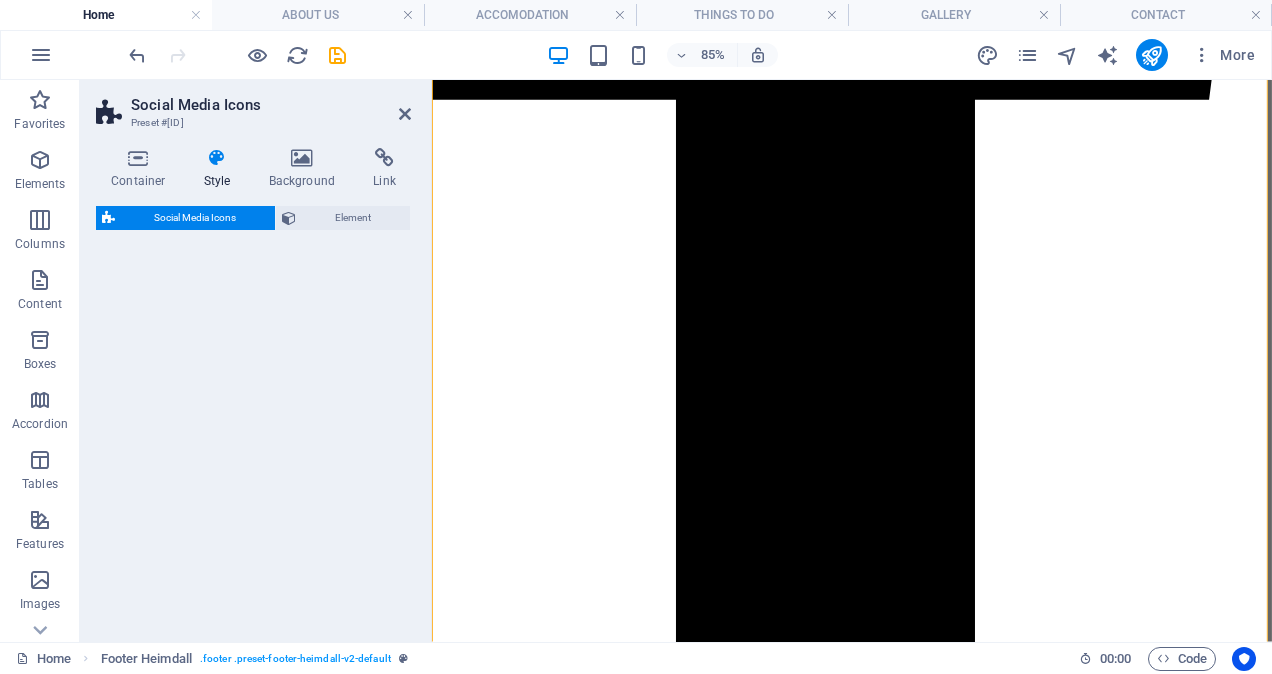 select on "rem" 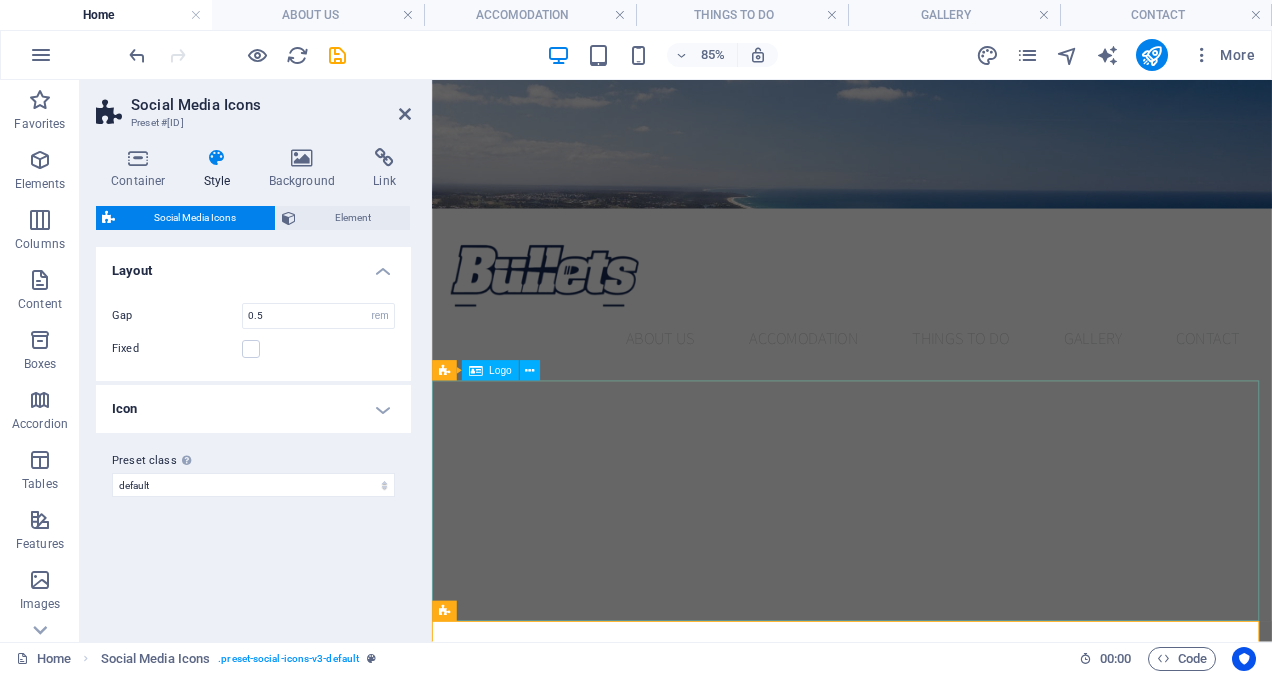 scroll, scrollTop: 820, scrollLeft: 0, axis: vertical 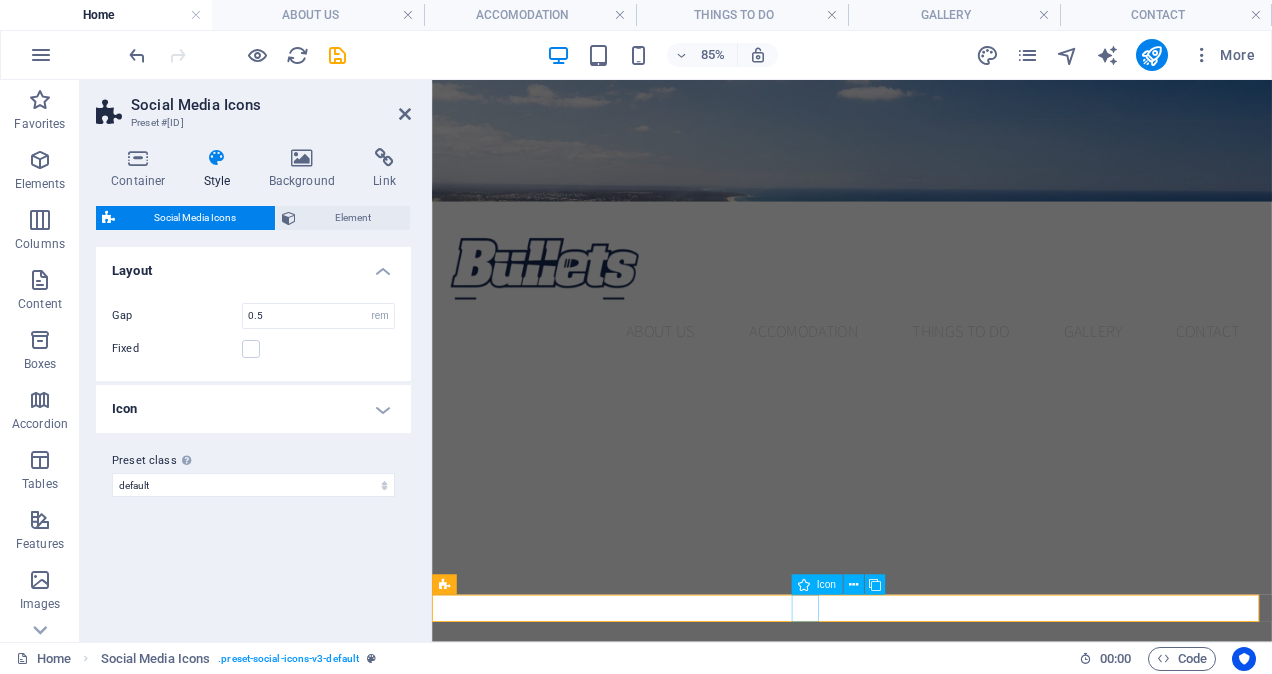 click at bounding box center (926, 1253) 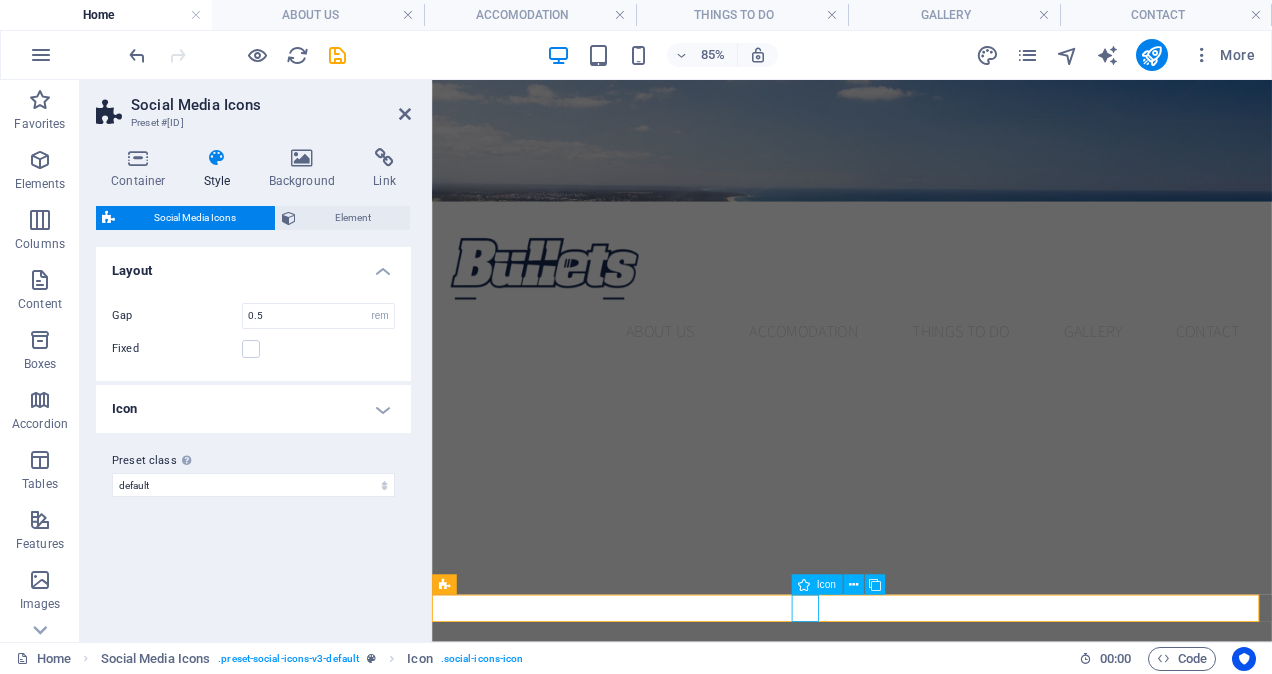 click at bounding box center [926, 1253] 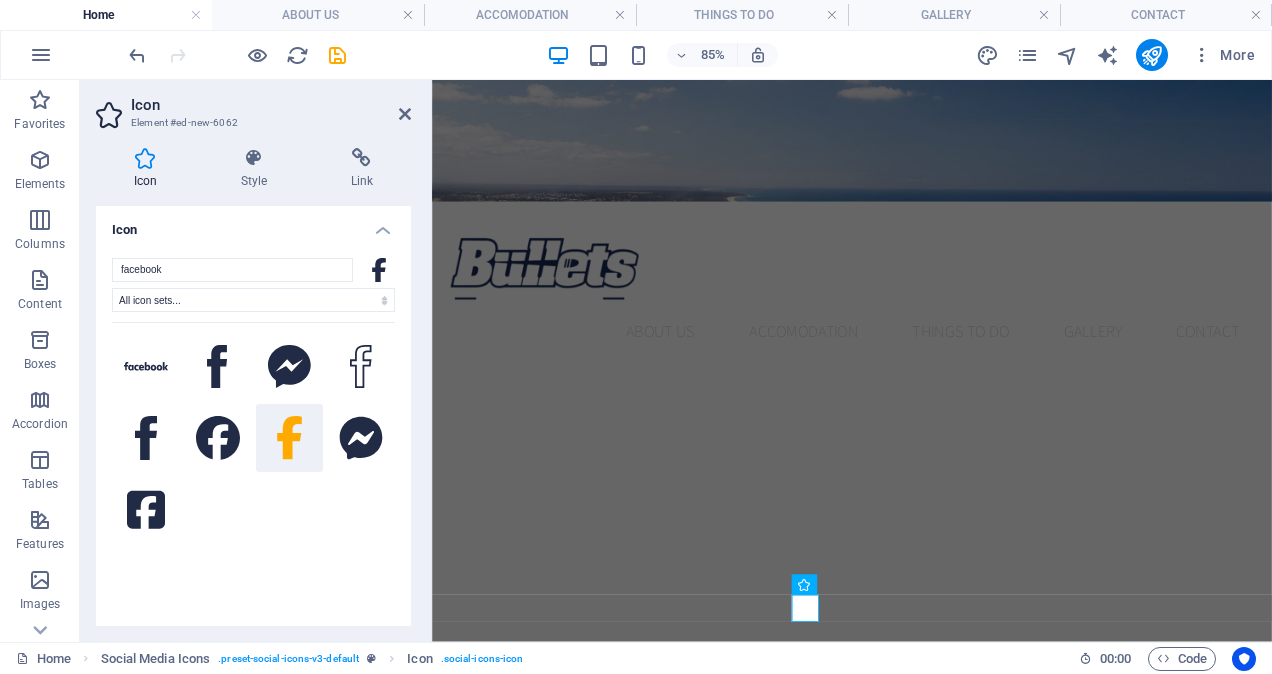 click at bounding box center [253, 467] 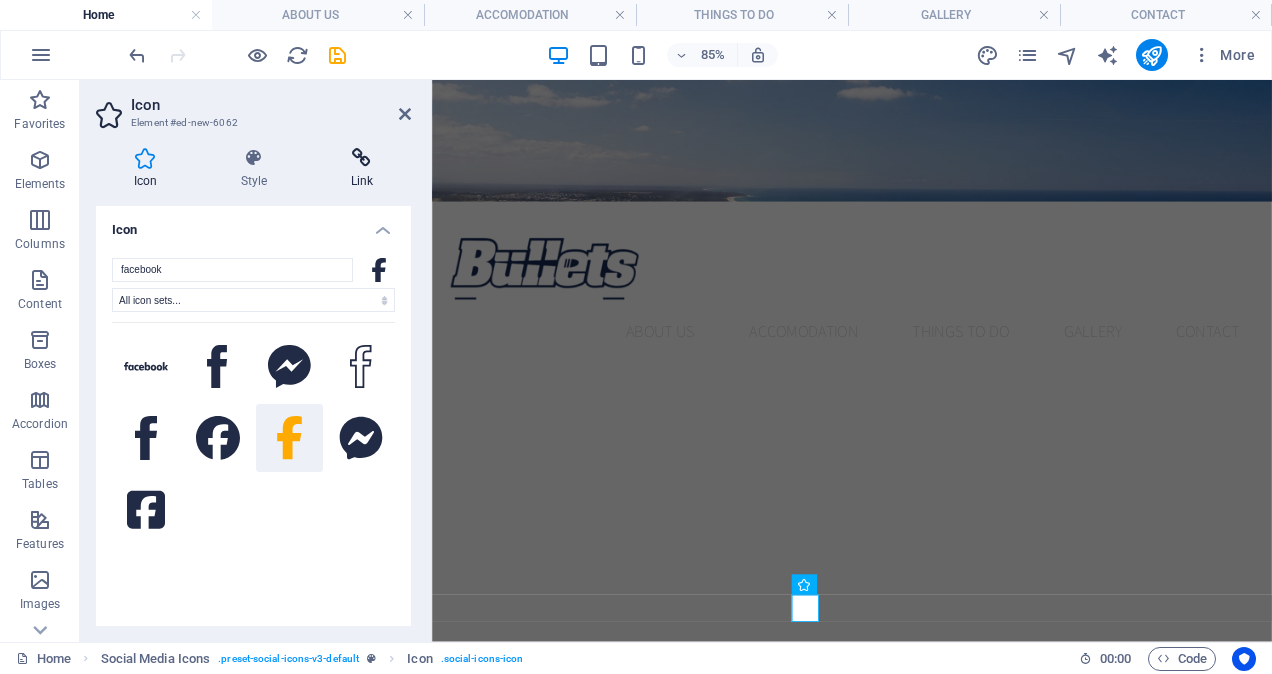 click at bounding box center [362, 158] 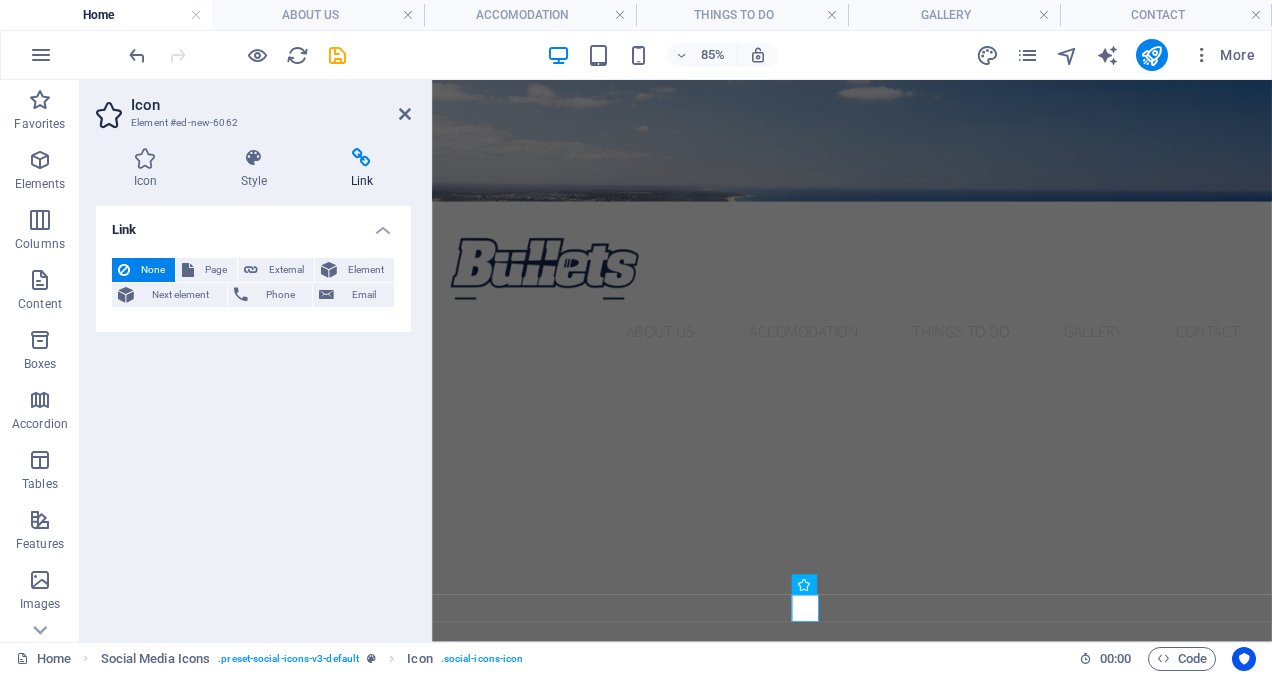 click on "Link None Page External Element Next element Phone Email Page Home ABOUT US ACCOMODATION THINGS TO DO GALLERY CONTACT Element
URL Phone Email Link target New tab Same tab Overlay Title Additional link description, should not be the same as the link text. The title is most often shown as a tooltip text when the mouse moves over the element. Leave empty if uncertain. Relationship Sets the  relationship of this link to the link target . For example, the value "nofollow" instructs search engines not to follow the link. Can be left empty. alternate author bookmark external help license next nofollow noreferrer noopener prev search tag" at bounding box center [253, 416] 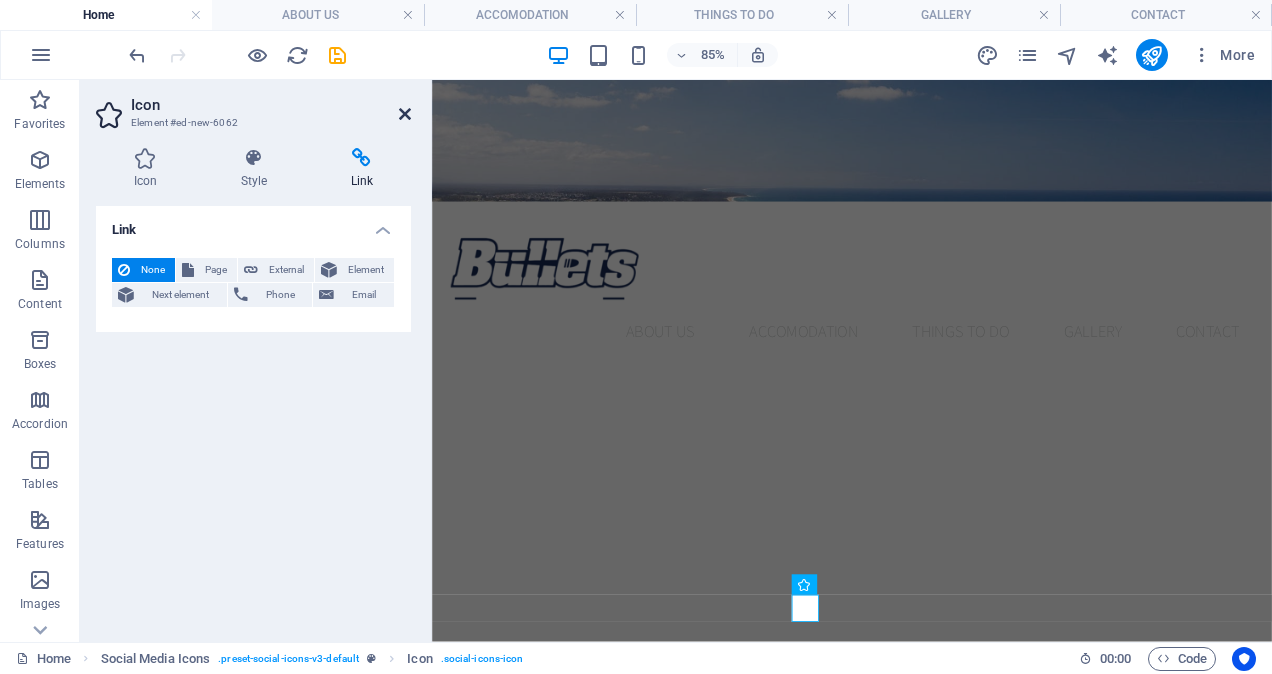 click at bounding box center [405, 114] 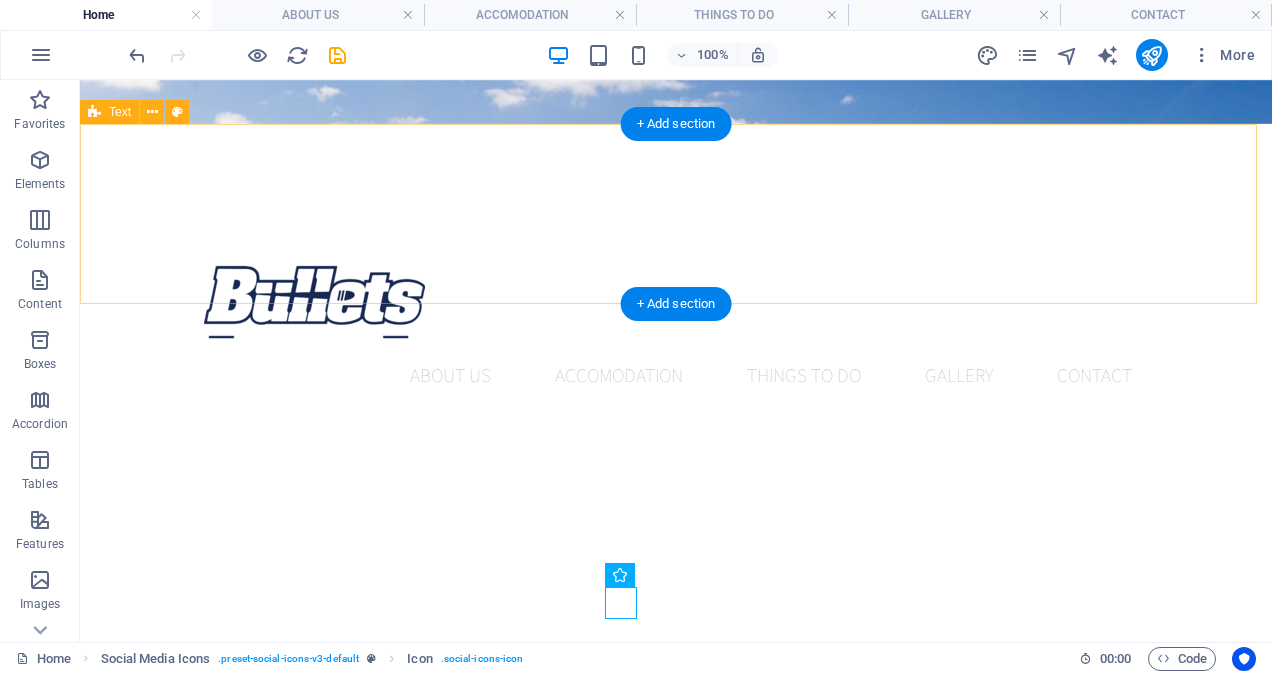 click at bounding box center (676, 864) 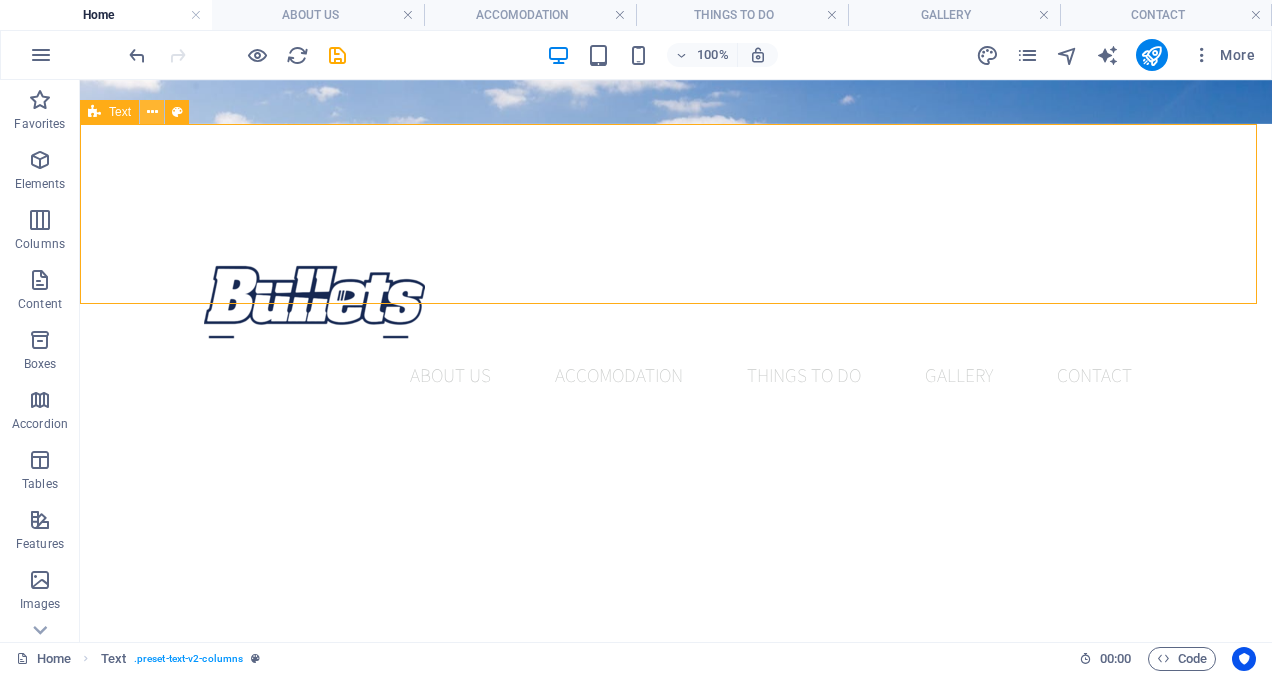click at bounding box center [152, 112] 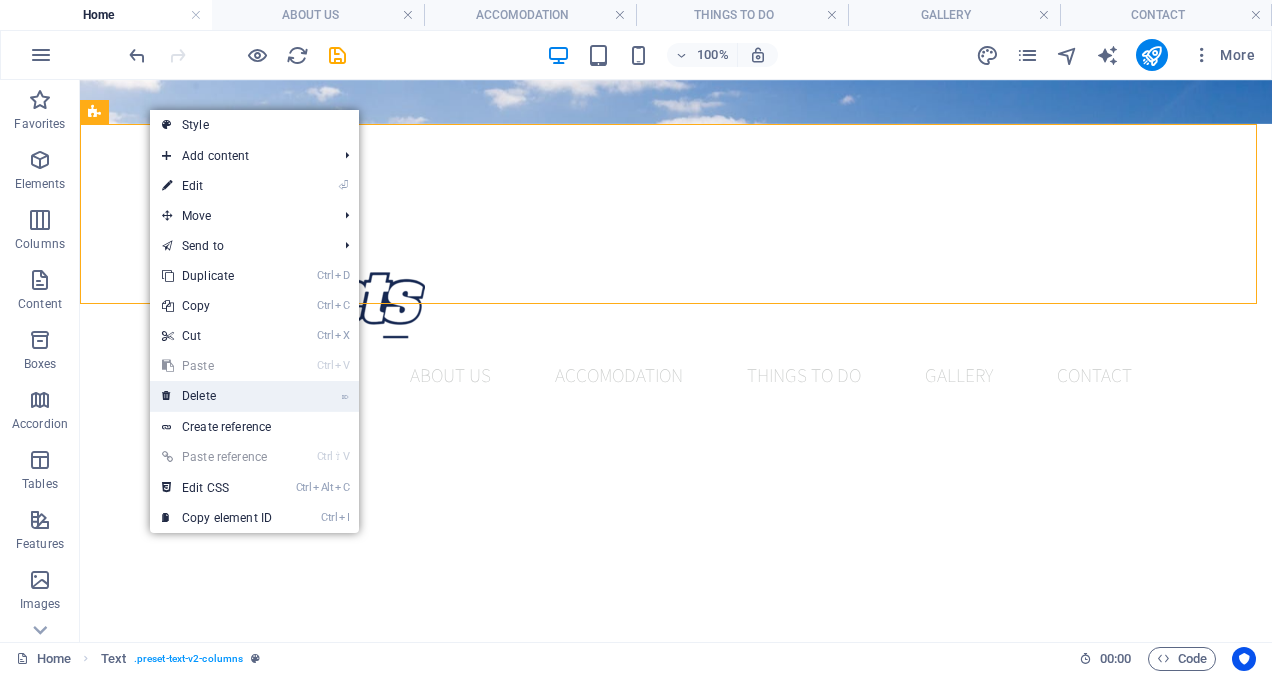 click on "⌦  Delete" at bounding box center [217, 396] 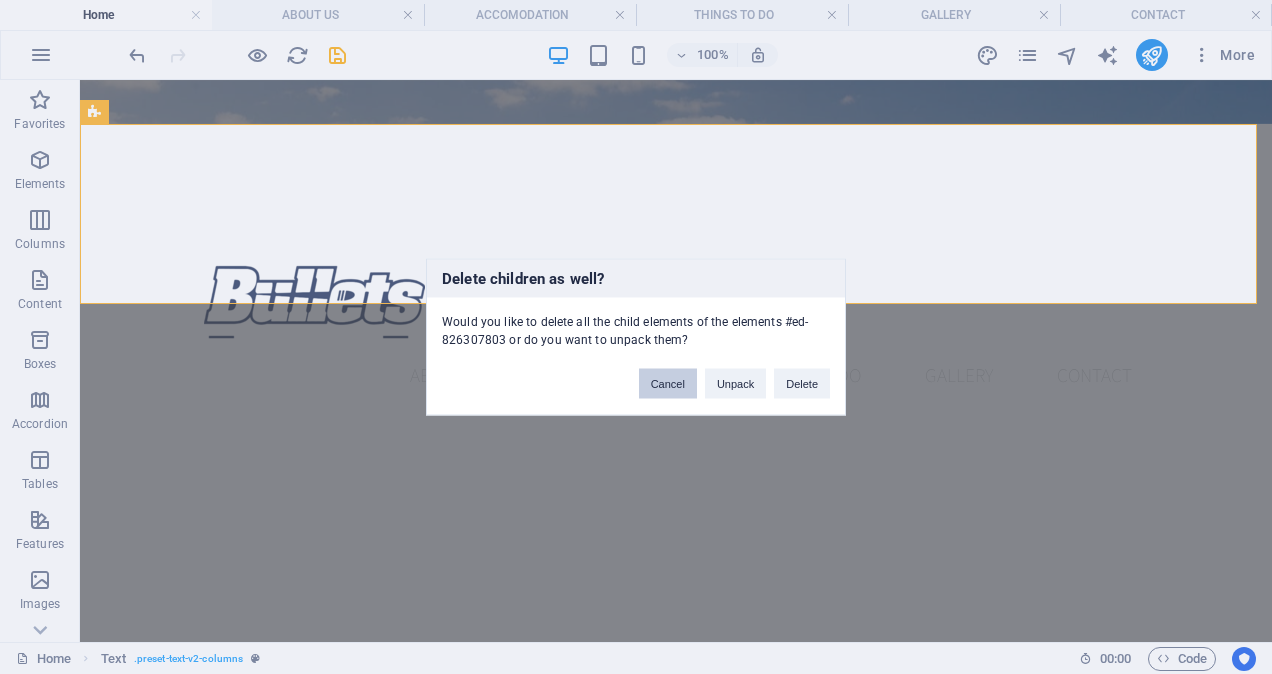 click on "Cancel" at bounding box center (668, 384) 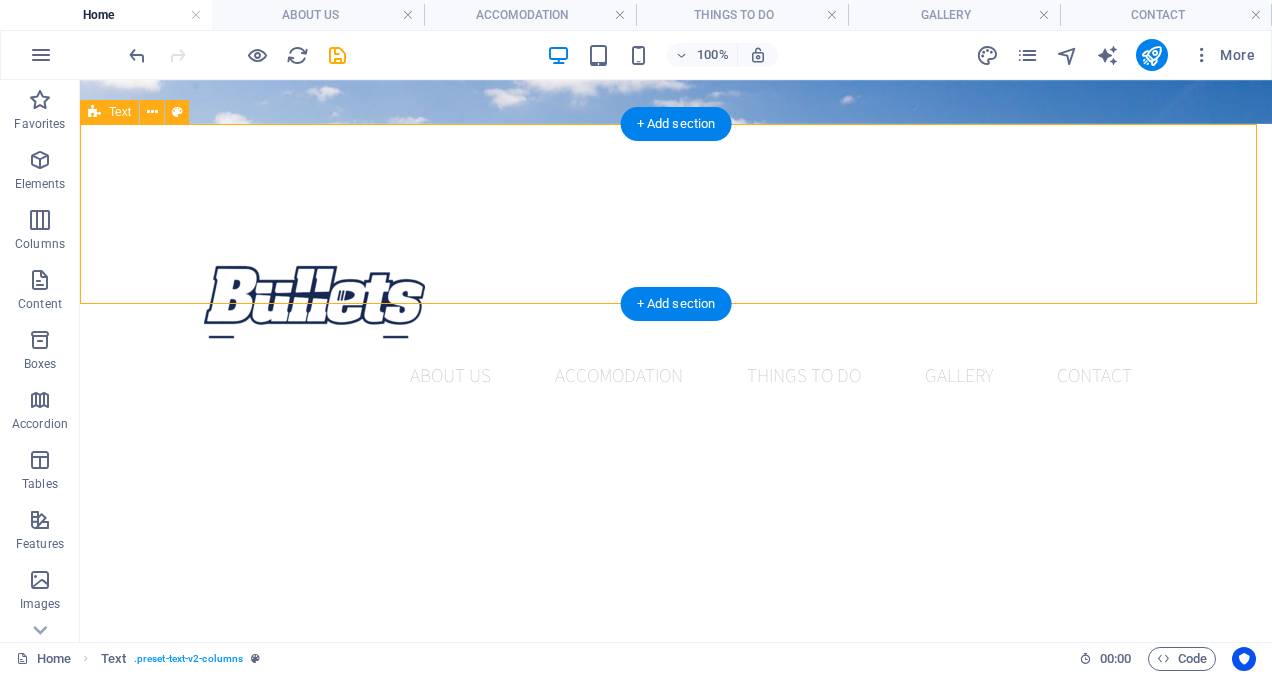 click at bounding box center [676, 864] 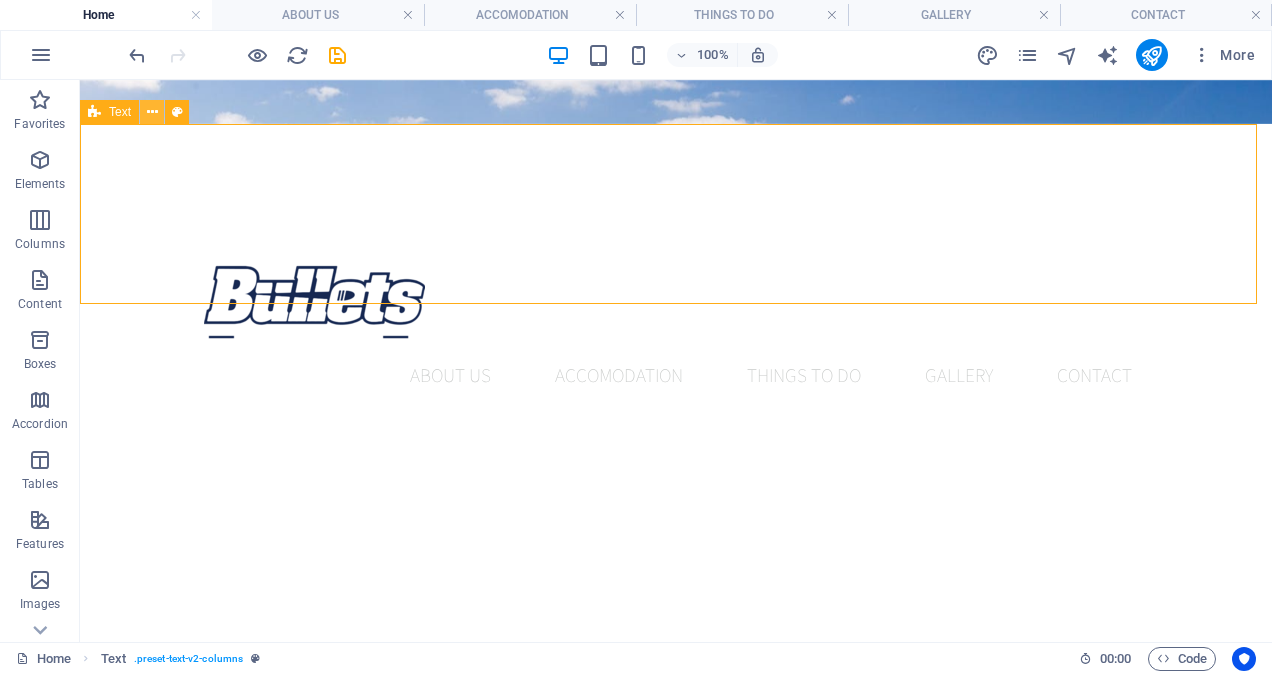 click at bounding box center (152, 112) 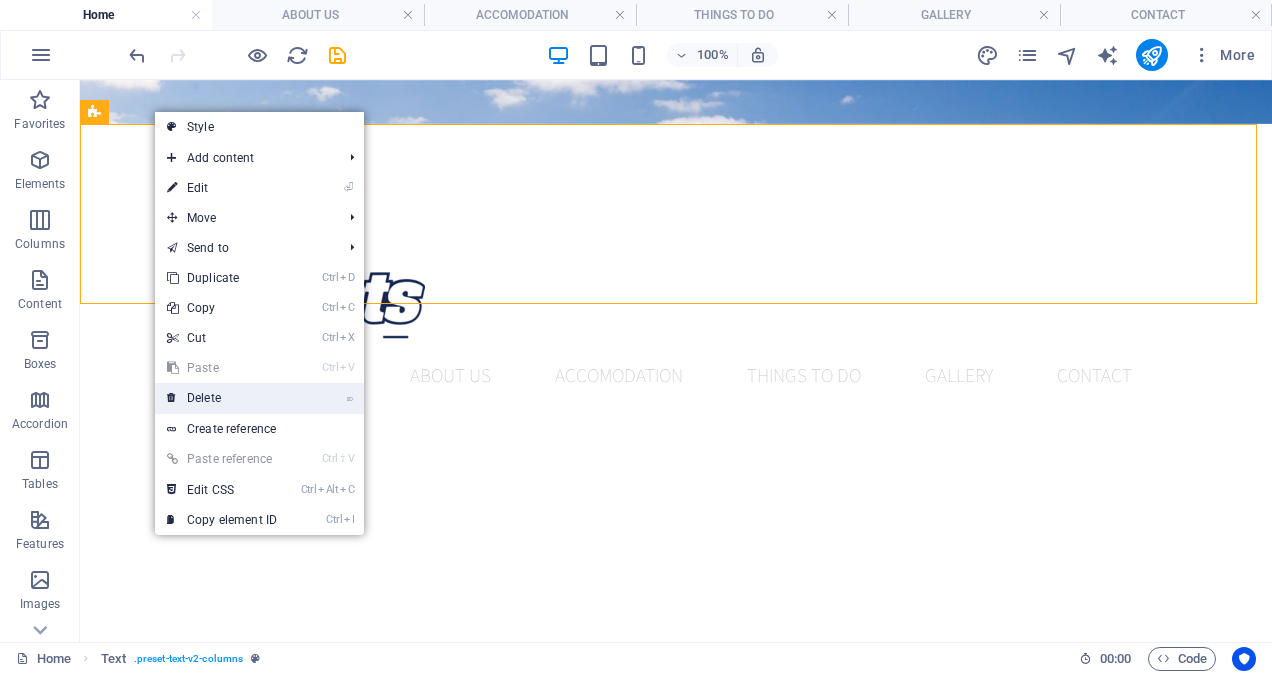 click on "⌦  Delete" at bounding box center [222, 398] 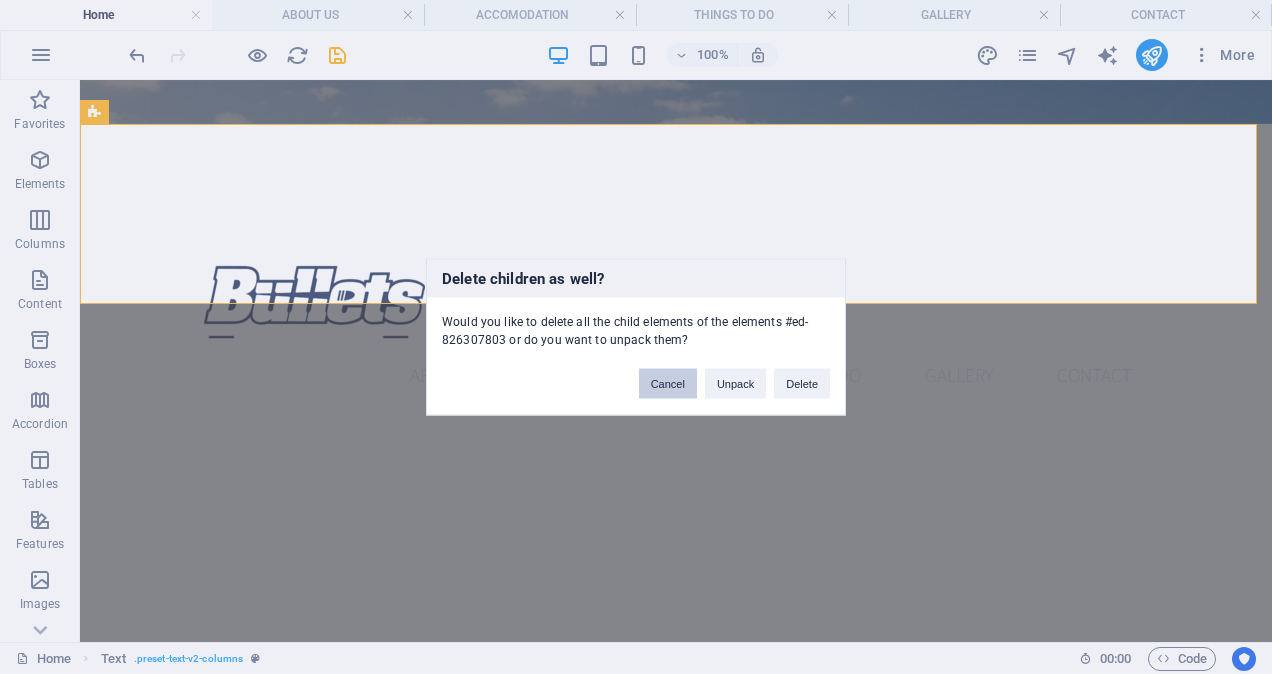 click on "Cancel" at bounding box center [668, 384] 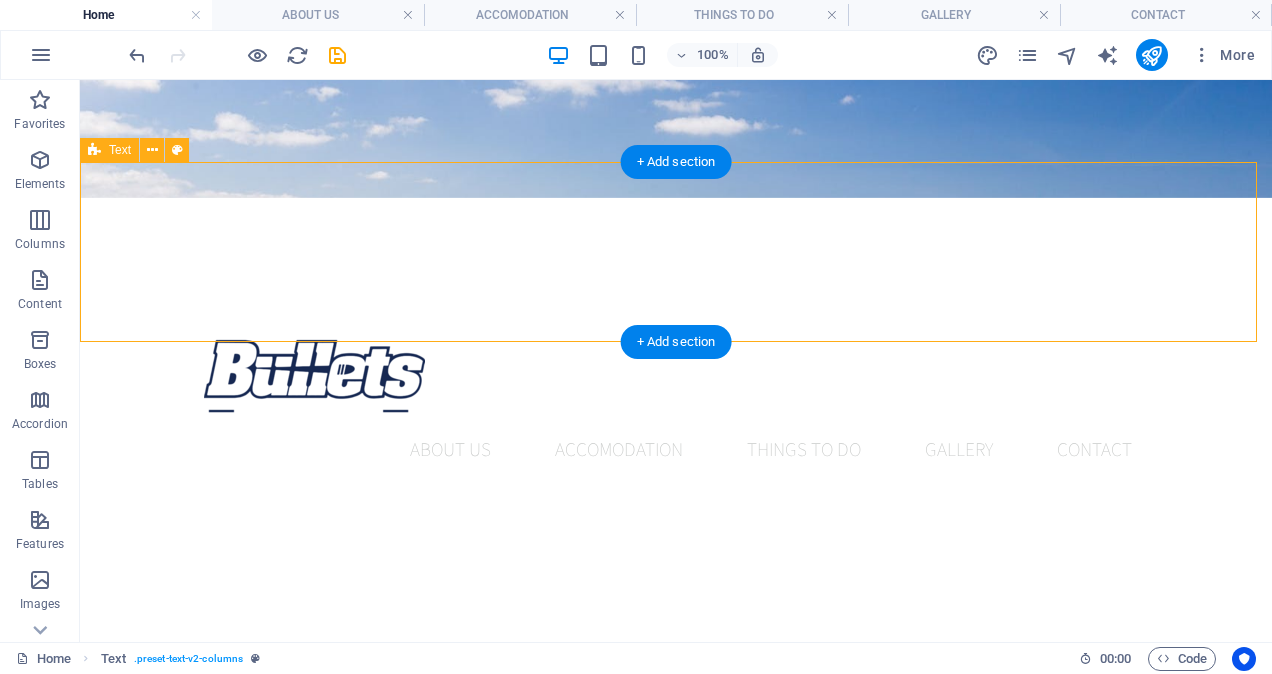 scroll, scrollTop: 720, scrollLeft: 0, axis: vertical 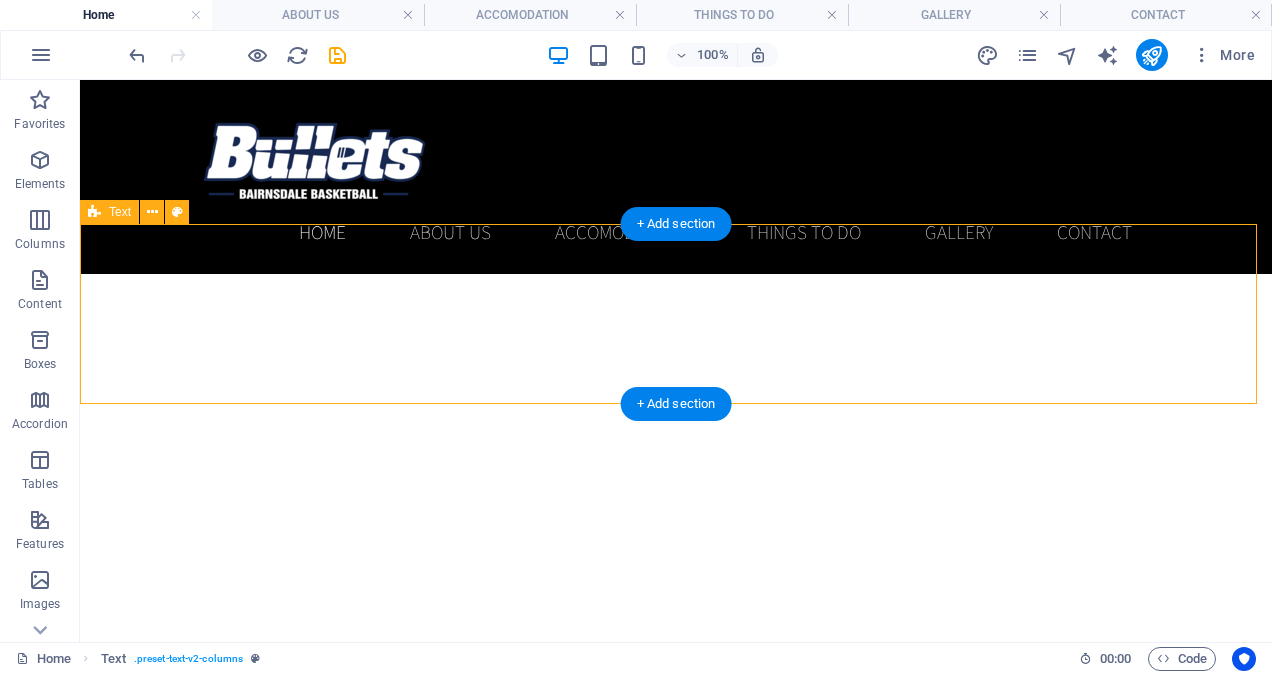 click at bounding box center (676, 865) 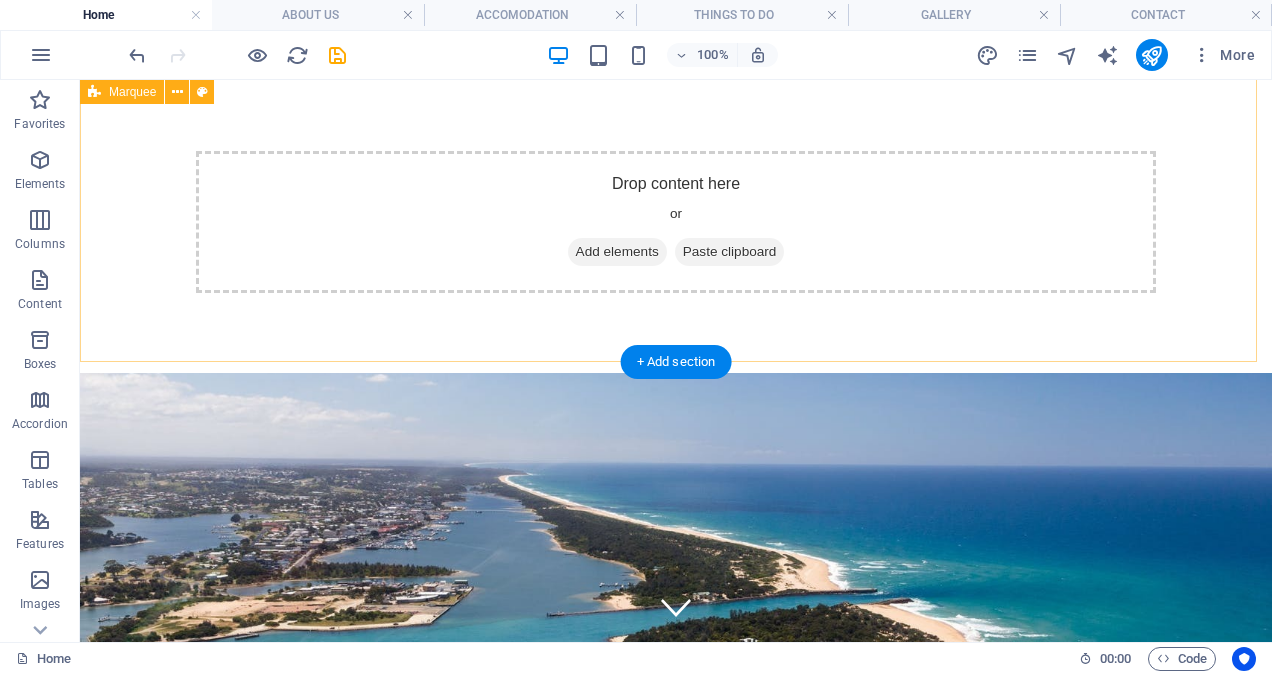 scroll, scrollTop: 0, scrollLeft: 0, axis: both 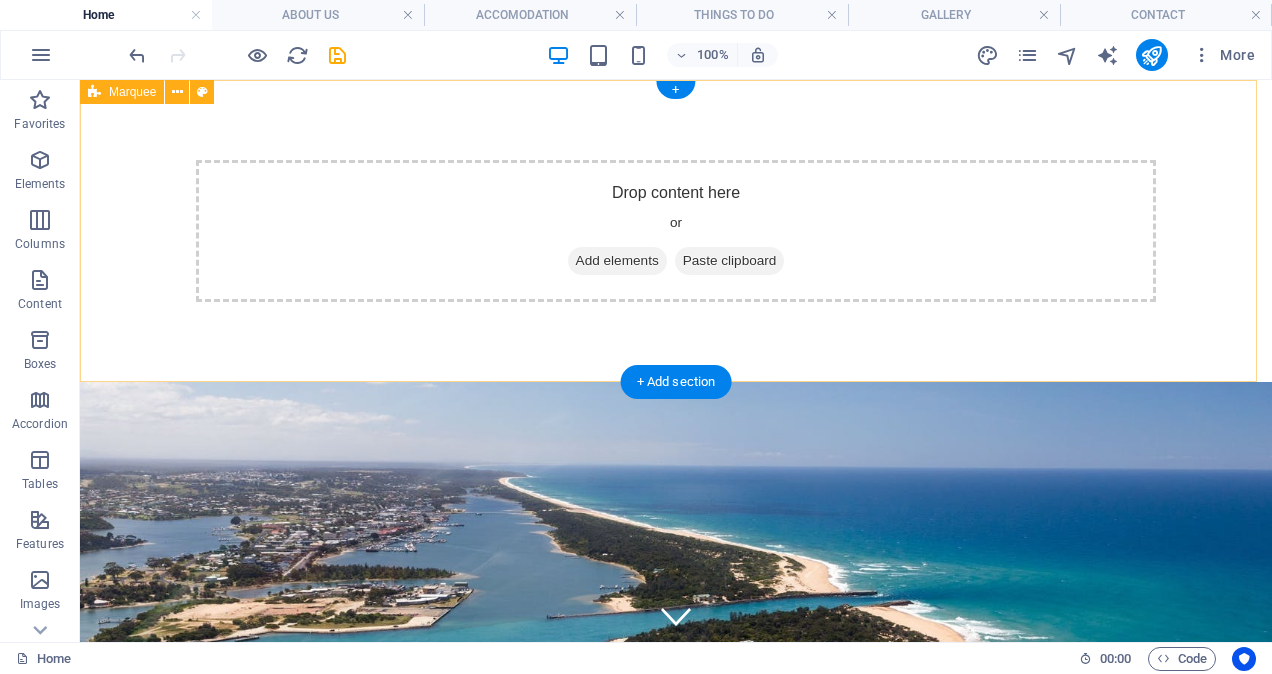 click on "Drop content here or  Add elements  Paste clipboard" at bounding box center (676, 231) 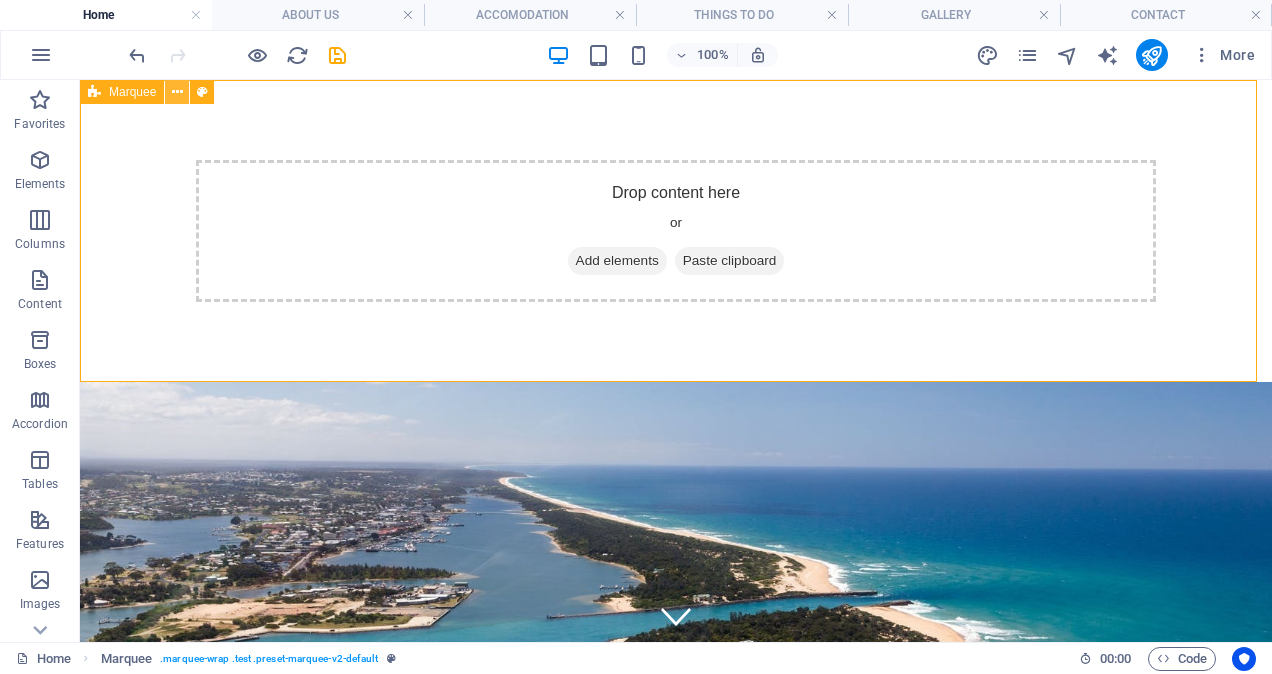 click at bounding box center (177, 92) 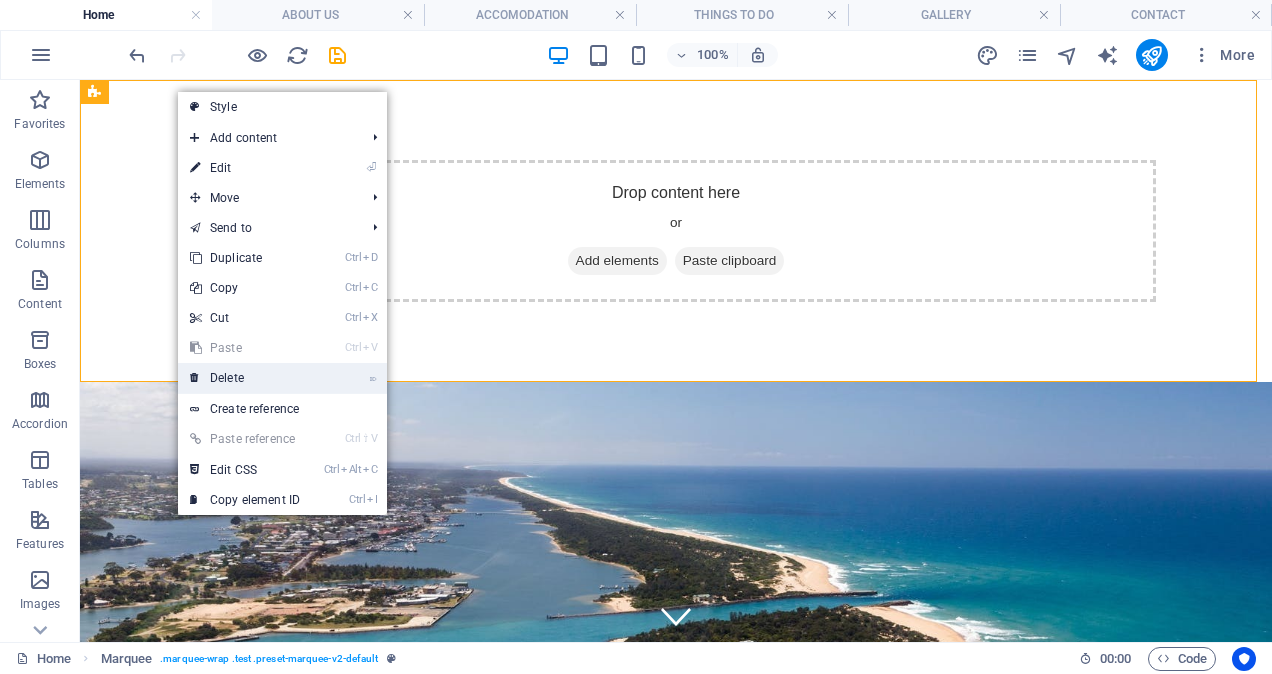 click on "⌦  Delete" at bounding box center [245, 378] 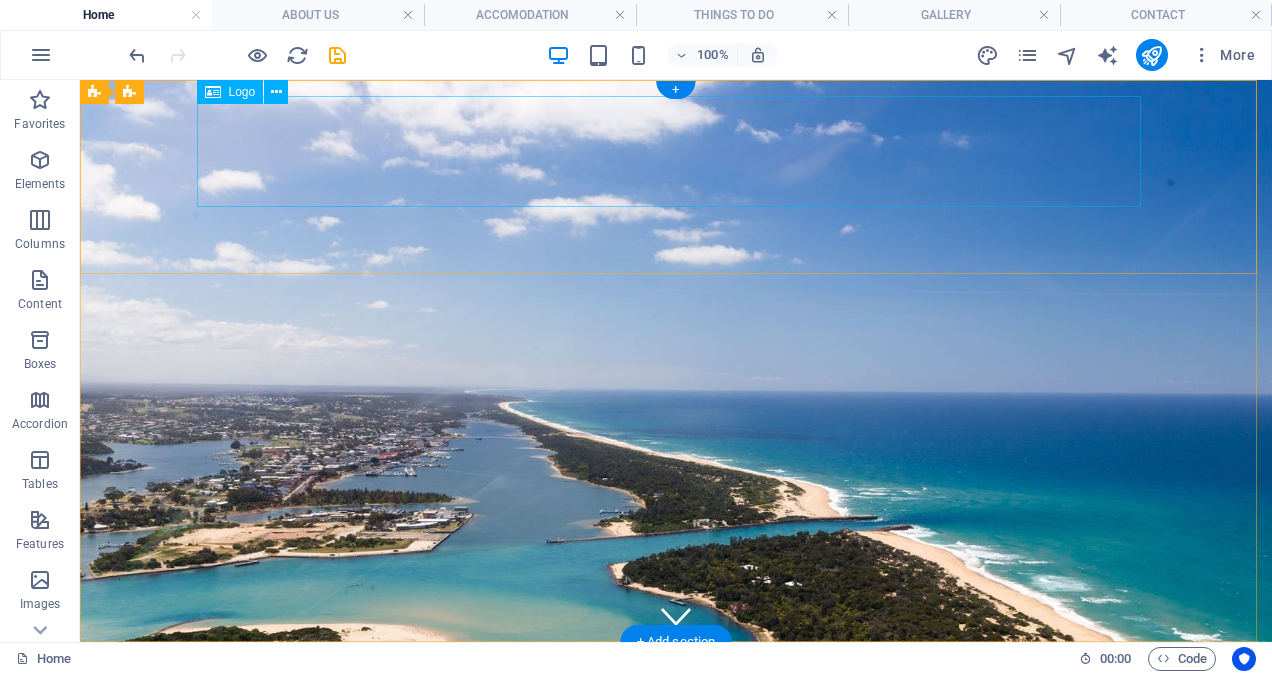 click at bounding box center [676, 713] 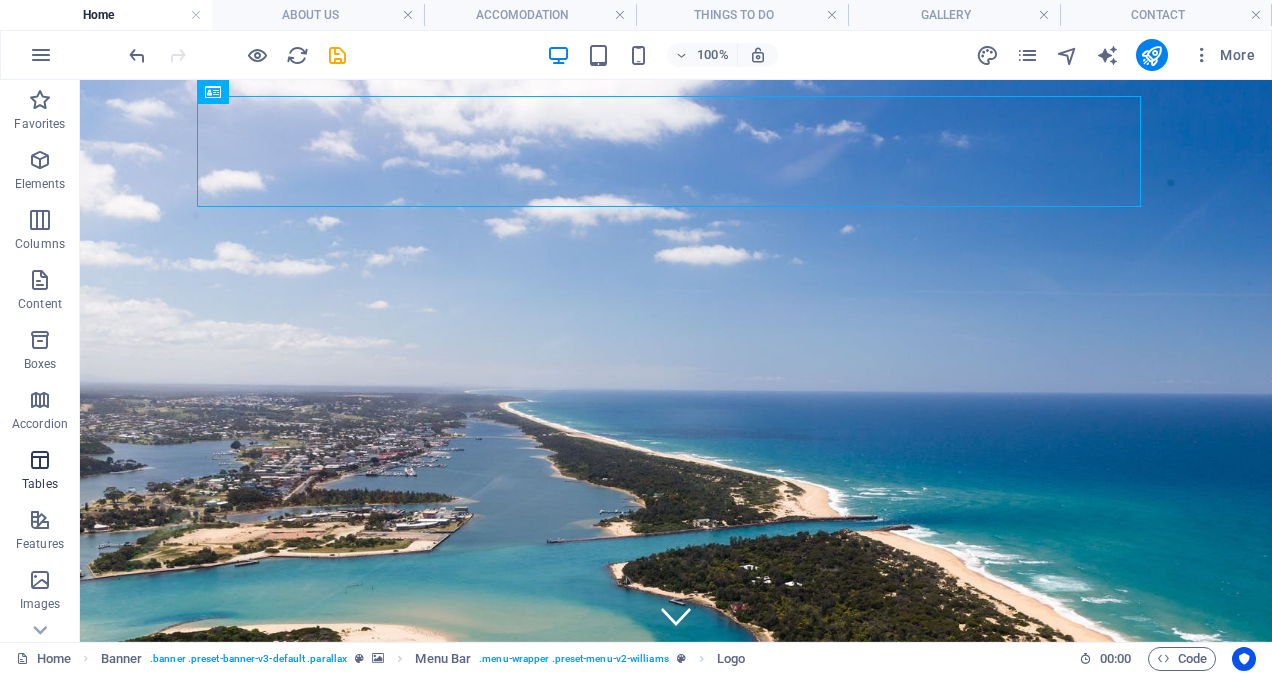 scroll, scrollTop: 200, scrollLeft: 0, axis: vertical 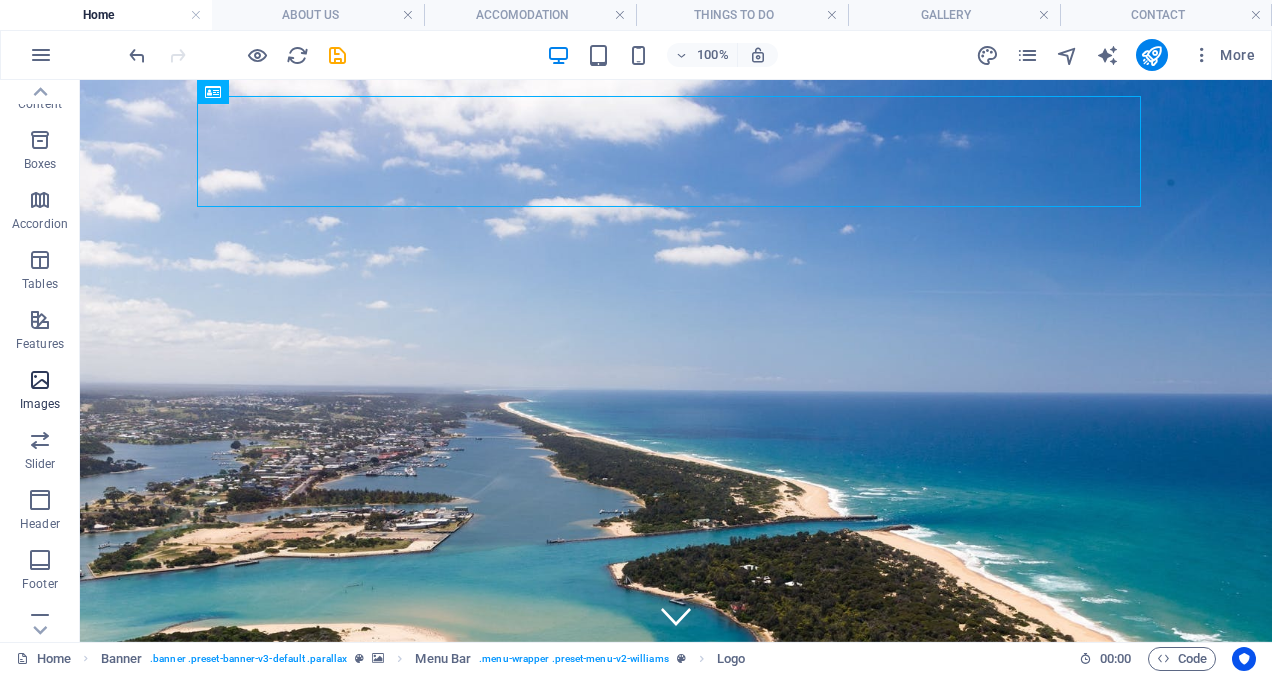 click at bounding box center [40, 380] 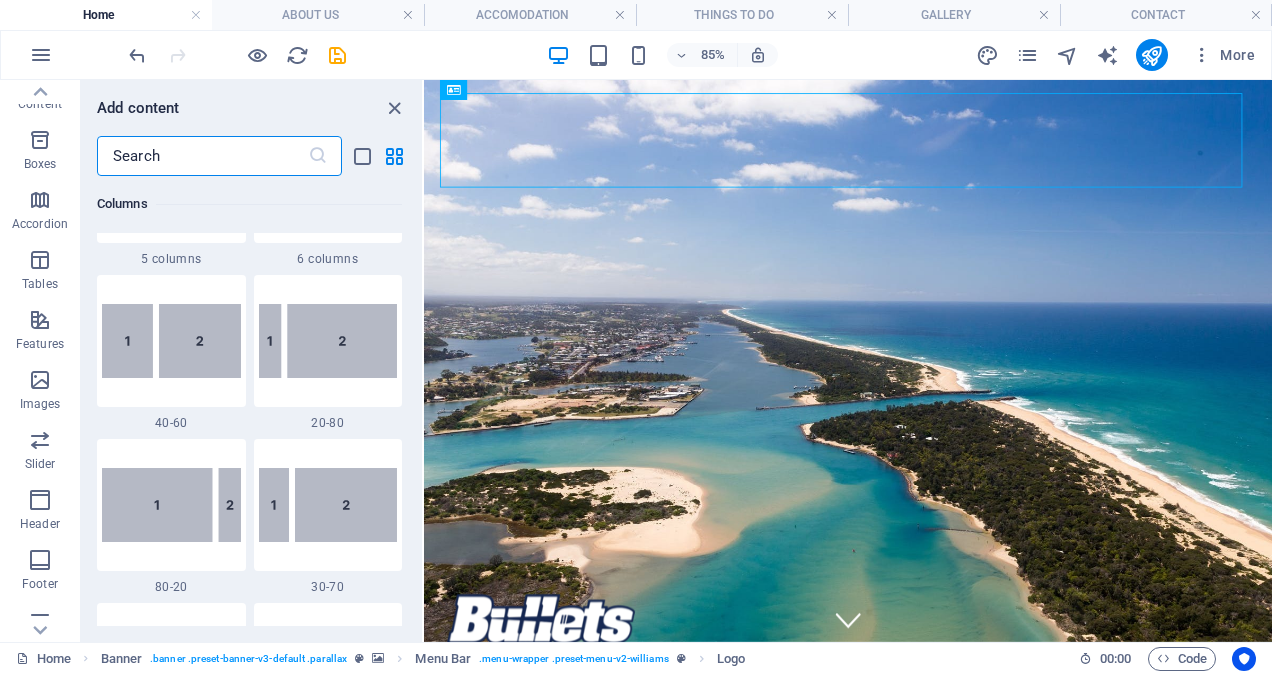 scroll, scrollTop: 940, scrollLeft: 0, axis: vertical 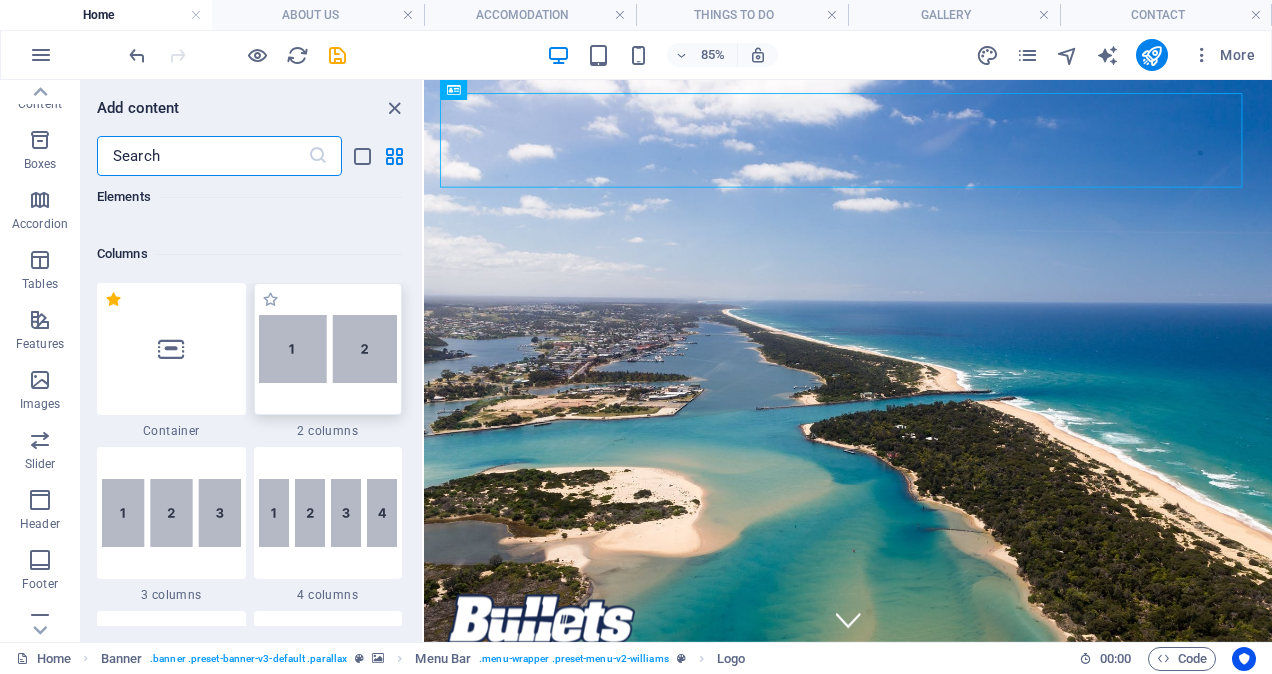 click at bounding box center (328, 349) 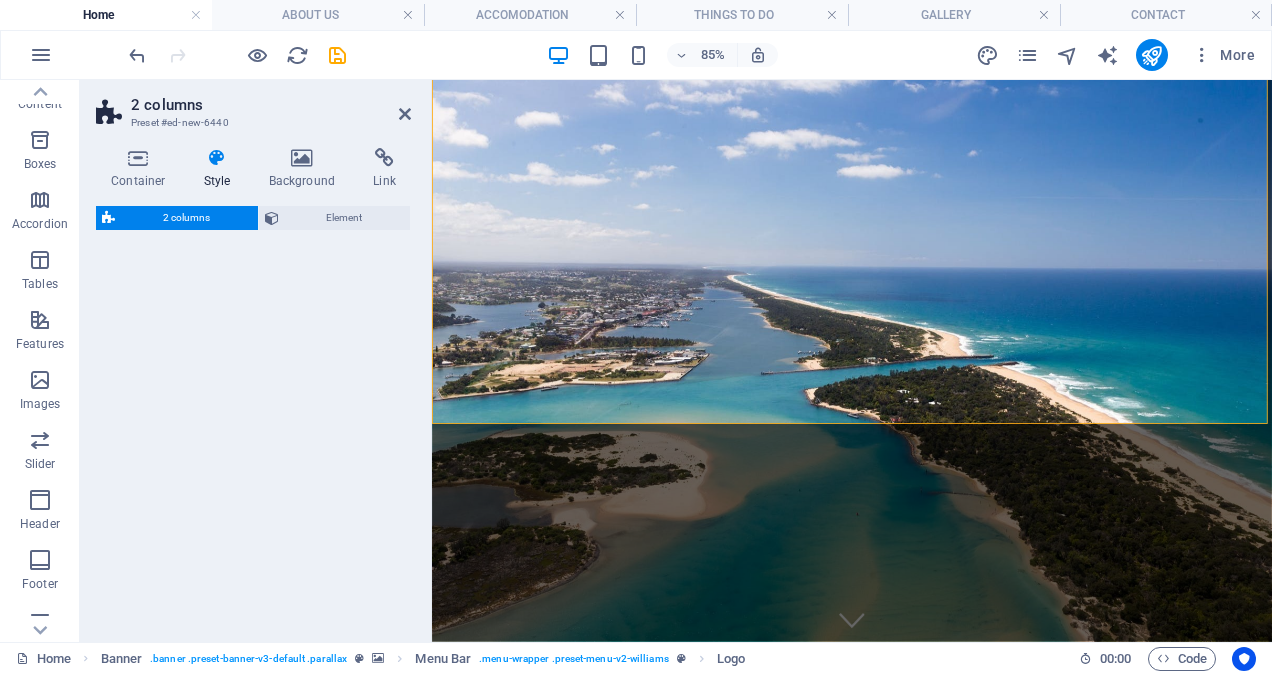 select on "rem" 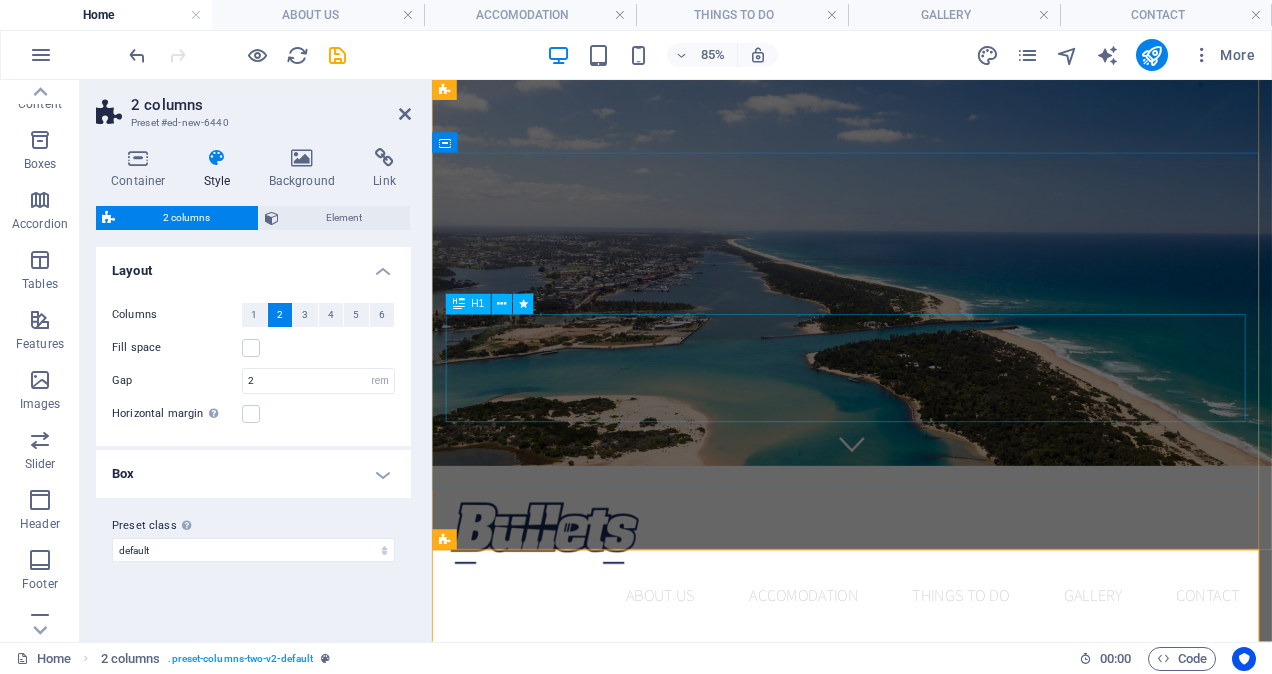 scroll, scrollTop: 400, scrollLeft: 0, axis: vertical 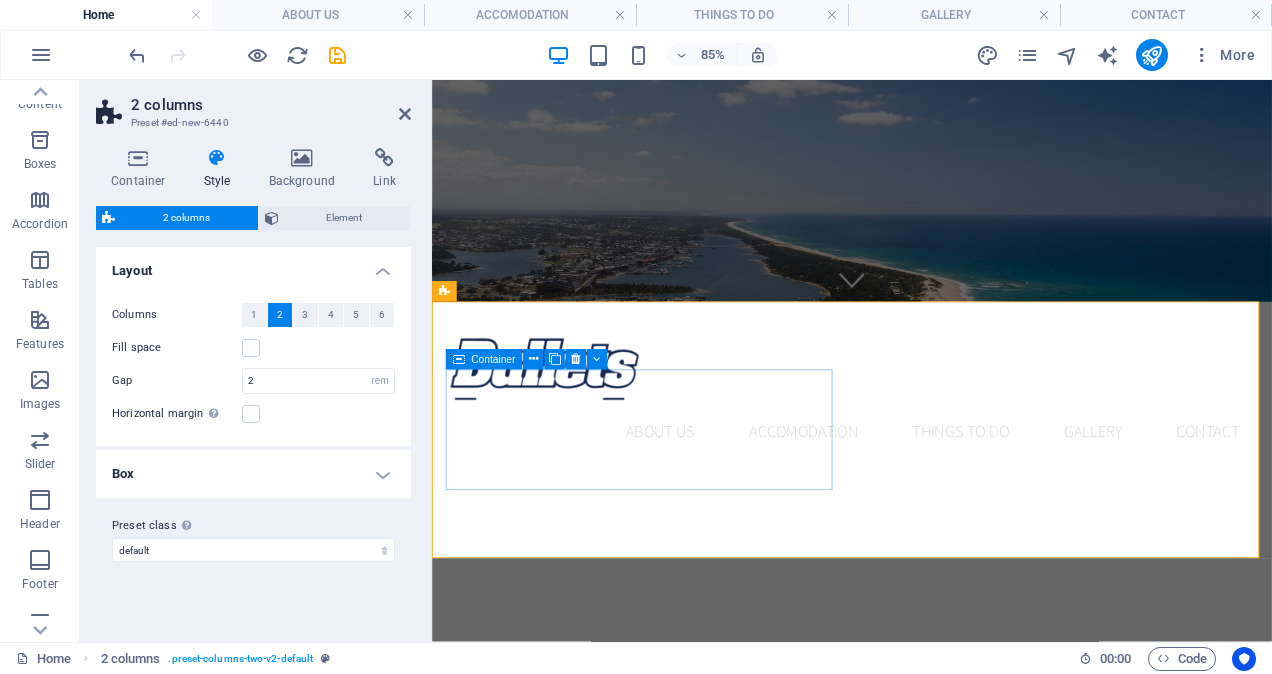 click on "Add elements" at bounding box center [617, 1073] 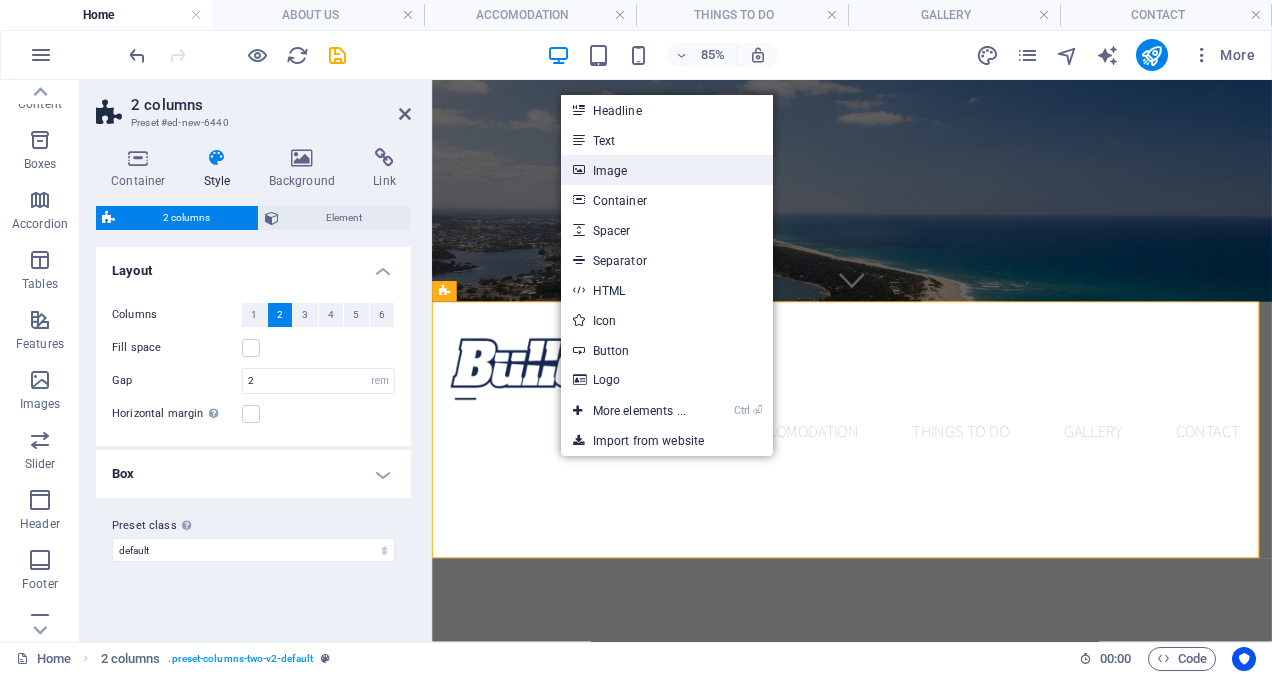 drag, startPoint x: 233, startPoint y: 109, endPoint x: 631, endPoint y: 171, distance: 402.8002 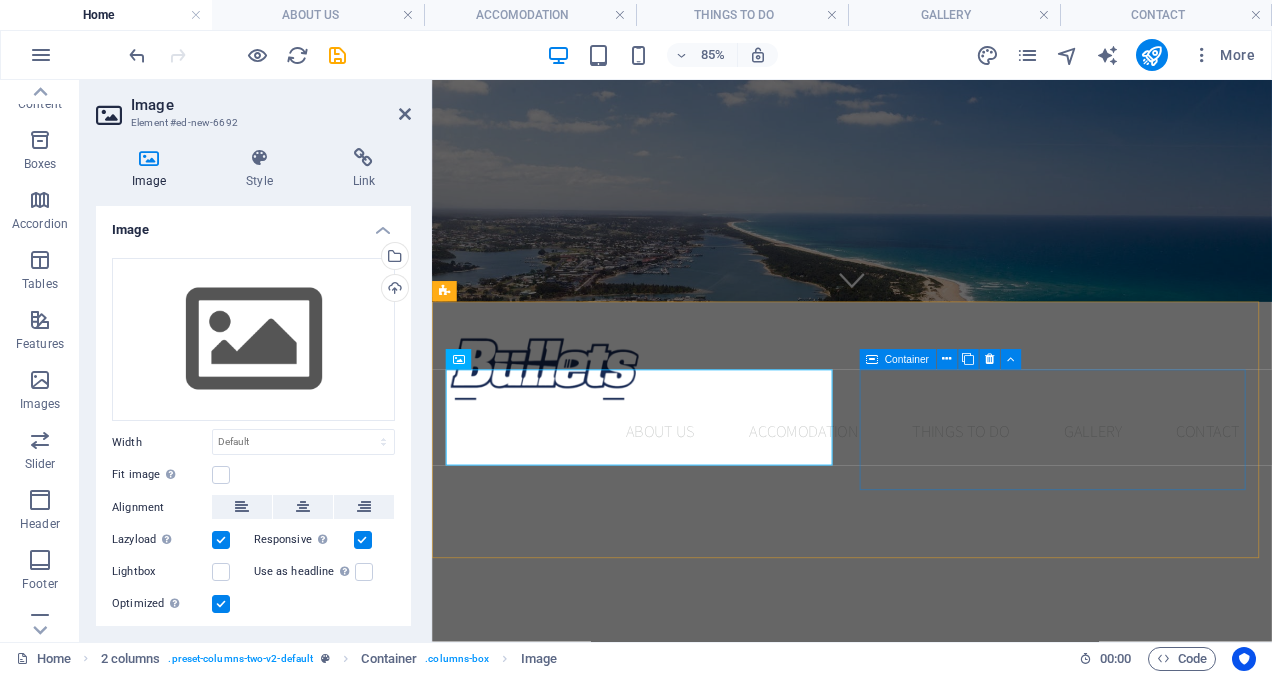 click on "Add elements" at bounding box center (617, 1201) 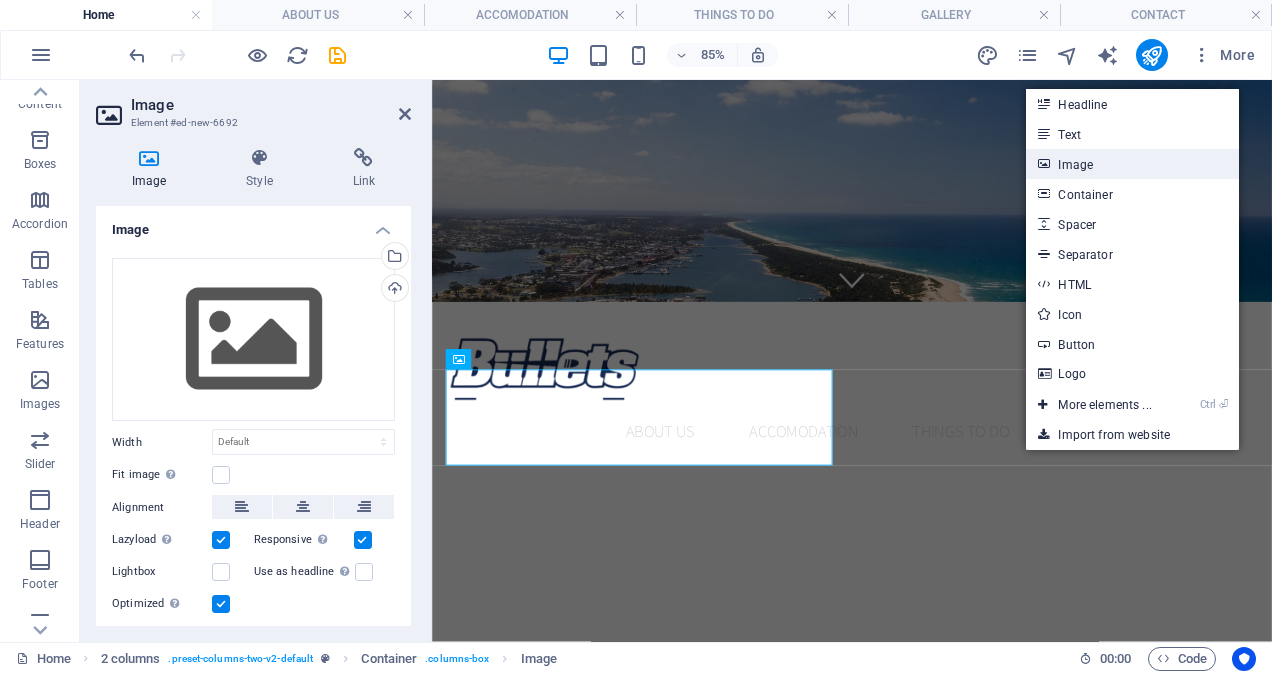 click on "Image" at bounding box center [1132, 164] 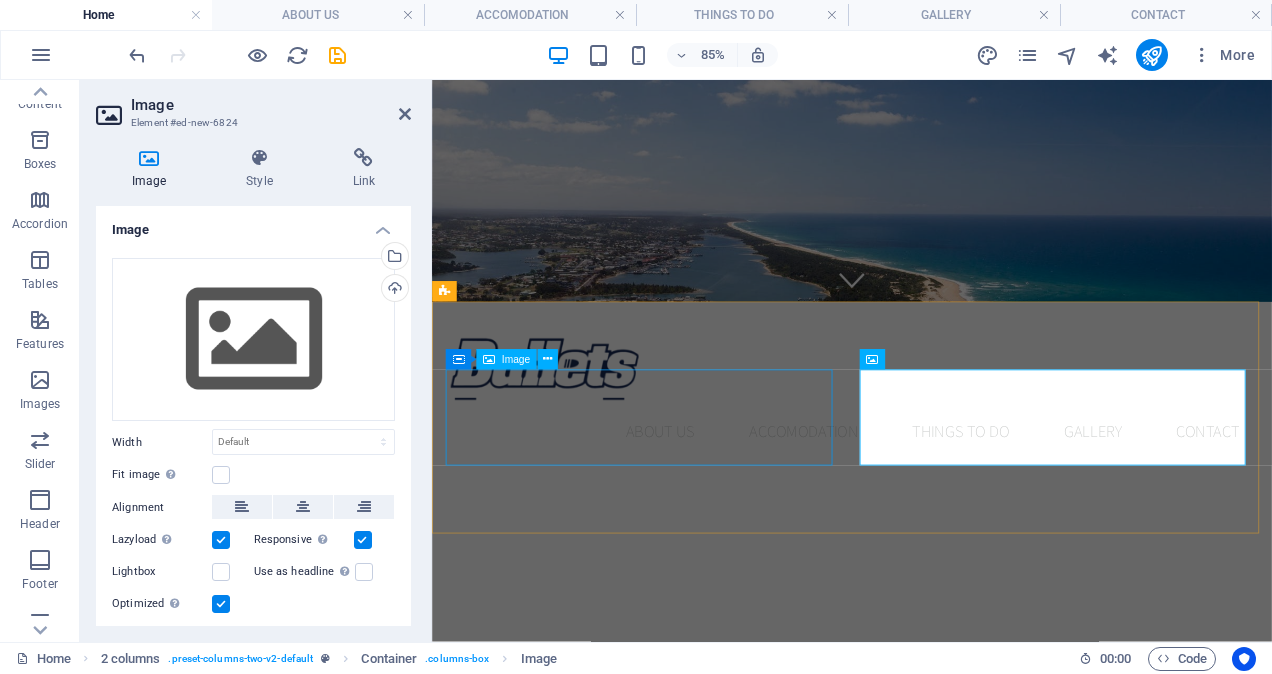 click at bounding box center [676, 1028] 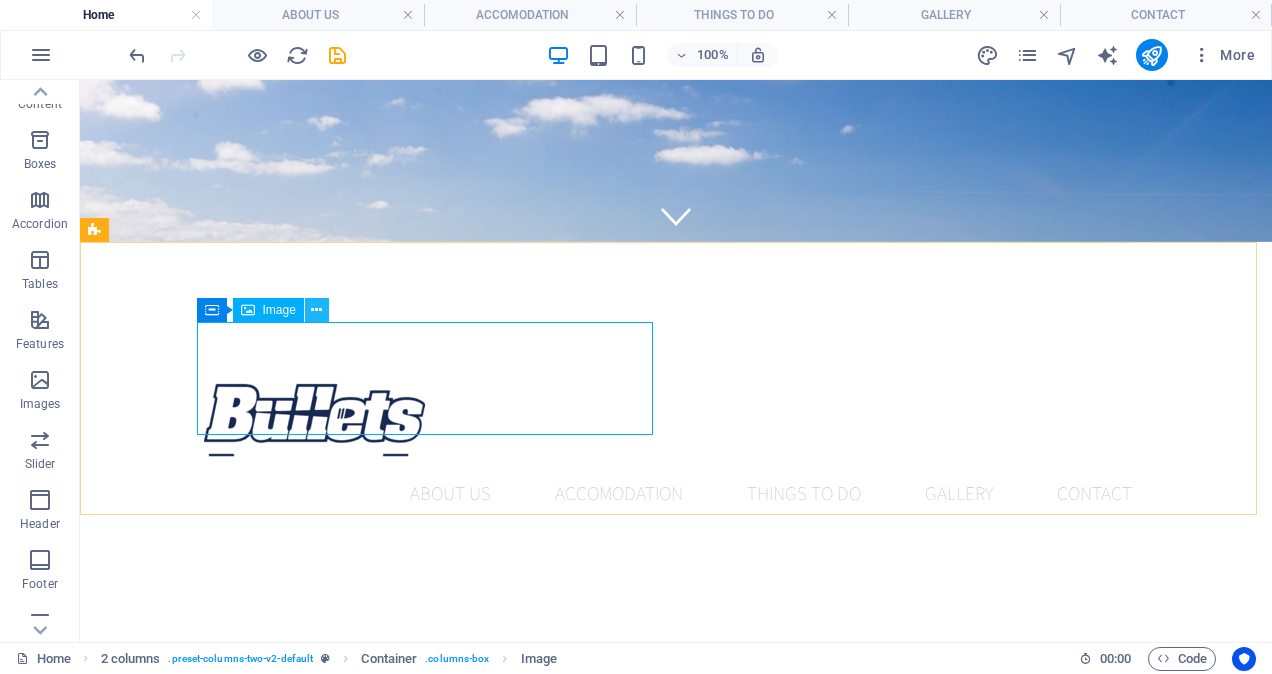 click at bounding box center (317, 310) 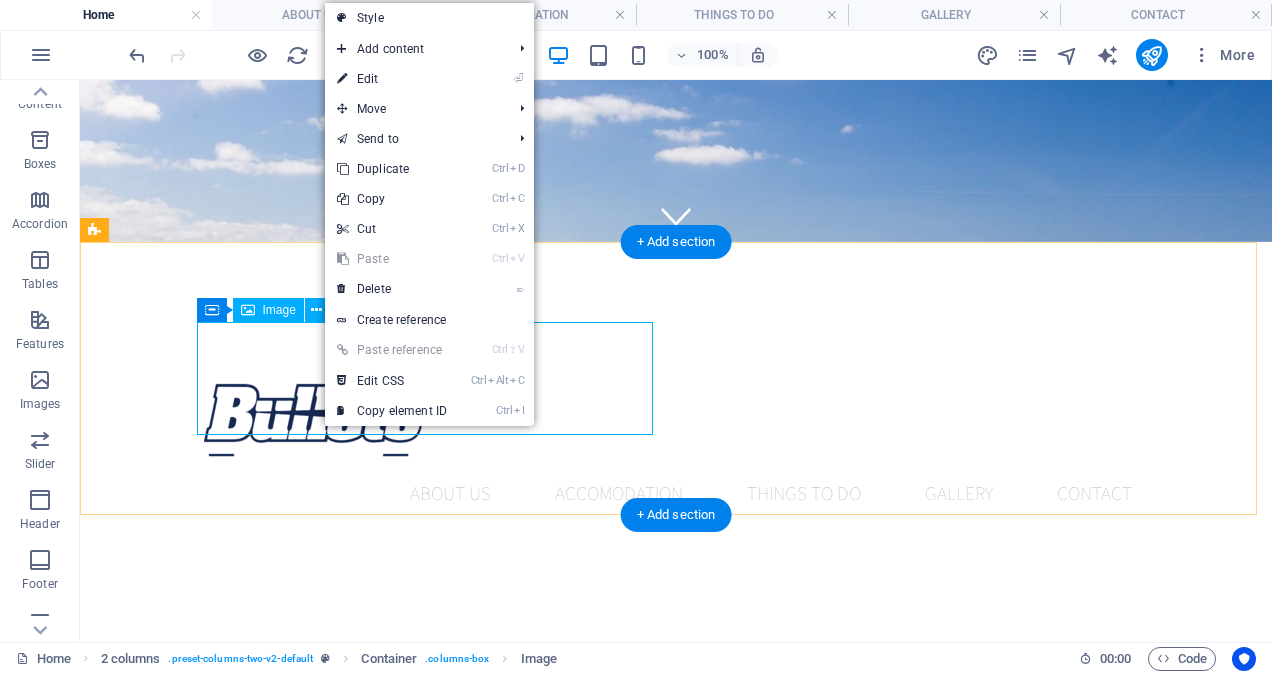 click at bounding box center (324, 1028) 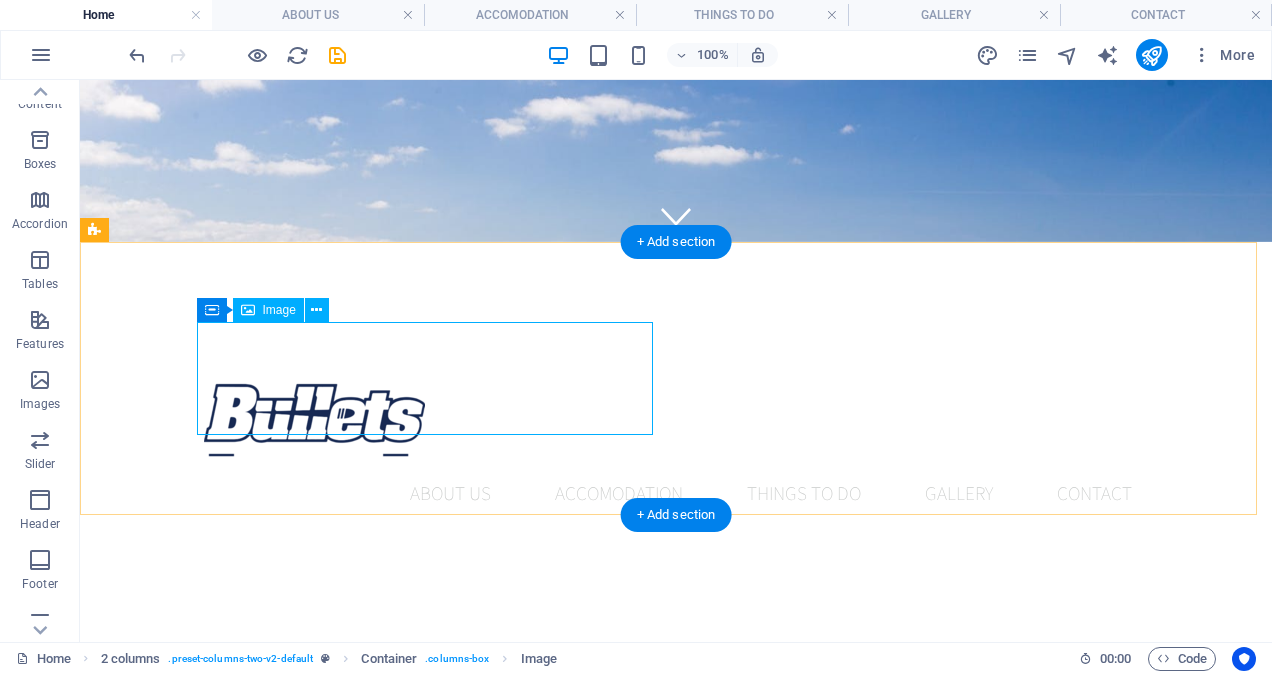 click at bounding box center (324, 1028) 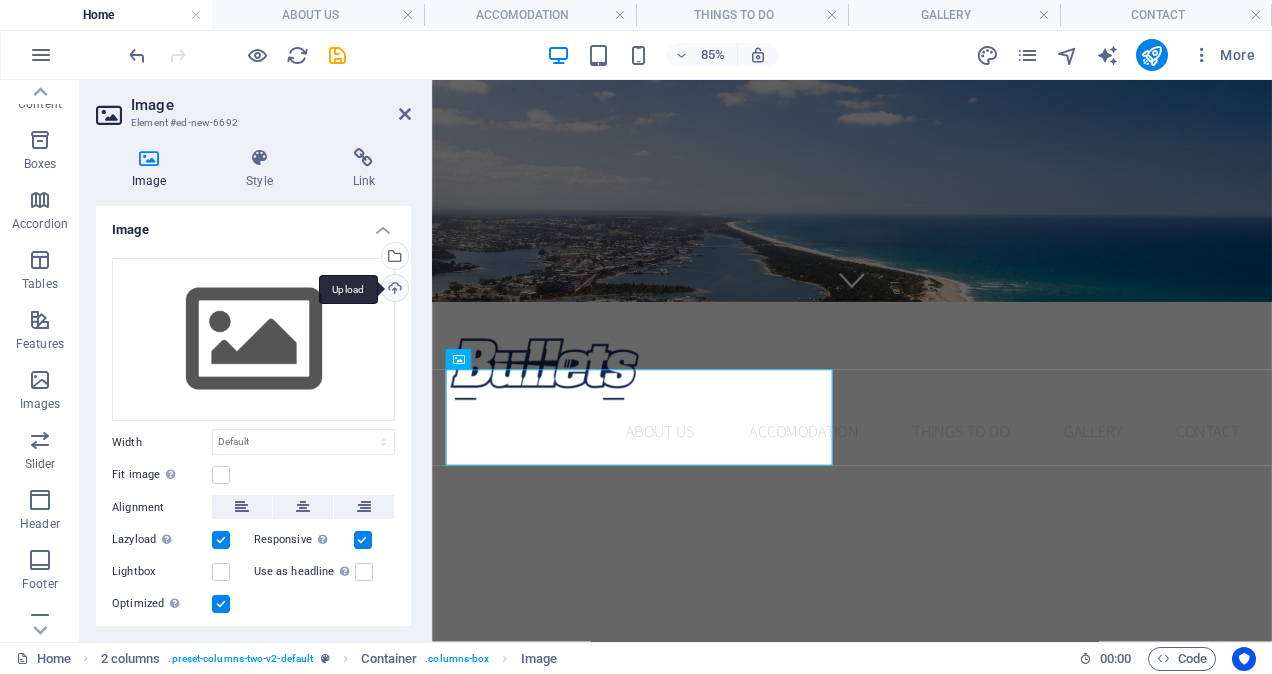 click on "Upload" at bounding box center (393, 290) 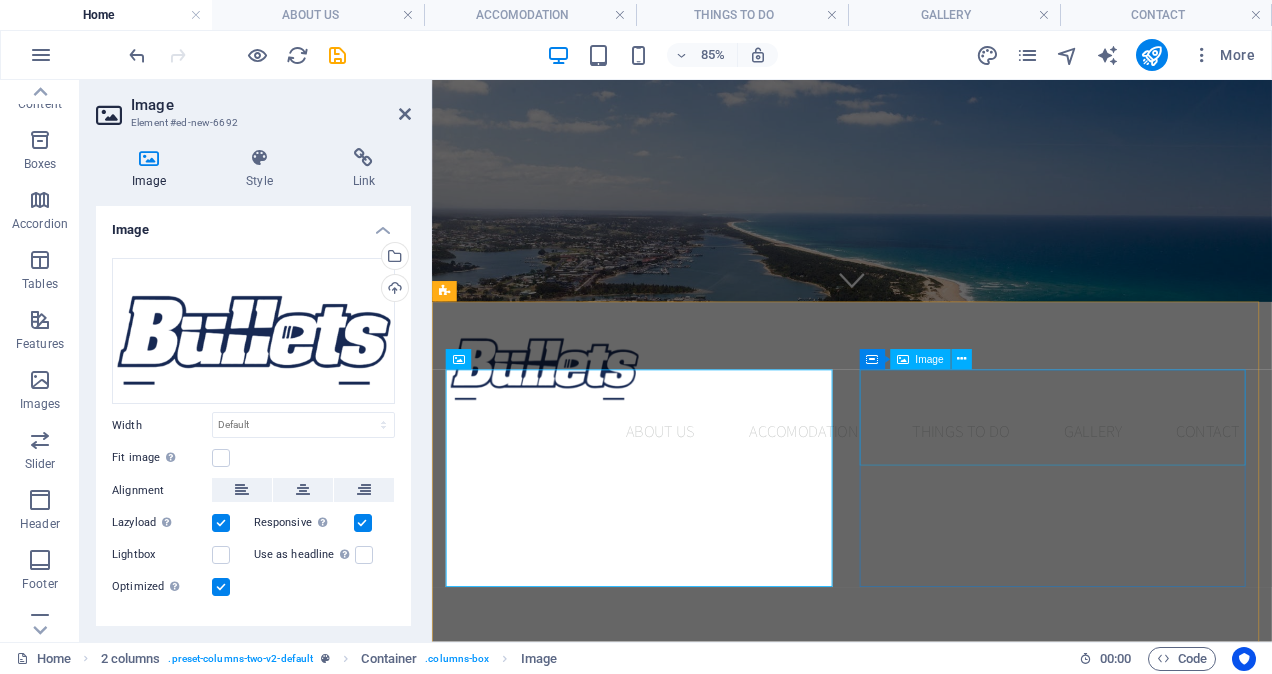 click at bounding box center (676, 1538) 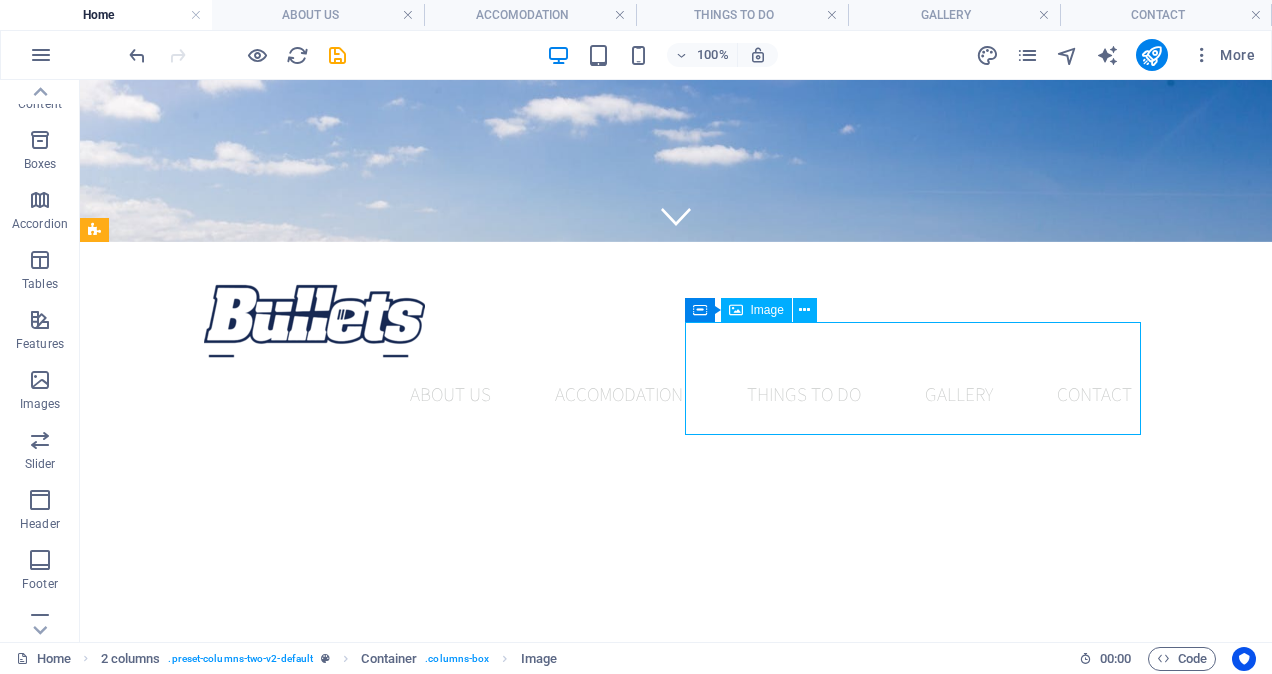 click at bounding box center [324, 1541] 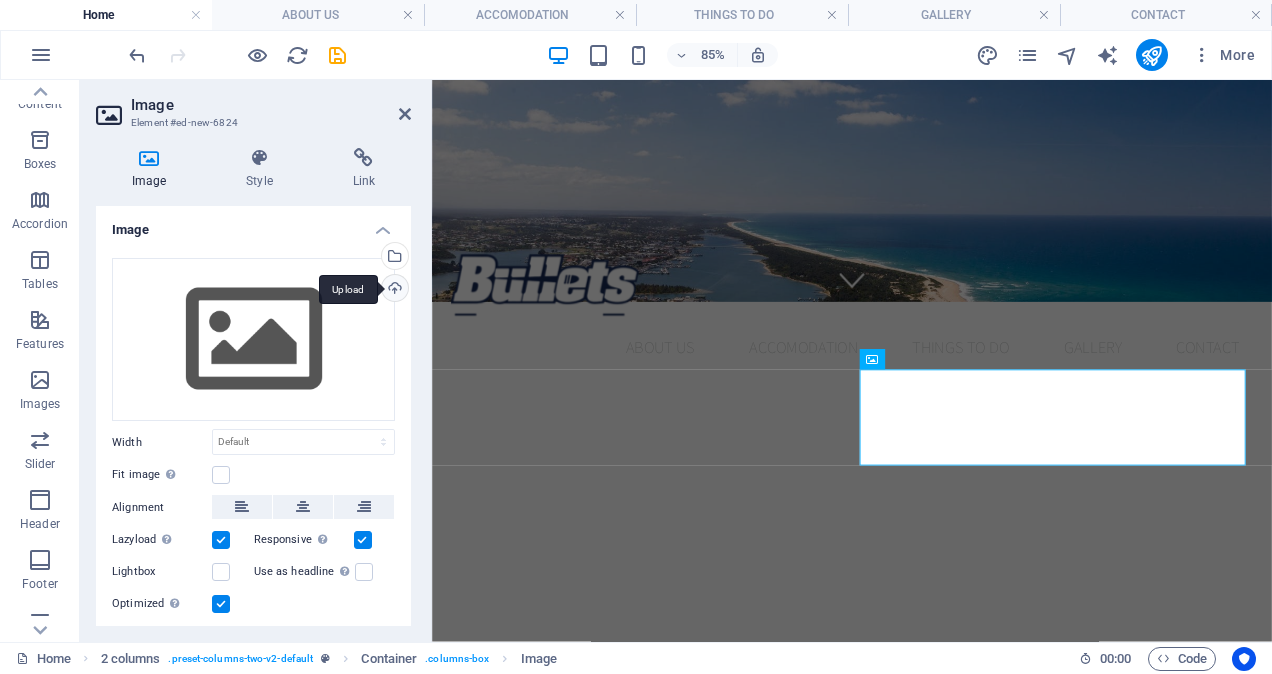 click on "Upload" at bounding box center (393, 290) 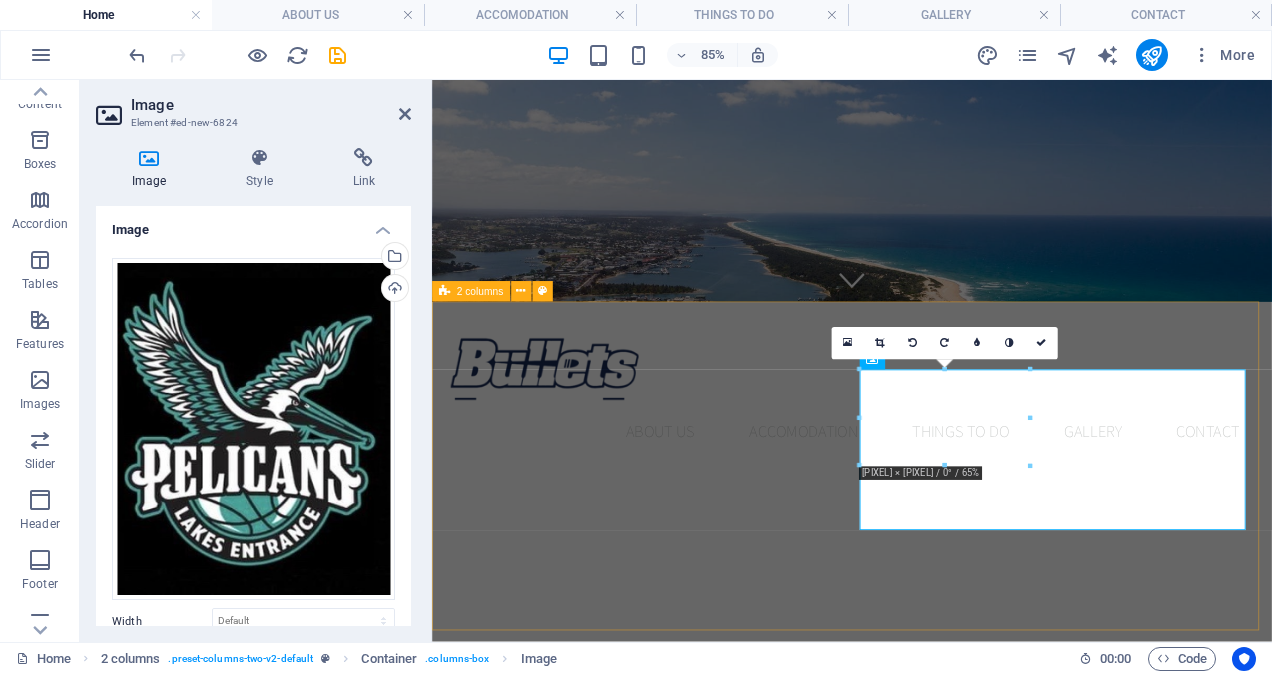 click at bounding box center [926, 1321] 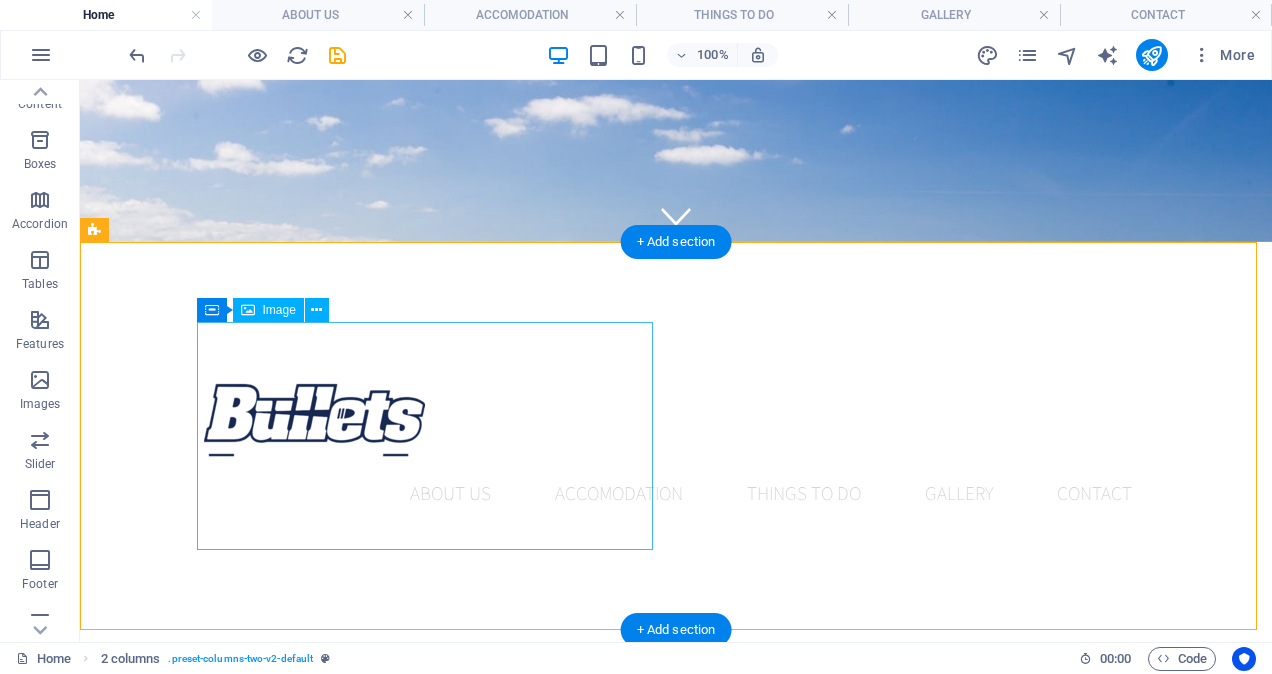 click at bounding box center [324, 1270] 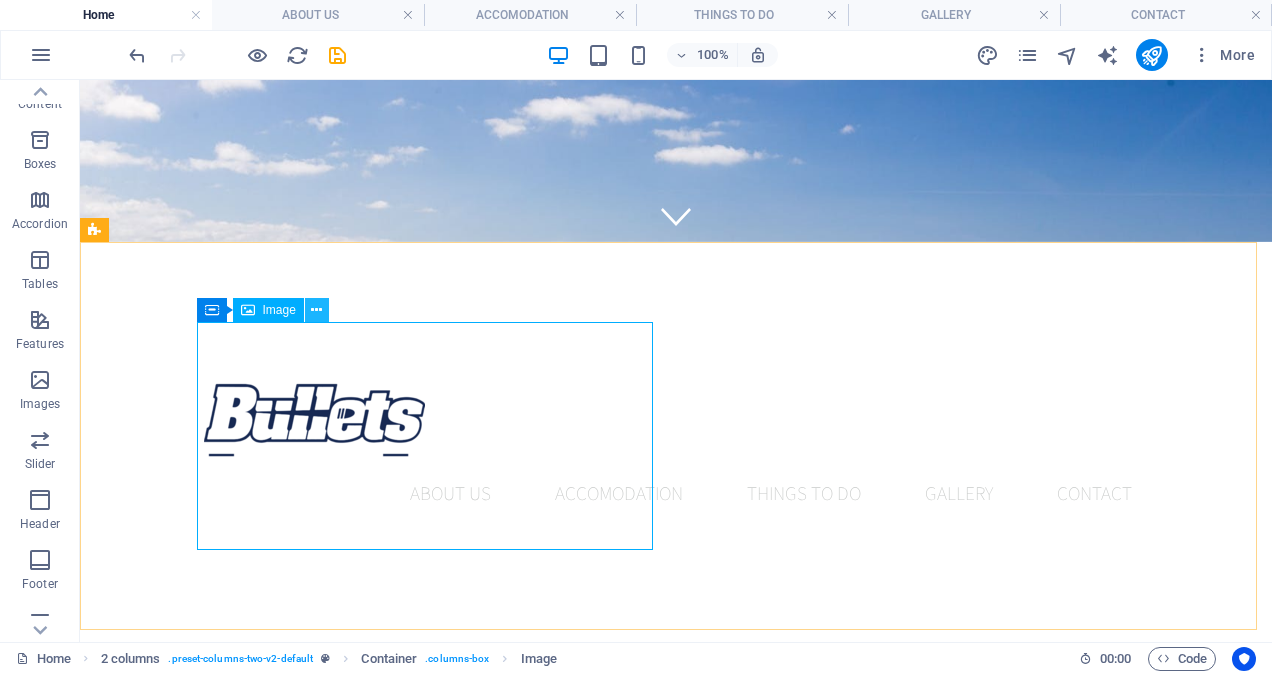 click at bounding box center (316, 310) 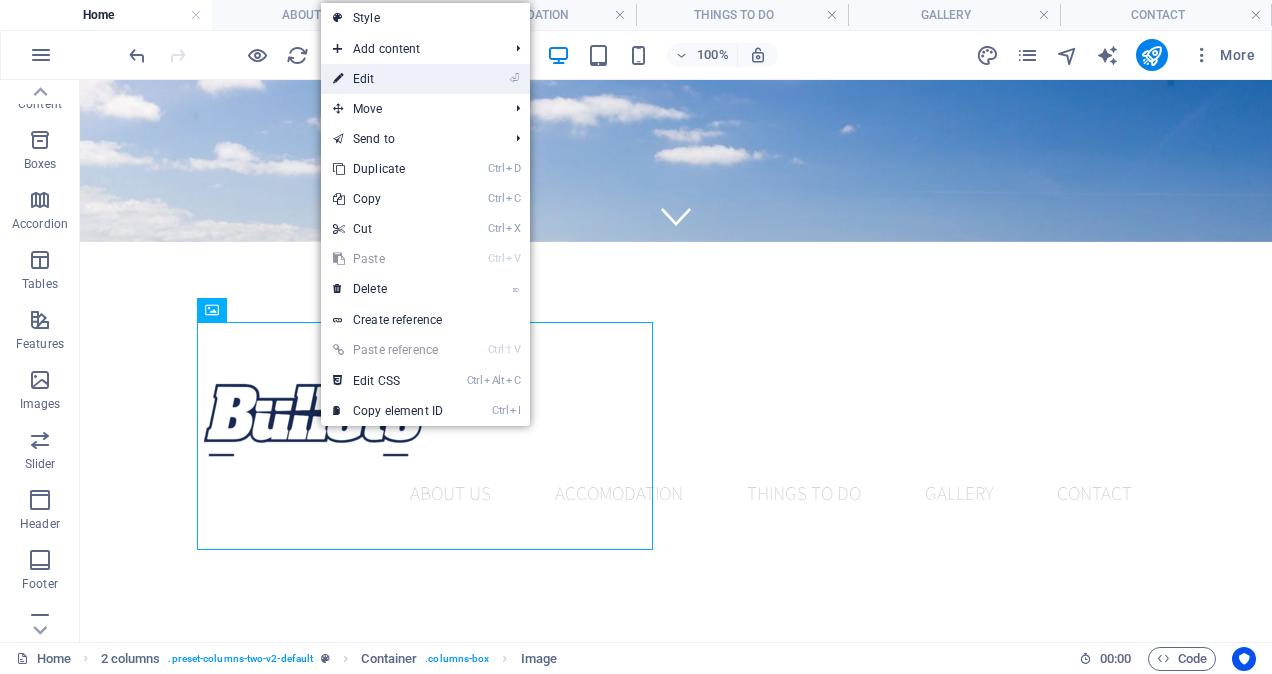 click on "⏎  Edit" at bounding box center (388, 79) 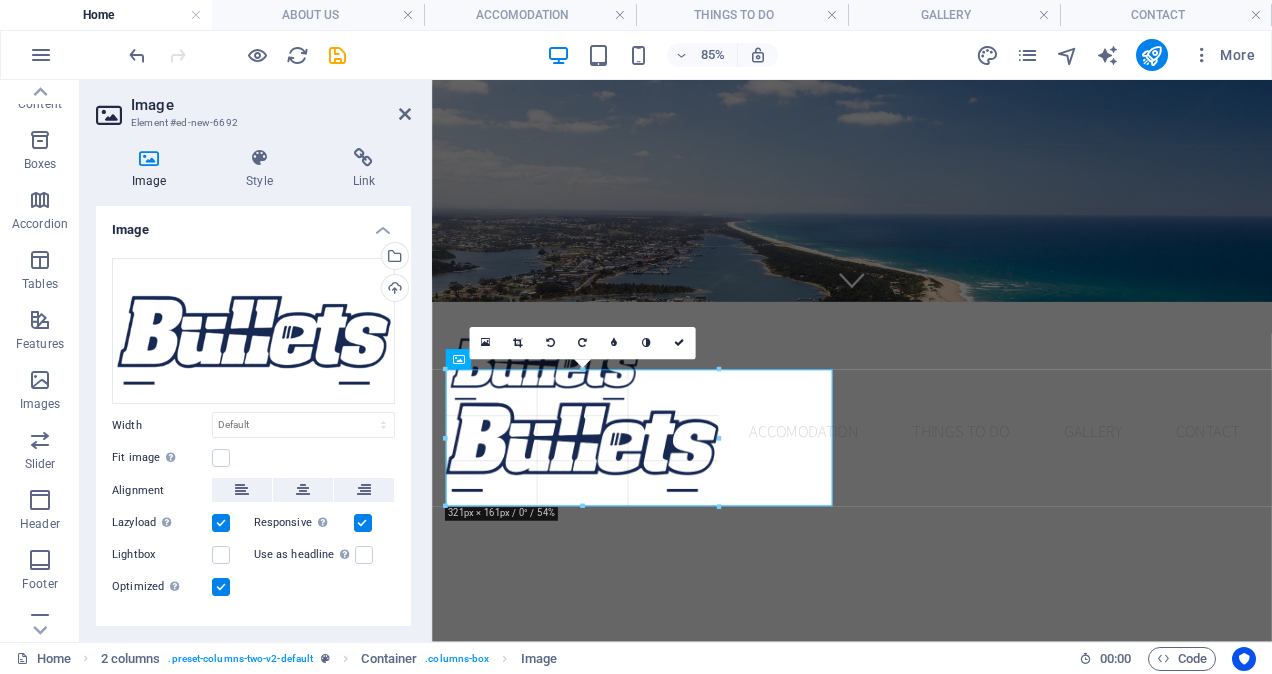 drag, startPoint x: 831, startPoint y: 368, endPoint x: 305, endPoint y: 445, distance: 531.6061 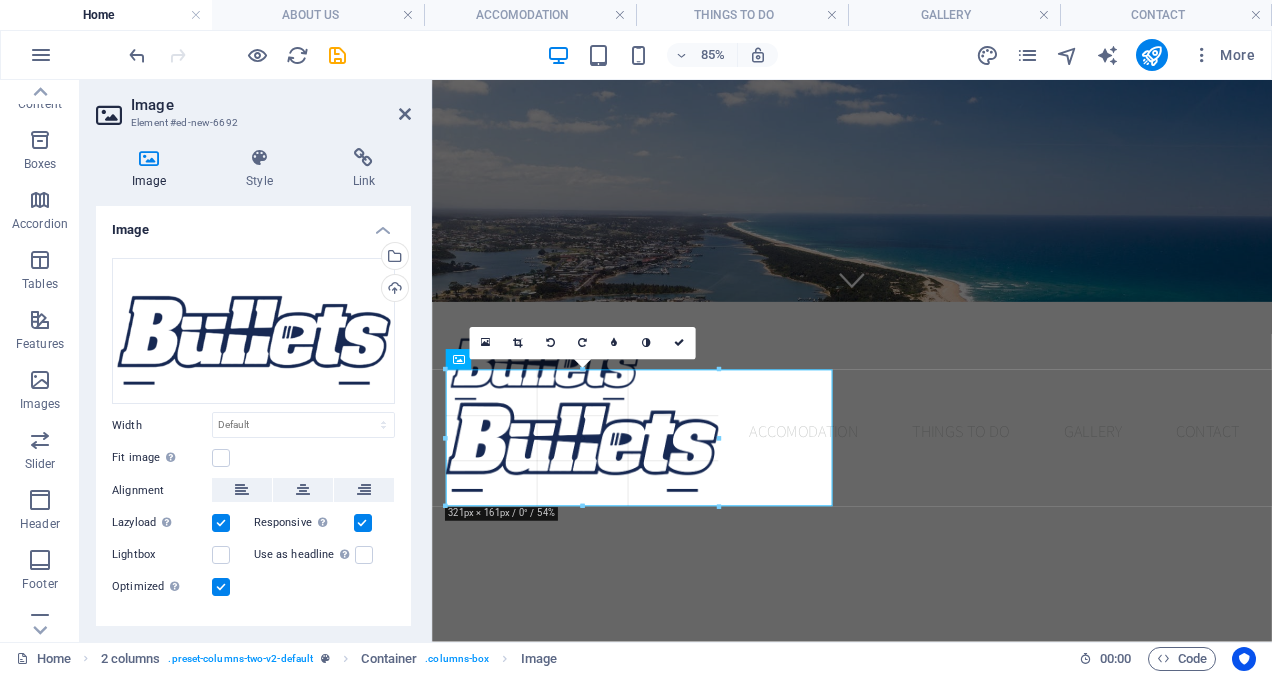 type on "321" 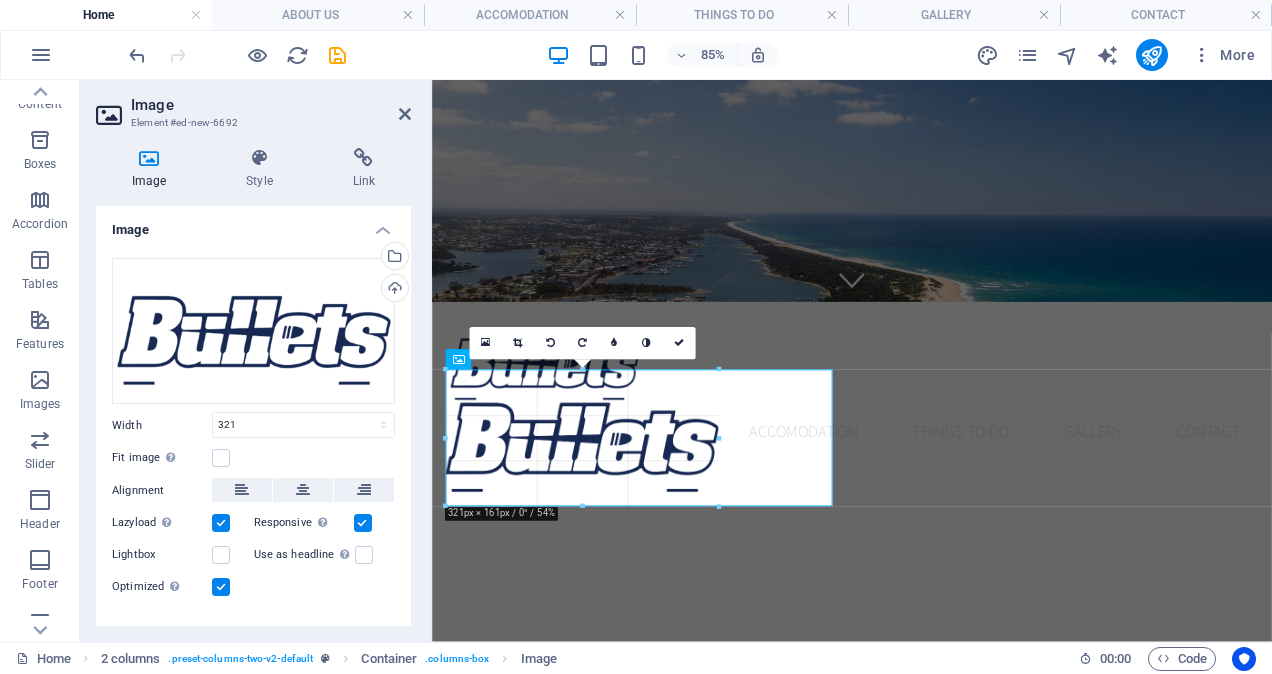 select on "px" 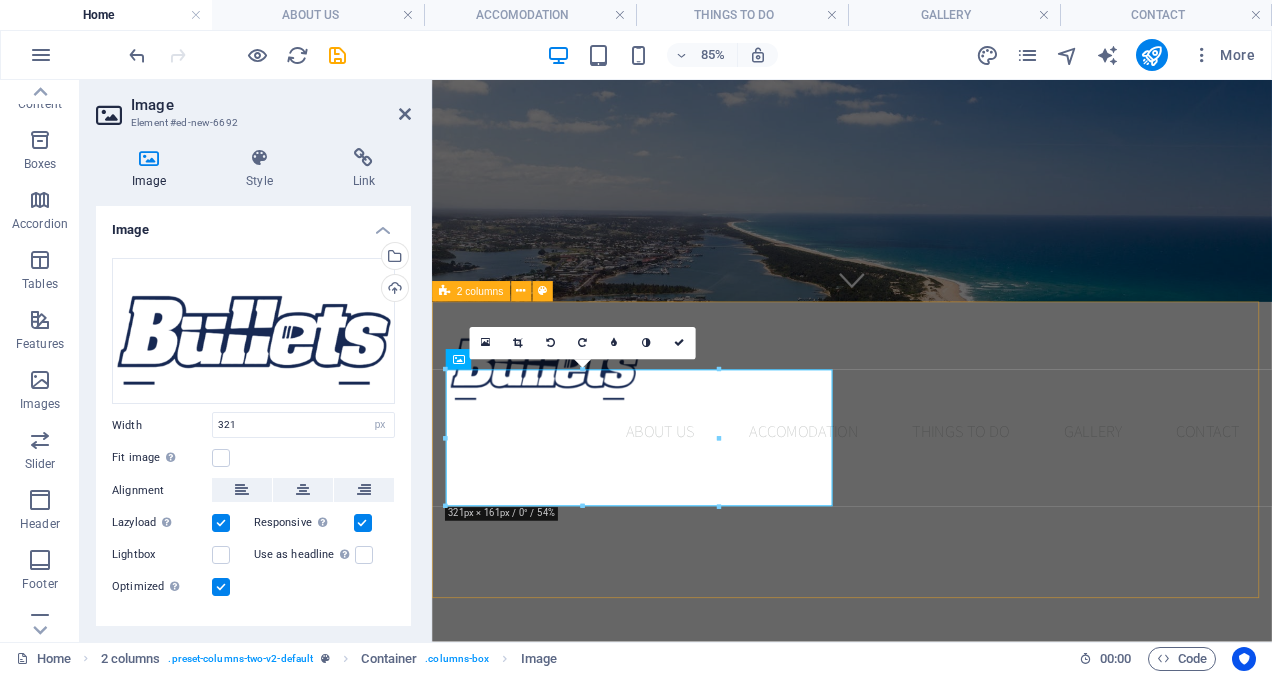 click at bounding box center [926, 1155] 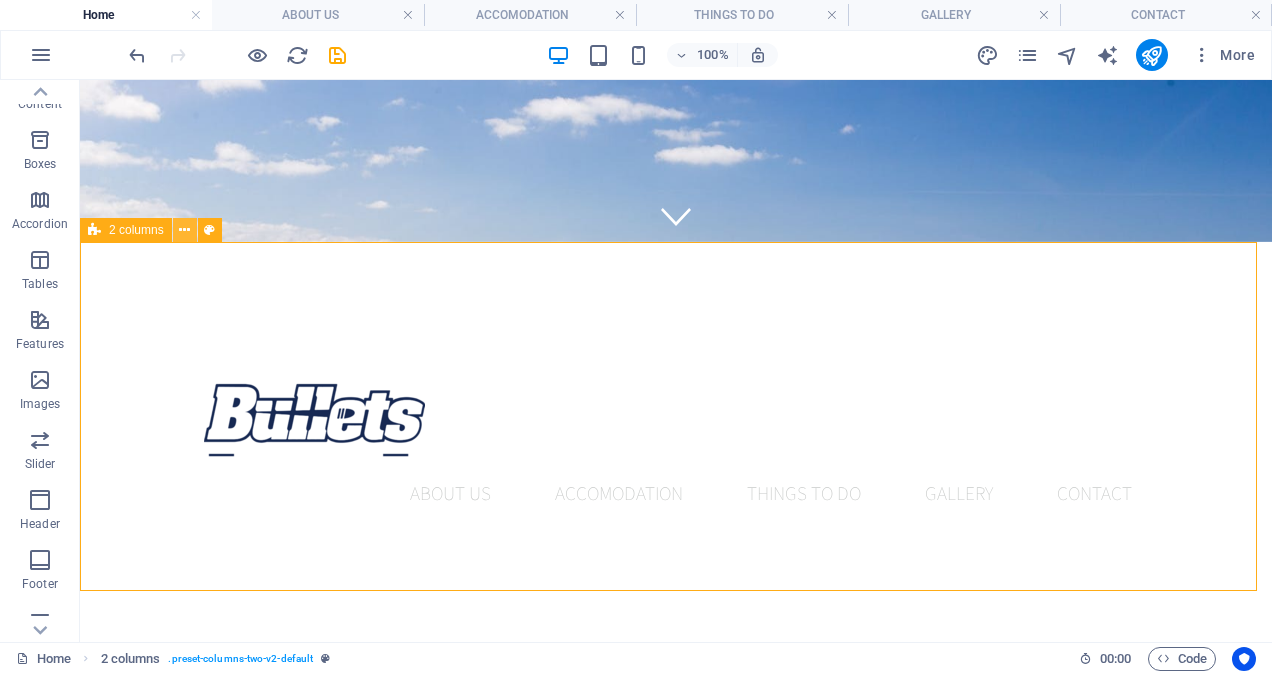 click at bounding box center (184, 230) 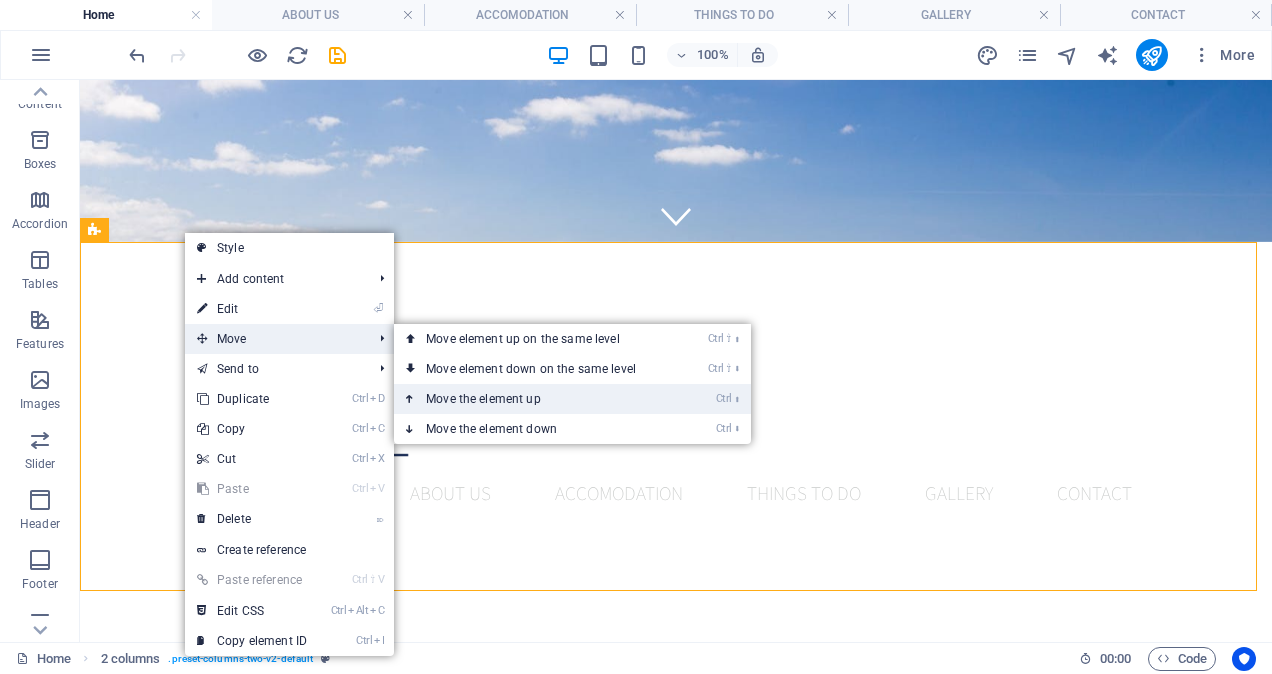 click on "Ctrl ⬆  Move the element up" at bounding box center [535, 399] 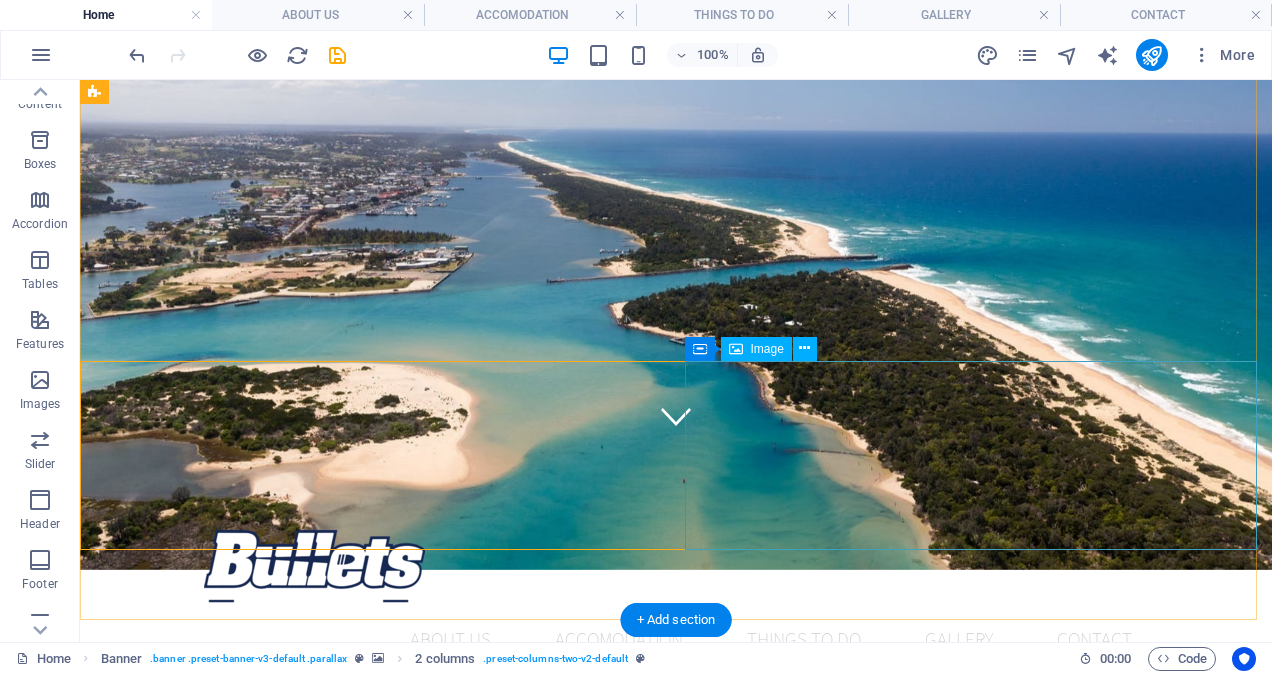 scroll, scrollTop: 0, scrollLeft: 0, axis: both 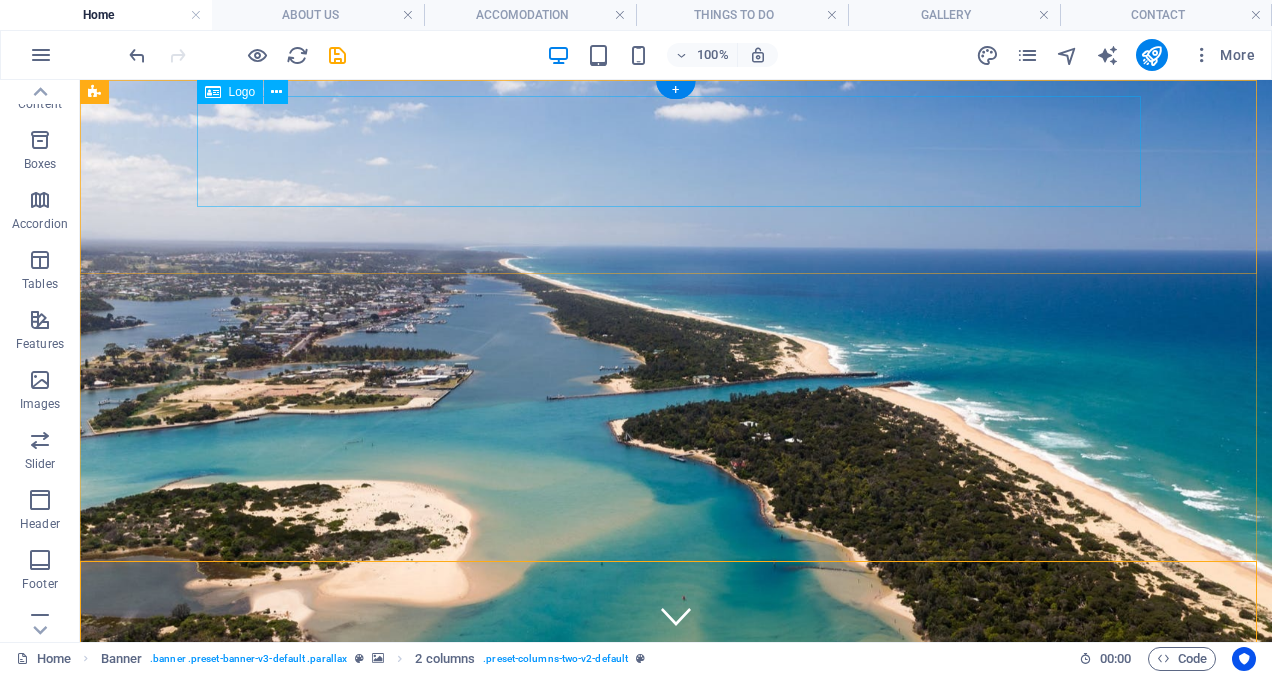 click at bounding box center [676, 758] 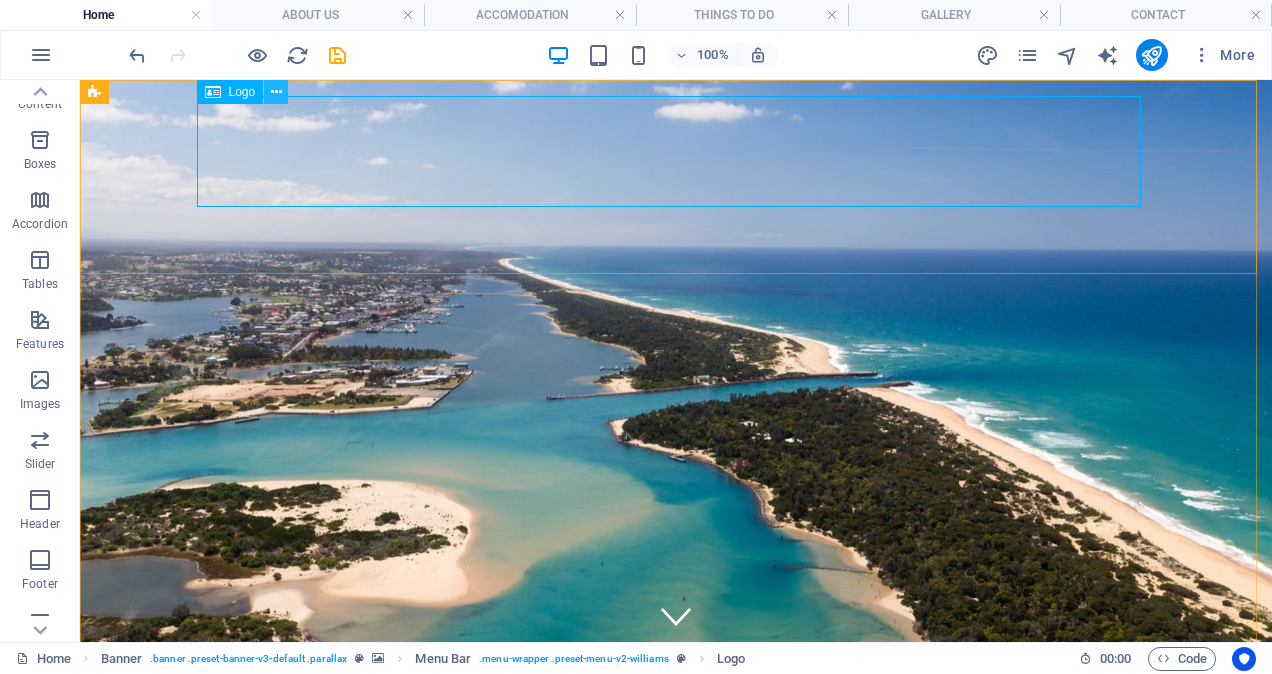 click at bounding box center [276, 92] 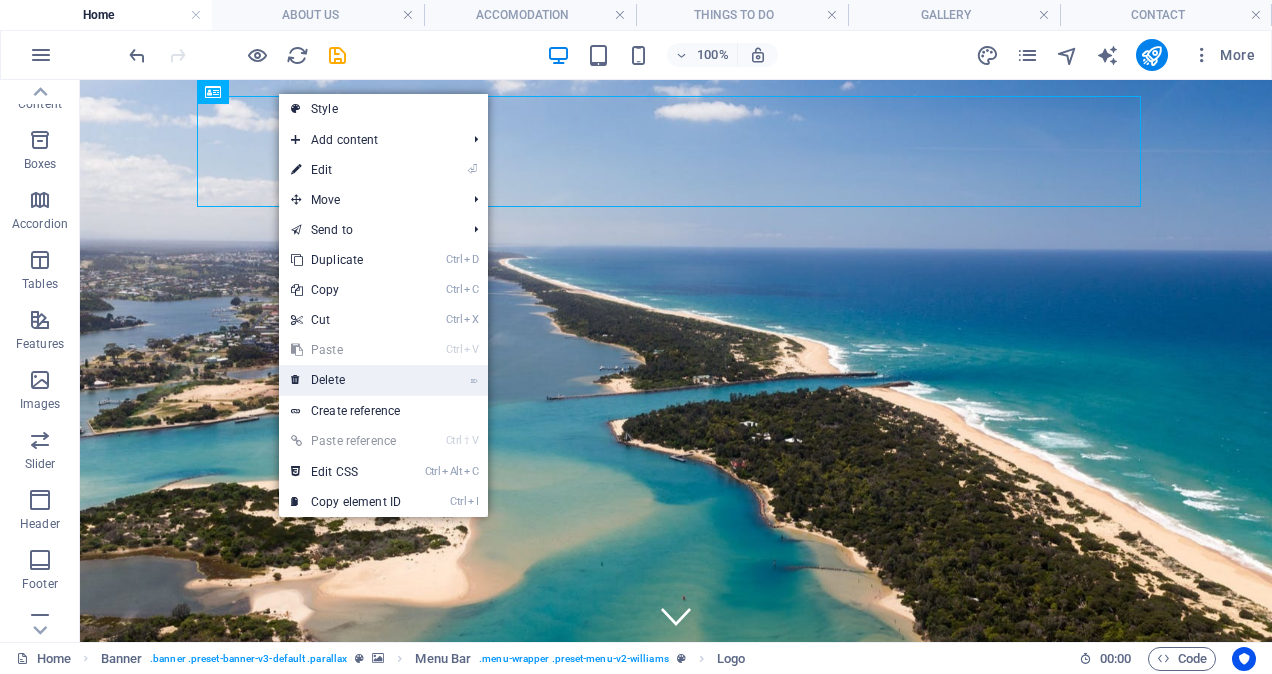 click on "⌦  Delete" at bounding box center [346, 380] 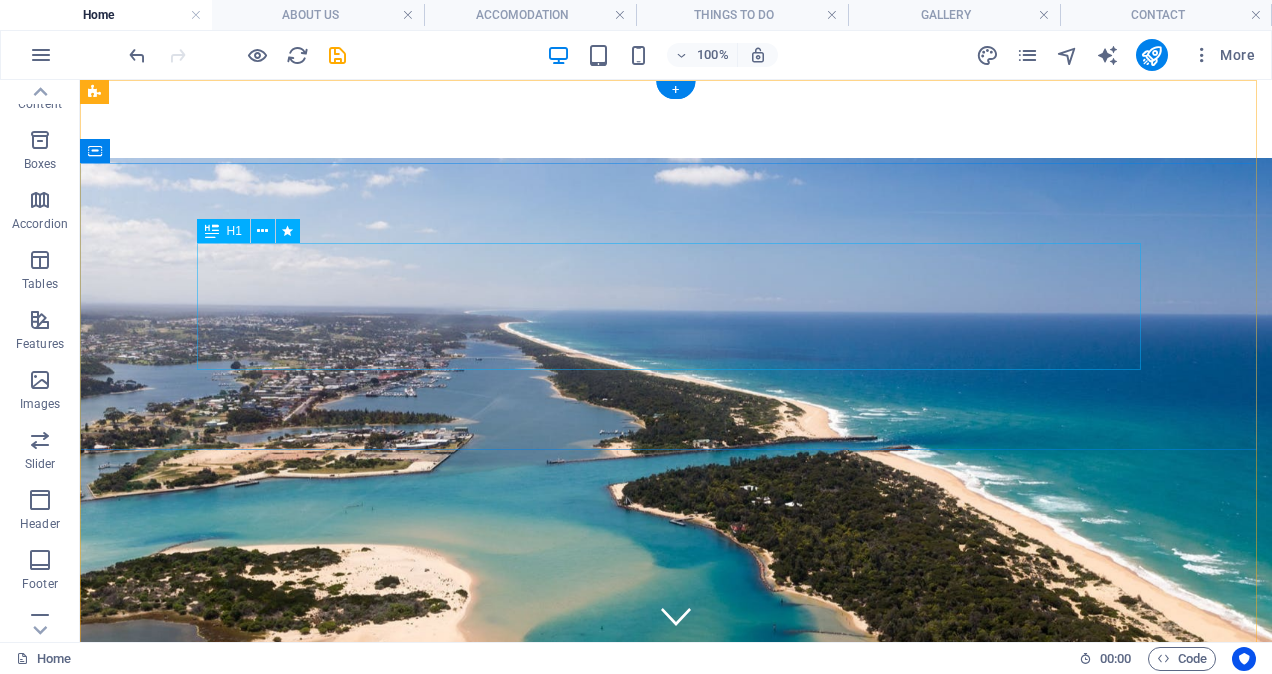 scroll, scrollTop: 200, scrollLeft: 0, axis: vertical 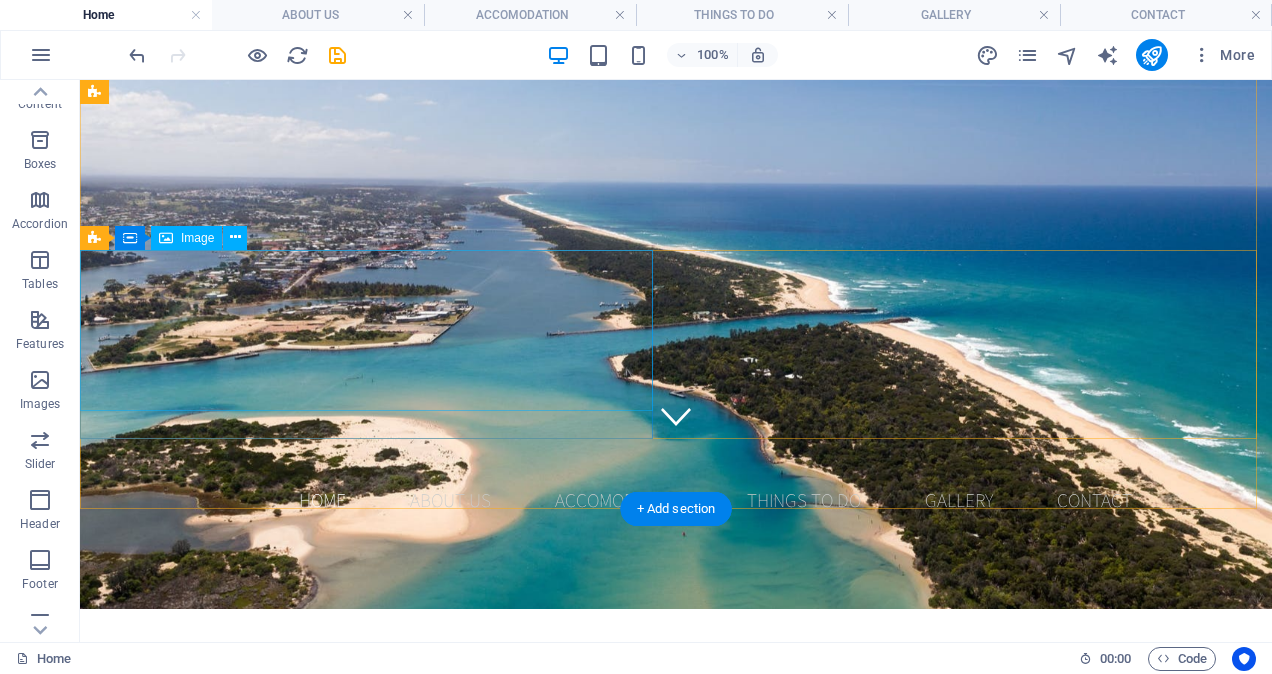 click at bounding box center (370, 909) 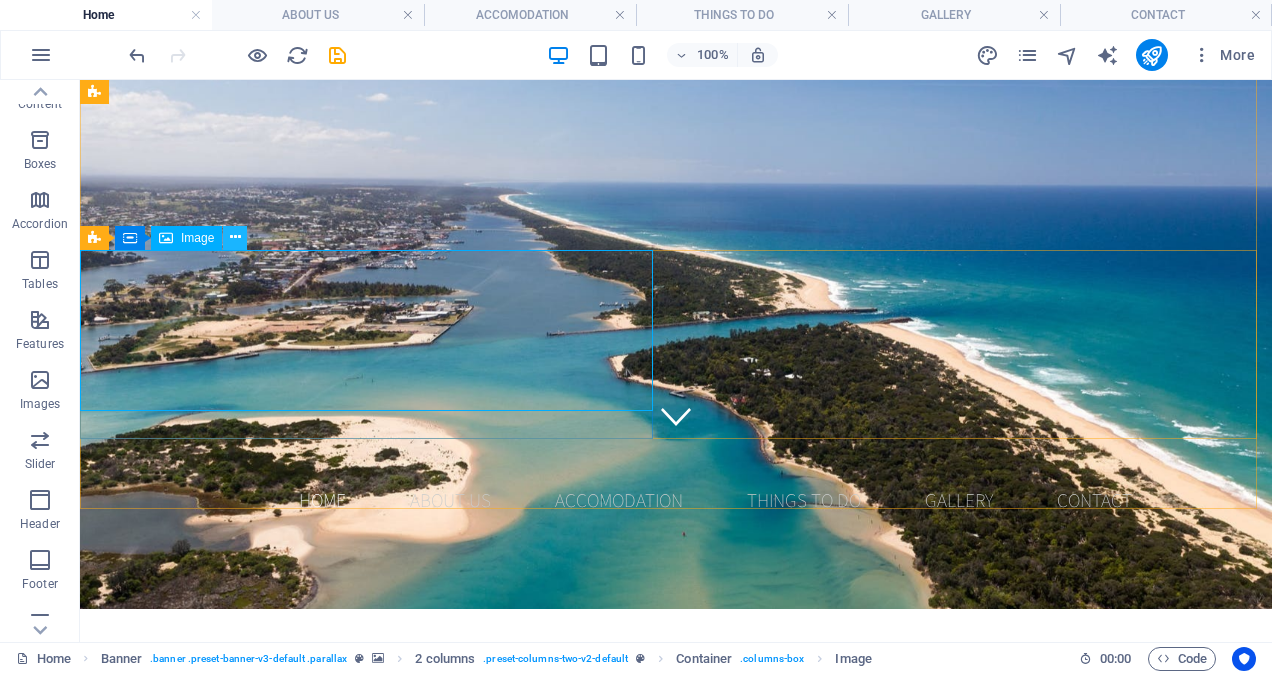 click at bounding box center (235, 237) 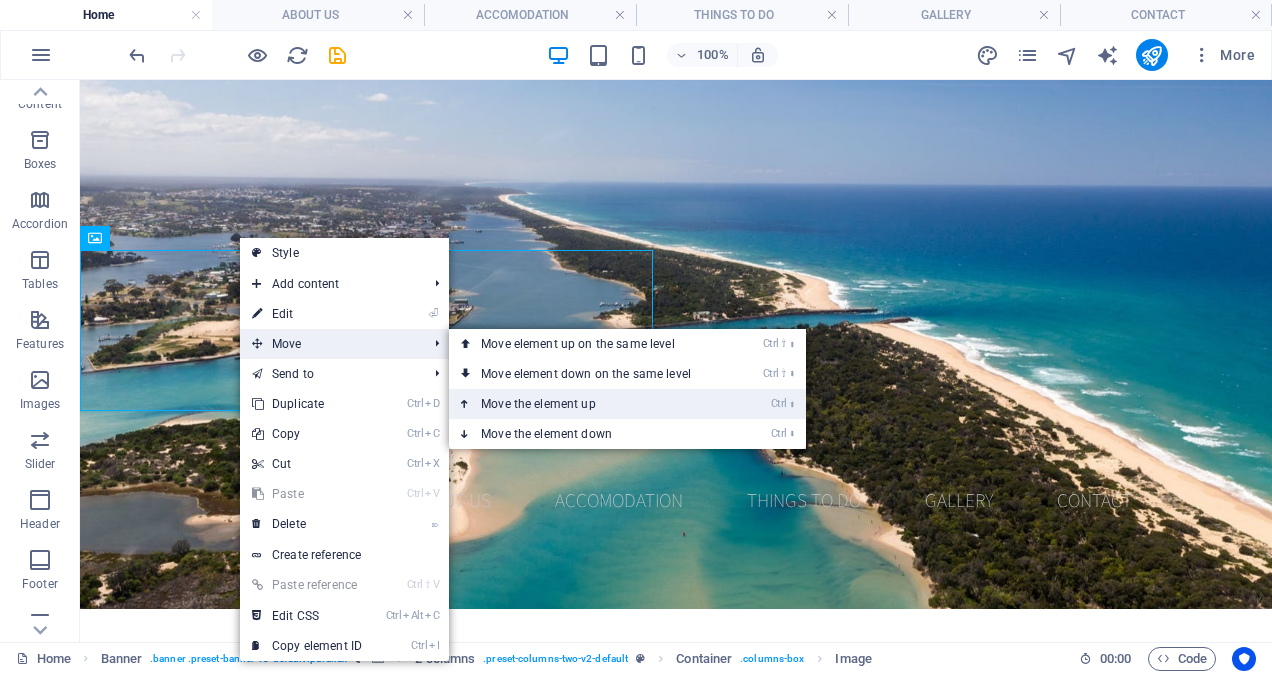 click on "Ctrl ⬆  Move the element up" at bounding box center [590, 404] 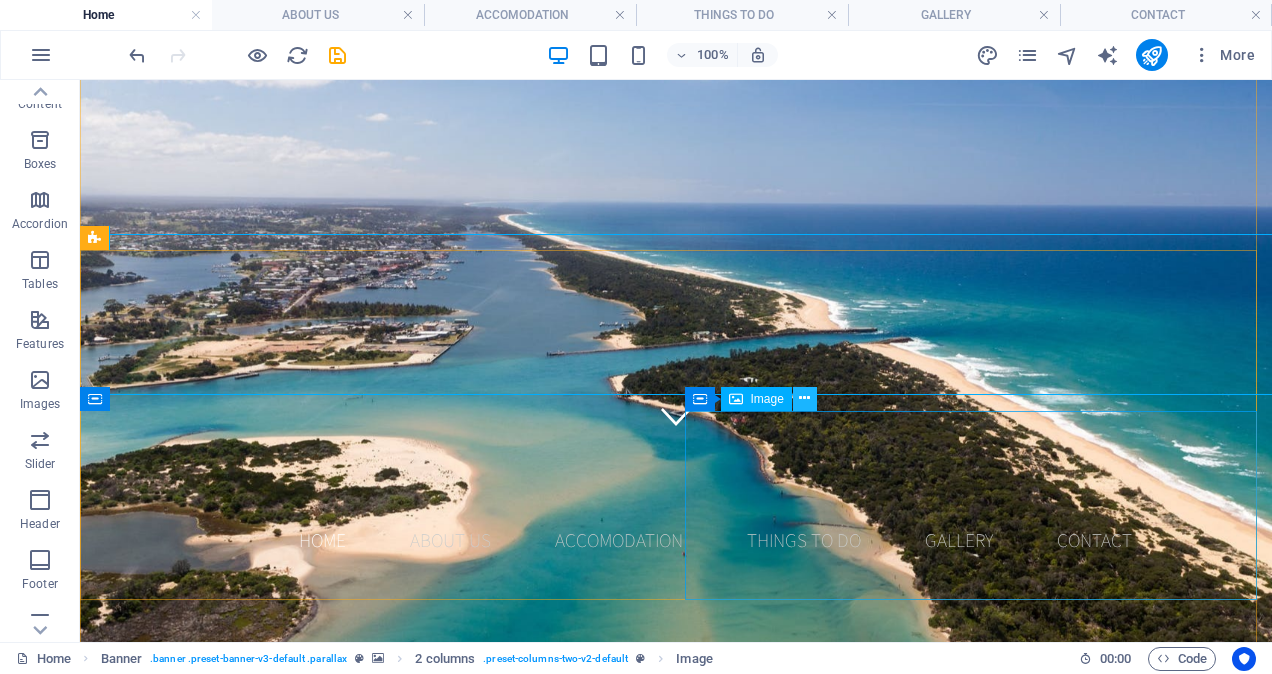 click at bounding box center [804, 398] 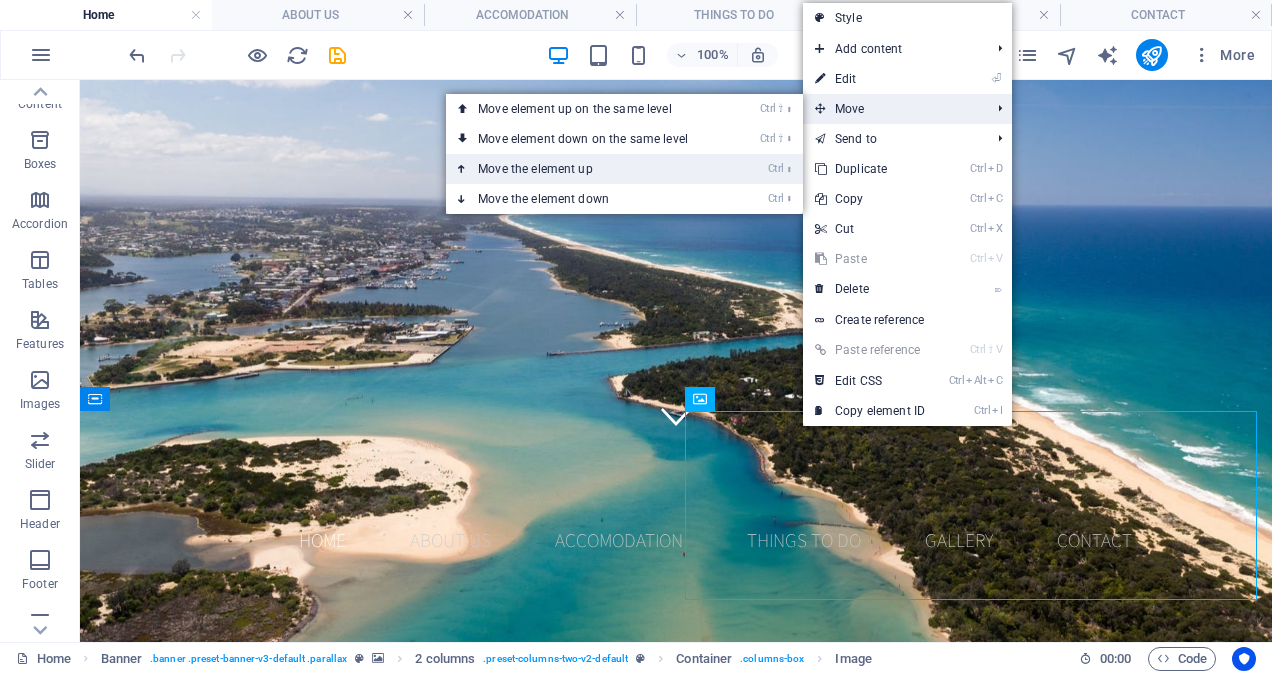 click on "Ctrl ⬆  Move the element up" at bounding box center [587, 169] 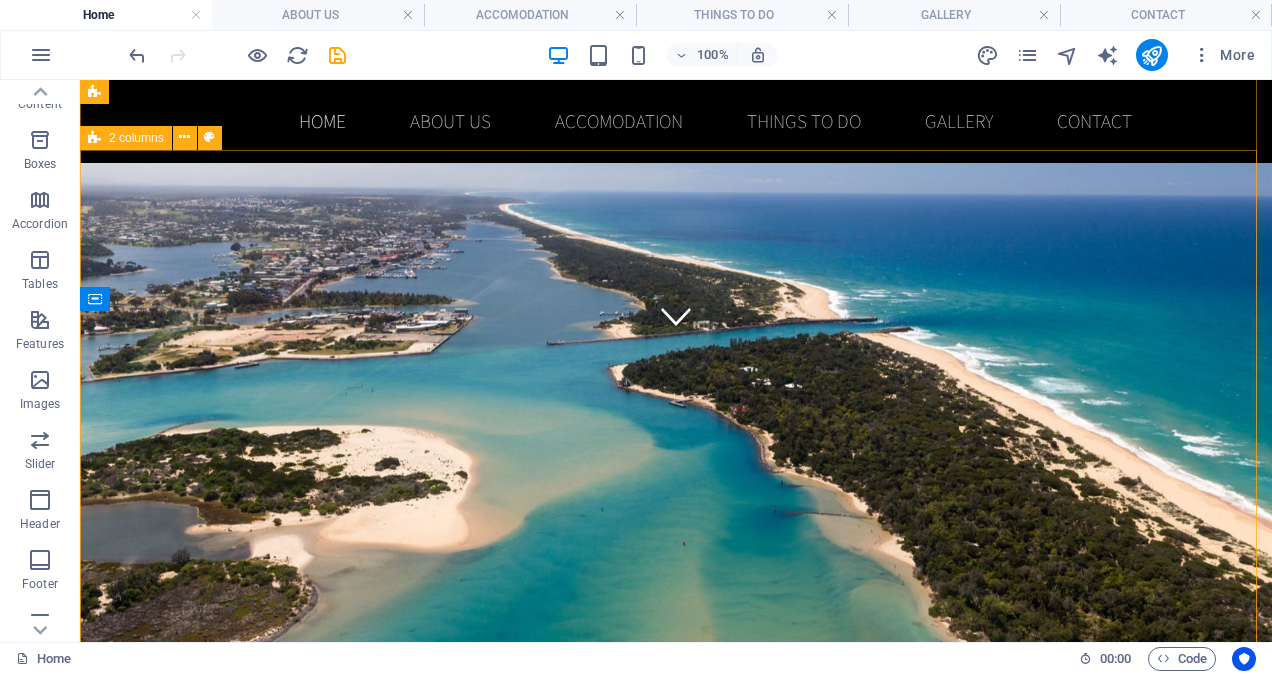 scroll, scrollTop: 200, scrollLeft: 0, axis: vertical 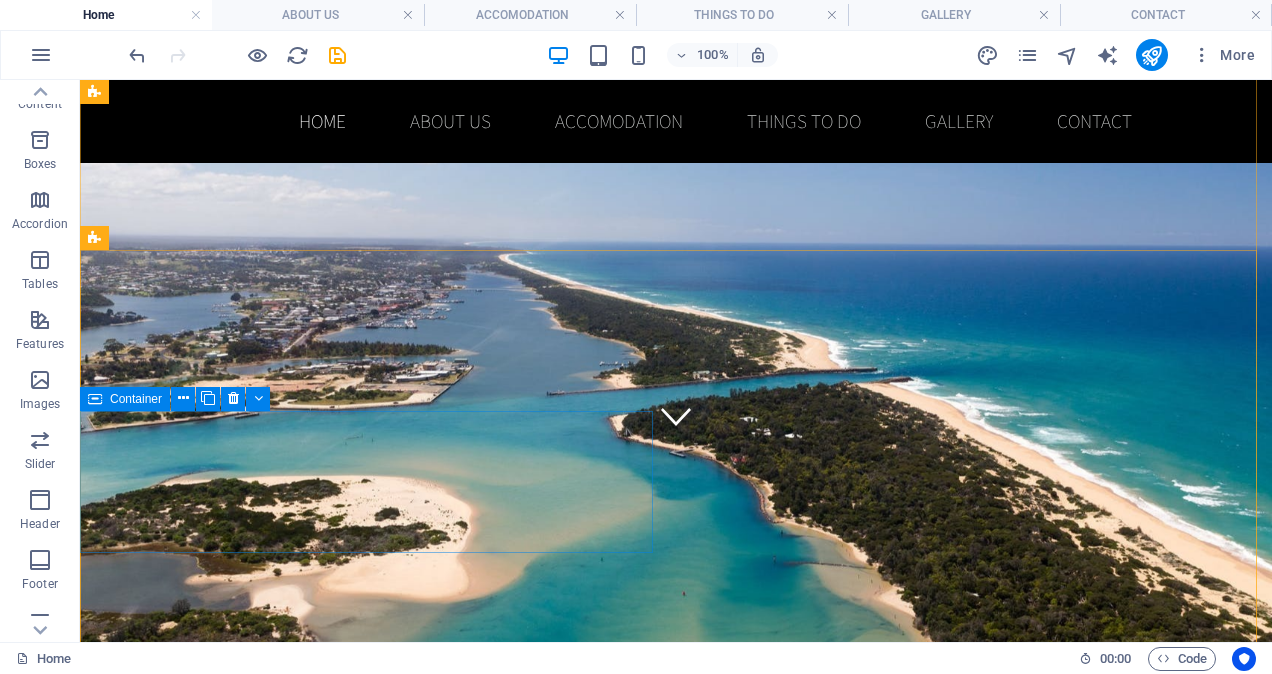 click on "Drop content here or  Add elements  Paste clipboard" at bounding box center (370, 1180) 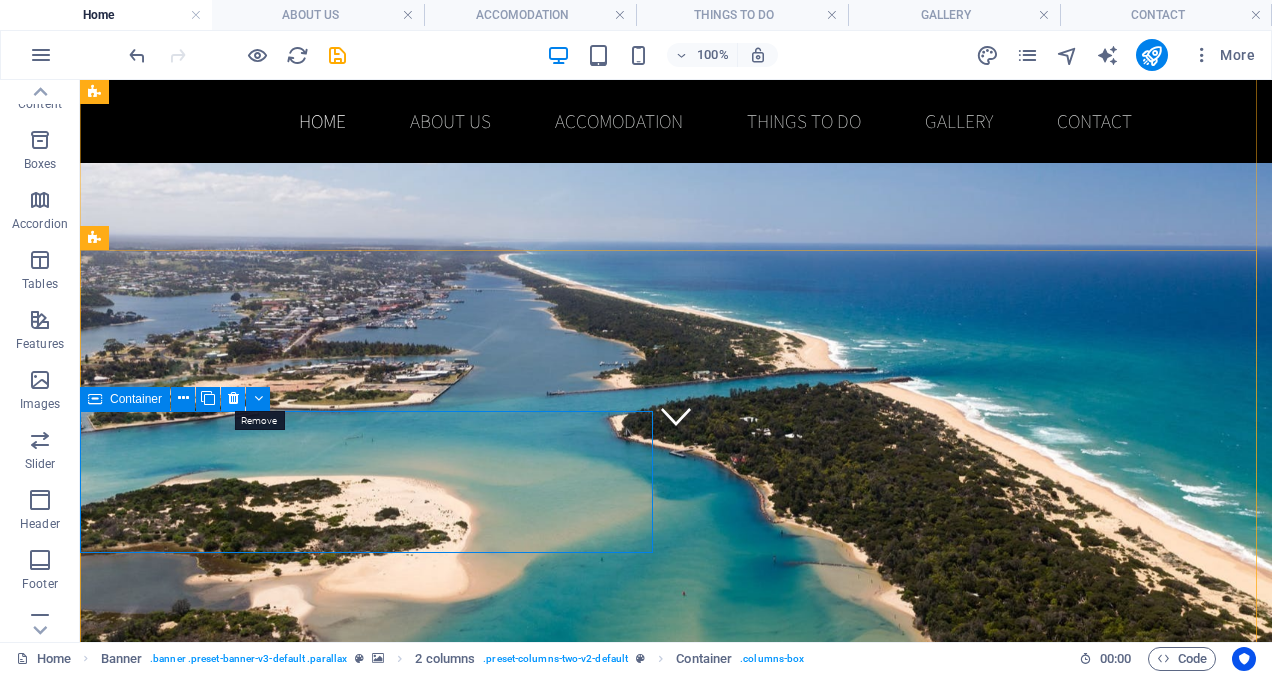 click at bounding box center (233, 398) 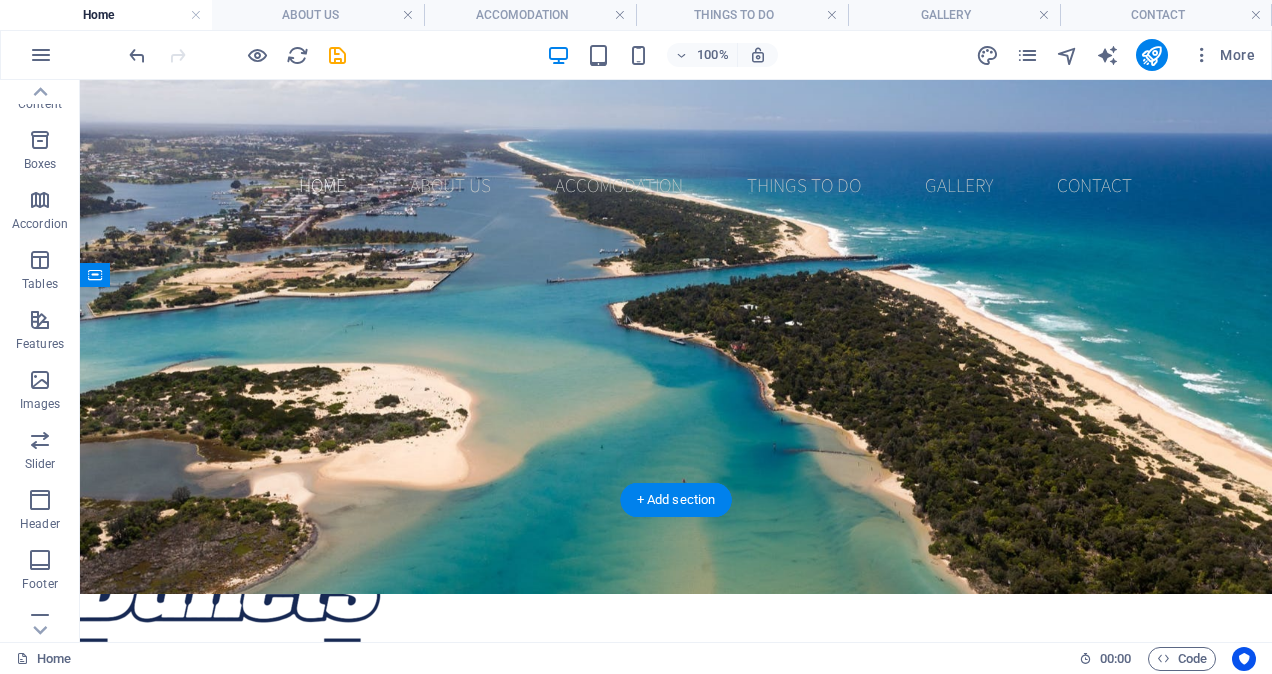 scroll, scrollTop: 600, scrollLeft: 0, axis: vertical 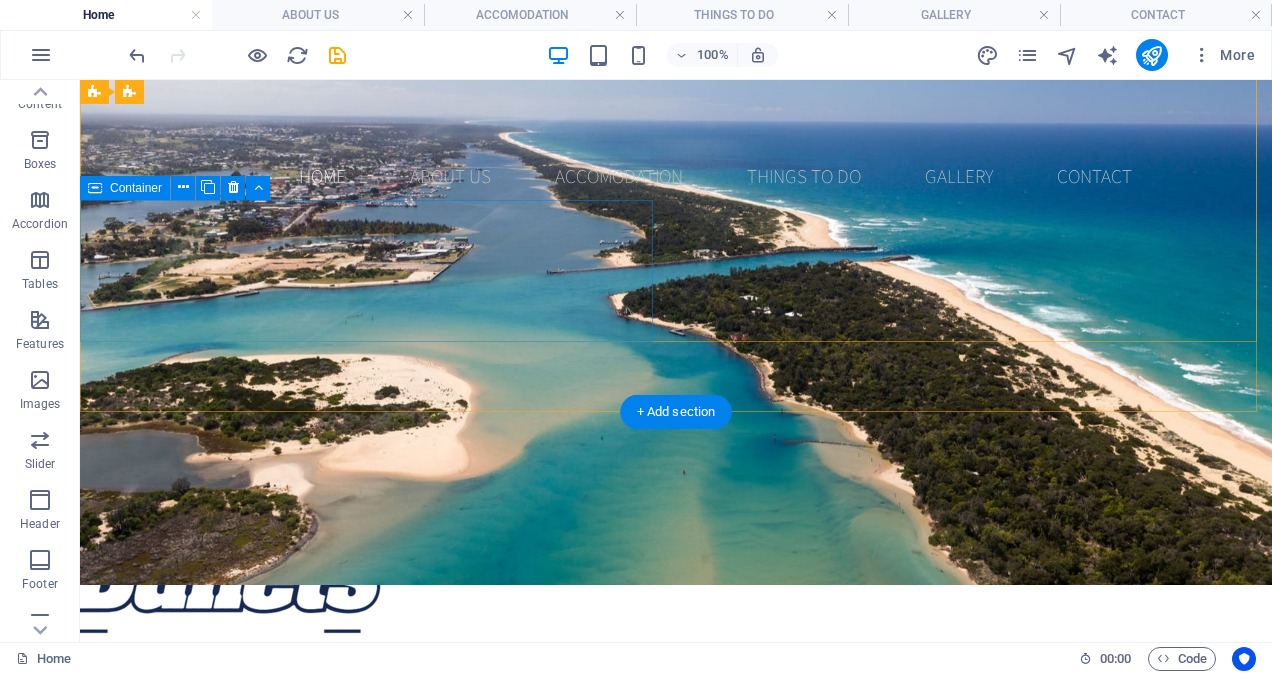 click on "Drop content here or  Add elements  Paste clipboard" at bounding box center [370, 1115] 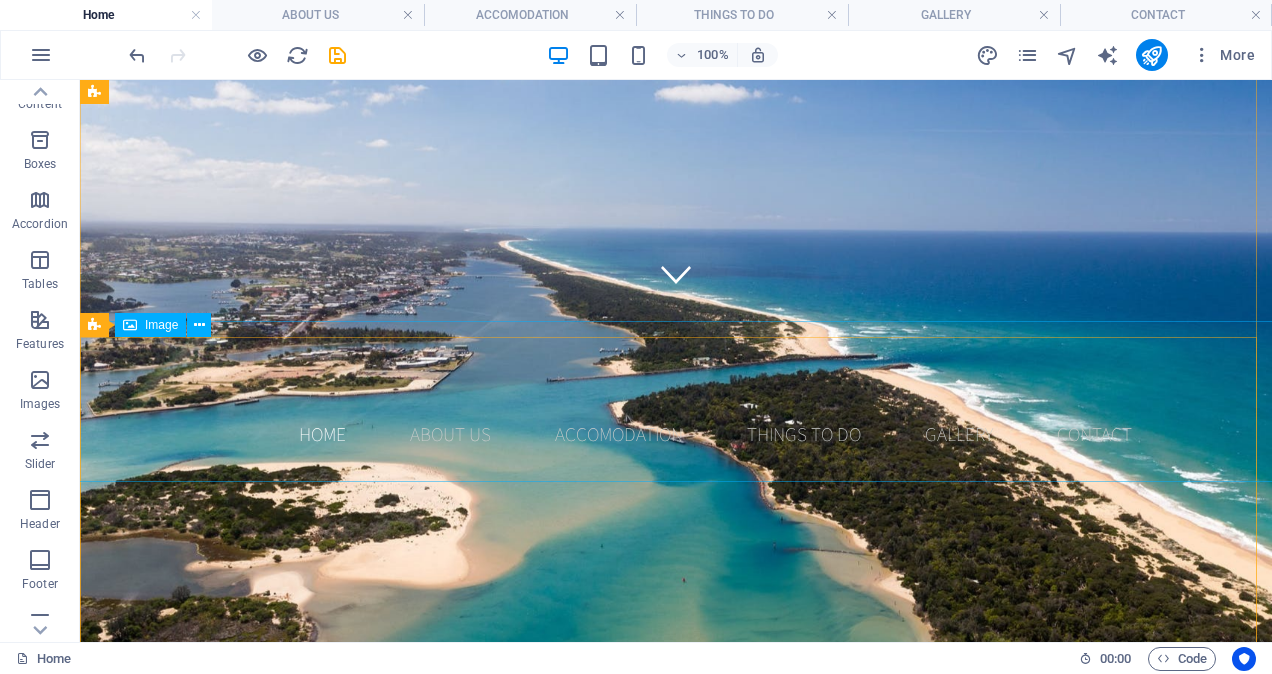 scroll, scrollTop: 400, scrollLeft: 0, axis: vertical 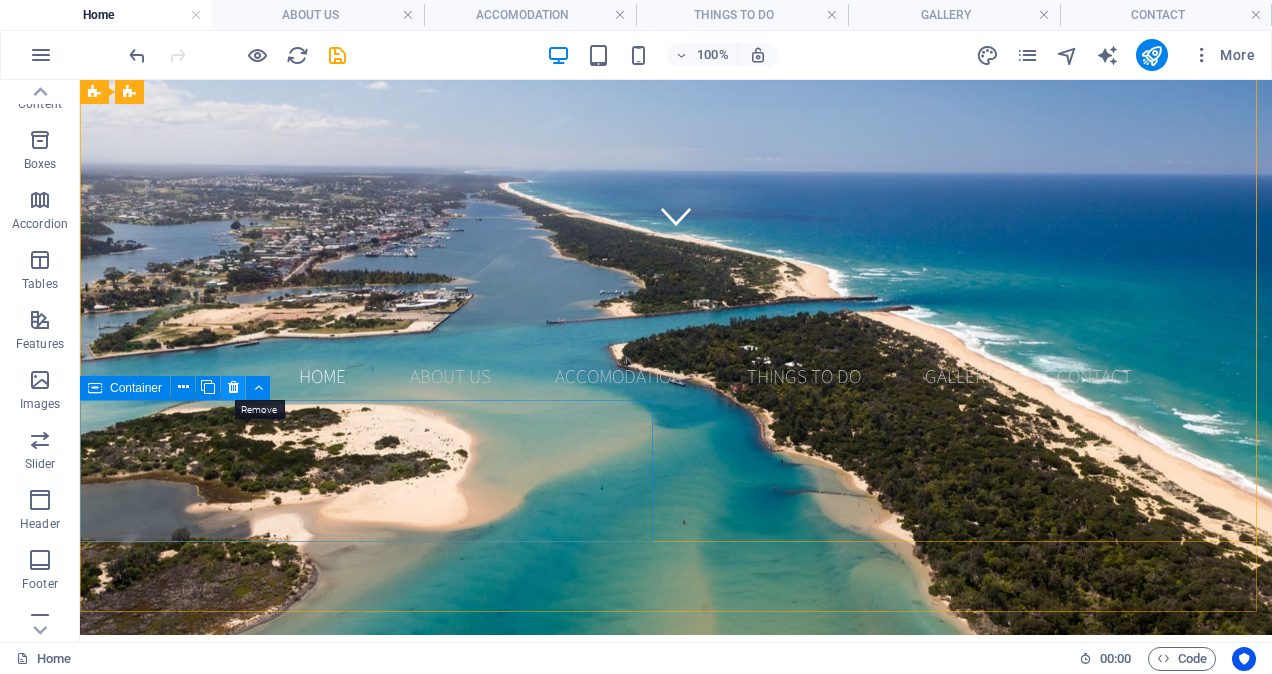 click at bounding box center [233, 387] 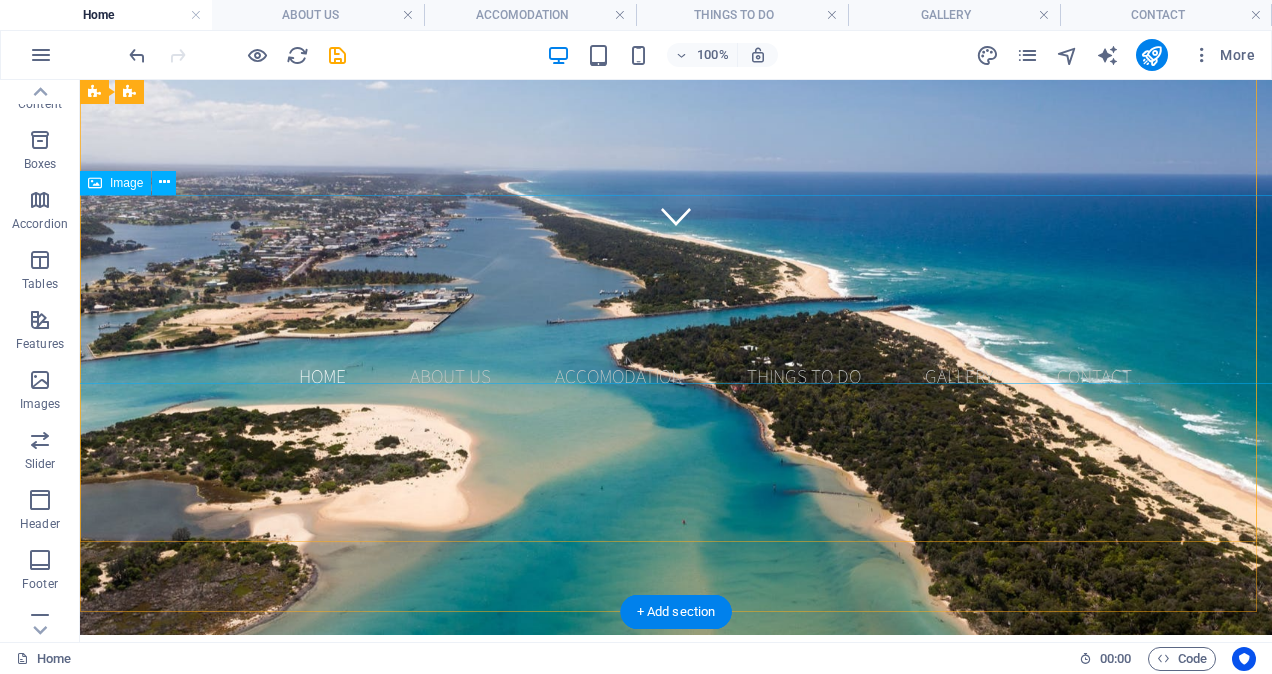click at bounding box center (676, 1039) 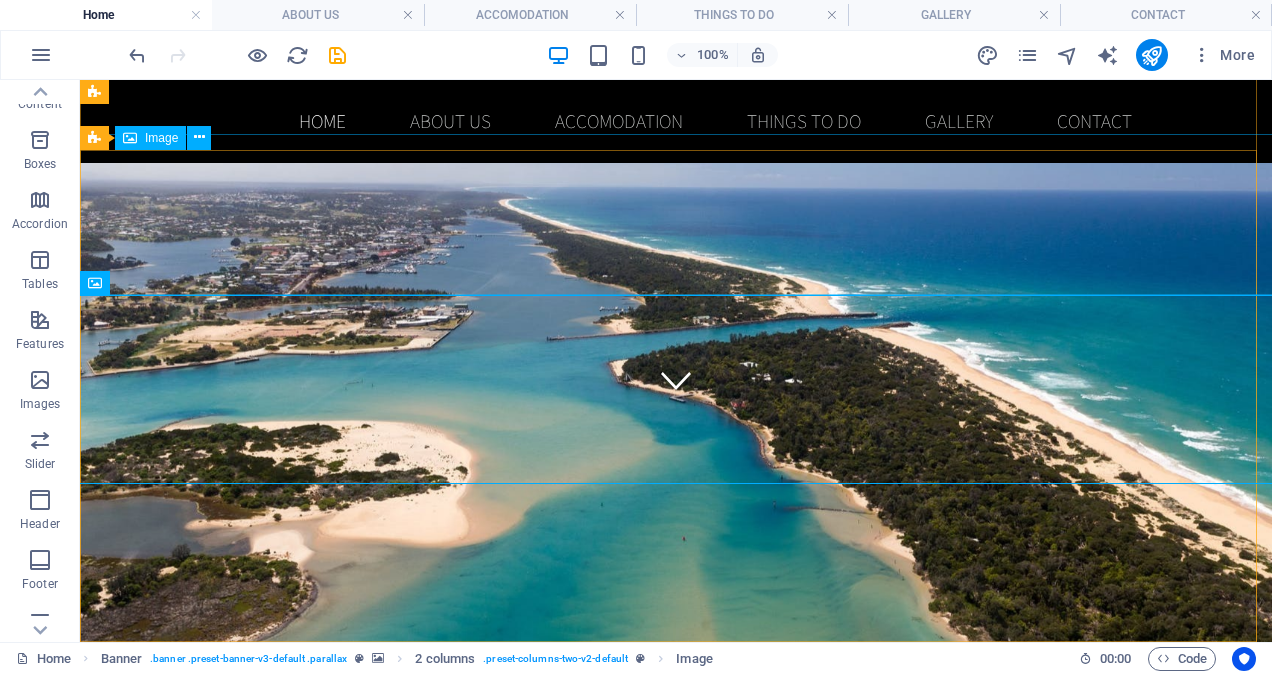 scroll, scrollTop: 200, scrollLeft: 0, axis: vertical 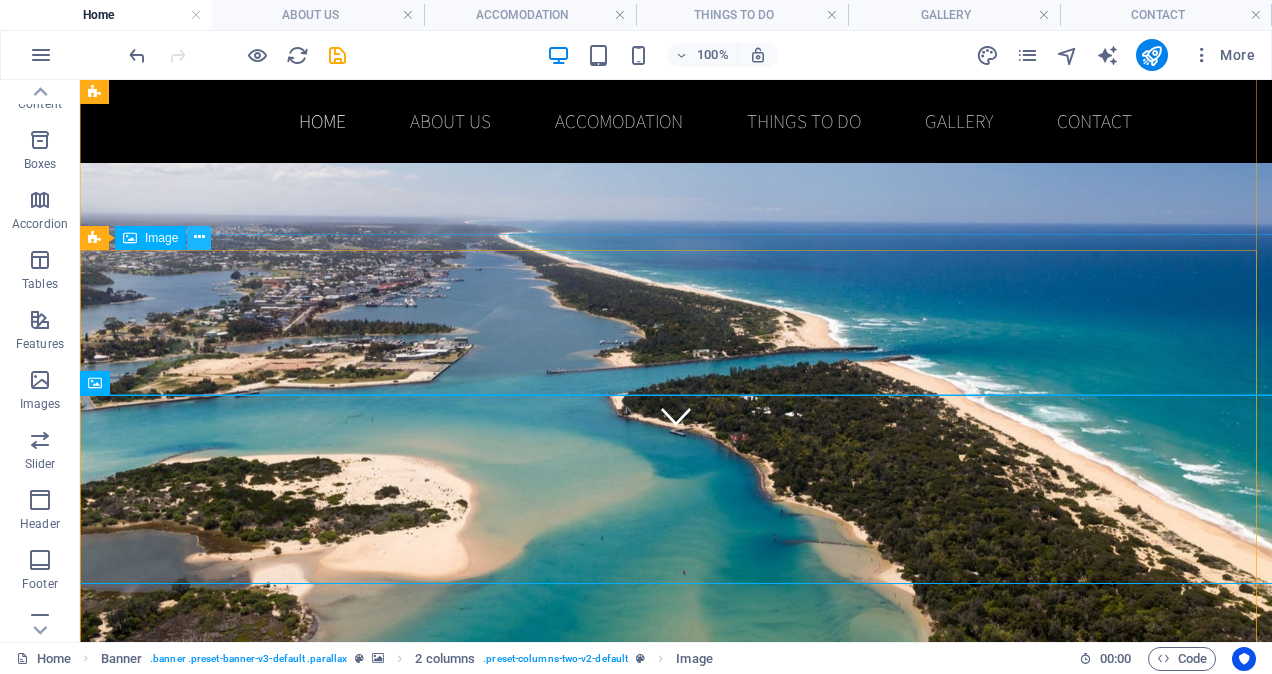 click at bounding box center [199, 237] 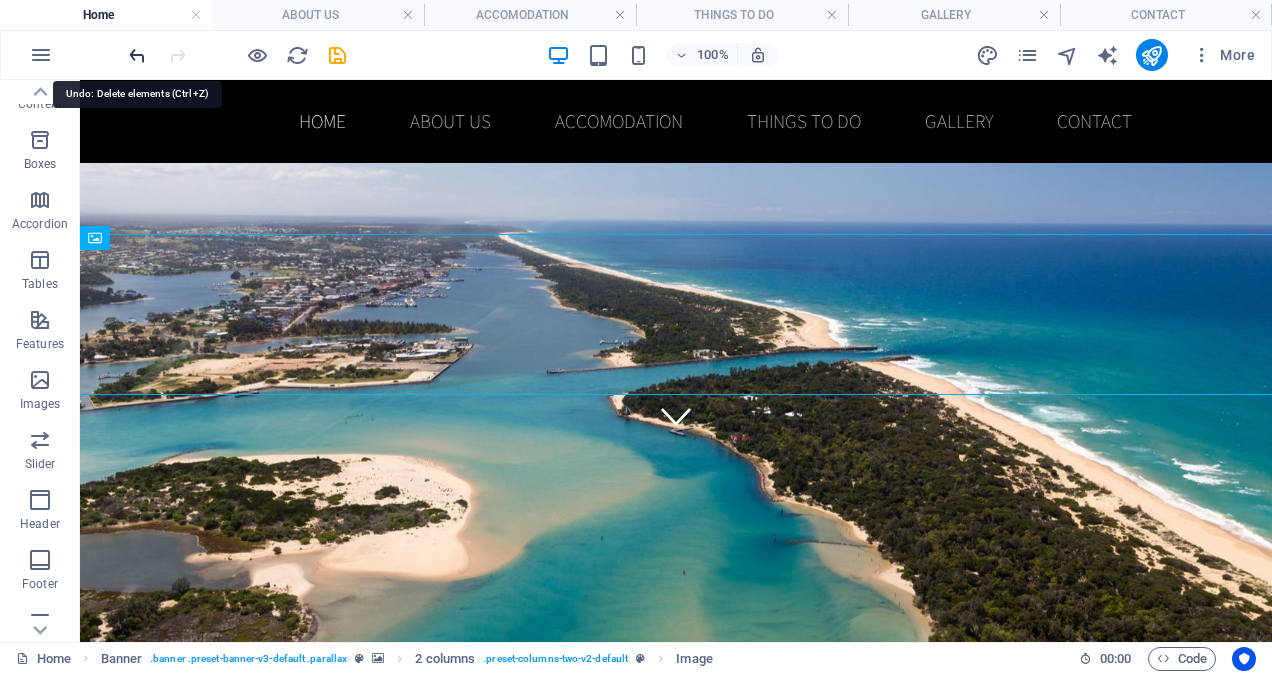 click at bounding box center (137, 55) 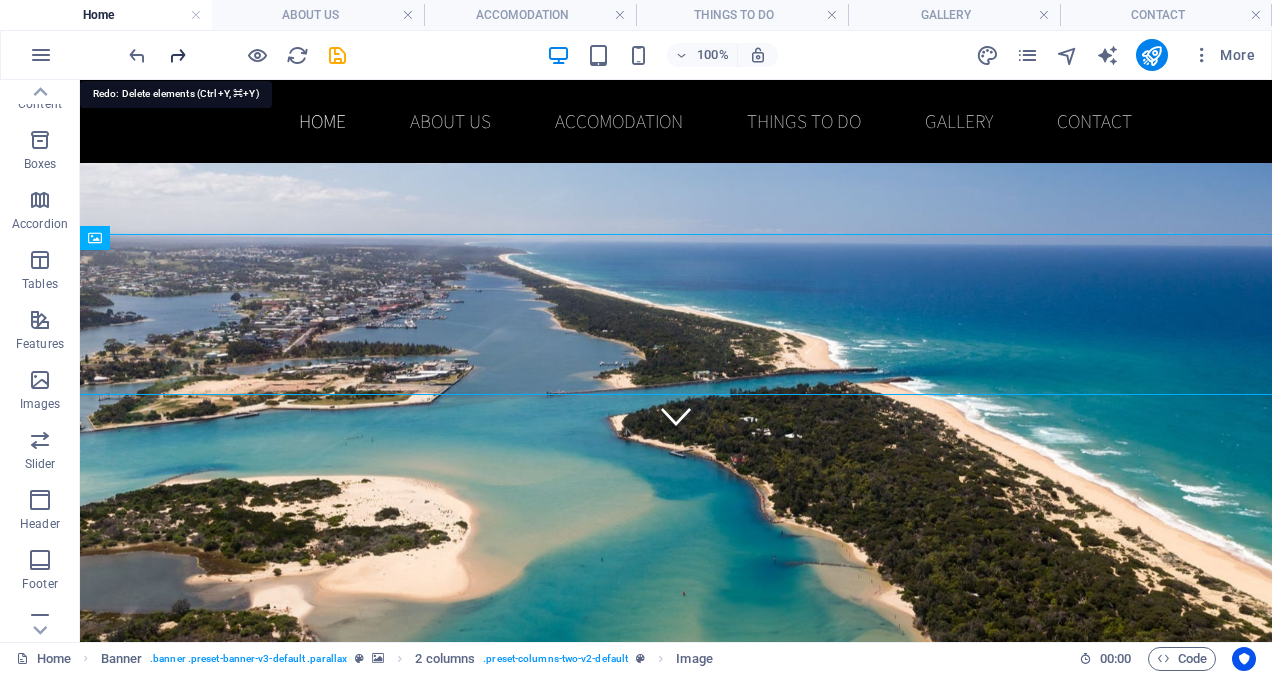 click at bounding box center [177, 55] 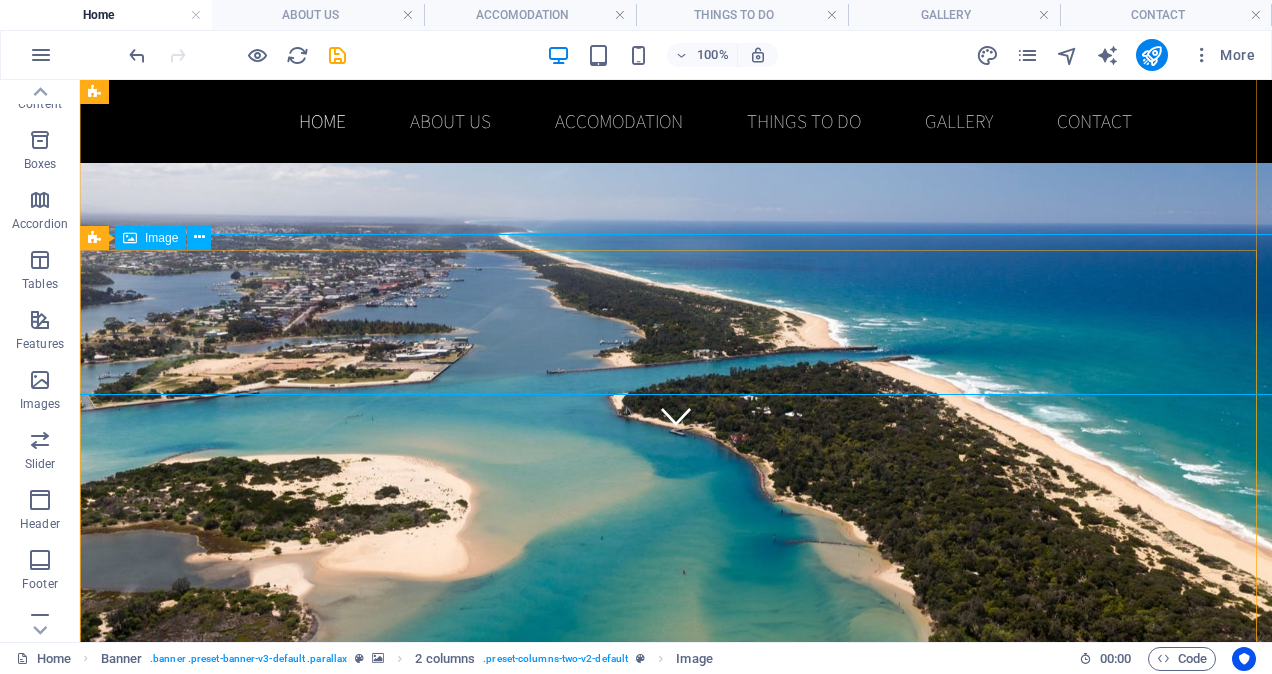 click at bounding box center [676, 969] 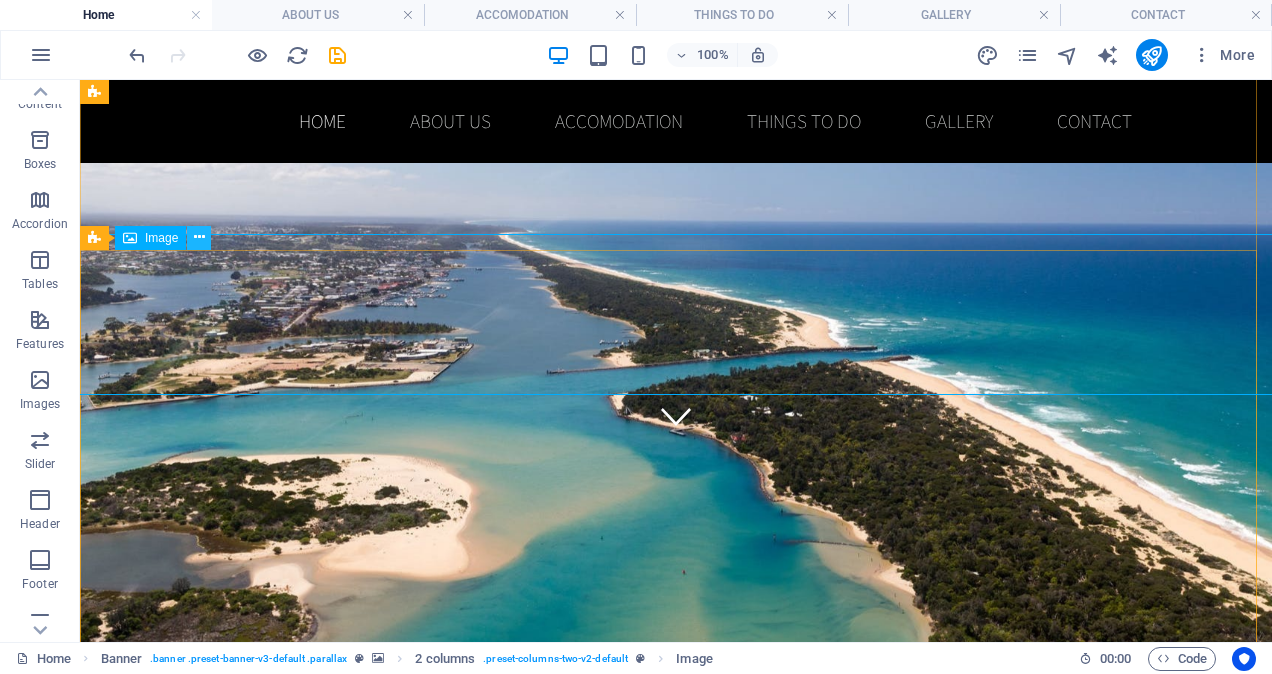 click at bounding box center (199, 237) 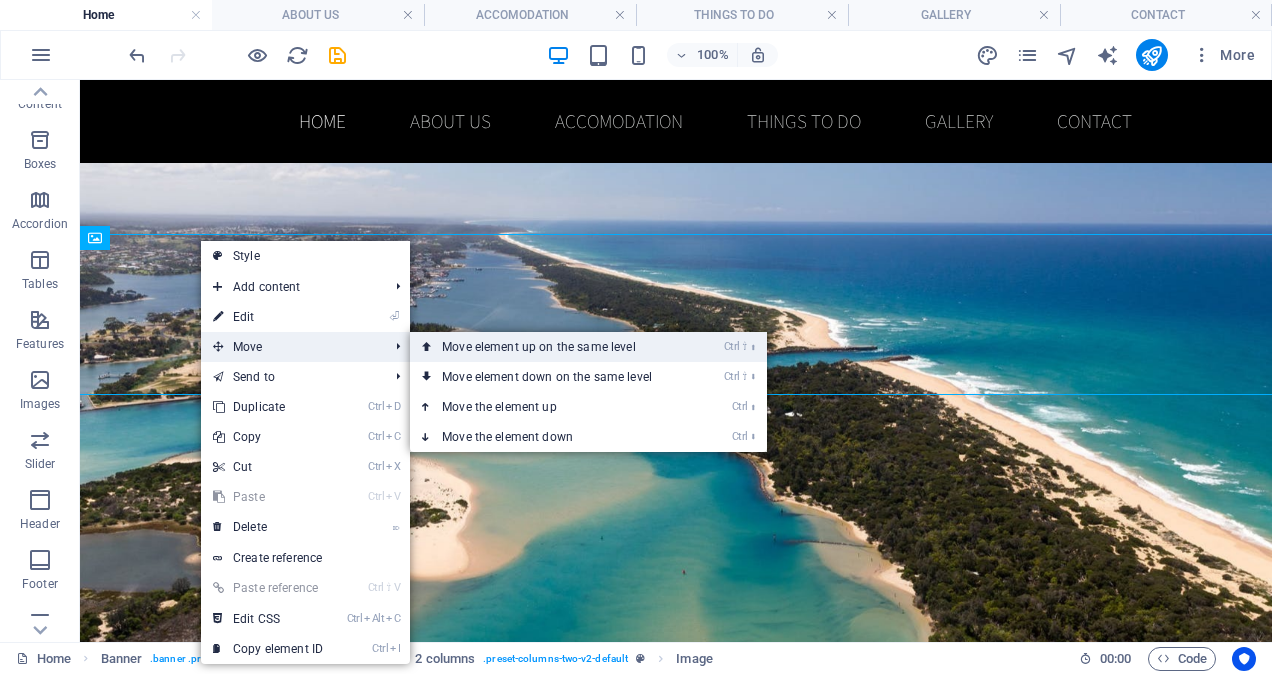 click on "Ctrl ⇧ ⬆  Move element up on the same level" at bounding box center [551, 347] 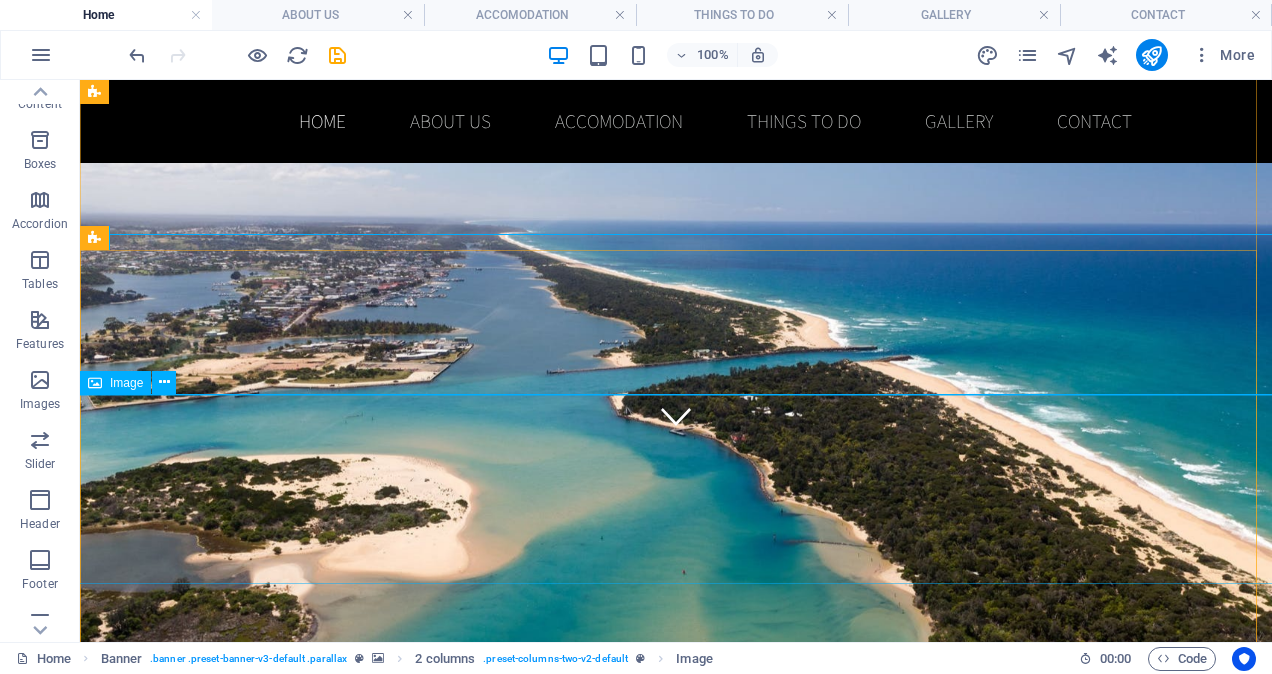 click at bounding box center (676, 1239) 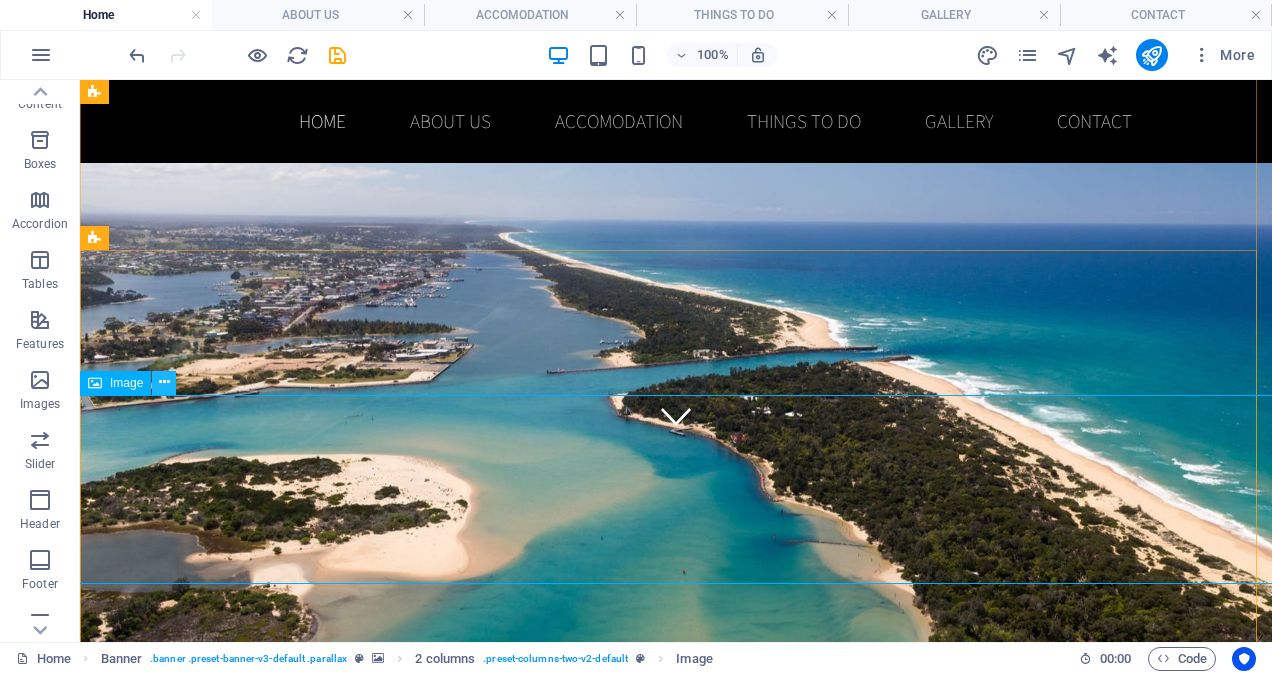 click at bounding box center (164, 382) 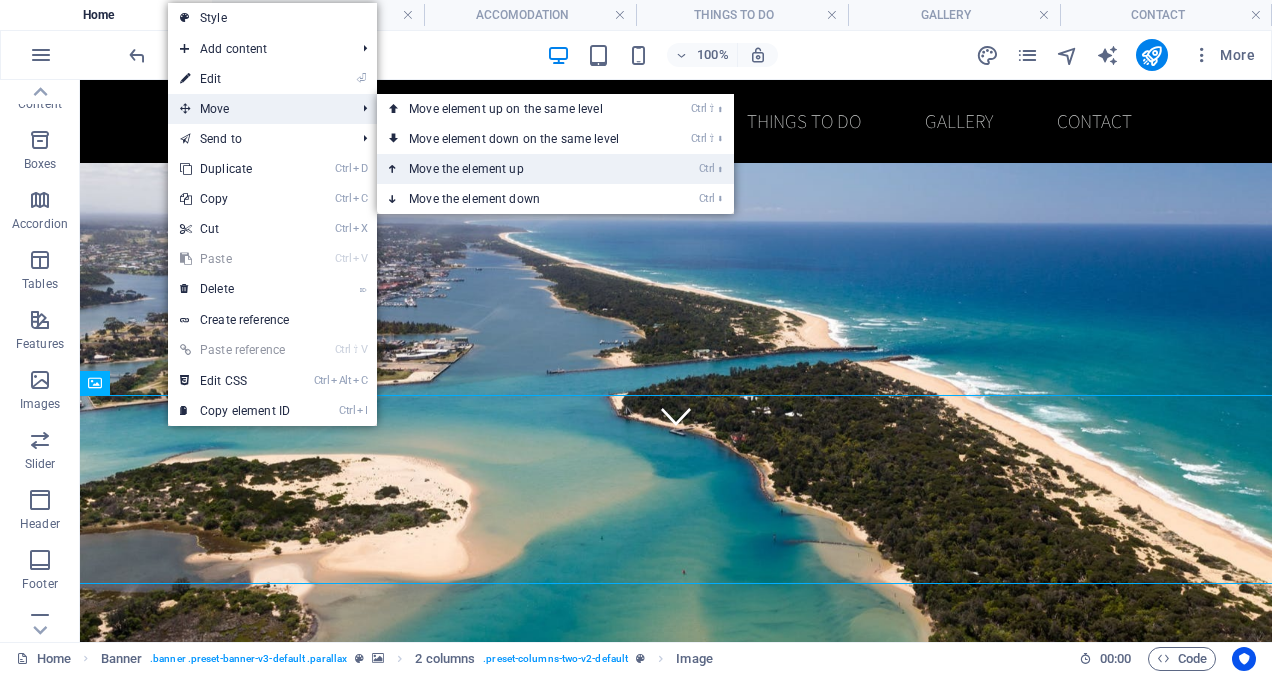 click on "Ctrl ⬆  Move the element up" at bounding box center [518, 169] 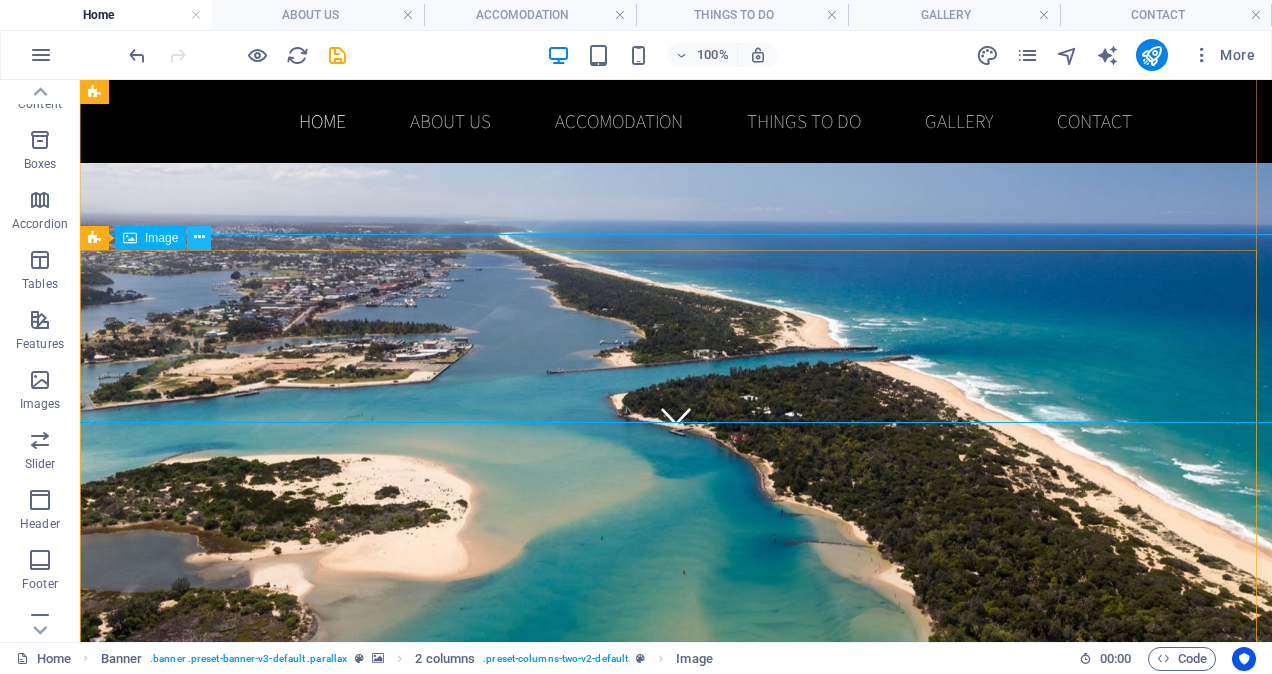 click at bounding box center (199, 237) 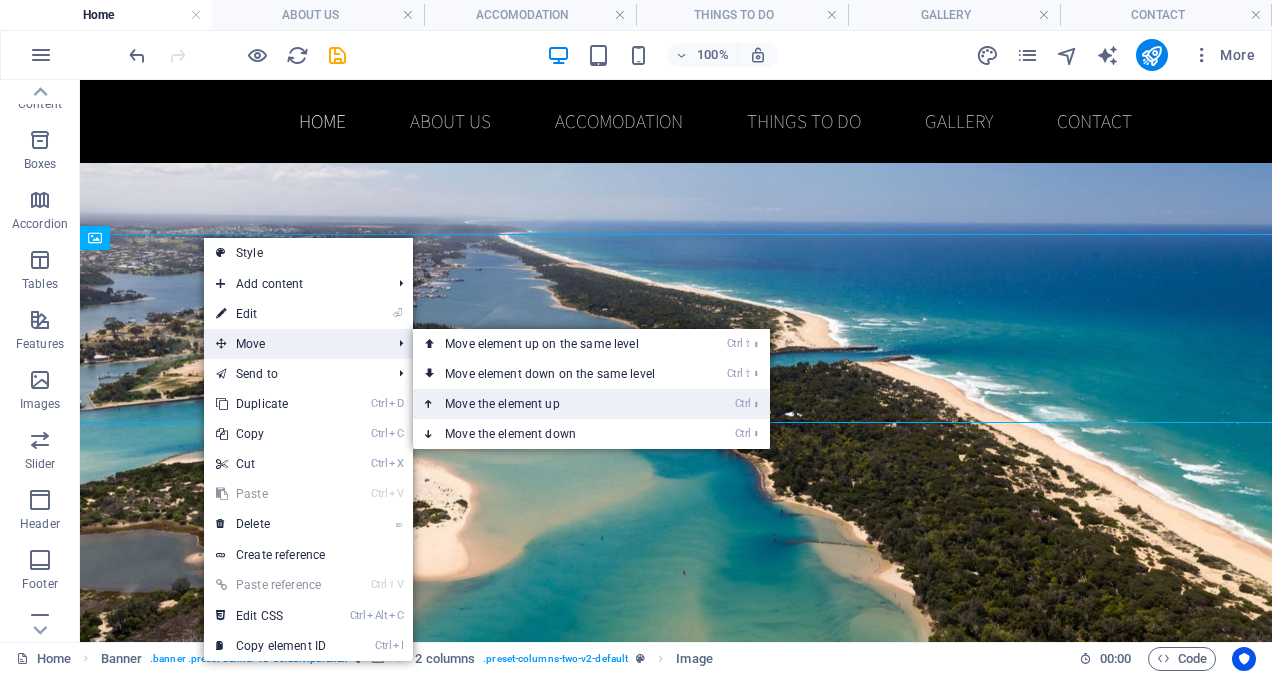 click on "Ctrl ⬆  Move the element up" at bounding box center (554, 404) 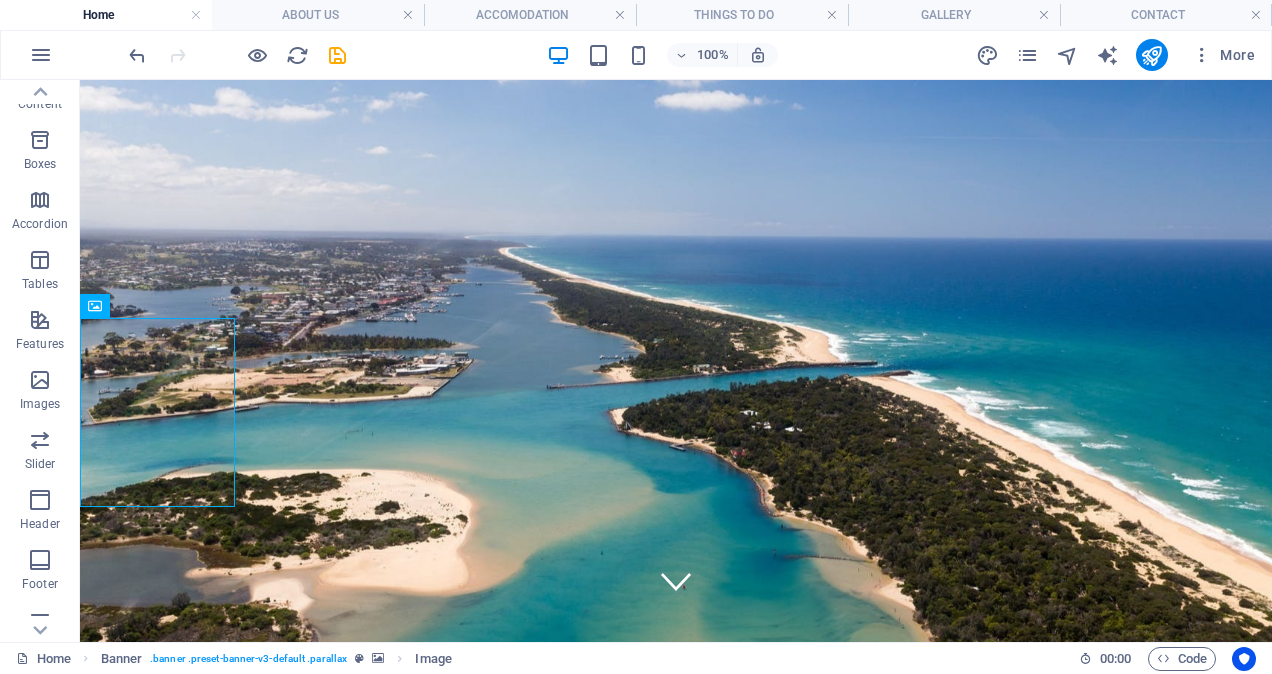 scroll, scrollTop: 0, scrollLeft: 0, axis: both 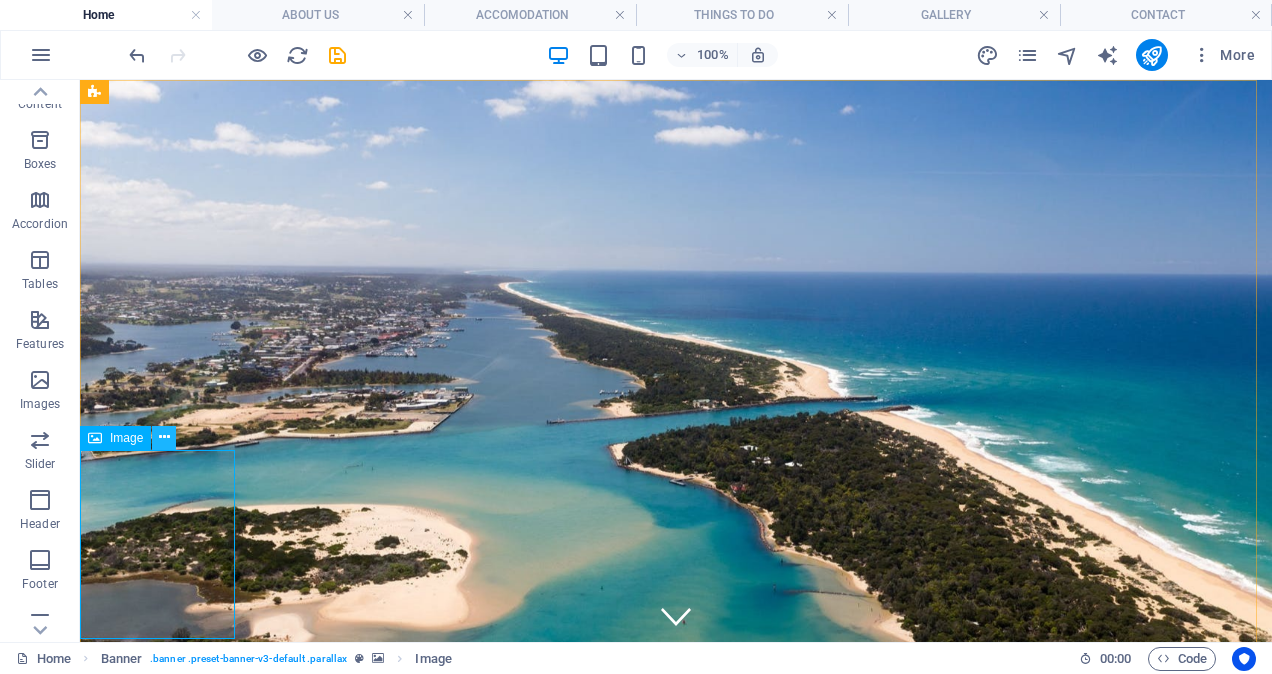 click at bounding box center (164, 437) 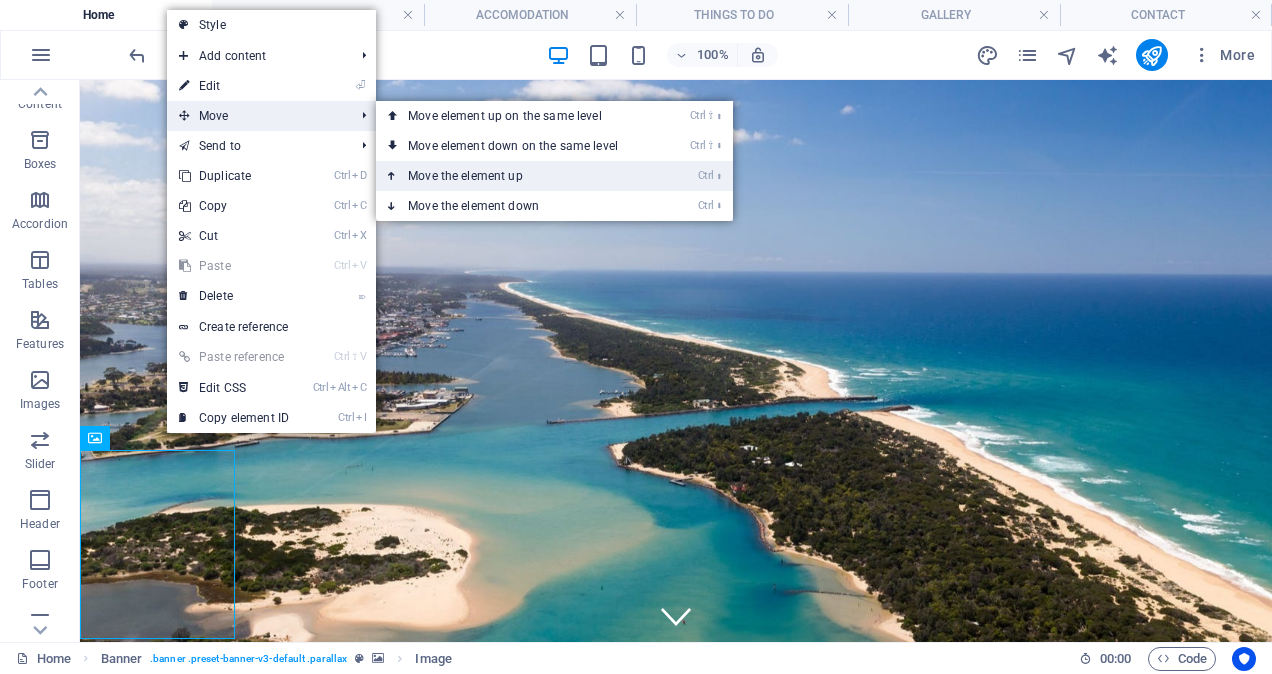 click on "Ctrl ⬆  Move the element up" at bounding box center [517, 176] 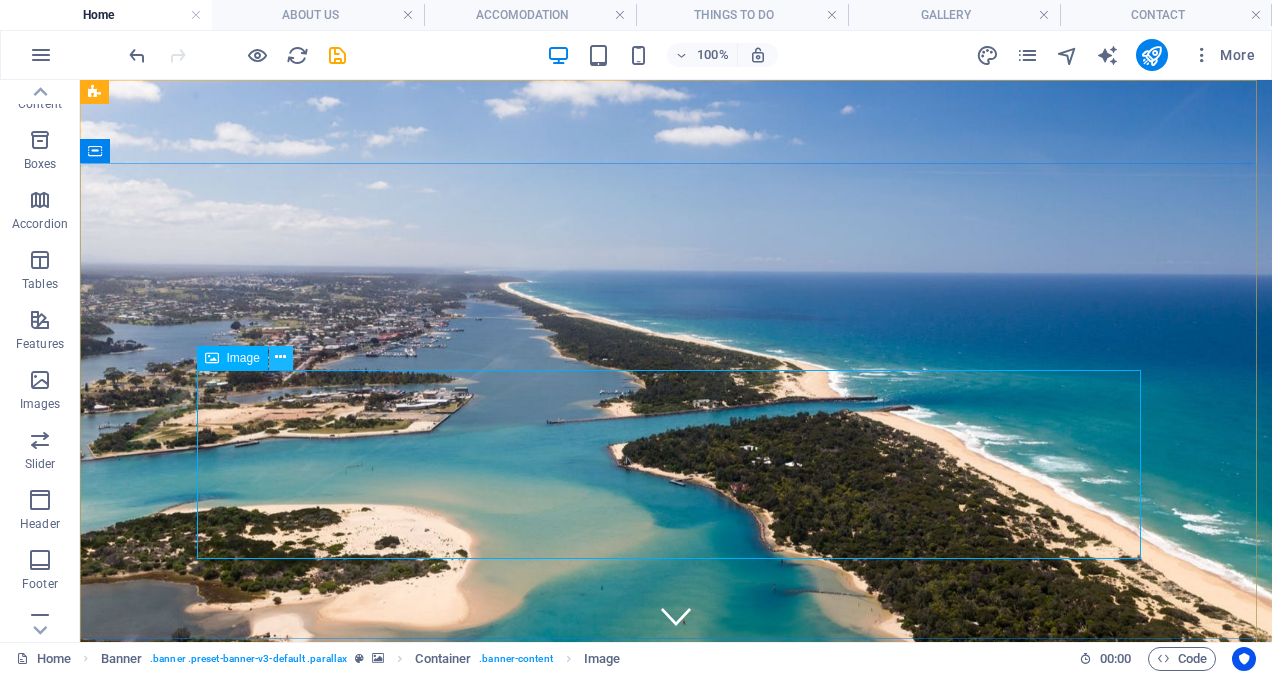click at bounding box center (280, 357) 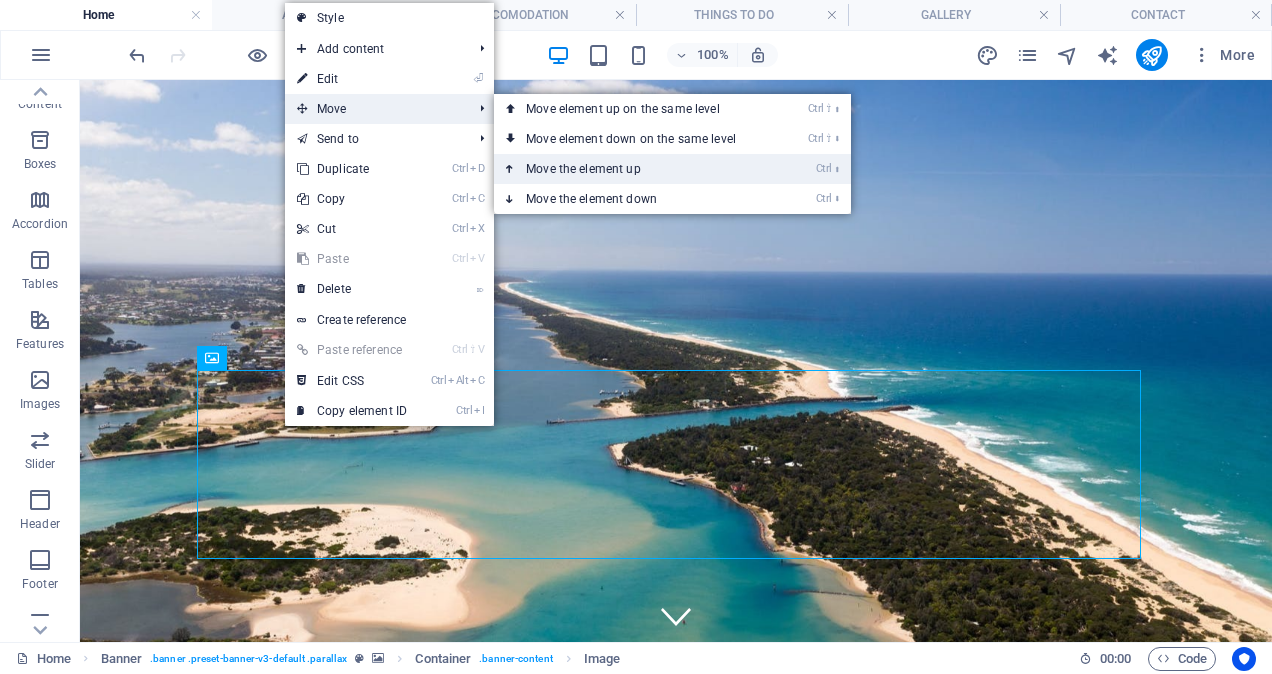 click on "Ctrl ⬆  Move the element up" at bounding box center [635, 169] 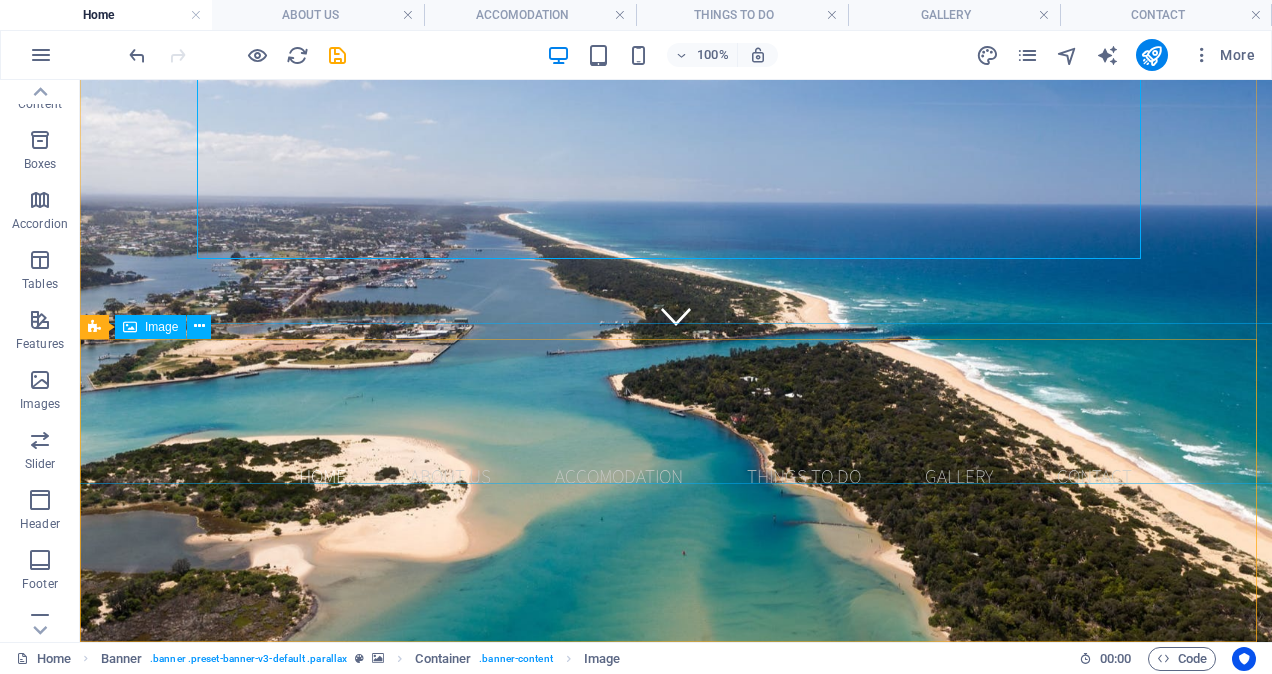 scroll, scrollTop: 400, scrollLeft: 0, axis: vertical 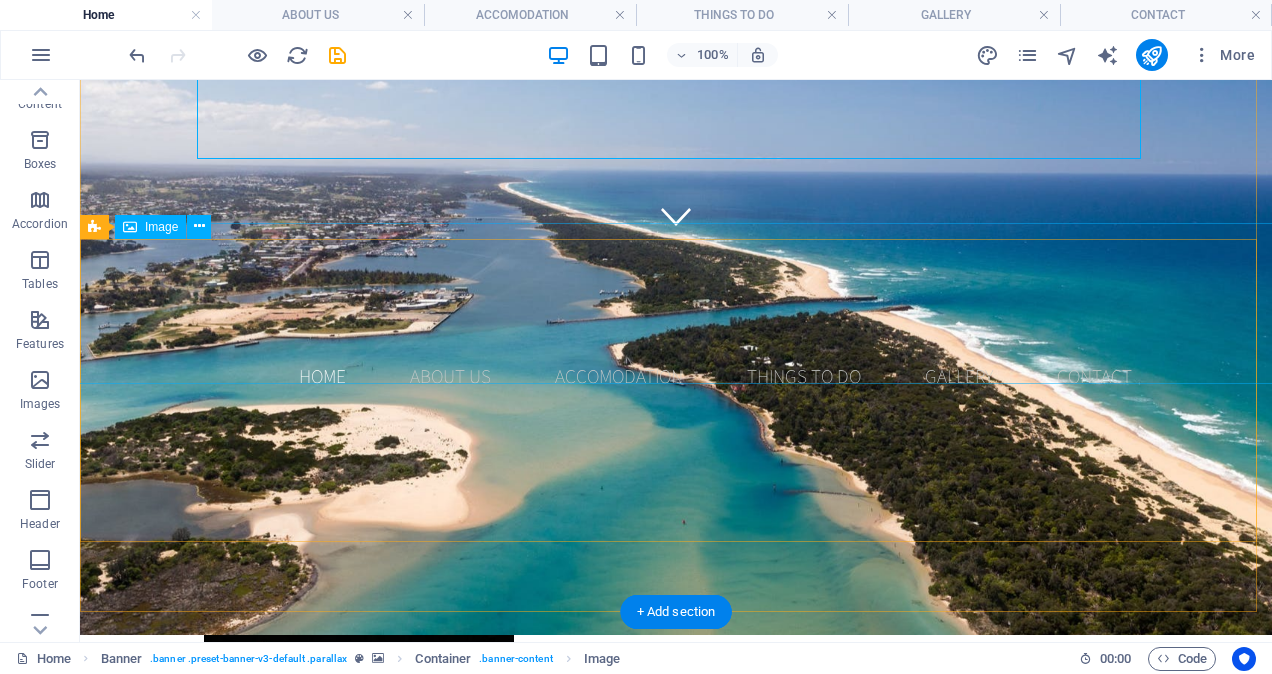 click at bounding box center (676, 1147) 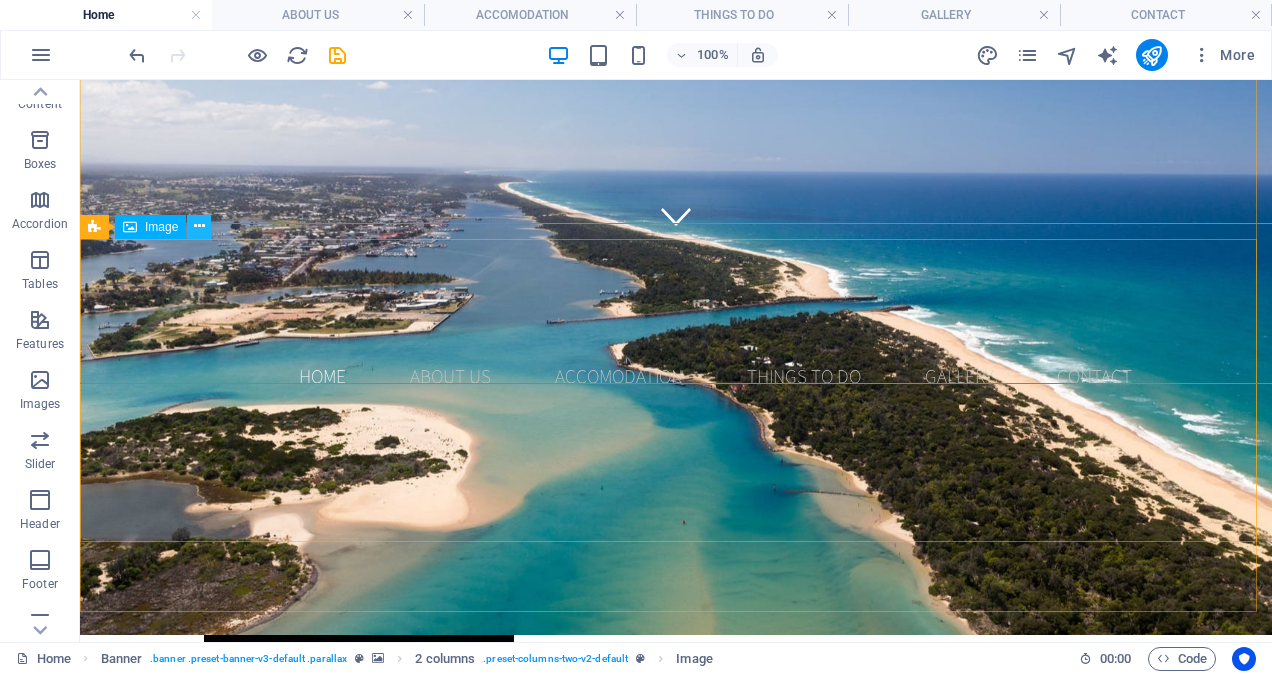 click at bounding box center (199, 226) 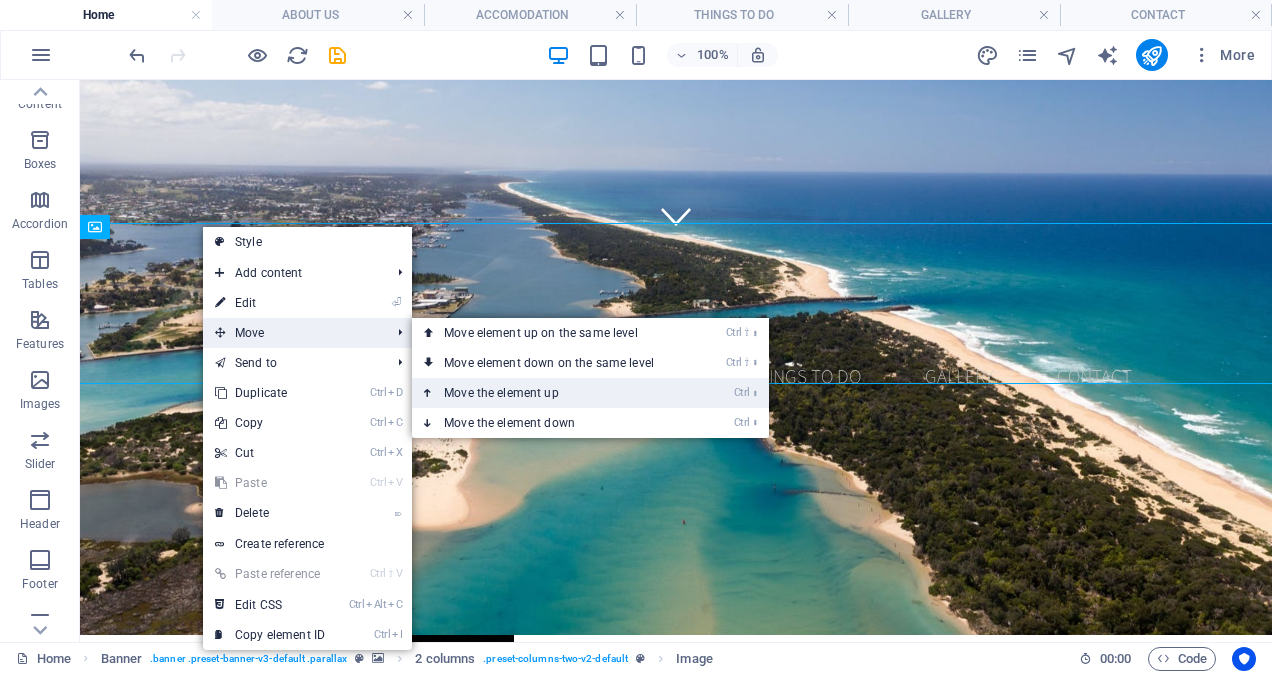 click on "Ctrl ⬆  Move the element up" at bounding box center (553, 393) 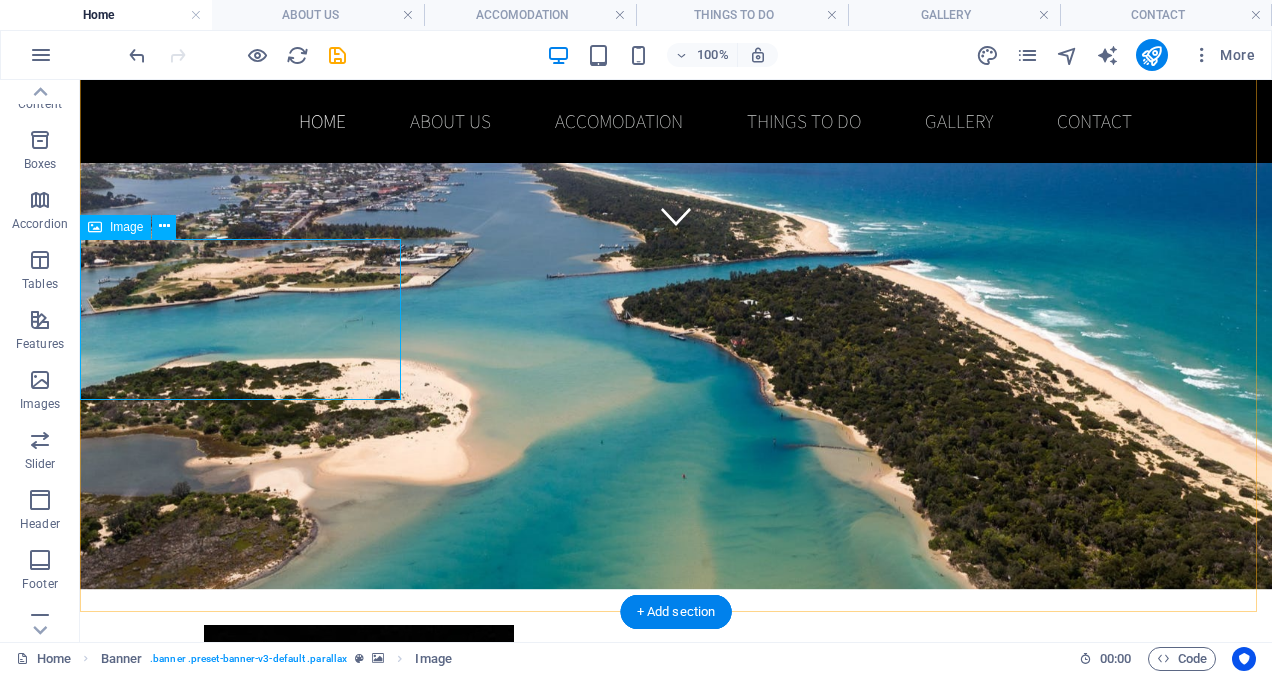 scroll, scrollTop: 200, scrollLeft: 0, axis: vertical 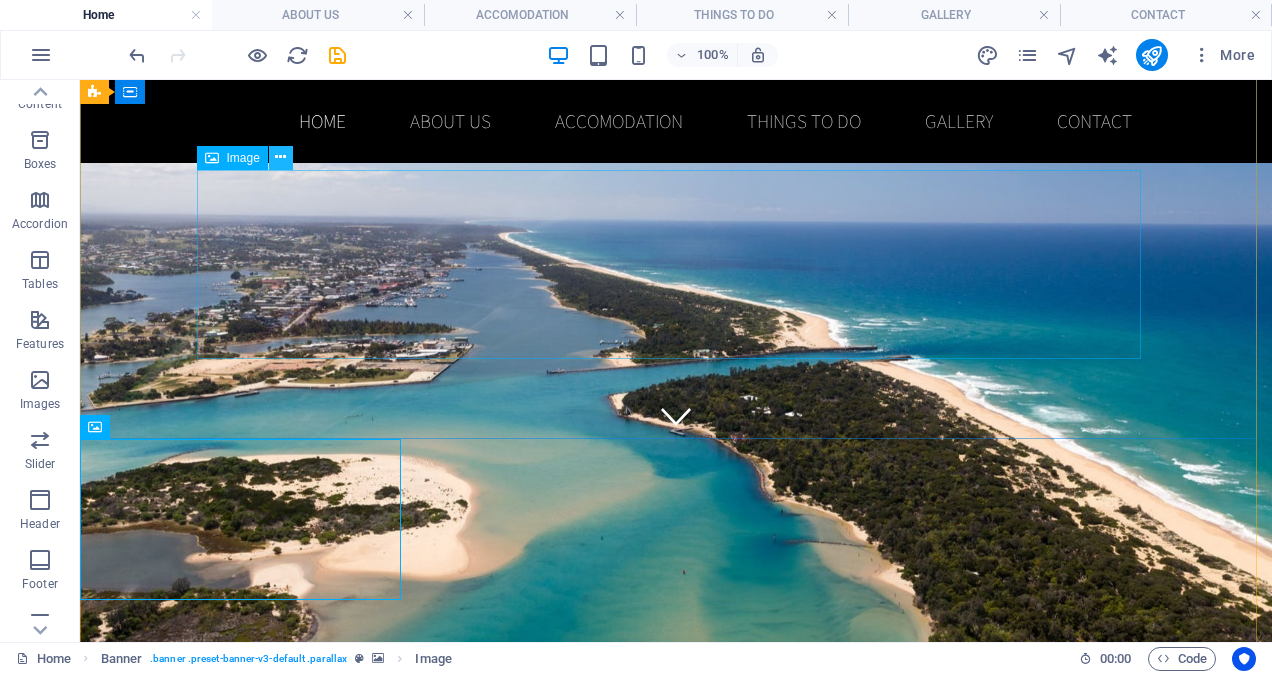 click at bounding box center [280, 157] 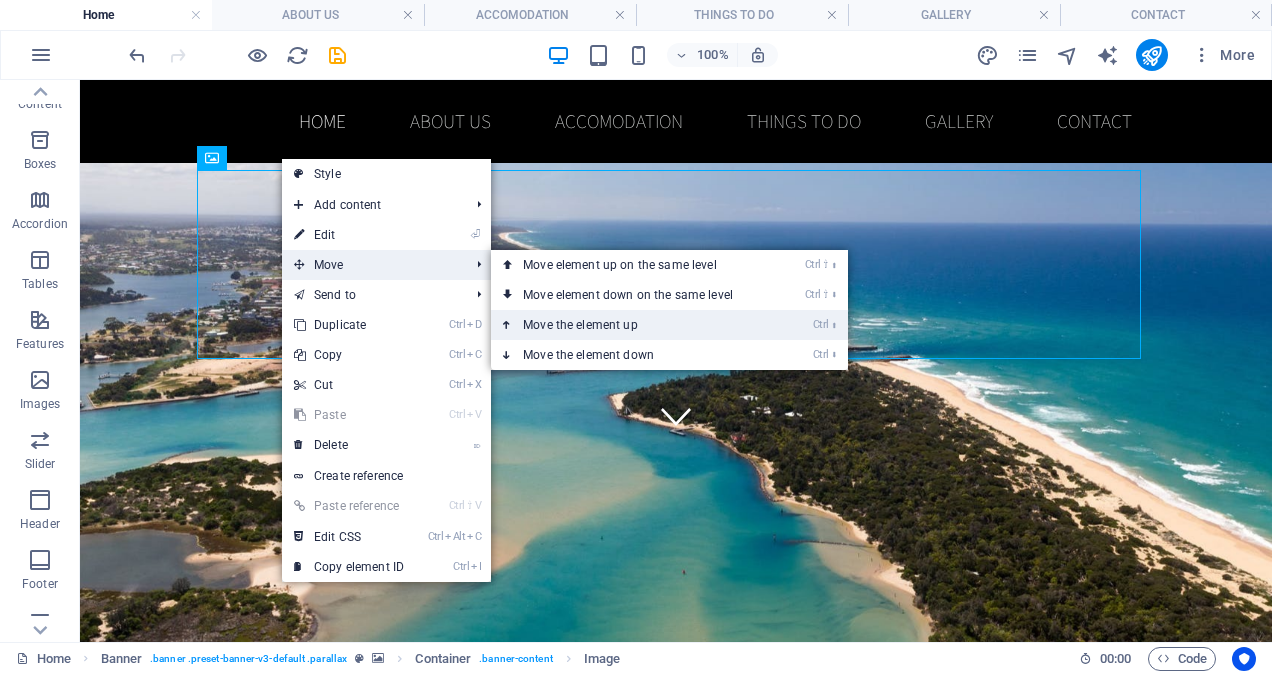click on "Ctrl ⬆  Move the element up" at bounding box center (632, 325) 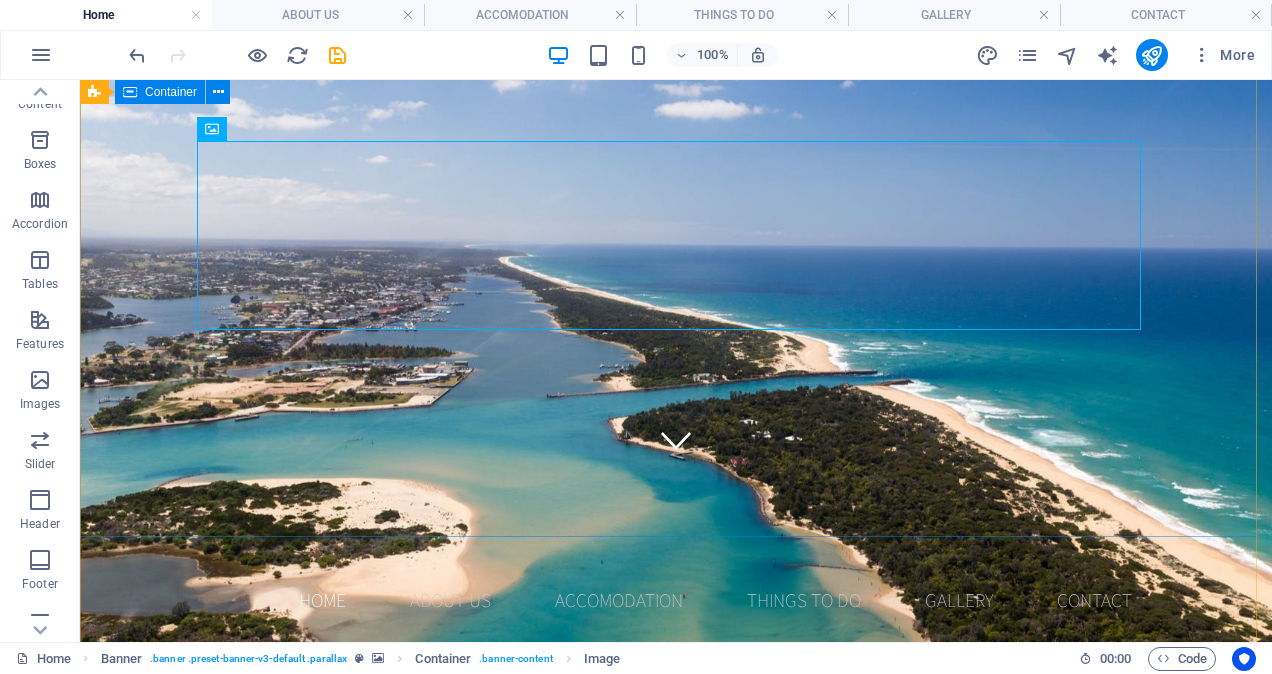 scroll, scrollTop: 200, scrollLeft: 0, axis: vertical 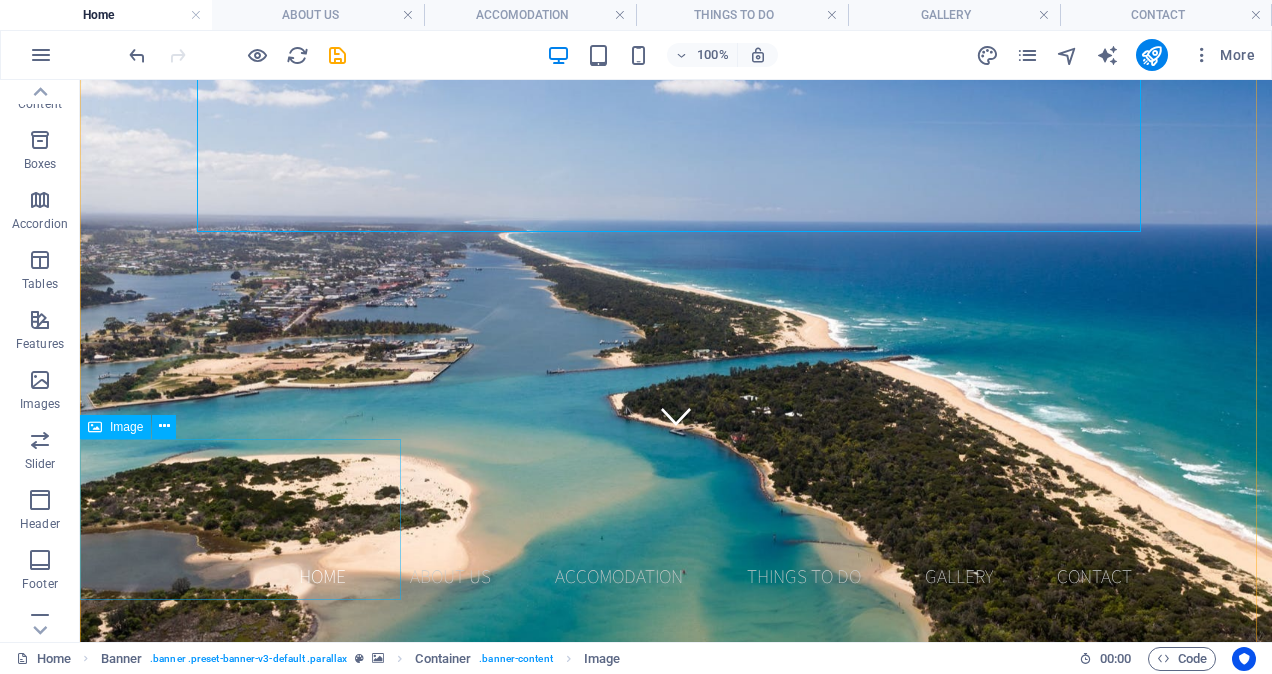 click at bounding box center (676, 1363) 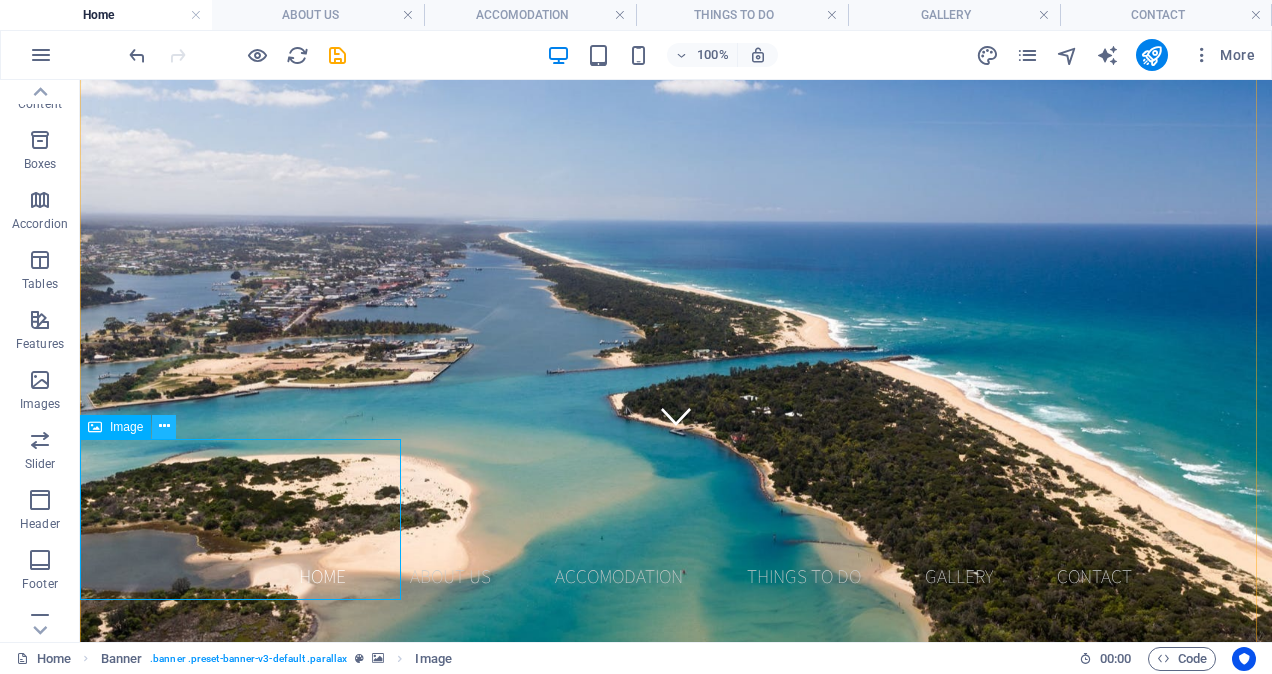click at bounding box center (164, 426) 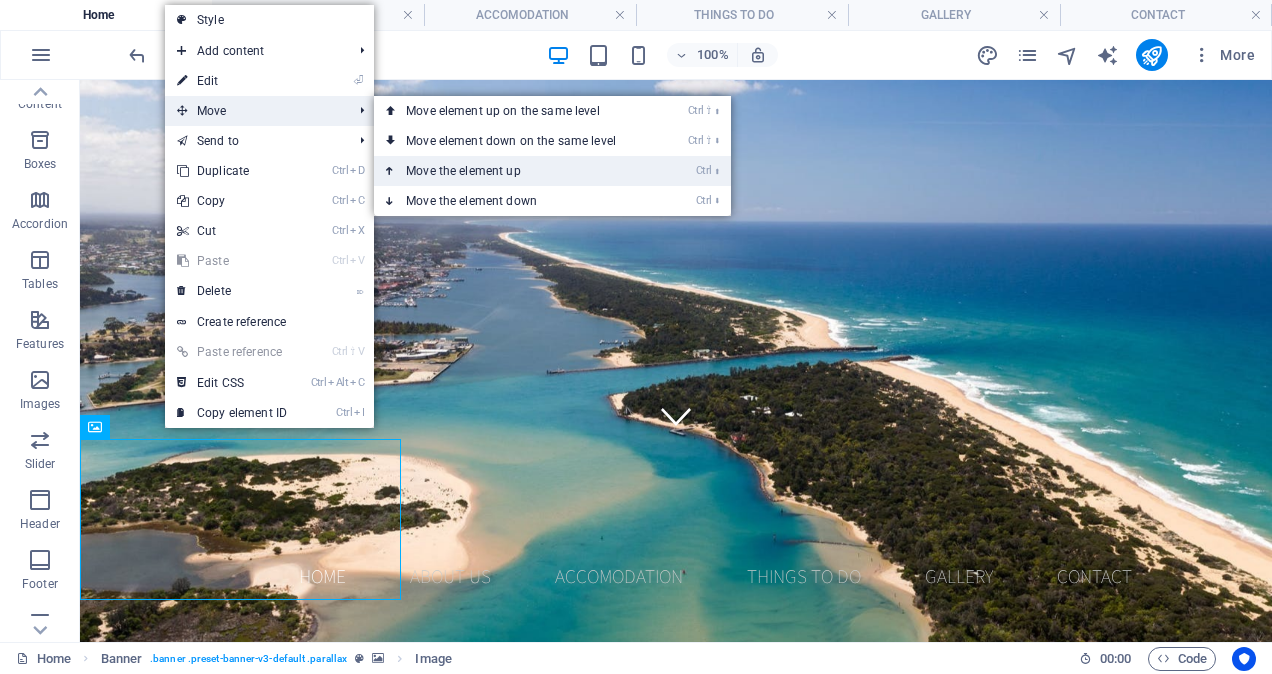 click on "Ctrl ⬆  Move the element up" at bounding box center (515, 171) 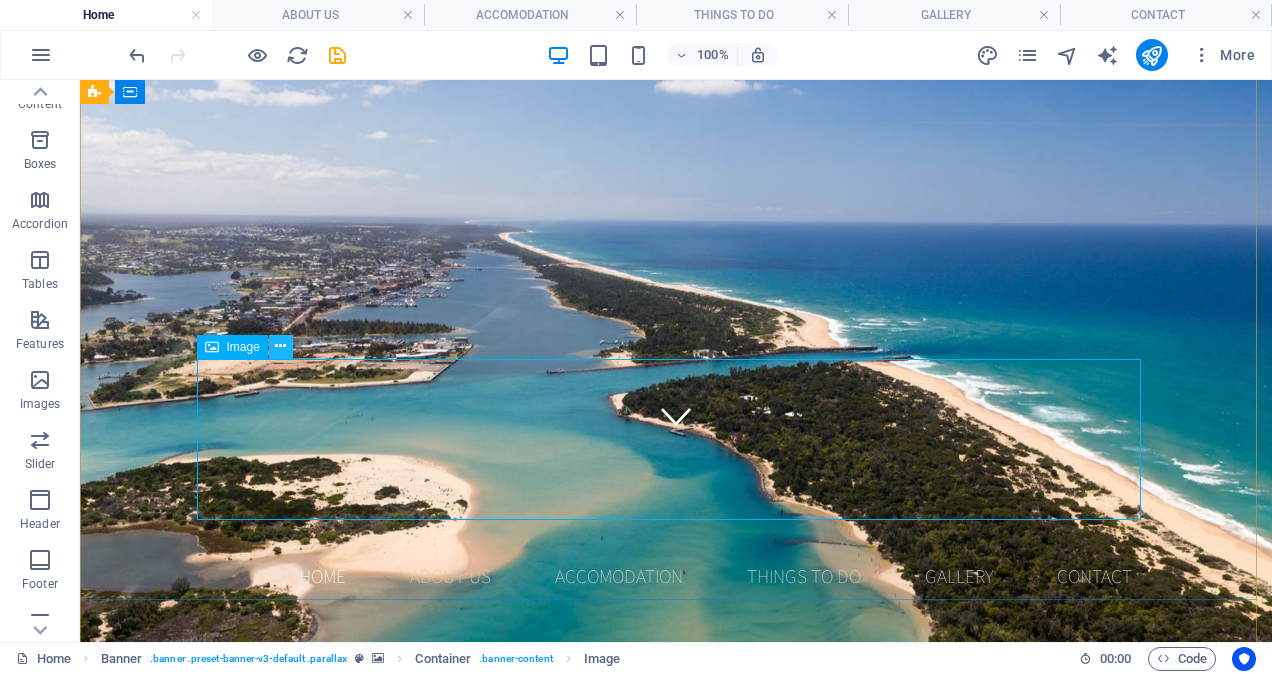 click at bounding box center [281, 347] 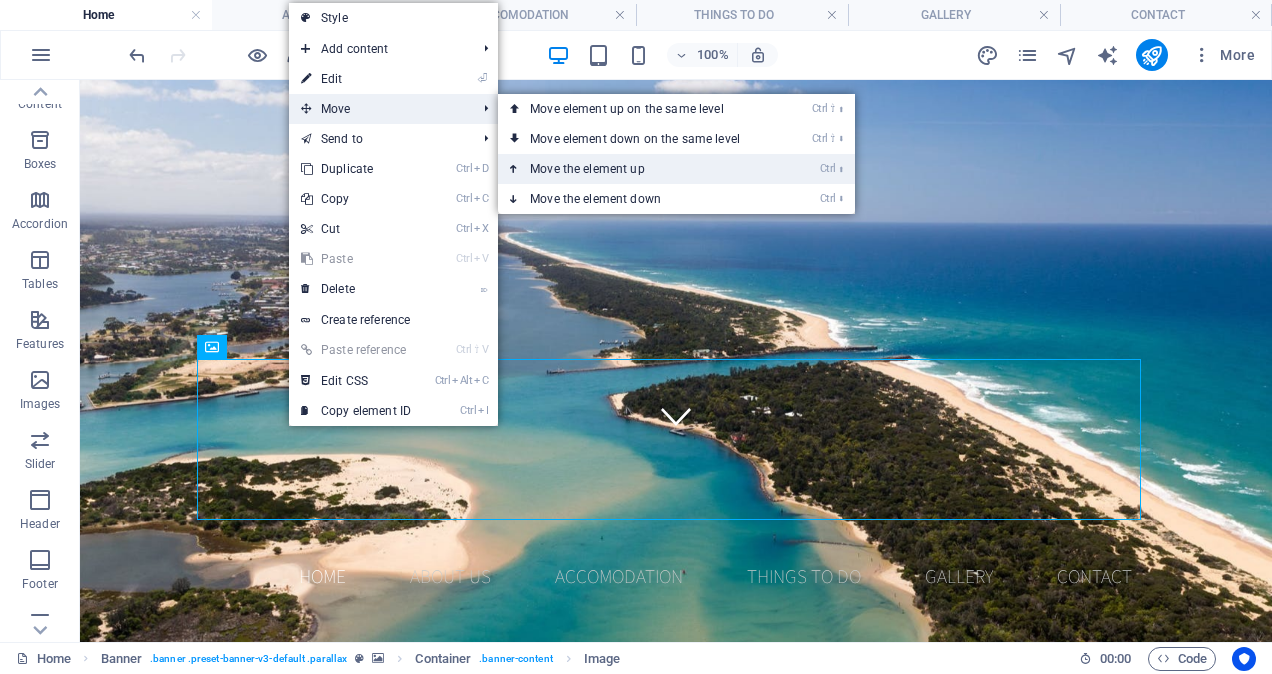 click on "Ctrl ⬆  Move the element up" at bounding box center [639, 169] 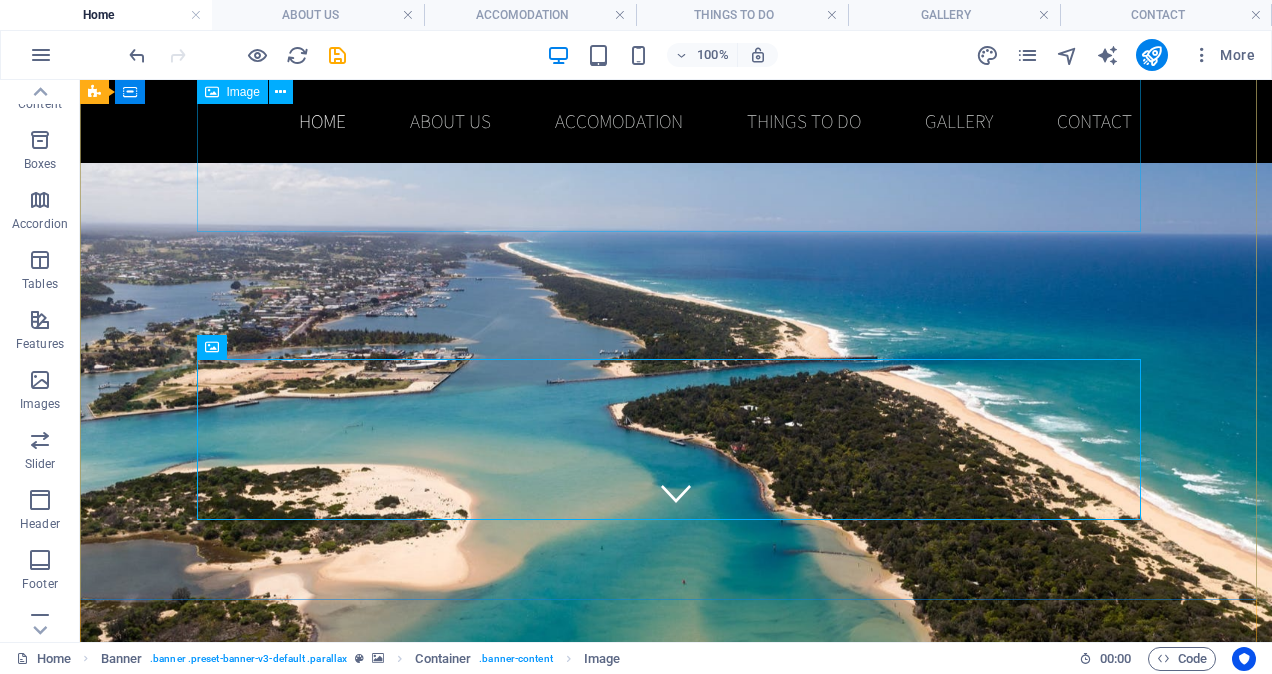 scroll, scrollTop: 100, scrollLeft: 0, axis: vertical 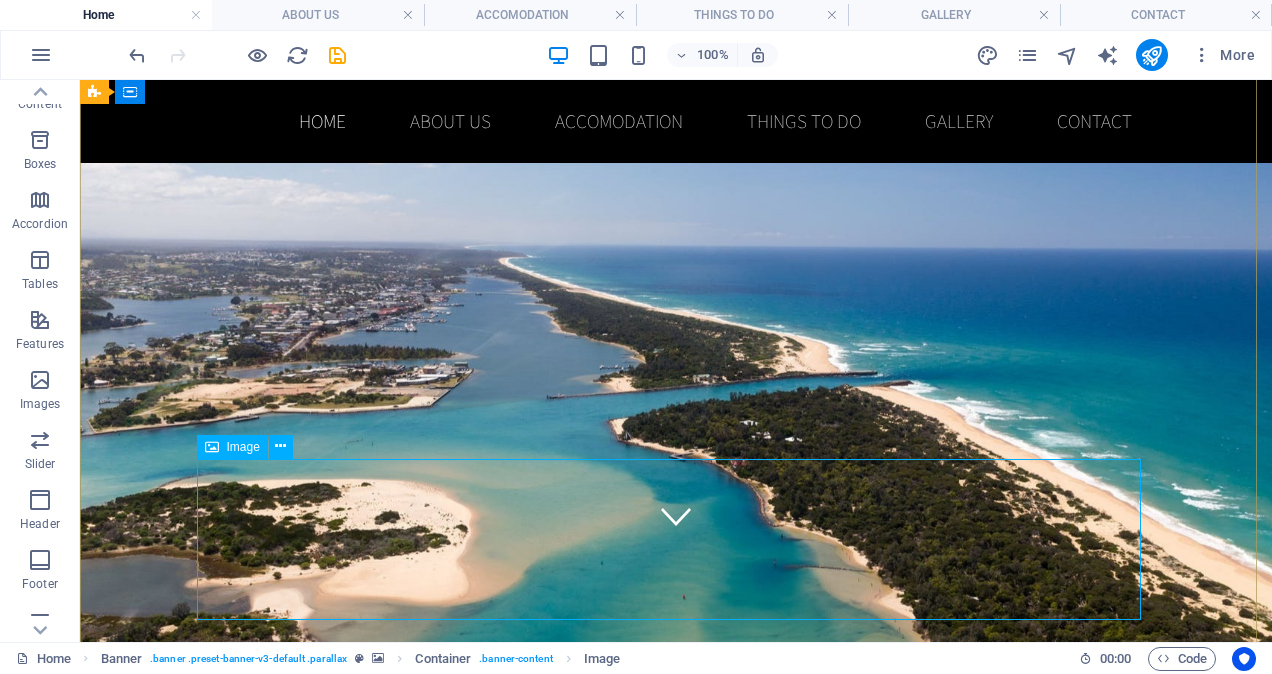 click at bounding box center [676, 1383] 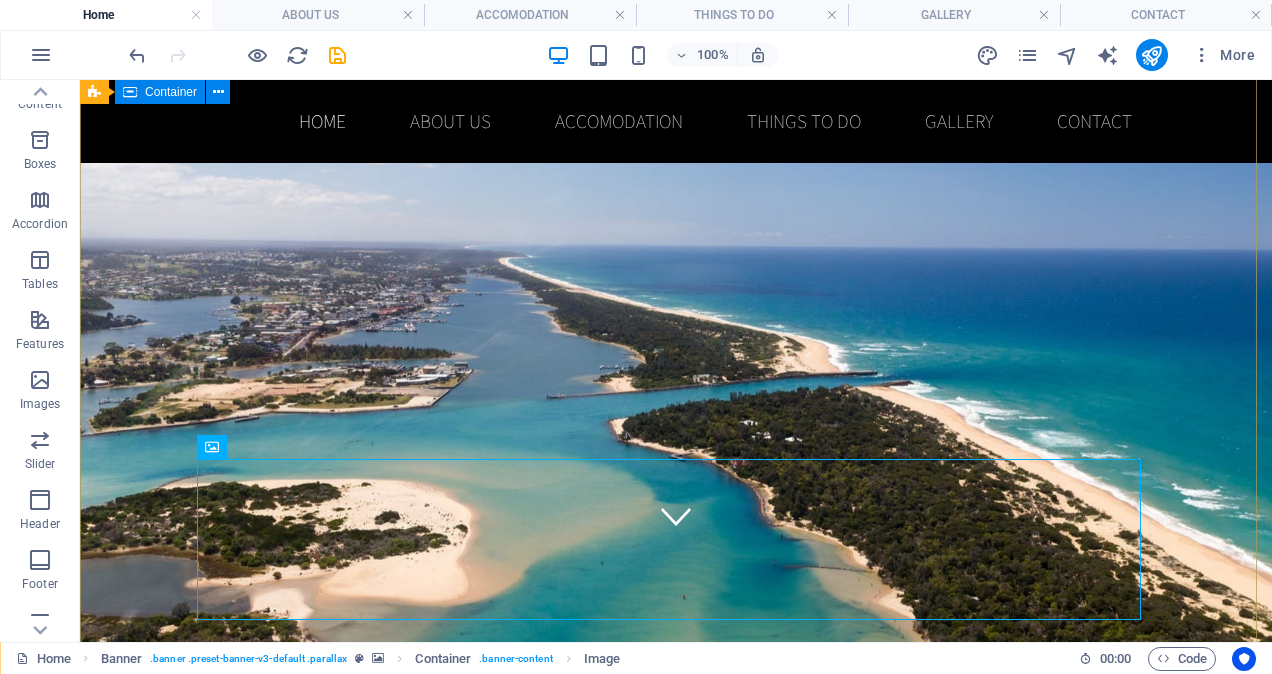 click on "East Gippsland Junior Basketball Tournament" at bounding box center [676, 1089] 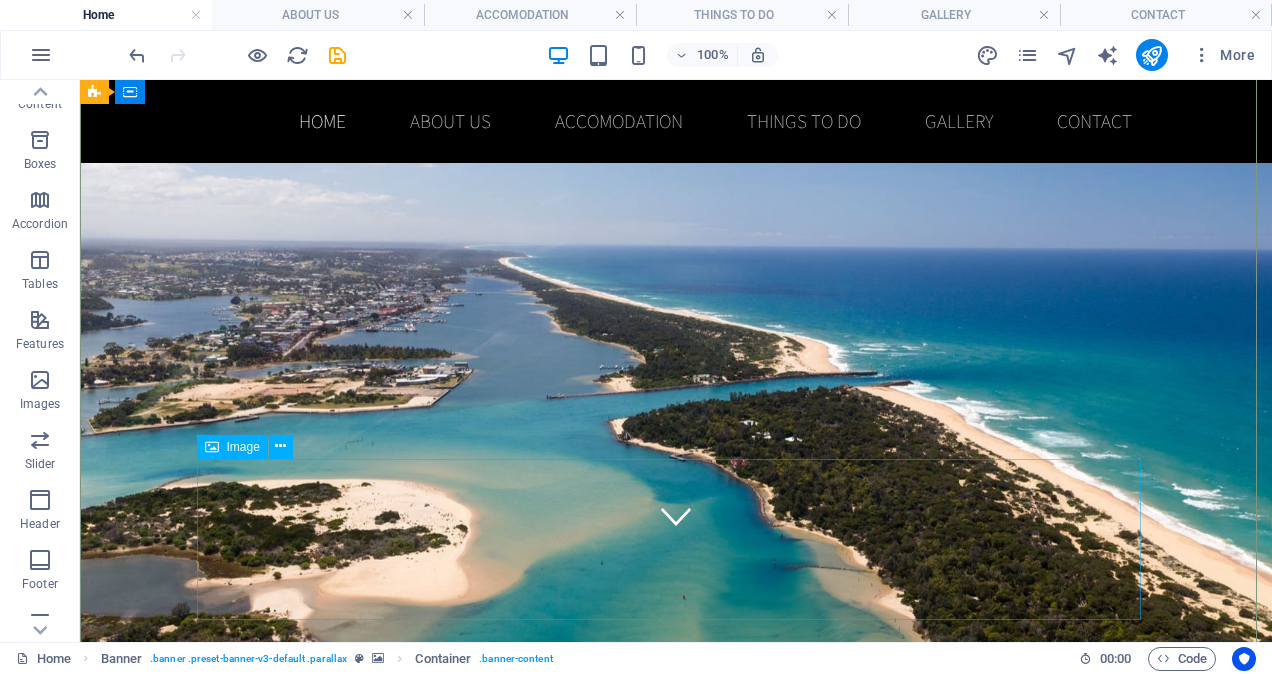 click at bounding box center [676, 1383] 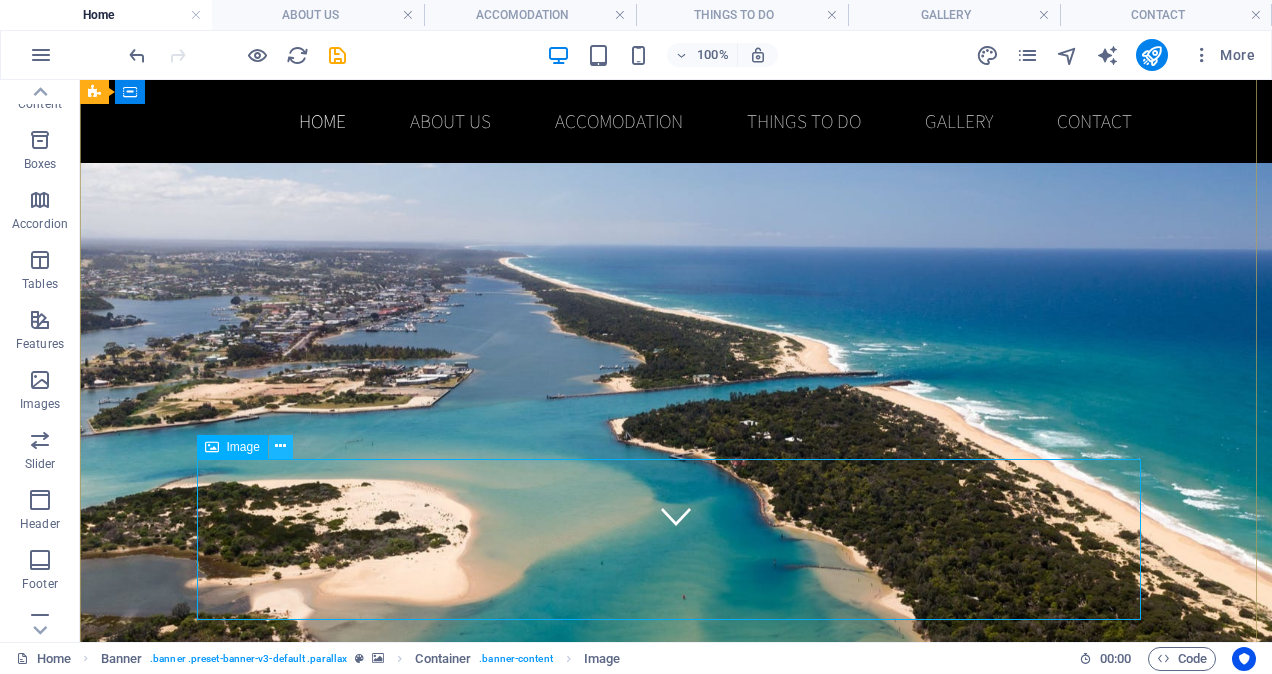 click at bounding box center [280, 446] 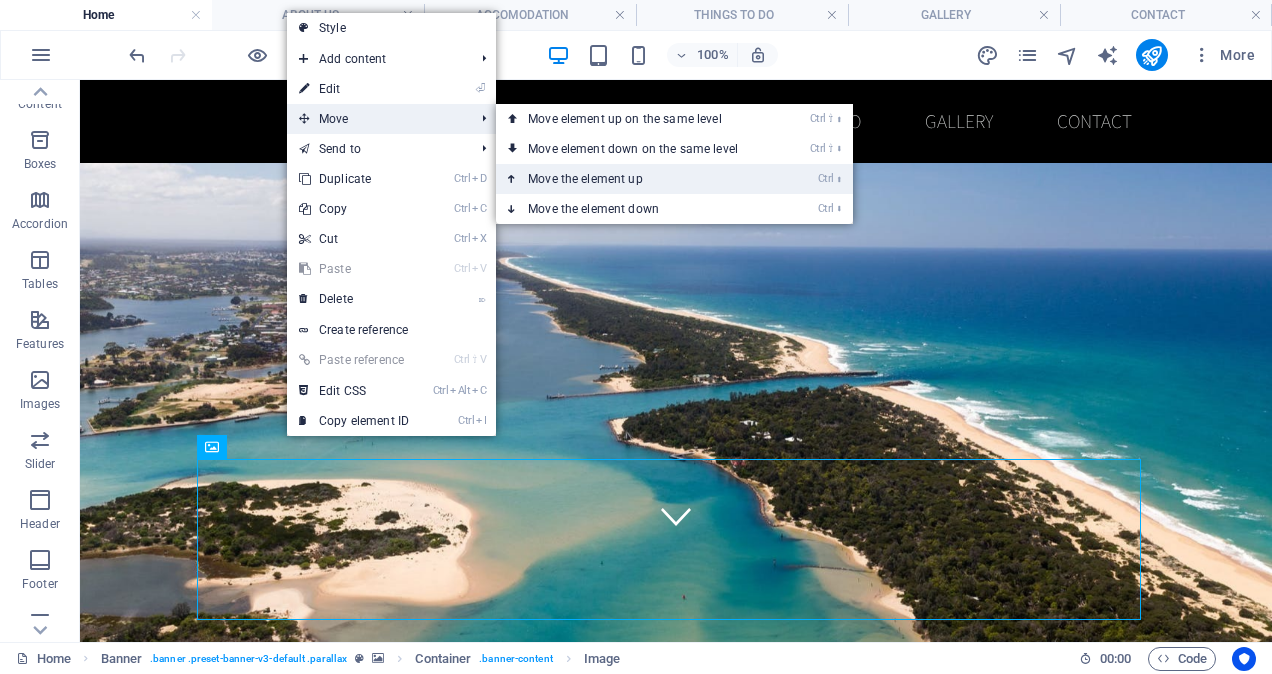 click on "Ctrl ⬆  Move the element up" at bounding box center (637, 179) 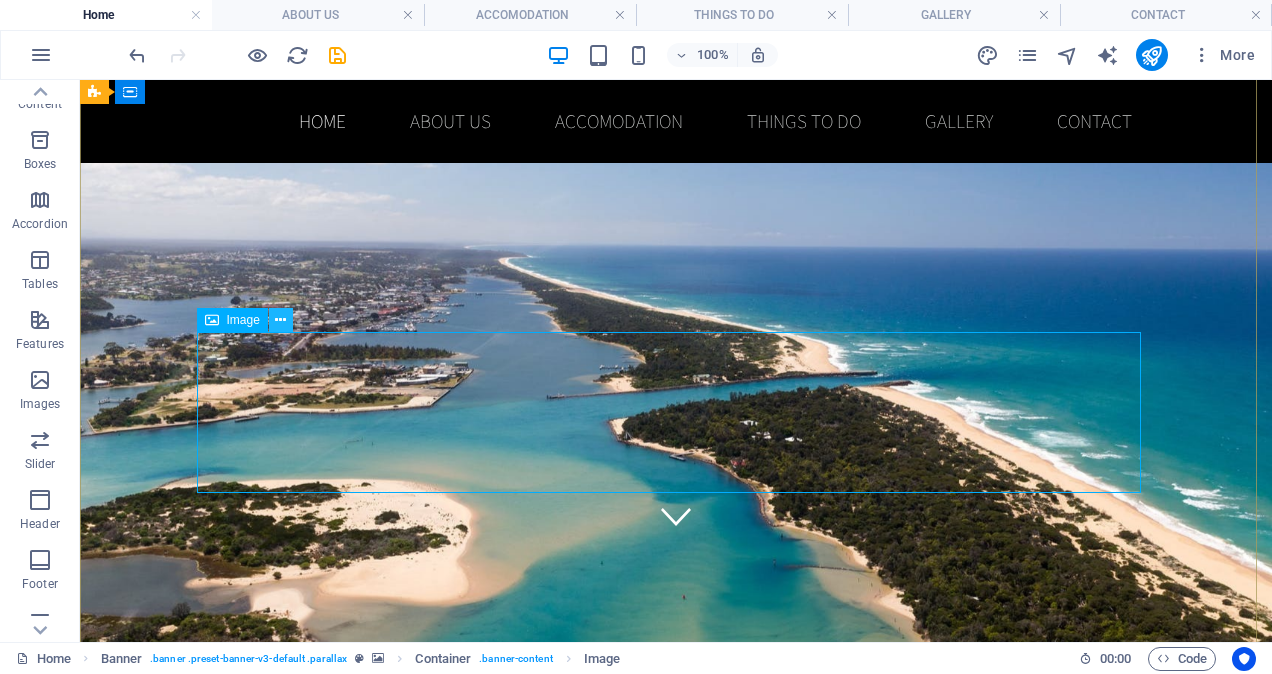 click at bounding box center [280, 320] 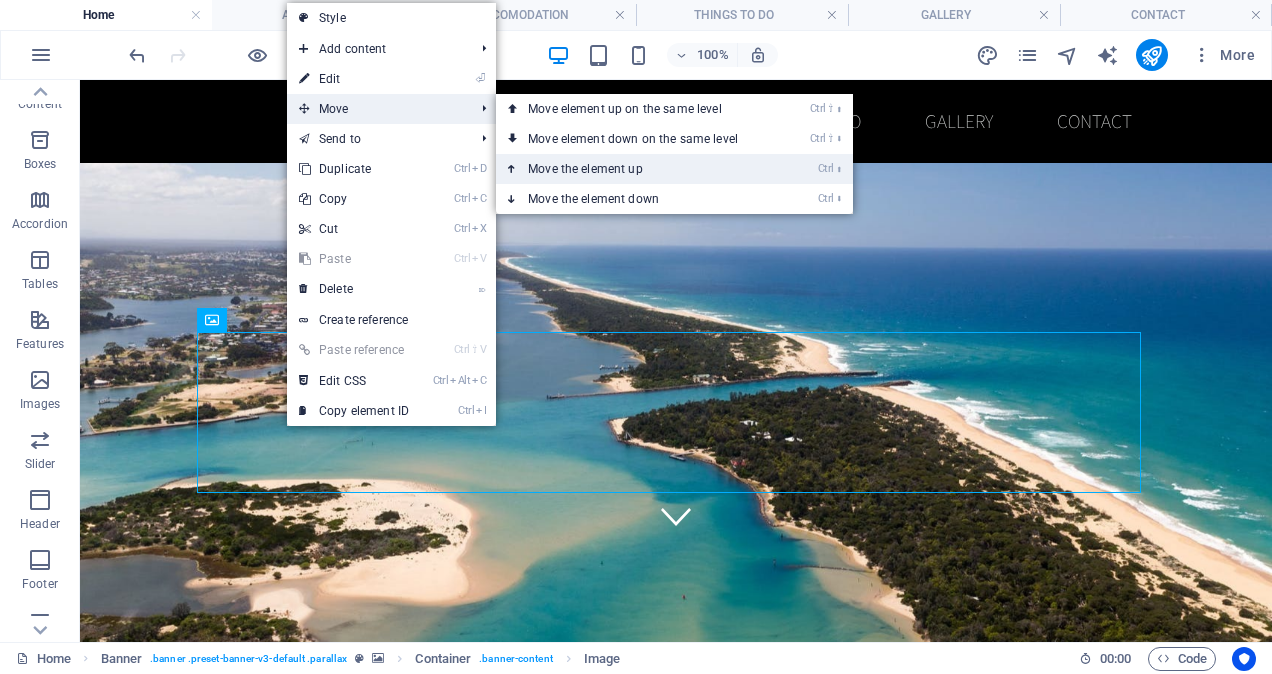 click on "Ctrl ⬆  Move the element up" at bounding box center (637, 169) 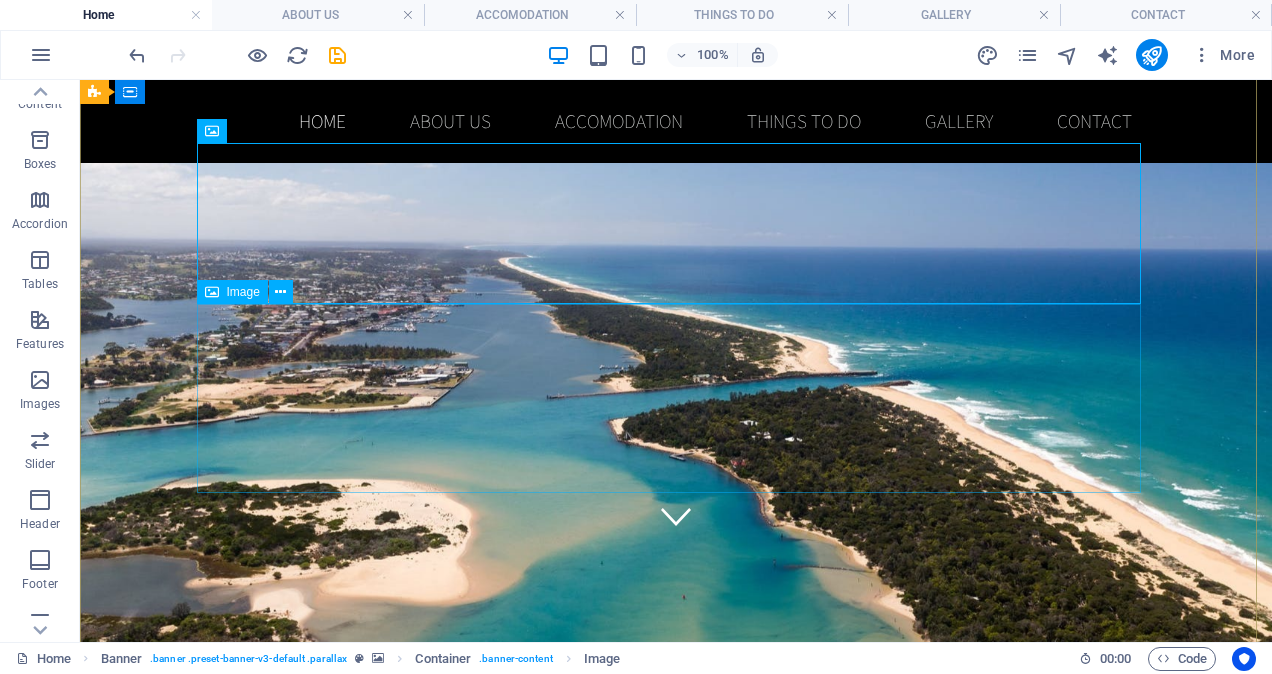click at bounding box center [676, 1148] 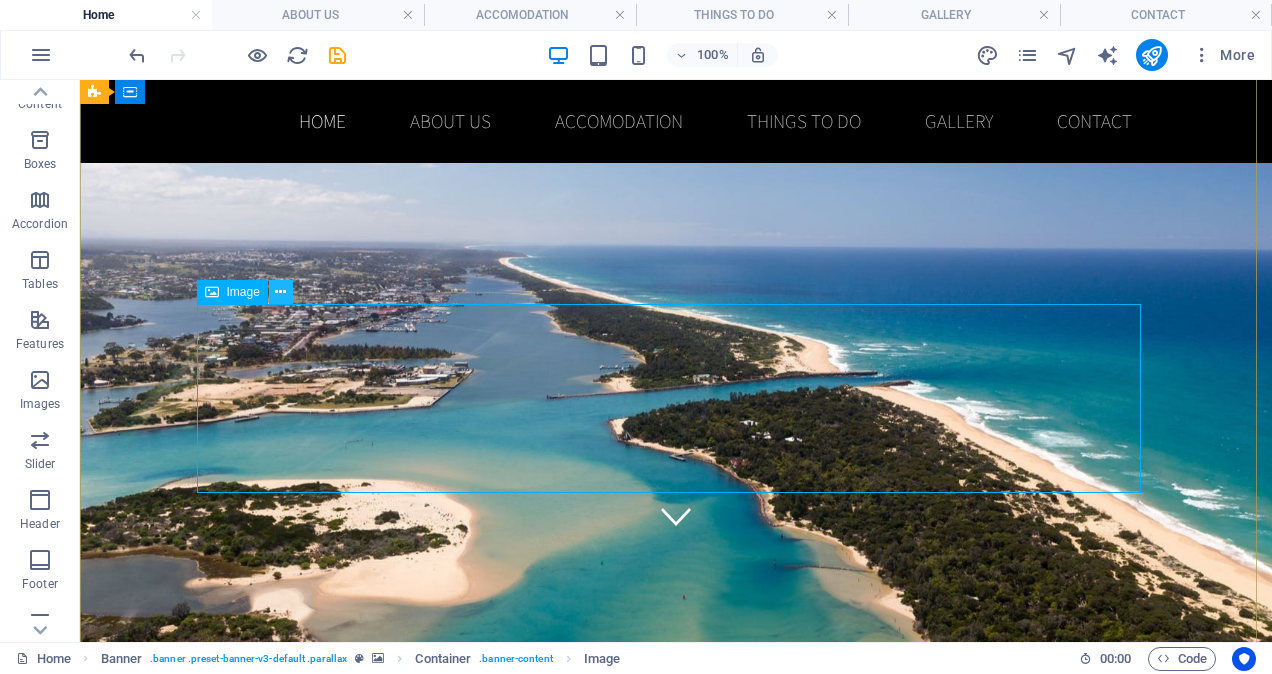 click at bounding box center (281, 292) 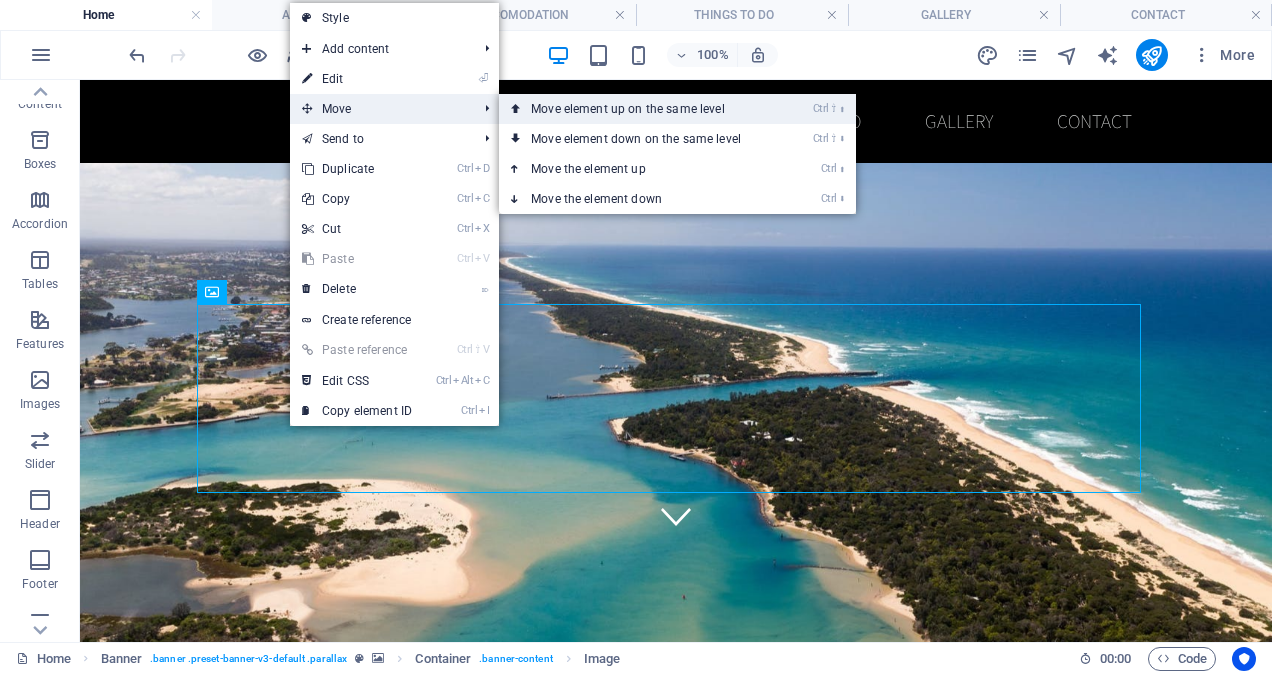 click on "Ctrl ⇧ ⬆  Move element up on the same level" at bounding box center [640, 109] 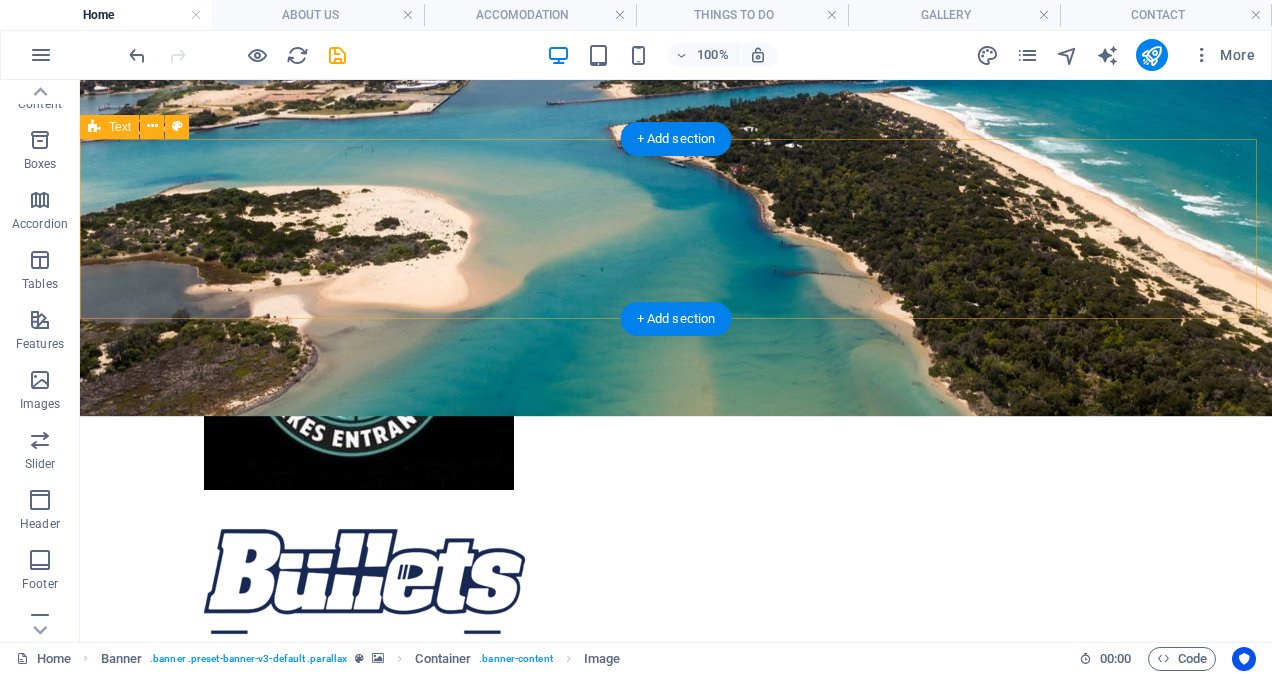scroll, scrollTop: 888, scrollLeft: 0, axis: vertical 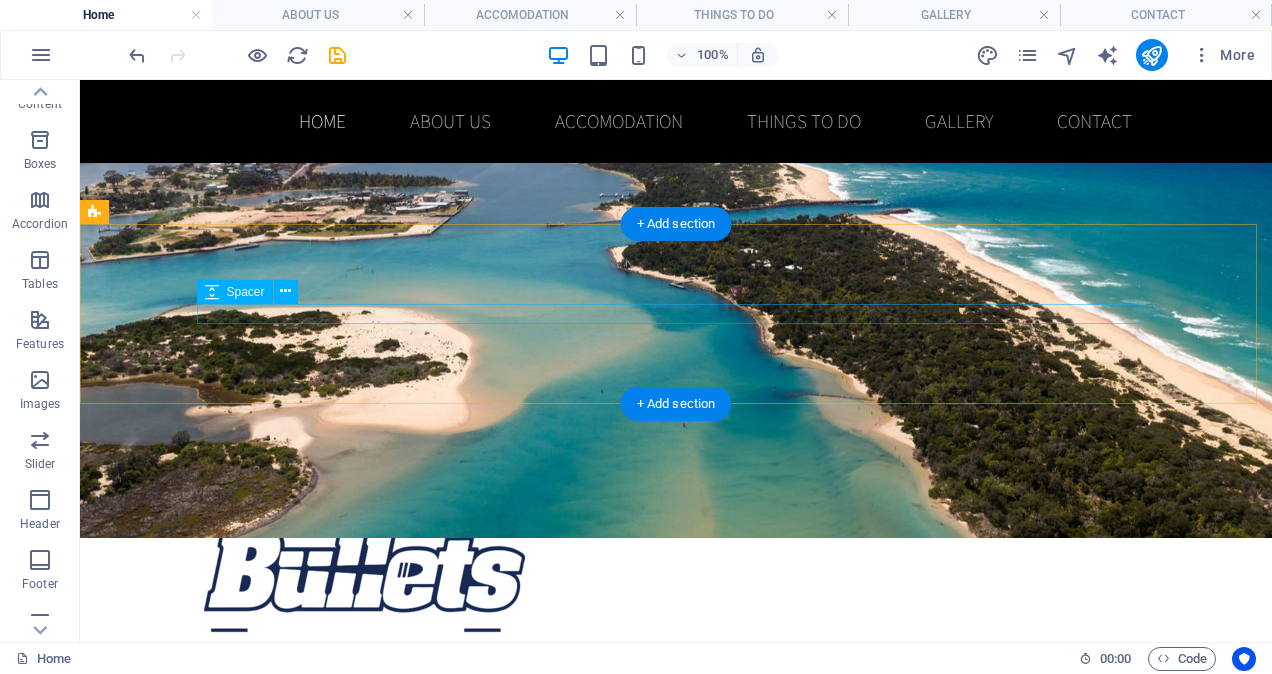 click at bounding box center [676, 1158] 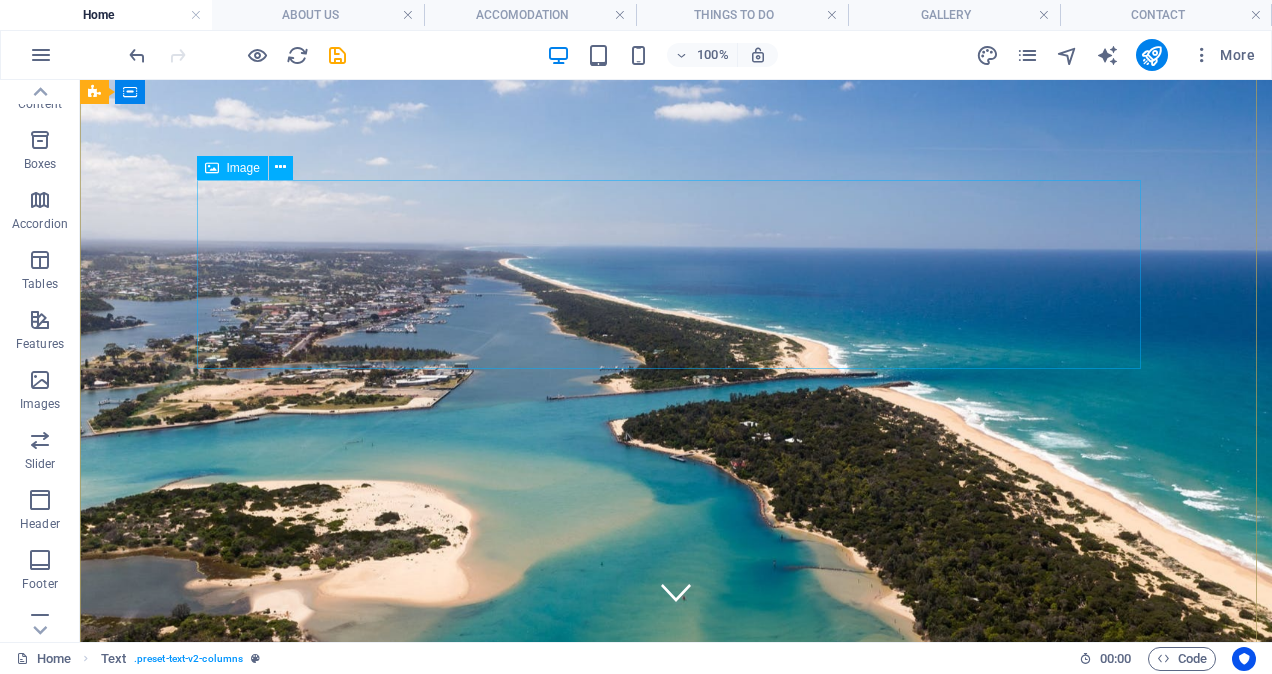scroll, scrollTop: 0, scrollLeft: 0, axis: both 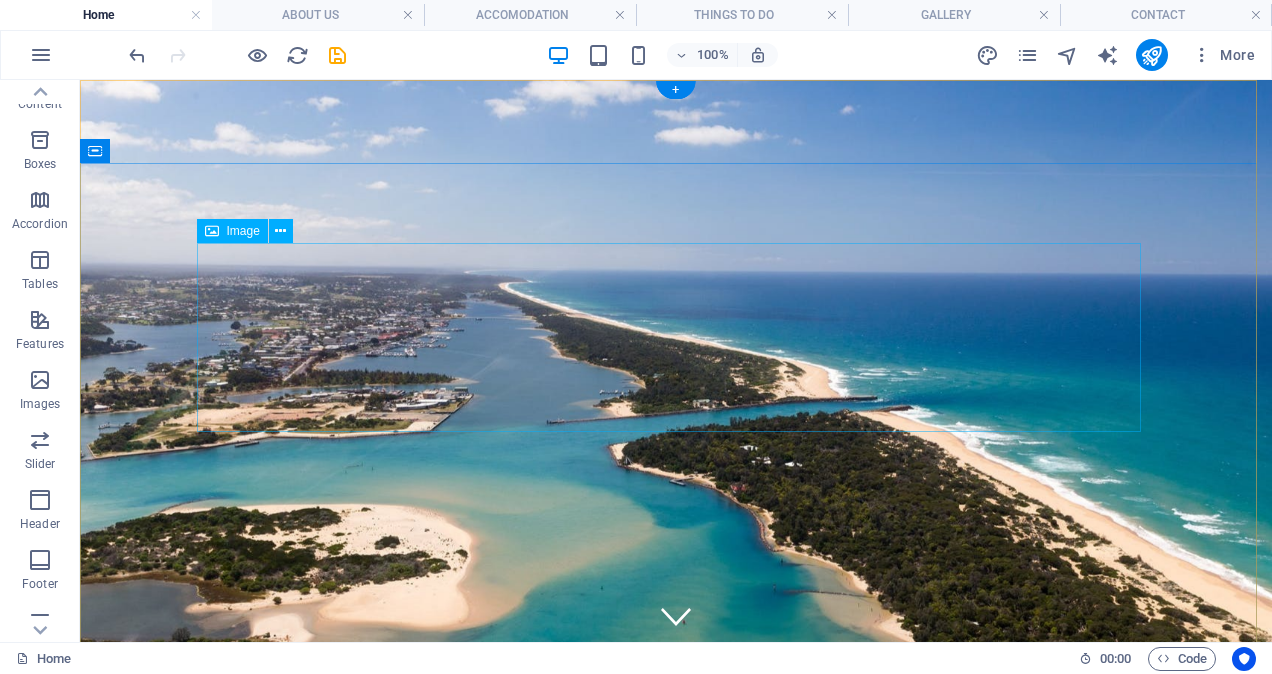 click at bounding box center [676, 1087] 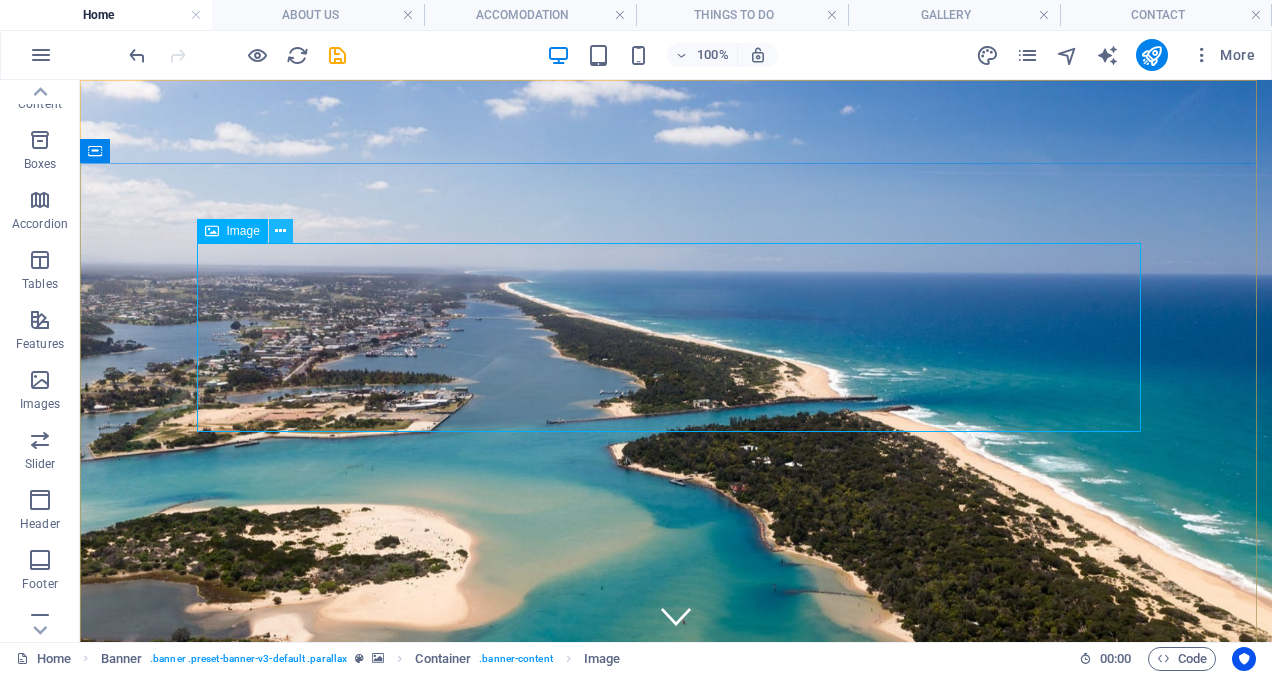 click at bounding box center [280, 231] 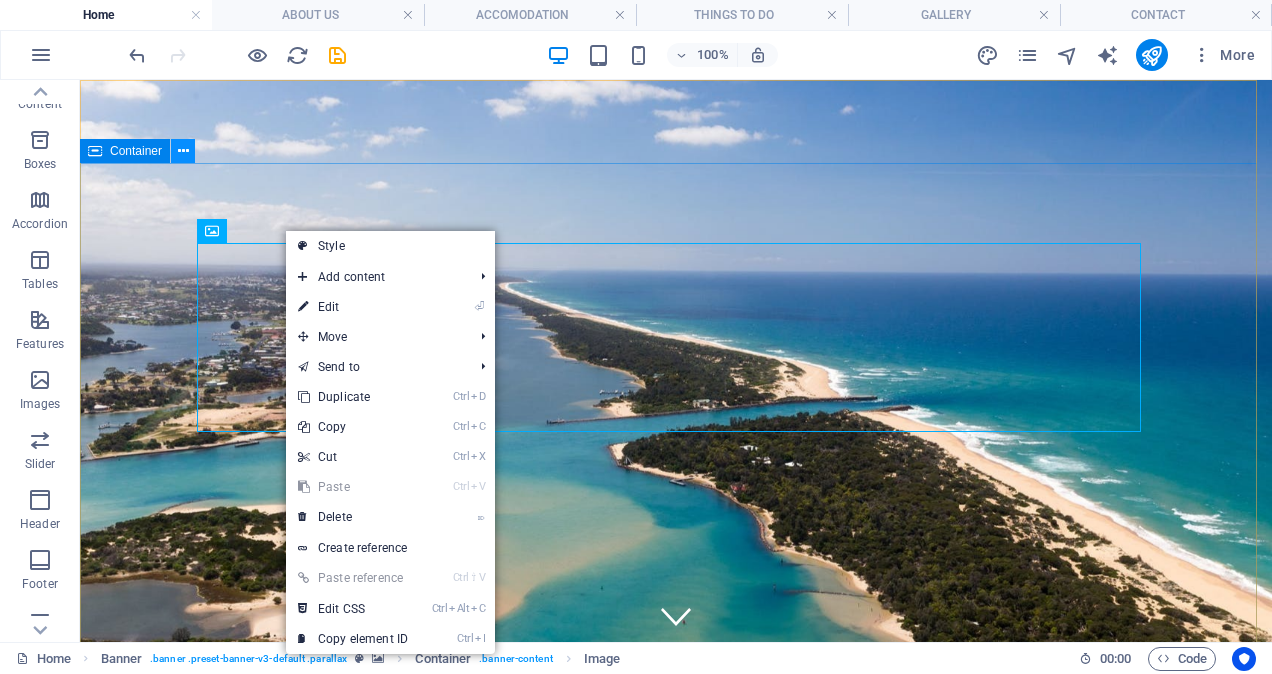 click at bounding box center [183, 151] 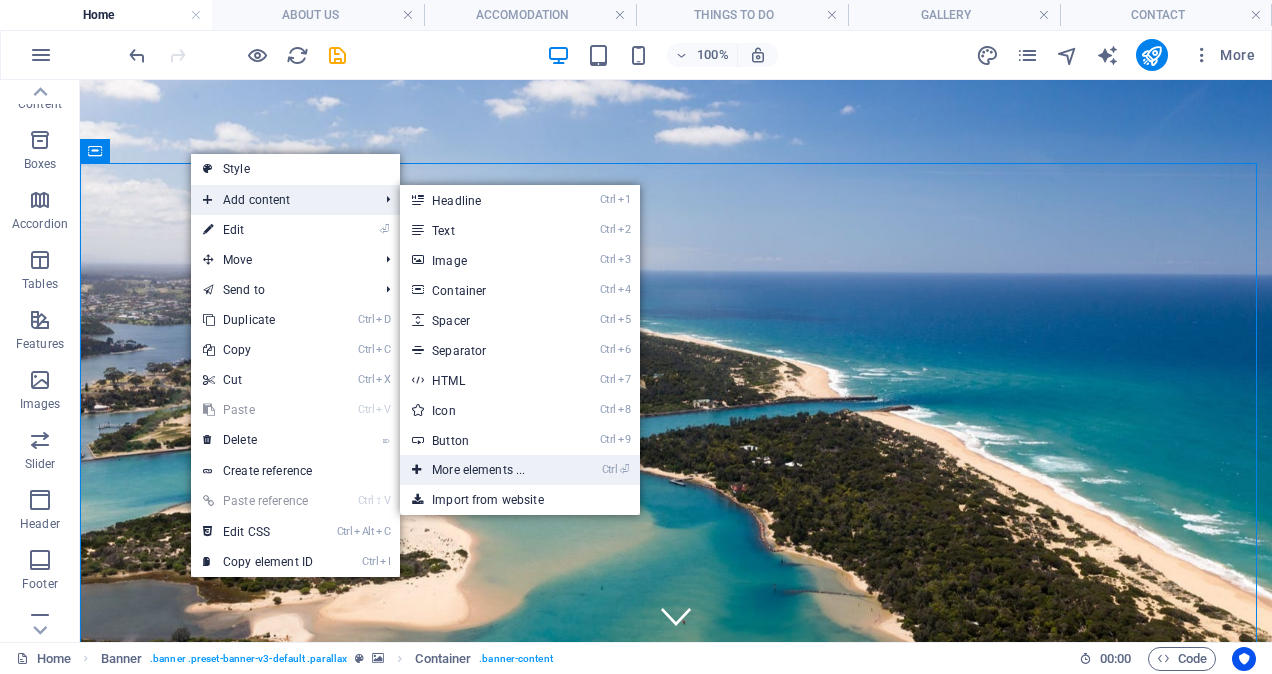 click on "Ctrl ⏎  More elements ..." at bounding box center [482, 470] 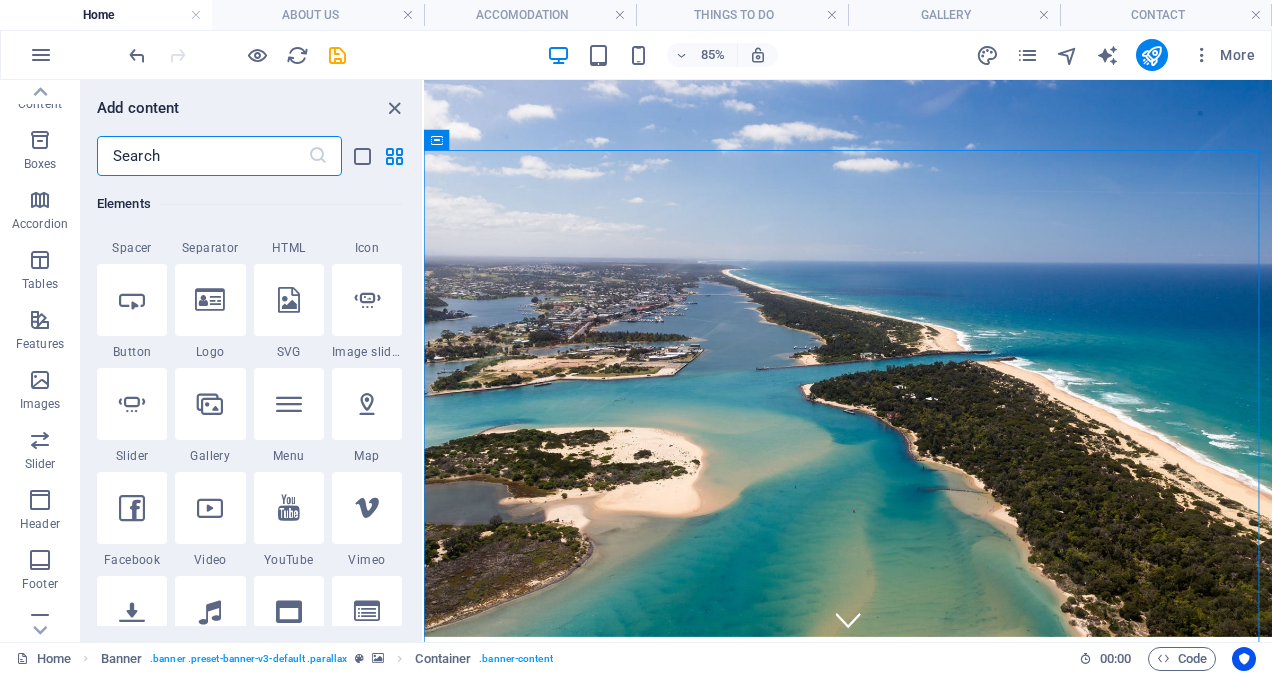 scroll, scrollTop: 413, scrollLeft: 0, axis: vertical 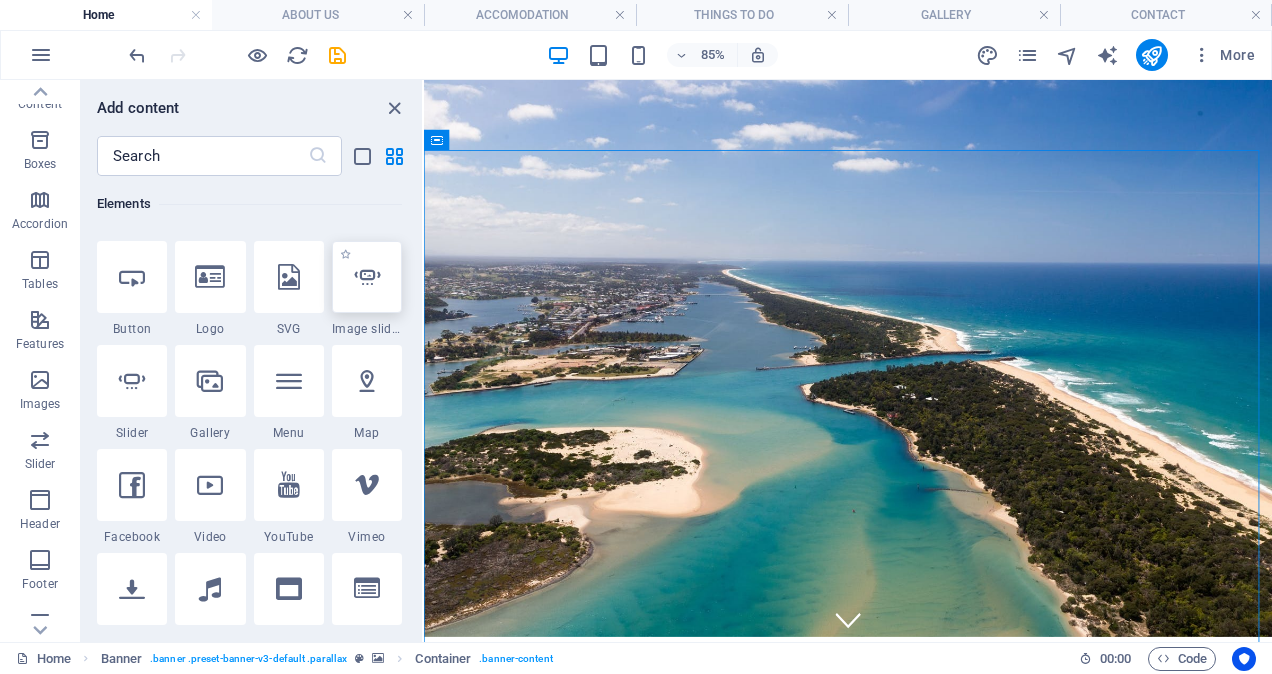 click at bounding box center (367, 277) 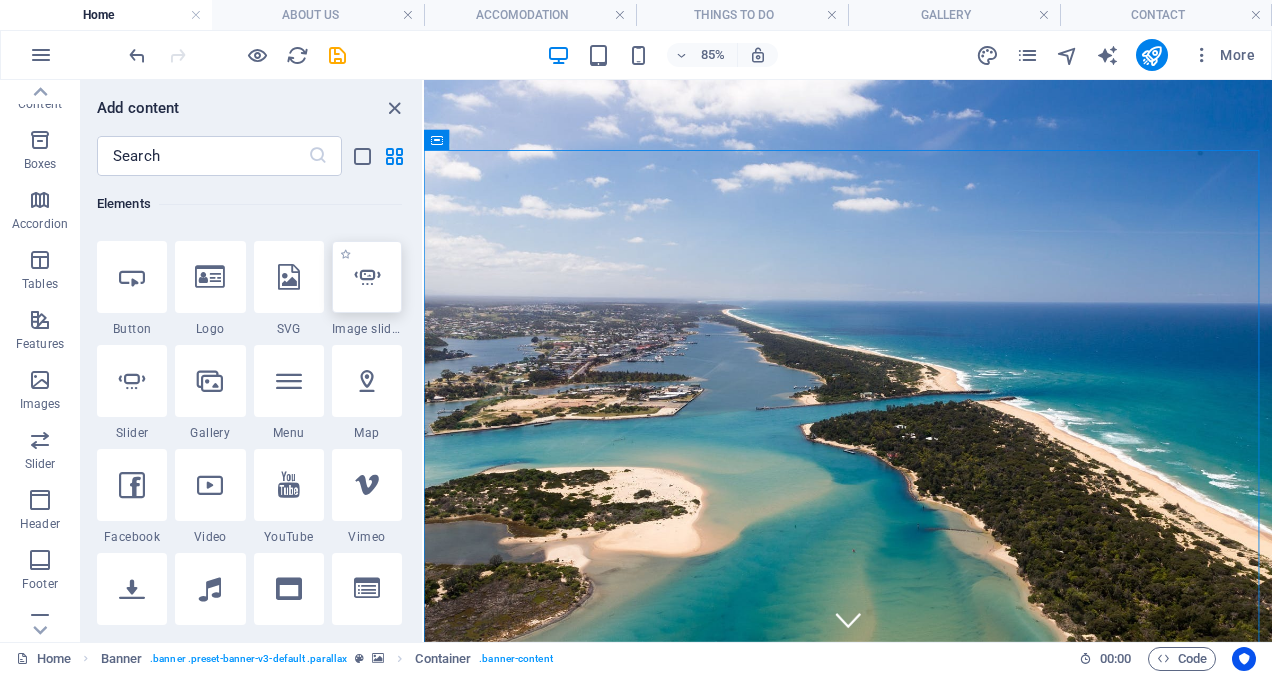 select on "ms" 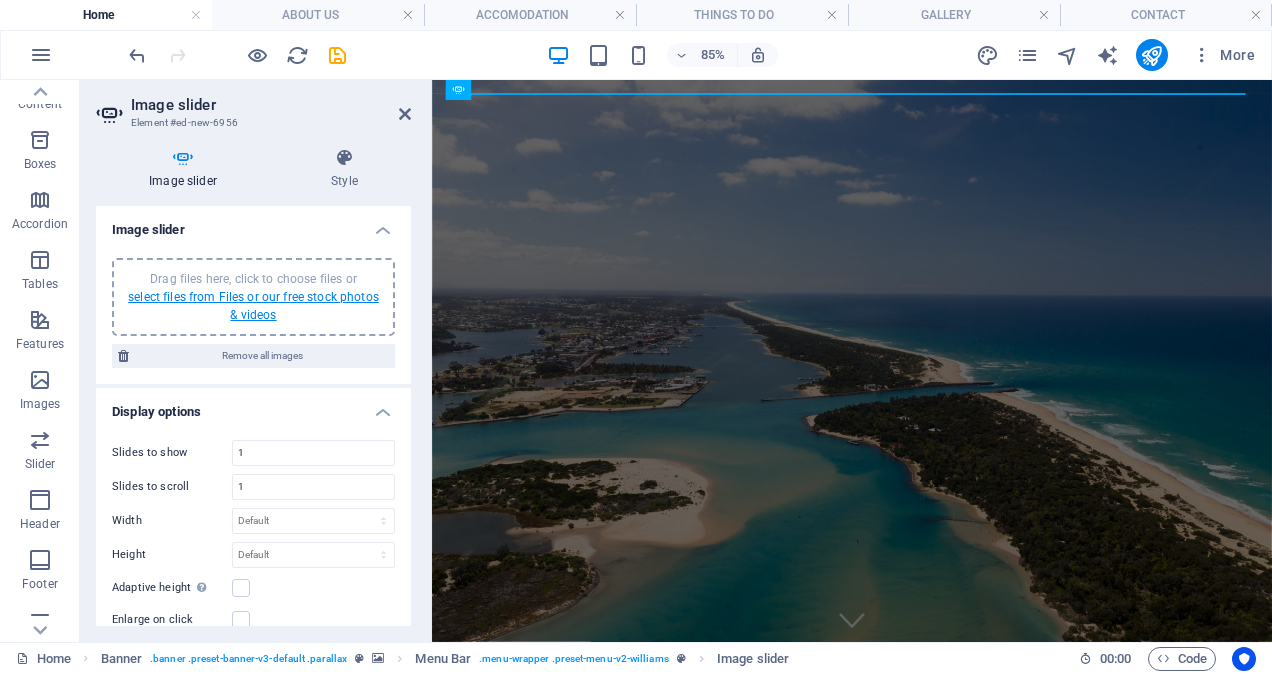 click on "select files from Files or our free stock photos & videos" at bounding box center [253, 306] 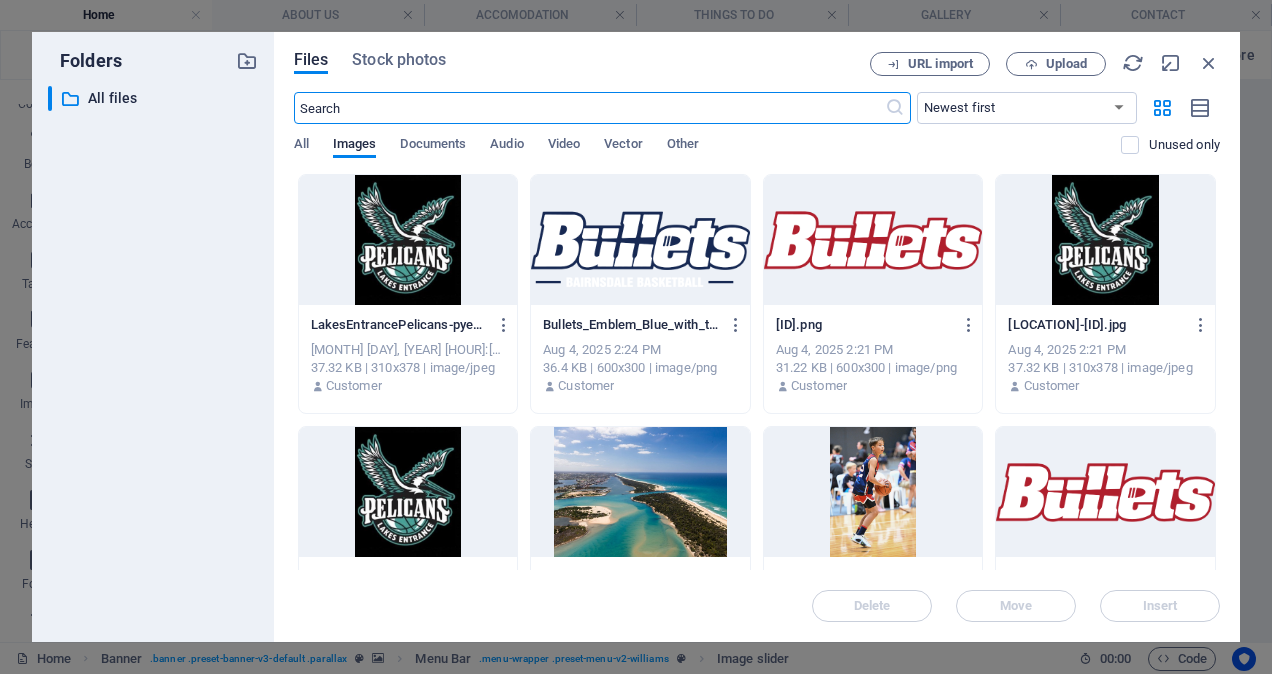 click at bounding box center (640, 240) 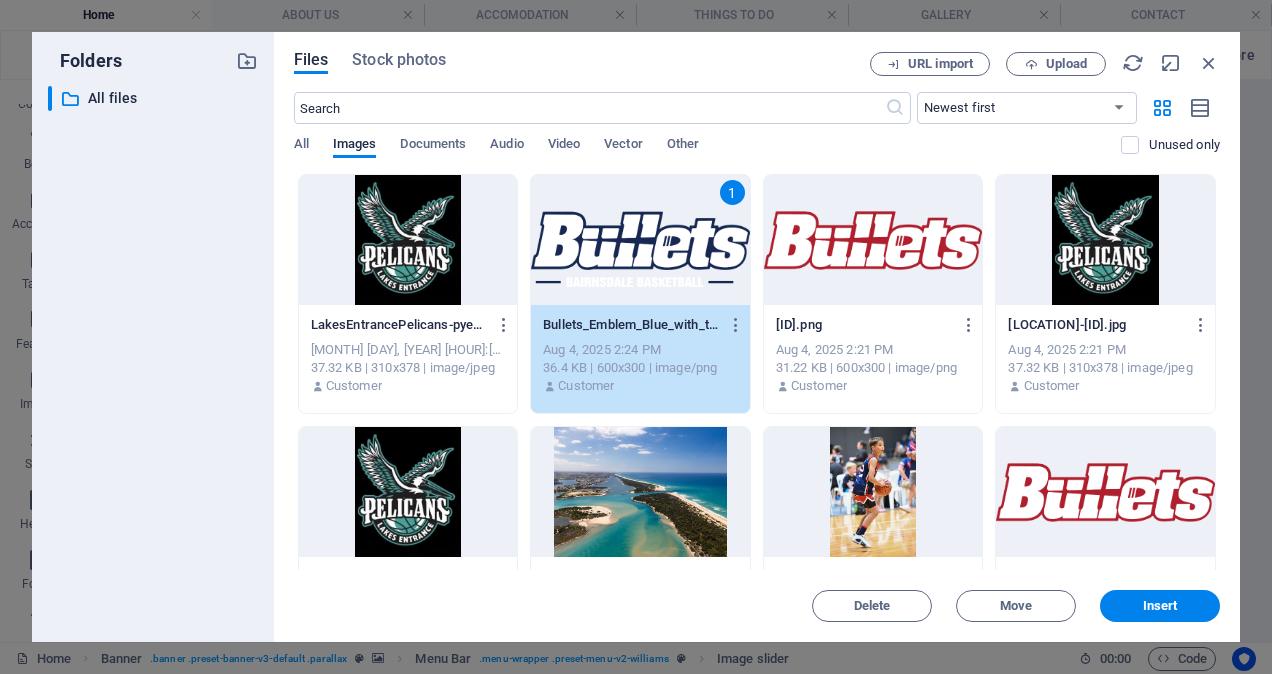 click on "1" at bounding box center [640, 240] 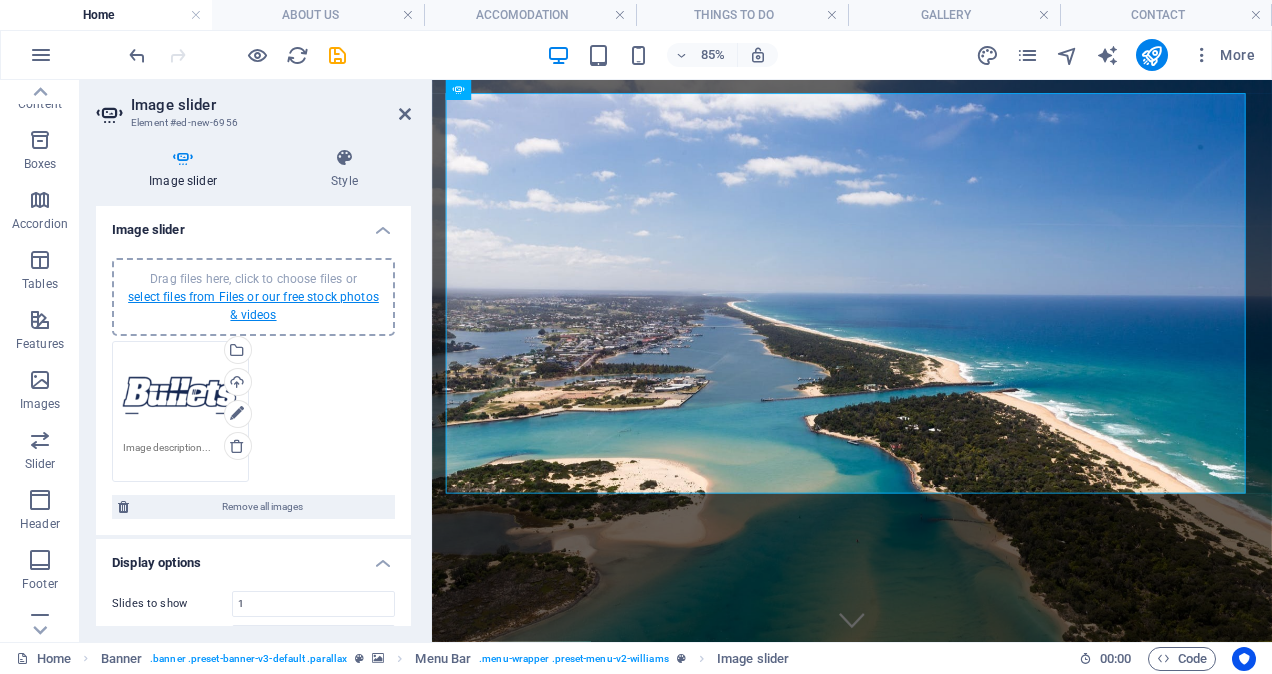 click on "select files from Files or our free stock photos & videos" at bounding box center [253, 306] 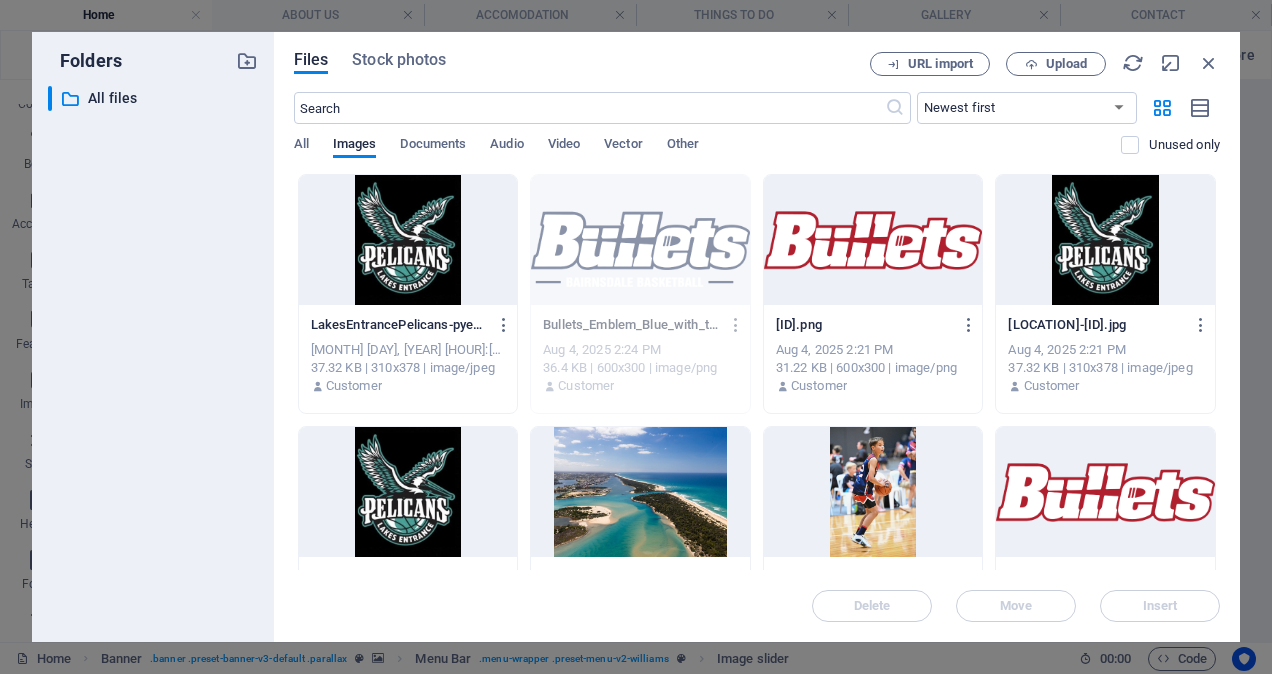 click at bounding box center [408, 240] 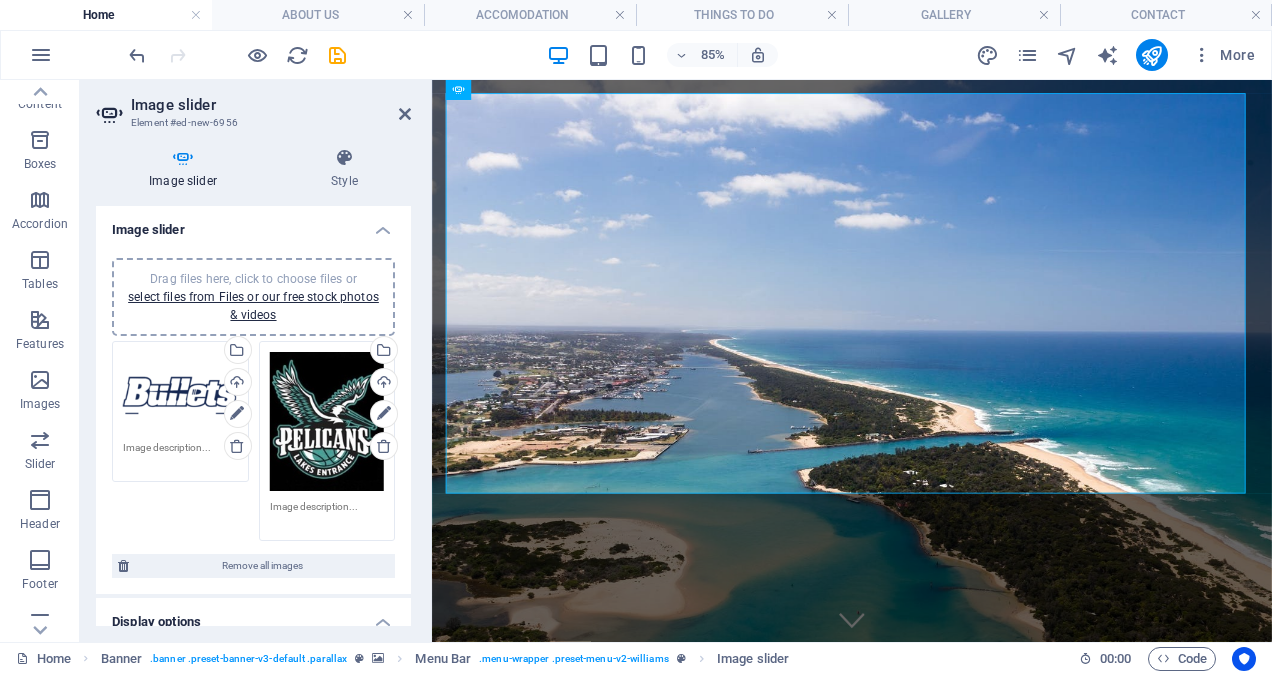 click on "Image slider" at bounding box center (271, 105) 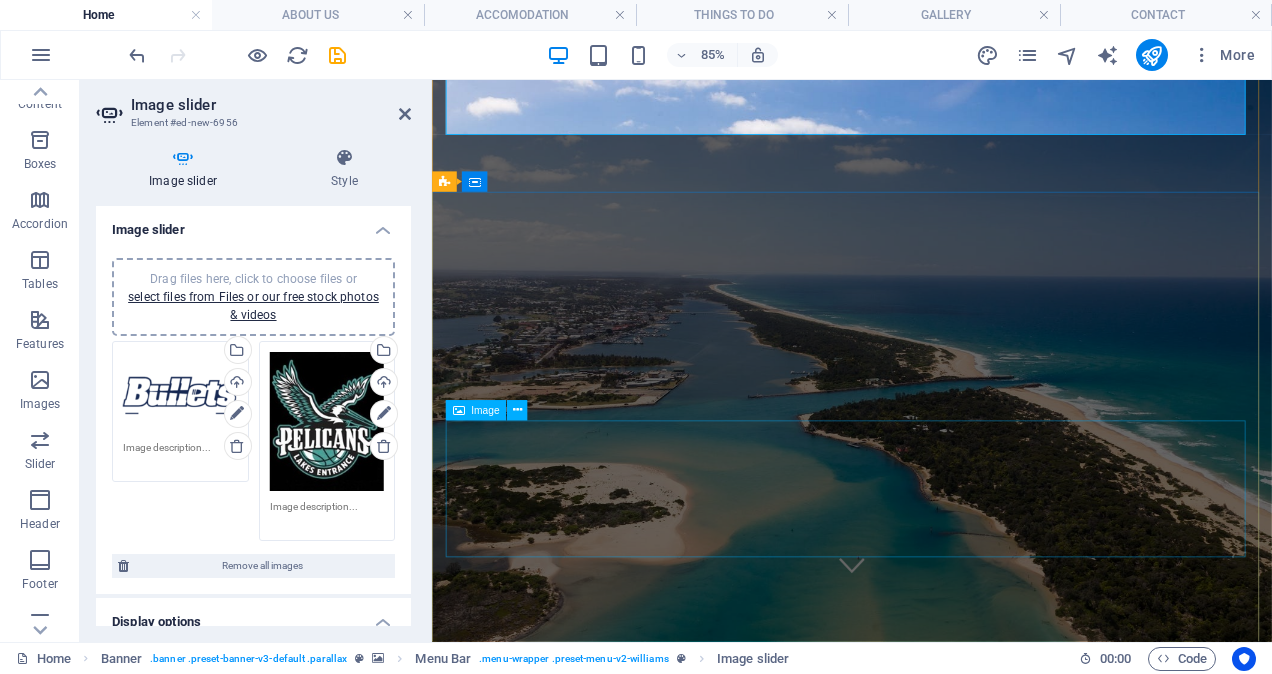 scroll, scrollTop: 0, scrollLeft: 0, axis: both 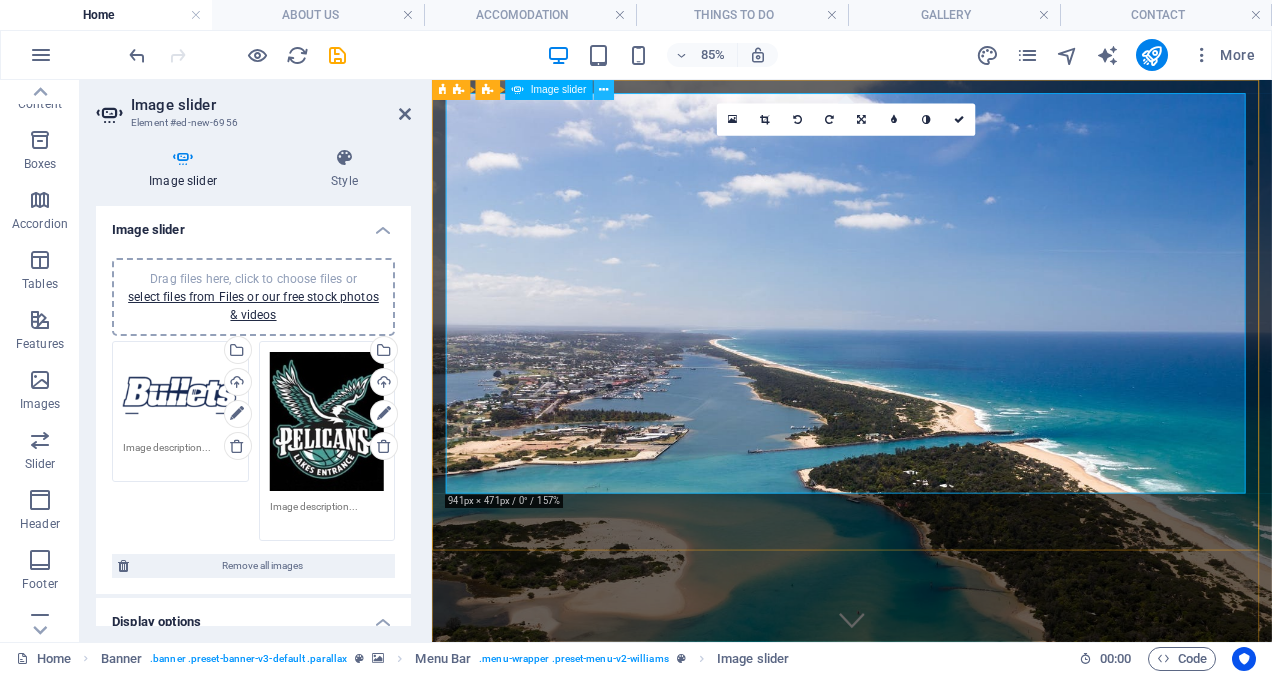 click at bounding box center (603, 90) 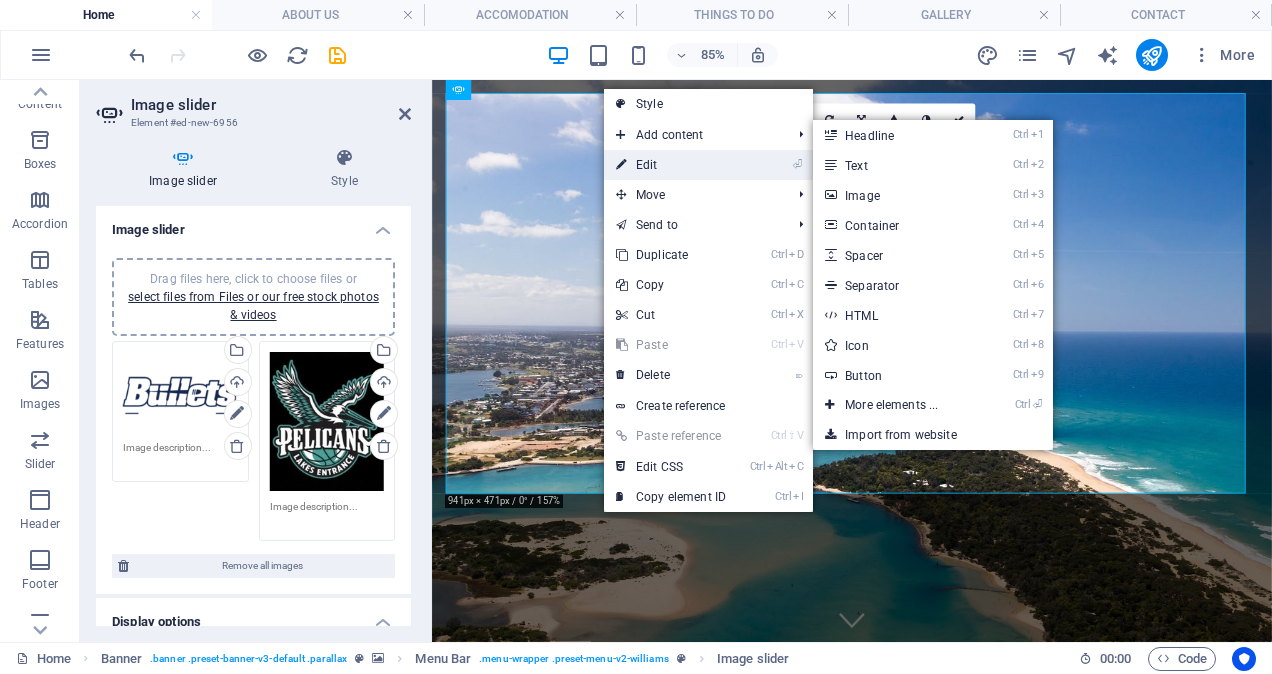 click on "⏎  Edit" at bounding box center (671, 165) 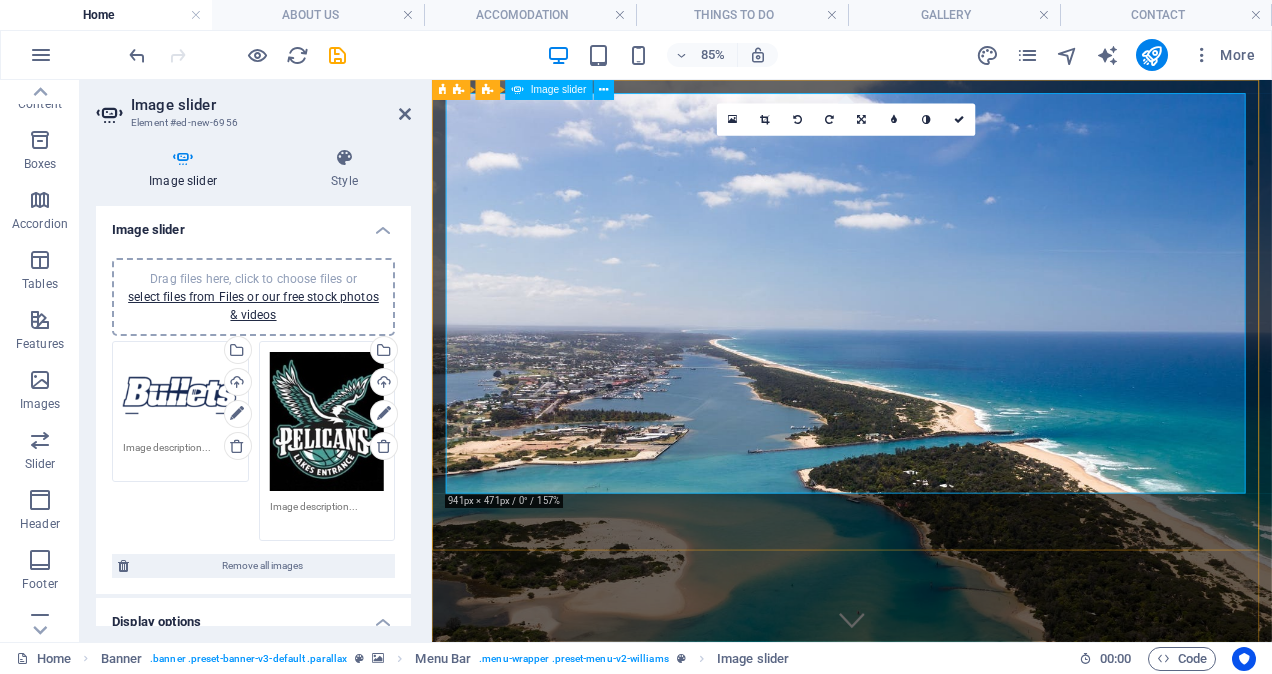 click at bounding box center [-187, 1274] 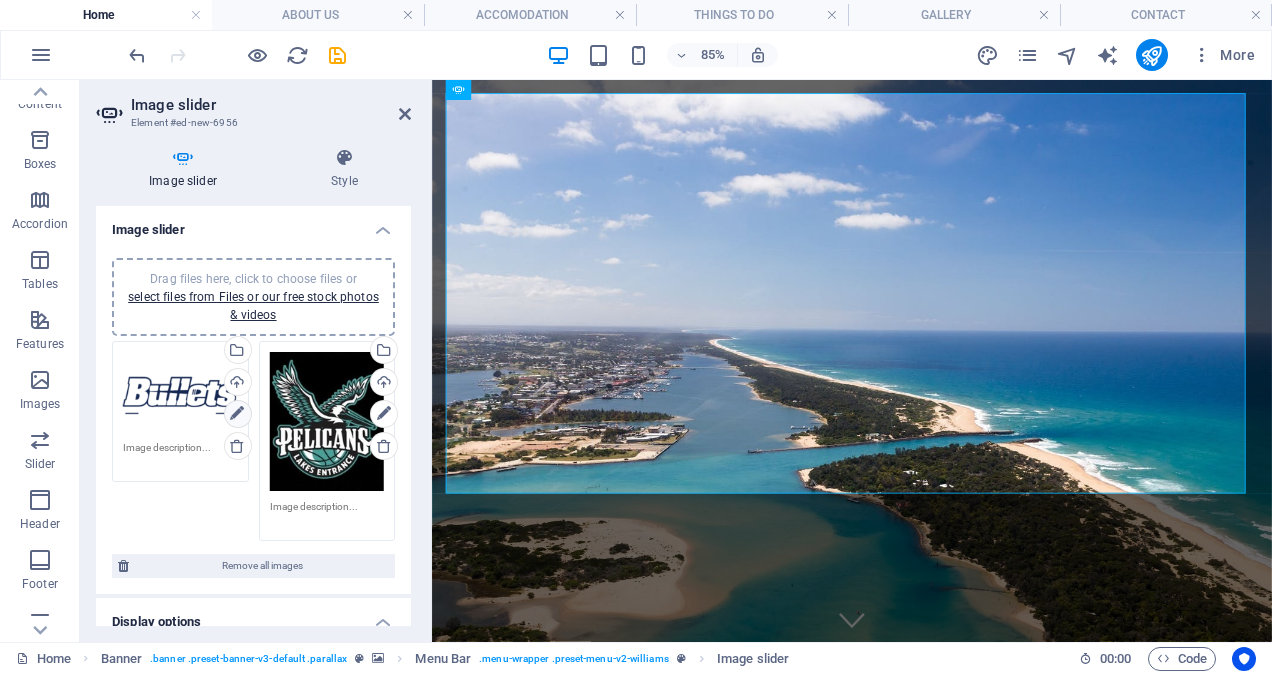 click at bounding box center [237, 414] 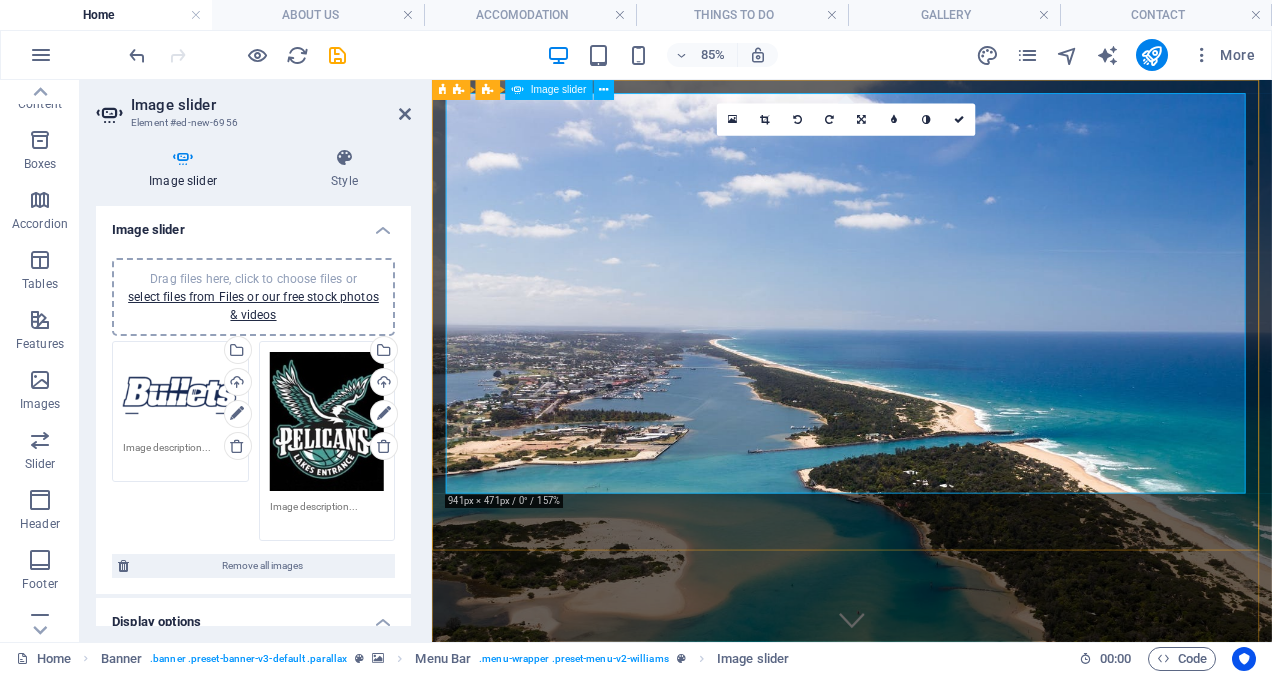 click at bounding box center [-187, 1274] 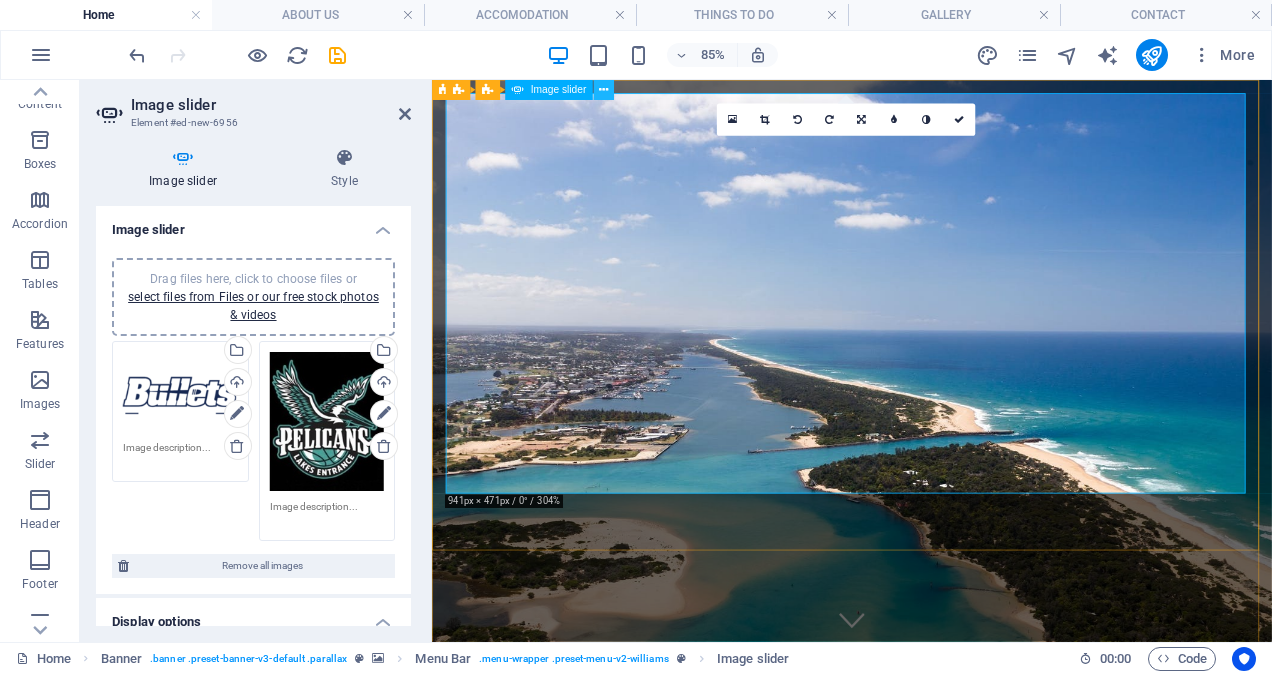 click at bounding box center (603, 90) 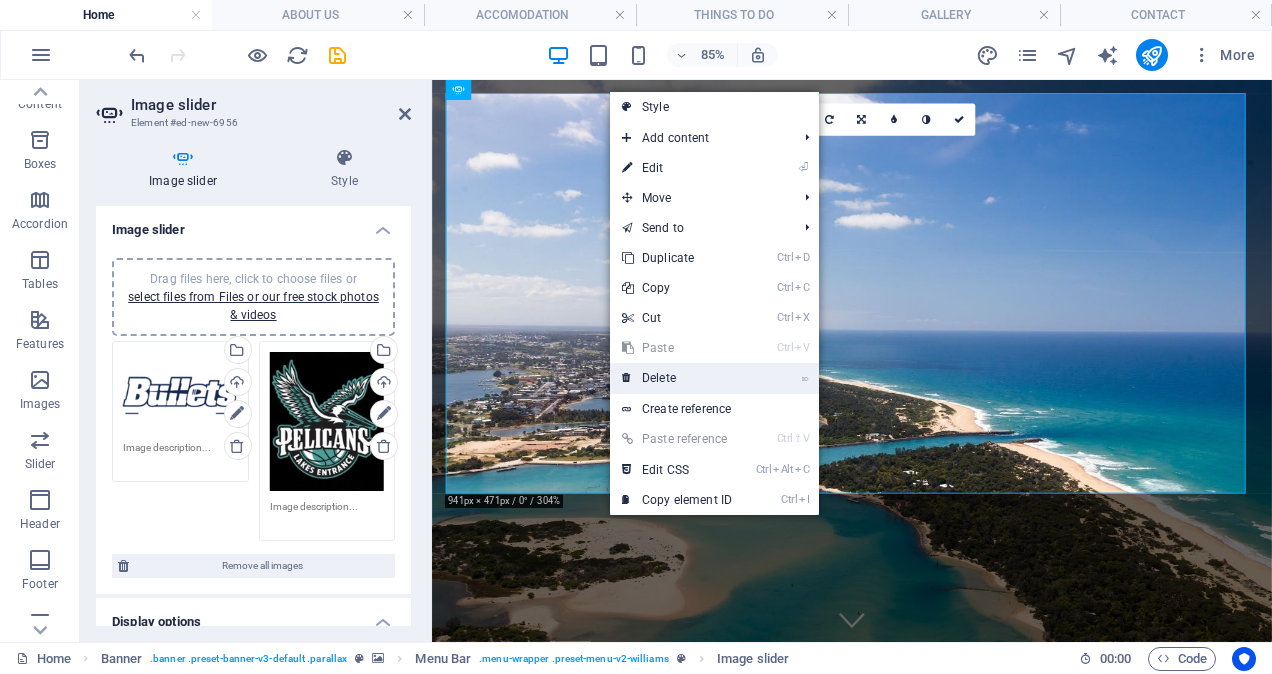click on "⌦  Delete" at bounding box center (677, 378) 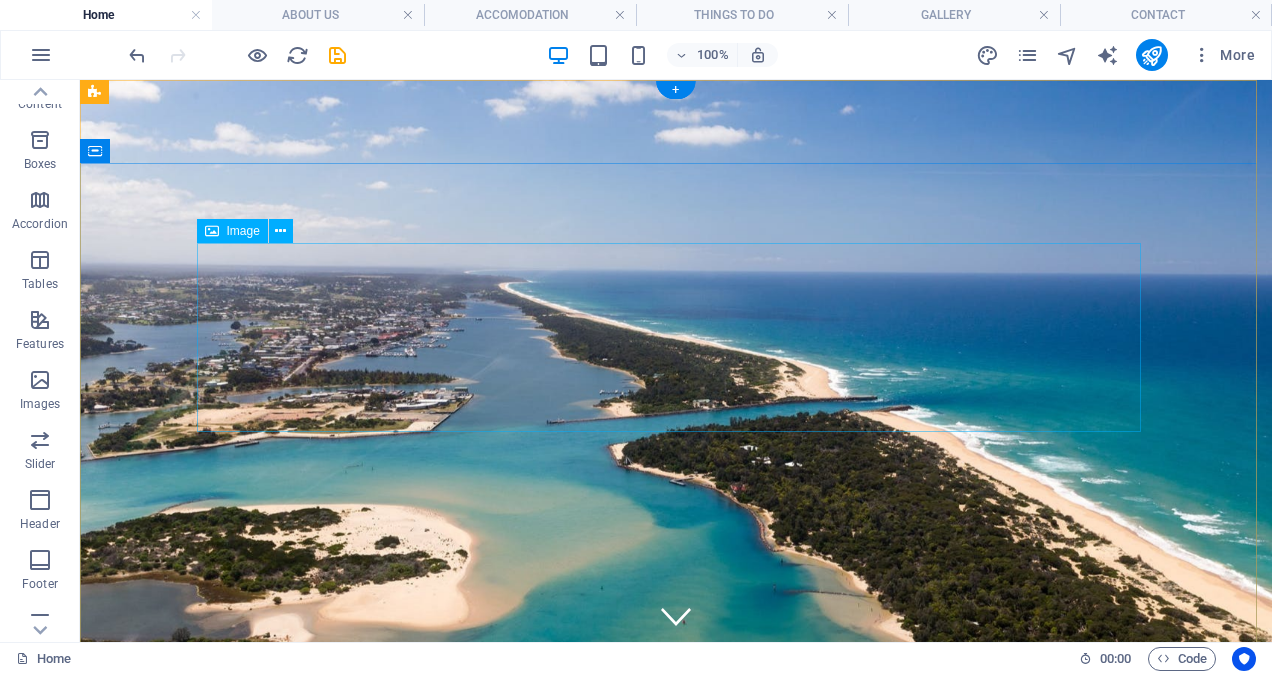 click at bounding box center (676, 1087) 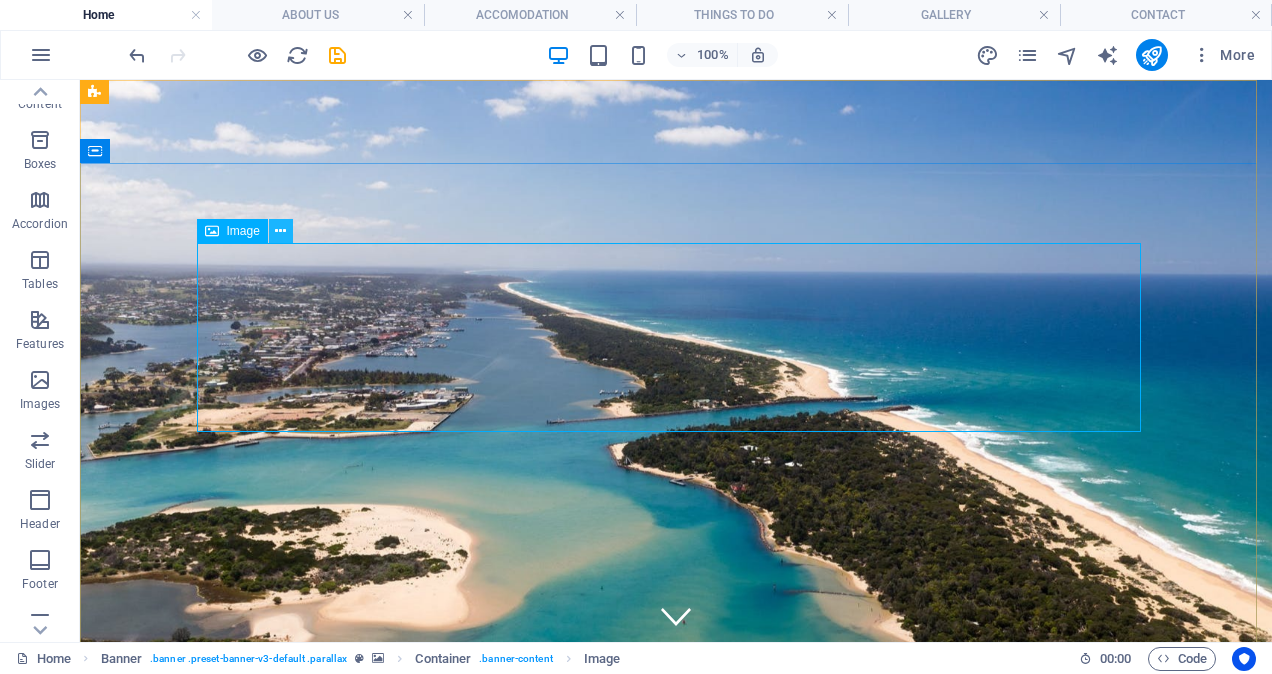 click at bounding box center (280, 231) 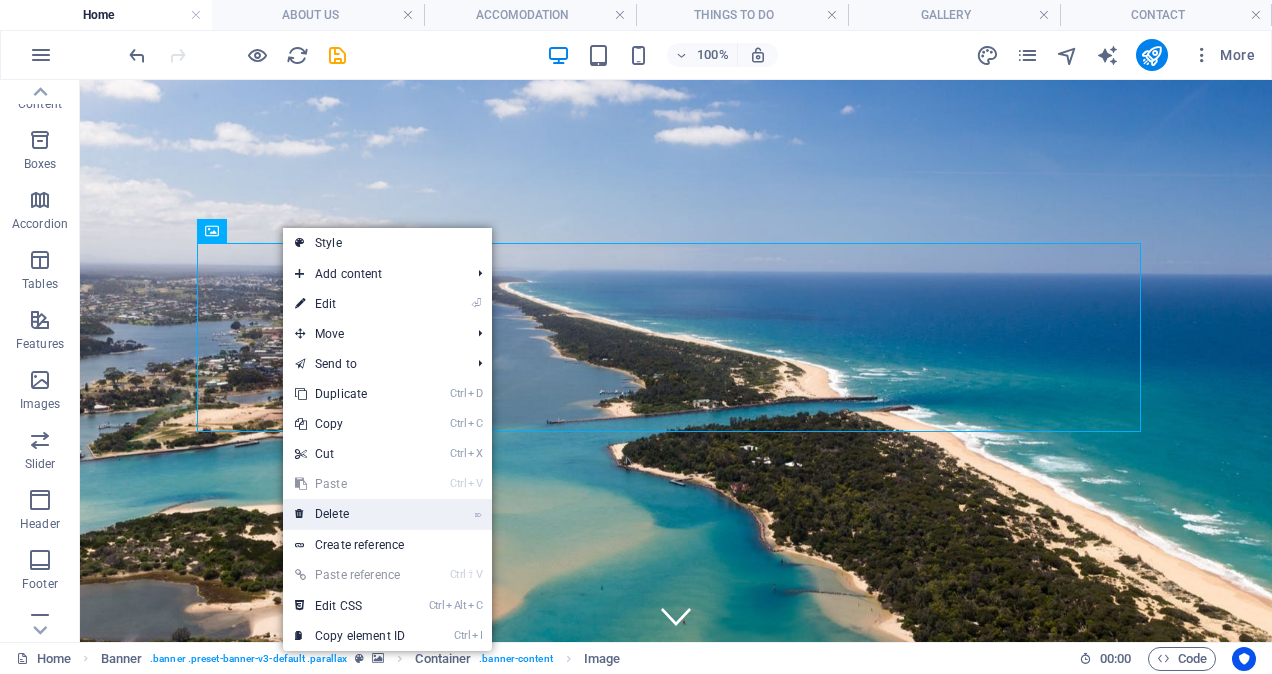 click on "⌦  Delete" at bounding box center [350, 514] 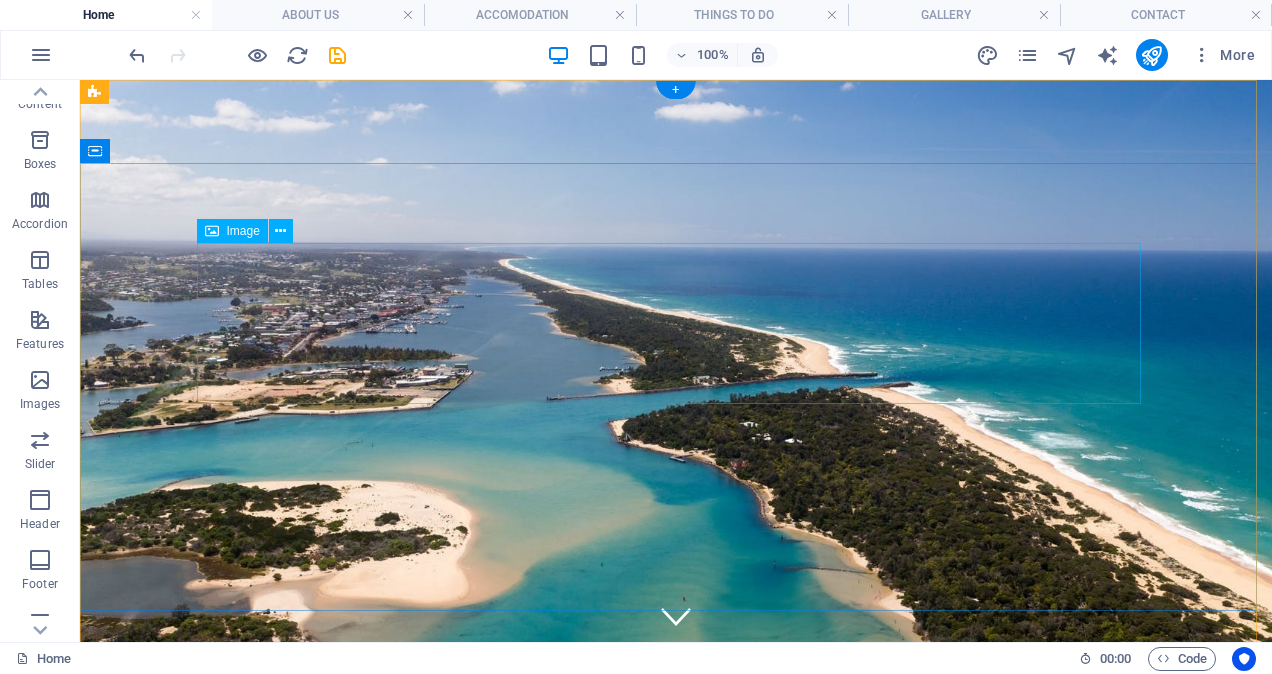 click at bounding box center (676, 931) 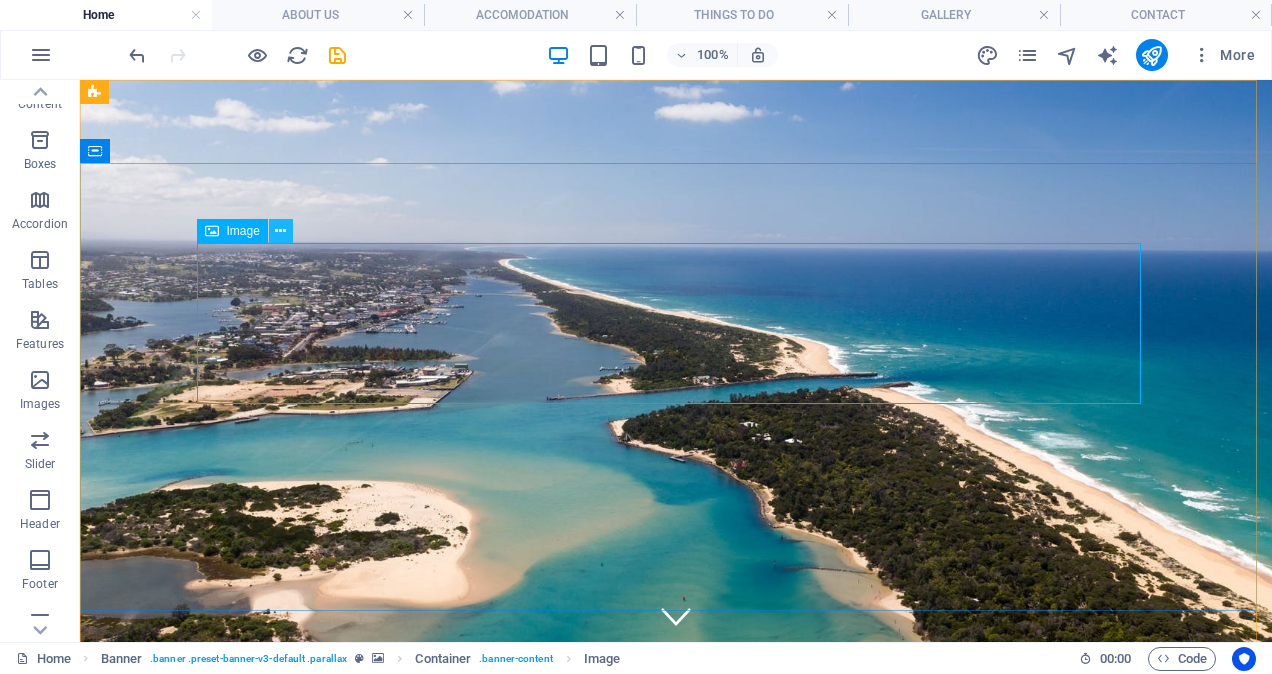 click at bounding box center (280, 231) 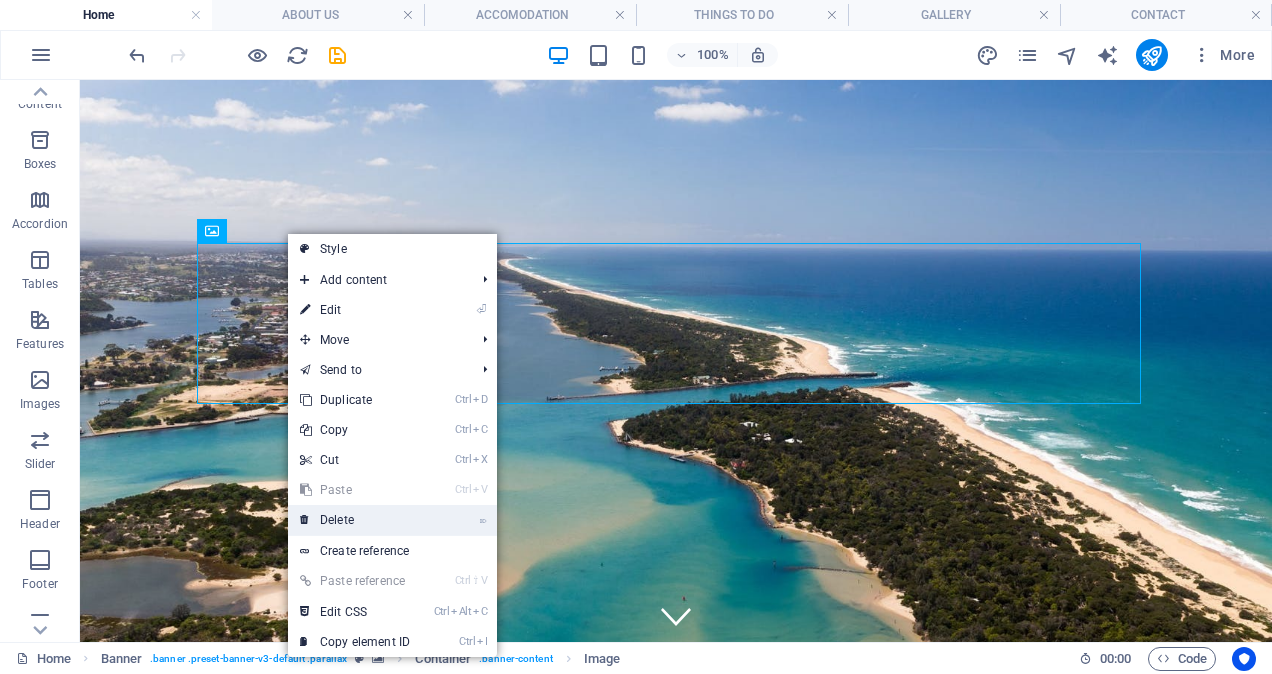 click on "⌦  Delete" at bounding box center [355, 520] 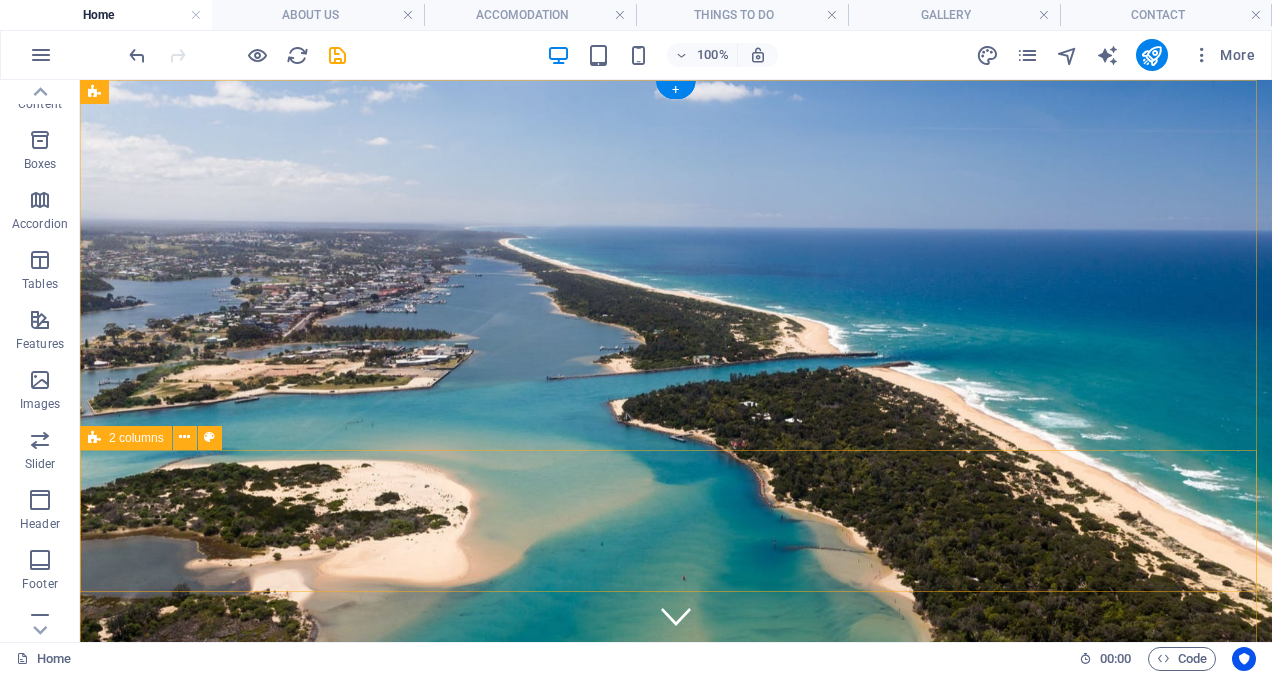 click on "Drop content here or  Add elements  Paste clipboard" at bounding box center [676, 1088] 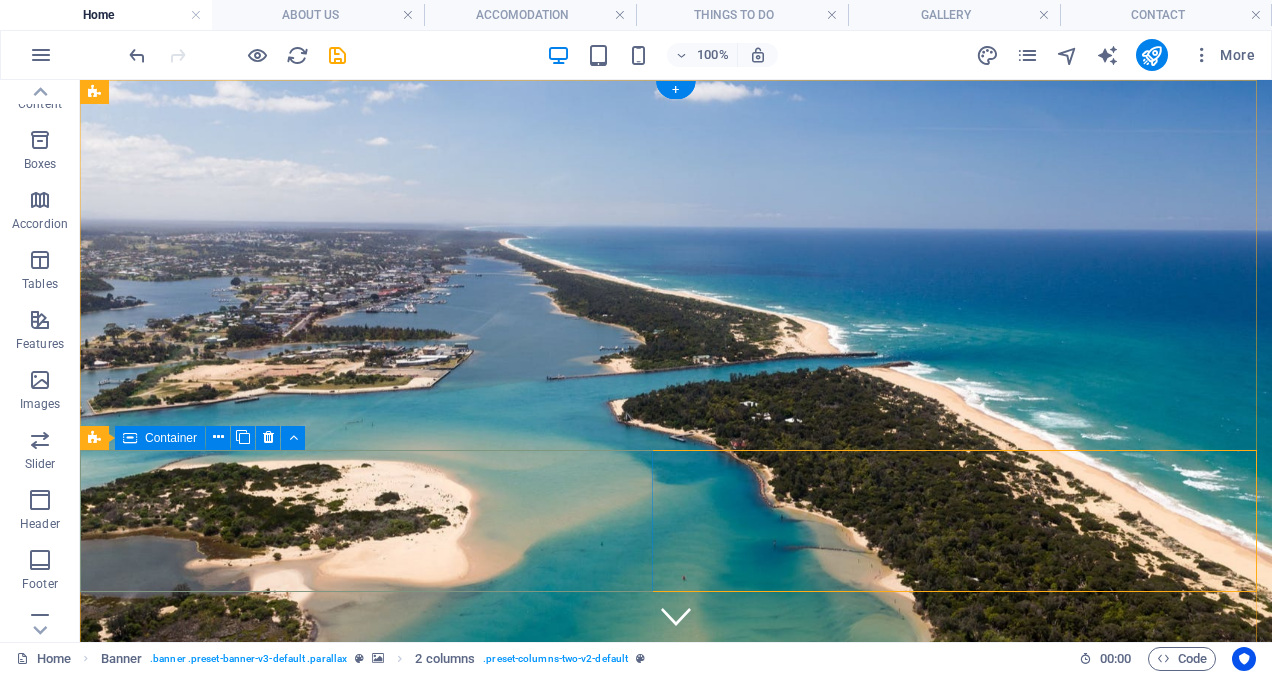click on "Drop content here or  Add elements  Paste clipboard" at bounding box center (370, 1088) 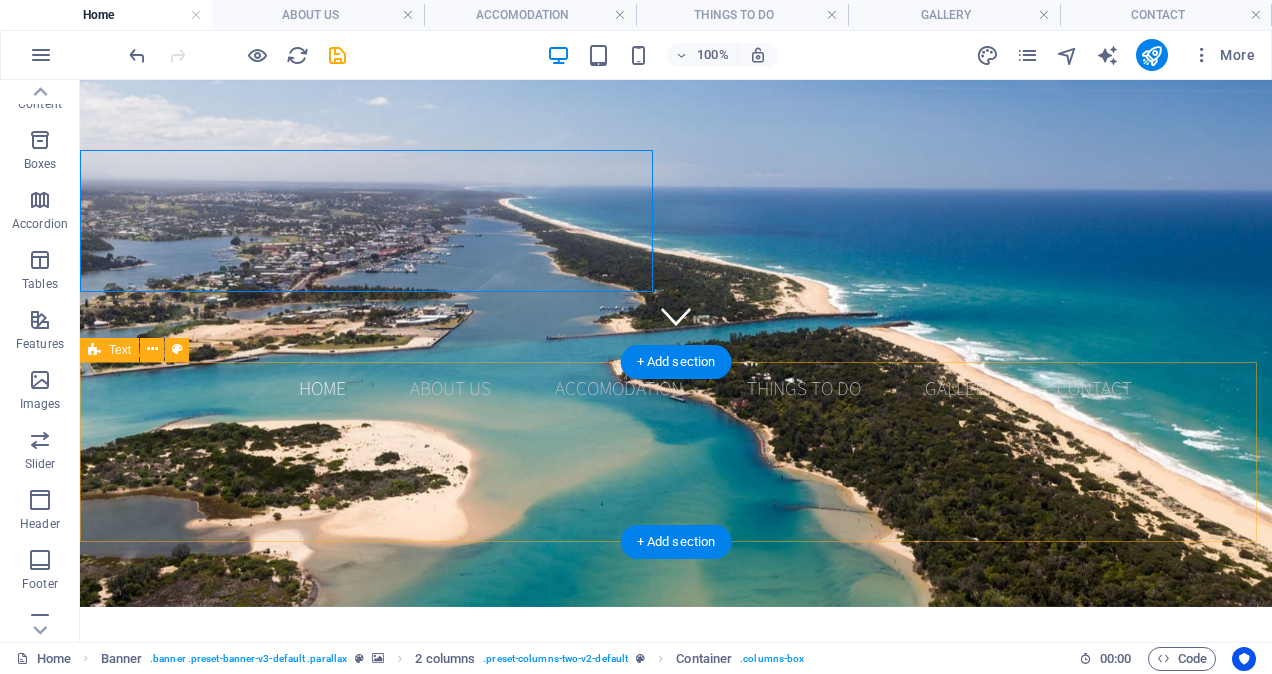 scroll, scrollTop: 500, scrollLeft: 0, axis: vertical 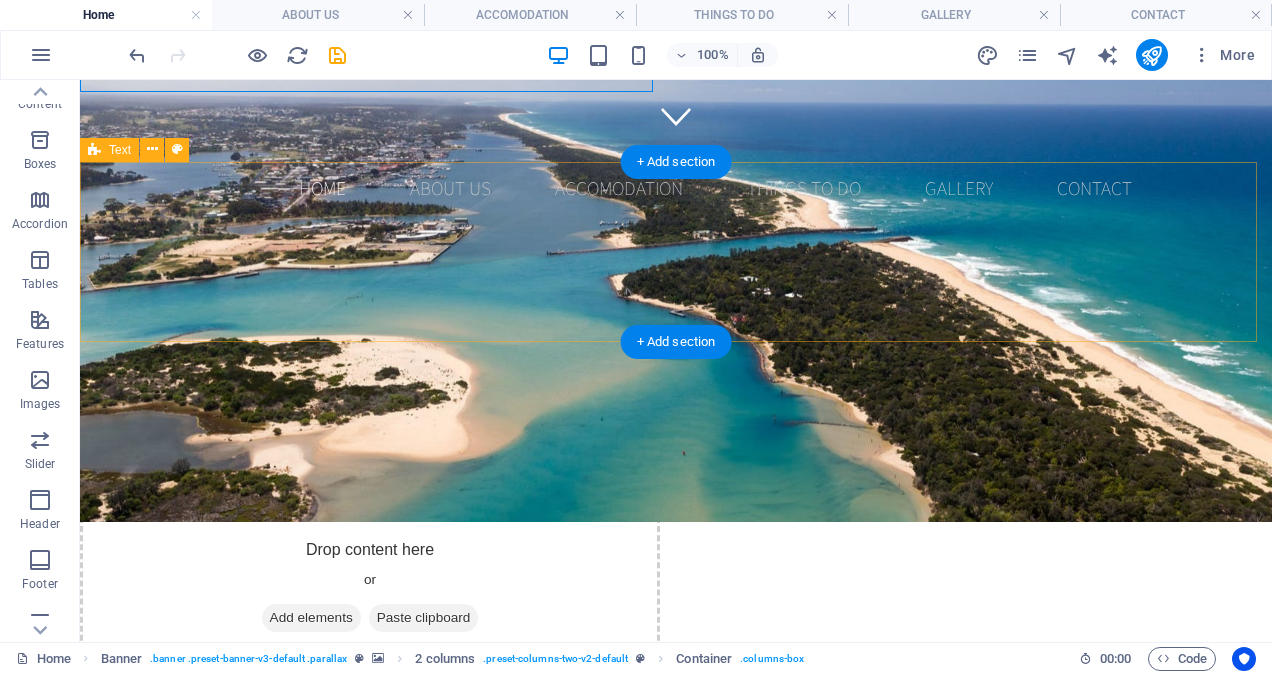 click at bounding box center (676, 819) 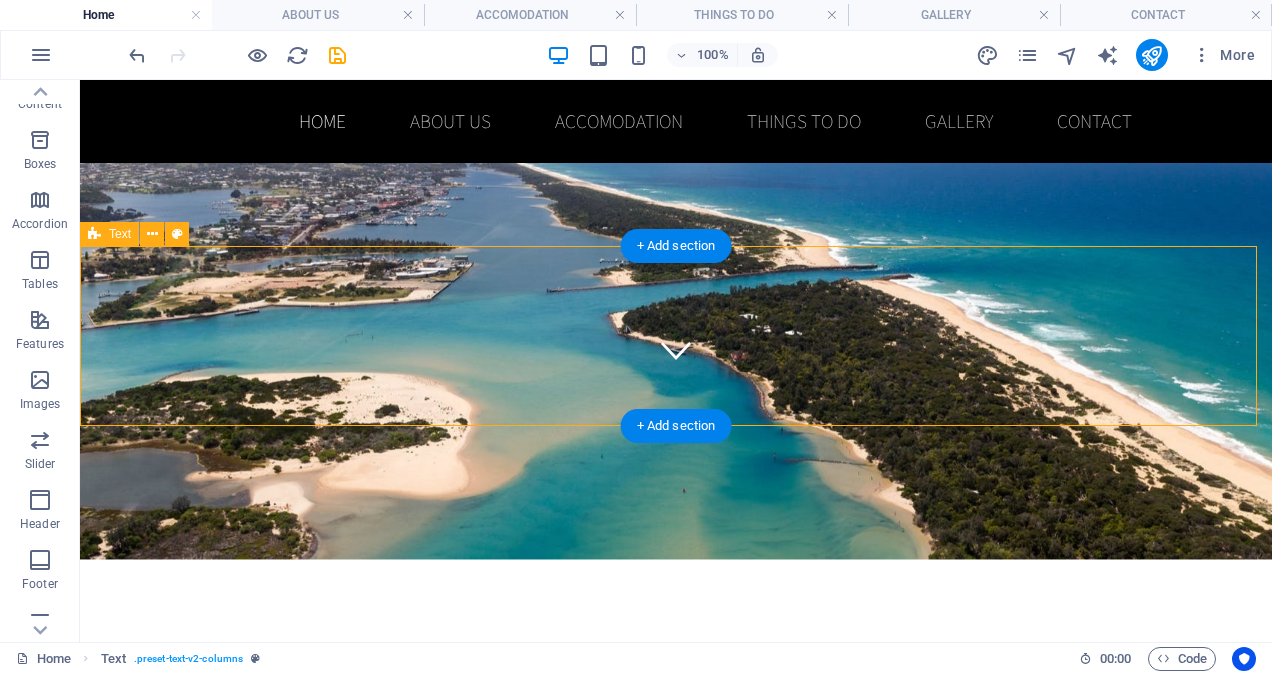 scroll, scrollTop: 238, scrollLeft: 0, axis: vertical 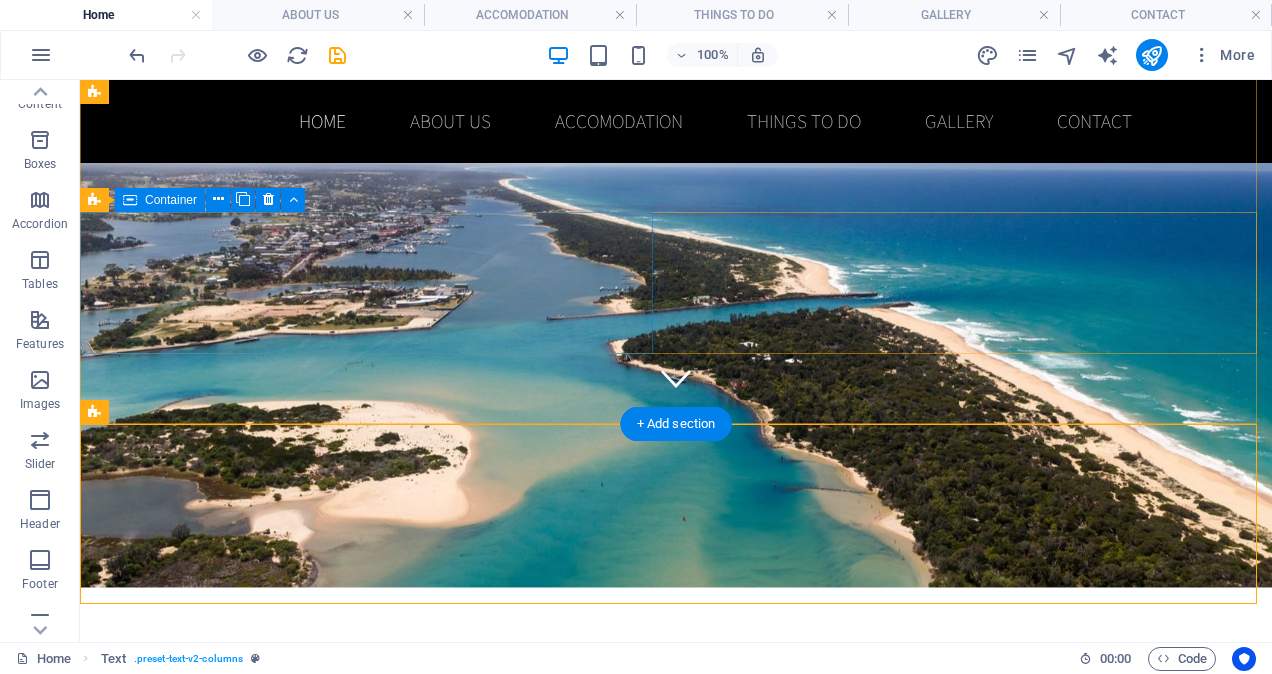 click on "Drop content here or  Add elements  Paste clipboard" at bounding box center (370, 850) 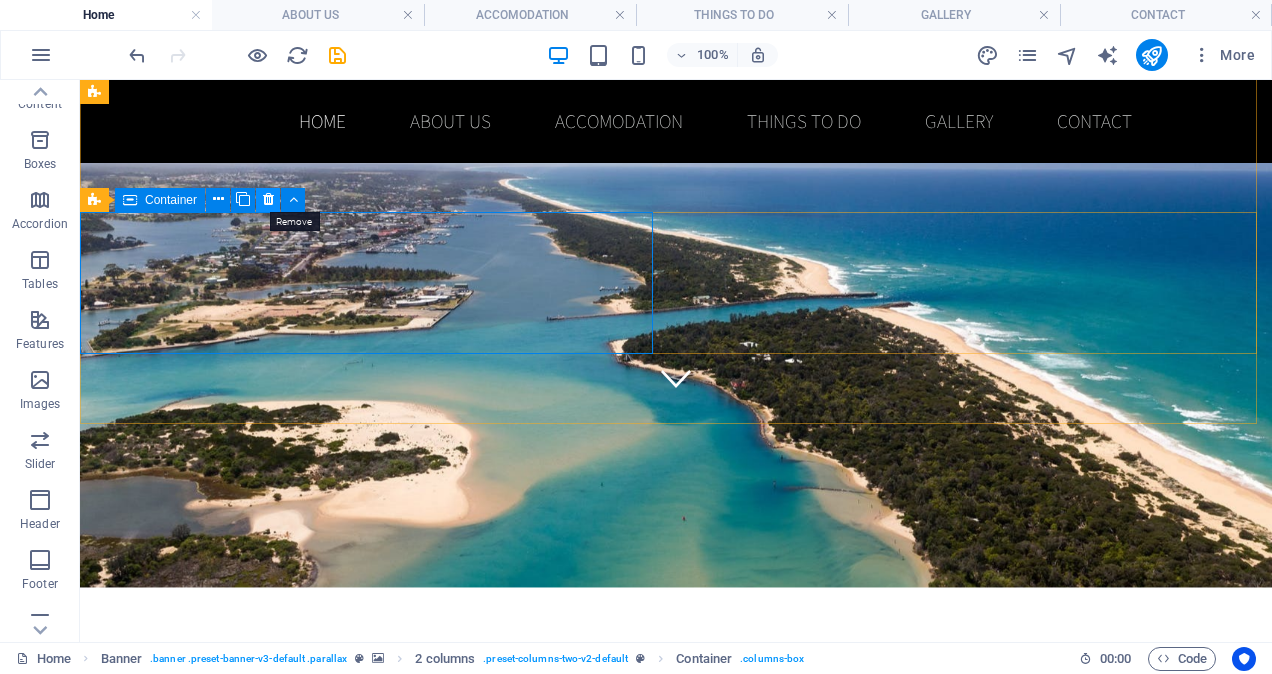 click at bounding box center [268, 199] 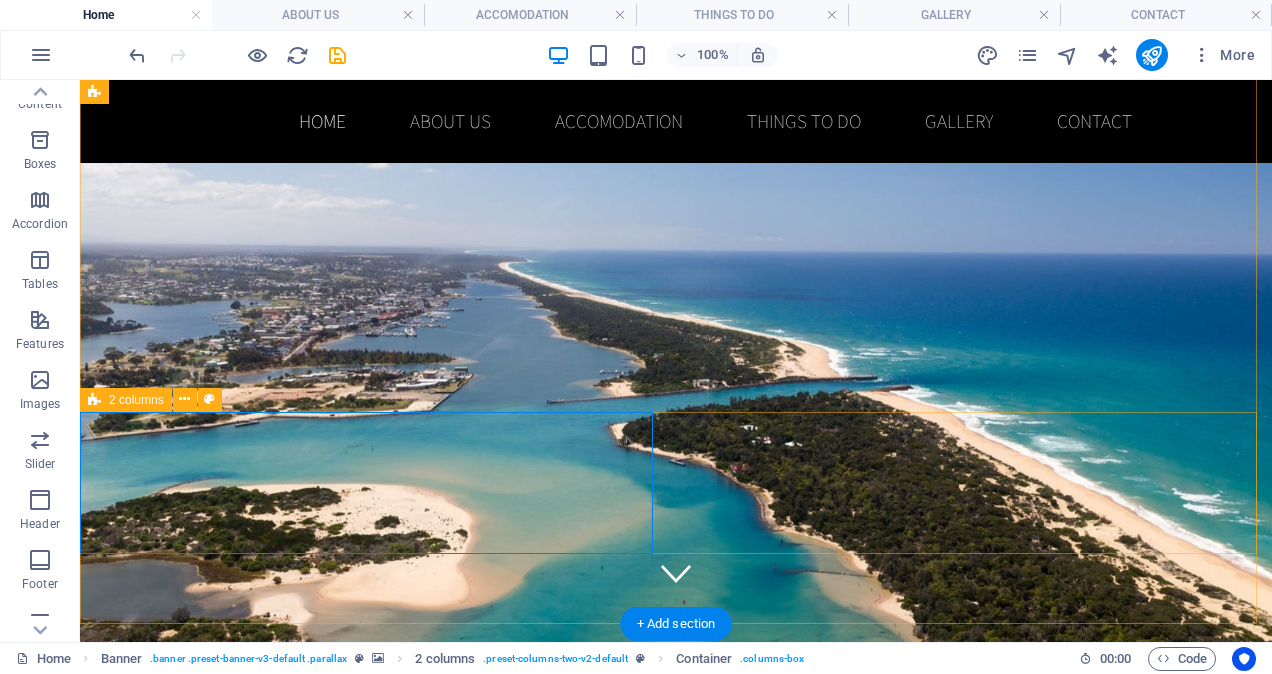 scroll, scrollTop: 38, scrollLeft: 0, axis: vertical 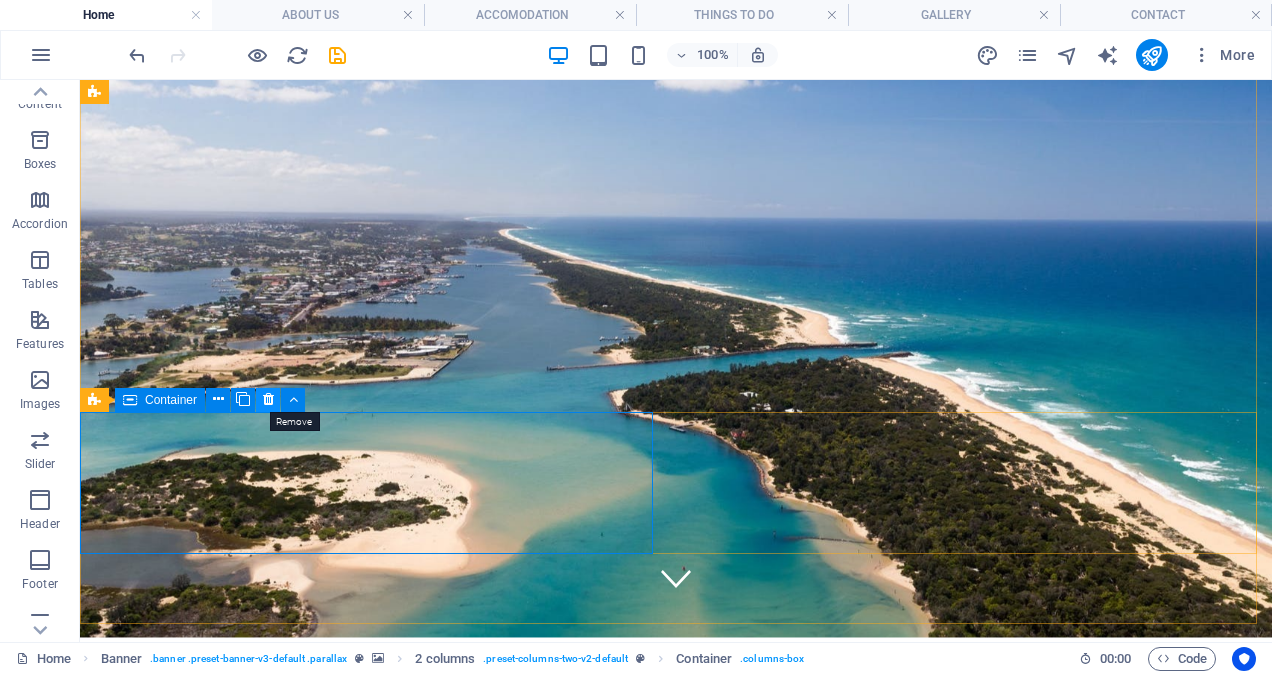 click at bounding box center [268, 399] 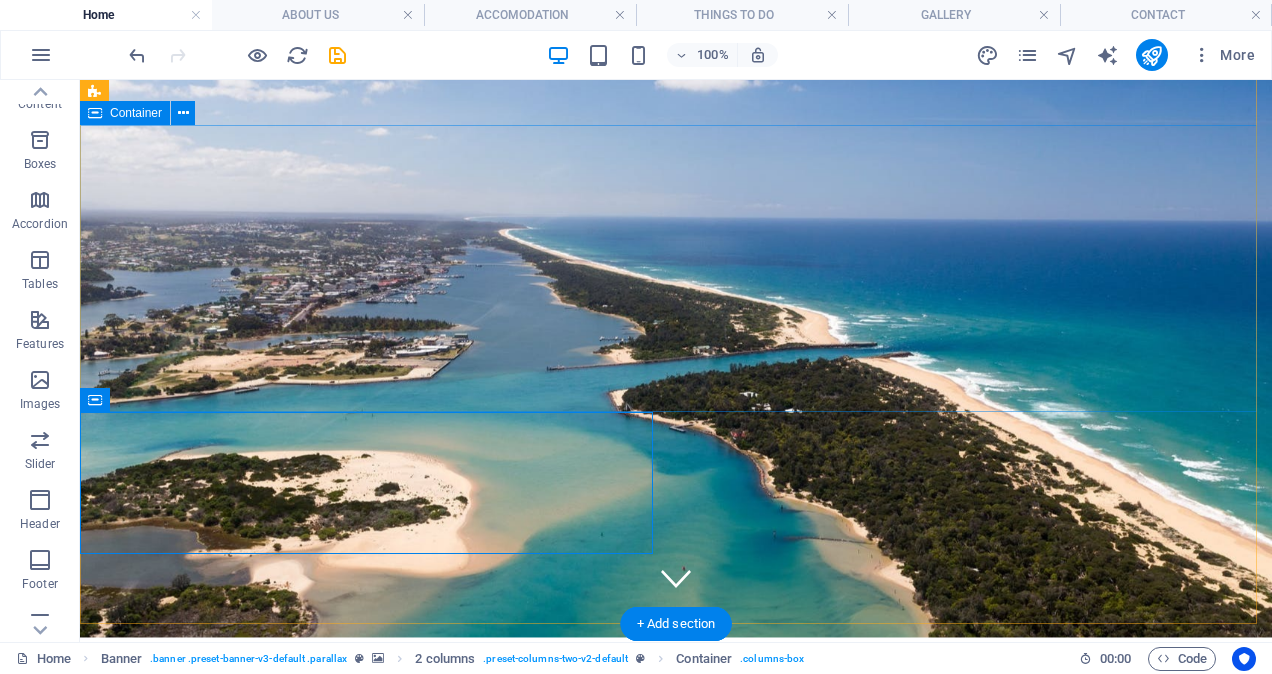 click on "East Gippsland Junior Basketball Tournament" at bounding box center (676, 835) 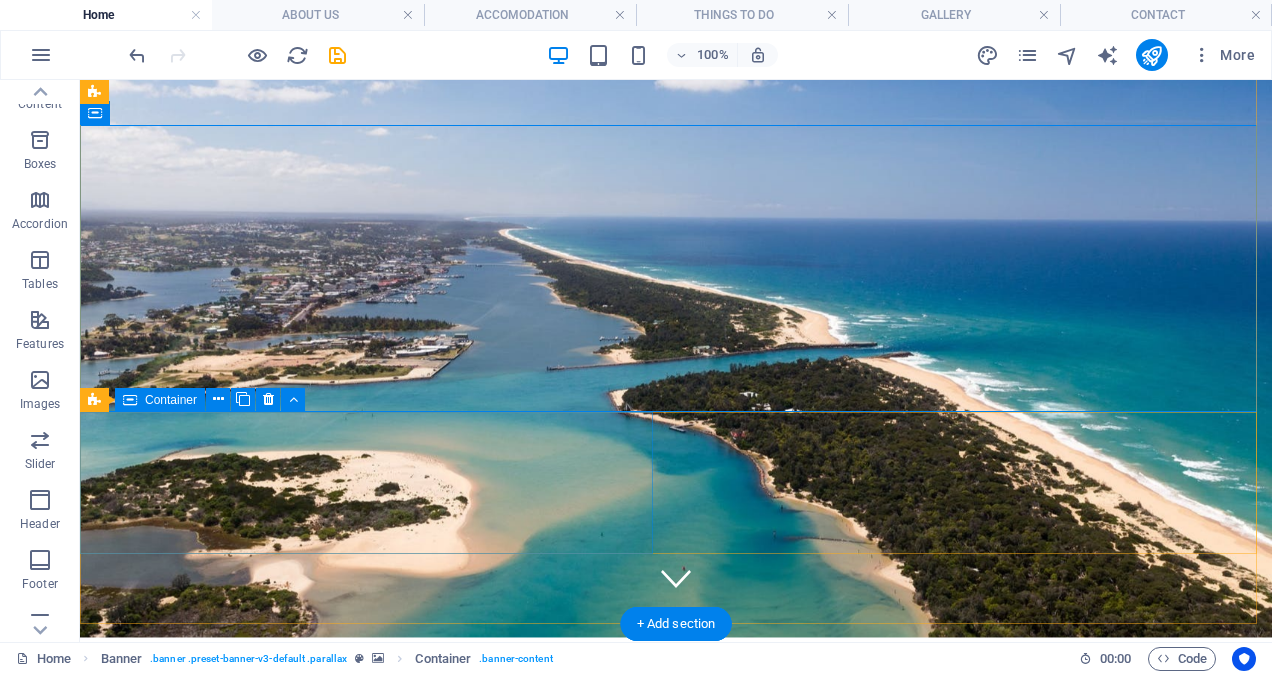 click on "Drop content here or  Add elements  Paste clipboard" at bounding box center [370, 1050] 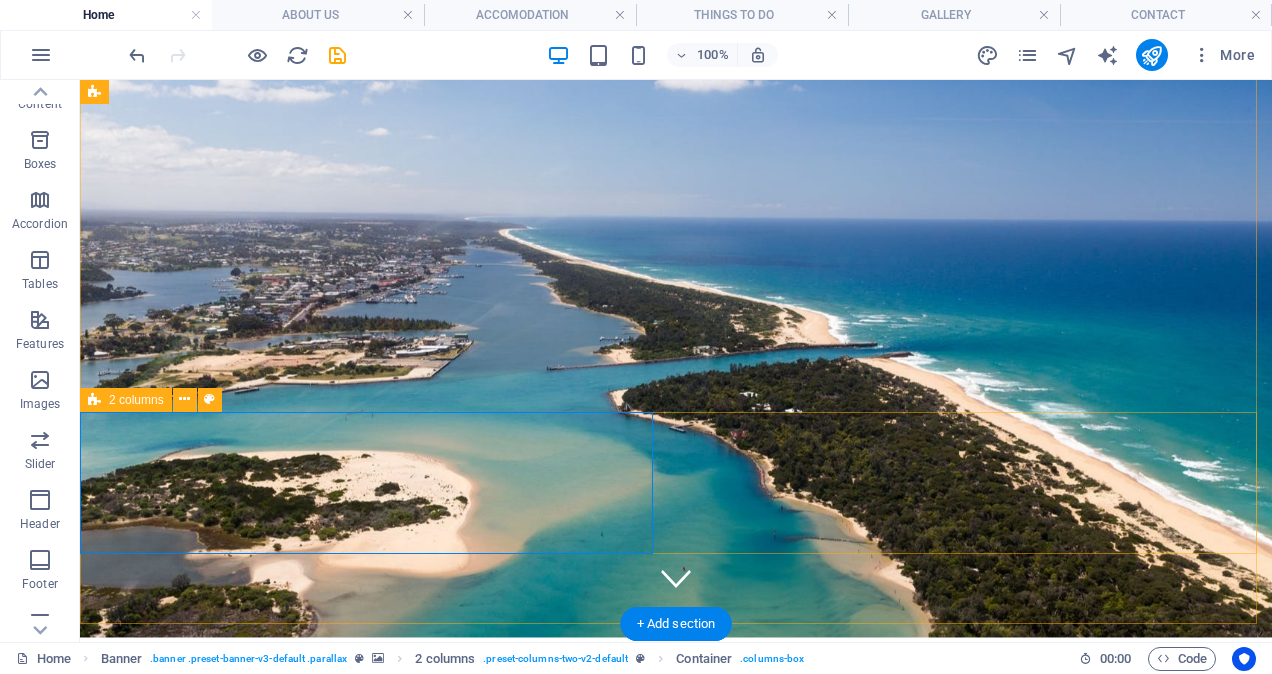 click on "Drop content here or  Add elements  Paste clipboard" at bounding box center (676, 1050) 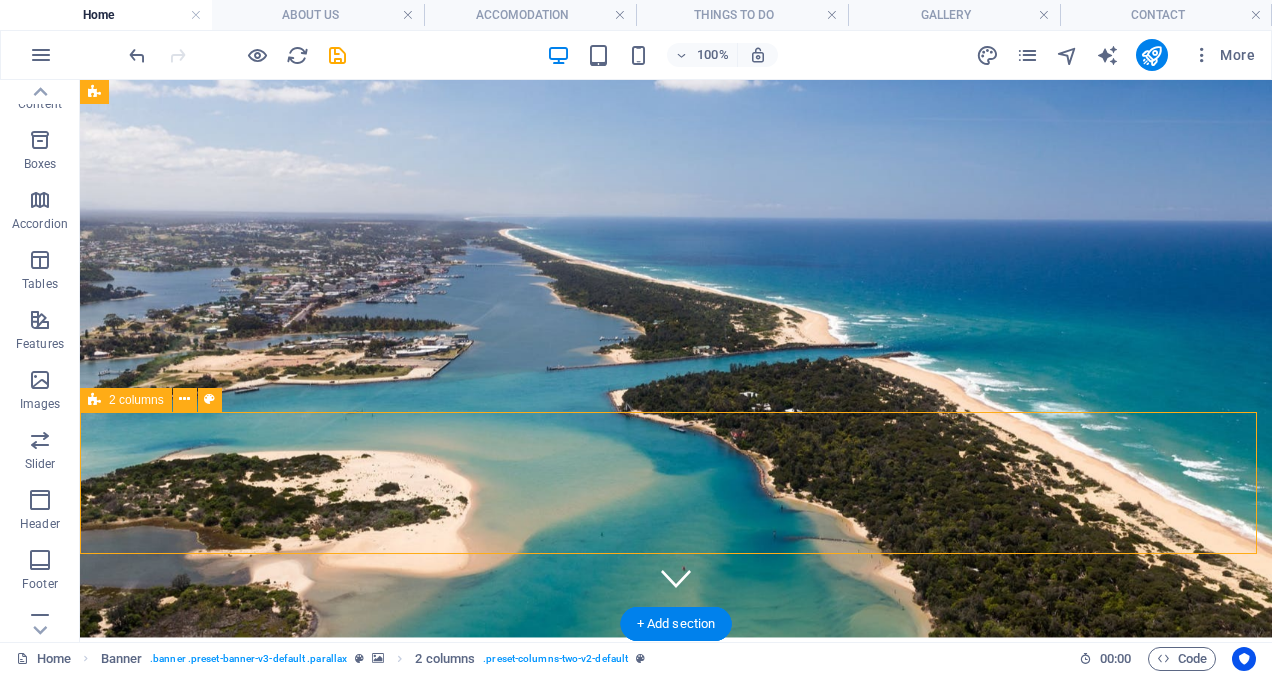 click on "Drop content here or  Add elements  Paste clipboard" at bounding box center [676, 1050] 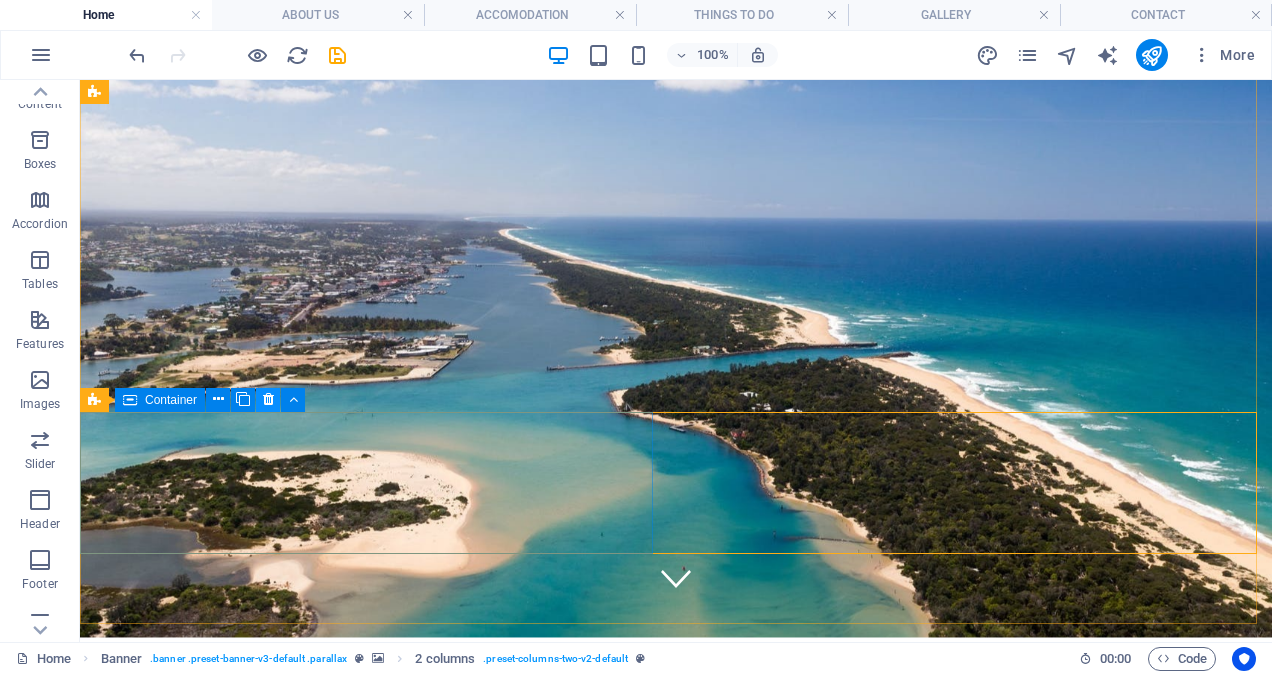 click at bounding box center (268, 399) 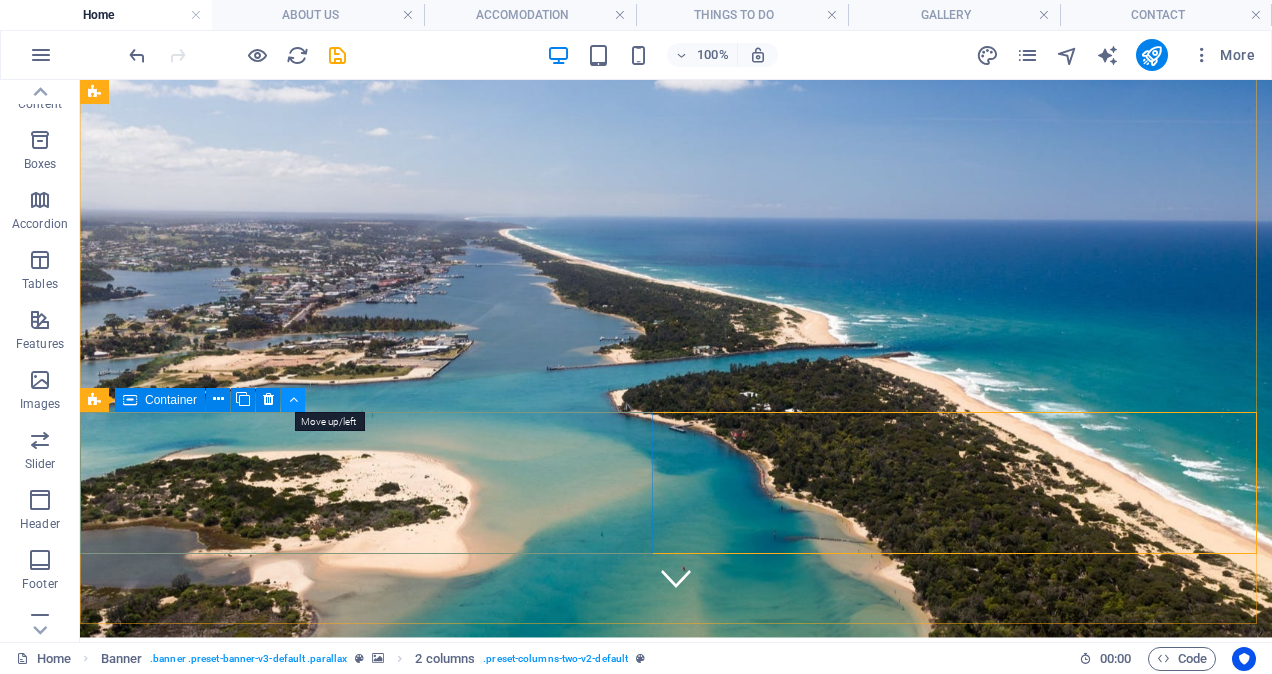 click at bounding box center (293, 399) 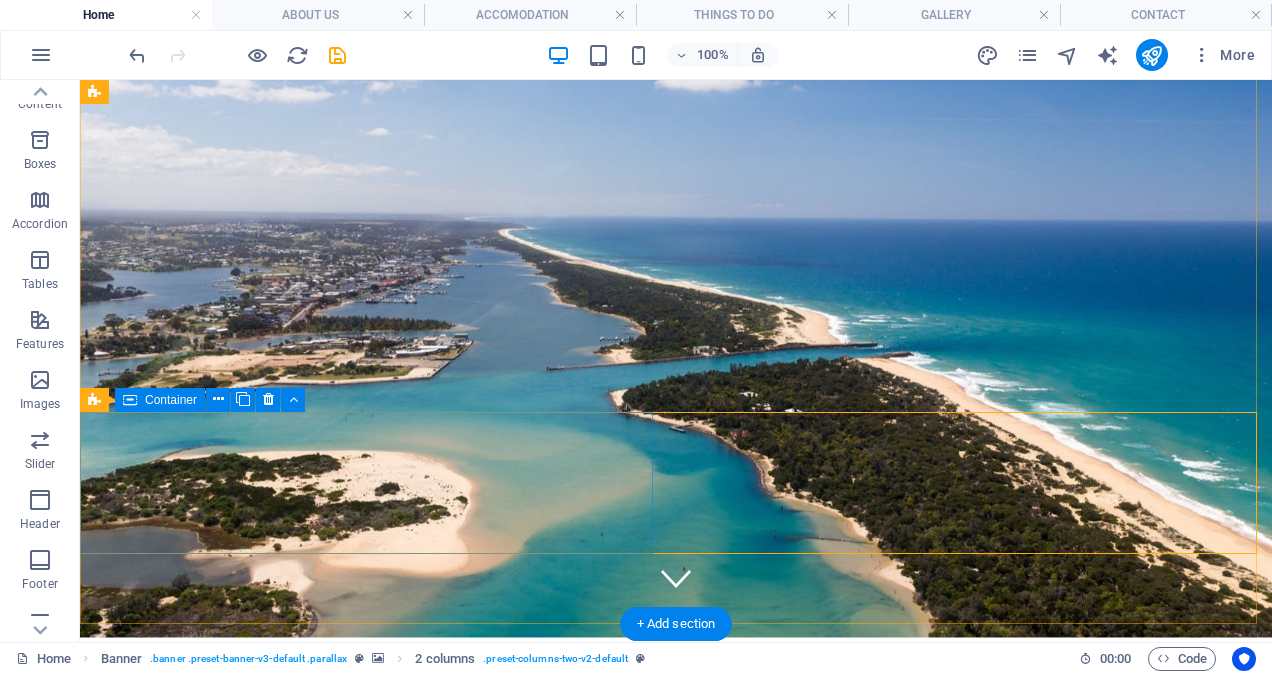 click on "Drop content here or  Add elements  Paste clipboard" at bounding box center (370, 1050) 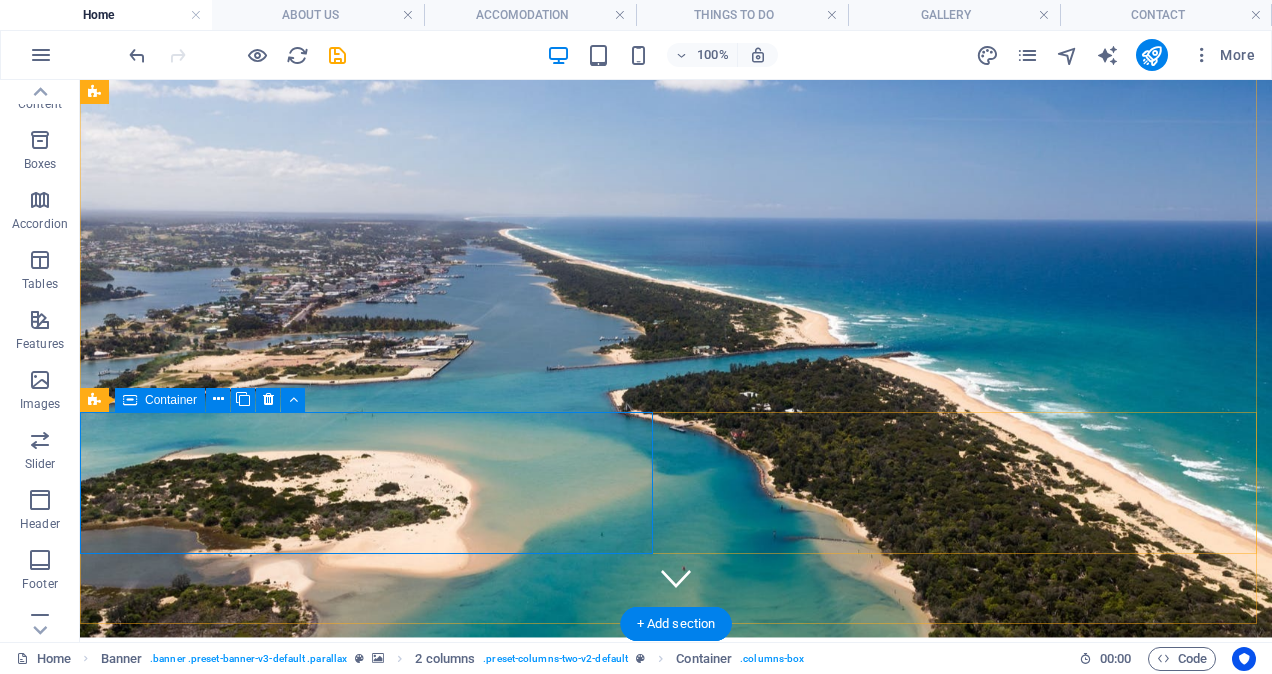 click on "Drop content here or  Add elements  Paste clipboard" at bounding box center [370, 1050] 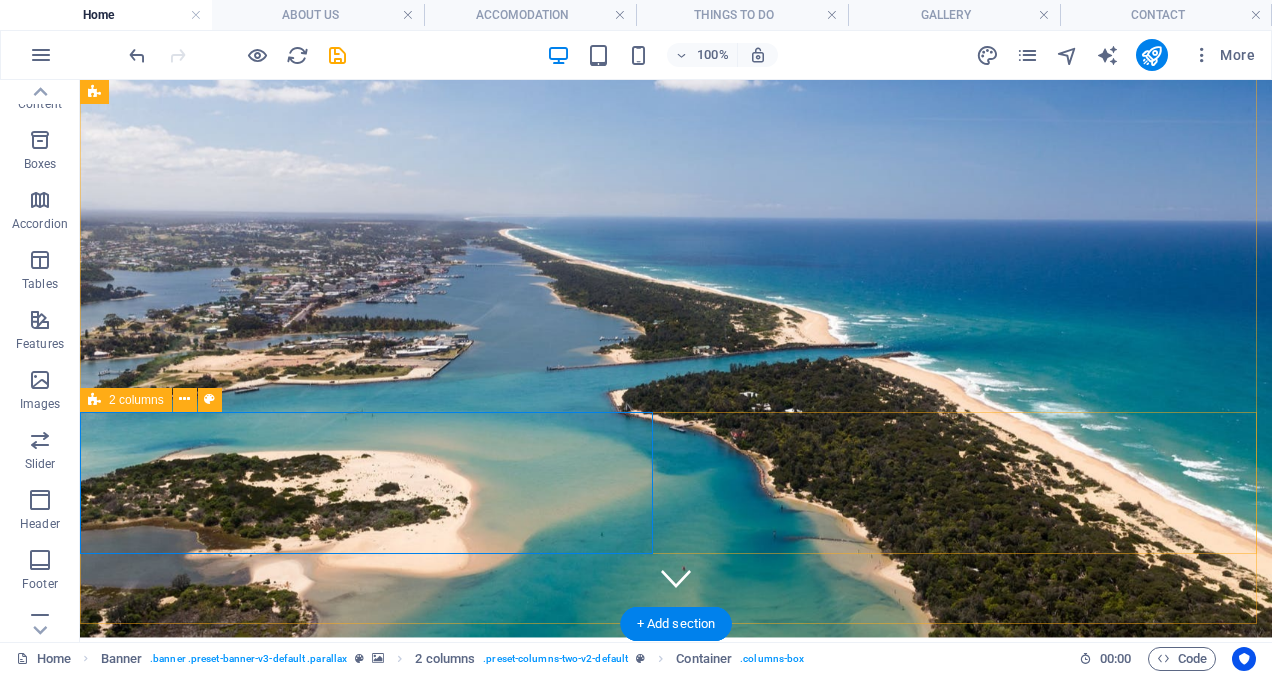 click on "Drop content here or  Add elements  Paste clipboard" at bounding box center (676, 1050) 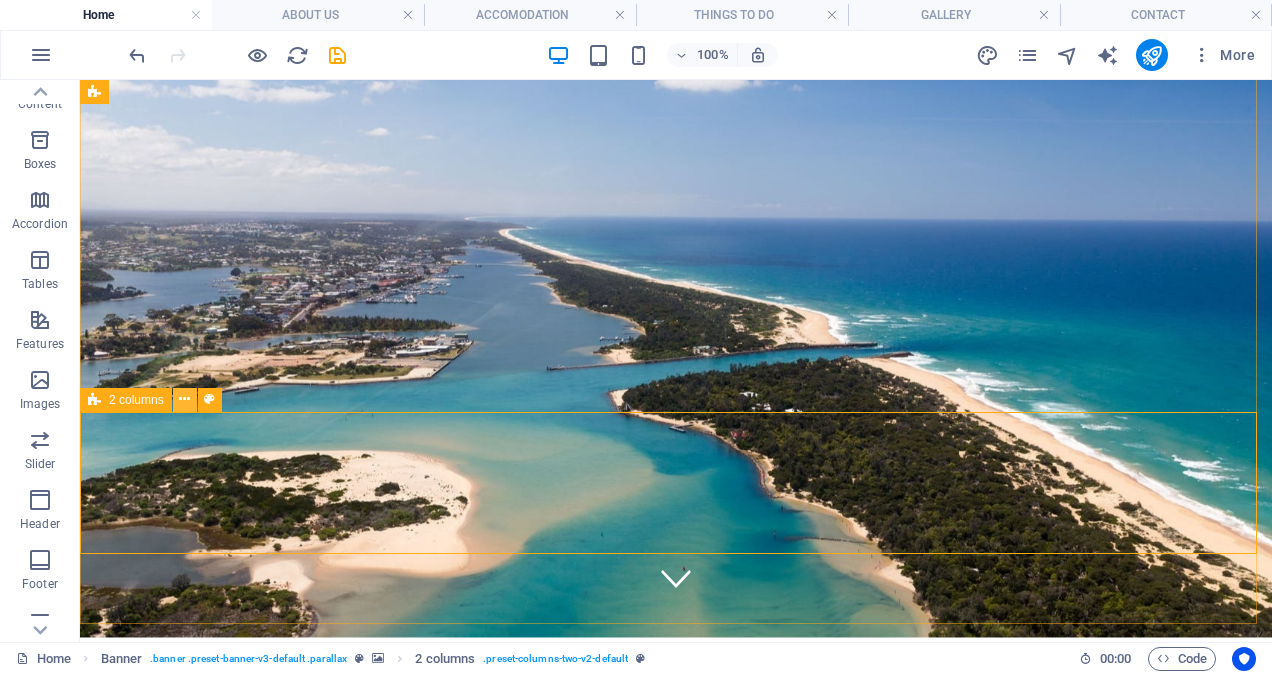 click at bounding box center (184, 399) 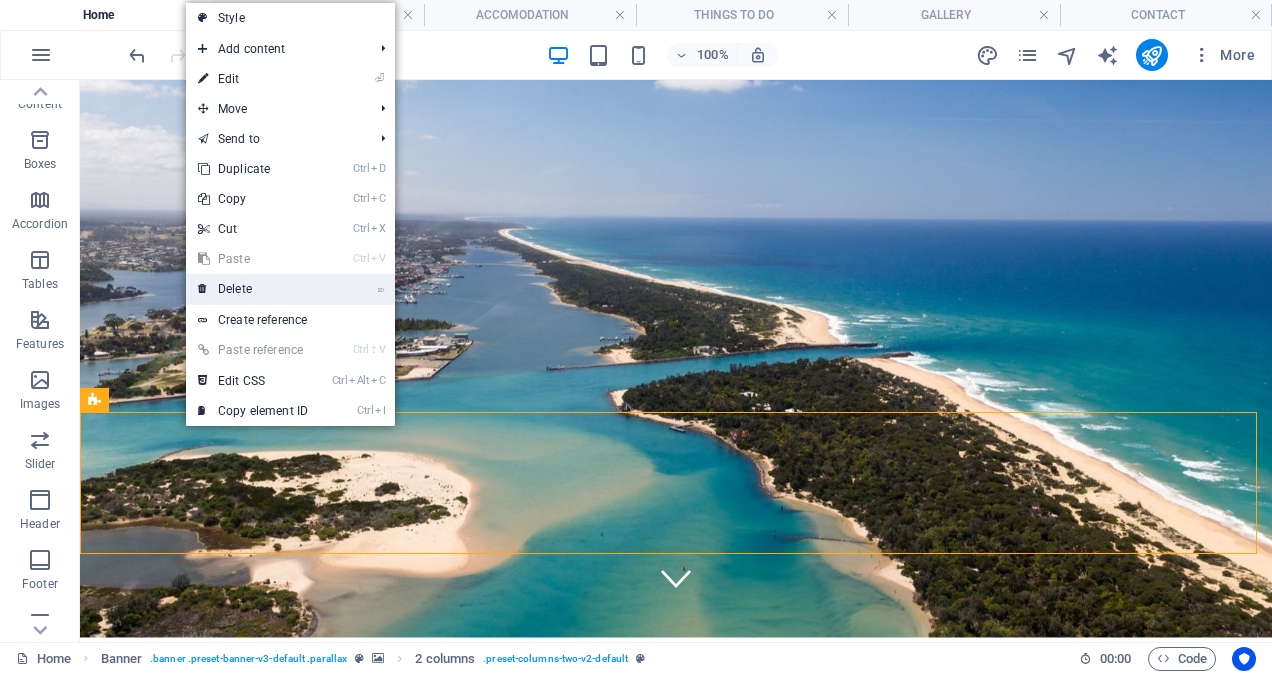 click on "⌦  Delete" at bounding box center [253, 289] 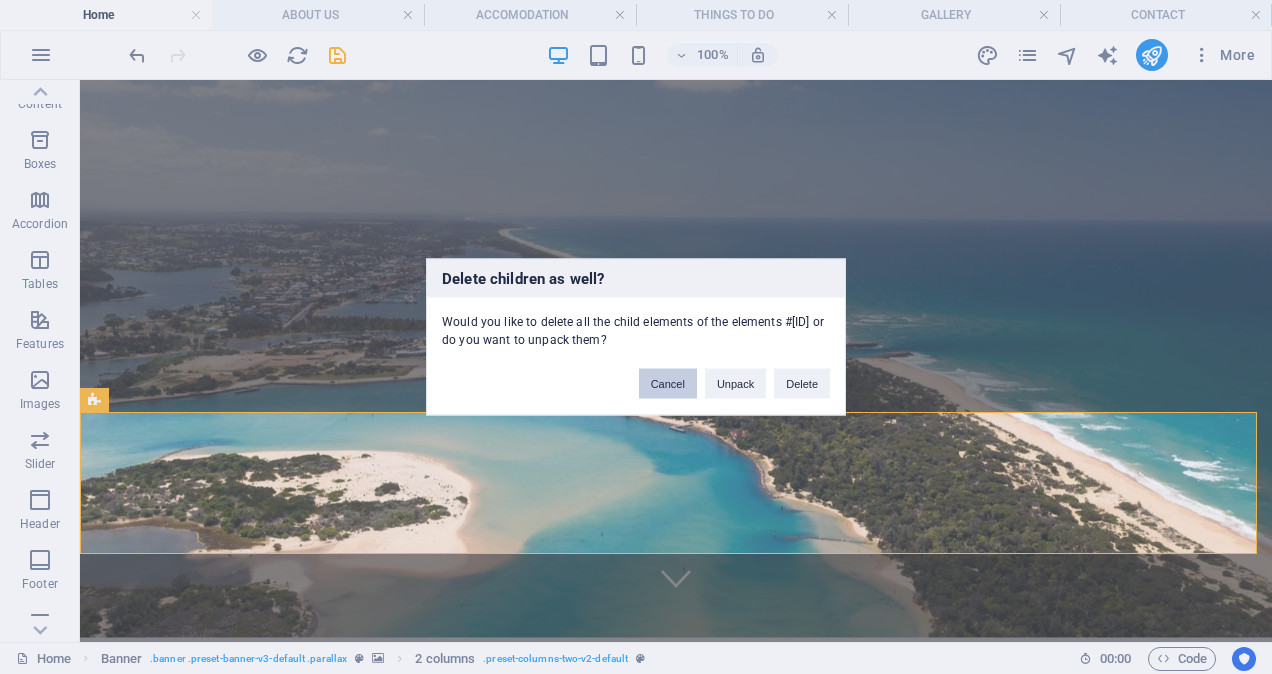 click on "Cancel" at bounding box center [668, 384] 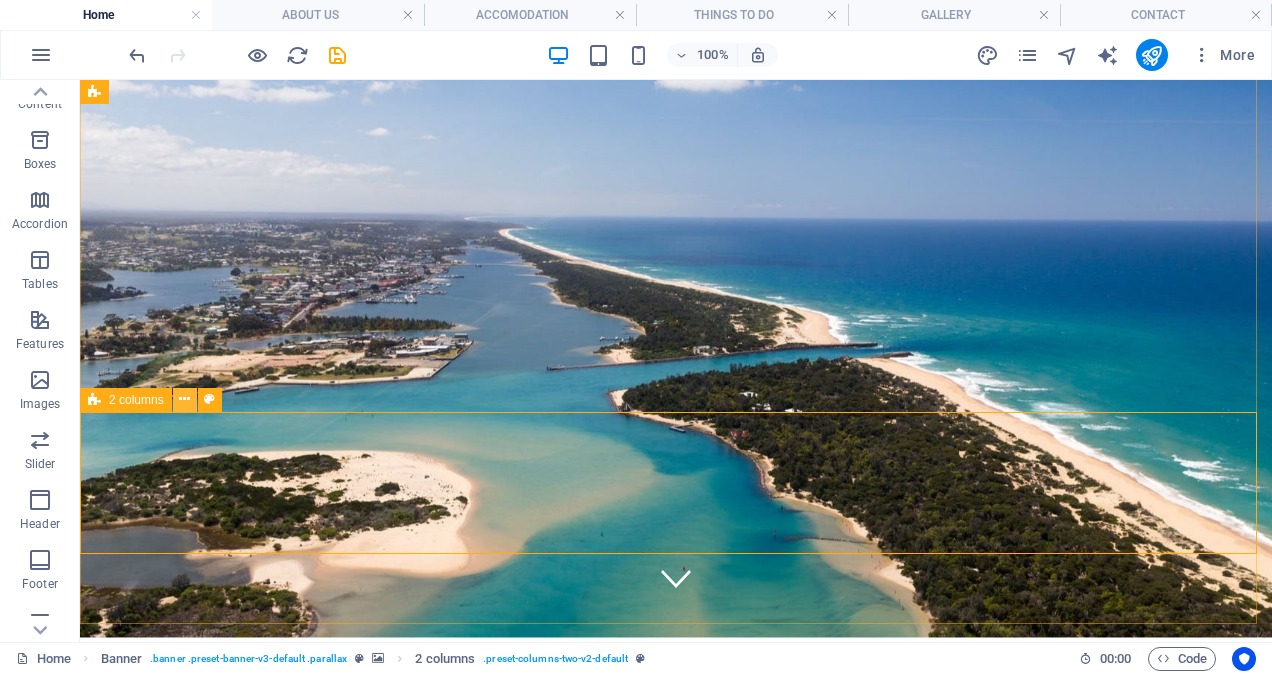 click at bounding box center (184, 399) 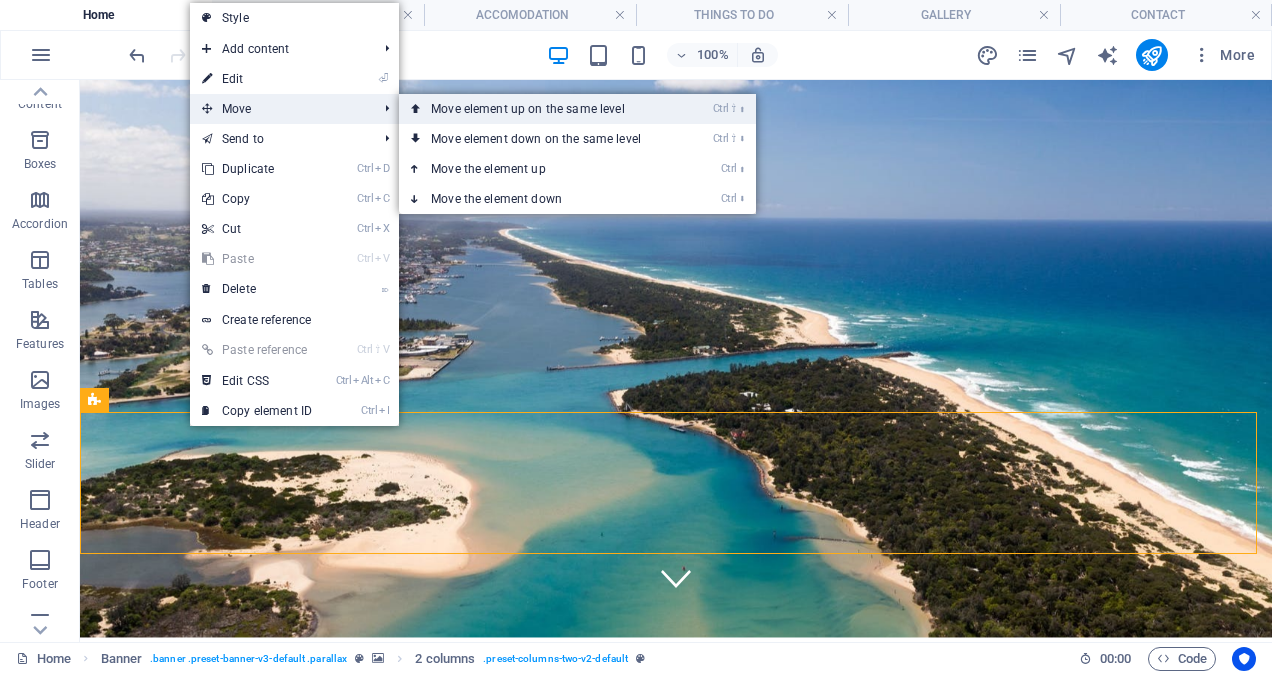 click on "Ctrl ⇧ ⬆  Move element up on the same level" at bounding box center [540, 109] 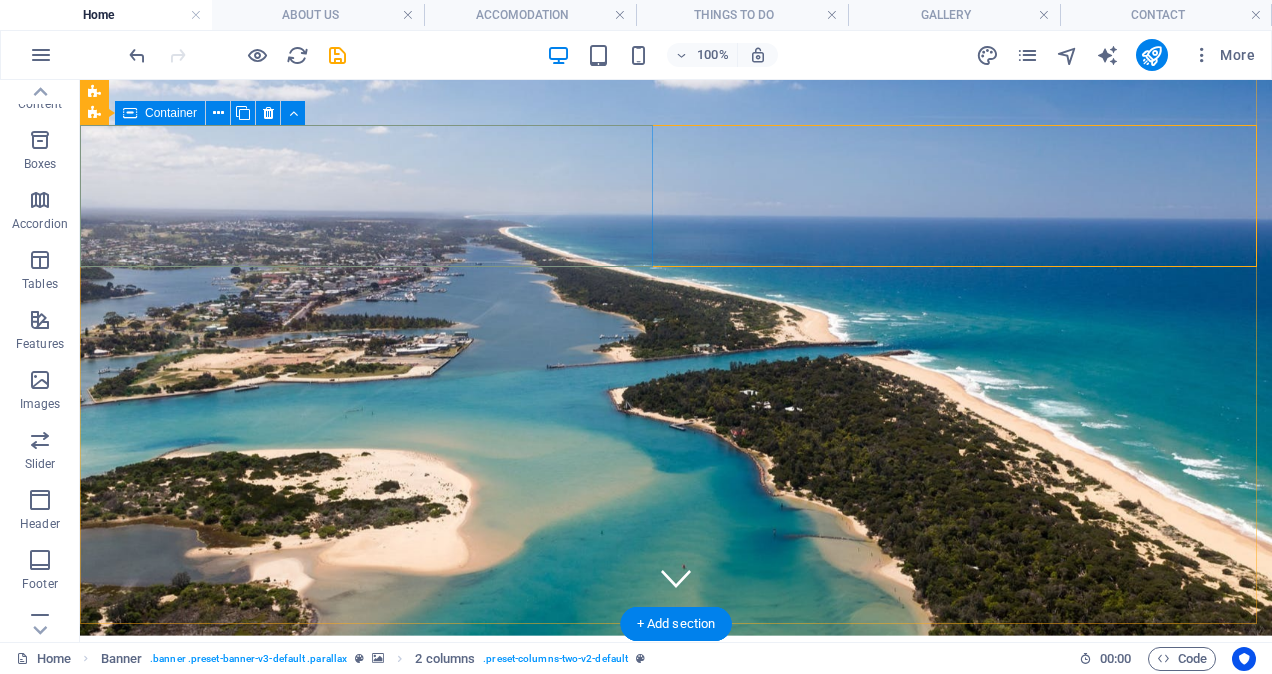 scroll, scrollTop: 0, scrollLeft: 0, axis: both 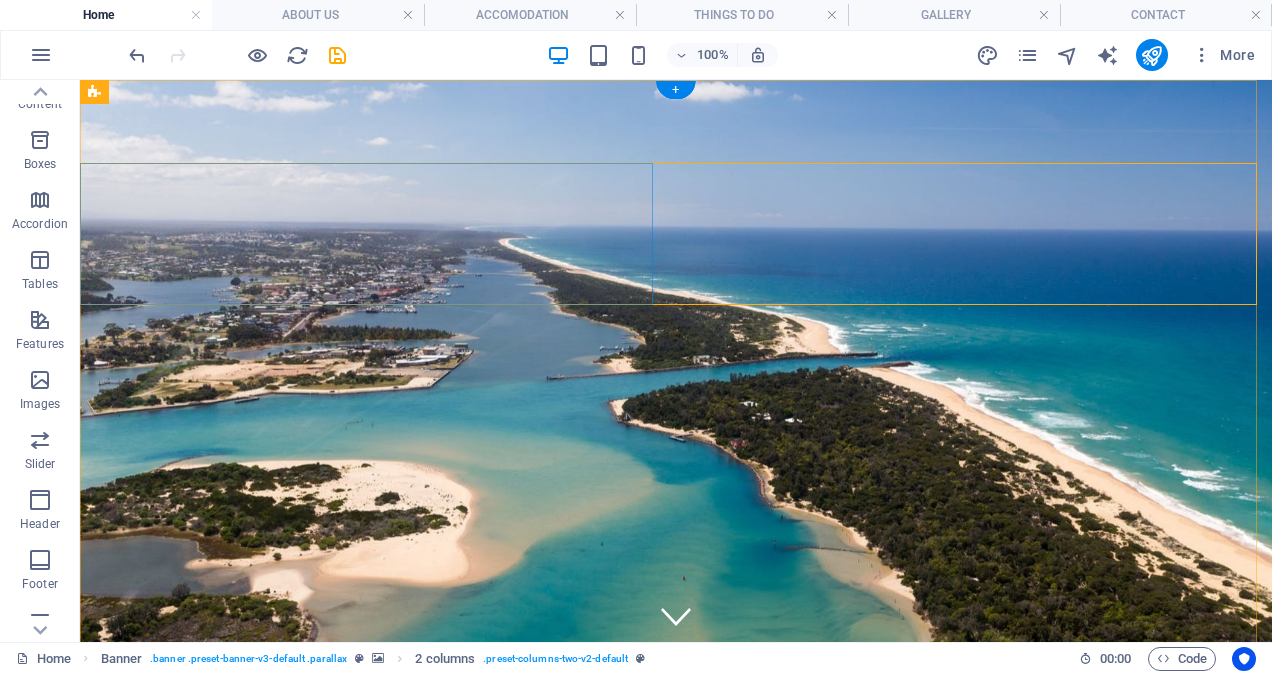 click on "Add elements" at bounding box center [311, 831] 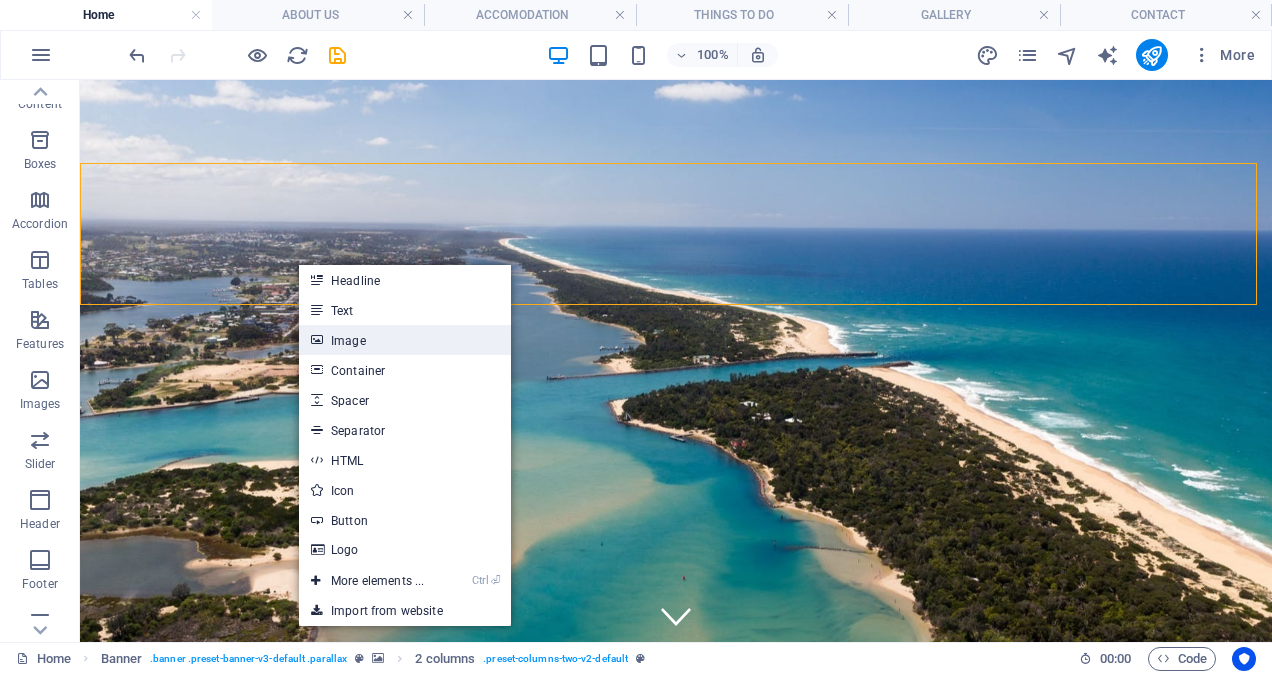 click on "Image" at bounding box center (405, 340) 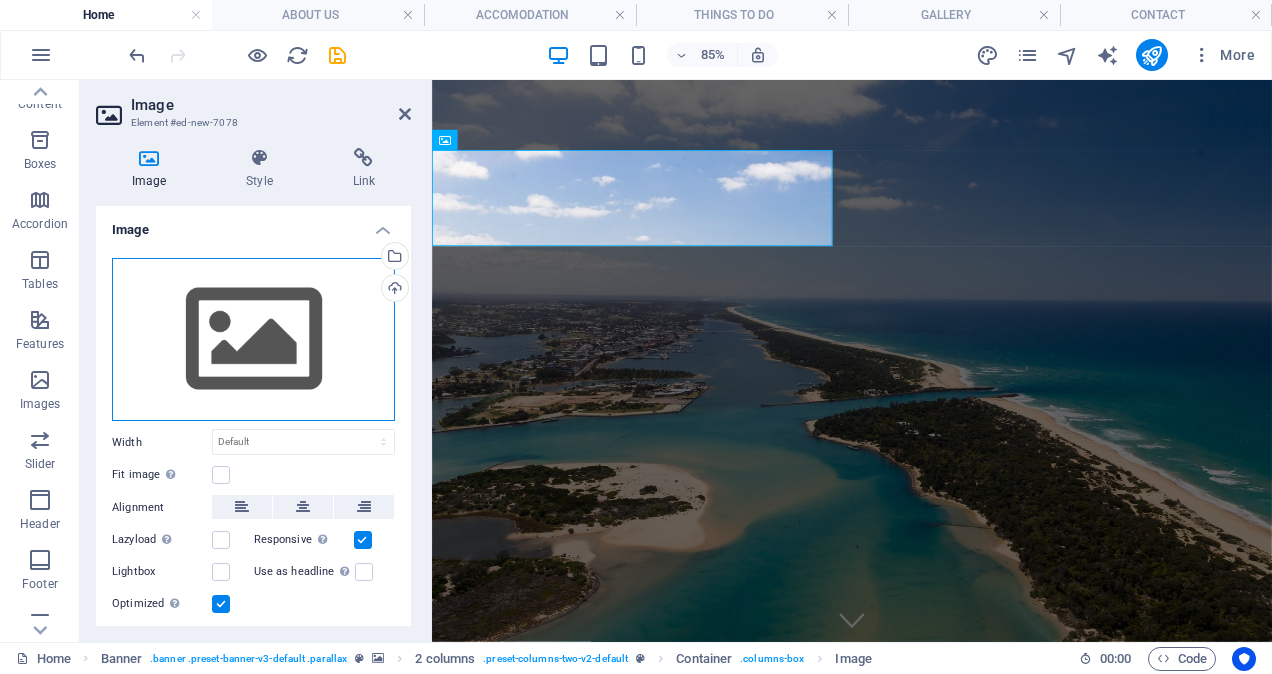 click on "Drag files here, click to choose files or select files from Files or our free stock photos & videos" at bounding box center (253, 340) 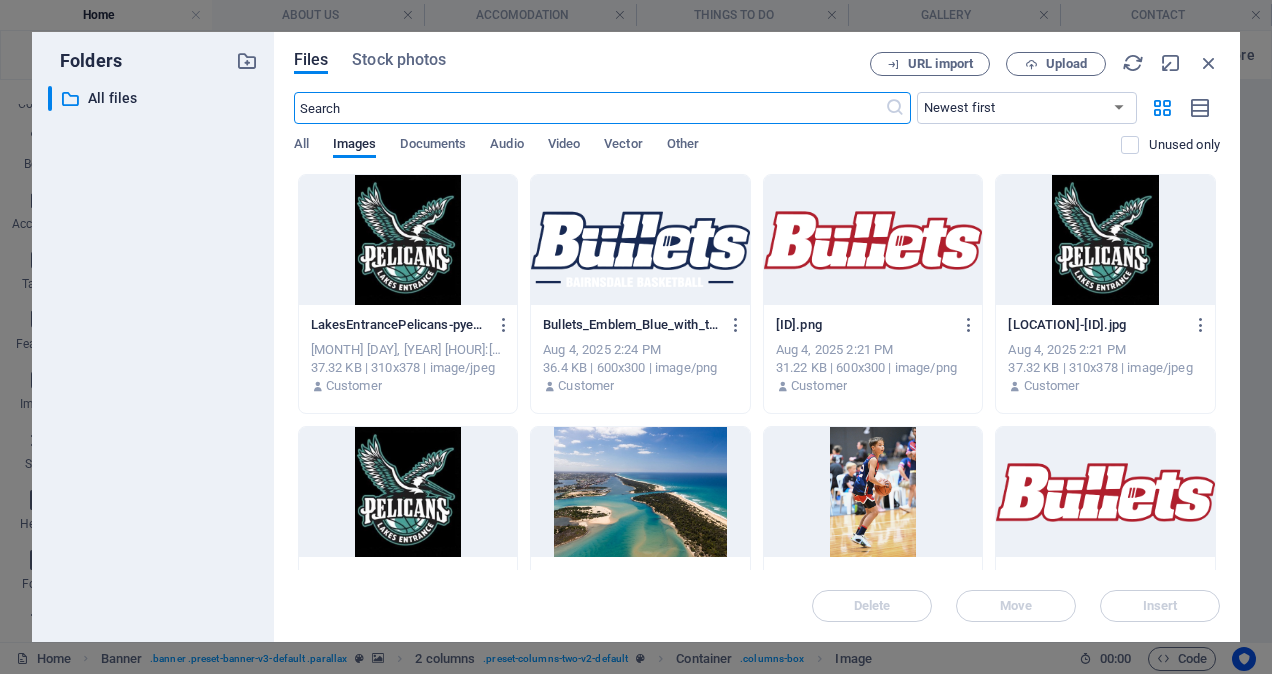 click at bounding box center [640, 240] 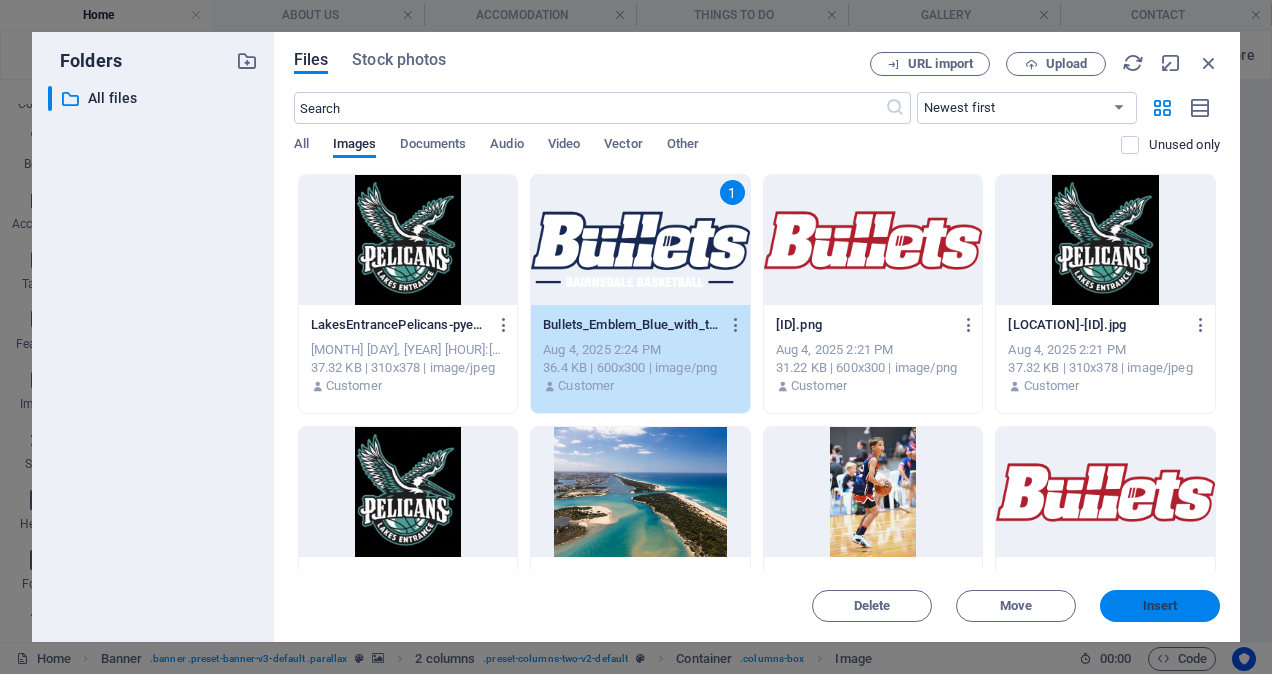 drag, startPoint x: 883, startPoint y: 605, endPoint x: 1183, endPoint y: 595, distance: 300.16663 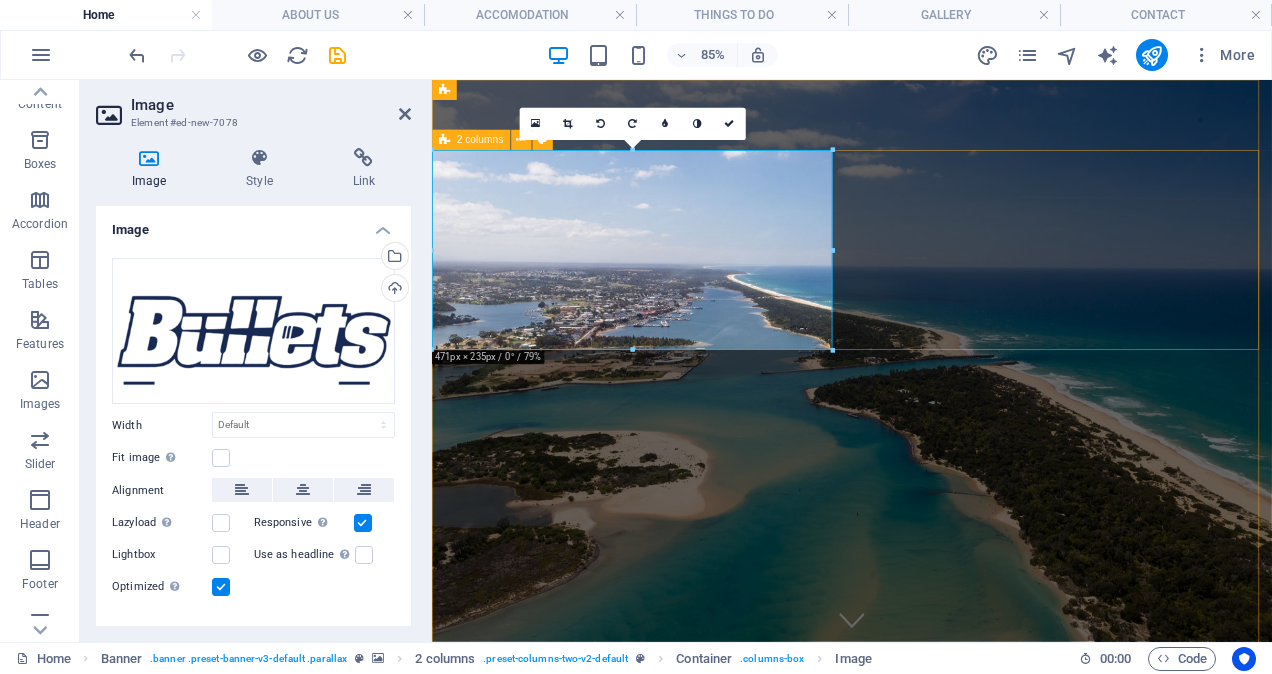 click at bounding box center [926, 1075] 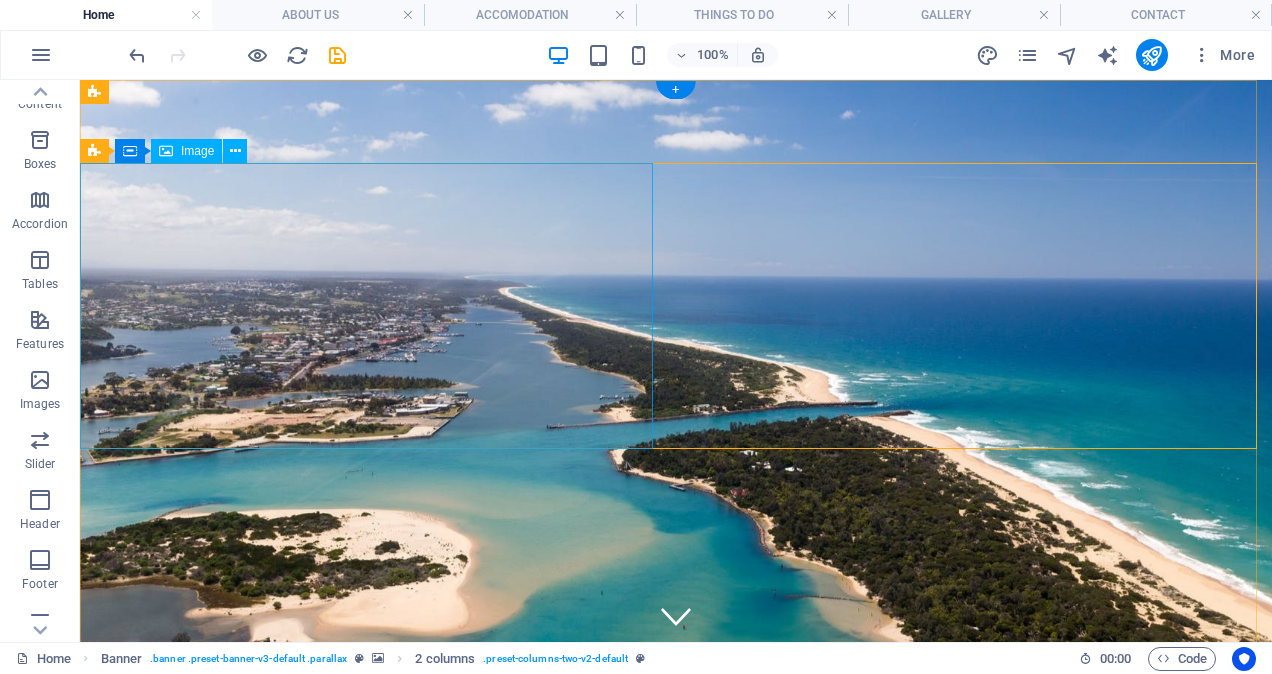 click at bounding box center (370, 1126) 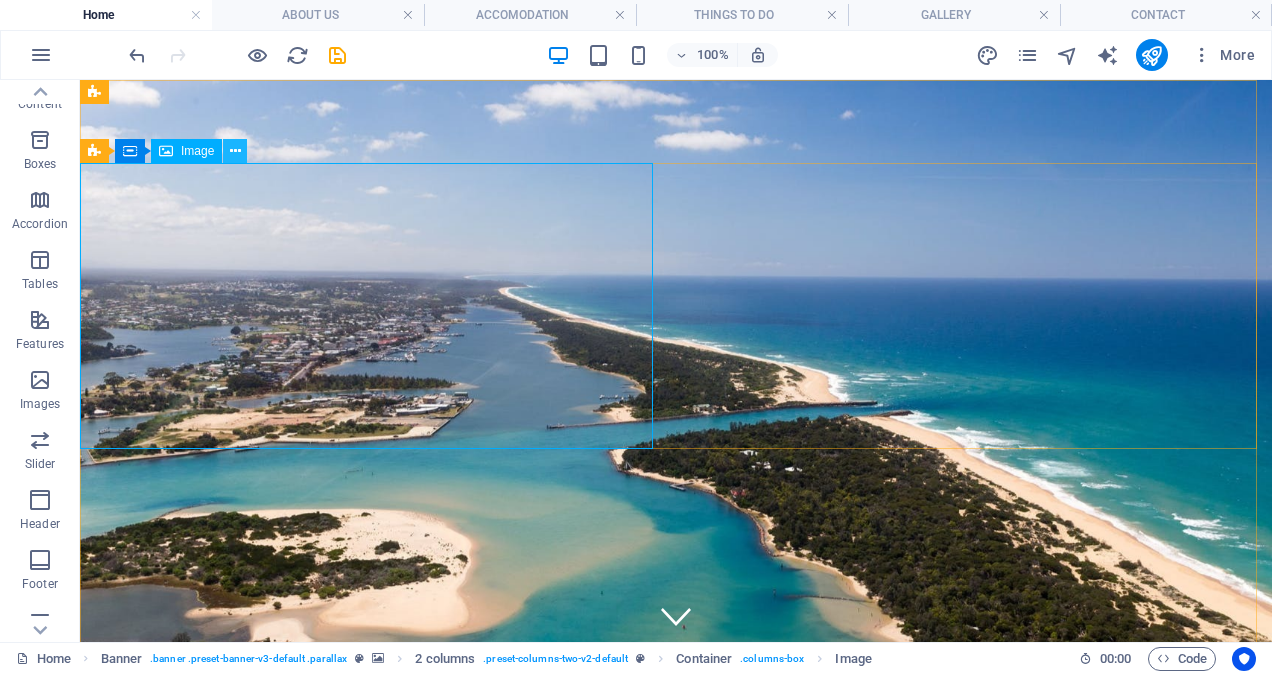 click at bounding box center [235, 151] 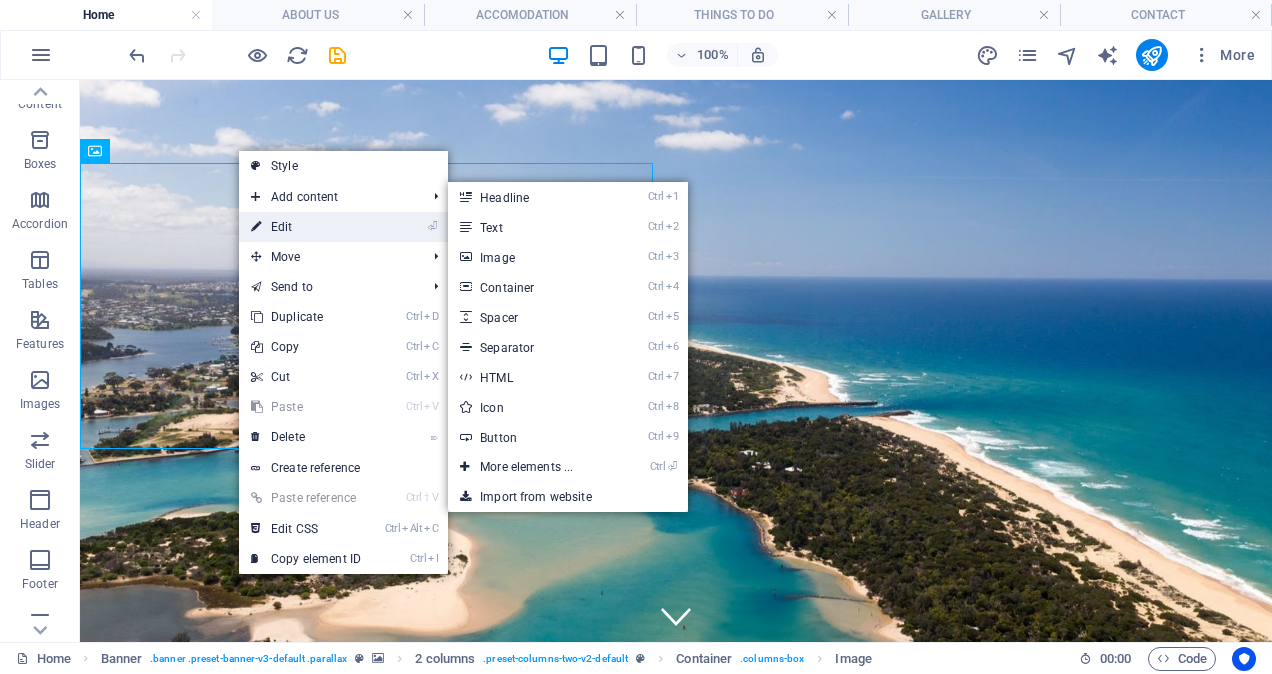 click on "⏎  Edit" at bounding box center [306, 227] 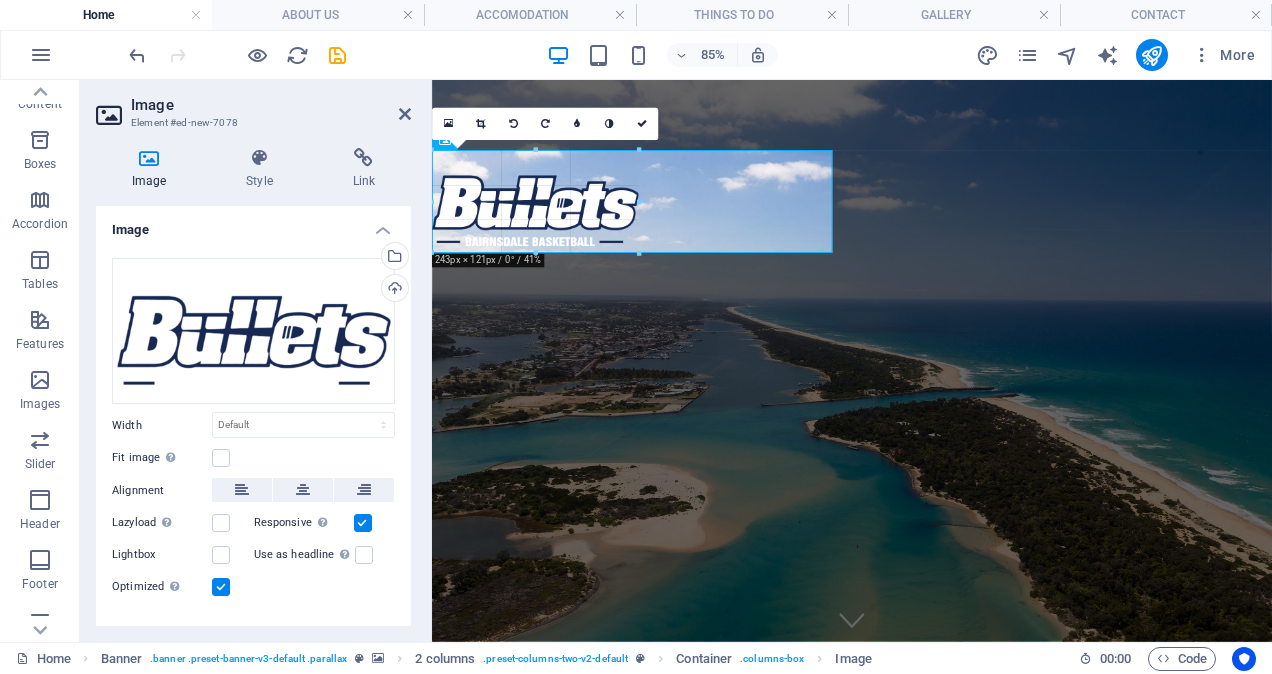 drag, startPoint x: 834, startPoint y: 150, endPoint x: 197, endPoint y: 225, distance: 641.4 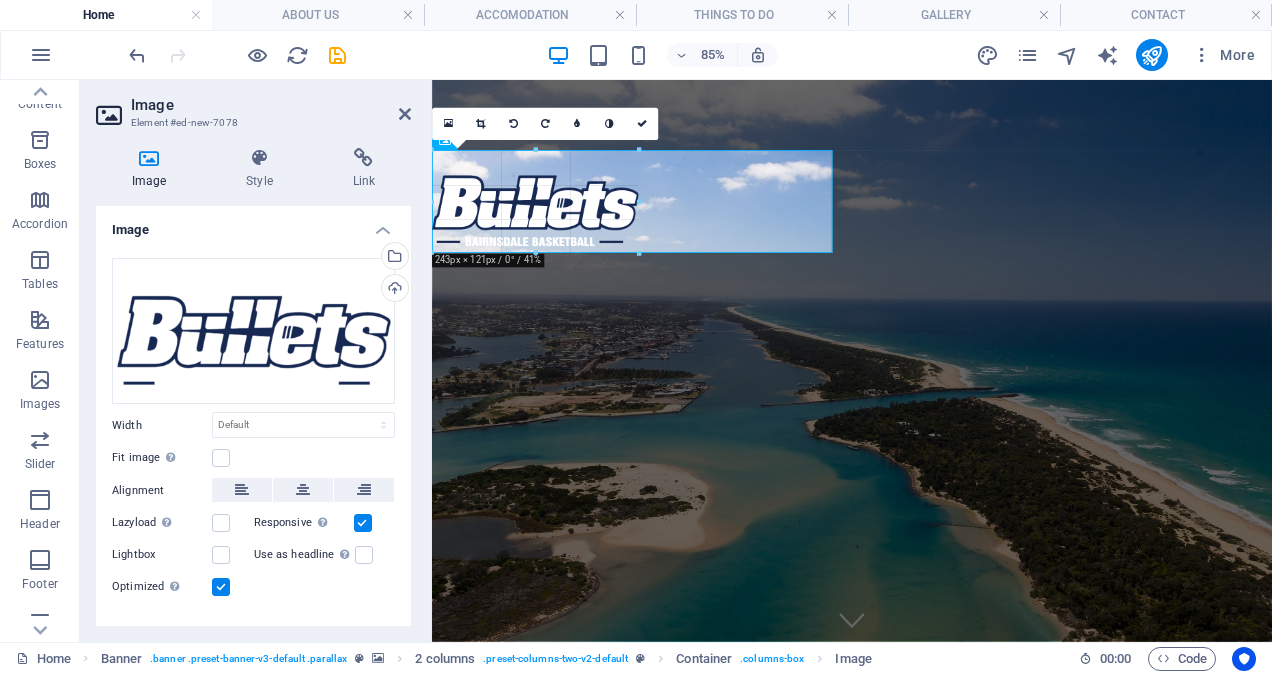 type on "245" 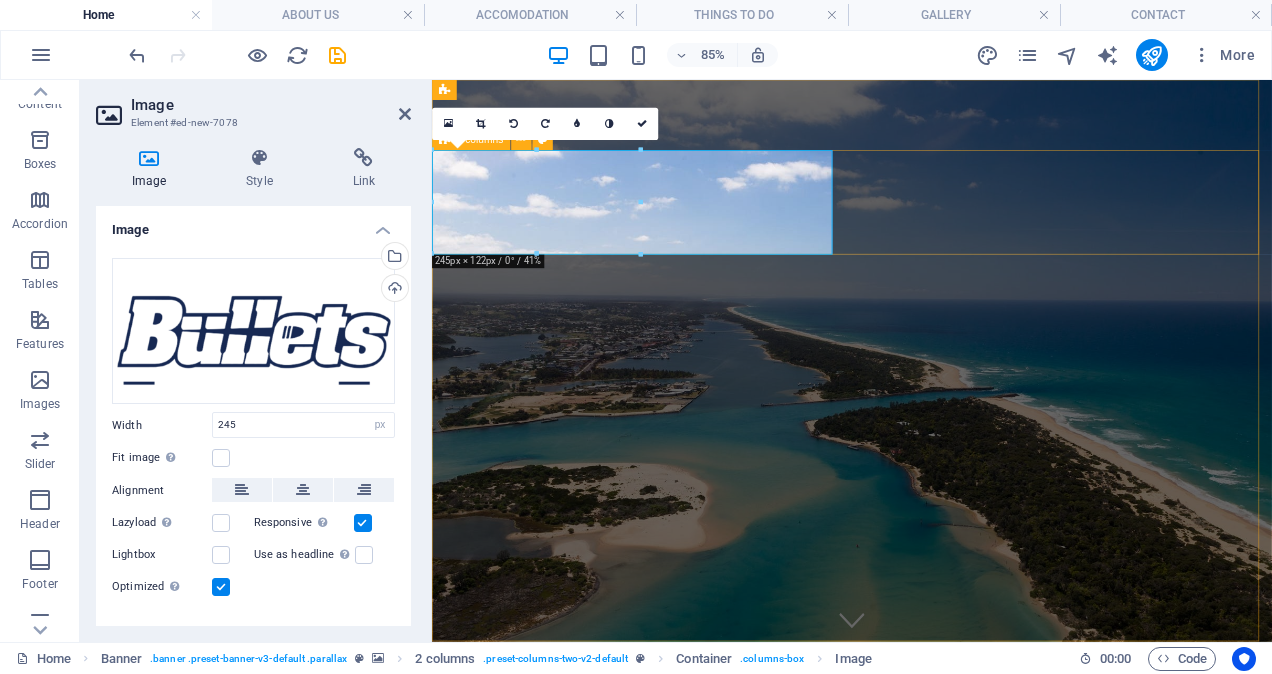 click at bounding box center [926, 885] 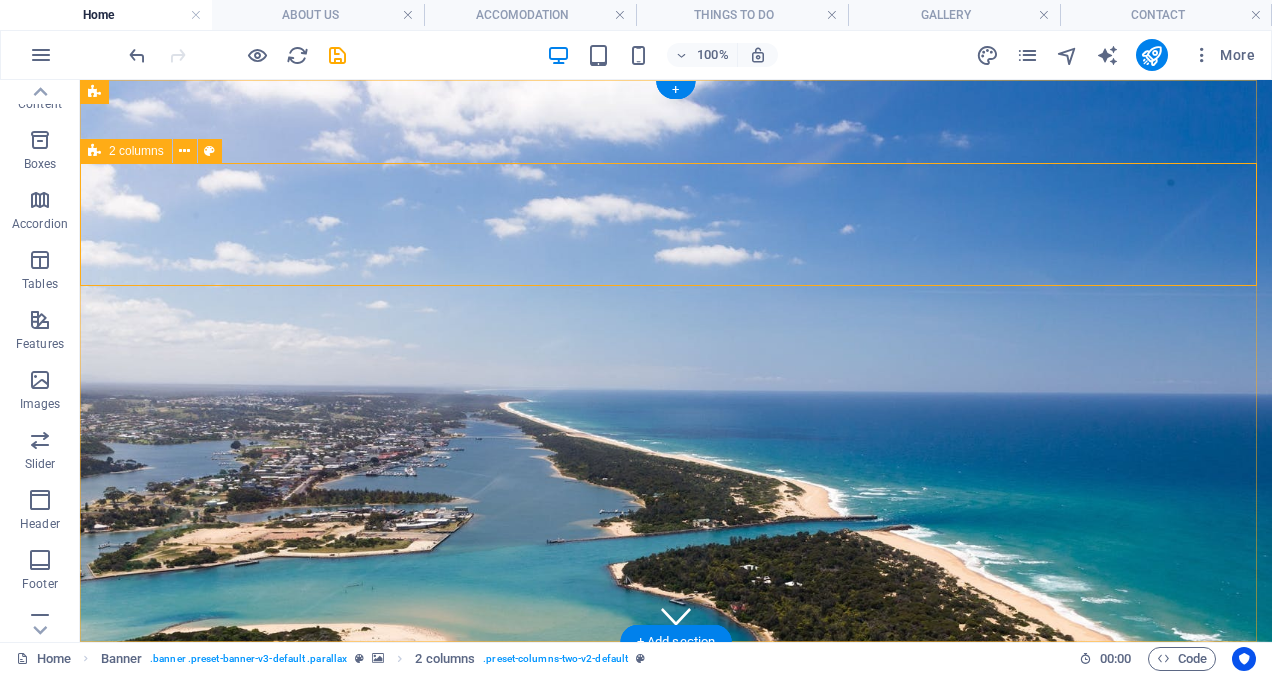click at bounding box center (676, 786) 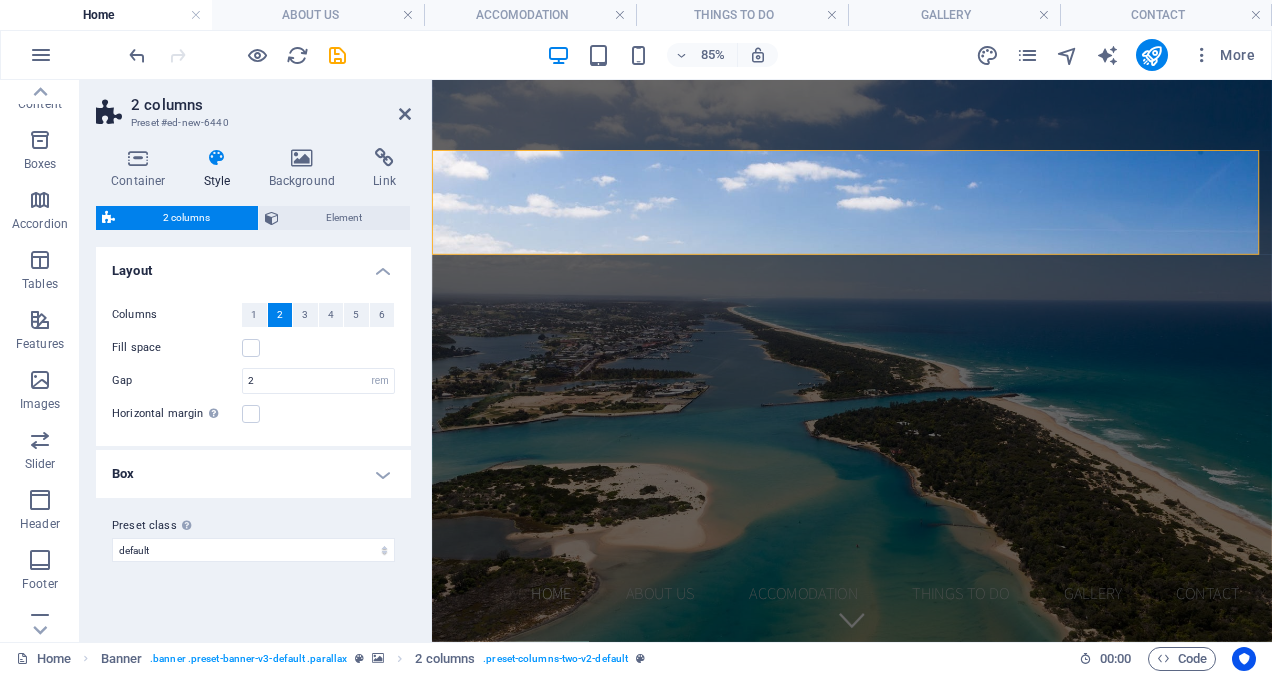 click on "2 columns Preset #ed-new-6440" at bounding box center [253, 106] 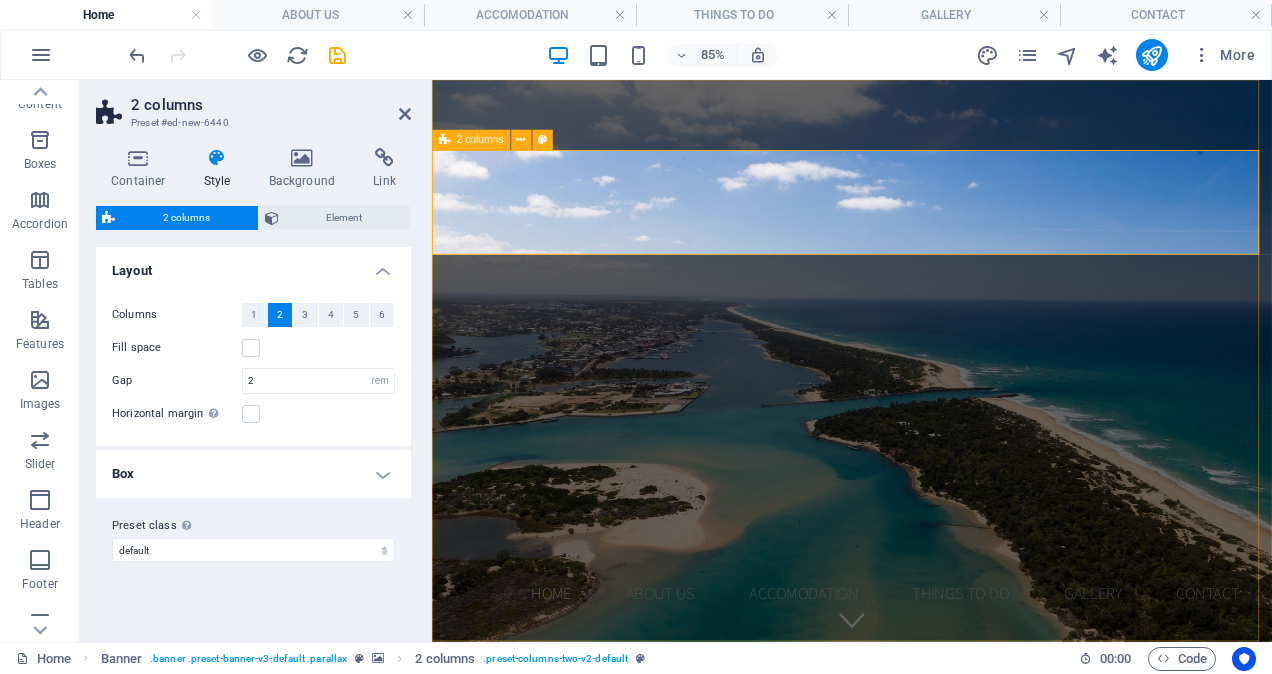 click at bounding box center [926, 786] 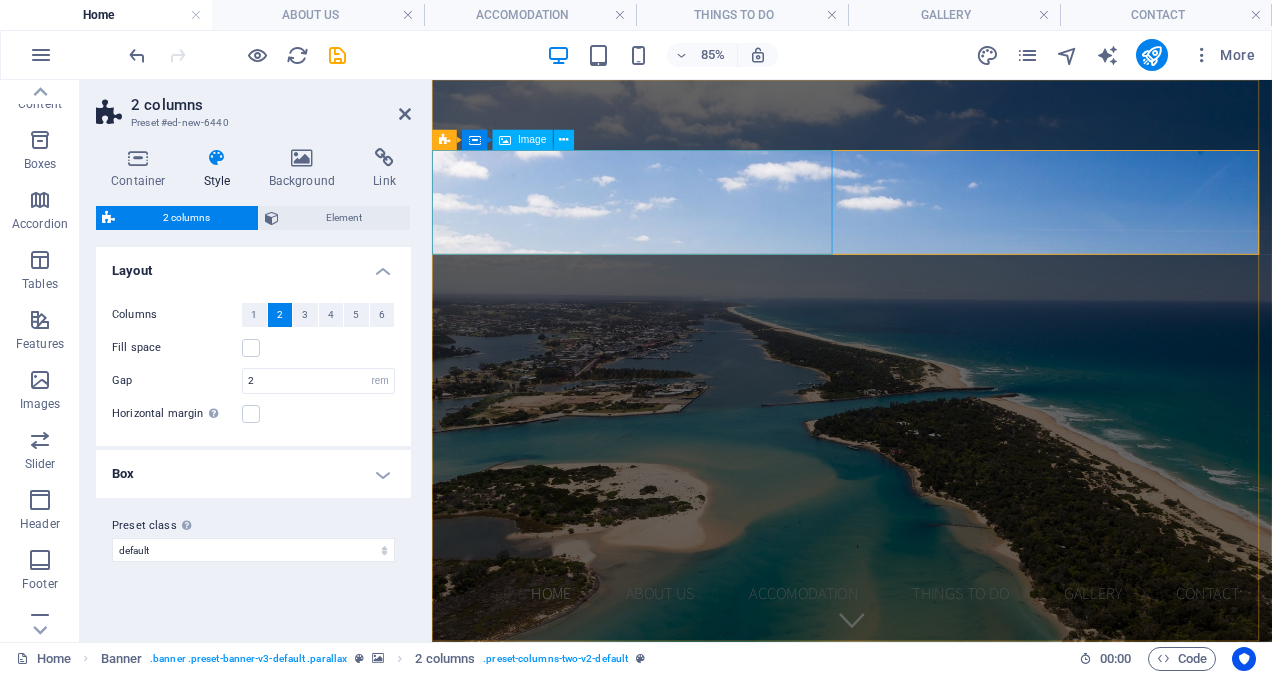 click at bounding box center [671, 786] 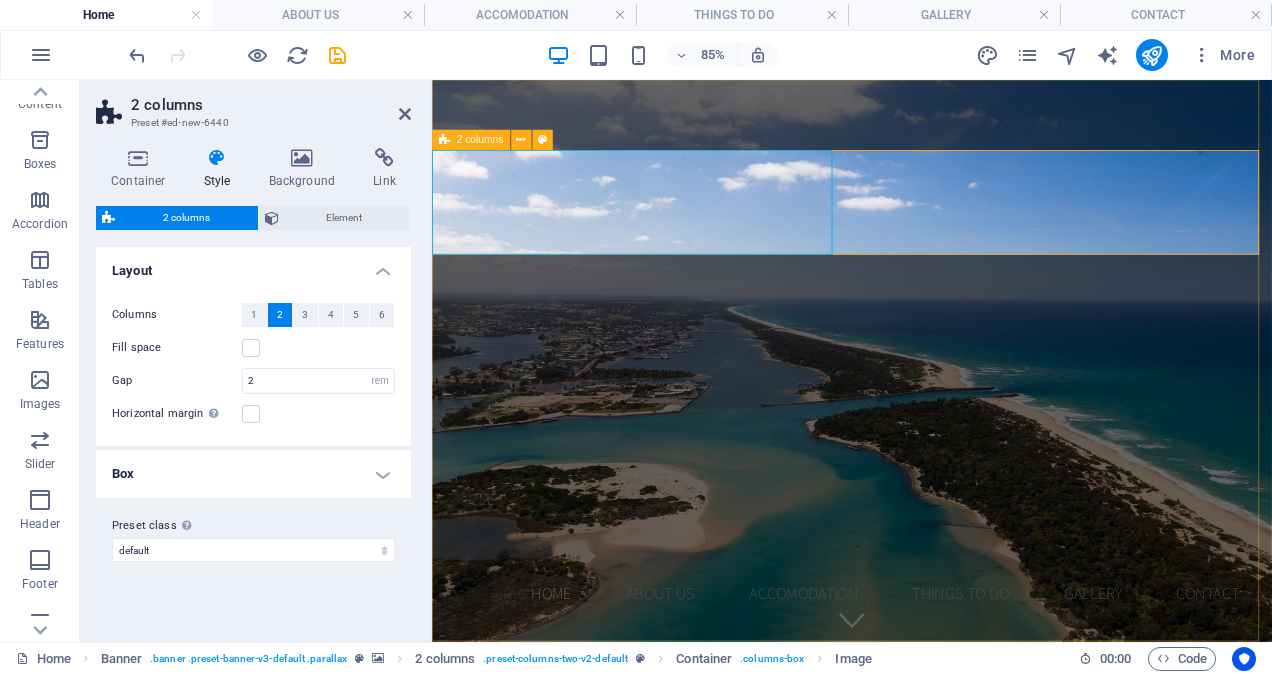 click at bounding box center [926, 786] 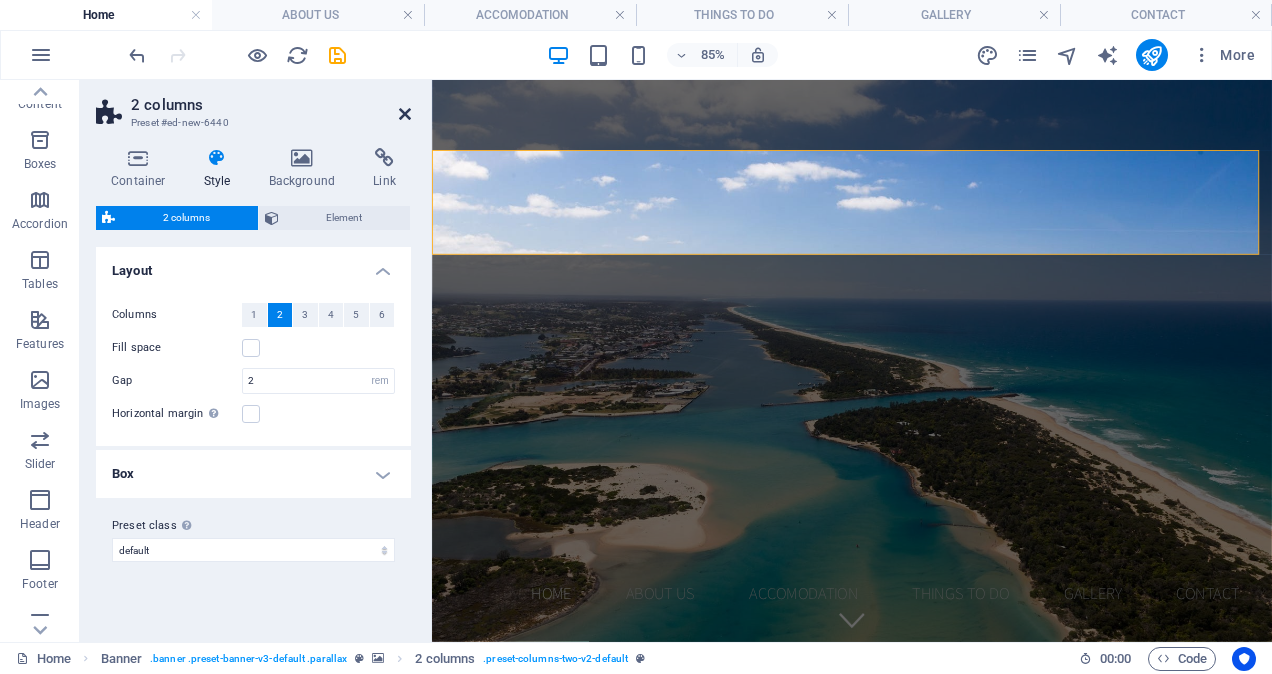 click at bounding box center (405, 114) 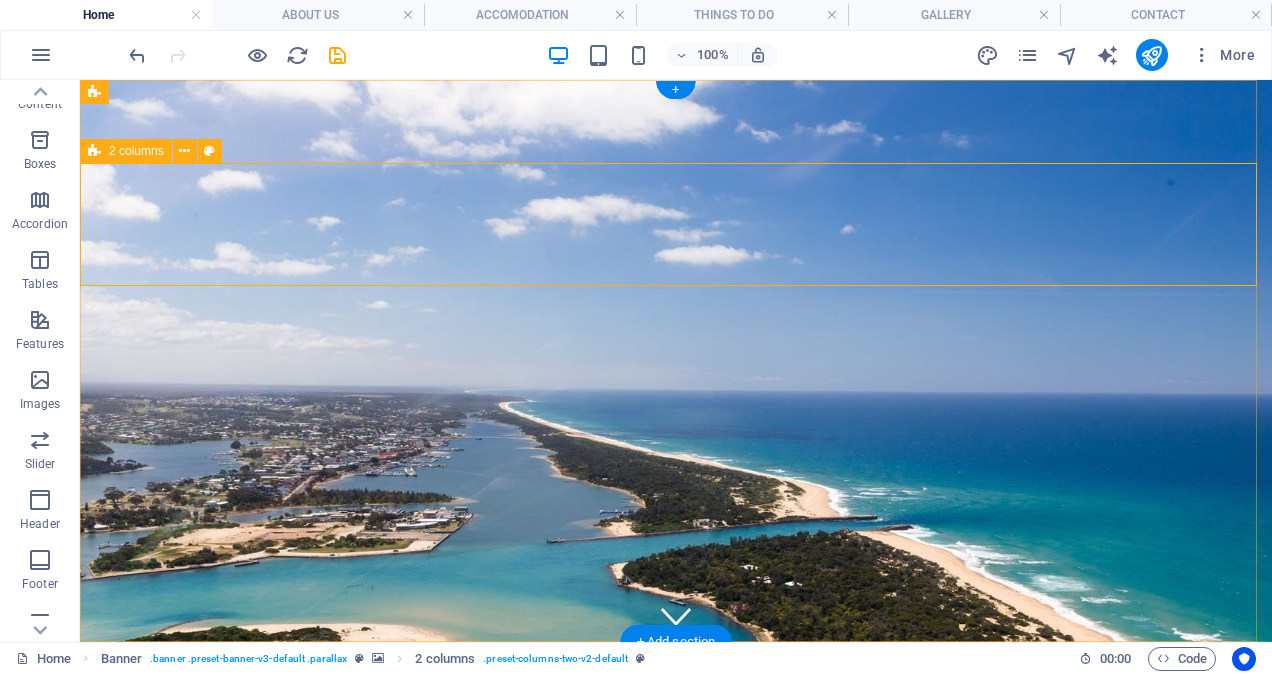 click at bounding box center [676, 786] 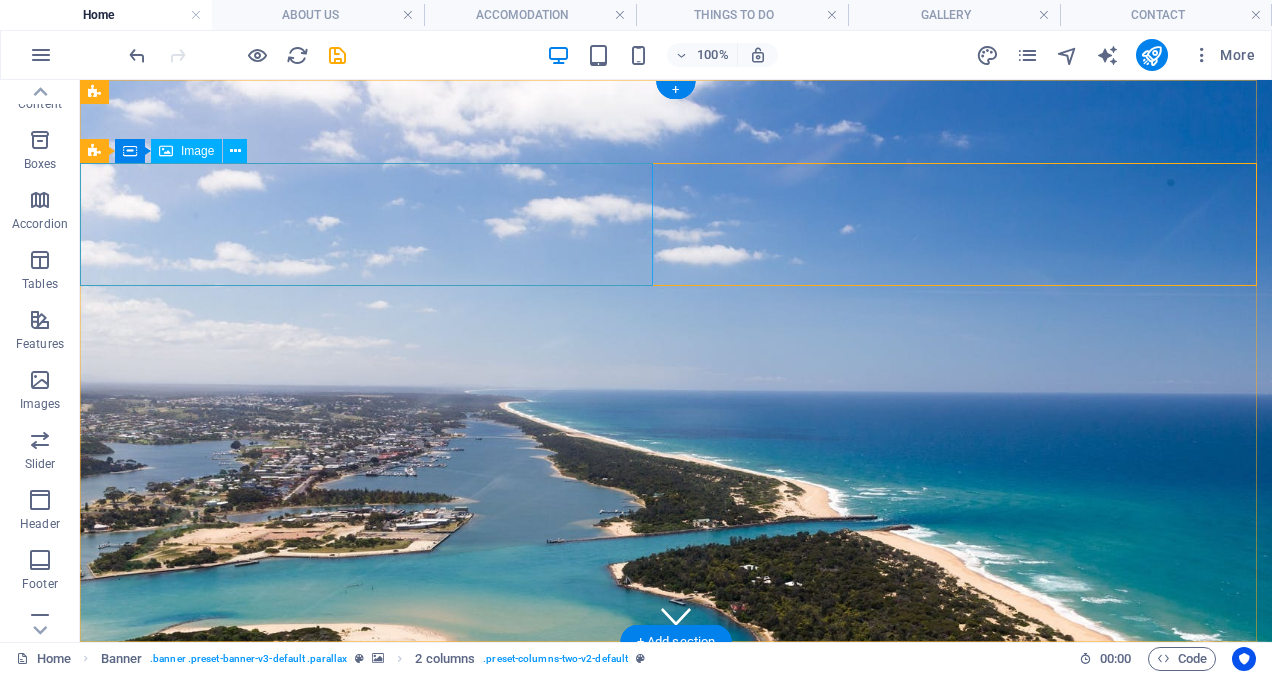 click at bounding box center [370, 786] 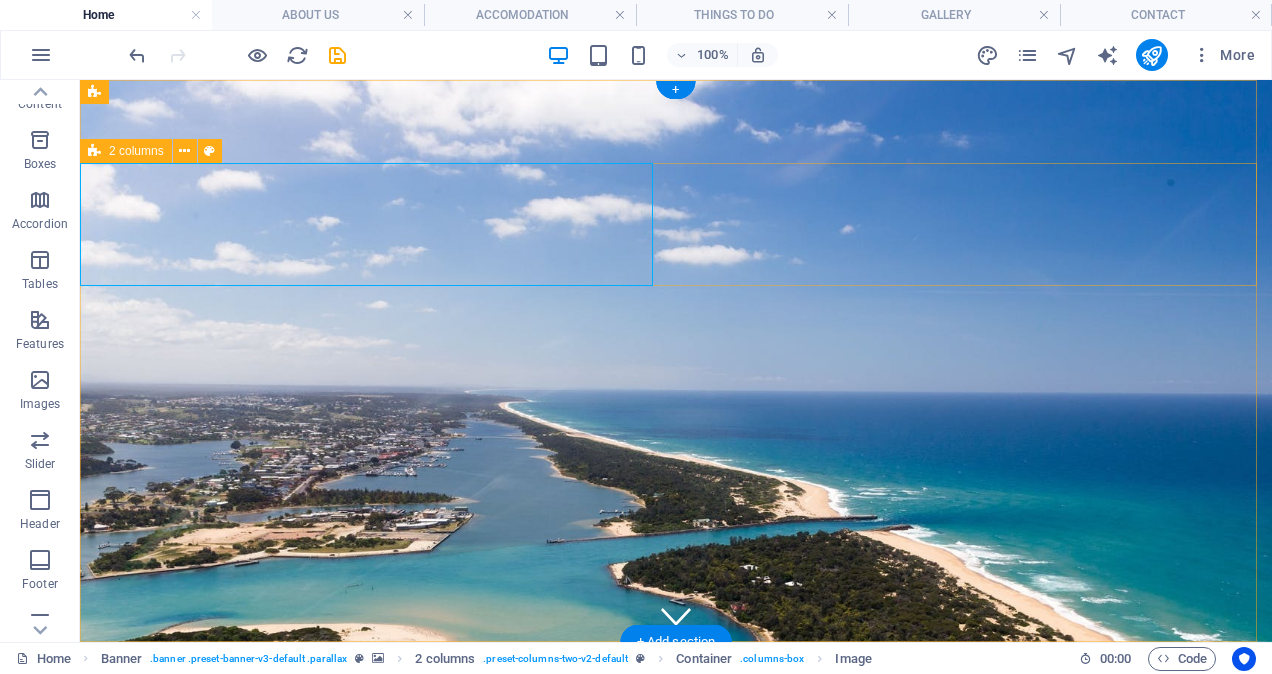 click at bounding box center [676, 786] 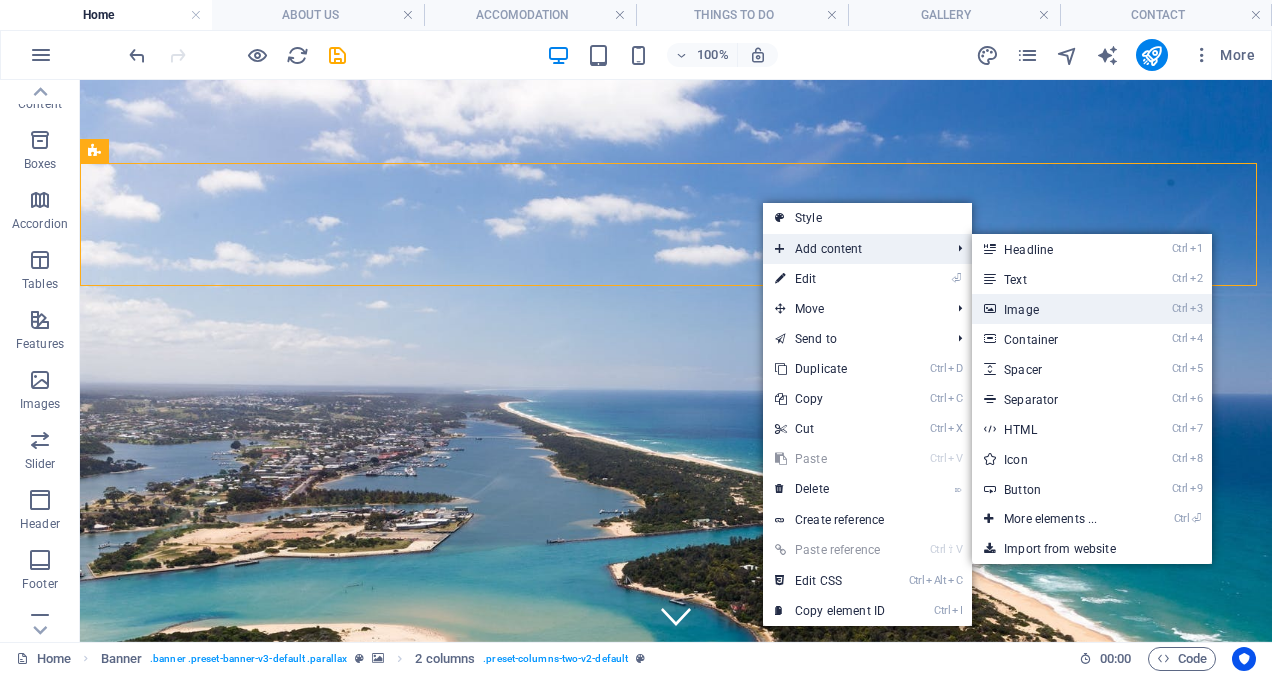 click on "Ctrl 3  Image" at bounding box center (1054, 309) 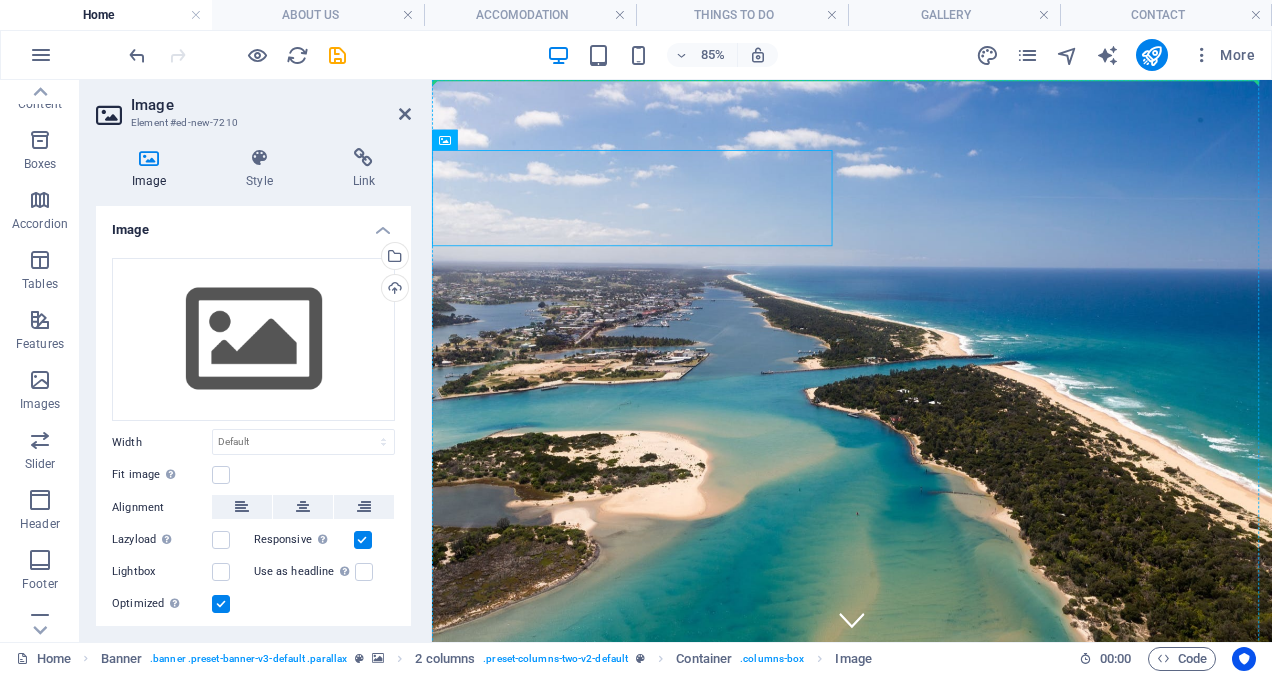 drag, startPoint x: 620, startPoint y: 205, endPoint x: 1025, endPoint y: 259, distance: 408.58414 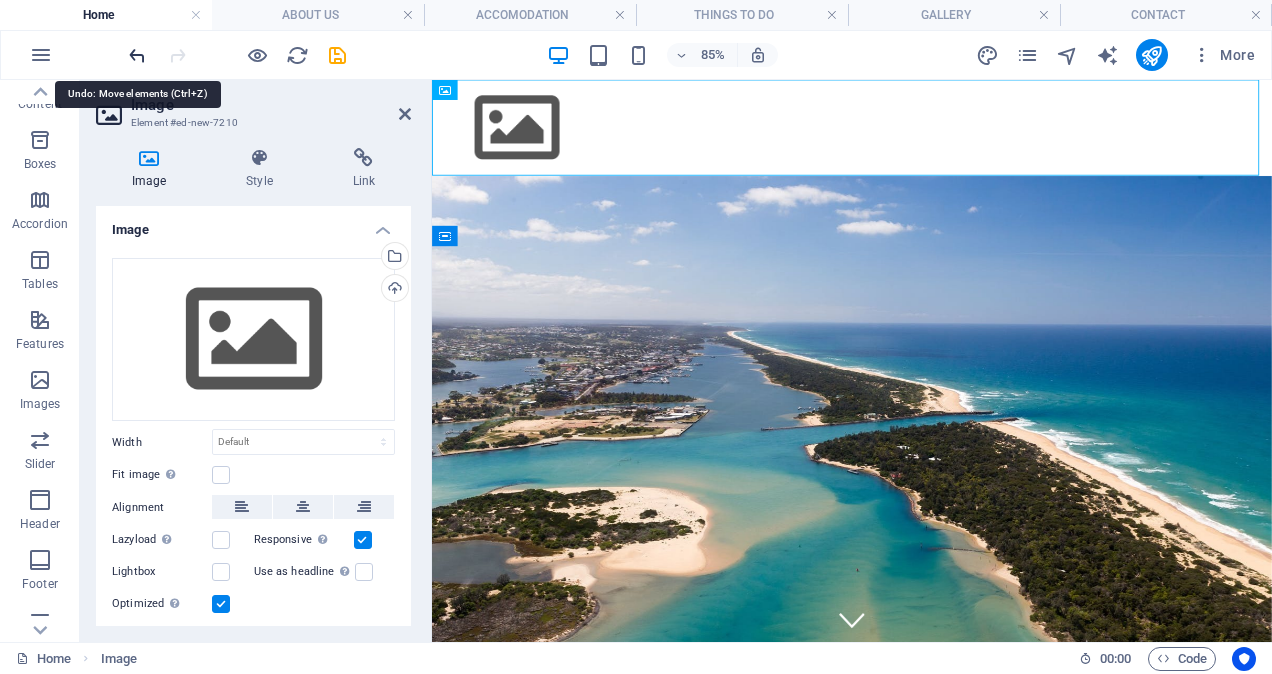 click at bounding box center (137, 55) 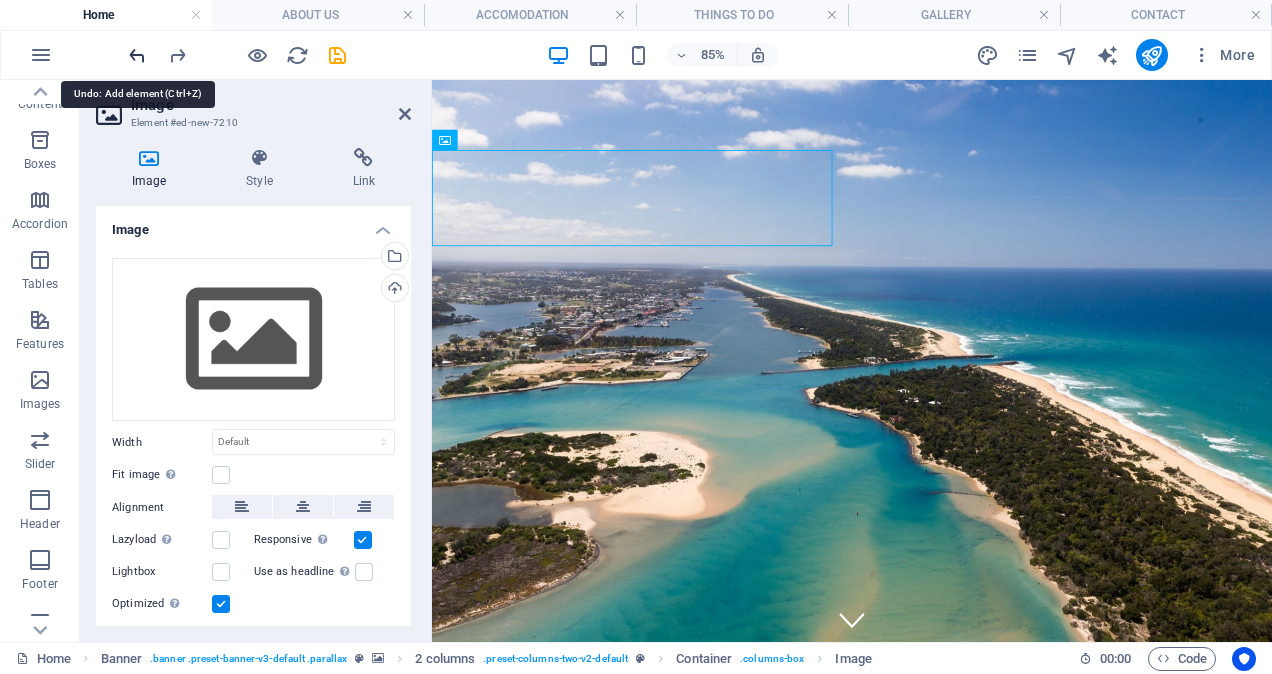click at bounding box center [137, 55] 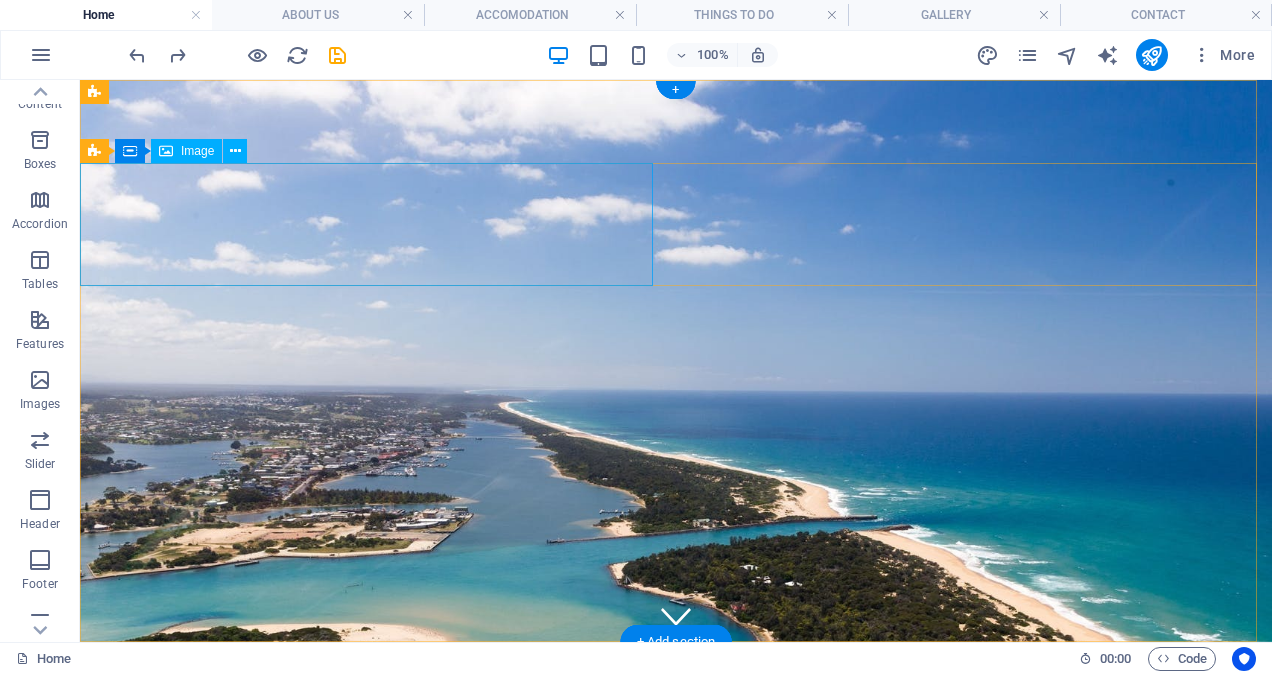 click at bounding box center [370, 786] 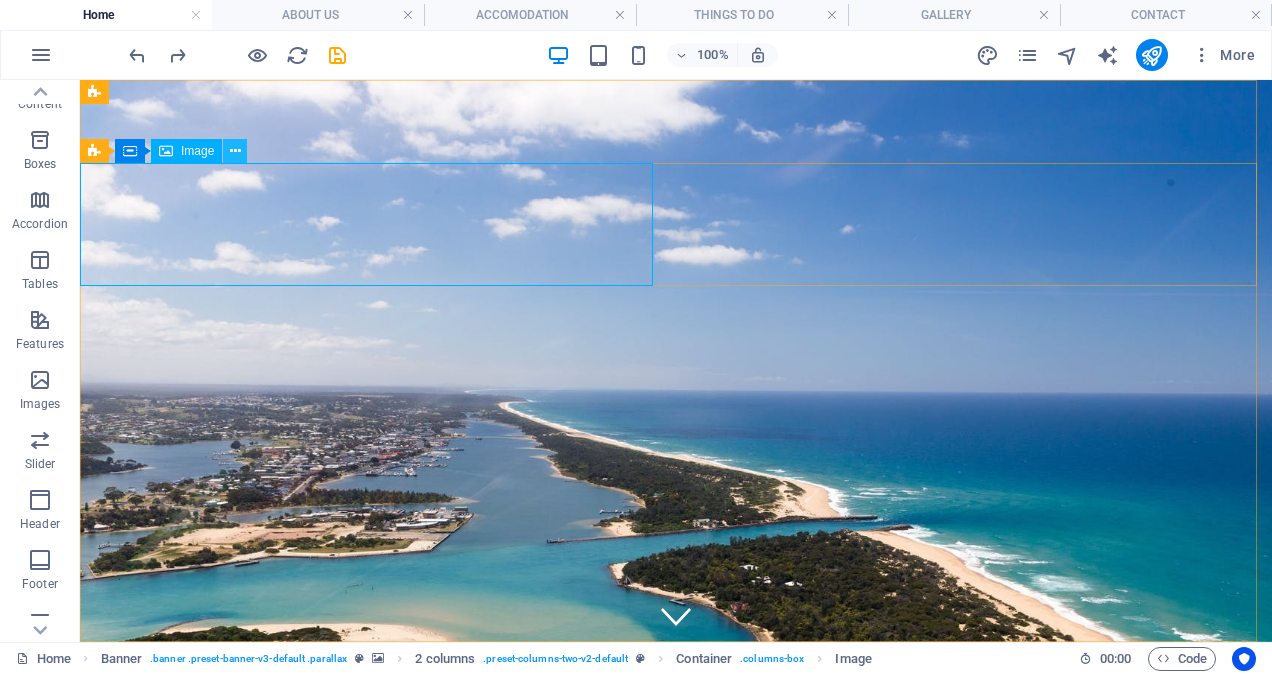 click at bounding box center (235, 151) 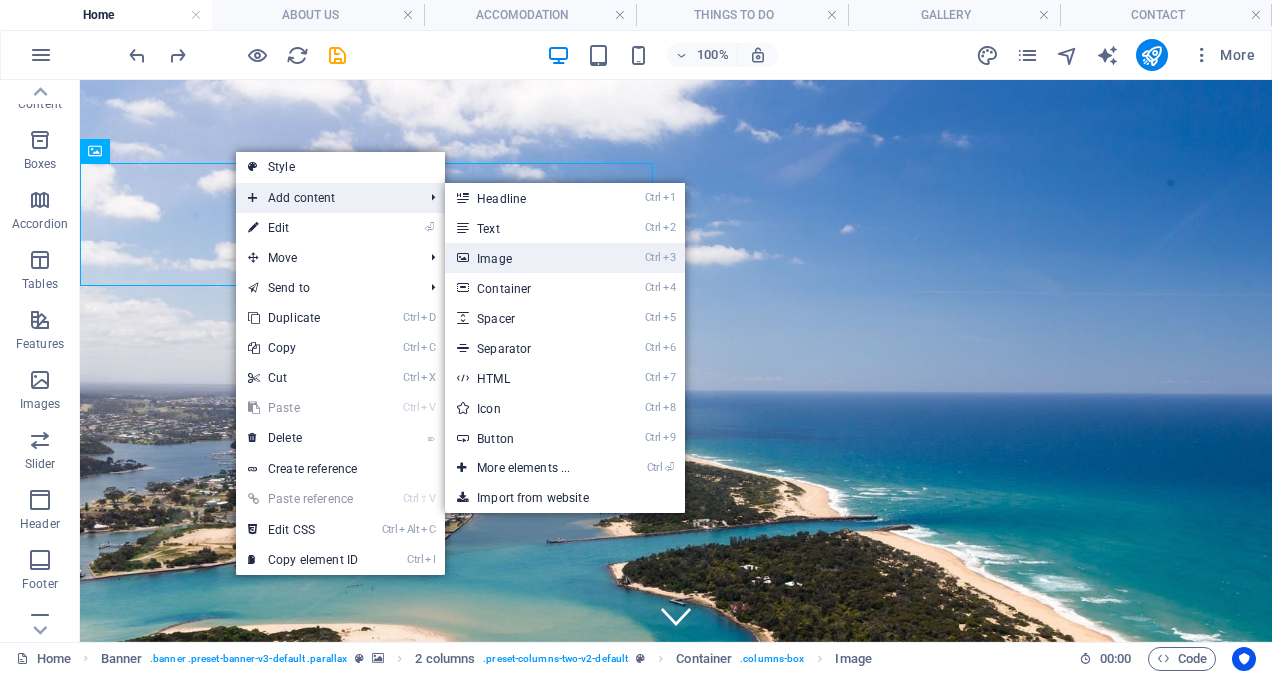 click on "Ctrl 3  Image" at bounding box center [527, 258] 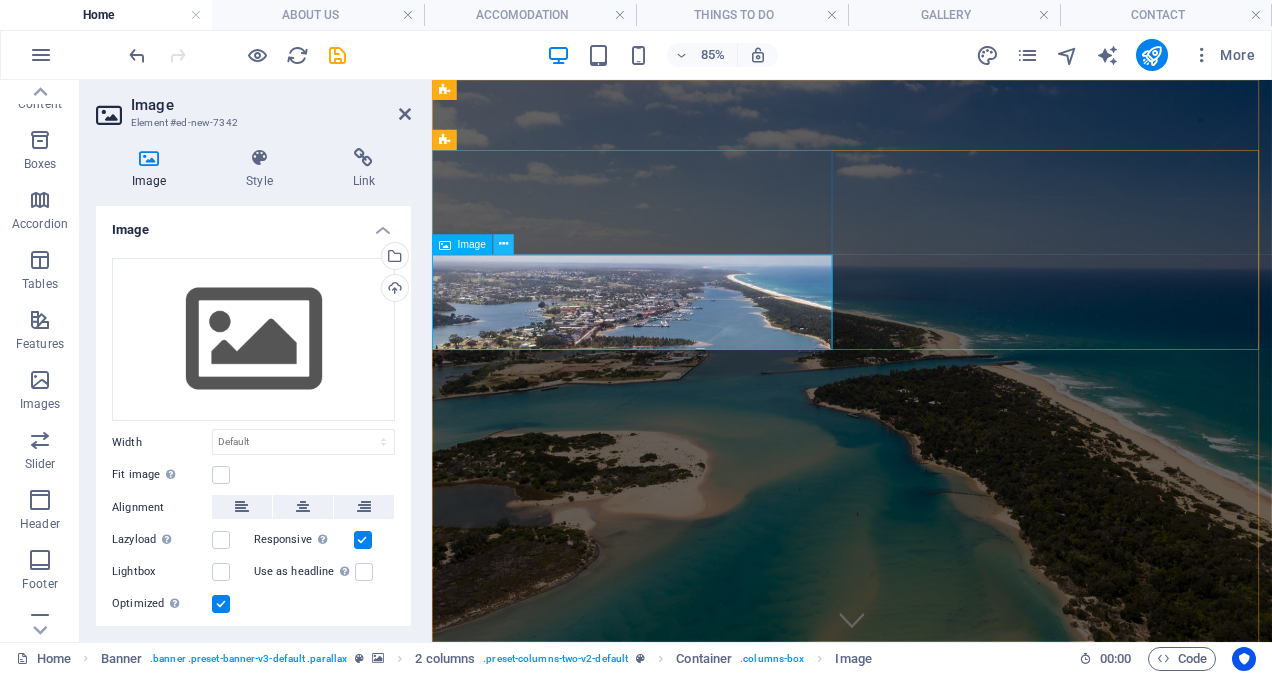click at bounding box center [503, 245] 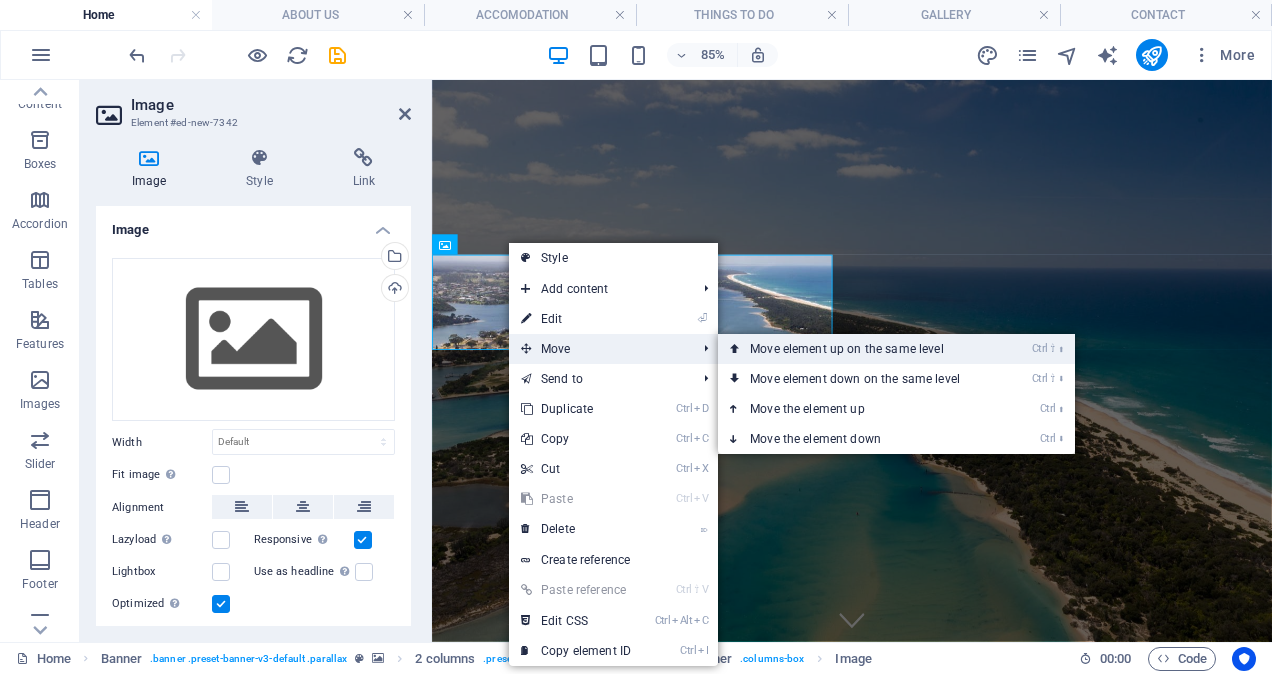 click on "Ctrl ⇧ ⬆  Move element up on the same level" at bounding box center (859, 349) 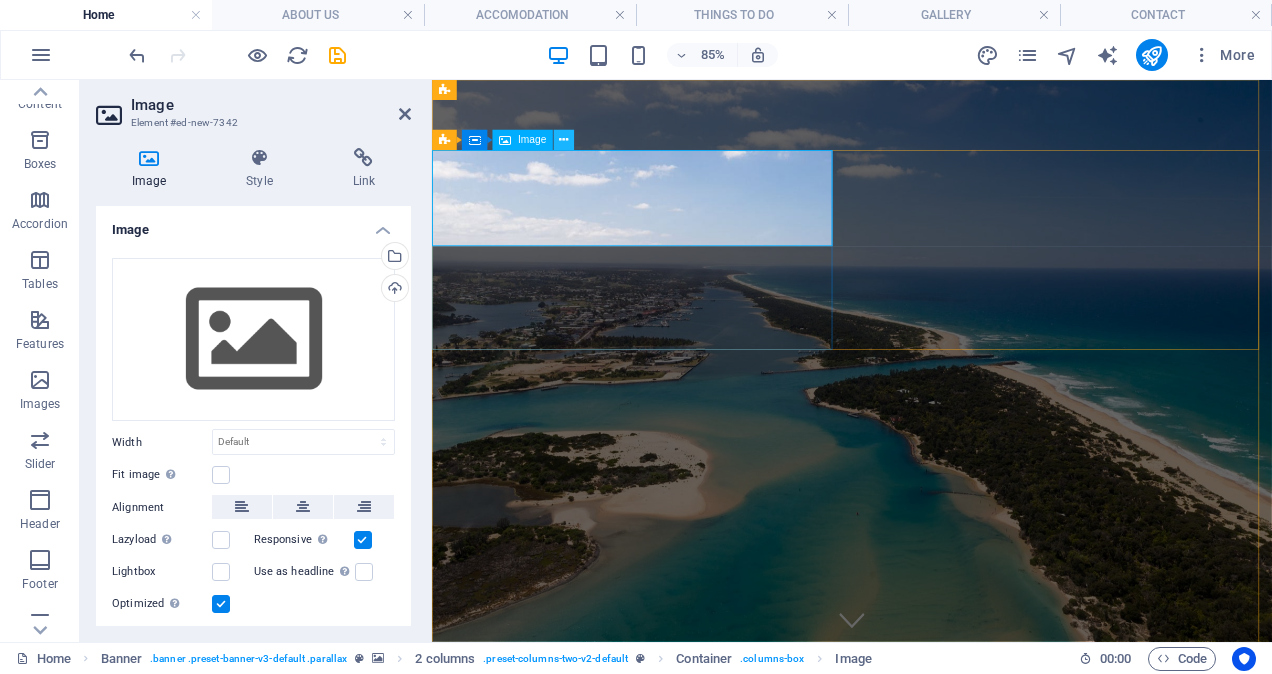 click at bounding box center (563, 141) 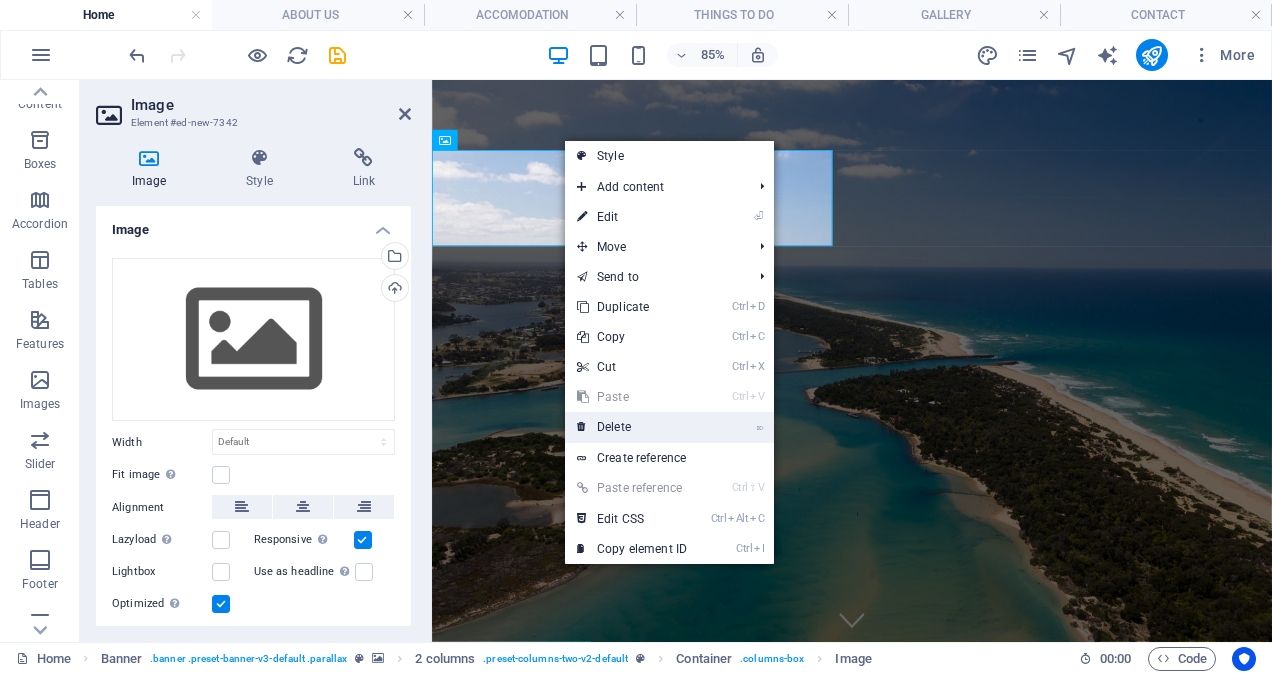 click on "⌦  Delete" at bounding box center [632, 427] 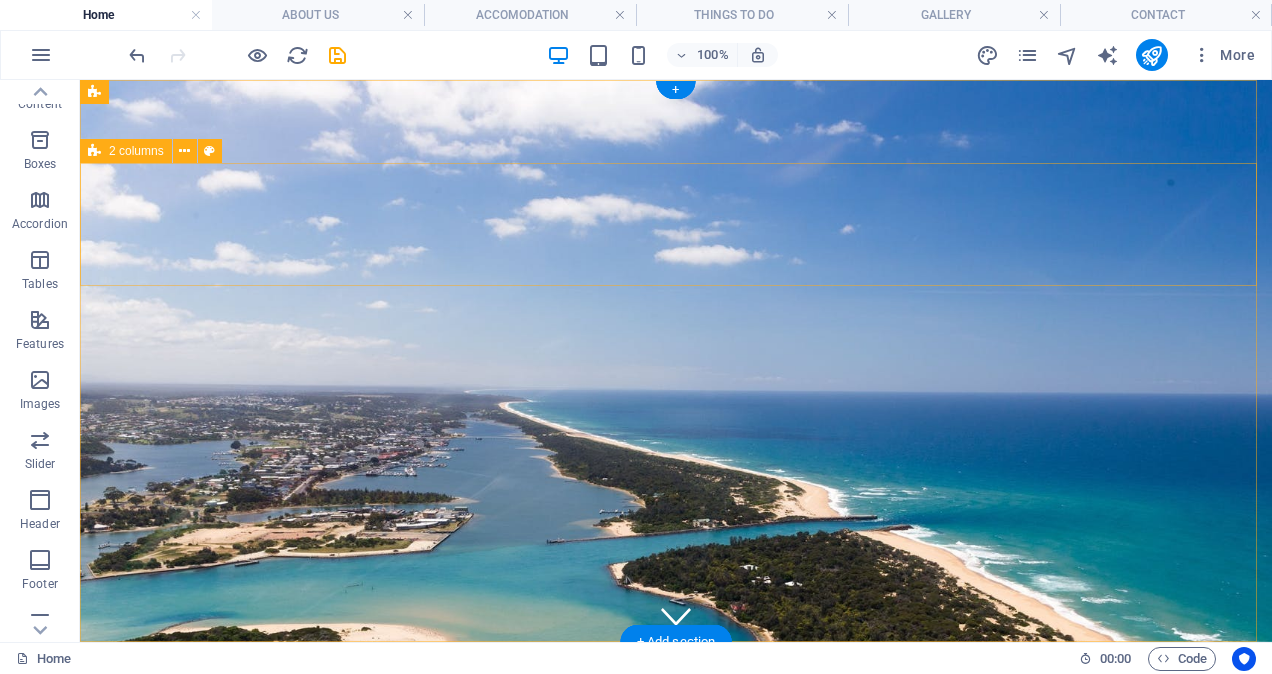 click at bounding box center [676, 786] 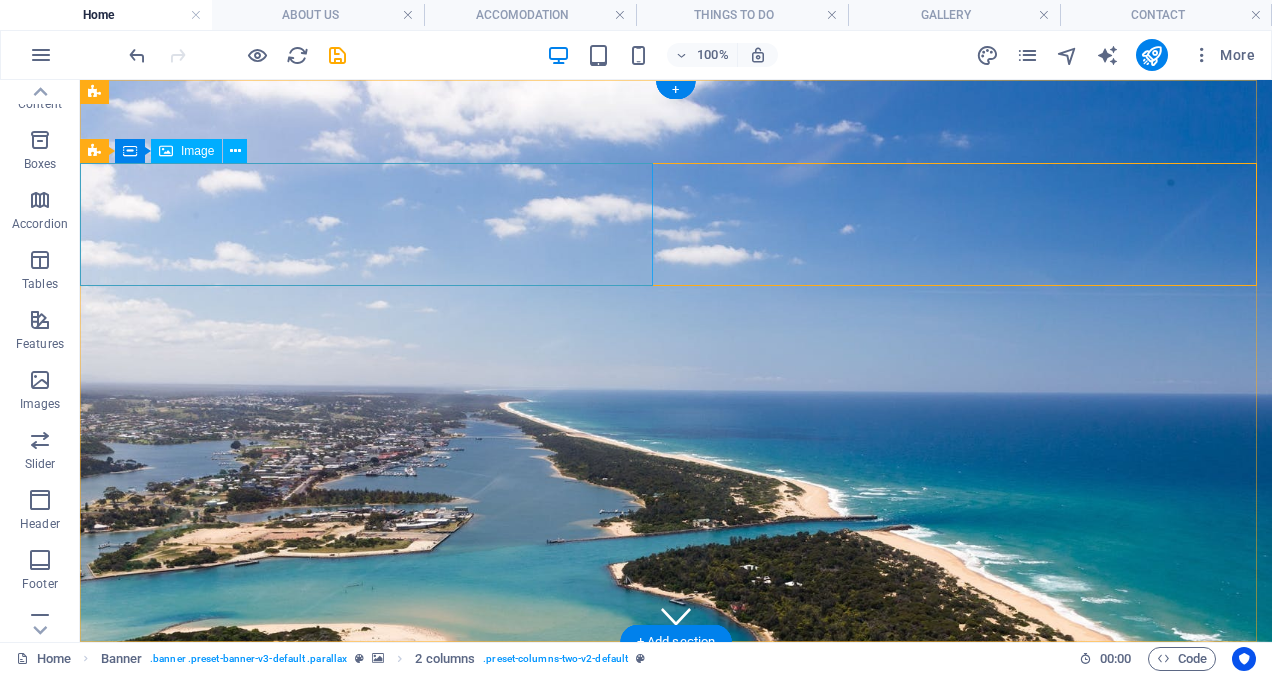 click at bounding box center (370, 786) 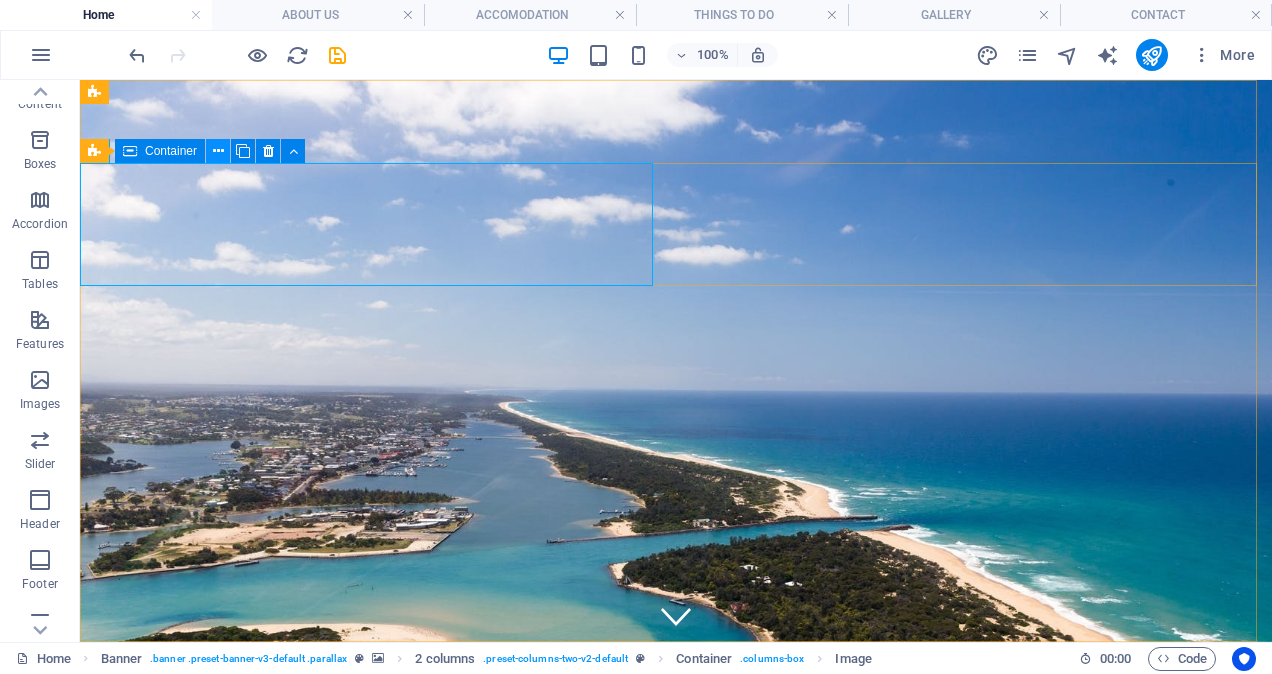 click at bounding box center (218, 151) 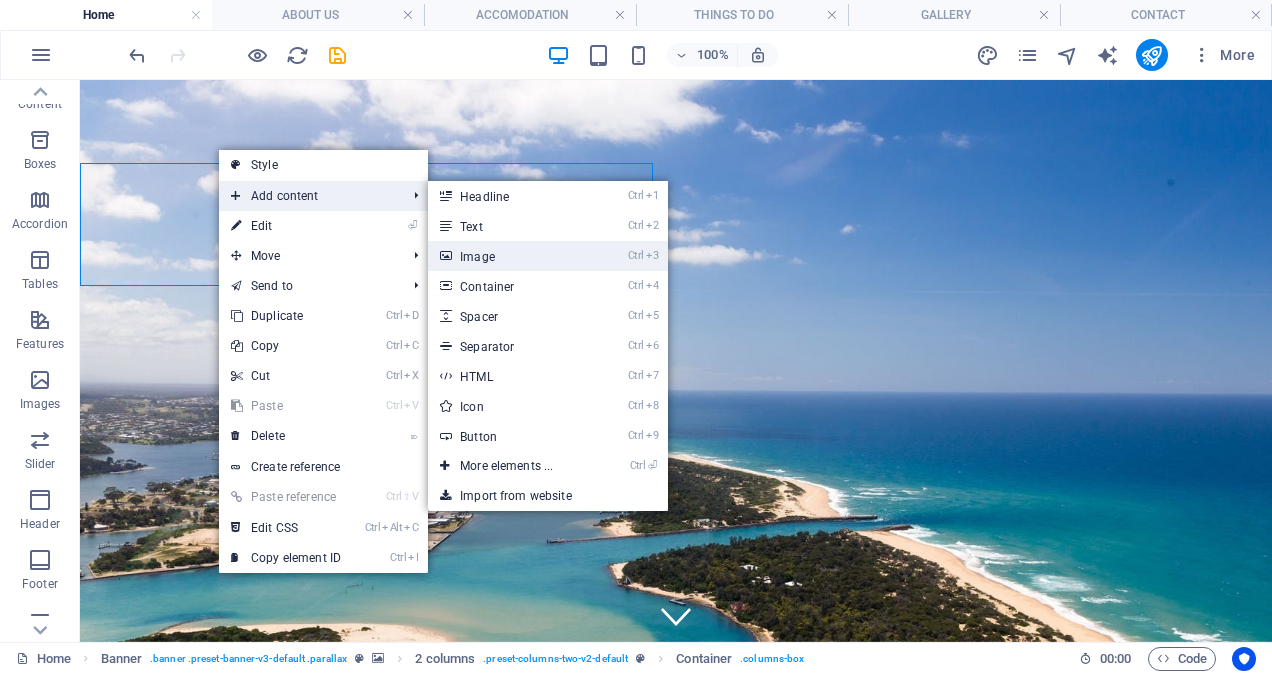 click on "Ctrl 3  Image" at bounding box center [510, 256] 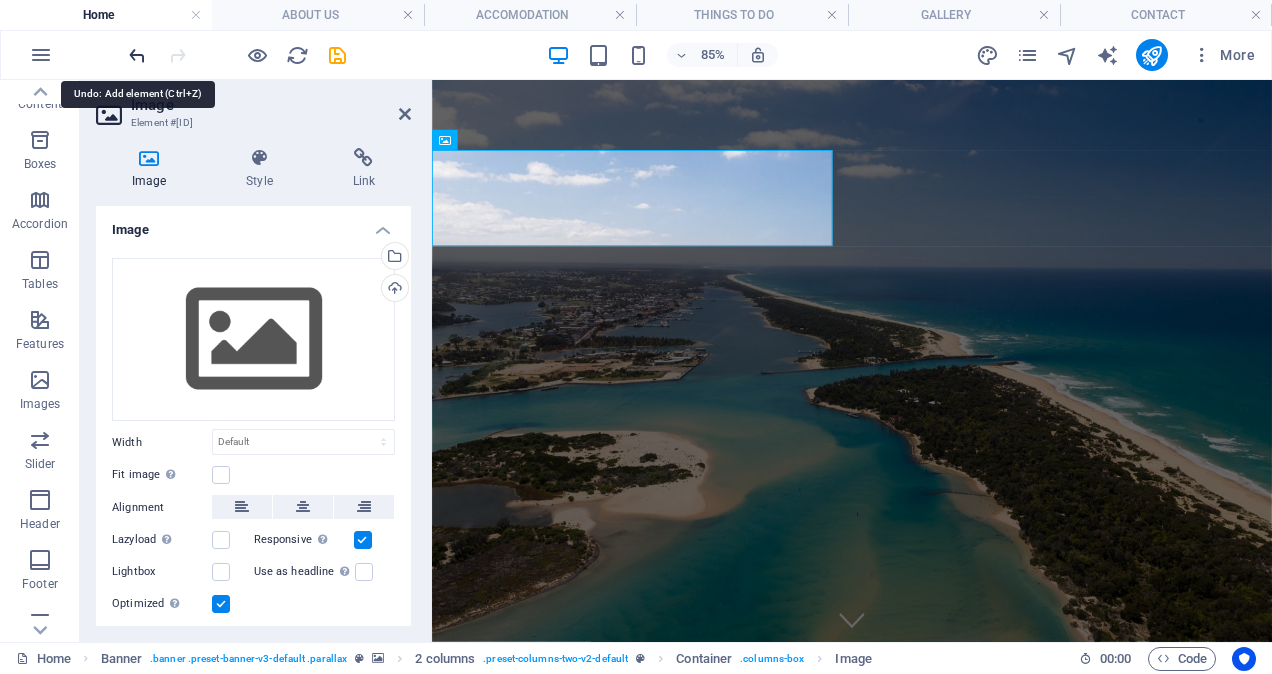 click at bounding box center [137, 55] 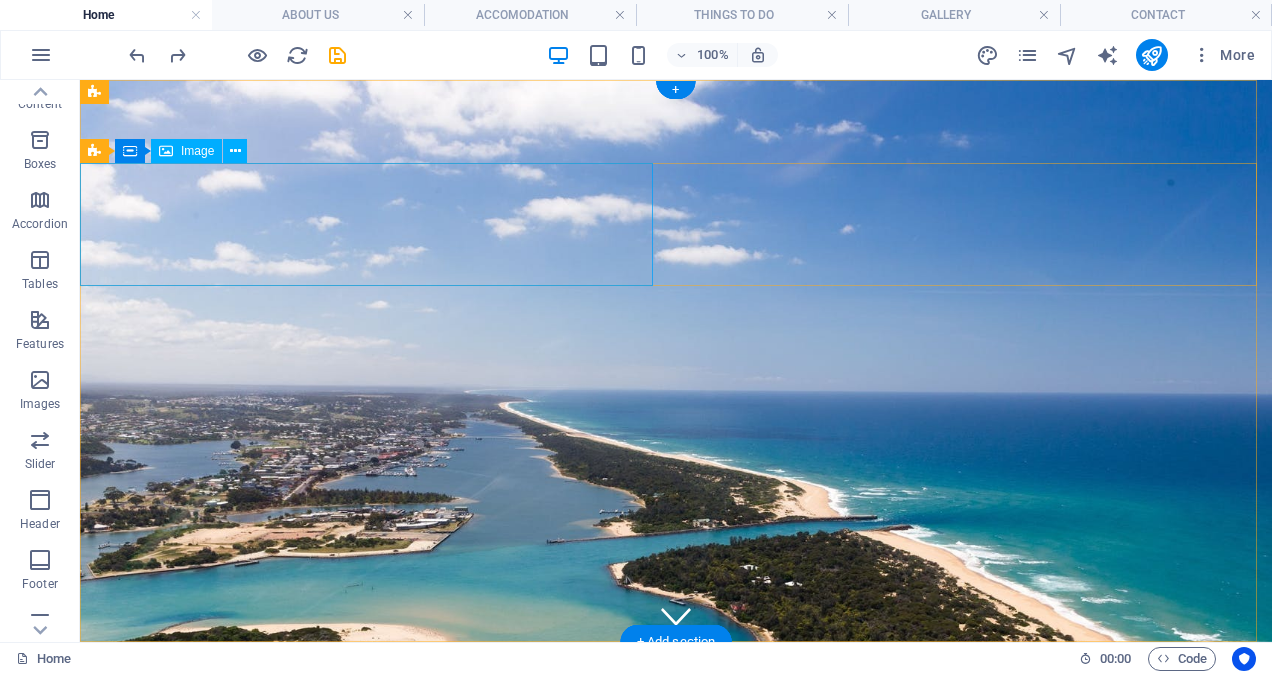 click at bounding box center (370, 786) 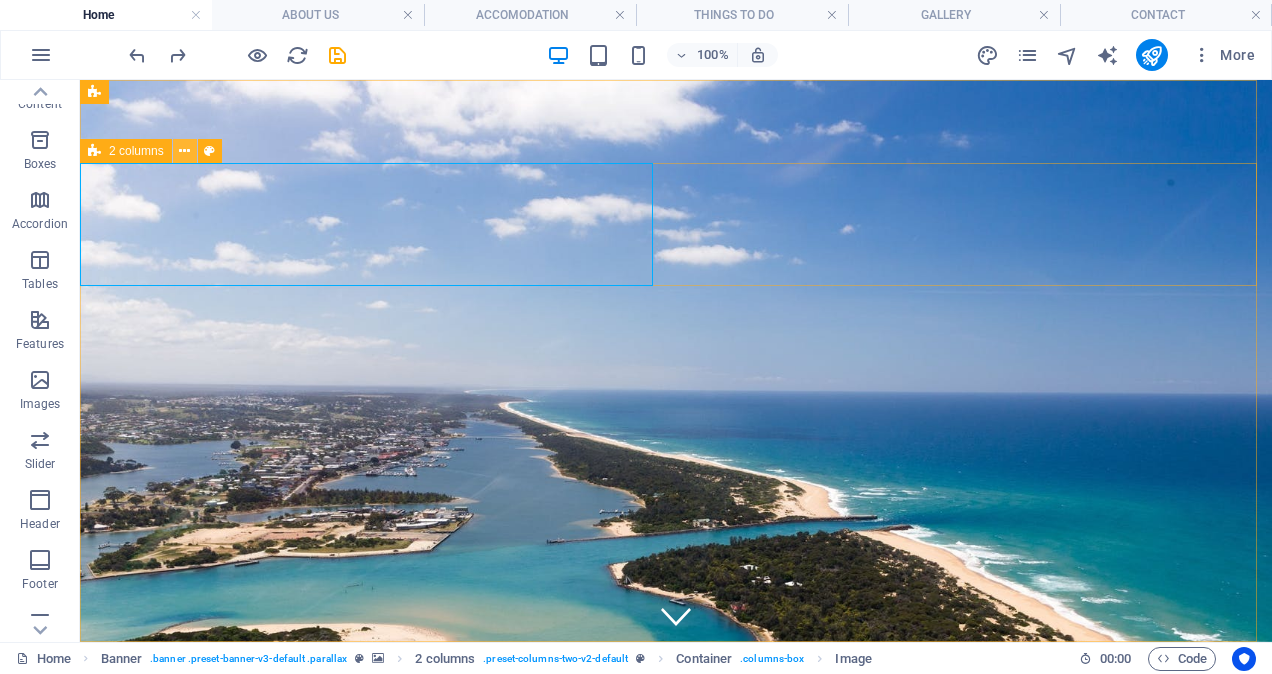 click at bounding box center [185, 151] 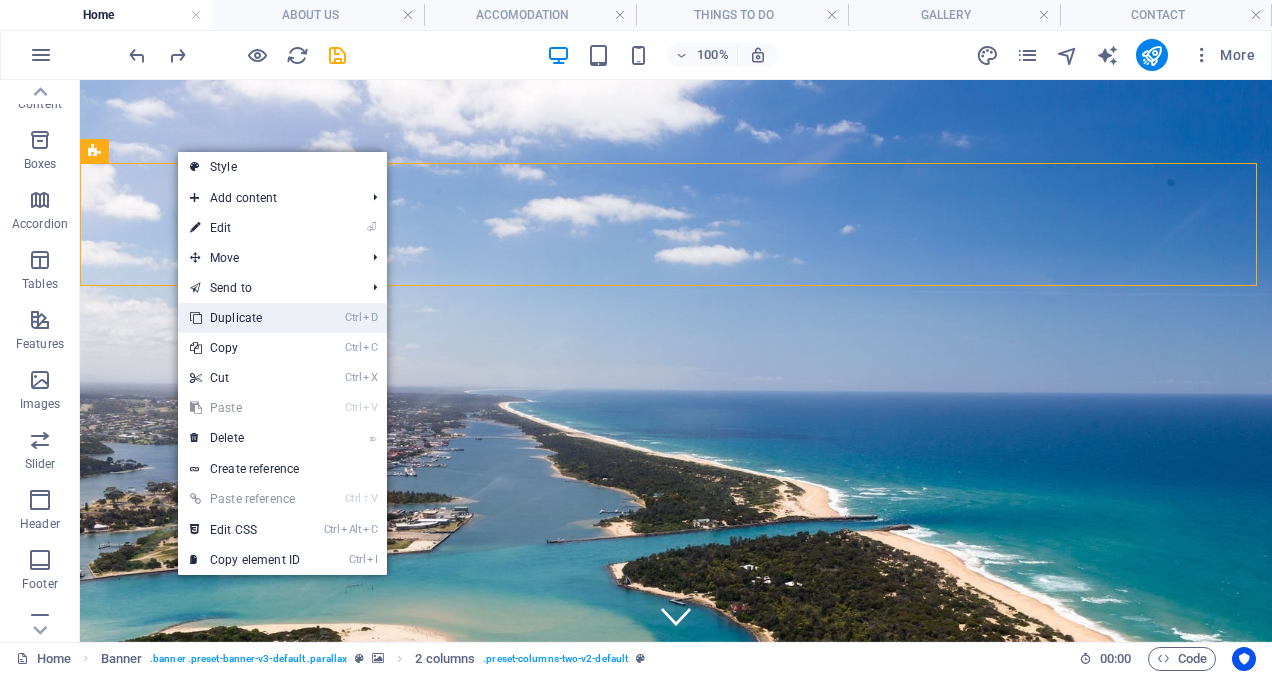 click on "Ctrl D  Duplicate" at bounding box center [245, 318] 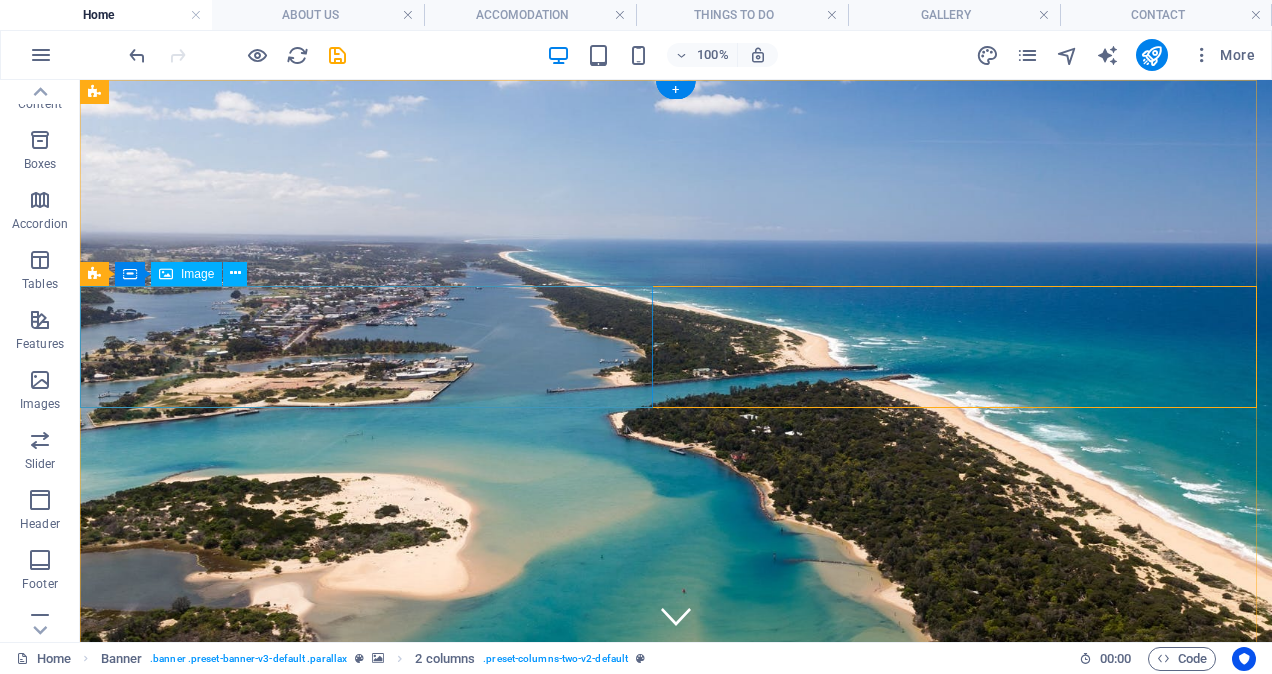 click at bounding box center (370, 940) 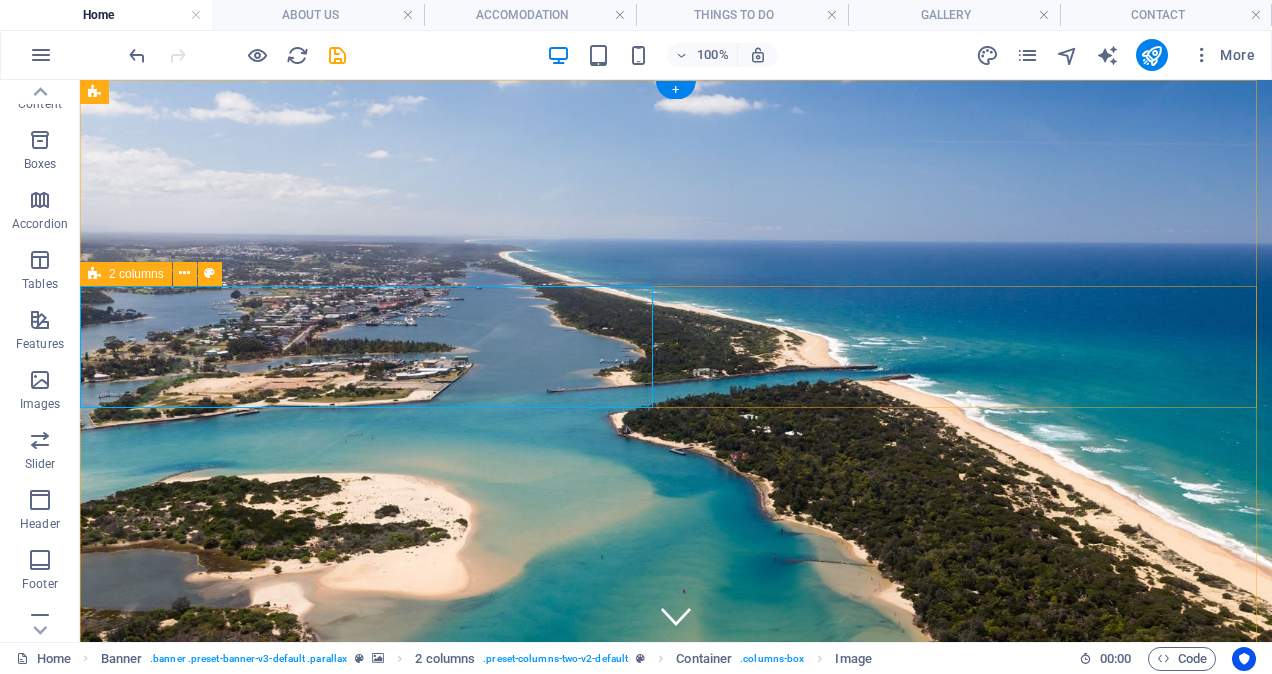 click at bounding box center [676, 940] 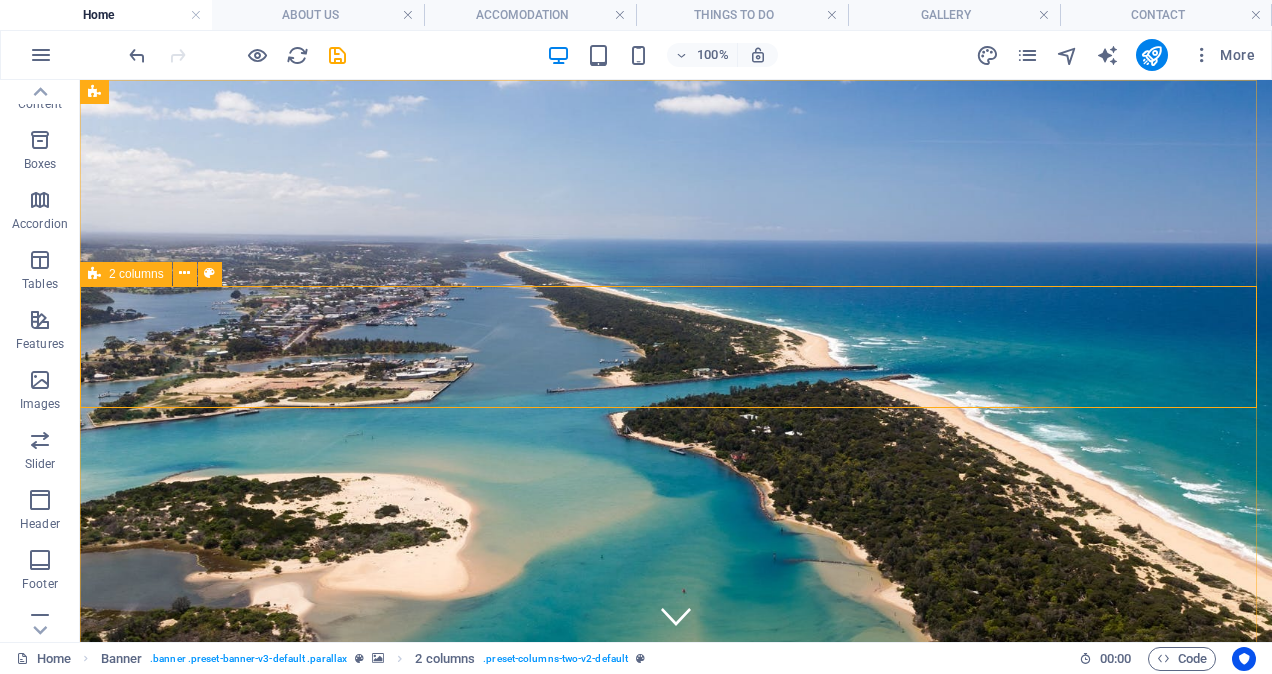 click at bounding box center [94, 274] 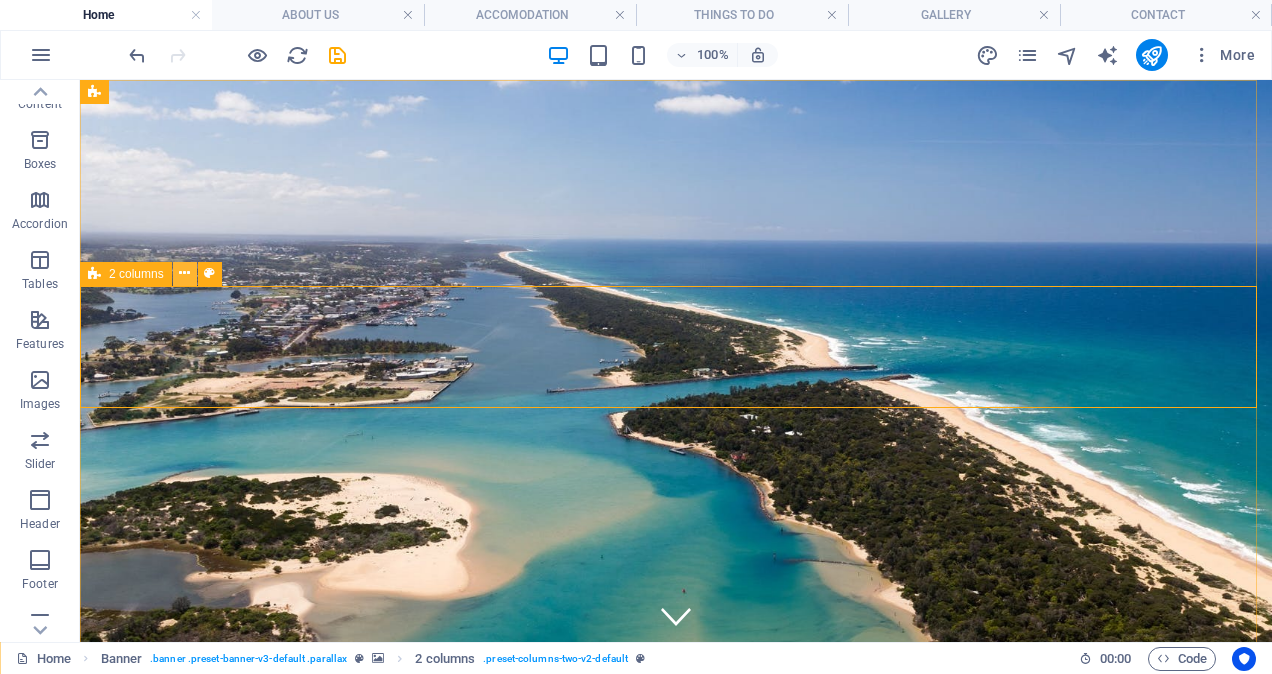 click at bounding box center [184, 273] 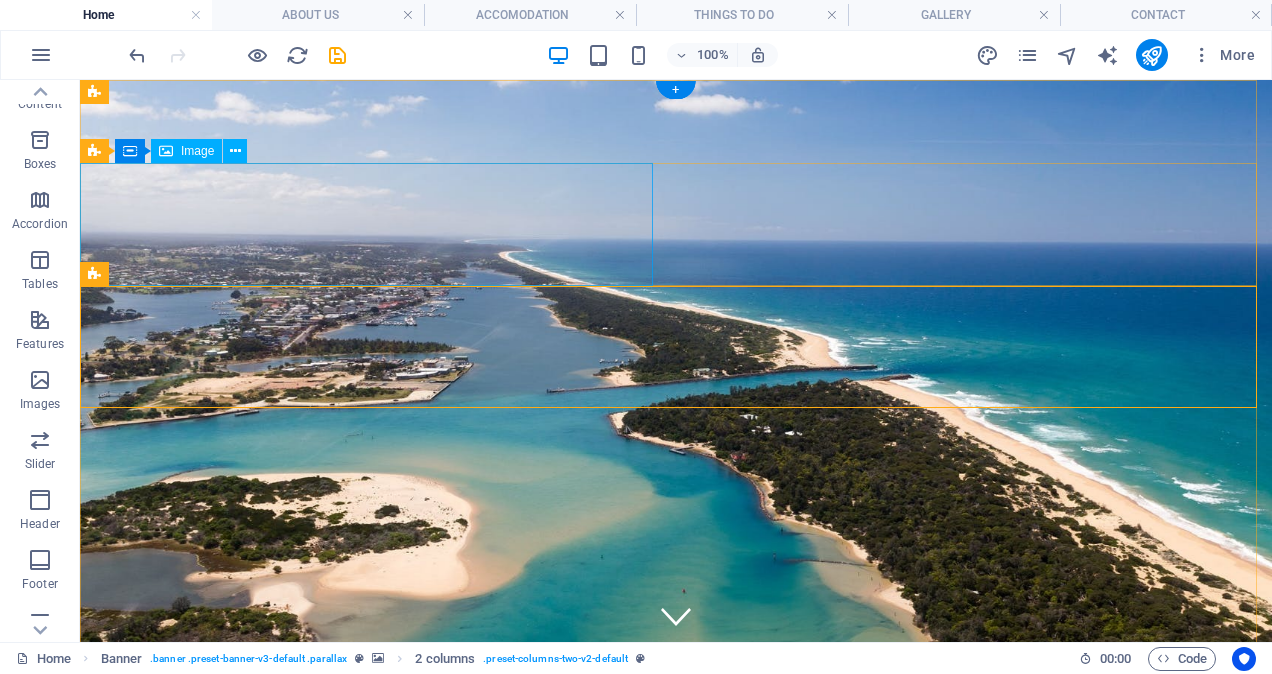 click at bounding box center [370, 817] 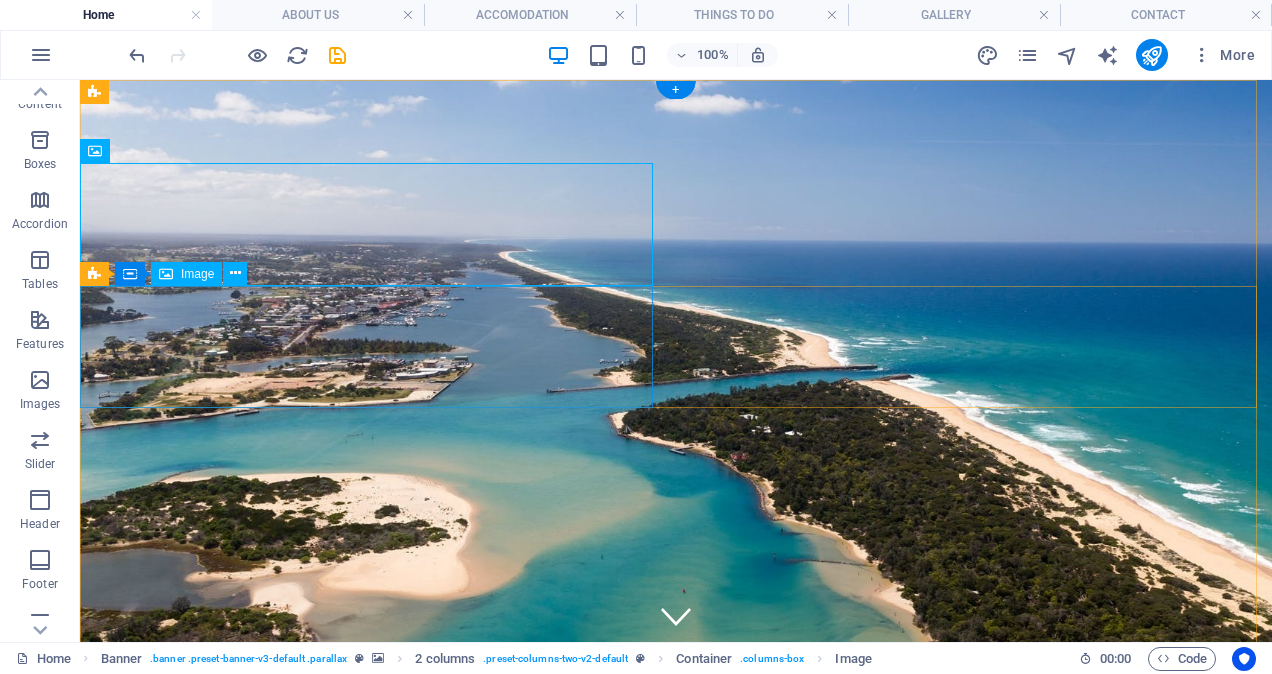 click at bounding box center [370, 940] 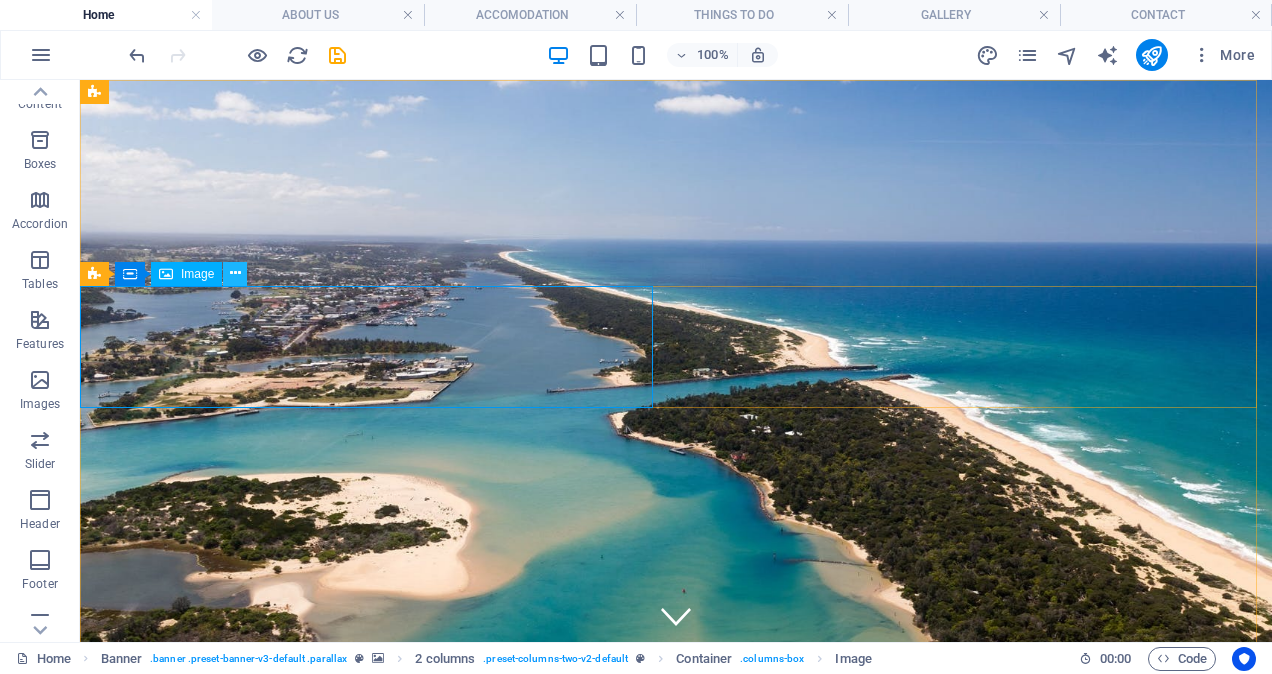 click at bounding box center [235, 273] 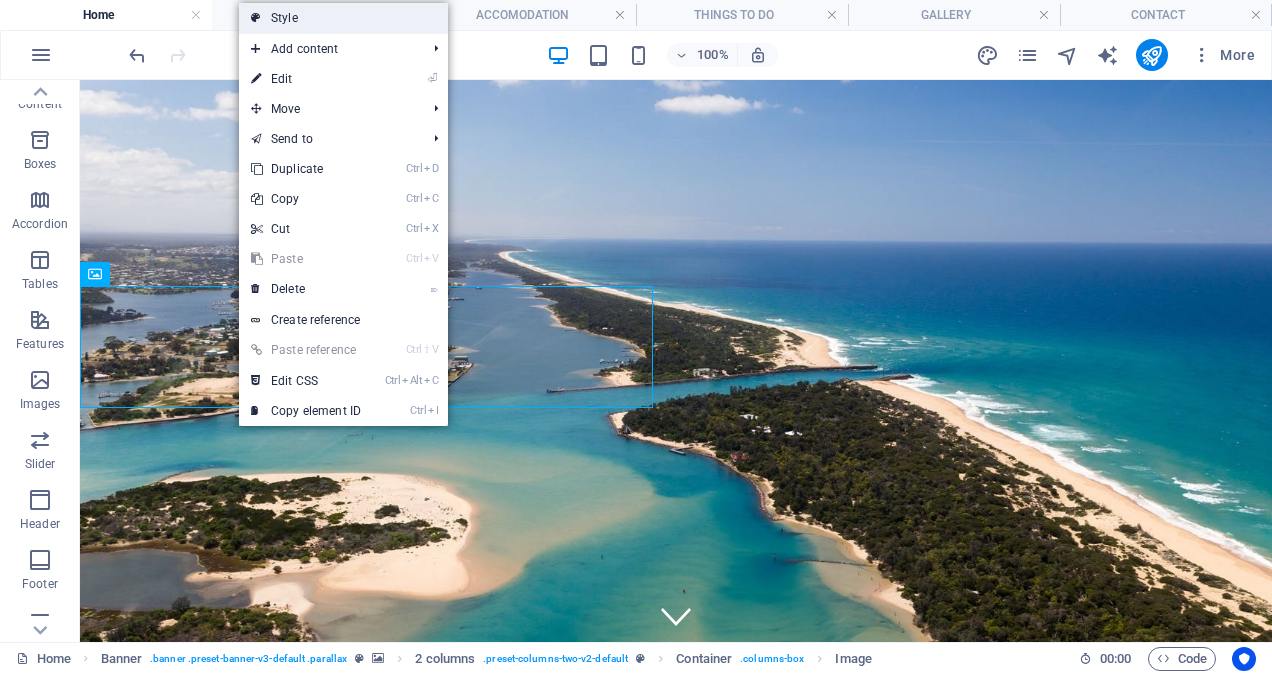 click on "Style" at bounding box center [343, 18] 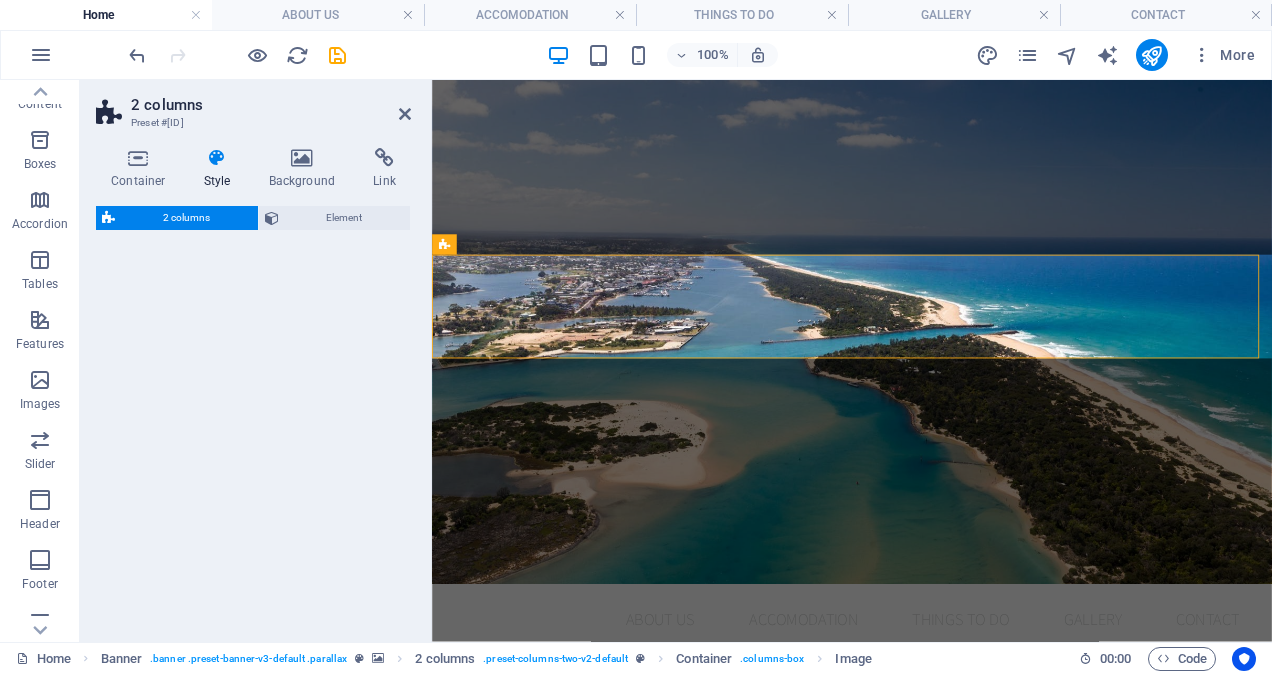 select on "rem" 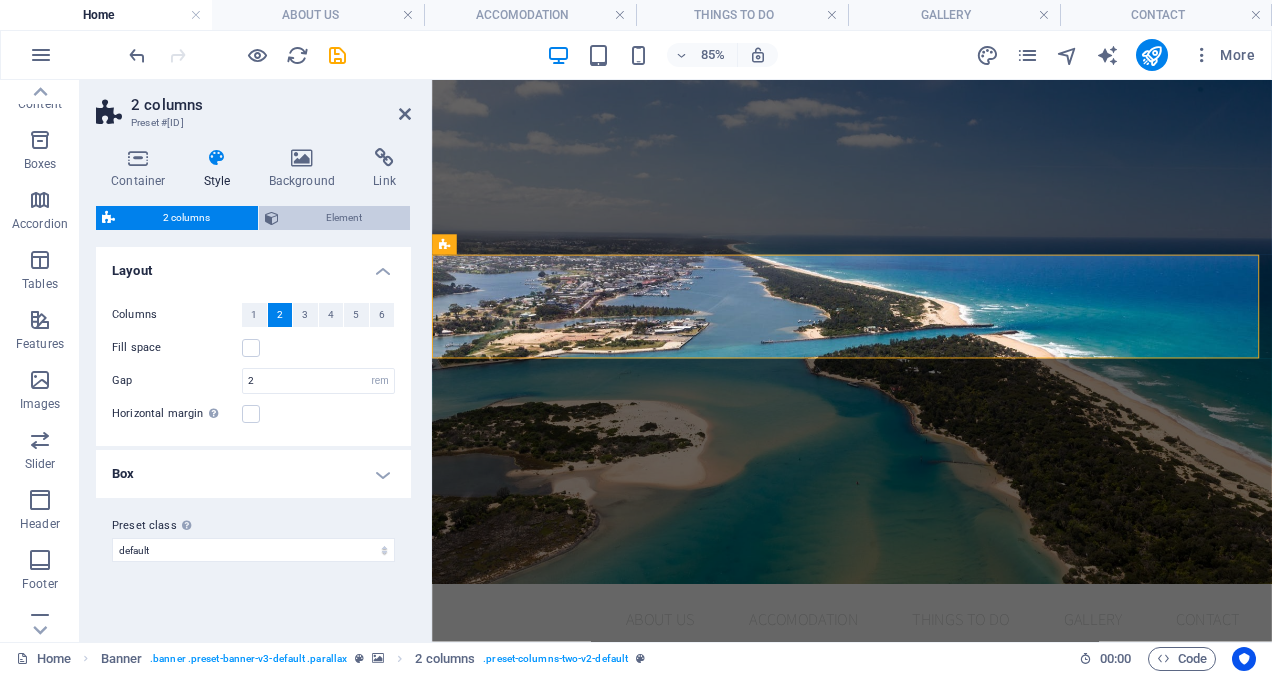 click on "Element" at bounding box center [345, 218] 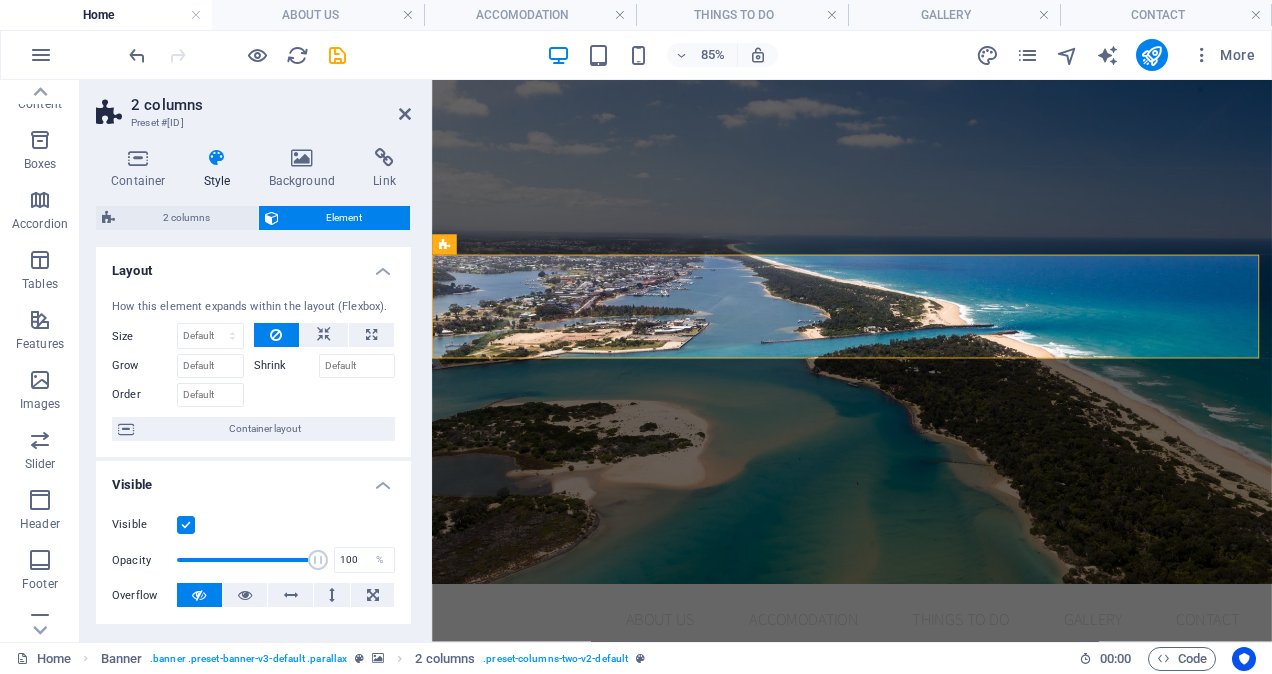 click on "Element" at bounding box center [345, 218] 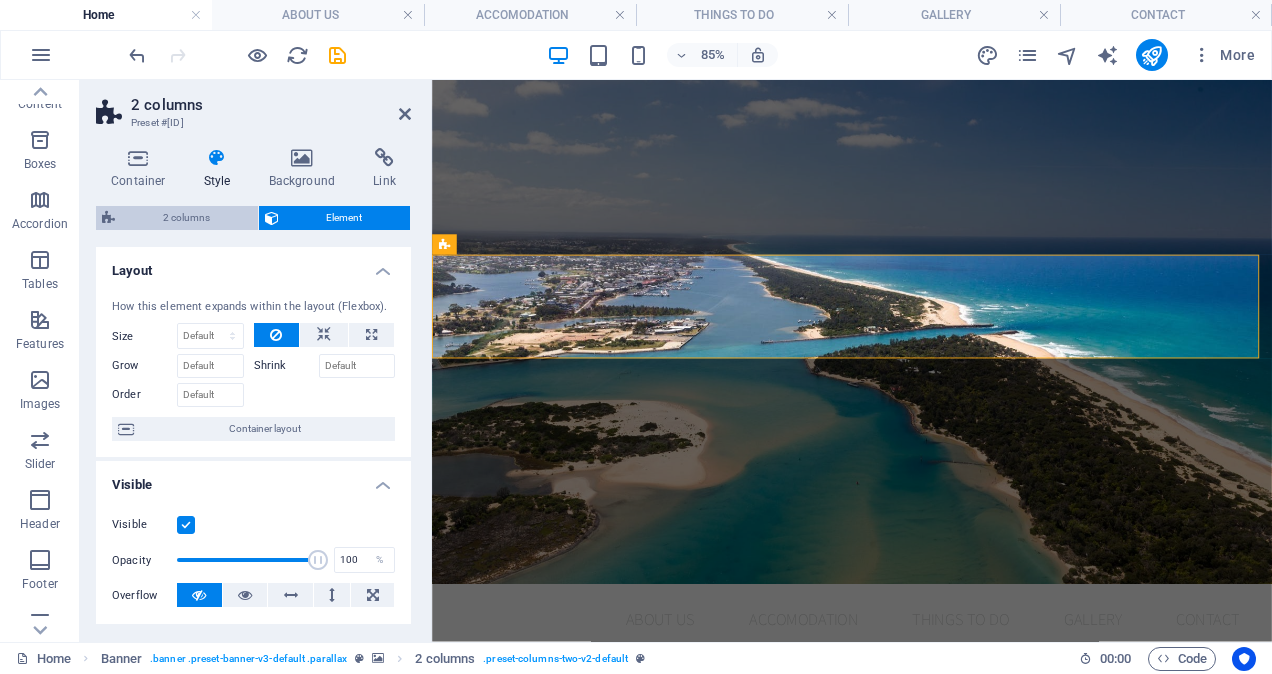 click on "2 columns" at bounding box center (186, 218) 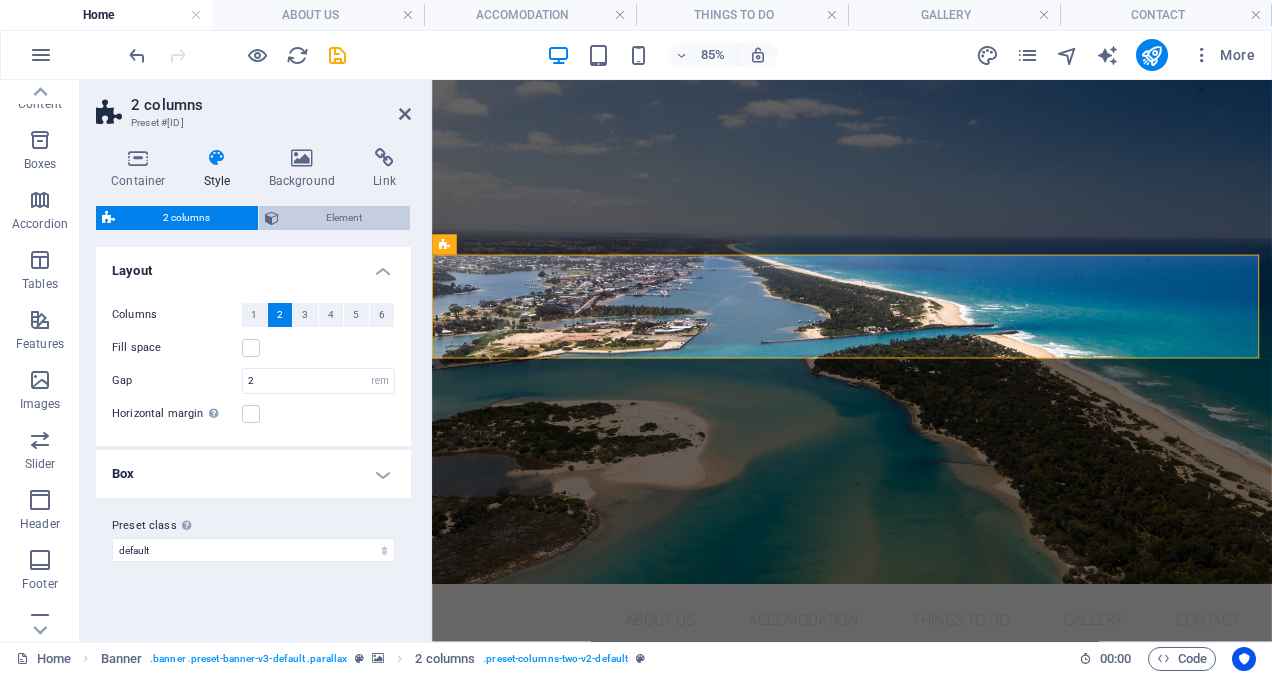 click on "Element" at bounding box center [345, 218] 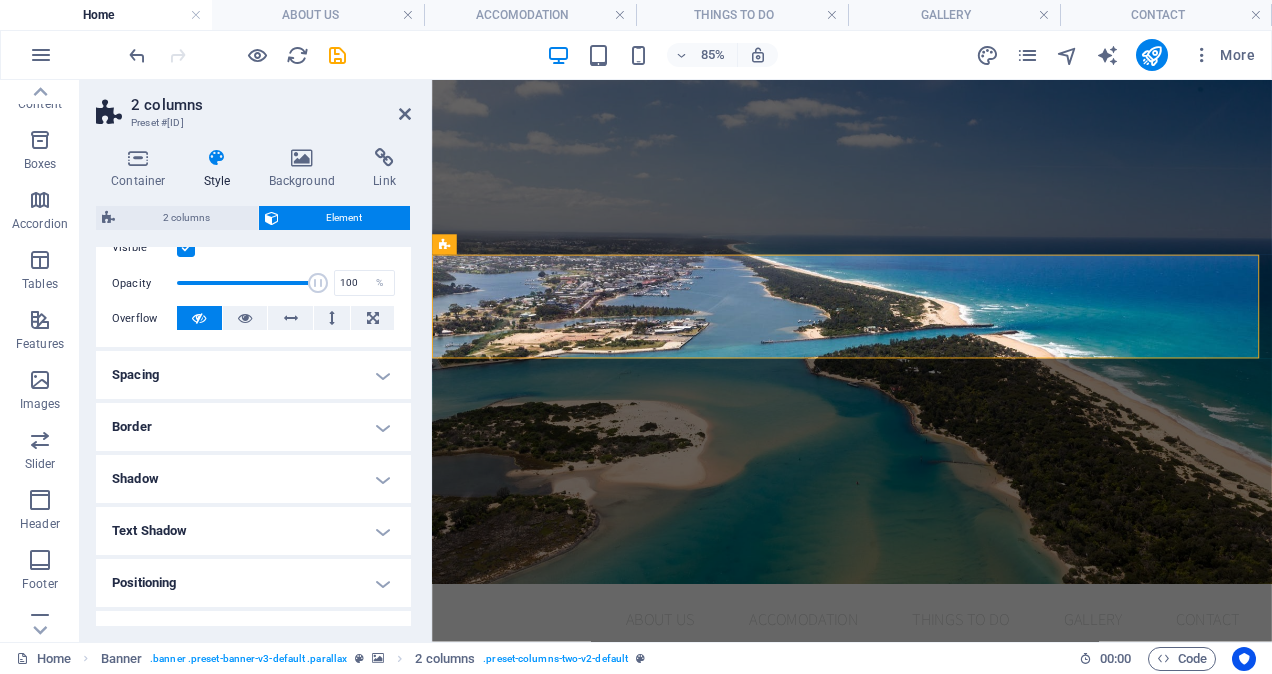 scroll, scrollTop: 300, scrollLeft: 0, axis: vertical 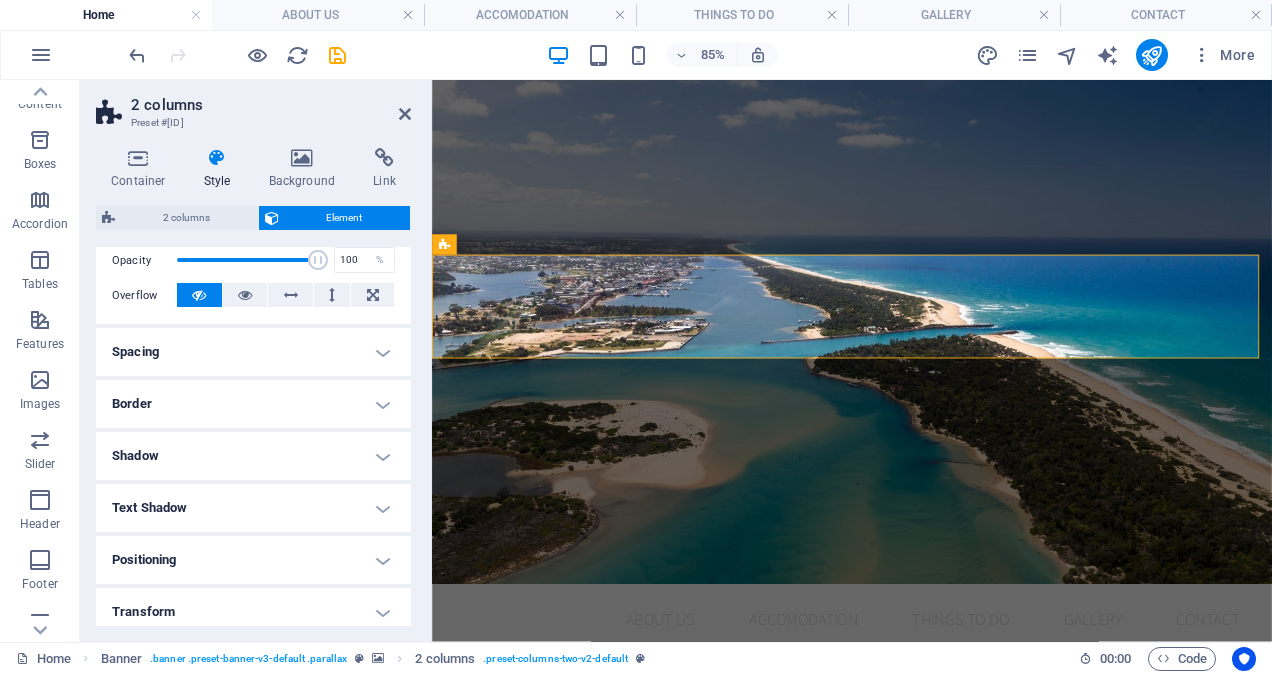 click on "Spacing" at bounding box center [253, 352] 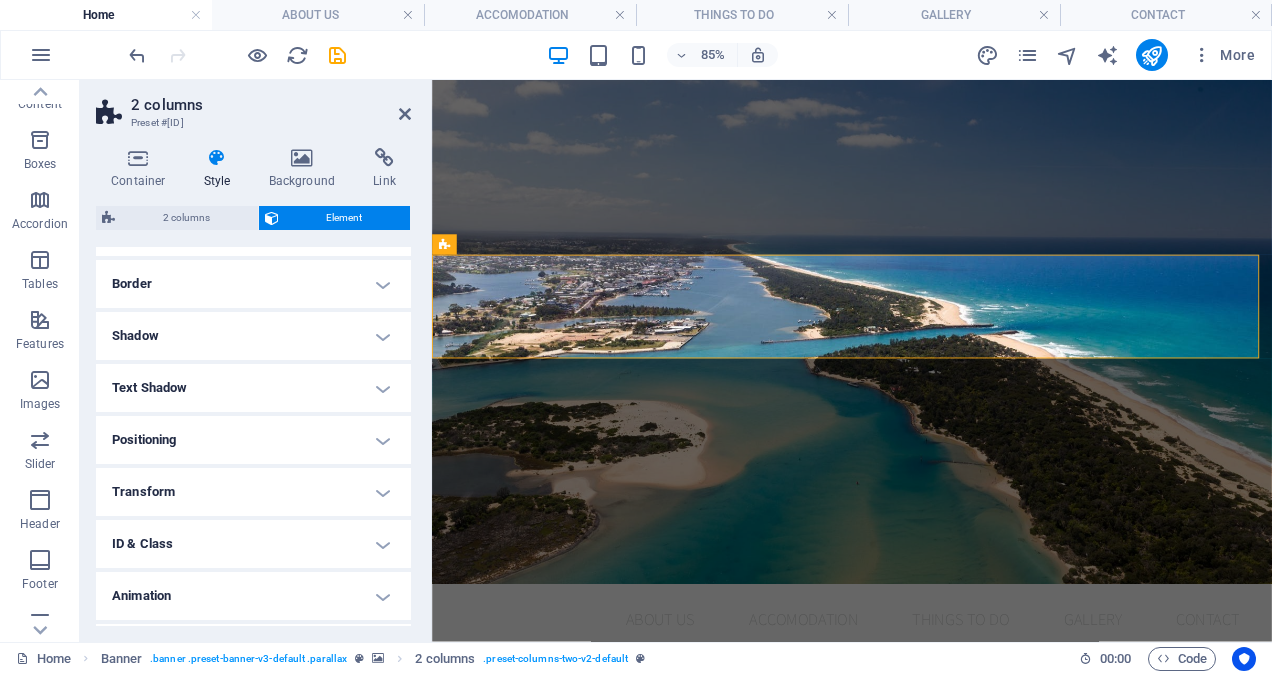 scroll, scrollTop: 546, scrollLeft: 0, axis: vertical 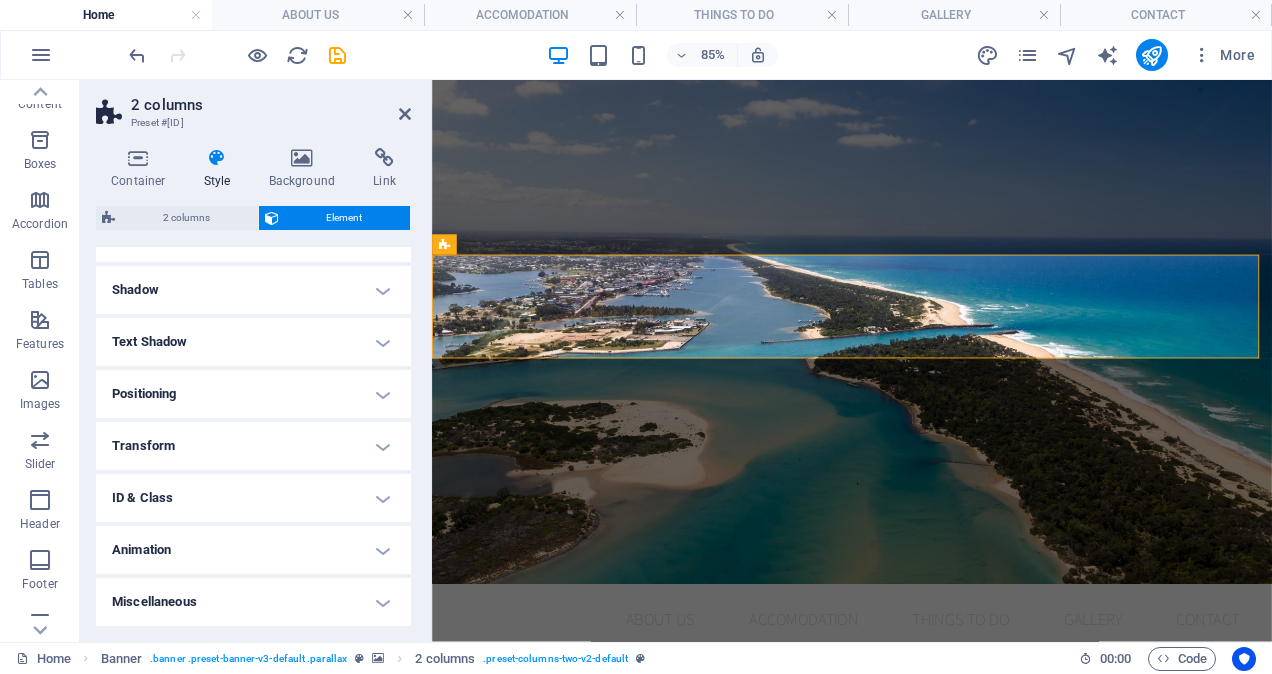 click on "Positioning" at bounding box center (253, 394) 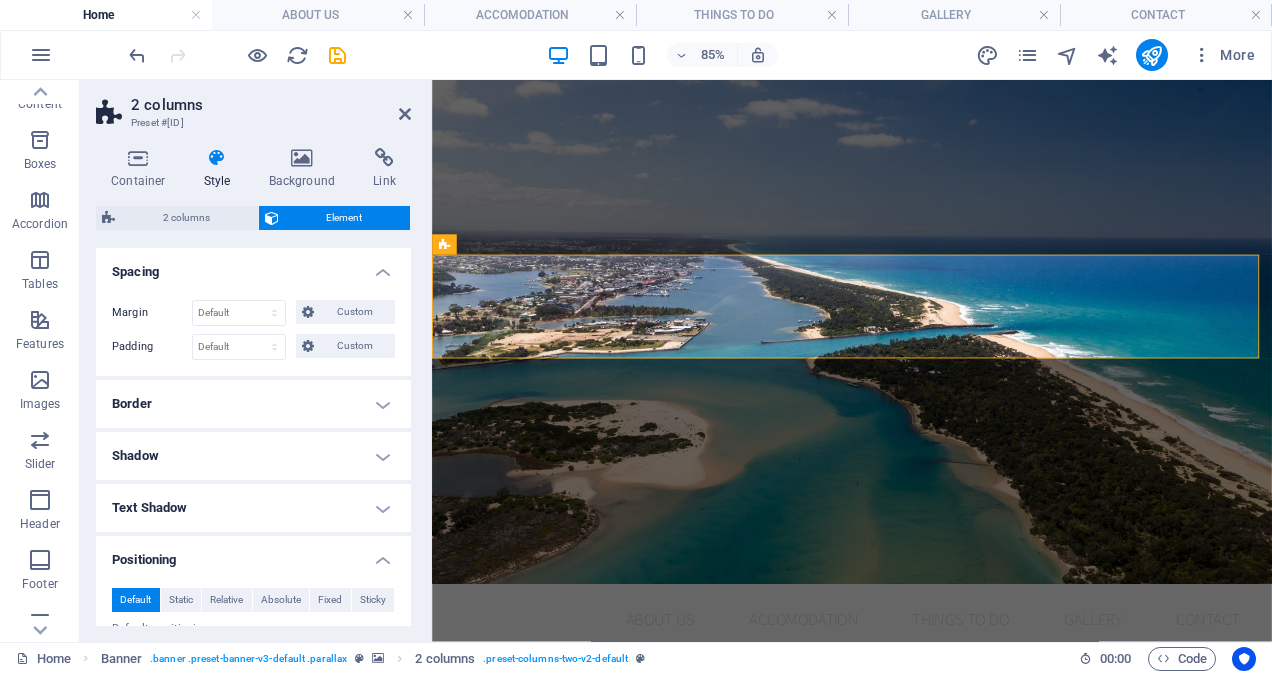 scroll, scrollTop: 0, scrollLeft: 0, axis: both 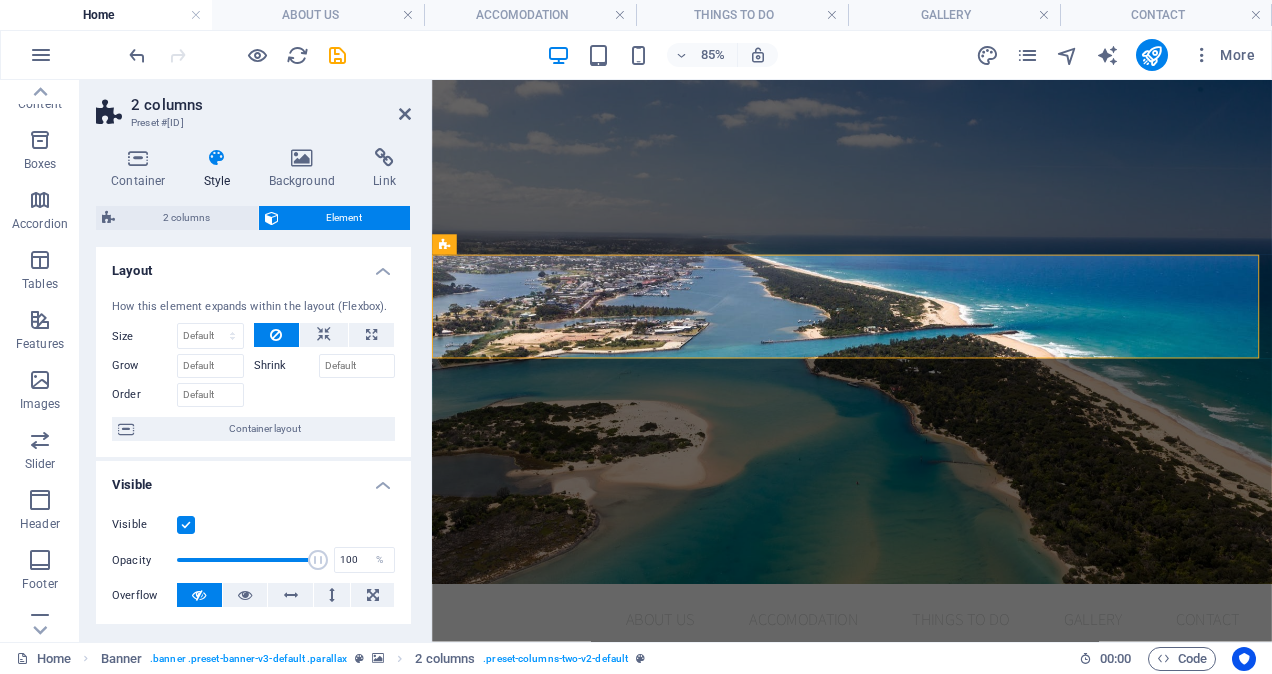 click on "2 columns" at bounding box center (271, 105) 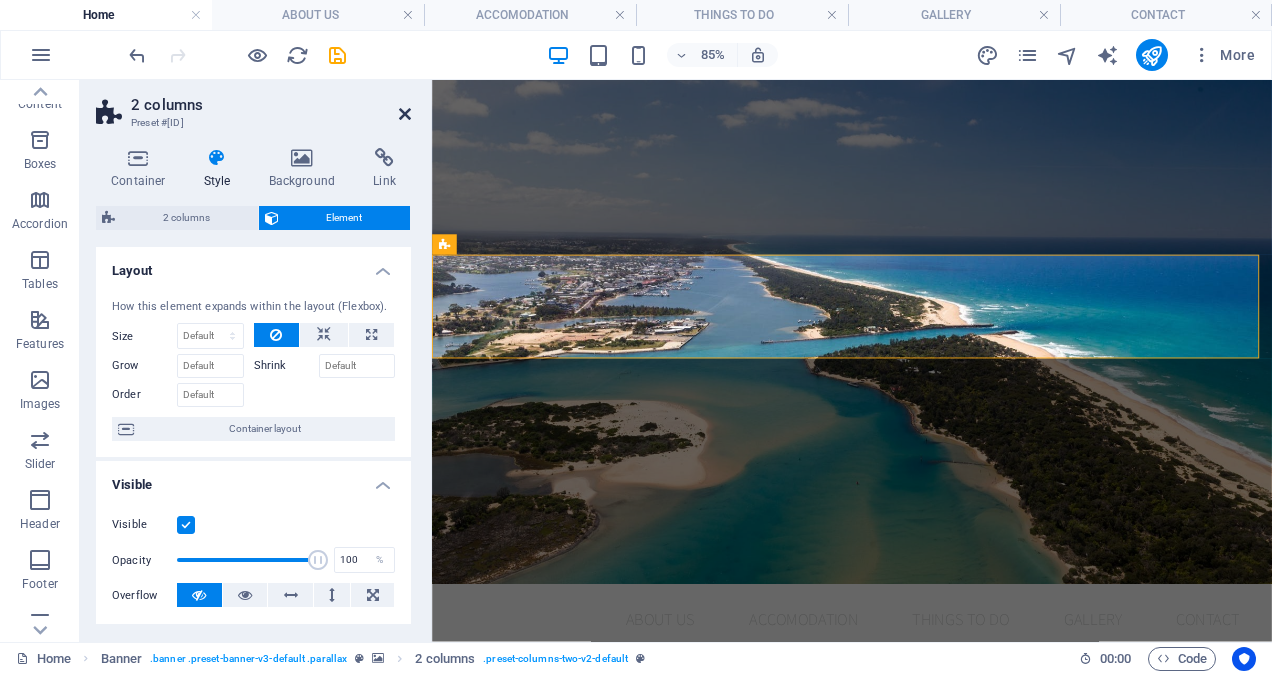 click at bounding box center [405, 114] 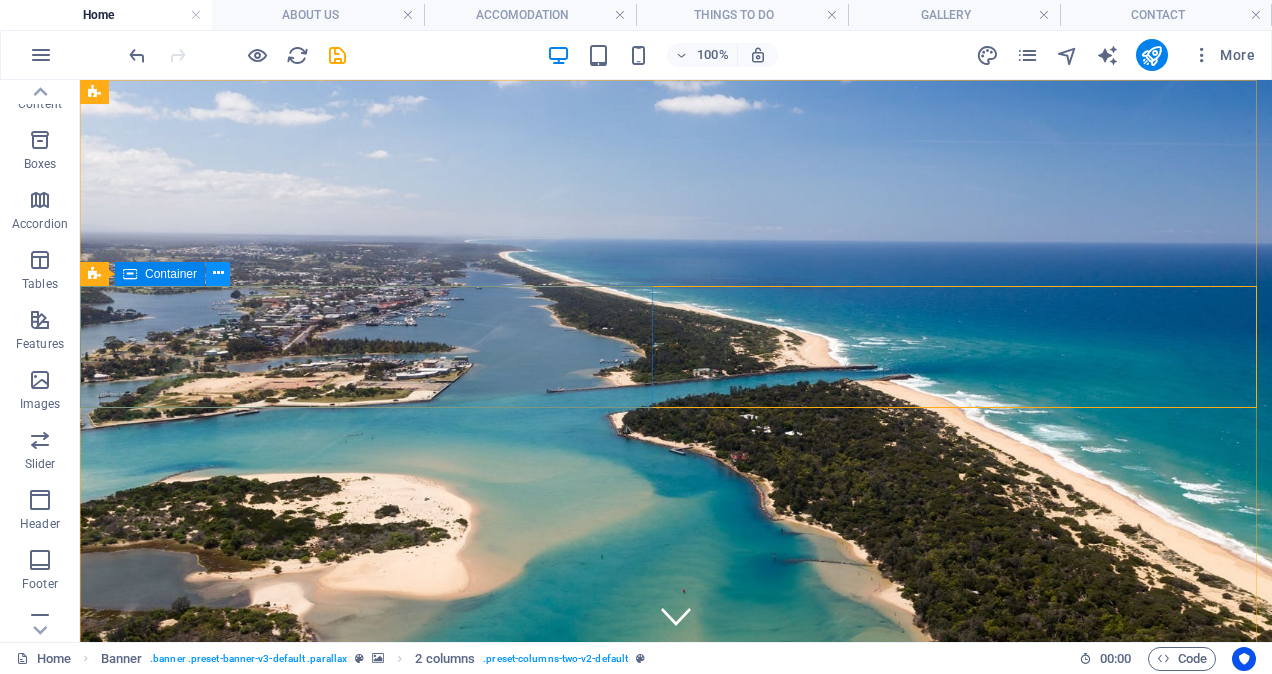 click at bounding box center (218, 273) 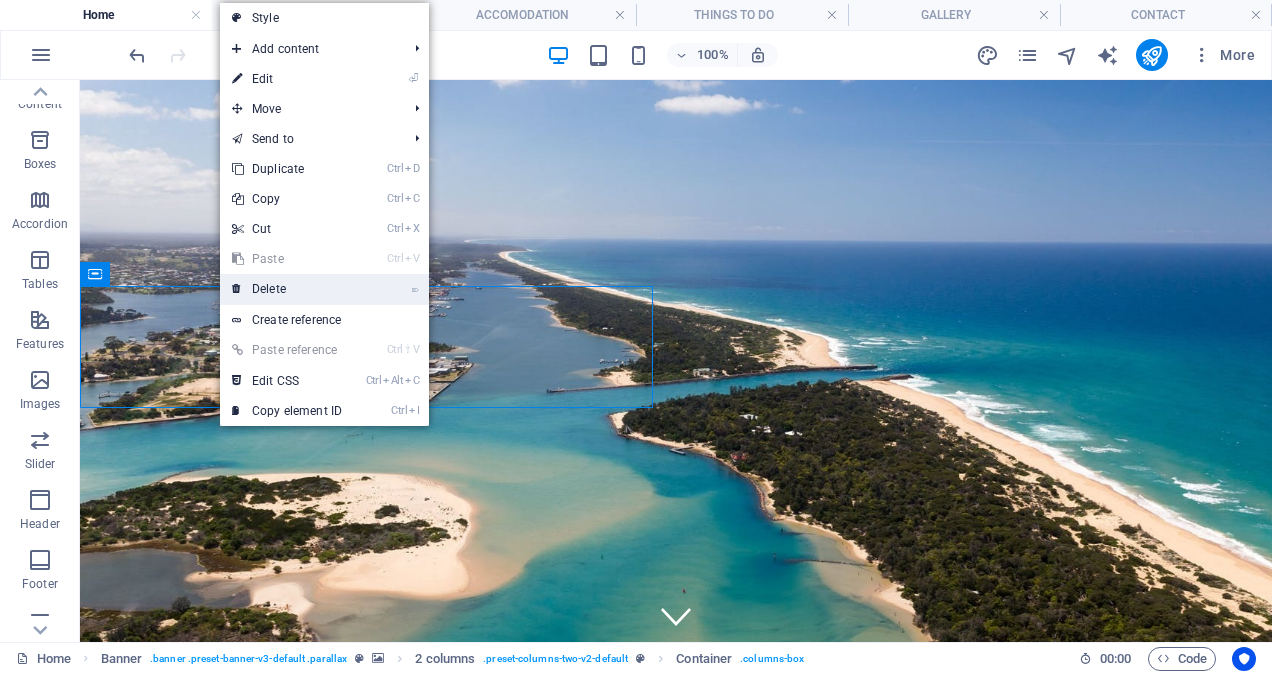 click on "⌦  Delete" at bounding box center [287, 289] 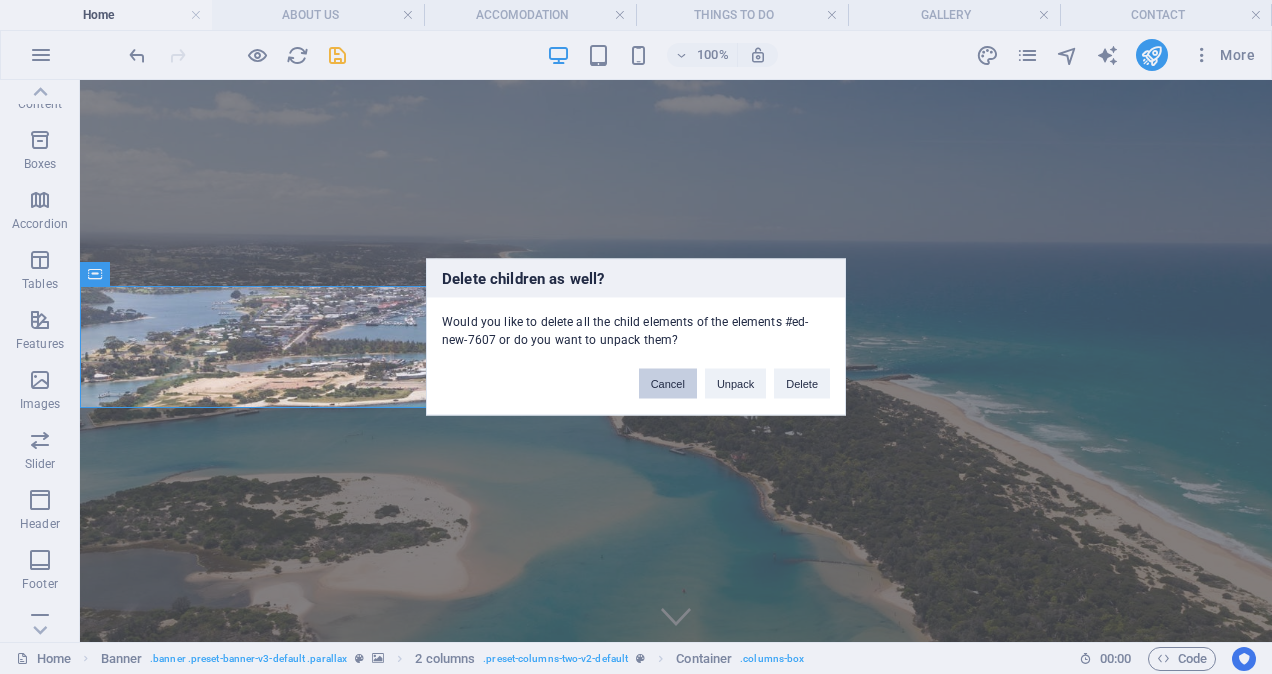 drag, startPoint x: 680, startPoint y: 379, endPoint x: 596, endPoint y: 295, distance: 118.79394 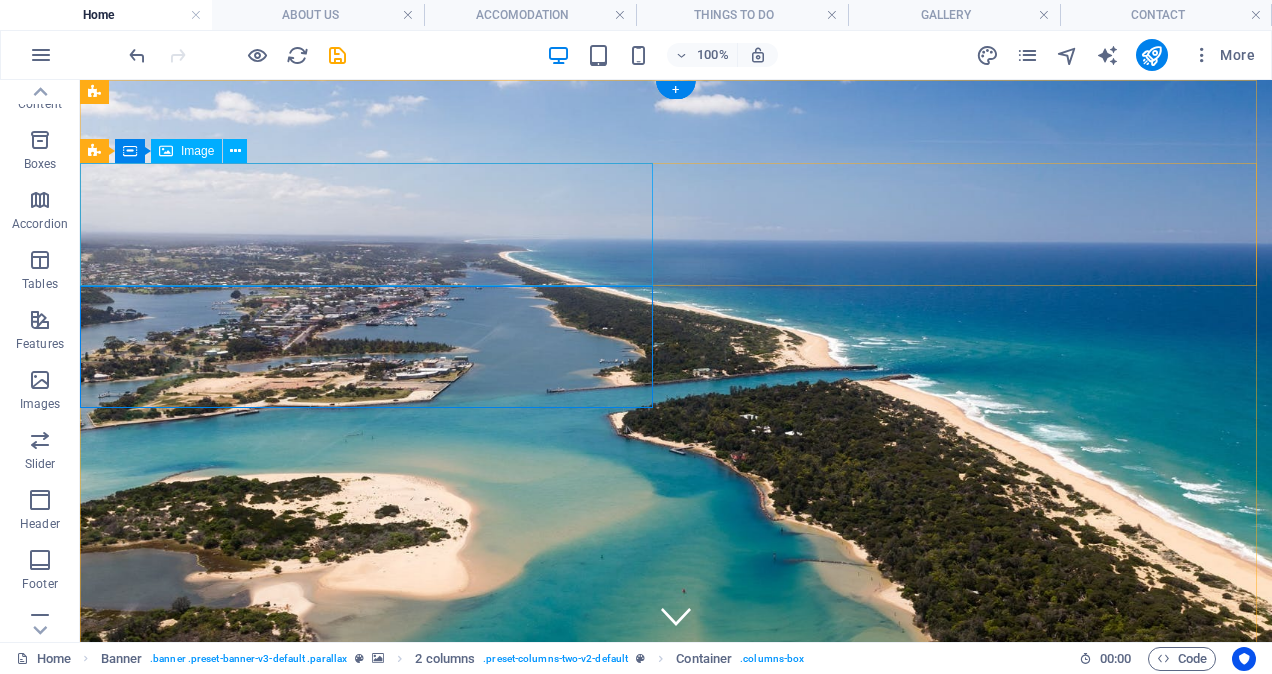 click at bounding box center (370, 817) 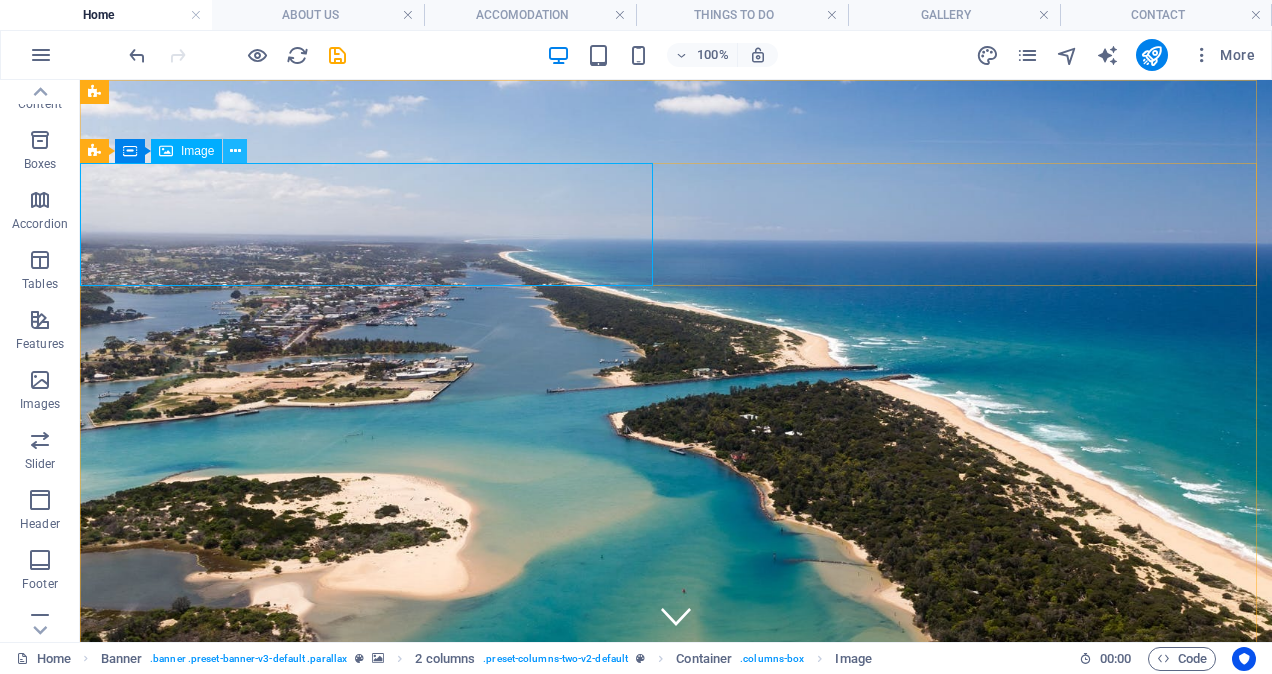click at bounding box center (235, 151) 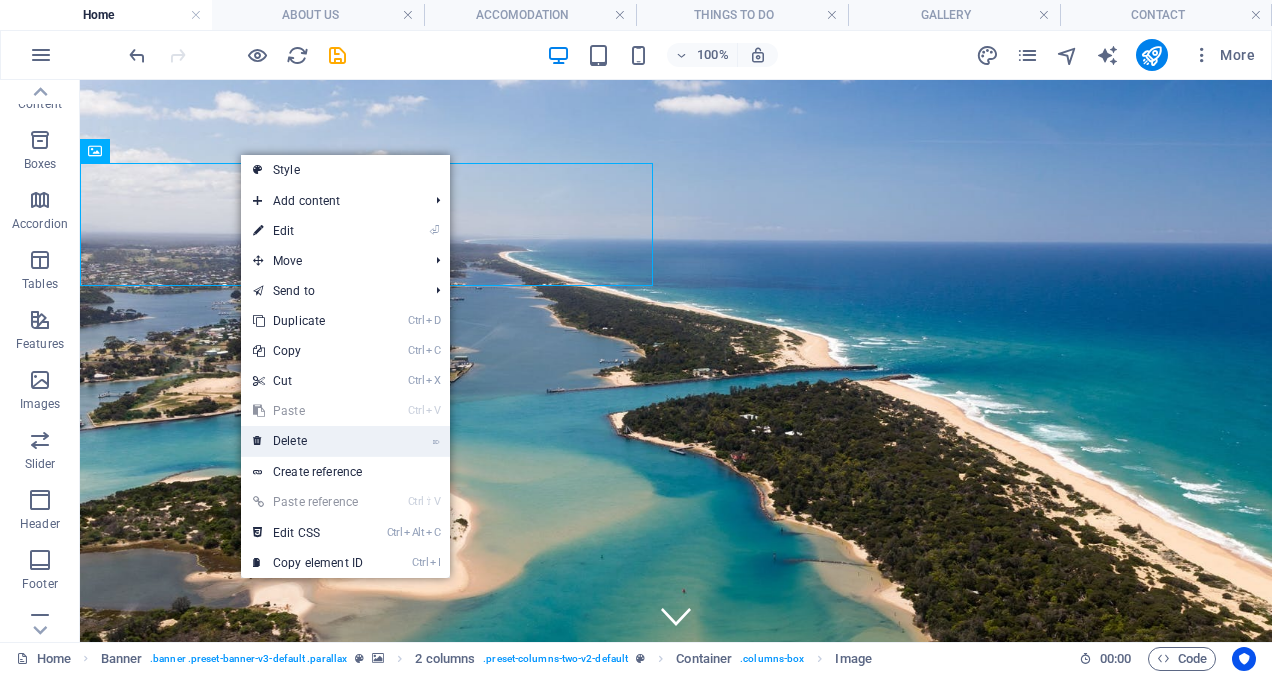 click on "⌦  Delete" at bounding box center [308, 441] 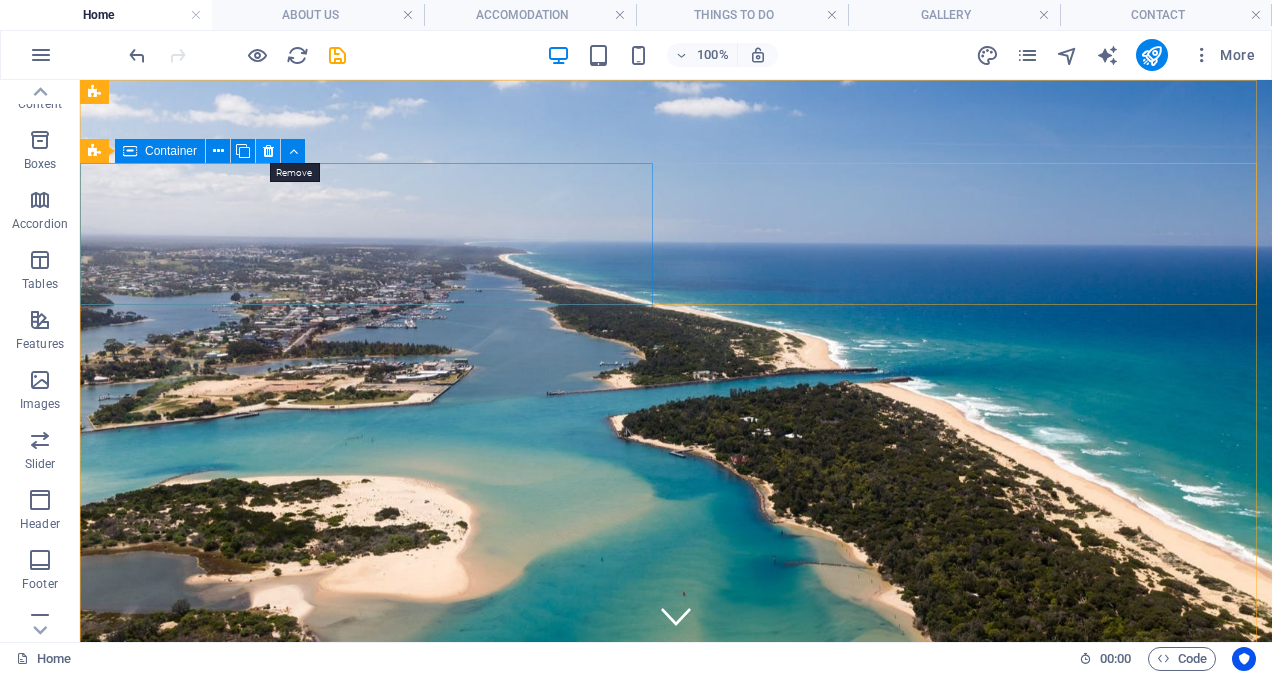 click at bounding box center (268, 151) 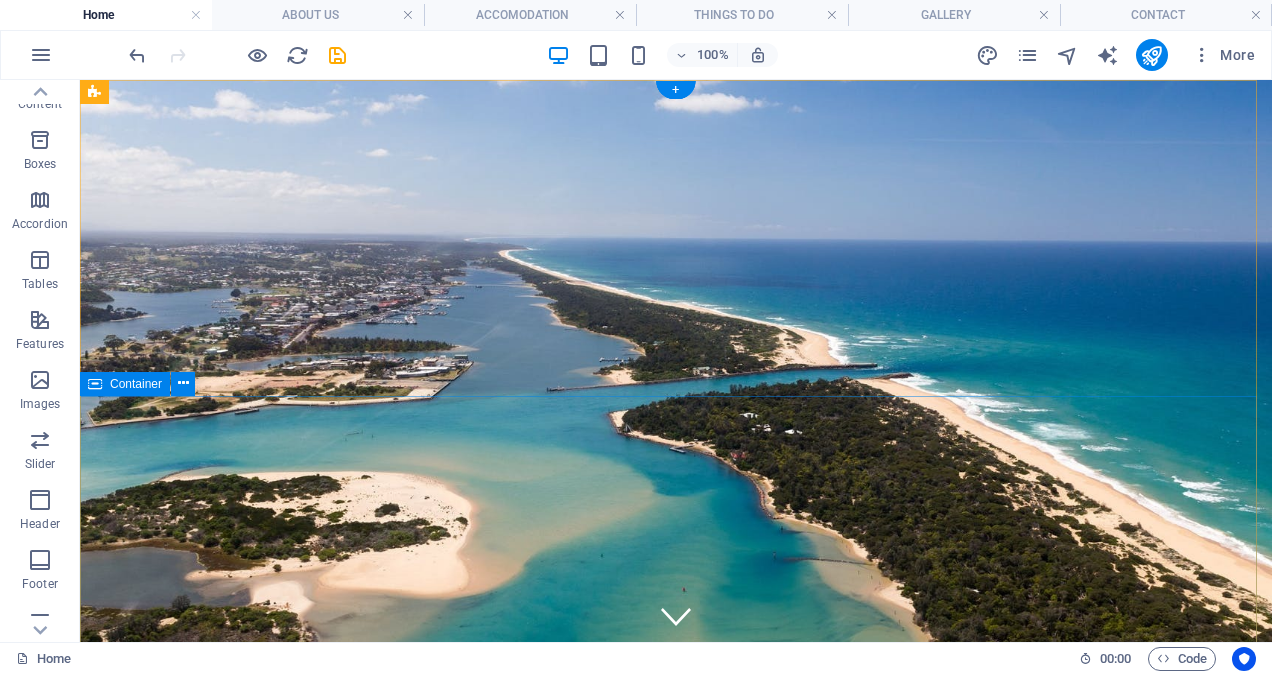 click on "East Gippsland Junior Basketball Tournament" at bounding box center (676, 1129) 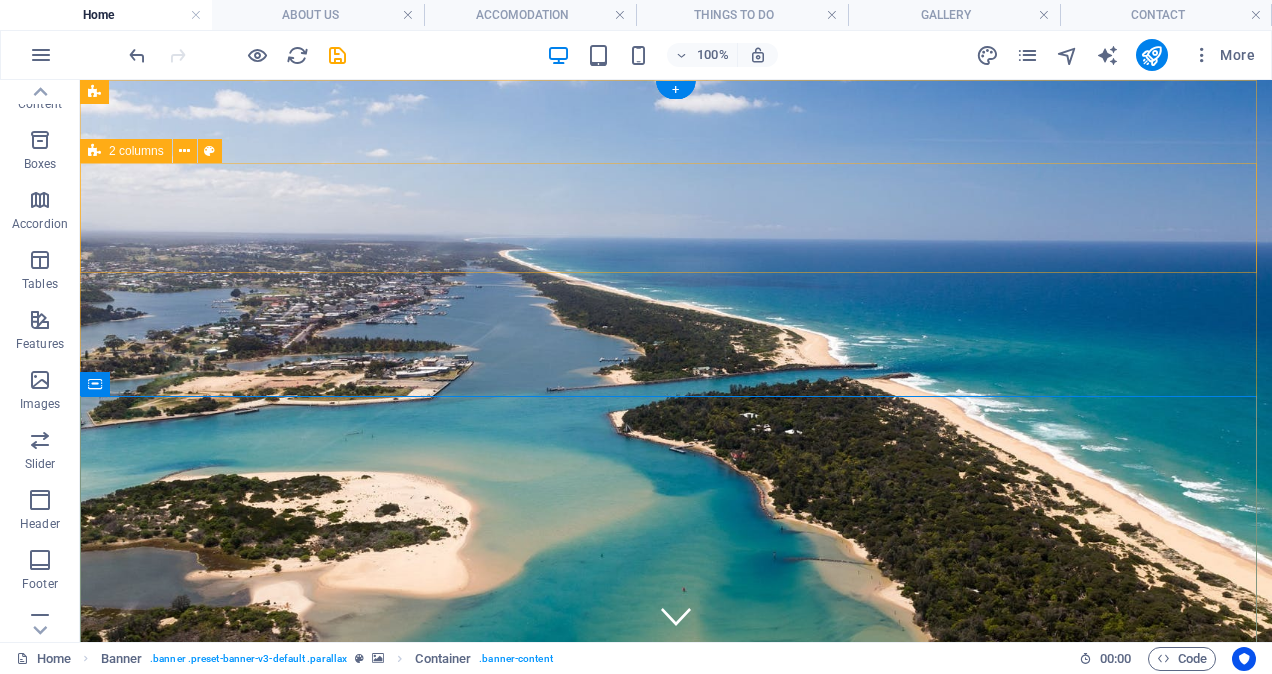 click on "Drop content here or  Add elements  Paste clipboard" at bounding box center (676, 808) 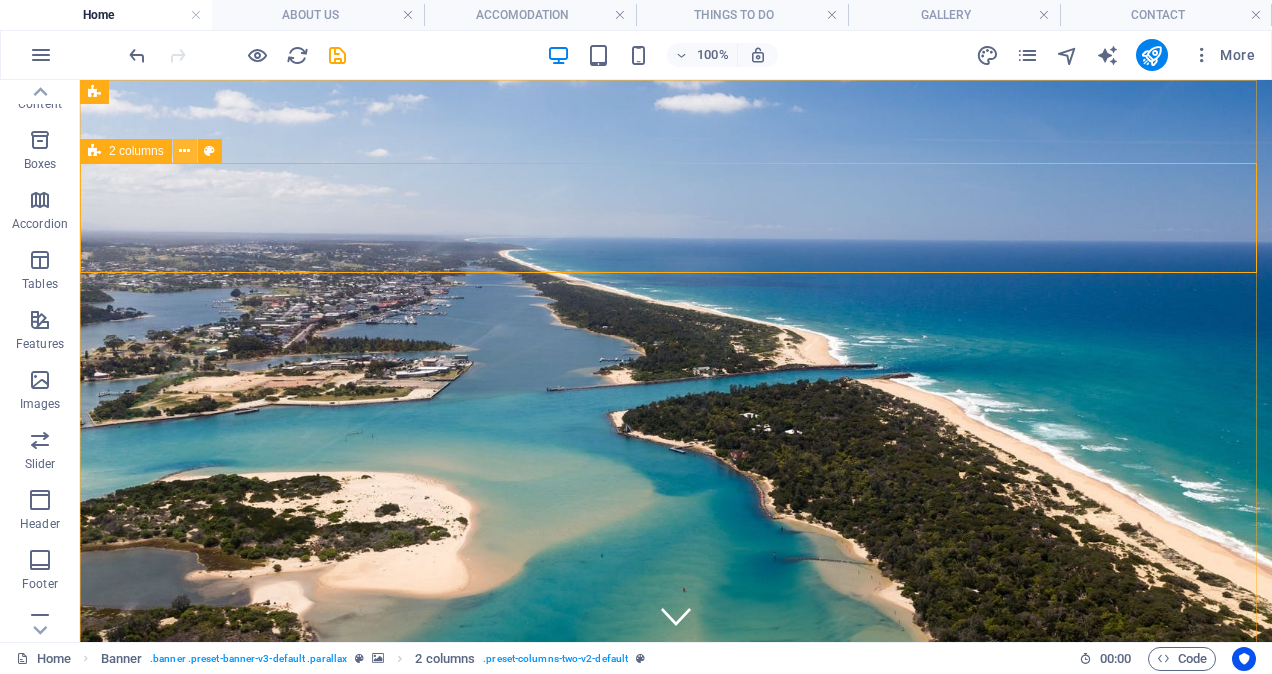 click at bounding box center (184, 151) 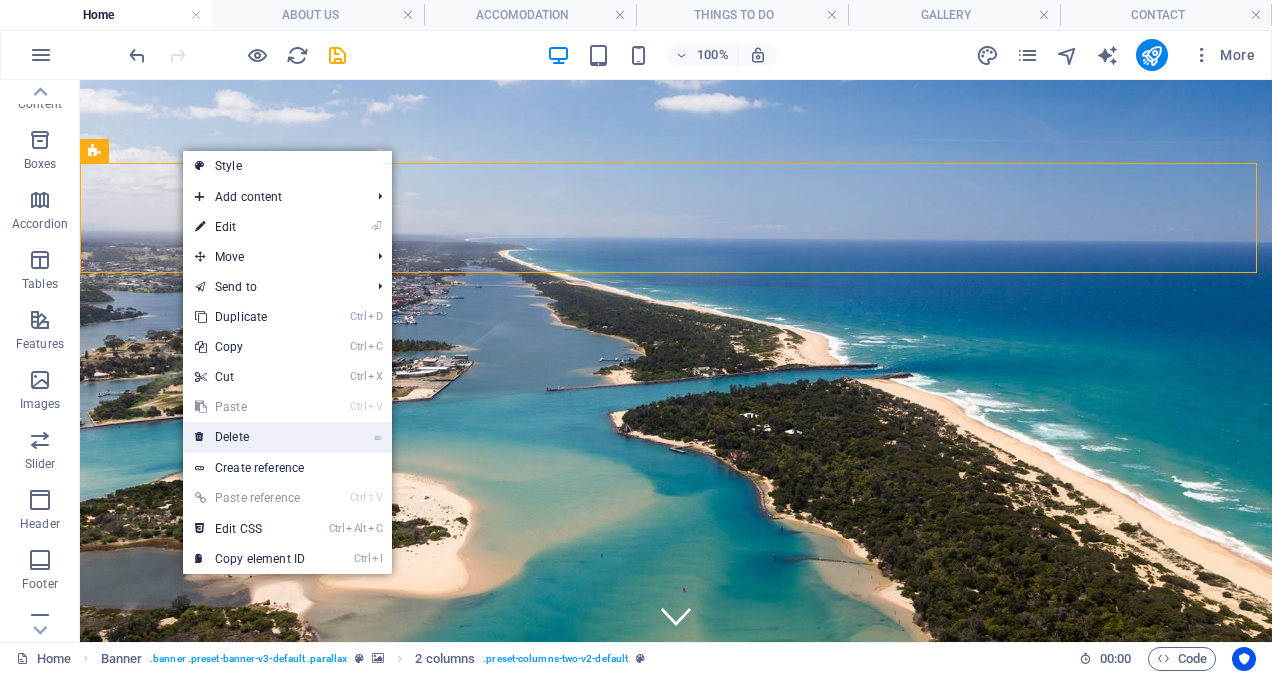 click on "⌦  Delete" at bounding box center [250, 437] 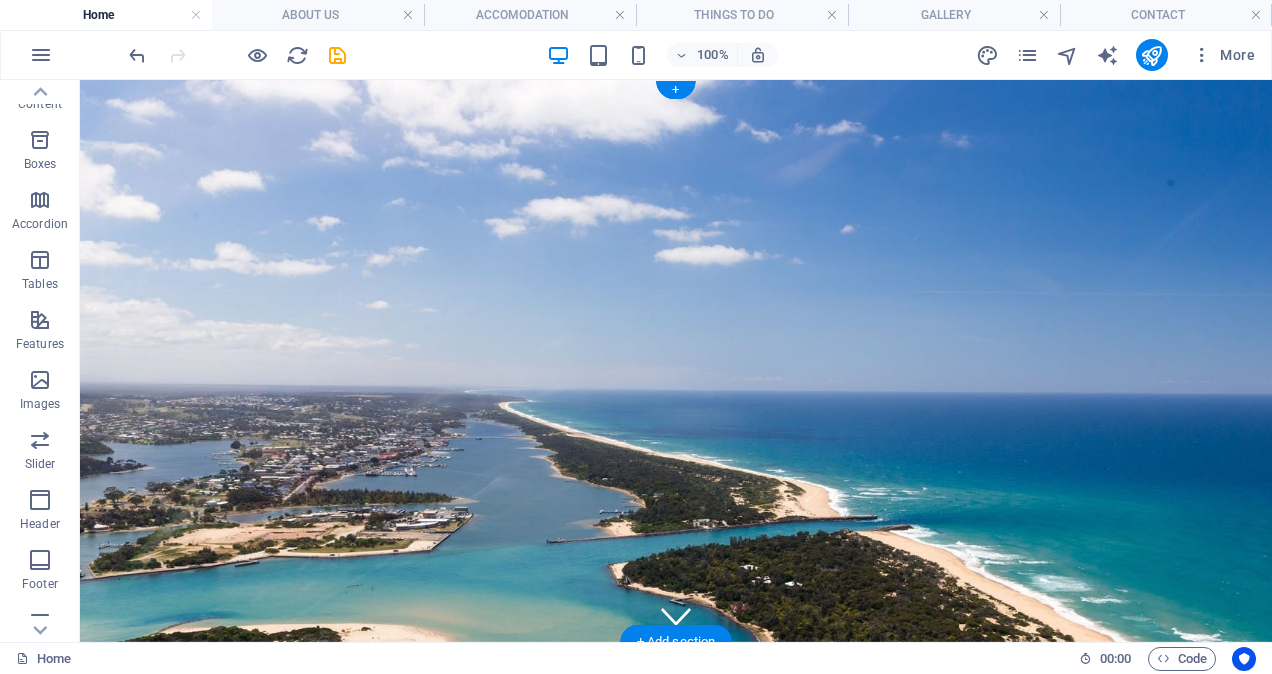 click at bounding box center [676, 361] 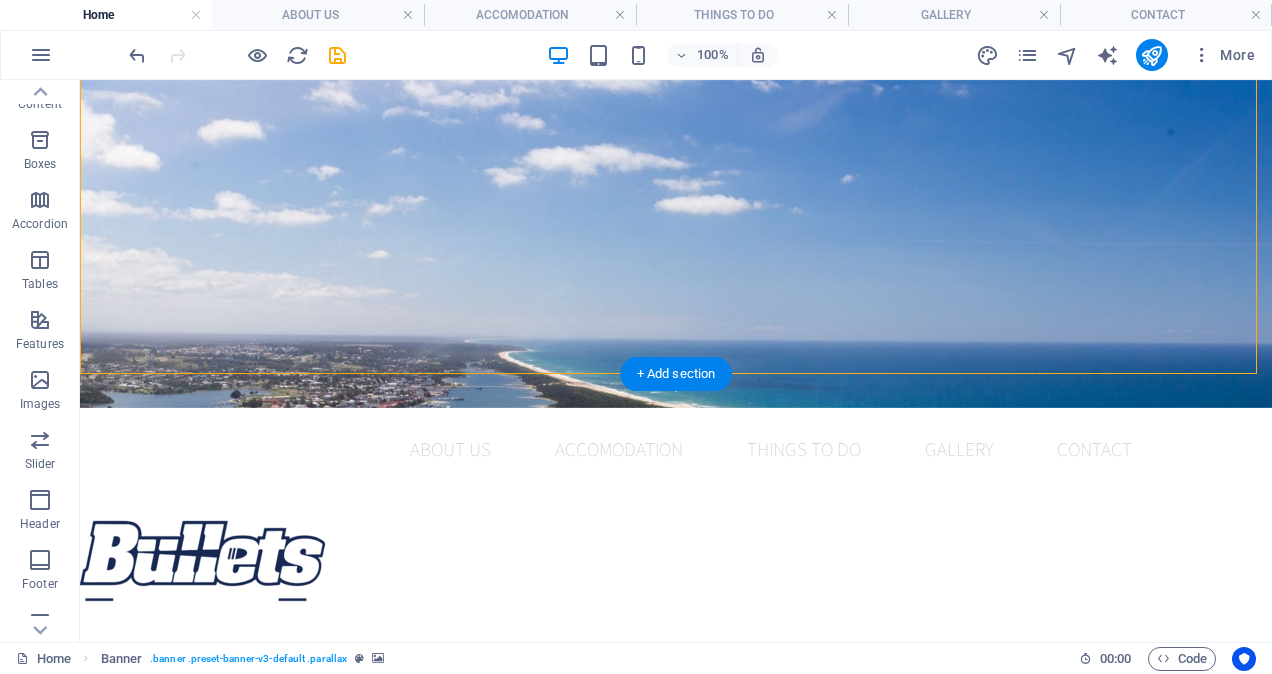 scroll, scrollTop: 300, scrollLeft: 0, axis: vertical 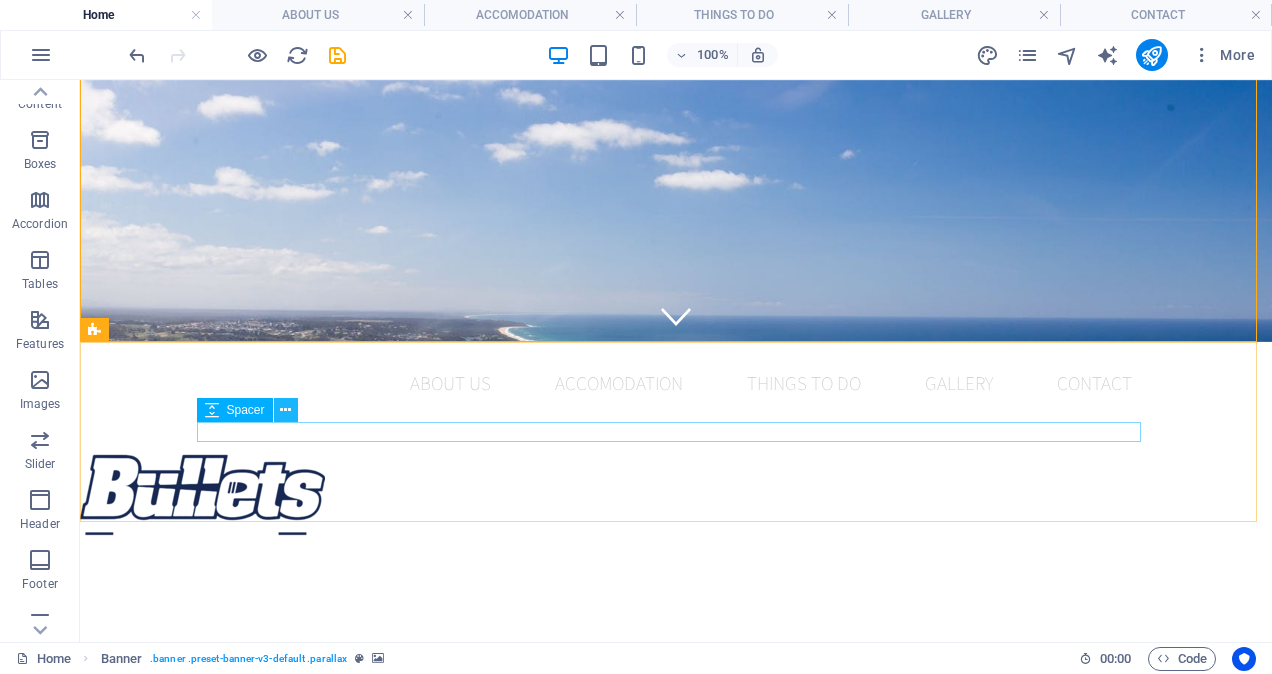 click at bounding box center [285, 410] 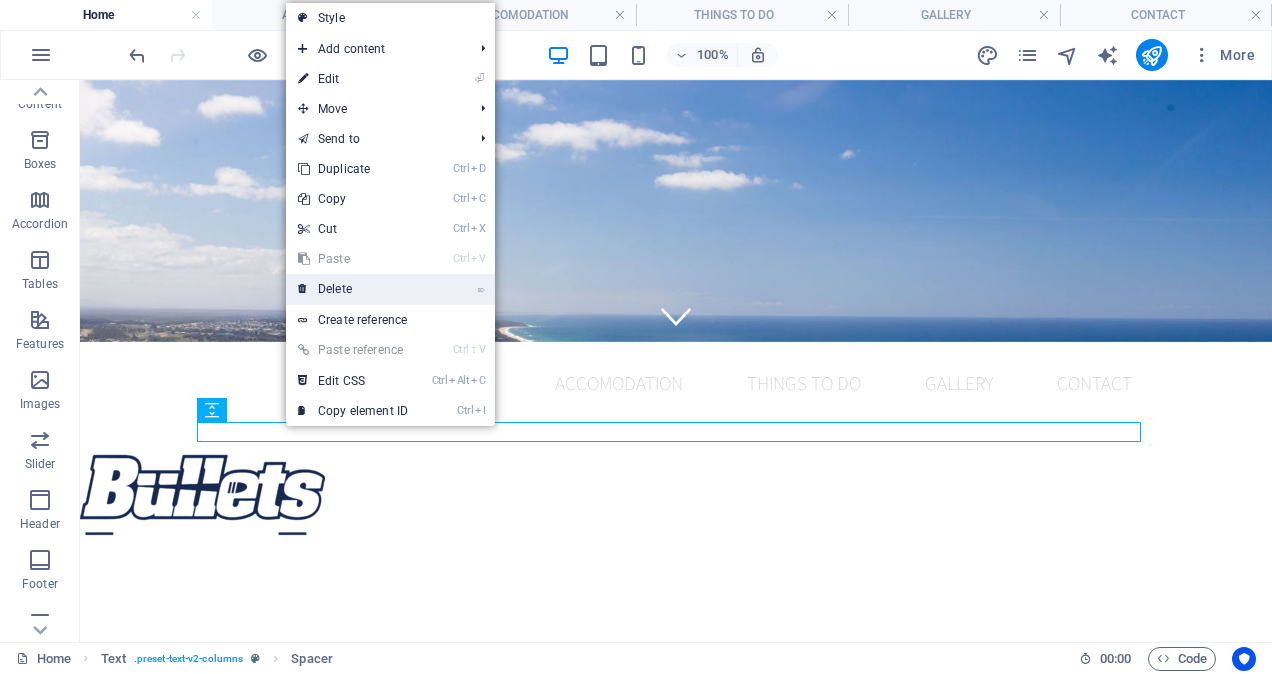 click on "⌦  Delete" at bounding box center [353, 289] 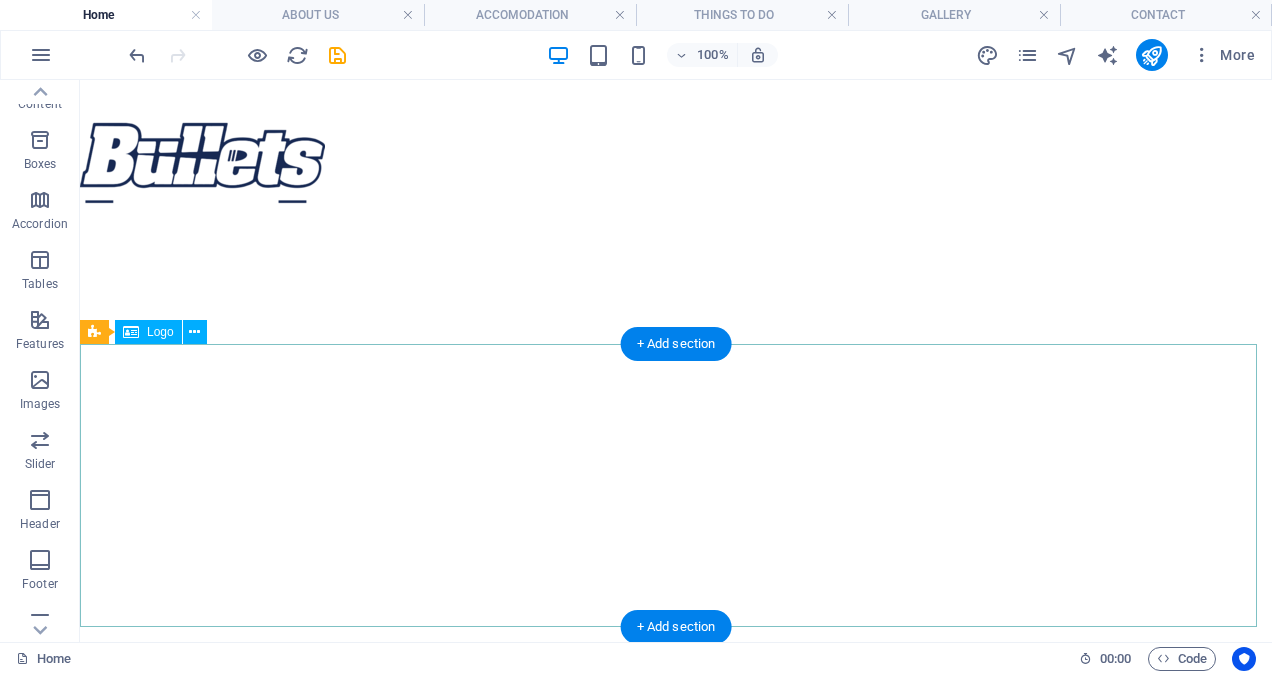 scroll, scrollTop: 640, scrollLeft: 0, axis: vertical 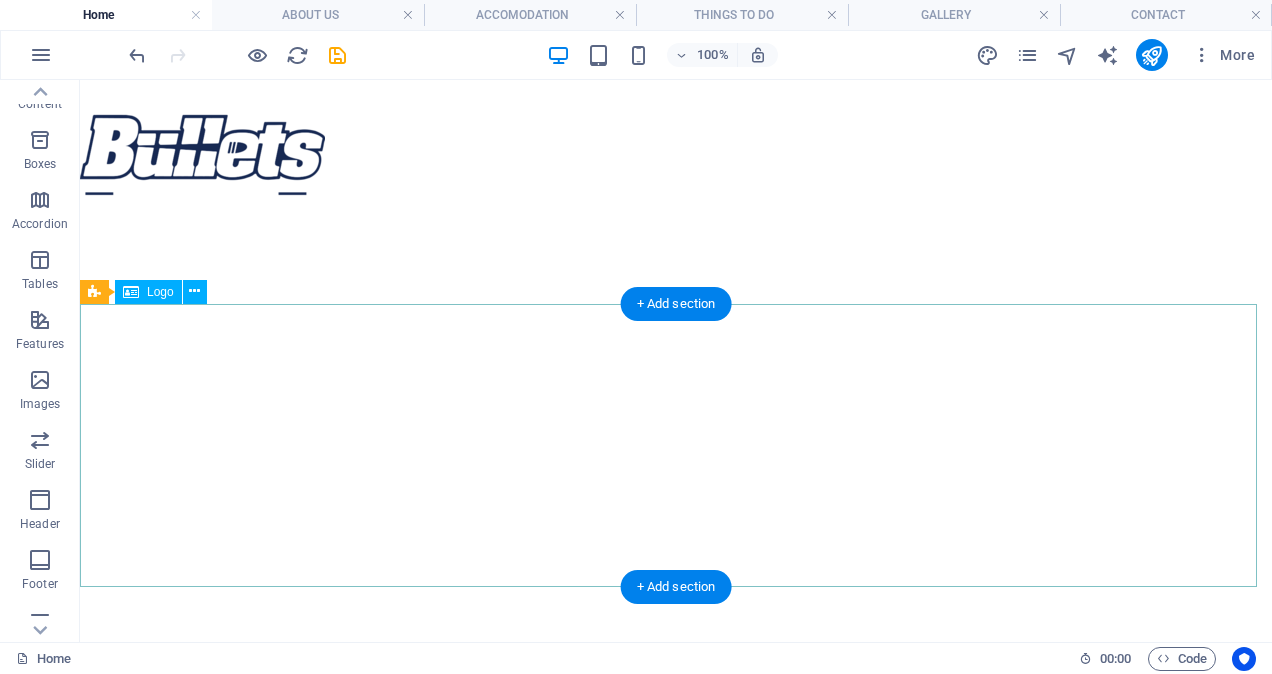 click at bounding box center (676, 1008) 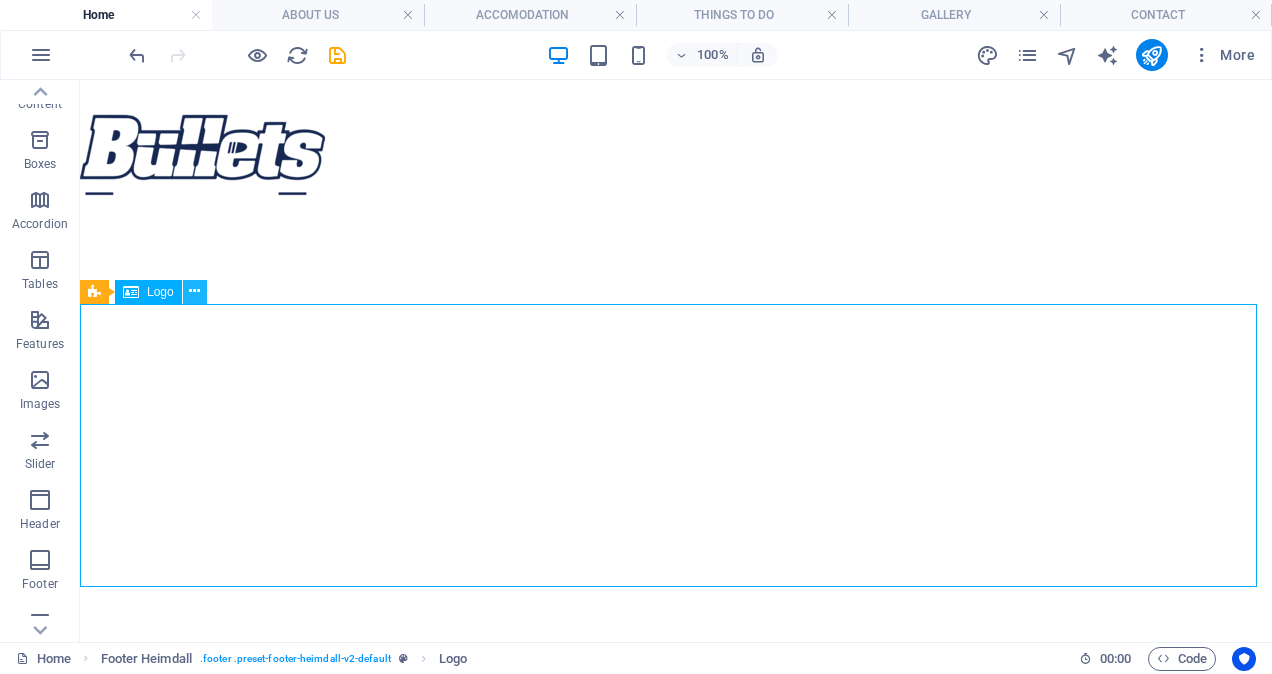 click at bounding box center (194, 291) 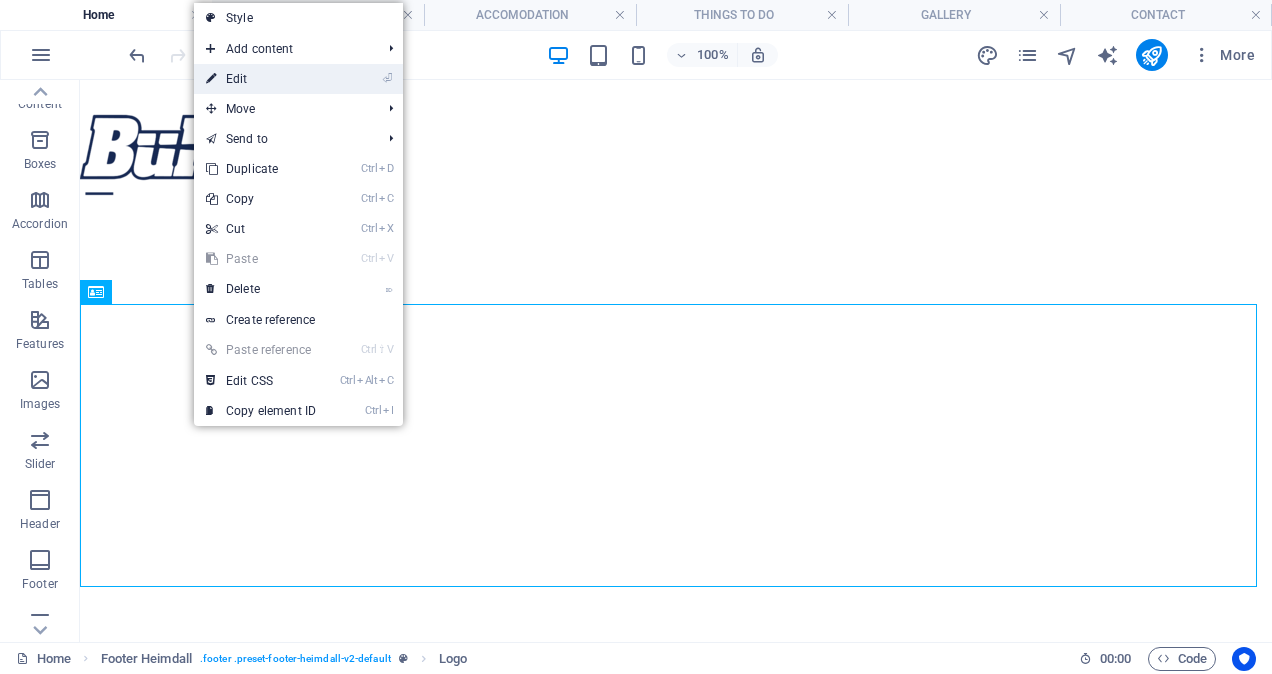 click on "⏎  Edit" at bounding box center [261, 79] 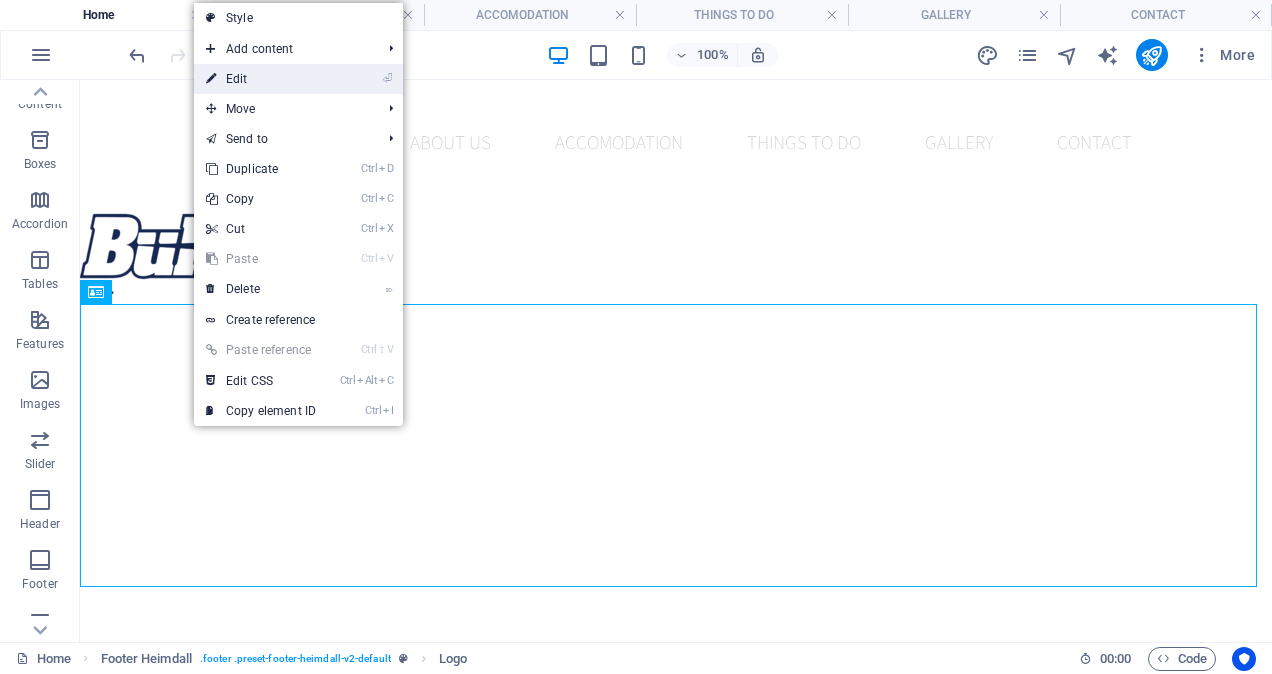 scroll, scrollTop: 640, scrollLeft: 0, axis: vertical 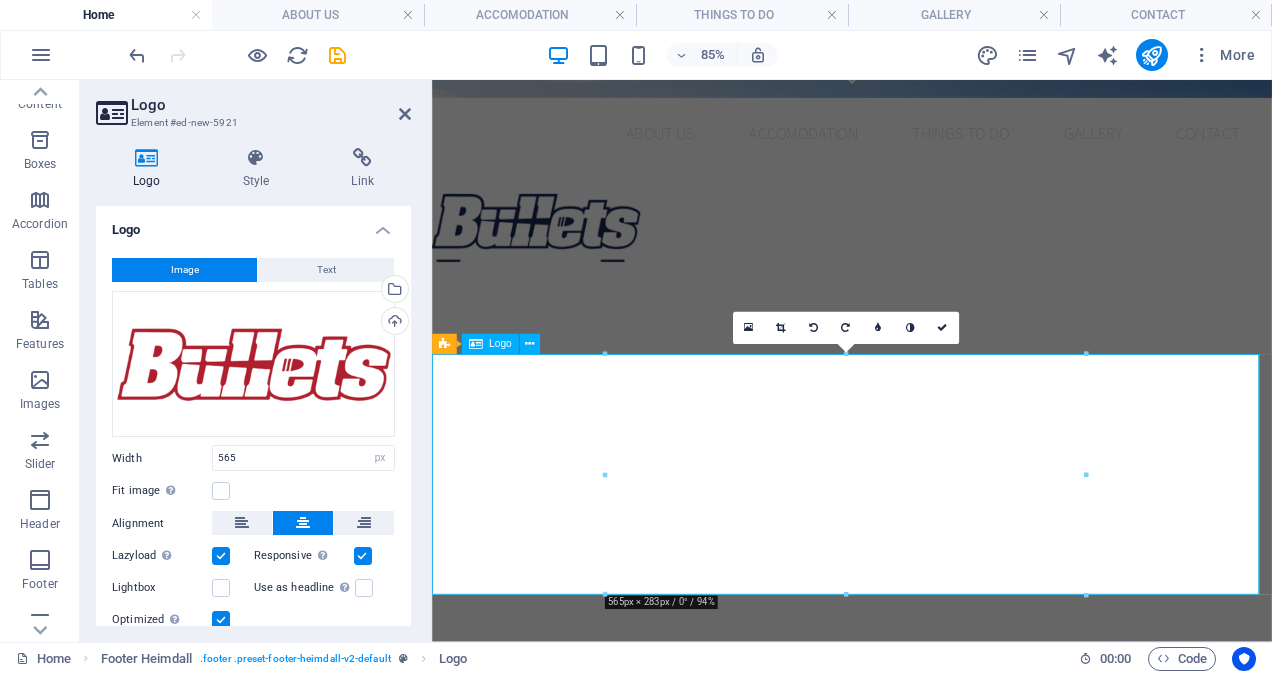 click at bounding box center (926, 1107) 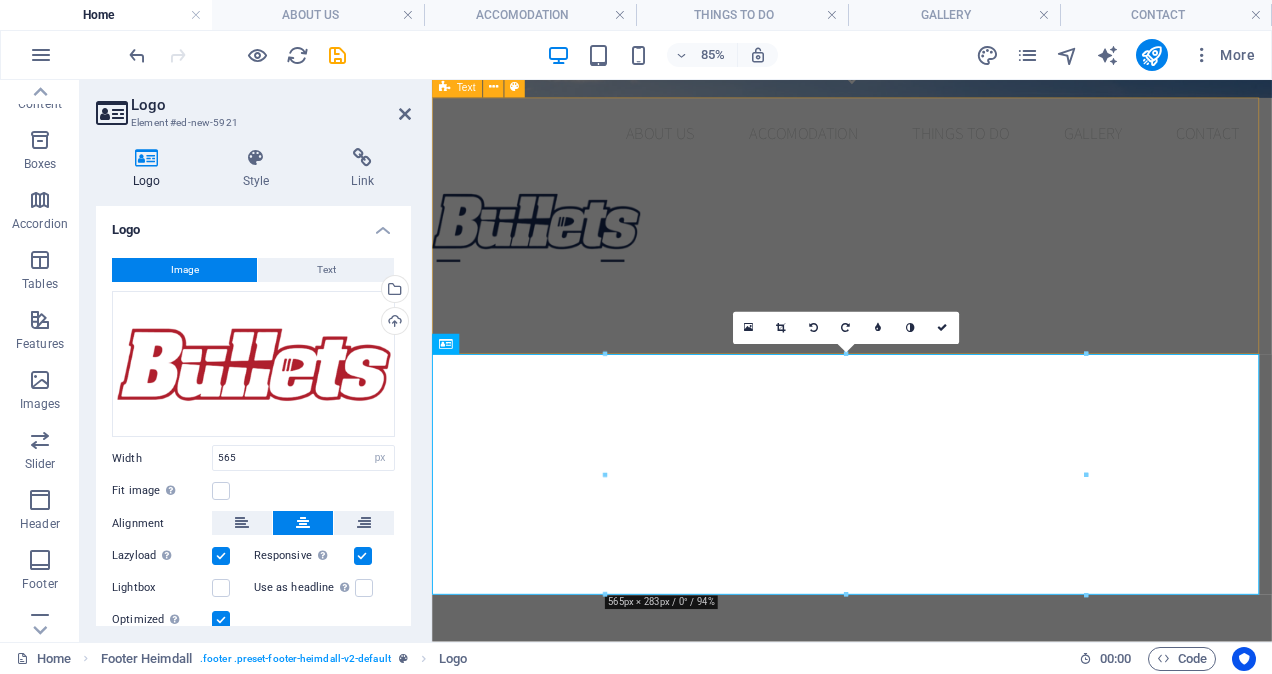 click on "Drop content here or  Add elements  Paste clipboard" at bounding box center (926, 815) 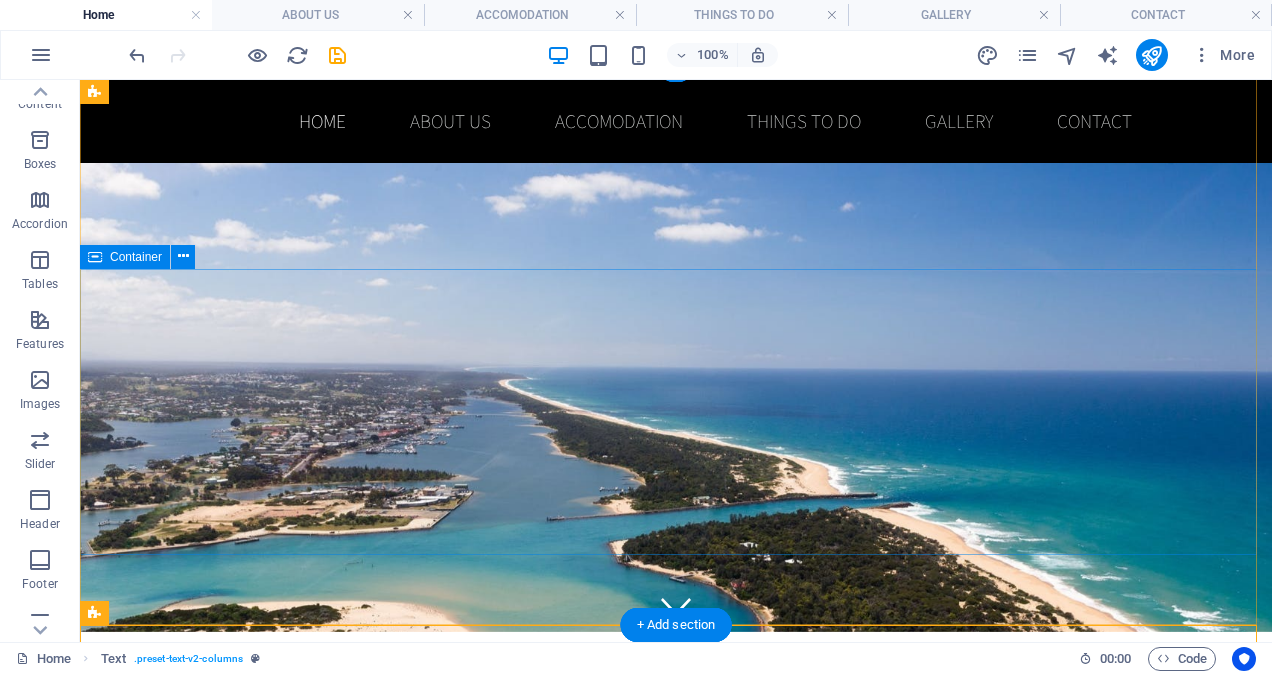 scroll, scrollTop: 0, scrollLeft: 0, axis: both 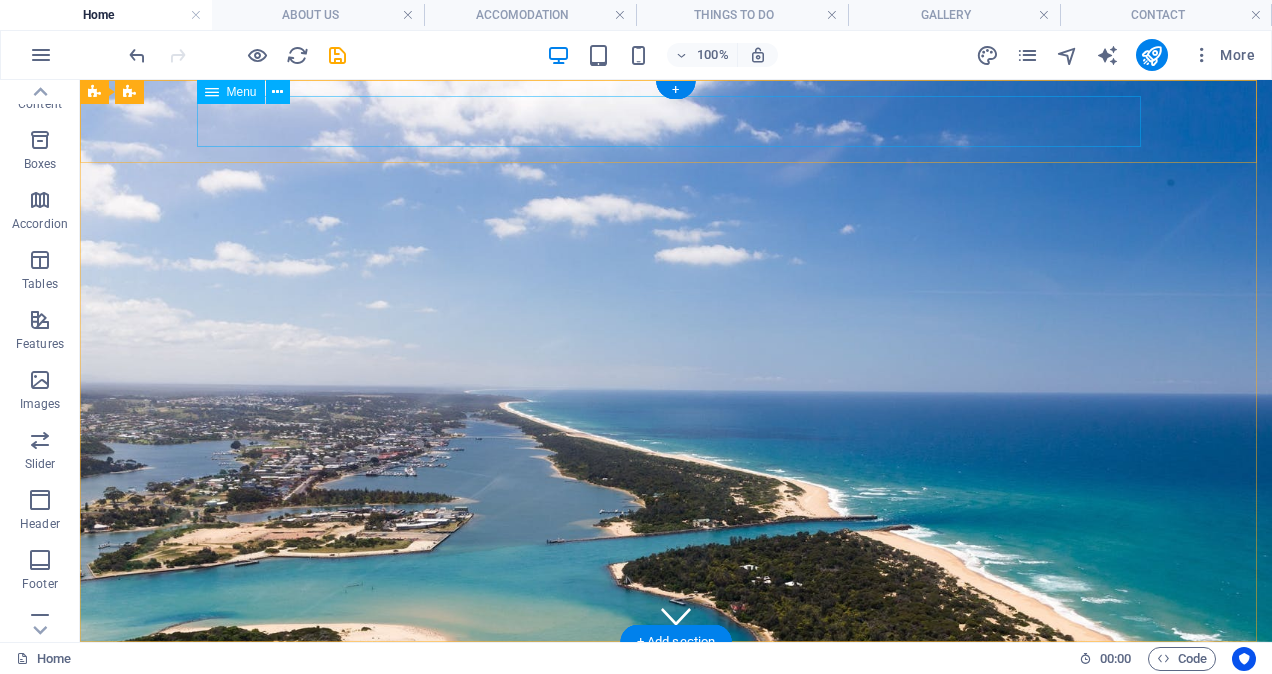 click on "Home ABOUT US ACCOMODATION THINGS TO DO GALLERY CONTACT" at bounding box center (676, 683) 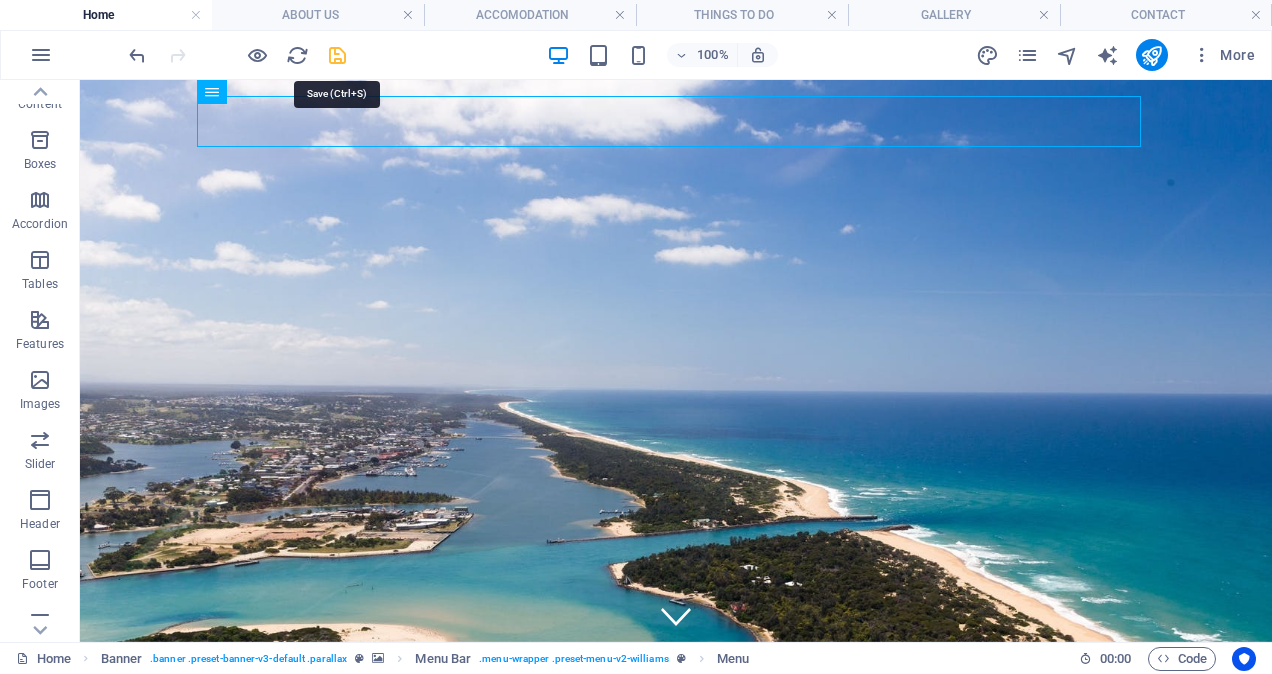 click at bounding box center [337, 55] 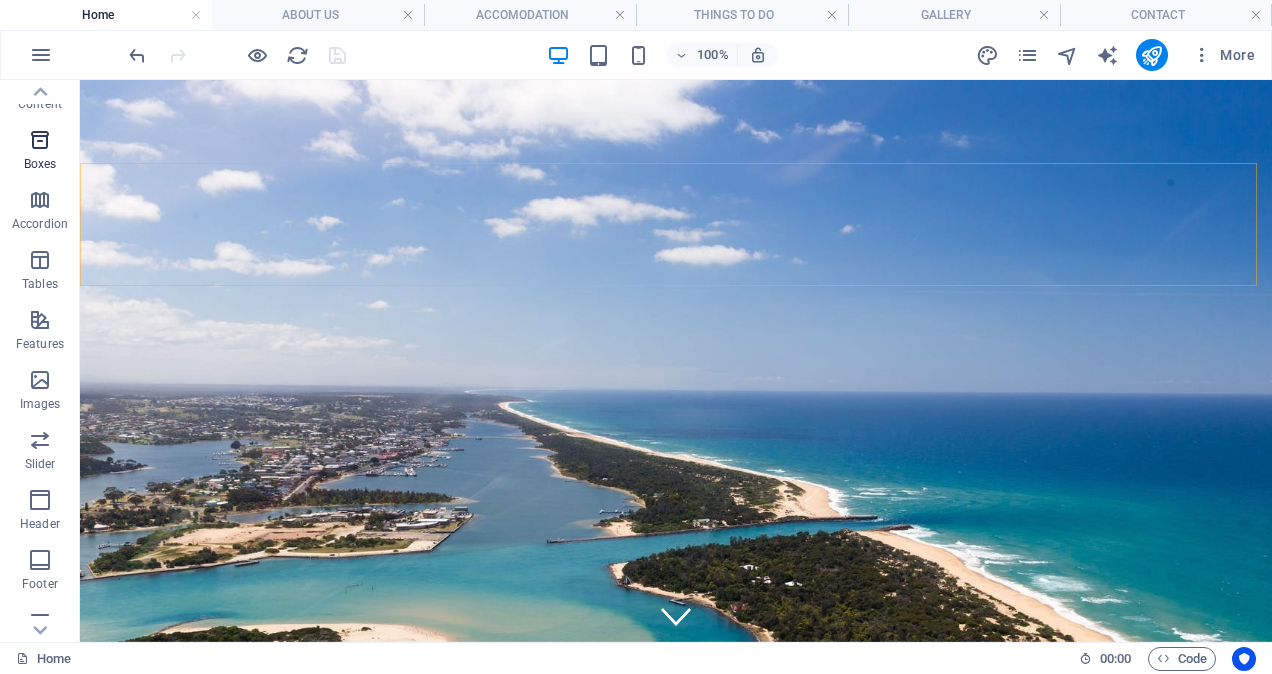 scroll, scrollTop: 0, scrollLeft: 0, axis: both 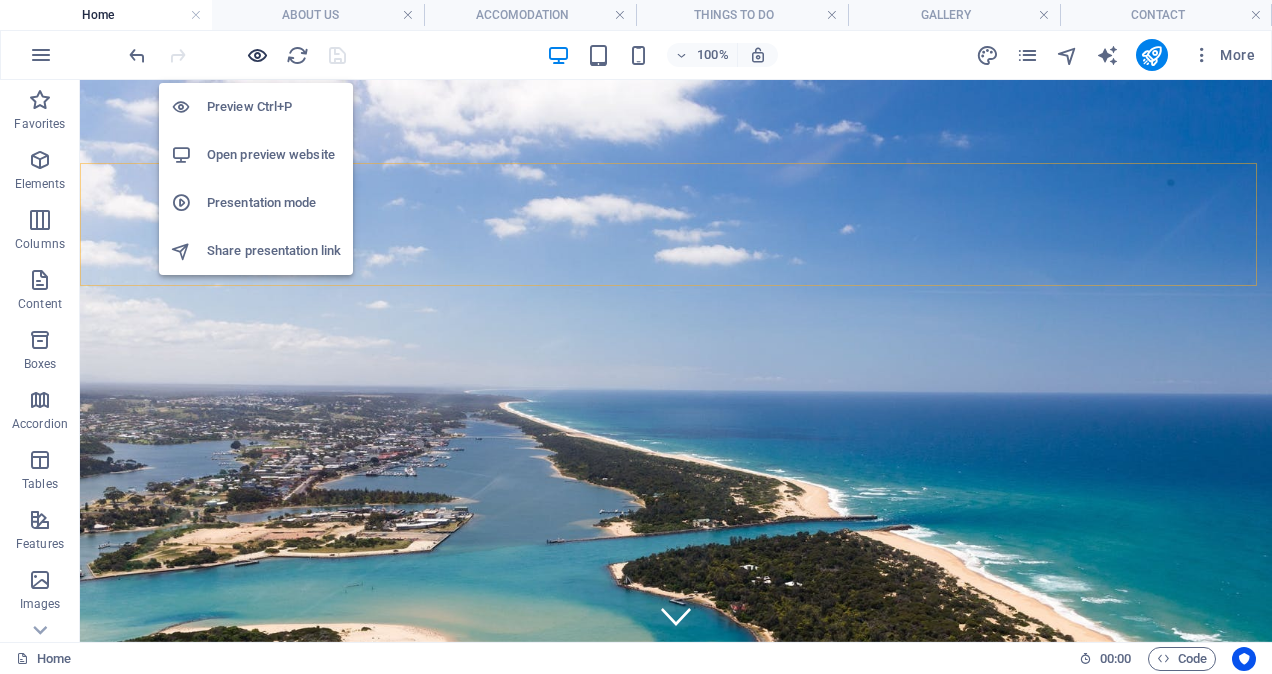 click at bounding box center [257, 55] 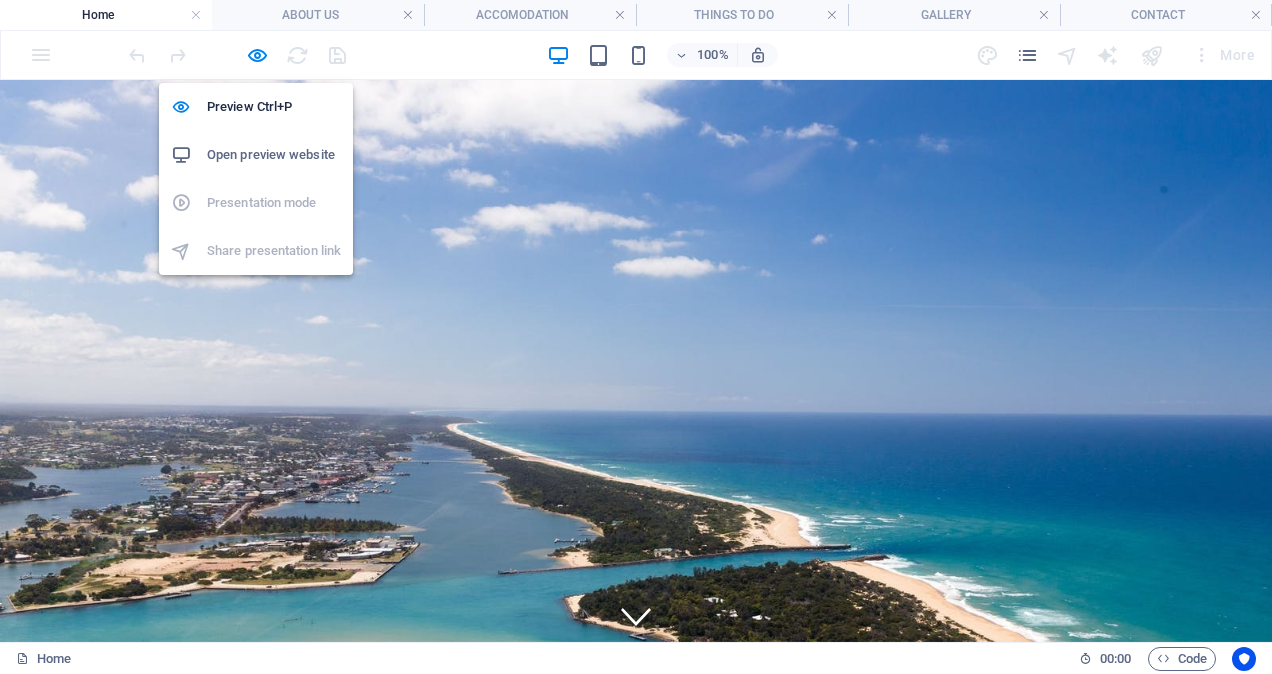 click on "Open preview website" at bounding box center (274, 155) 